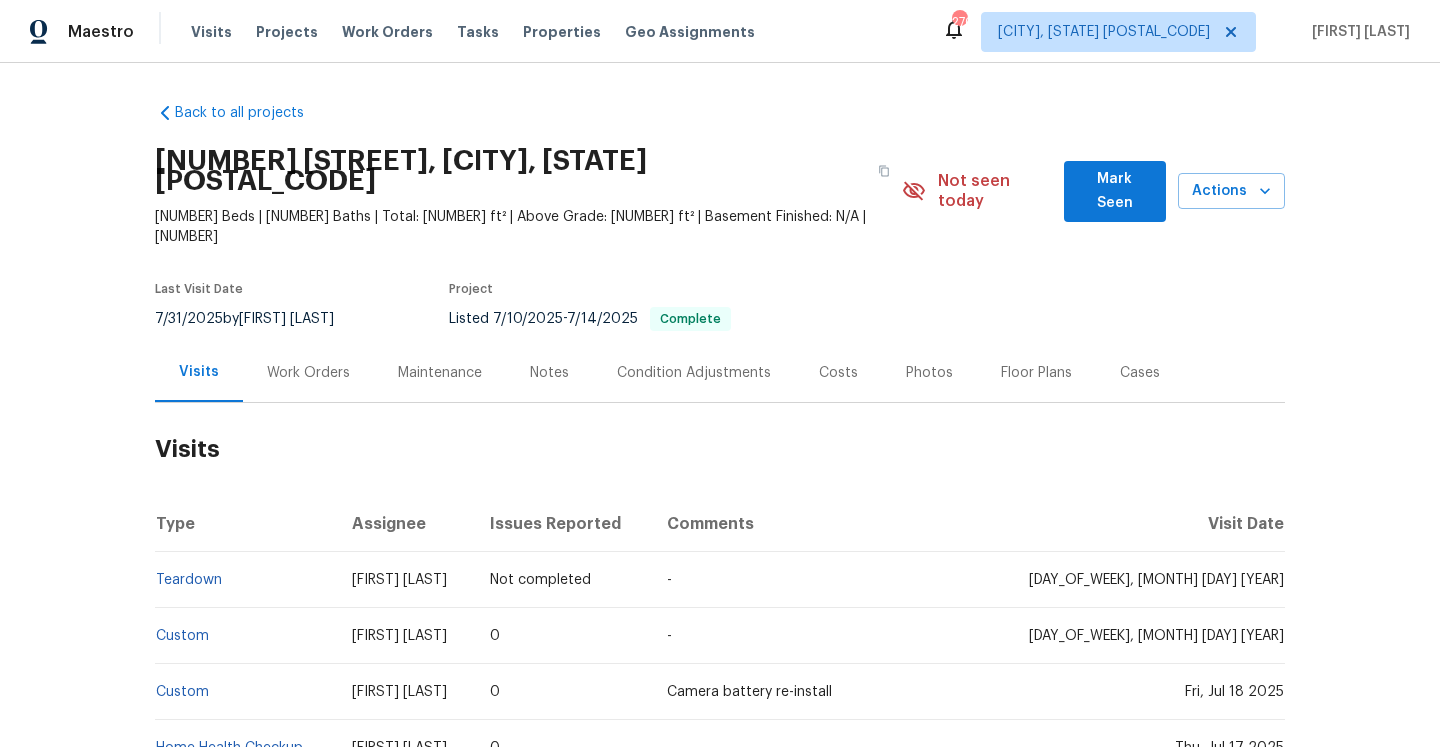 scroll, scrollTop: 0, scrollLeft: 0, axis: both 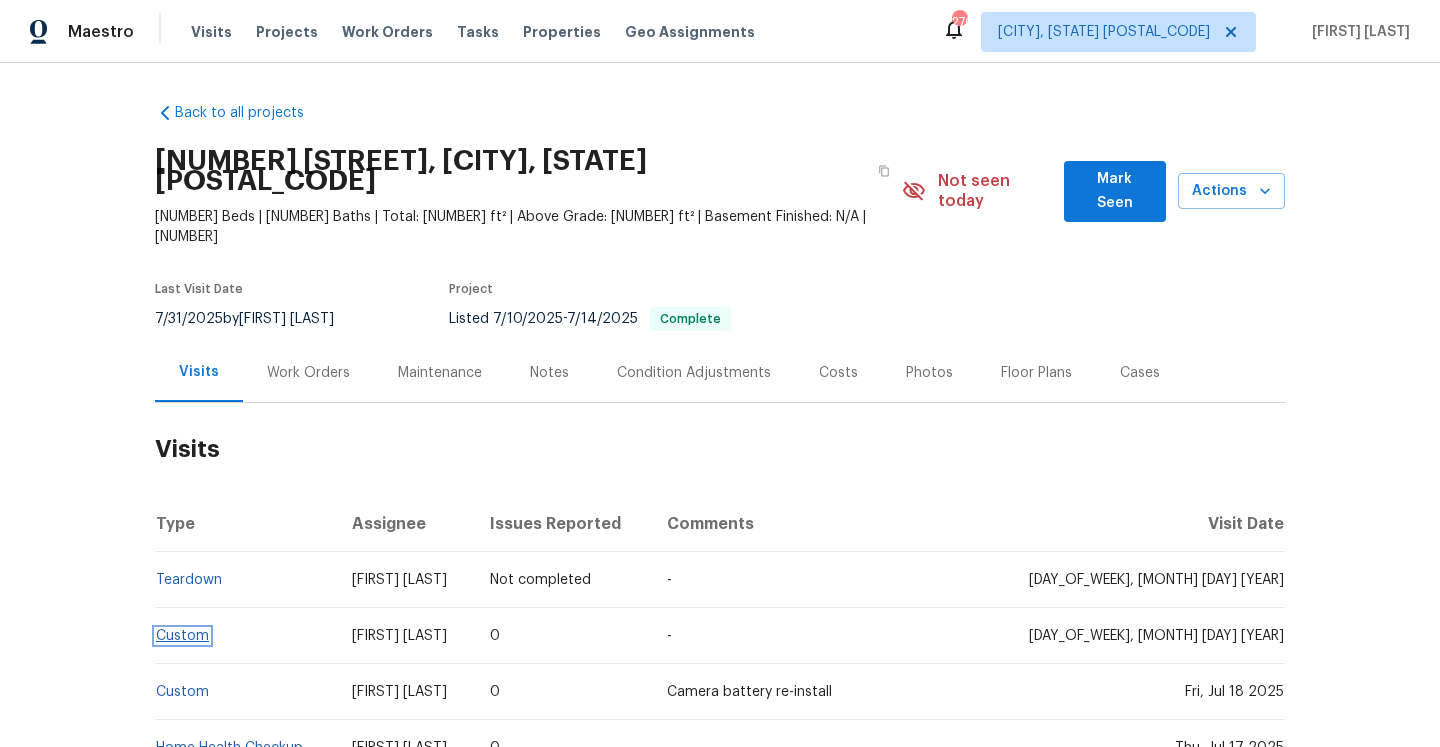 click on "Custom" at bounding box center (182, 636) 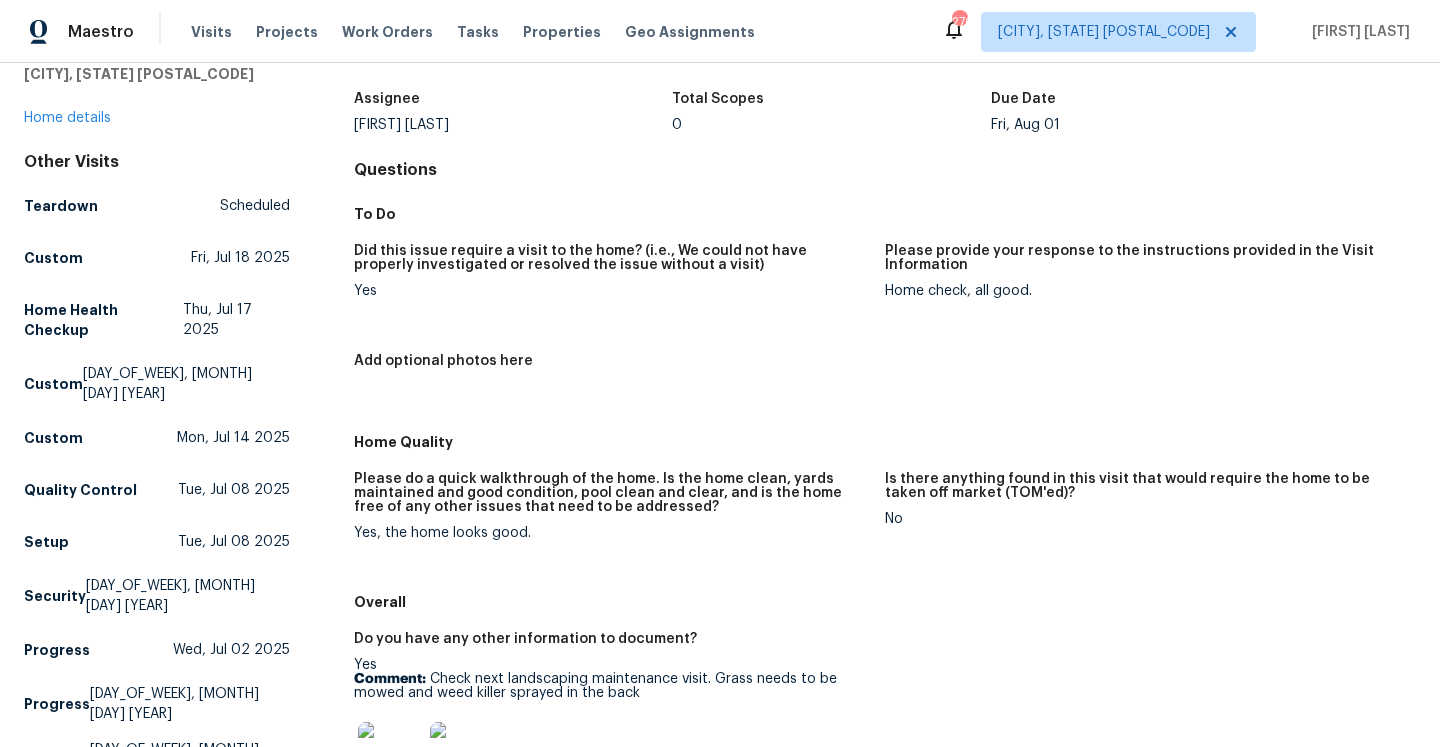 scroll, scrollTop: 0, scrollLeft: 0, axis: both 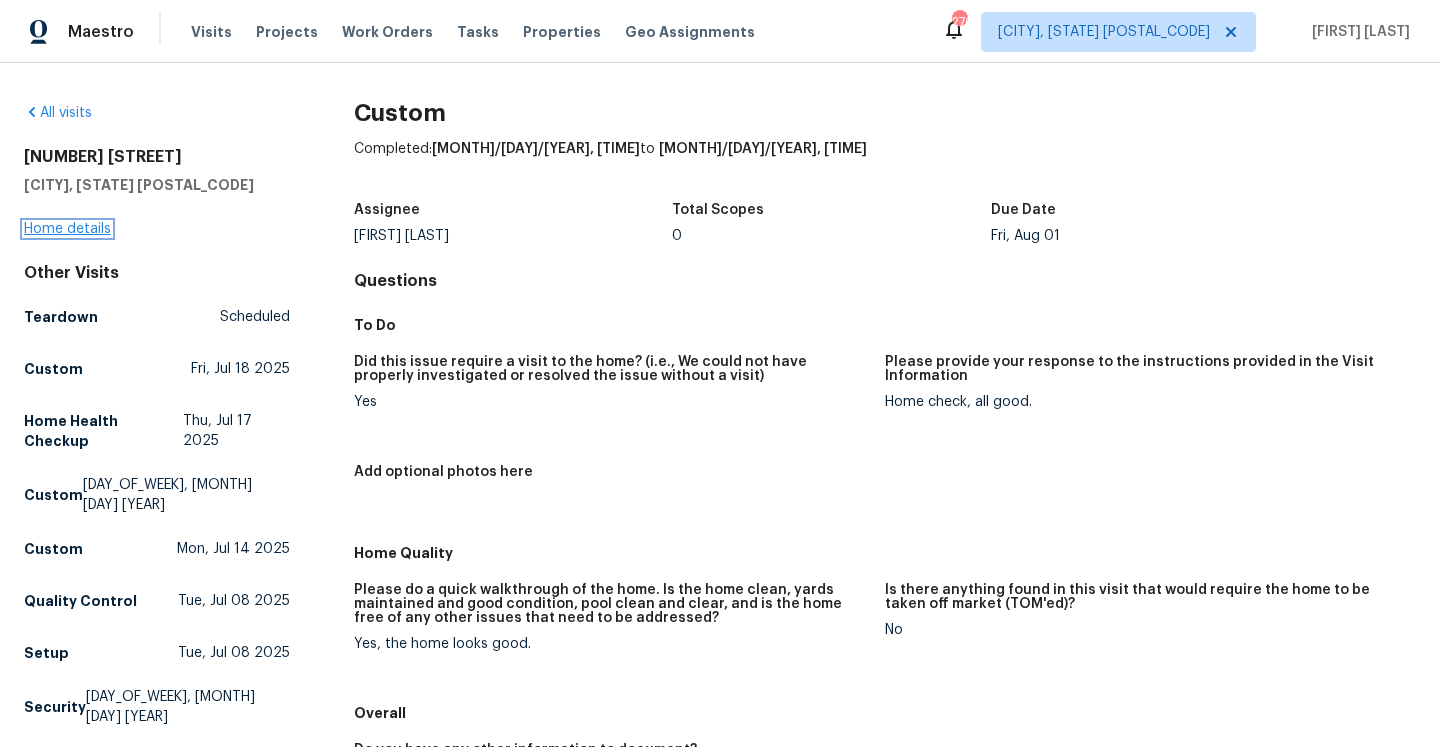 click on "Home details" at bounding box center (67, 229) 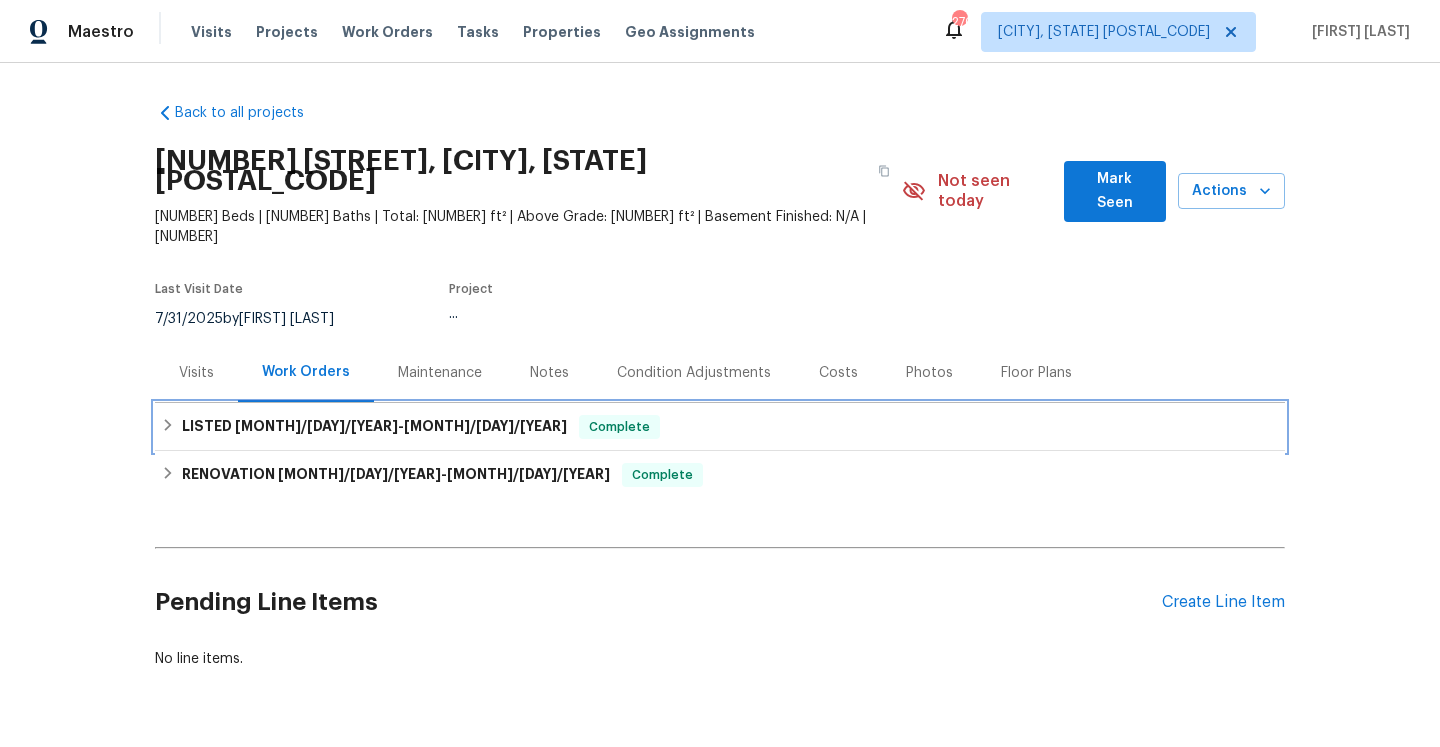 click on "LISTED   7/10/25  -  7/14/25 Complete" at bounding box center (720, 427) 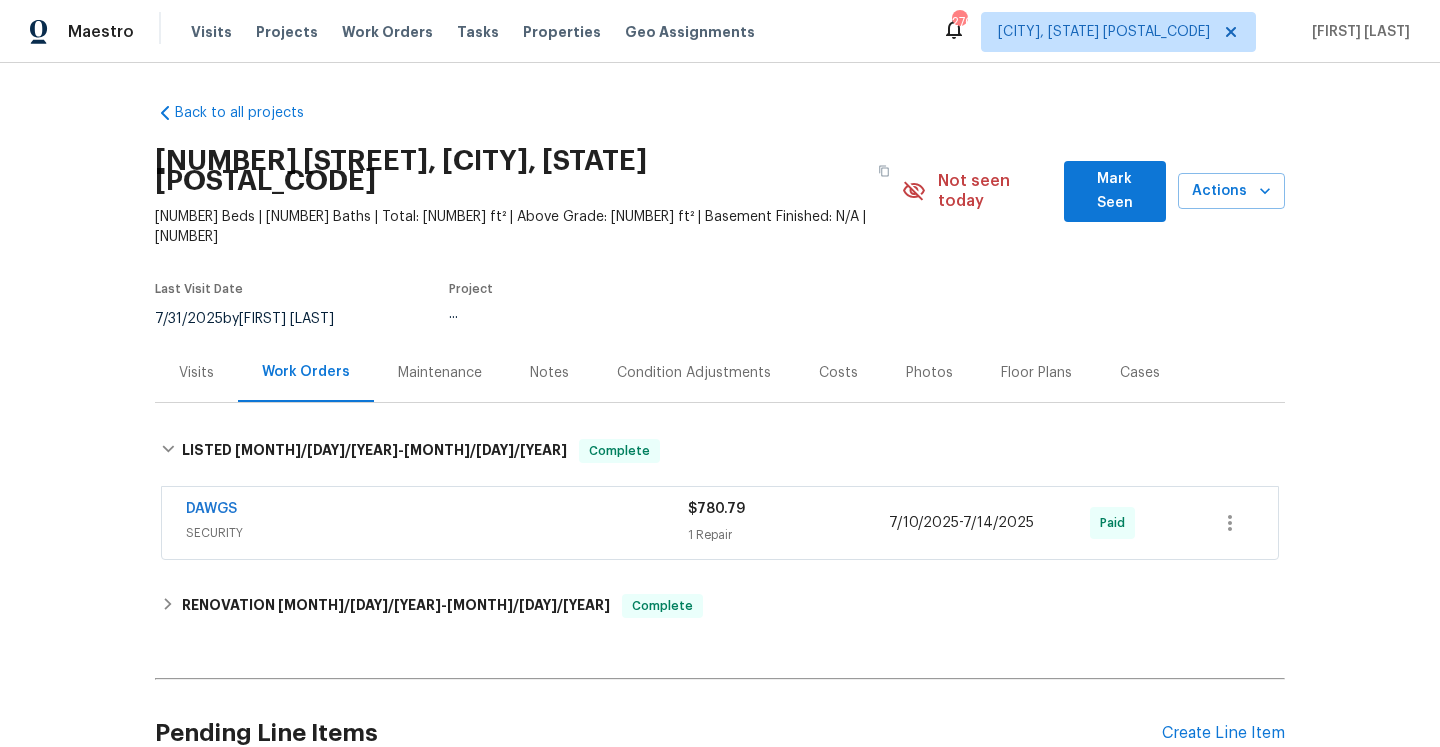 click on "DAWGS" at bounding box center (437, 511) 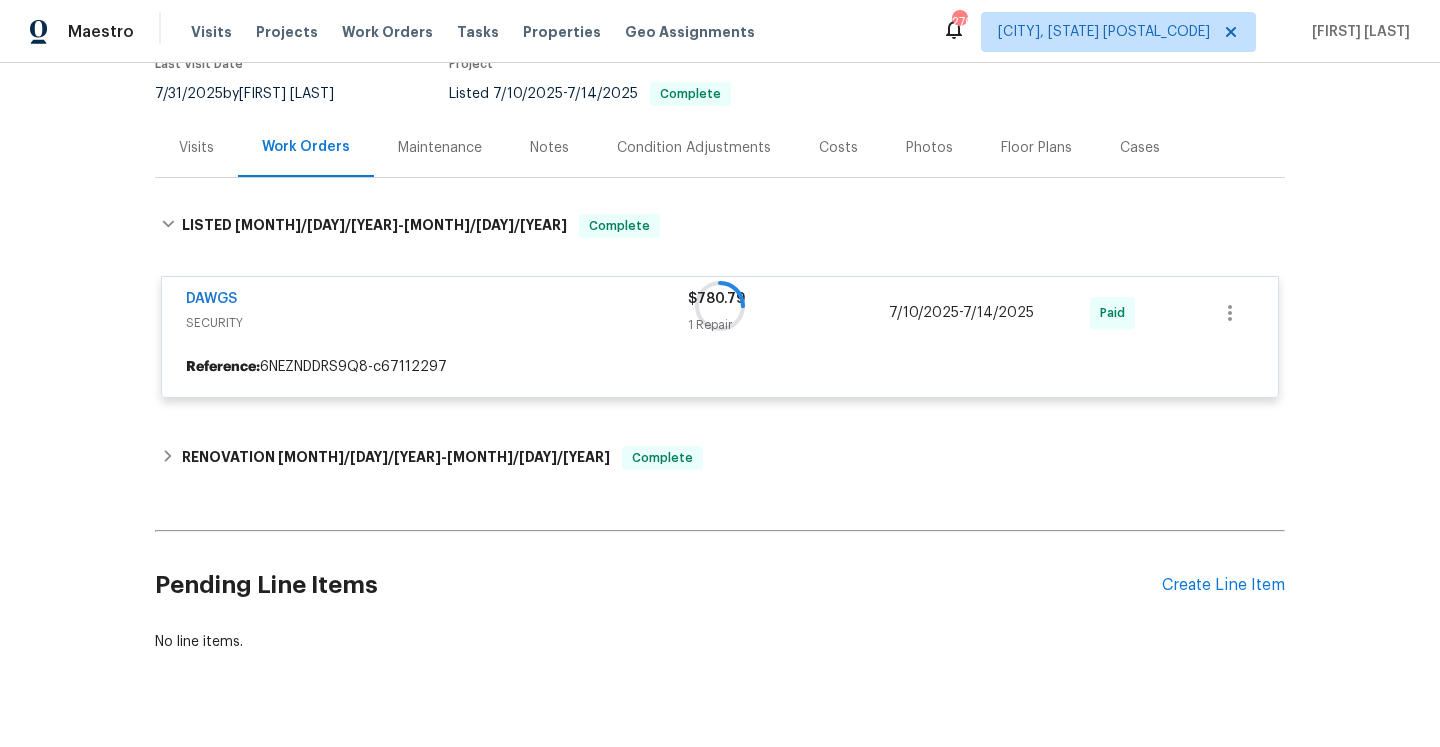 scroll, scrollTop: 226, scrollLeft: 0, axis: vertical 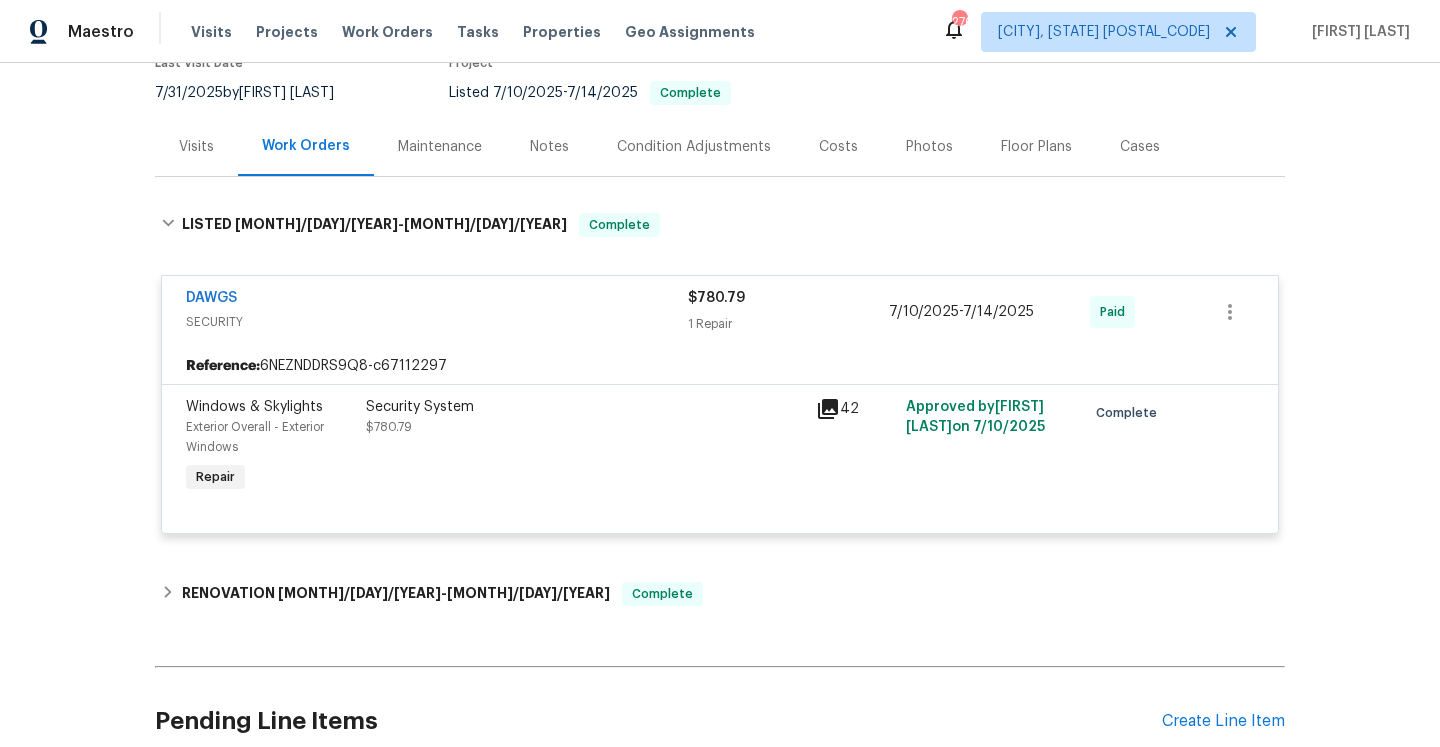 click on "SECURITY" at bounding box center (437, 322) 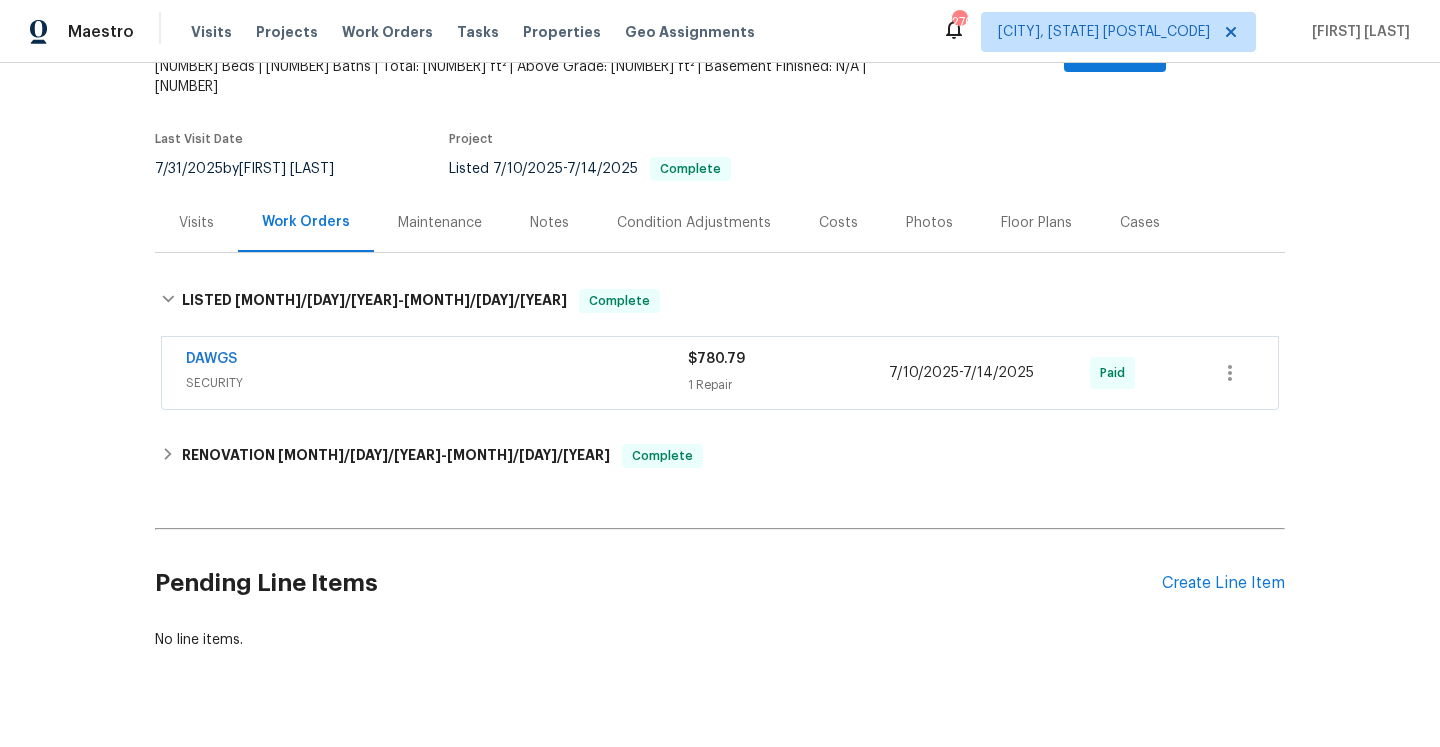 scroll, scrollTop: 149, scrollLeft: 0, axis: vertical 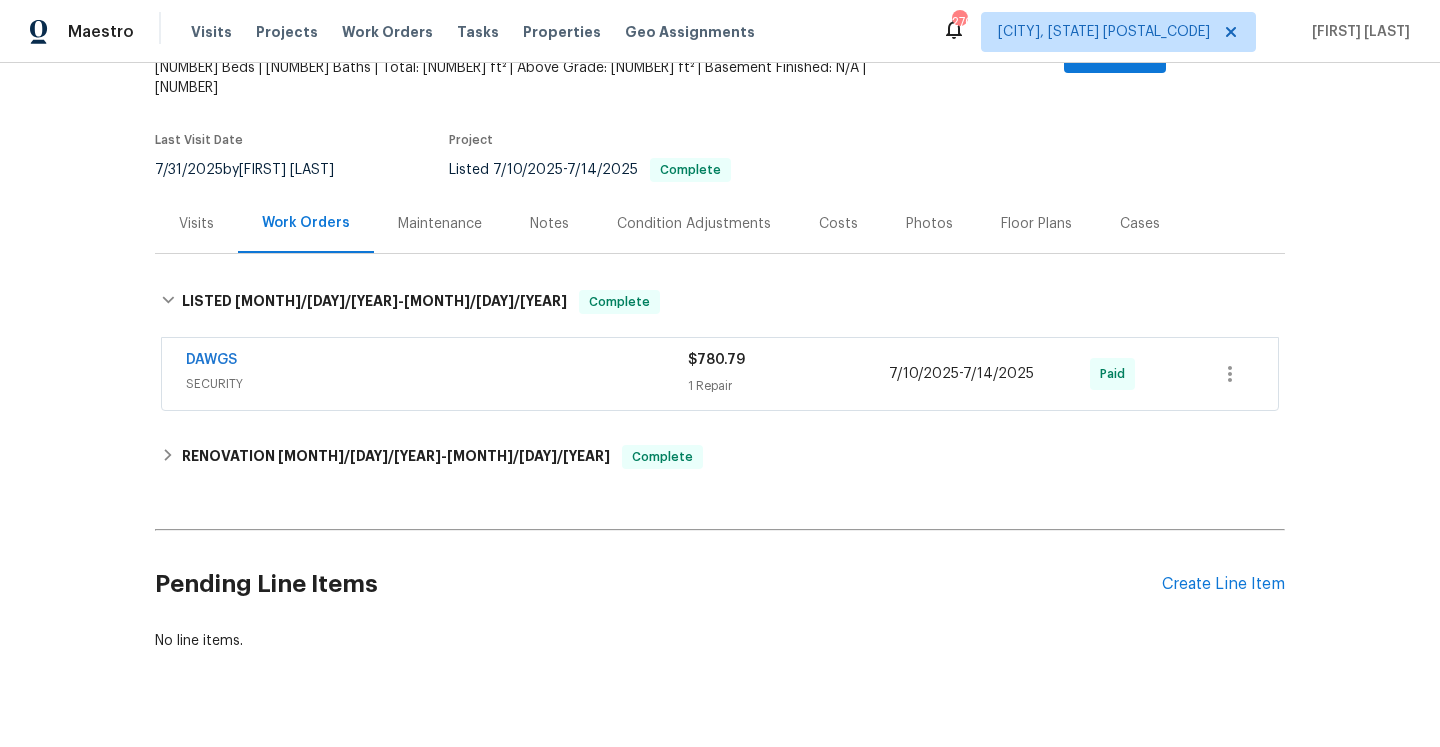 click on "Visits" at bounding box center (196, 223) 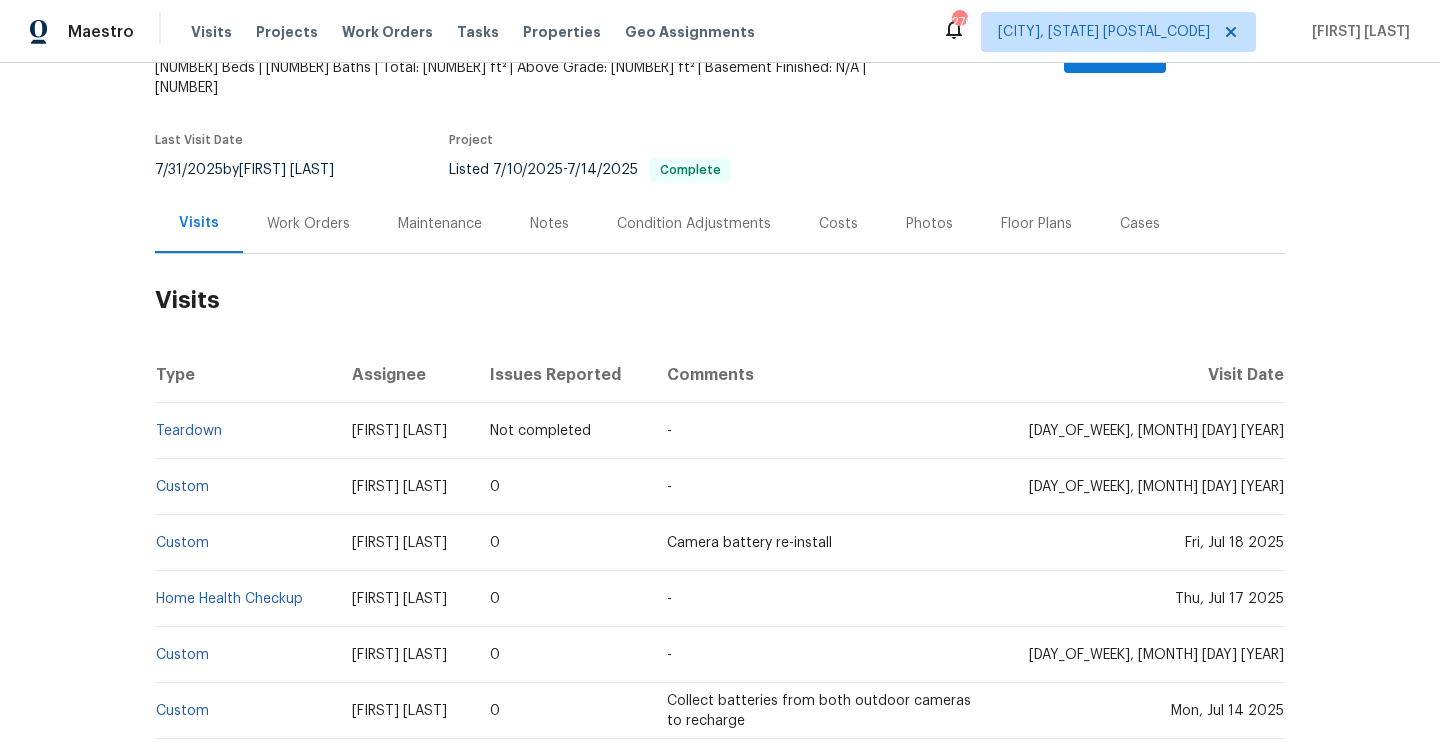 scroll, scrollTop: 226, scrollLeft: 0, axis: vertical 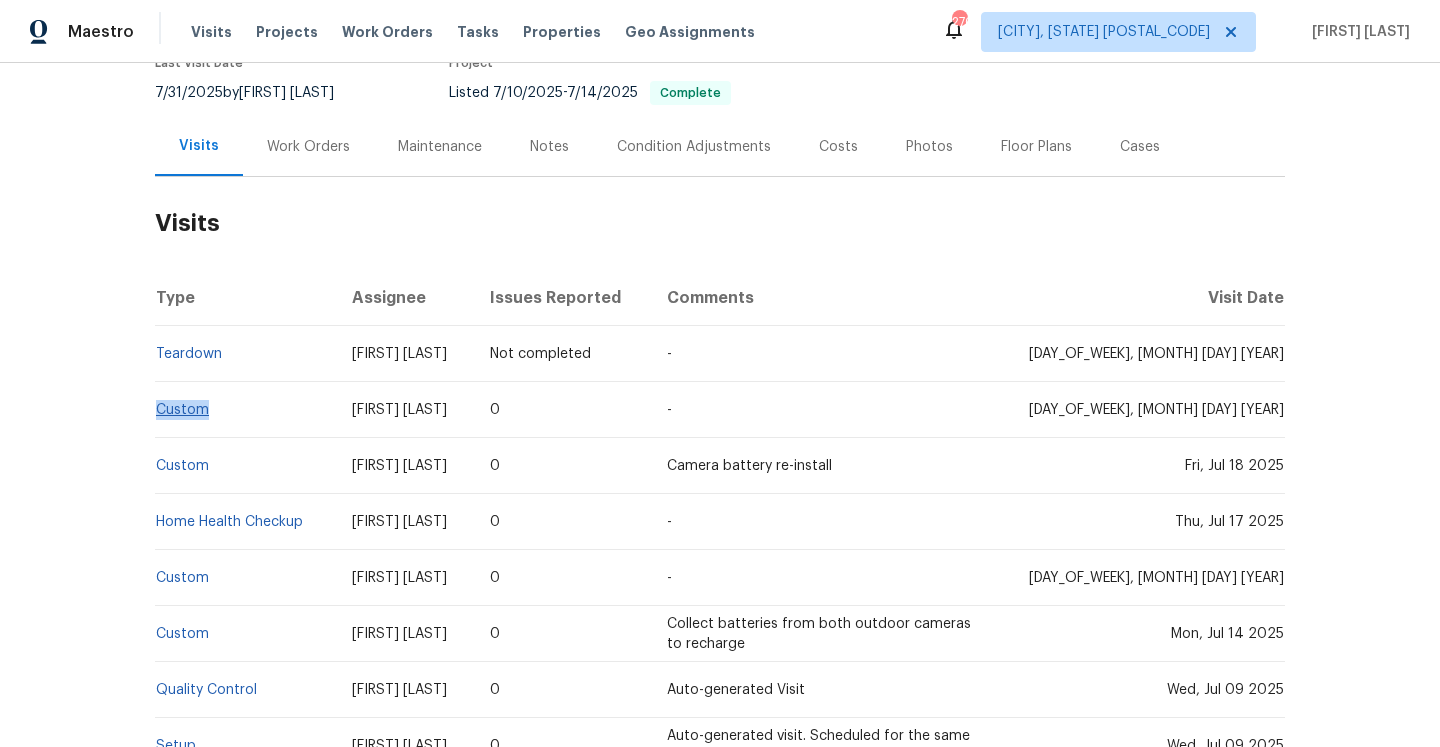 drag, startPoint x: 230, startPoint y: 379, endPoint x: 159, endPoint y: 376, distance: 71.063354 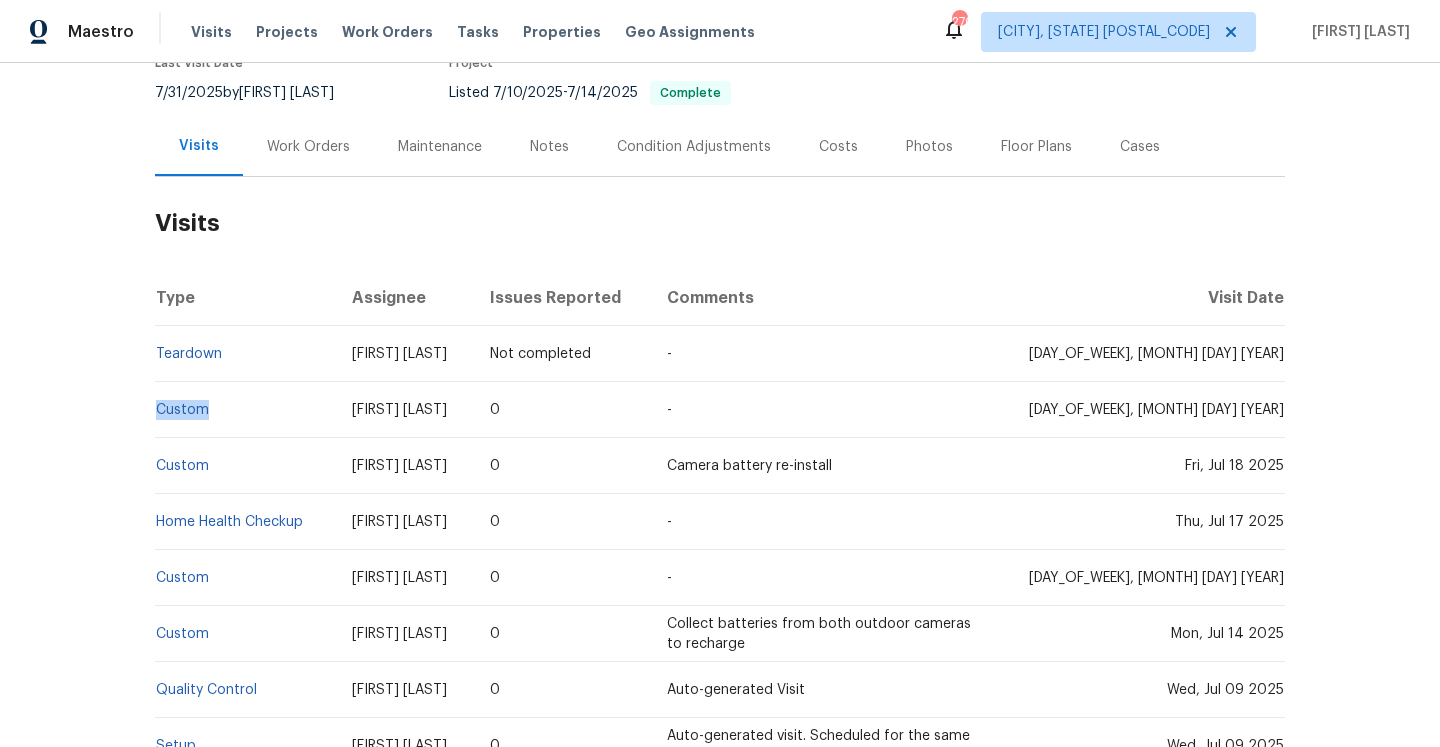 copy on "Custom" 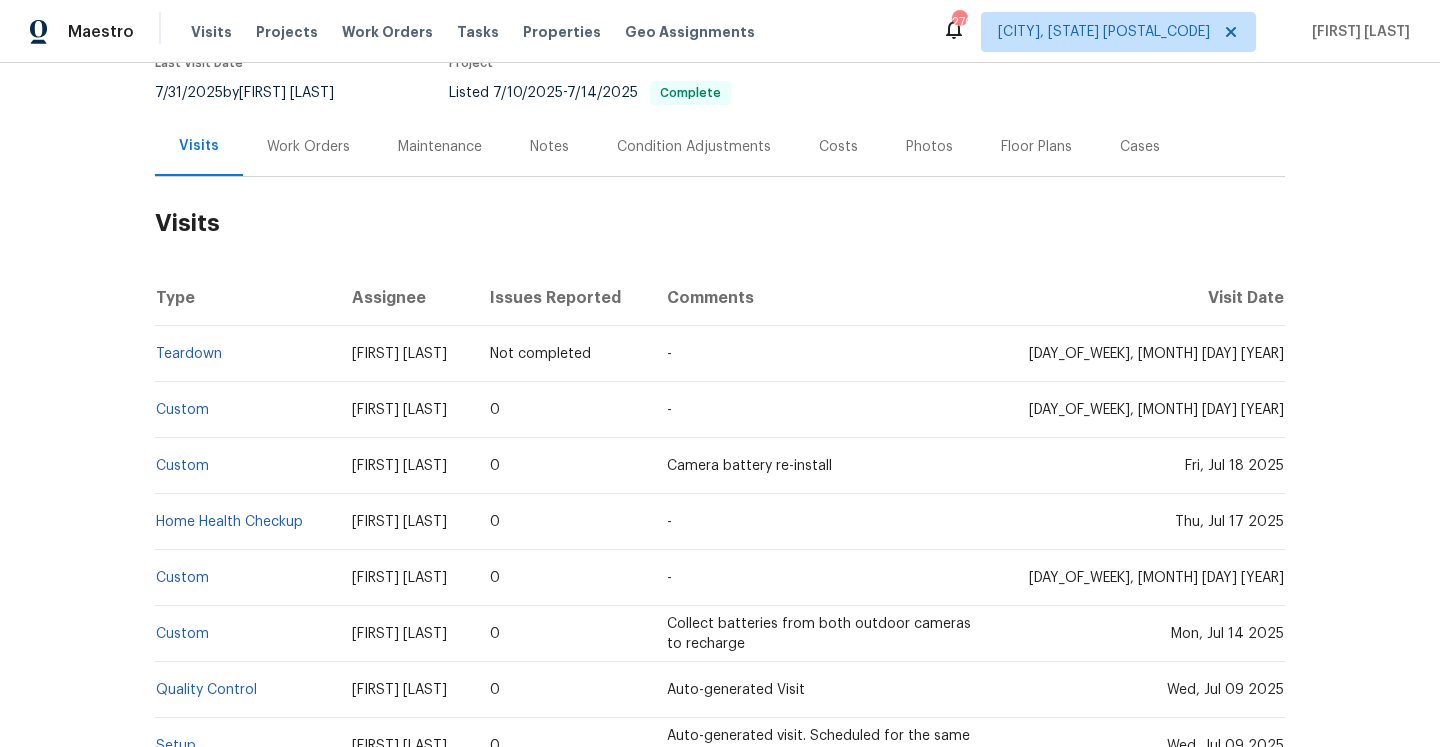 click on "Work Orders" at bounding box center [308, 146] 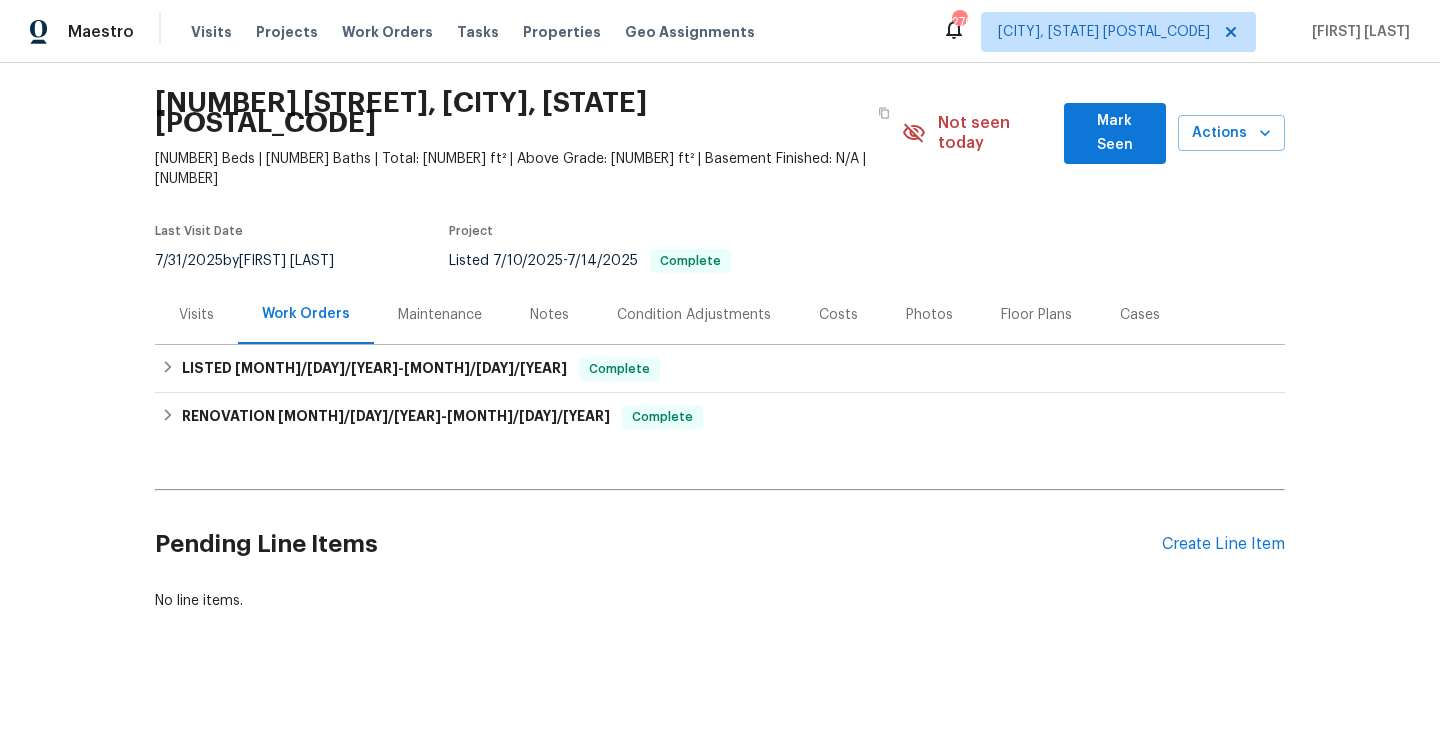 scroll, scrollTop: 18, scrollLeft: 0, axis: vertical 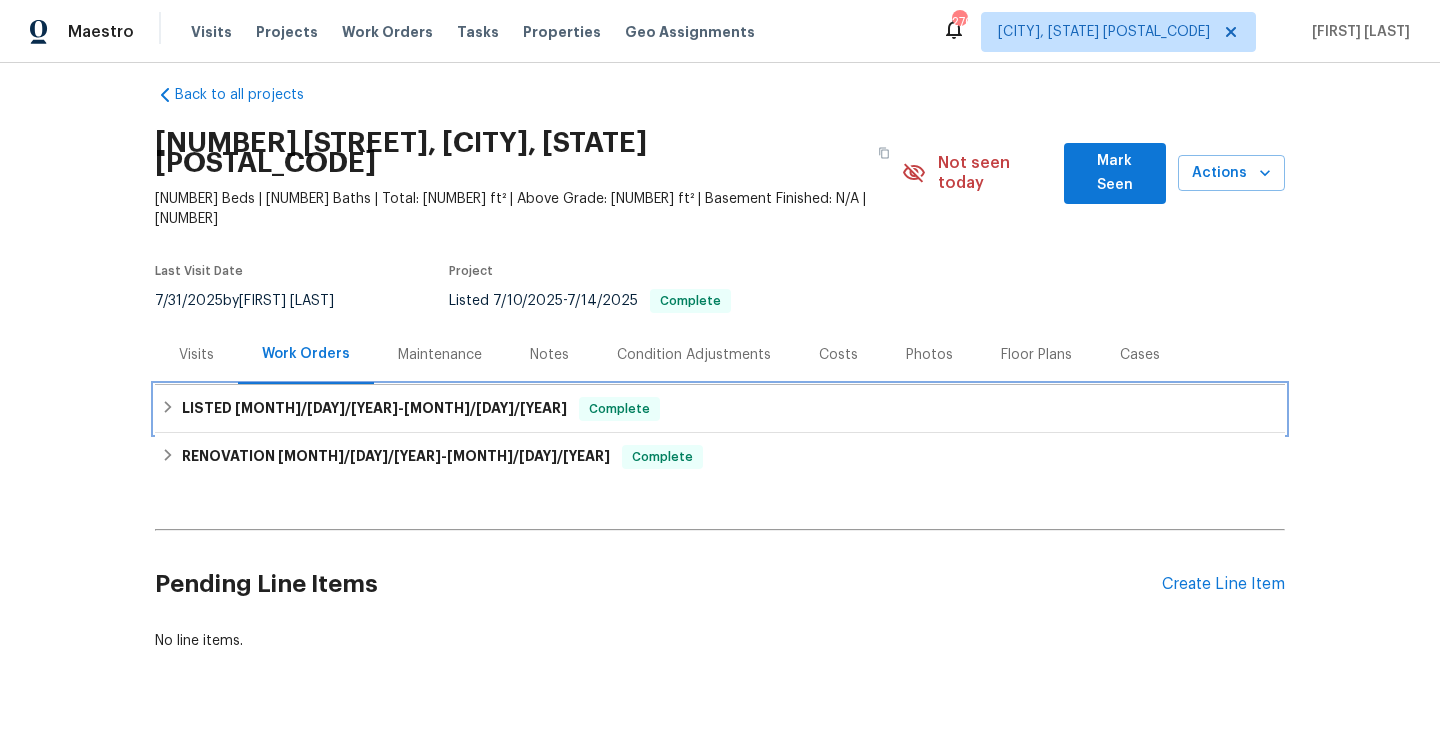 click on "LISTED   7/10/25  -  7/14/25 Complete" at bounding box center (720, 409) 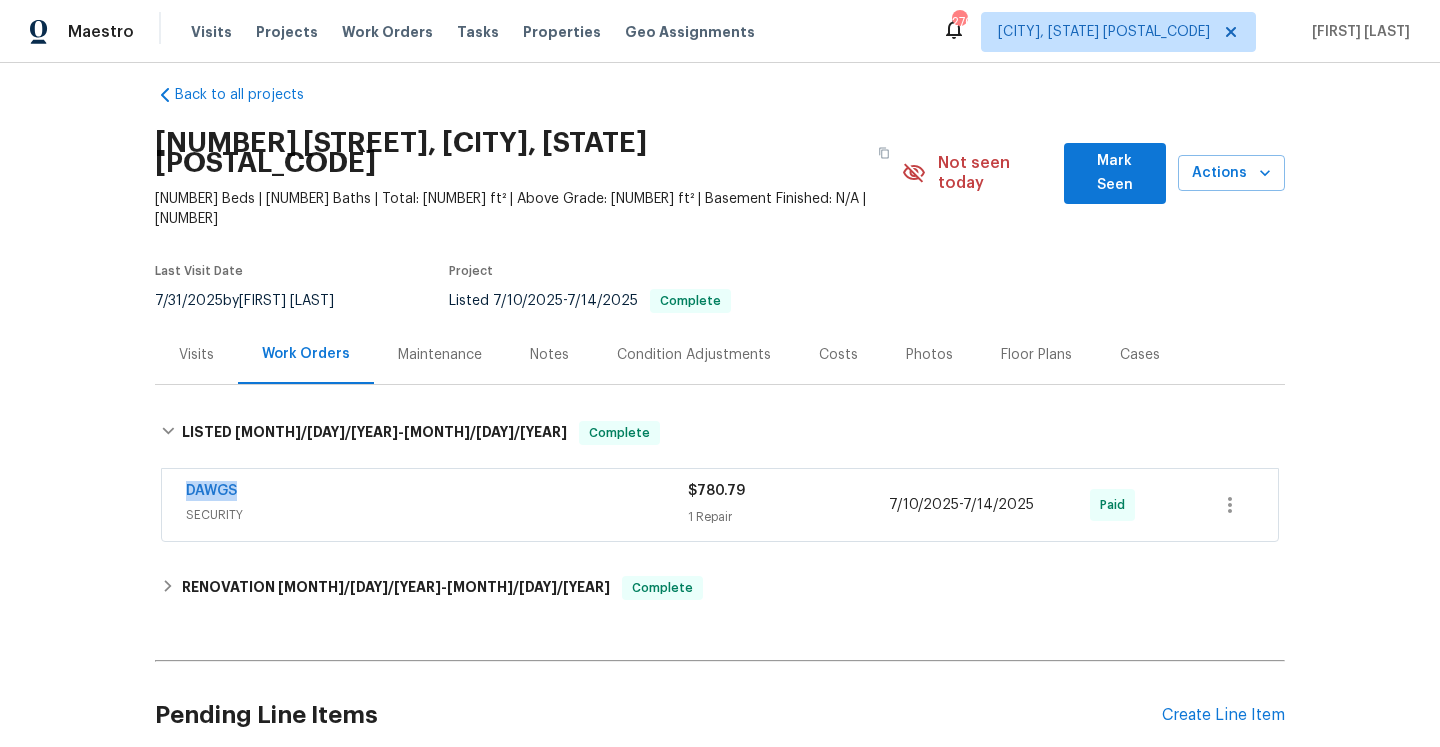 drag, startPoint x: 259, startPoint y: 458, endPoint x: 182, endPoint y: 458, distance: 77 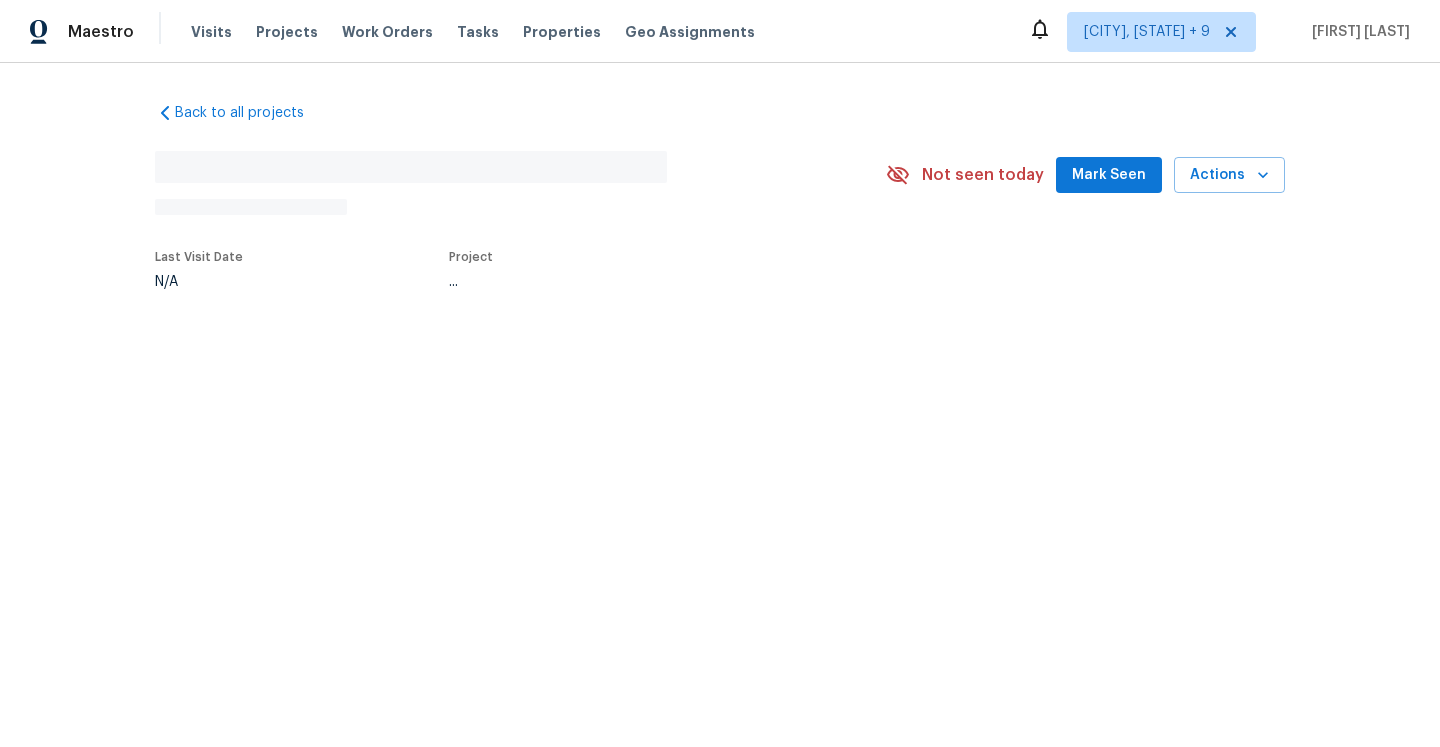 scroll, scrollTop: 0, scrollLeft: 0, axis: both 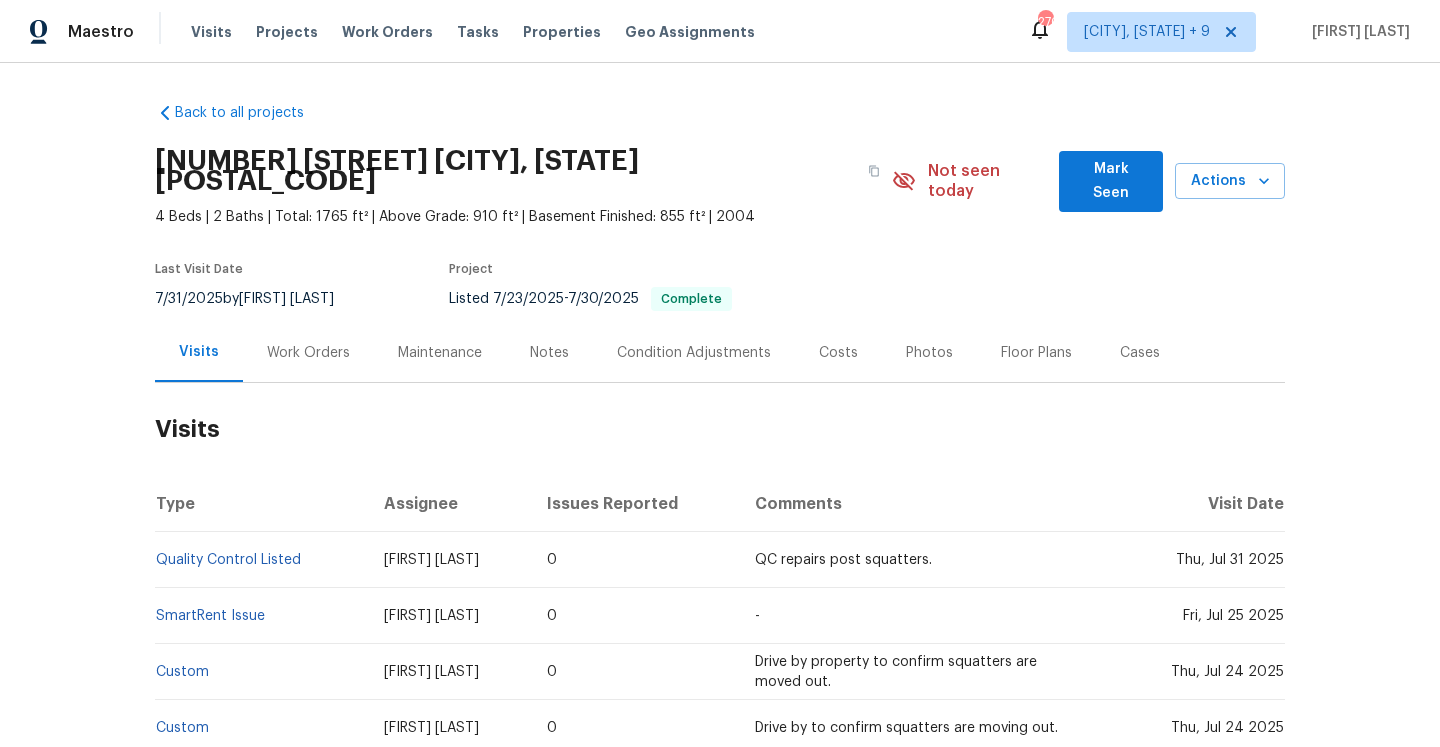 click on "Visits" at bounding box center (720, 429) 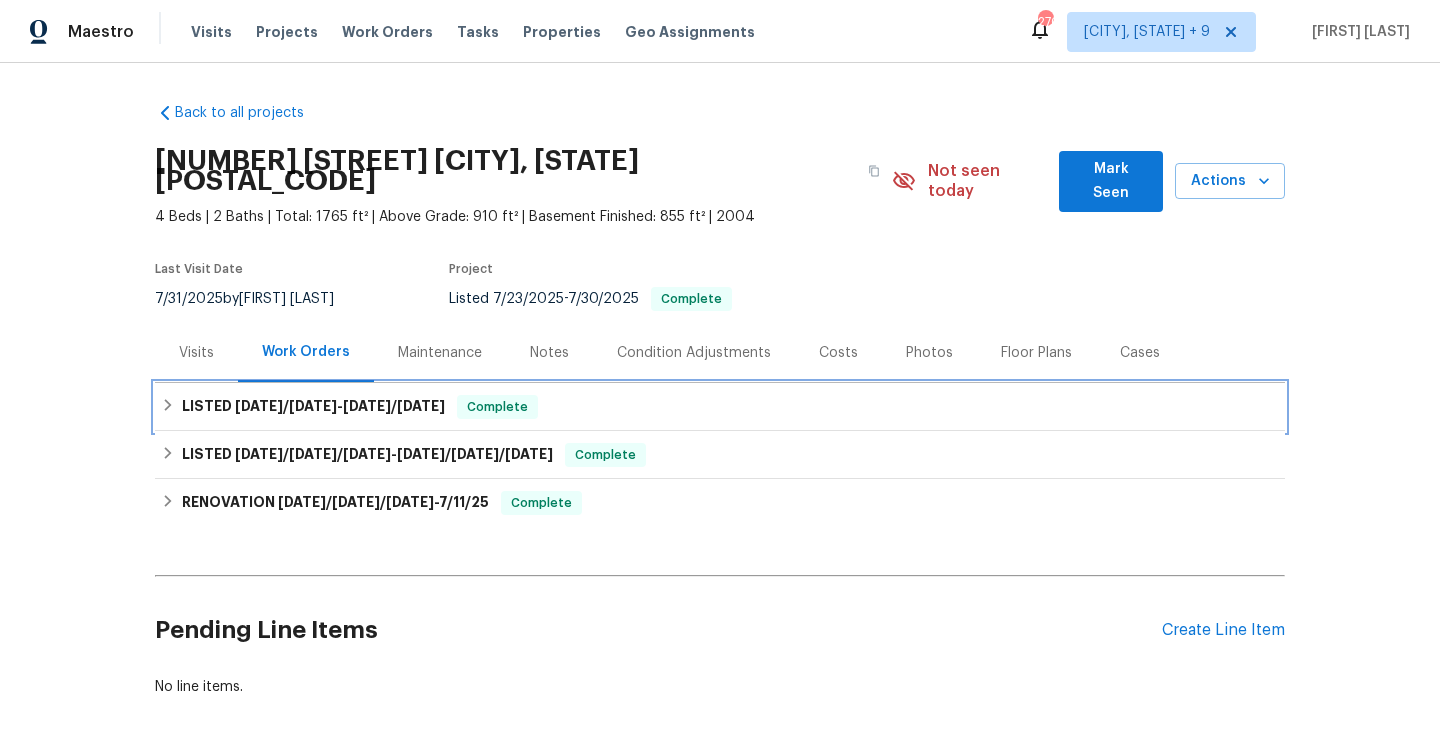 click on "Complete" at bounding box center [497, 407] 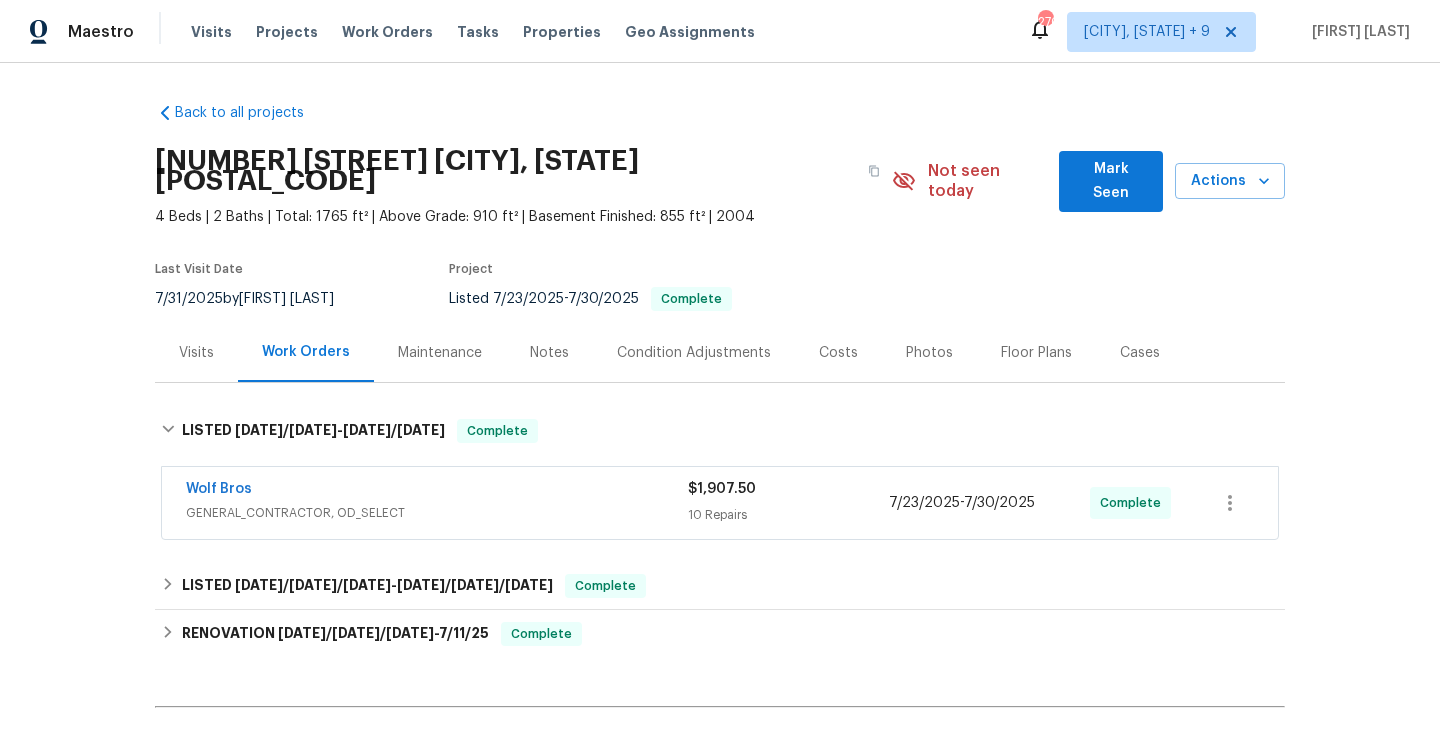 click on "Wolf Bros" at bounding box center [437, 491] 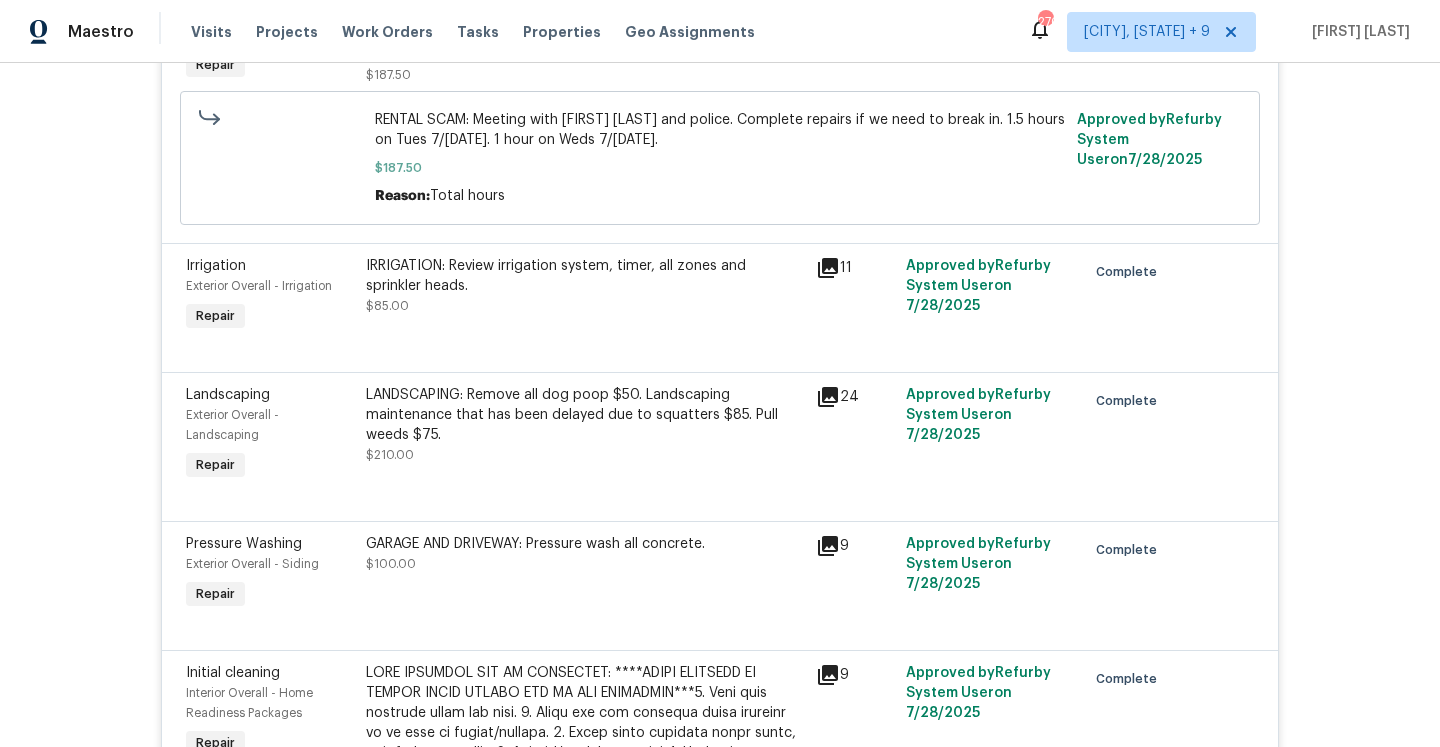 scroll, scrollTop: 972, scrollLeft: 0, axis: vertical 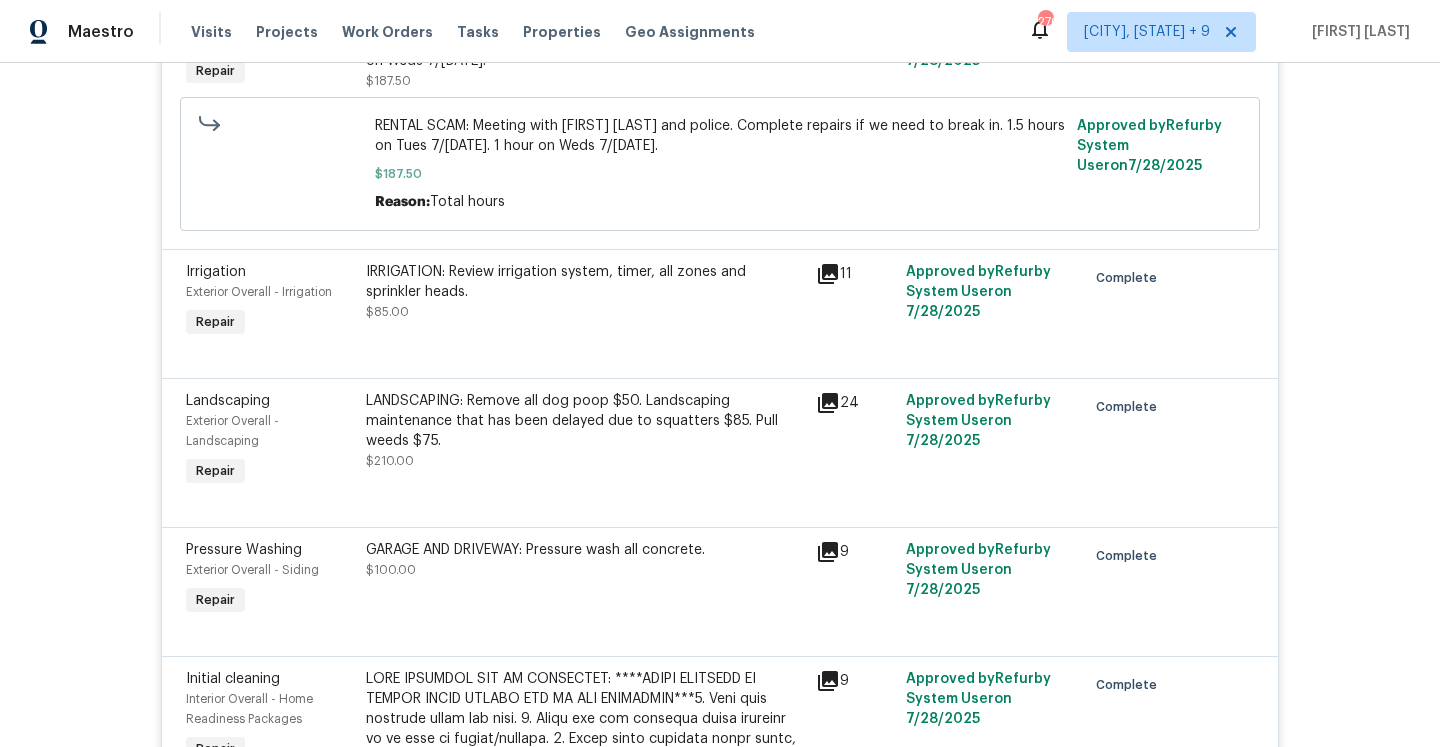 click on "IRRIGATION:  Review irrigation system, timer, all zones and sprinkler heads. $85.00" at bounding box center (585, 302) 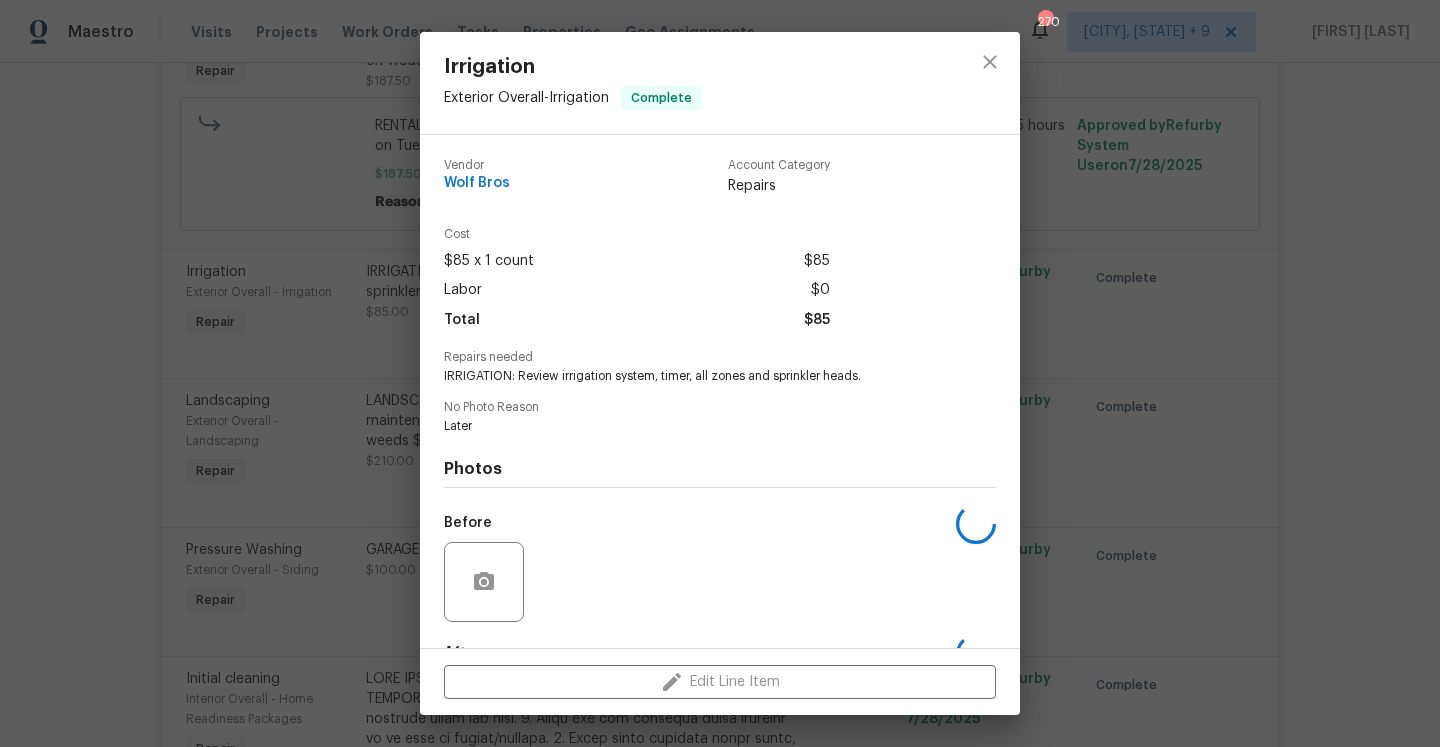 scroll, scrollTop: 124, scrollLeft: 0, axis: vertical 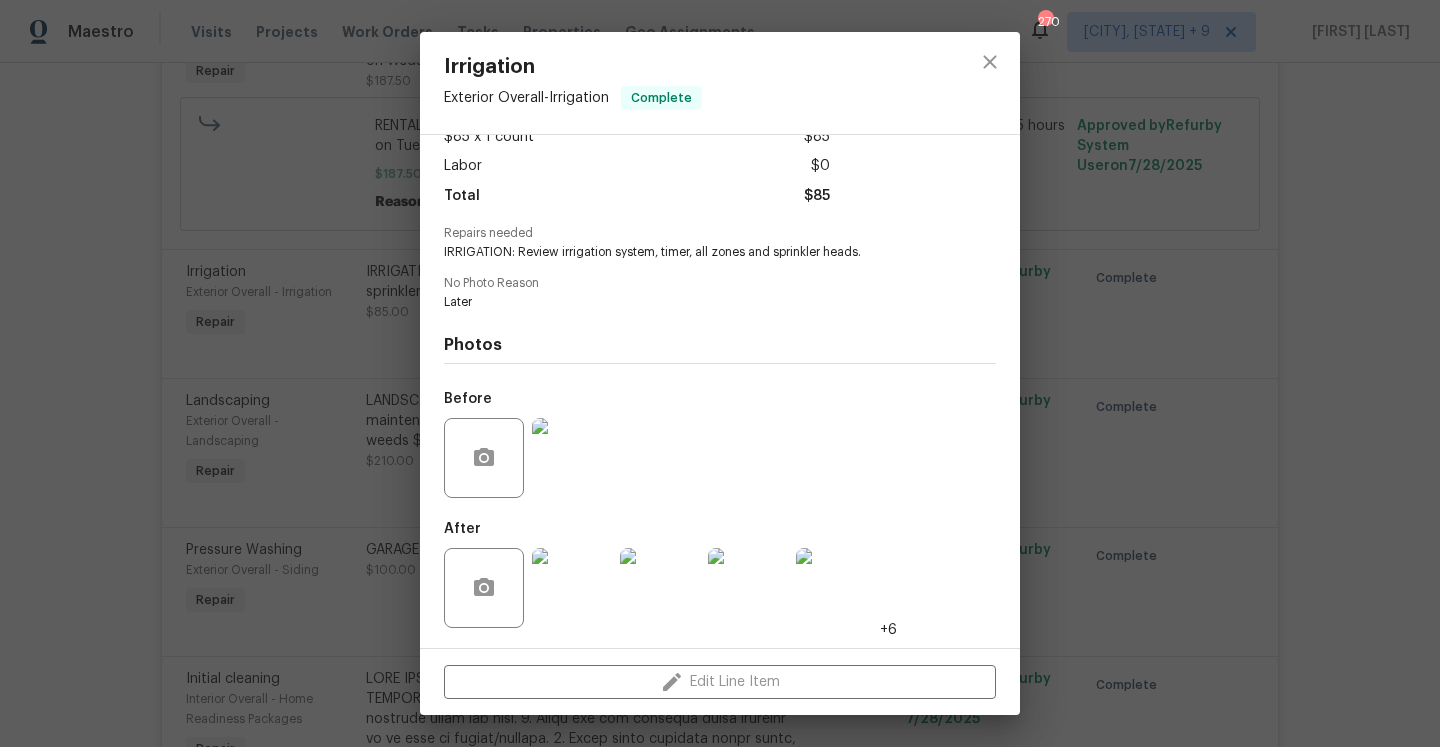 click at bounding box center (572, 588) 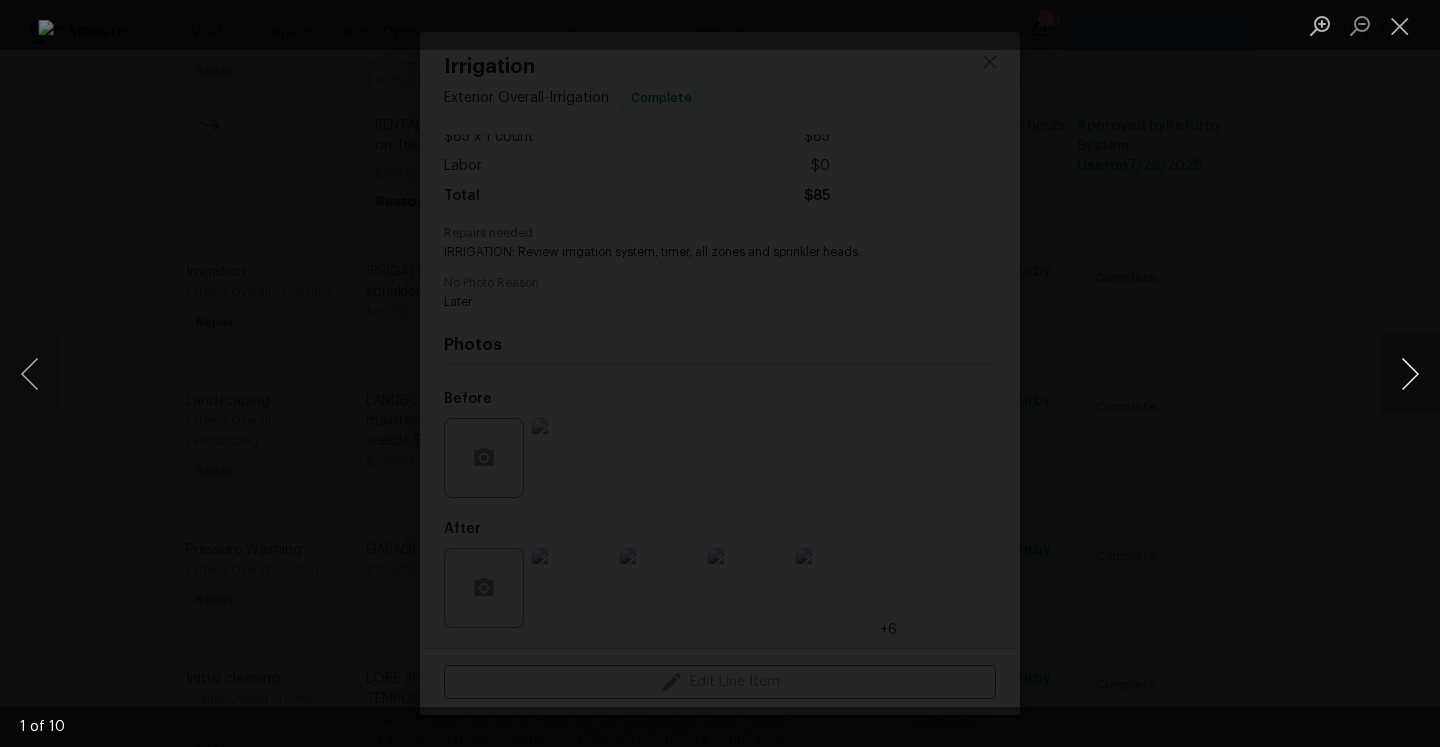 click at bounding box center [1410, 374] 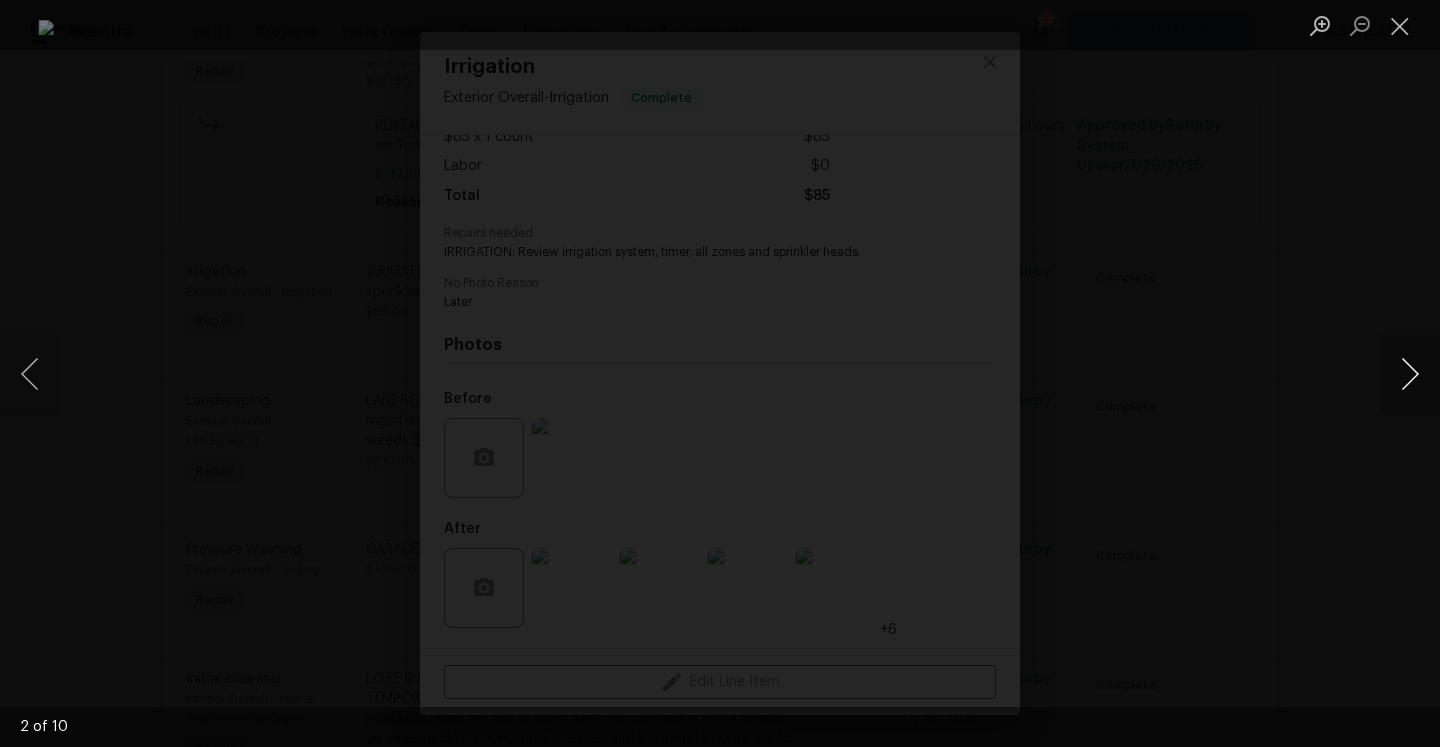 click at bounding box center [1410, 374] 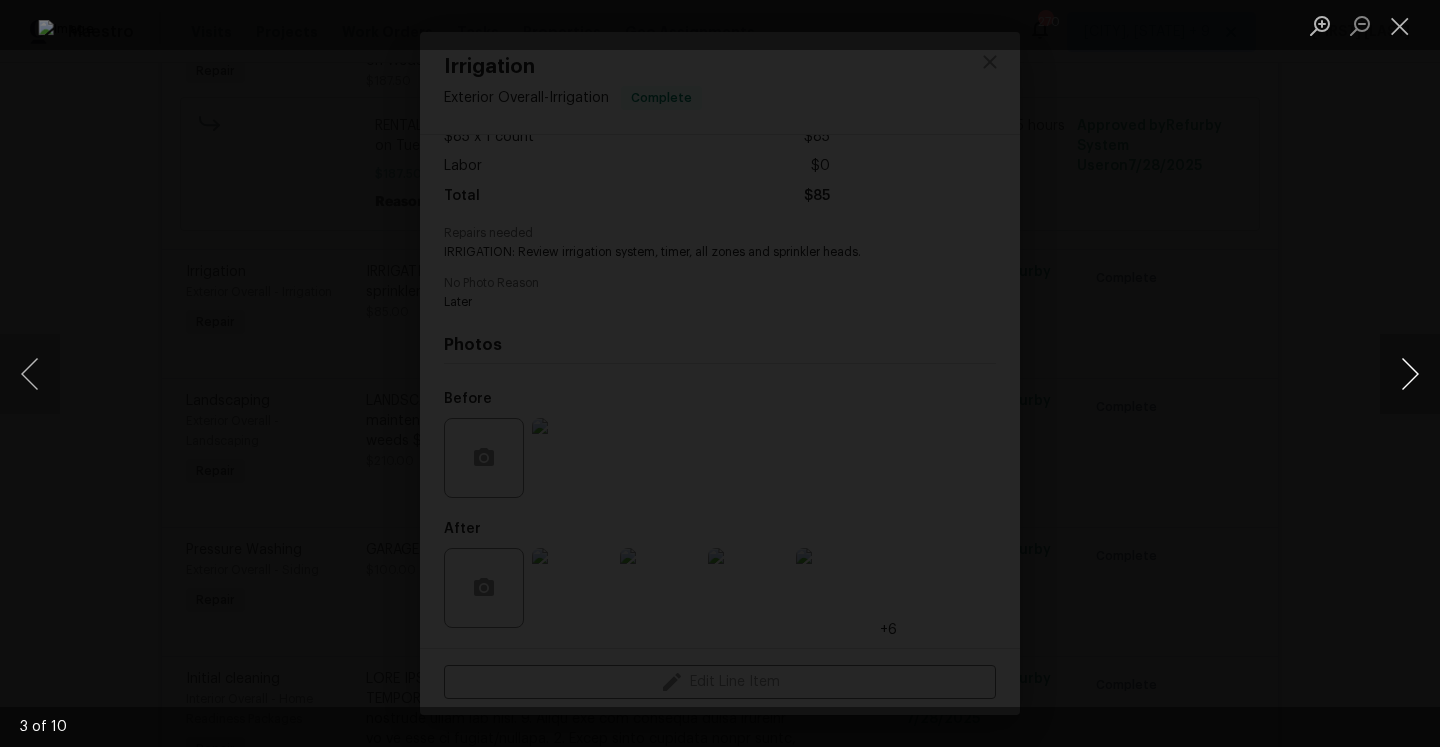 click at bounding box center [1410, 374] 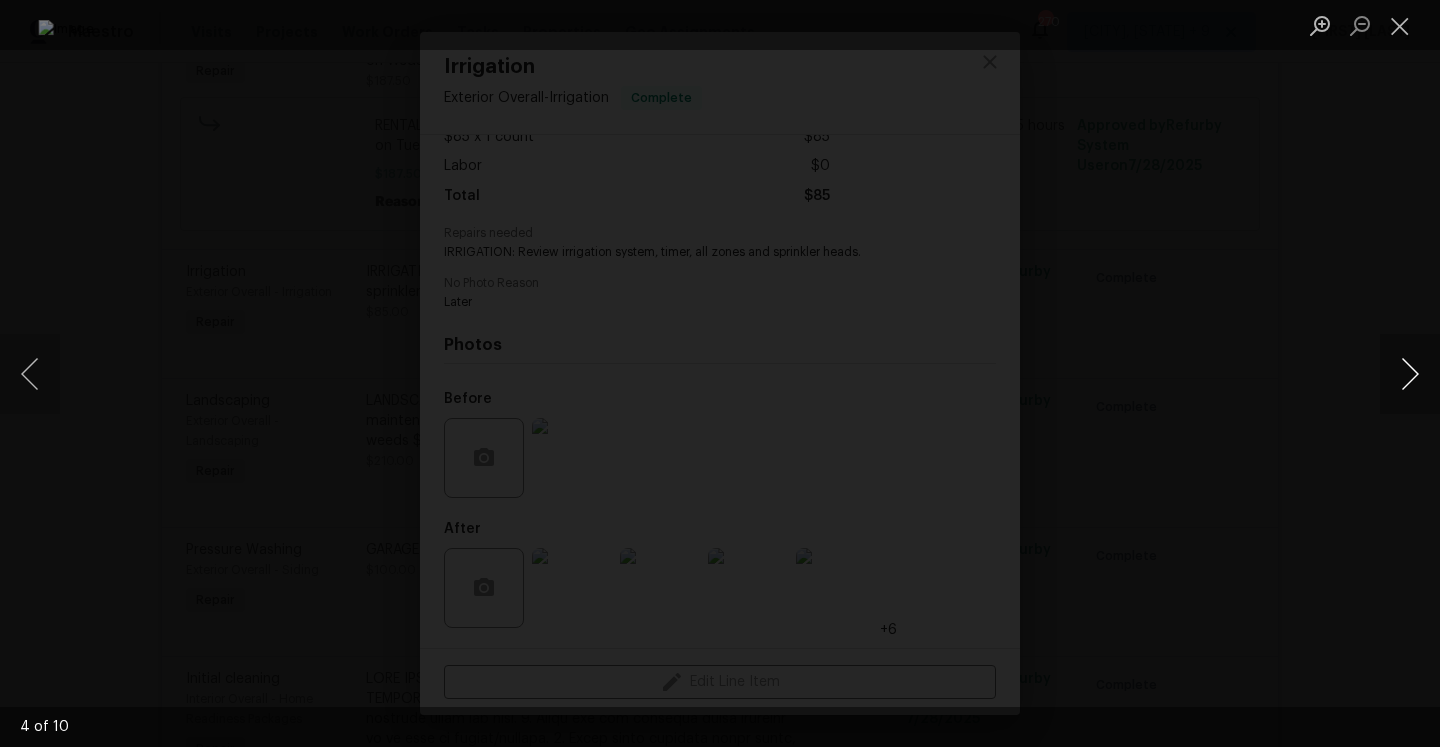 click at bounding box center [1410, 374] 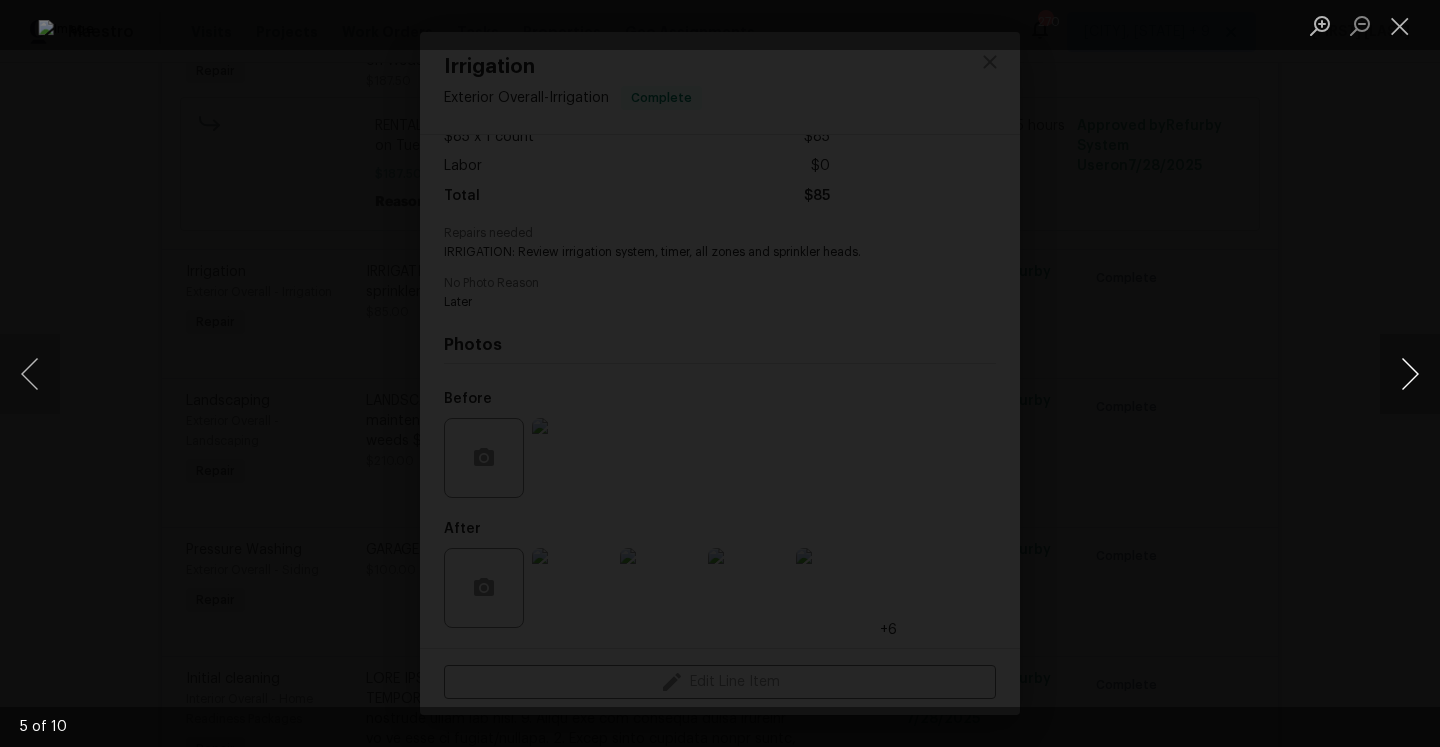click at bounding box center [1410, 374] 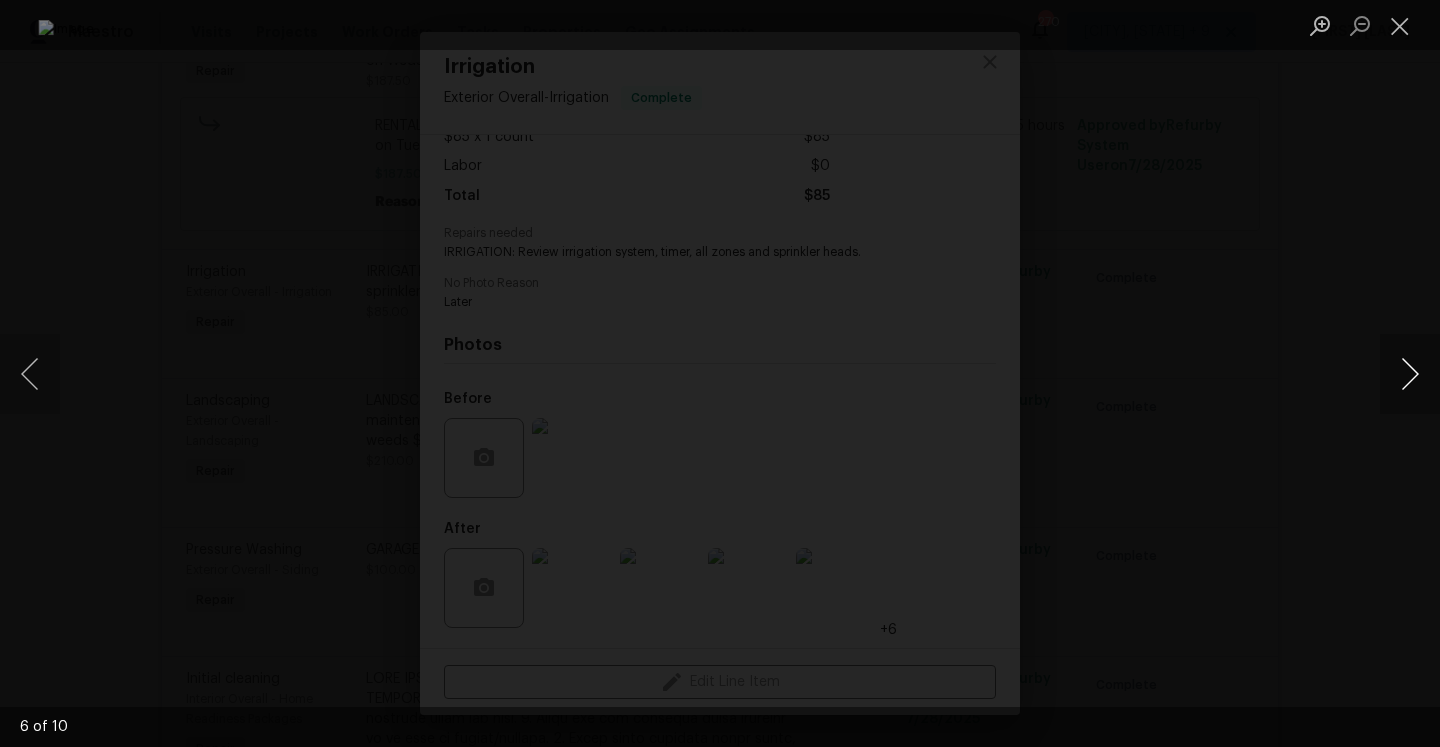 click at bounding box center (1410, 374) 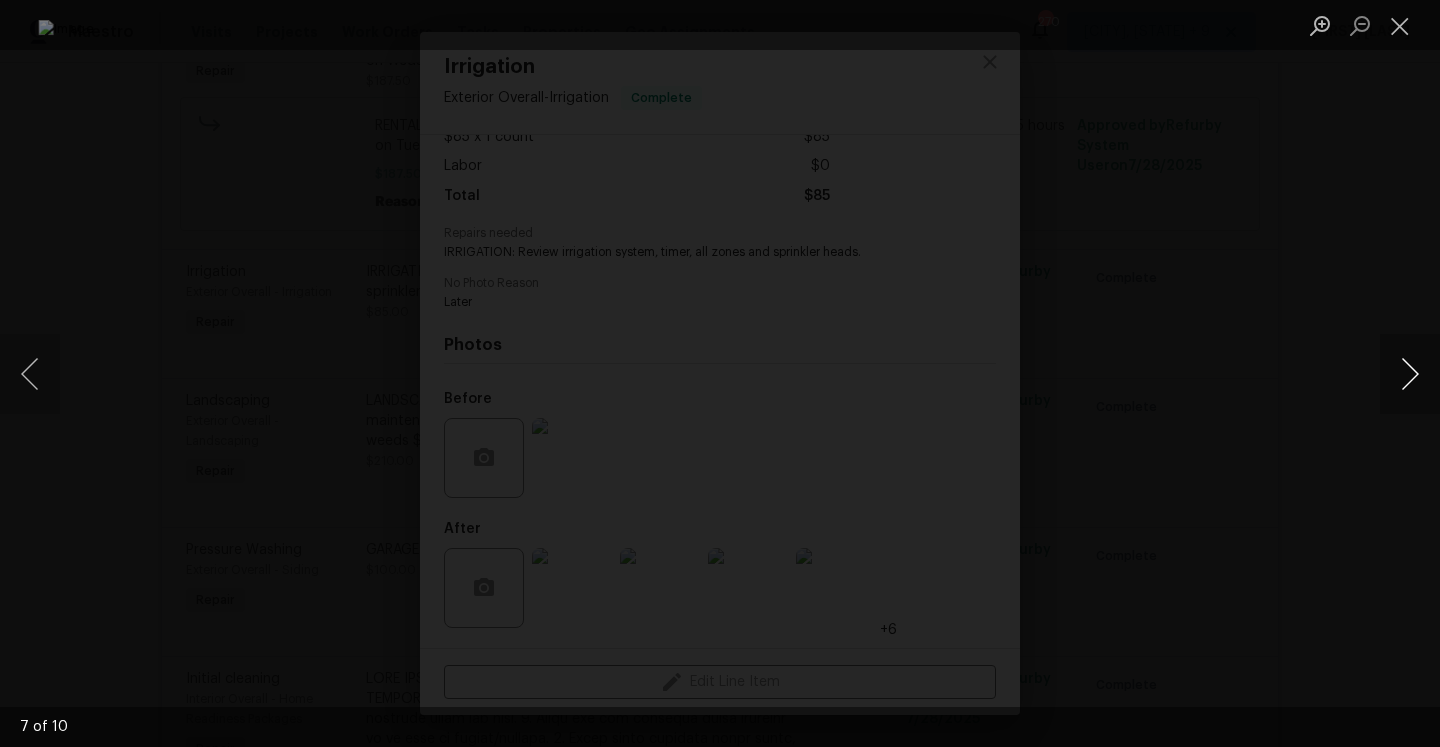 click at bounding box center [1410, 374] 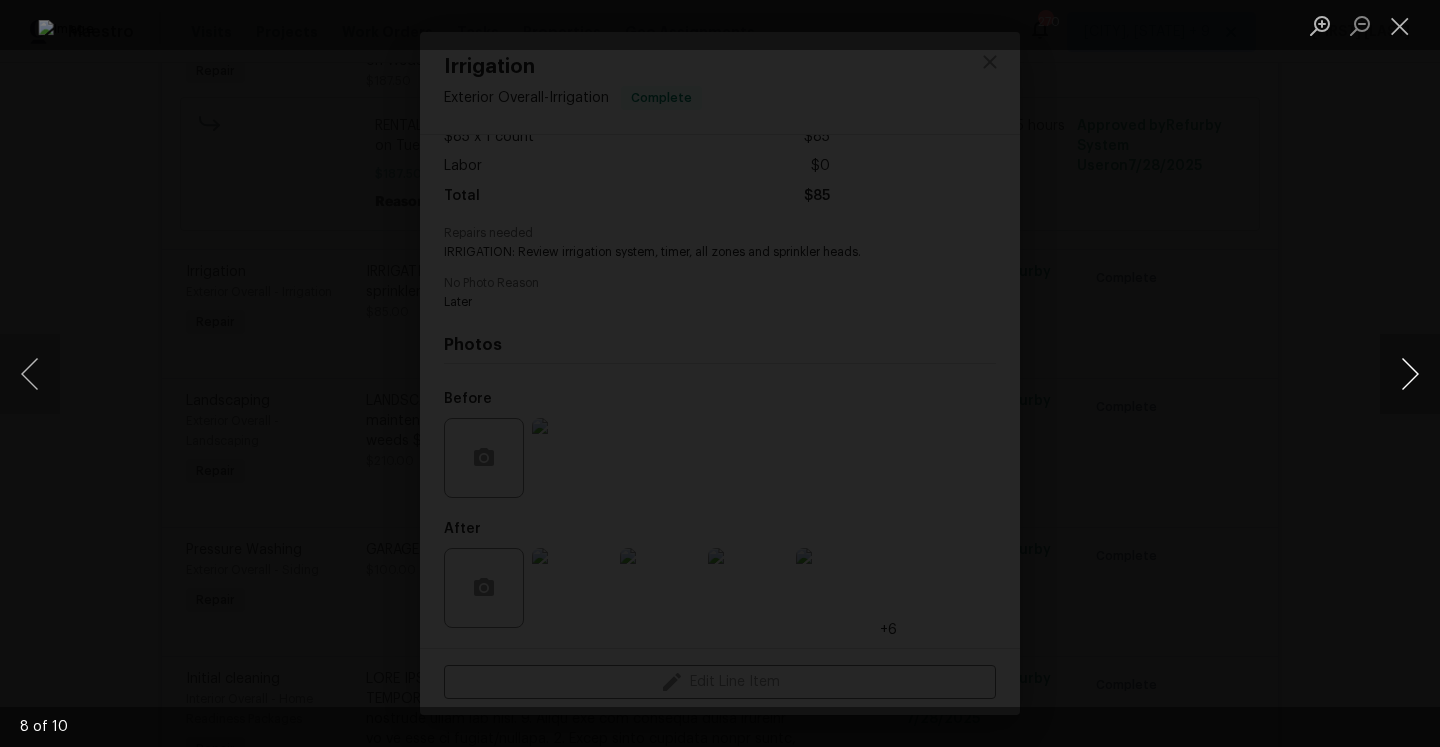 click at bounding box center [1410, 374] 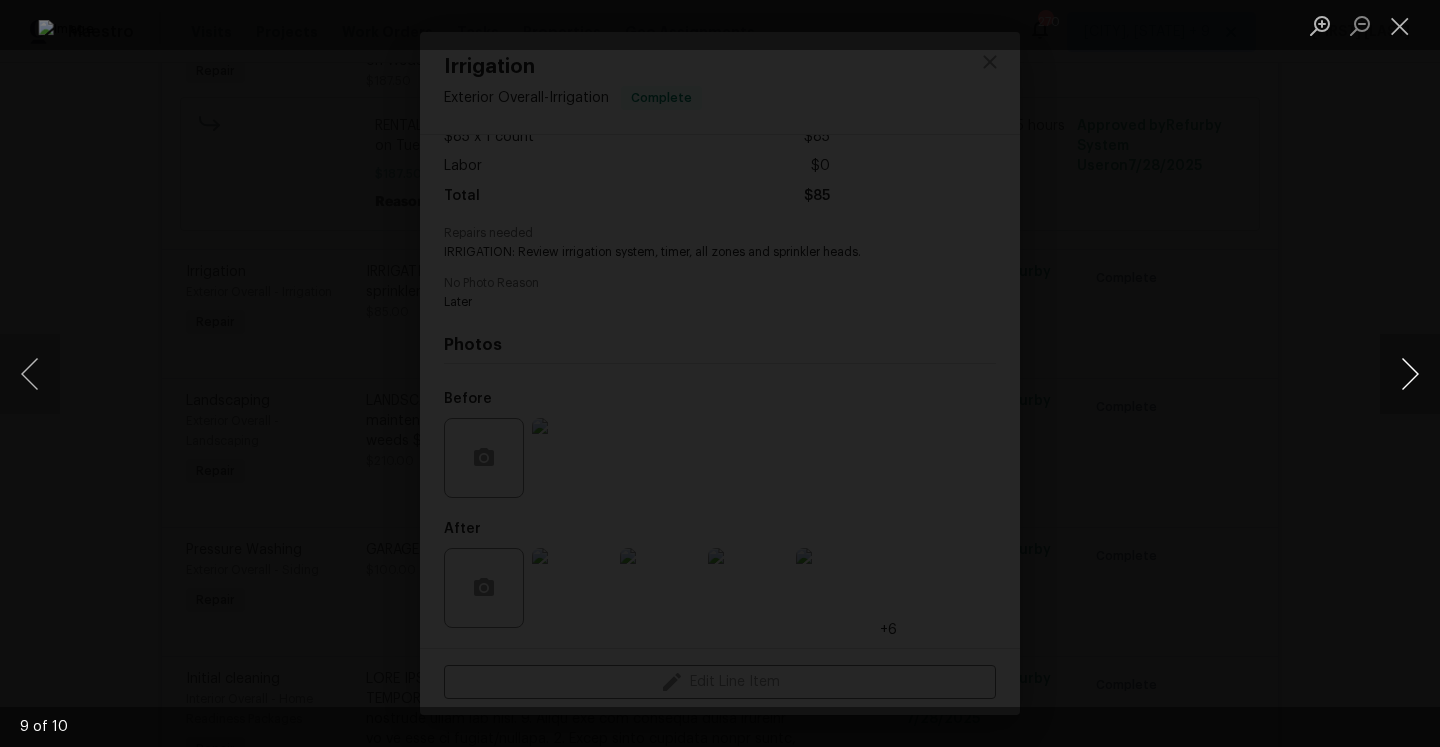 click at bounding box center (1410, 374) 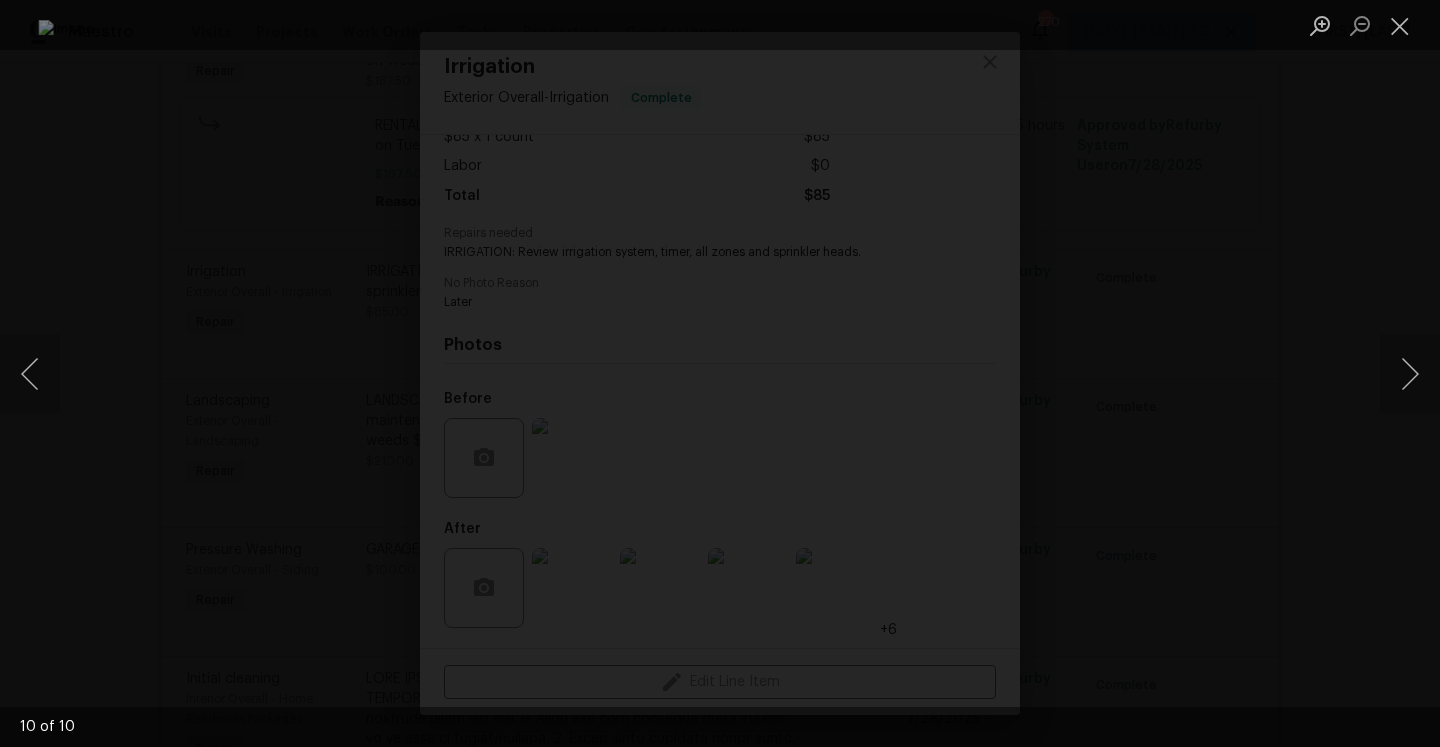 click at bounding box center (720, 373) 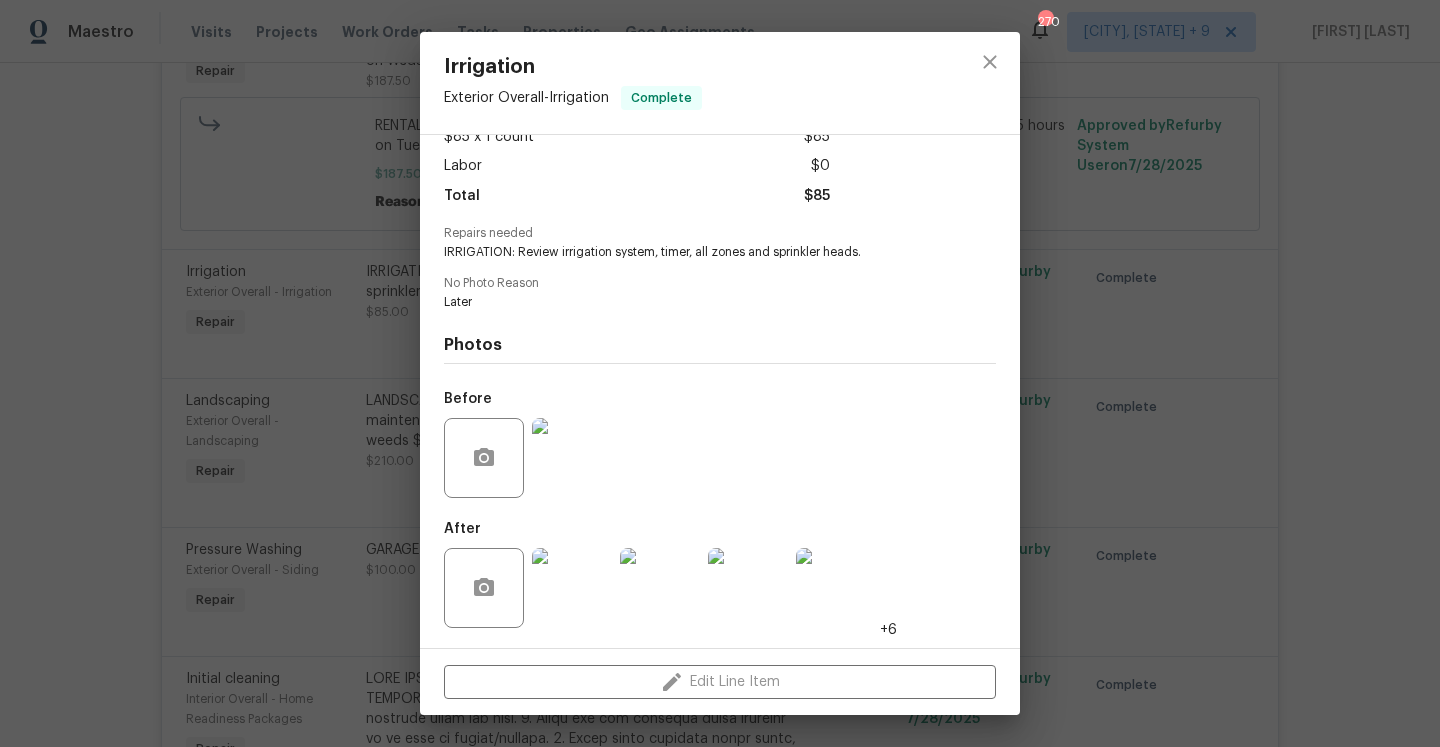 click on "Irrigation Exterior Overall  -  Irrigation Complete Vendor Wolf Bros Account Category Repairs Cost $85 x 1 count $85 Labor $0 Total $85 Repairs needed IRRIGATION:  Review irrigation system, timer, all zones and sprinkler heads. No Photo Reason Later Photos Before After  +6  Edit Line Item" at bounding box center [720, 373] 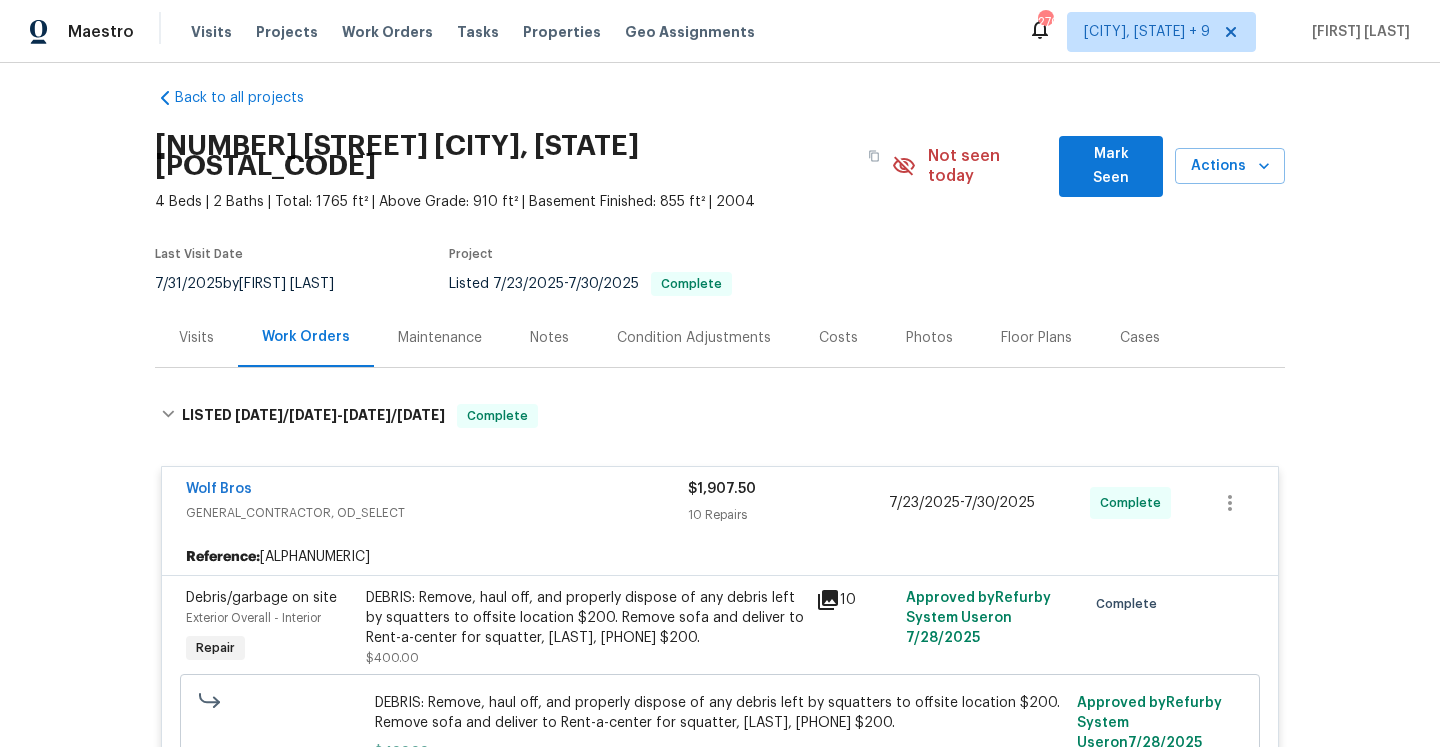 scroll, scrollTop: 0, scrollLeft: 0, axis: both 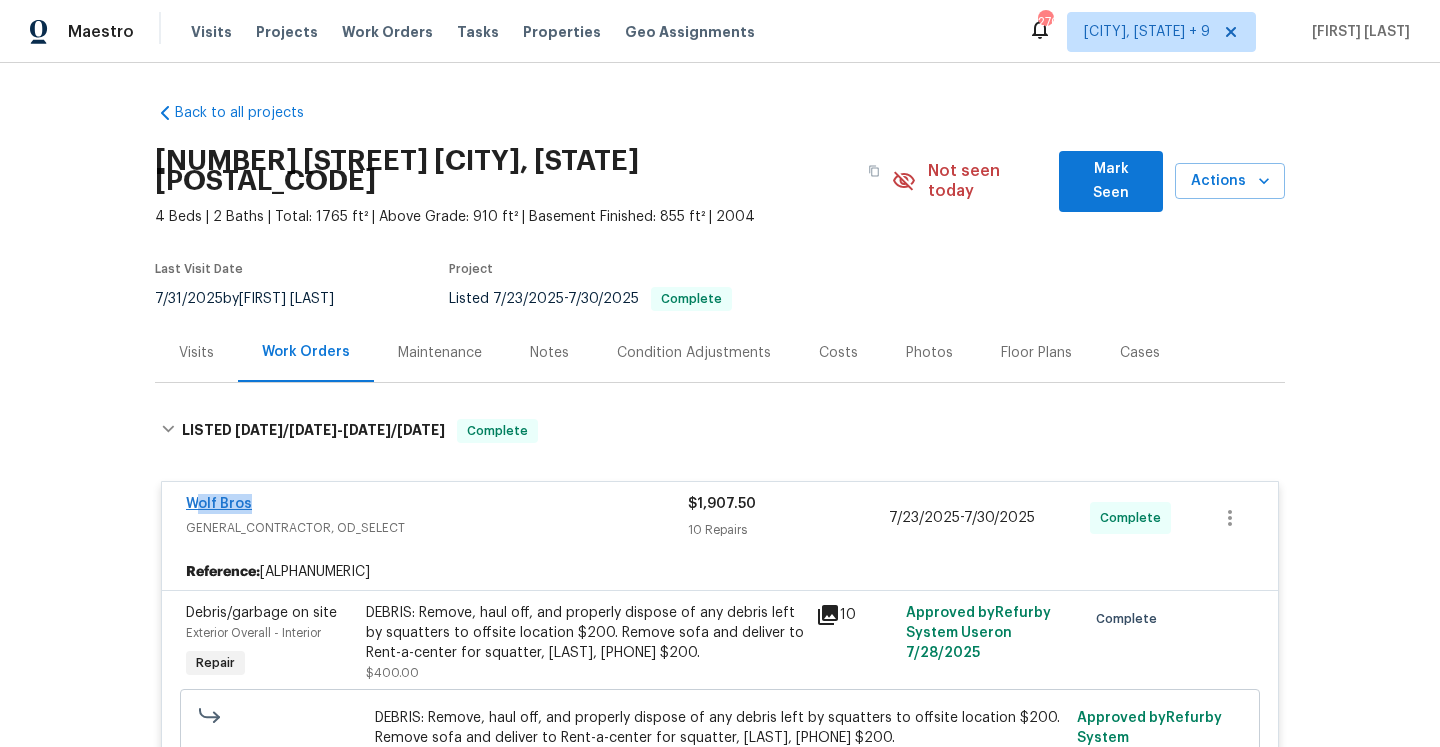 drag, startPoint x: 251, startPoint y: 487, endPoint x: 192, endPoint y: 487, distance: 59 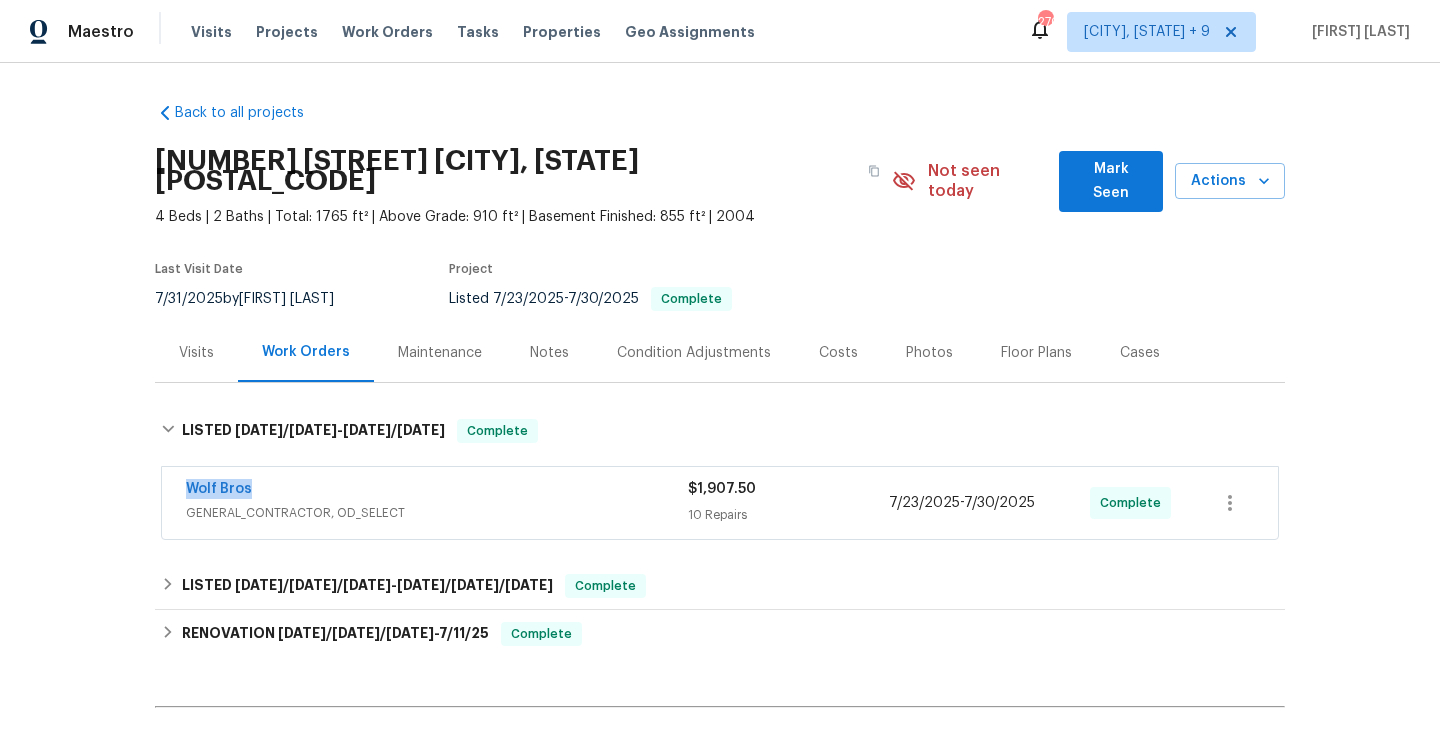 copy on "Wolf Bros" 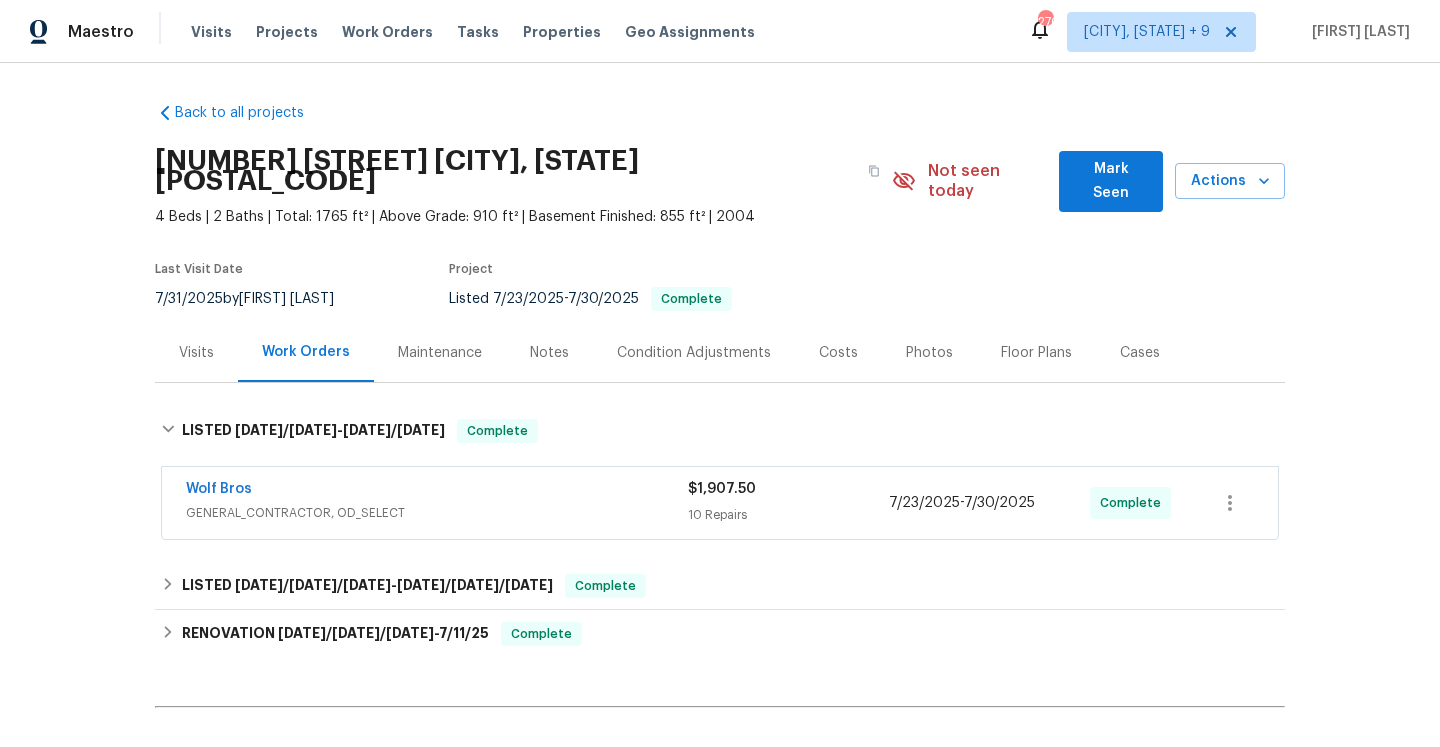 click on "GENERAL_CONTRACTOR, OD_SELECT" at bounding box center (437, 513) 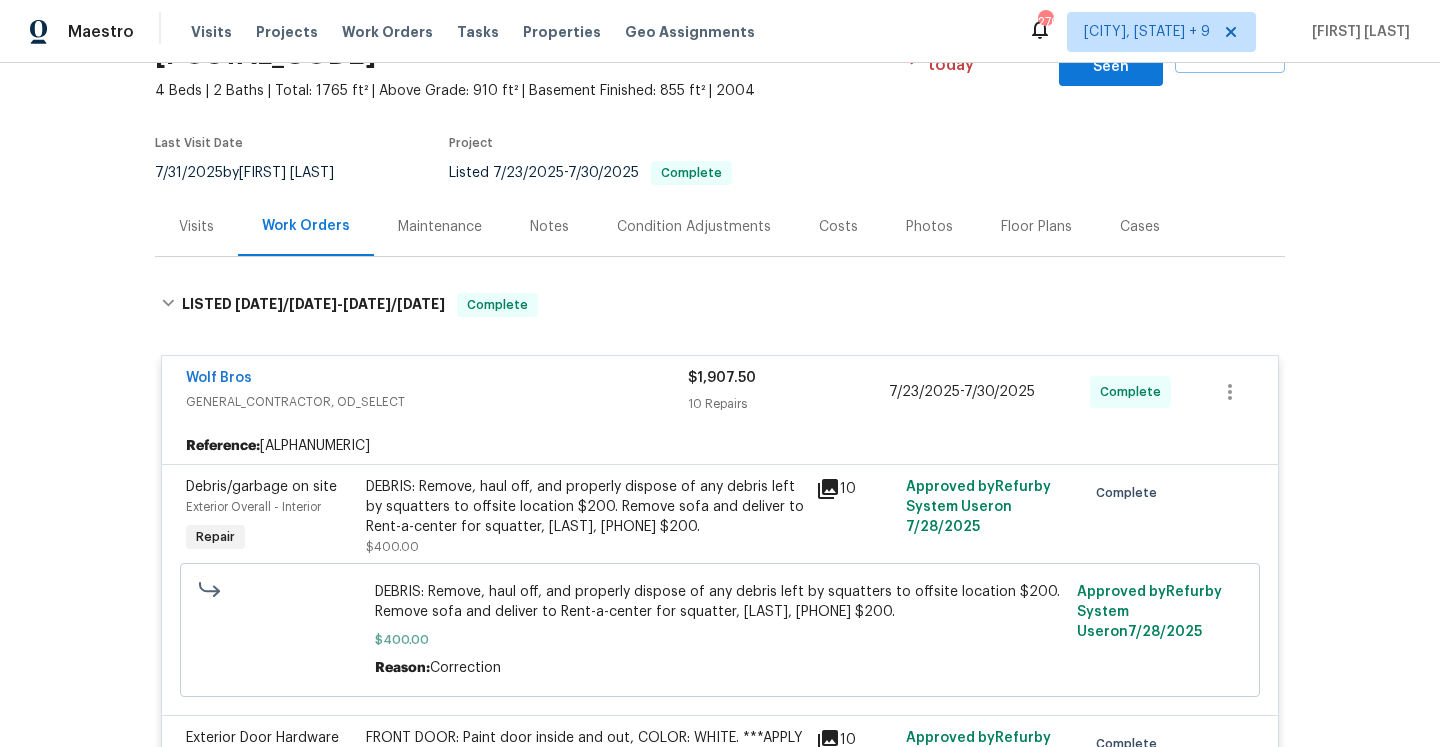 scroll, scrollTop: 157, scrollLeft: 0, axis: vertical 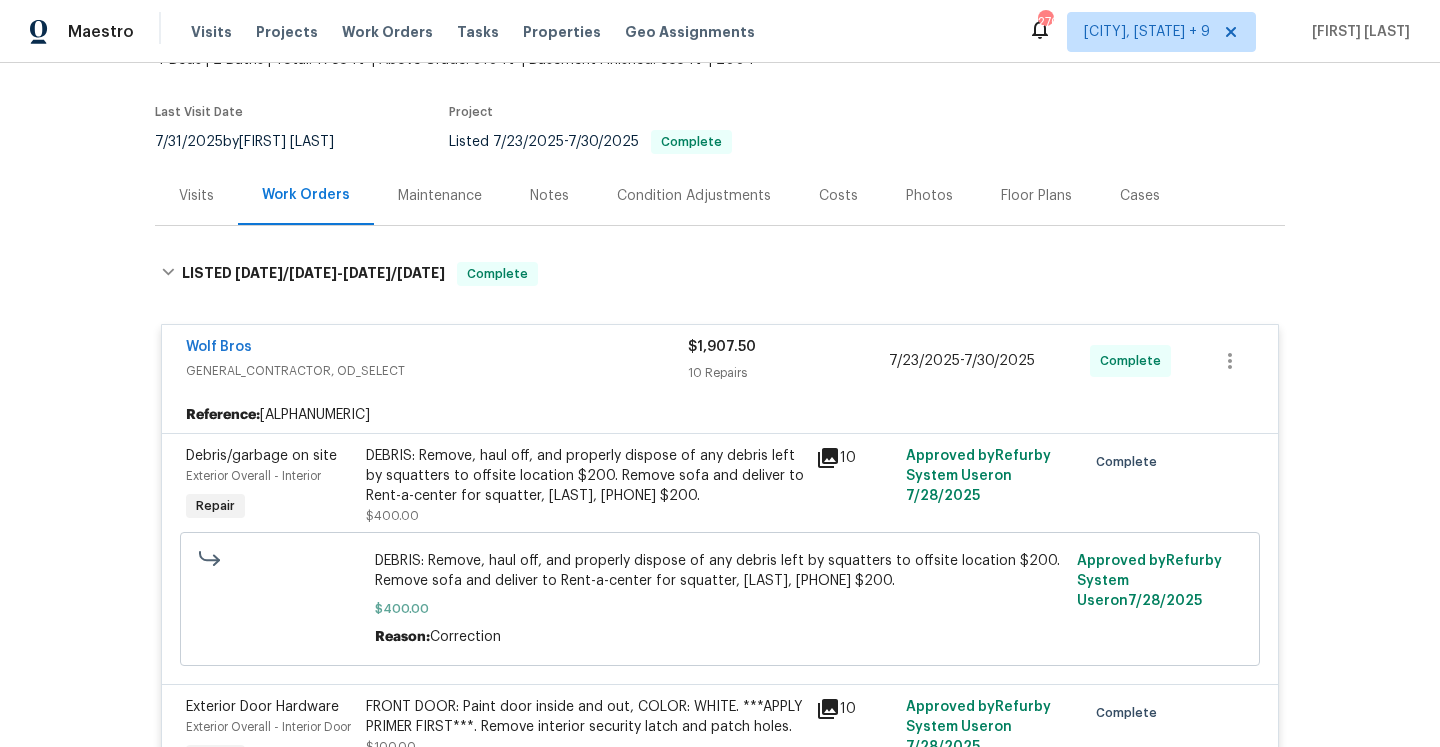 click on "Visits" at bounding box center [196, 195] 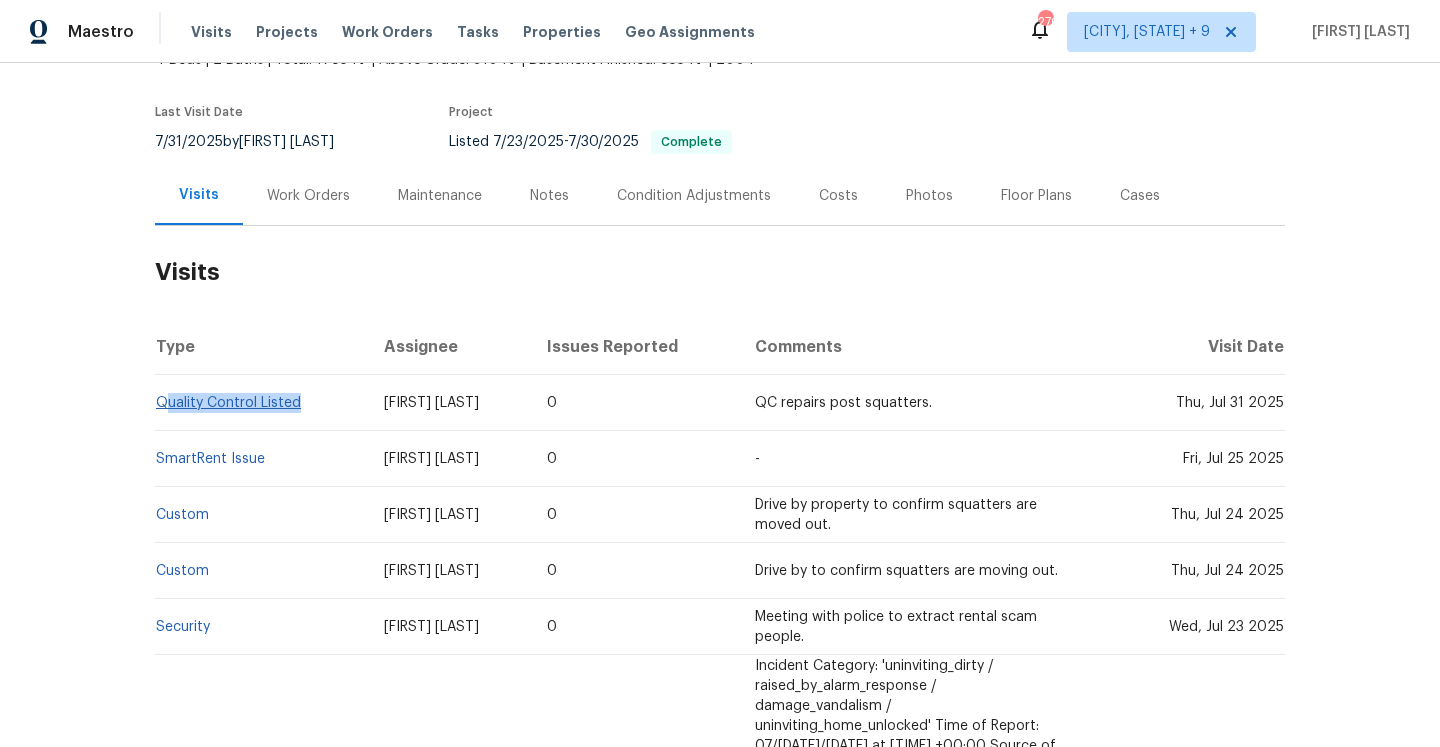 drag, startPoint x: 315, startPoint y: 390, endPoint x: 162, endPoint y: 387, distance: 153.0294 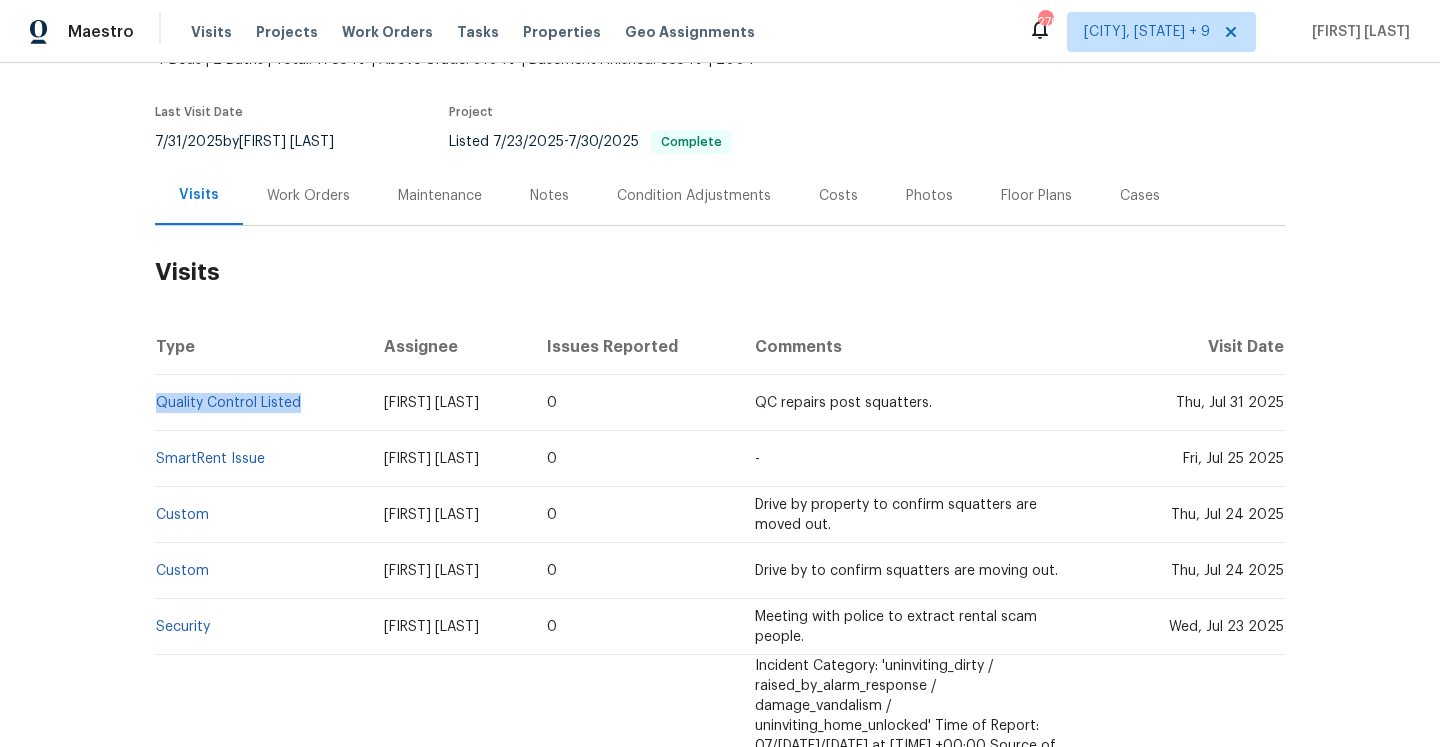copy on "Quality Control Listed" 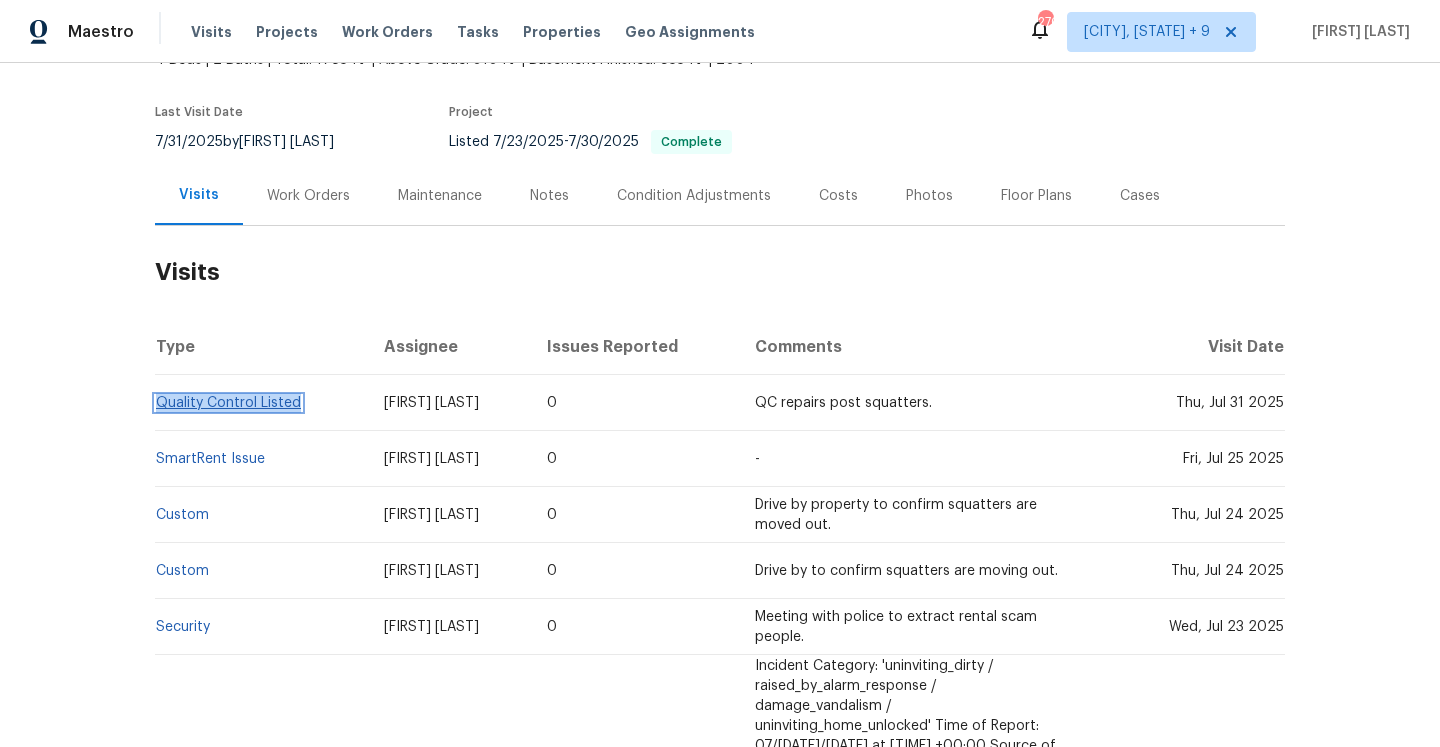 click on "Quality Control Listed" at bounding box center [228, 403] 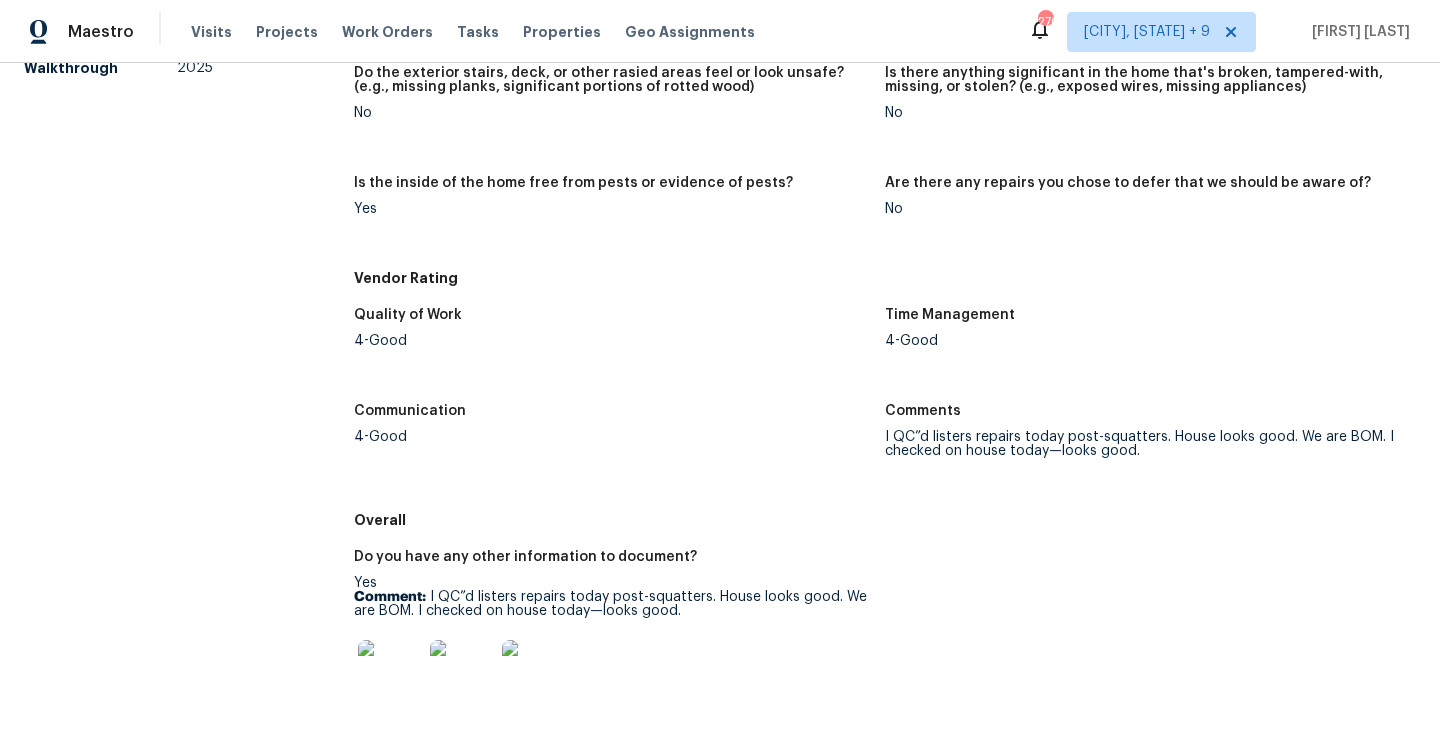 scroll, scrollTop: 990, scrollLeft: 0, axis: vertical 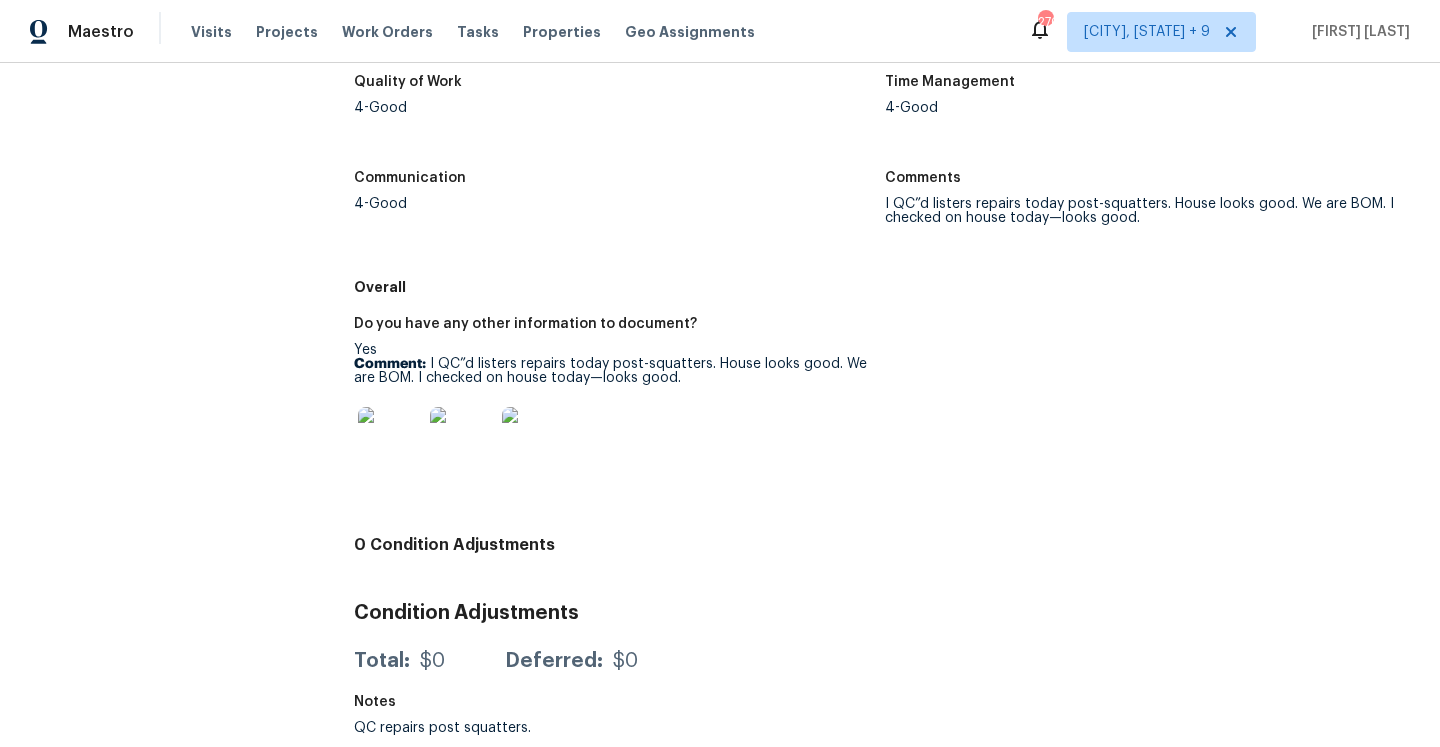 click at bounding box center (390, 439) 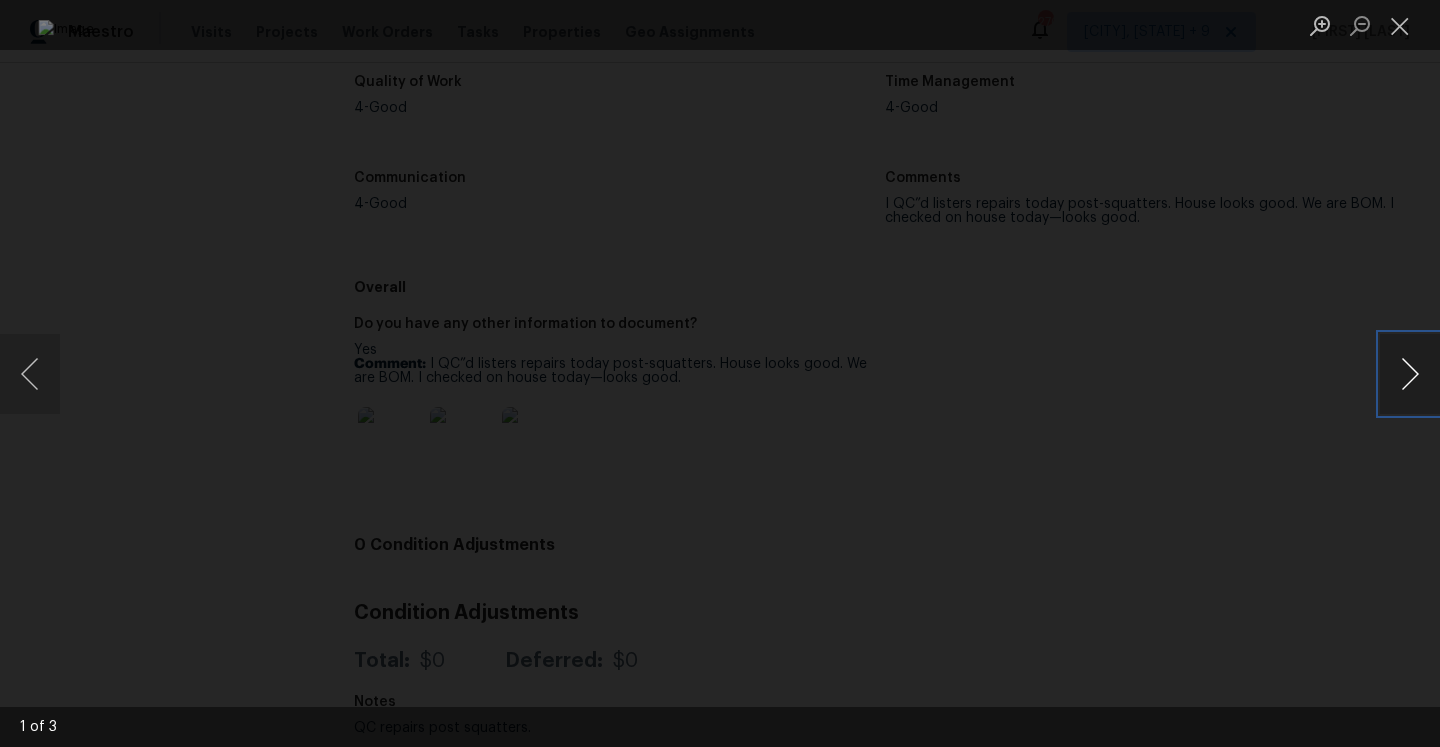 click at bounding box center (1410, 374) 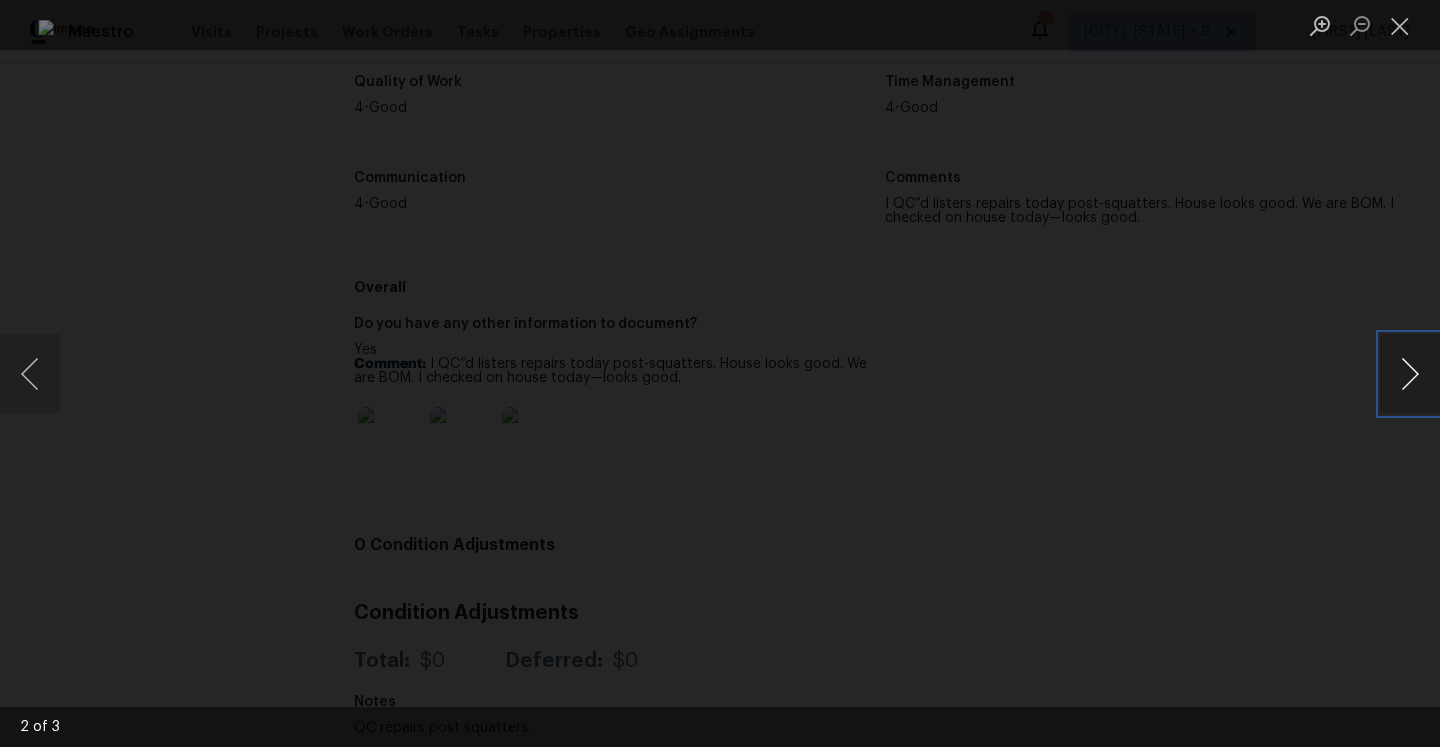 click at bounding box center (1410, 374) 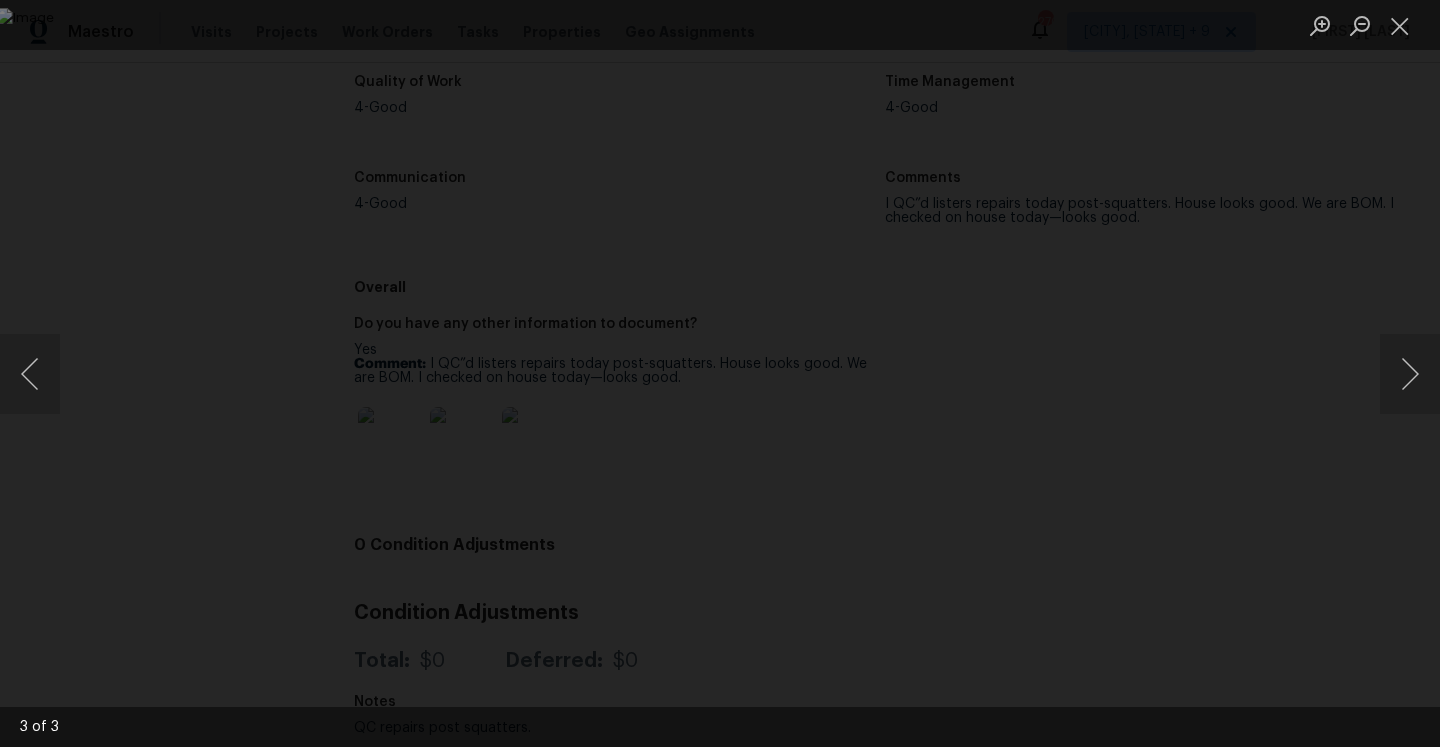 click at bounding box center [720, 373] 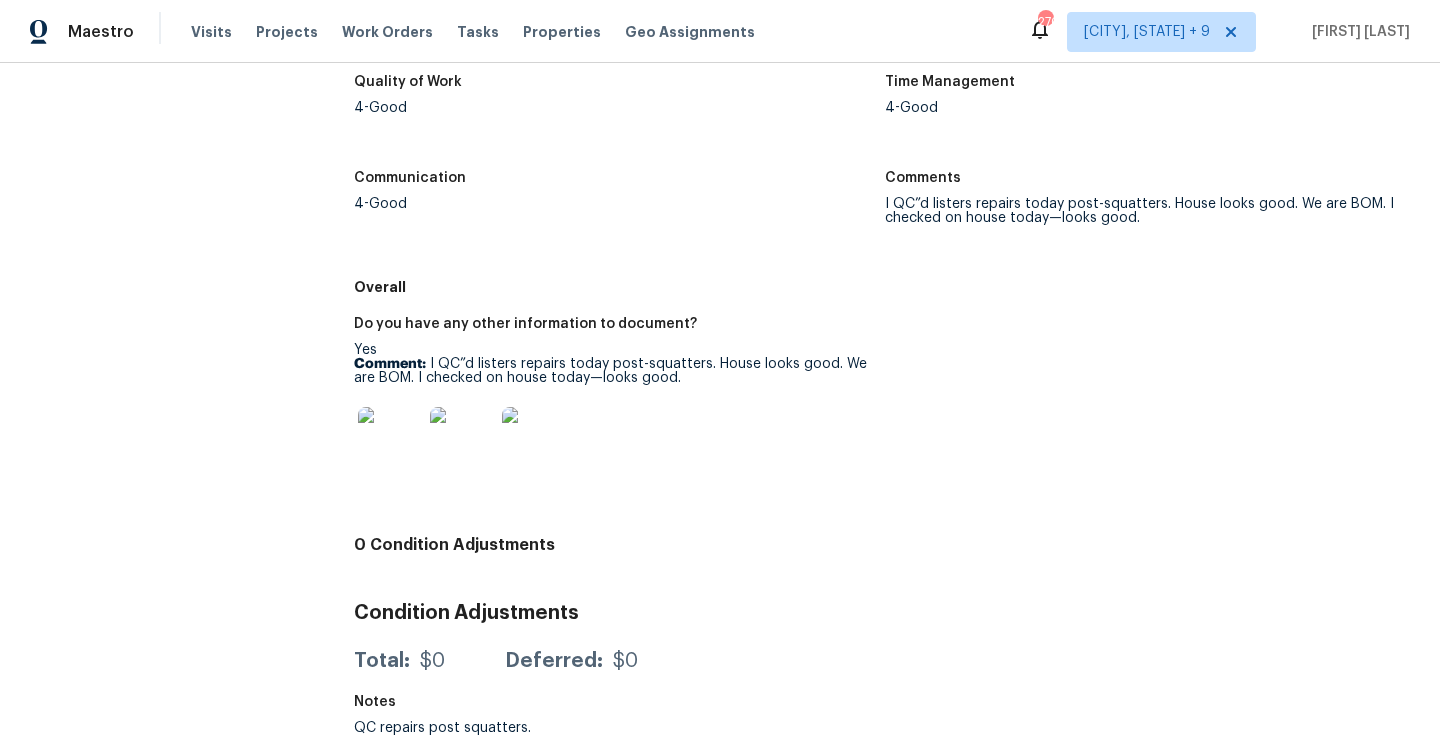 scroll, scrollTop: 0, scrollLeft: 0, axis: both 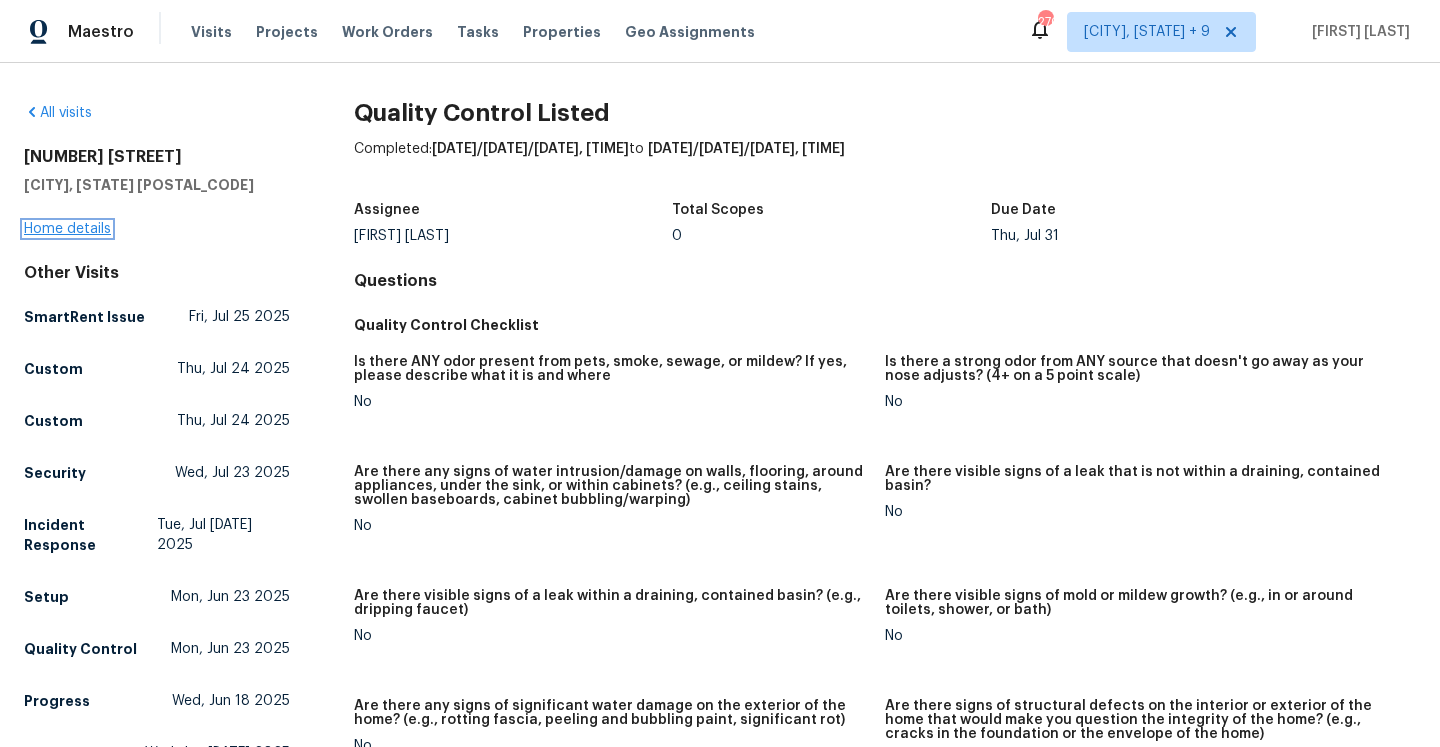 click on "Home details" at bounding box center [67, 229] 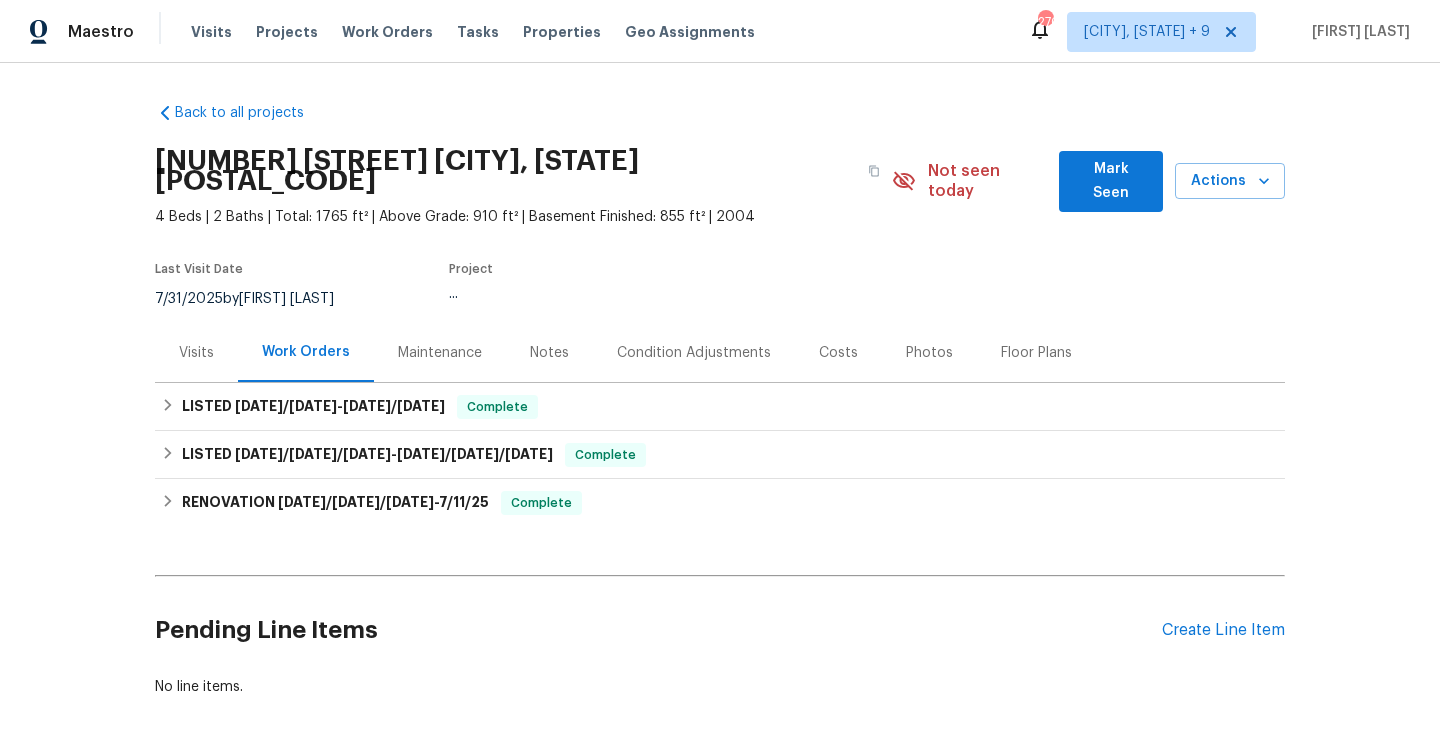 click on "Visits" at bounding box center (196, 353) 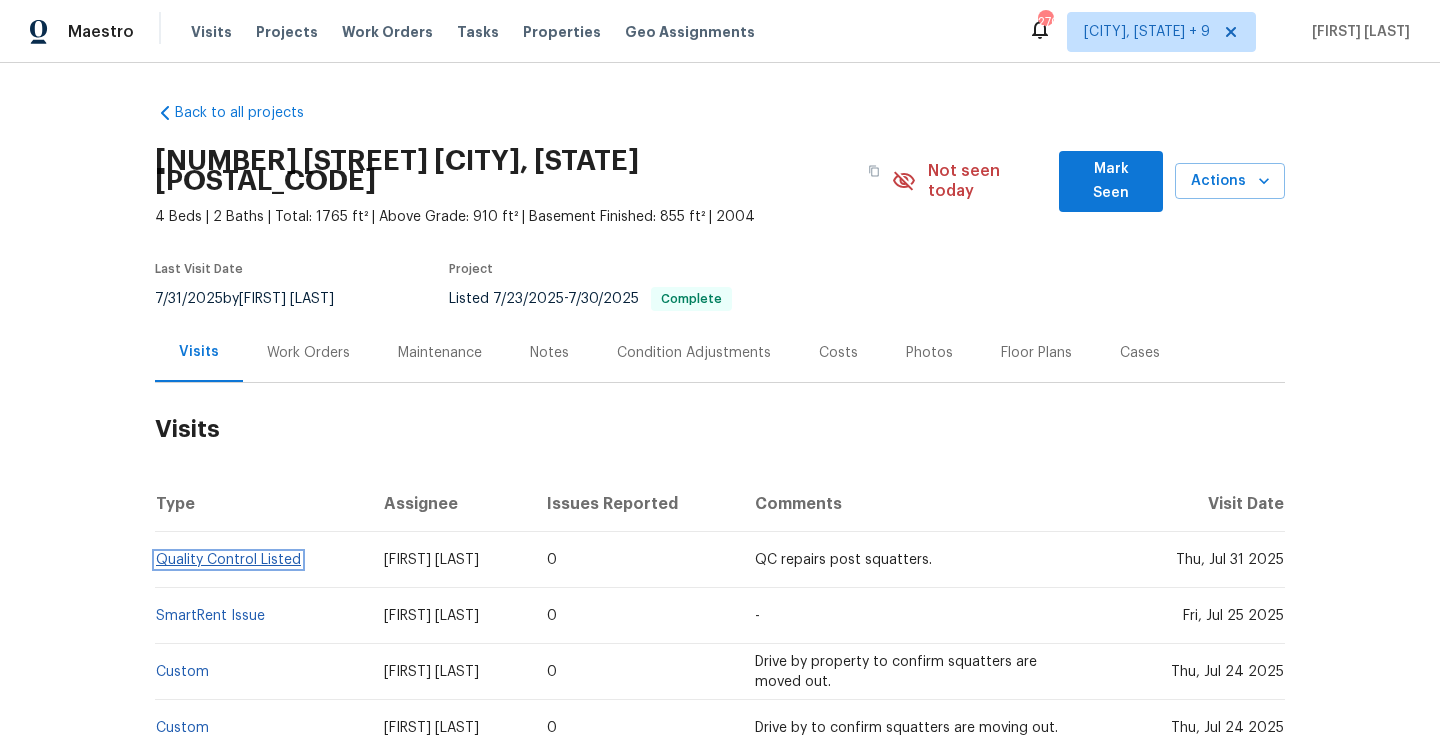 click on "Quality Control Listed" at bounding box center [228, 560] 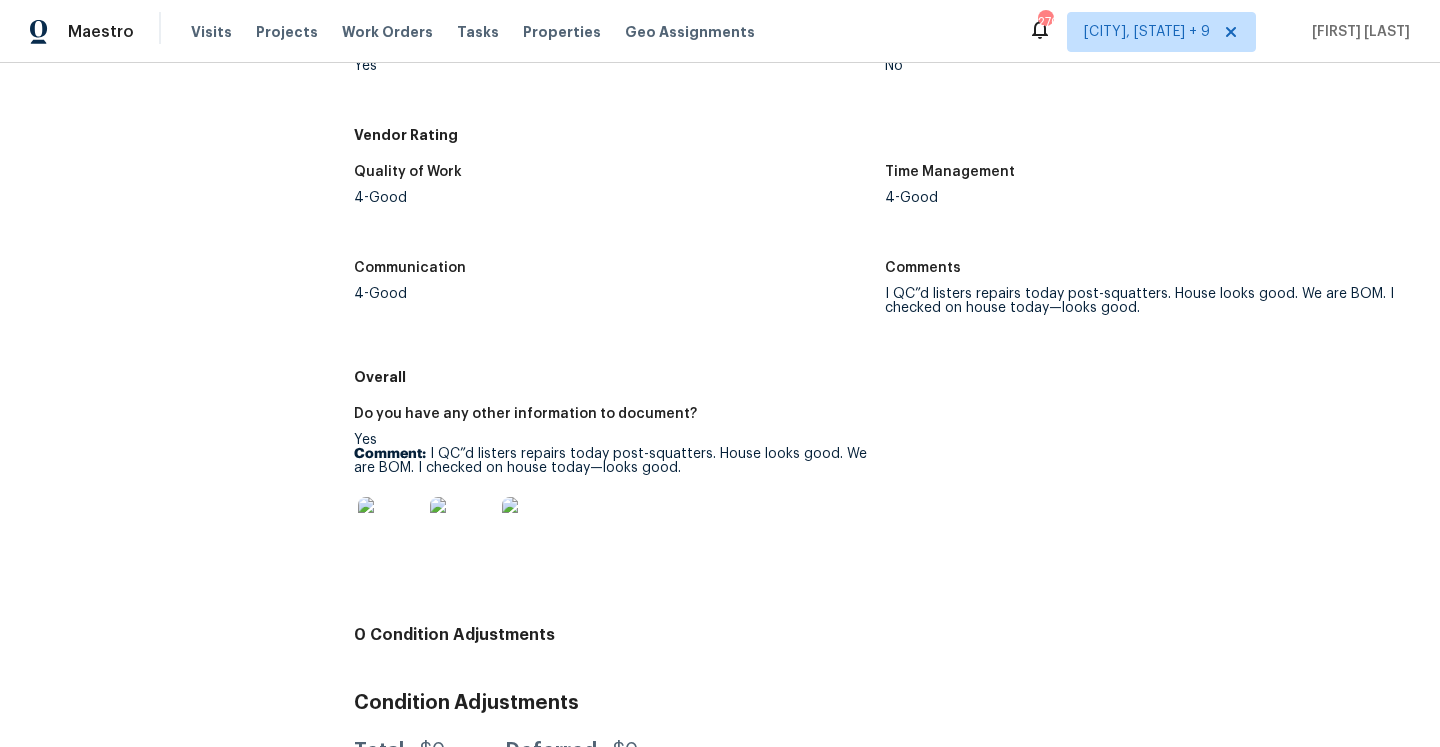 scroll, scrollTop: 979, scrollLeft: 0, axis: vertical 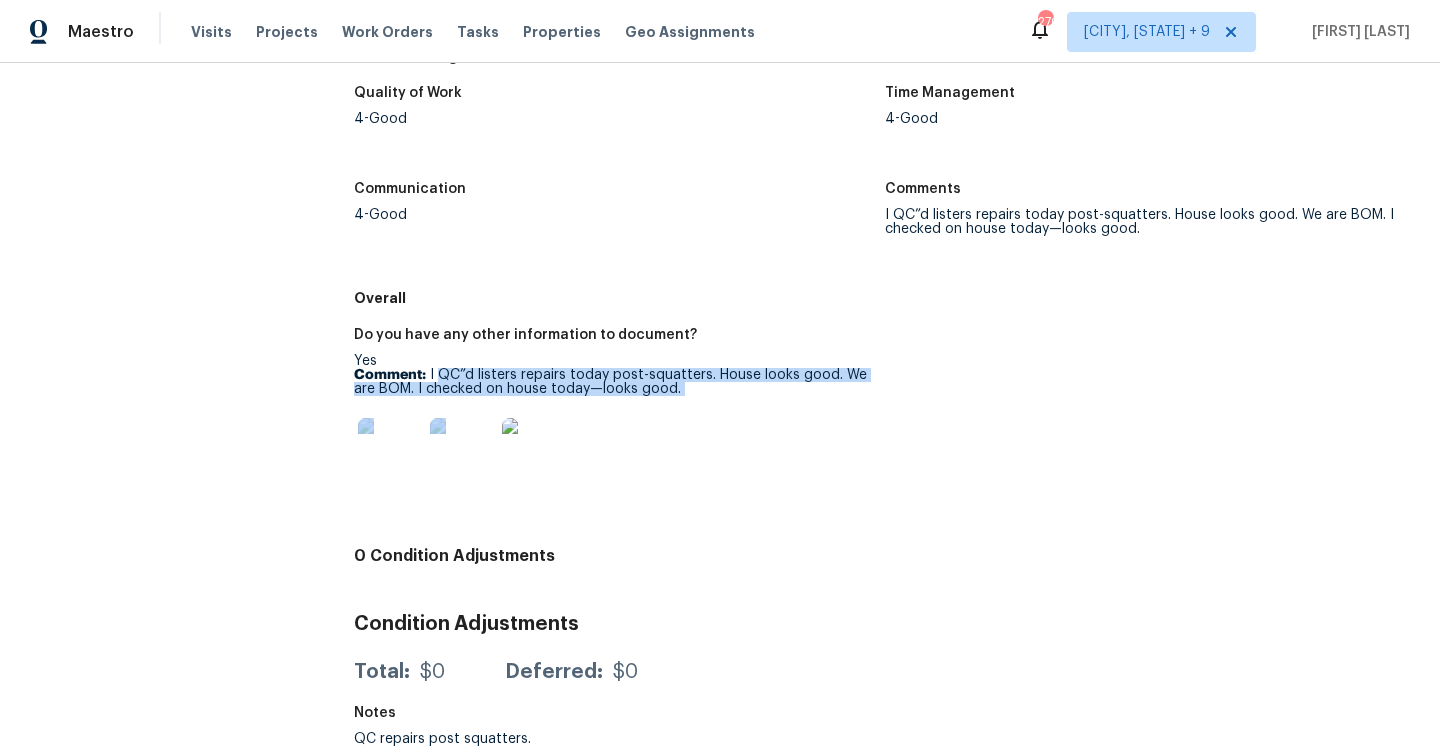 drag, startPoint x: 440, startPoint y: 377, endPoint x: 699, endPoint y: 398, distance: 259.84995 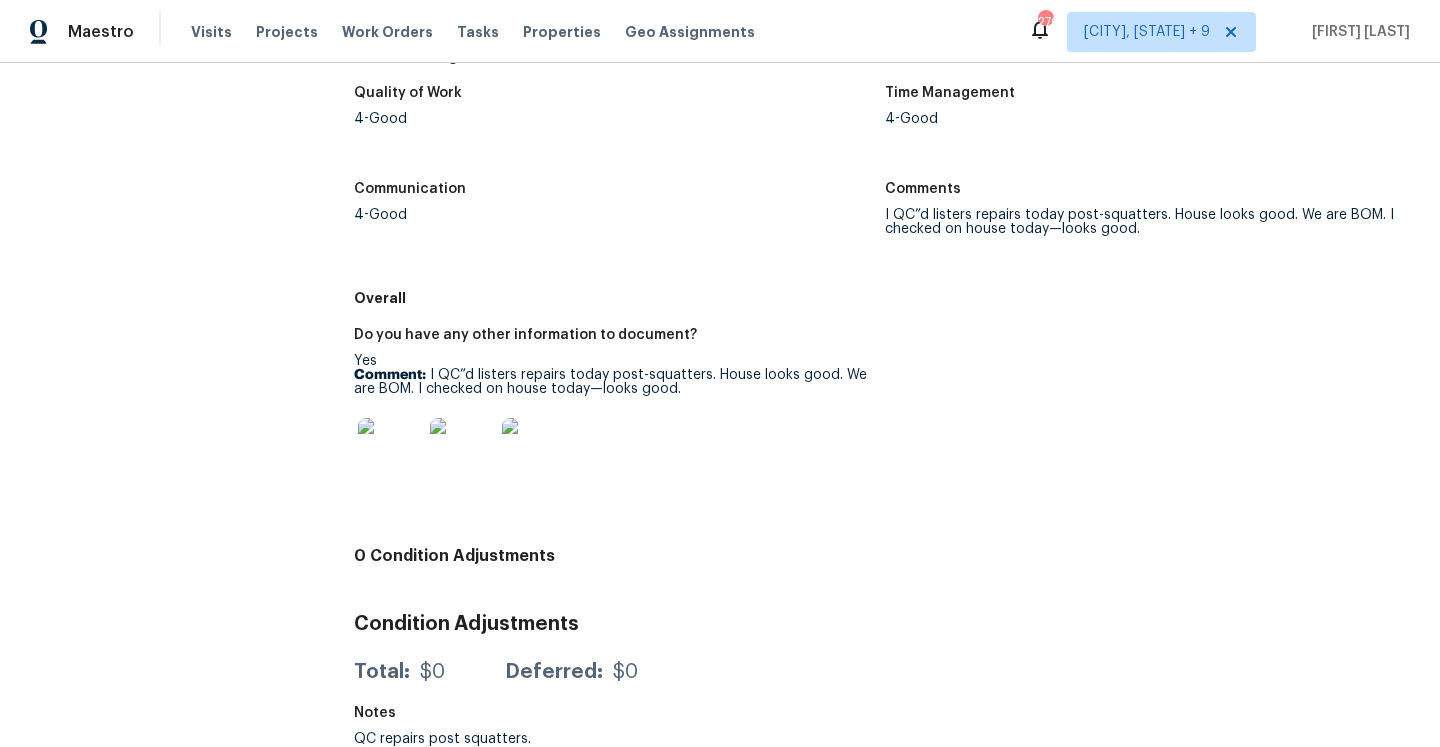 click at bounding box center [390, 450] 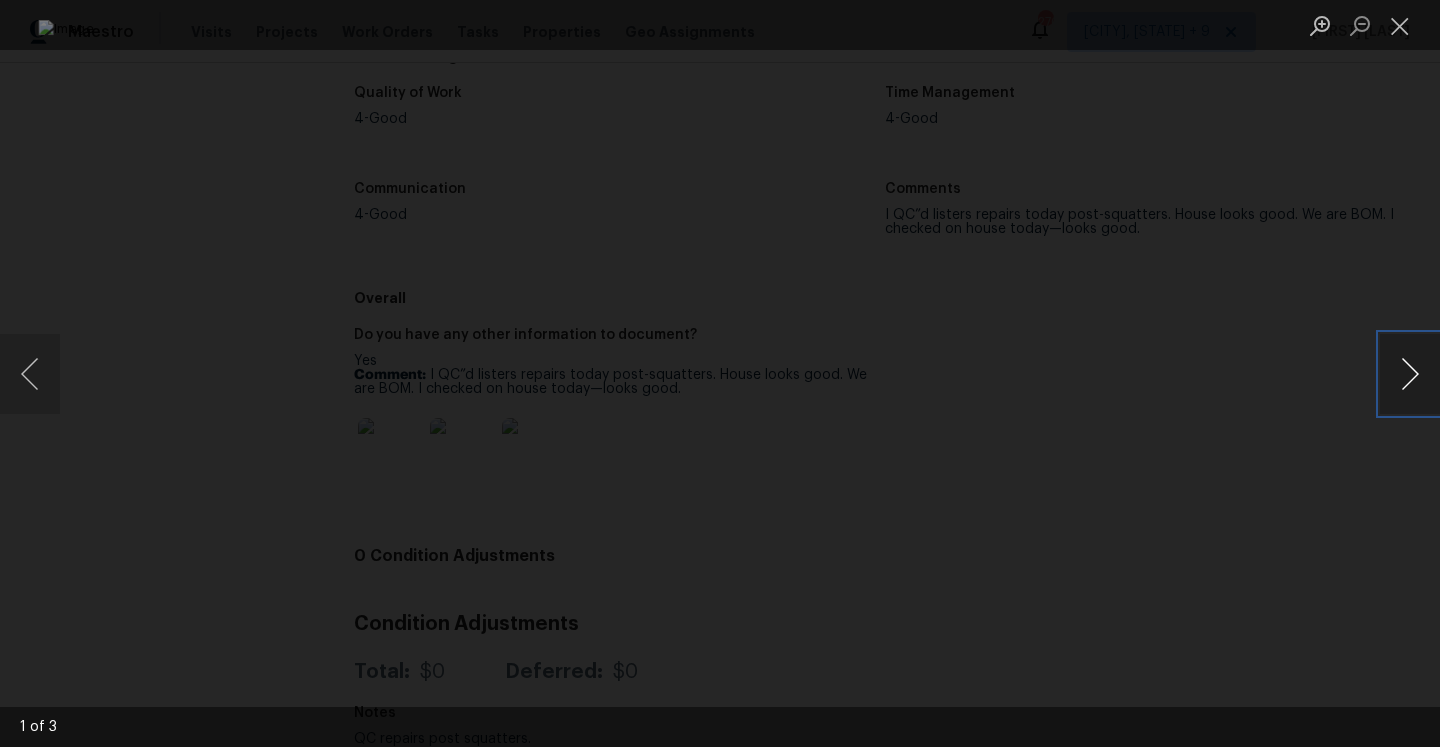 click at bounding box center [1410, 374] 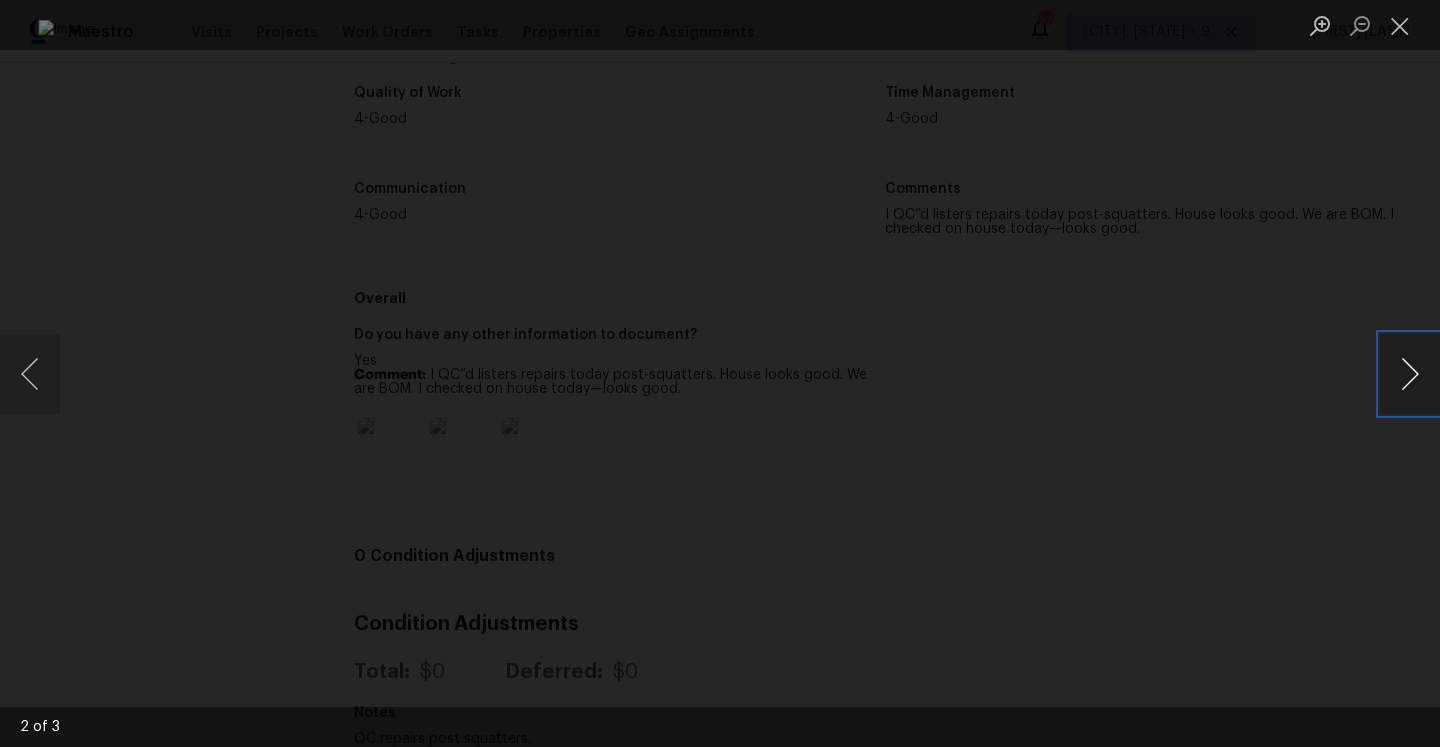 click at bounding box center (1410, 374) 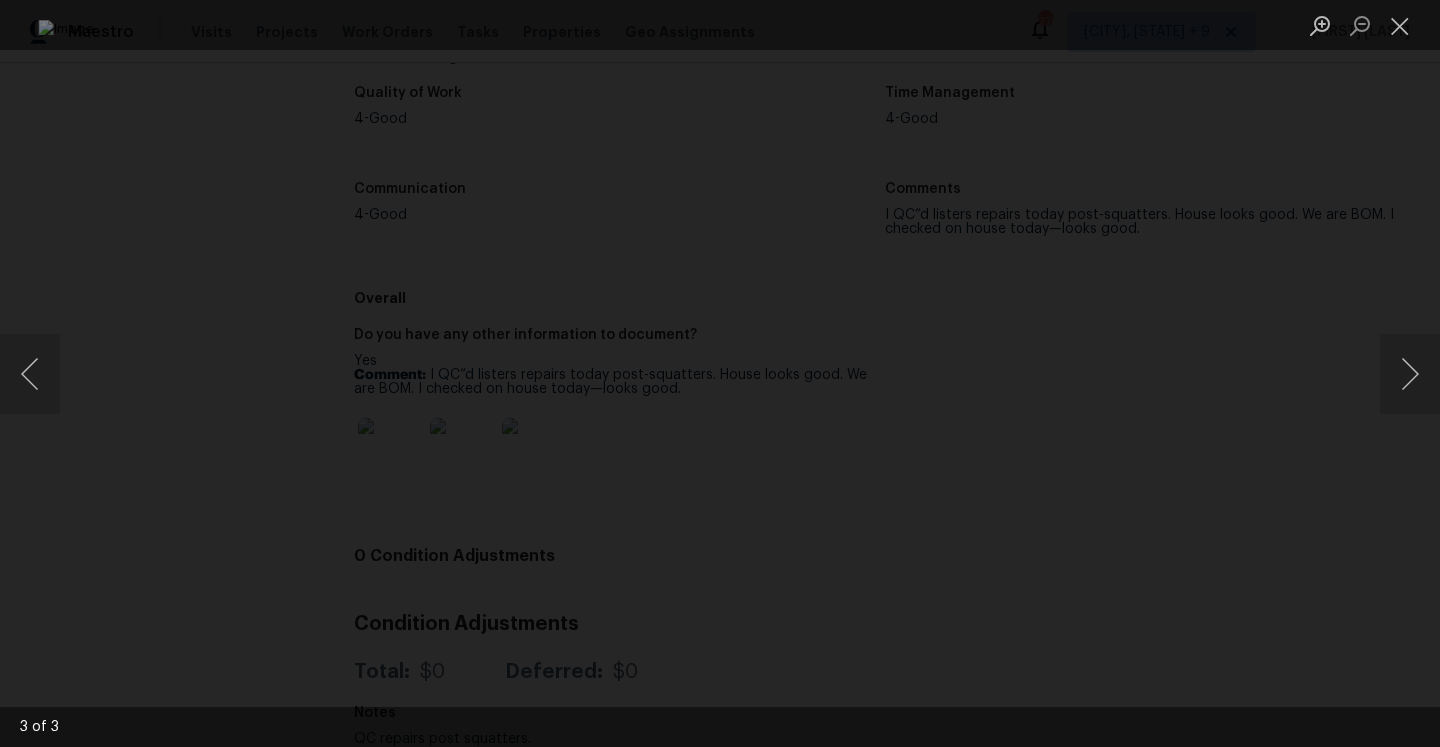click at bounding box center (720, 373) 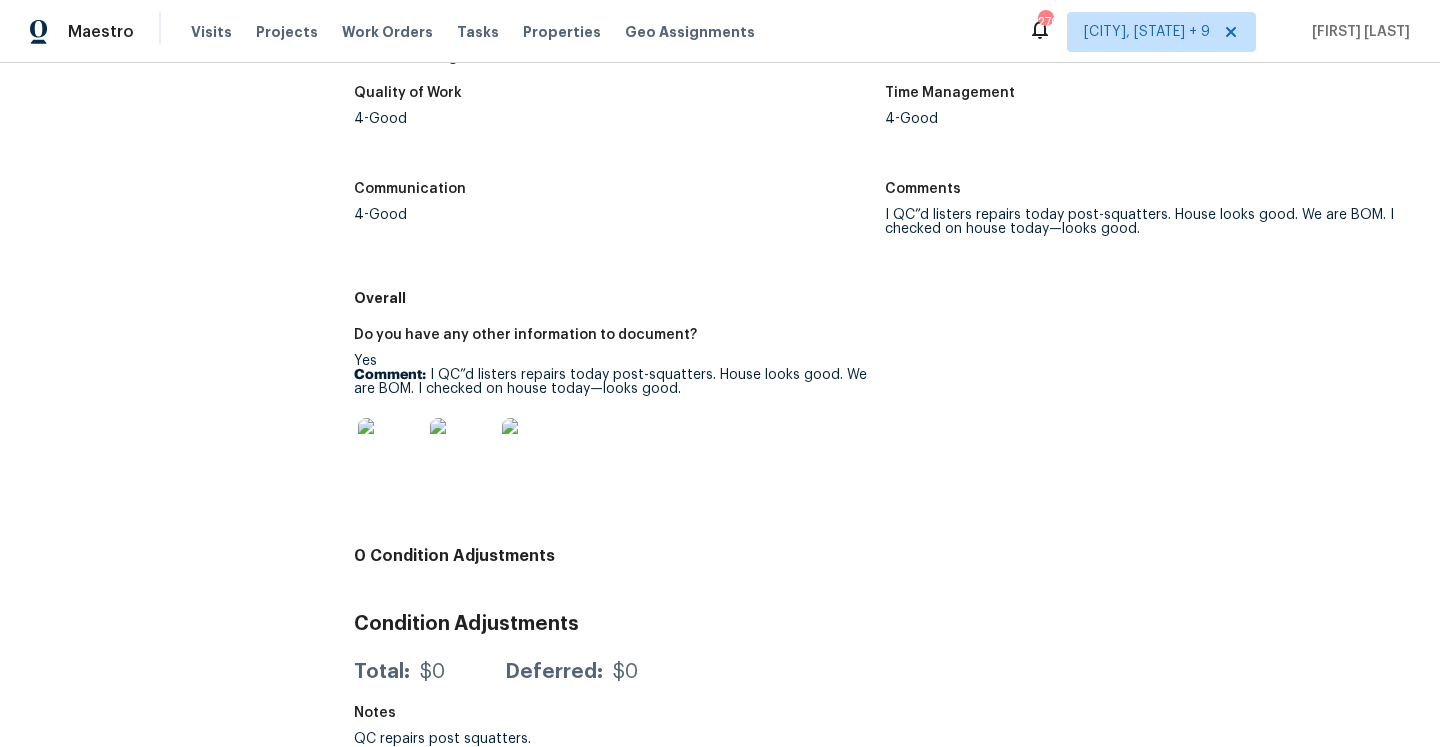 click on "Do you have any other information to document? Yes Comment:   I QC”d listers repairs today post-squatters.
House looks good.
We are BOM.
I checked on house today—looks good." at bounding box center [885, 427] 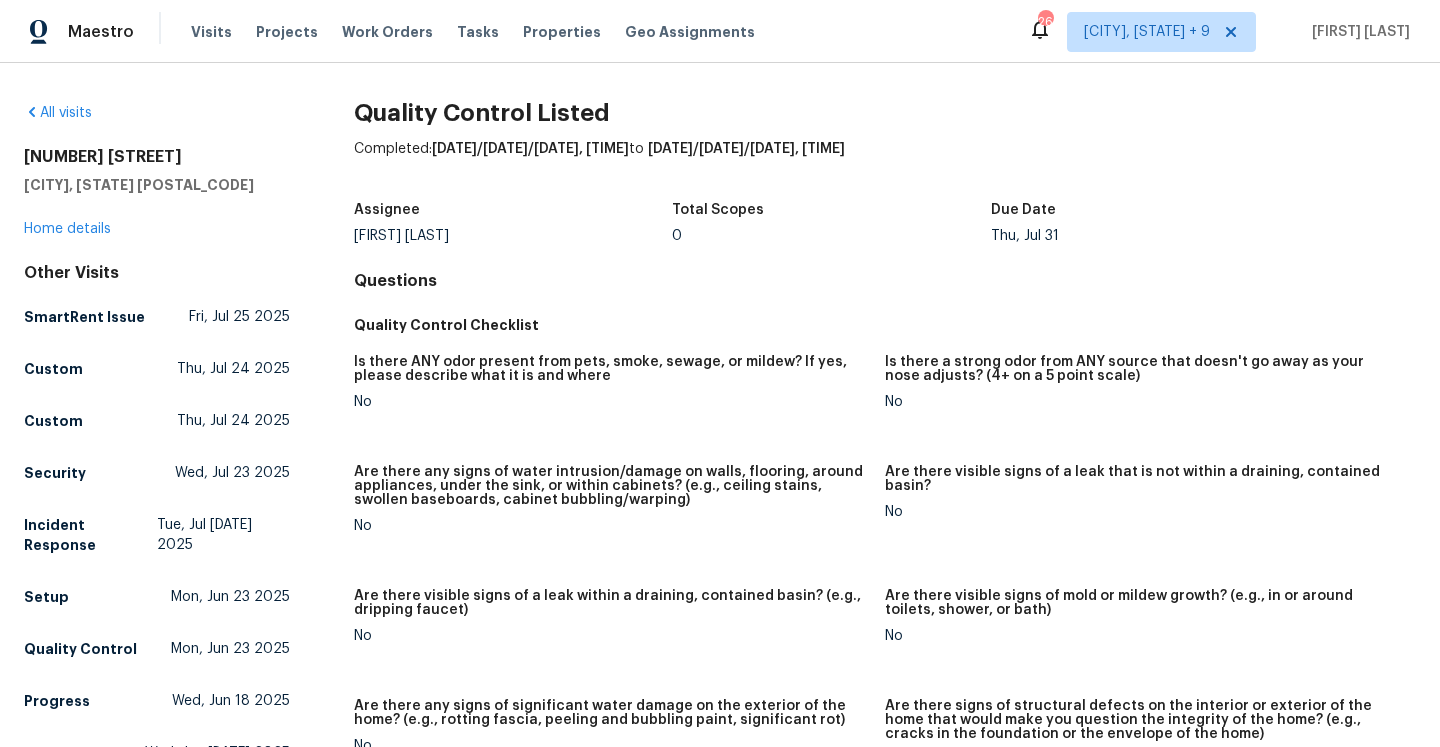 click on "4011 W 28th Street Rd Greeley, CO 80634 Home details" at bounding box center (157, 193) 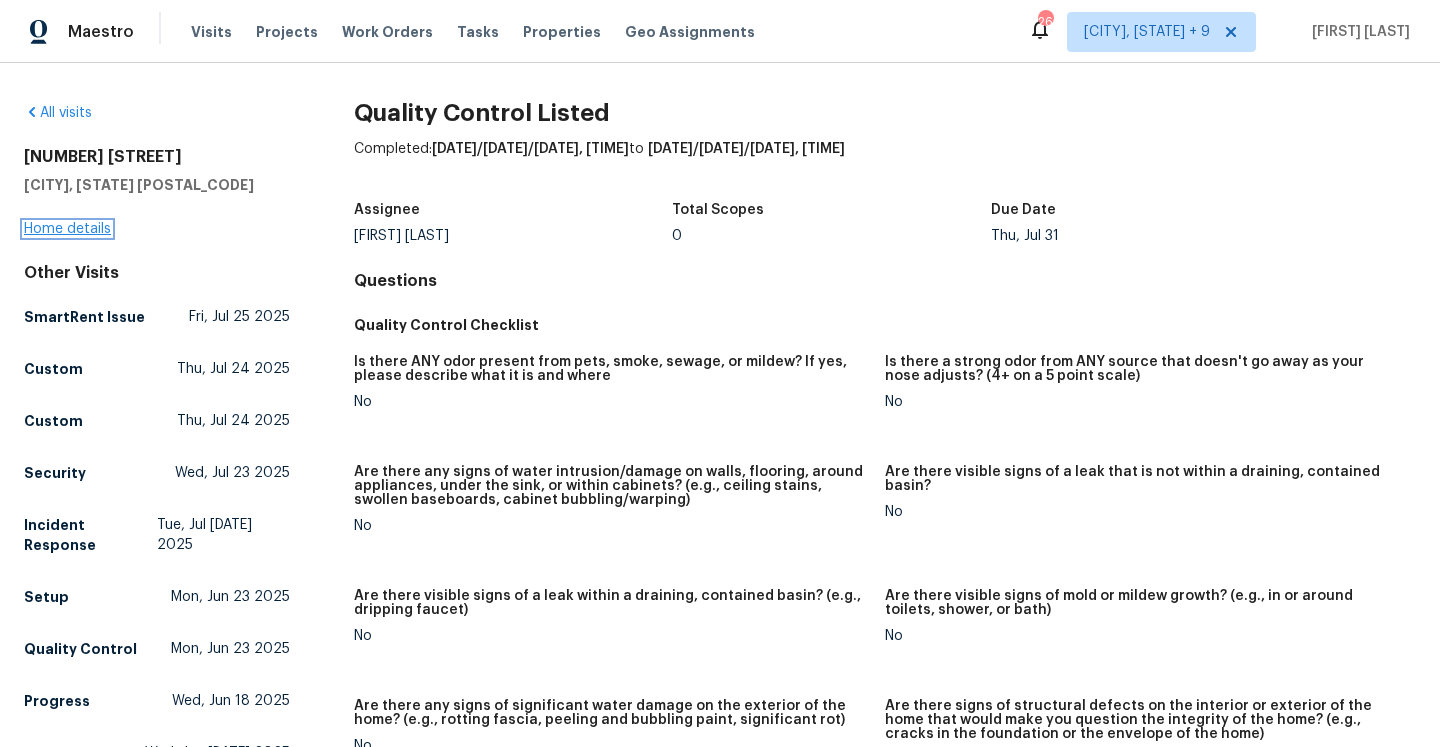 click on "Home details" at bounding box center (67, 229) 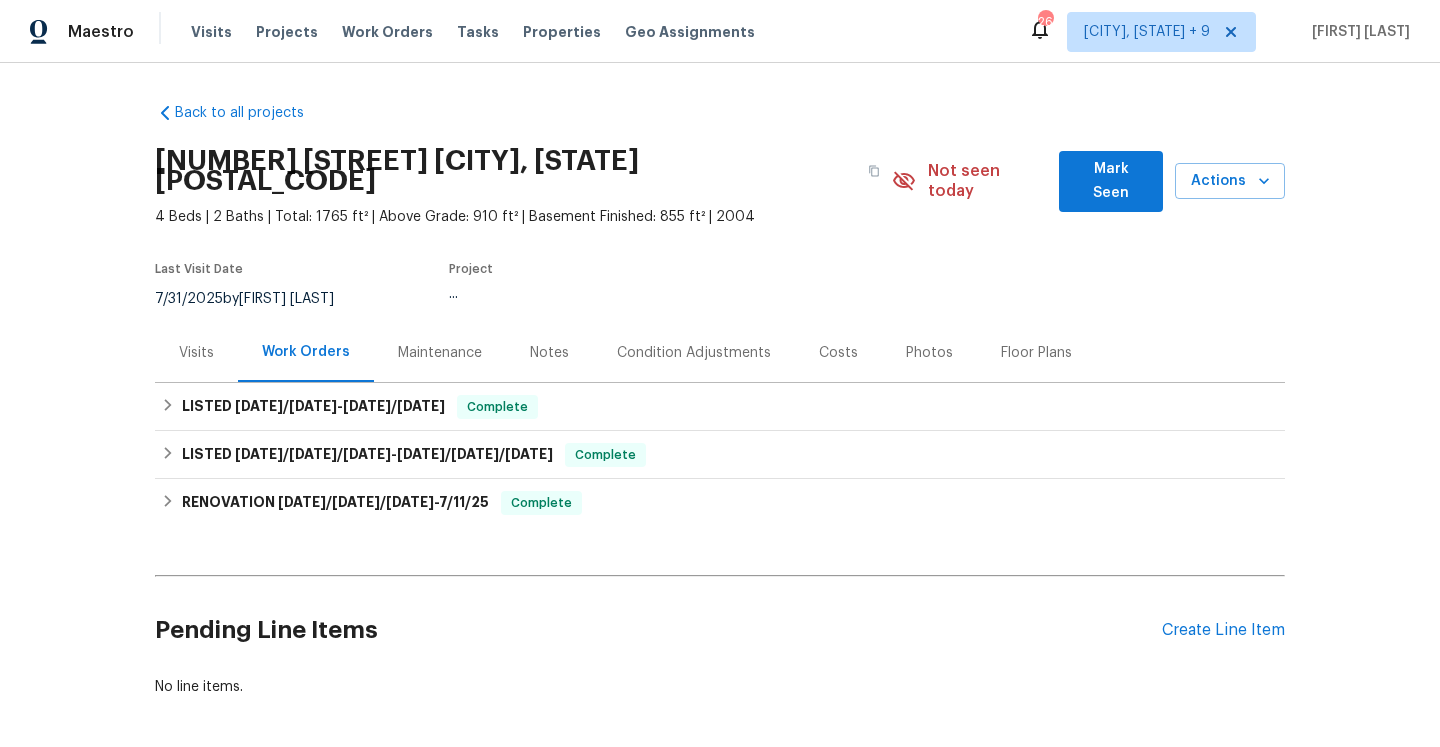 click on "Visits" at bounding box center [196, 352] 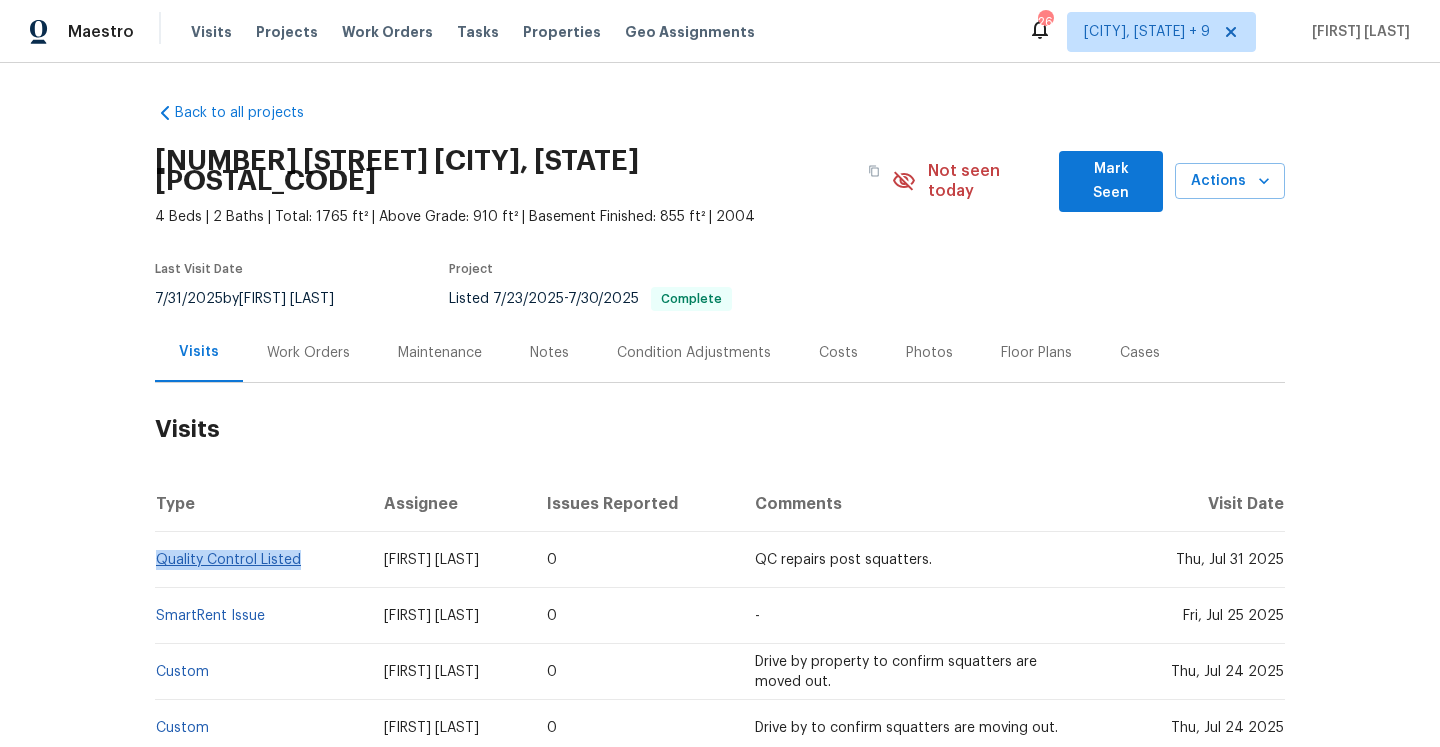 drag, startPoint x: 304, startPoint y: 540, endPoint x: 155, endPoint y: 540, distance: 149 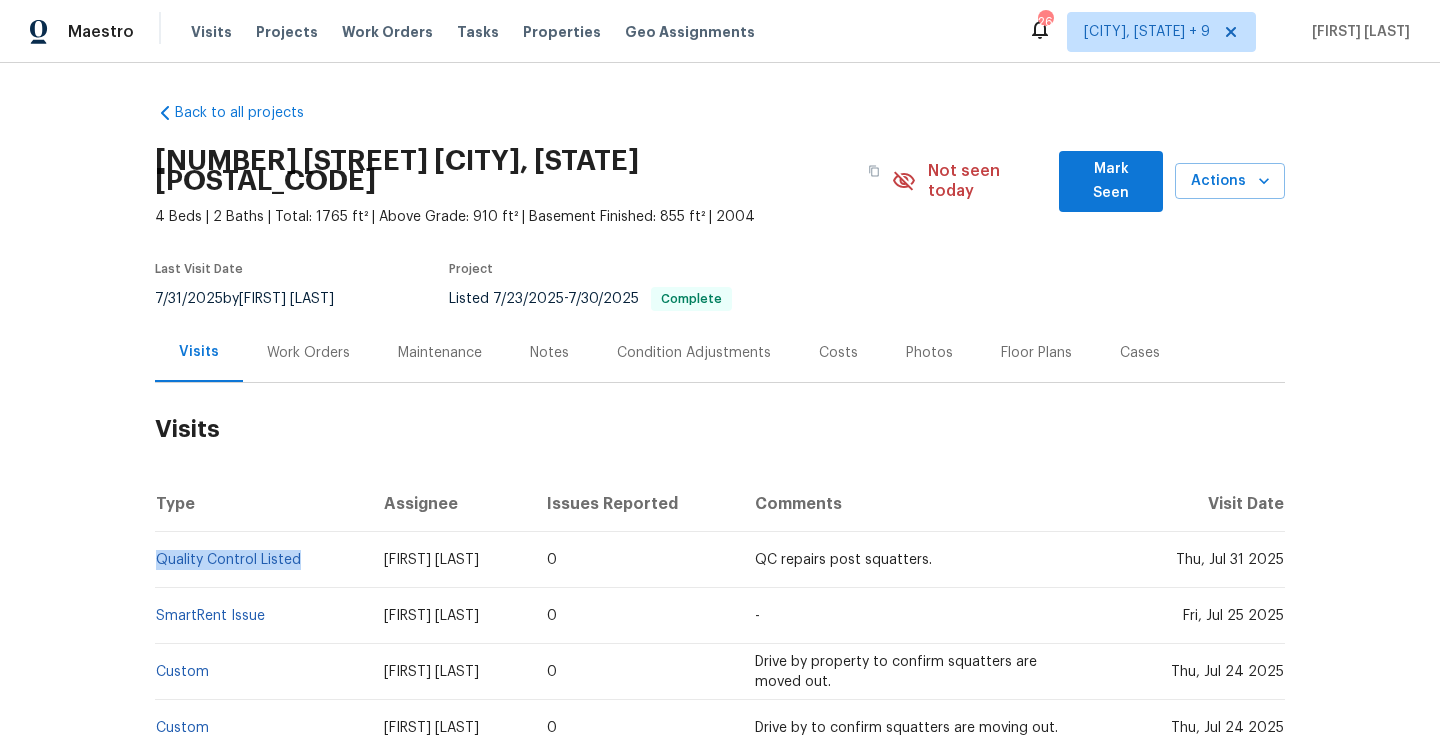 copy on "Quality Control Listed" 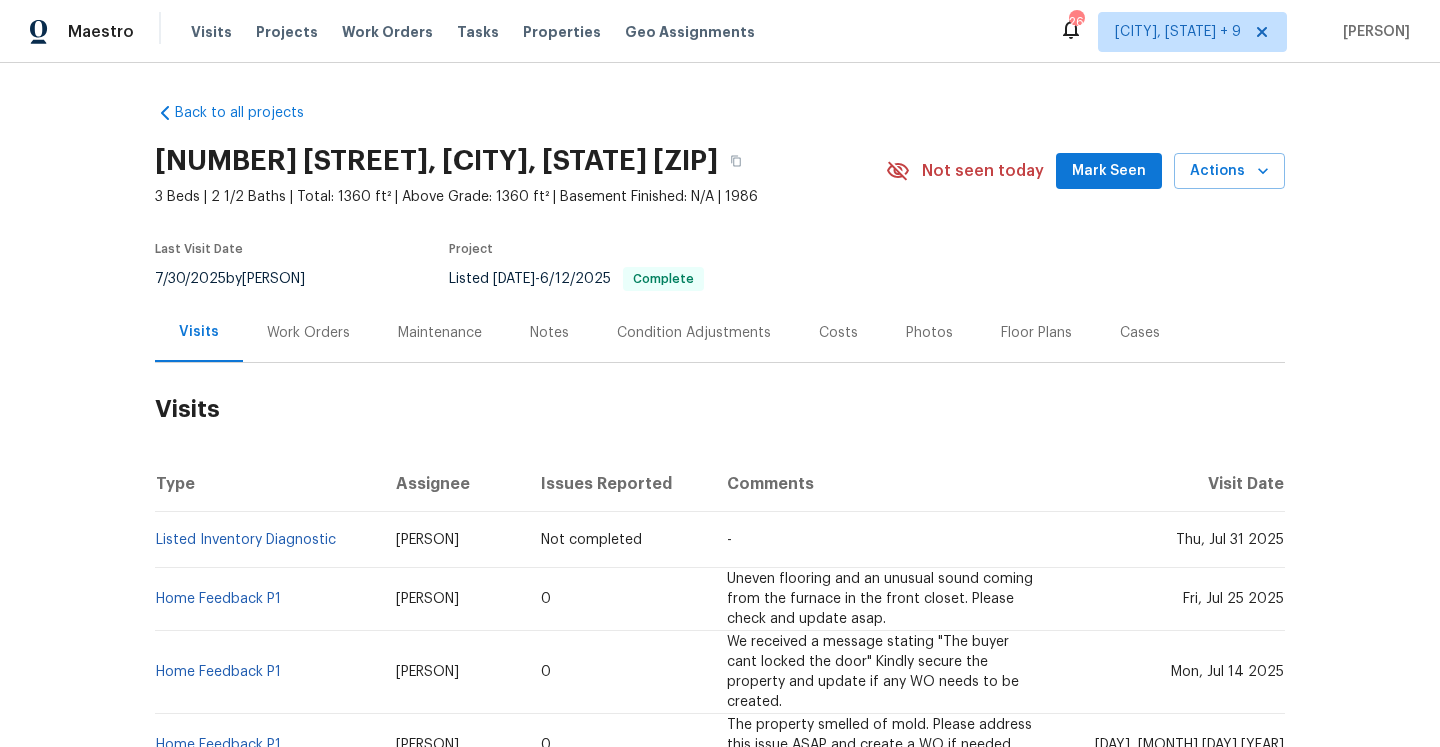 scroll, scrollTop: 0, scrollLeft: 0, axis: both 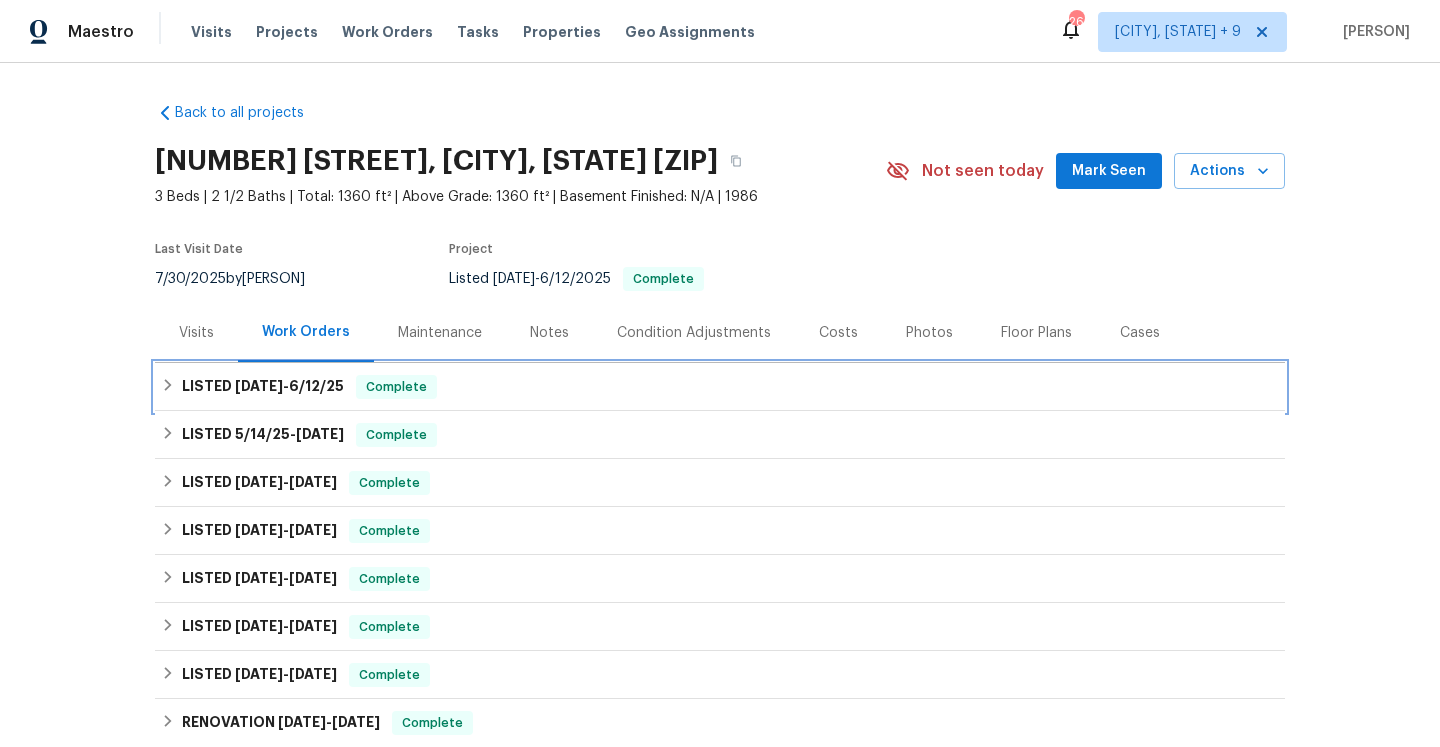 click on "LISTED [DATE] - [DATE] Complete" at bounding box center [720, 387] 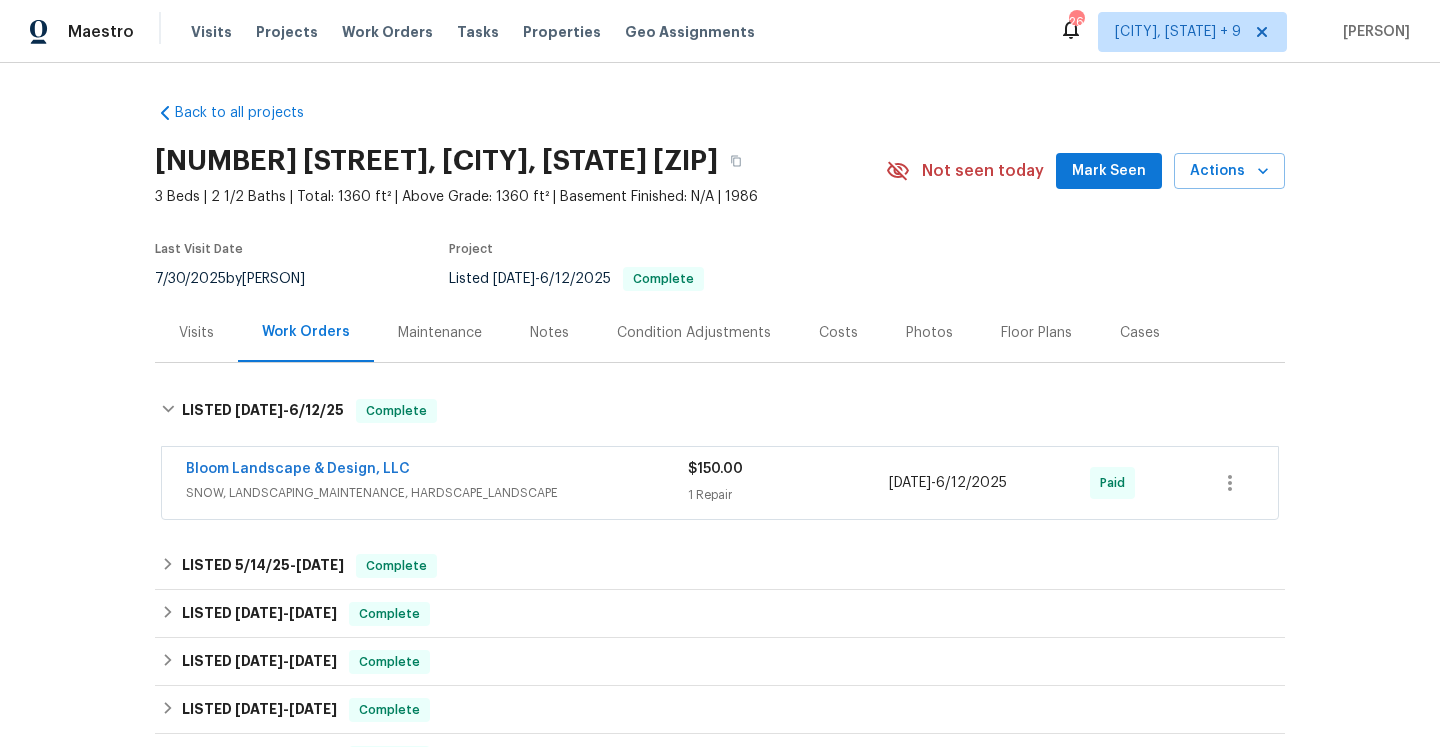 click on "Back to all projects [NUMBER] [STREET], [CITY], [STATE] [ZIP] 3 Beds | 2 1/2 Baths | Total: 1360 ft² | Above Grade: 1360 ft² | Basement Finished: N/A | 1986 Not seen today Mark Seen Actions Last Visit Date [DATE] by [PERSON] Project Listed [DATE] - [DATE] Complete Visits Work Orders Maintenance Notes Condition Adjustments Costs Photos Floor Plans Cases LISTED [DATE] - [DATE] Complete Bloom Landscape & Design, LLC SNOW, LANDSCAPING_MAINTENANCE, HARDSCAPE_LANDSCAPE $150.00 1 Repair [DATE] - [DATE] Paid LISTED [DATE] - [DATE] Complete Concept Remodel GENERAL_CONTRACTOR $975.00 7 Repairs [DATE] - [DATE] Paid LISTED [DATE] - [DATE] Complete Sweet Gum Construction LLC HANDYMAN, BRN_AND_LRR $299.00 1 Repair [DATE] - [DATE] Paid LISTED [DATE] - [DATE] Complete TwinPulse GENERAL_CONTRACTOR $400.00 1 Repair [DATE] - [DATE] Paid LISTED [DATE] - [DATE] Complete Aruza Pest Control PESTS, BRN_AND_LRR $100.00 1 Repair [DATE] - [DATE] Paid" at bounding box center [720, 575] 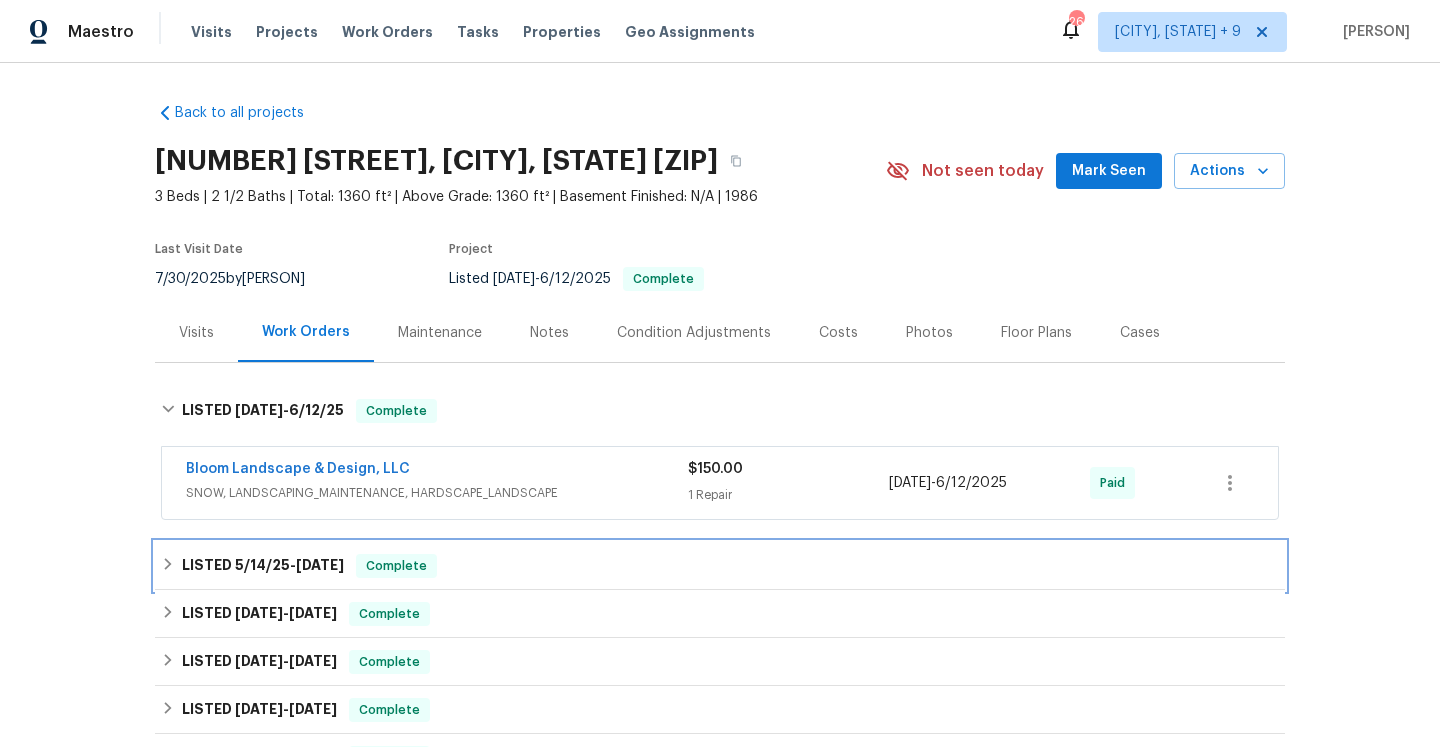 click on "Complete" at bounding box center (396, 566) 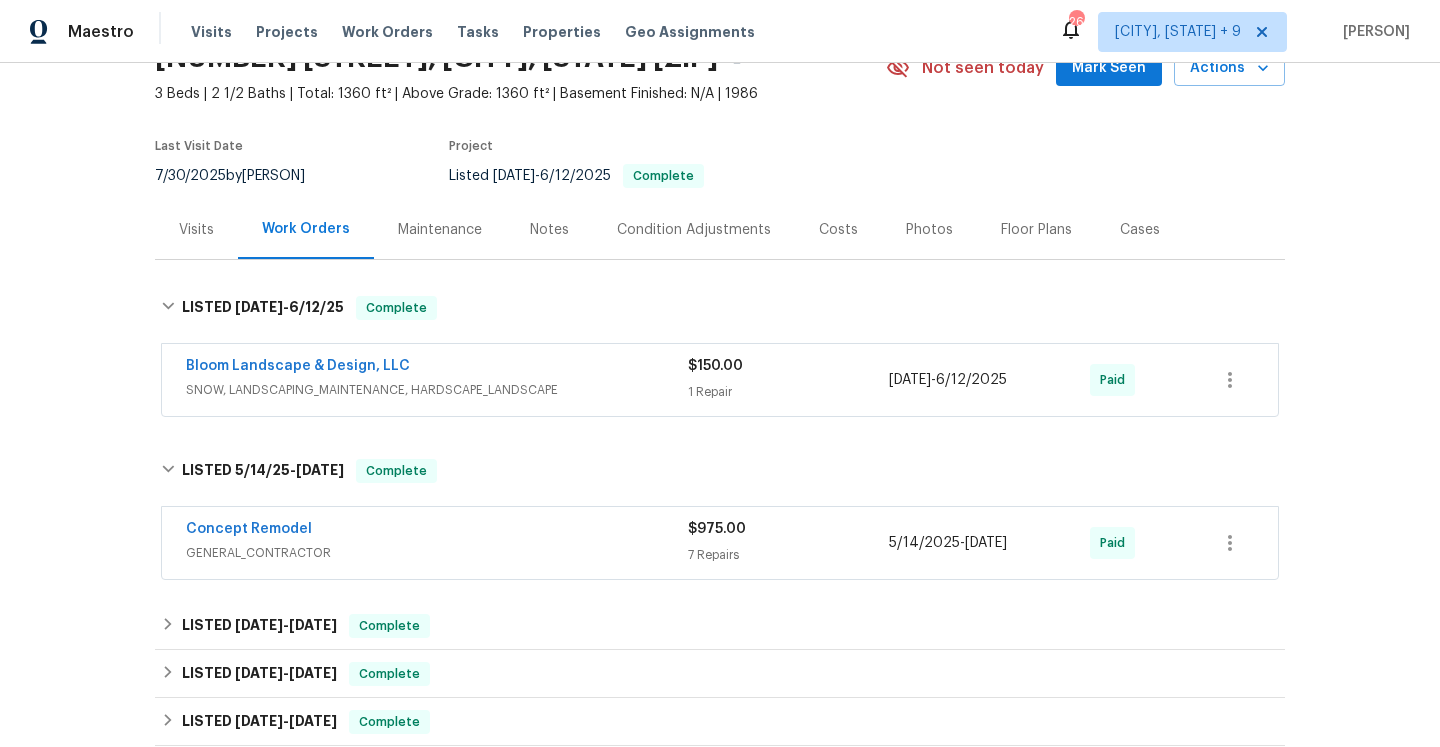 click on "Concept Remodel" at bounding box center [437, 531] 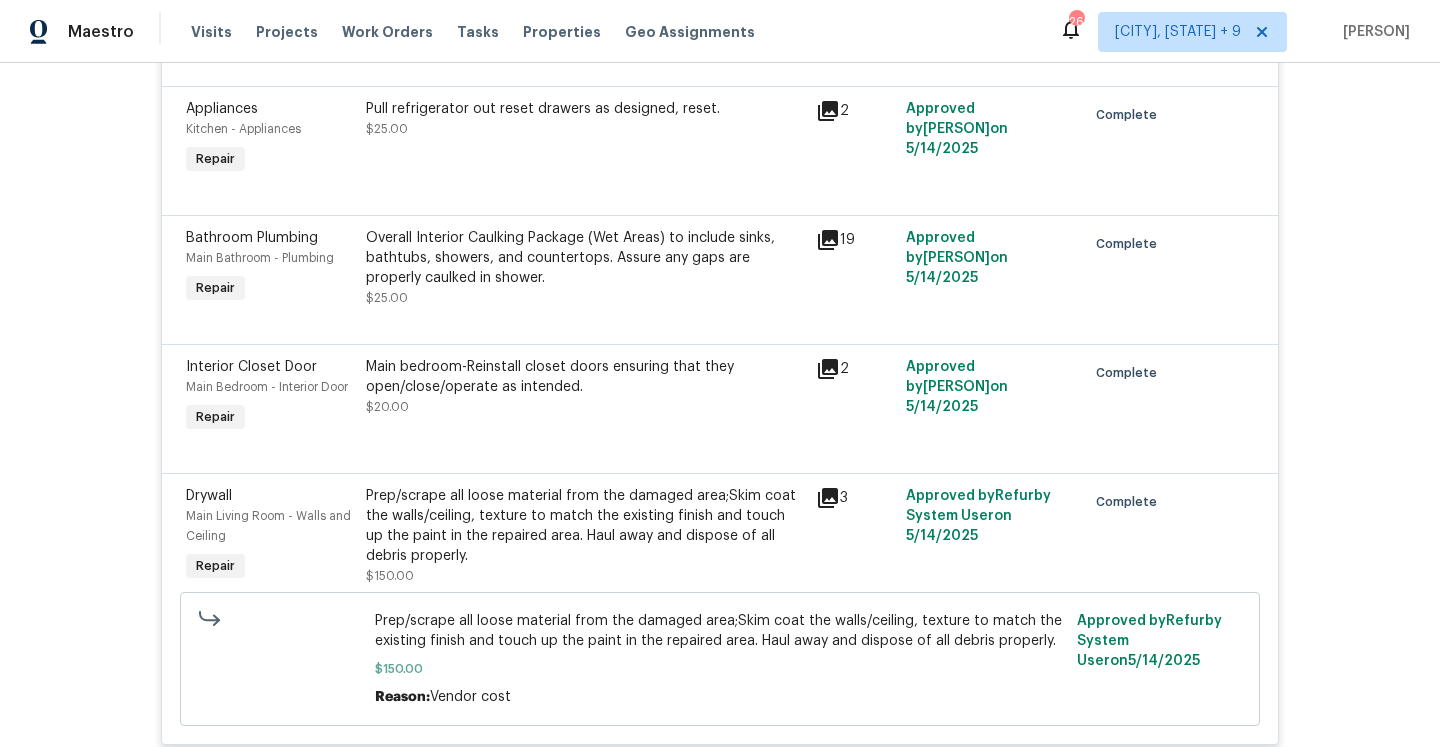 scroll, scrollTop: 1294, scrollLeft: 0, axis: vertical 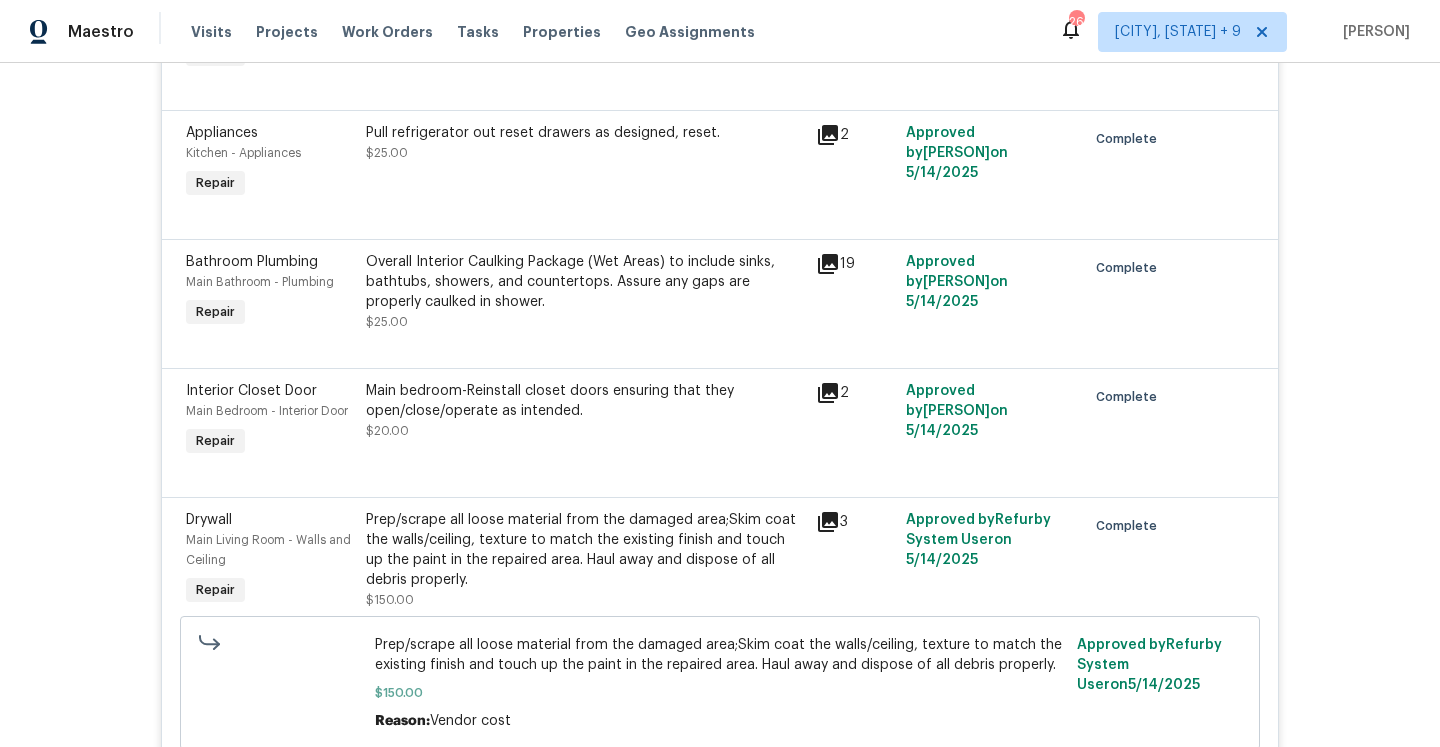 click on "Prep/scrape all loose material from the damaged area;Skim coat the walls/ceiling, texture to match the existing finish and touch up the paint in the repaired area. Haul away and dispose of all debris properly." at bounding box center (585, 550) 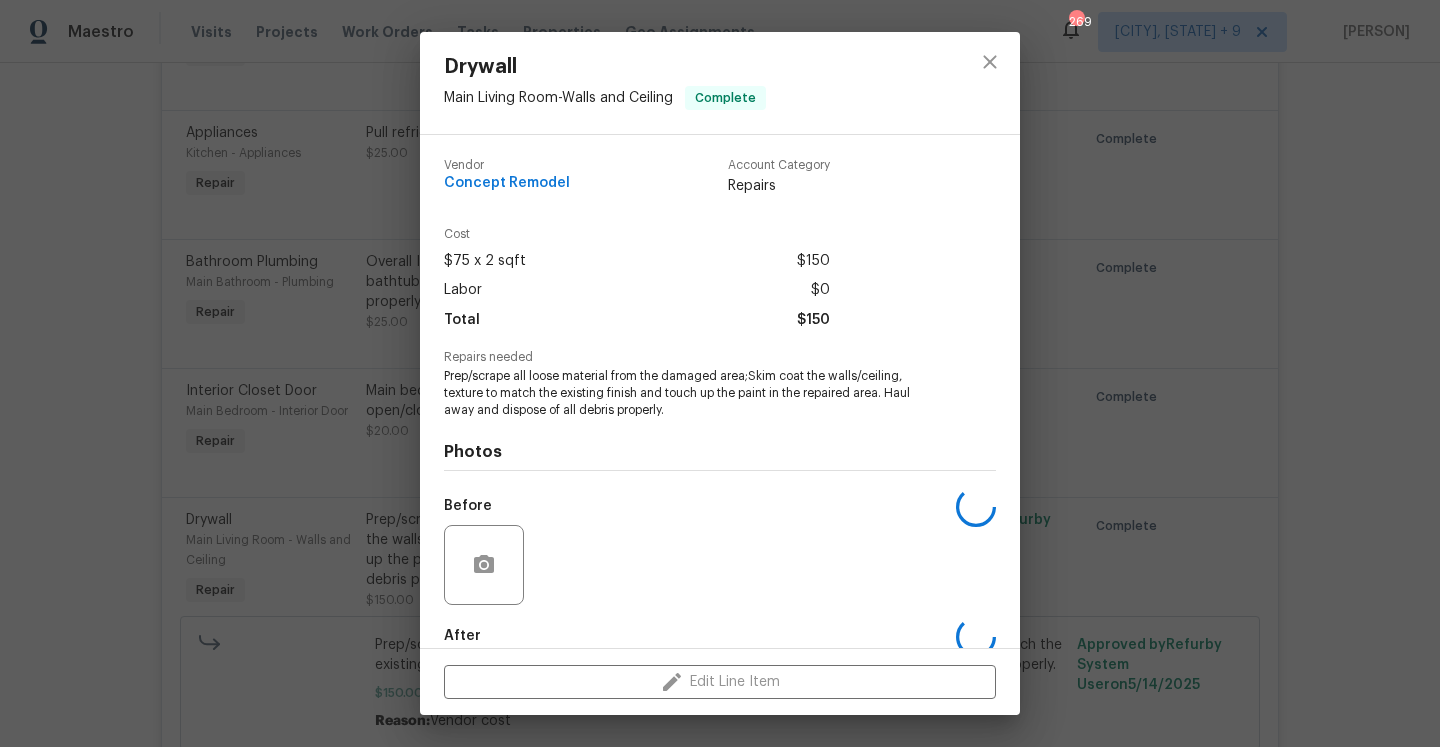 scroll, scrollTop: 107, scrollLeft: 0, axis: vertical 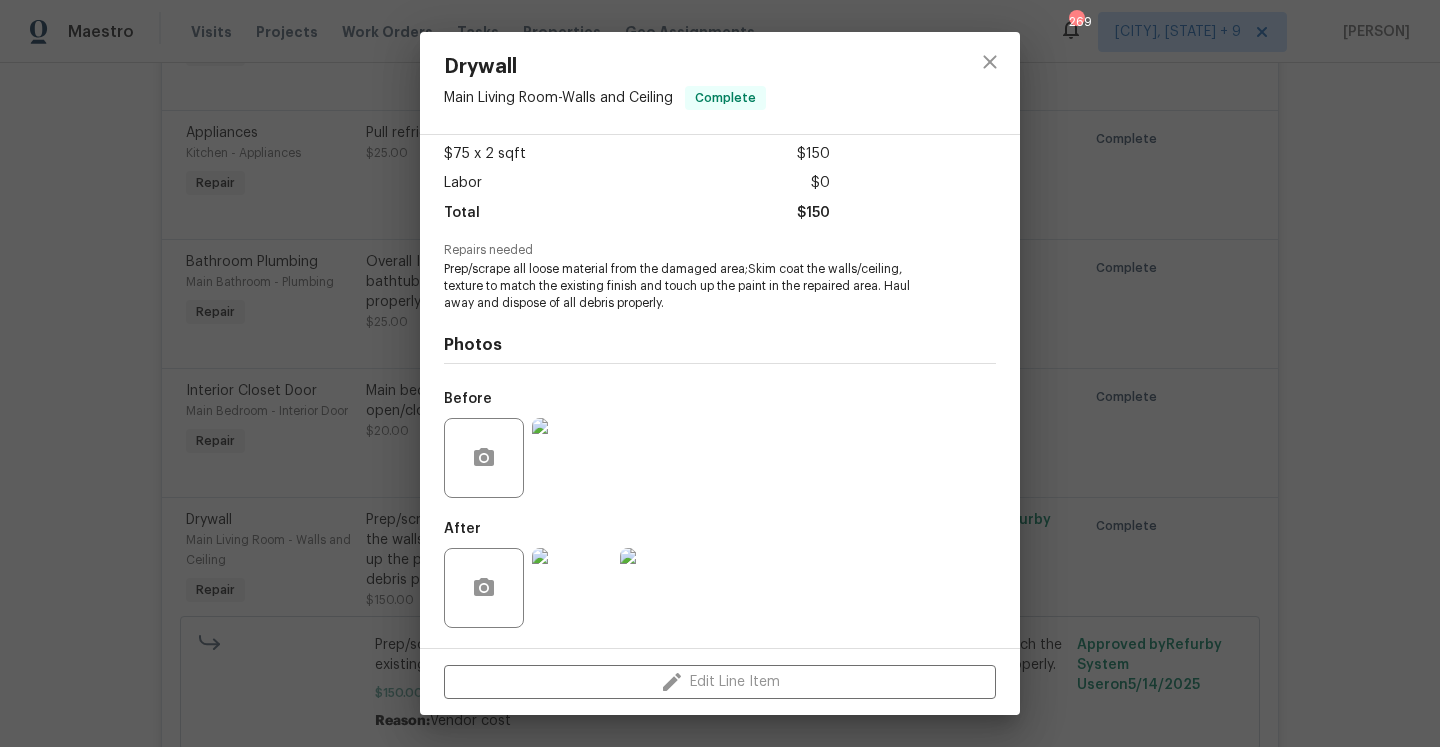 click at bounding box center [572, 588] 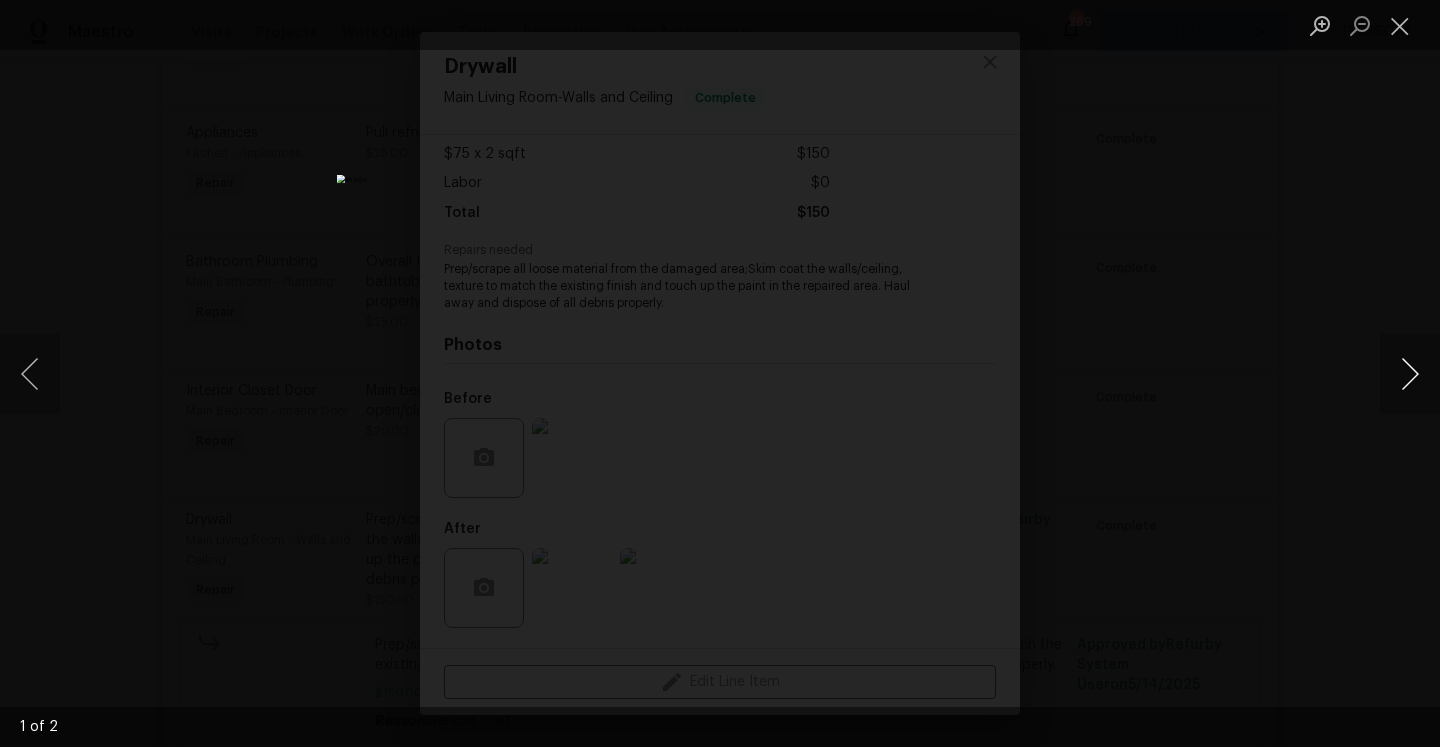 click at bounding box center [1410, 374] 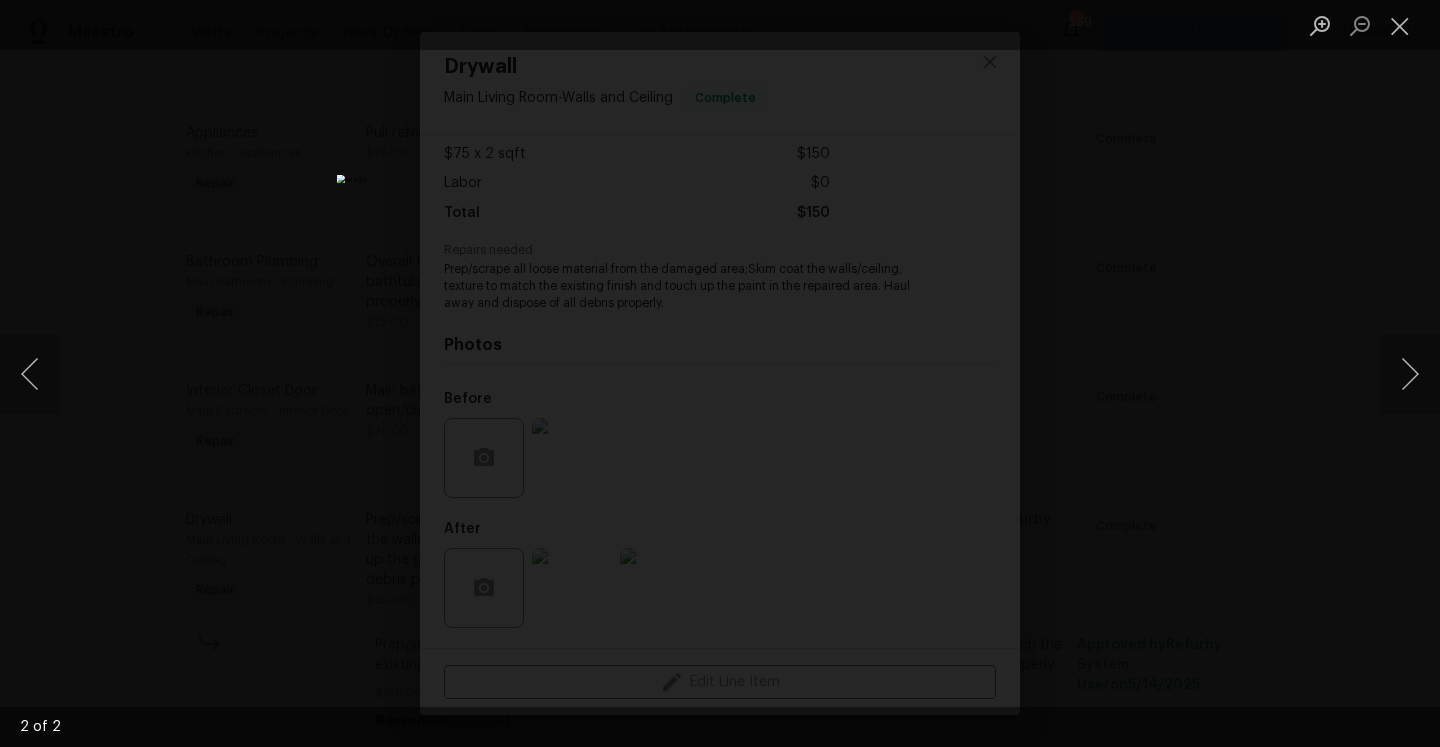 click at bounding box center (720, 373) 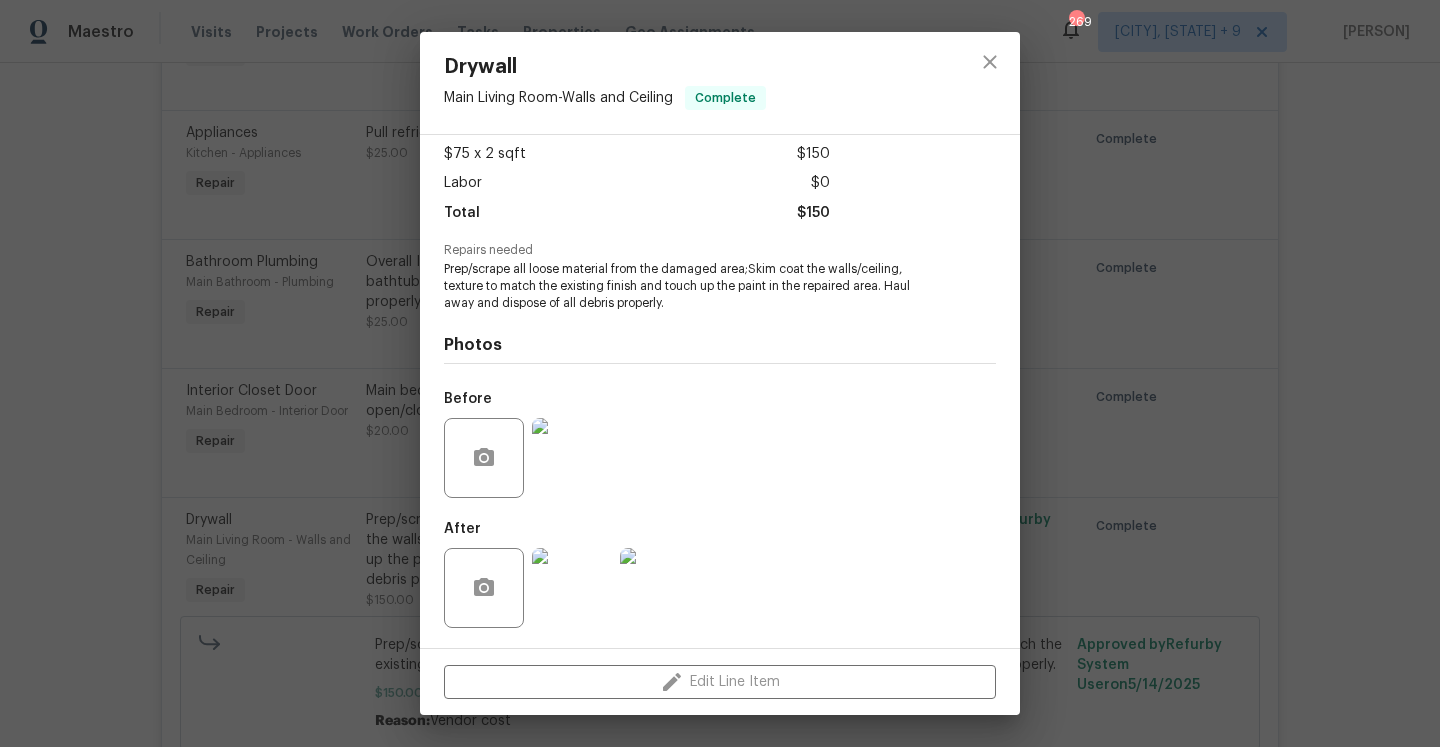 click at bounding box center (572, 458) 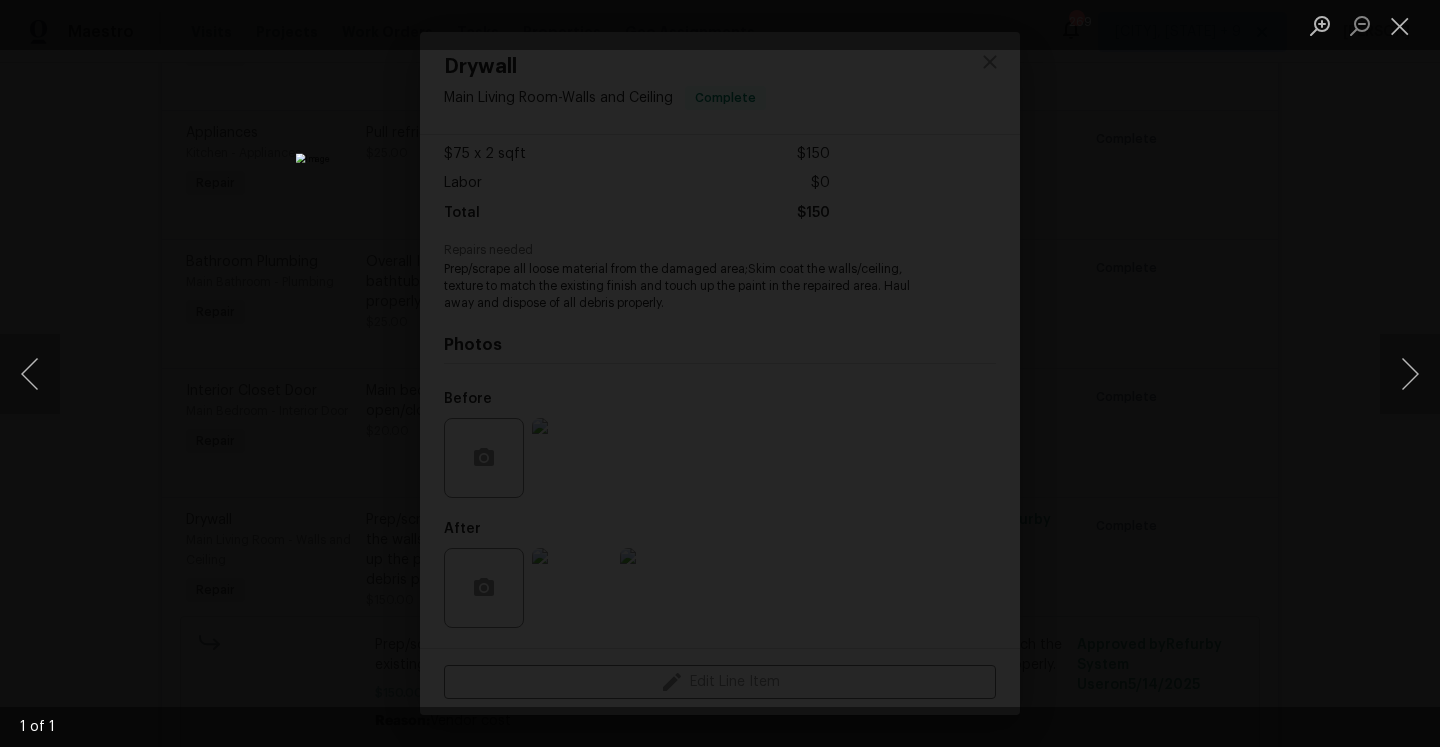 click at bounding box center (720, 373) 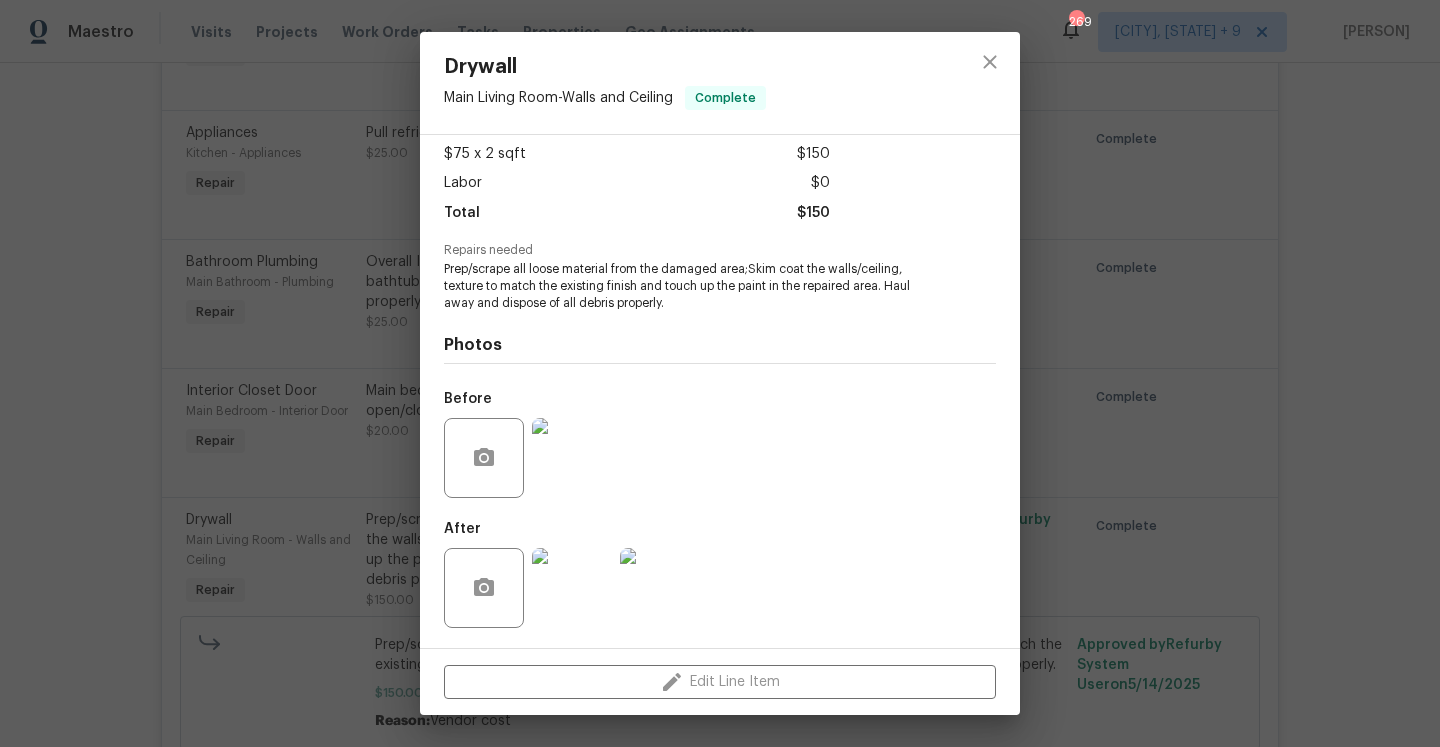 click on "Drywall Main Living Room  -  Walls and Ceiling Complete Vendor Concept Remodel Account Category Repairs Cost $75 x 2 sqft $150 Labor $0 Total $150 Repairs needed Prep/scrape all loose material from the damaged area;Skim coat the walls/ceiling, texture to match the existing finish and touch up the paint in the repaired area. Haul away and dispose of all debris properly. Photos Before After  Edit Line Item" at bounding box center (720, 373) 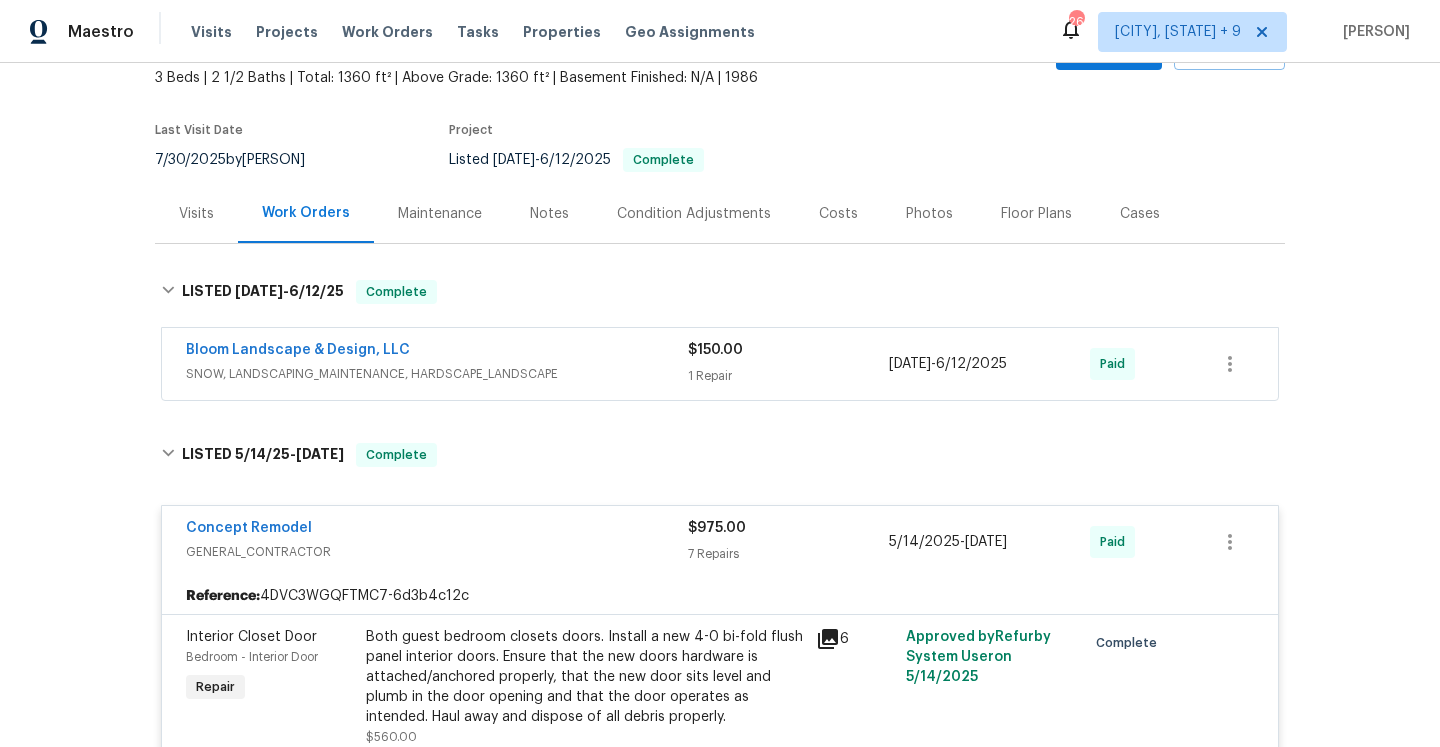 scroll, scrollTop: 84, scrollLeft: 0, axis: vertical 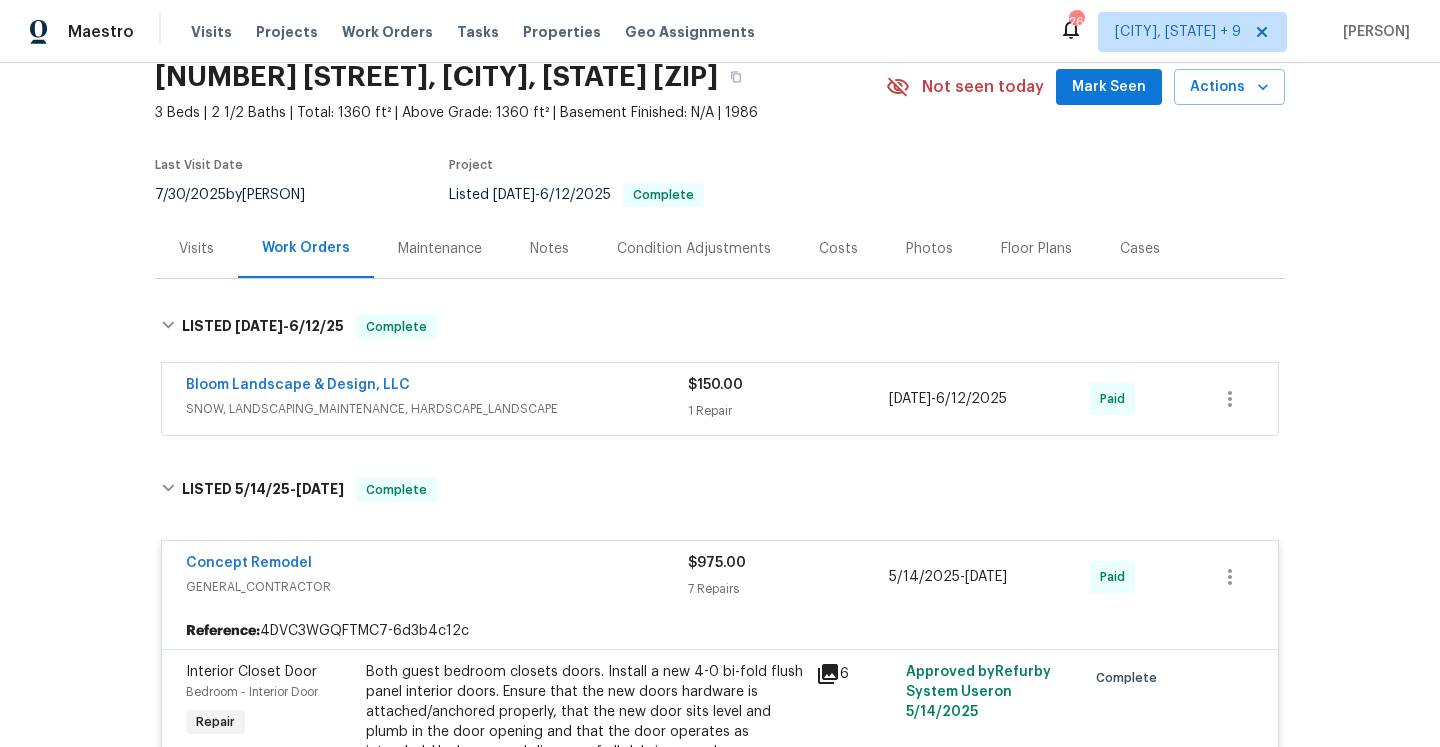 click on "Concept Remodel" at bounding box center (437, 565) 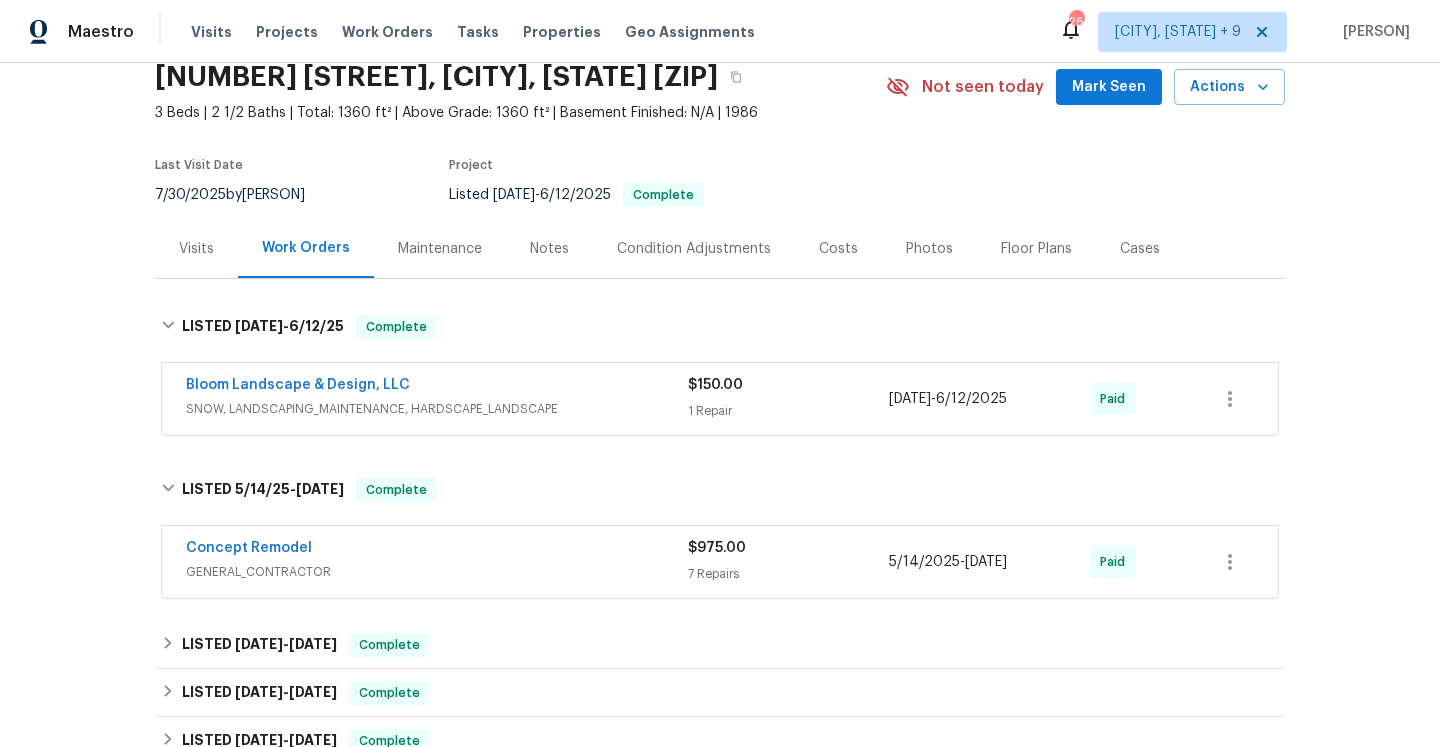 click on "Visits" at bounding box center (196, 248) 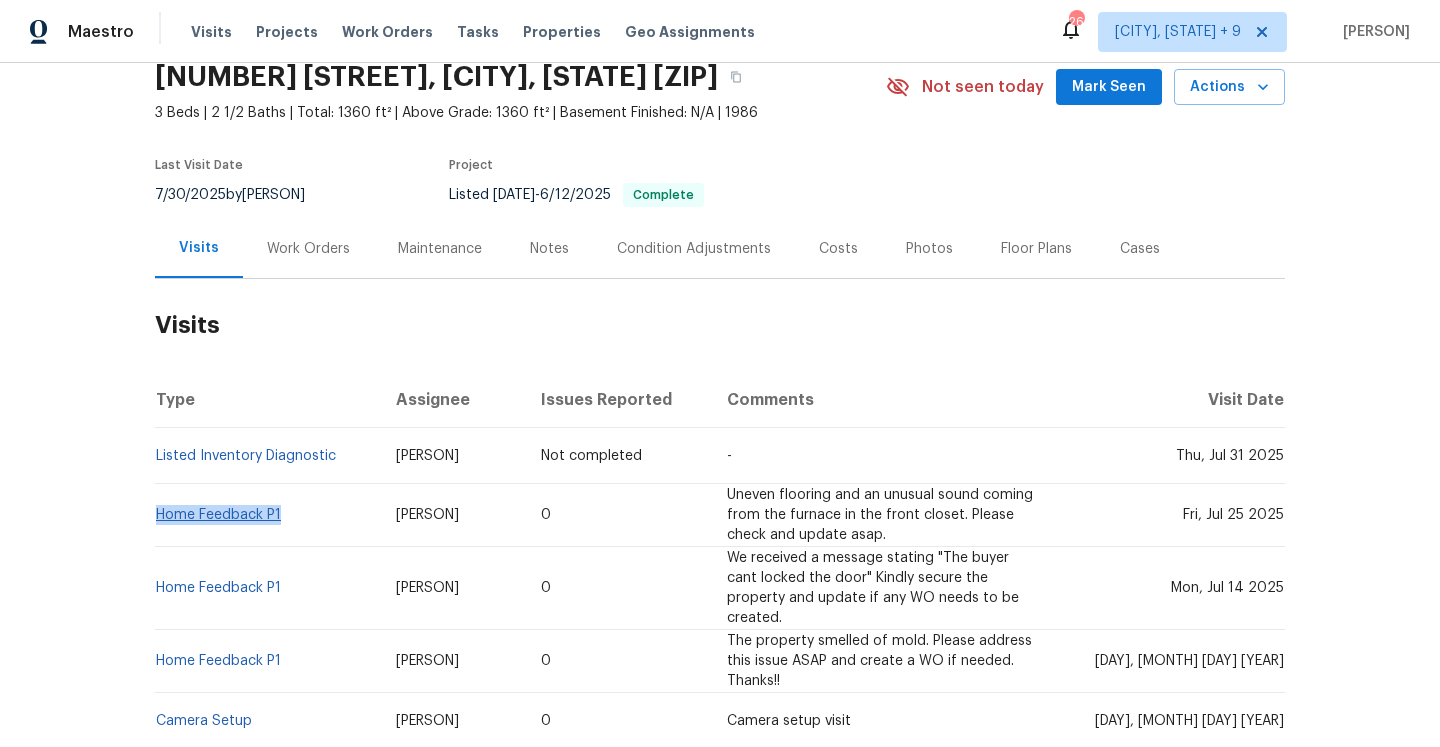 drag, startPoint x: 285, startPoint y: 514, endPoint x: 156, endPoint y: 514, distance: 129 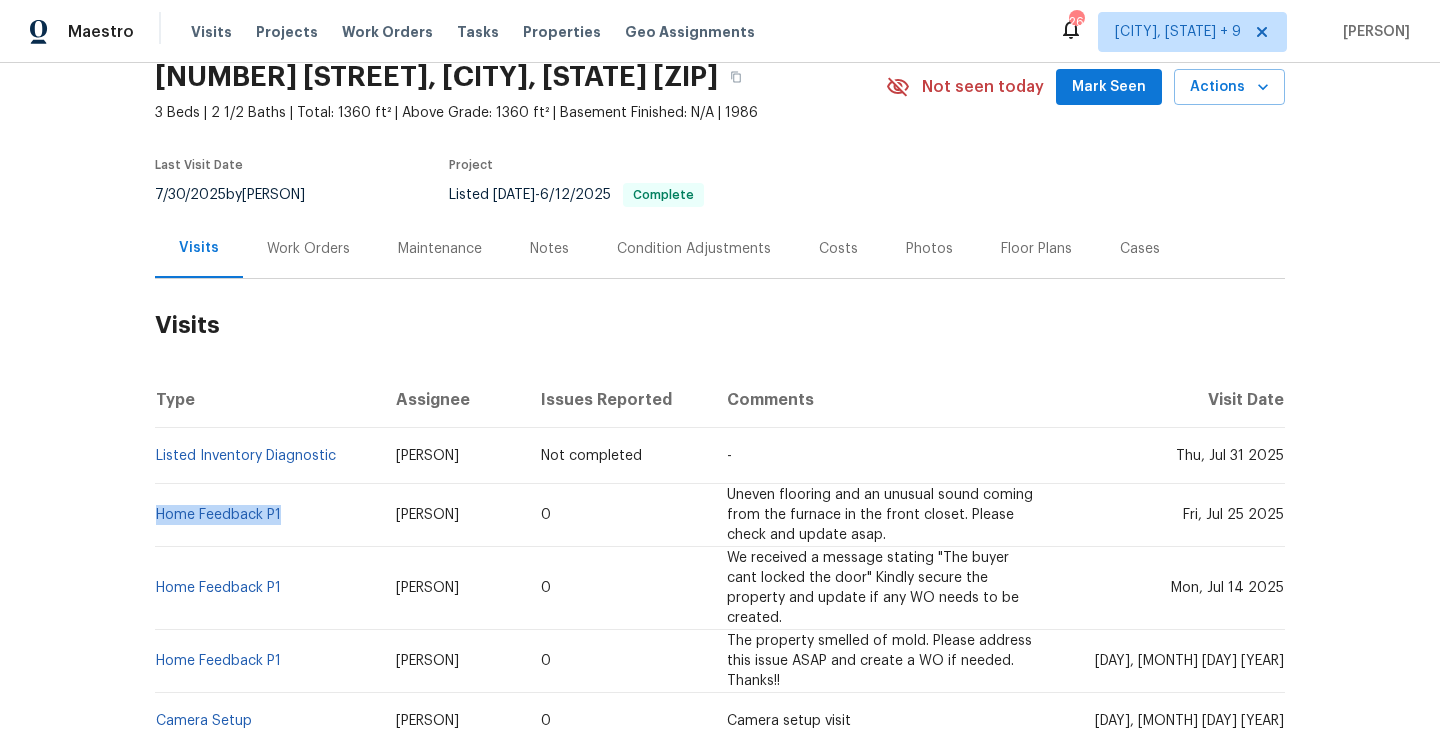copy on "Home Feedback P1" 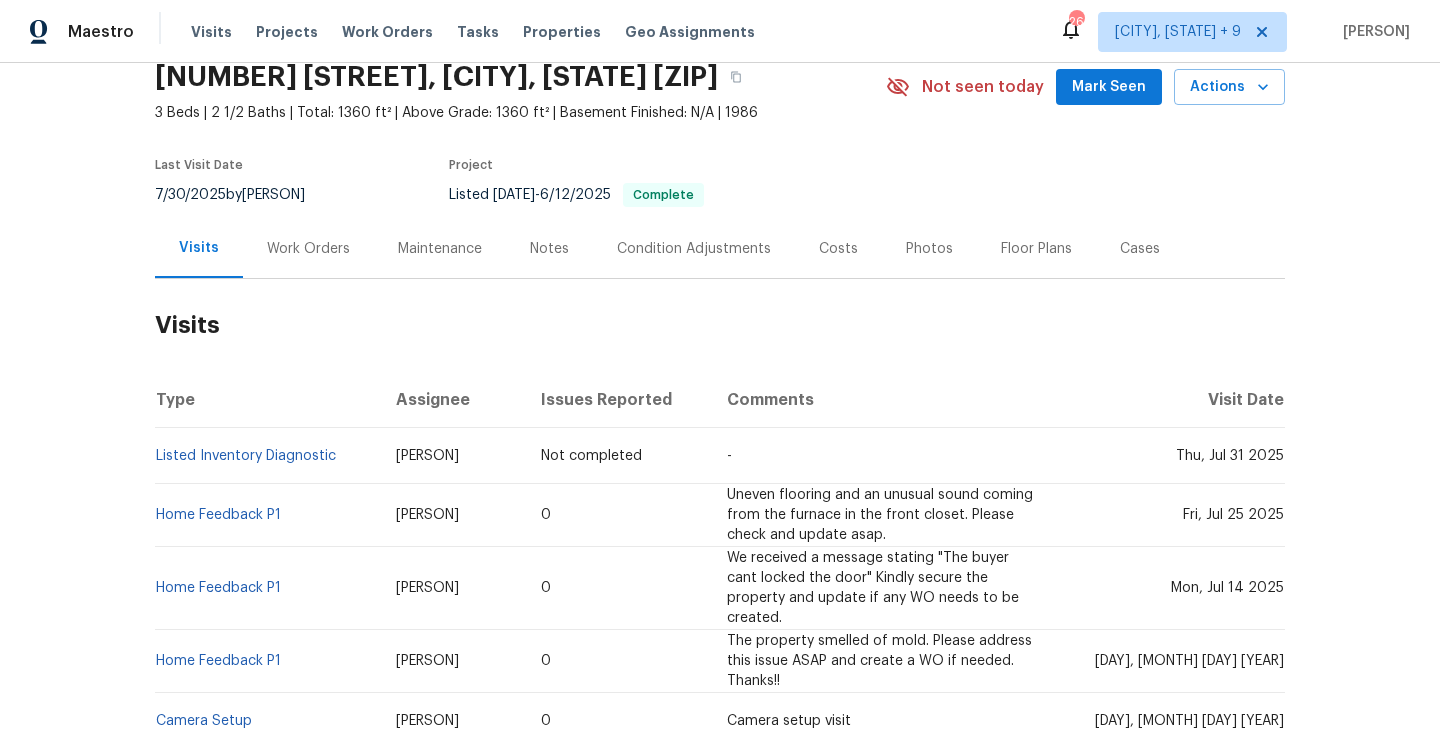 click on "Work Orders" at bounding box center [308, 249] 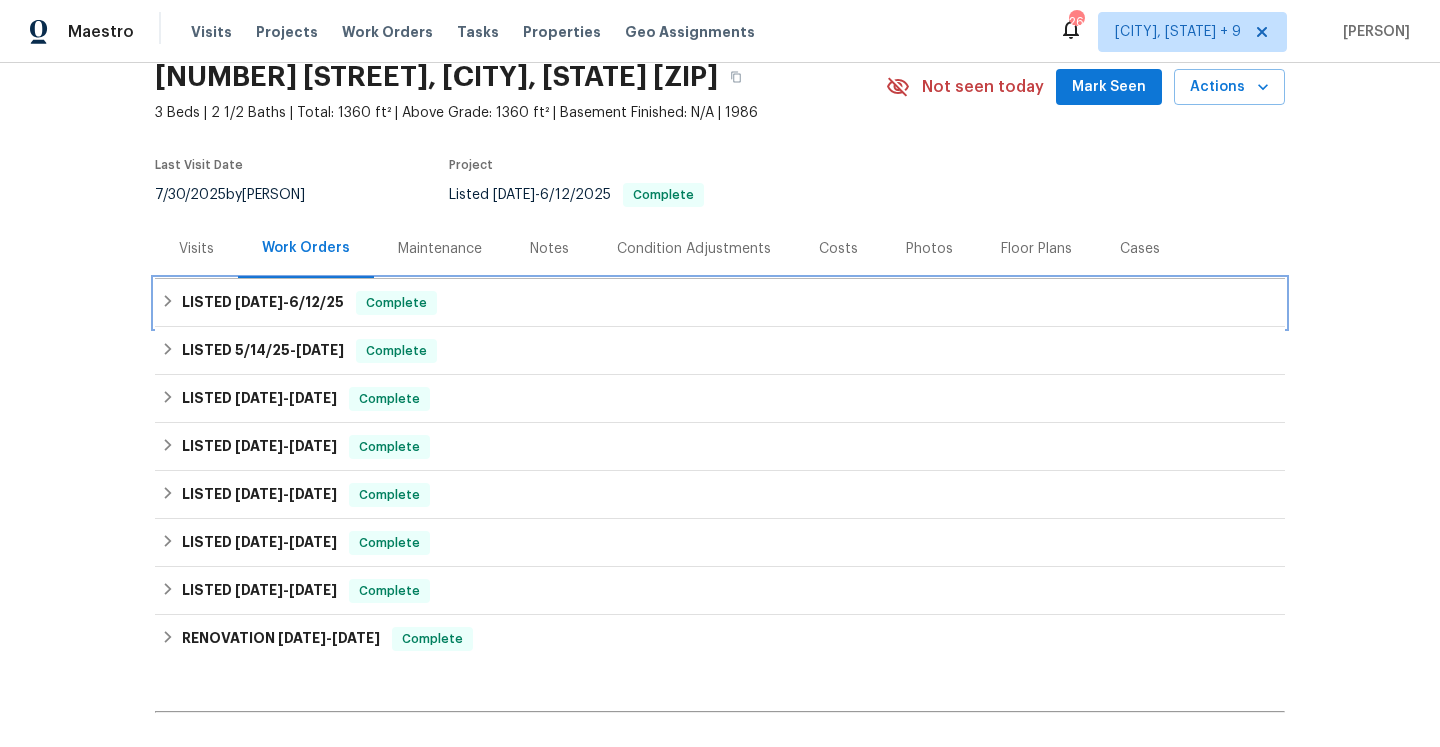 click on "LISTED   6/10/25  -  6/12/25" at bounding box center (263, 303) 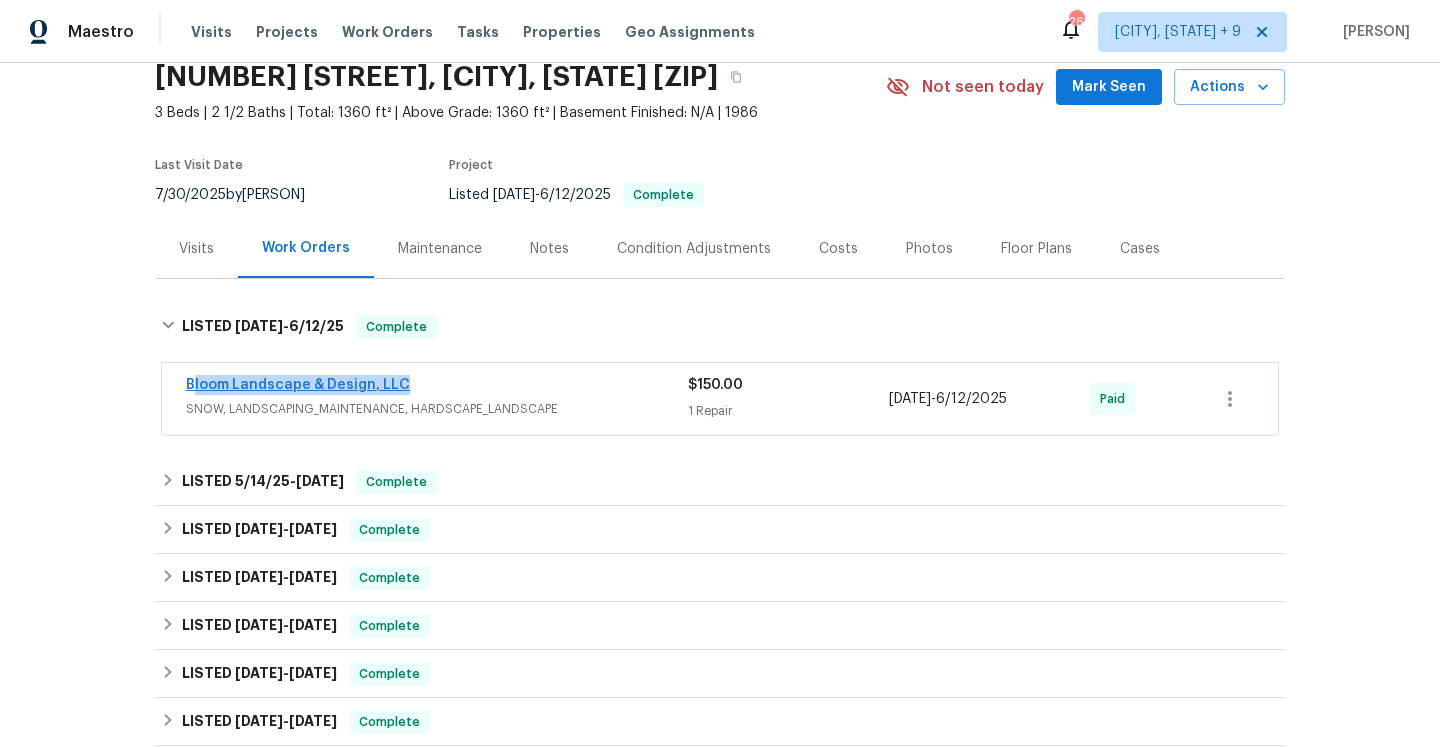 drag, startPoint x: 422, startPoint y: 385, endPoint x: 191, endPoint y: 383, distance: 231.00865 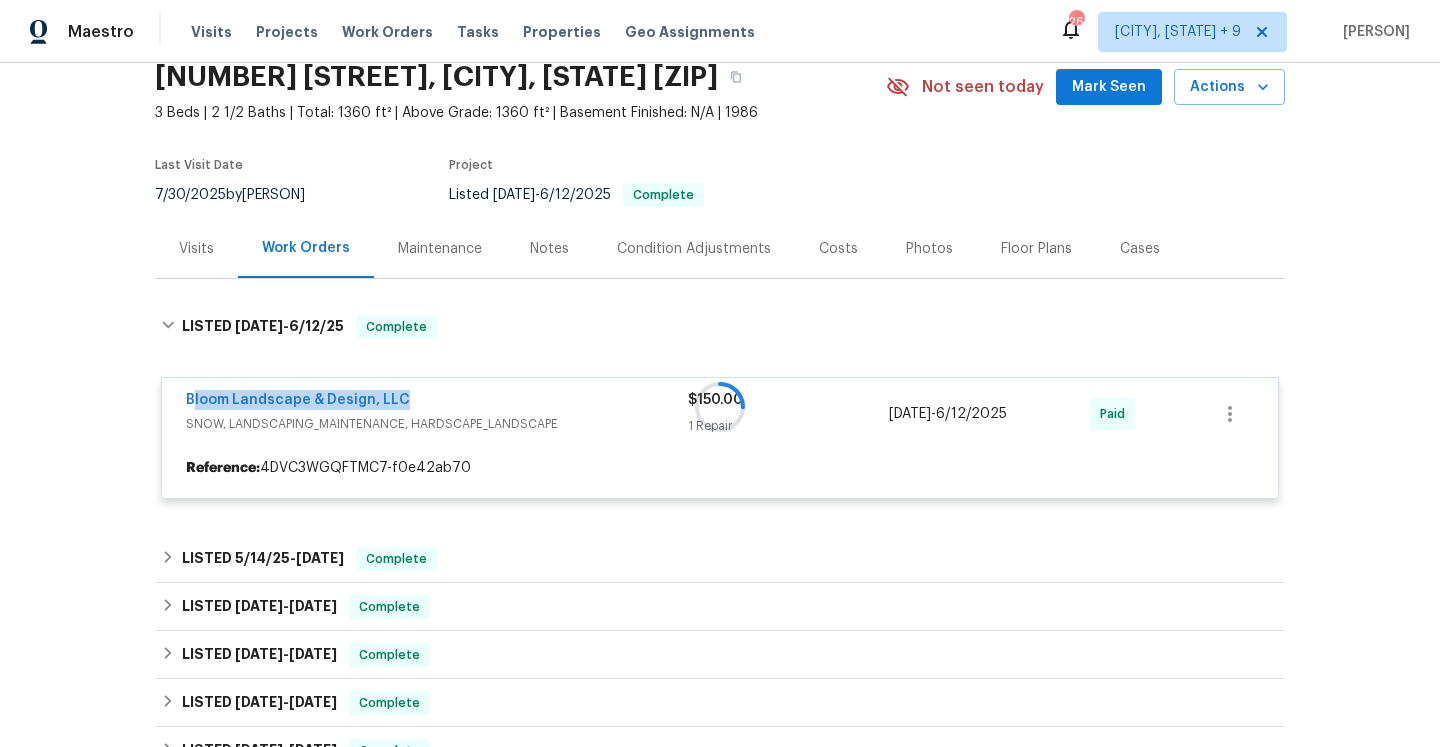 copy on "loom Landscape & Design, LLC" 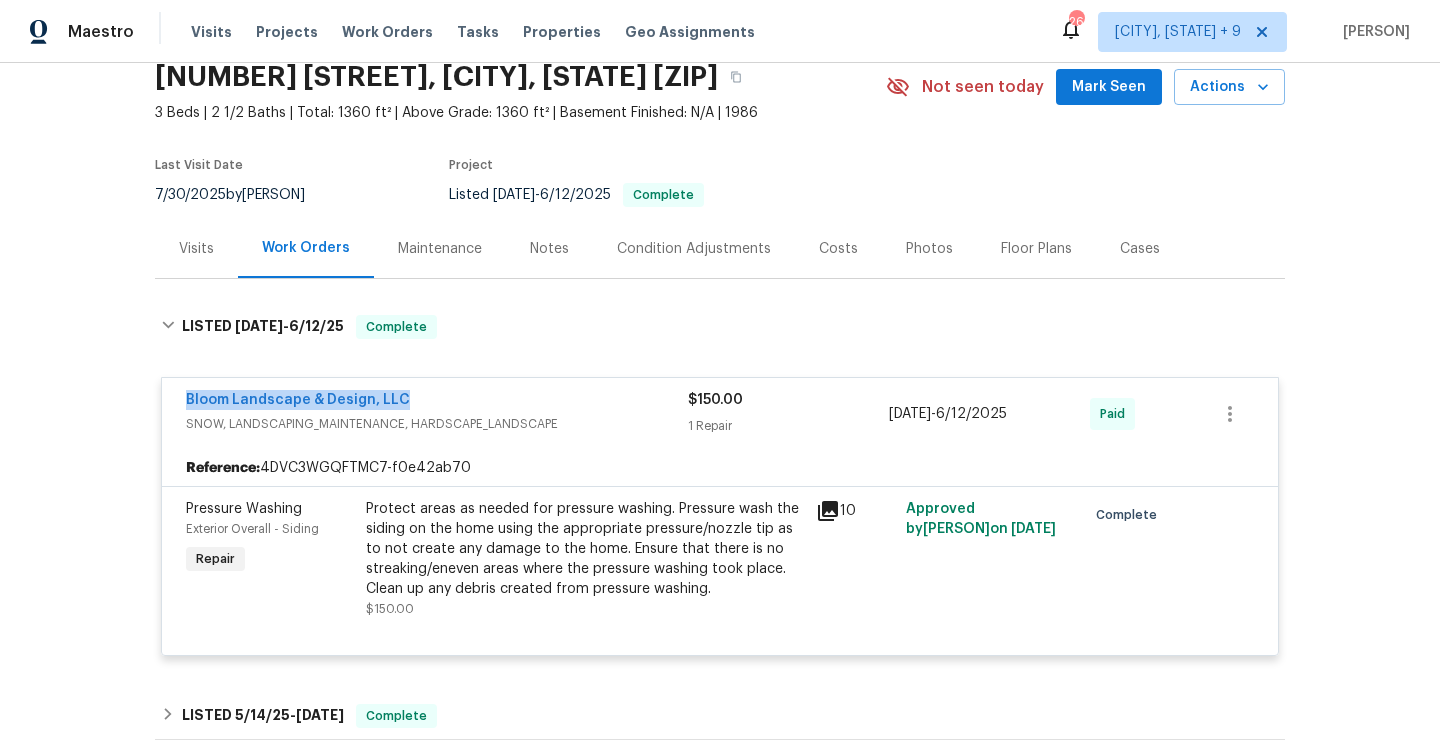 copy on "Bloom Landscape & Design, LLC" 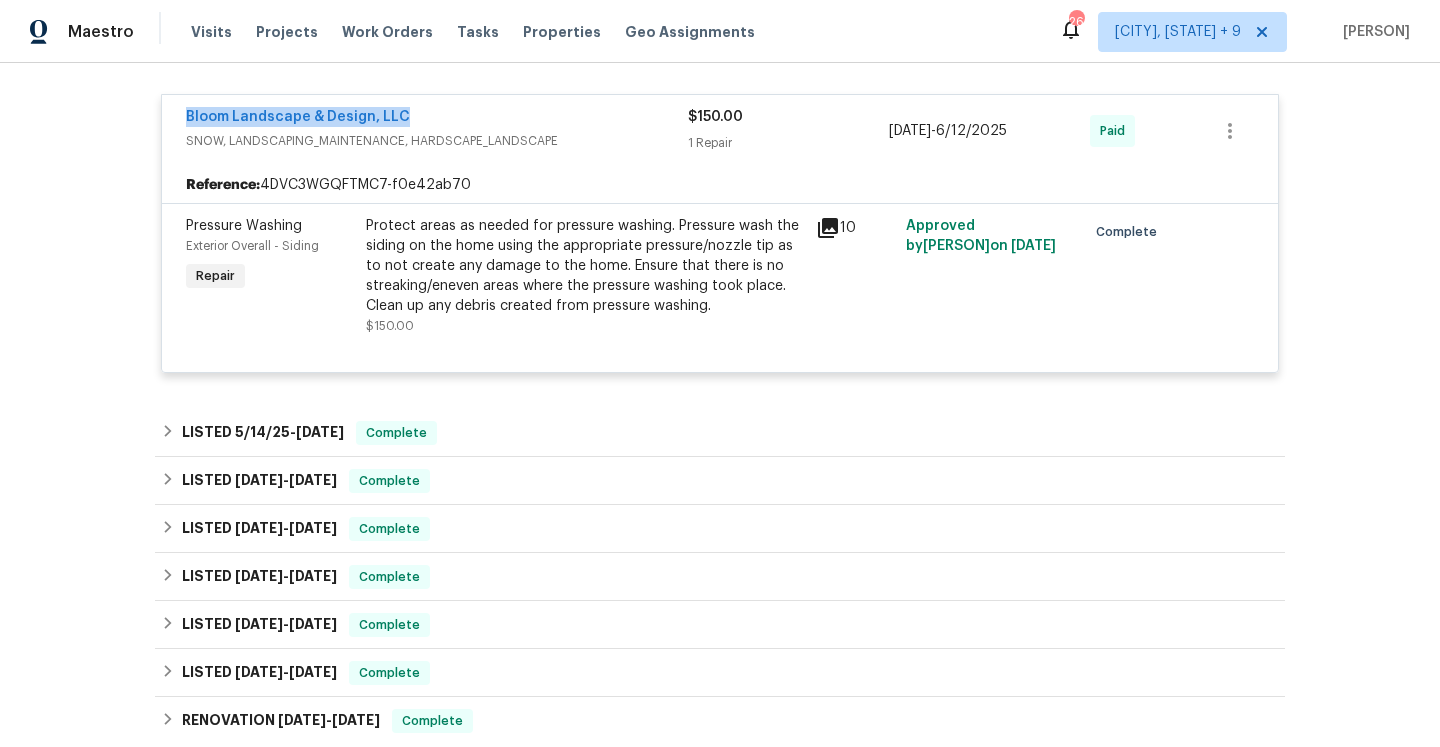 scroll, scrollTop: 514, scrollLeft: 0, axis: vertical 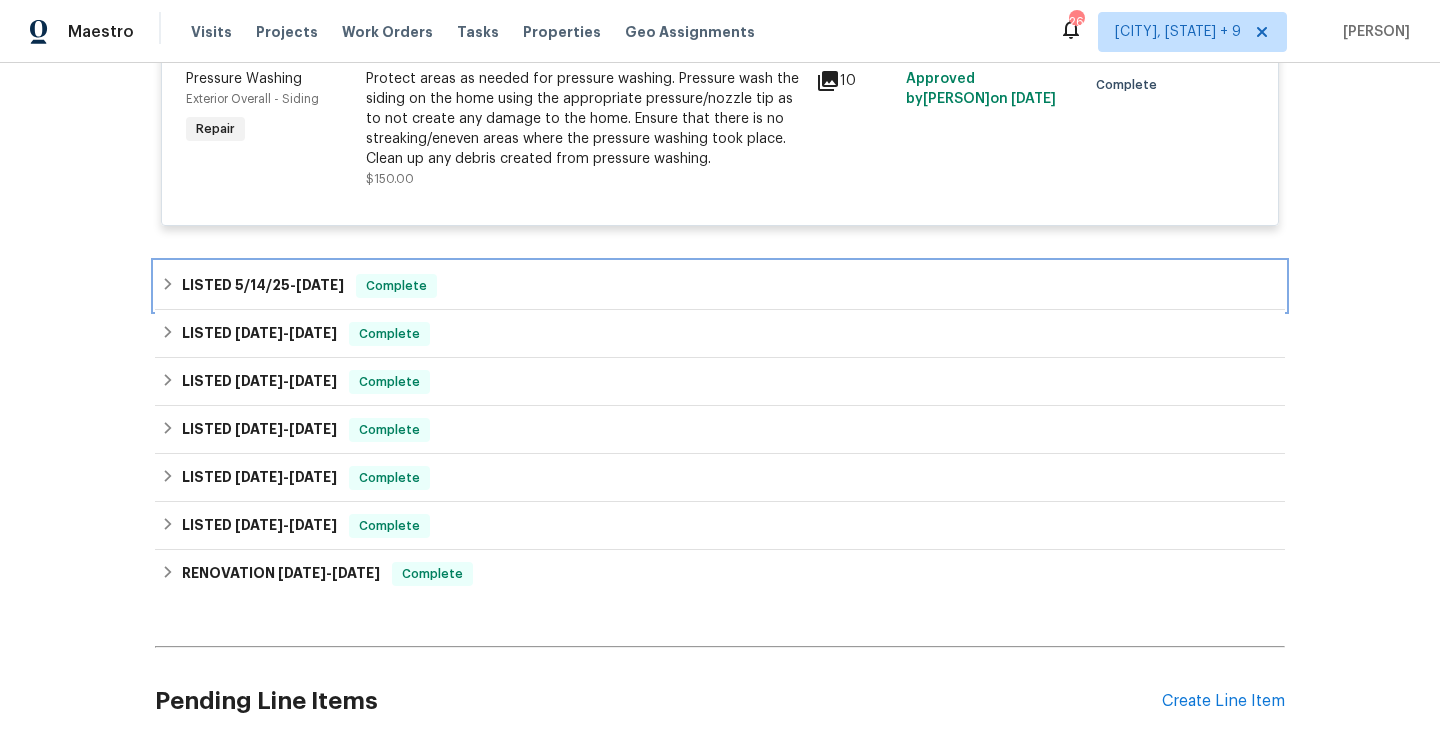 click on "LISTED   5/14/25  -  5/19/25 Complete" at bounding box center (720, 286) 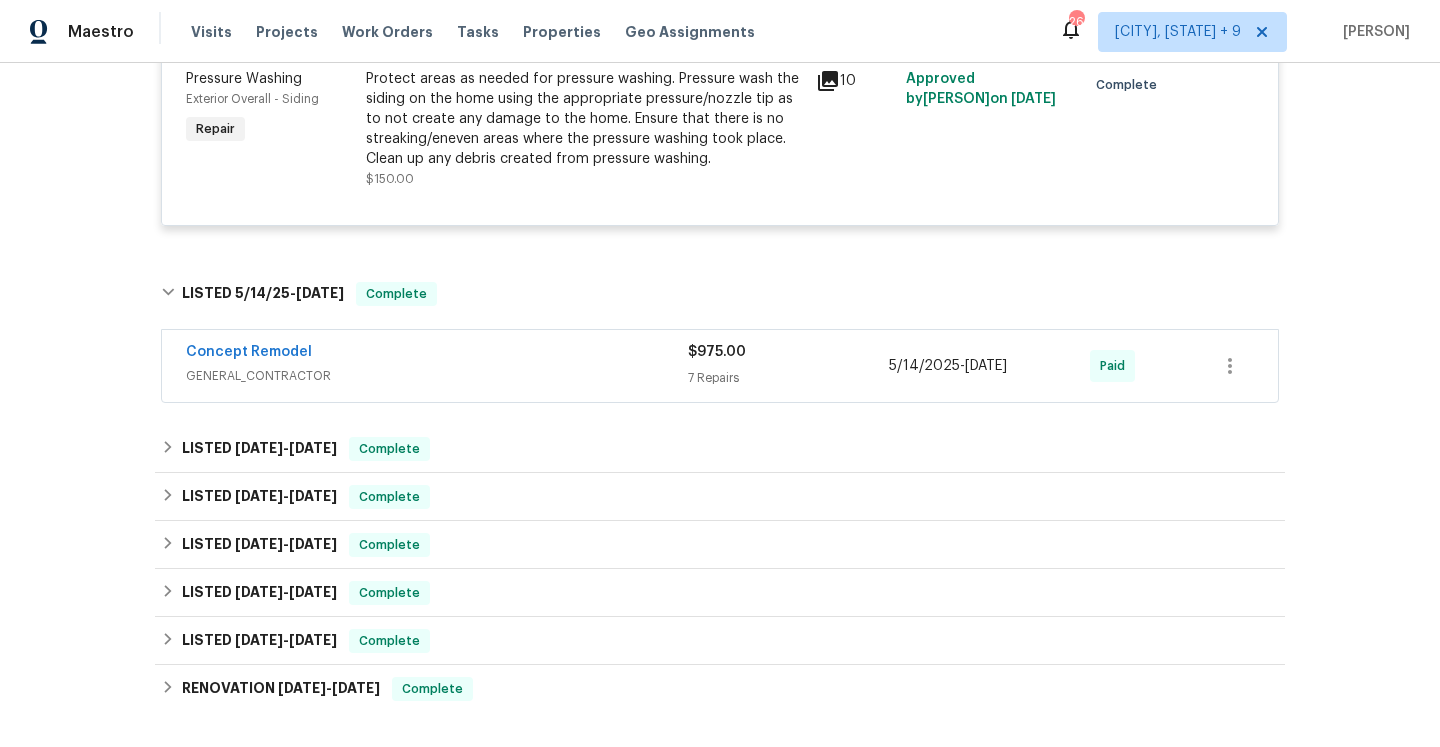 click on "GENERAL_CONTRACTOR" at bounding box center (437, 376) 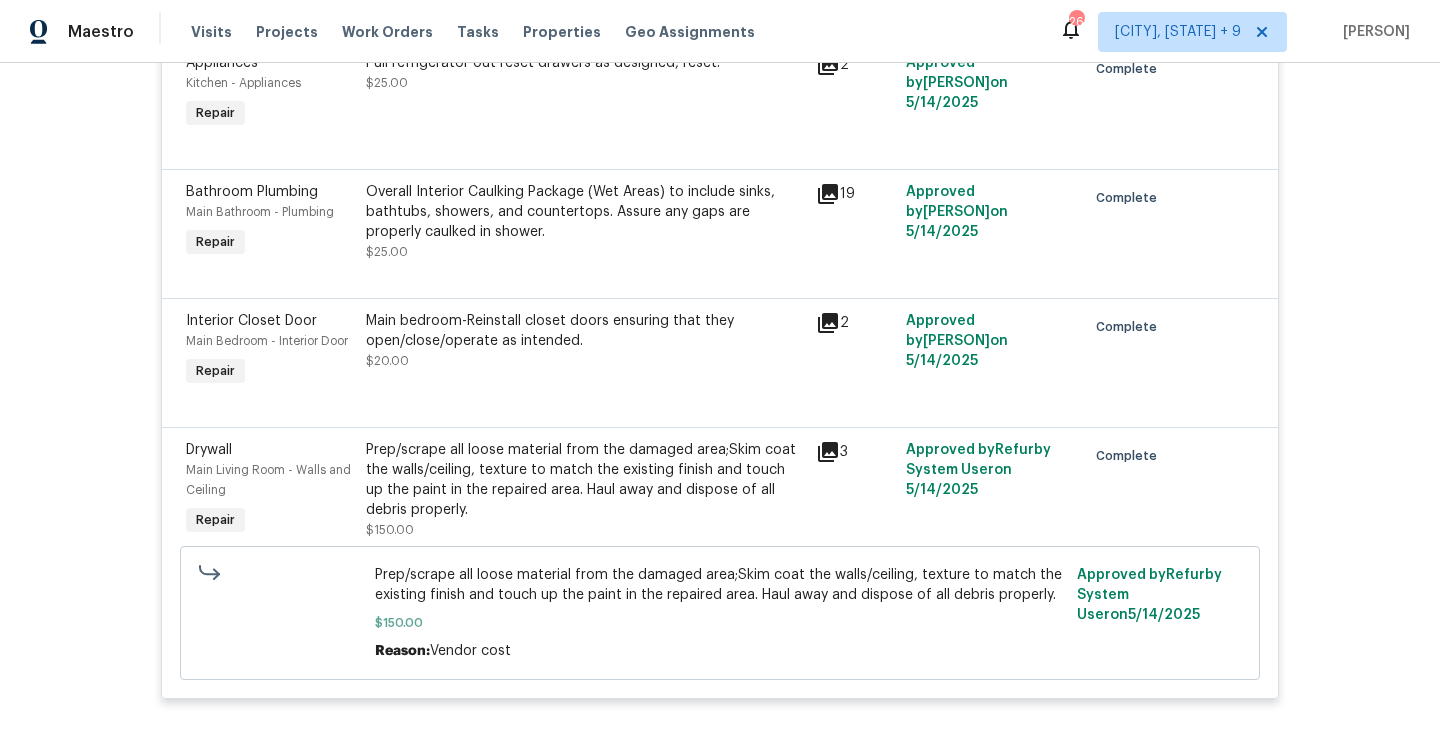 scroll, scrollTop: 1630, scrollLeft: 0, axis: vertical 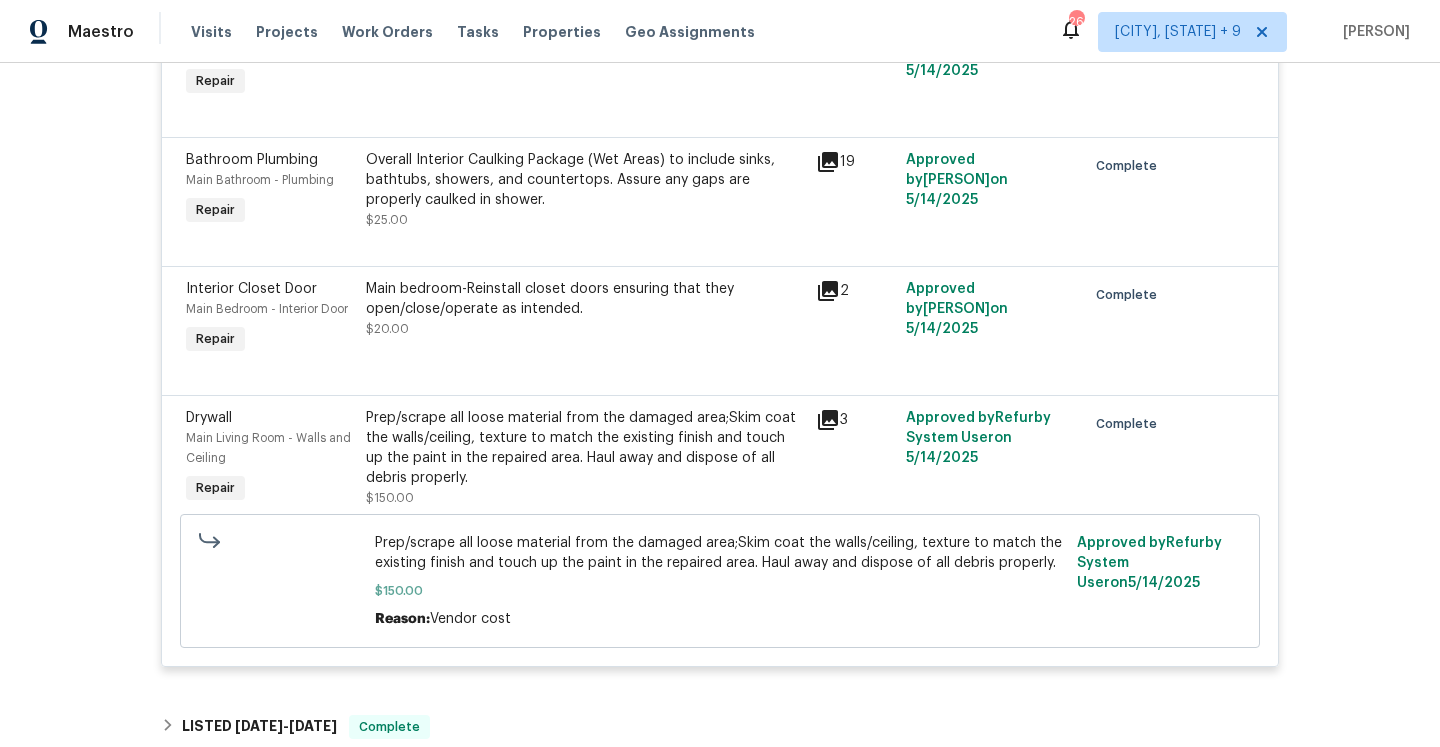 click on "Prep/scrape all loose material from the damaged area;Skim coat the walls/ceiling, texture to match the existing finish and touch up the paint in the repaired area. Haul away and dispose of all debris properly." at bounding box center (585, 448) 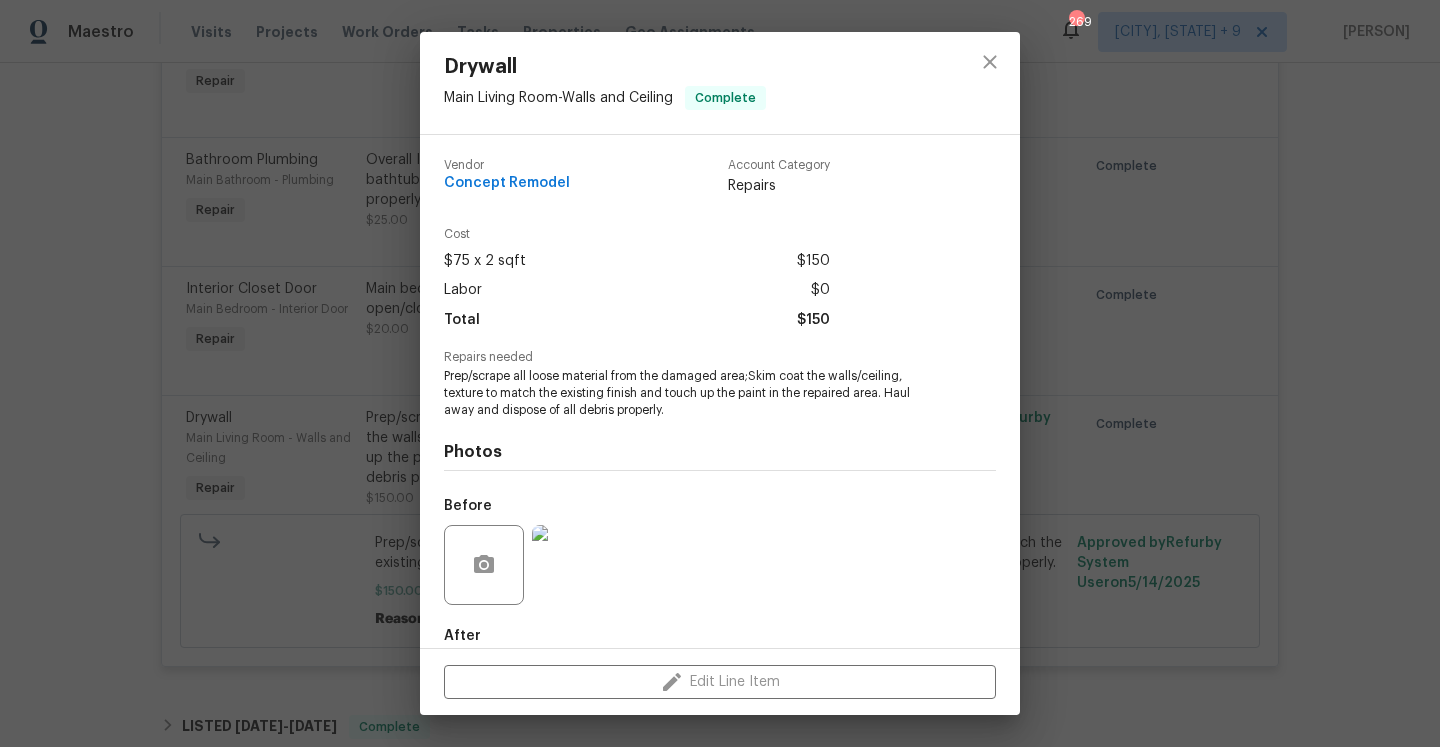 scroll, scrollTop: 107, scrollLeft: 0, axis: vertical 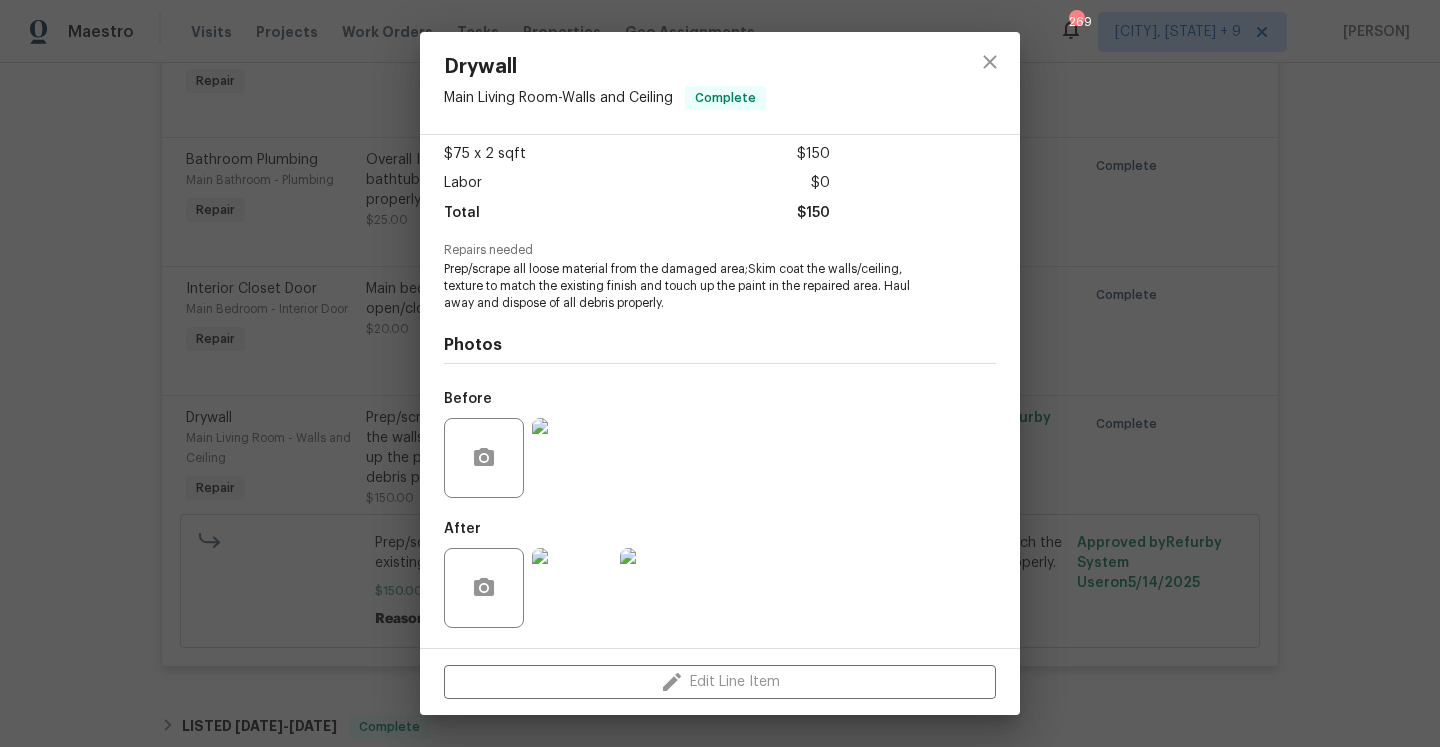click at bounding box center [572, 458] 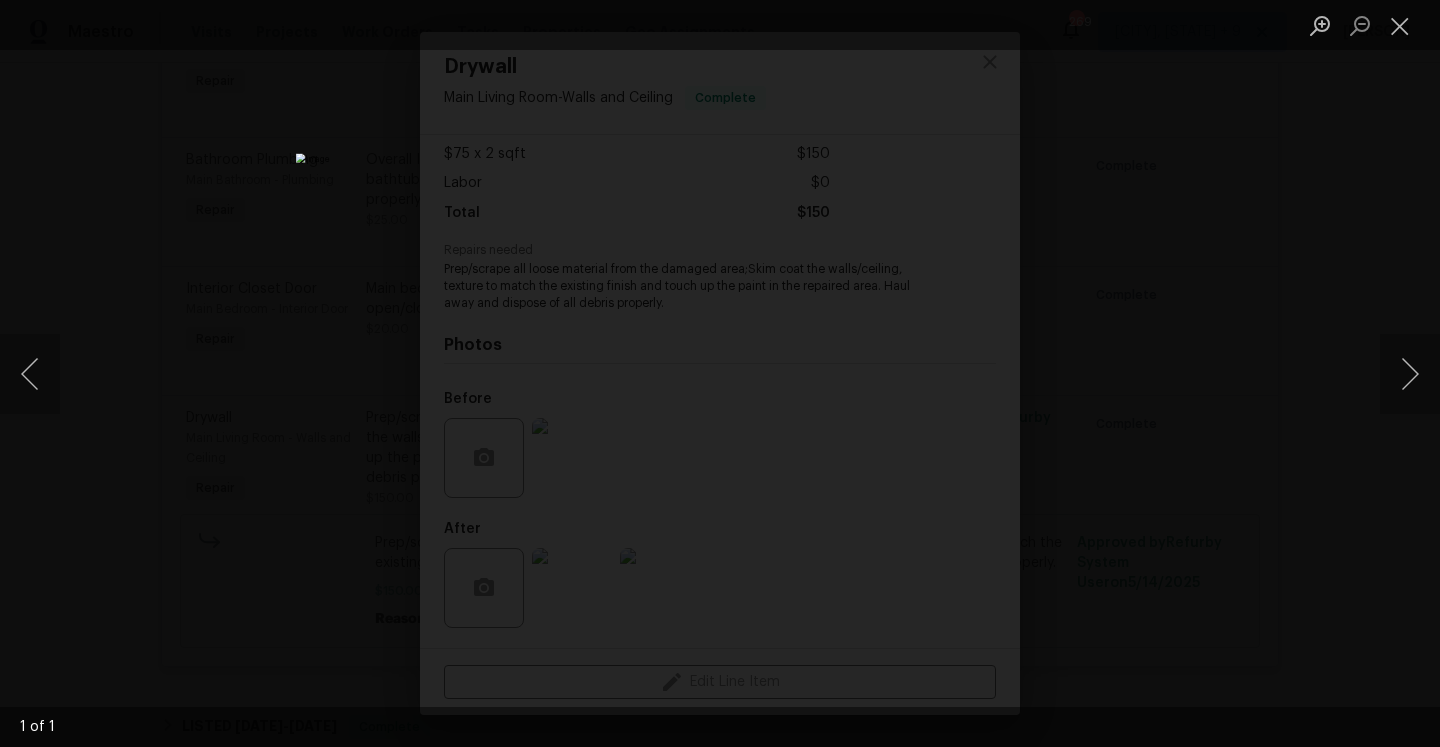 click at bounding box center [720, 373] 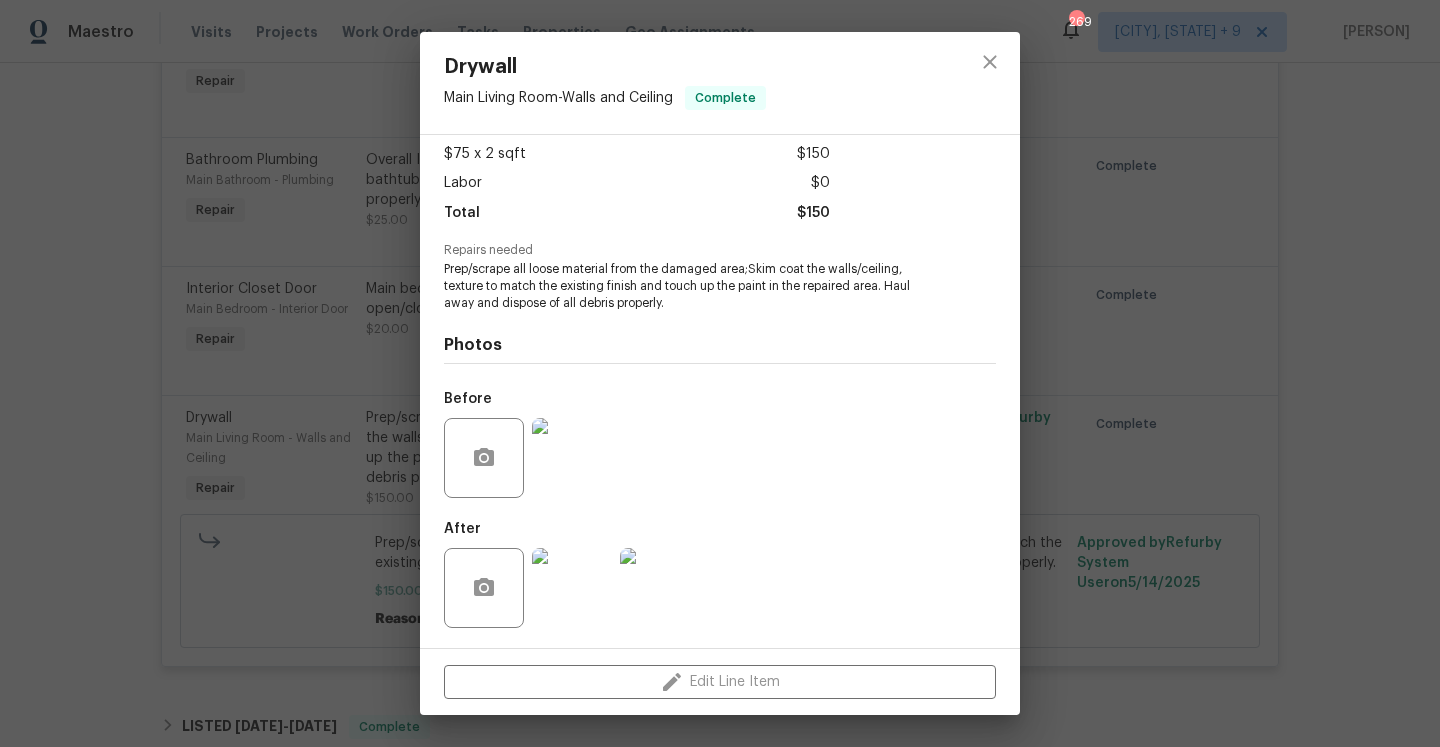 click at bounding box center (572, 588) 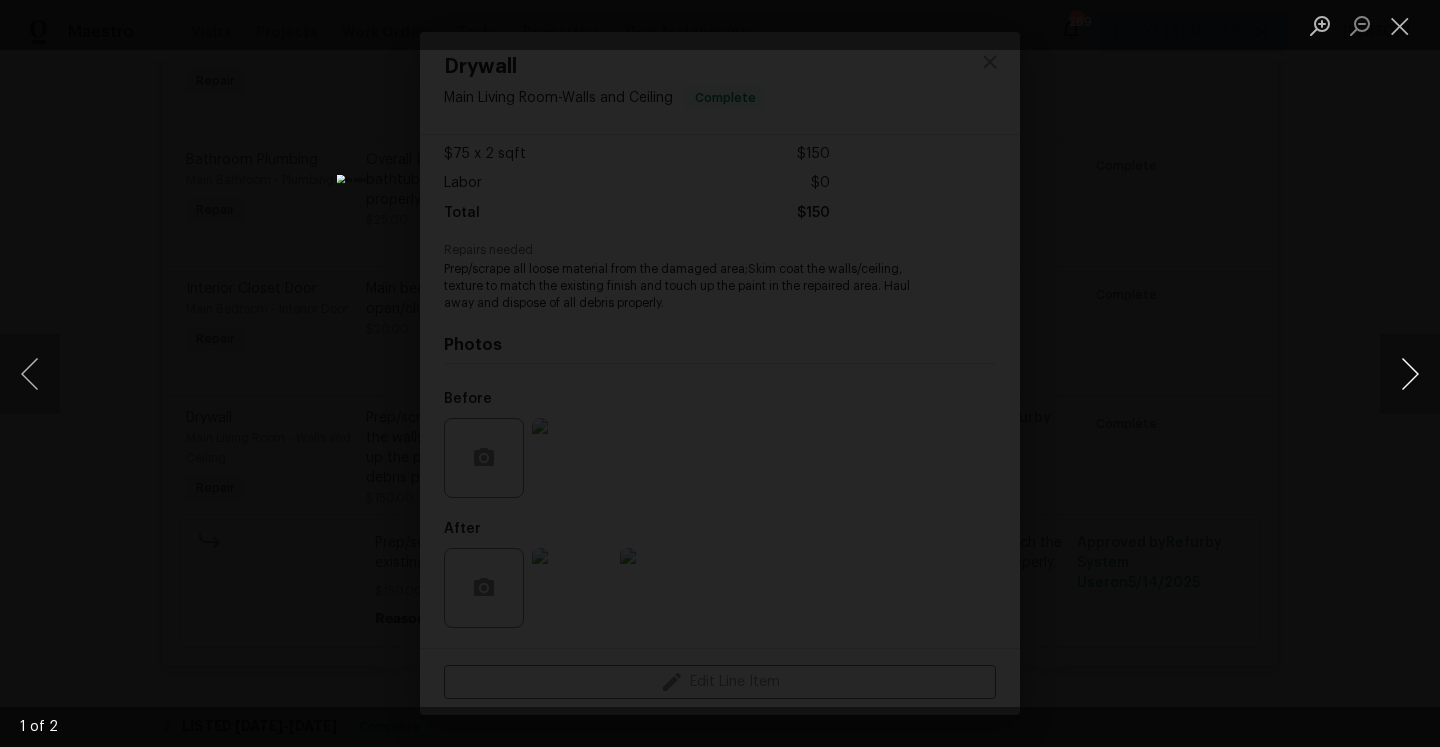 click at bounding box center (1410, 374) 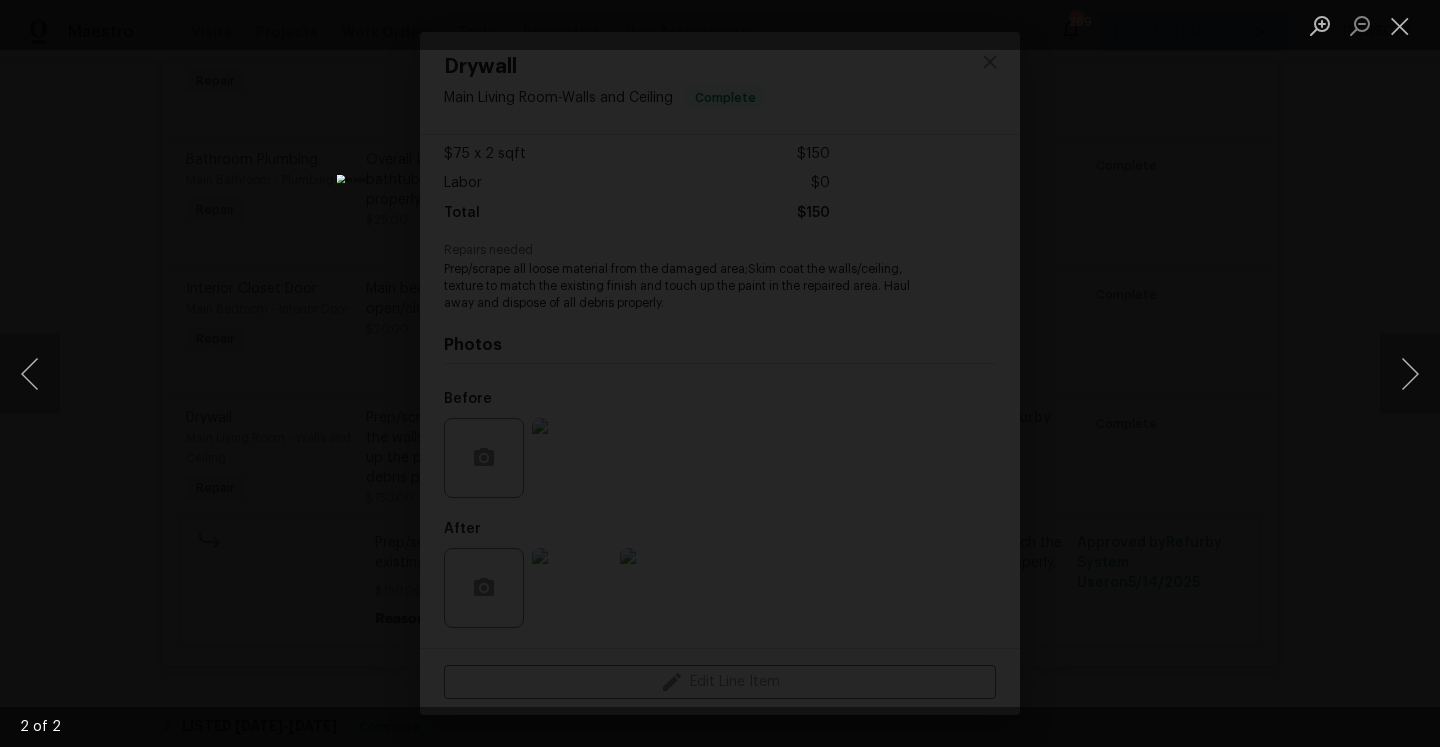 click at bounding box center (720, 373) 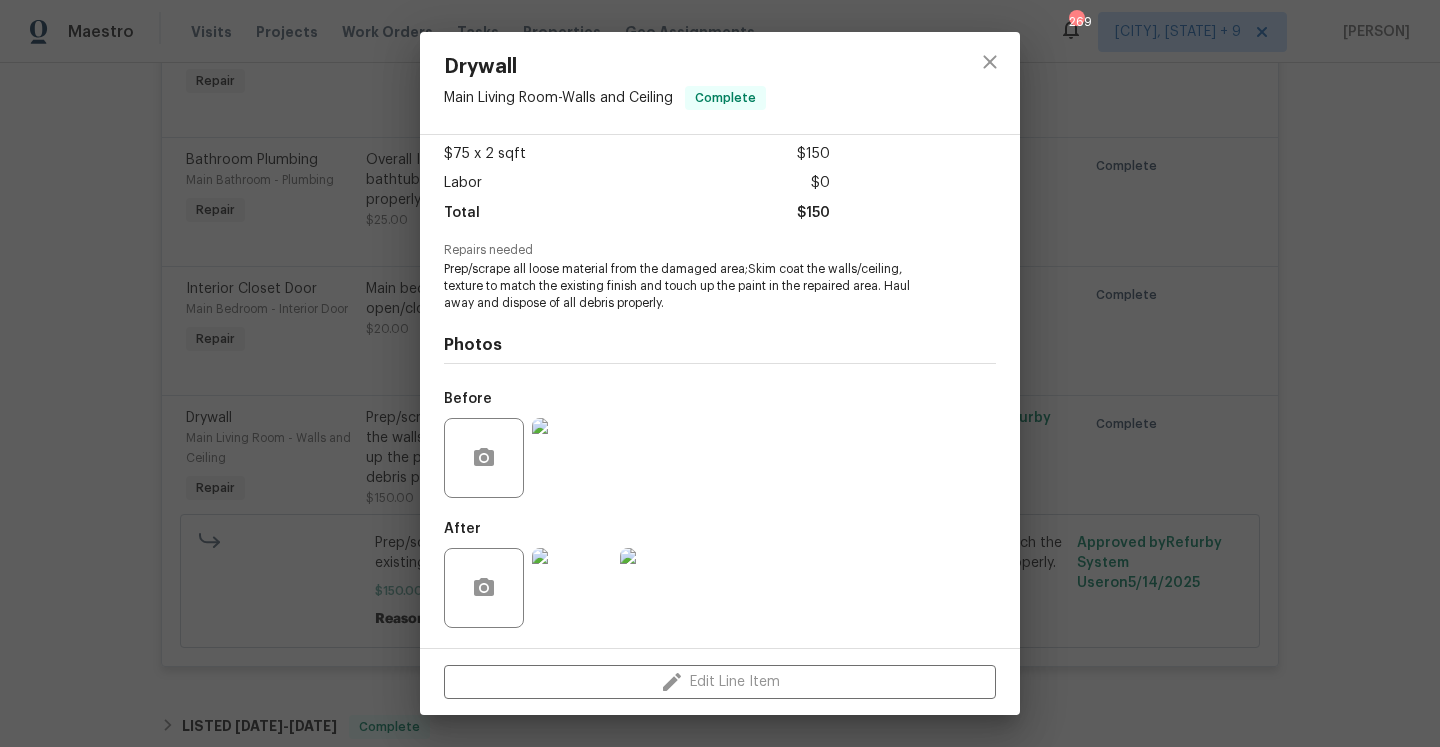 click on "Drywall Main Living Room  -  Walls and Ceiling Complete Vendor Concept Remodel Account Category Repairs Cost $75 x 2 sqft $150 Labor $0 Total $150 Repairs needed Prep/scrape all loose material from the damaged area;Skim coat the walls/ceiling, texture to match the existing finish and touch up the paint in the repaired area. Haul away and dispose of all debris properly. Photos Before After  Edit Line Item" at bounding box center (720, 373) 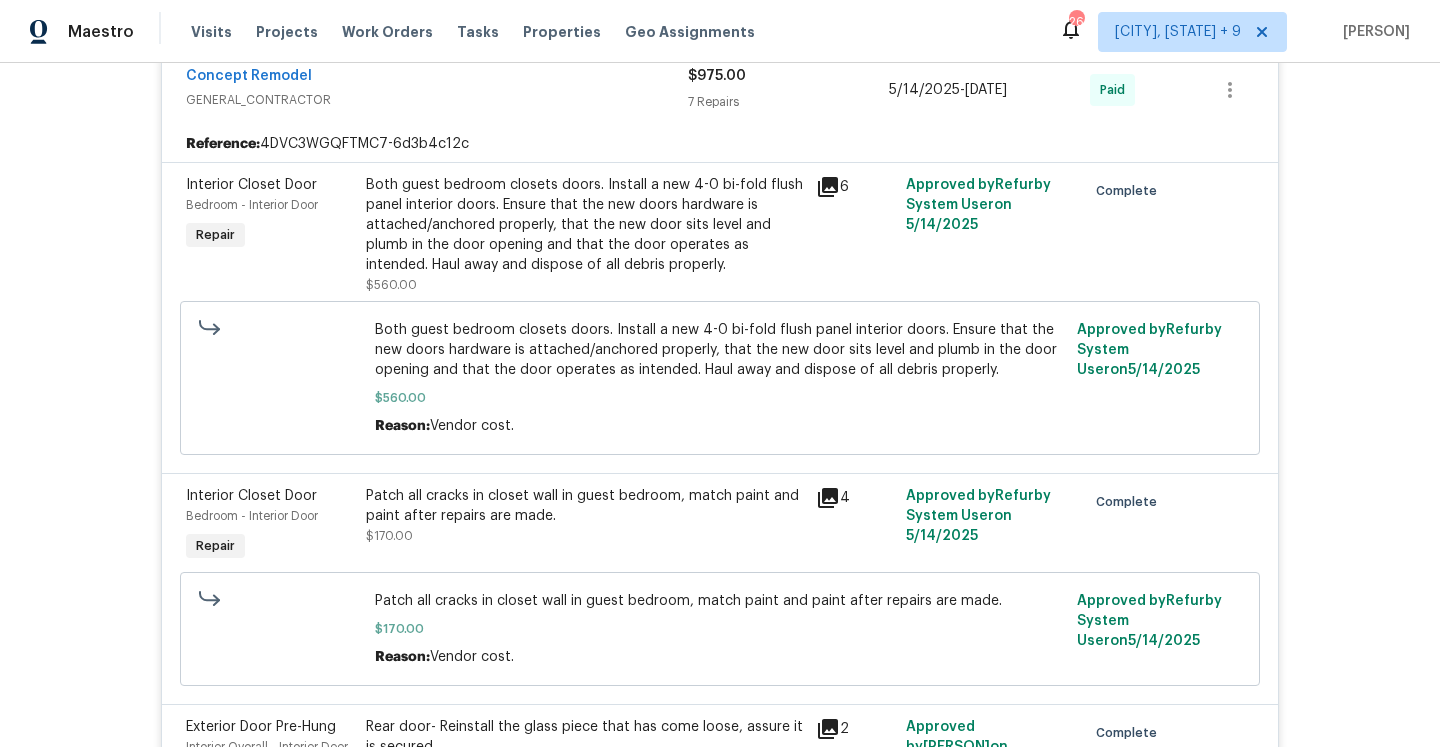 scroll, scrollTop: 787, scrollLeft: 0, axis: vertical 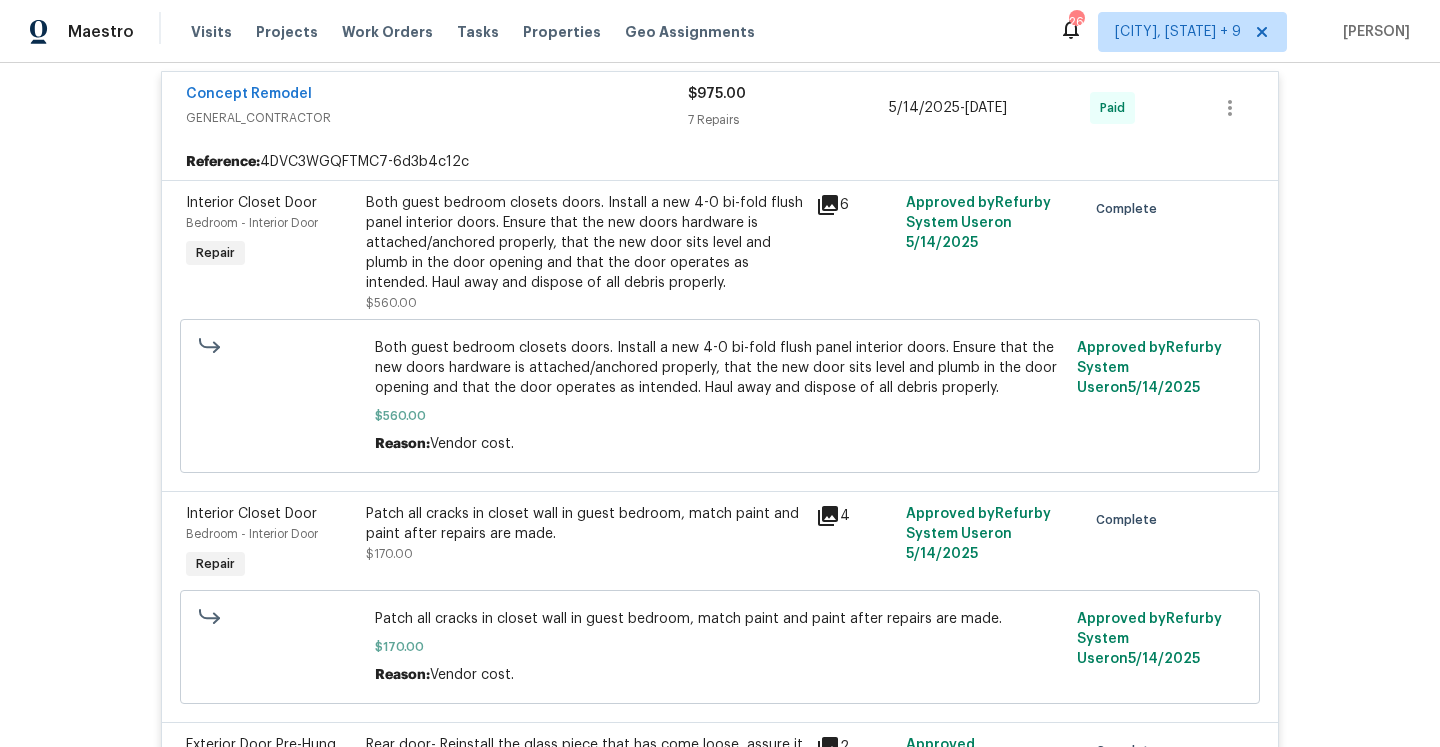 click on "GENERAL_CONTRACTOR" at bounding box center [437, 118] 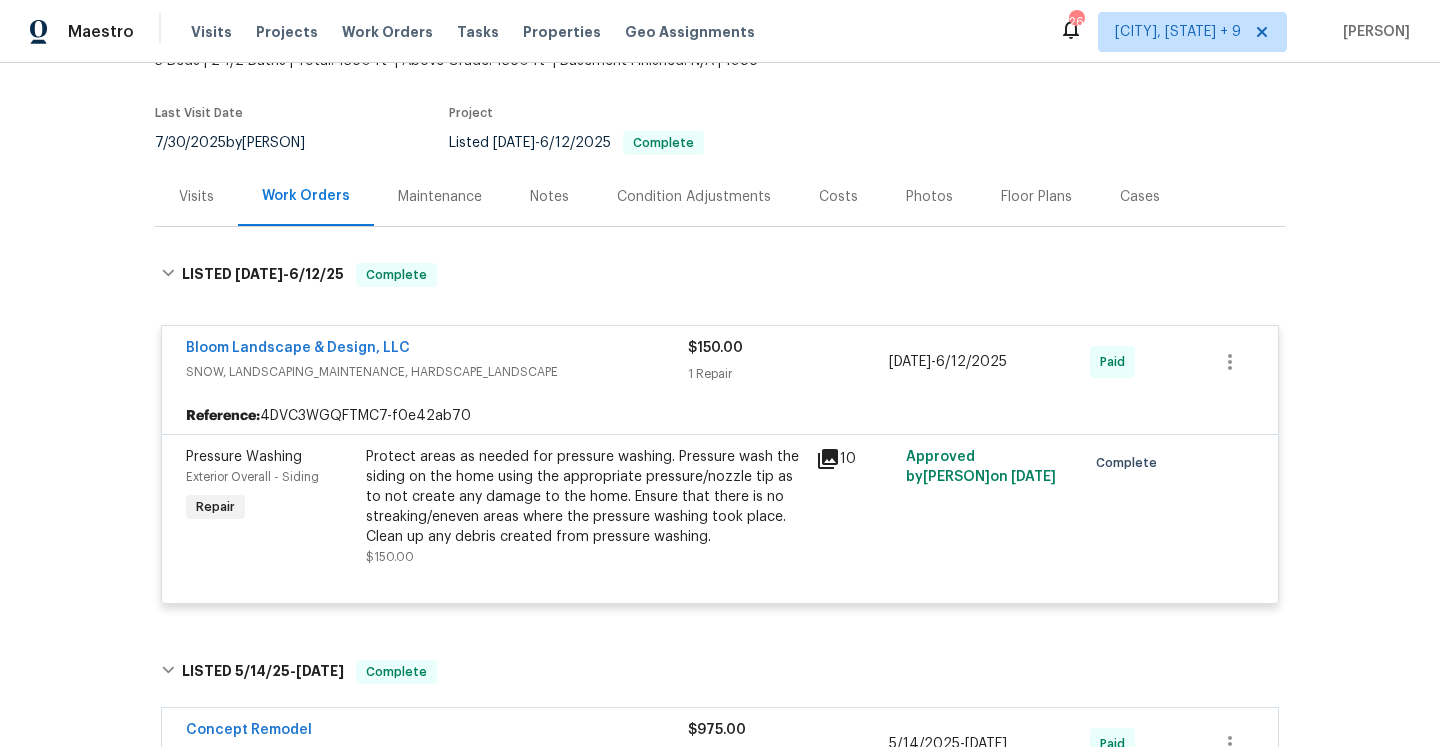scroll, scrollTop: 108, scrollLeft: 0, axis: vertical 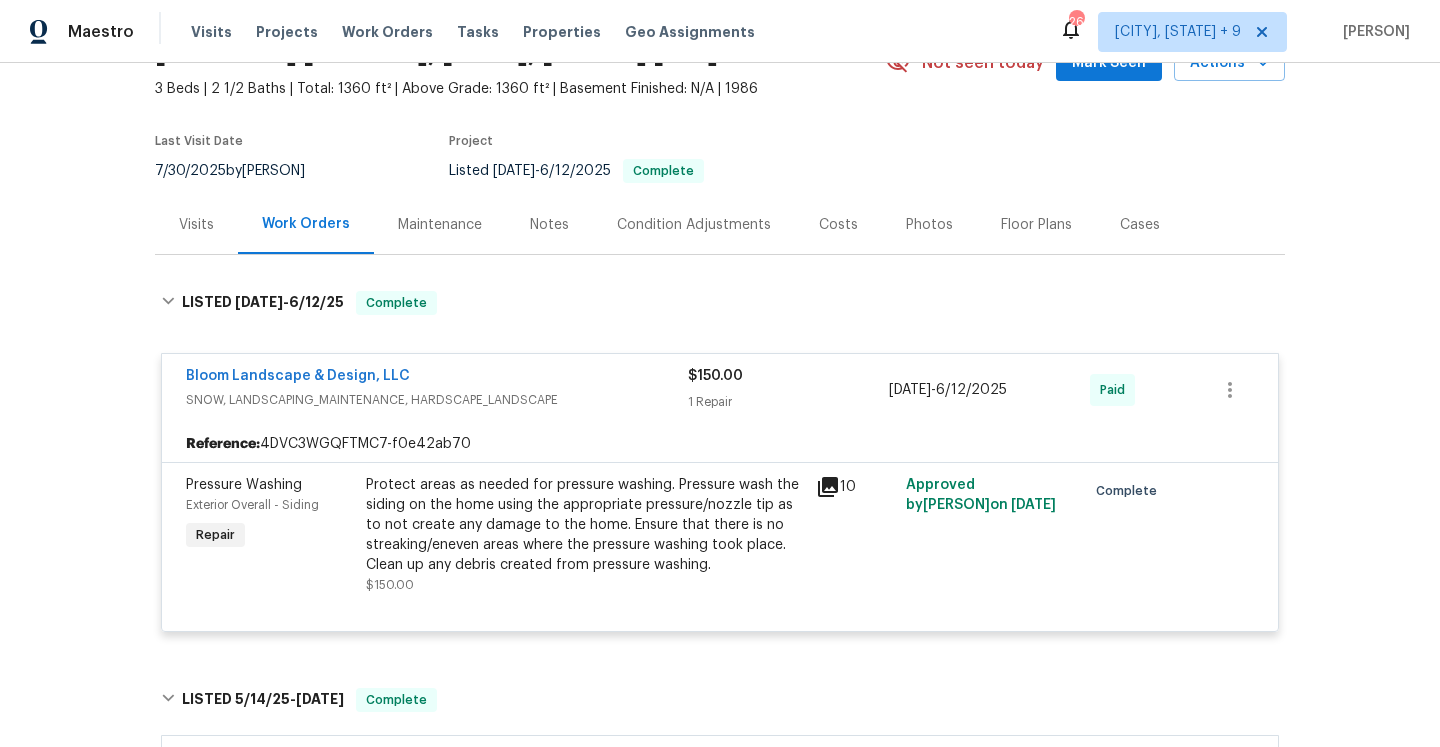 click on "Bloom Landscape & Design, LLC SNOW, LANDSCAPING_MAINTENANCE, HARDSCAPE_LANDSCAPE $150.00 1 Repair 6/10/2025  -  6/12/2025 Paid" at bounding box center [720, 390] 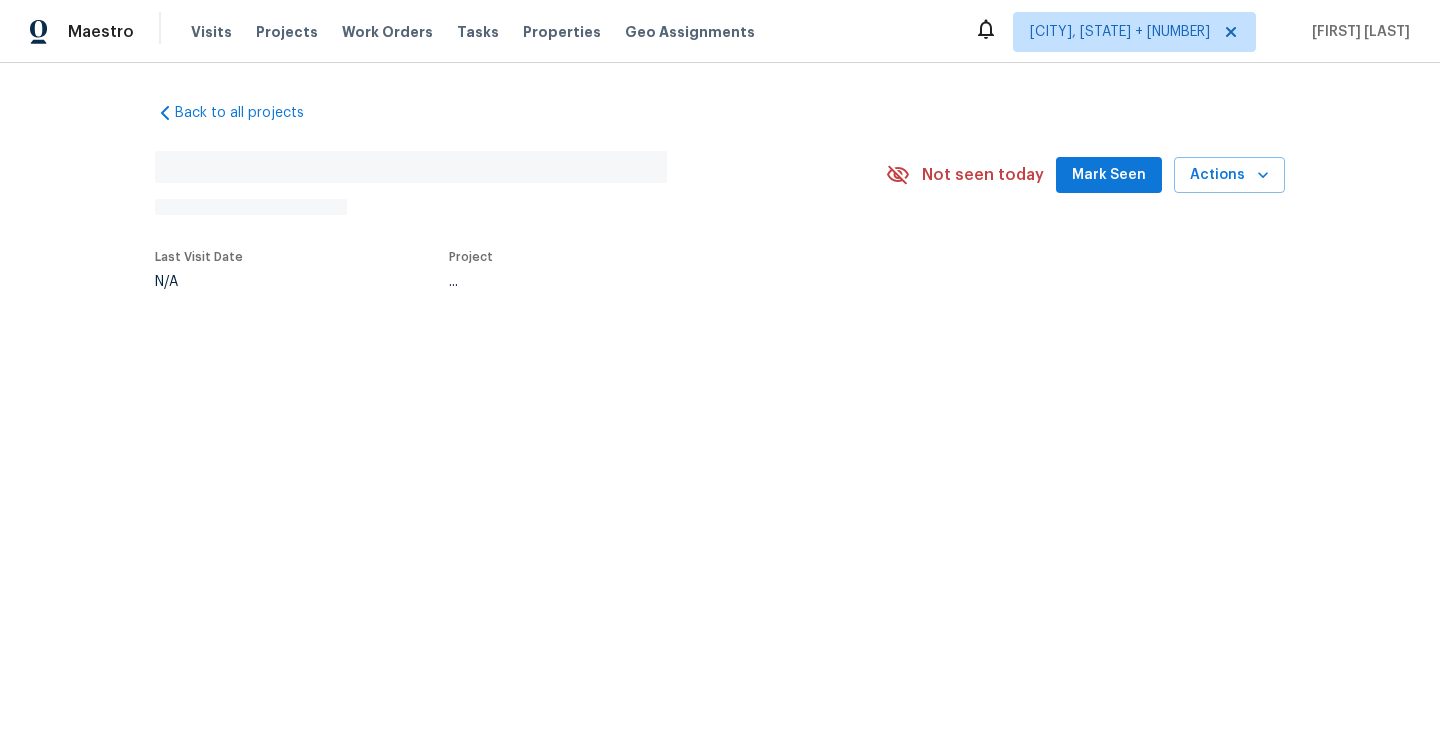 scroll, scrollTop: 0, scrollLeft: 0, axis: both 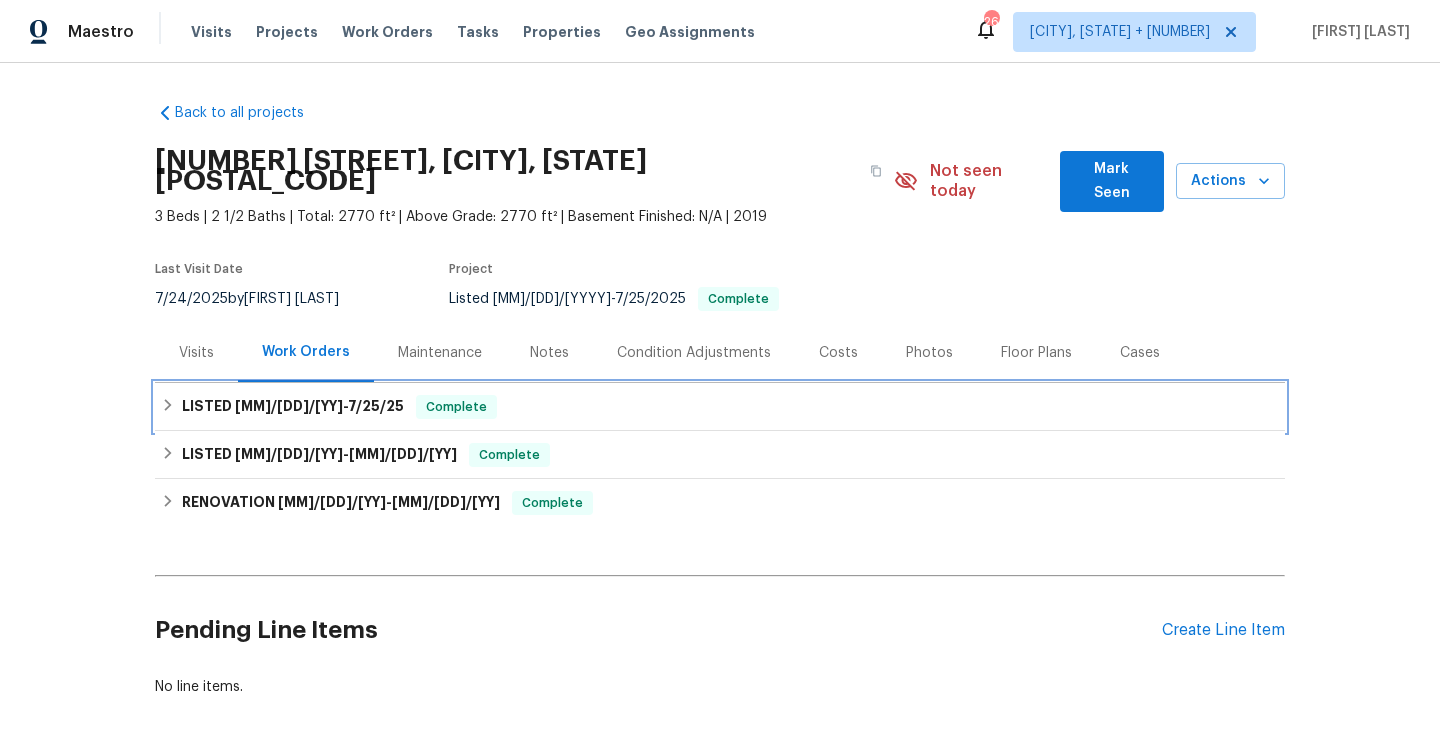 click on "LISTED   7/20/25  -  7/25/25 Complete" at bounding box center (720, 407) 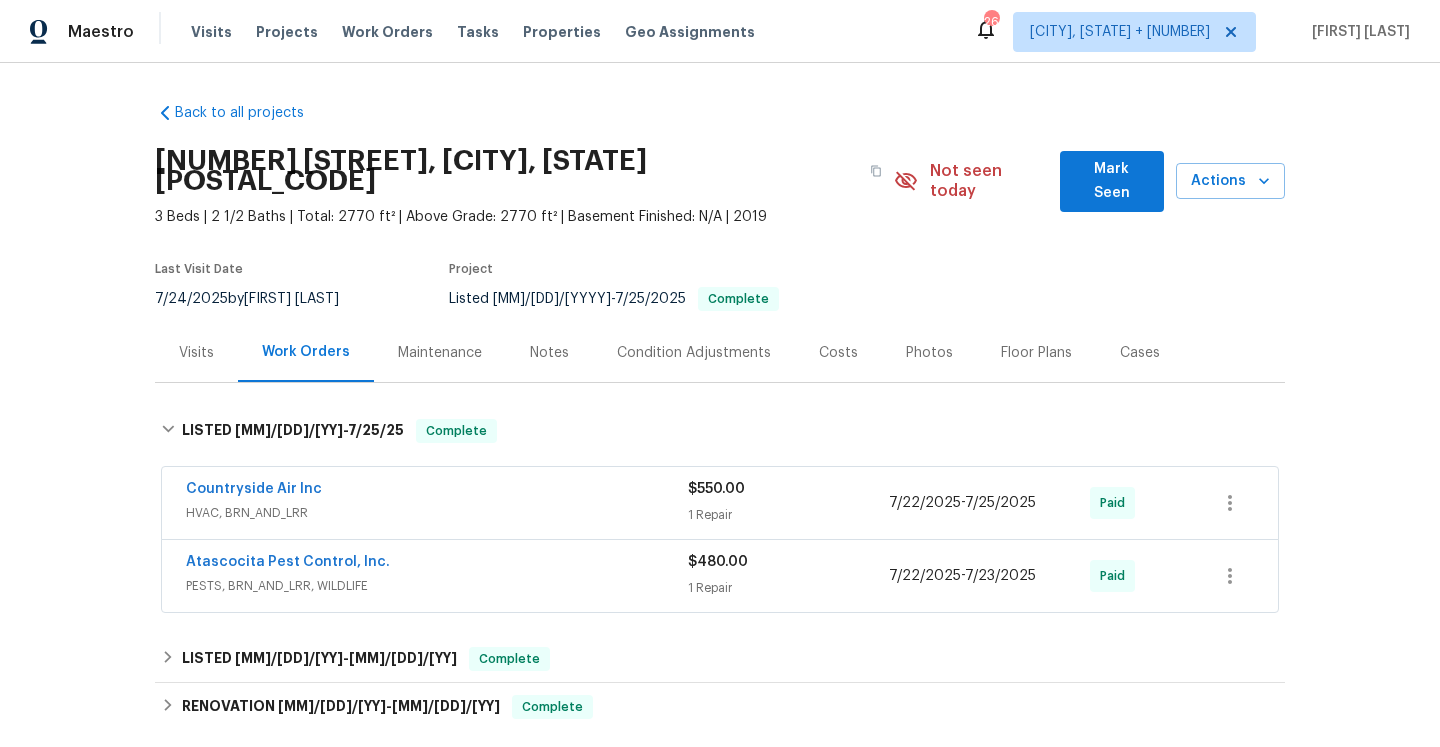 click on "PESTS, BRN_AND_LRR, WILDLIFE" at bounding box center (437, 586) 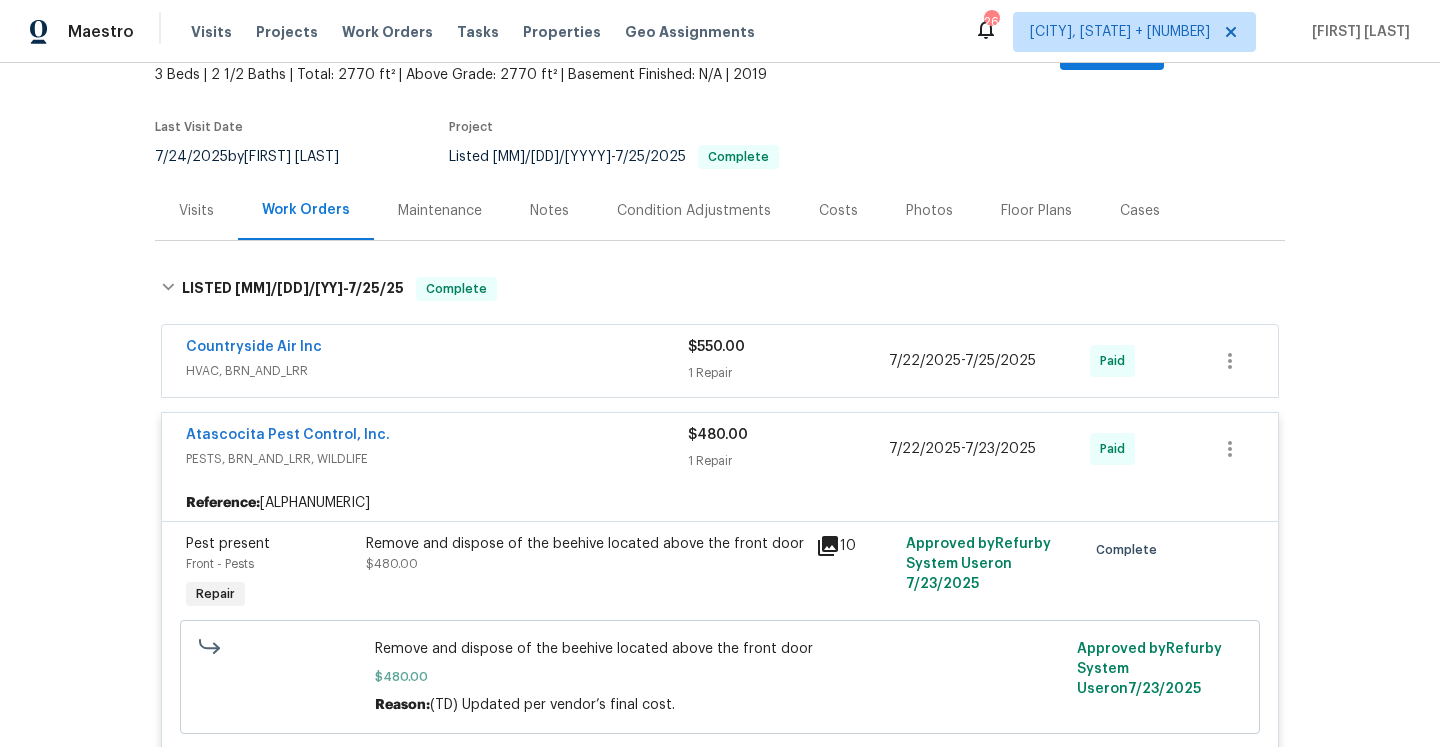 scroll, scrollTop: 298, scrollLeft: 0, axis: vertical 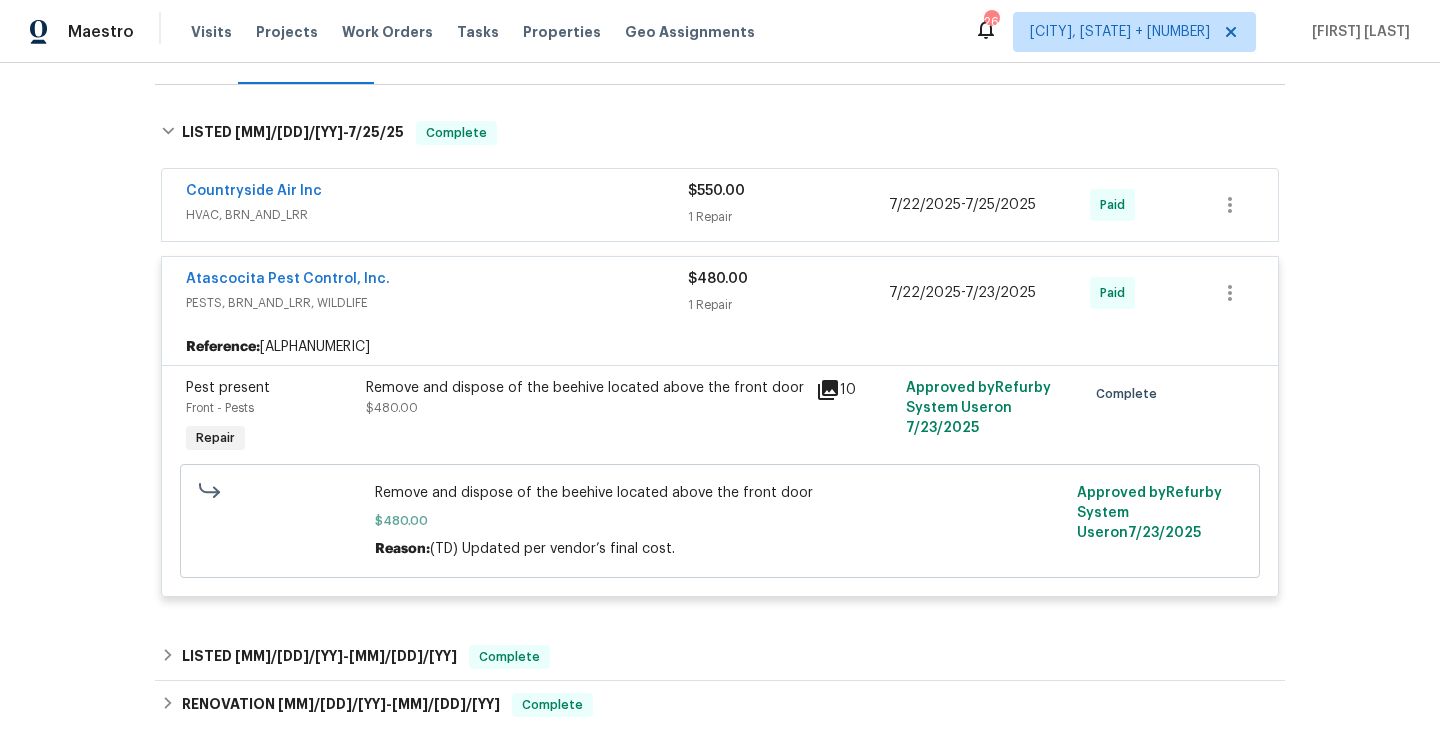 click on "PESTS, BRN_AND_LRR, WILDLIFE" at bounding box center [437, 303] 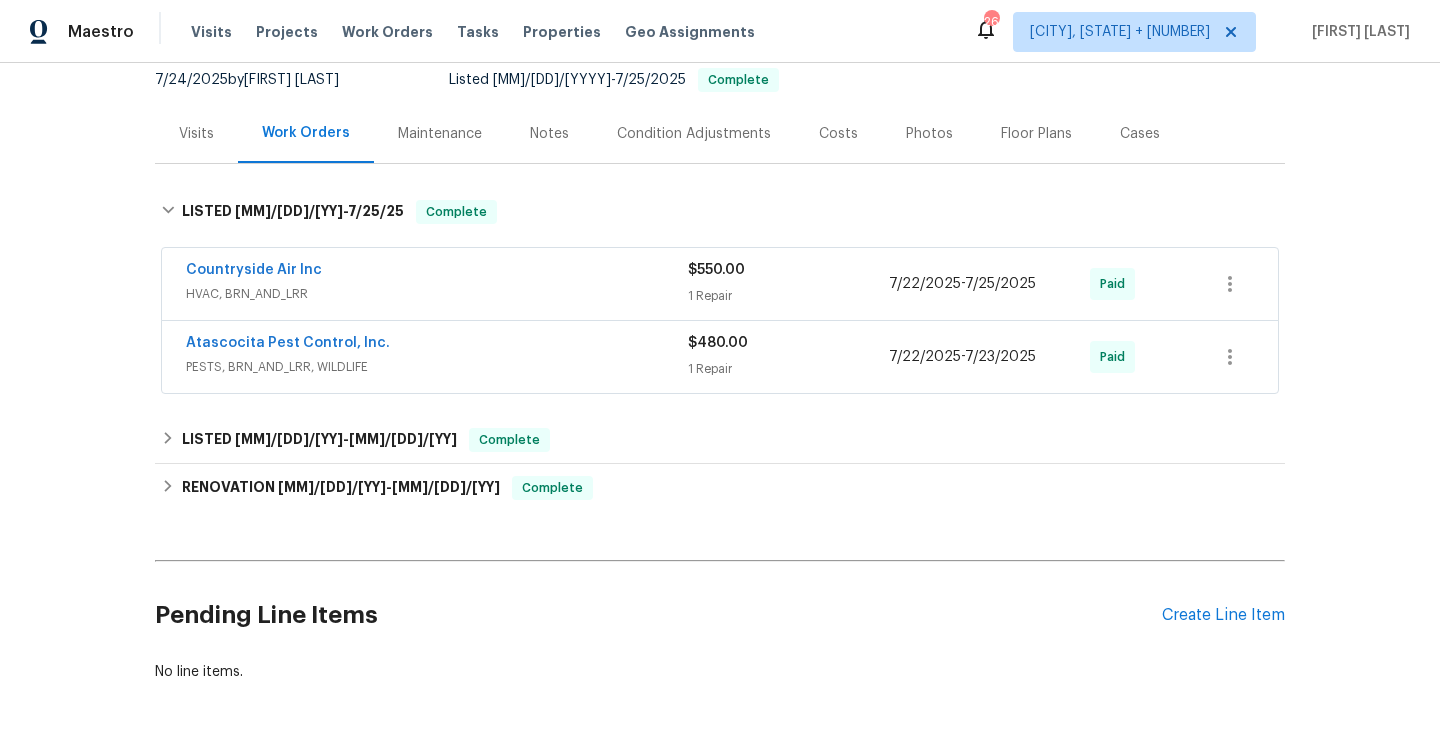 scroll, scrollTop: 155, scrollLeft: 0, axis: vertical 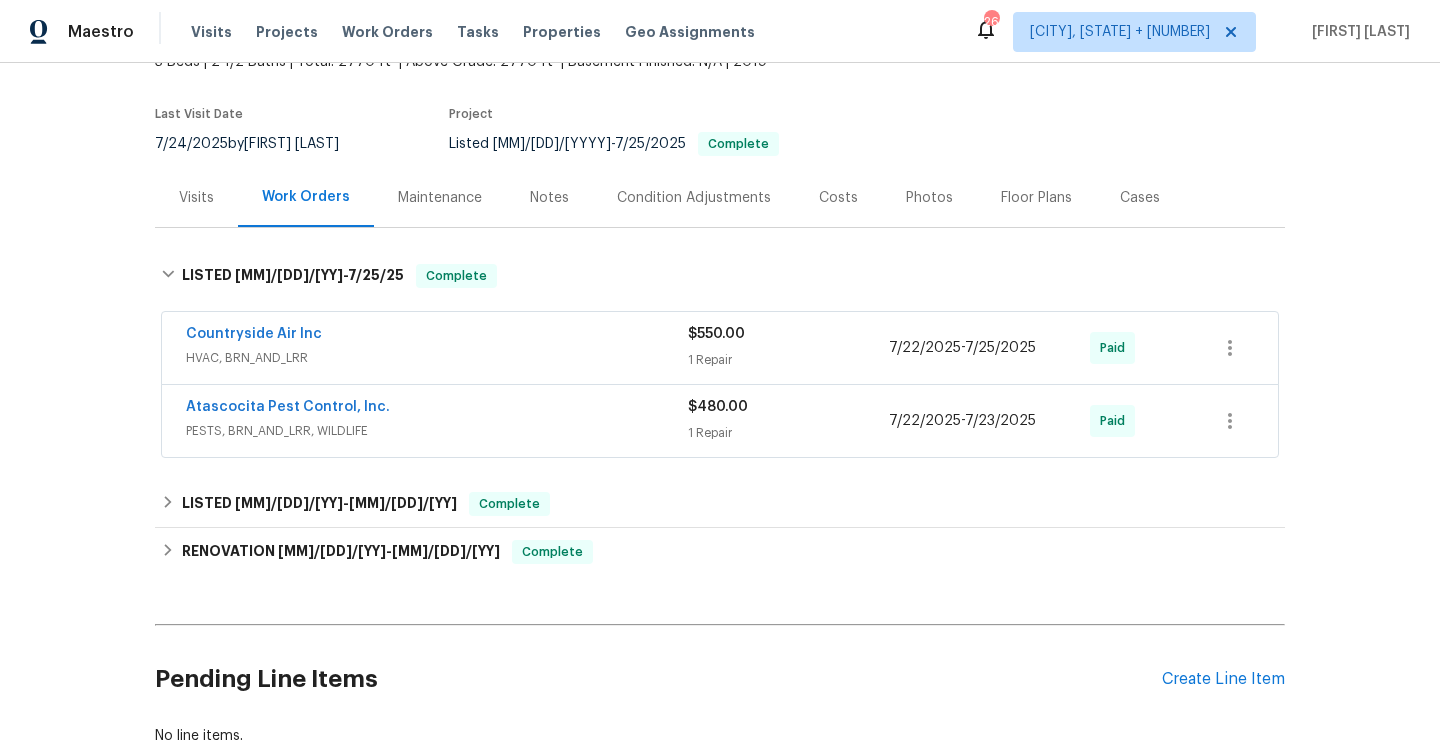 click on "Visits" at bounding box center (196, 197) 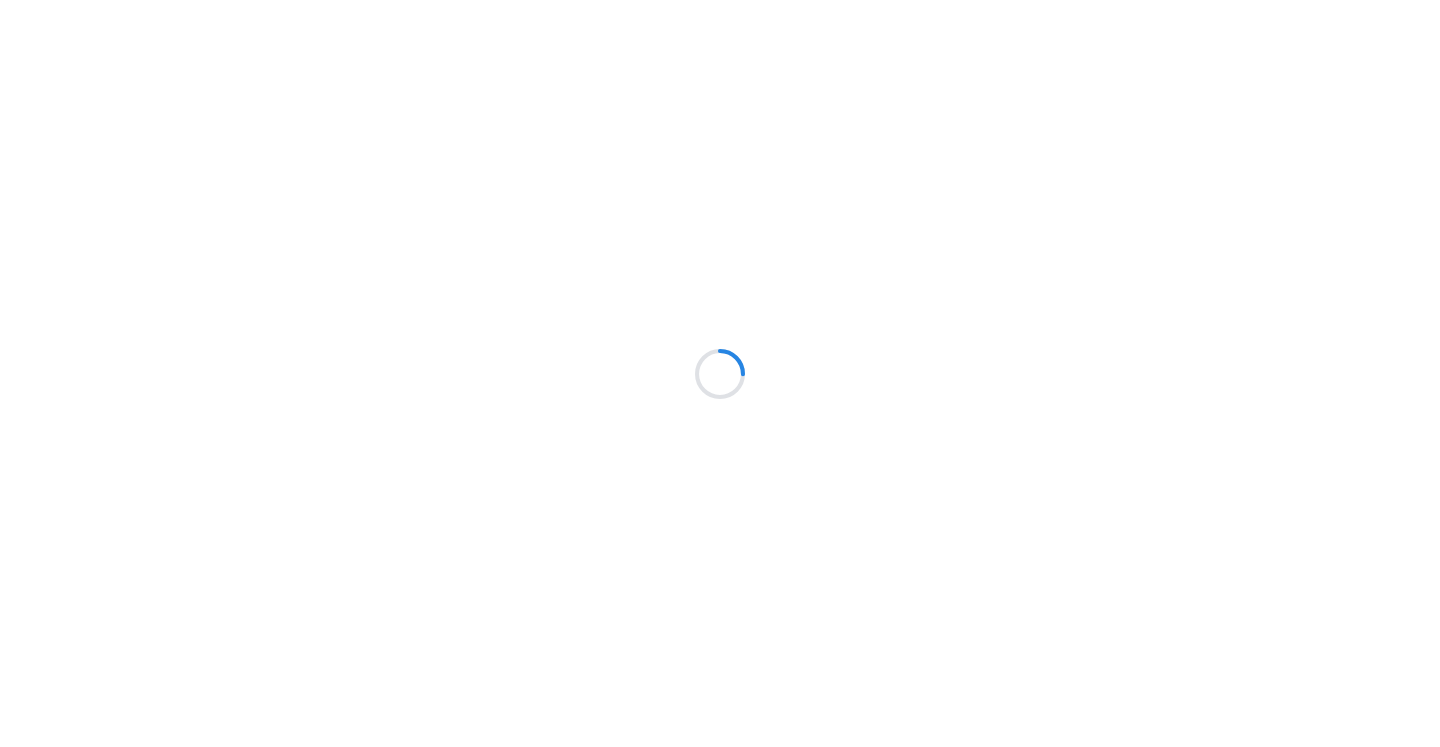 scroll, scrollTop: 0, scrollLeft: 0, axis: both 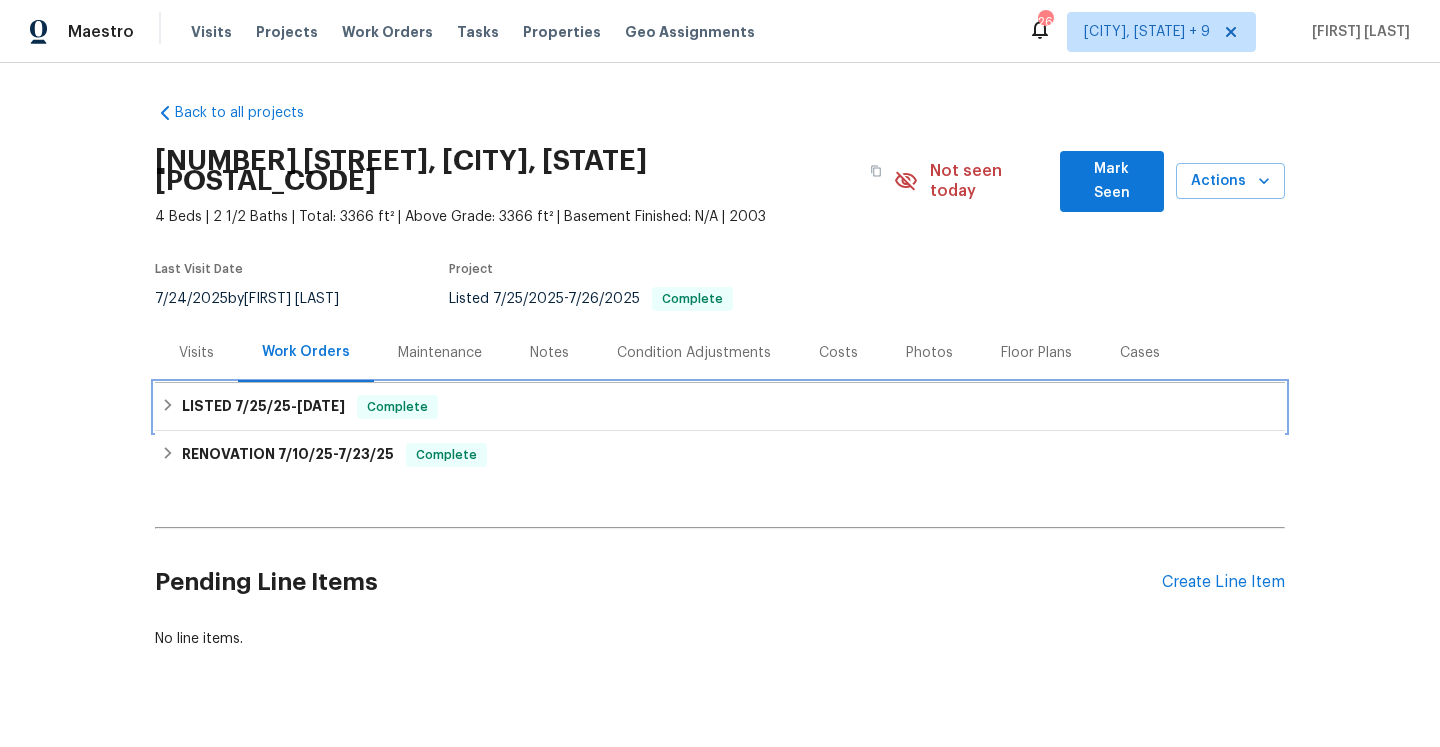 click on "LISTED   7/25/25  -  7/26/25 Complete" at bounding box center [720, 407] 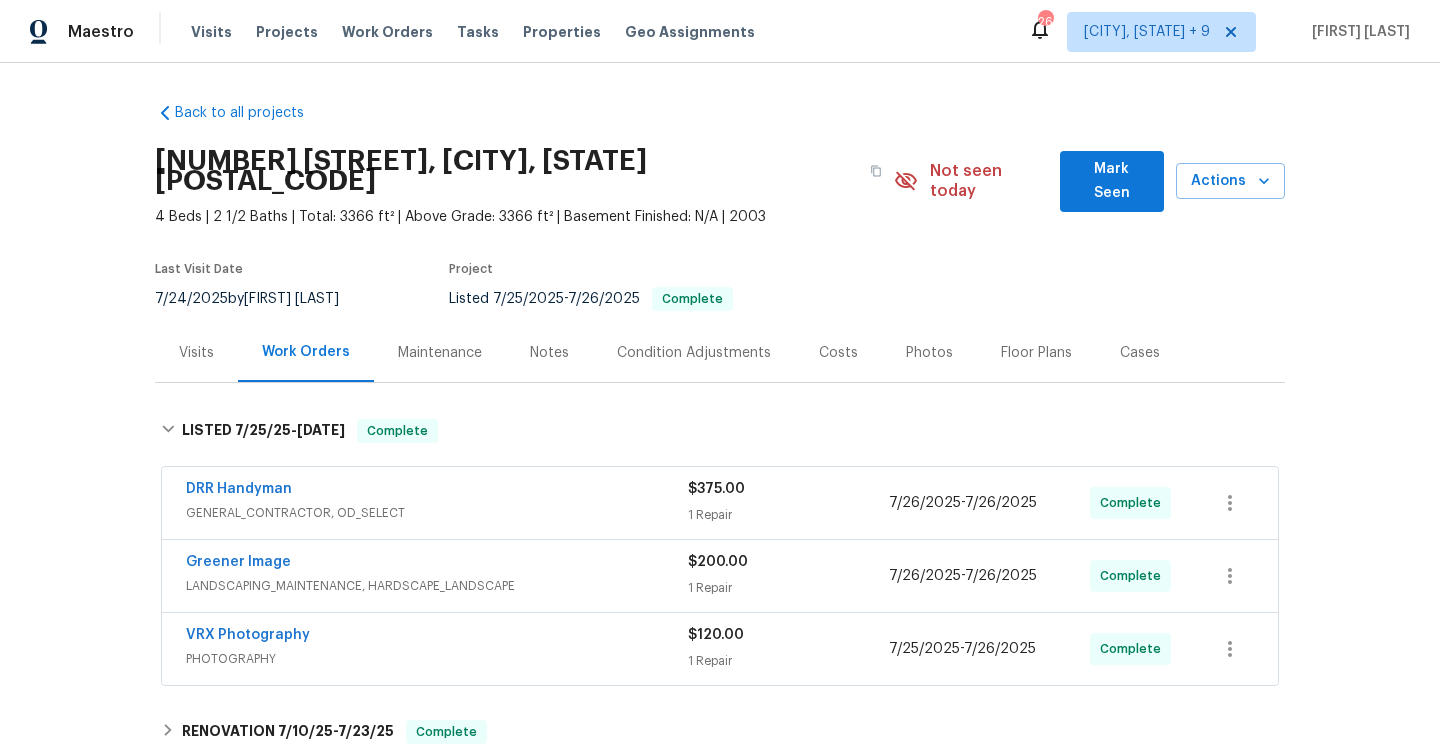 click on "DRR Handyman GENERAL_CONTRACTOR, OD_SELECT $375.00 1 Repair 7/26/2025  -  7/26/2025 Complete" at bounding box center (720, 503) 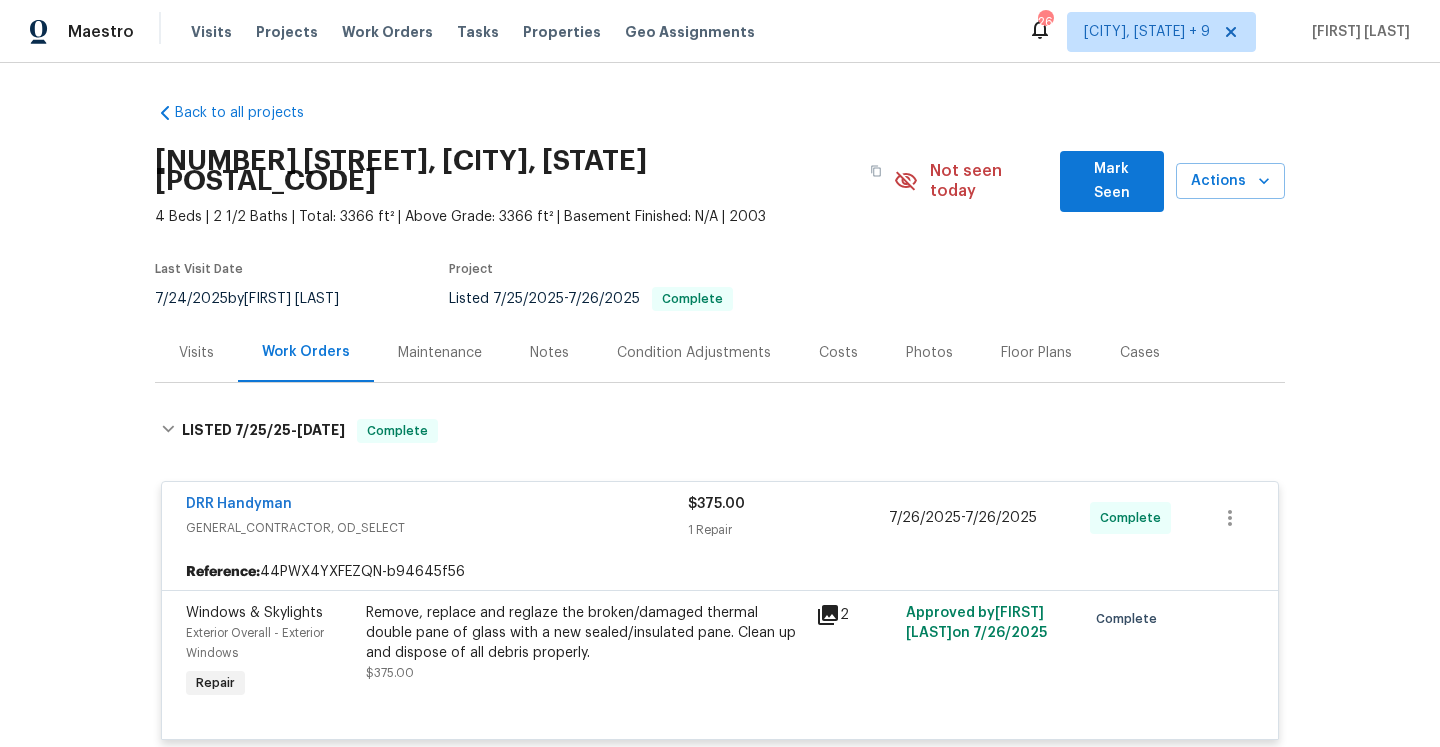 click on "DRR Handyman" at bounding box center [437, 506] 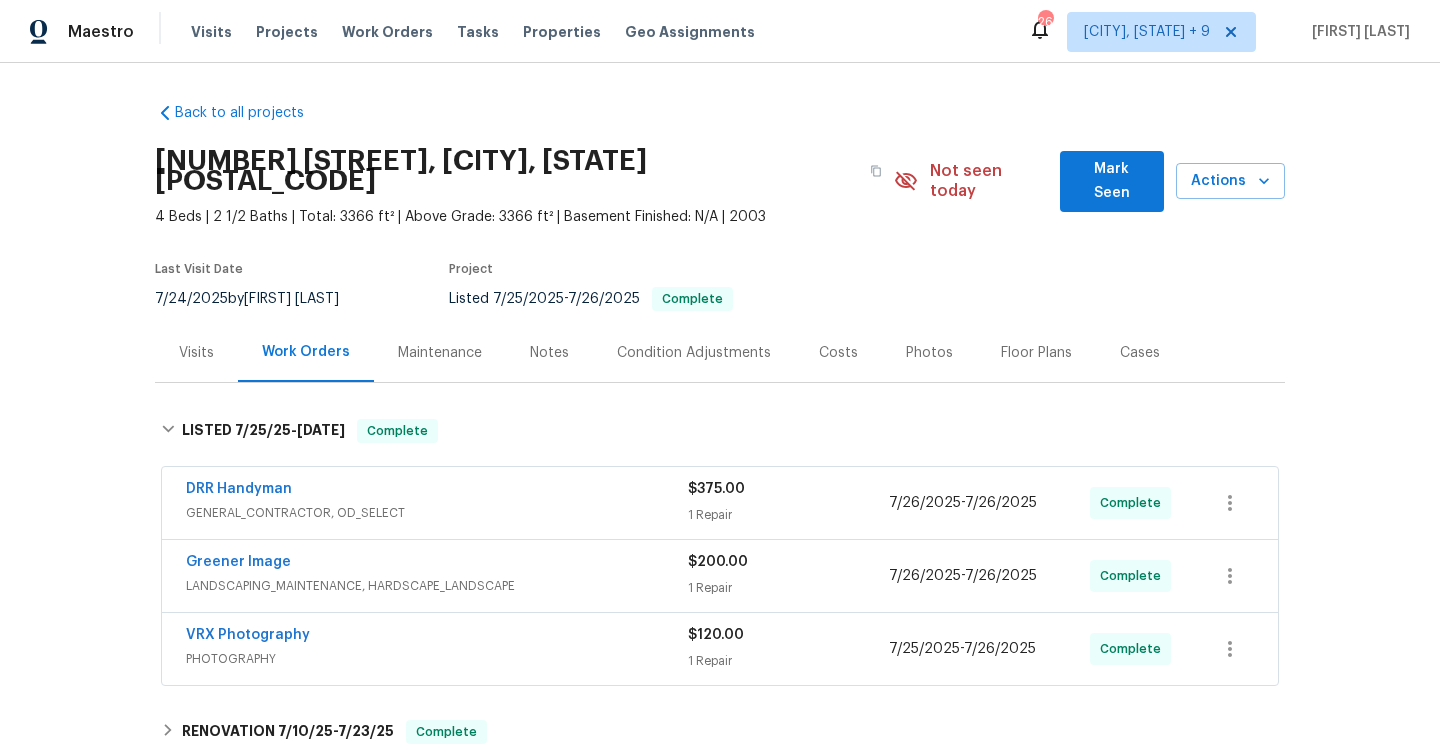 click on "Greener Image" at bounding box center [437, 564] 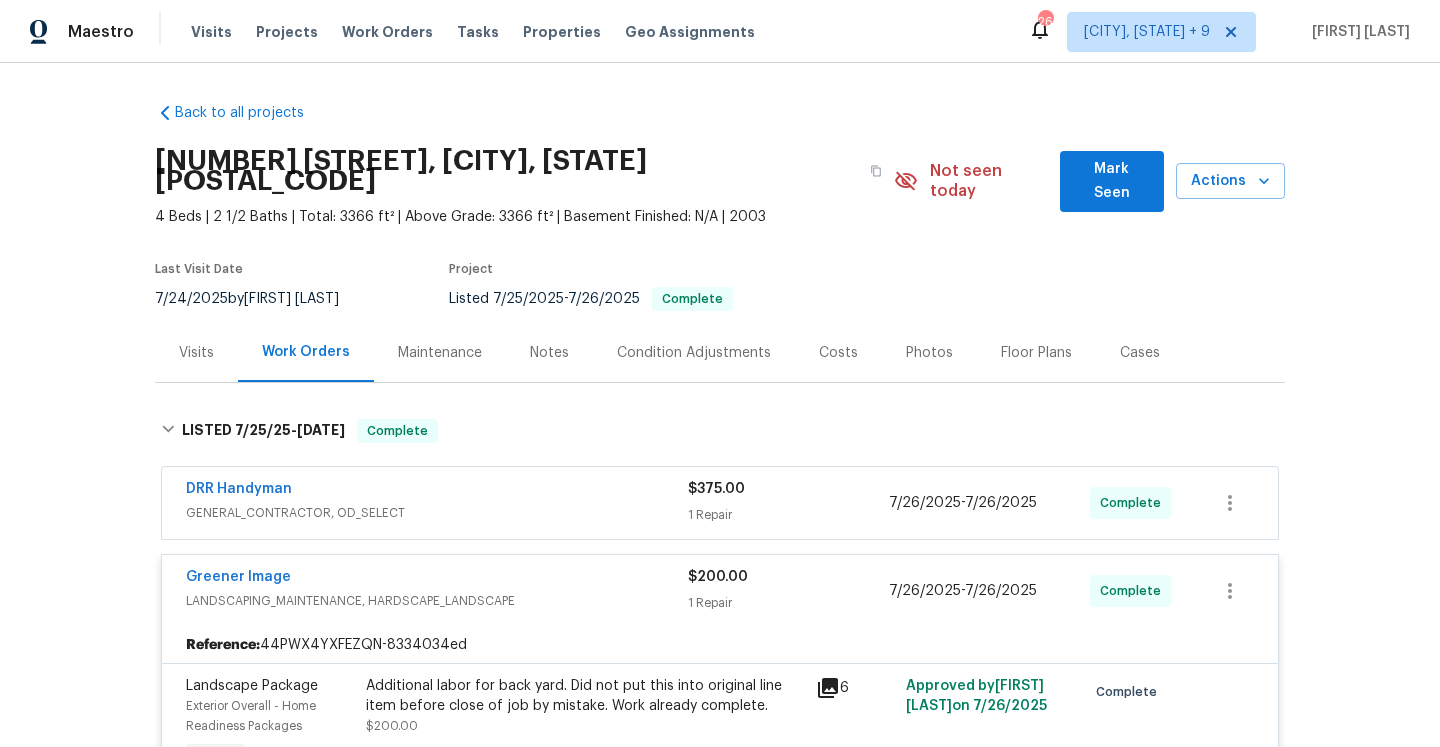 click on "LANDSCAPING_MAINTENANCE, HARDSCAPE_LANDSCAPE" at bounding box center [437, 601] 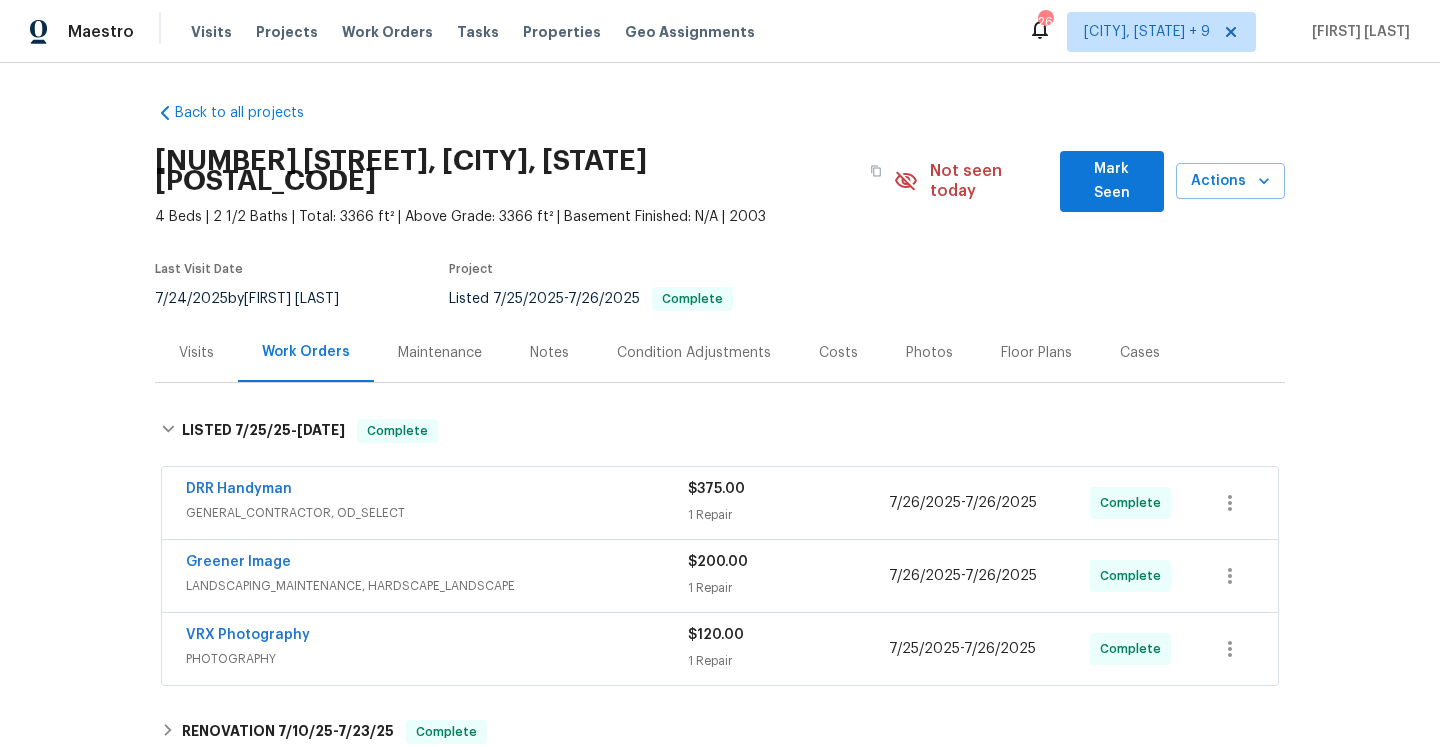 click on "VRX Photography" at bounding box center (437, 637) 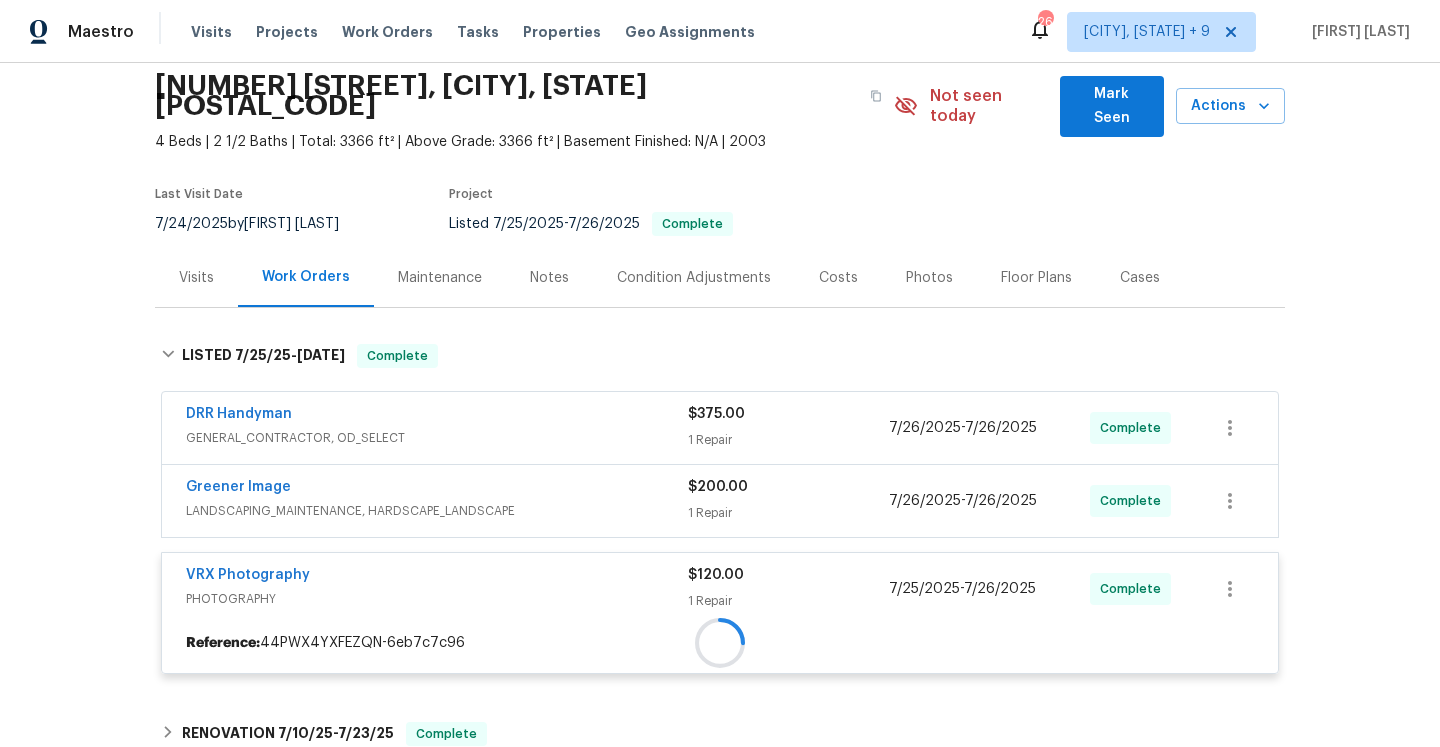 scroll, scrollTop: 204, scrollLeft: 0, axis: vertical 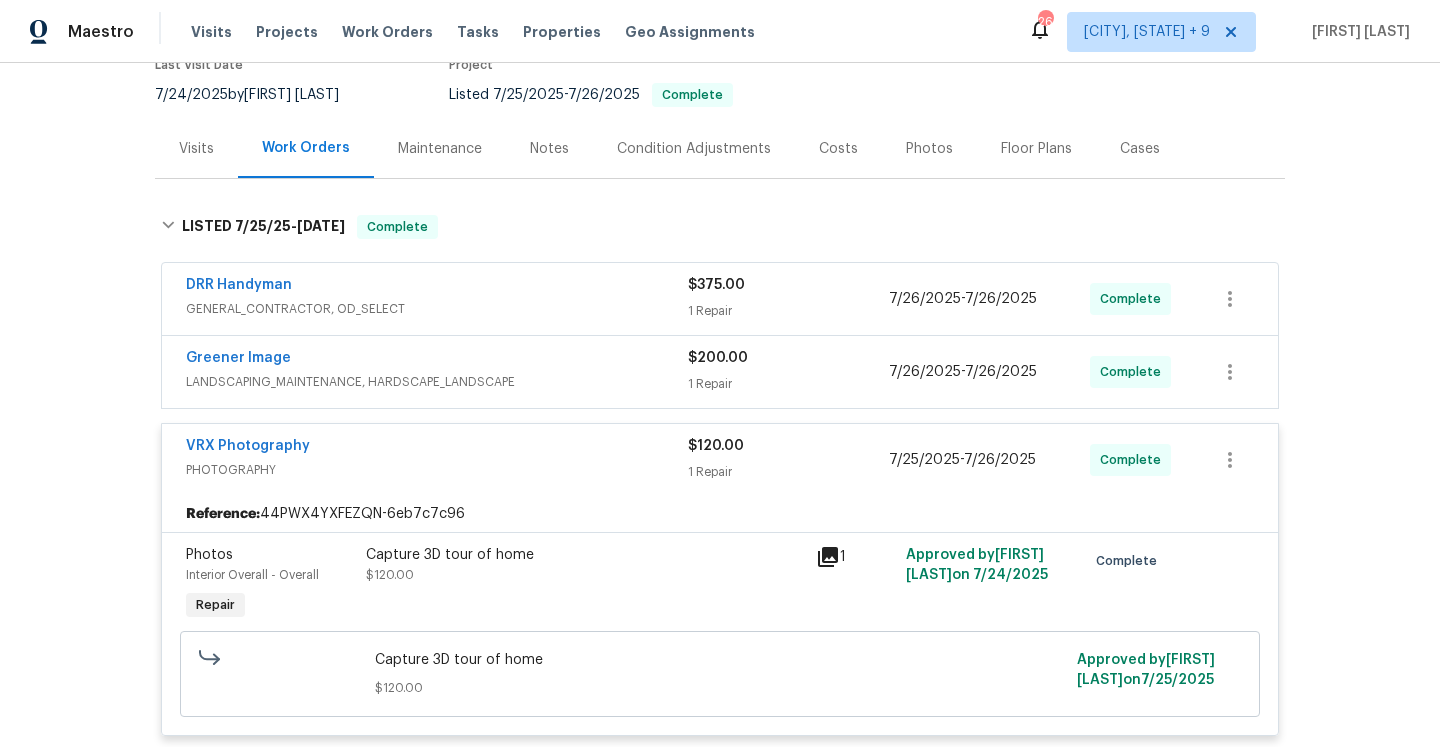 click on "VRX Photography" at bounding box center (437, 448) 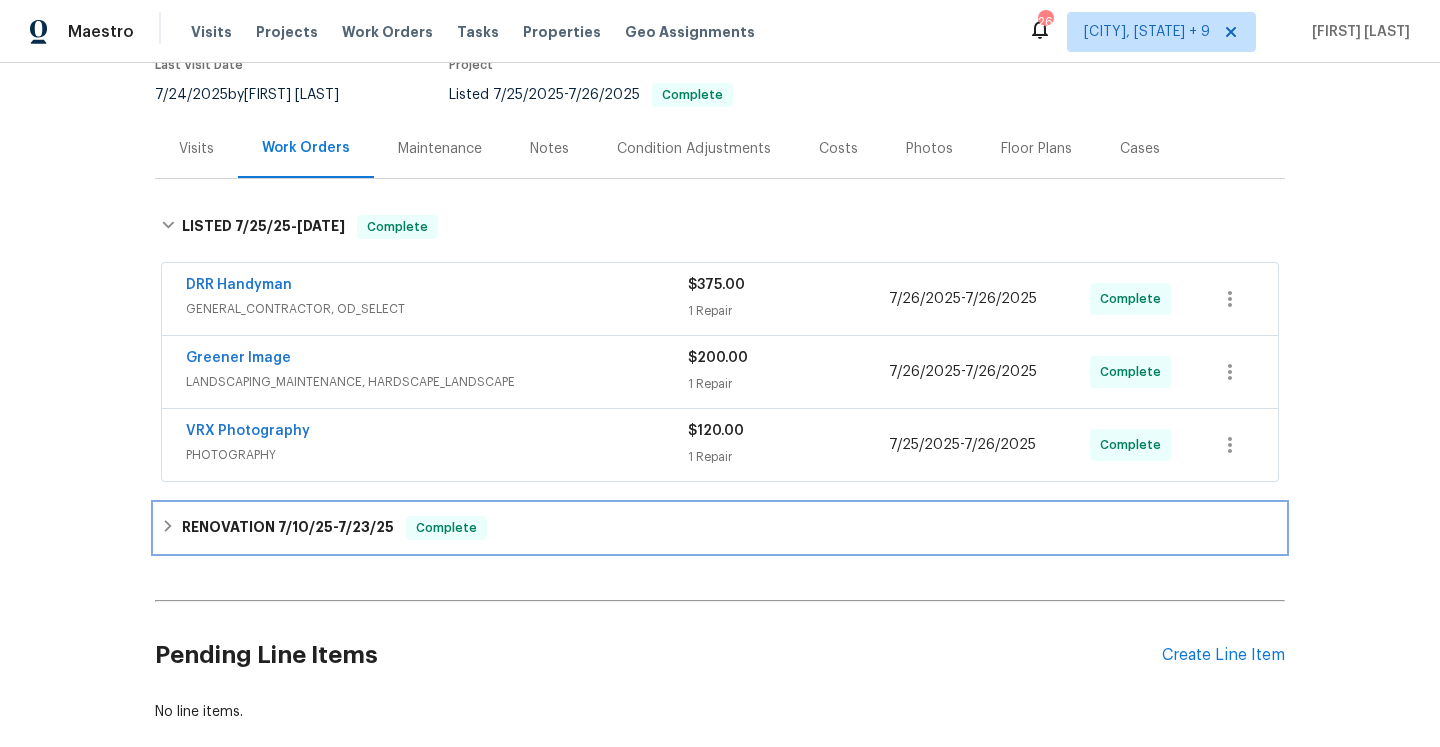 click on "Complete" at bounding box center [446, 528] 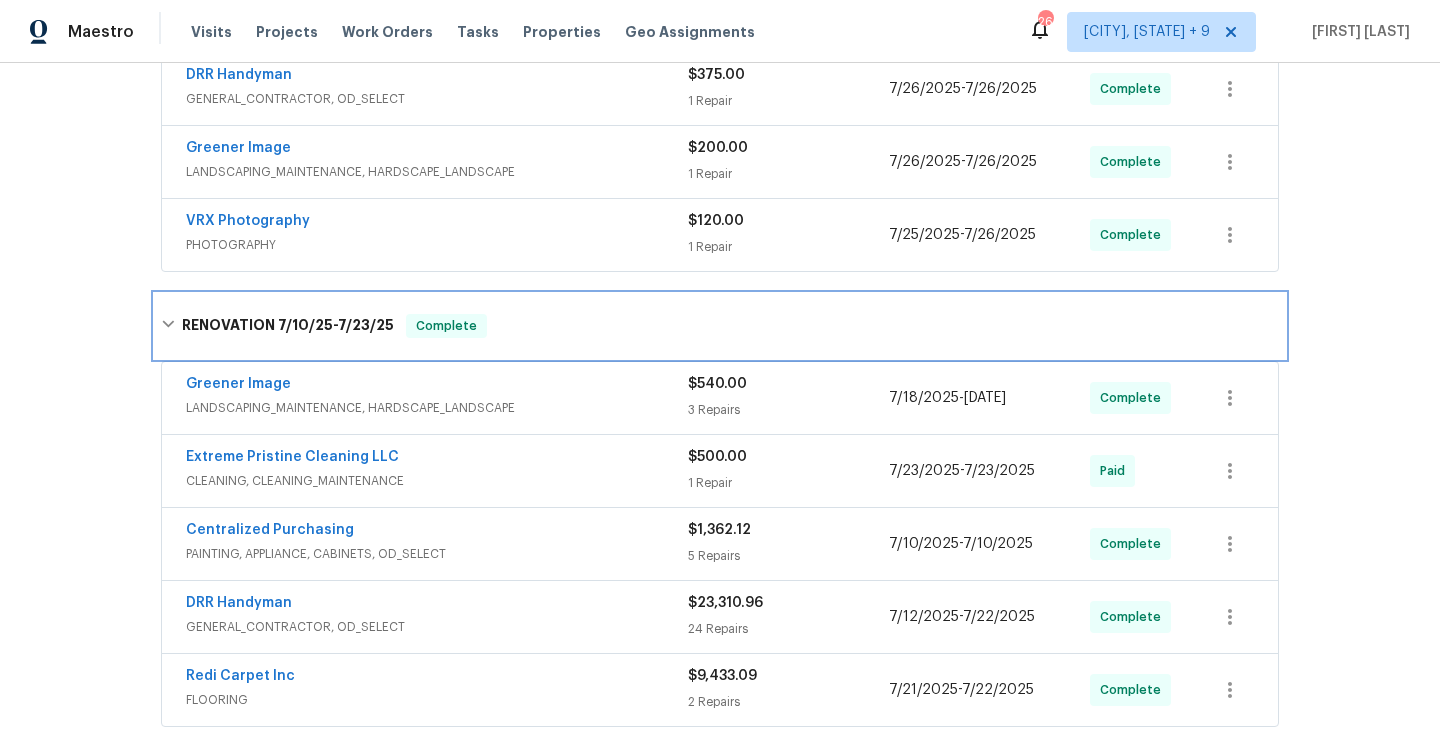 scroll, scrollTop: 445, scrollLeft: 0, axis: vertical 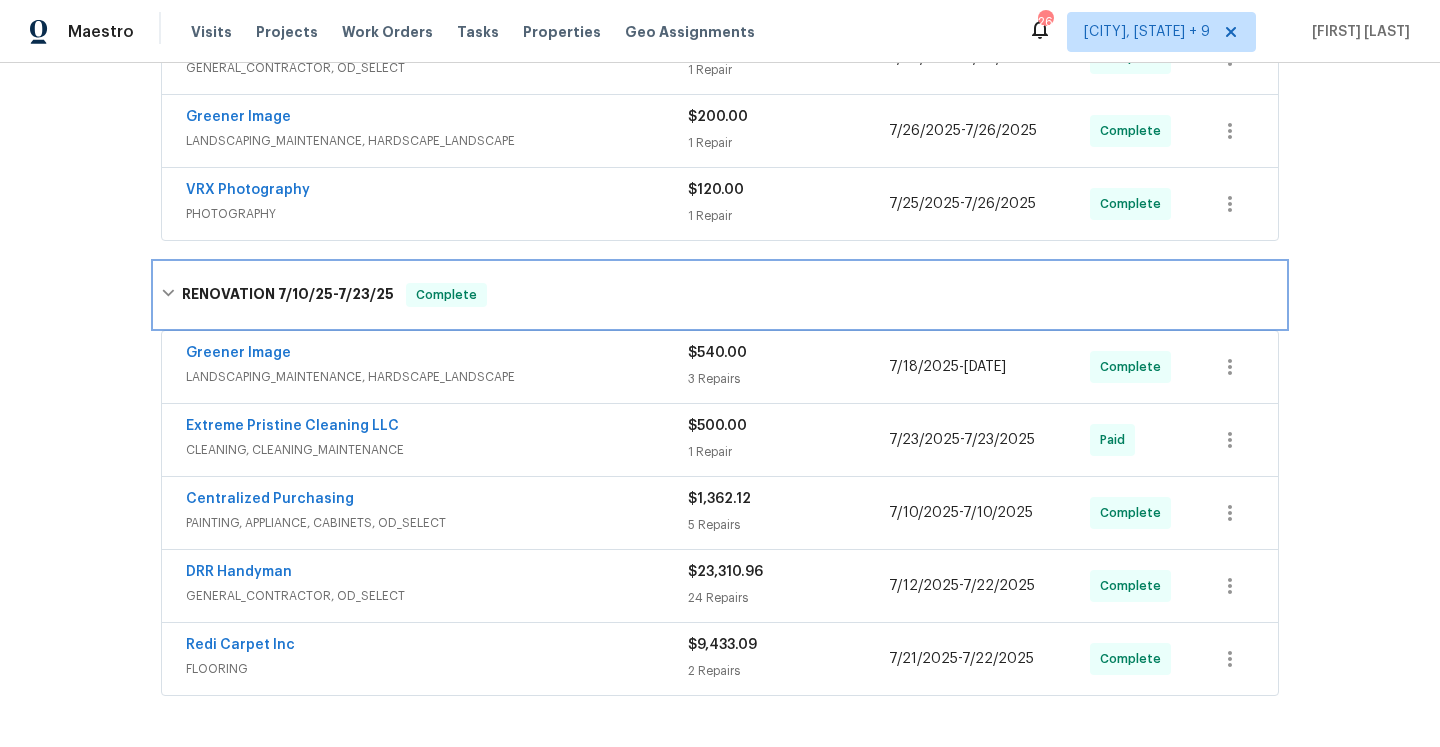 click on "Complete" at bounding box center [446, 295] 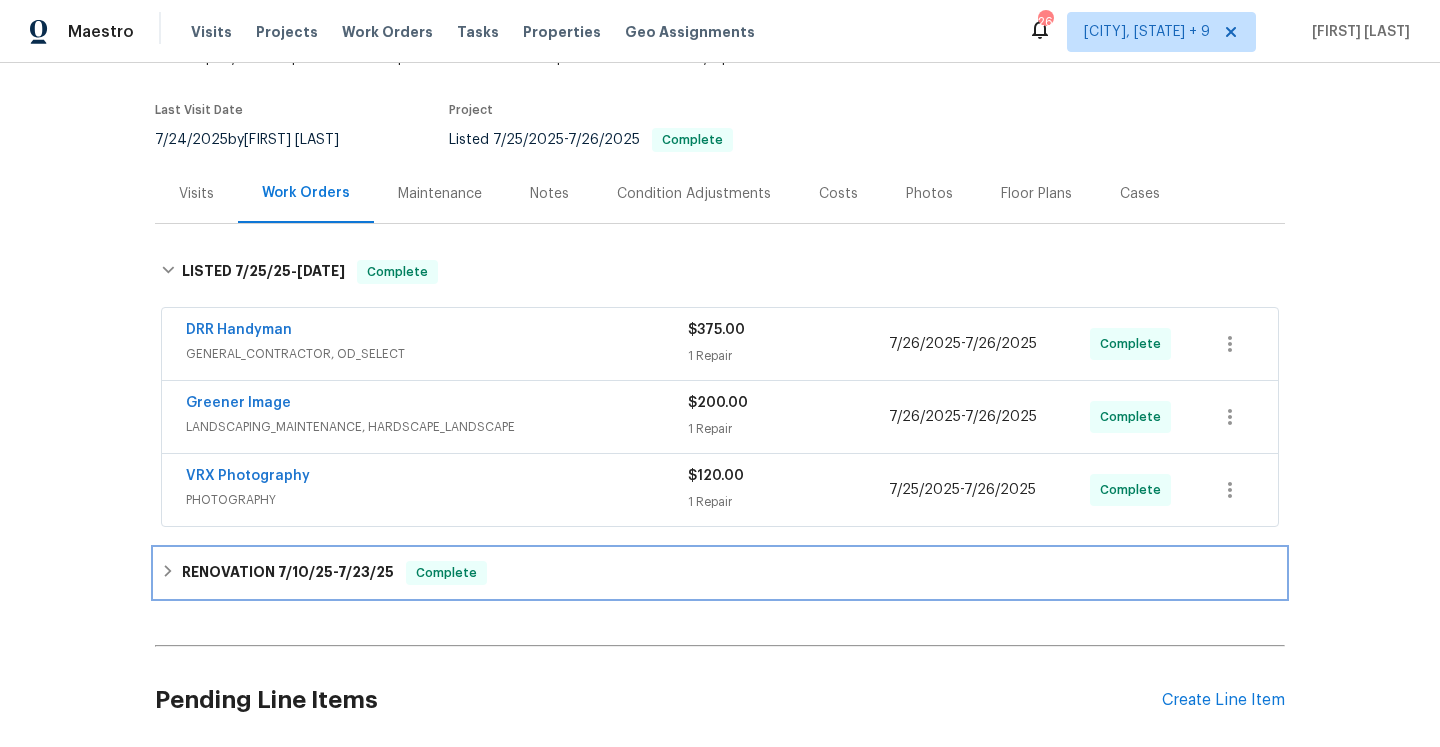 scroll, scrollTop: 28, scrollLeft: 0, axis: vertical 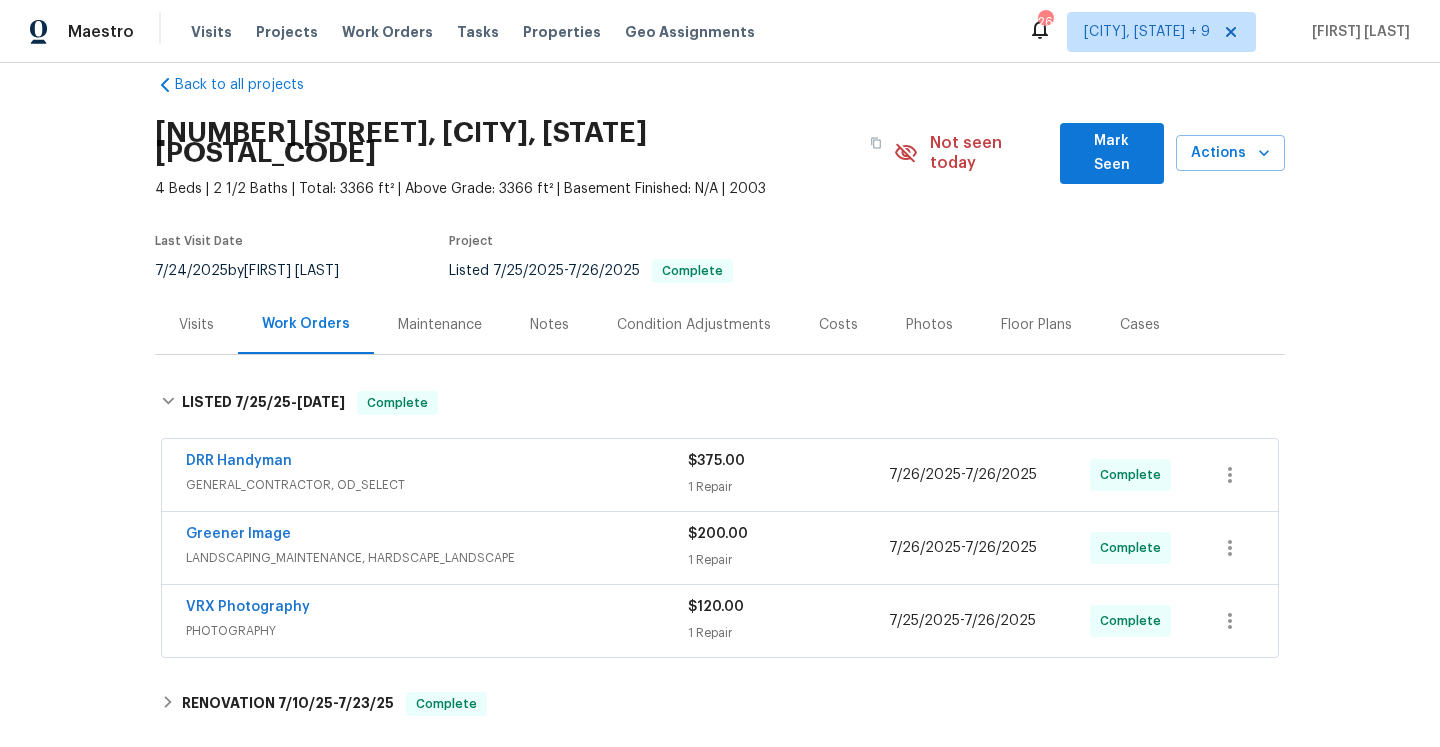 click on "Visits" at bounding box center [196, 325] 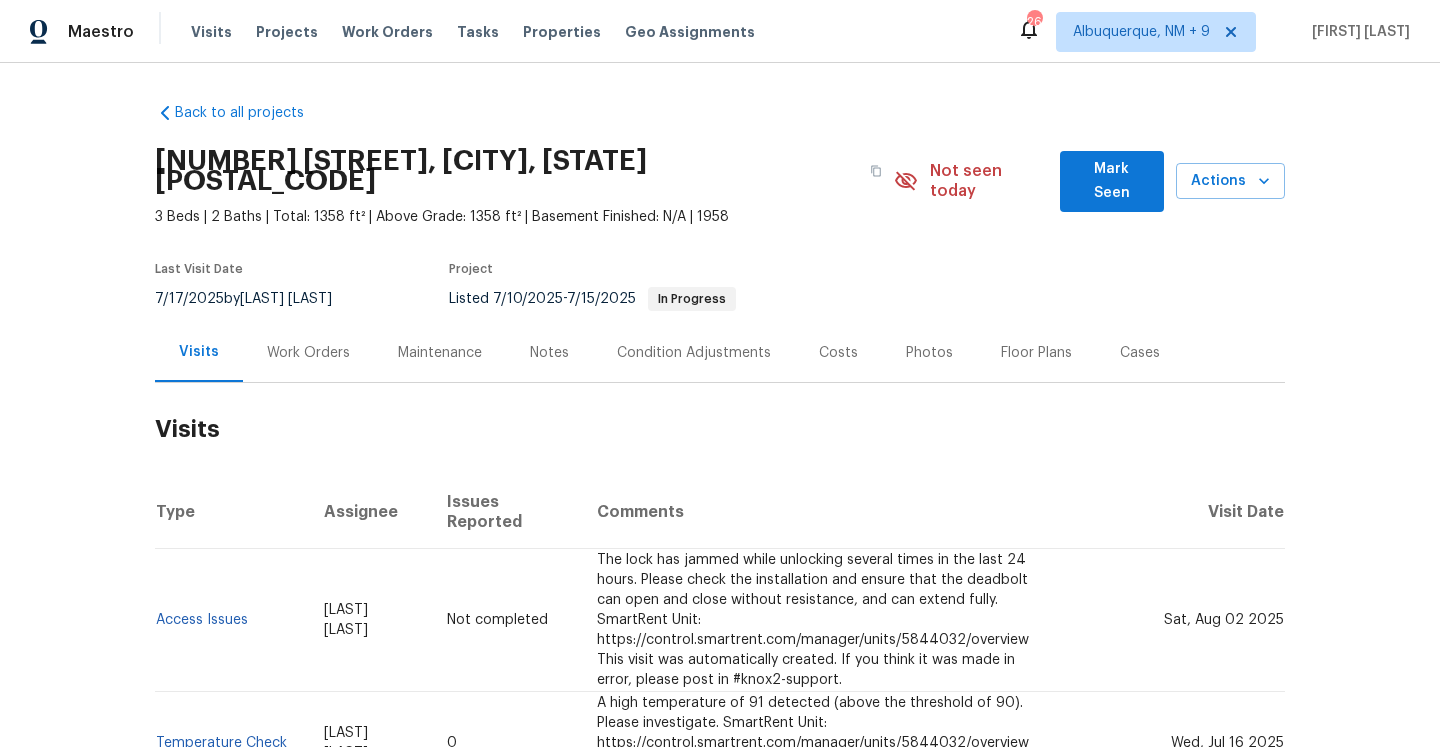 scroll, scrollTop: 0, scrollLeft: 0, axis: both 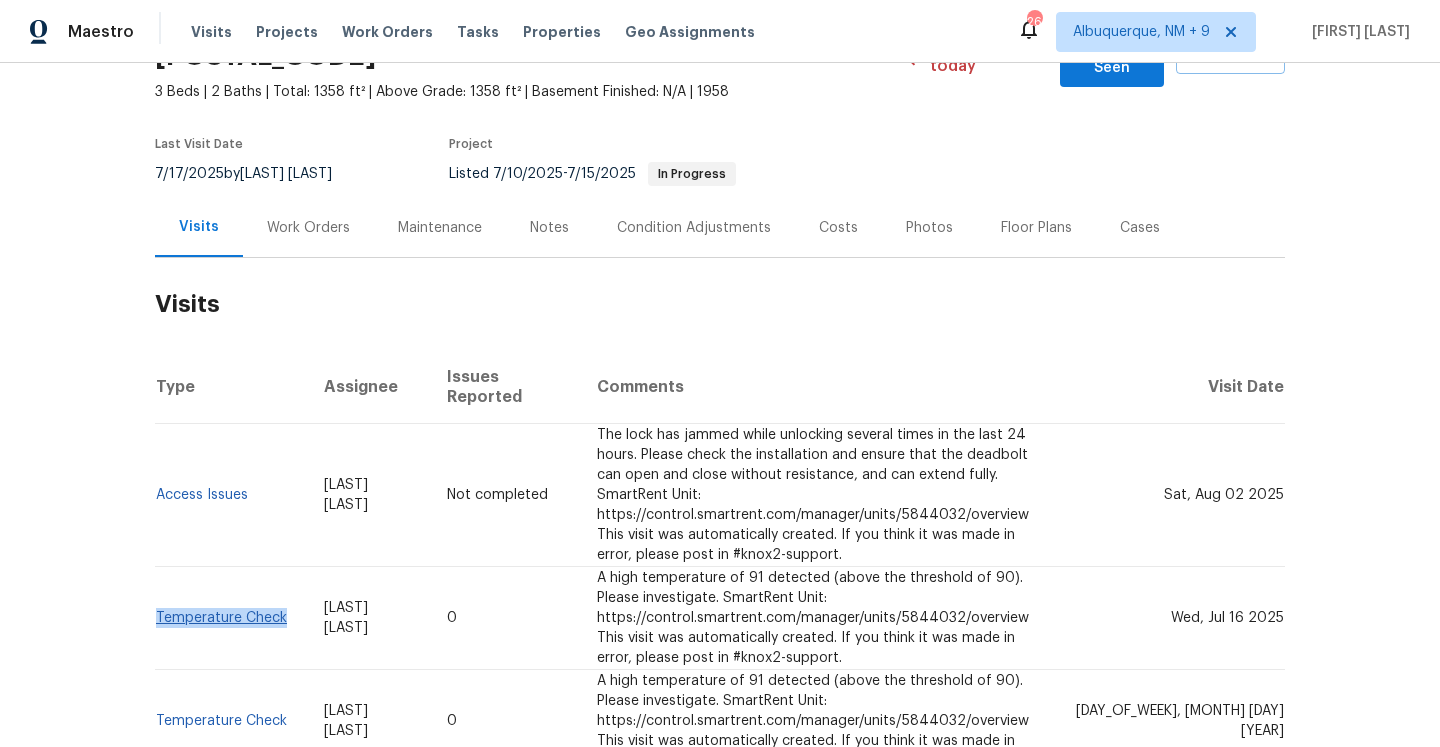 drag, startPoint x: 297, startPoint y: 585, endPoint x: 158, endPoint y: 579, distance: 139.12944 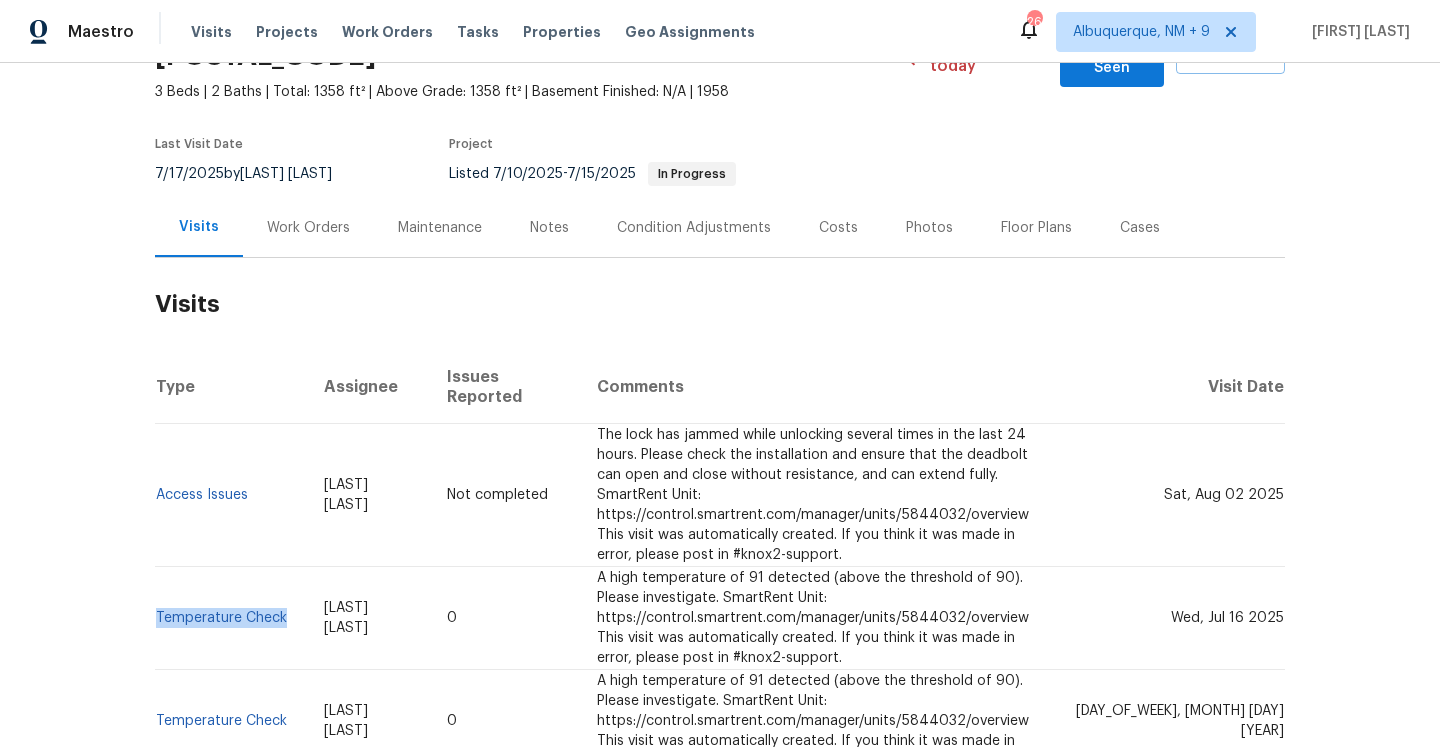 copy on "Temperature Check" 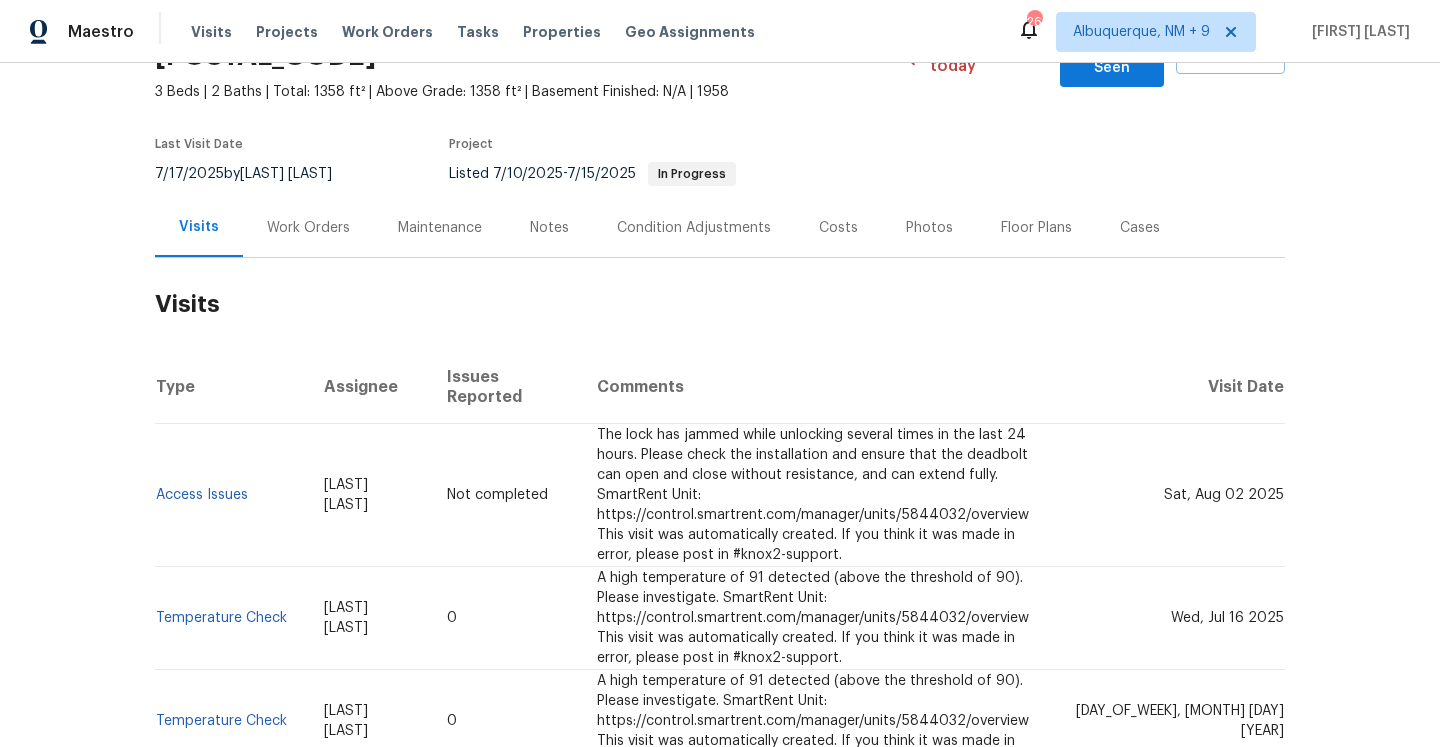 click on "Work Orders" at bounding box center [308, 227] 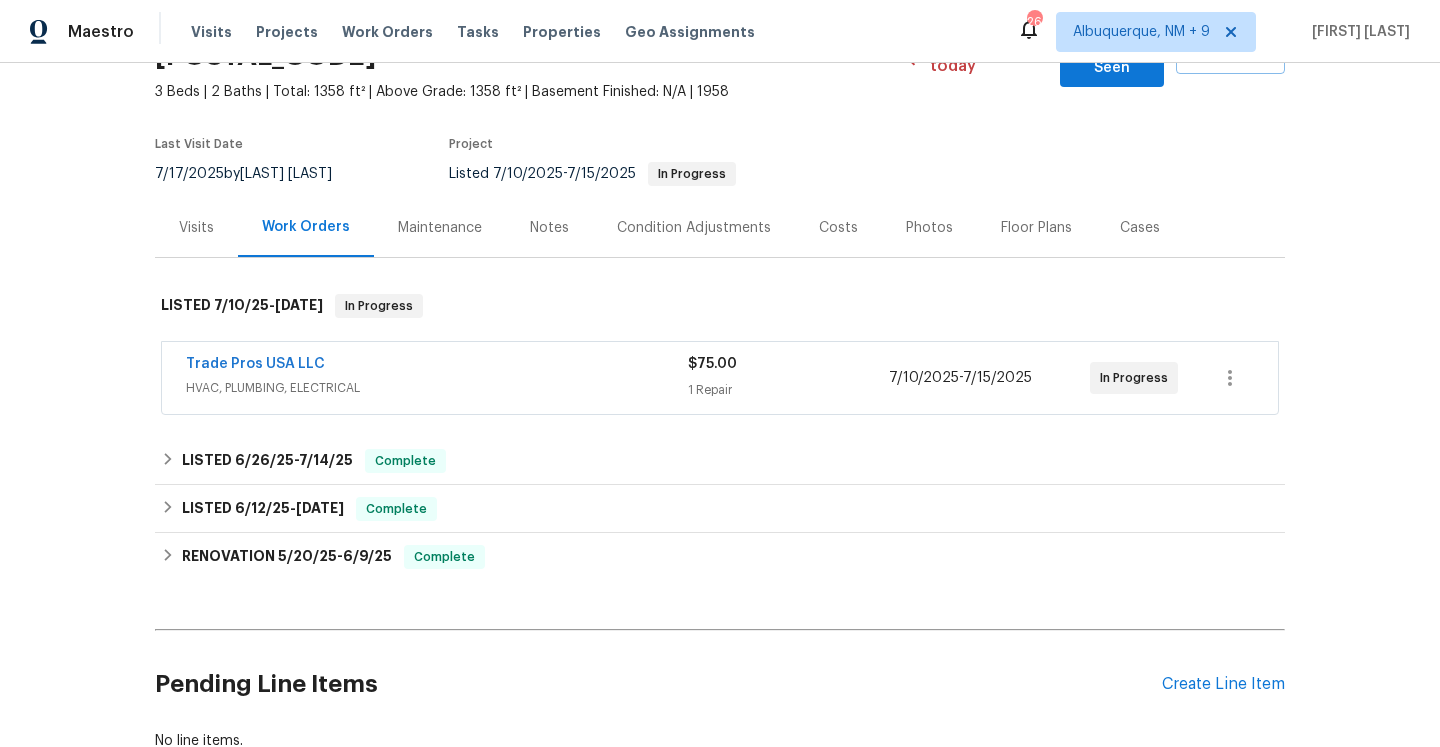 click on "Trade Pros USA LLC" at bounding box center (437, 366) 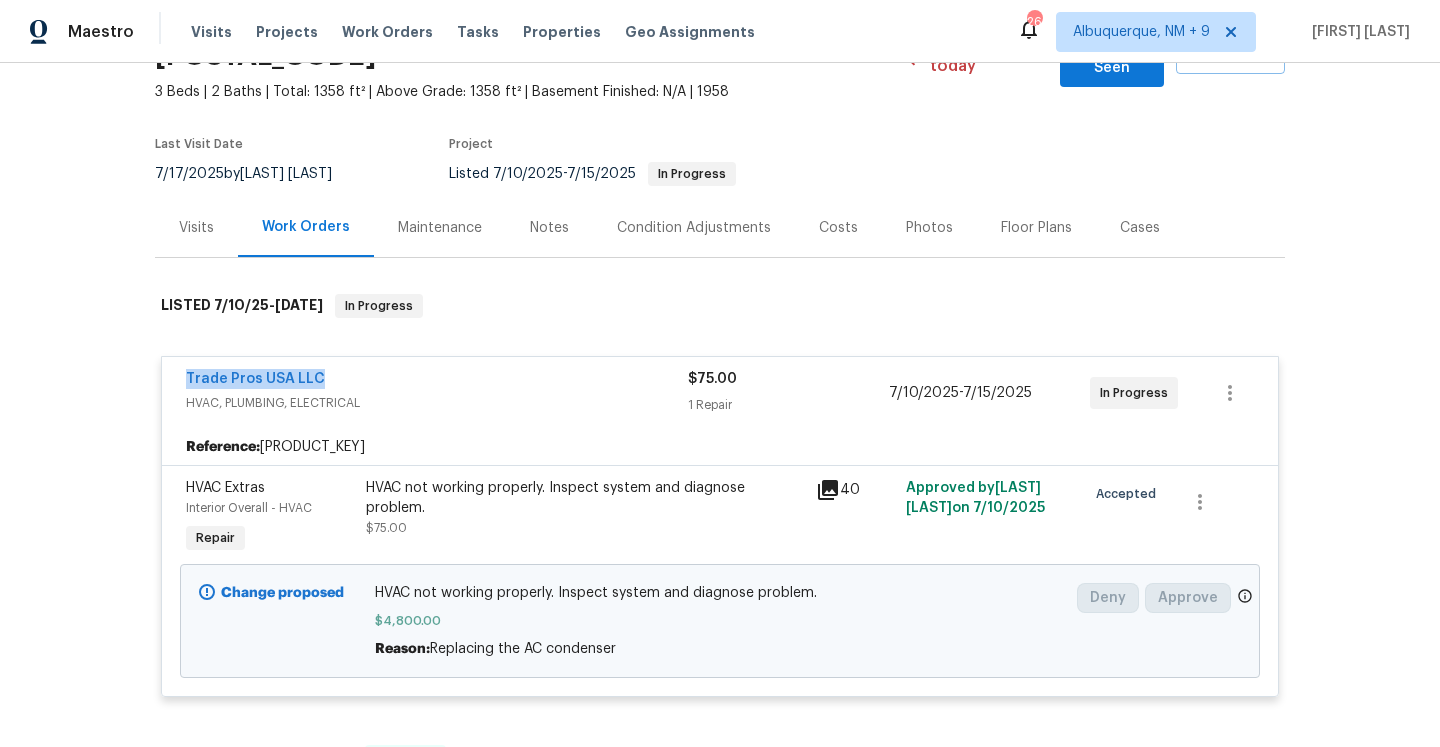 drag, startPoint x: 339, startPoint y: 356, endPoint x: 177, endPoint y: 350, distance: 162.11107 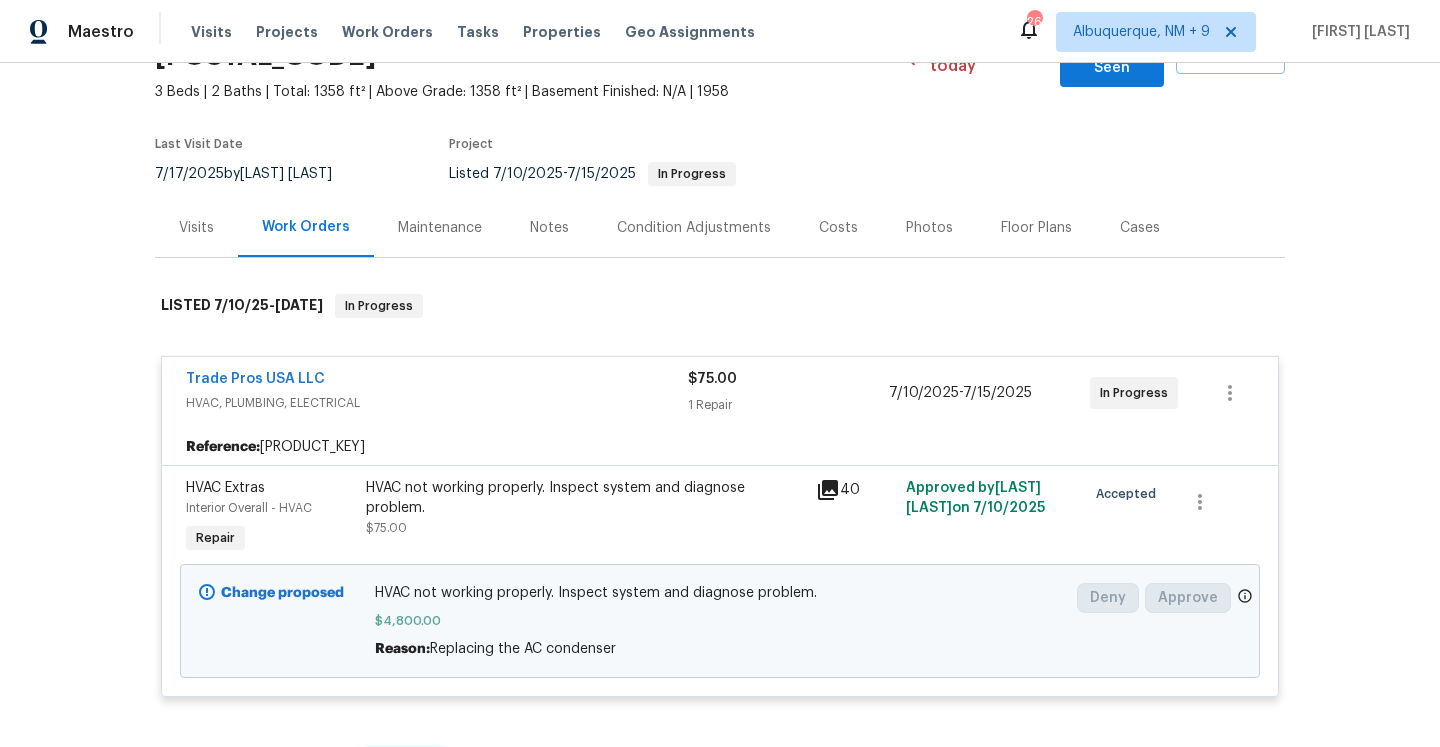 click on "Visits" at bounding box center (196, 227) 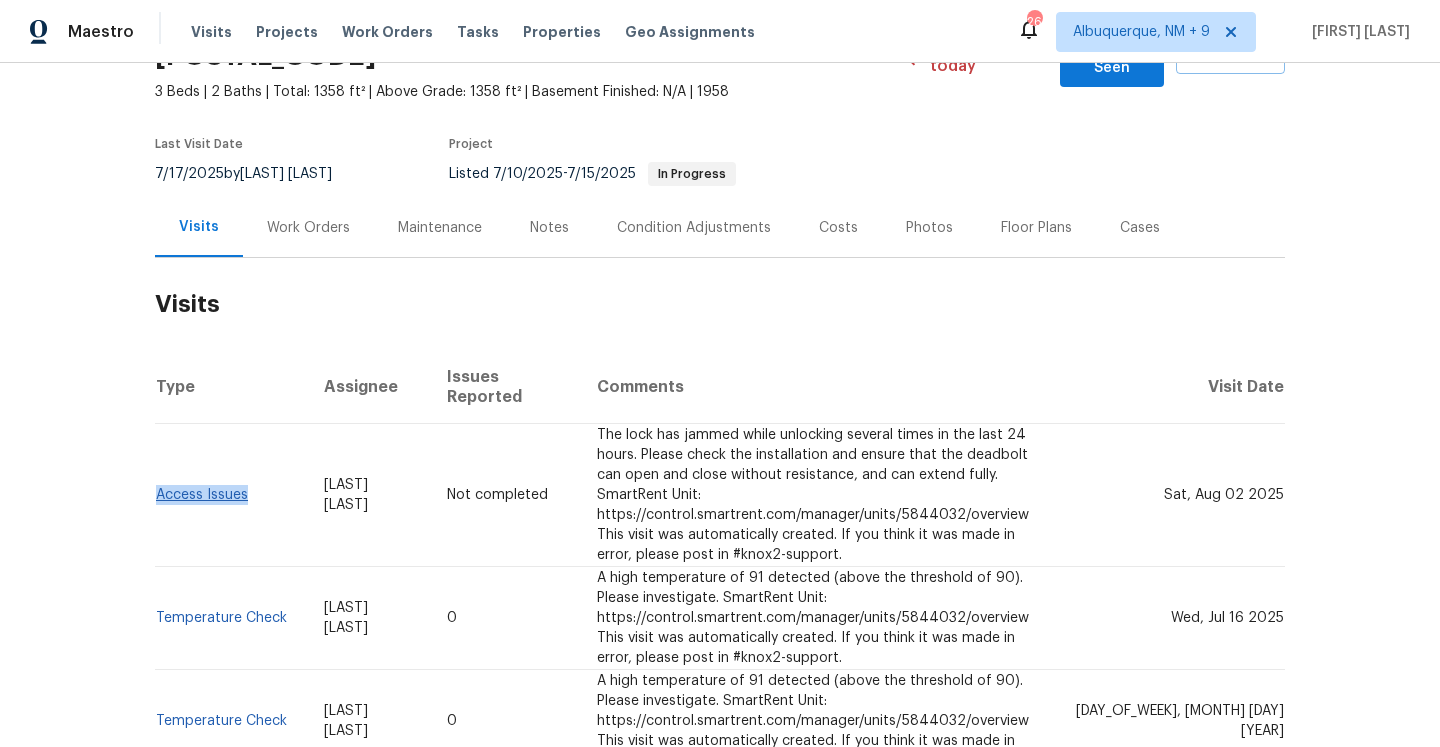 drag, startPoint x: 254, startPoint y: 466, endPoint x: 156, endPoint y: 462, distance: 98.0816 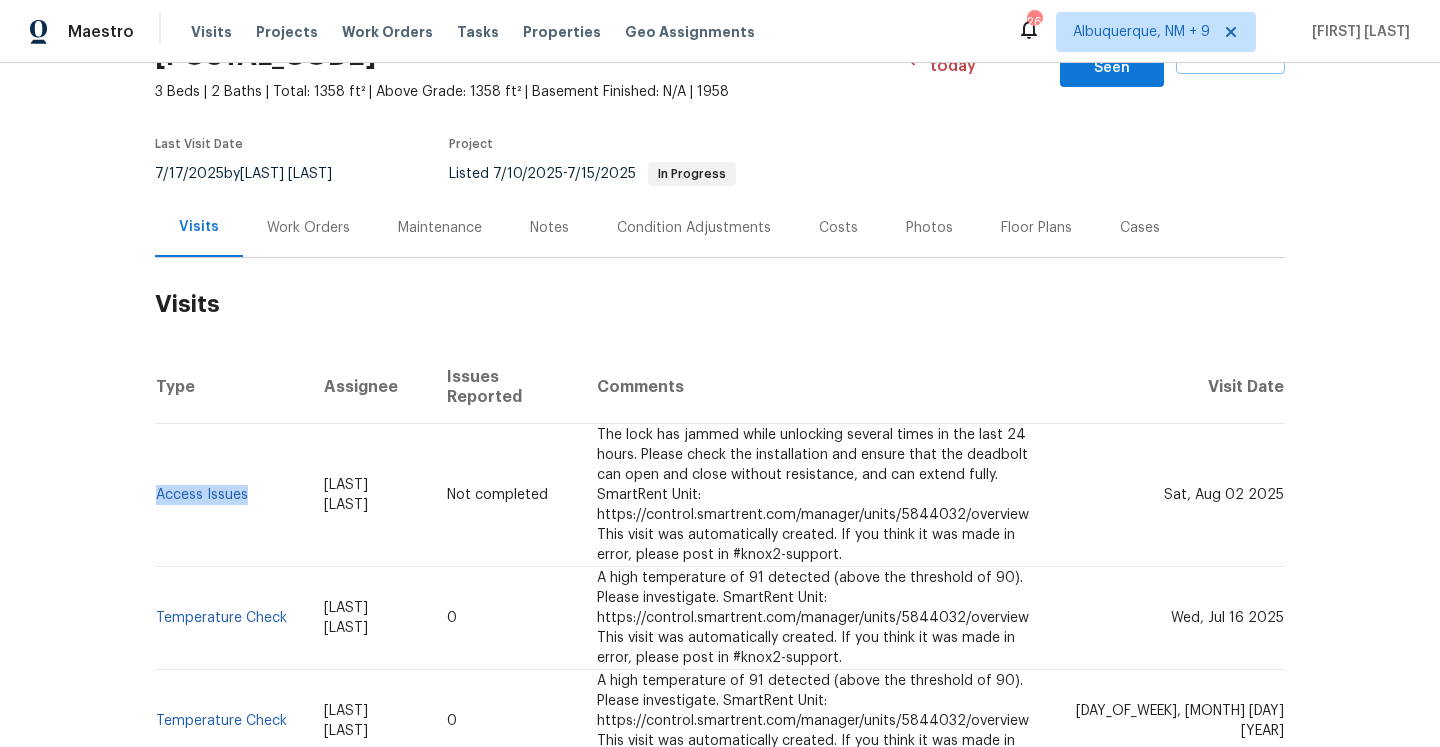 copy on "Access Issues" 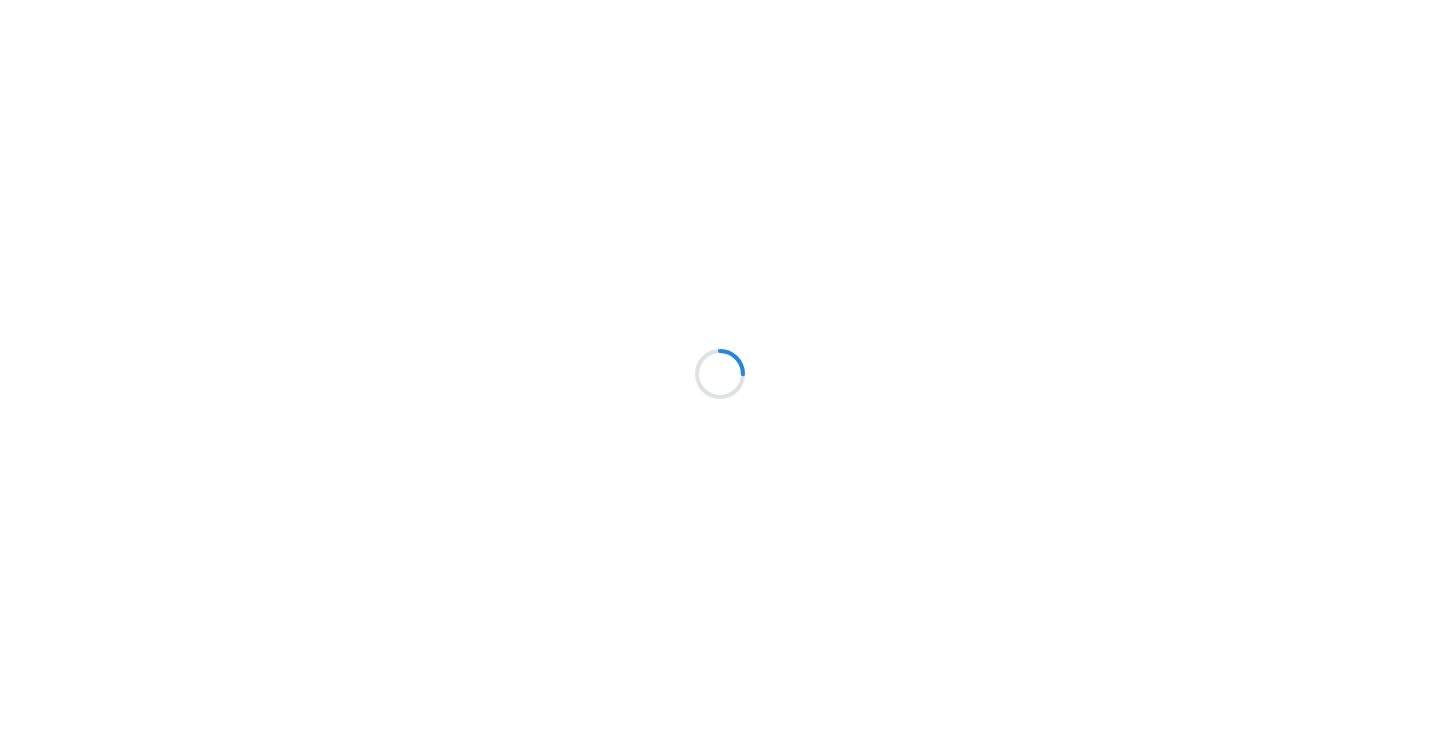 scroll, scrollTop: 0, scrollLeft: 0, axis: both 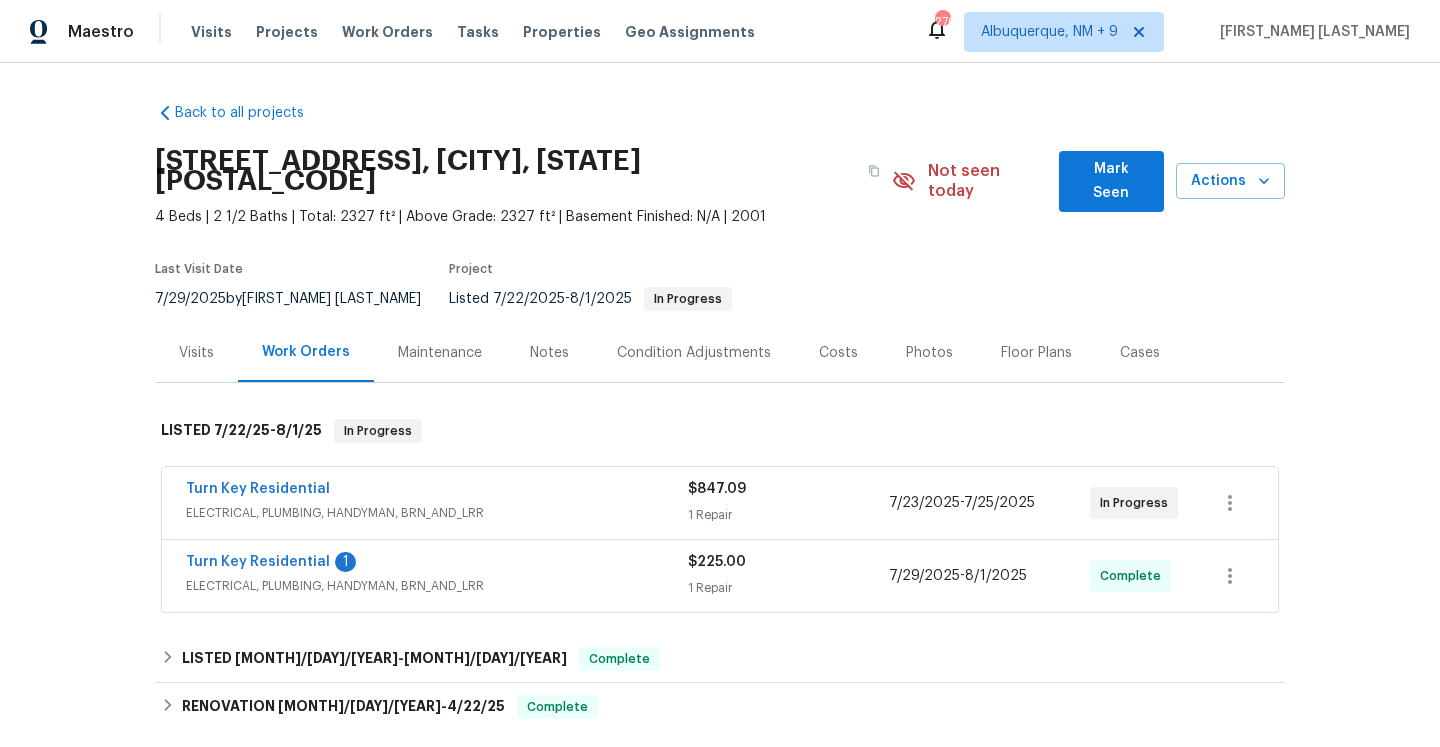 click on "ELECTRICAL, PLUMBING, HANDYMAN, BRN_AND_LRR" at bounding box center [437, 586] 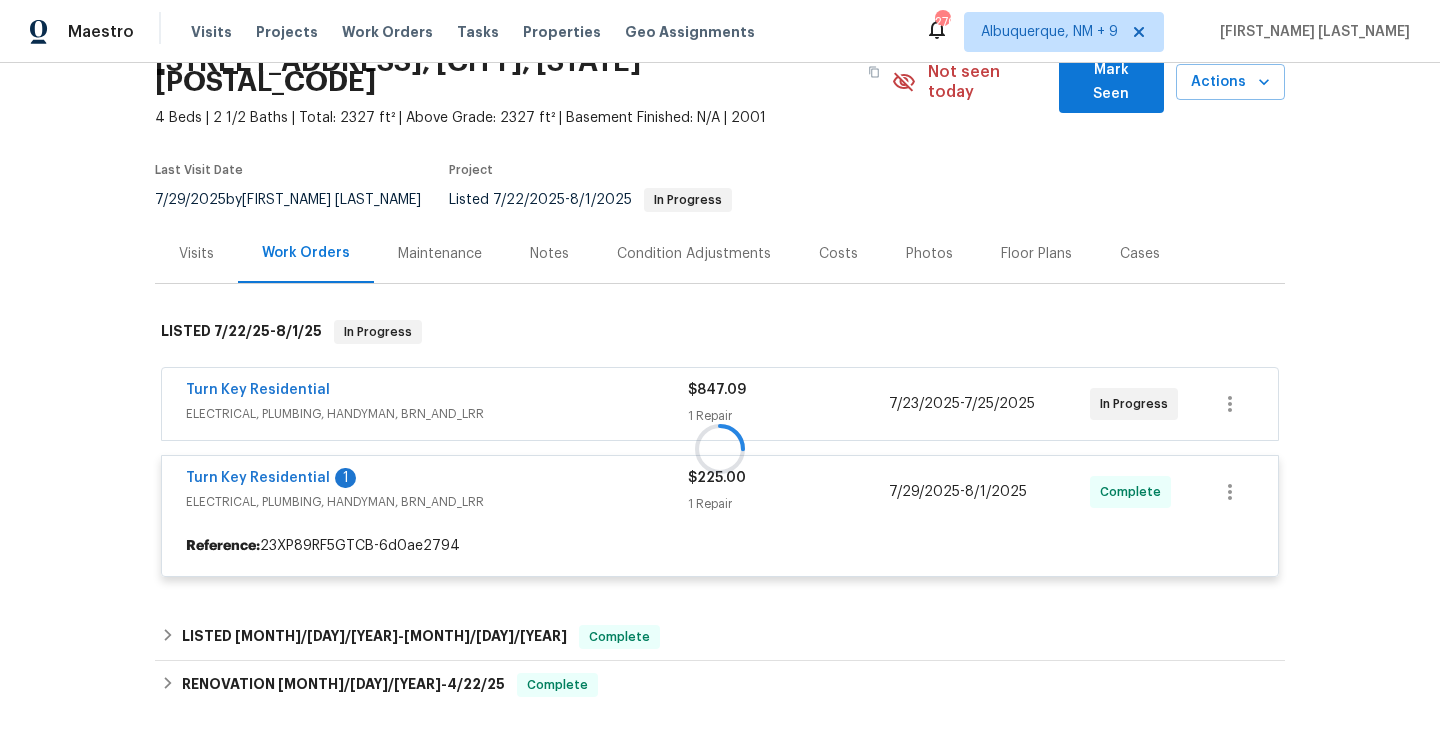 scroll, scrollTop: 206, scrollLeft: 0, axis: vertical 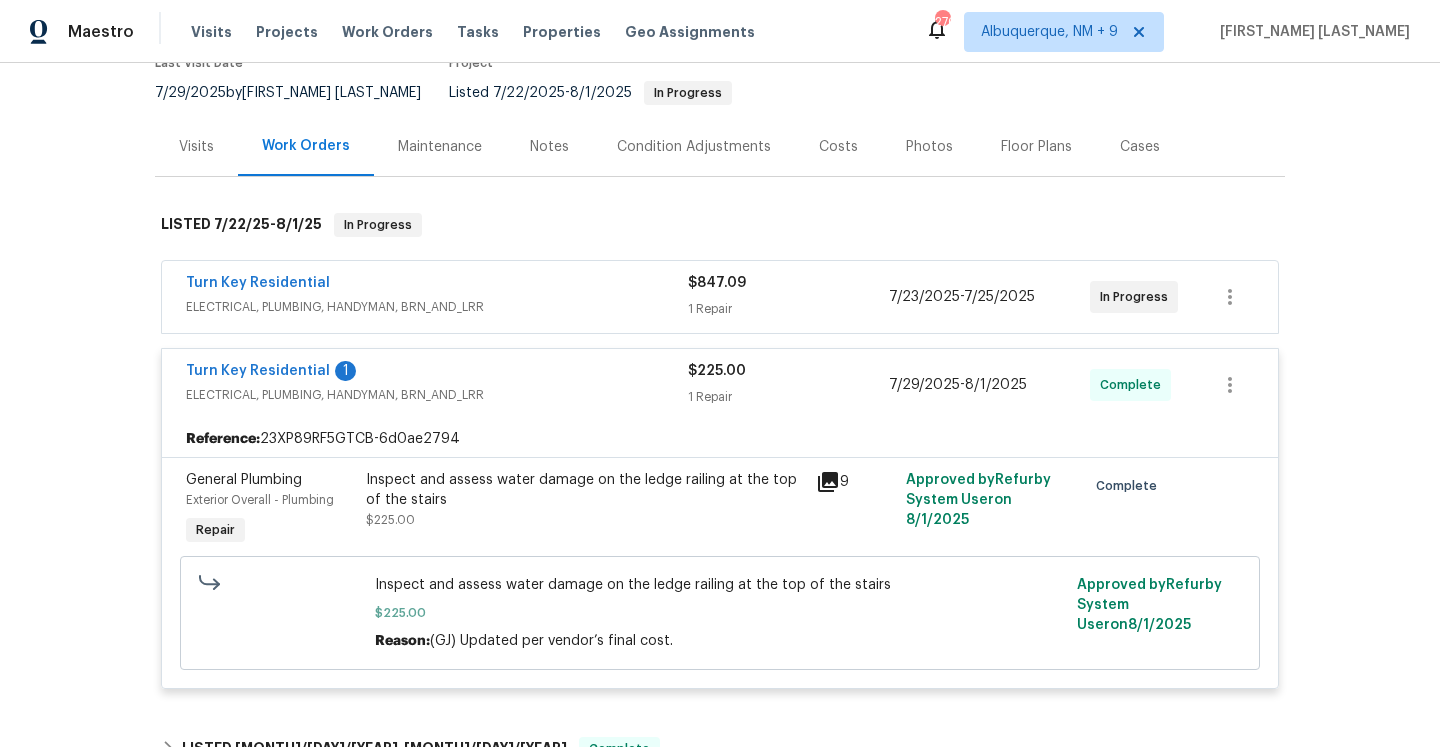click on "Turn Key Residential" at bounding box center [437, 285] 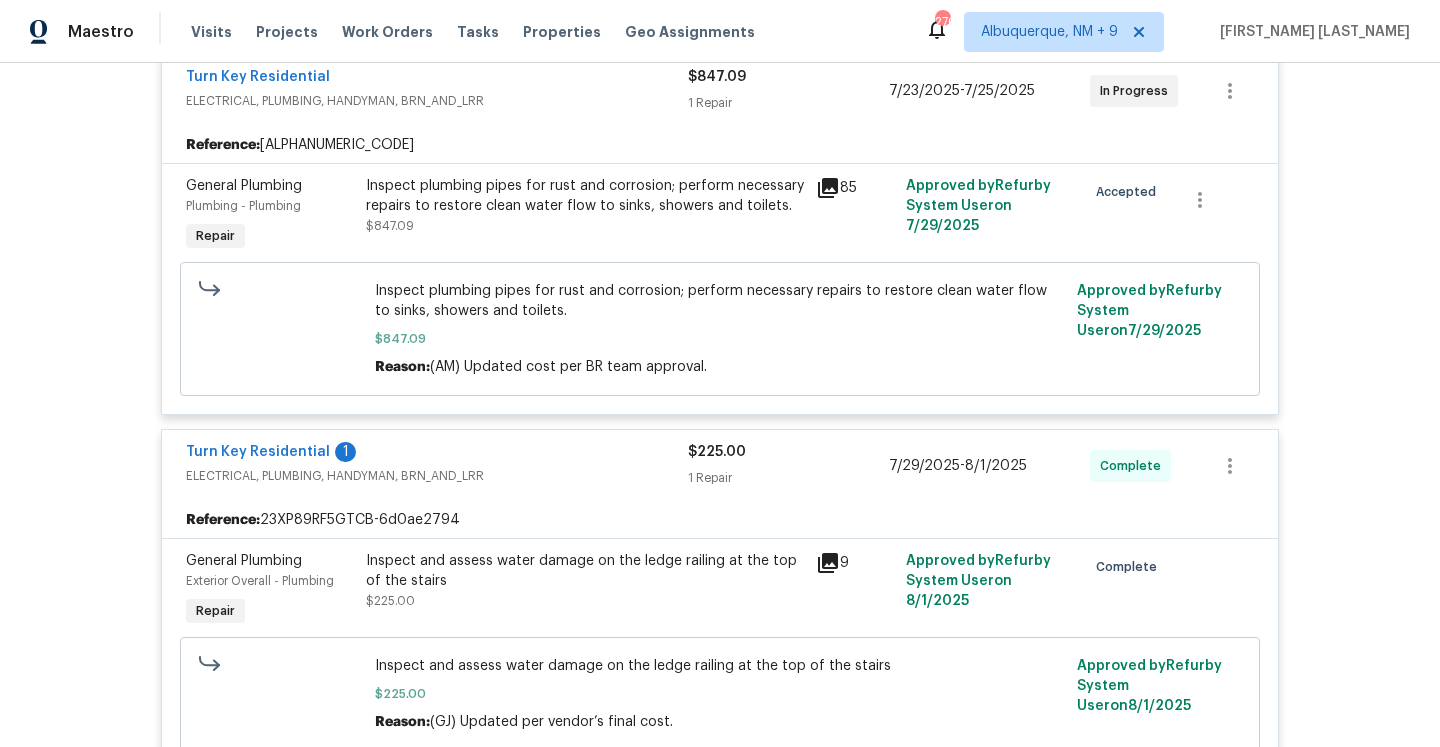 scroll, scrollTop: 429, scrollLeft: 0, axis: vertical 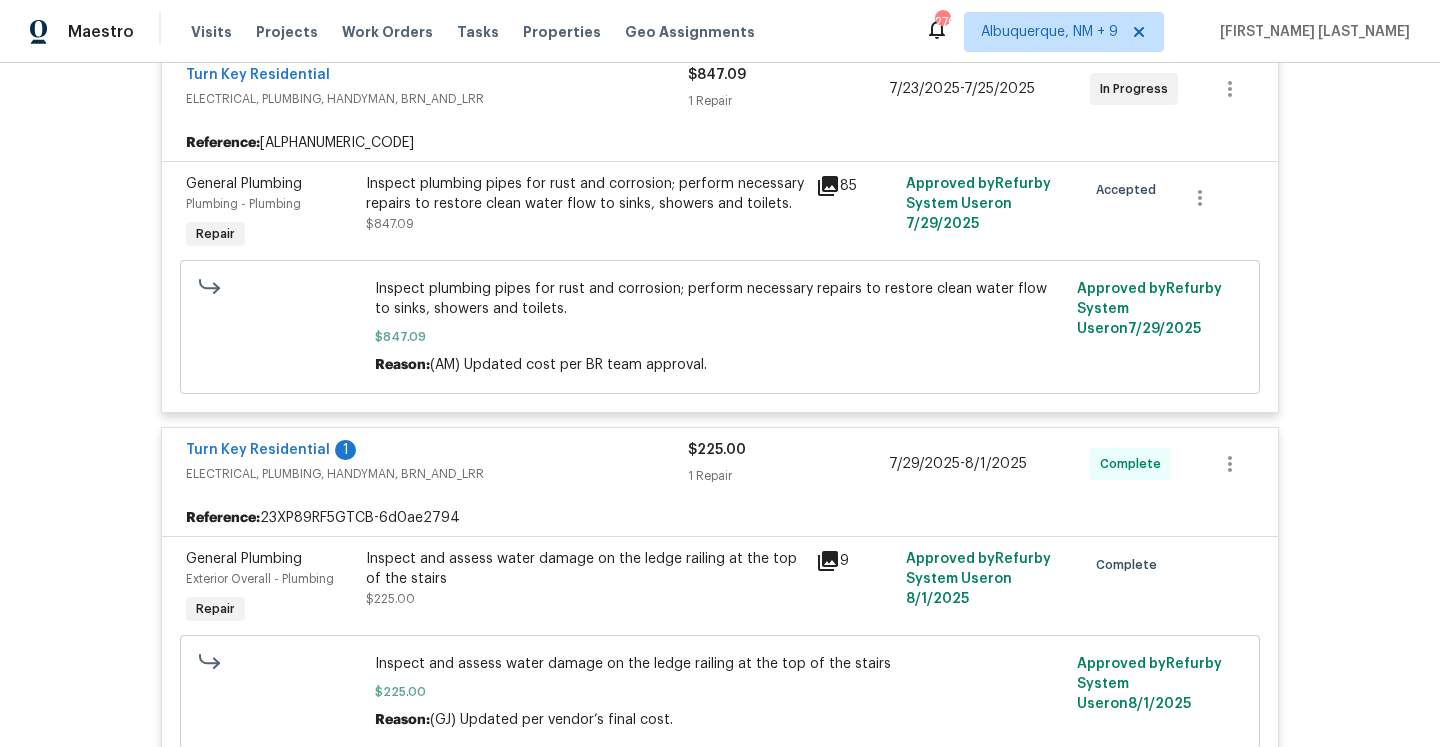 click on "Inspect plumbing pipes for rust and corrosion; perform necessary repairs to restore clean water flow to sinks, showers and toilets. $[PRICE]" at bounding box center [585, 204] 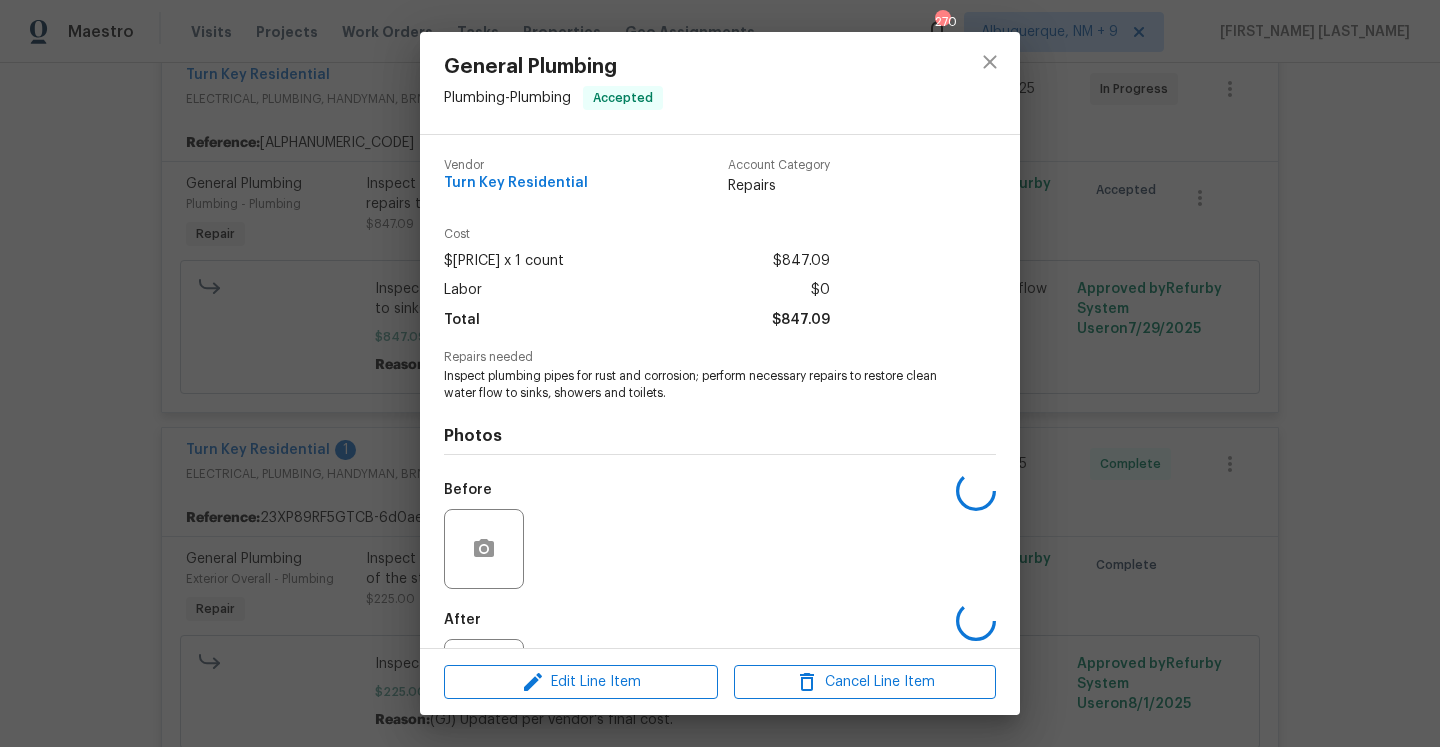 scroll, scrollTop: 91, scrollLeft: 0, axis: vertical 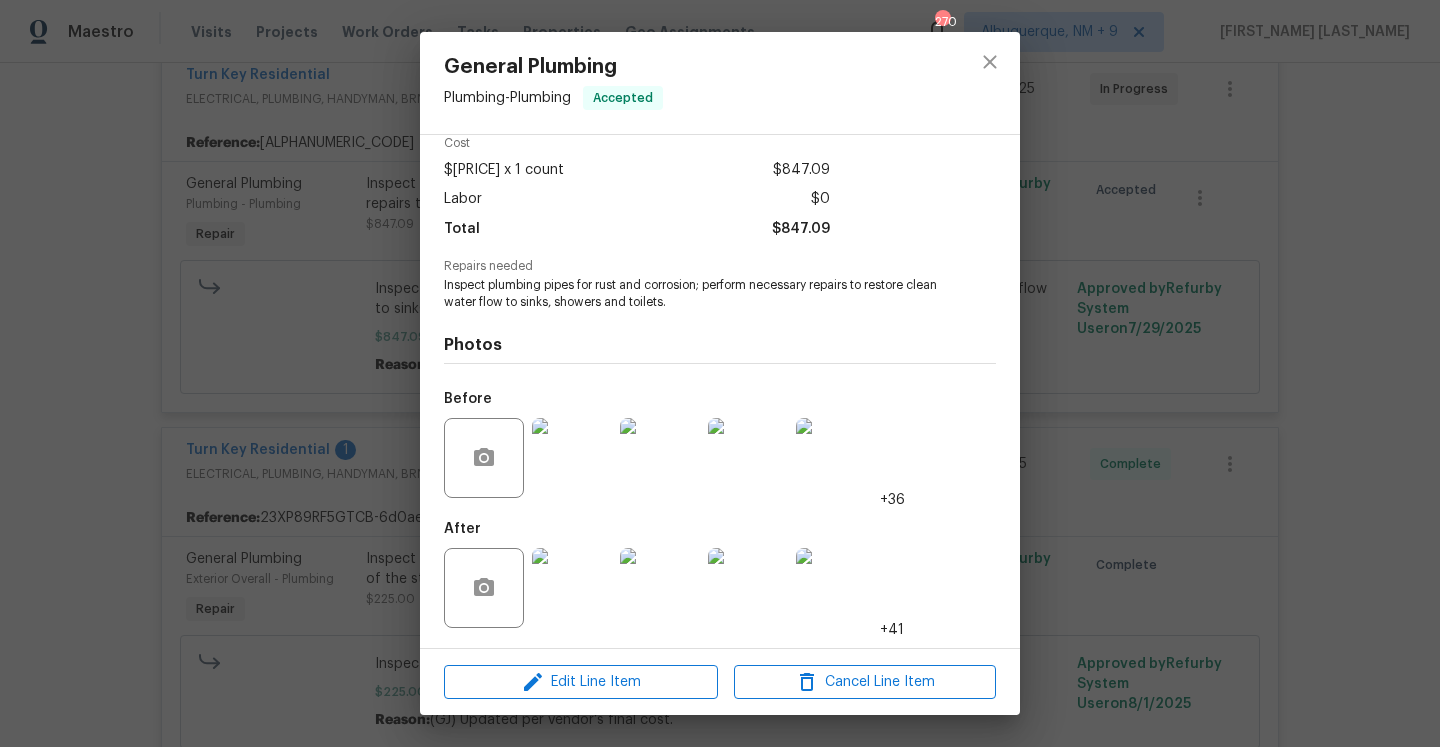 click on "General Plumbing Plumbing  -  Plumbing Accepted Vendor Turn Key Residential Account Category Repairs Cost $[PRICE] x 1 count $[PRICE] Labor $[PRICE] Total $[PRICE] Repairs needed Inspect plumbing pipes for rust and corrosion; perform necessary repairs to restore clean water flow to sinks, showers and toilets. Photos Before  +36 After  +41  Edit Line Item  Cancel Line Item" at bounding box center [720, 373] 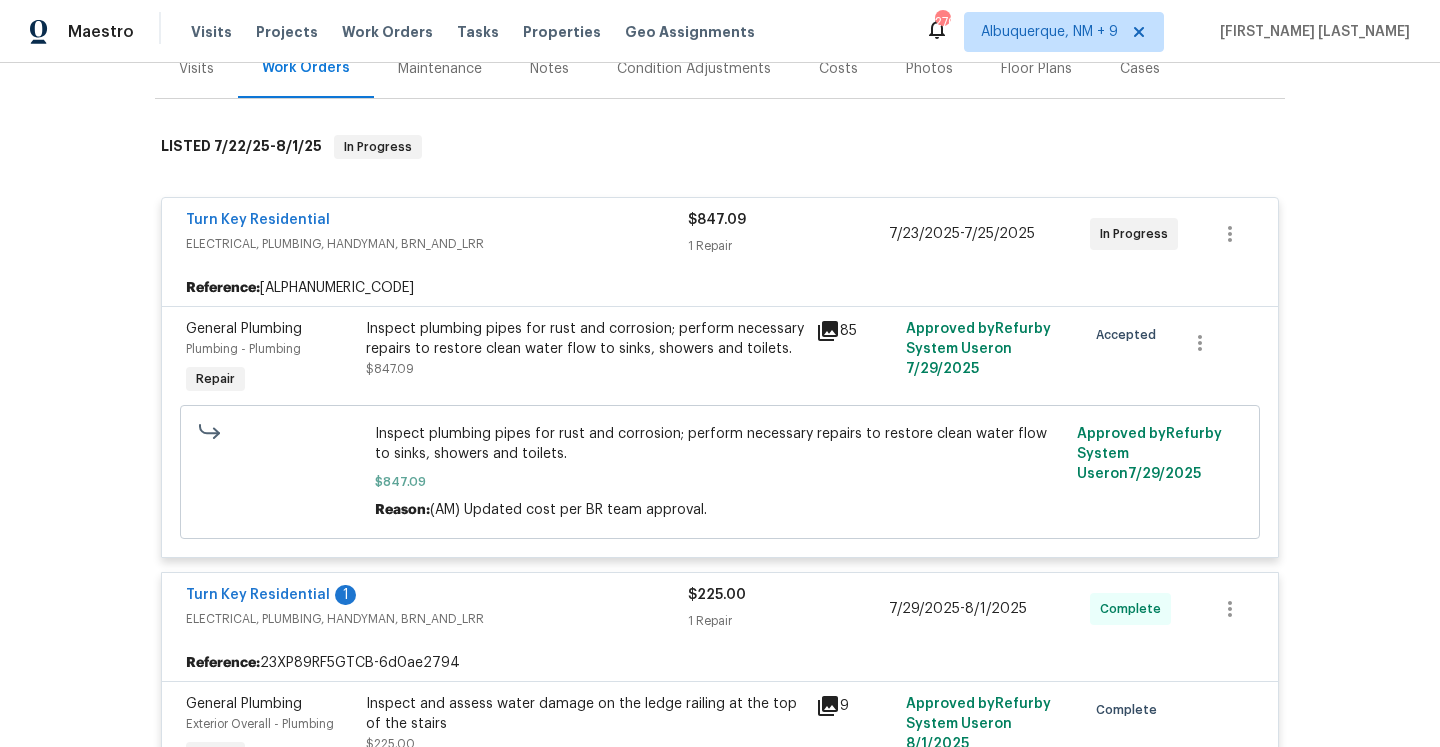 scroll, scrollTop: 258, scrollLeft: 0, axis: vertical 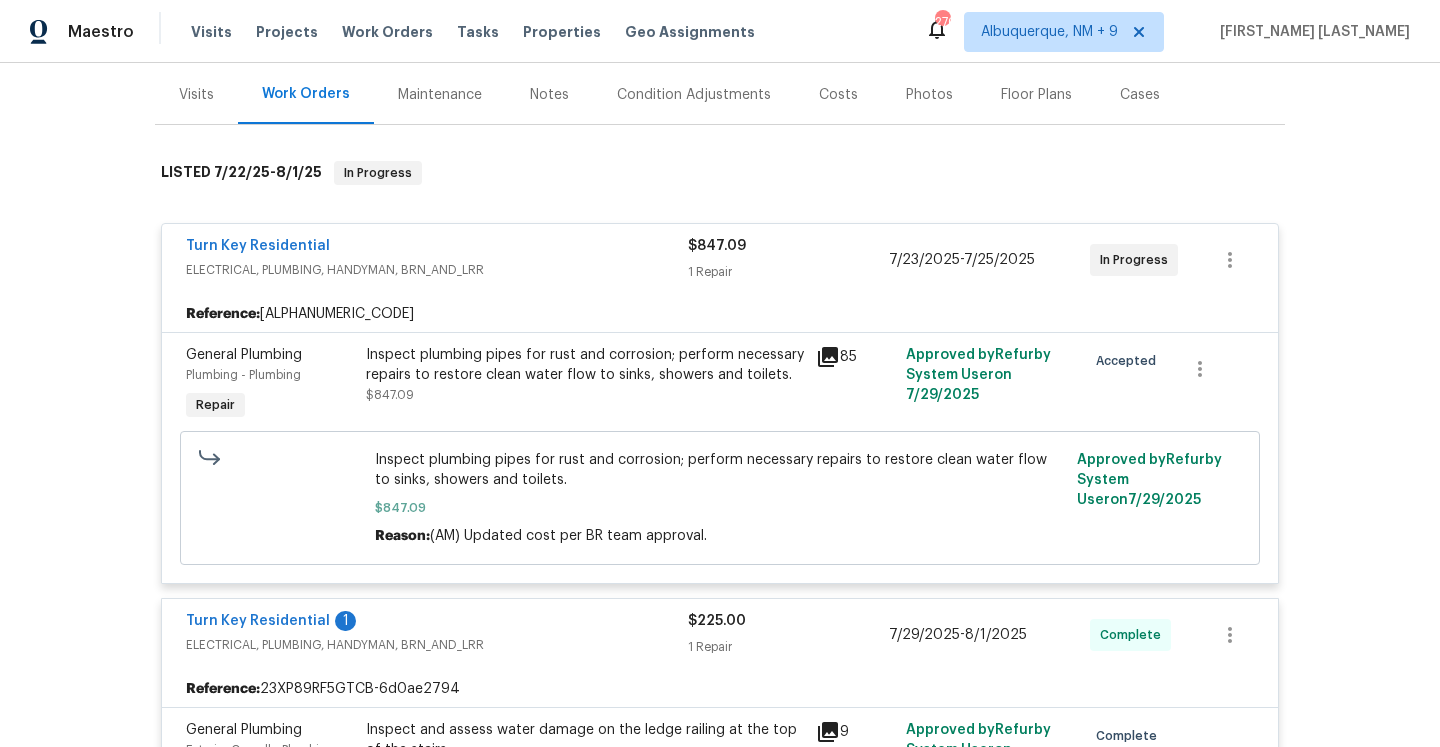 click on "Inspect plumbing pipes for rust and corrosion; perform necessary repairs to restore clean water flow to sinks, showers and toilets." at bounding box center [585, 365] 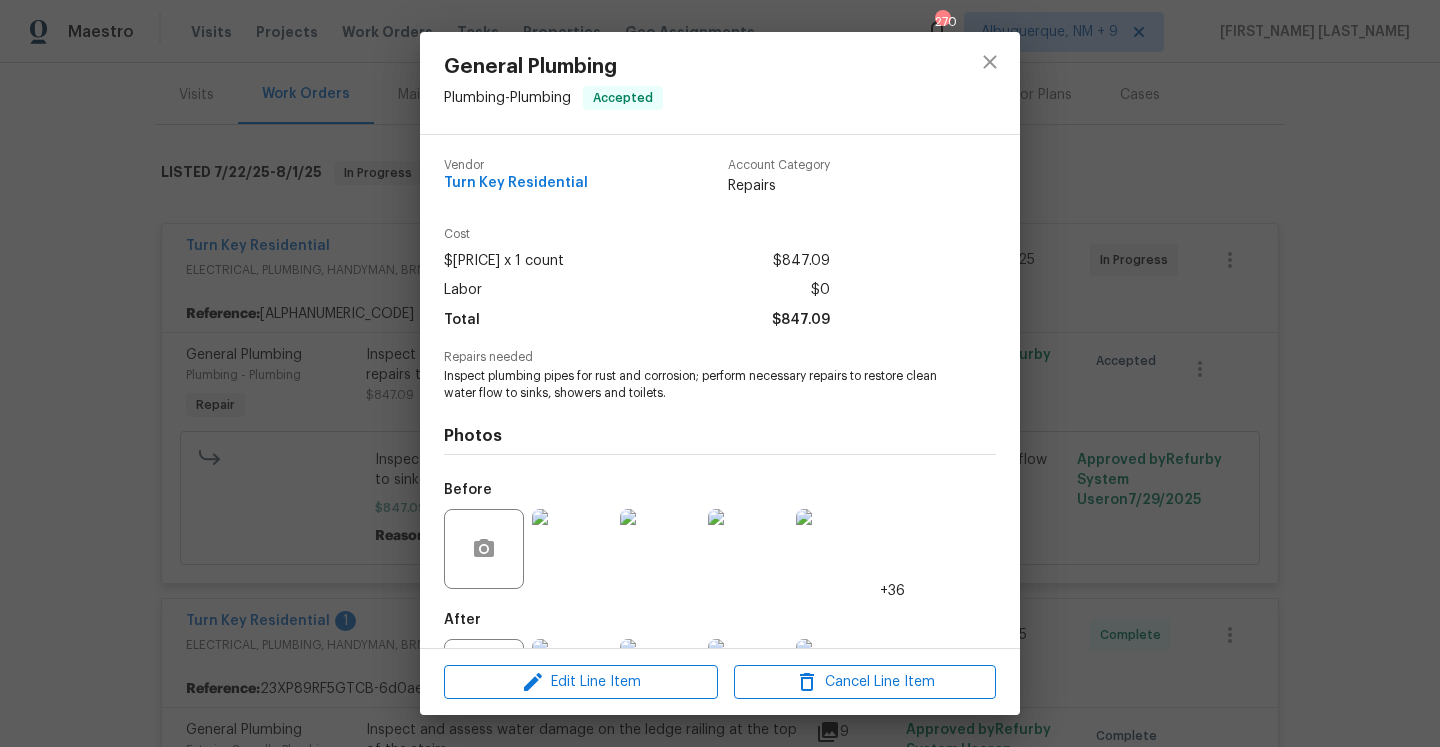 click on "General Plumbing Plumbing  -  Plumbing Accepted Vendor Turn Key Residential Account Category Repairs Cost $[PRICE] x 1 count $[PRICE] Labor $[PRICE] Total $[PRICE] Repairs needed Inspect plumbing pipes for rust and corrosion; perform necessary repairs to restore clean water flow to sinks, showers and toilets. Photos Before  +36 After  +41  Edit Line Item  Cancel Line Item" at bounding box center [720, 373] 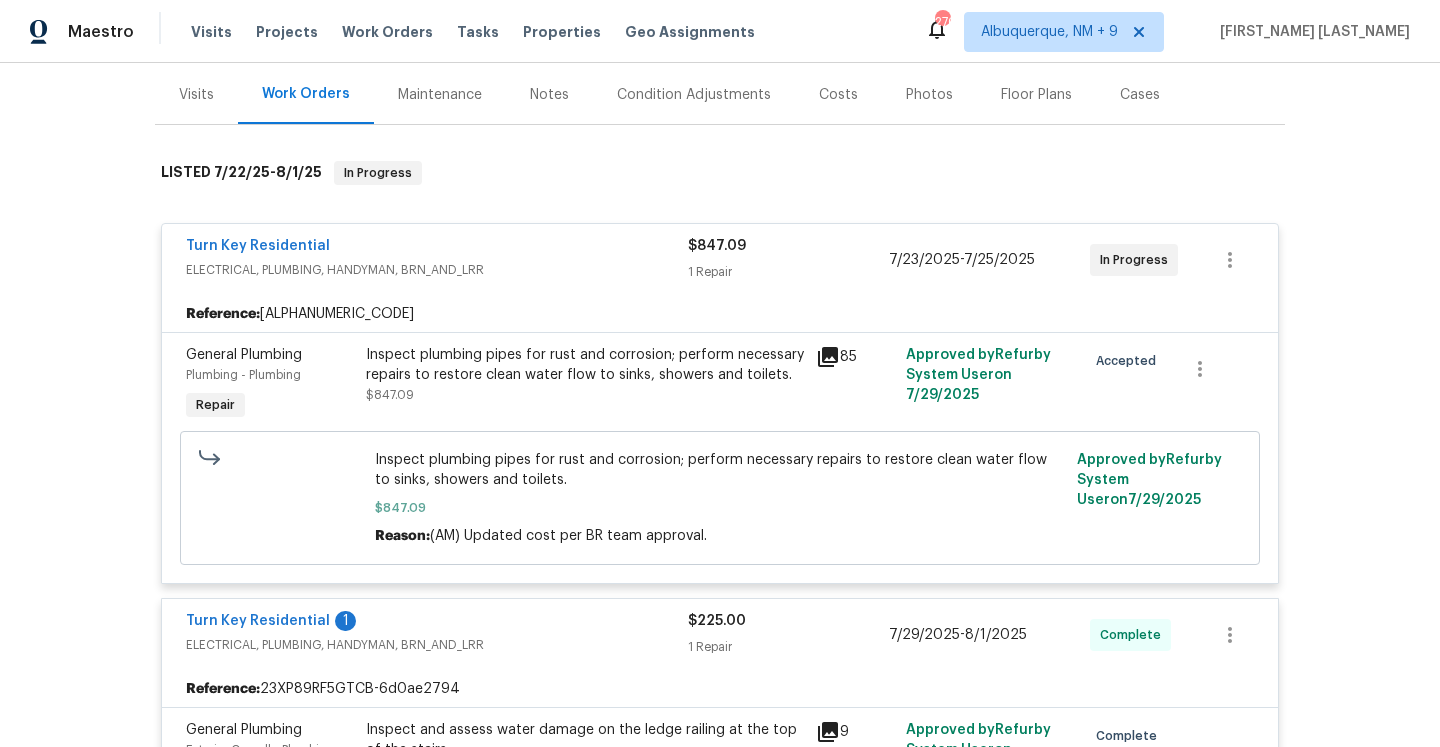 click on "Inspect plumbing pipes for rust and corrosion; perform necessary repairs to restore clean water flow to sinks, showers and toilets. $[PRICE]" at bounding box center [585, 385] 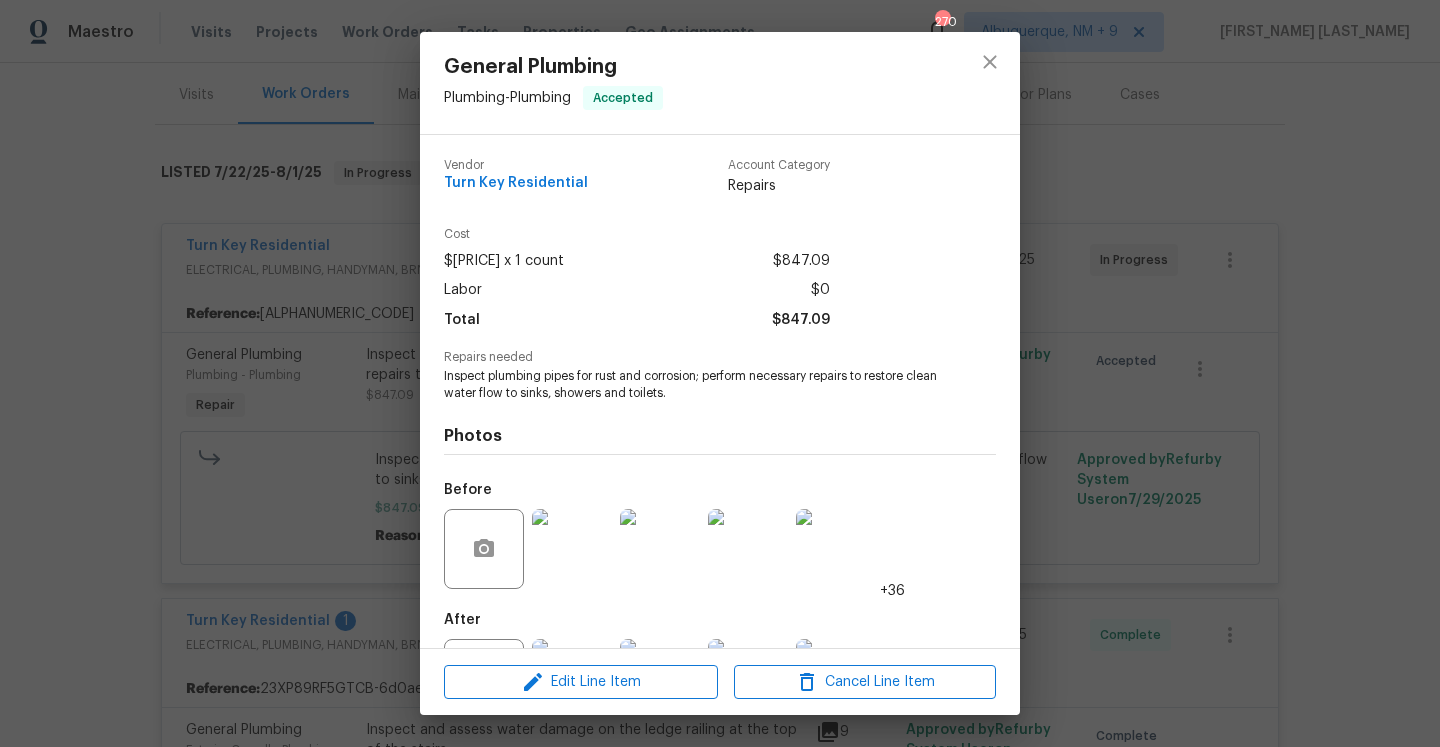 scroll, scrollTop: 91, scrollLeft: 0, axis: vertical 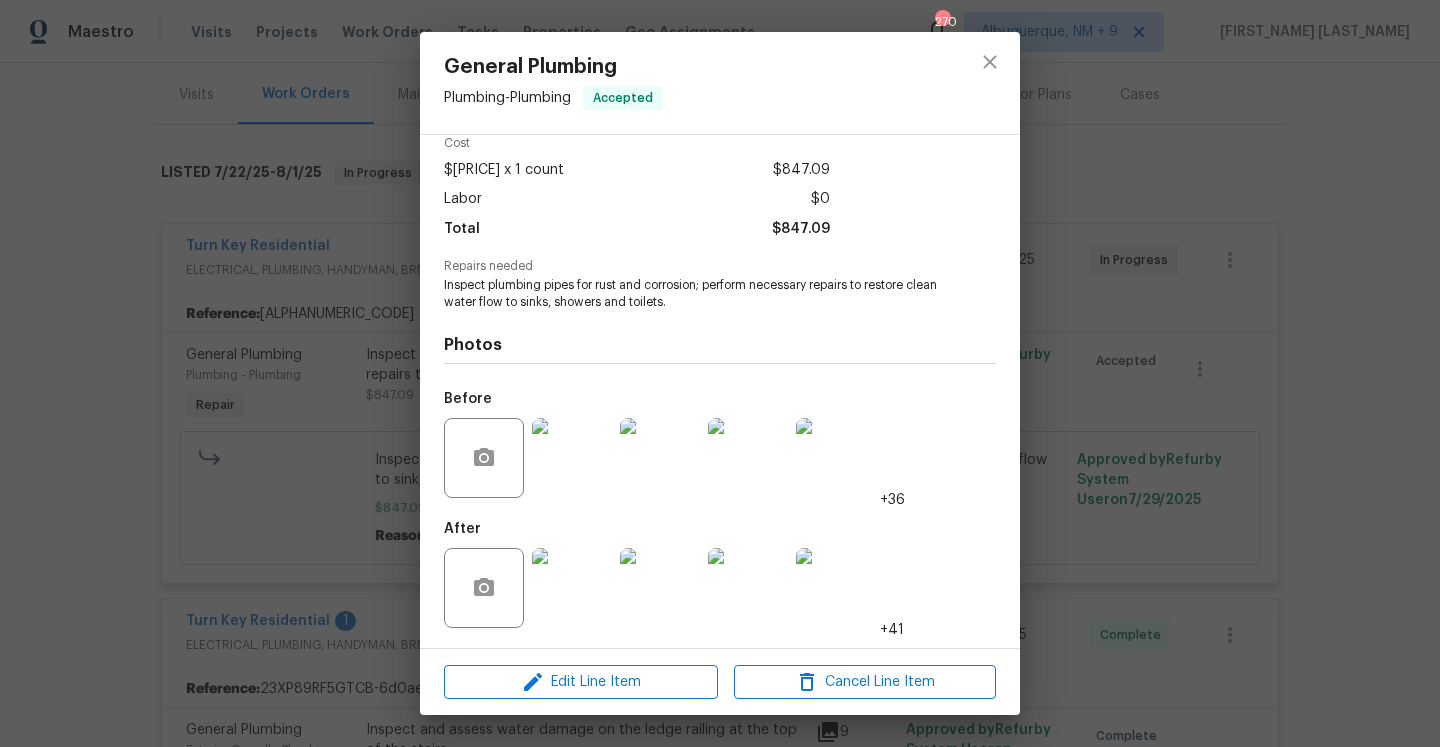 click at bounding box center [572, 588] 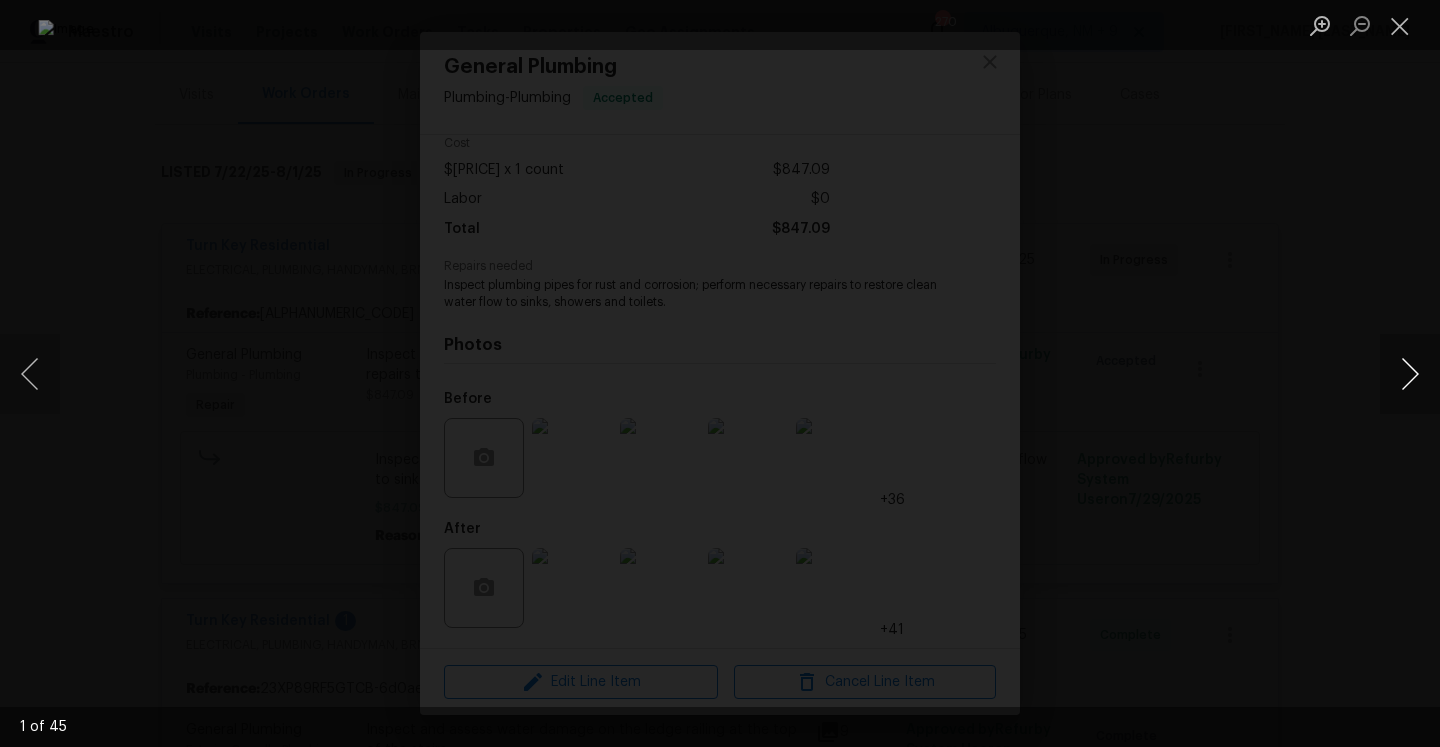 click at bounding box center (1410, 374) 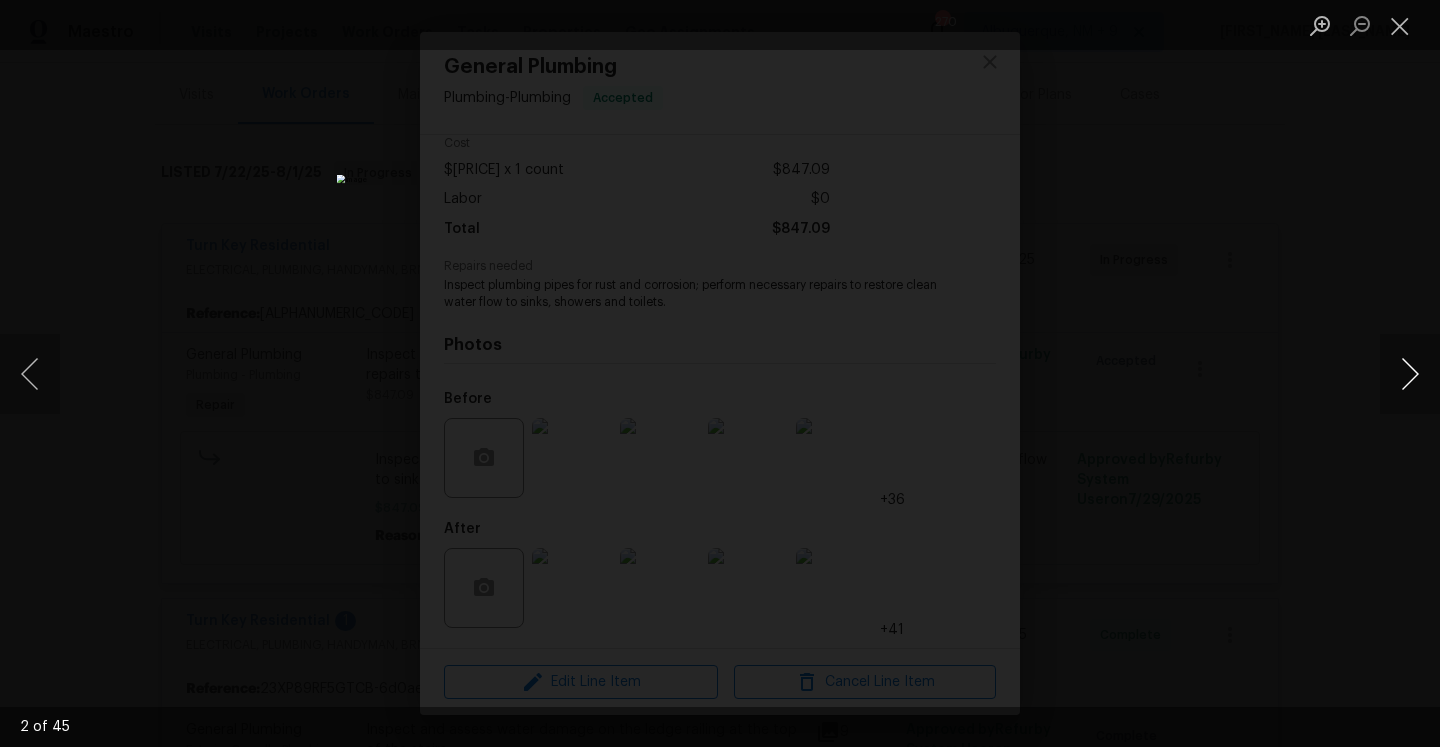 click at bounding box center (1410, 374) 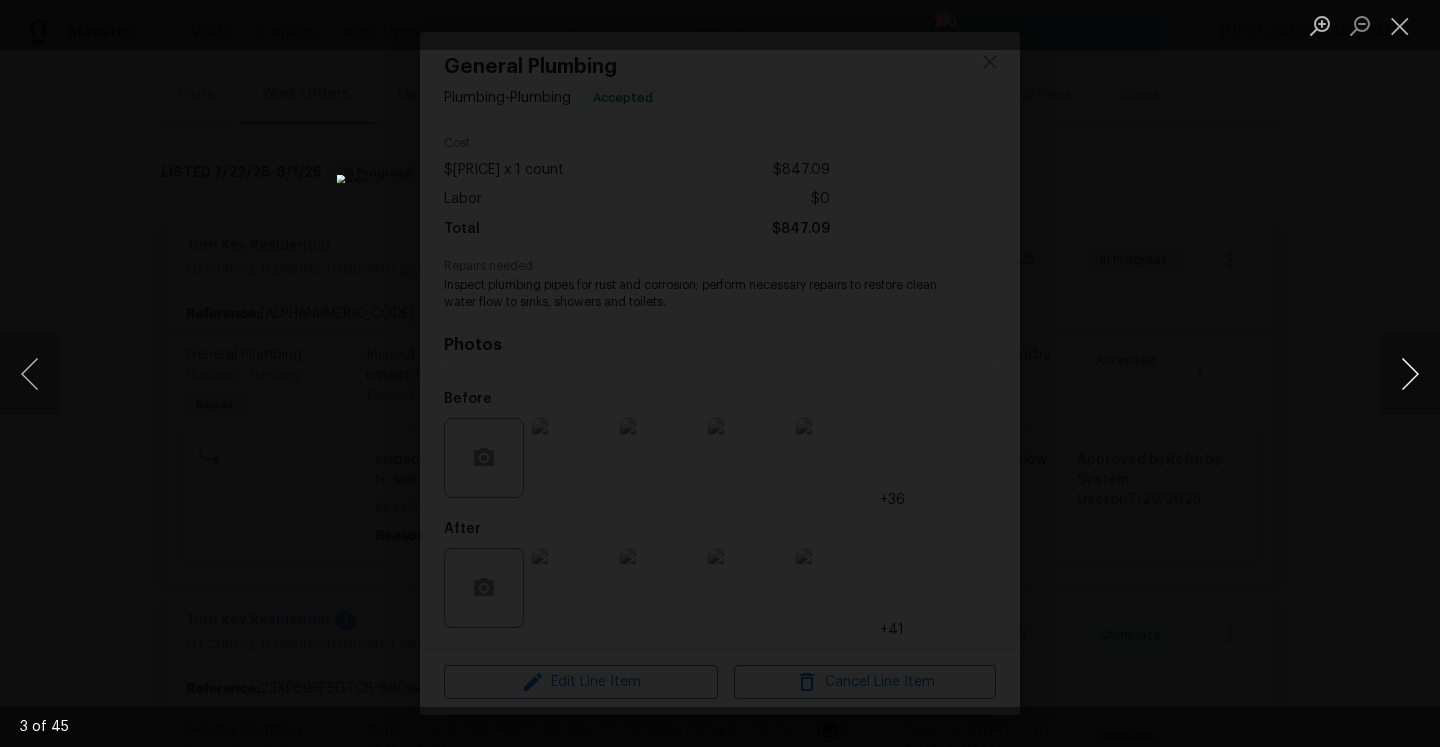 click at bounding box center [1410, 374] 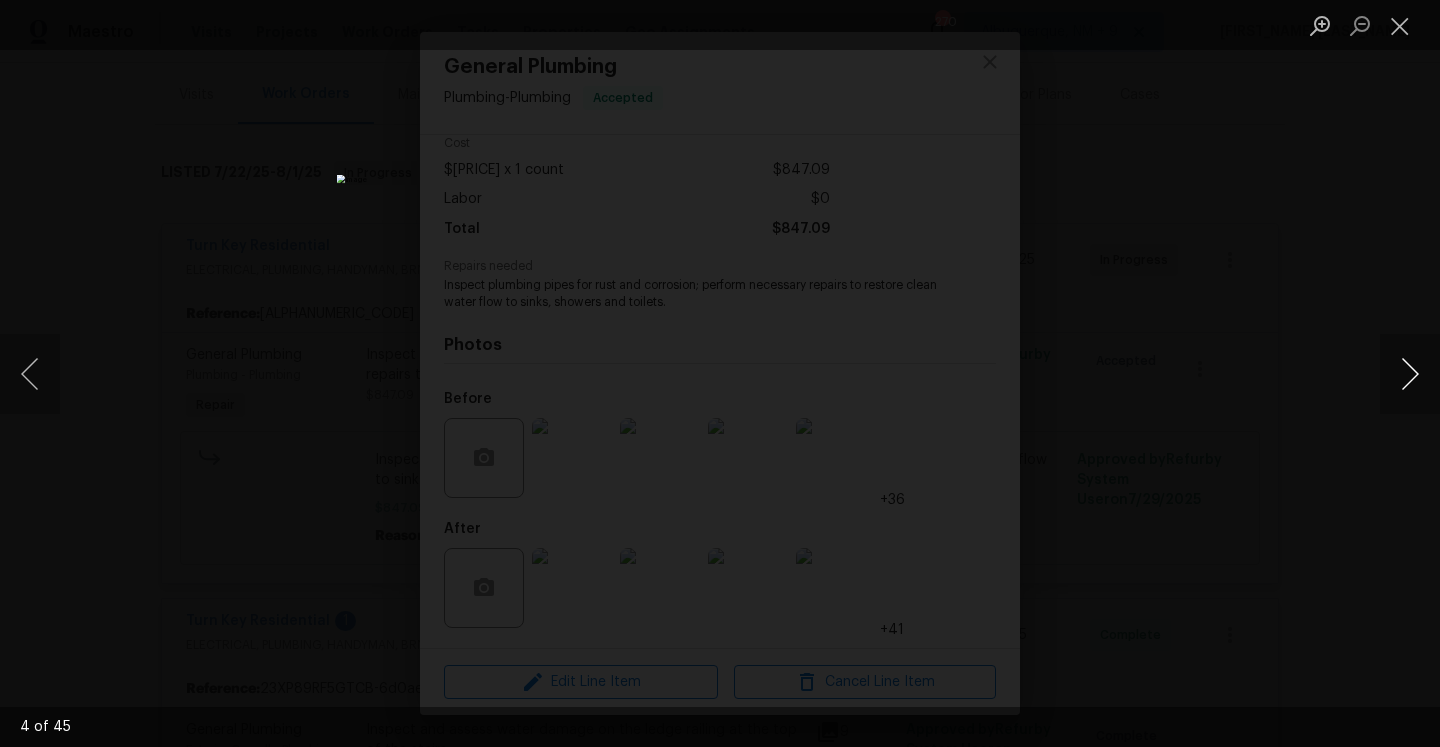 click at bounding box center [1410, 374] 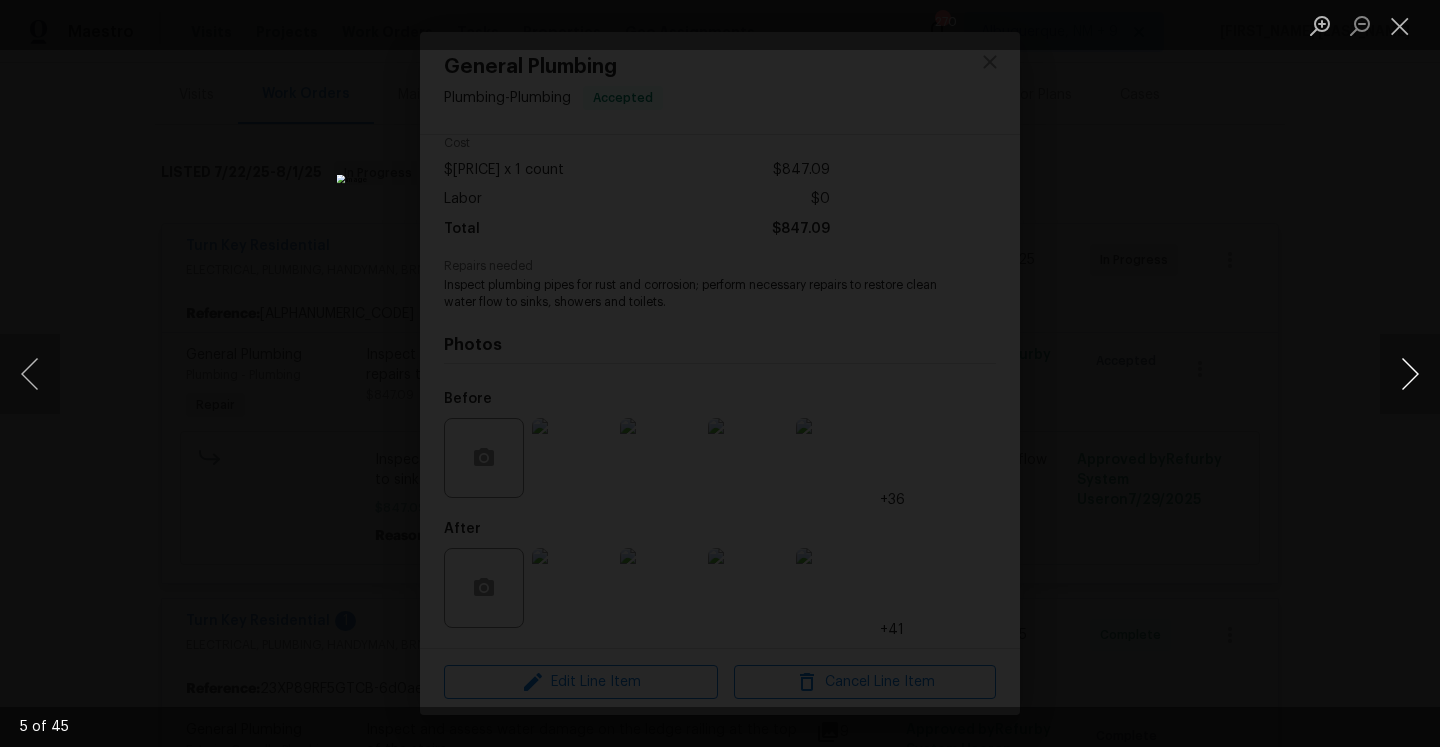 click at bounding box center [1410, 374] 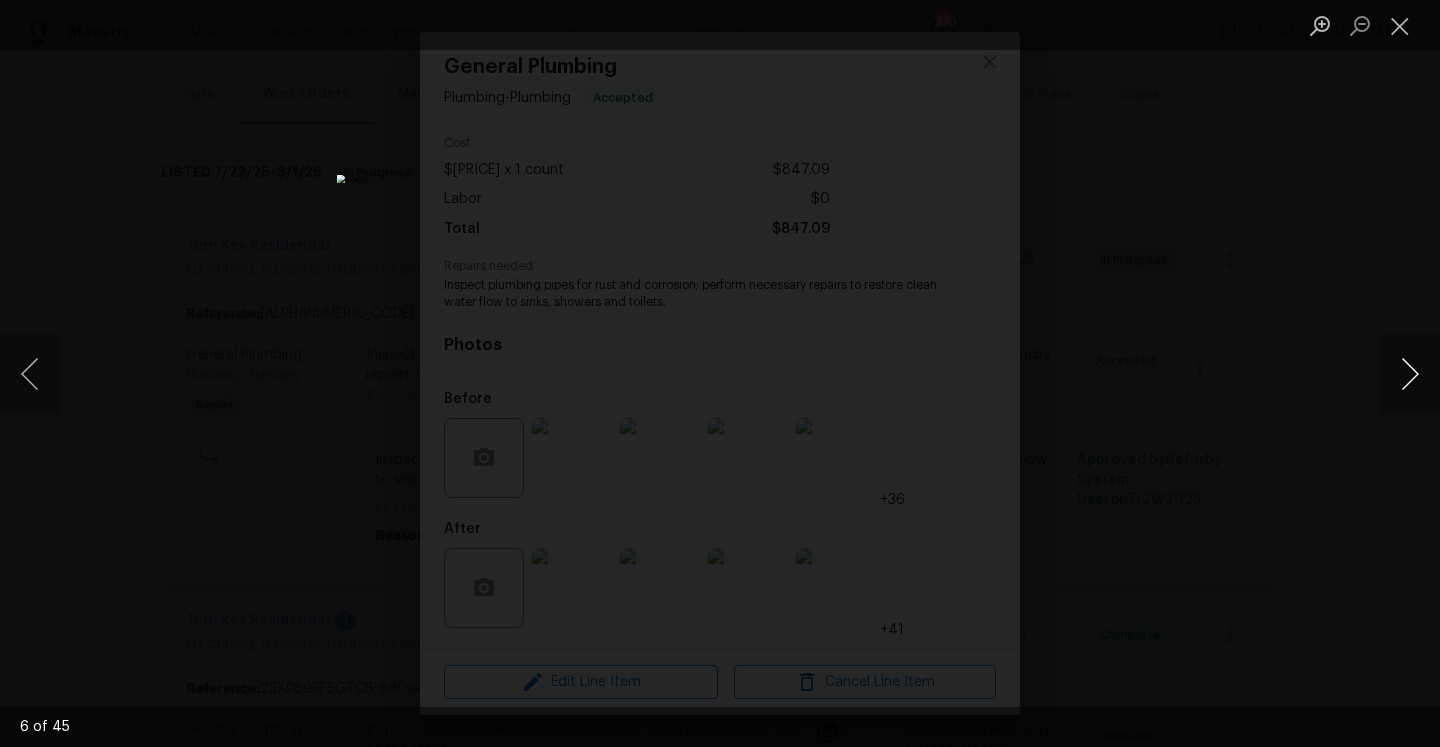 click at bounding box center [1410, 374] 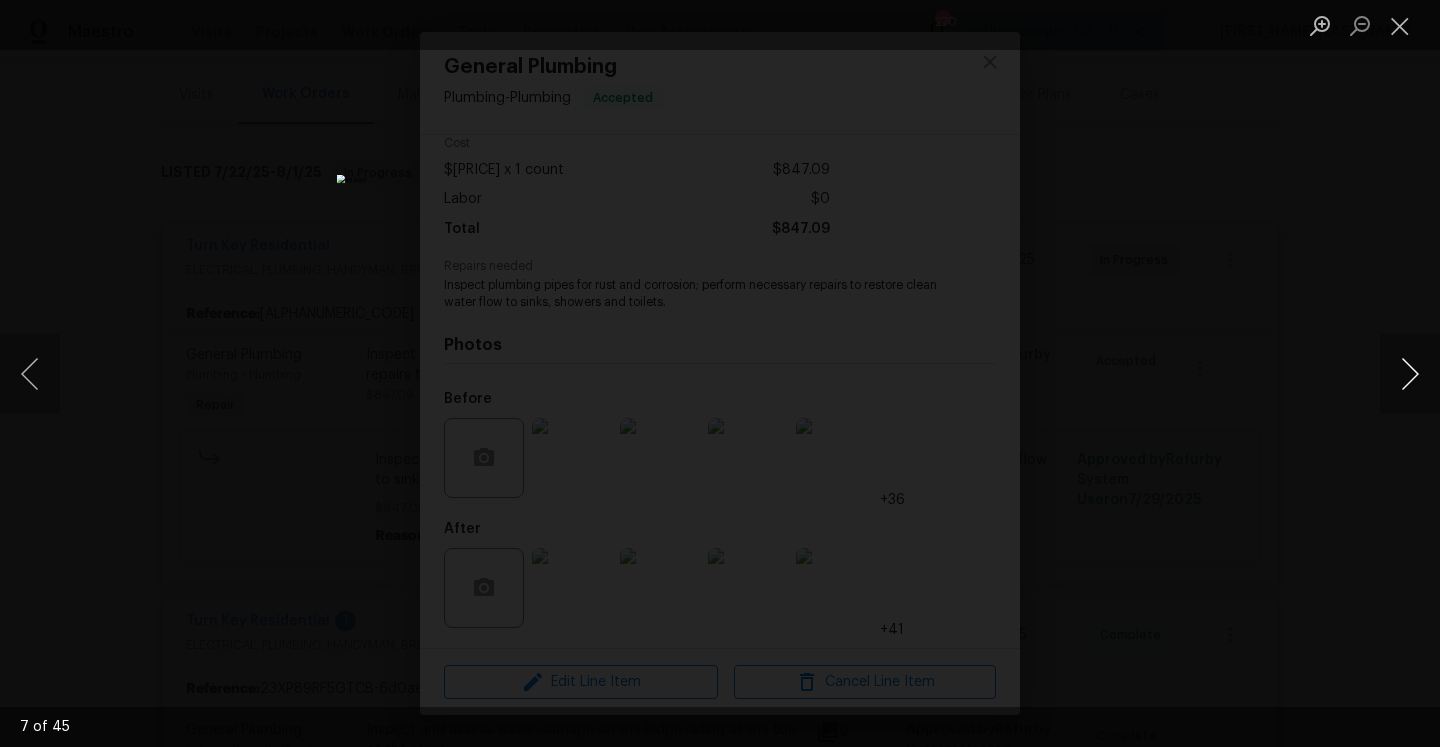 click at bounding box center (1410, 374) 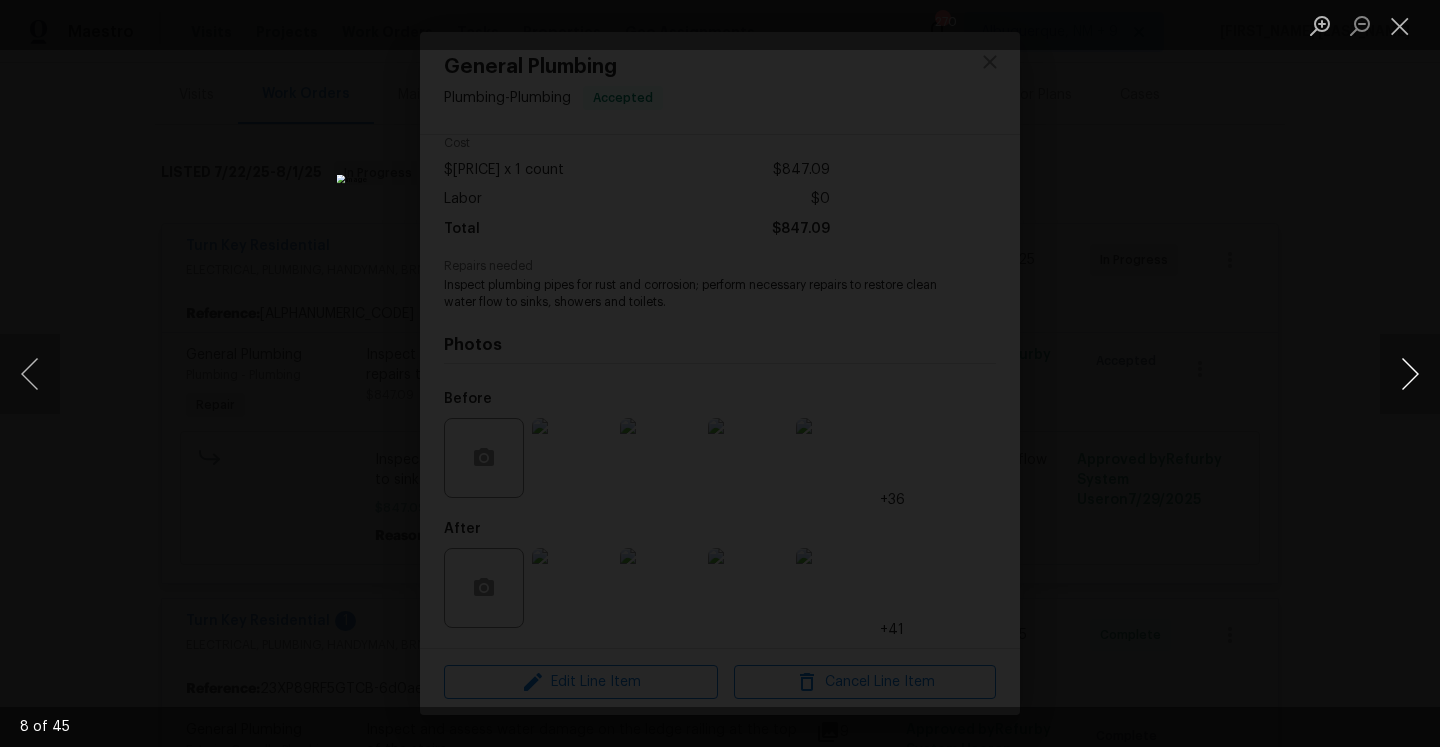 click at bounding box center [1410, 374] 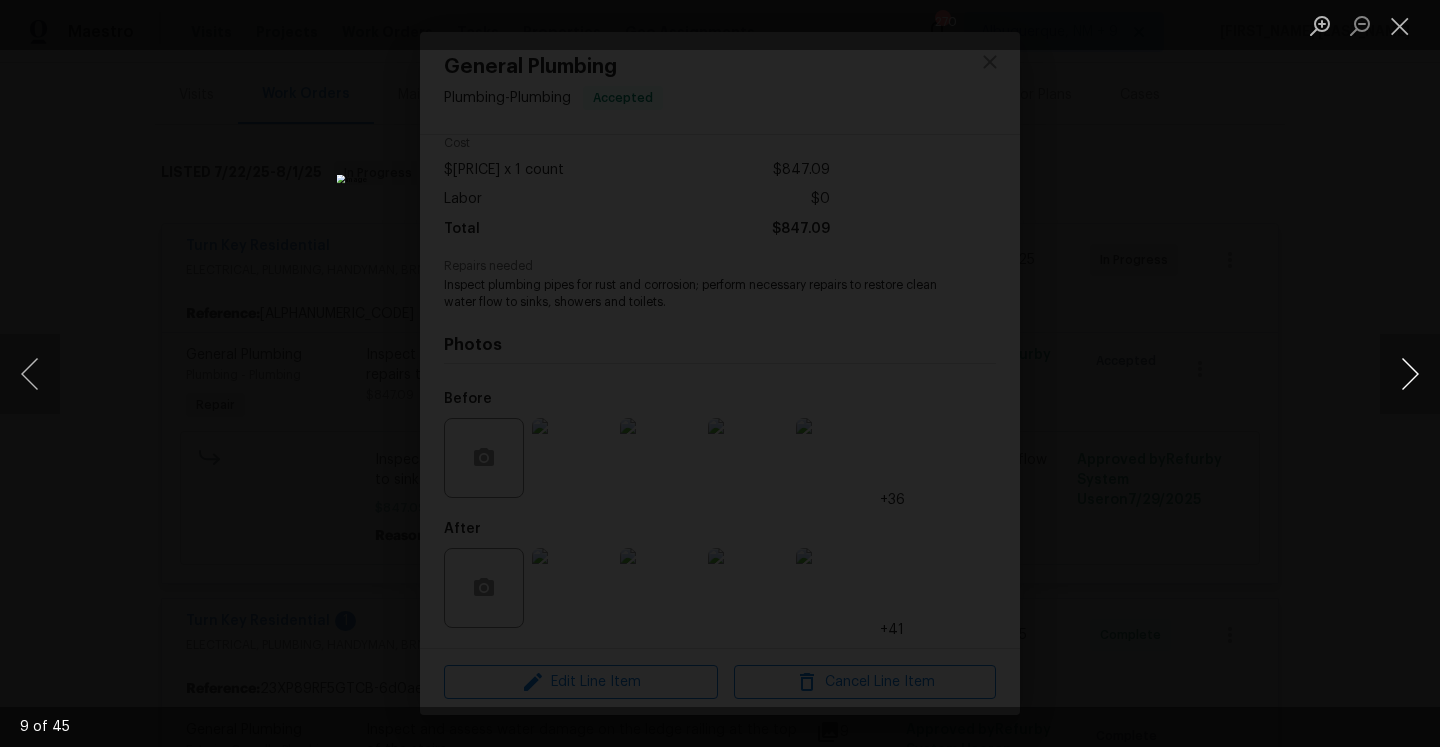 click at bounding box center [1410, 374] 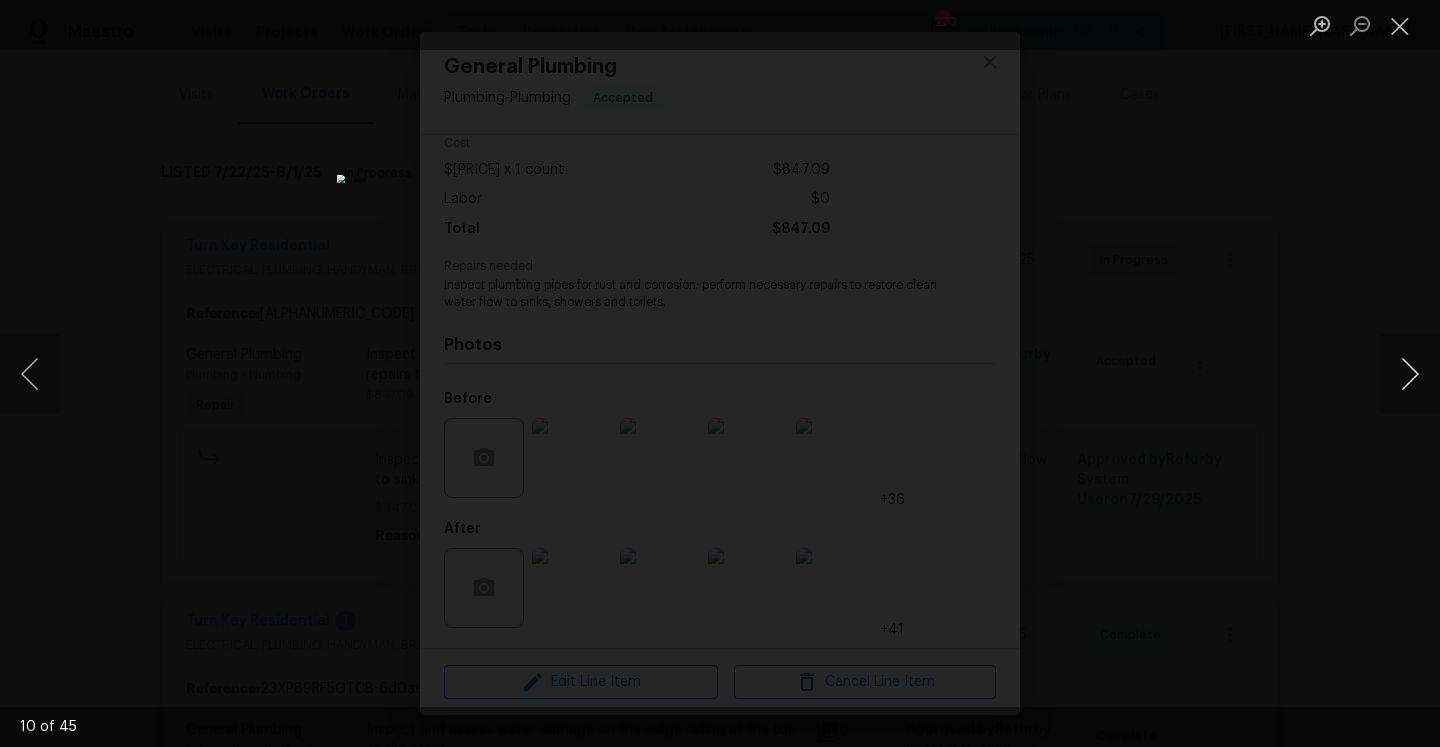 click at bounding box center [1410, 374] 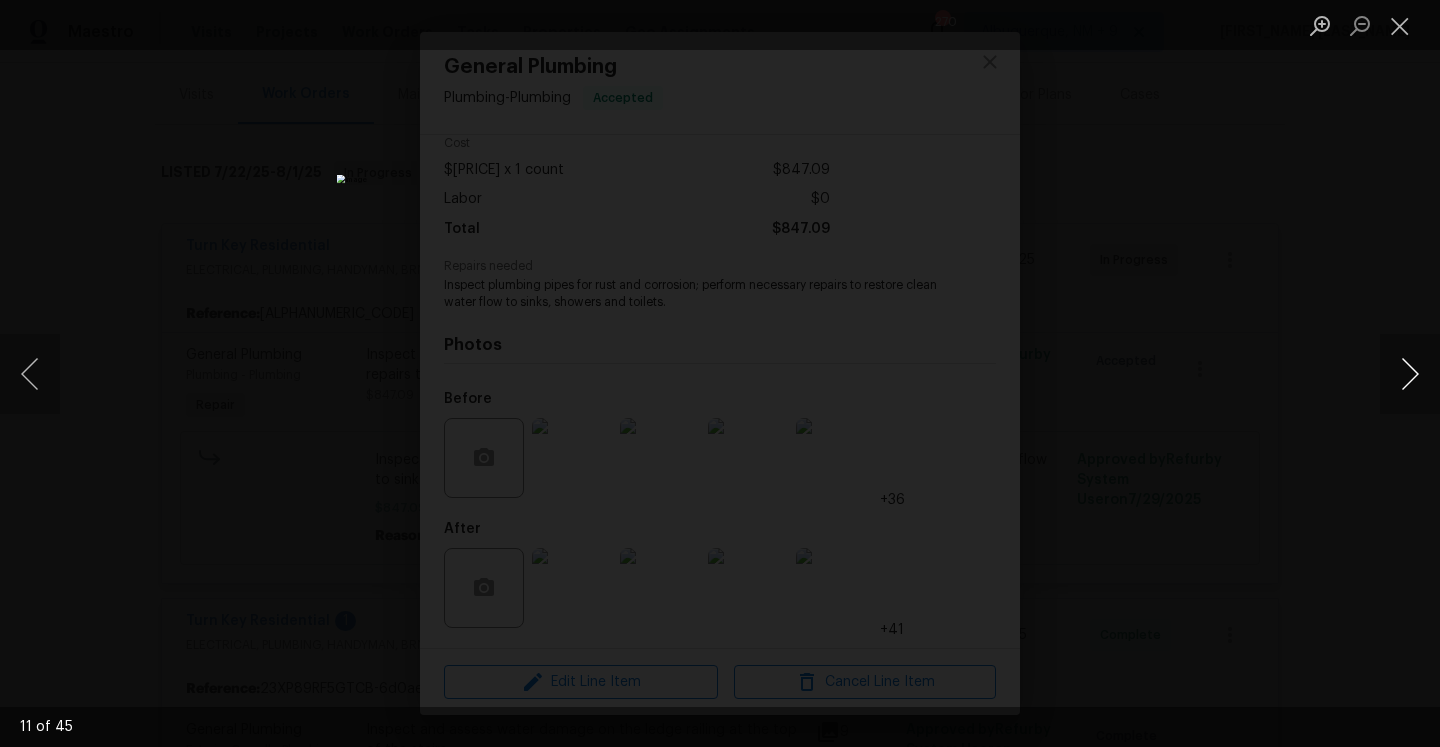 click at bounding box center (1410, 374) 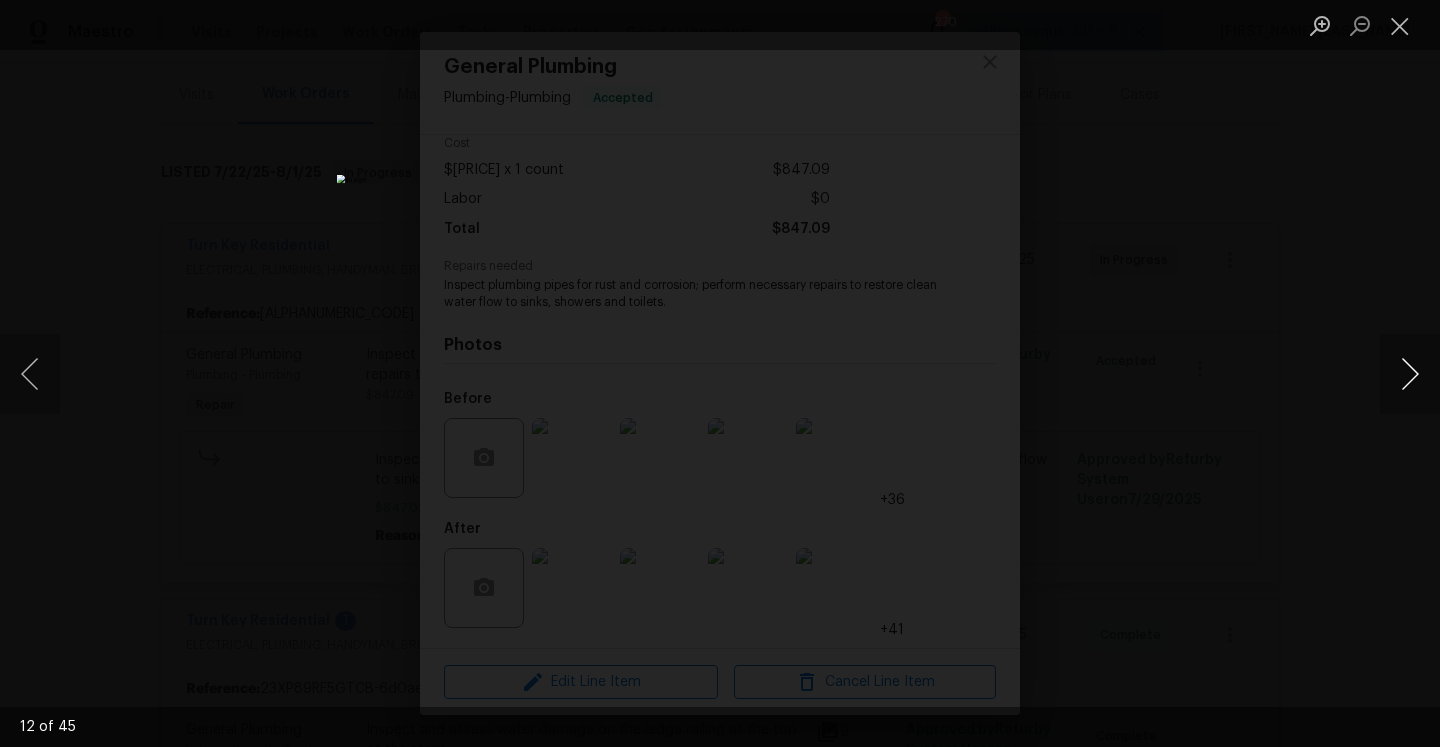 click at bounding box center (1410, 374) 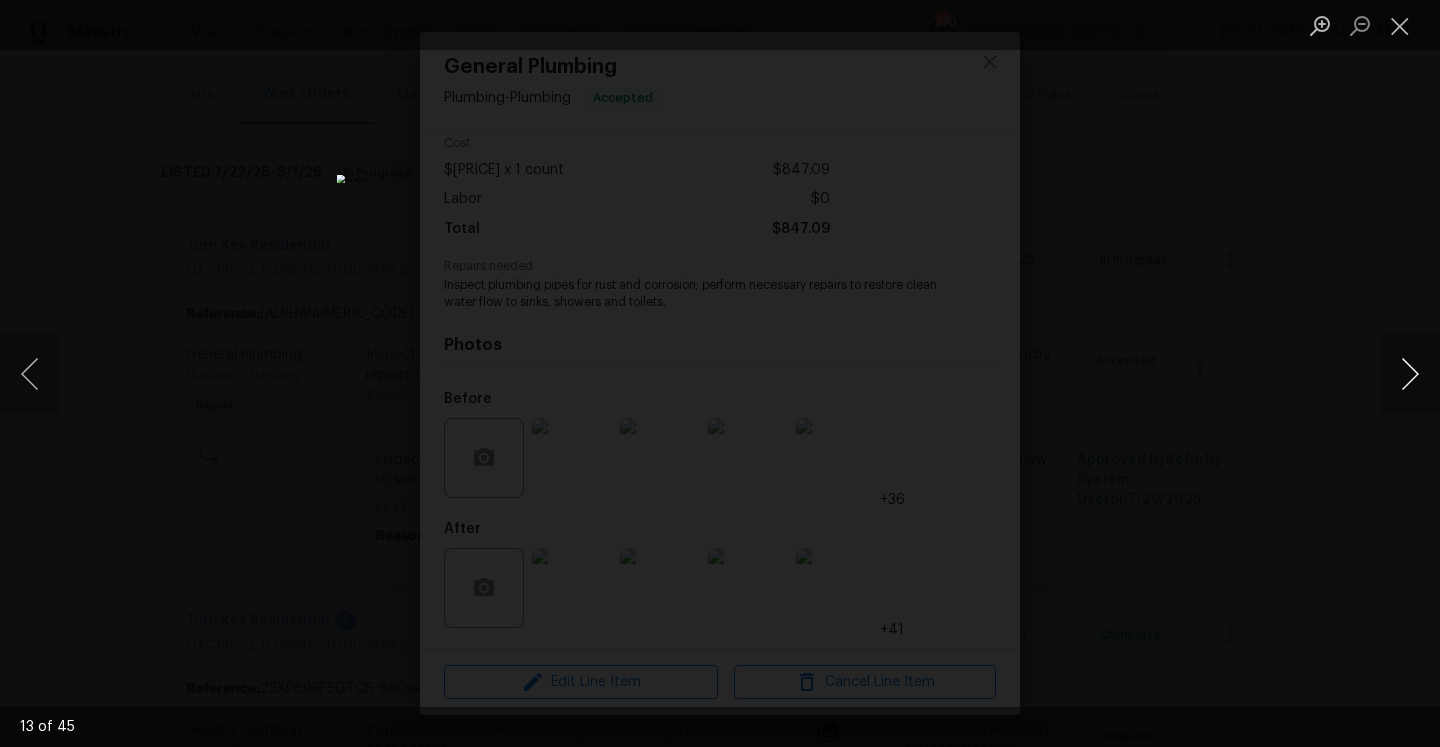 click at bounding box center (1410, 374) 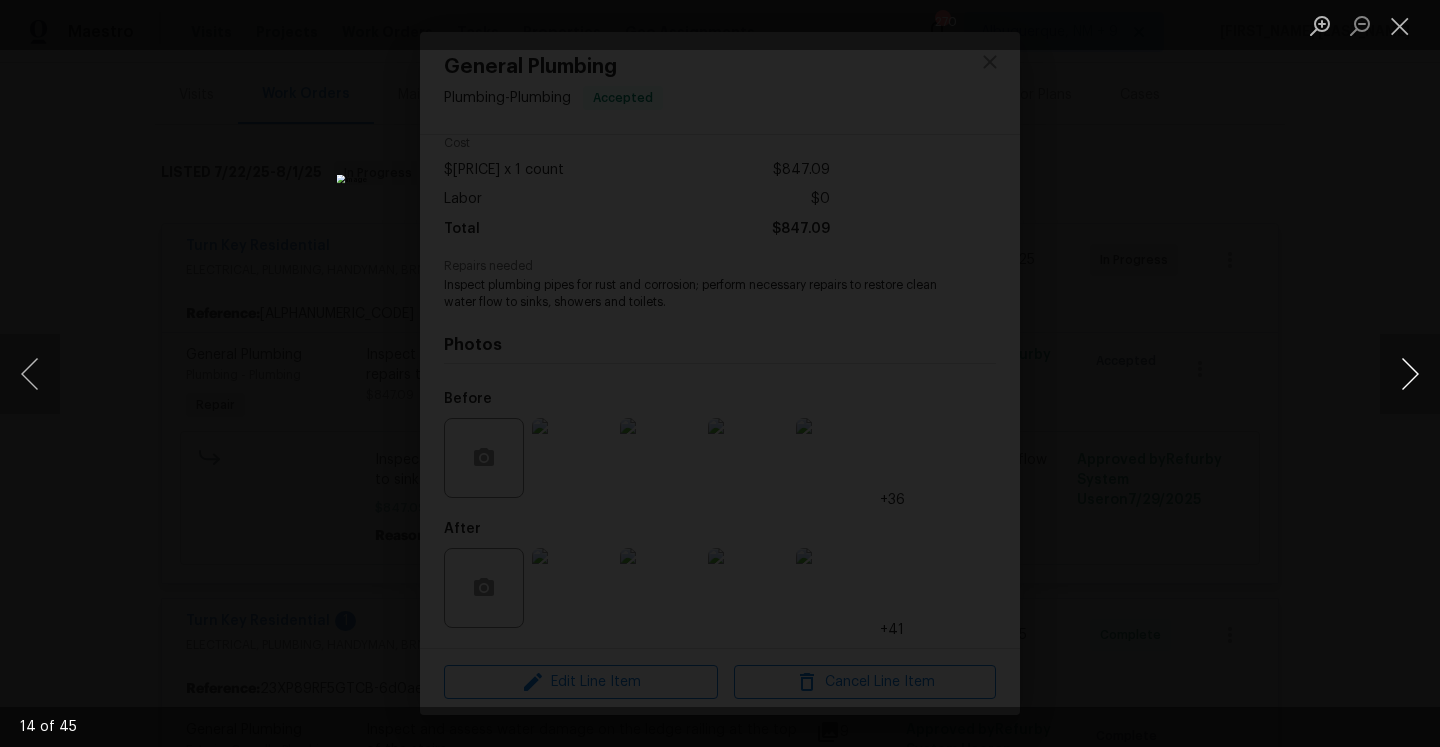 click at bounding box center (1410, 374) 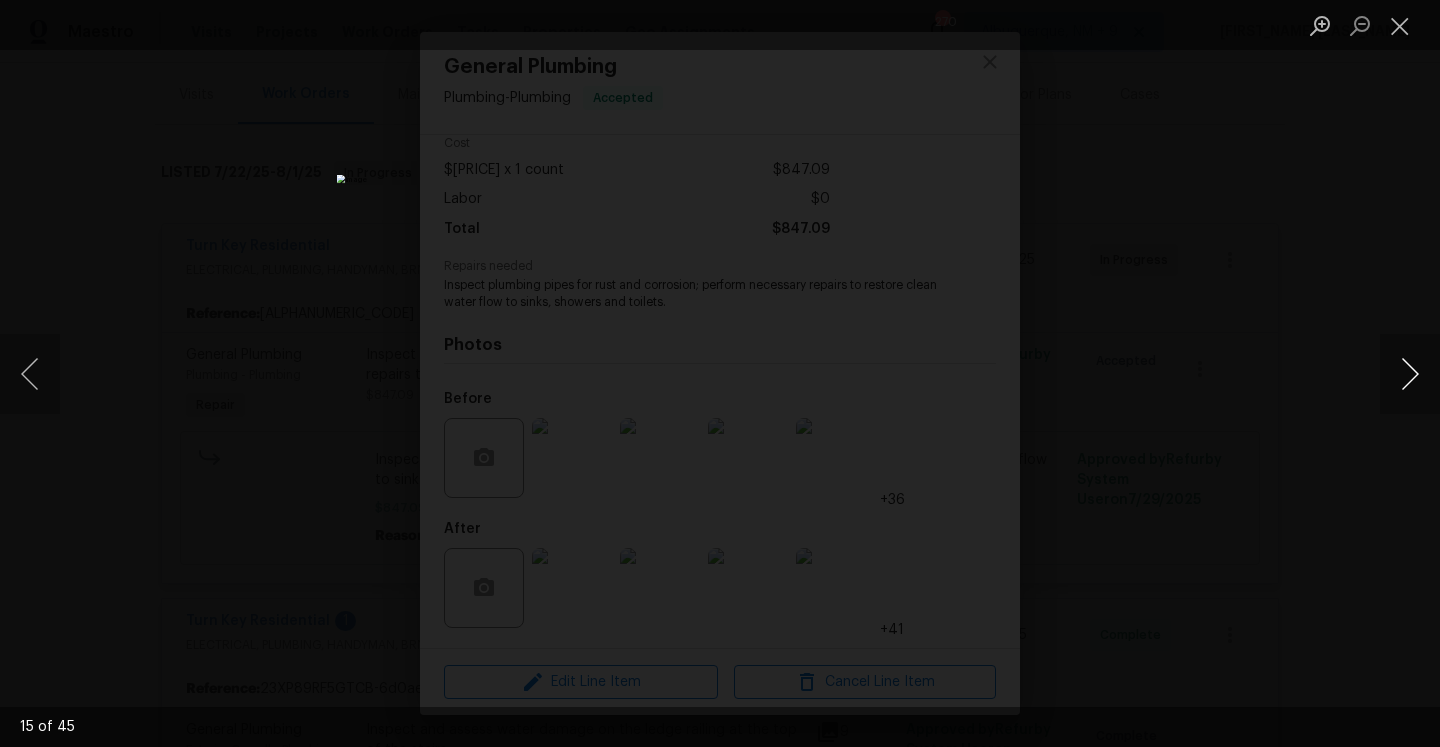 click at bounding box center [1410, 374] 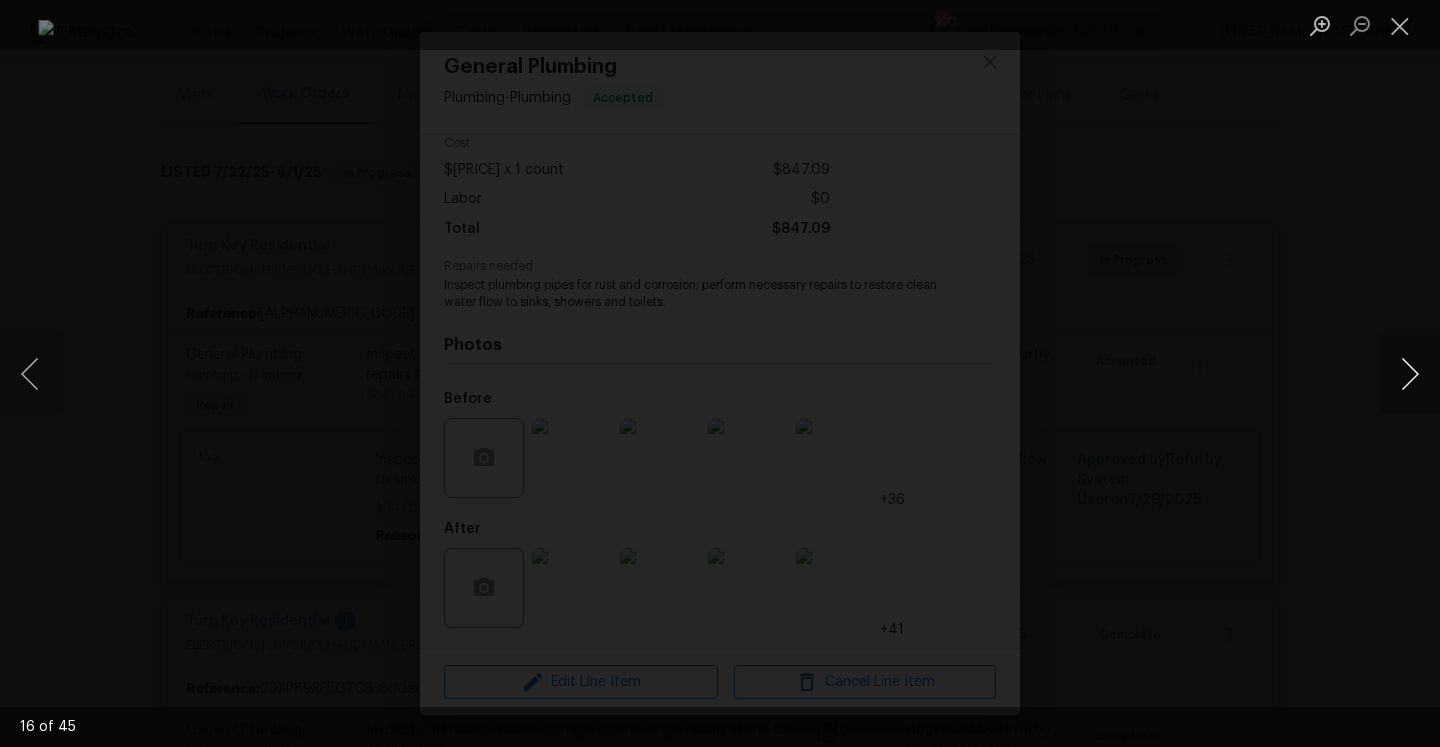 click at bounding box center (1410, 374) 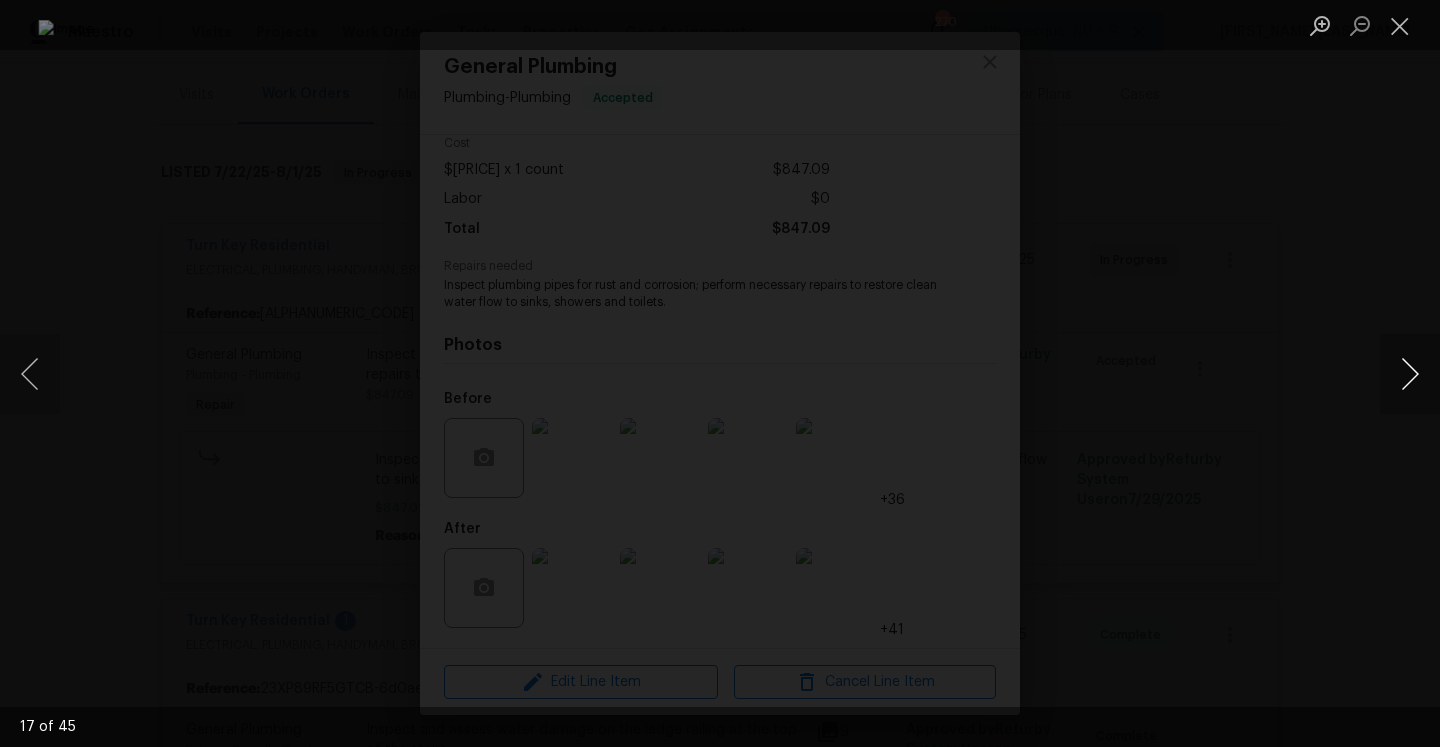 click at bounding box center (1410, 374) 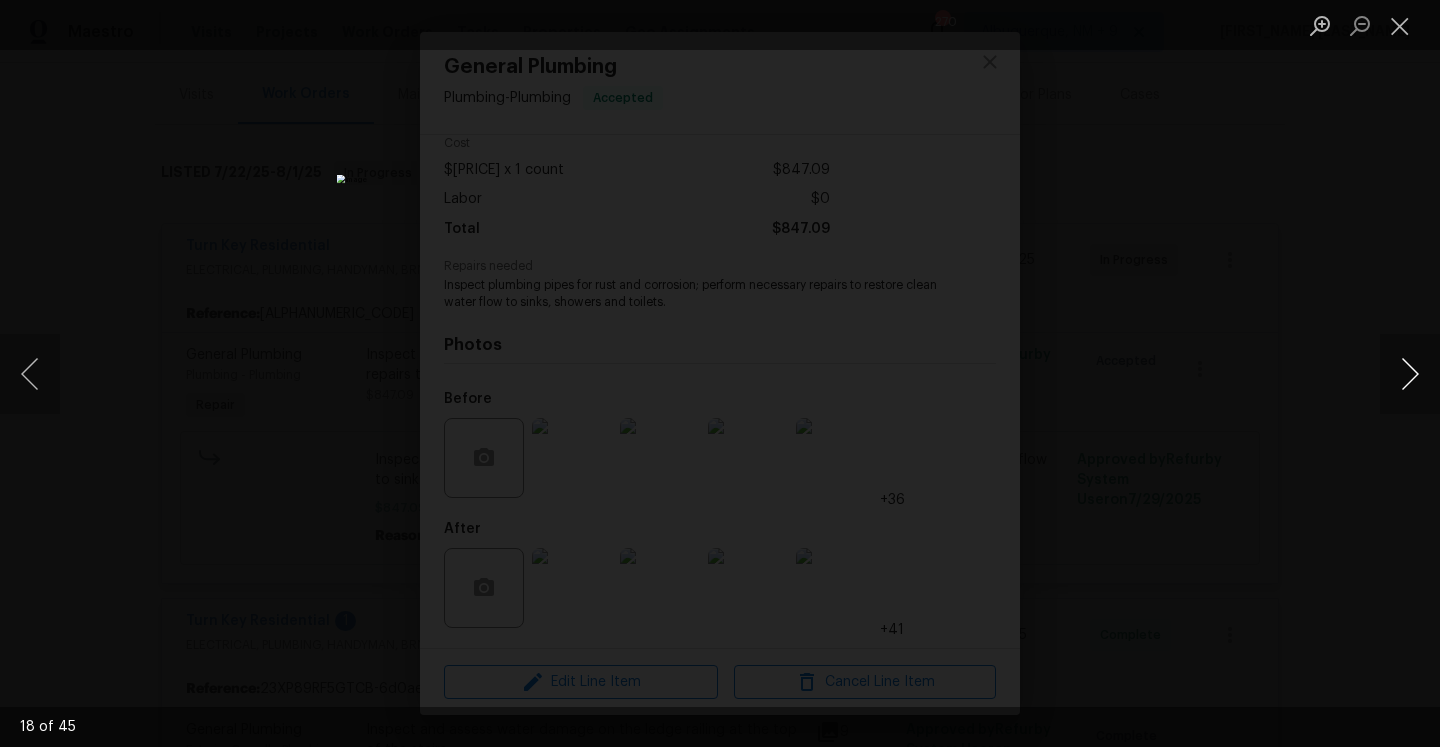 click at bounding box center [1410, 374] 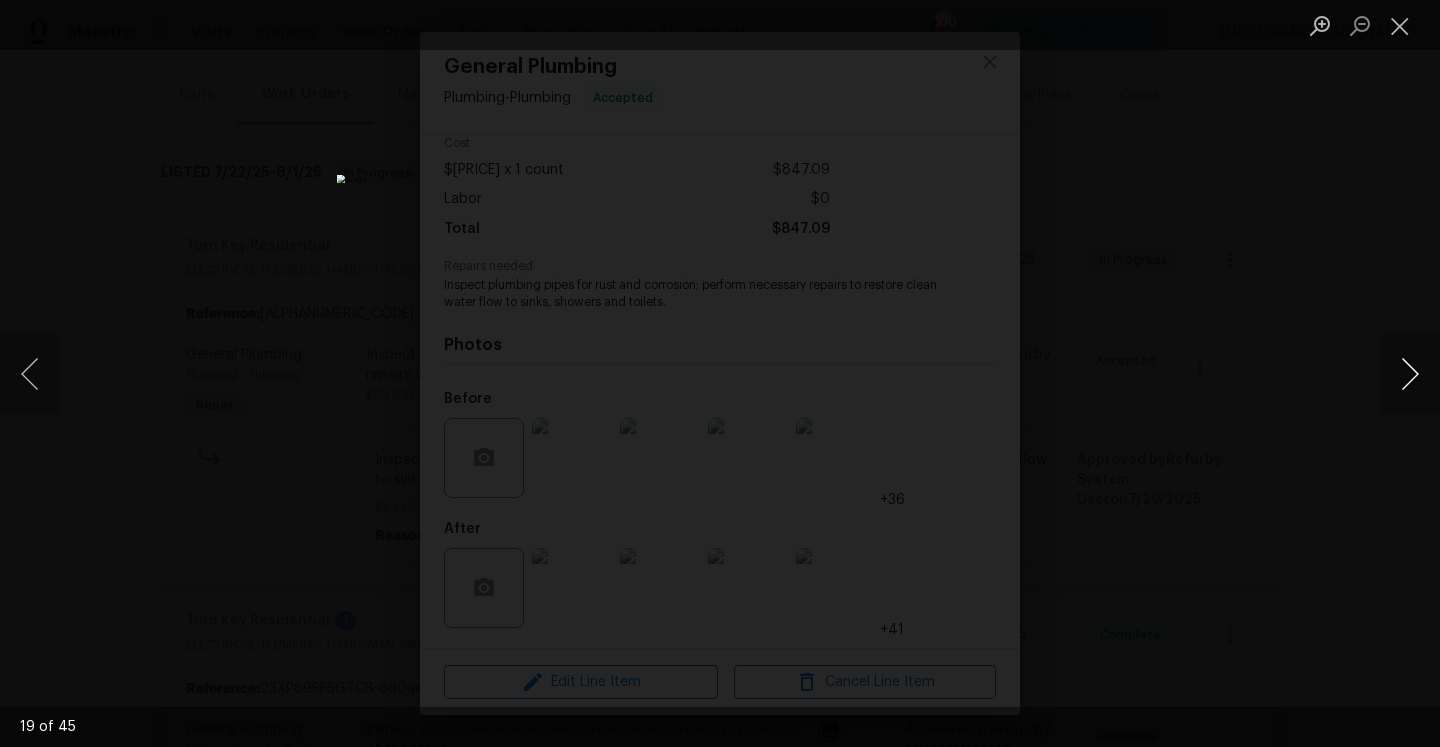 click at bounding box center (1410, 374) 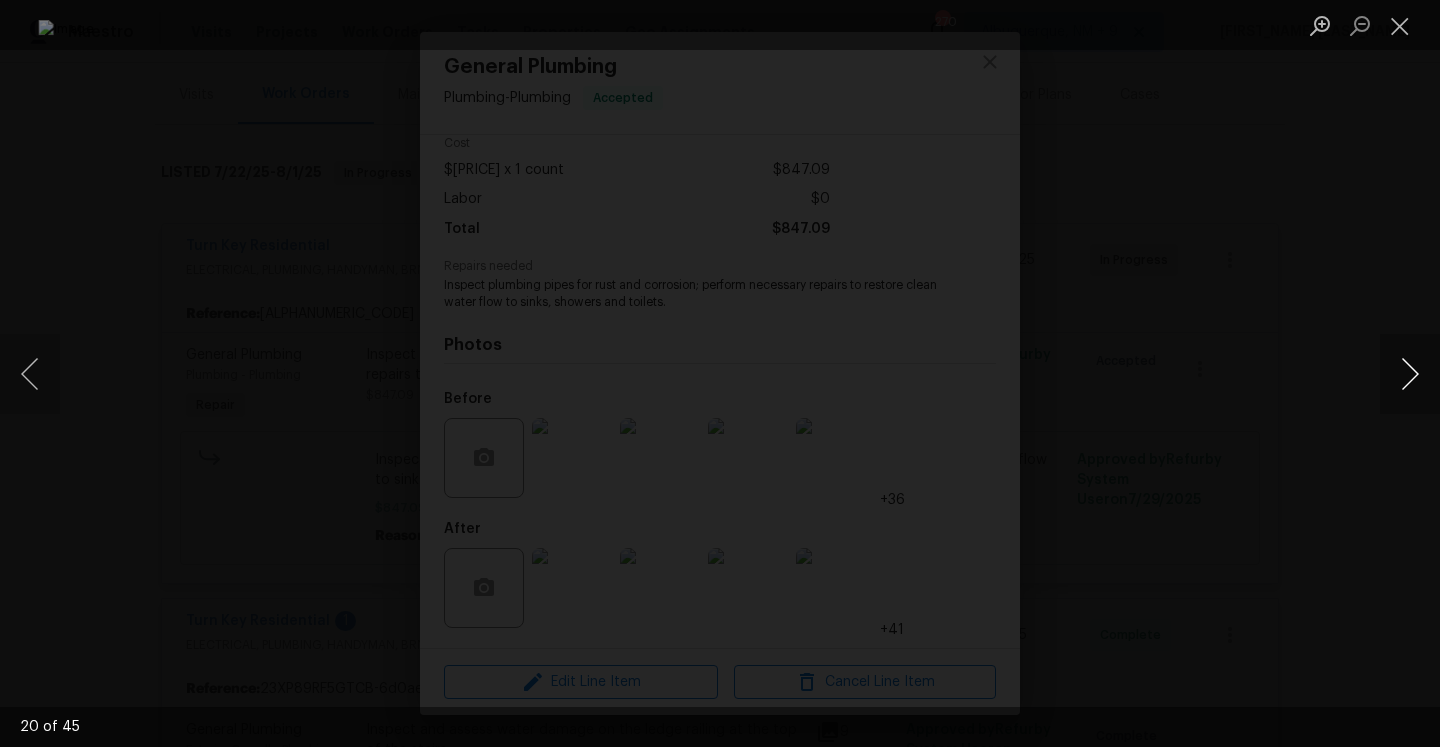 click at bounding box center (1410, 374) 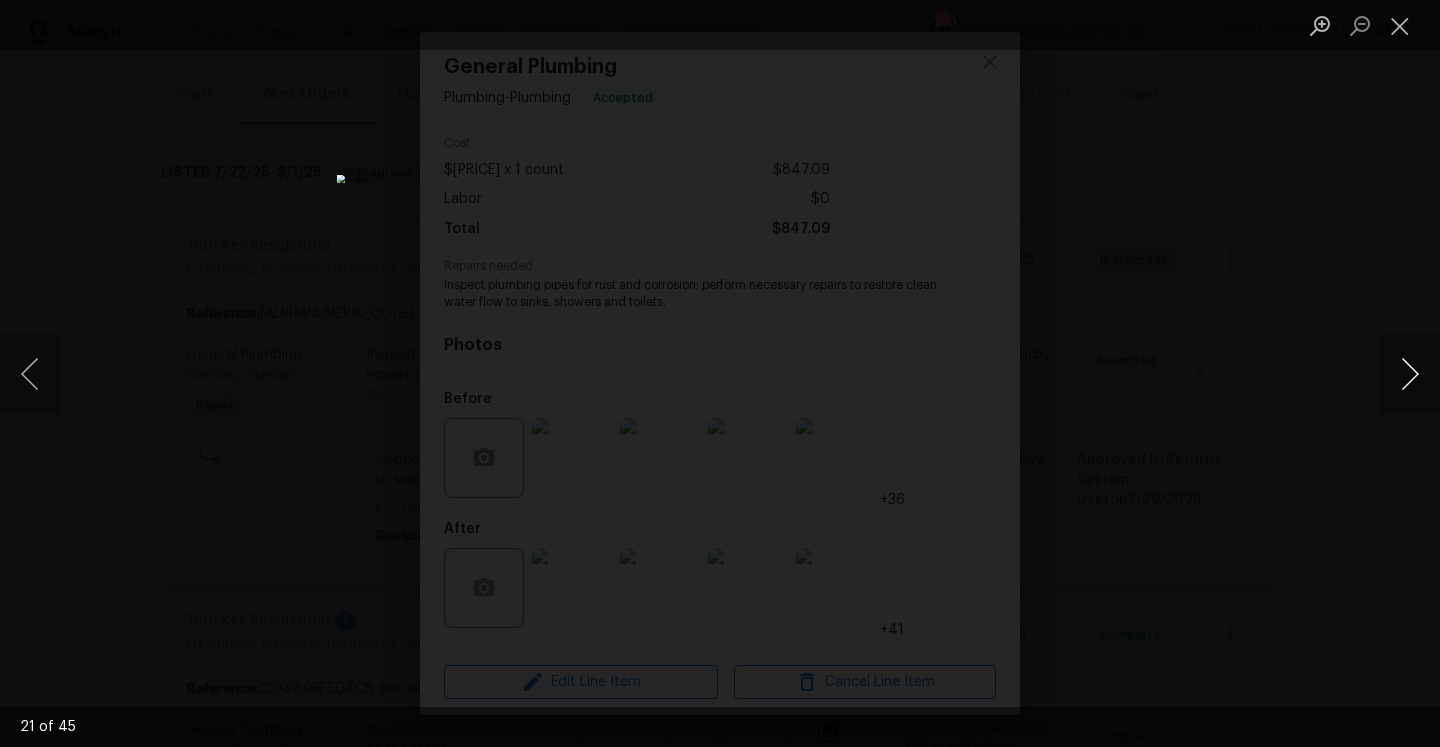 click at bounding box center (1410, 374) 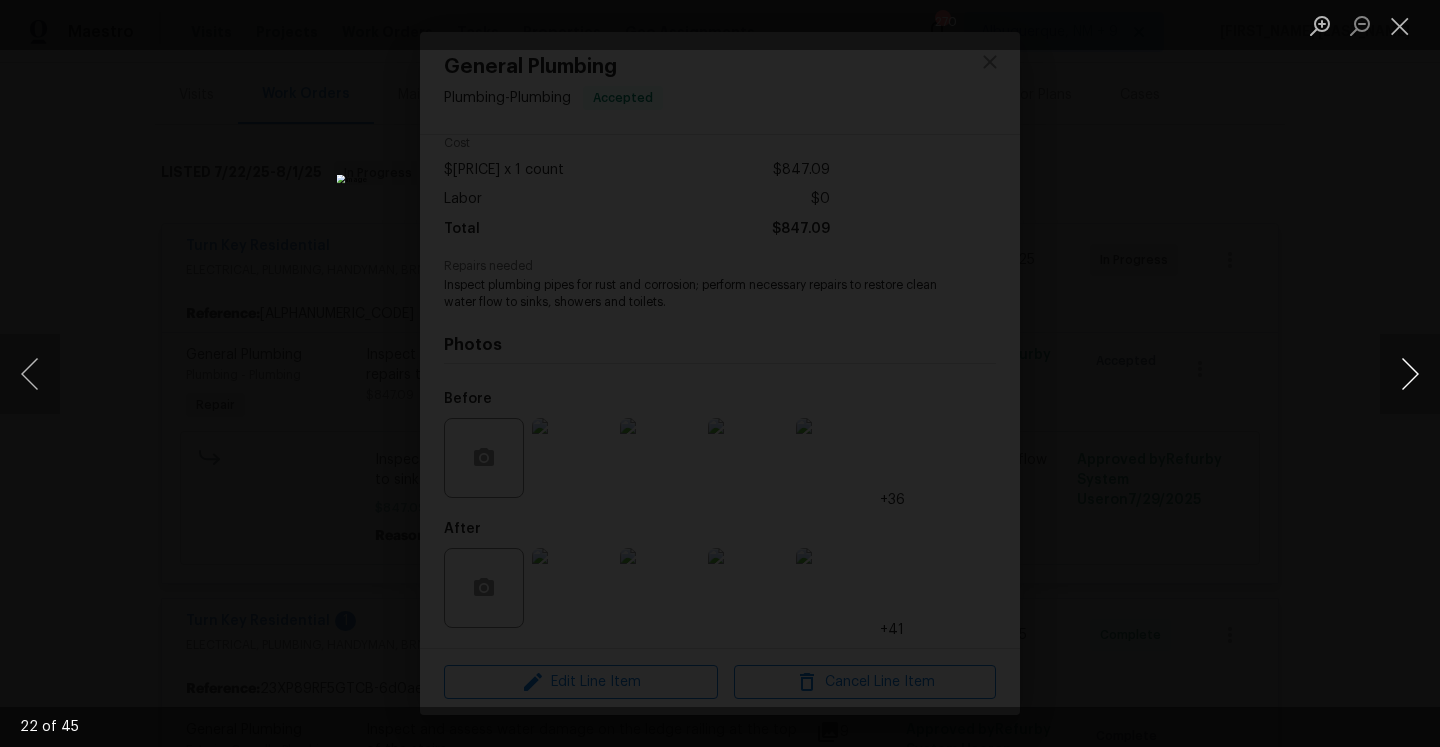 click at bounding box center [1410, 374] 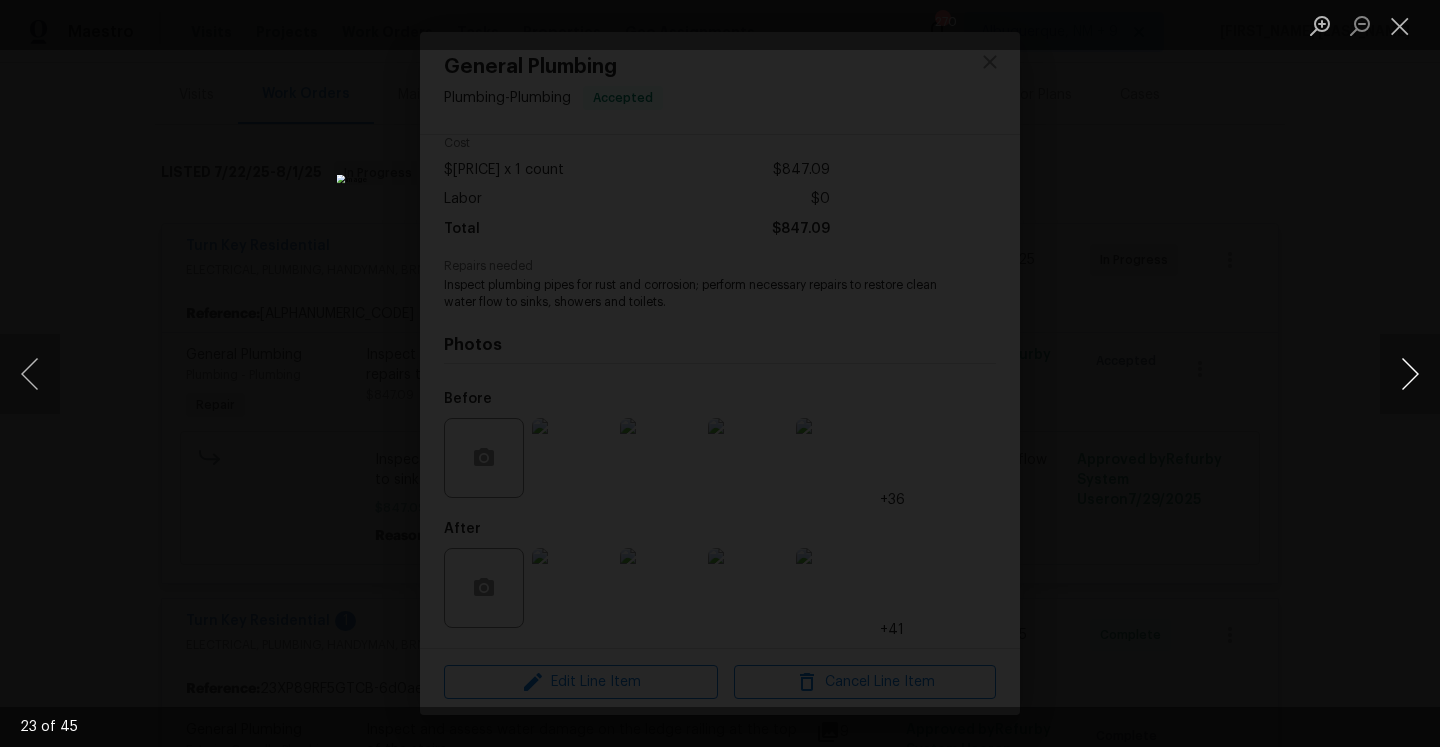 click at bounding box center (1410, 374) 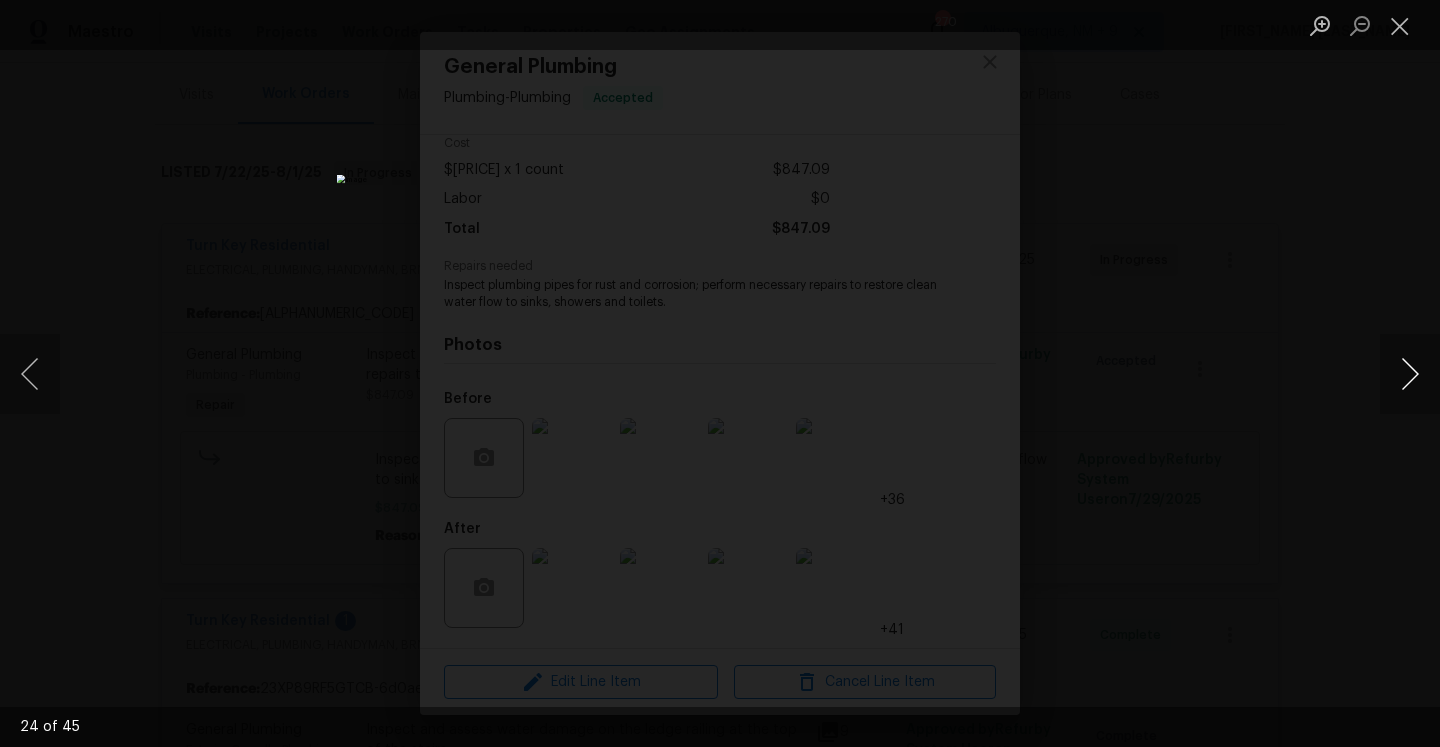 click at bounding box center [1410, 374] 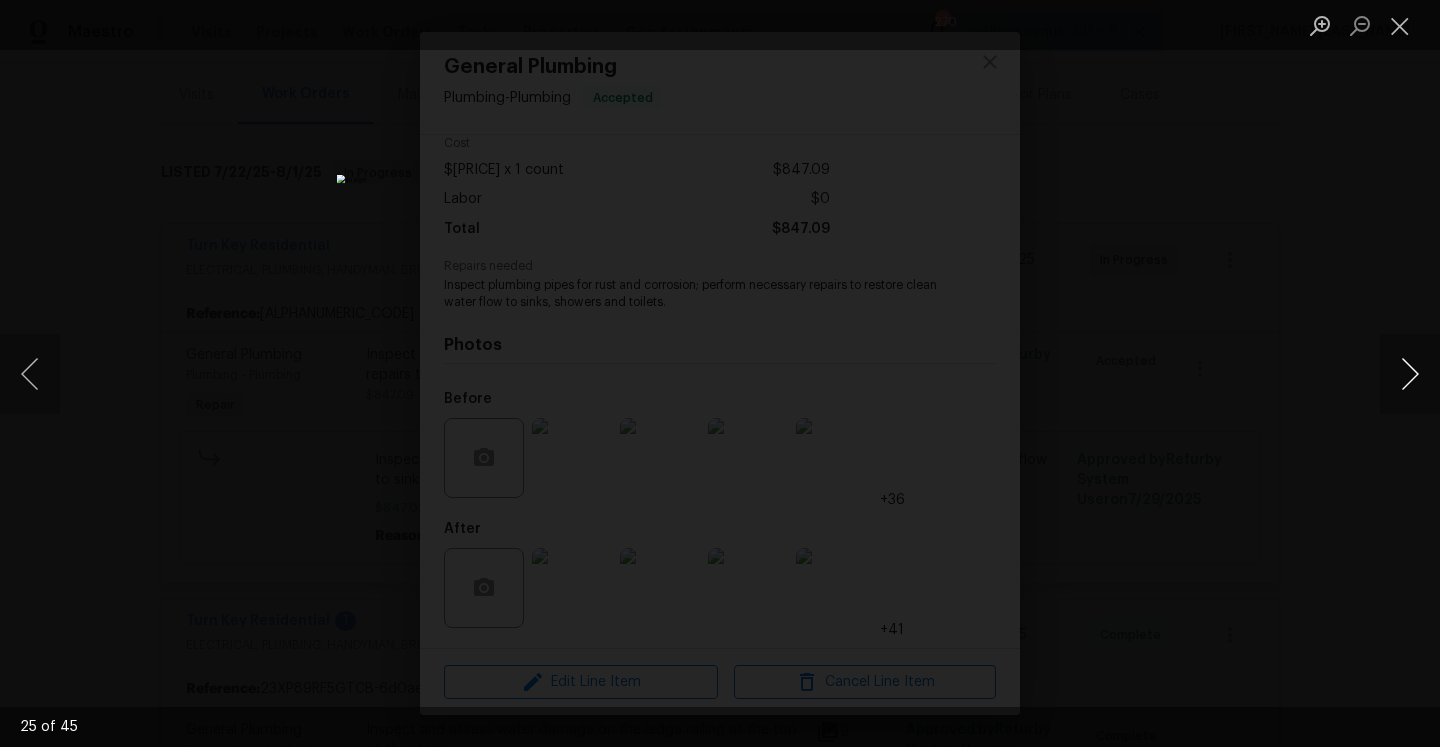 click at bounding box center (1410, 374) 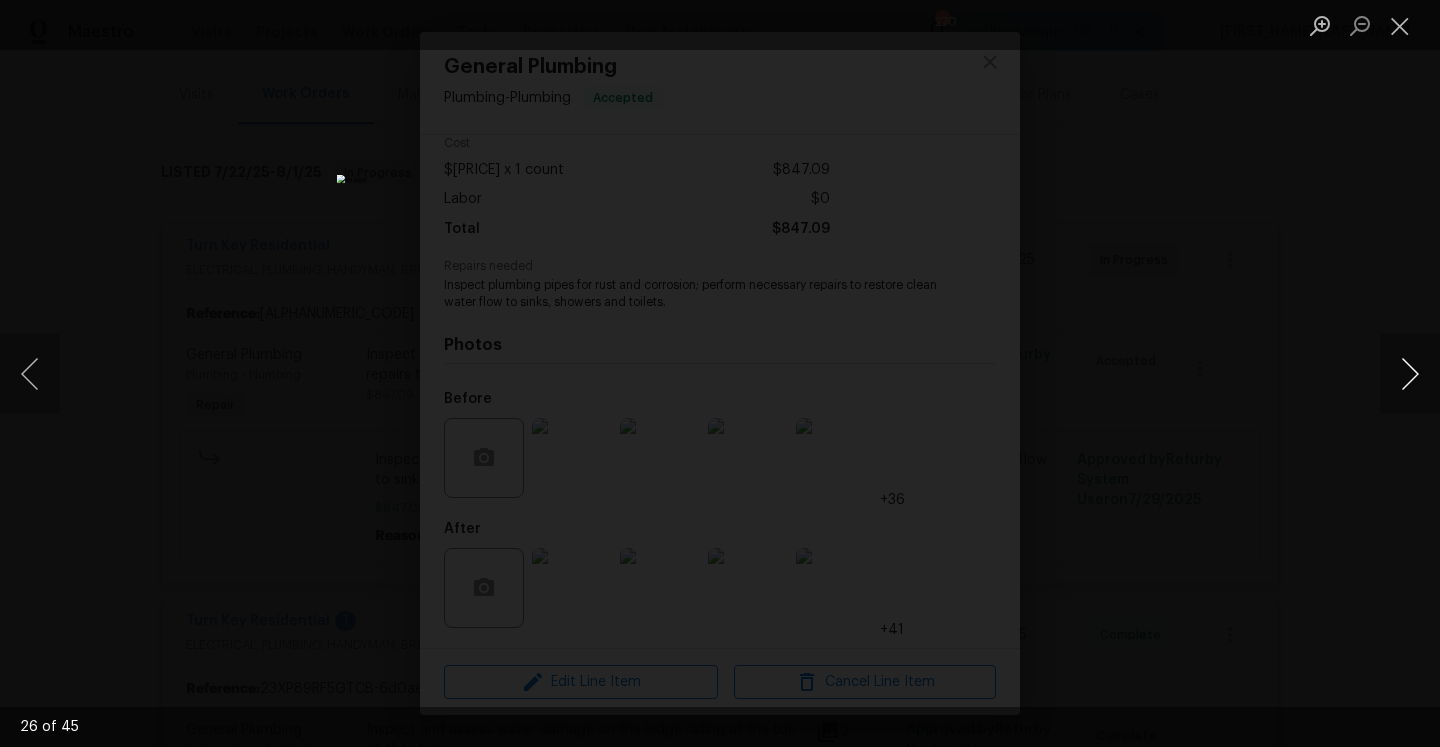 click at bounding box center (1410, 374) 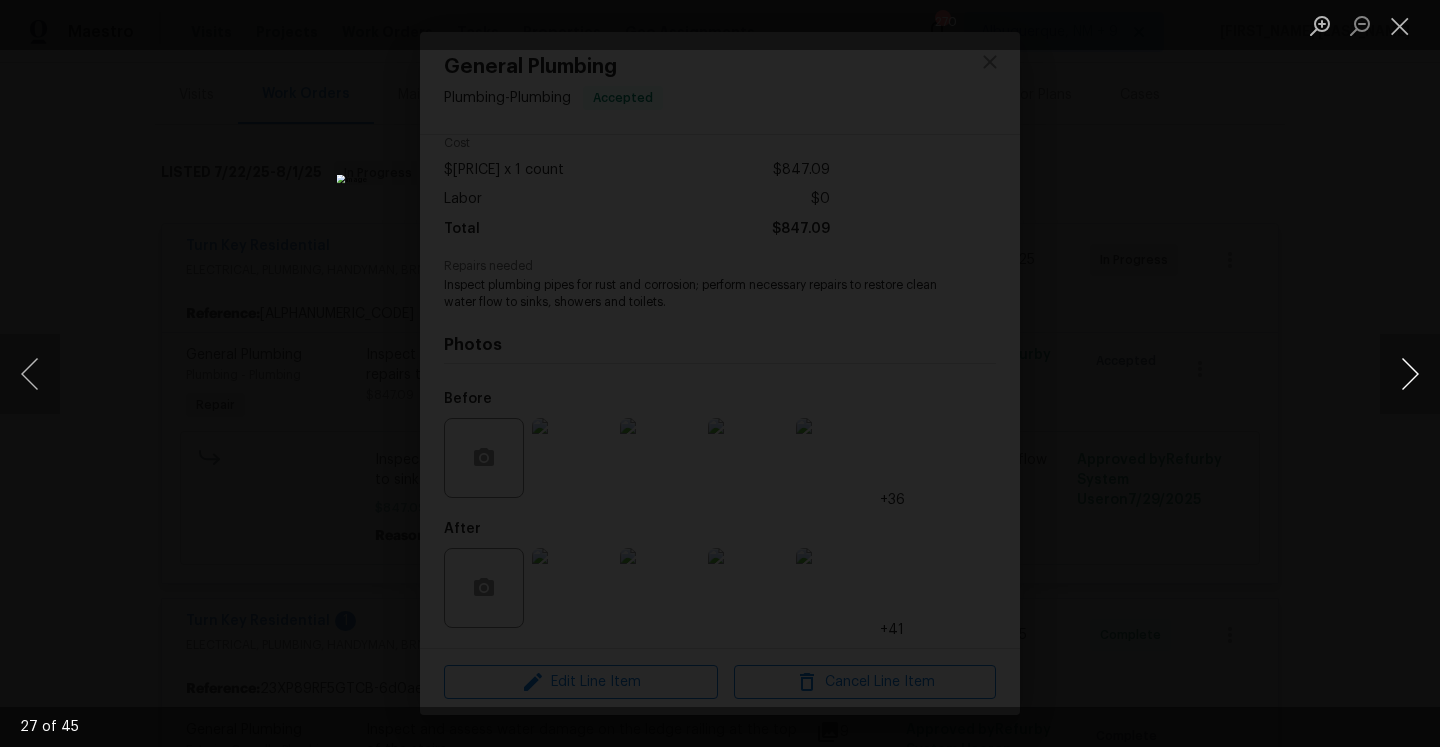 click at bounding box center [1410, 374] 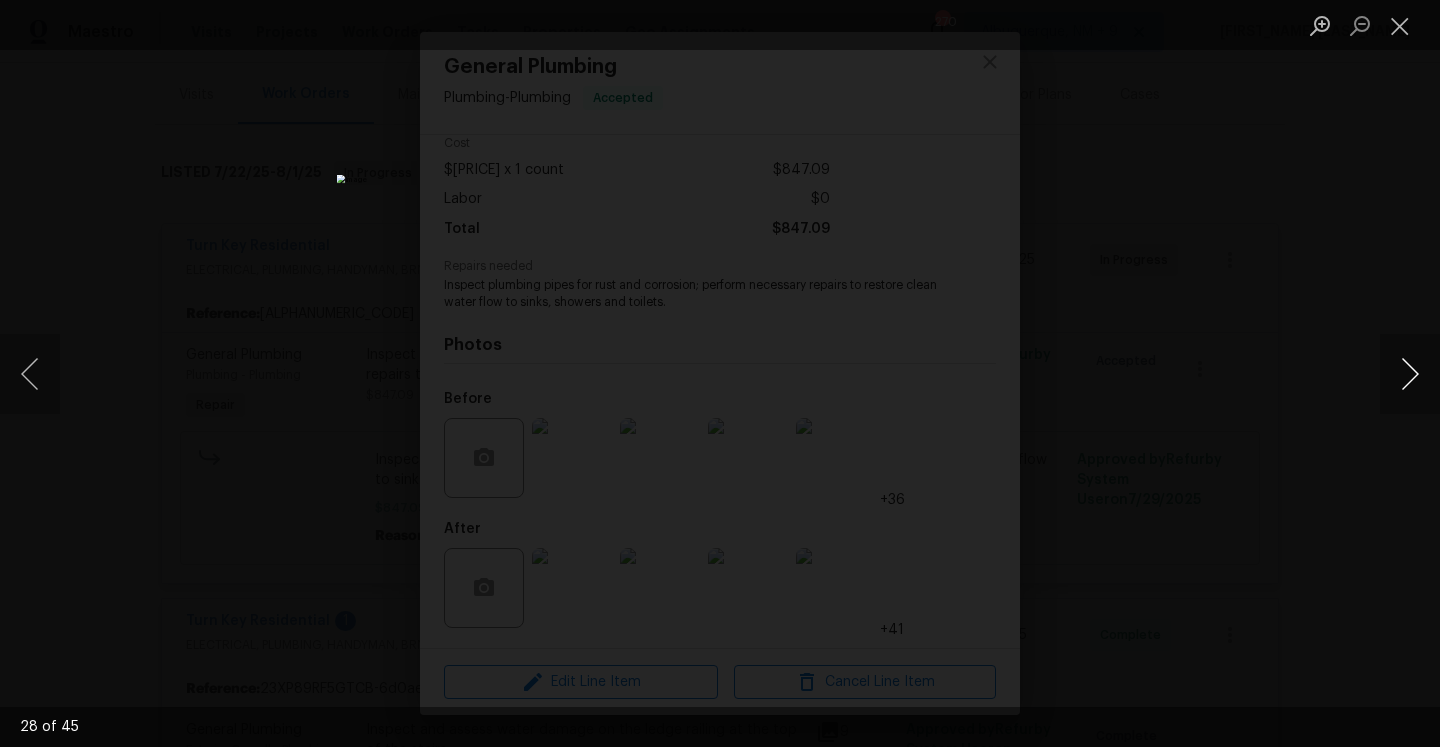 click at bounding box center [1410, 374] 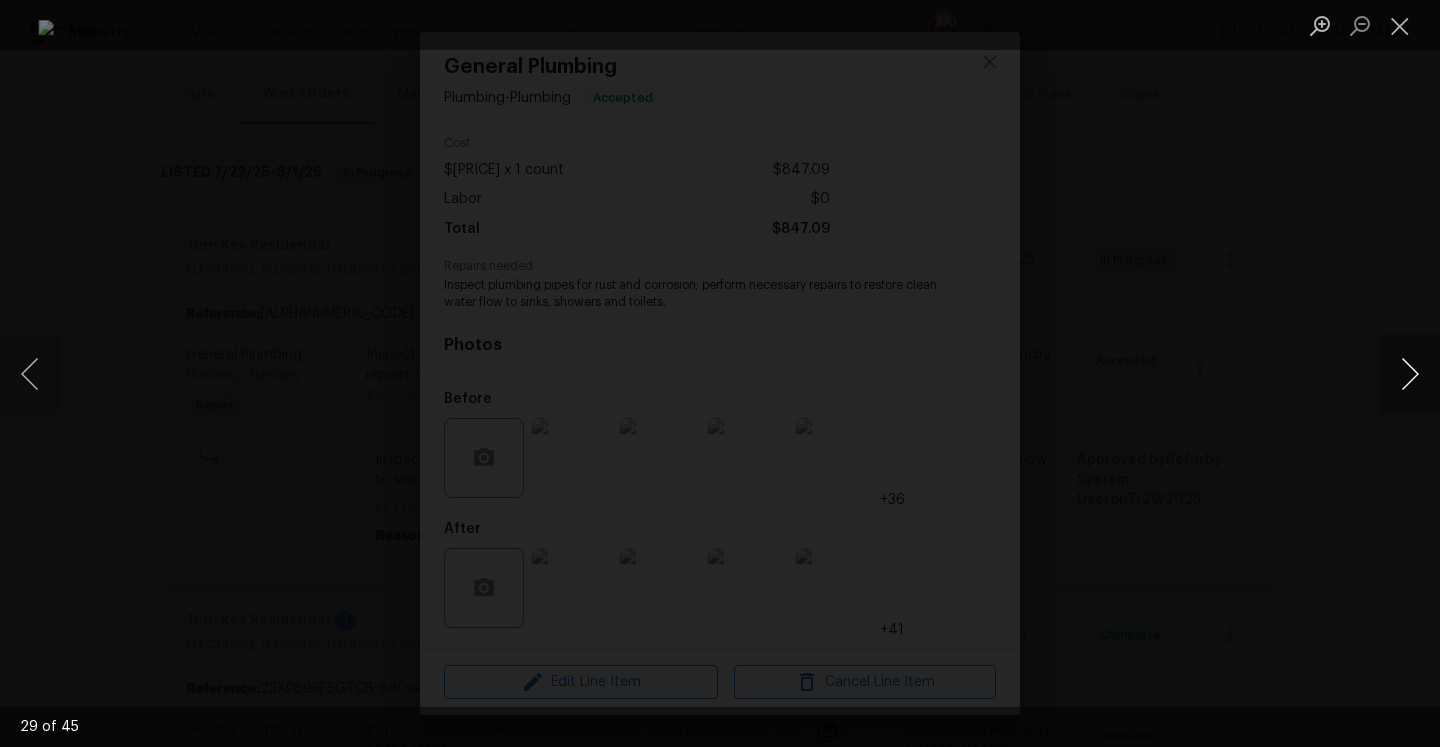 click at bounding box center [1410, 374] 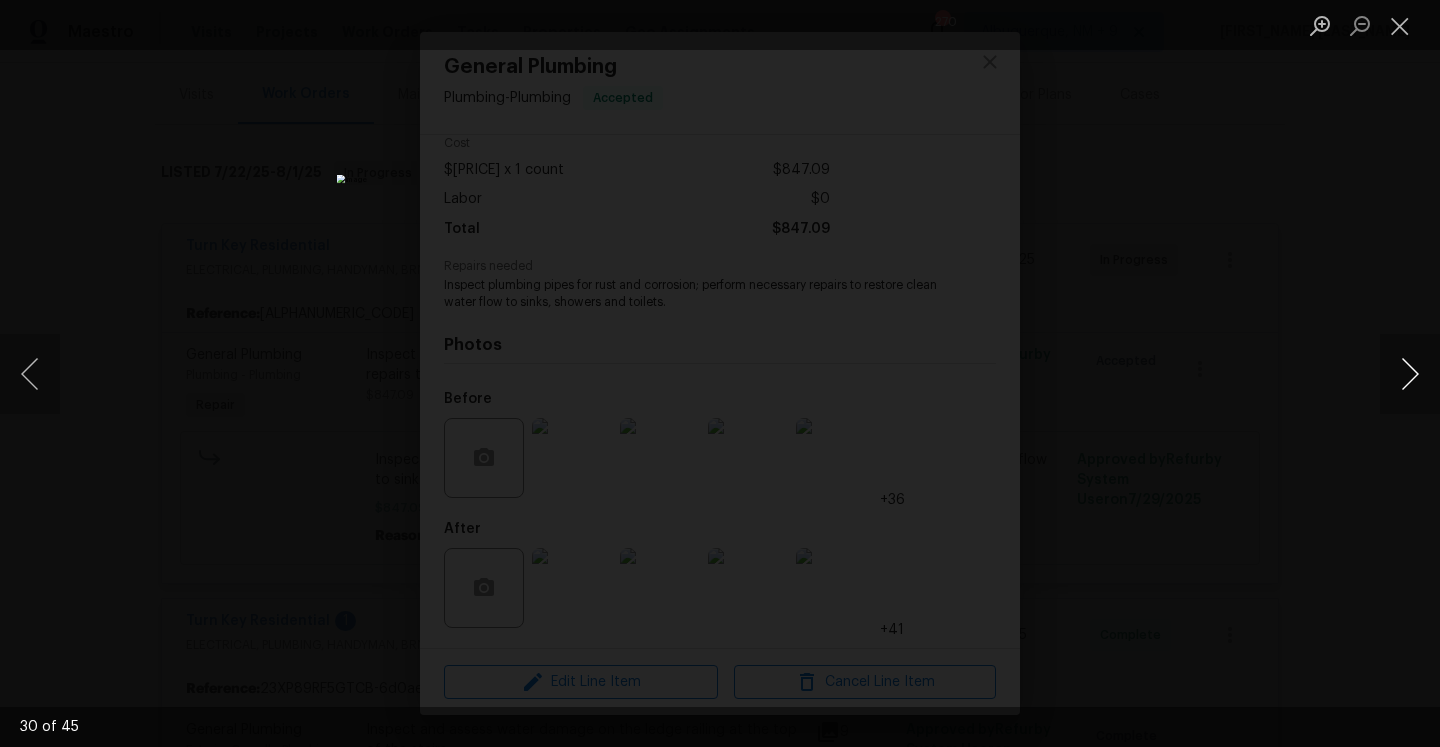 click at bounding box center [1410, 374] 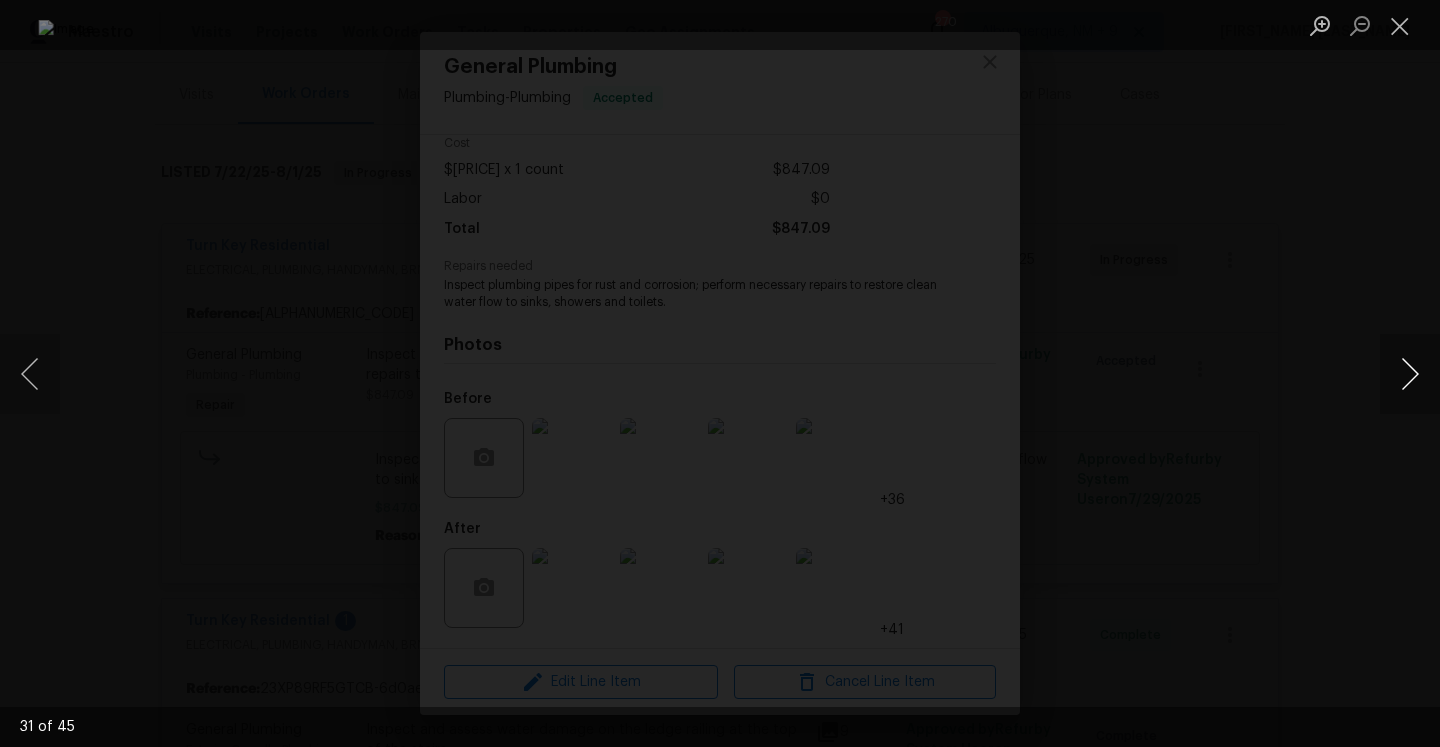 click at bounding box center (1410, 374) 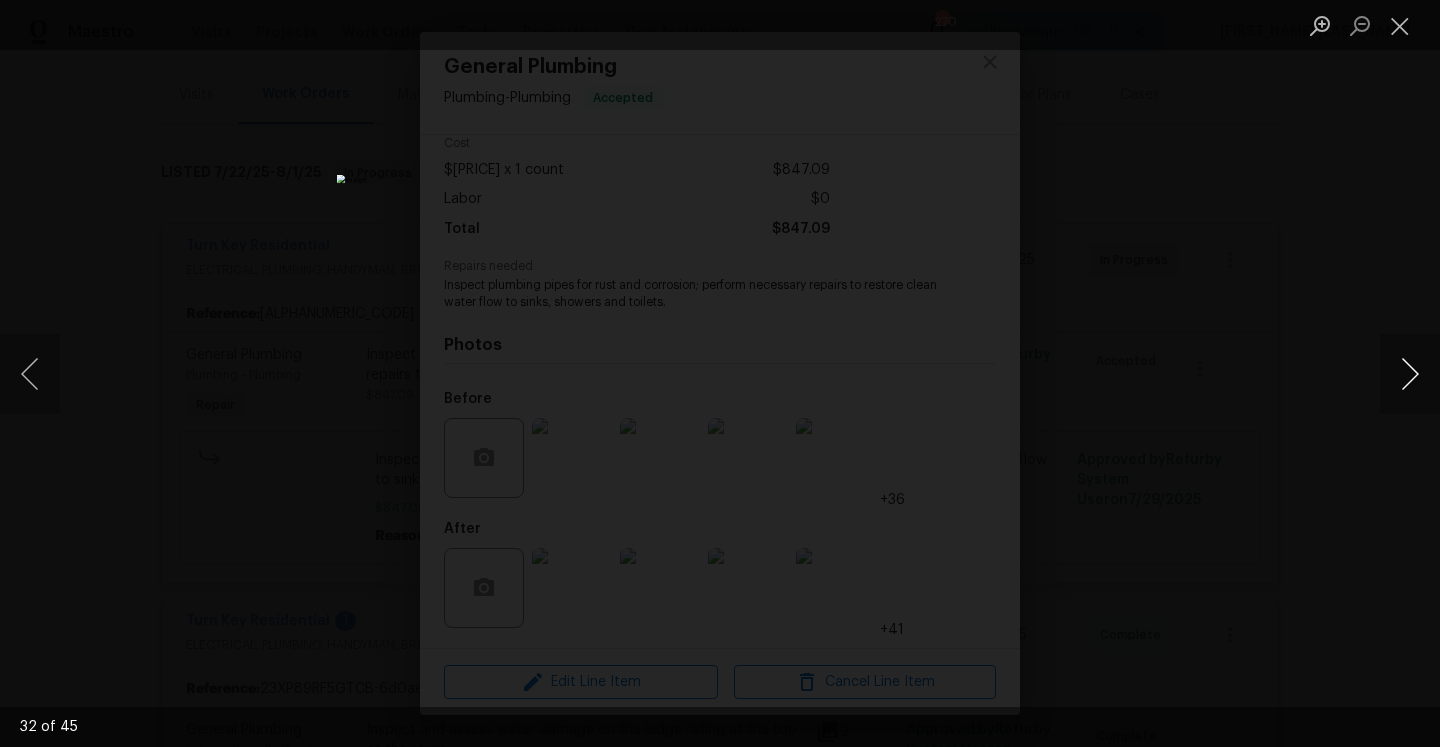 click at bounding box center (1410, 374) 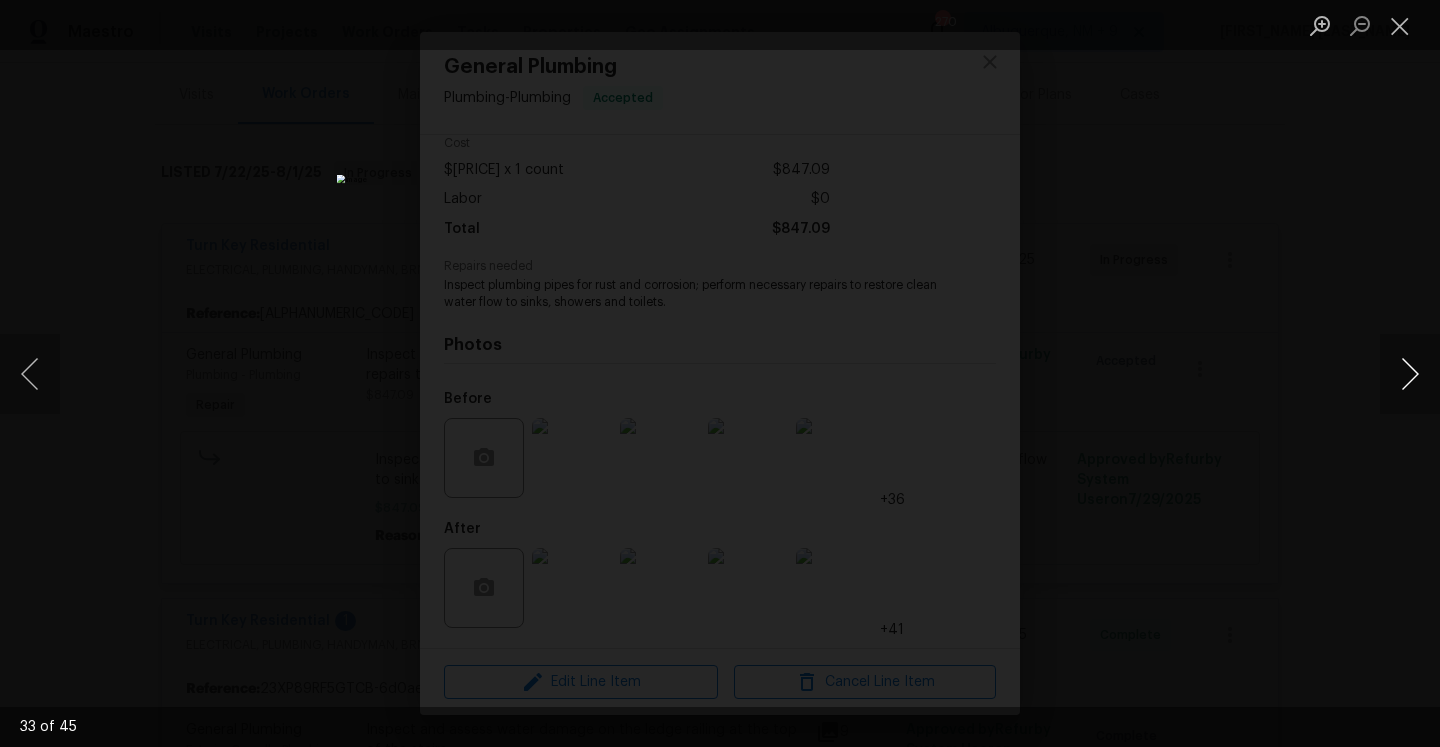 click at bounding box center [1410, 374] 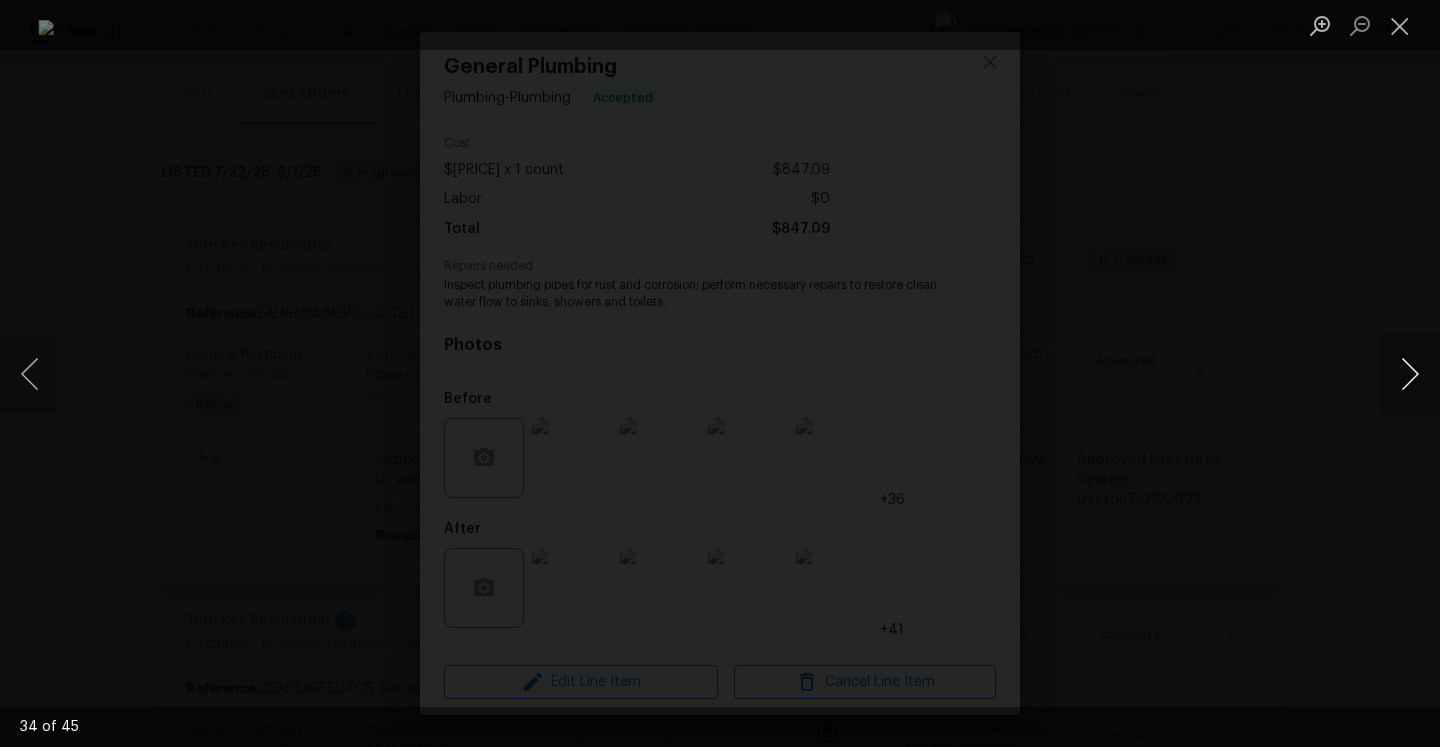 click at bounding box center (1410, 374) 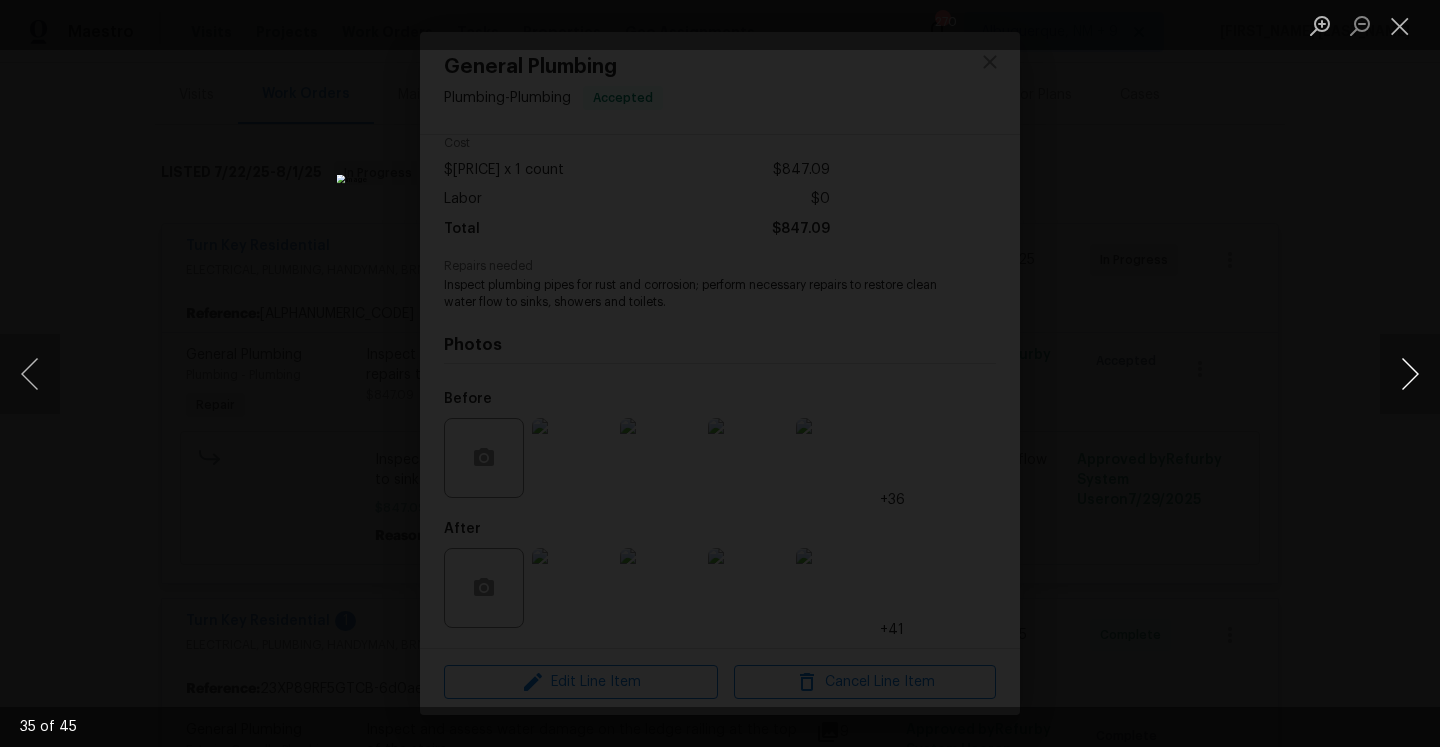 click at bounding box center (1410, 374) 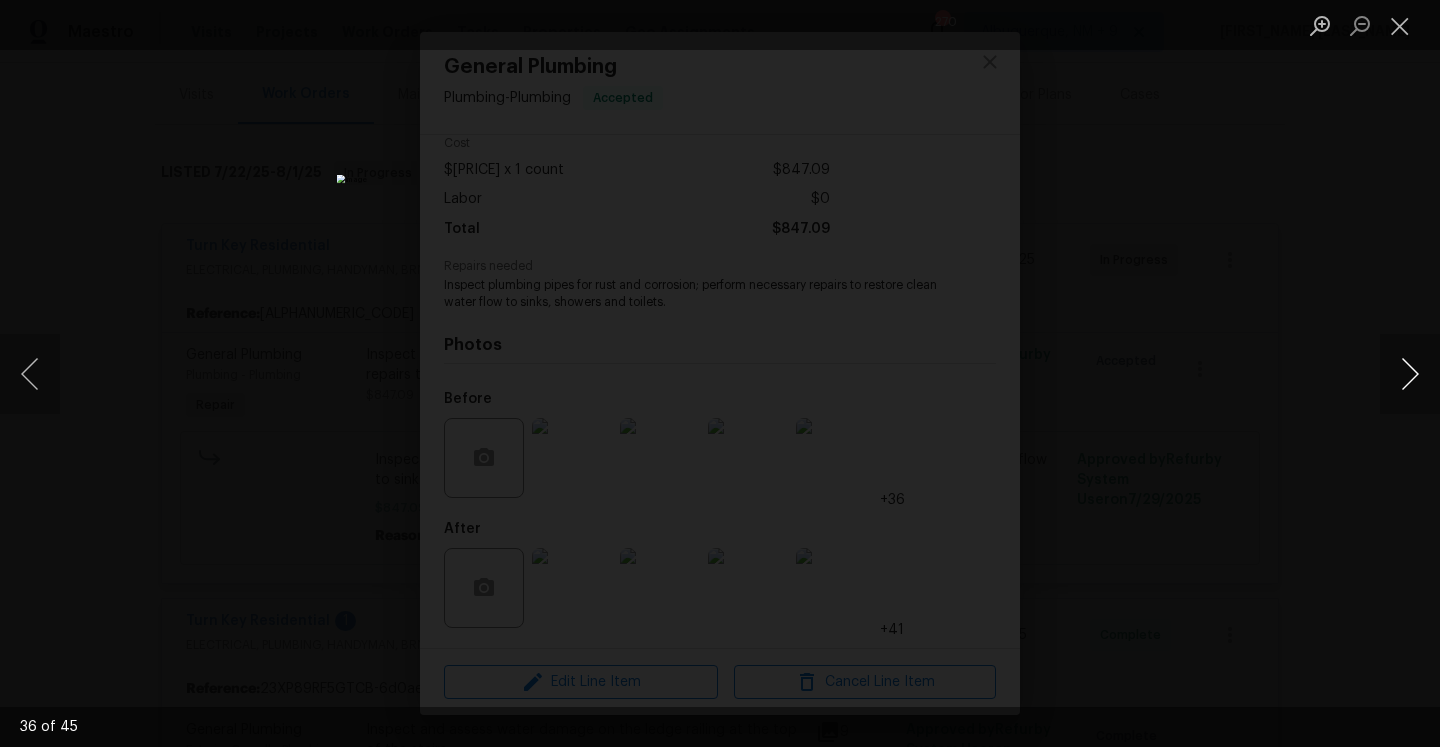 click at bounding box center [1410, 374] 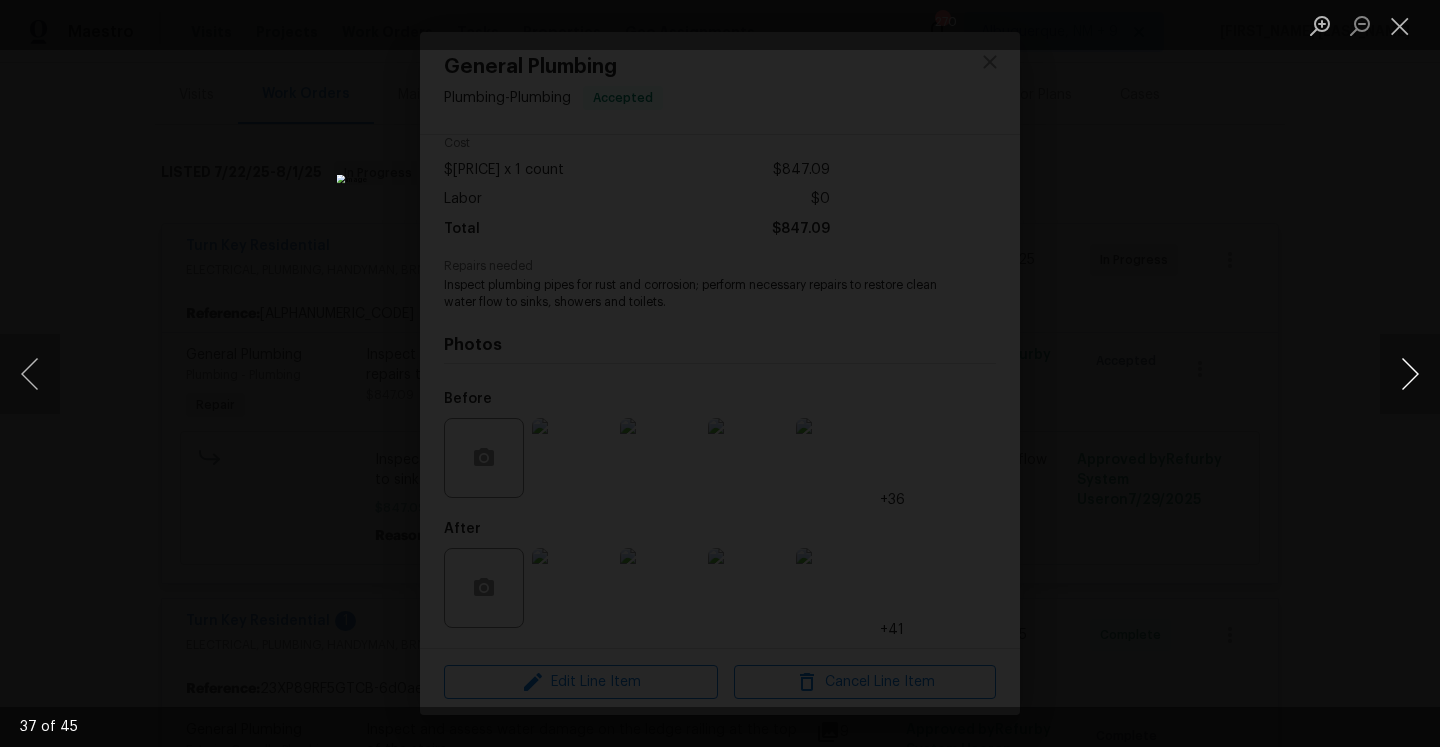 click at bounding box center (1410, 374) 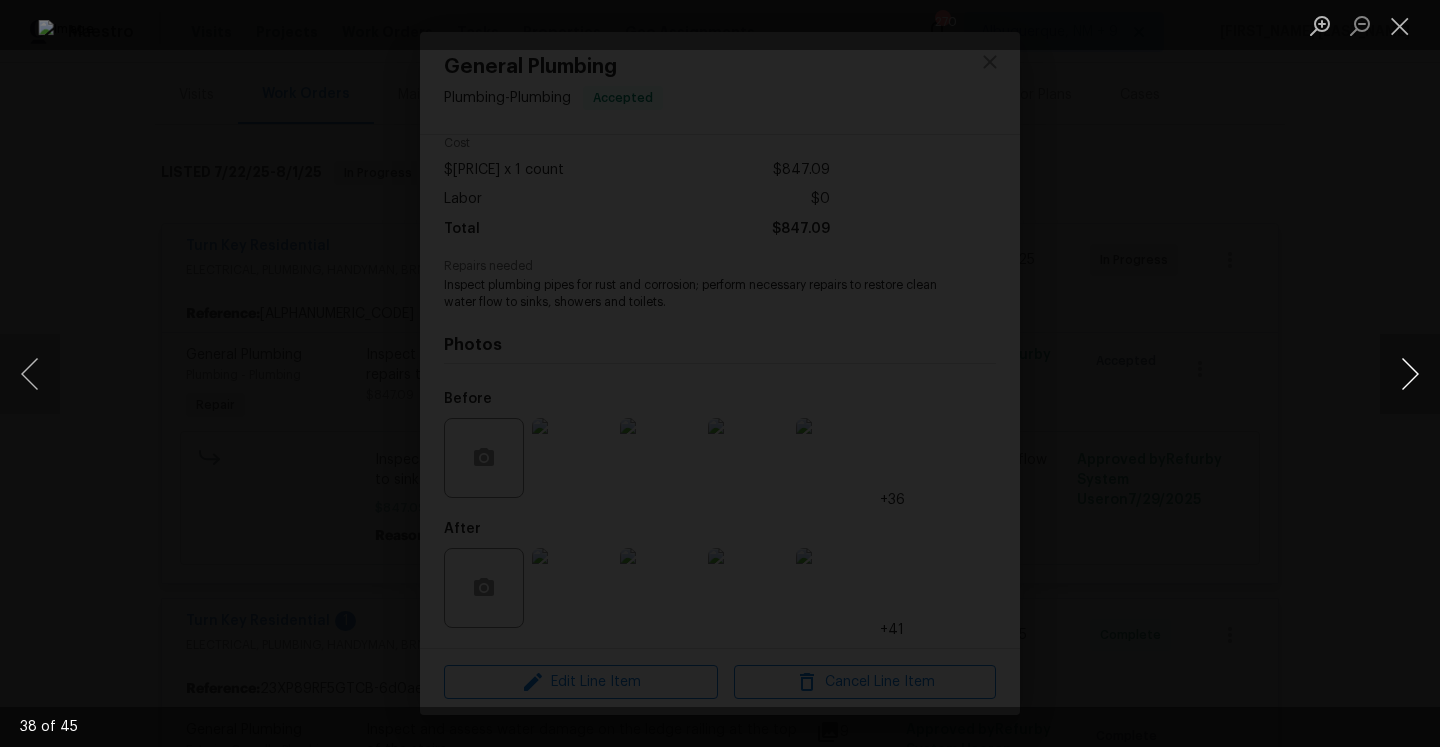 click at bounding box center [1410, 374] 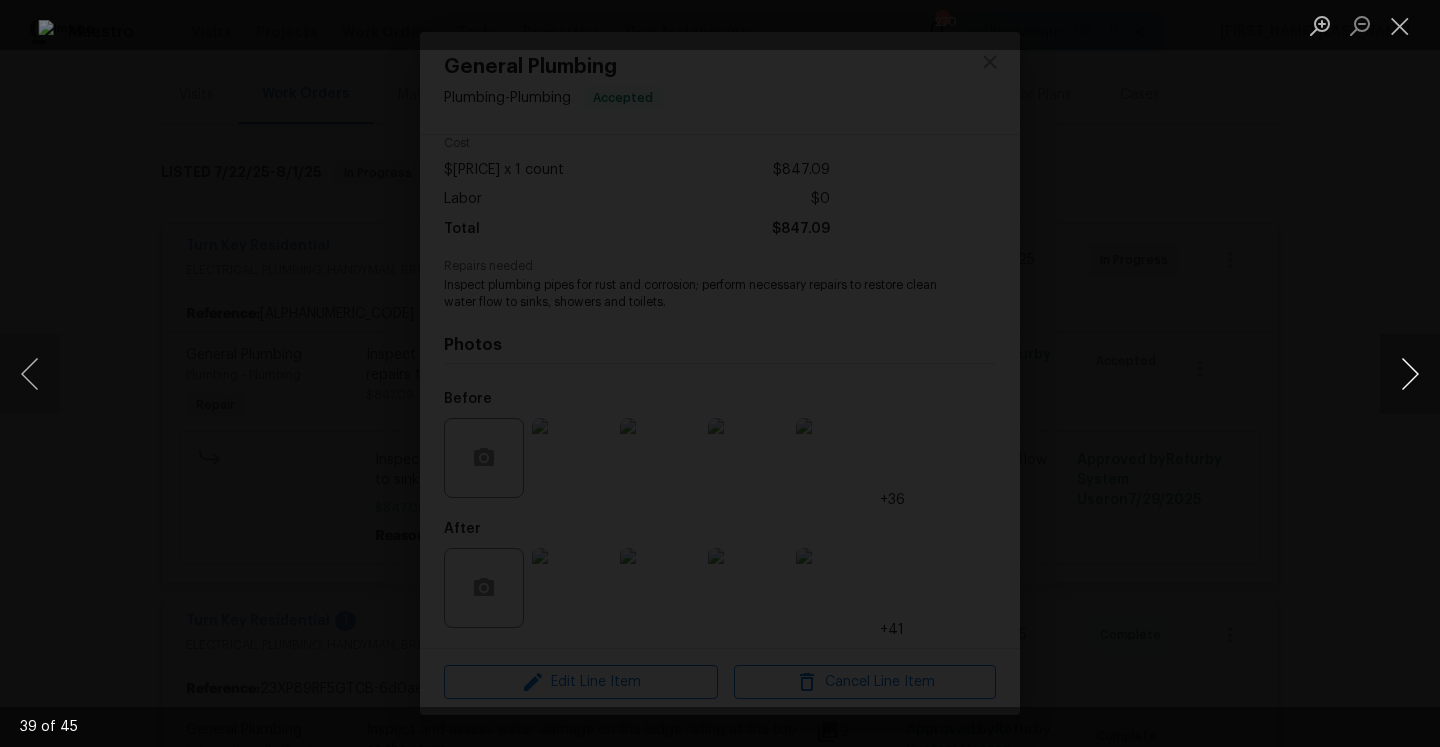 click at bounding box center (1410, 374) 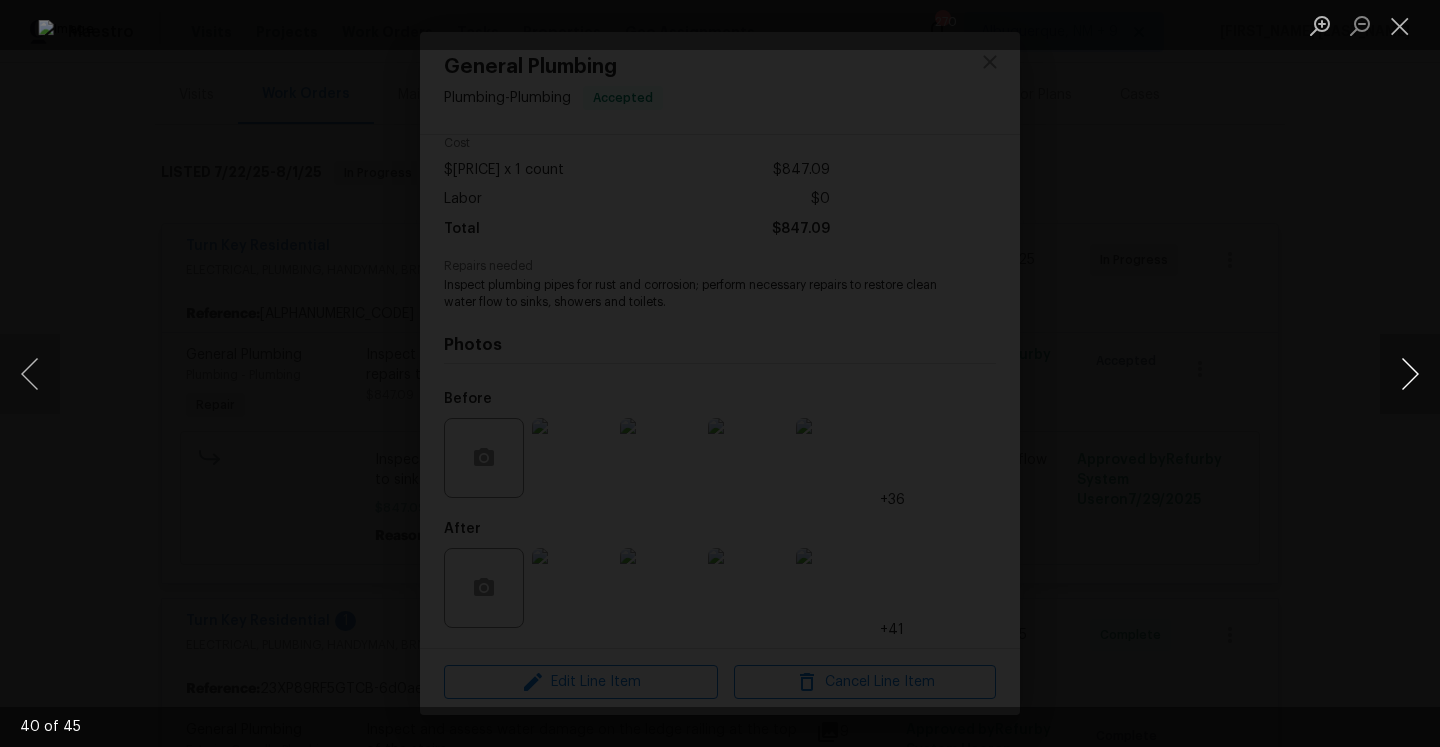 click at bounding box center [1410, 374] 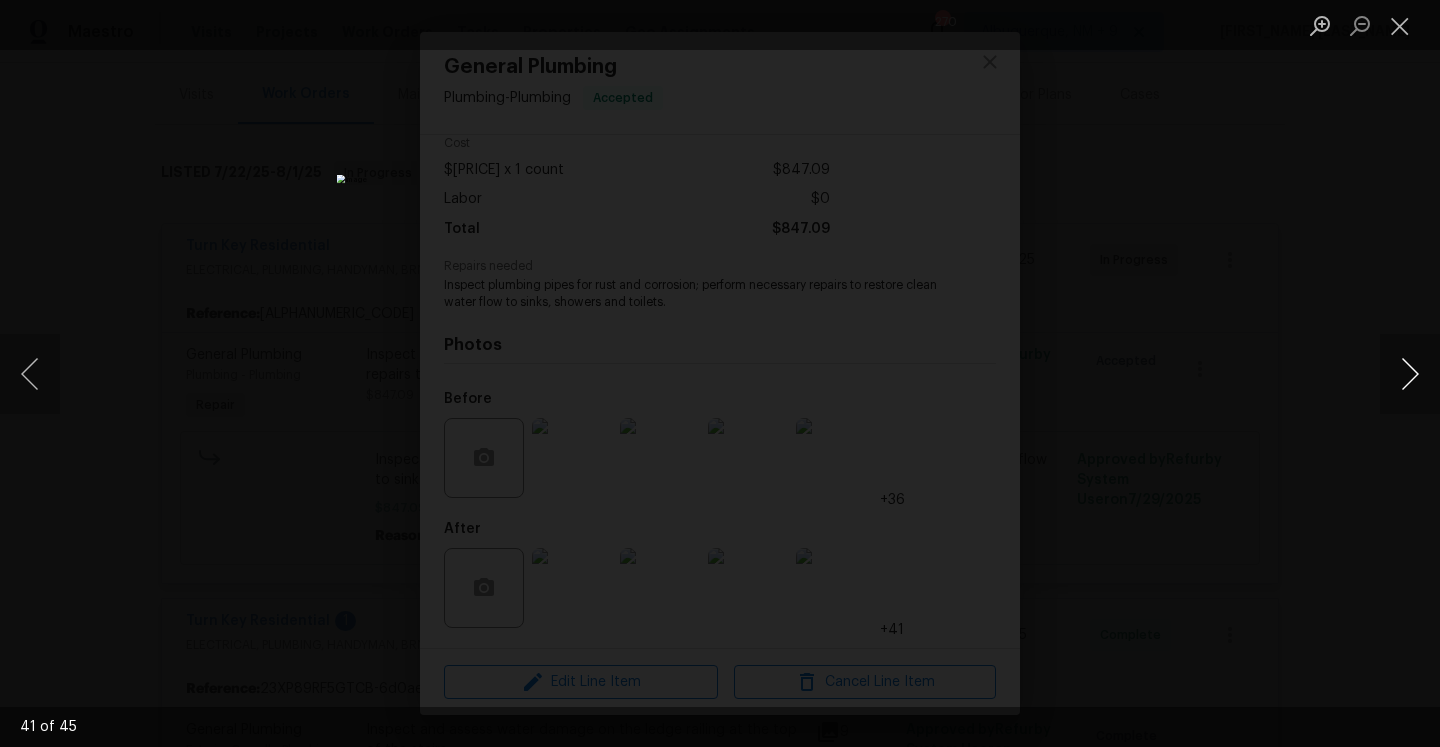 click at bounding box center [1410, 374] 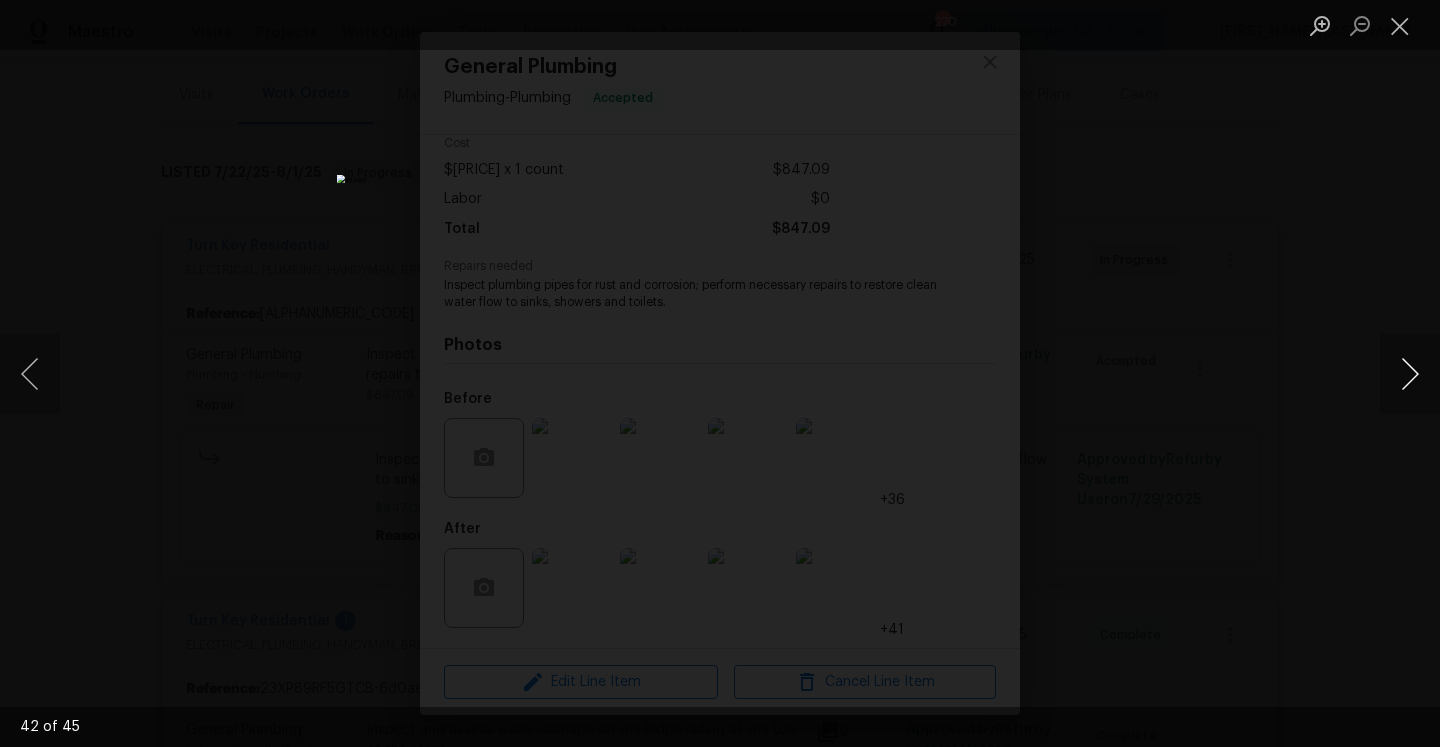 click at bounding box center [1410, 374] 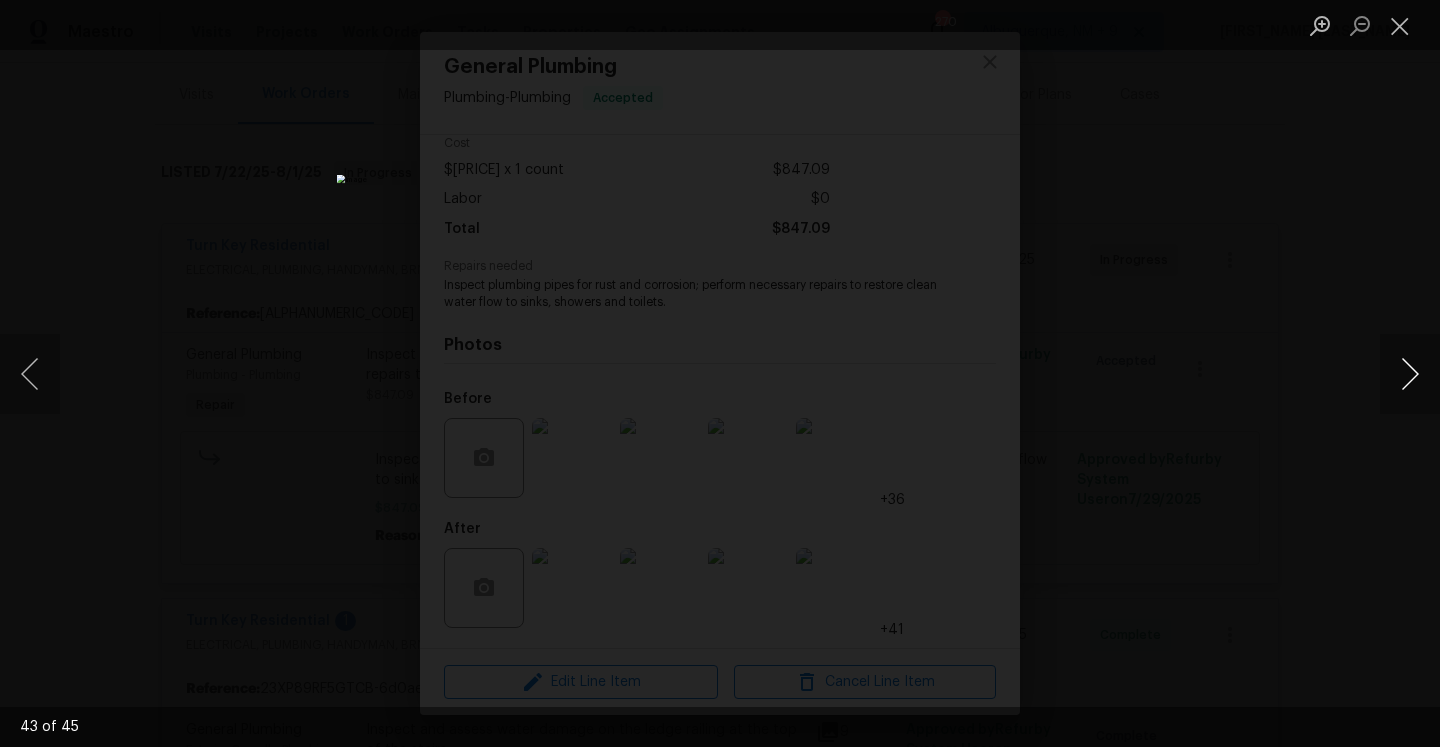 click at bounding box center (1410, 374) 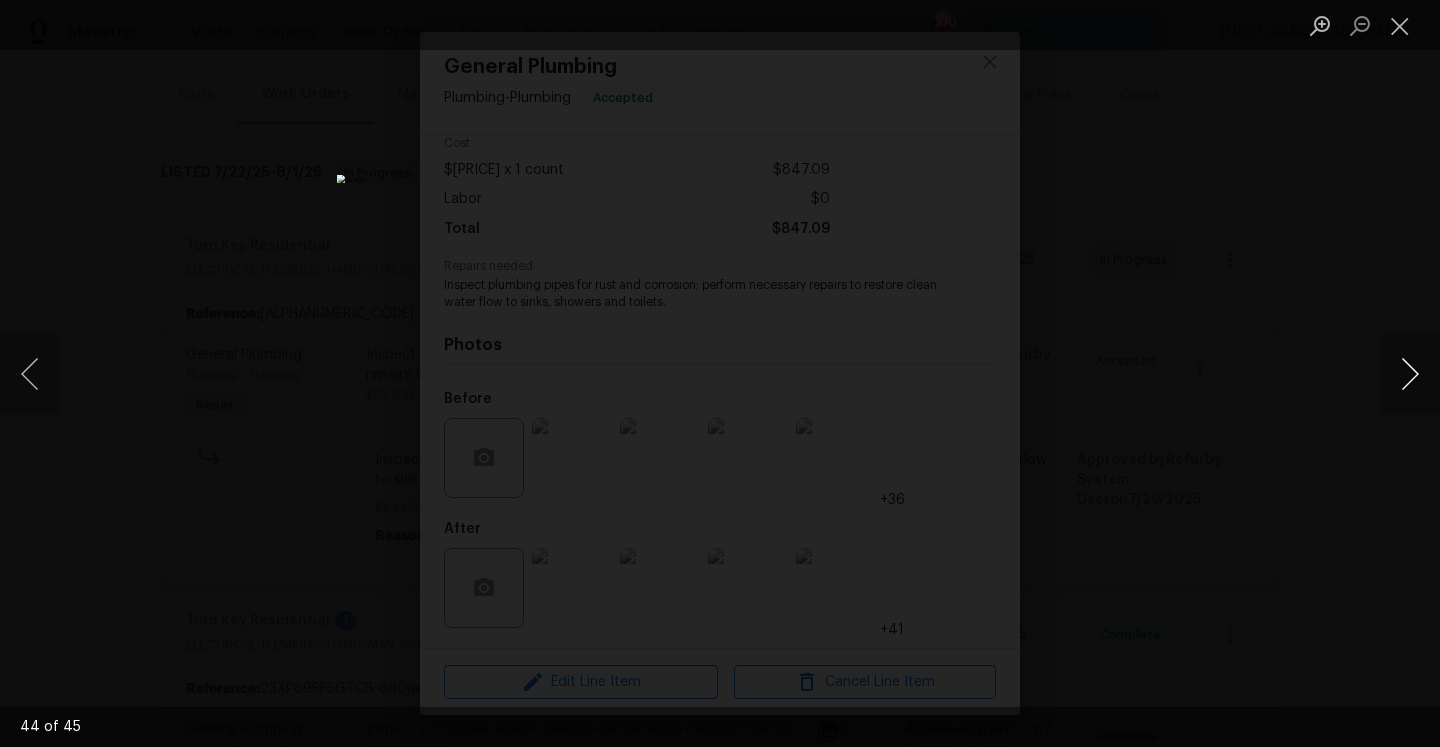 click at bounding box center [1410, 374] 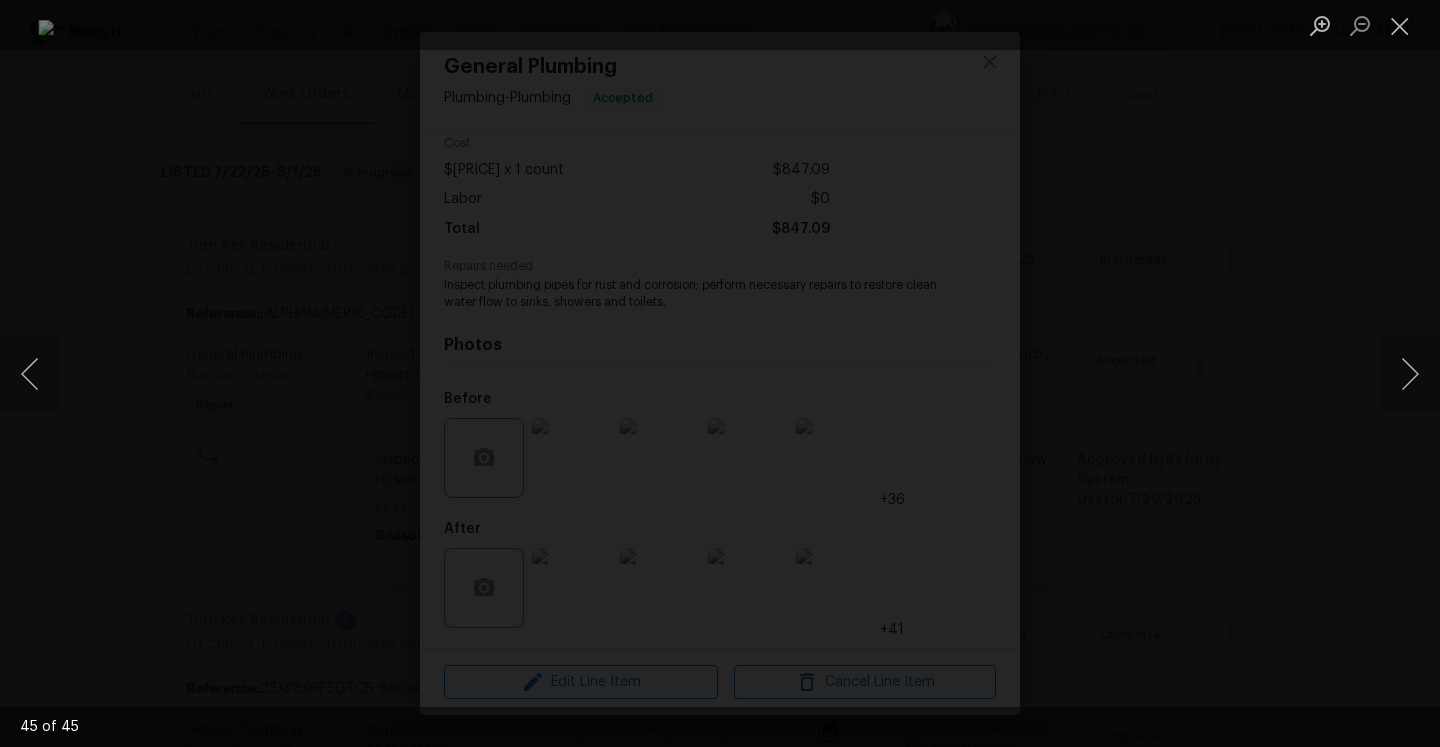 click at bounding box center (720, 373) 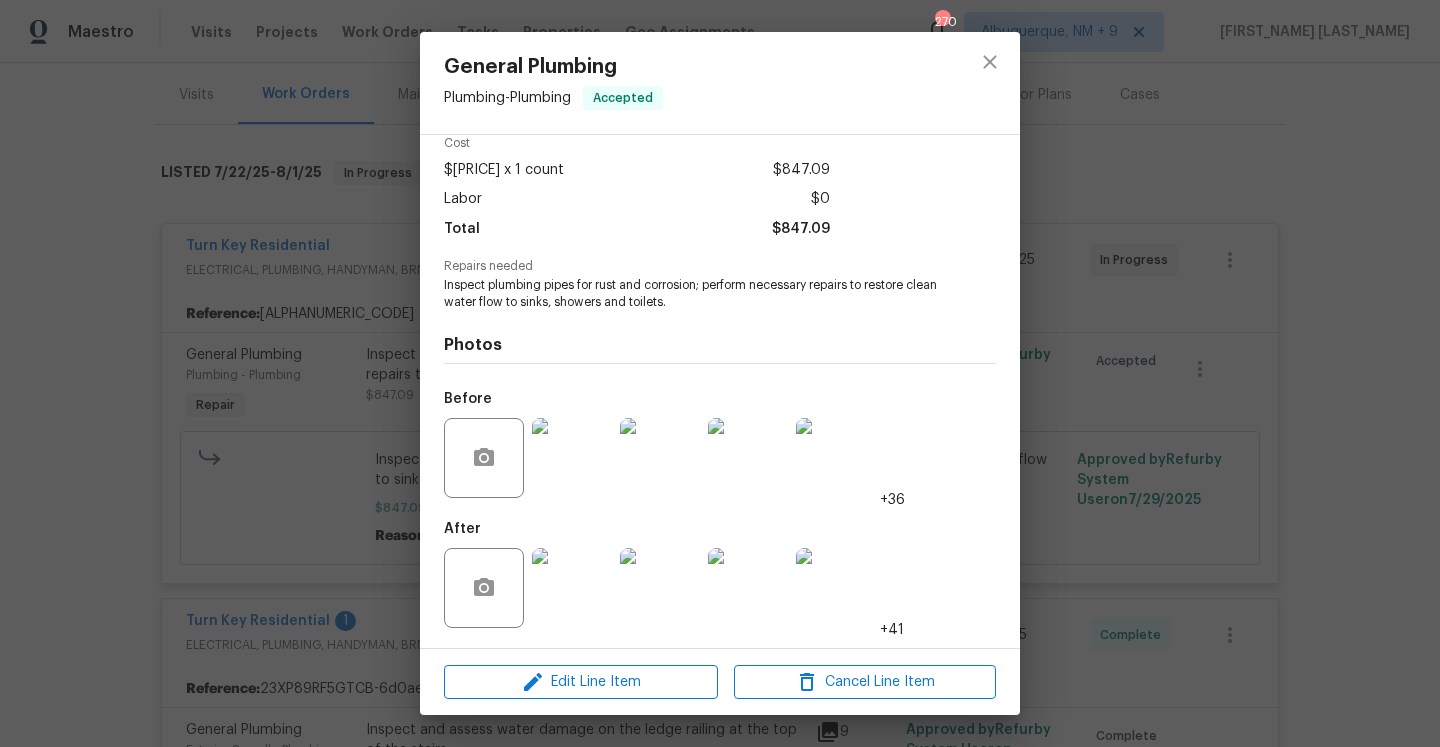 click on "General Plumbing Plumbing  -  Plumbing Accepted Vendor Turn Key Residential Account Category Repairs Cost $847.09 x 1 count $847.09 Labor $0 Total $847.09 Repairs needed Inspect plumbing pipes for rust and corrosion; perform necessary repairs to restore clean water flow to sinks, showers and toilets. Photos Before  +36 After  +41  Edit Line Item  Cancel Line Item" at bounding box center [720, 373] 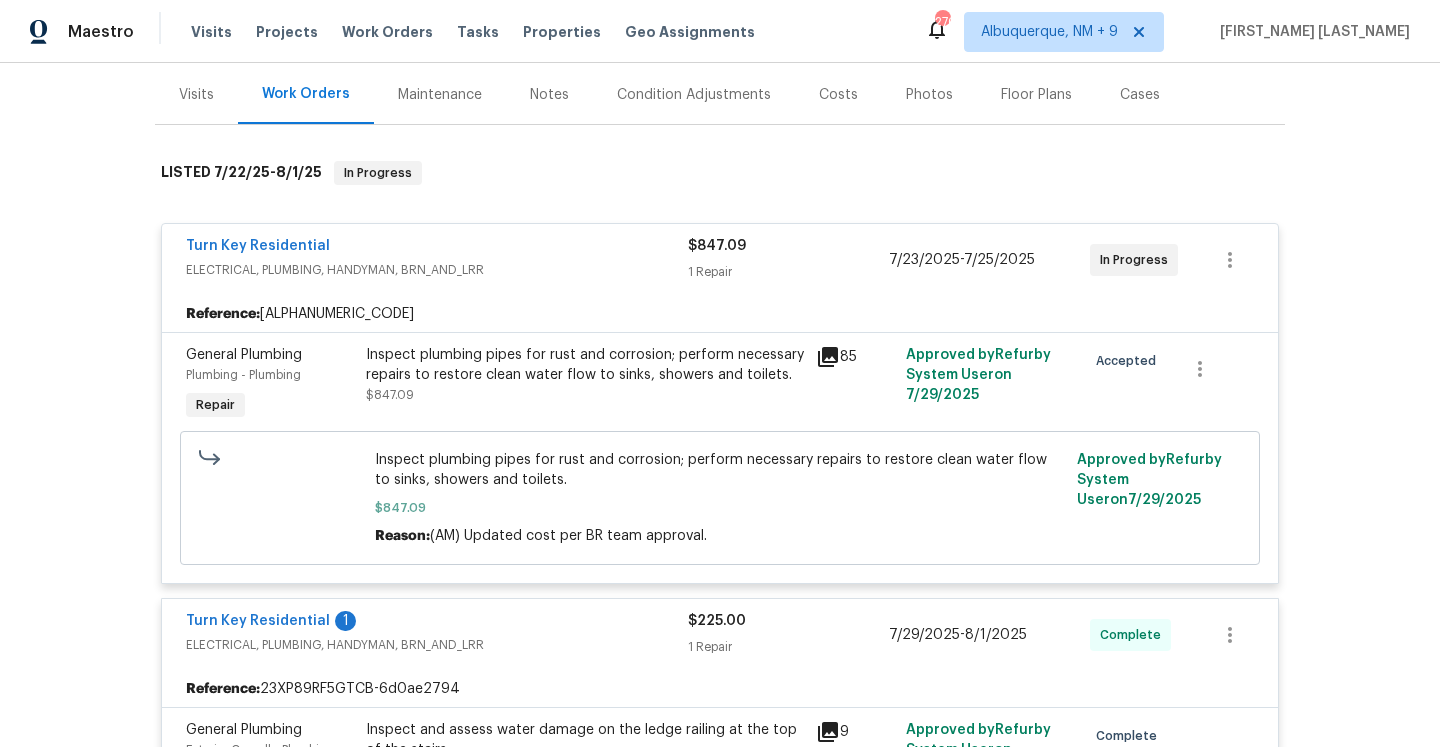 click on "Visits" at bounding box center [196, 94] 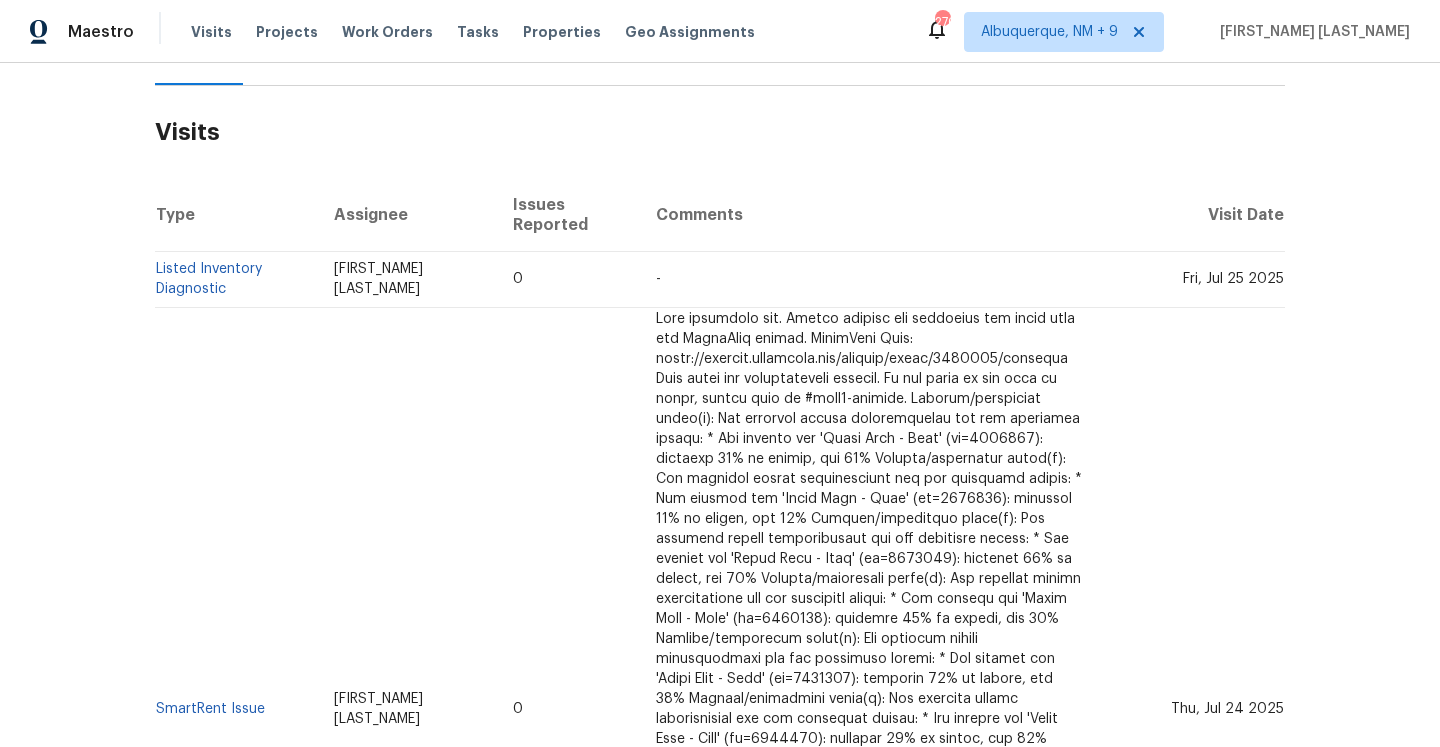 scroll, scrollTop: 170, scrollLeft: 0, axis: vertical 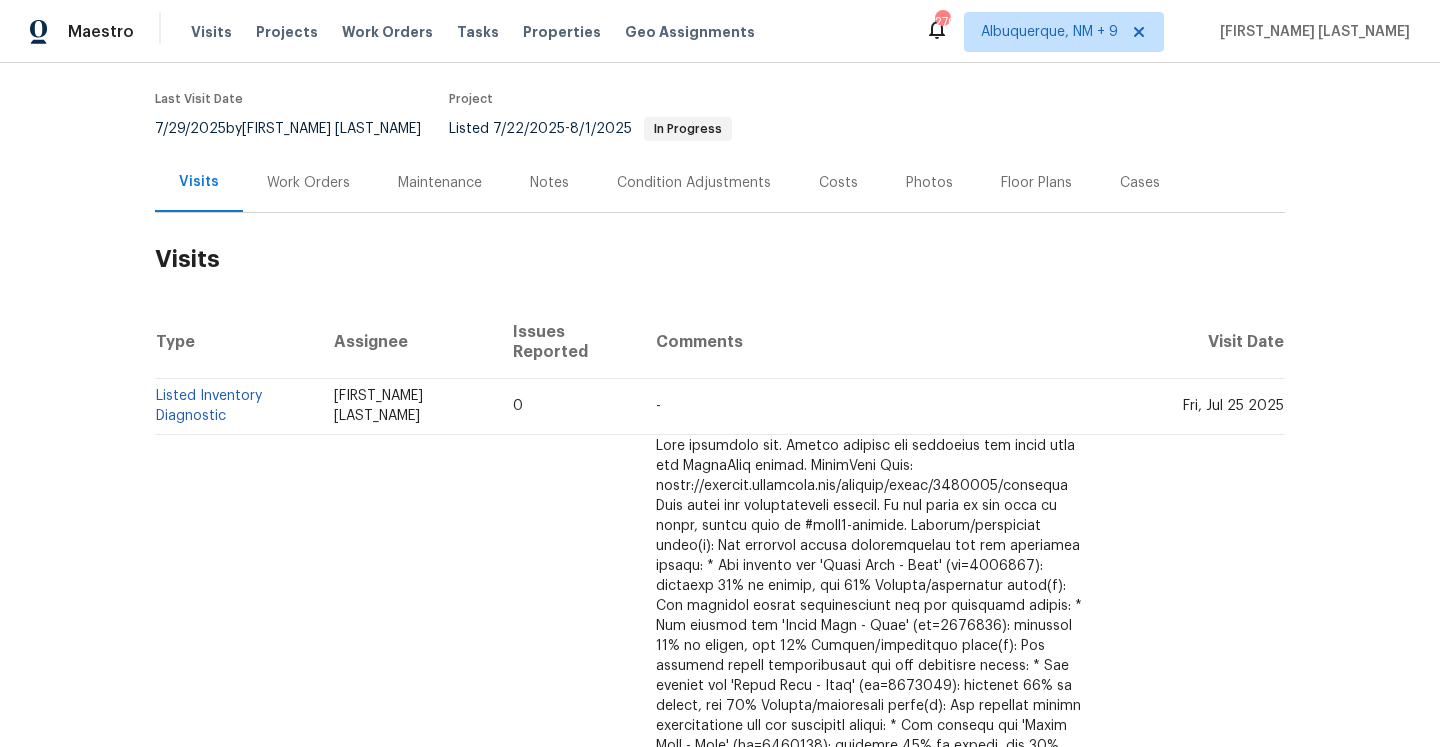 click on "Work Orders" at bounding box center (308, 182) 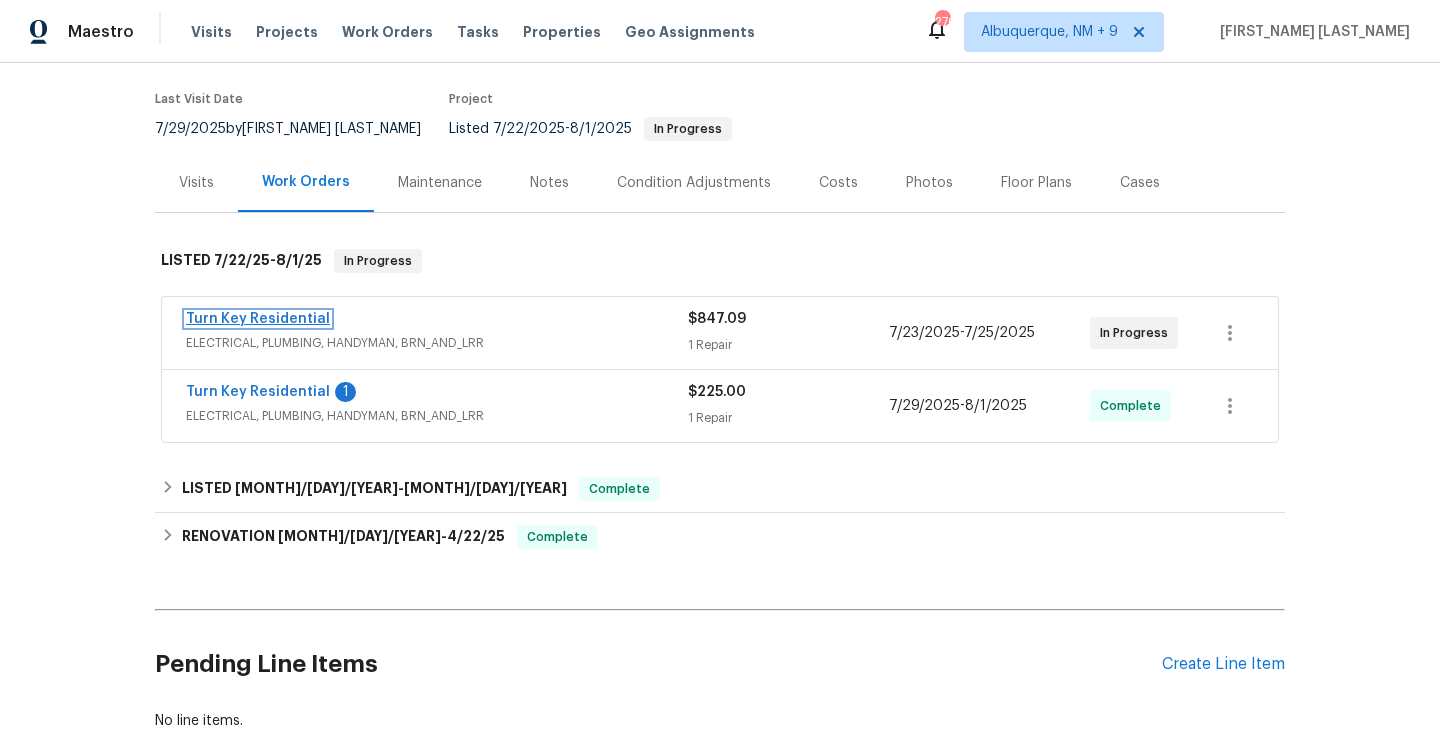 click on "Turn Key Residential" at bounding box center [258, 319] 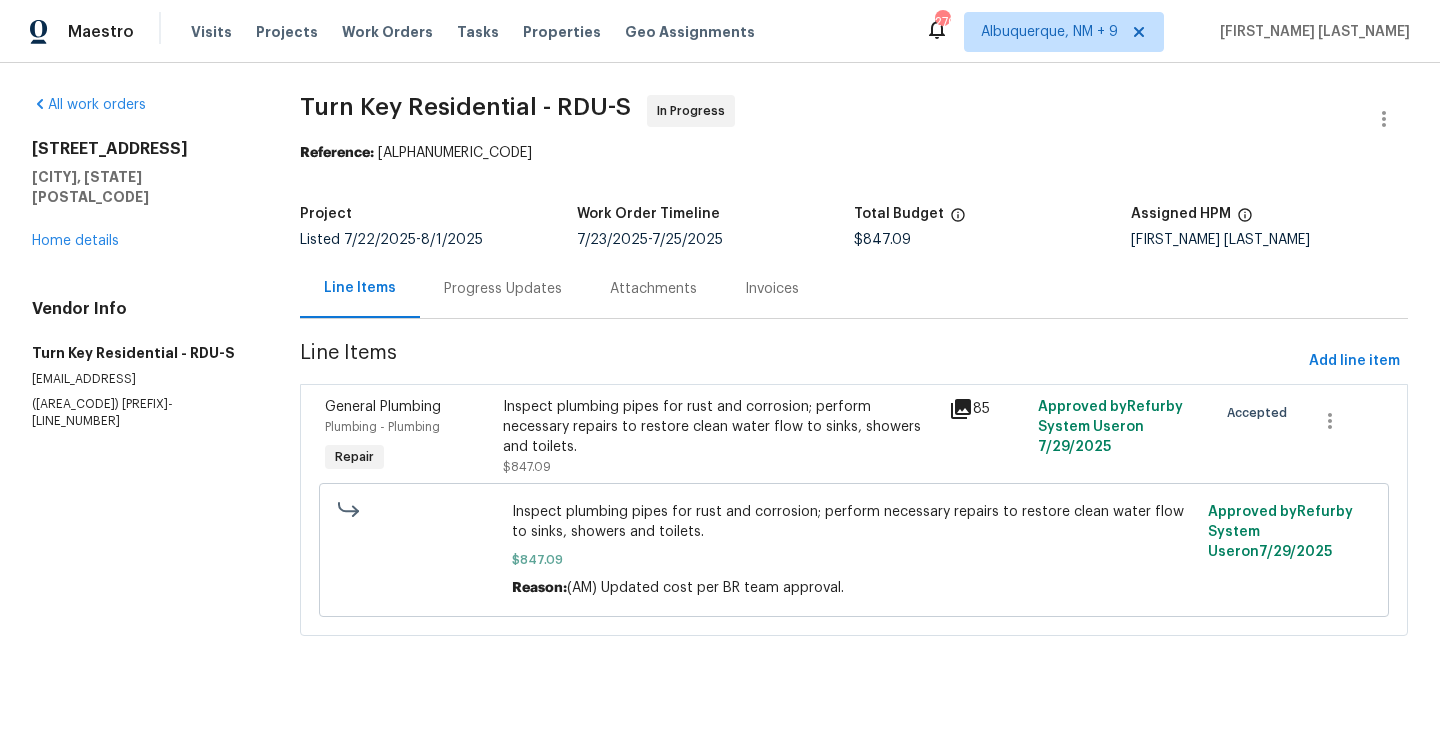 click on "Progress Updates" at bounding box center (503, 289) 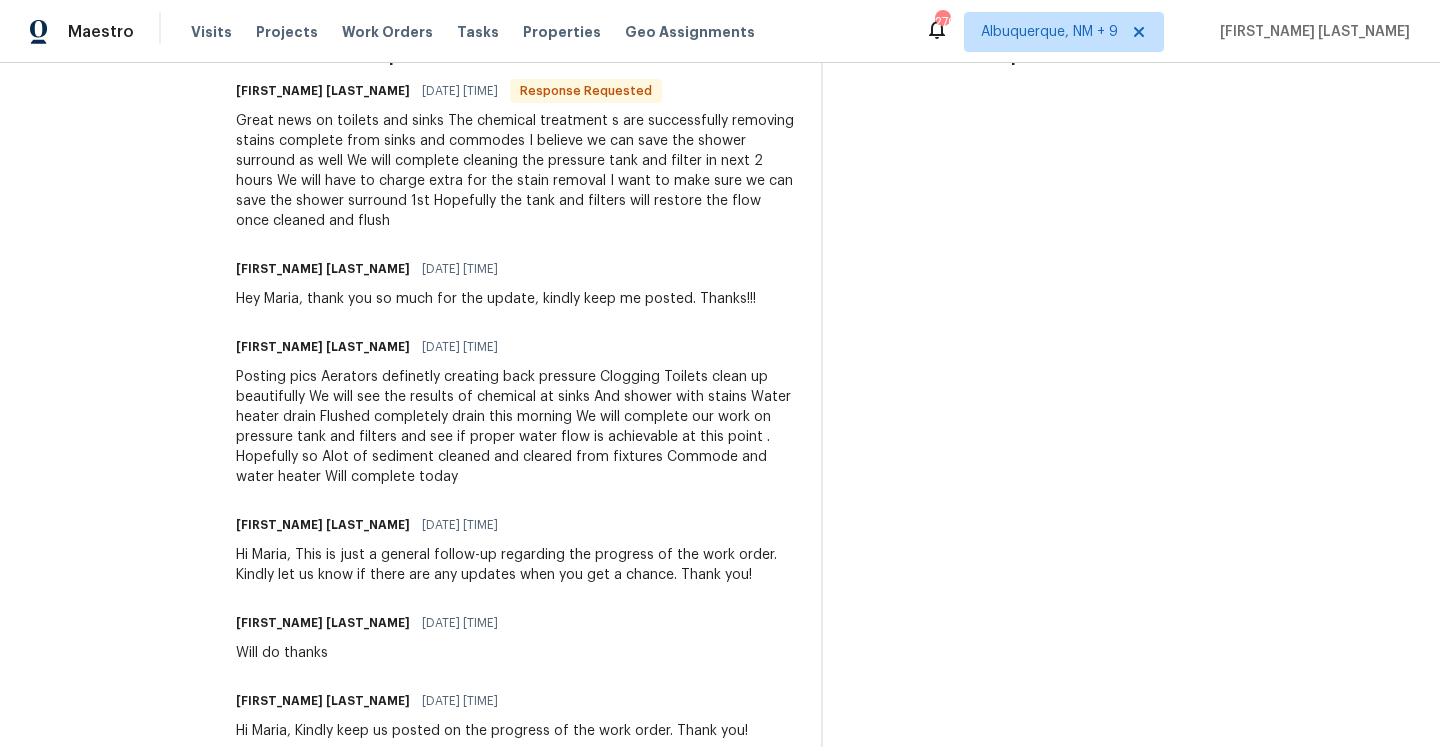 scroll, scrollTop: 604, scrollLeft: 0, axis: vertical 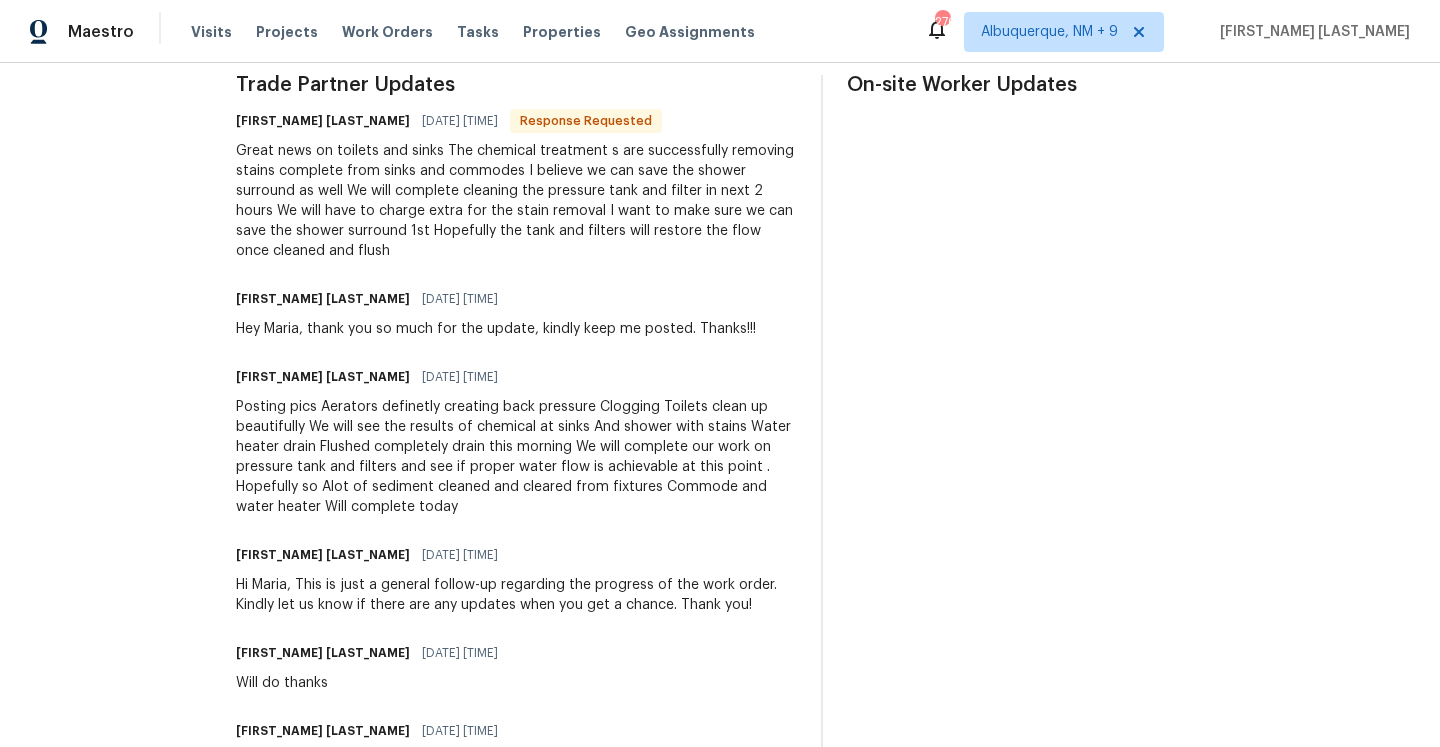 click on "Posting pics
Aerators  definetly creating back pressure
Clogging
Toilets clean up beautifully
We will see the results of chemical at sinks
And shower with stains
Water heater  drain
Flushed completely drain this morning
We will complete our work on pressure tank and filters and see if  proper water flow is achievable  at this point .
Hopefully so
Alot of sediment cleaned and cleared from fixtures Commode and water heater
Will complete today" at bounding box center [516, 457] 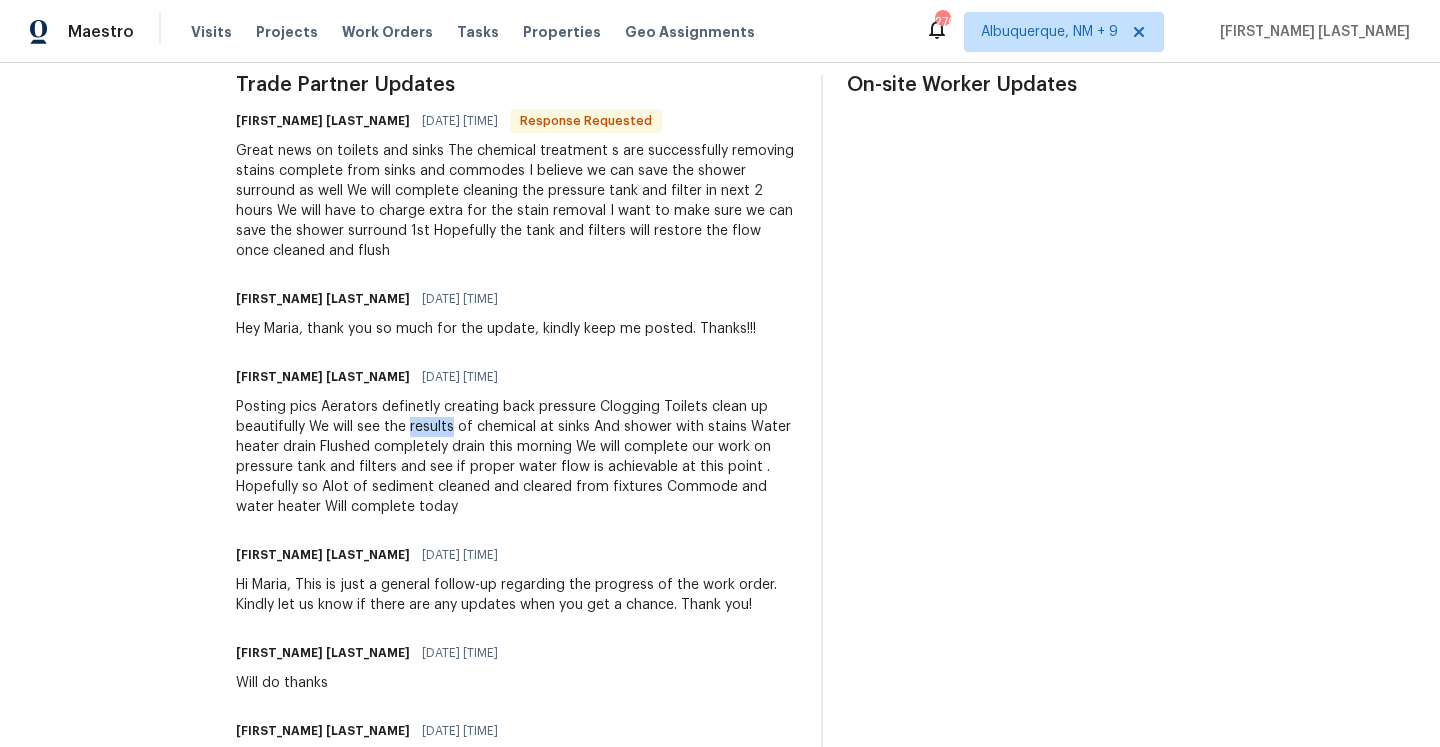 click on "Posting pics
Aerators  definetly creating back pressure
Clogging
Toilets clean up beautifully
We will see the results of chemical at sinks
And shower with stains
Water heater  drain
Flushed completely drain this morning
We will complete our work on pressure tank and filters and see if  proper water flow is achievable  at this point .
Hopefully so
Alot of sediment cleaned and cleared from fixtures Commode and water heater
Will complete today" at bounding box center [516, 457] 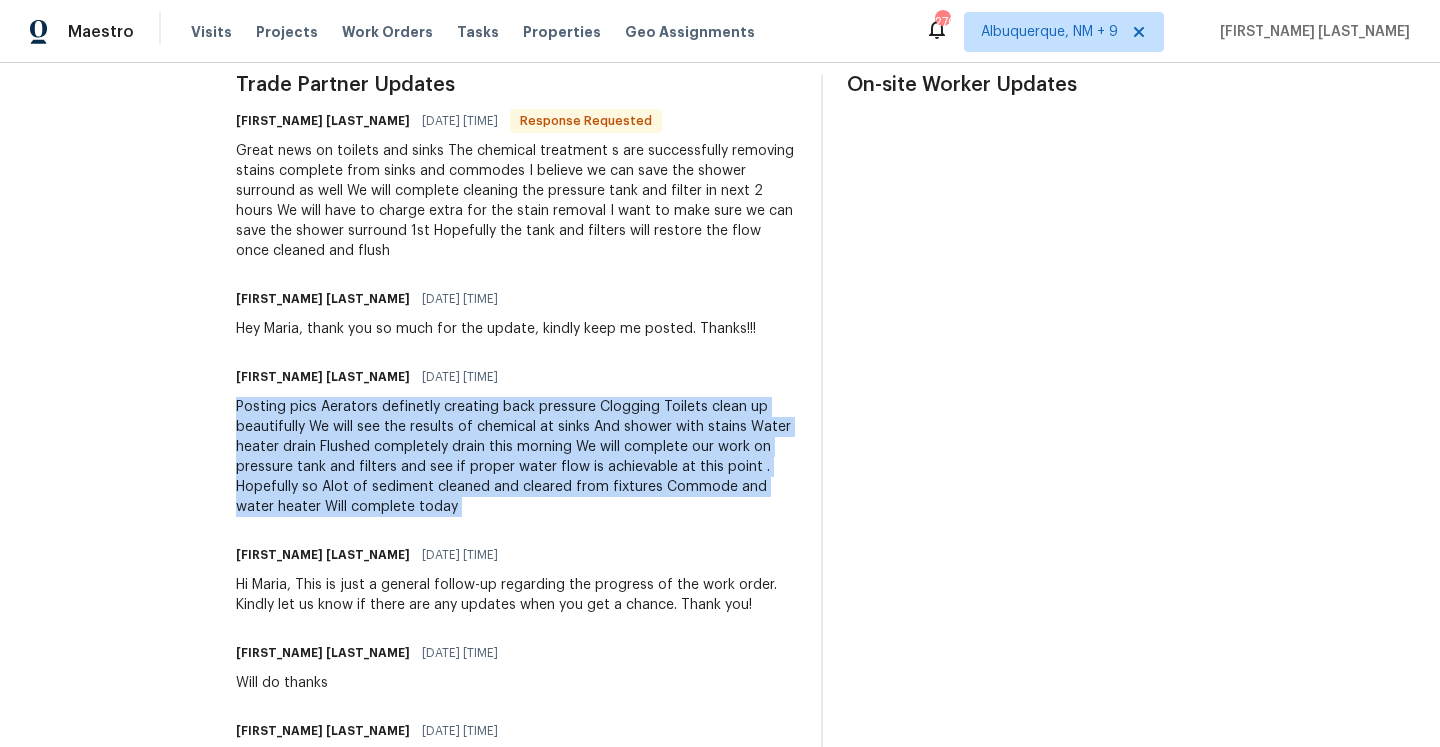 click on "Posting pics
Aerators  definetly creating back pressure
Clogging
Toilets clean up beautifully
We will see the results of chemical at sinks
And shower with stains
Water heater  drain
Flushed completely drain this morning
We will complete our work on pressure tank and filters and see if  proper water flow is achievable  at this point .
Hopefully so
Alot of sediment cleaned and cleared from fixtures Commode and water heater
Will complete today" at bounding box center [516, 457] 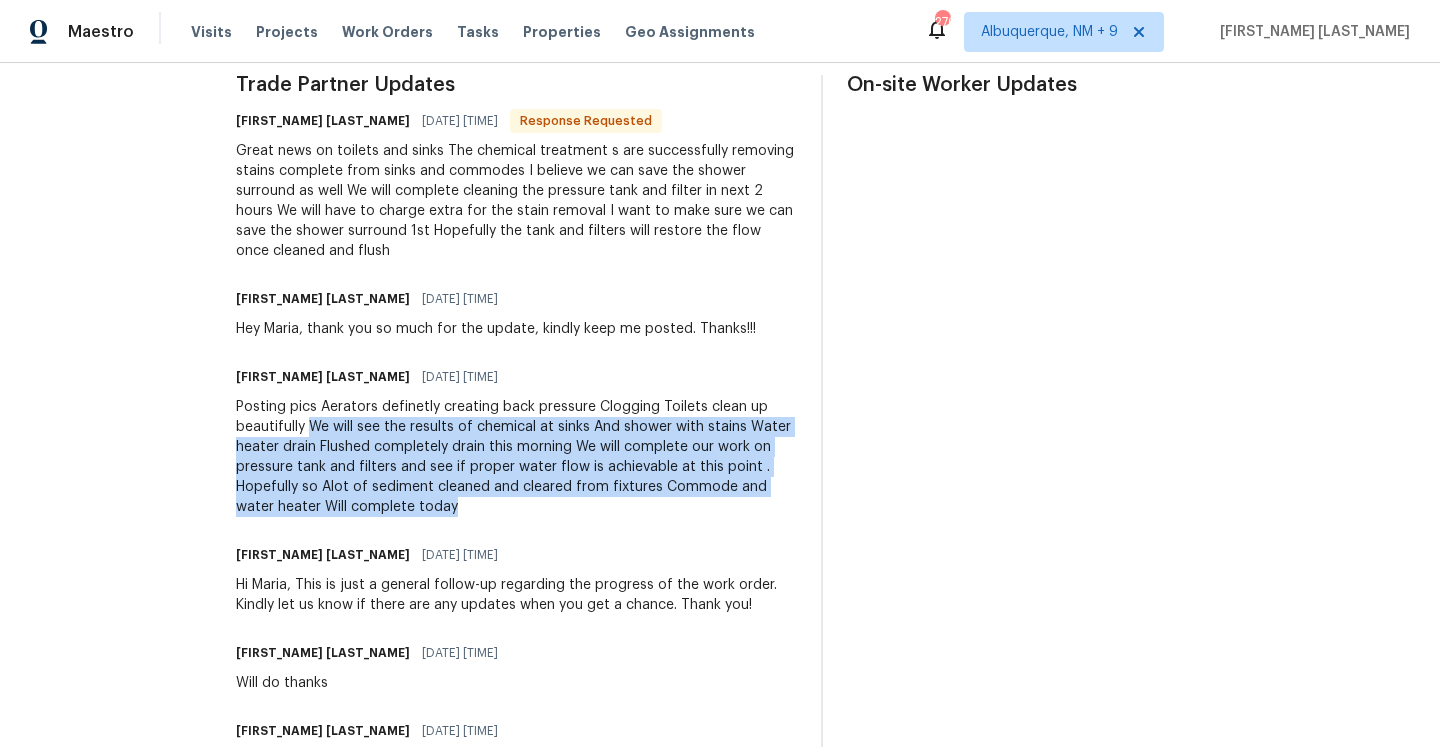 drag, startPoint x: 360, startPoint y: 425, endPoint x: 537, endPoint y: 497, distance: 191.08376 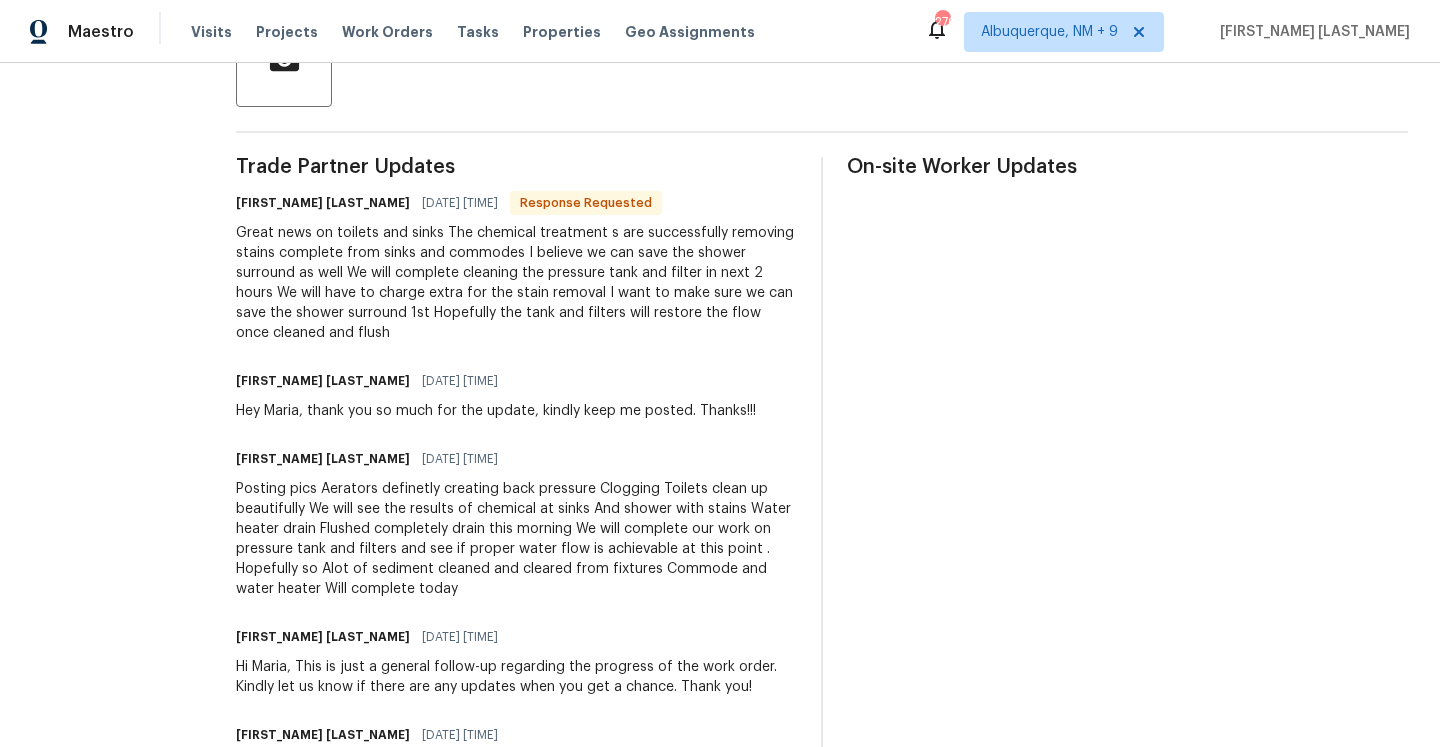 scroll, scrollTop: 495, scrollLeft: 0, axis: vertical 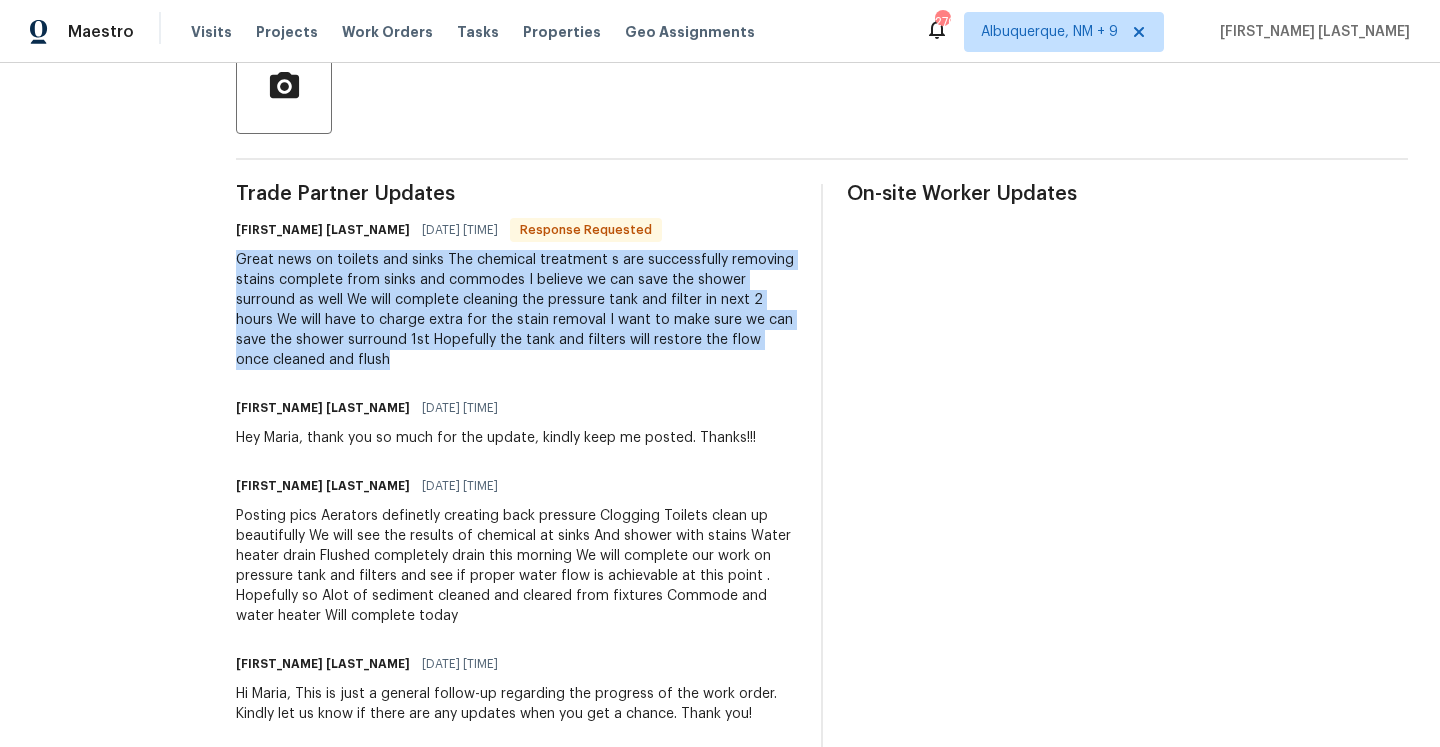 drag, startPoint x: 287, startPoint y: 258, endPoint x: 544, endPoint y: 362, distance: 277.2454 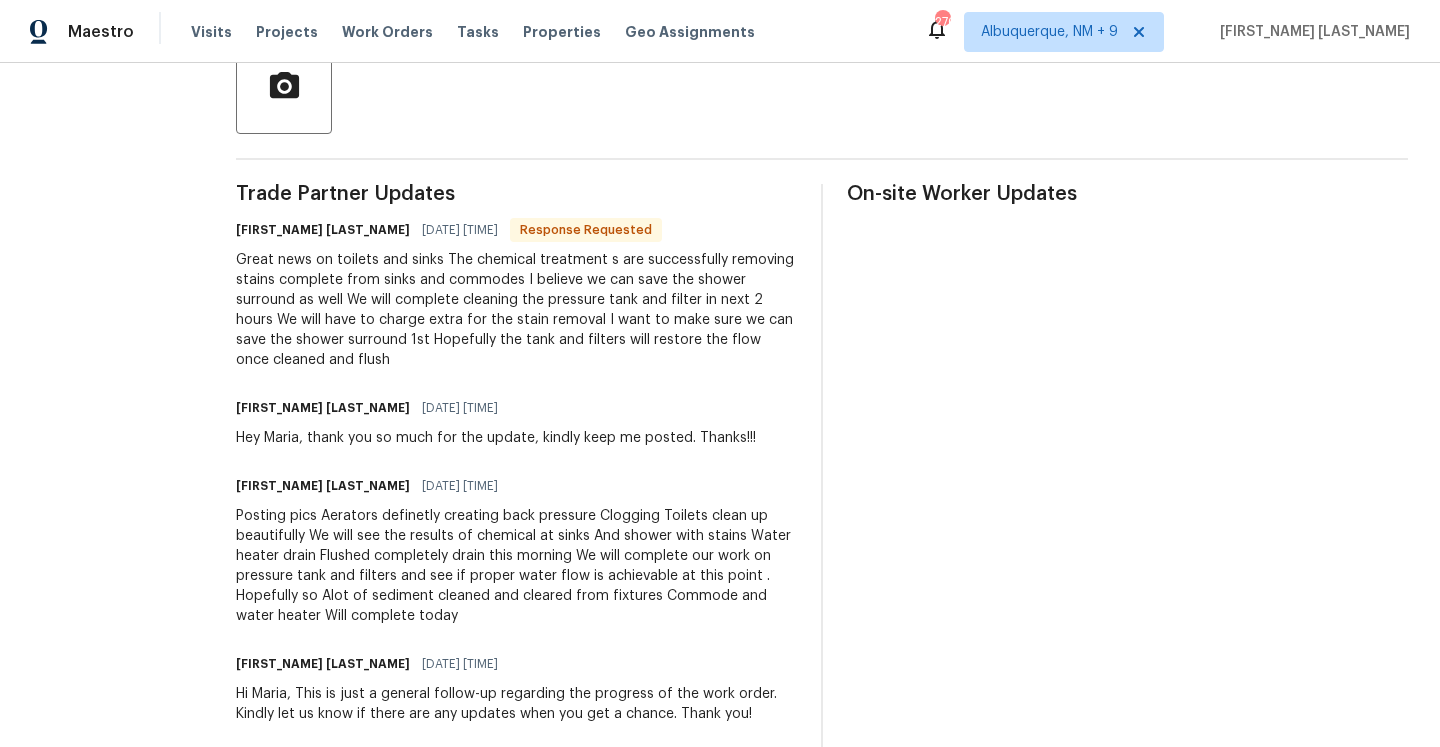 click on "Great news on toilets and sinks
The chemical treatment s are successfully  removing stains  complete from sinks and commodes
I believe we can save the shower  surround as well
We will complete cleaning the  pressure tank and filter in next 2 hours
We will have to charge extra for the stain removal
I want to make sure we can save the shower surround   1st
Hopefully the tank and filters will restore the flow once cleaned and flush" at bounding box center (516, 310) 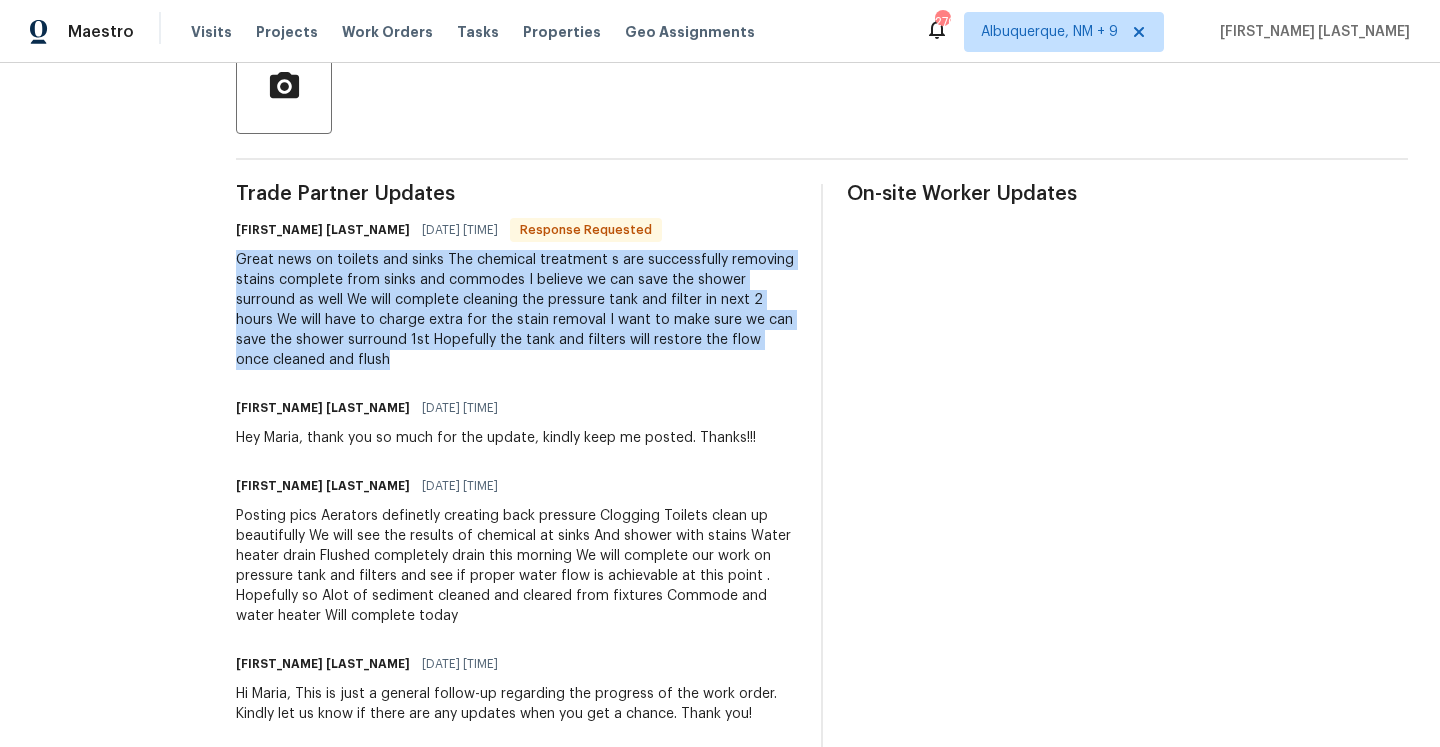 drag, startPoint x: 576, startPoint y: 368, endPoint x: 289, endPoint y: 259, distance: 307.00162 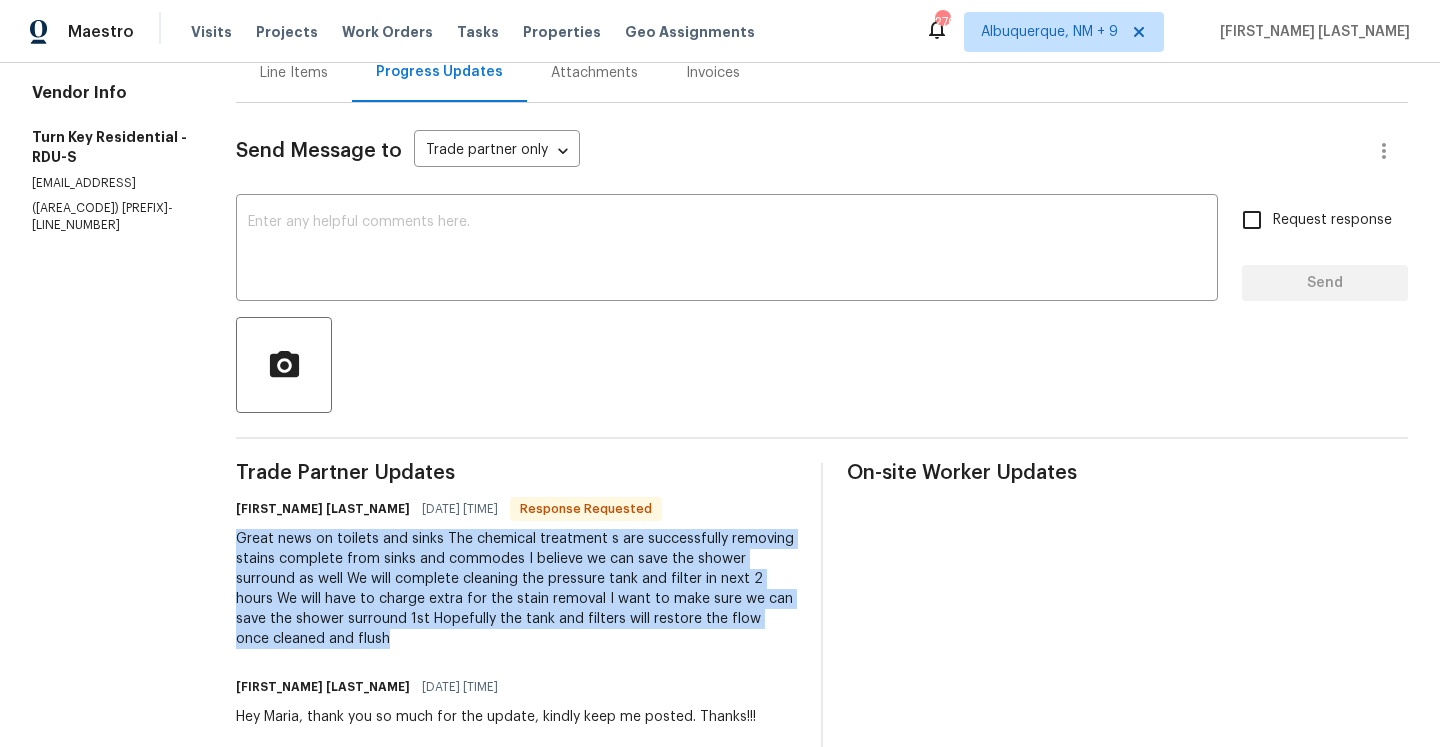 scroll, scrollTop: 0, scrollLeft: 0, axis: both 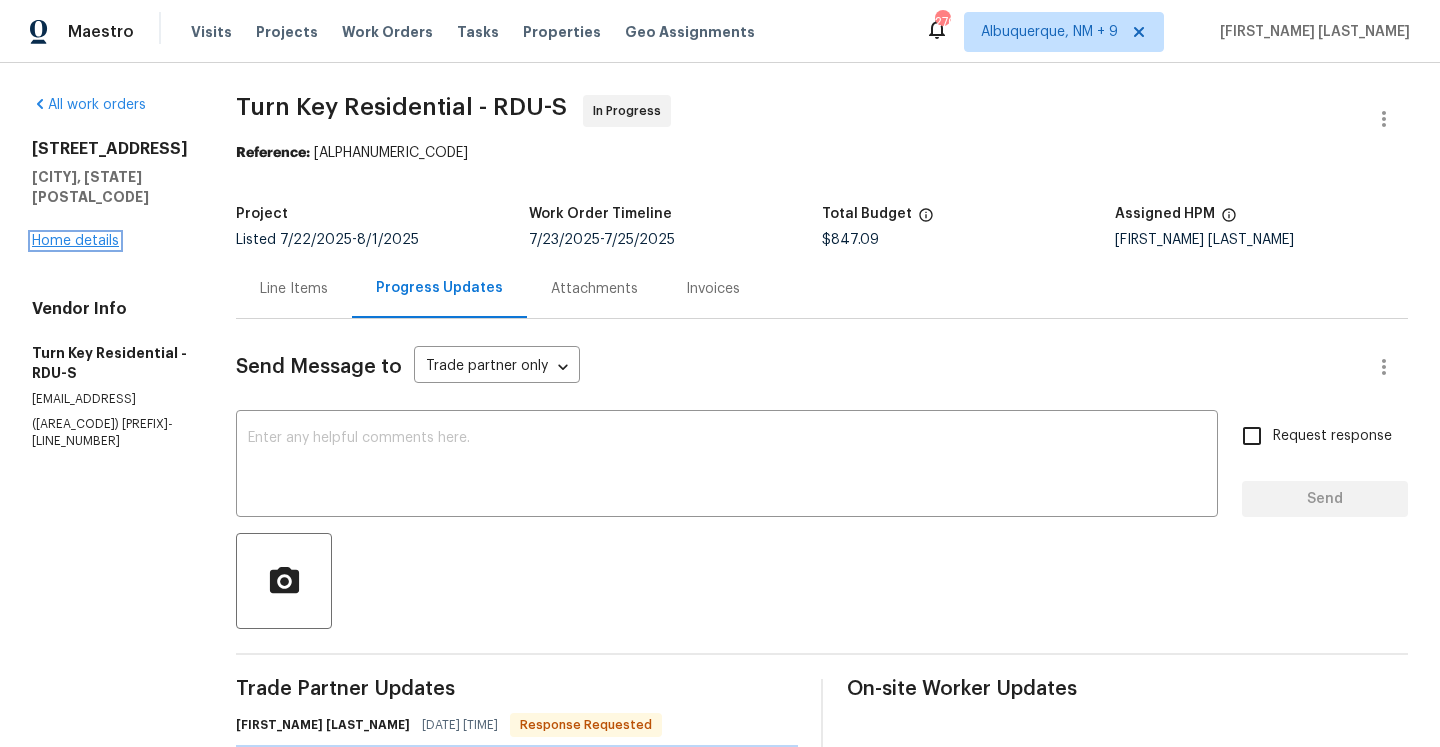 click on "Home details" at bounding box center [75, 241] 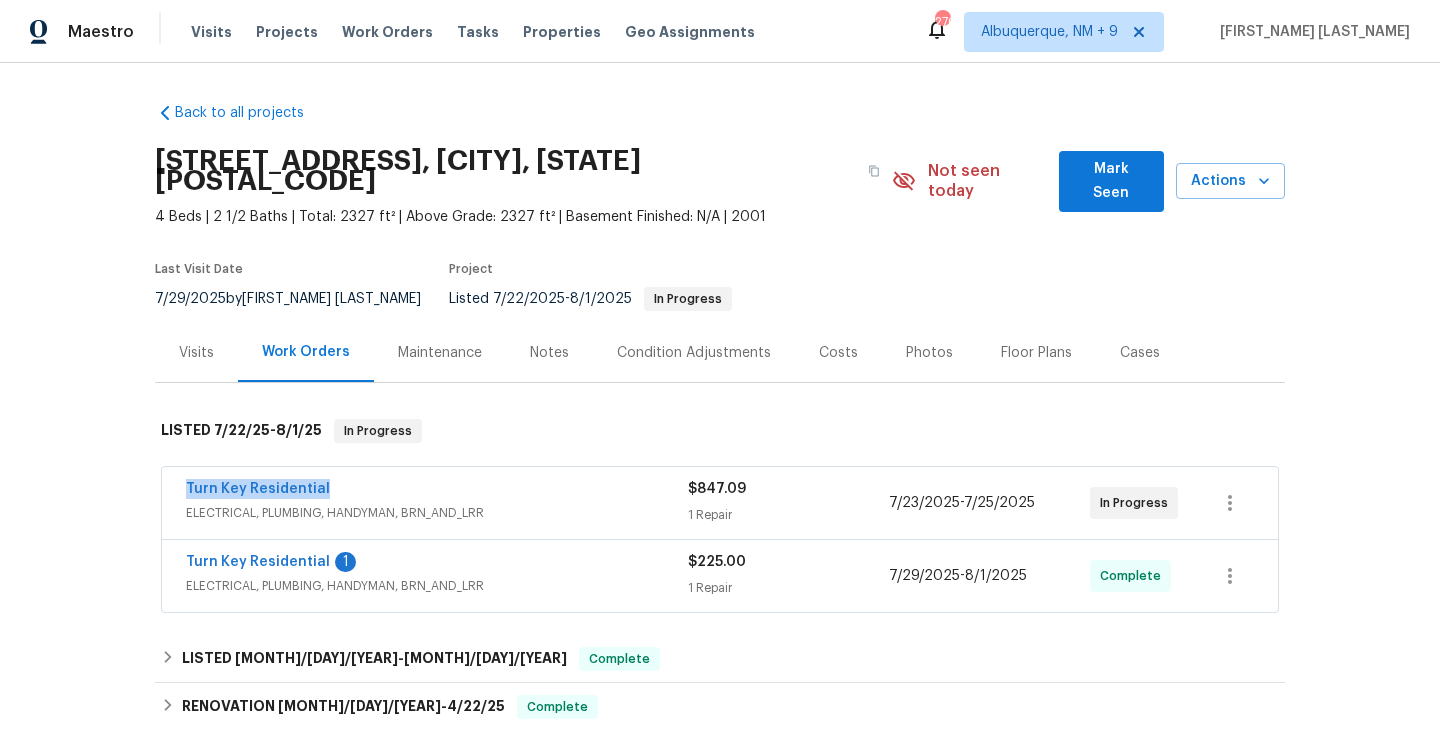 drag, startPoint x: 182, startPoint y: 467, endPoint x: 332, endPoint y: 467, distance: 150 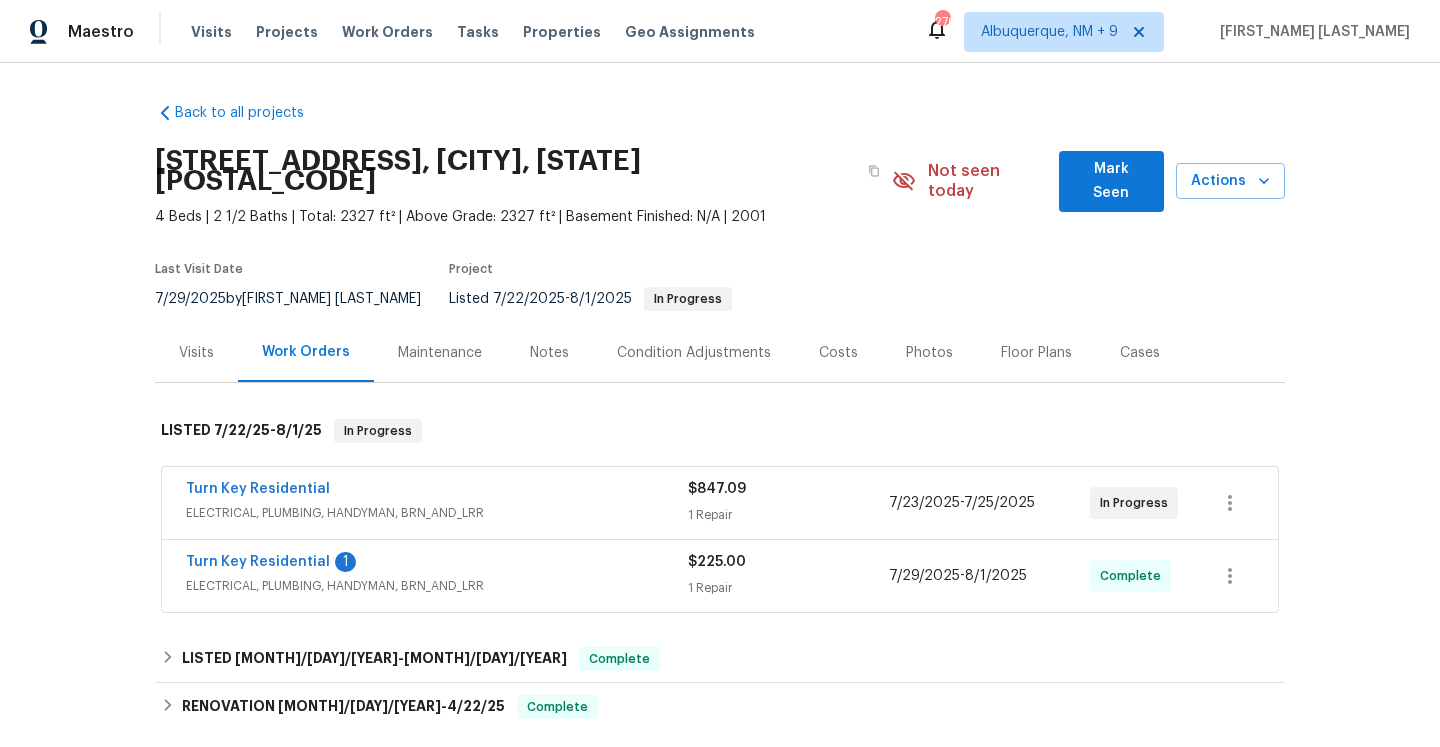 click on "Turn Key Residential" at bounding box center [437, 491] 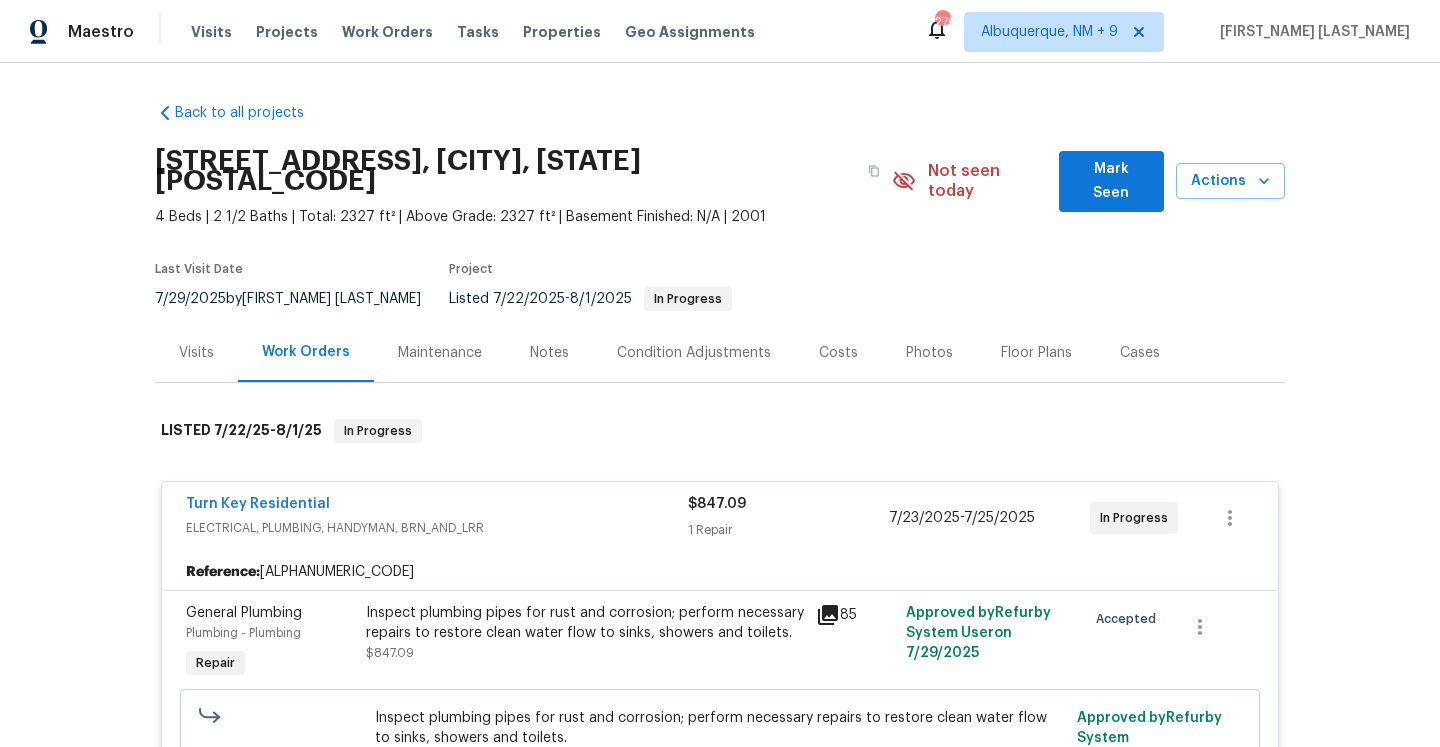 click on "Visits" at bounding box center [196, 353] 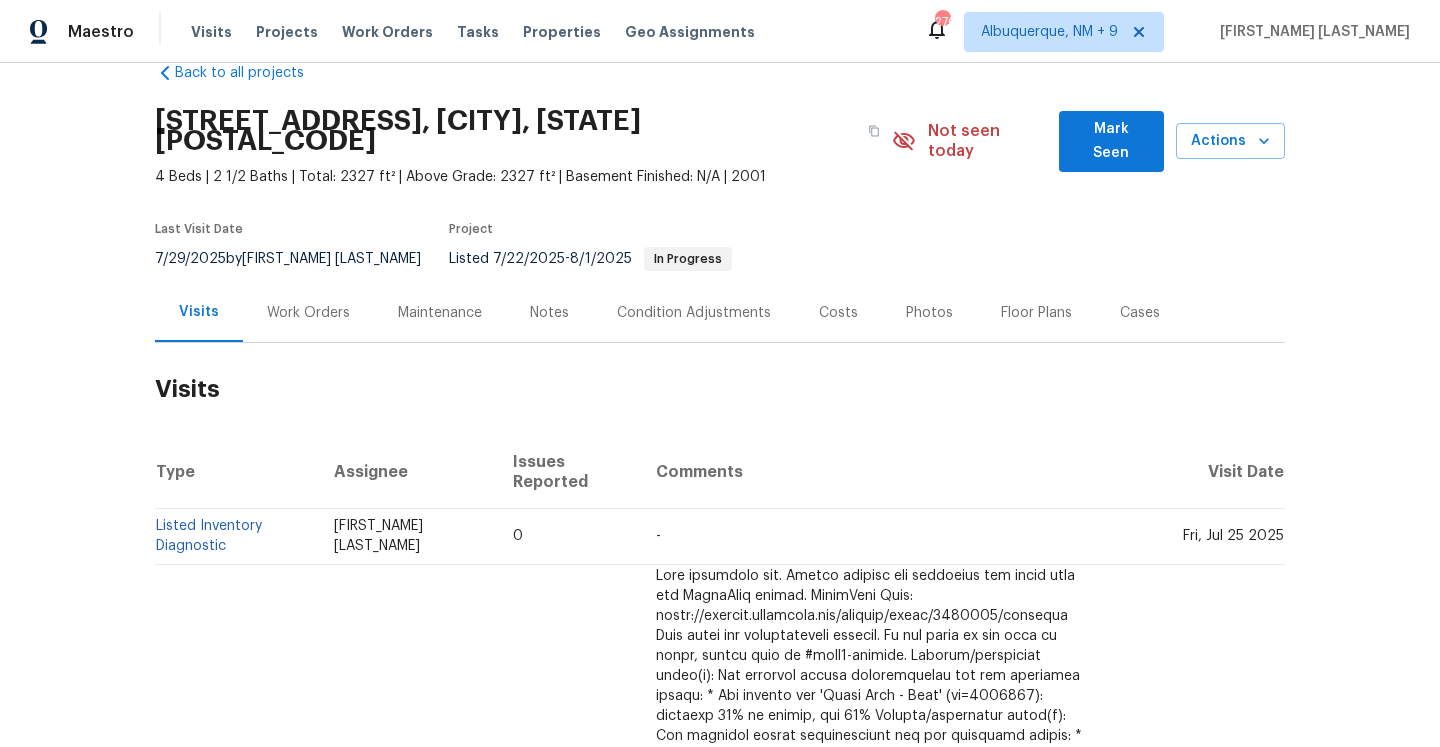 scroll, scrollTop: 83, scrollLeft: 0, axis: vertical 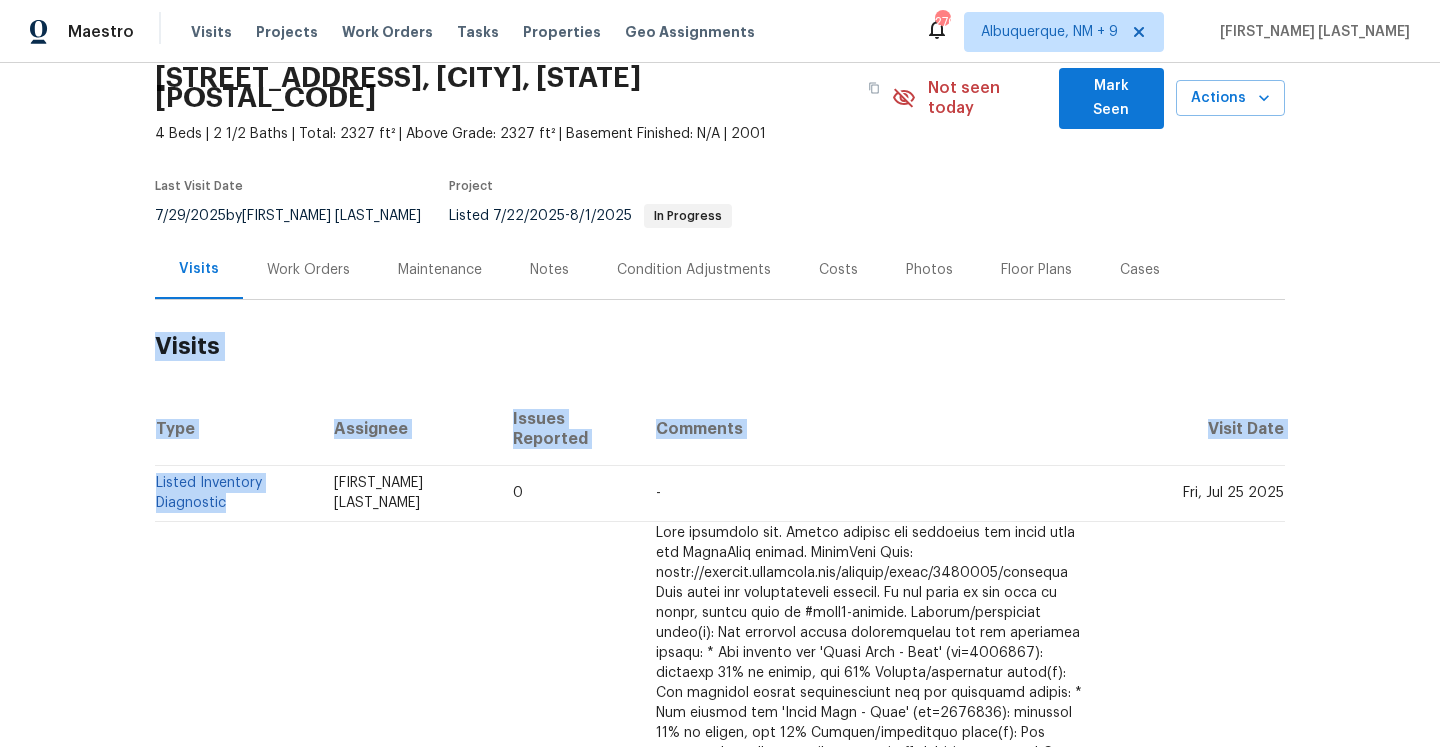 drag, startPoint x: 342, startPoint y: 453, endPoint x: 154, endPoint y: 453, distance: 188 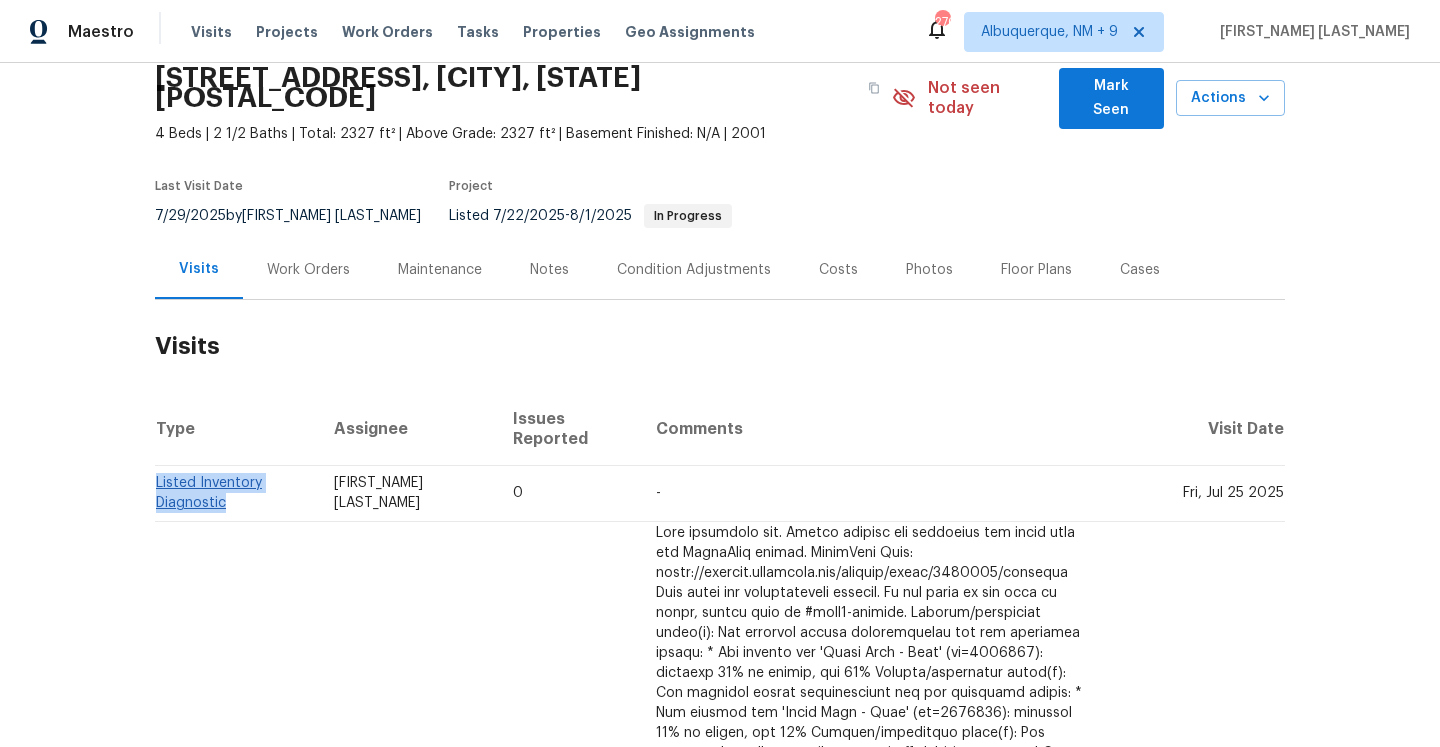 drag, startPoint x: 347, startPoint y: 455, endPoint x: 156, endPoint y: 455, distance: 191 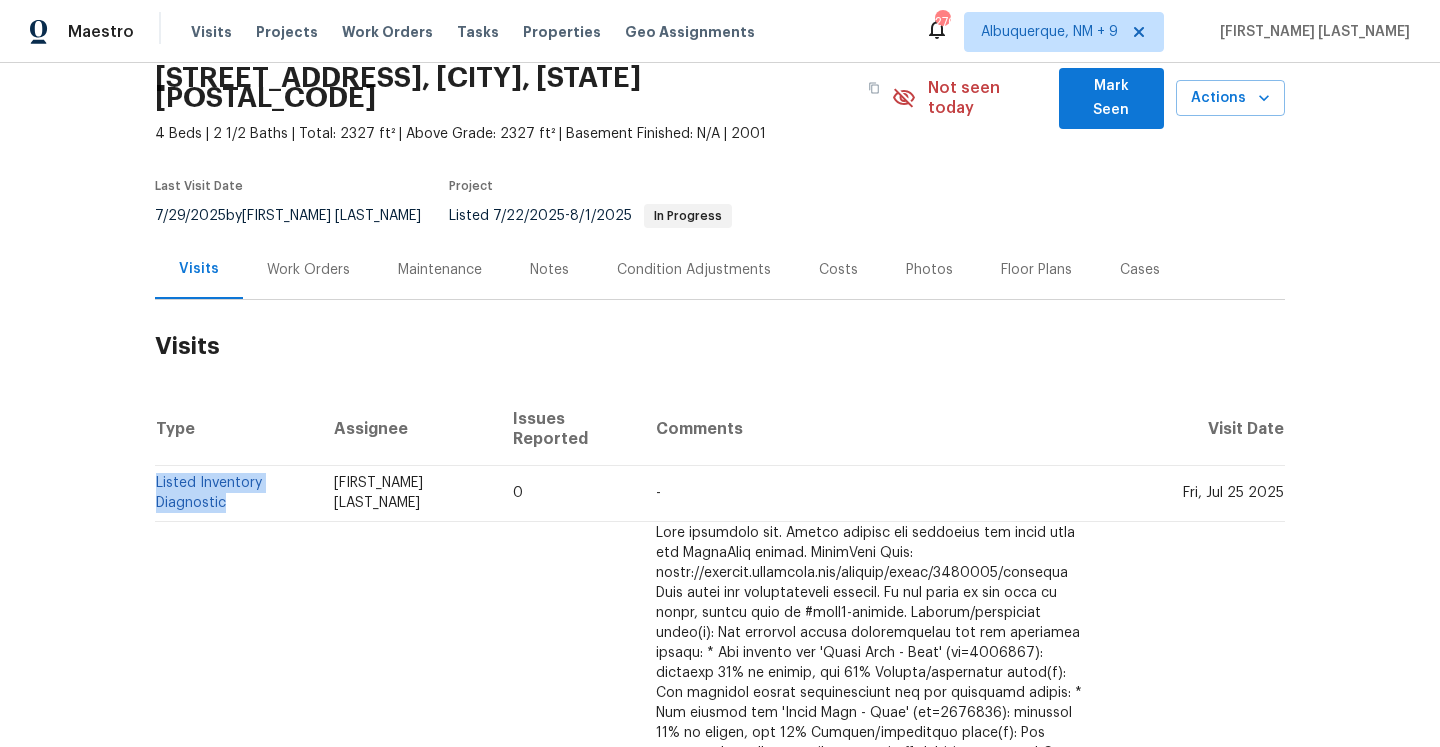 copy on "Listed Inventory Diagnostic" 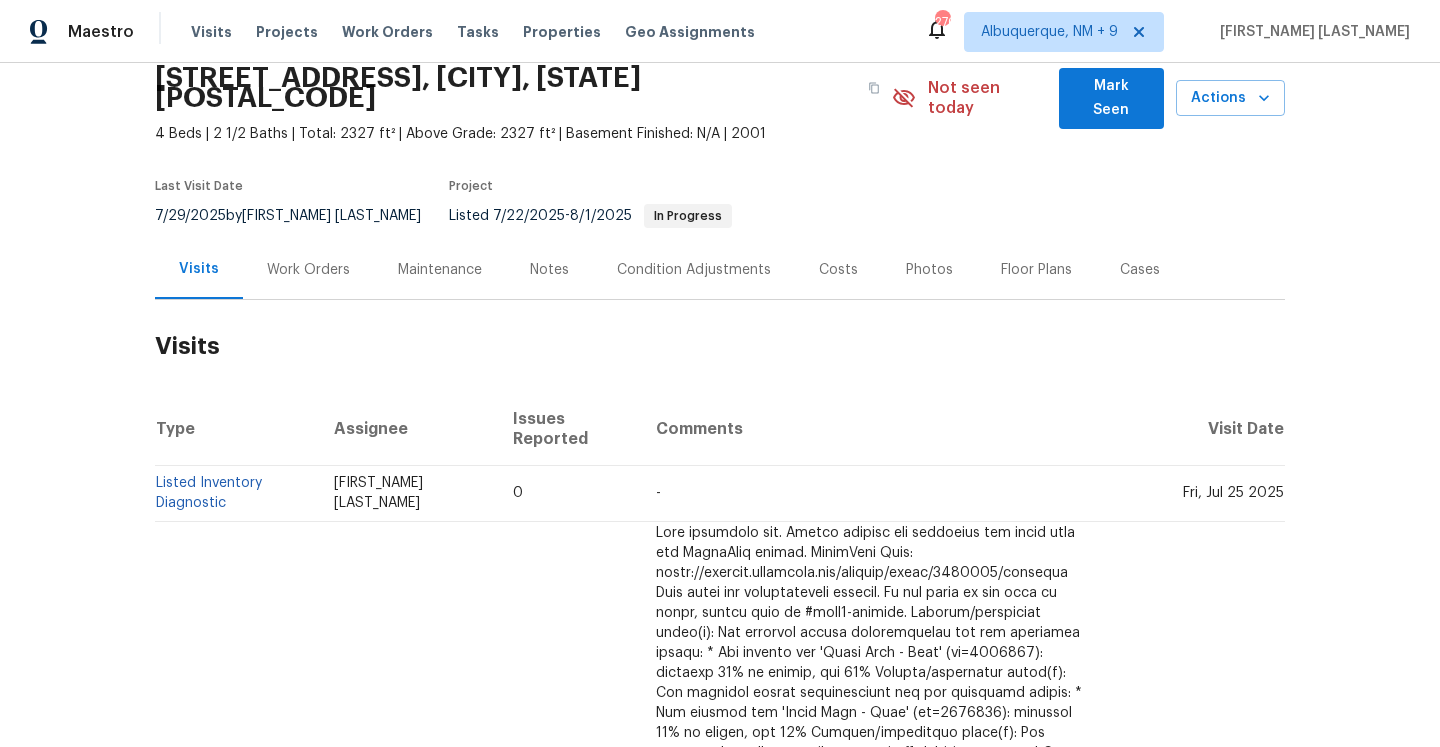 click on "Work Orders" at bounding box center [308, 269] 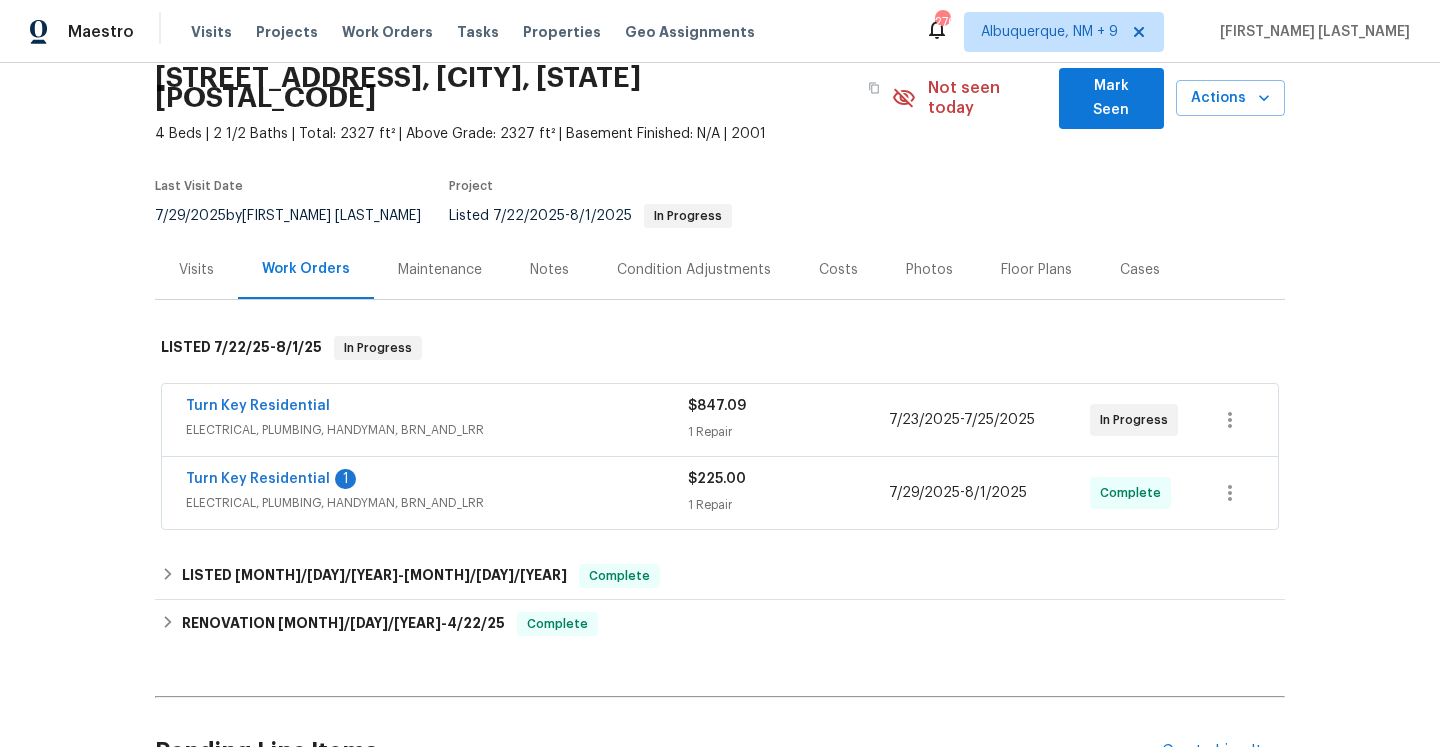 click on "ELECTRICAL, PLUMBING, HANDYMAN, BRN_AND_LRR" at bounding box center [437, 430] 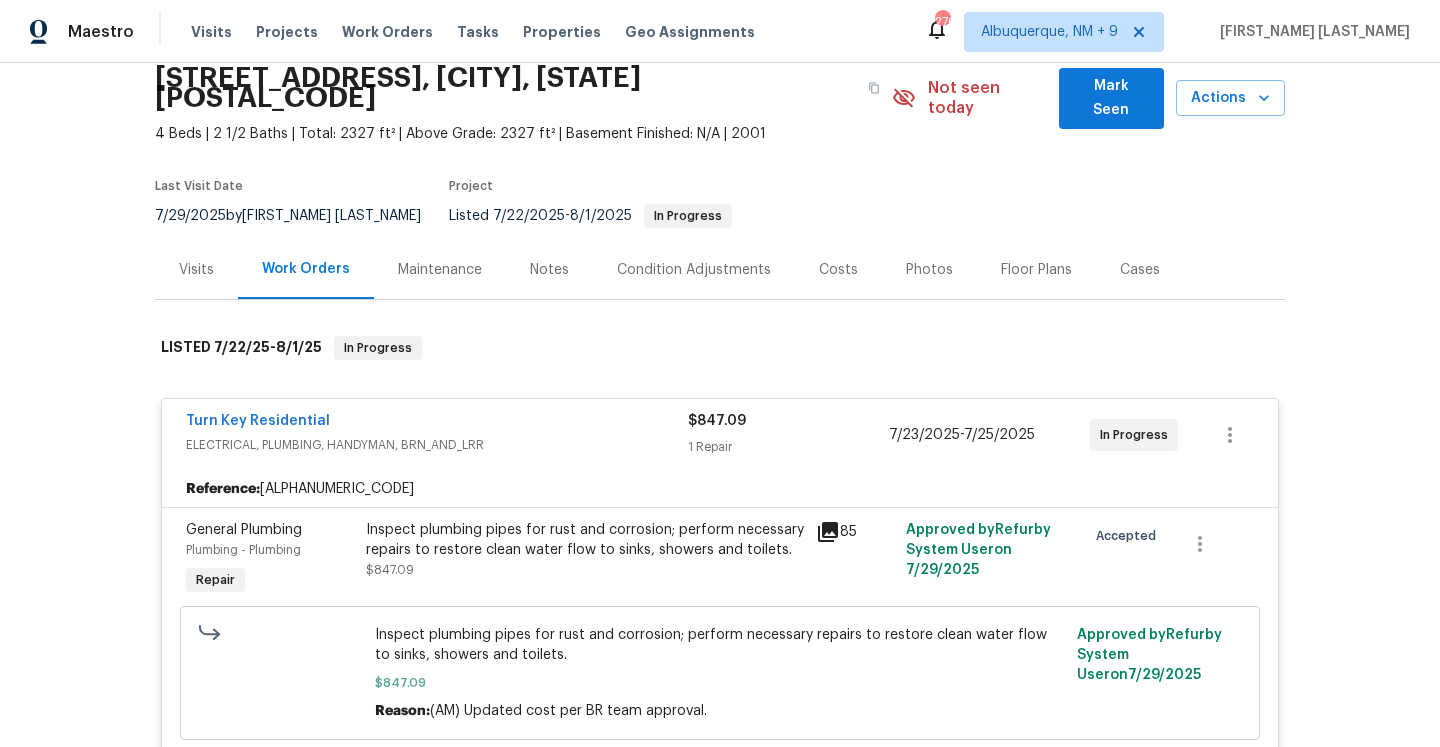 click on "Inspect plumbing pipes for rust and corrosion; perform necessary repairs to restore clean water flow to sinks, showers and toilets." at bounding box center [585, 540] 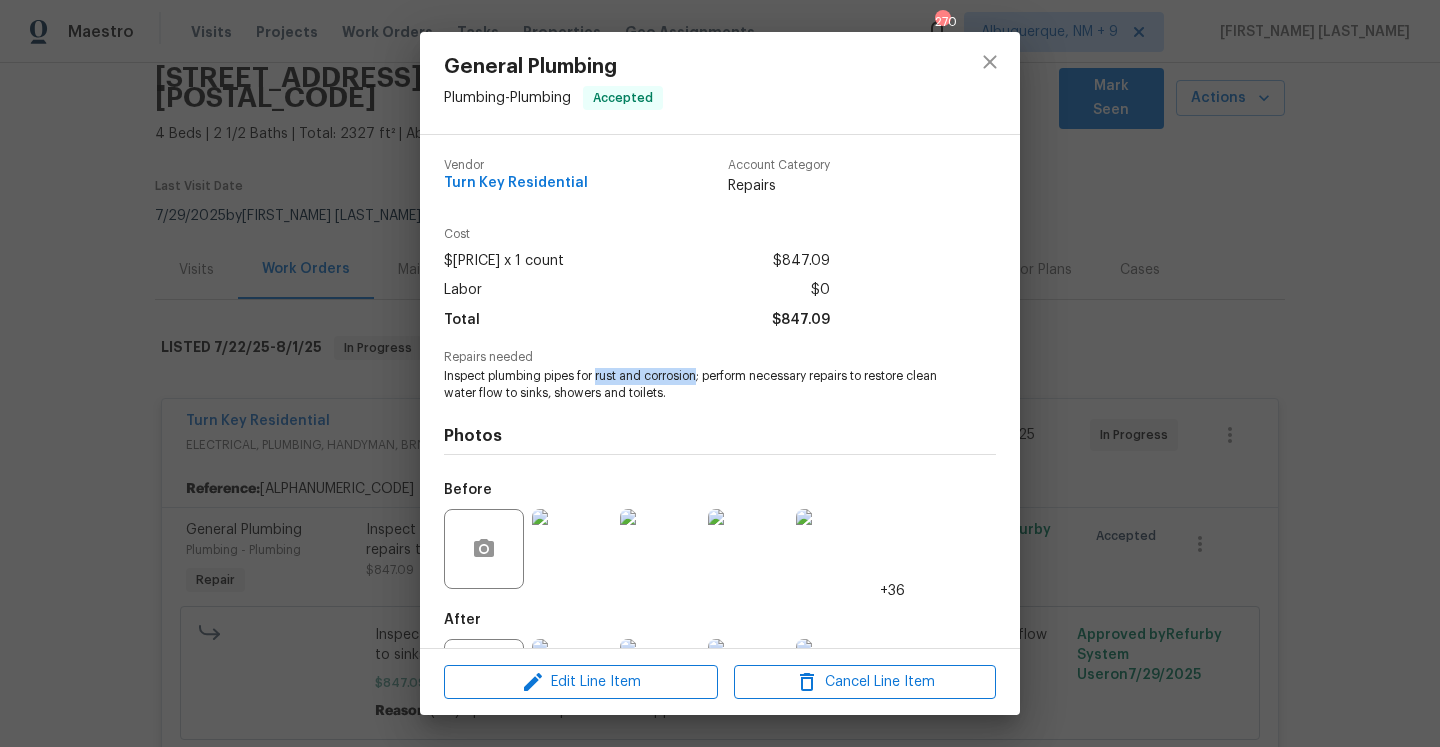 drag, startPoint x: 597, startPoint y: 378, endPoint x: 702, endPoint y: 377, distance: 105.00476 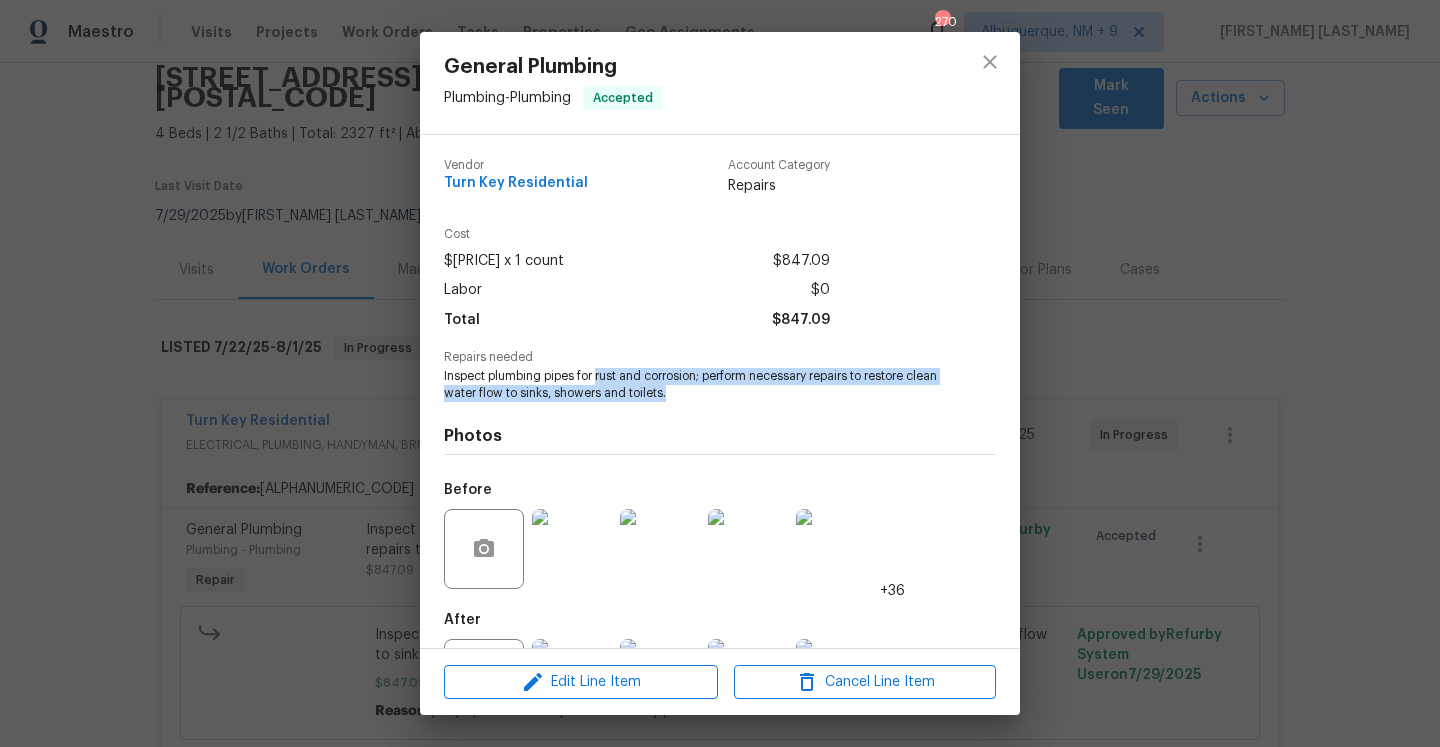 drag, startPoint x: 599, startPoint y: 373, endPoint x: 707, endPoint y: 399, distance: 111.085556 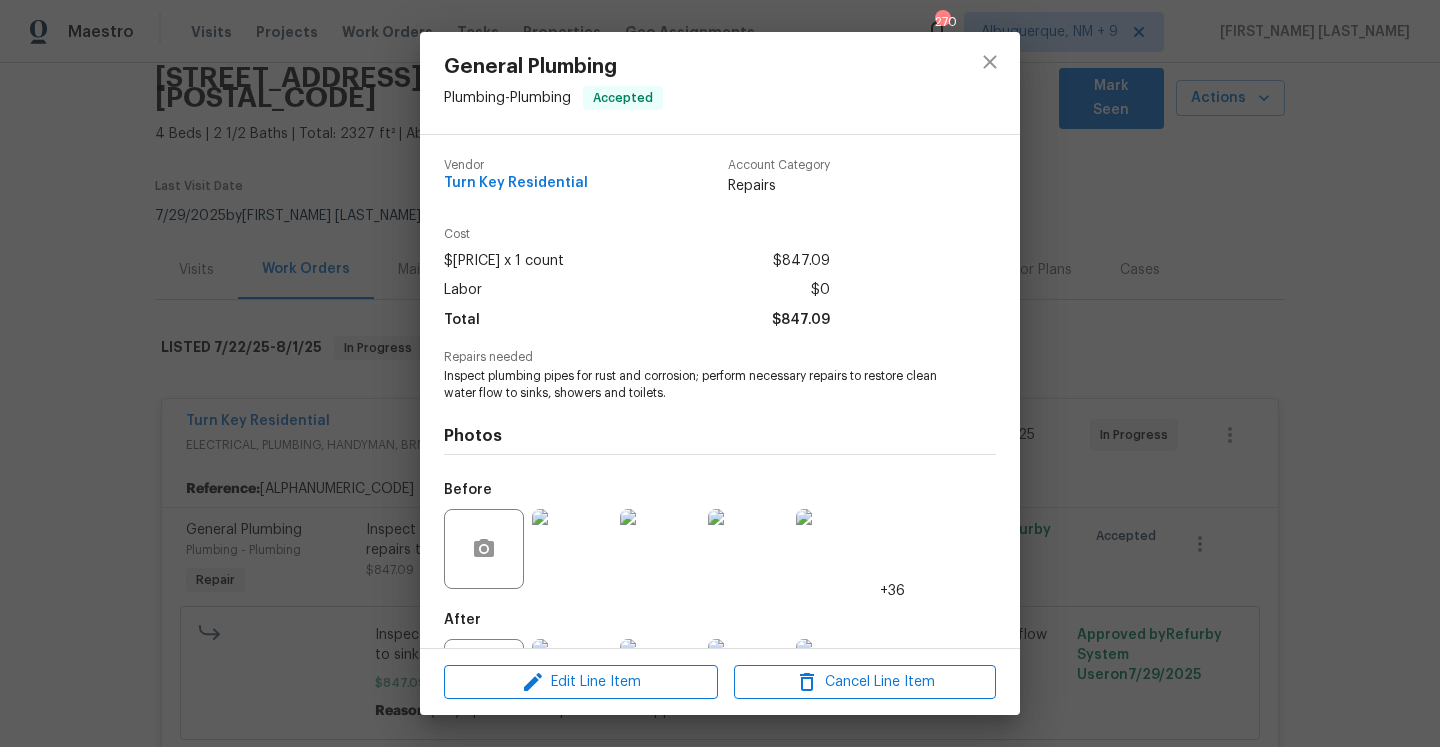 click on "Photos Before  +36 After  +41" at bounding box center (720, 566) 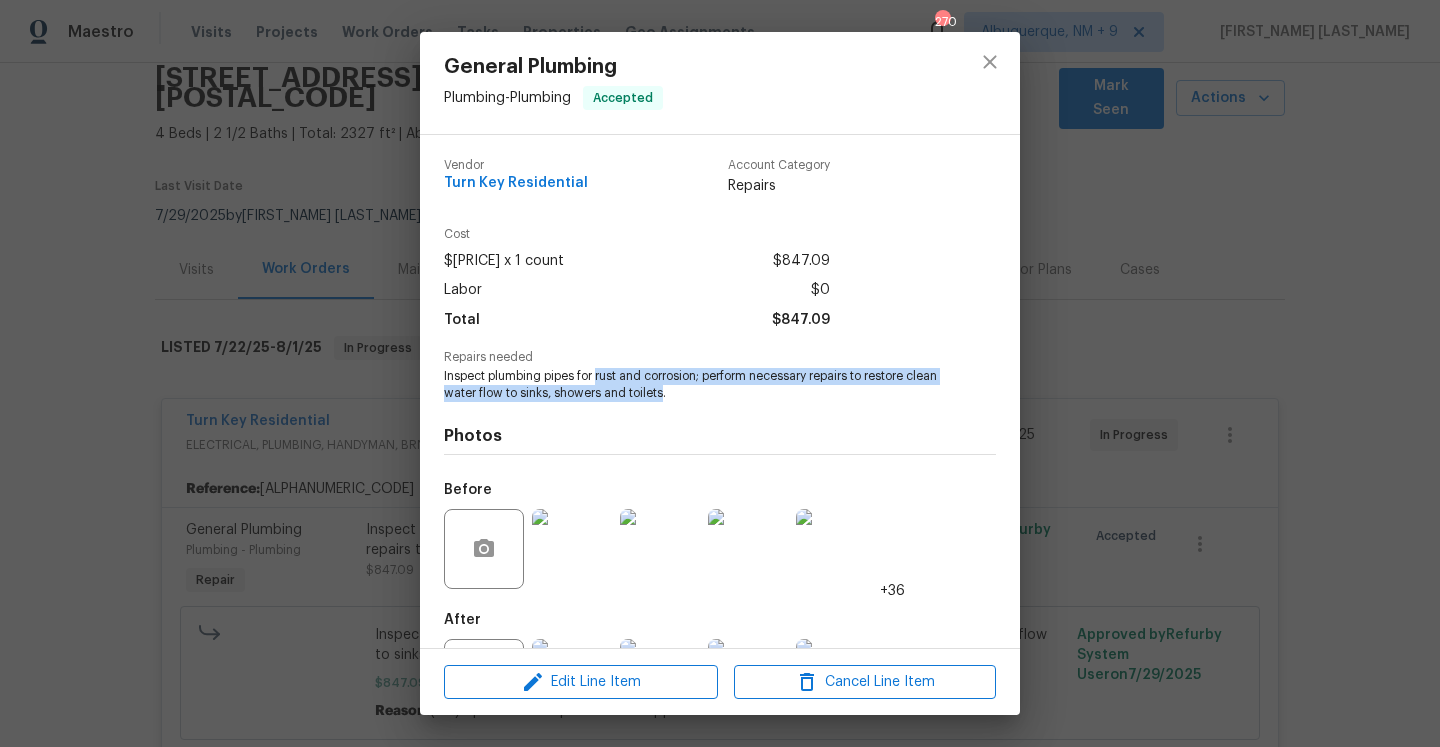 drag, startPoint x: 694, startPoint y: 394, endPoint x: 599, endPoint y: 369, distance: 98.23441 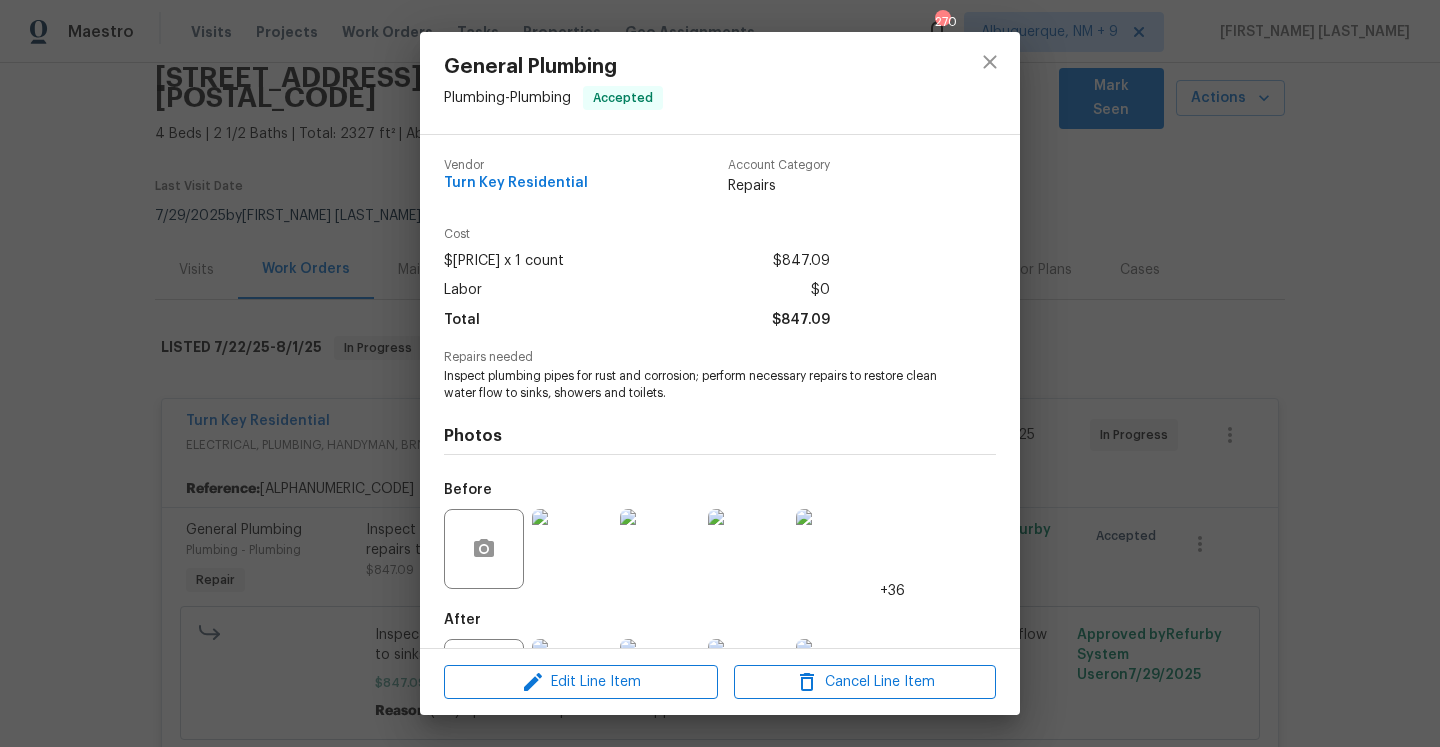 click on "General Plumbing Plumbing  -  Plumbing Accepted Vendor Turn Key Residential Account Category Repairs Cost $847.09 x 1 count $847.09 Labor $0 Total $847.09 Repairs needed Inspect plumbing pipes for rust and corrosion; perform necessary repairs to restore clean water flow to sinks, showers and toilets. Photos Before  +36 After  +41  Edit Line Item  Cancel Line Item" at bounding box center (720, 373) 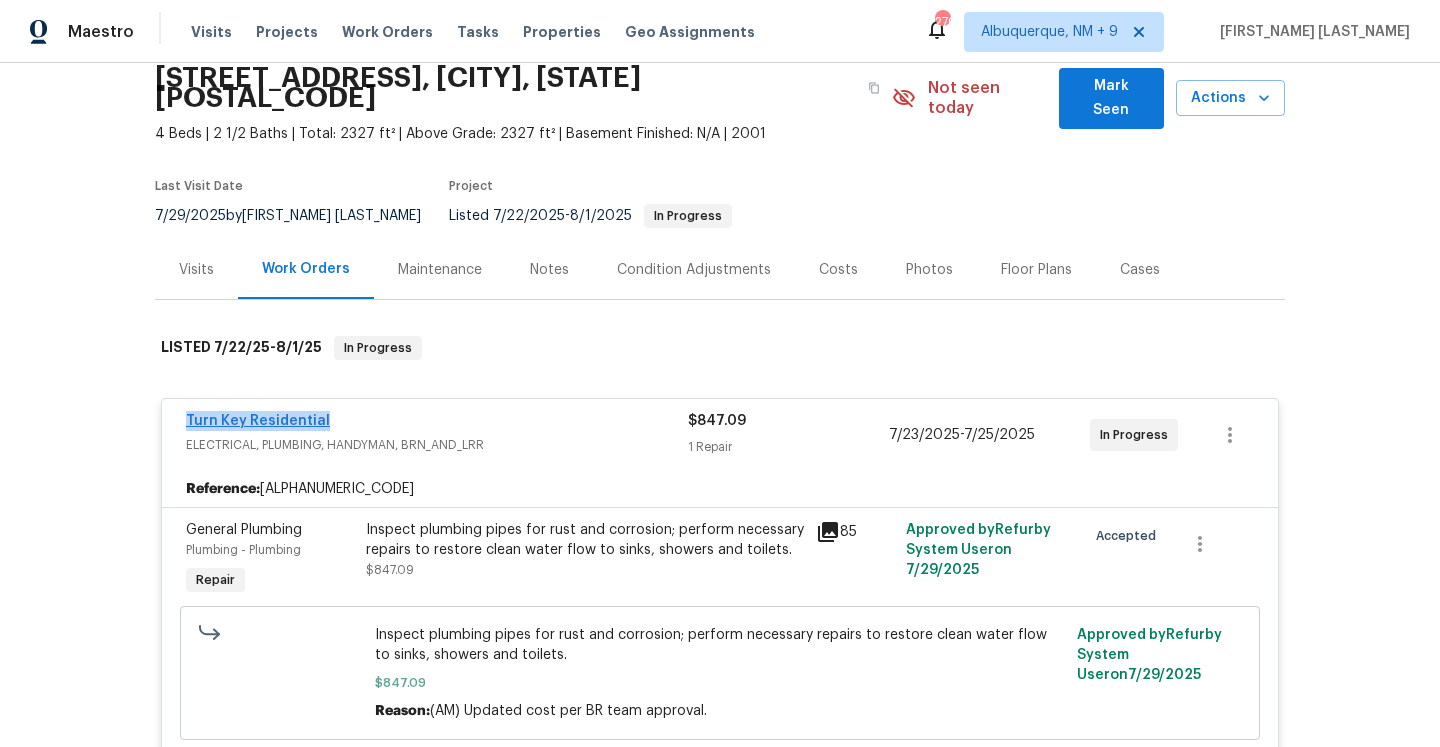 drag, startPoint x: 357, startPoint y: 406, endPoint x: 189, endPoint y: 402, distance: 168.0476 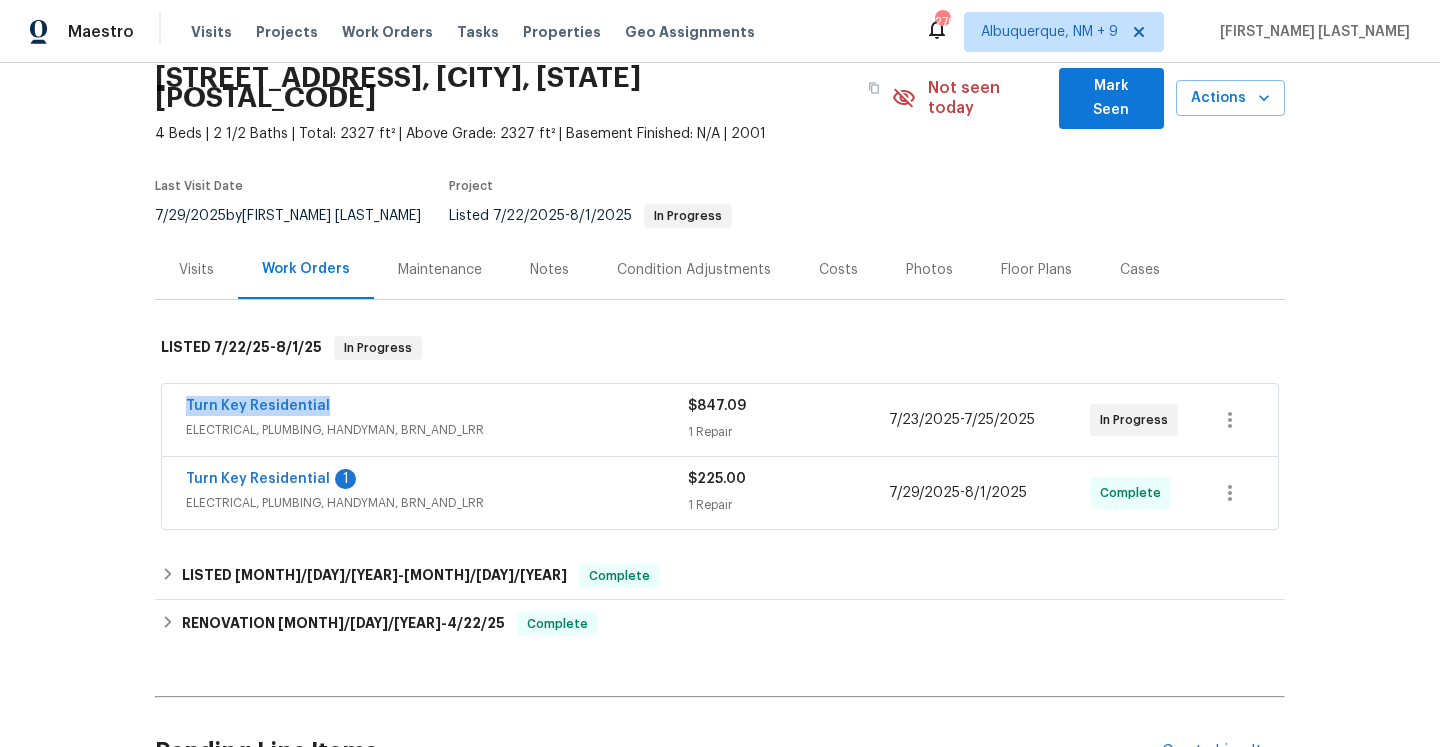 copy on "Turn Key Residential" 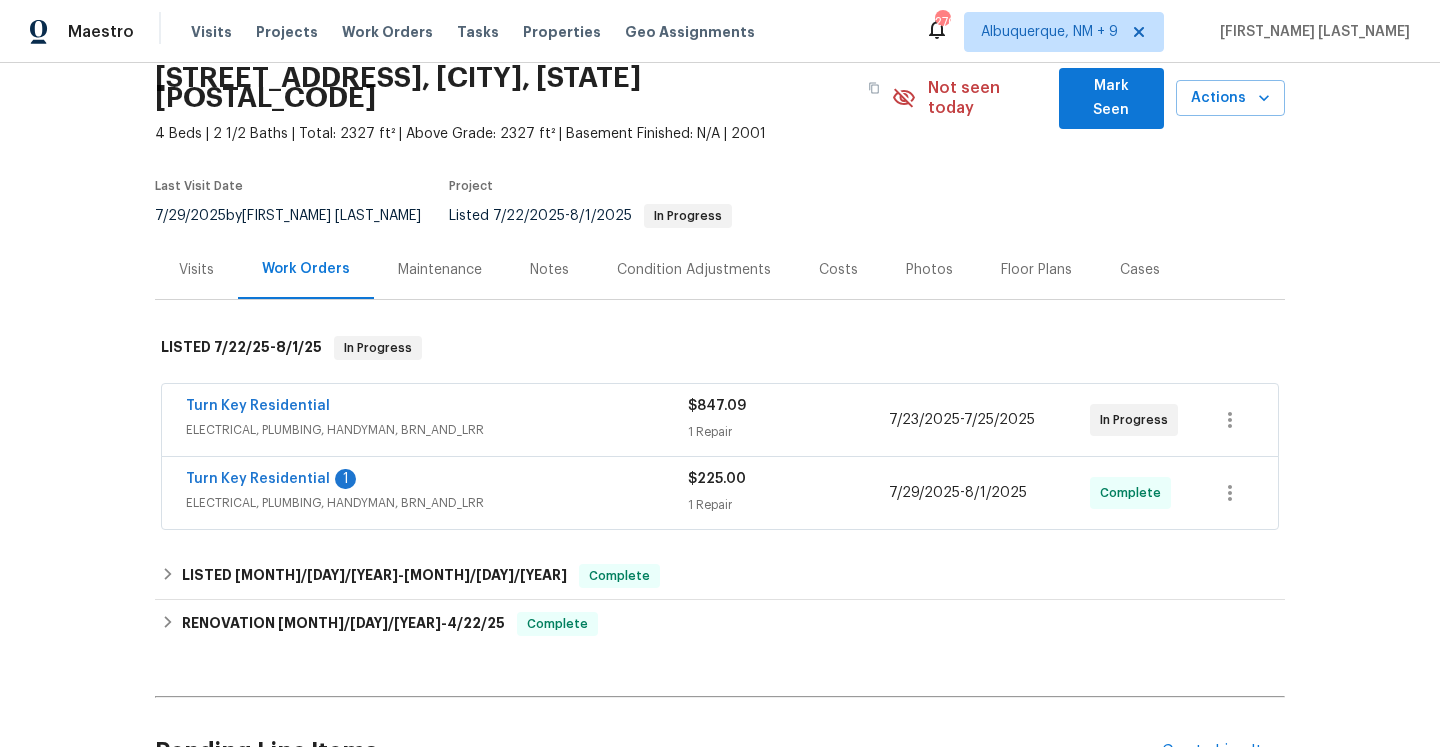 click on "ELECTRICAL, PLUMBING, HANDYMAN, BRN_AND_LRR" at bounding box center [437, 430] 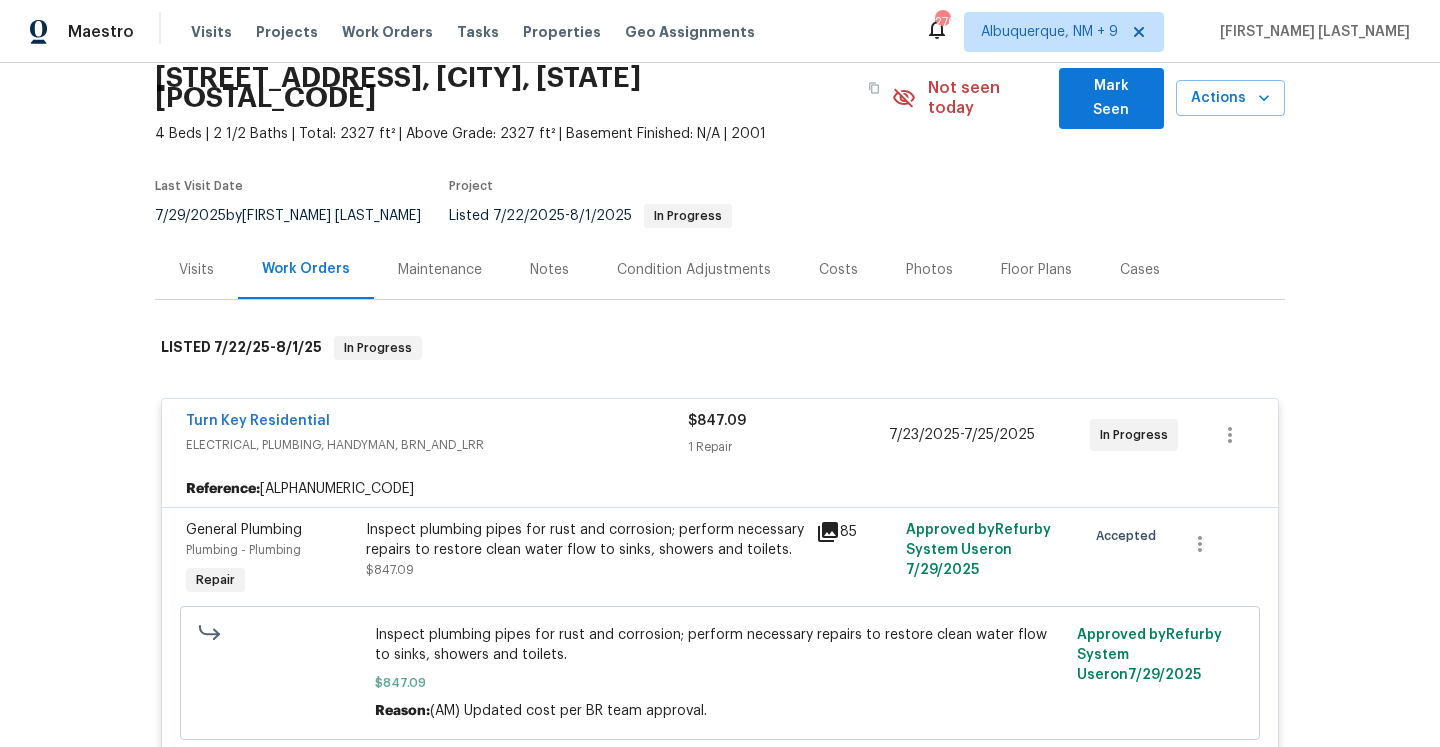 click on "Inspect plumbing pipes for rust and corrosion; perform necessary repairs to restore clean water flow to sinks, showers and toilets." at bounding box center (585, 540) 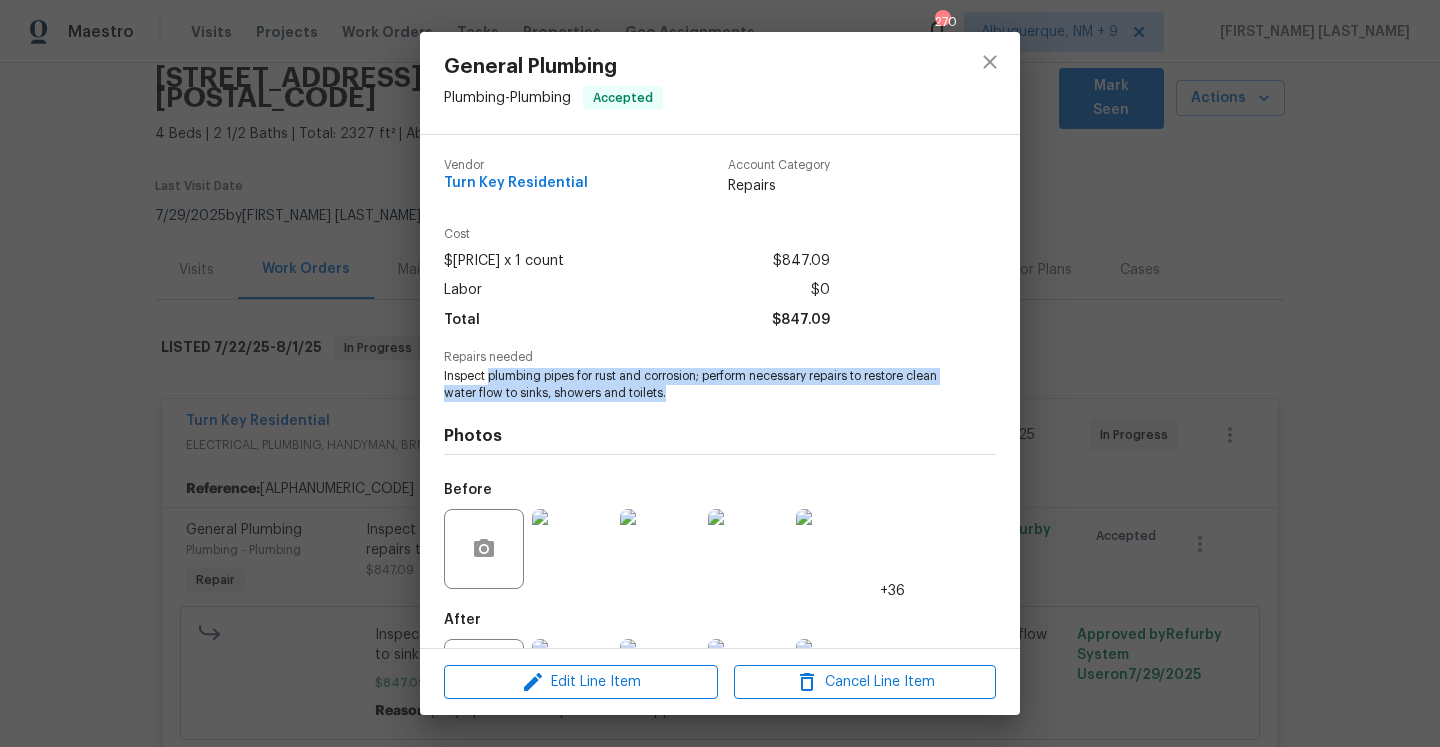 drag, startPoint x: 489, startPoint y: 378, endPoint x: 704, endPoint y: 397, distance: 215.8379 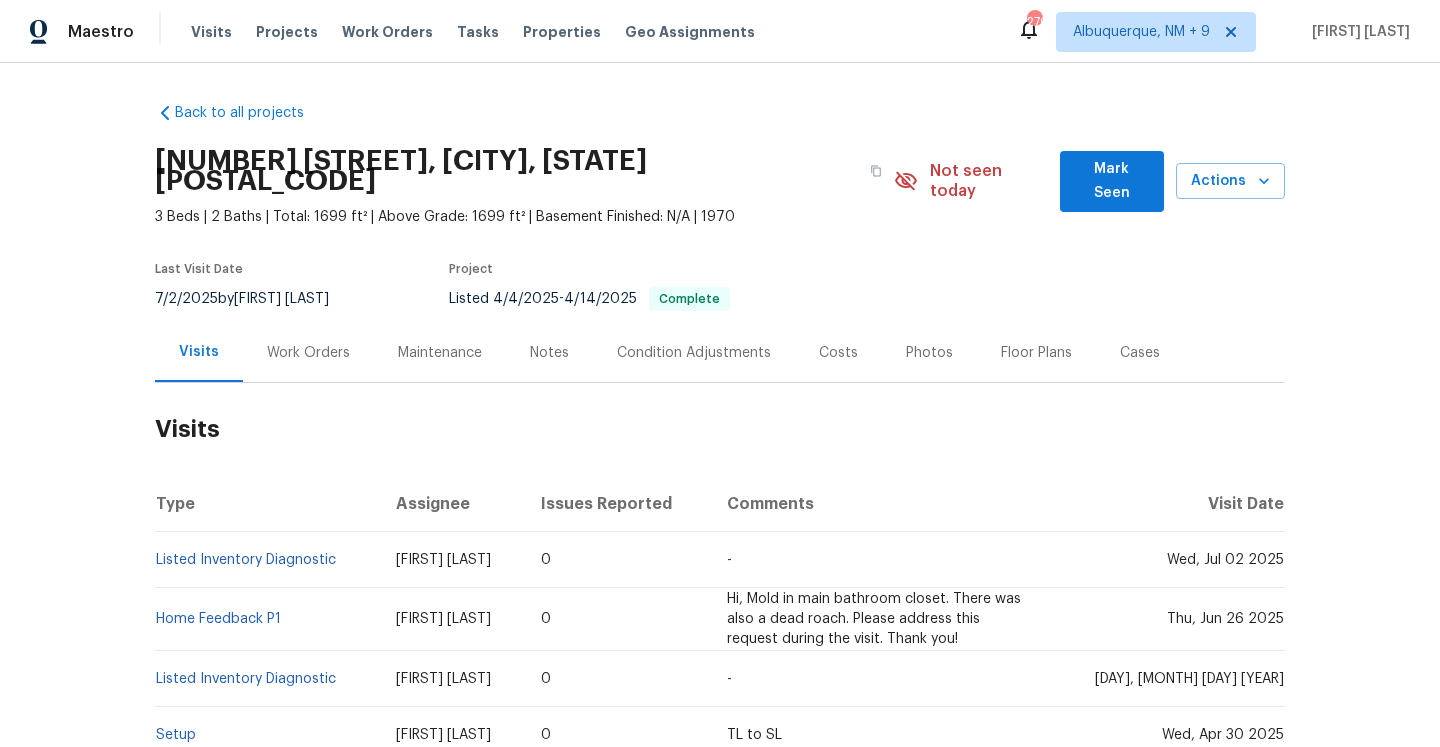 scroll, scrollTop: 0, scrollLeft: 0, axis: both 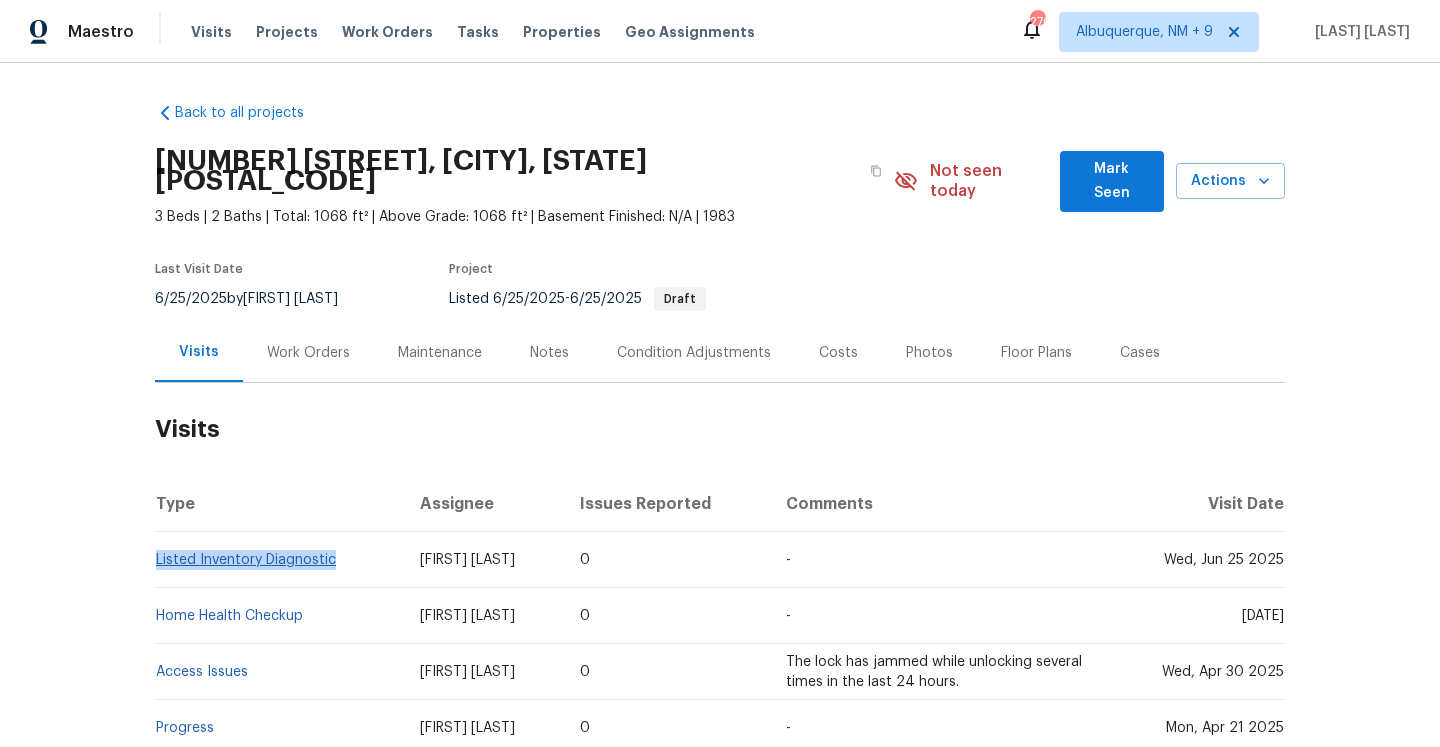 drag, startPoint x: 341, startPoint y: 542, endPoint x: 158, endPoint y: 542, distance: 183 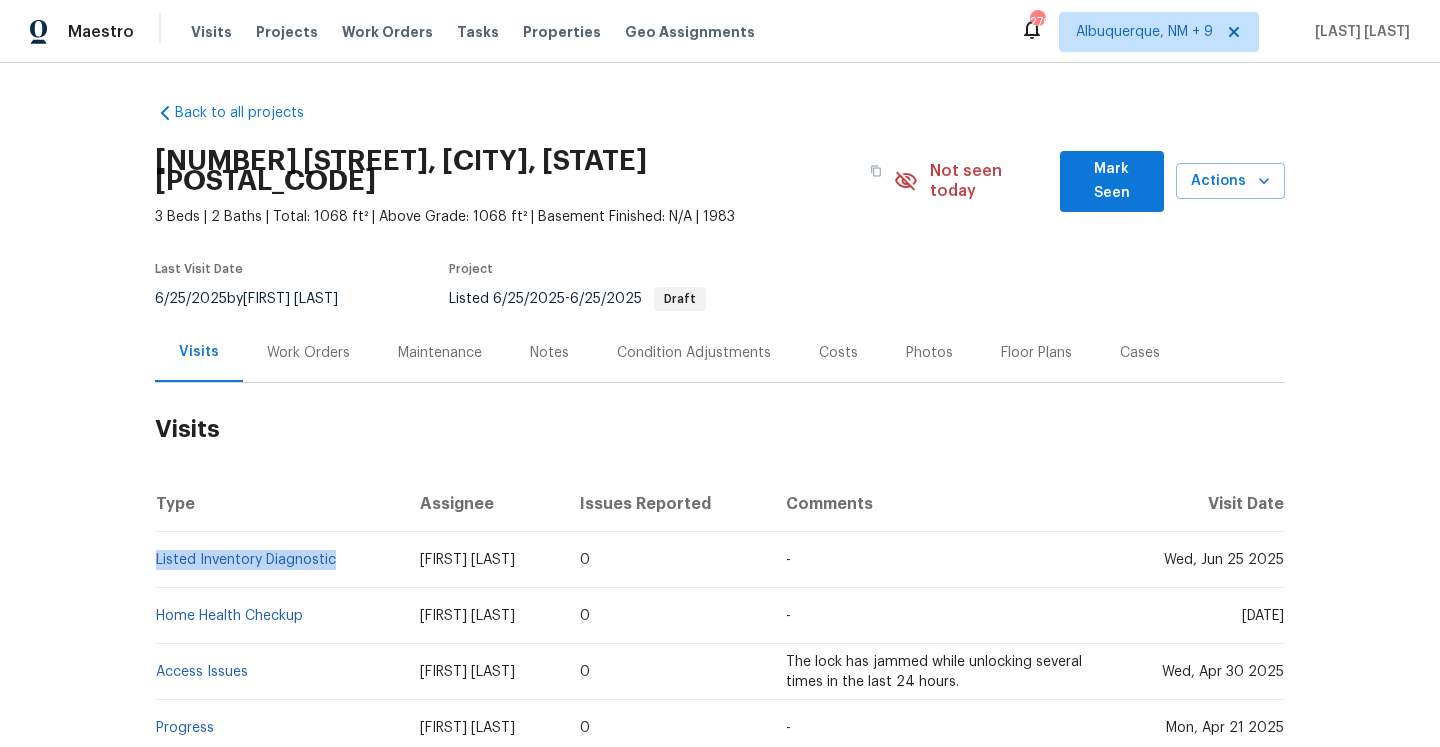 copy on "Listed Inventory Diagnostic" 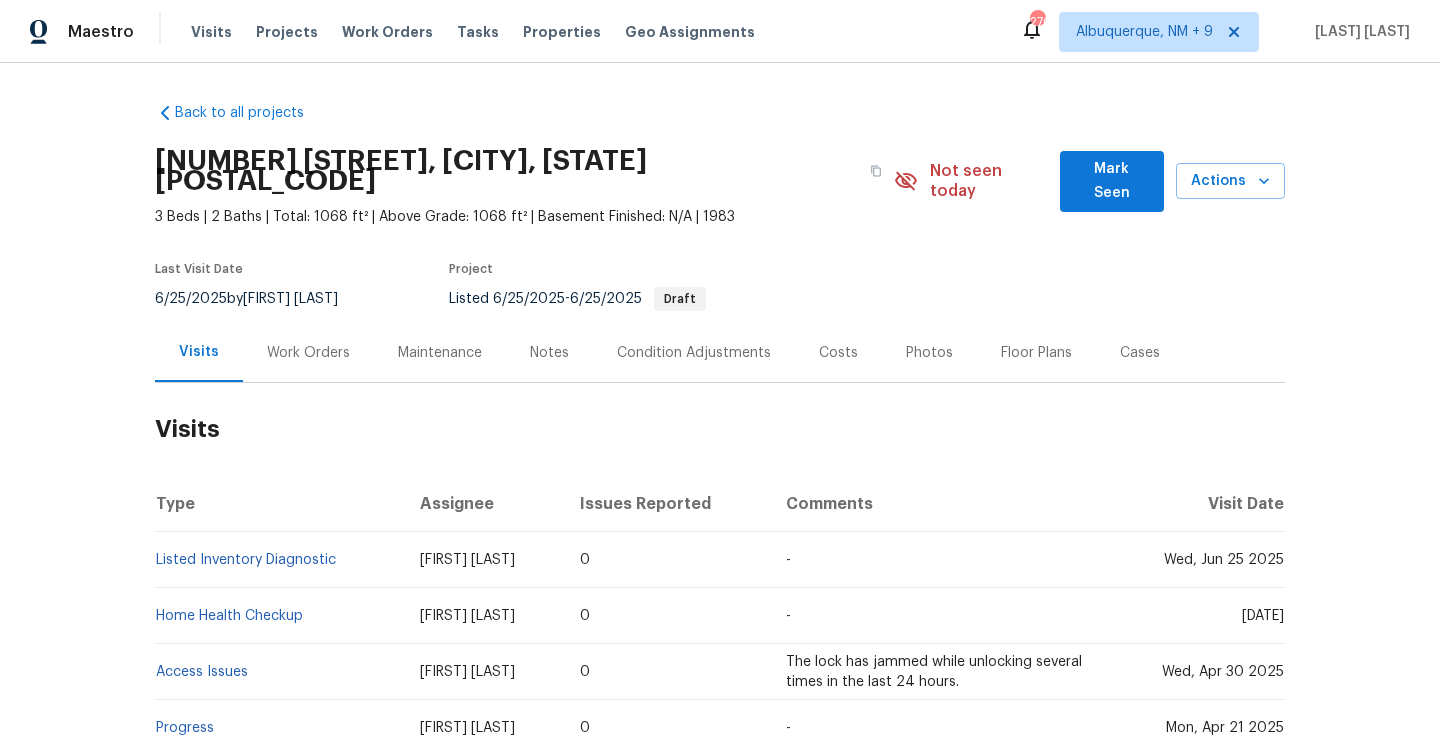 click on "Work Orders" at bounding box center (308, 353) 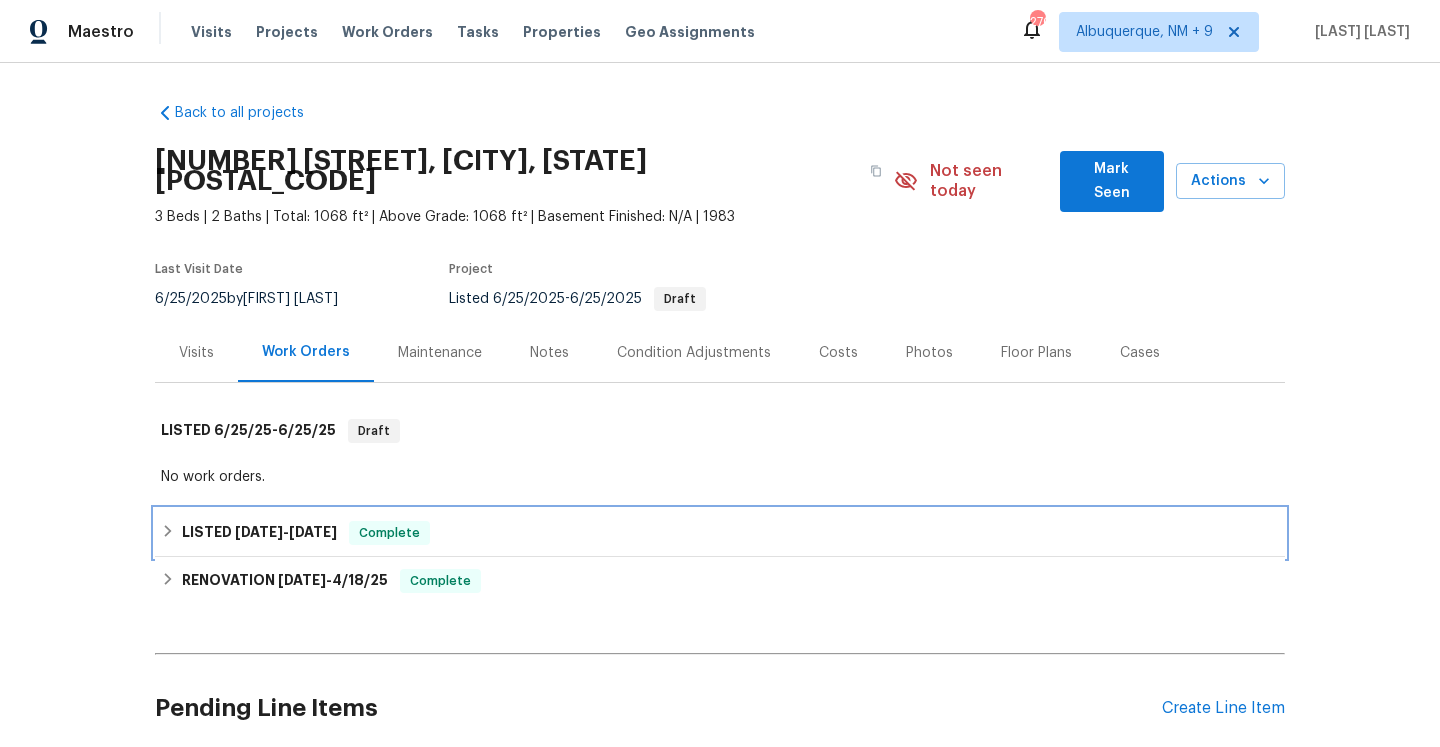 click on "[DATE]" at bounding box center (313, 532) 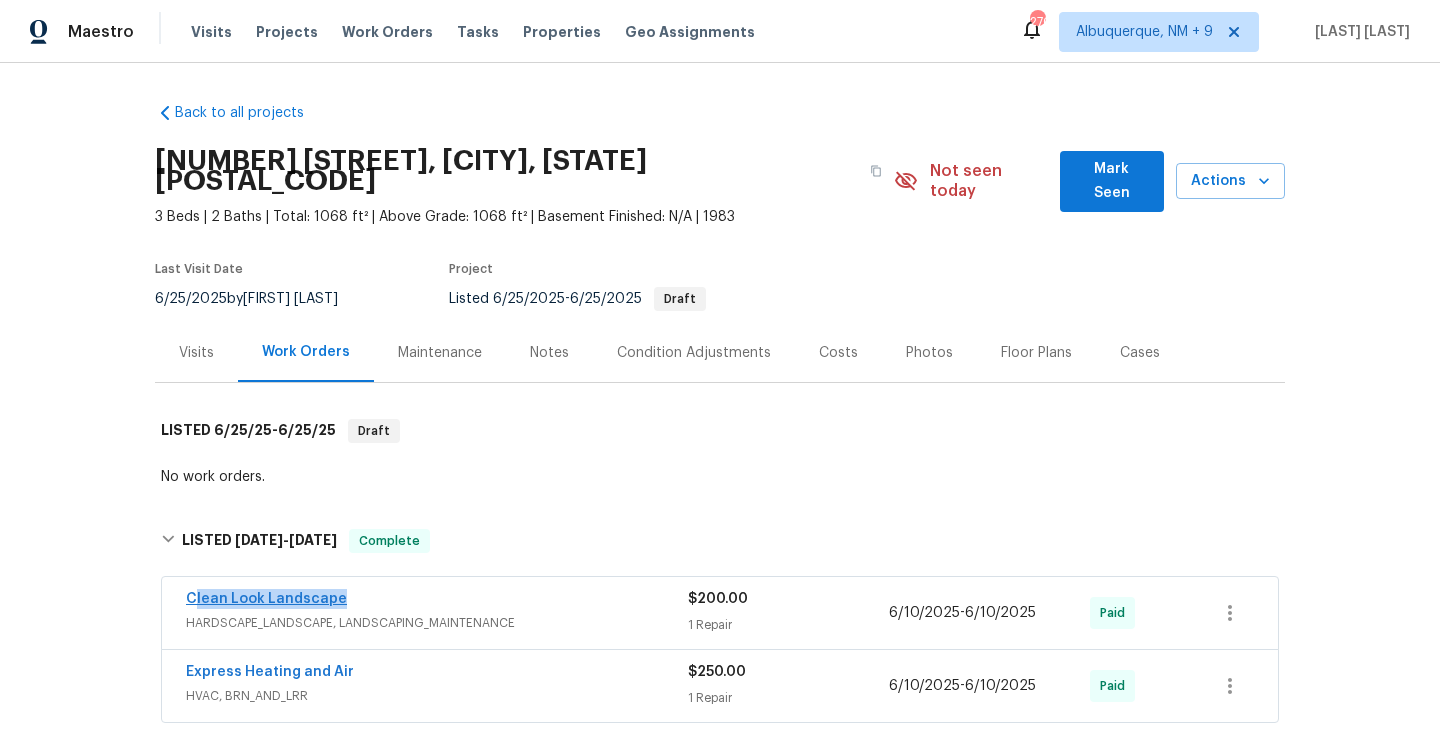 drag, startPoint x: 344, startPoint y: 579, endPoint x: 192, endPoint y: 579, distance: 152 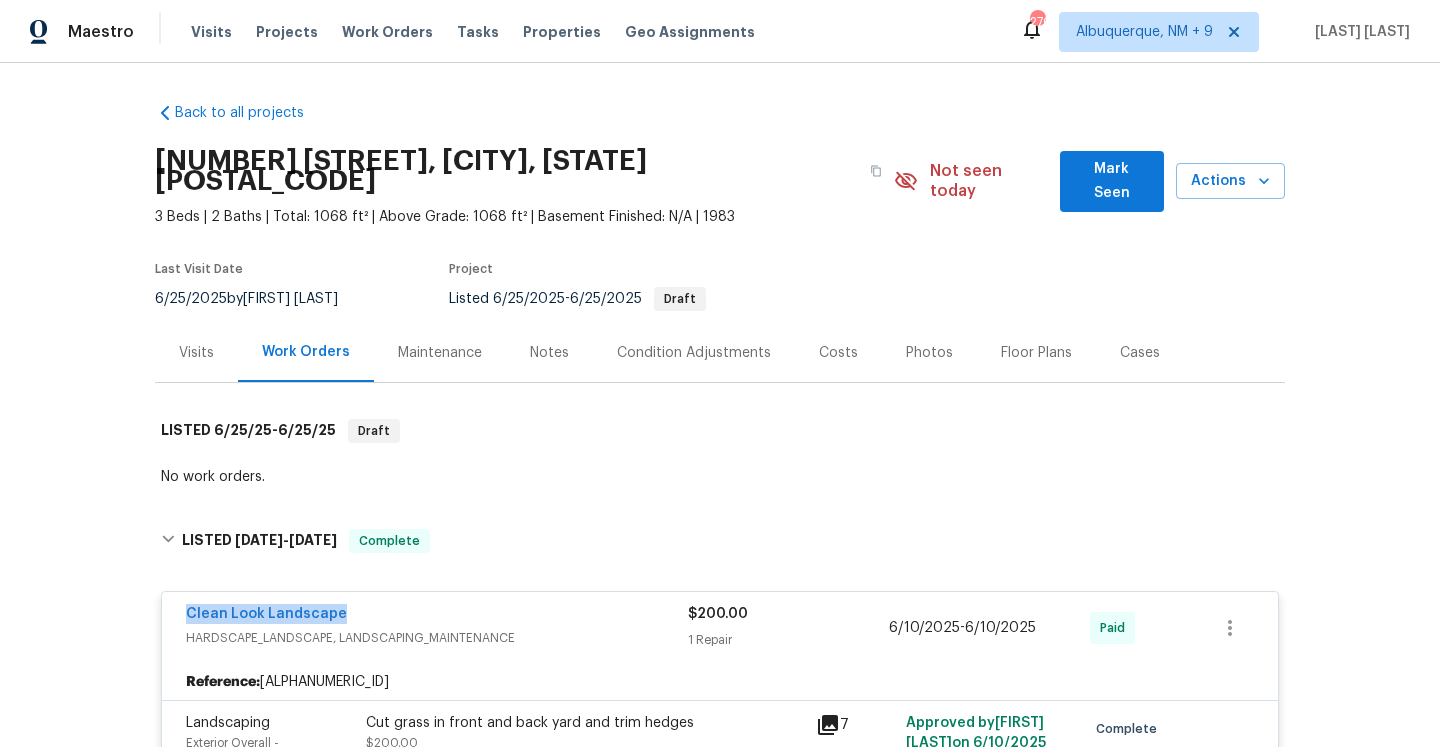 copy on "Clean Look Landscape" 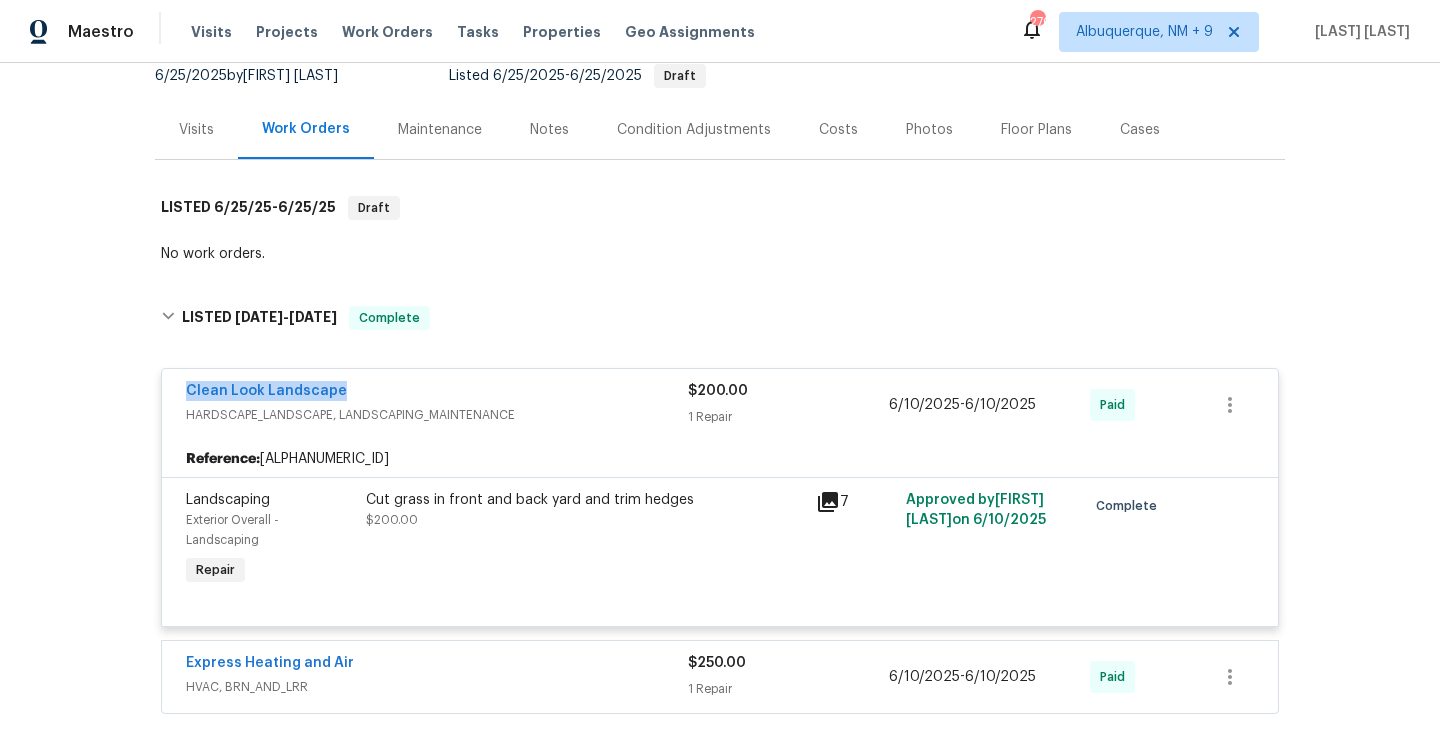 scroll, scrollTop: 174, scrollLeft: 0, axis: vertical 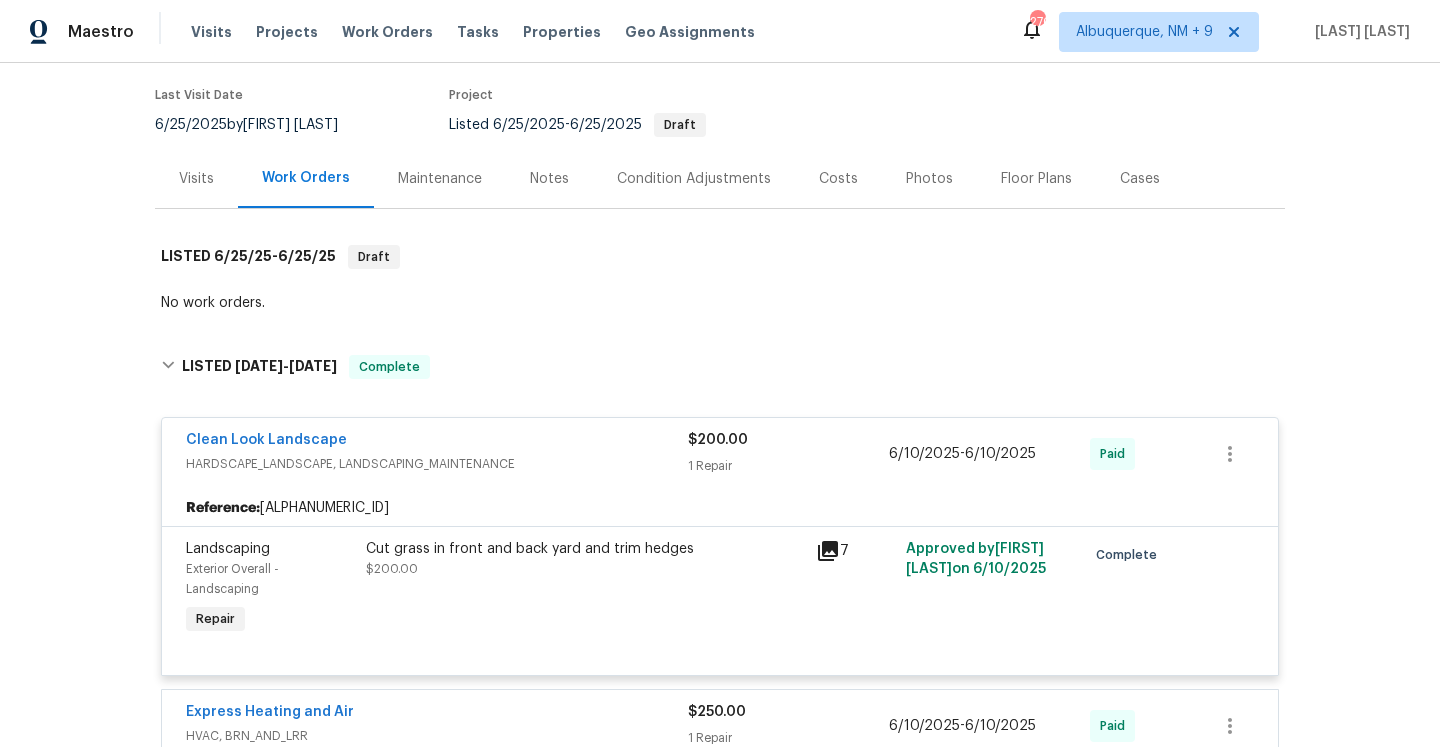 click on "Visits" at bounding box center (196, 178) 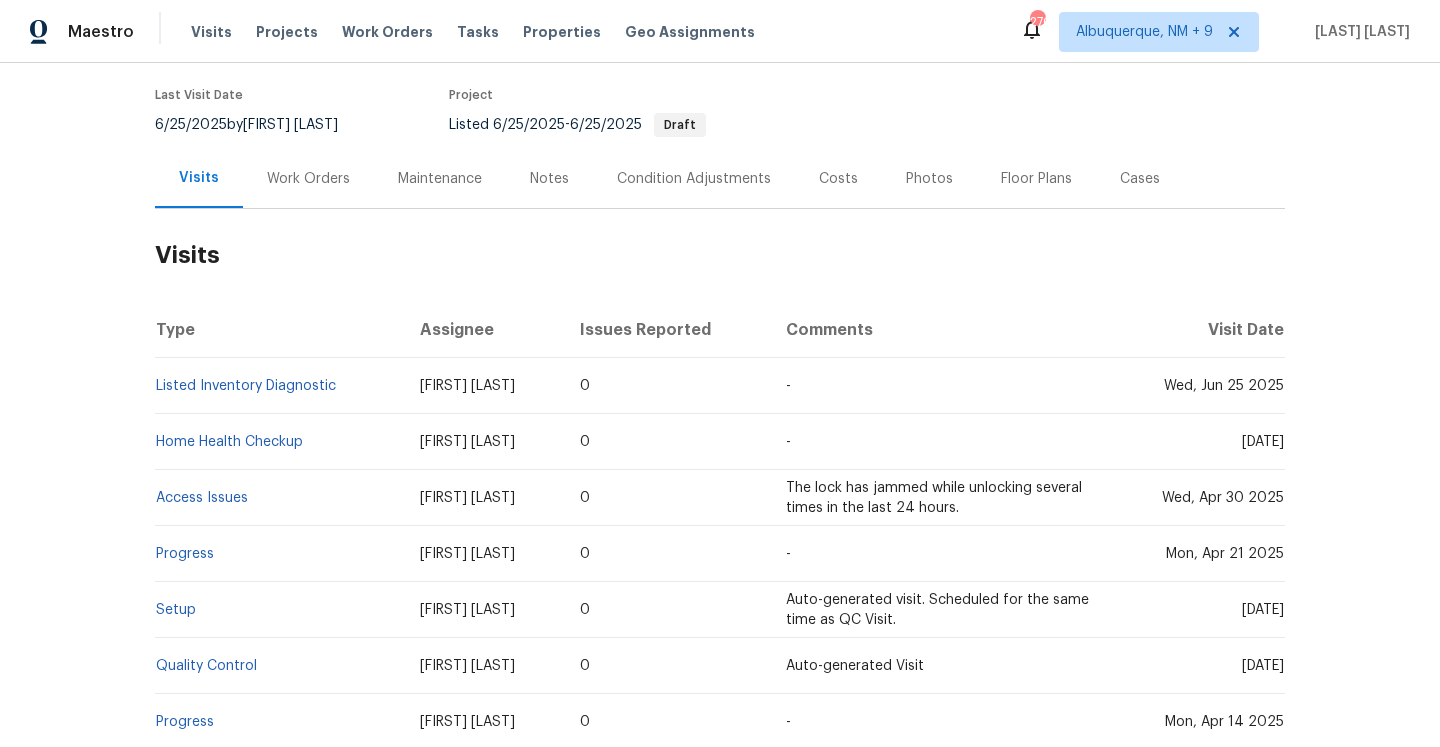 click on "Listed Inventory Diagnostic" at bounding box center [279, 386] 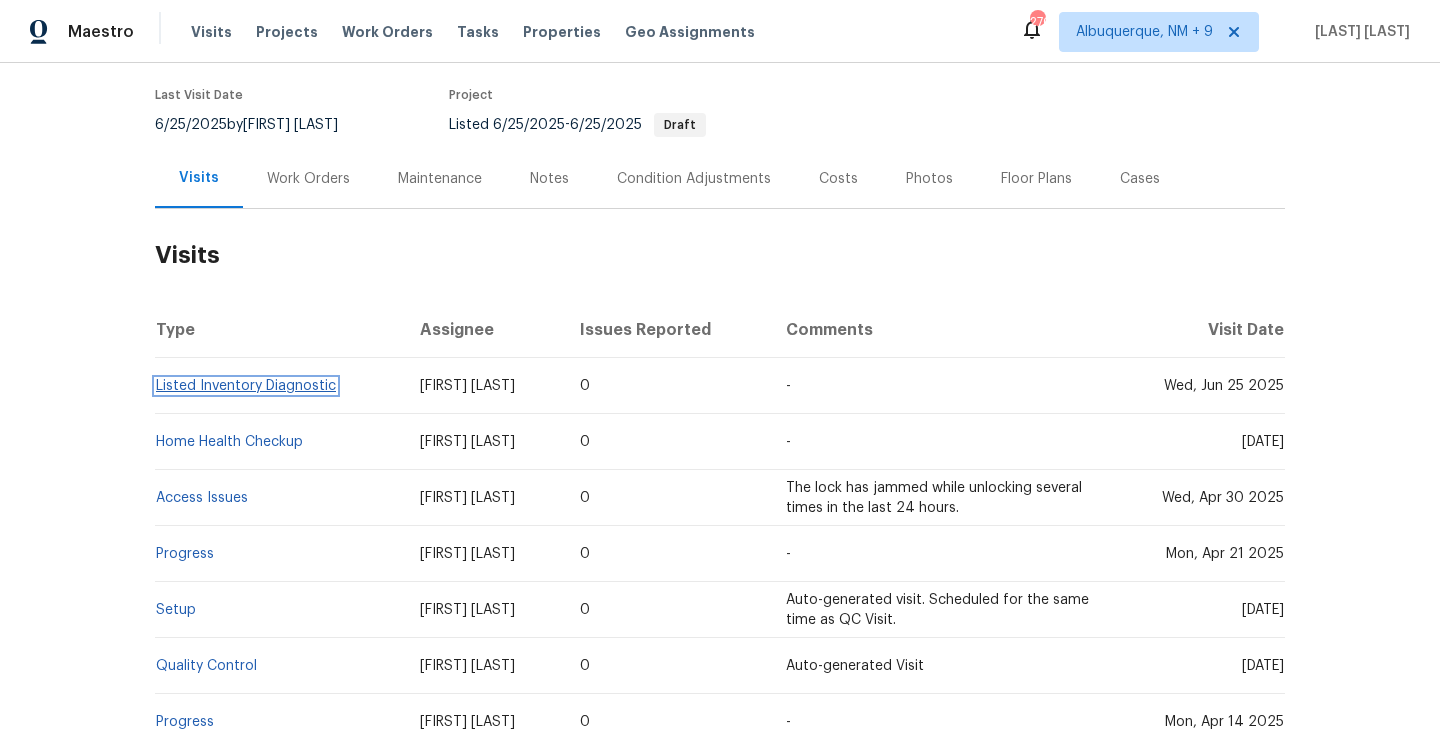 click on "Listed Inventory Diagnostic" at bounding box center (246, 386) 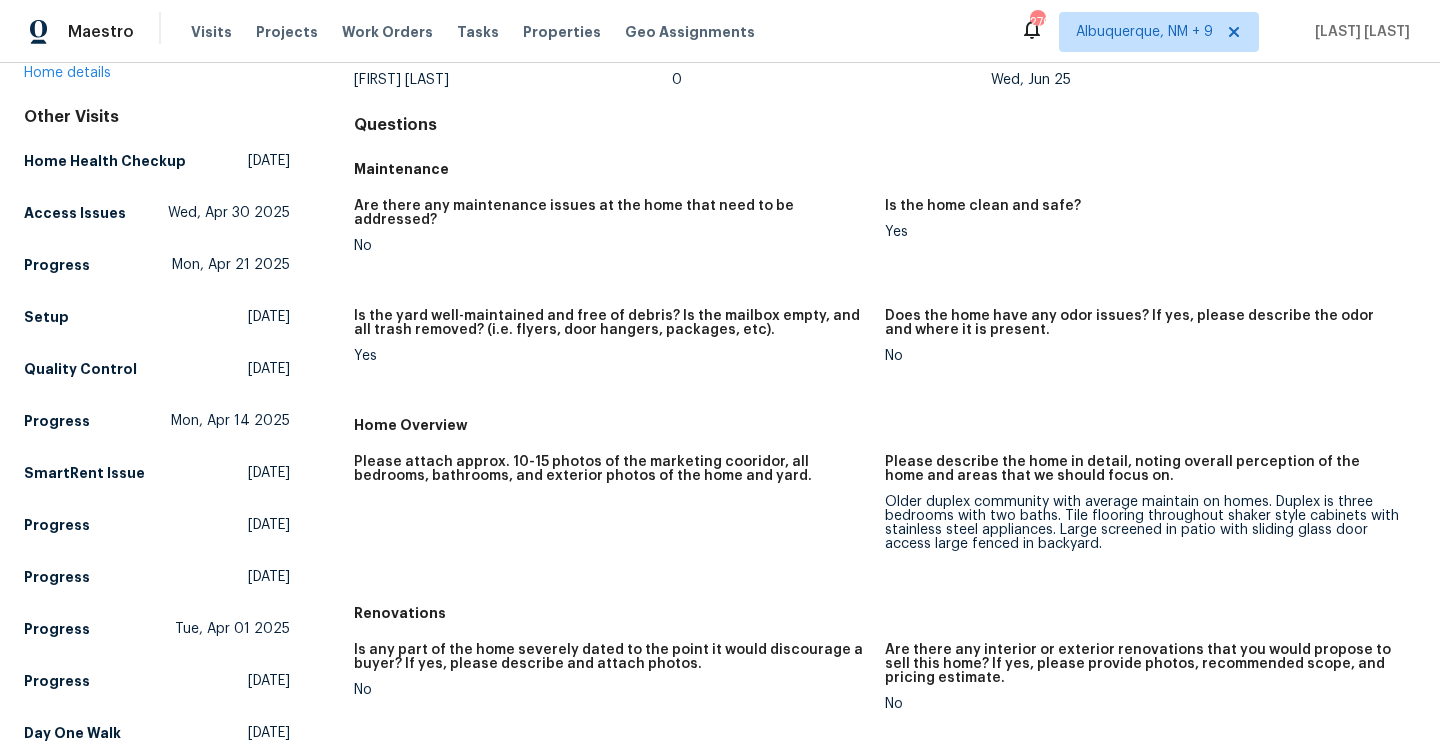 scroll, scrollTop: 248, scrollLeft: 0, axis: vertical 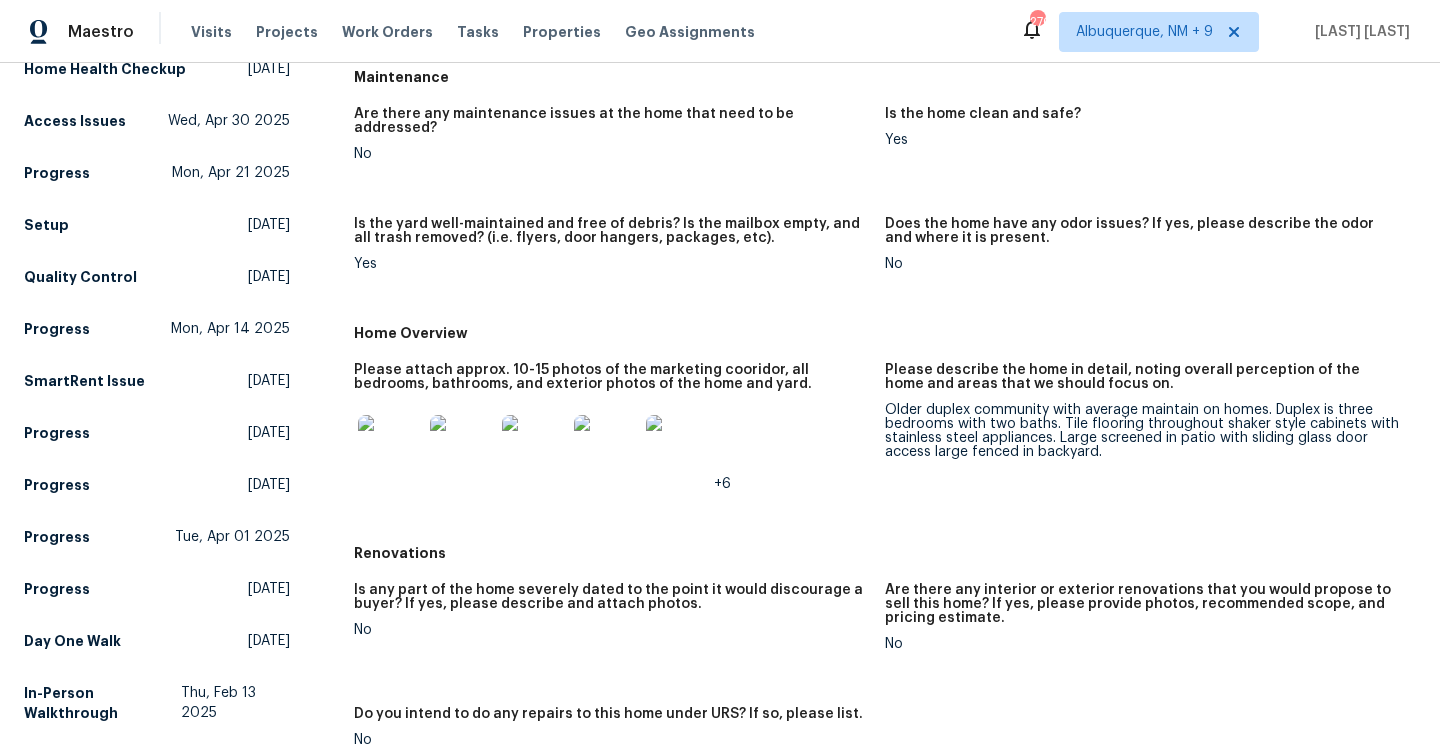 click on "Older duplex community with average maintain on homes. Duplex is three bedrooms with two baths. Tile flooring throughout shaker style cabinets with stainless steel appliances. Large screened in patio with sliding glass door access large fenced in backyard." at bounding box center [1142, 431] 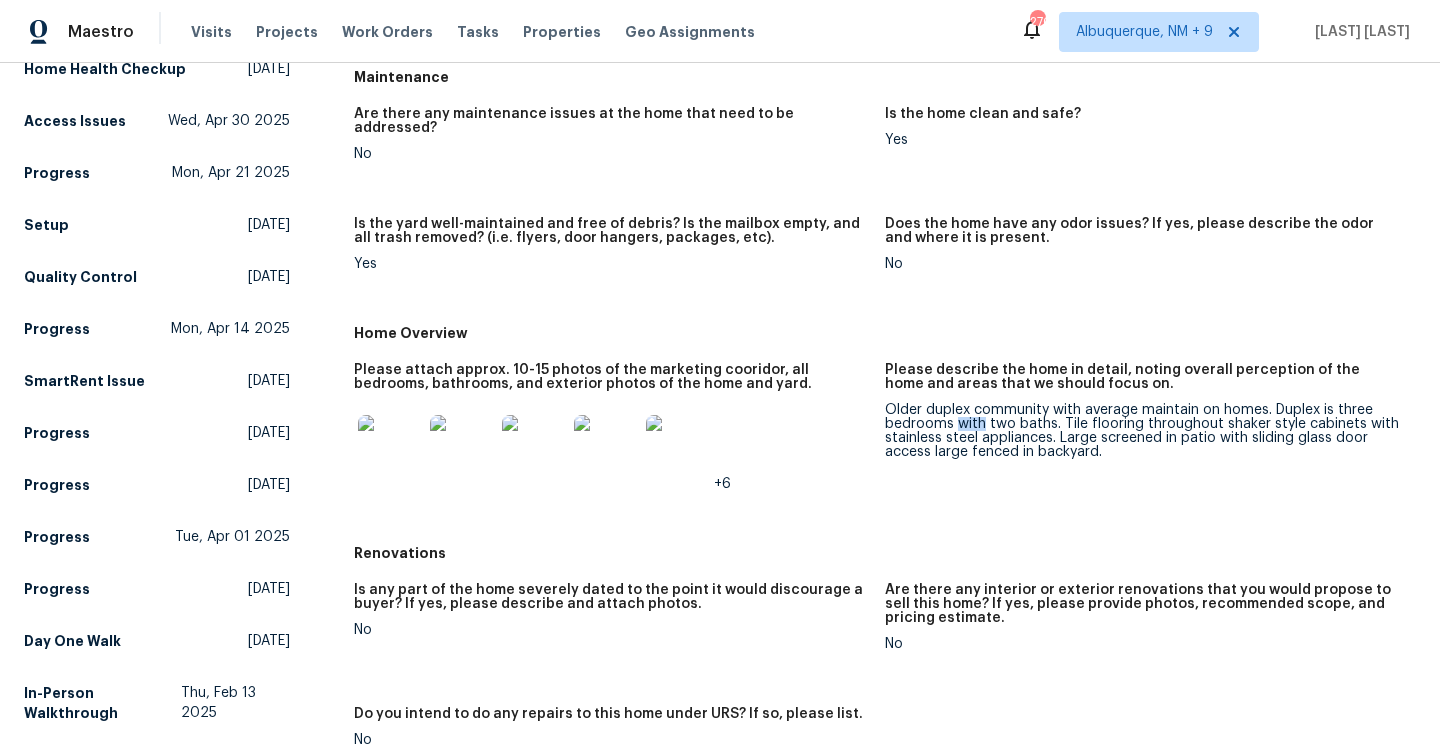 click on "Older duplex community with average maintain on homes. Duplex is three bedrooms with two baths. Tile flooring throughout shaker style cabinets with stainless steel appliances. Large screened in patio with sliding glass door access large fenced in backyard." at bounding box center (1142, 431) 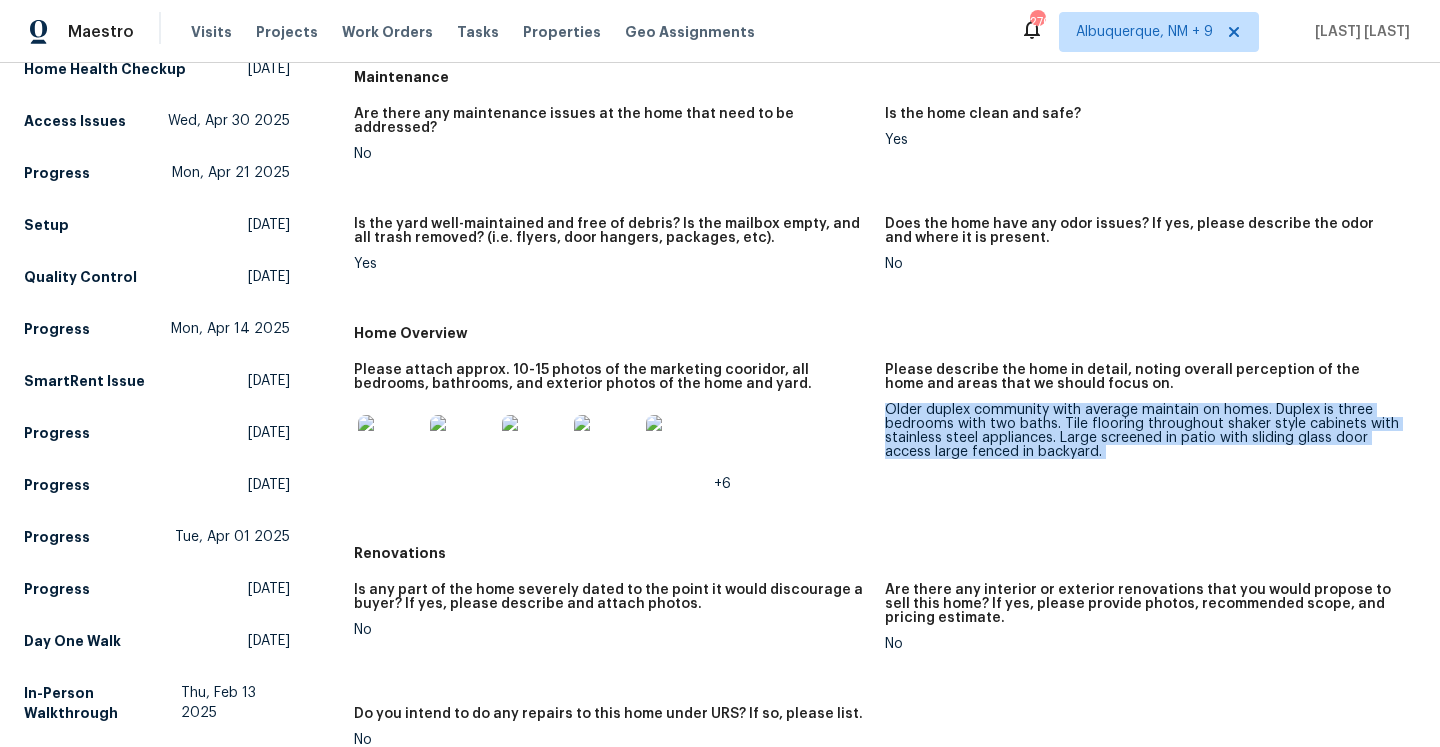 click on "Older duplex community with average maintain on homes. Duplex is three bedrooms with two baths. Tile flooring throughout shaker style cabinets with stainless steel appliances. Large screened in patio with sliding glass door access large fenced in backyard." at bounding box center (1142, 431) 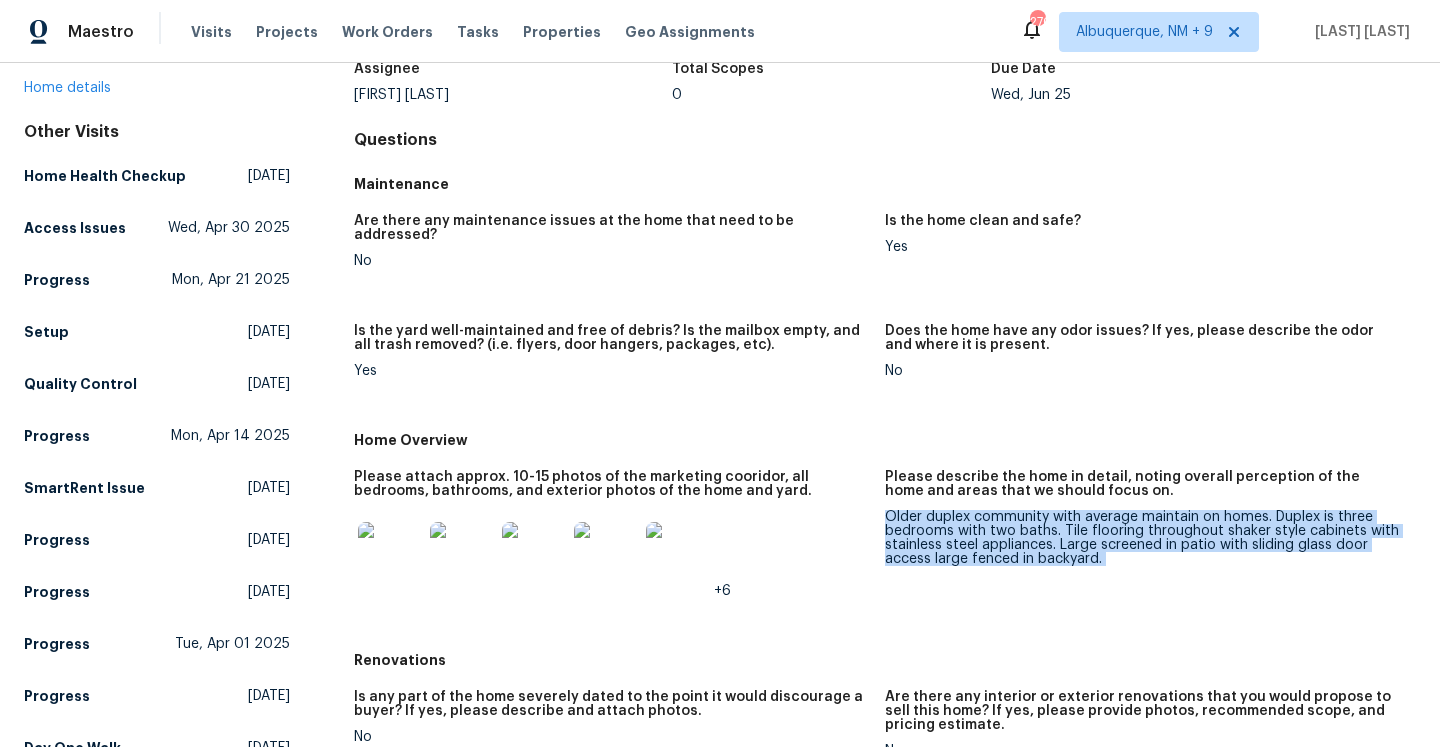 scroll, scrollTop: 0, scrollLeft: 0, axis: both 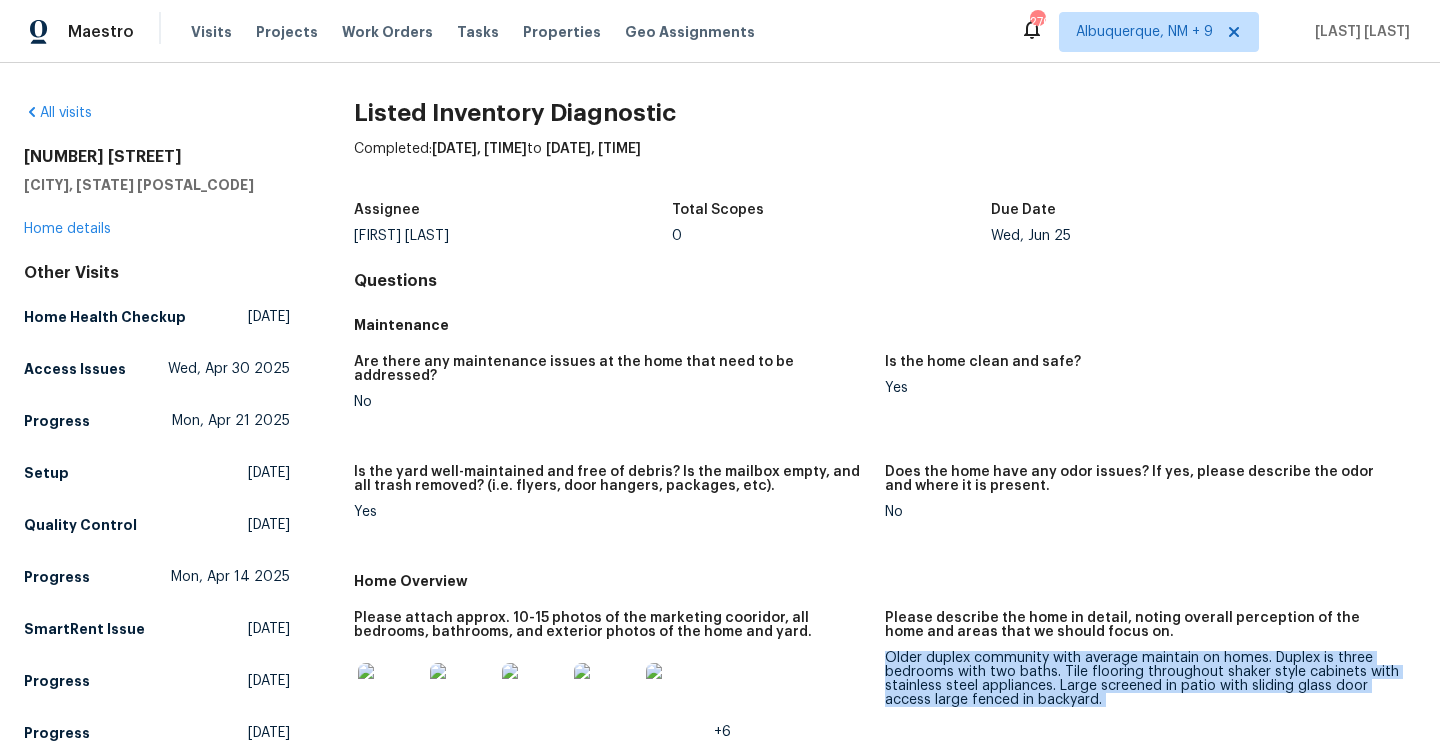 click at bounding box center [390, 695] 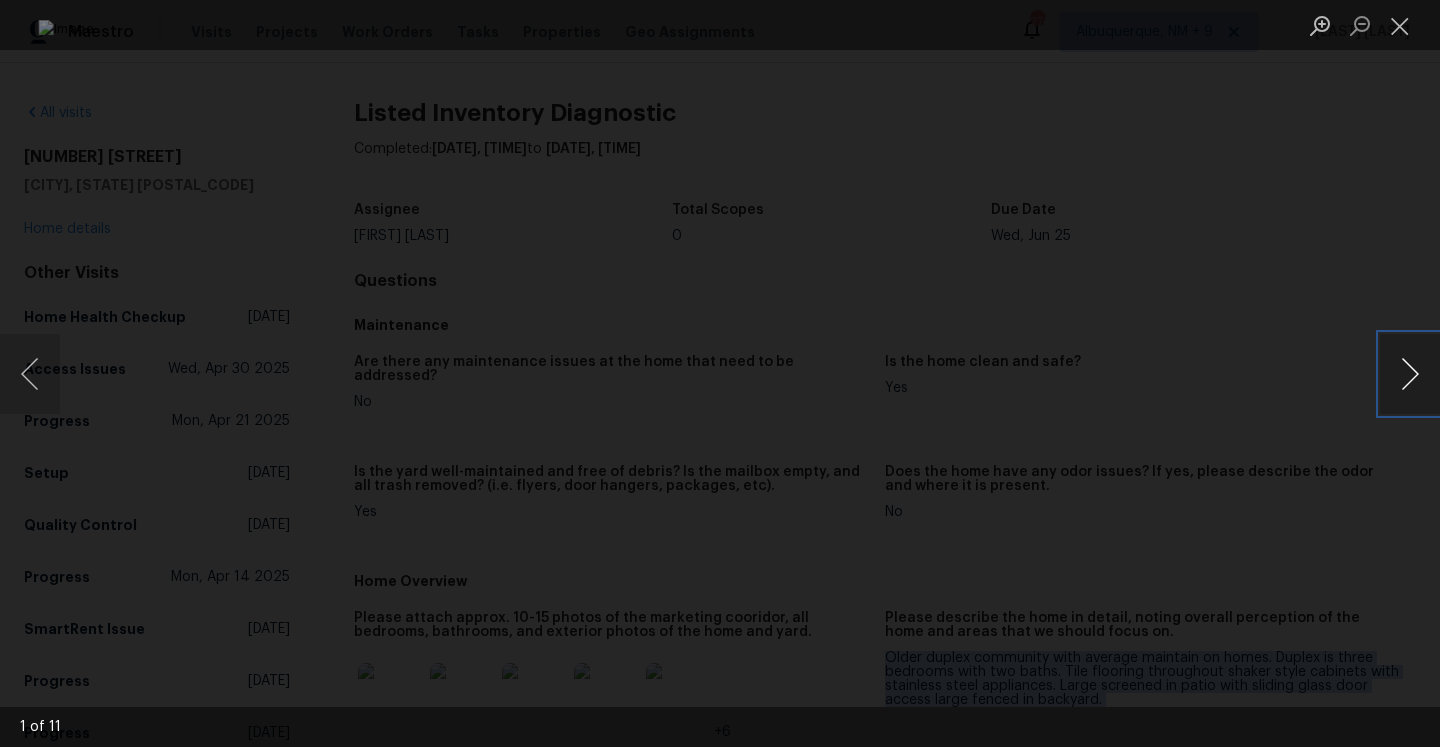 click at bounding box center [1410, 374] 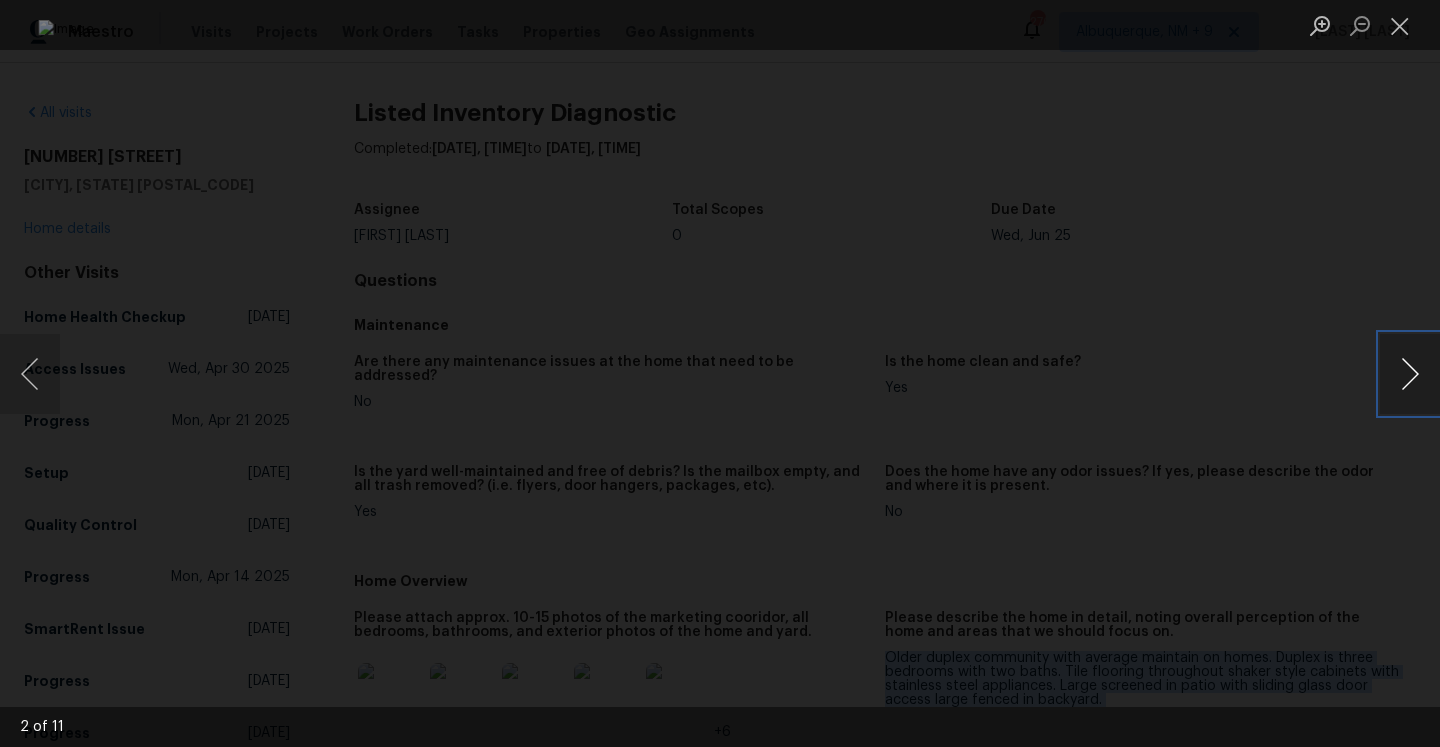 click at bounding box center (1410, 374) 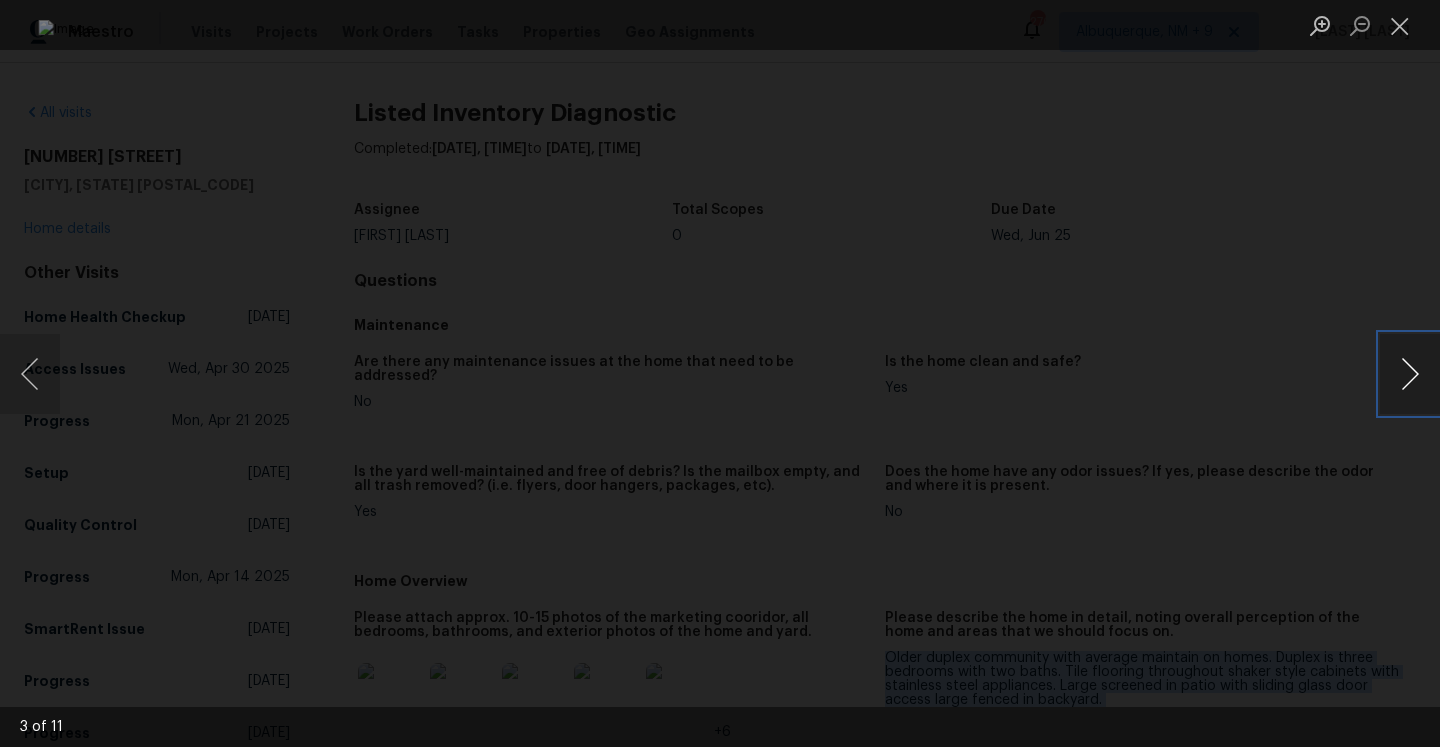 click at bounding box center [1410, 374] 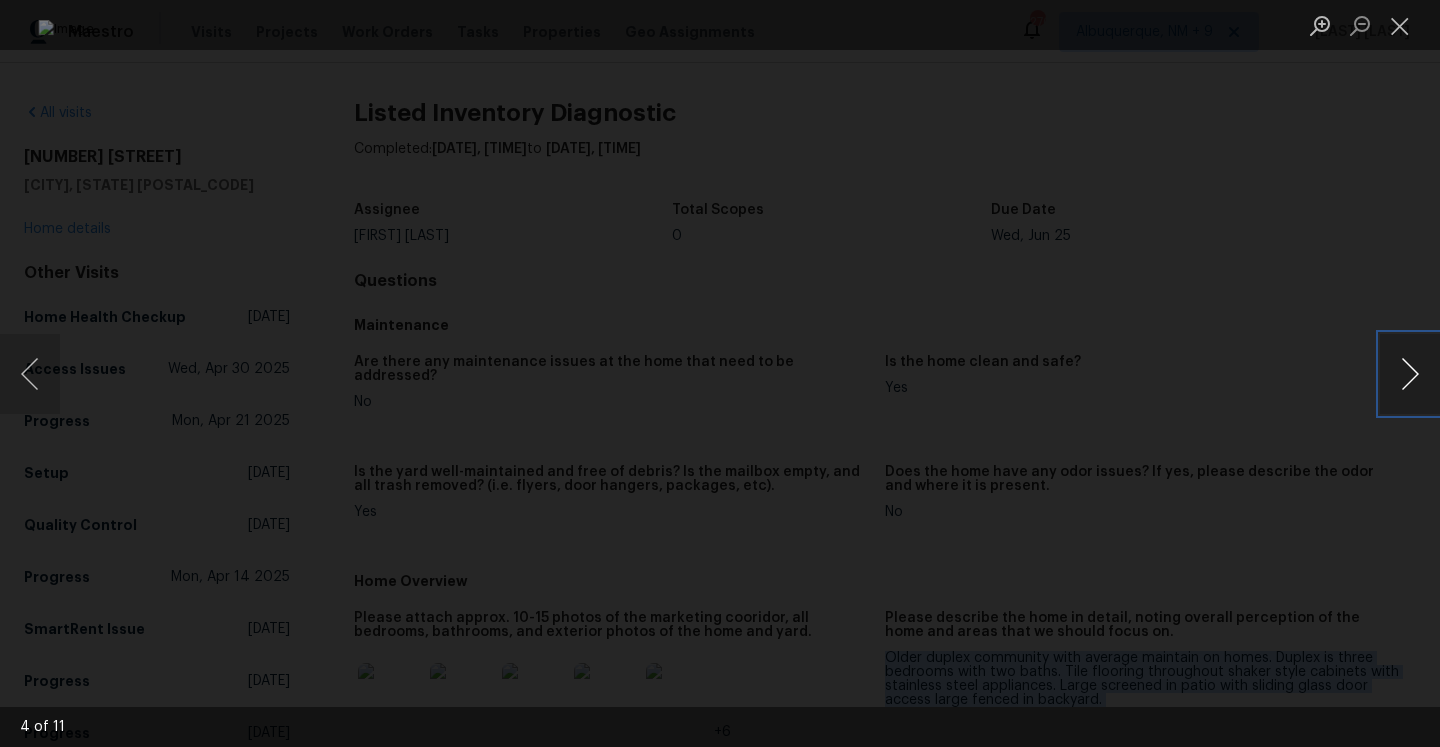 click at bounding box center (1410, 374) 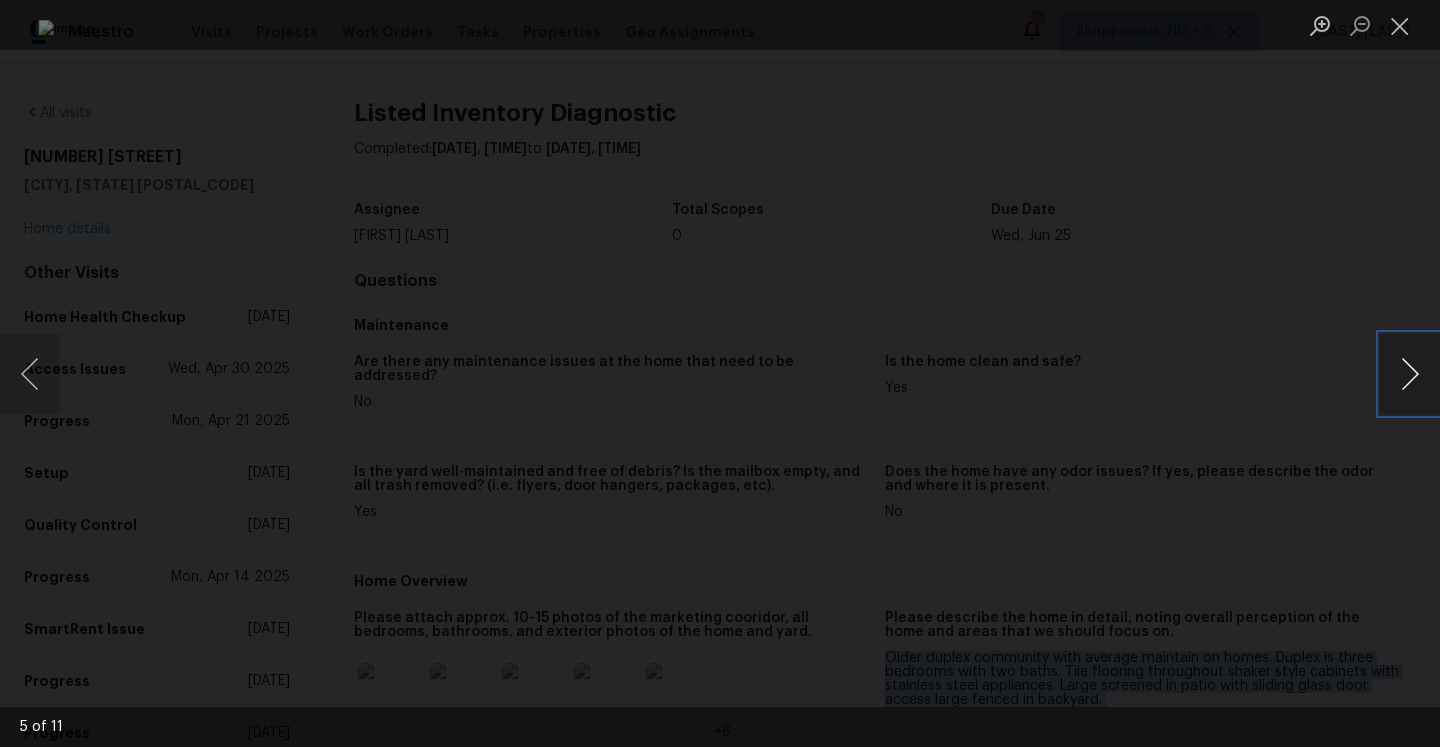 click at bounding box center [1410, 374] 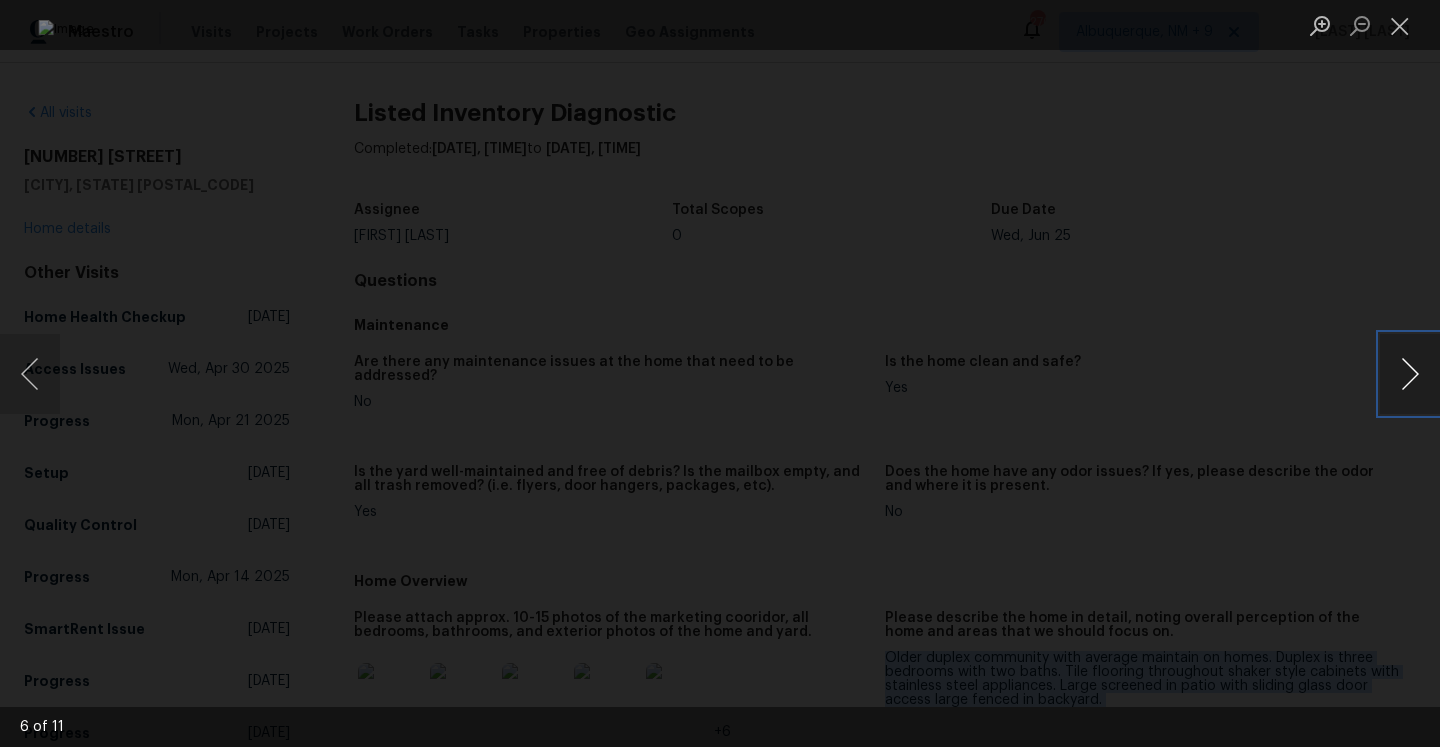 click at bounding box center [1410, 374] 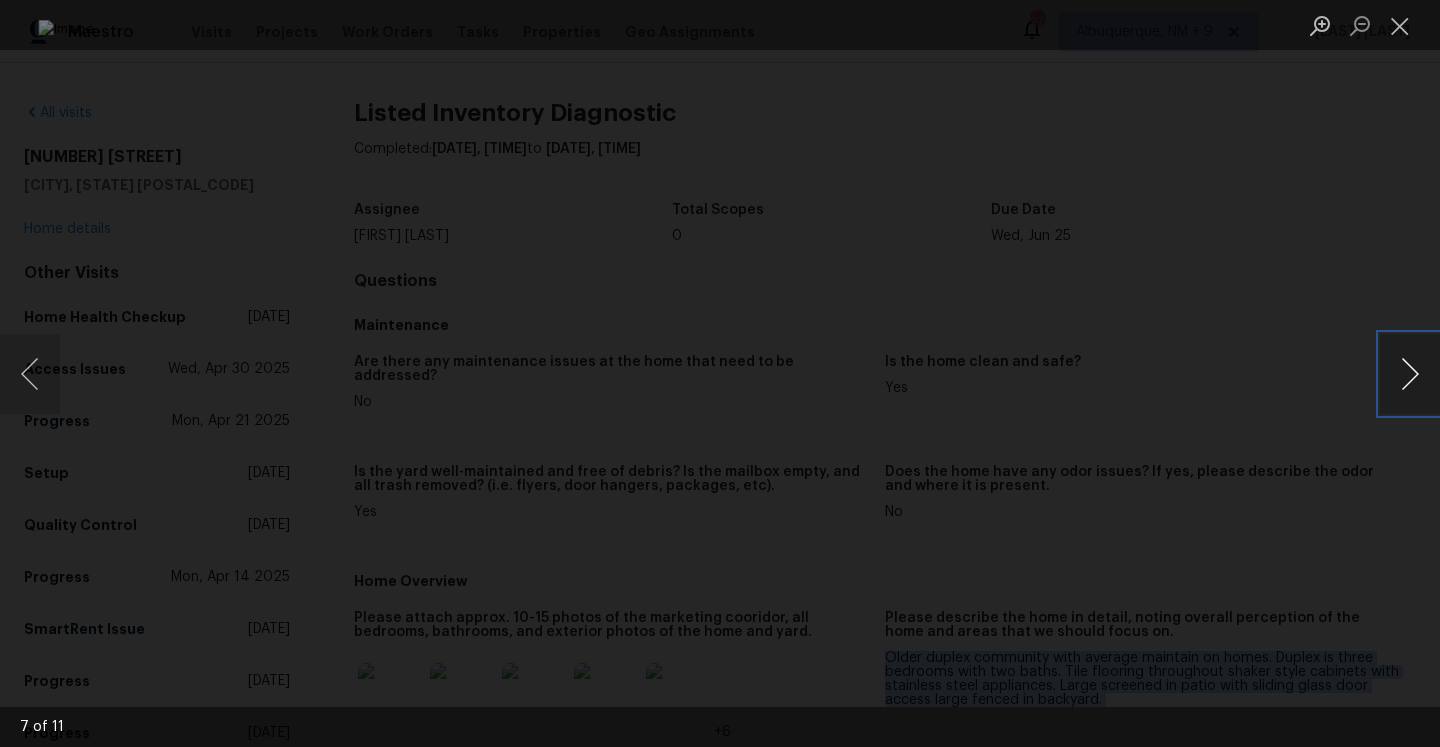 click at bounding box center [1410, 374] 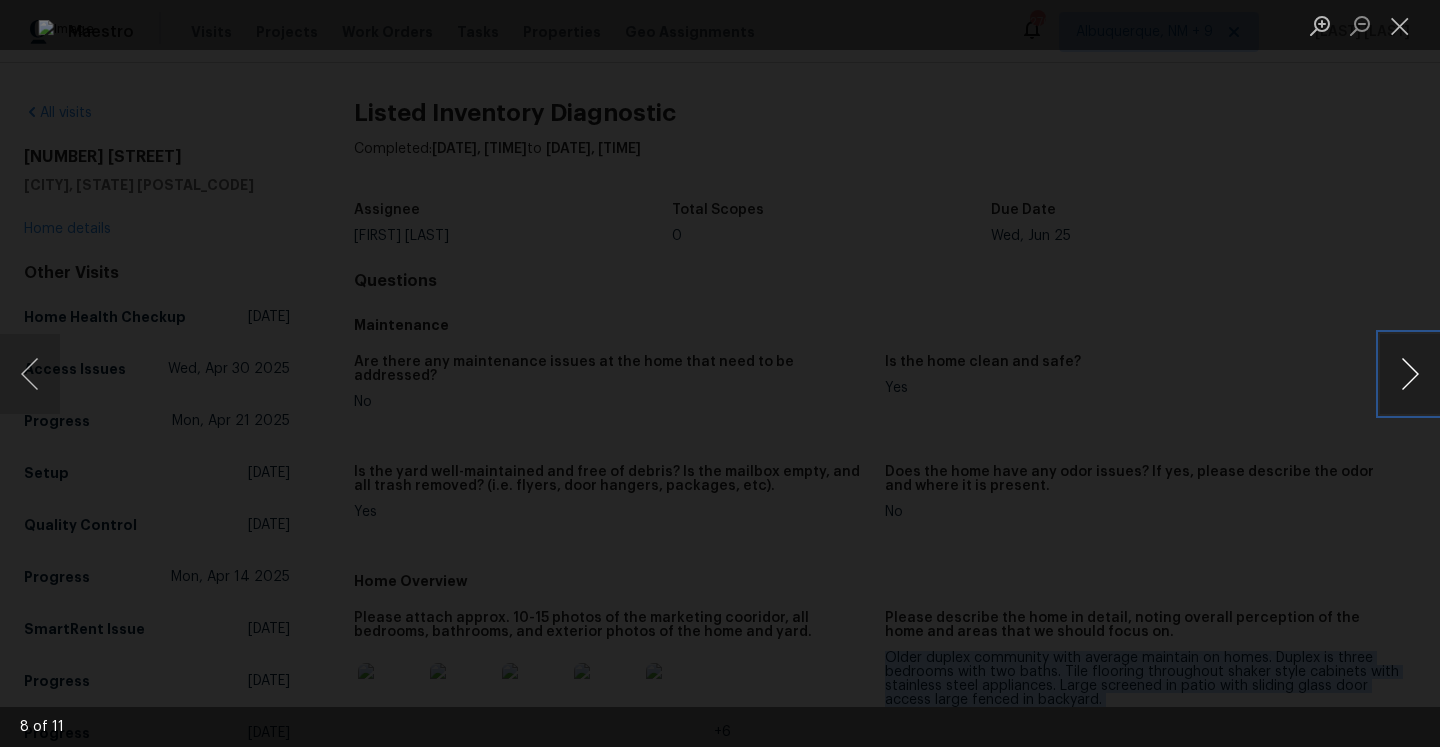 click at bounding box center [1410, 374] 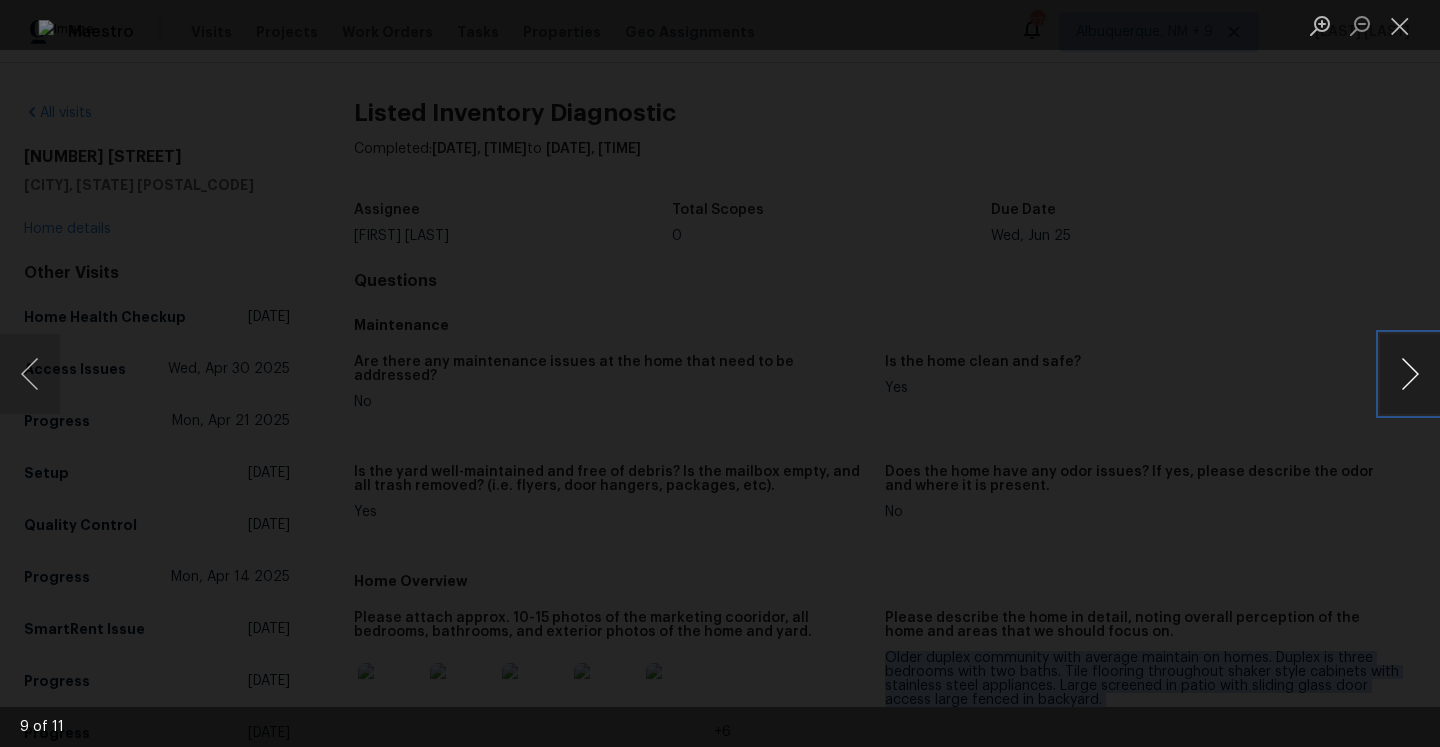 click at bounding box center [1410, 374] 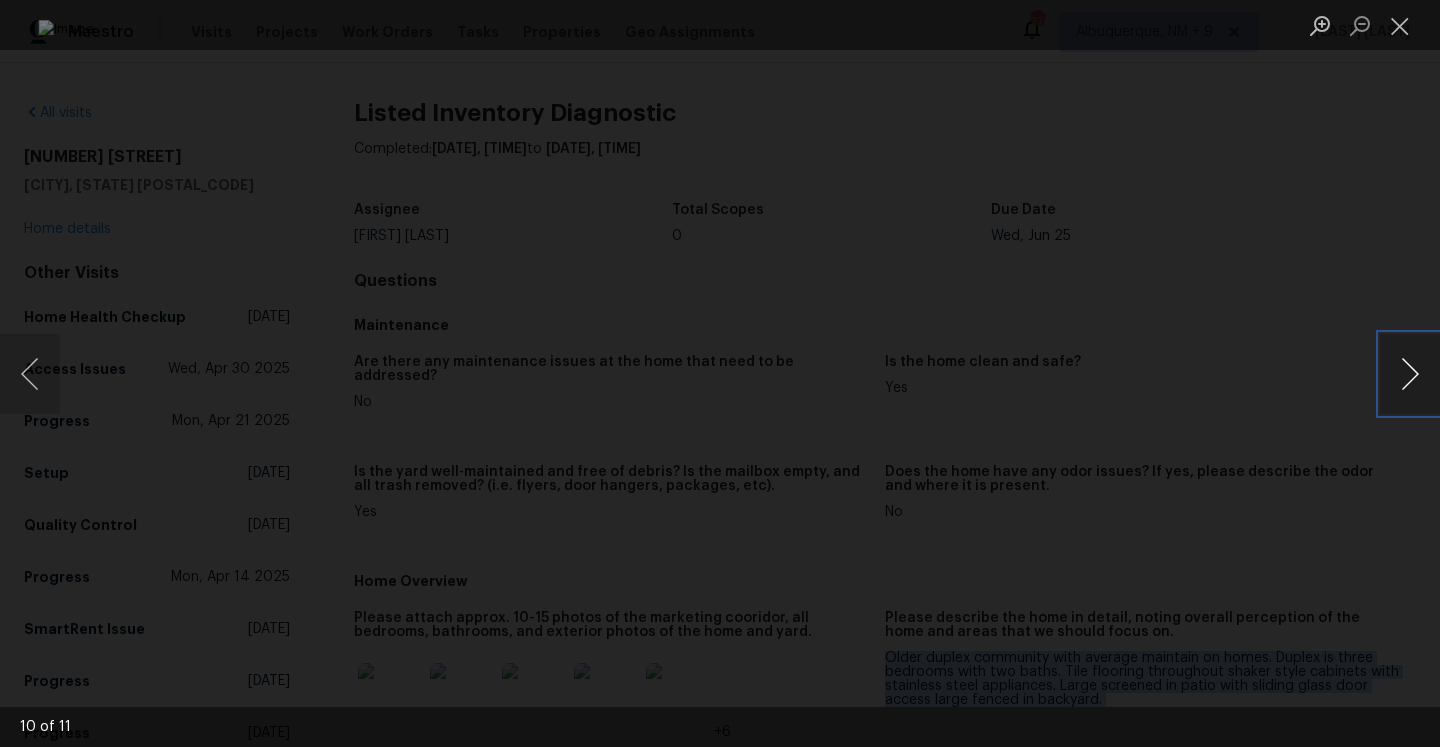 click at bounding box center [1410, 374] 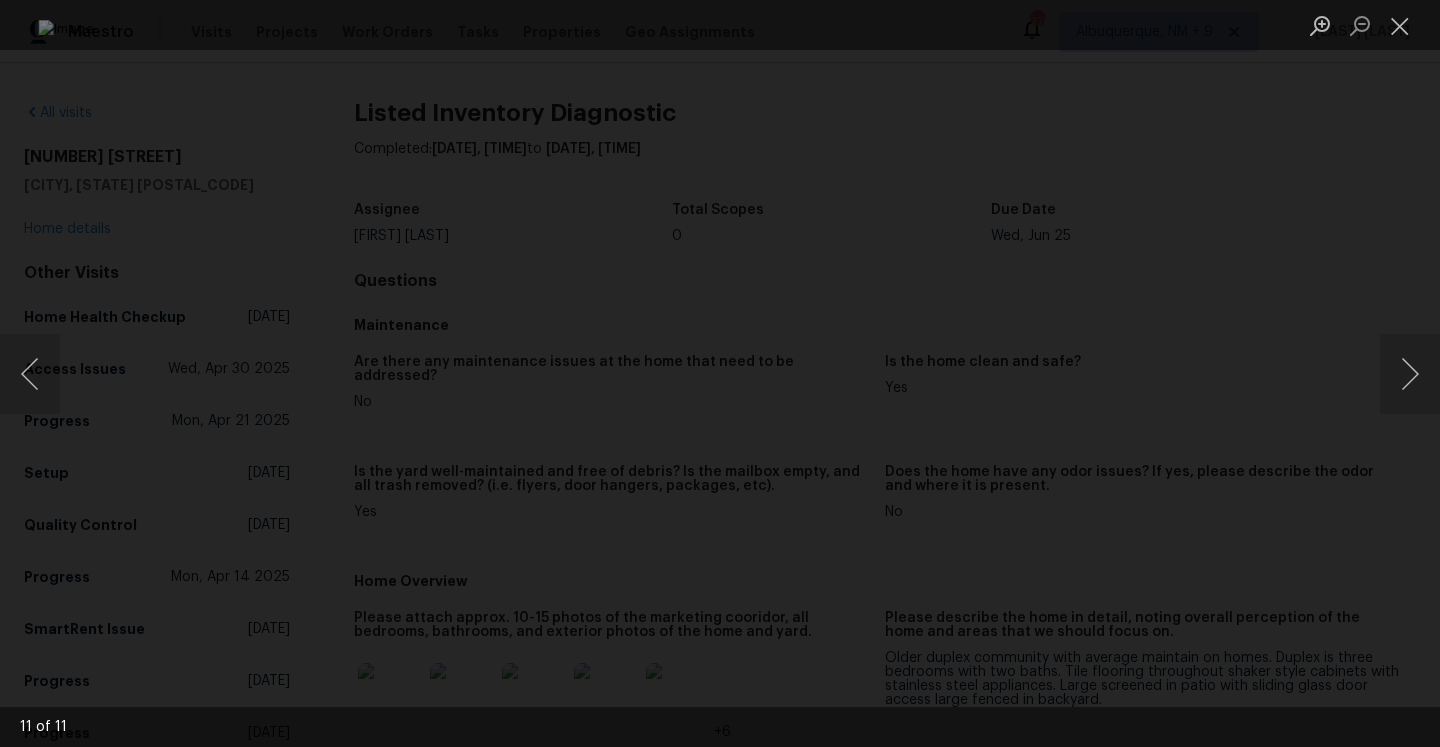 click at bounding box center [720, 373] 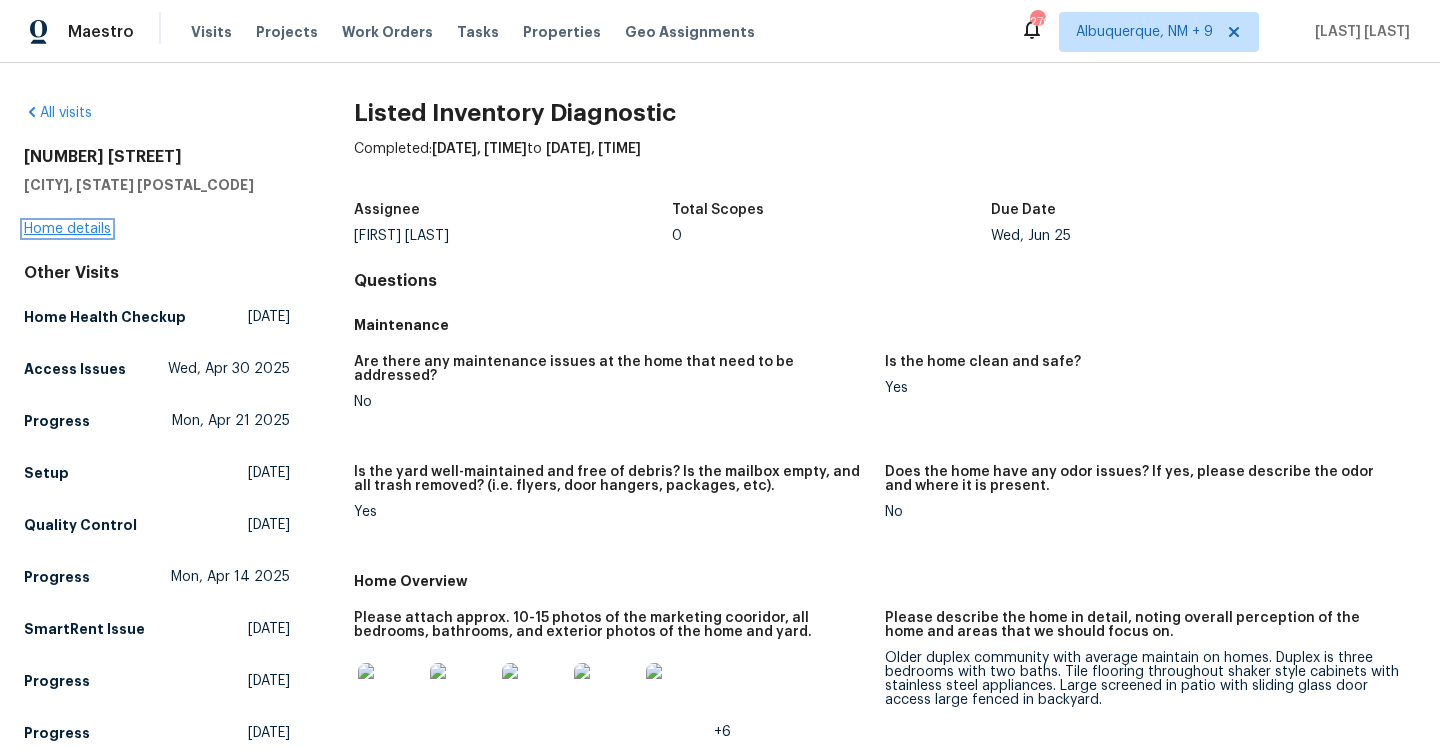 click on "Home details" at bounding box center (67, 229) 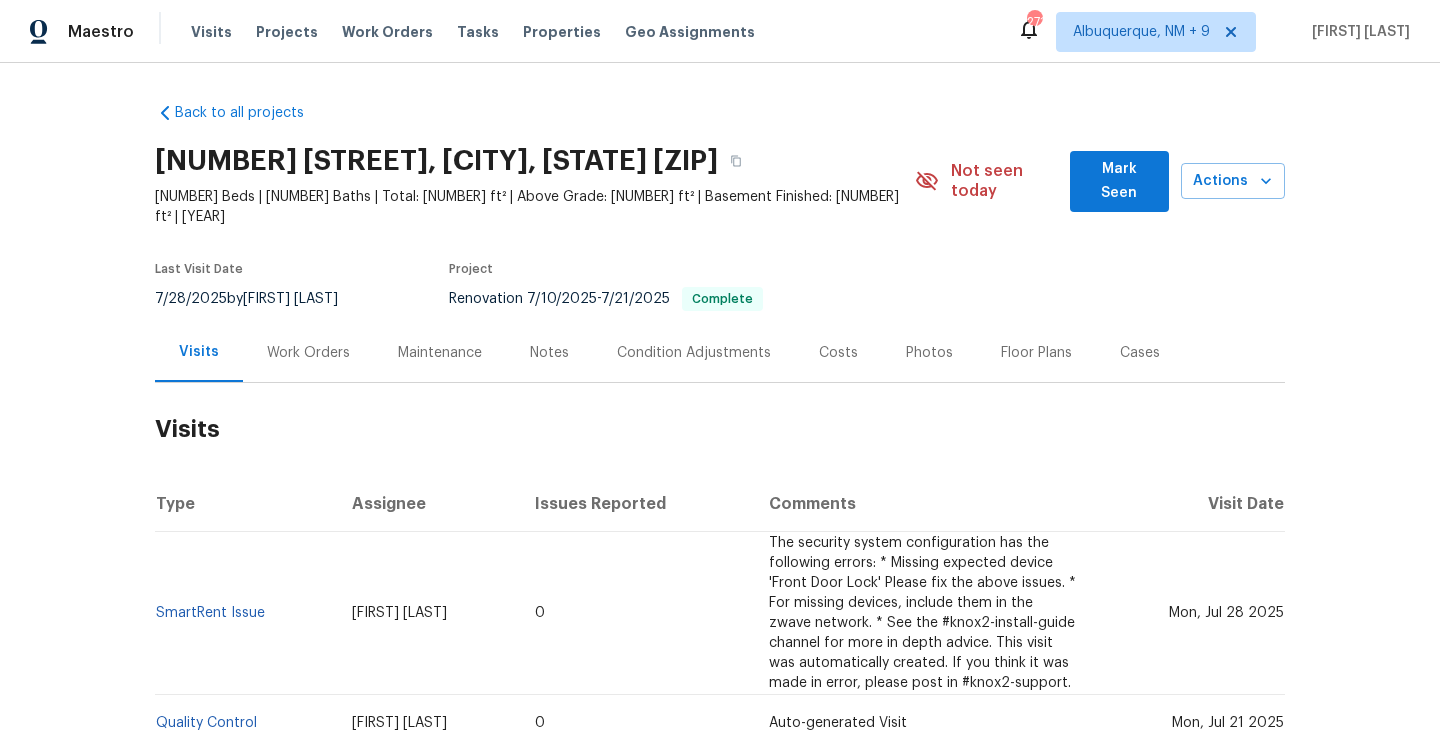 scroll, scrollTop: 0, scrollLeft: 0, axis: both 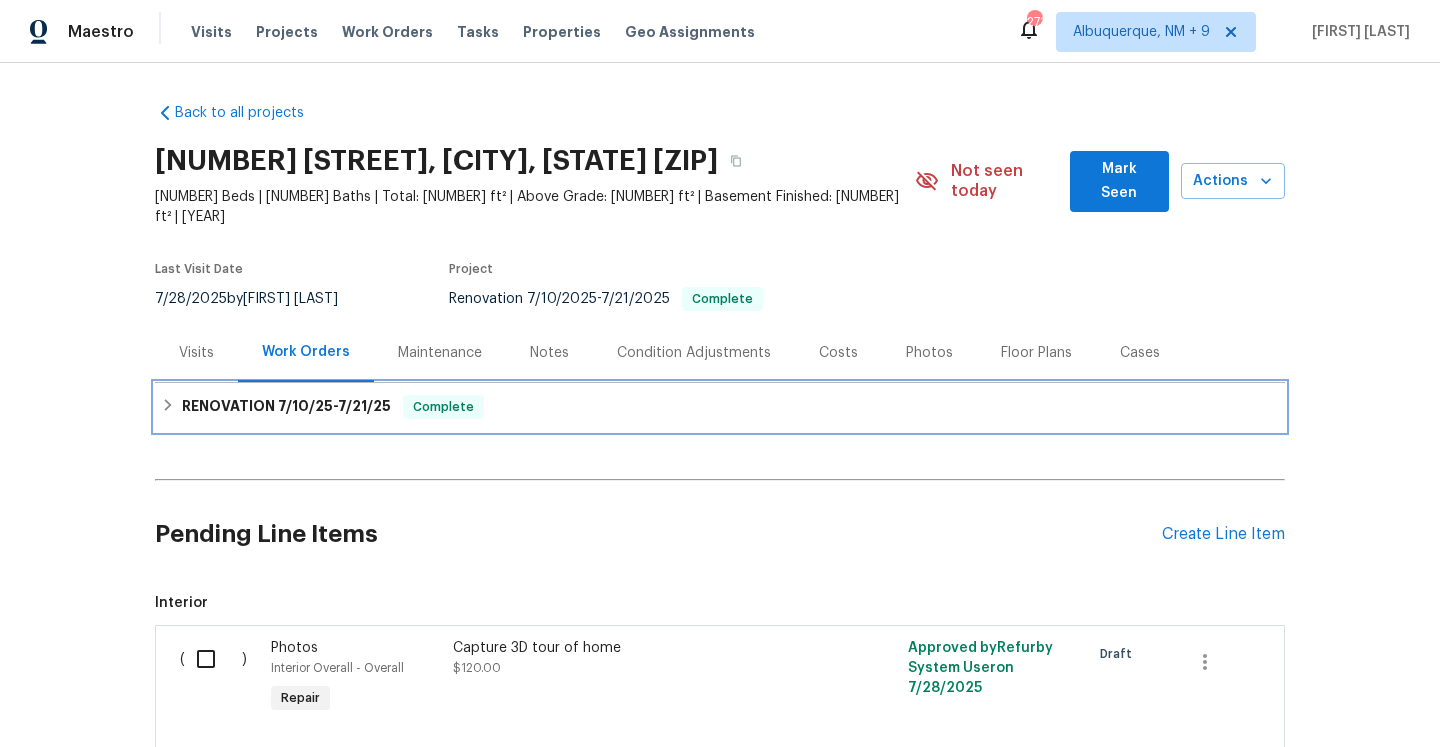 click on "Complete" at bounding box center (443, 407) 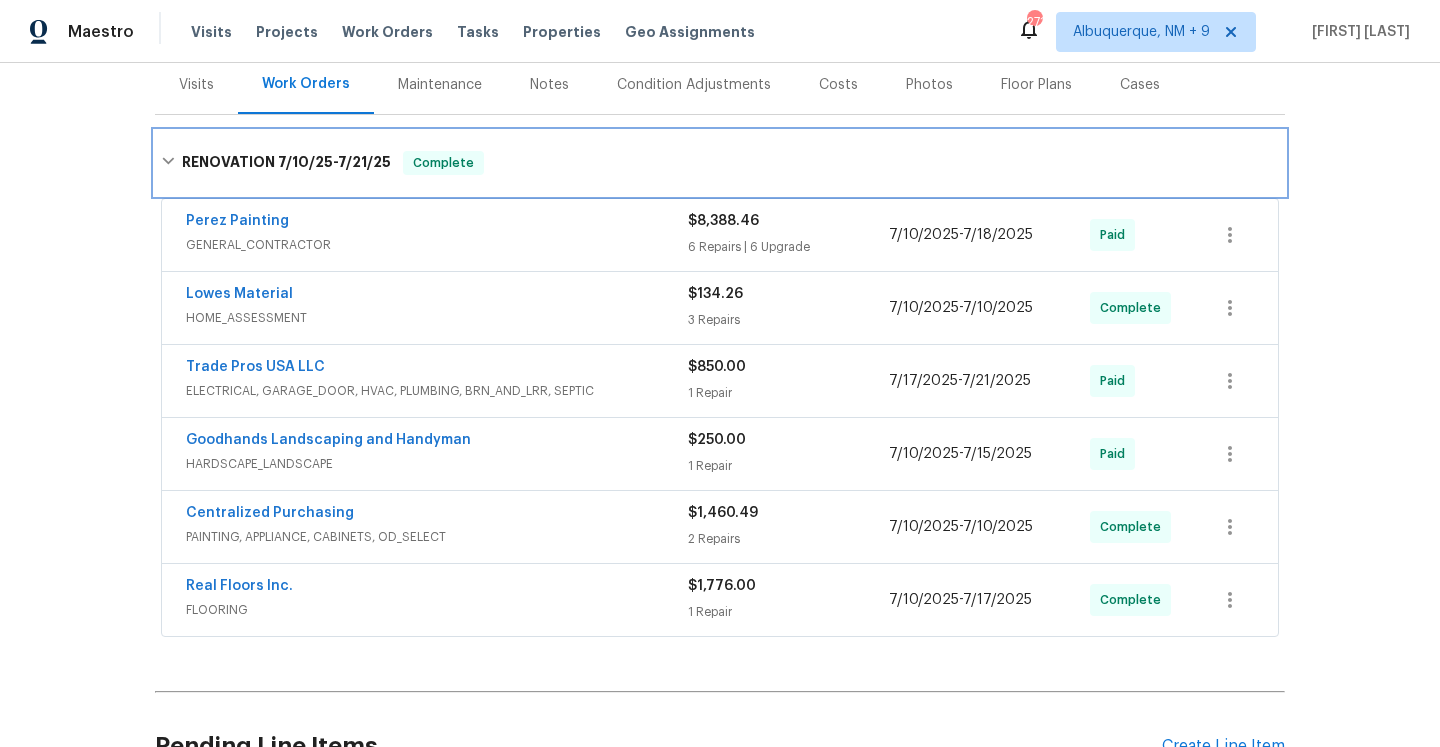 scroll, scrollTop: 307, scrollLeft: 0, axis: vertical 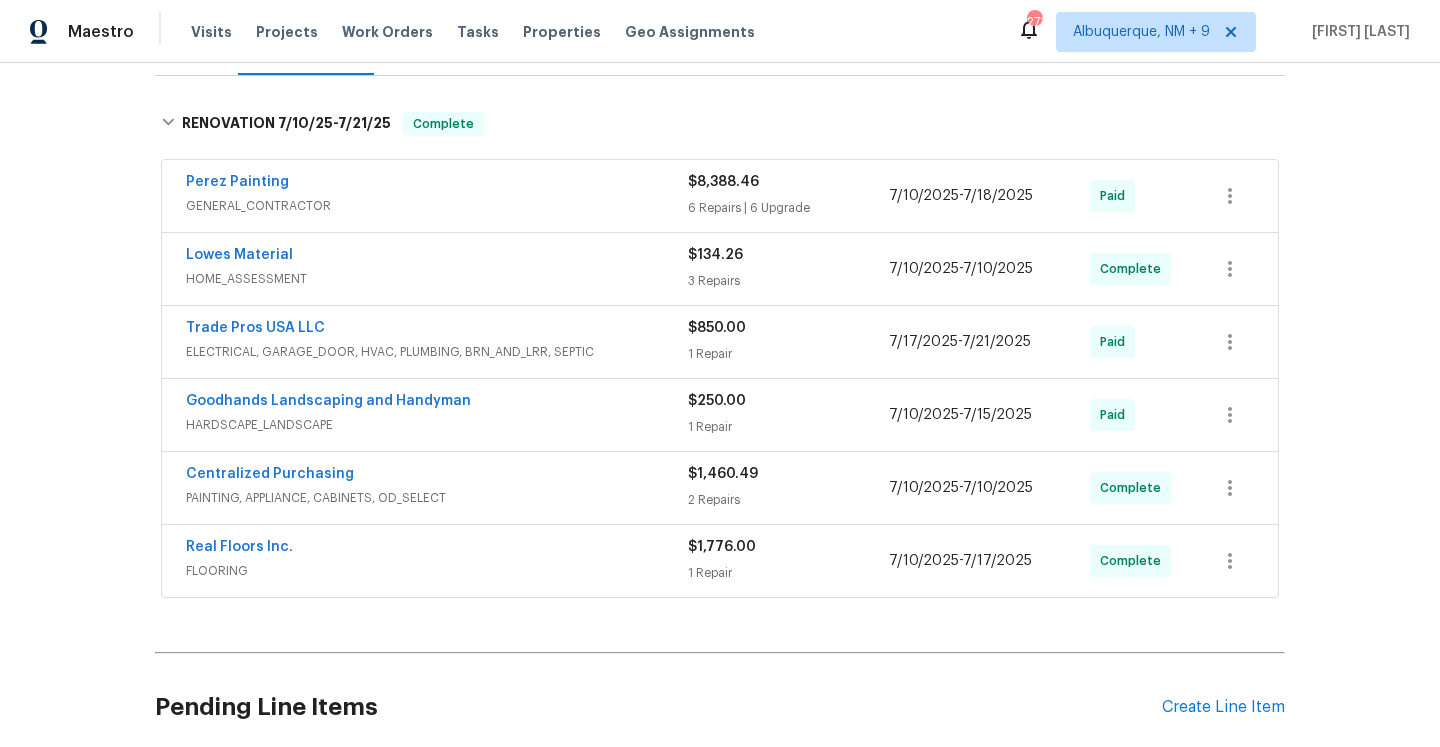 click on "Lowes Material" at bounding box center [437, 257] 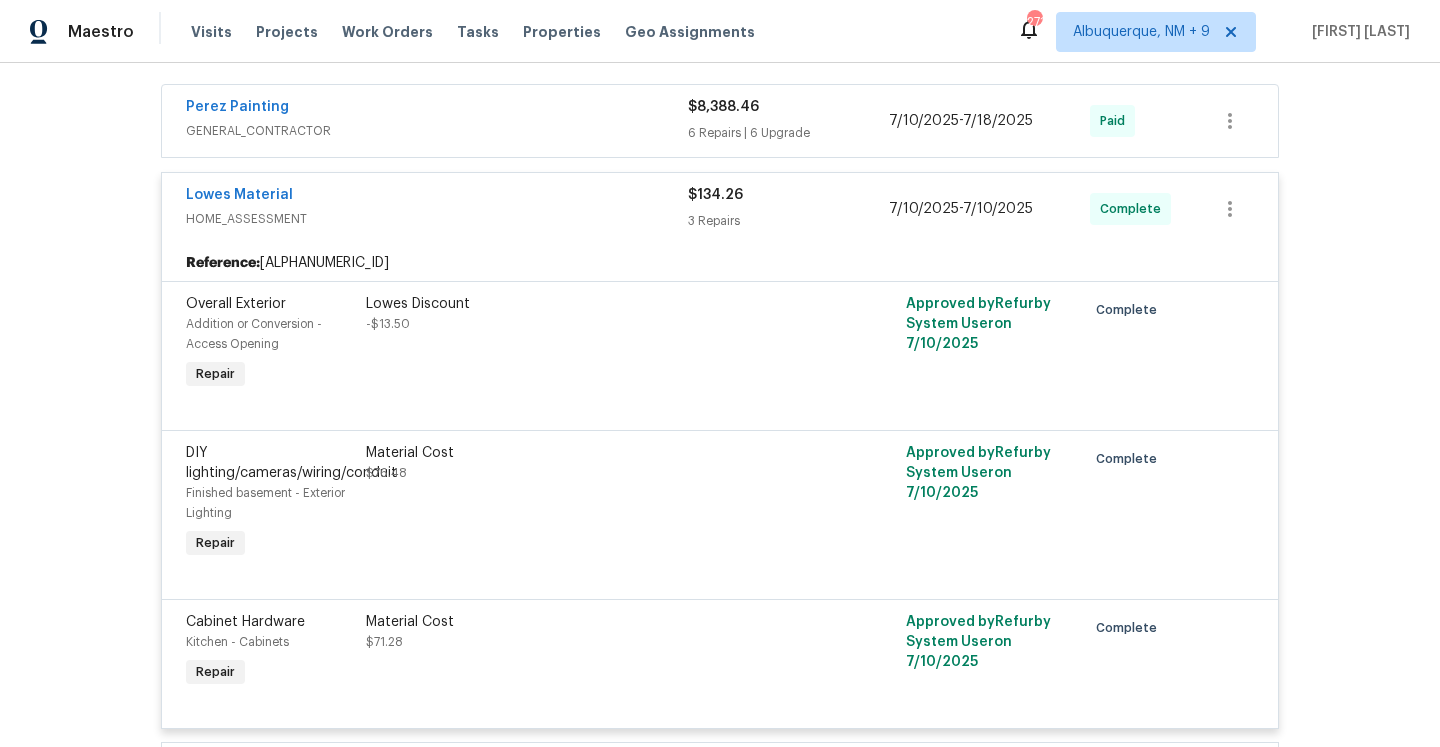 scroll, scrollTop: 373, scrollLeft: 0, axis: vertical 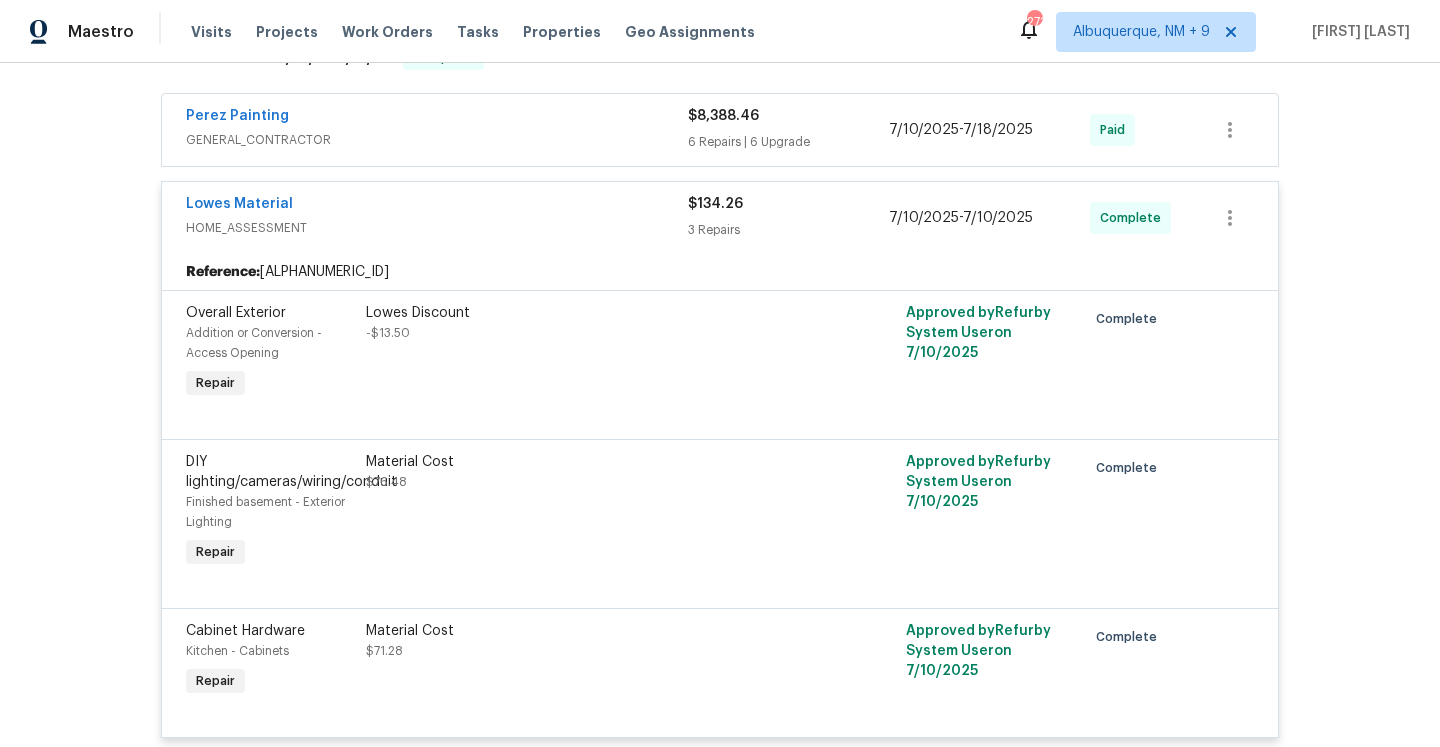 click on "HOME_ASSESSMENT" at bounding box center [437, 228] 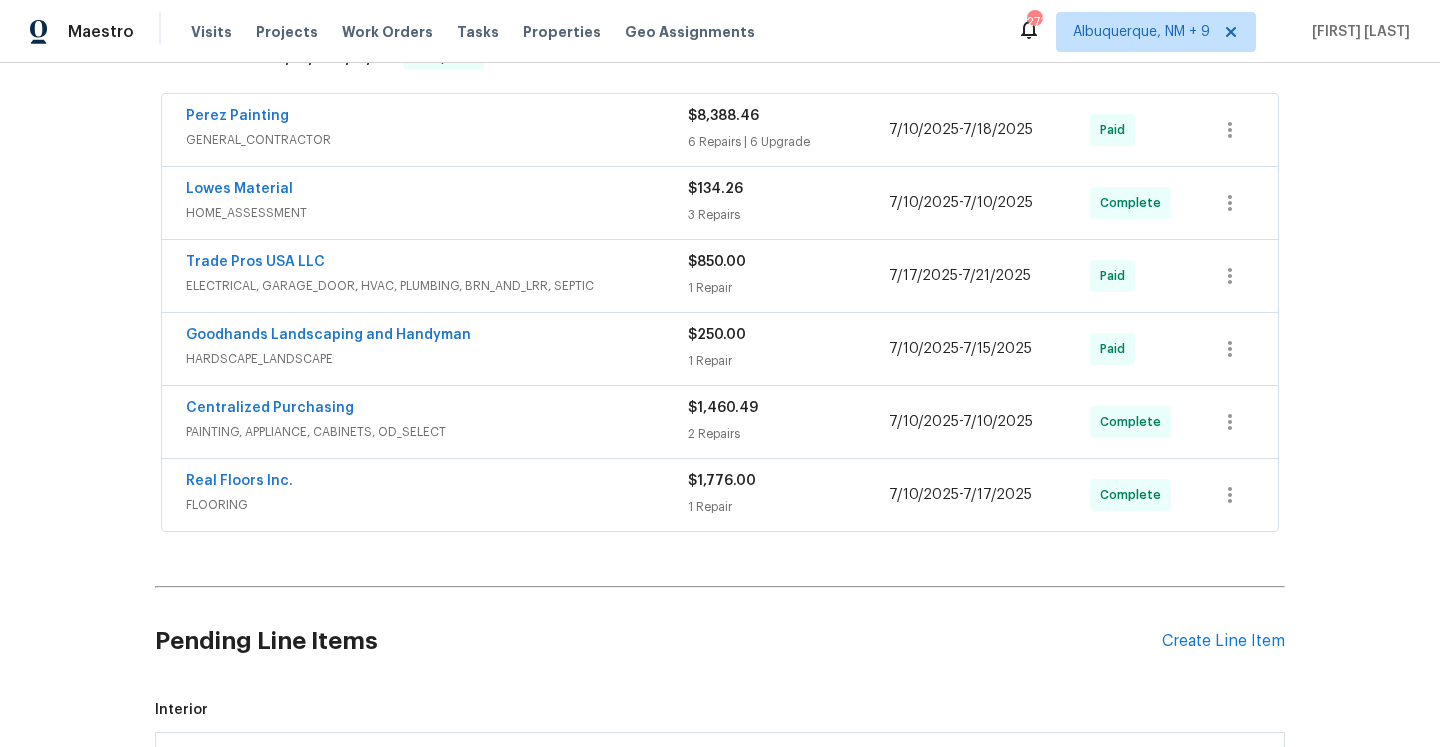 click on "GENERAL_CONTRACTOR" at bounding box center (437, 140) 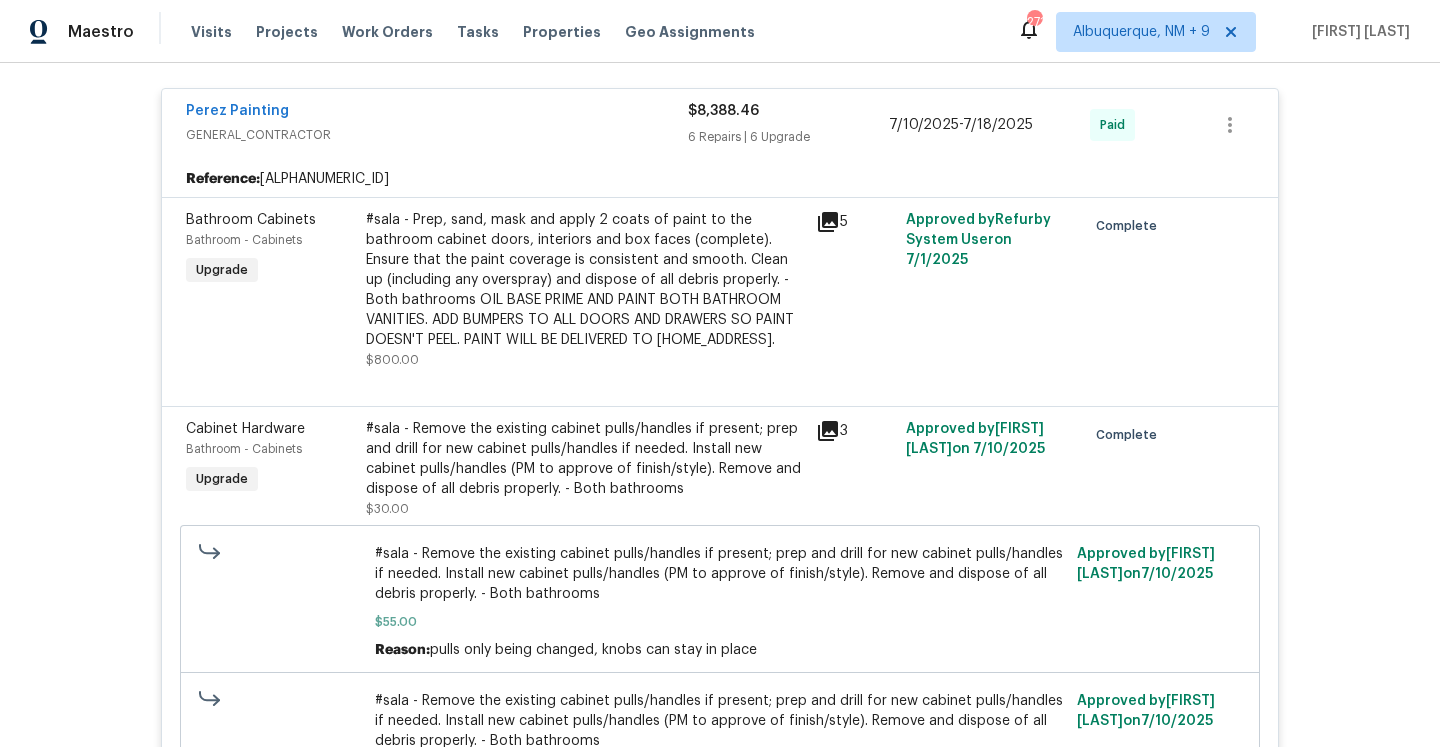 scroll, scrollTop: 0, scrollLeft: 0, axis: both 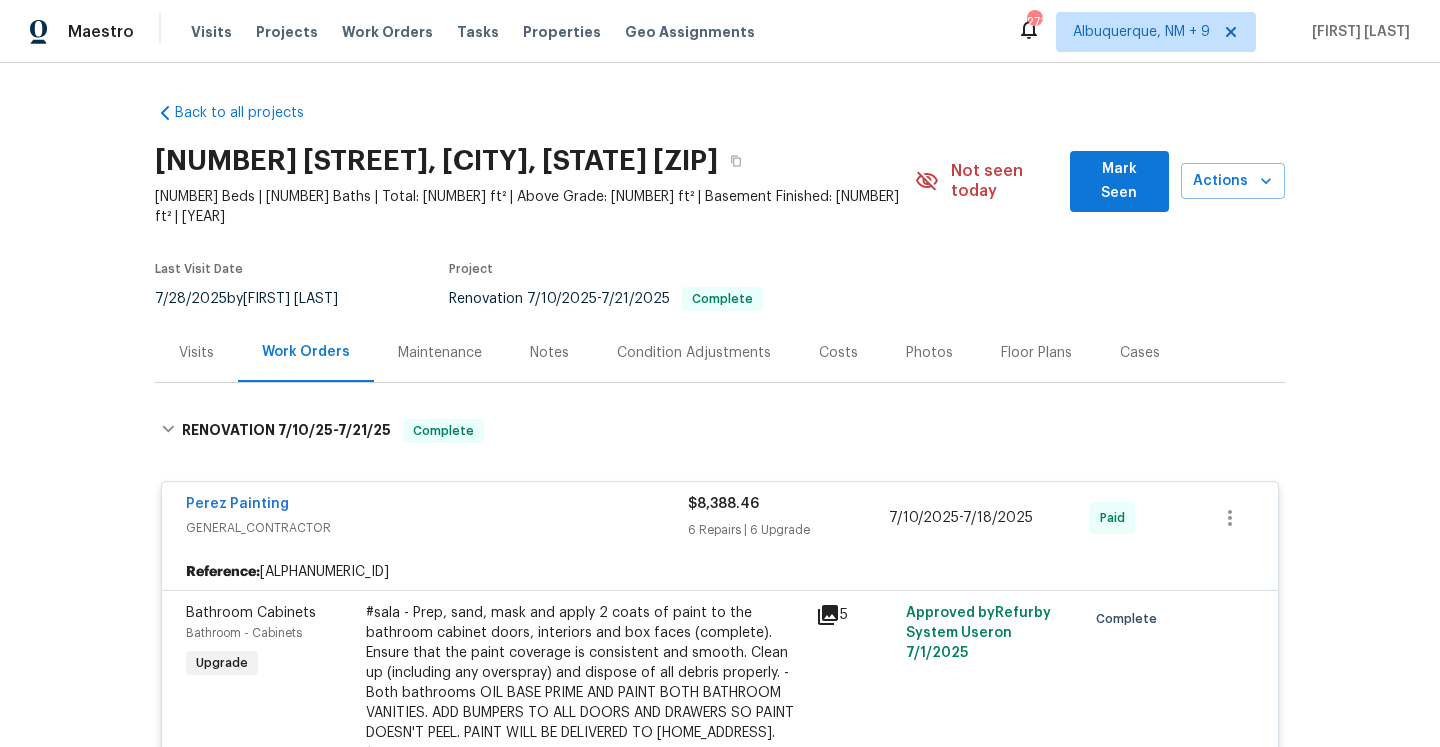 click on "Perez Painting GENERAL_CONTRACTOR $8,388.46 6 Repairs | 6 Upgrade 7/10/2025  -  7/18/2025 Paid Reference:  426T7RPMA5VEF-de38a4620 Bathroom Cabinets Bathroom - Cabinets Upgrade #sala - Prep, sand, mask and apply 2 coats of paint to the bathroom cabinet doors, interiors and box faces (complete). Ensure that the paint coverage is consistent and smooth. Clean up (including any overspray) and dispose of all debris properly. - Both bathrooms OIL BASE PRIME AND PAINT BOTH BATHROOM VANITIES. ADD BUMPERS TO ALL DOORS AND DRAWERS SO PAINT DOESN'T PEEL. PAINT WILL BE DELIVERED TO HOME. $800.00   5 Approved by  Refurby System User  on   7/1/2025 Complete Cabinet Hardware Bathroom - Cabinets Upgrade #sala - Remove the existing cabinet pulls/handles if present; prep and drill for new cabinet pulls/handles if needed. Install new cabinet pulls/handles (PM to approve of finish/style). Remove and dispose of all debris properly. - Both bathrooms $30.00   3 Approved by  Ruth Franczyk  on   7/10/2025 Complete $55.00 Reason:  ." at bounding box center (720, 2200) 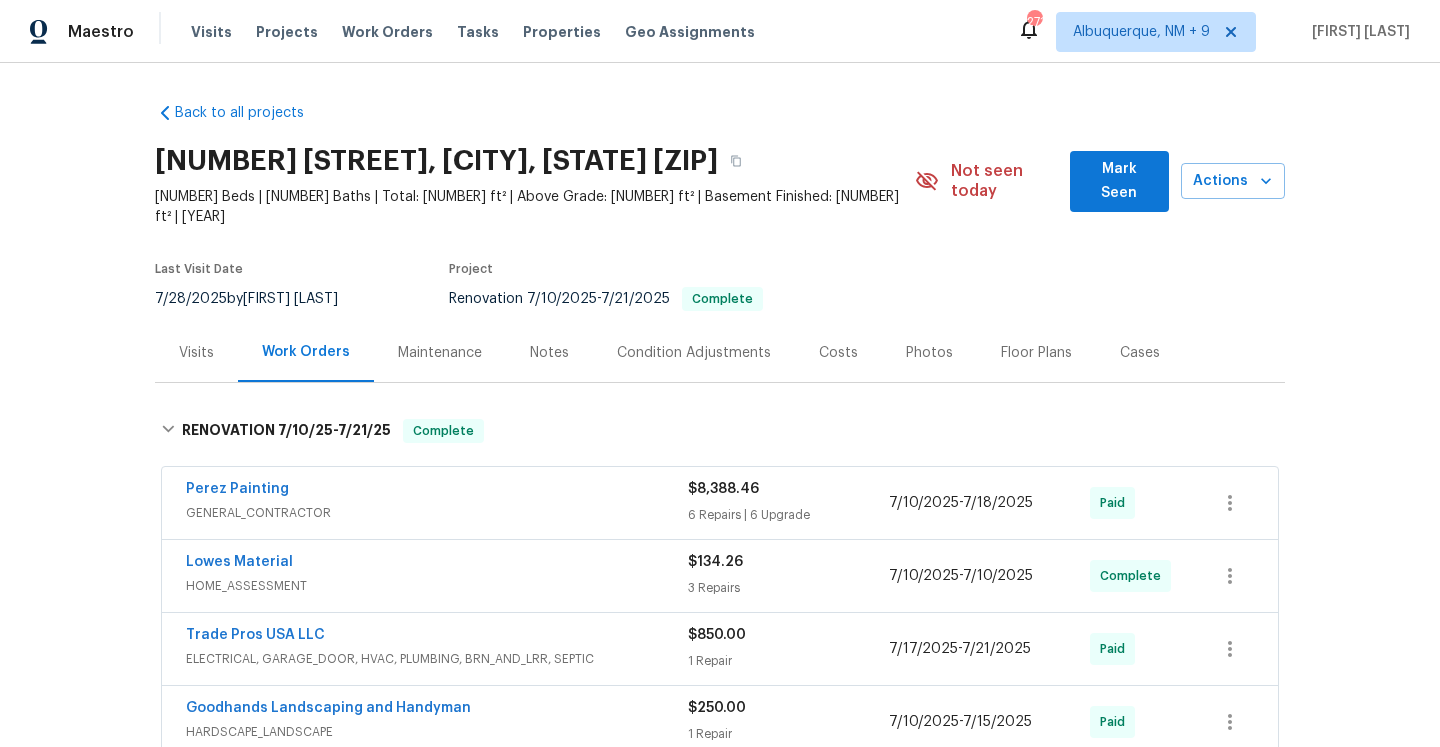 click on "Visits" at bounding box center (196, 352) 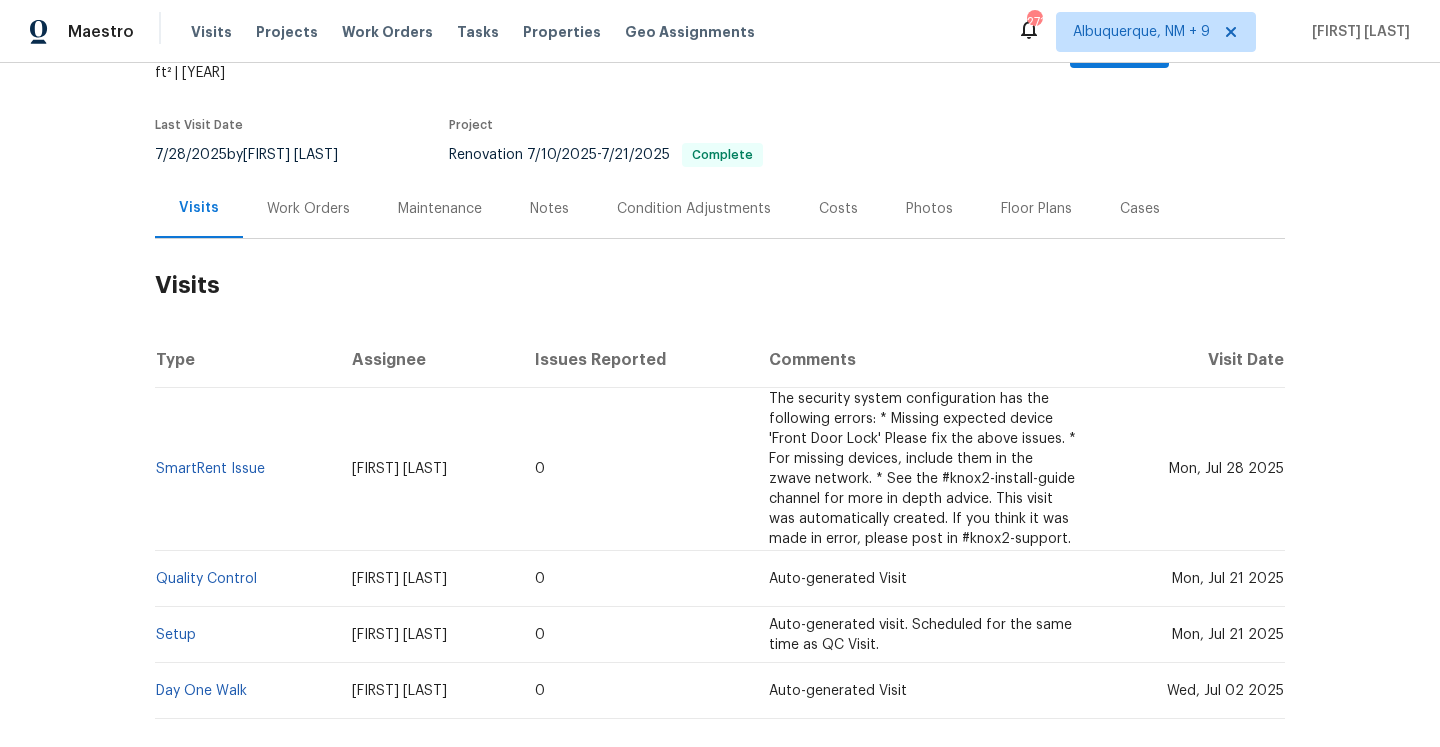 scroll, scrollTop: 165, scrollLeft: 0, axis: vertical 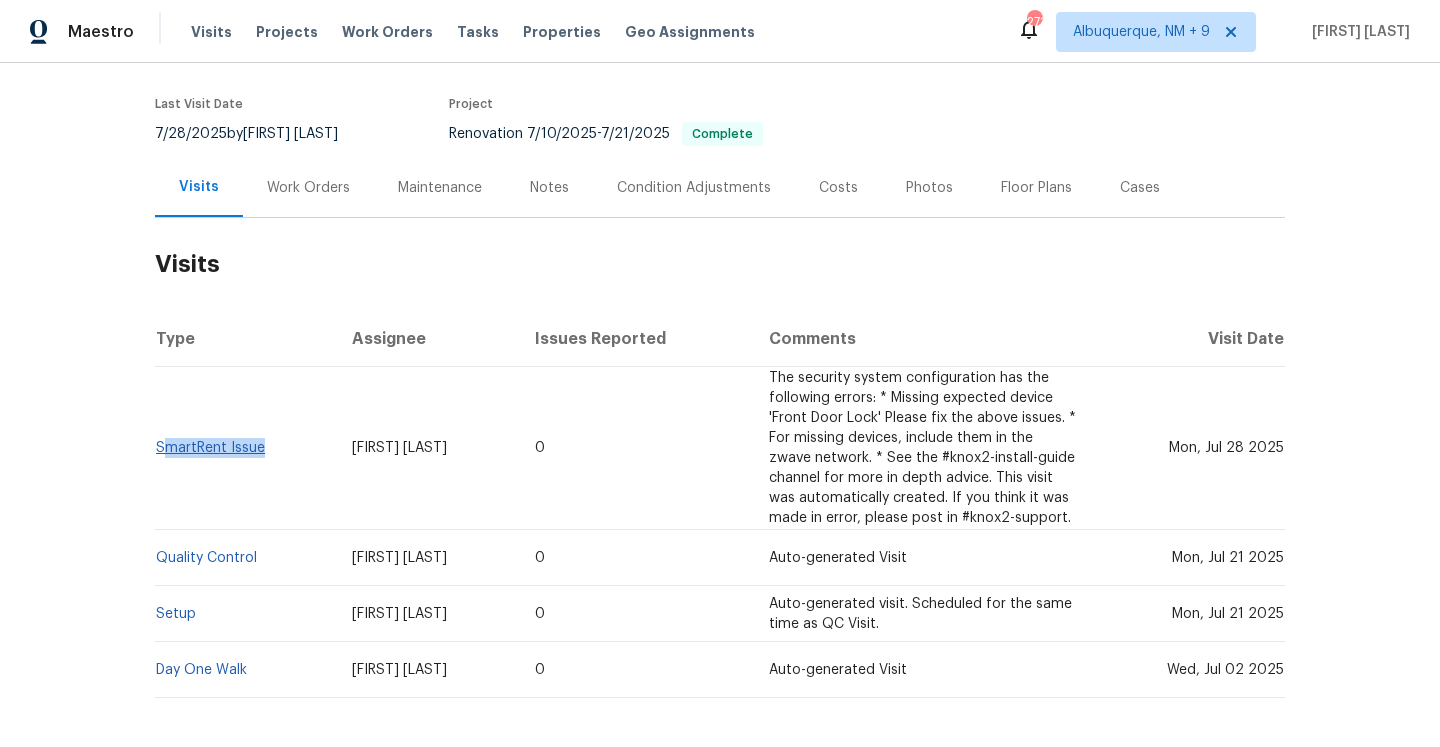 drag, startPoint x: 272, startPoint y: 441, endPoint x: 161, endPoint y: 429, distance: 111.64677 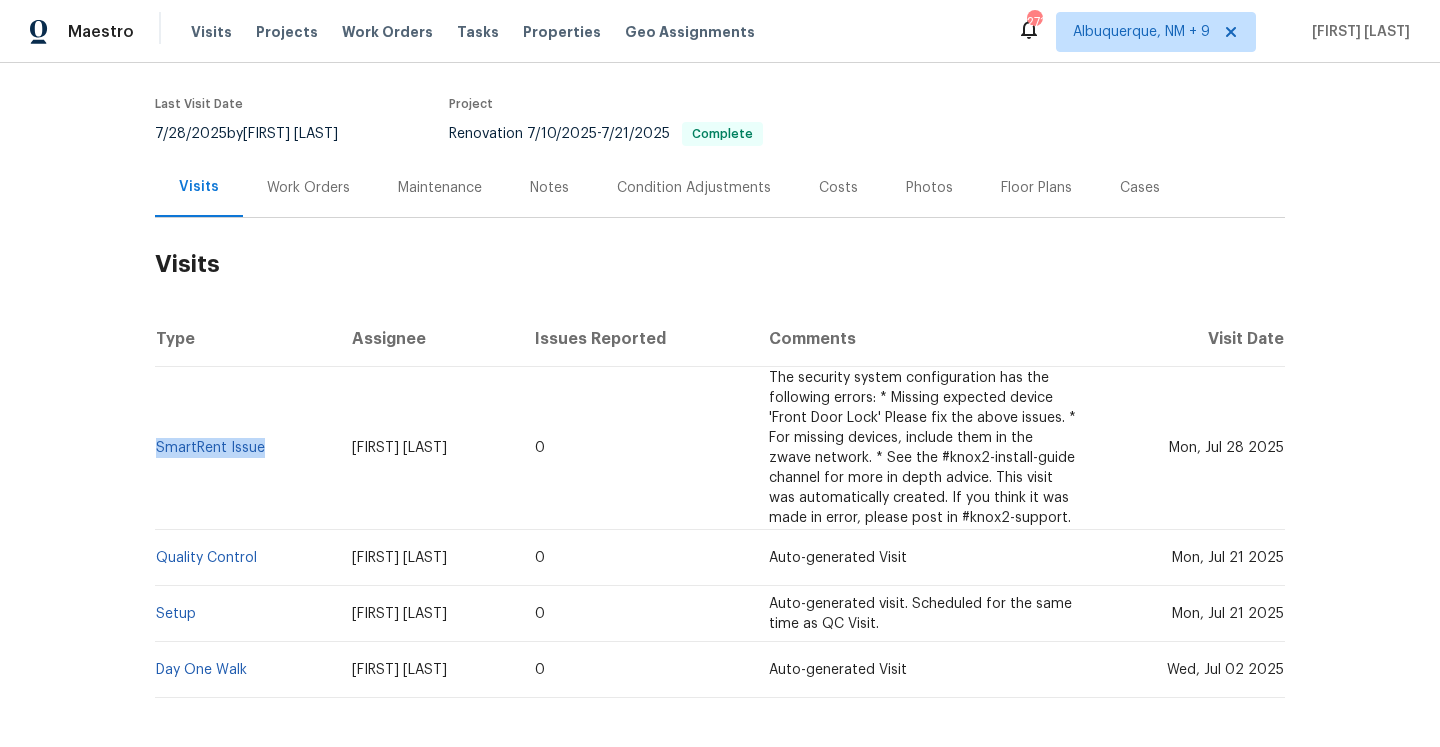 copy on "SmartRent Issue" 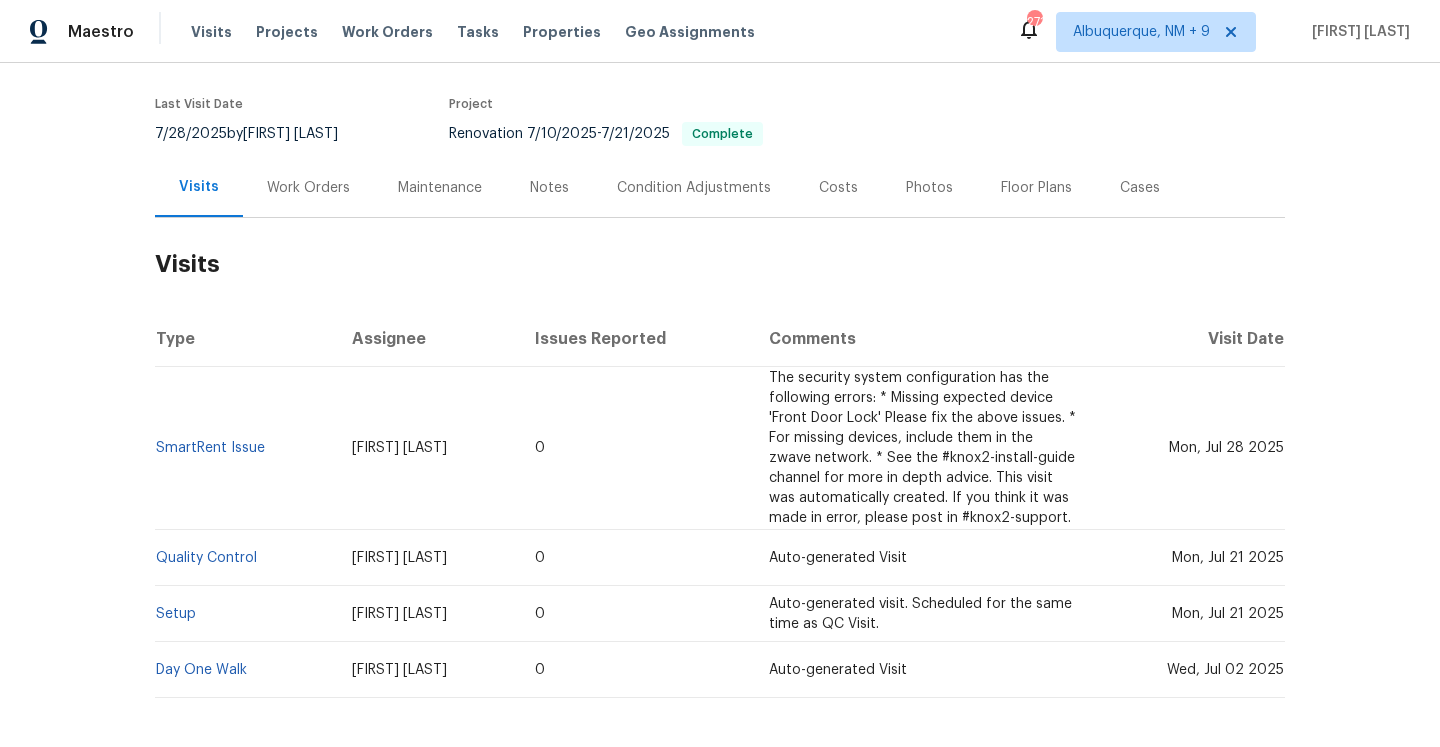 click on "Work Orders" at bounding box center (308, 187) 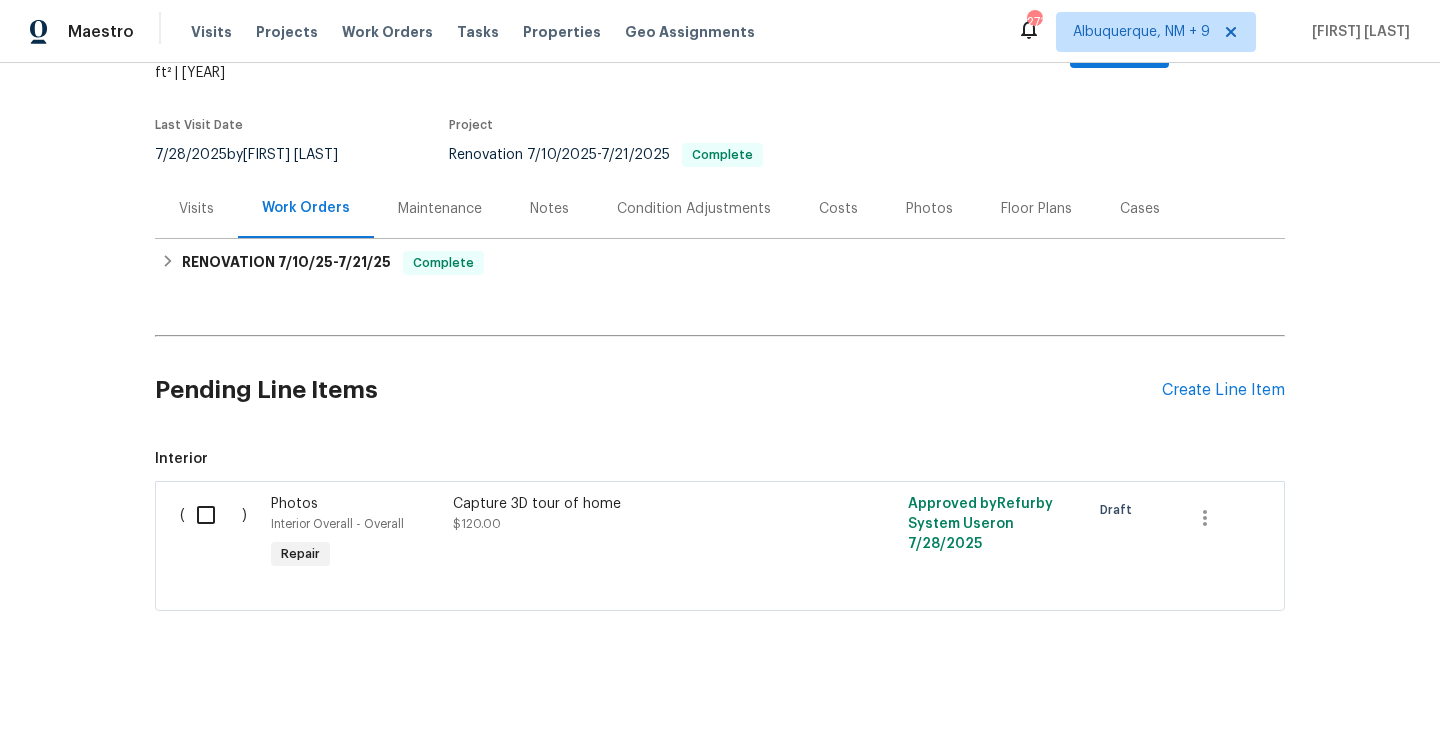 scroll, scrollTop: 124, scrollLeft: 0, axis: vertical 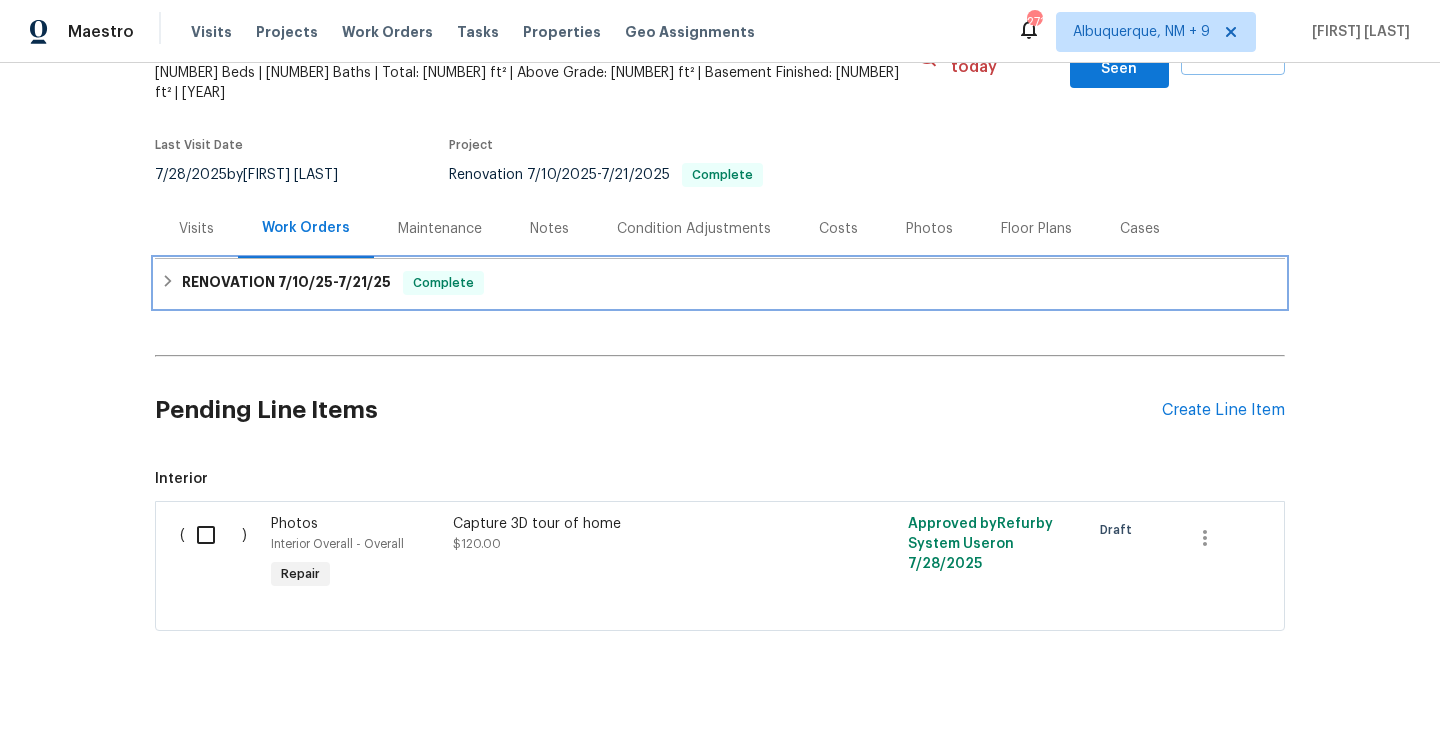 click on "RENOVATION   7/10/25  -  7/21/25" at bounding box center [286, 283] 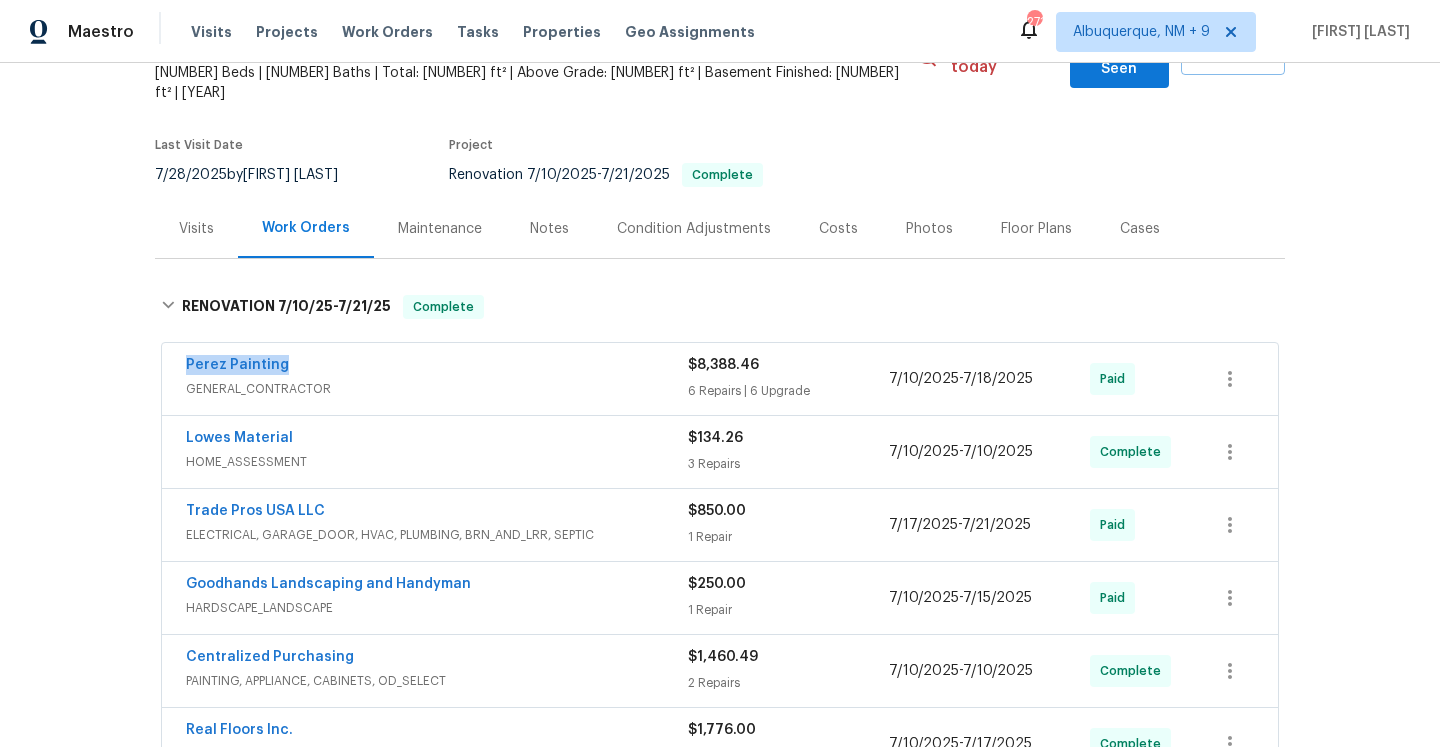 drag, startPoint x: 306, startPoint y: 352, endPoint x: 183, endPoint y: 345, distance: 123.19903 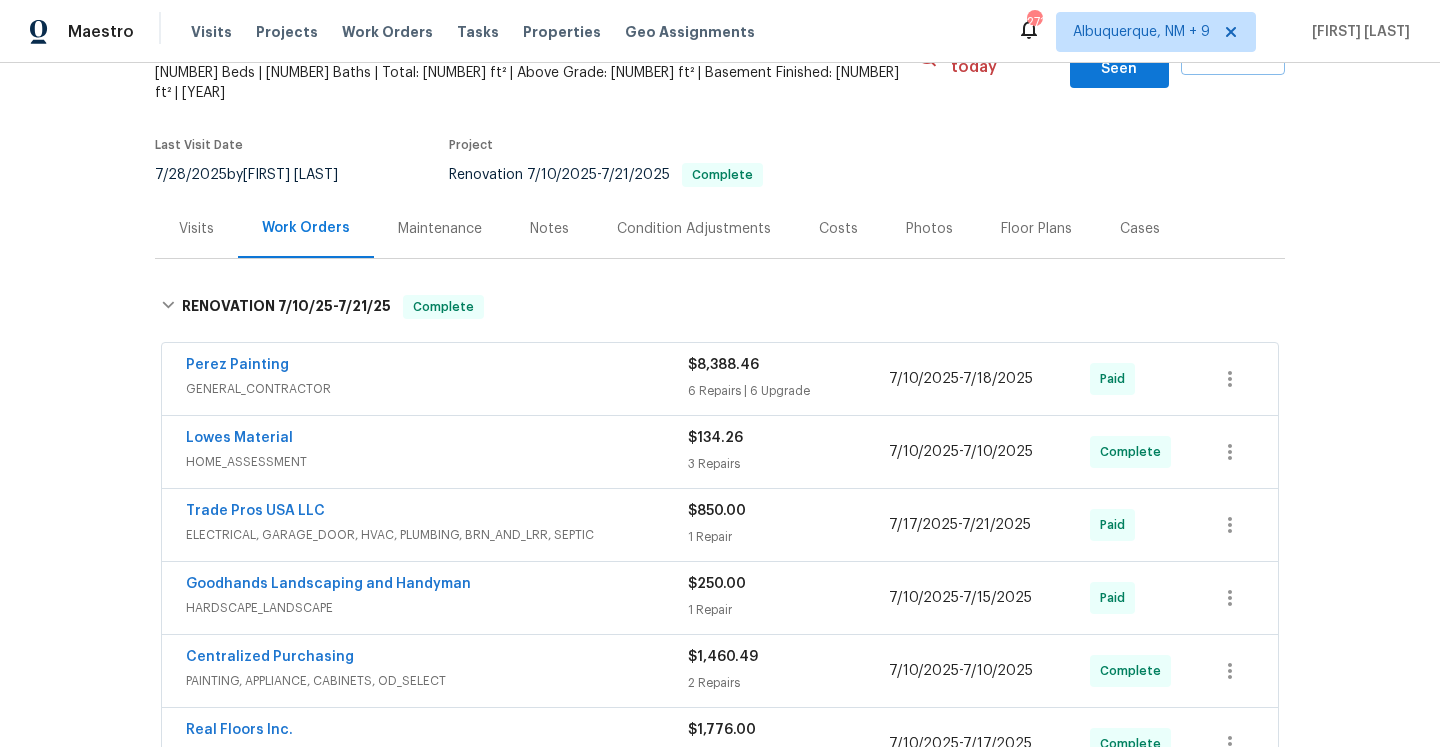 click on "GENERAL_CONTRACTOR" at bounding box center [437, 389] 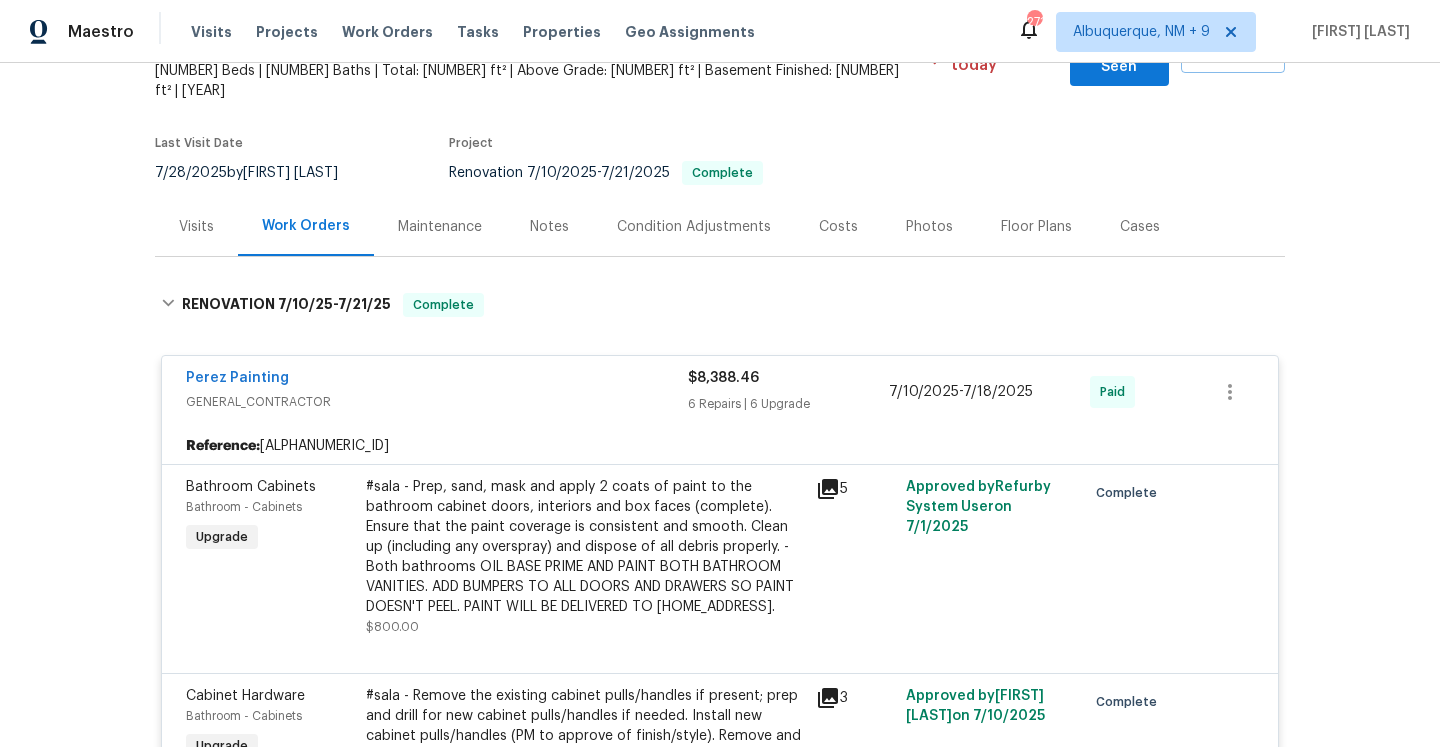 scroll, scrollTop: 122, scrollLeft: 0, axis: vertical 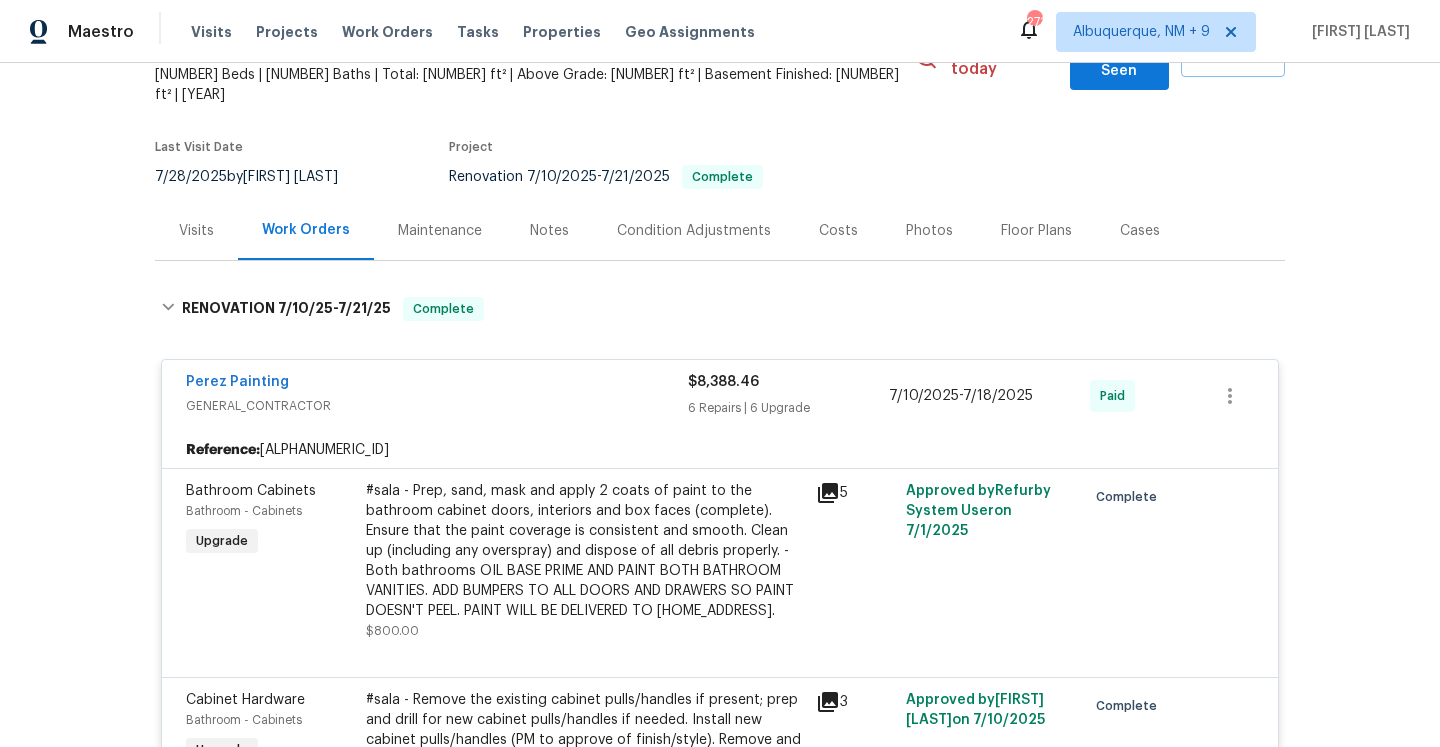 click on "Perez Painting GENERAL_CONTRACTOR $8,388.46 6 Repairs | 6 Upgrade 7/10/2025  -  7/18/2025 Paid" at bounding box center [720, 396] 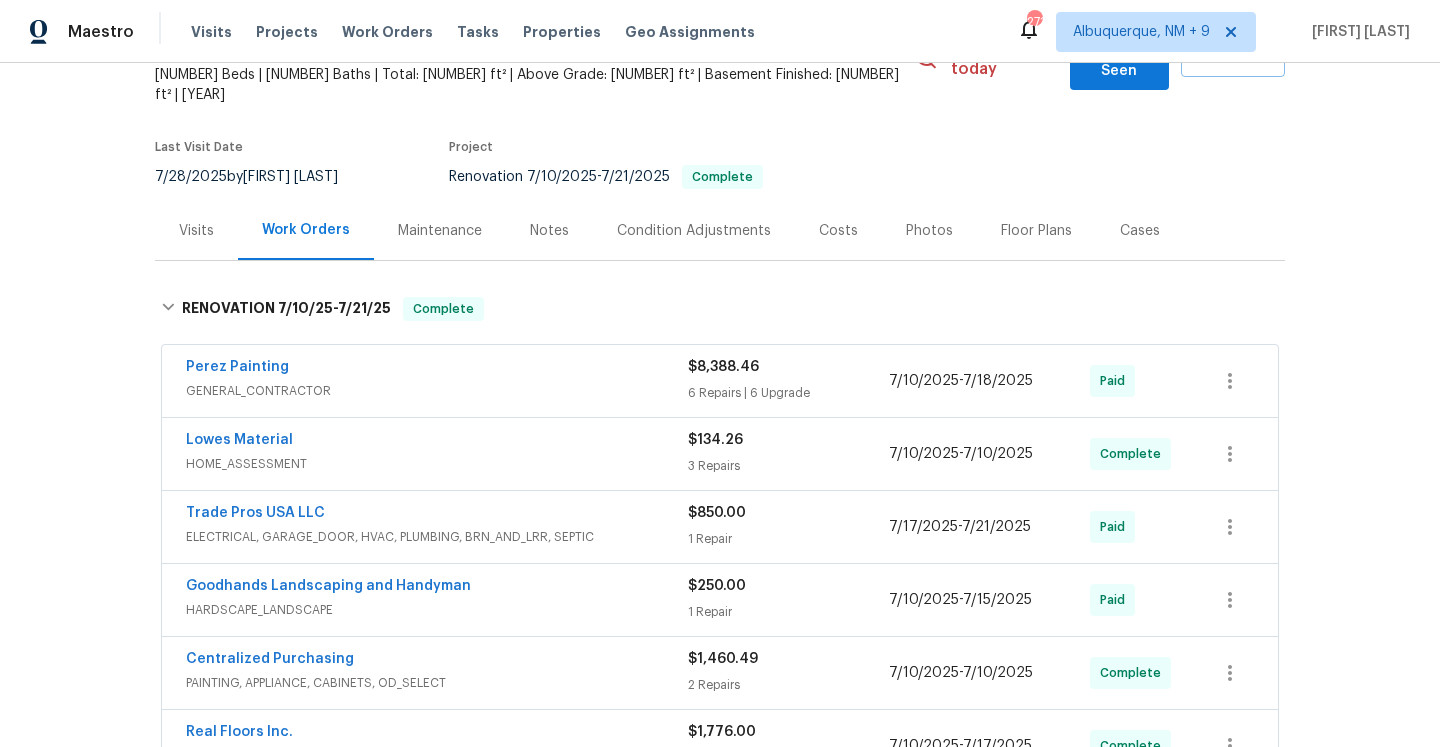 click on "Visits" at bounding box center [196, 231] 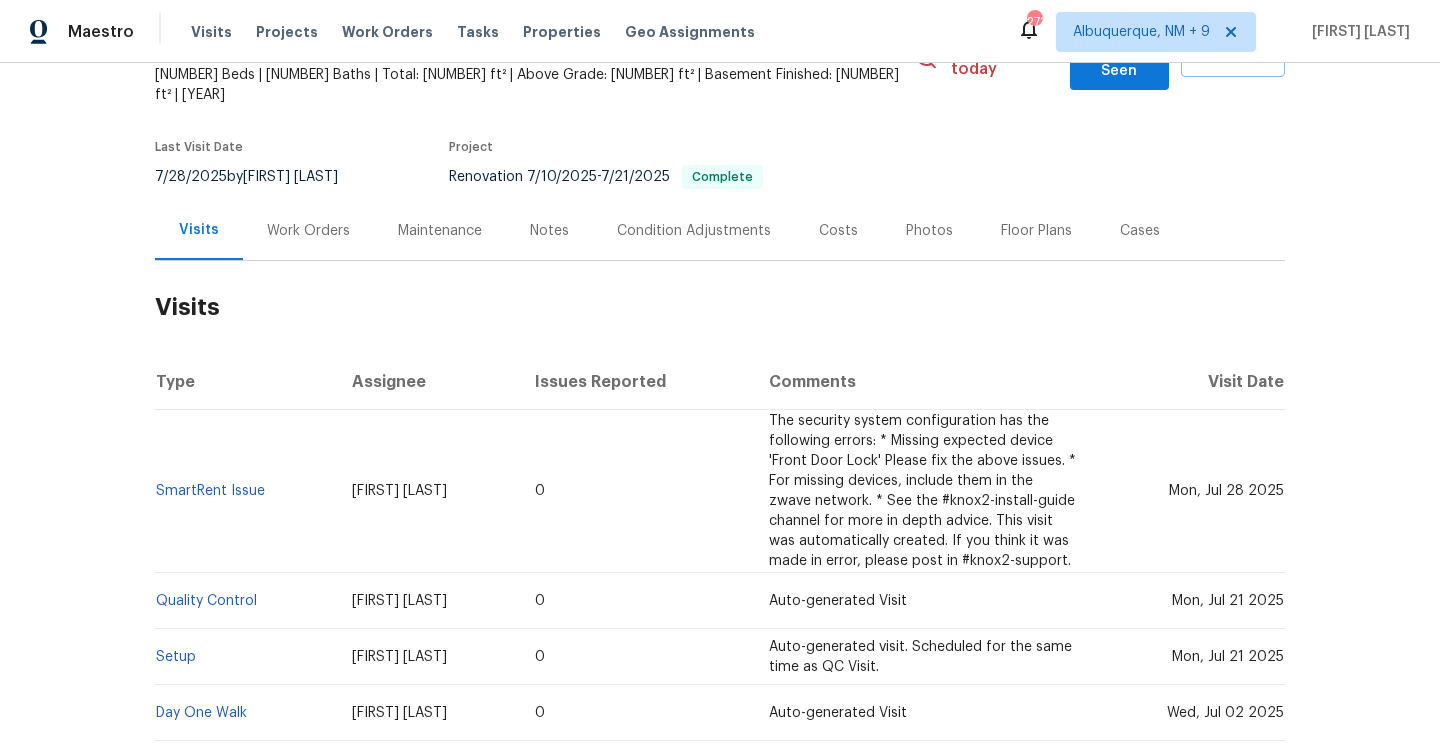 click on "Work Orders" at bounding box center [308, 230] 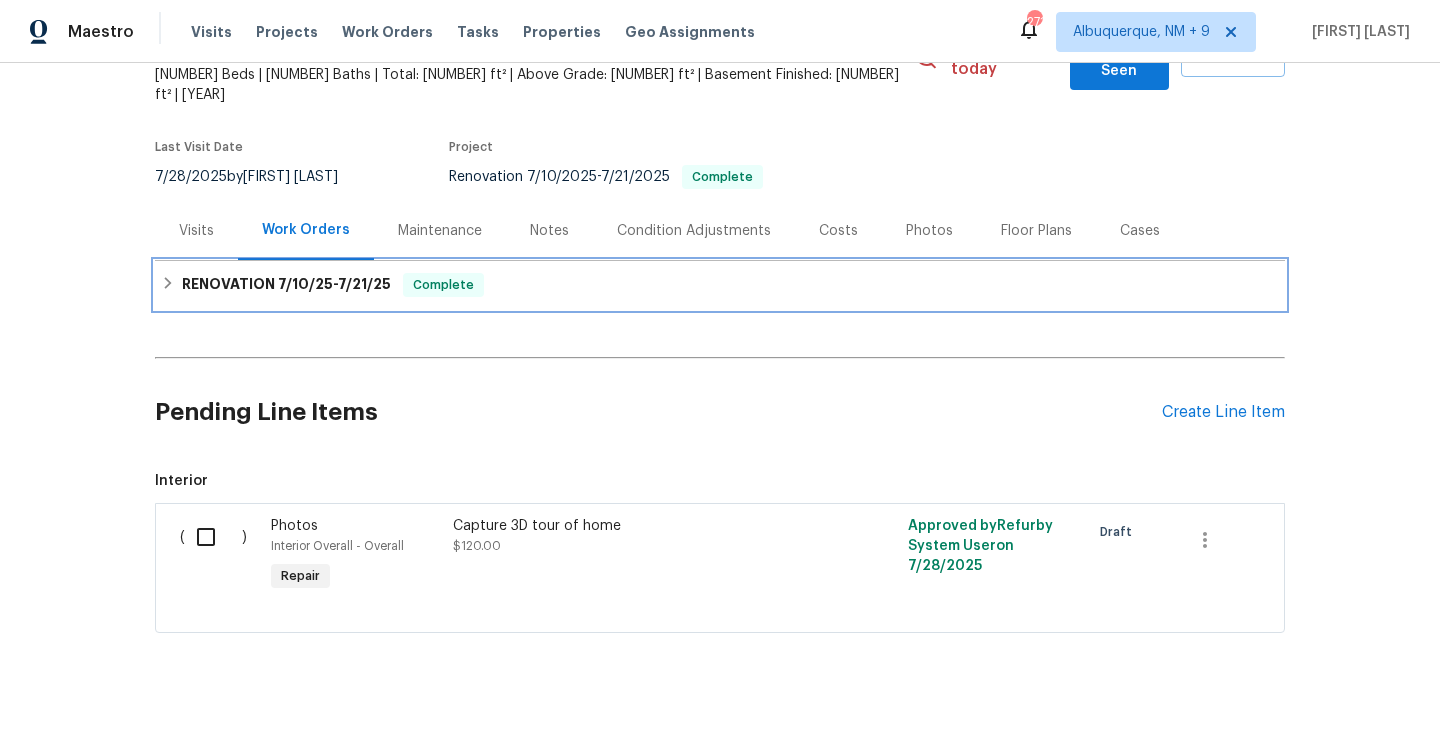click on "7/21/25" at bounding box center [364, 284] 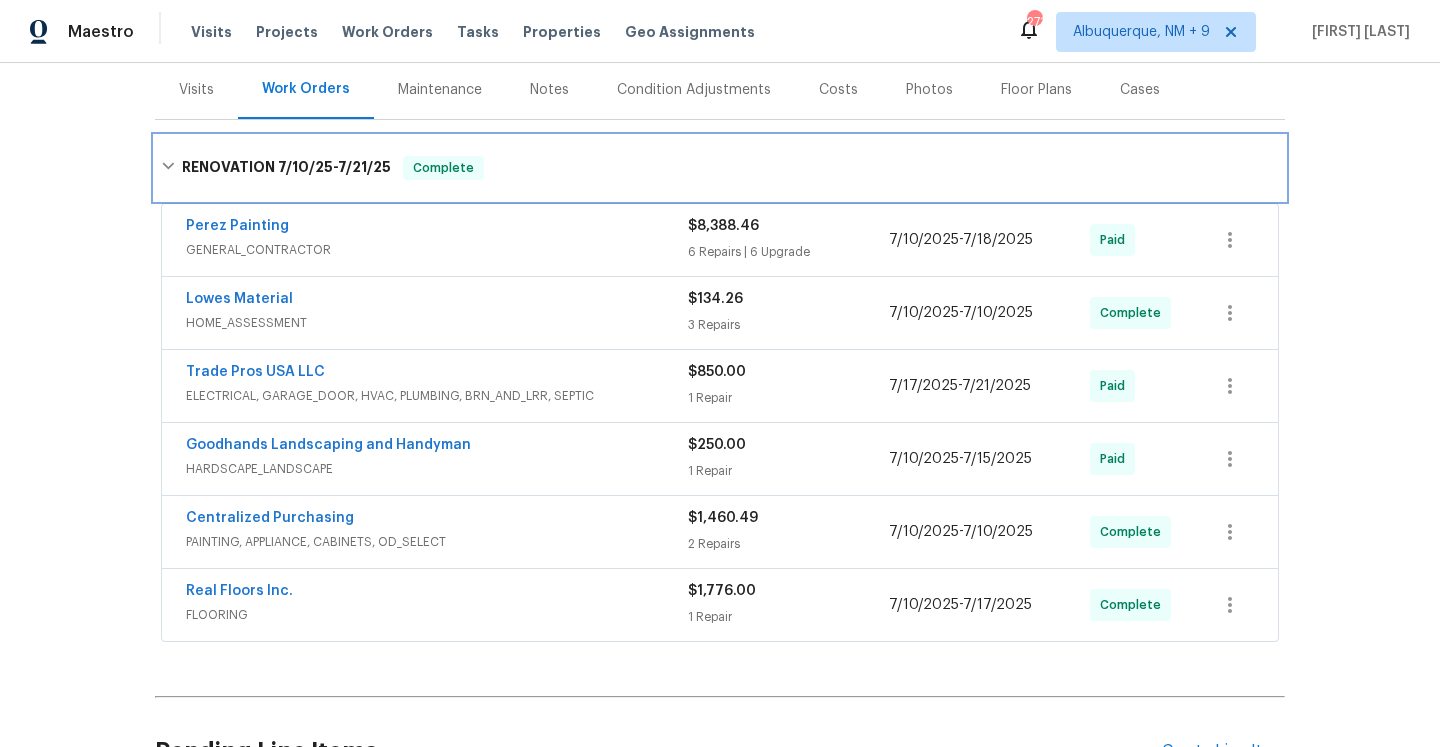 scroll, scrollTop: 286, scrollLeft: 0, axis: vertical 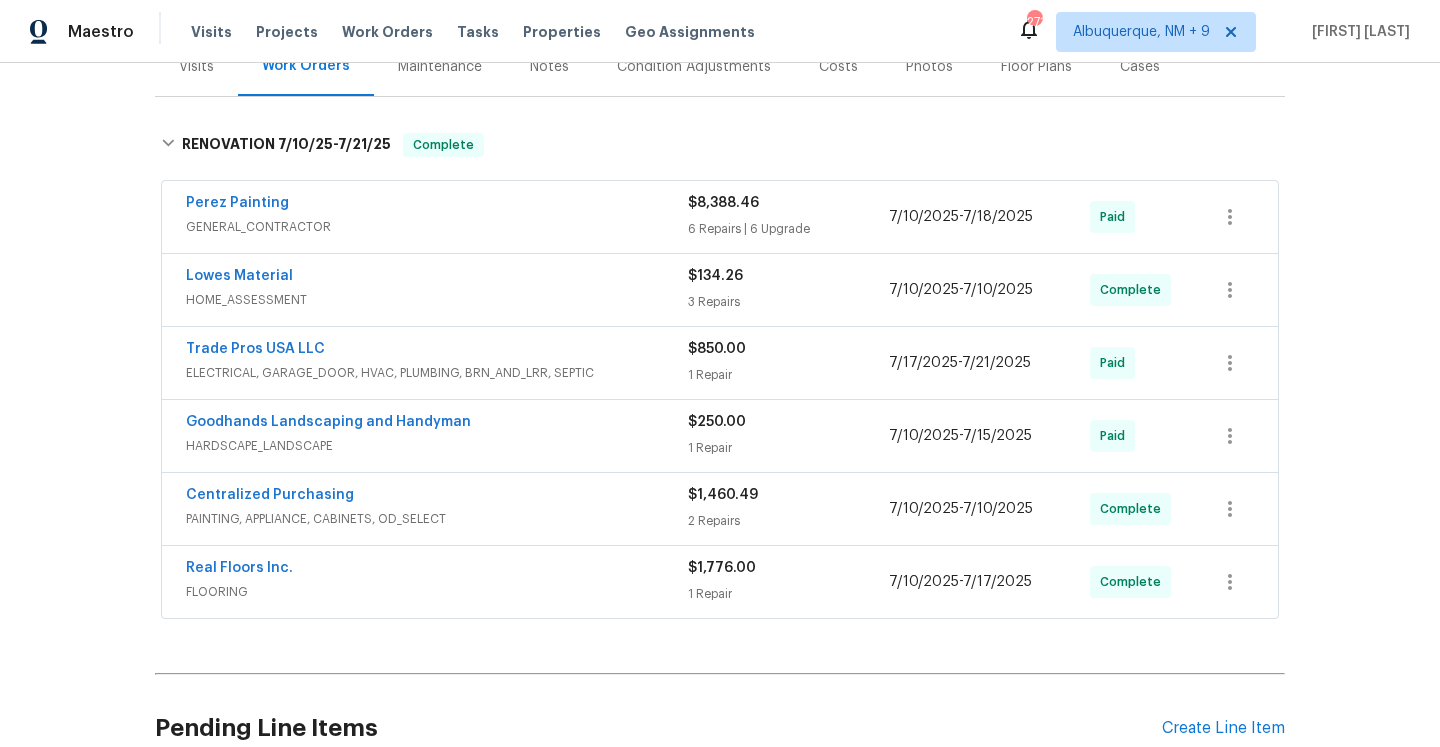 click on "HOME_ASSESSMENT" at bounding box center (437, 300) 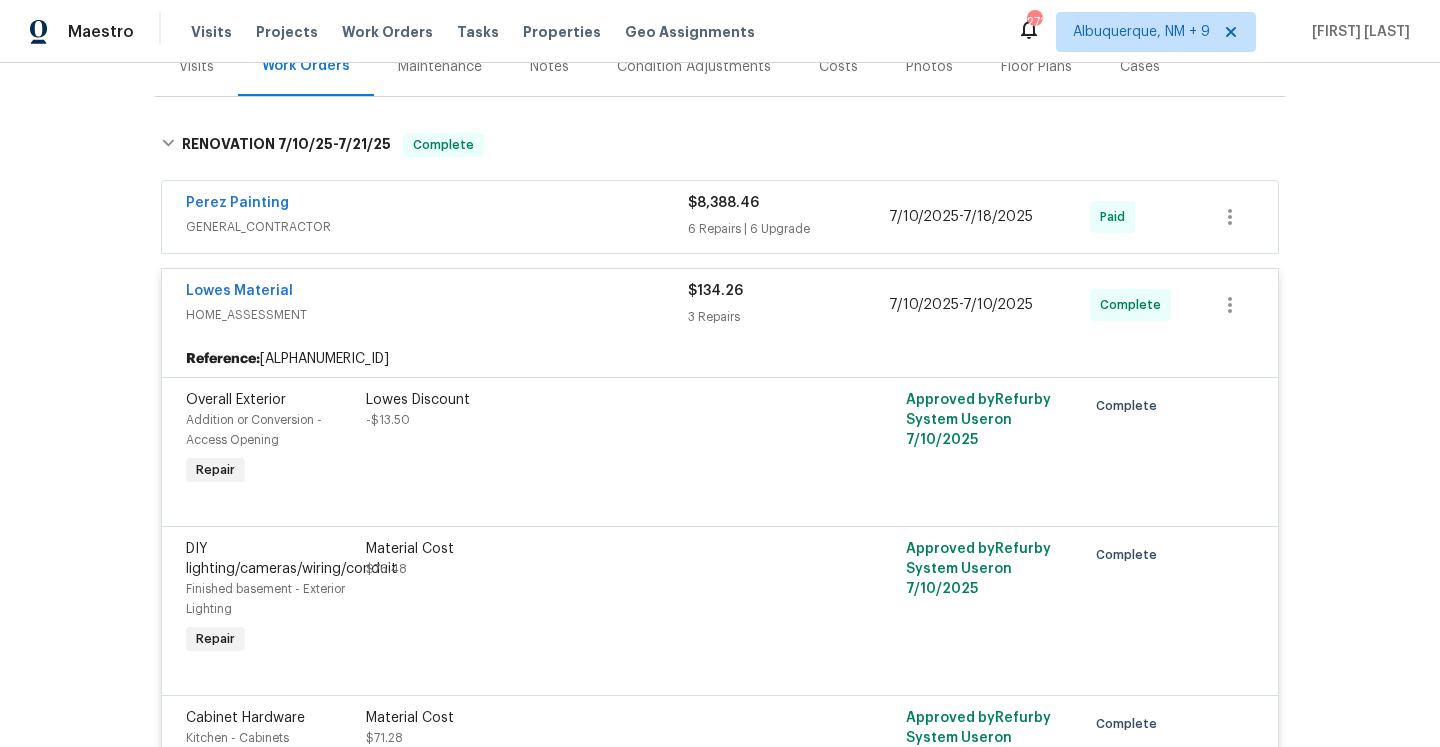 click on "Lowes Material" at bounding box center (437, 293) 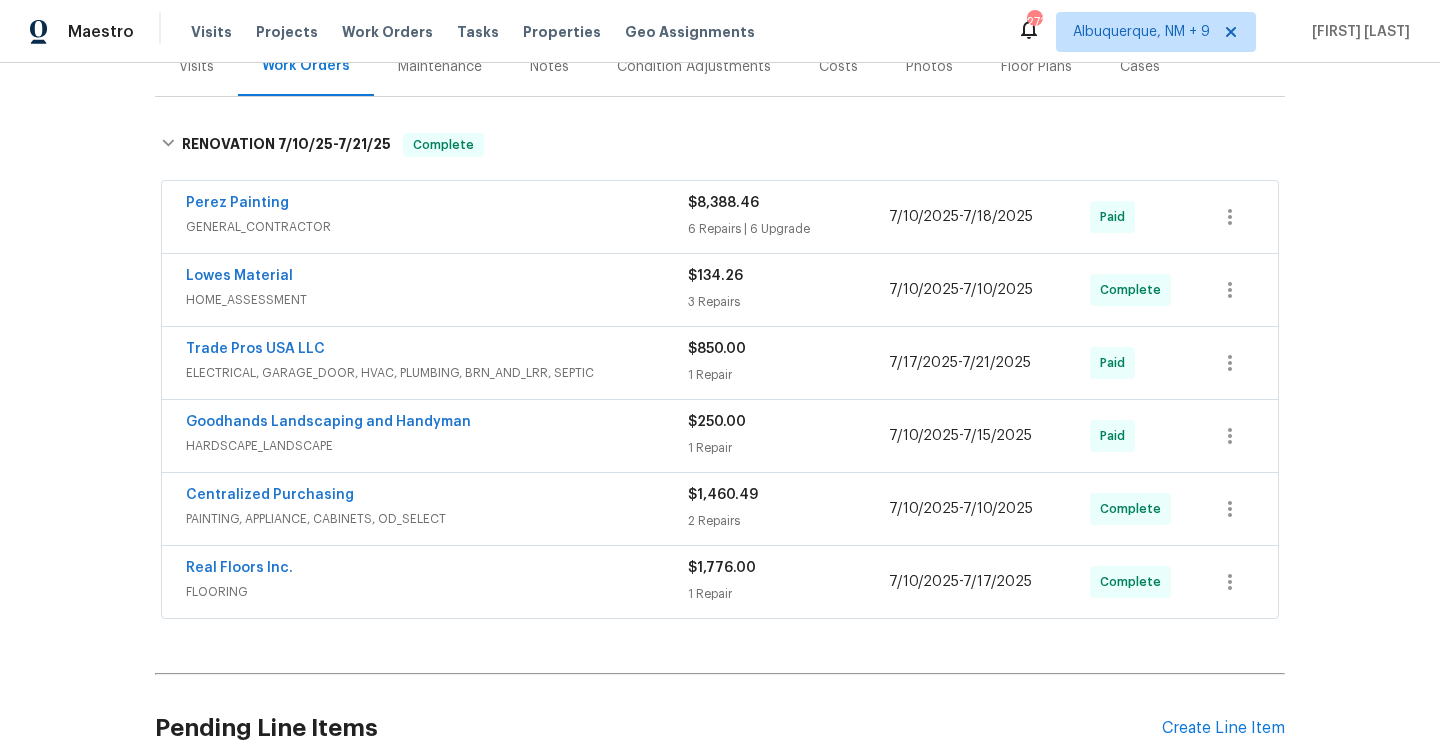 click on "FLOORING" at bounding box center [437, 592] 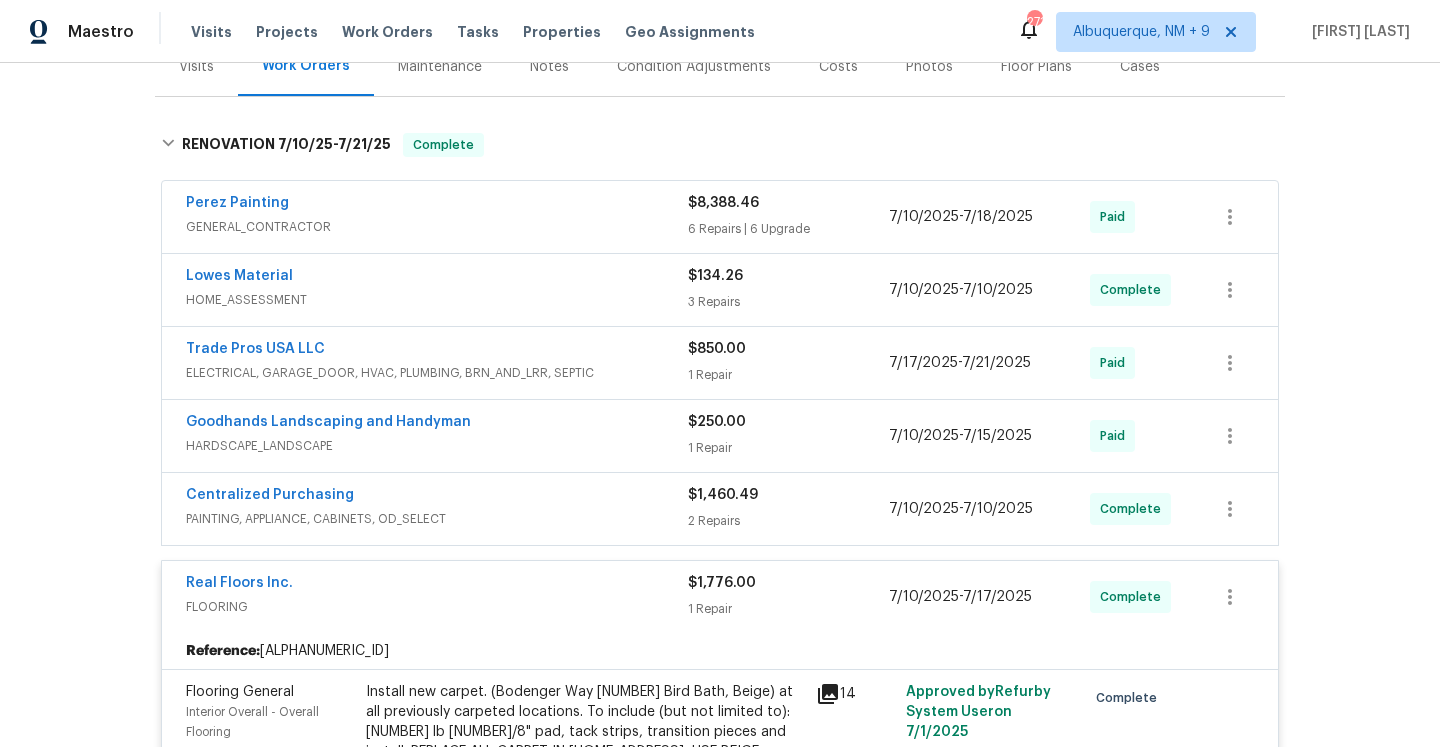 click on "Real Floors Inc." at bounding box center [437, 585] 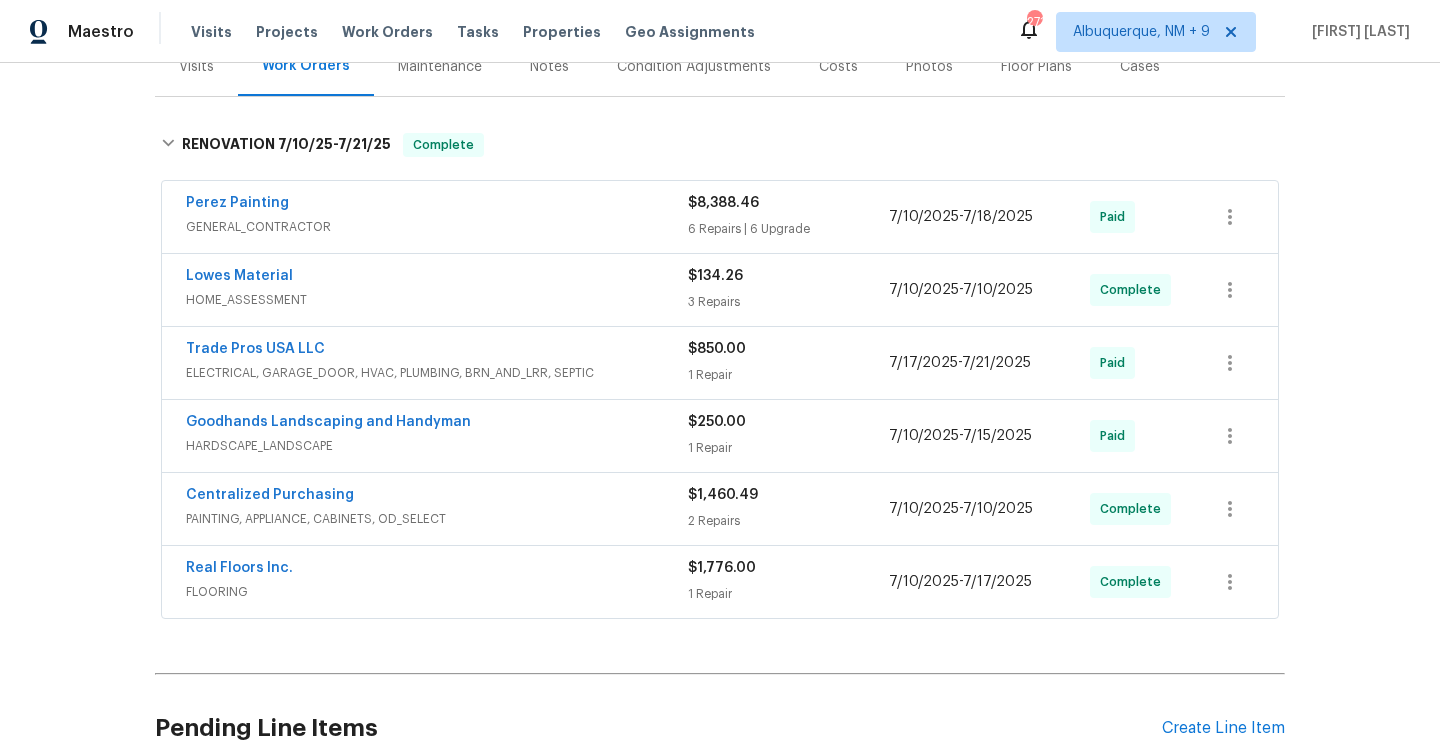 scroll, scrollTop: 0, scrollLeft: 0, axis: both 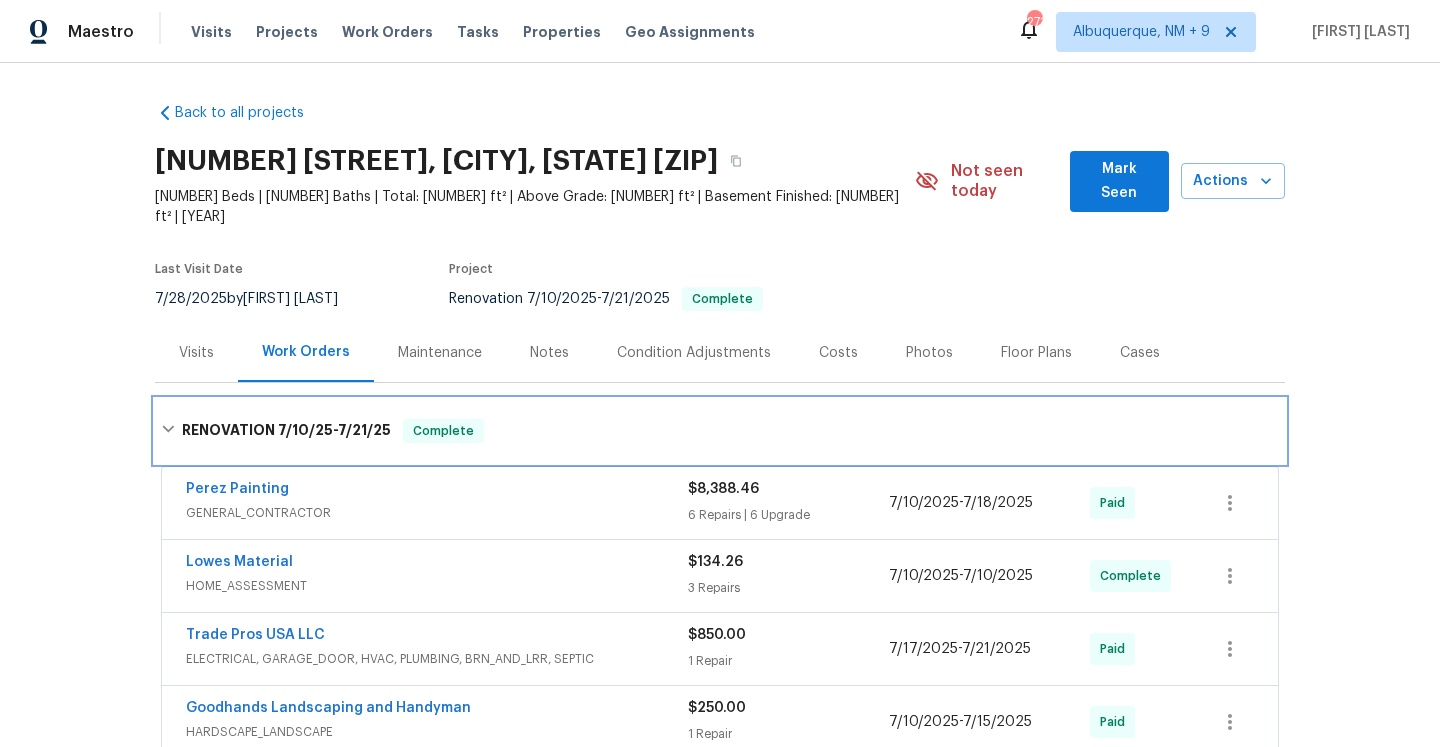click on "7/10/25  -  7/21/25" at bounding box center (334, 430) 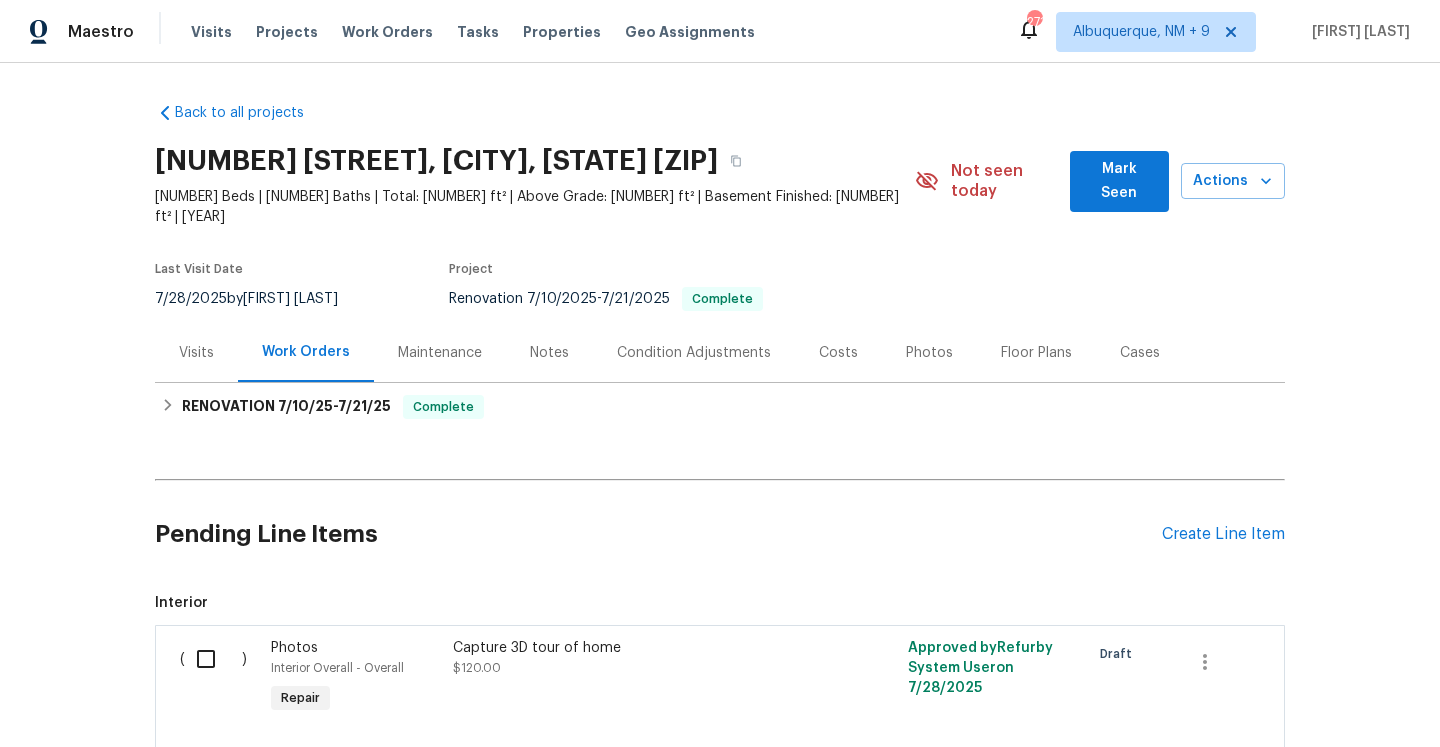 click on "Visits" at bounding box center (196, 353) 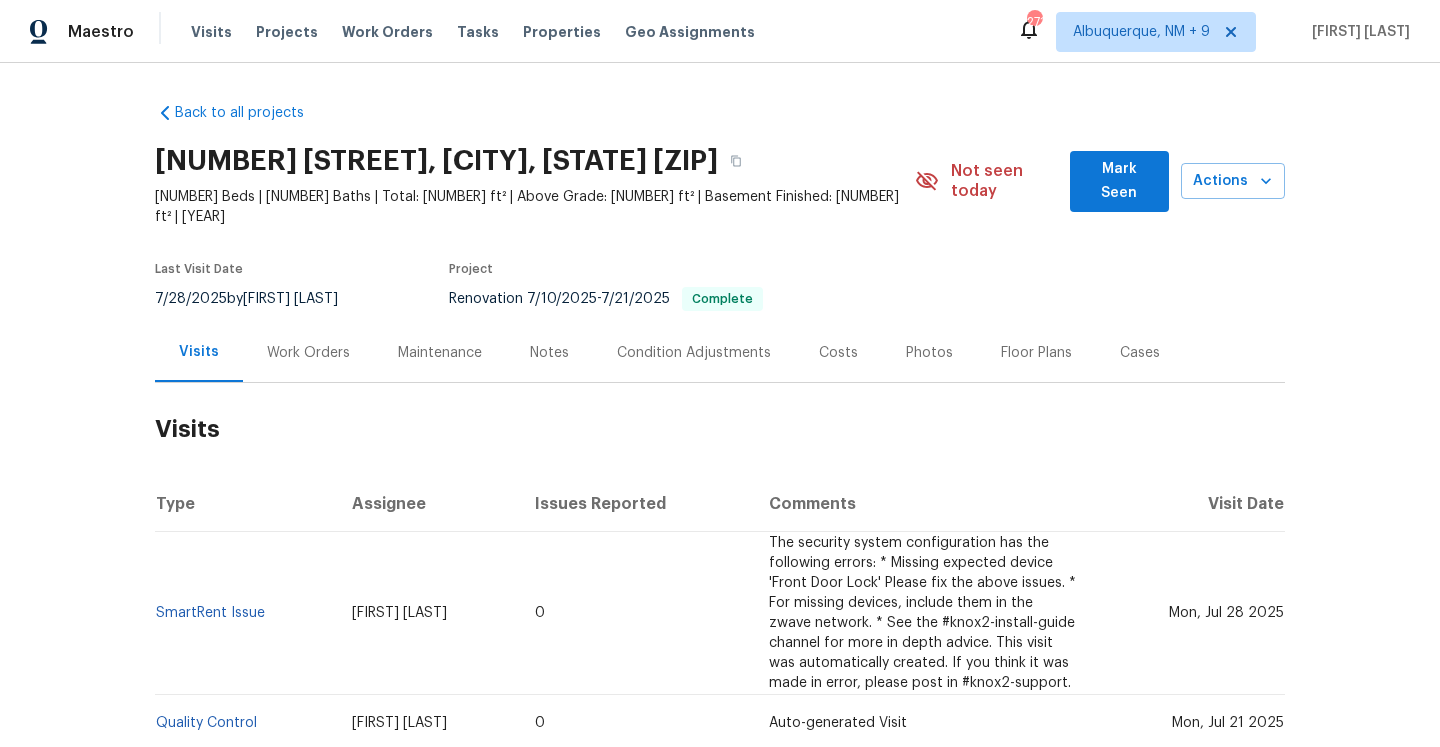 click on "Work Orders" at bounding box center [308, 352] 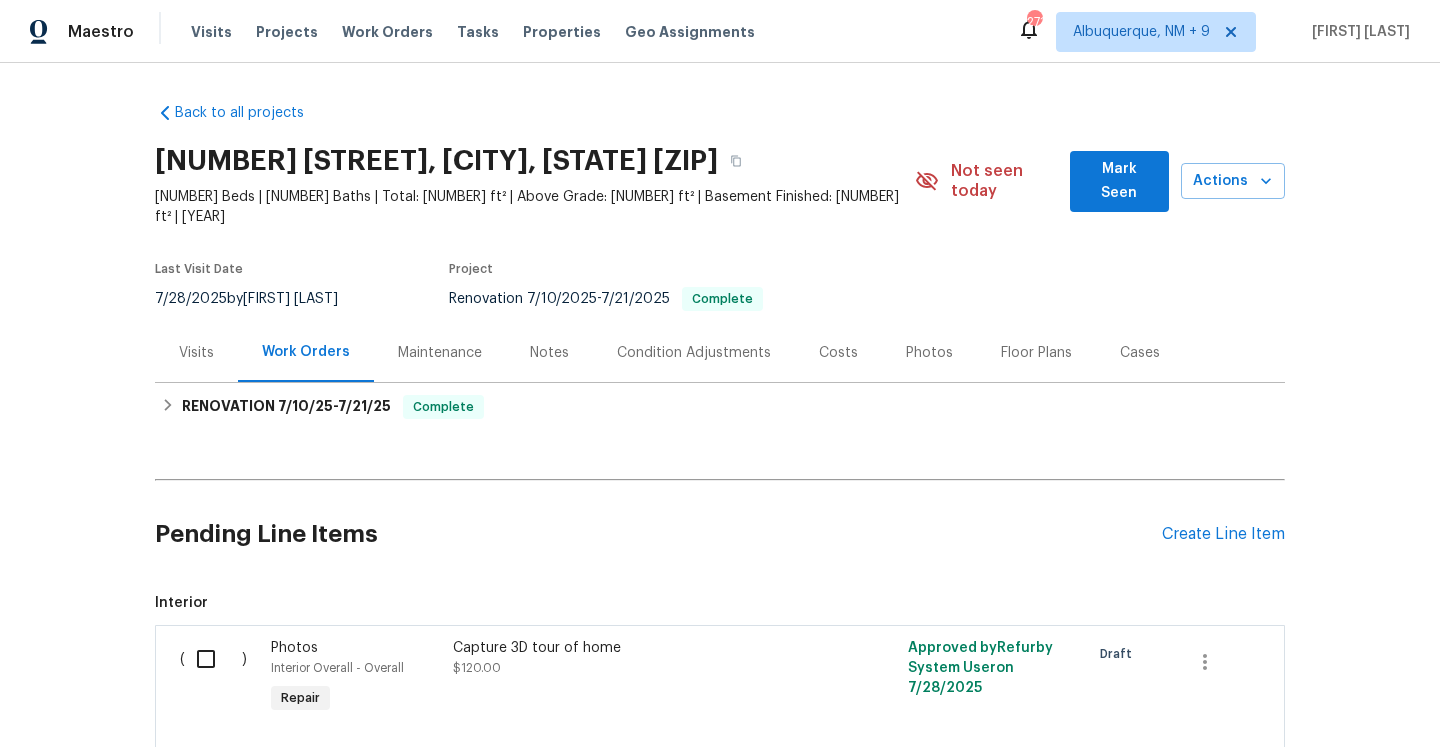 click on "Visits" at bounding box center (196, 352) 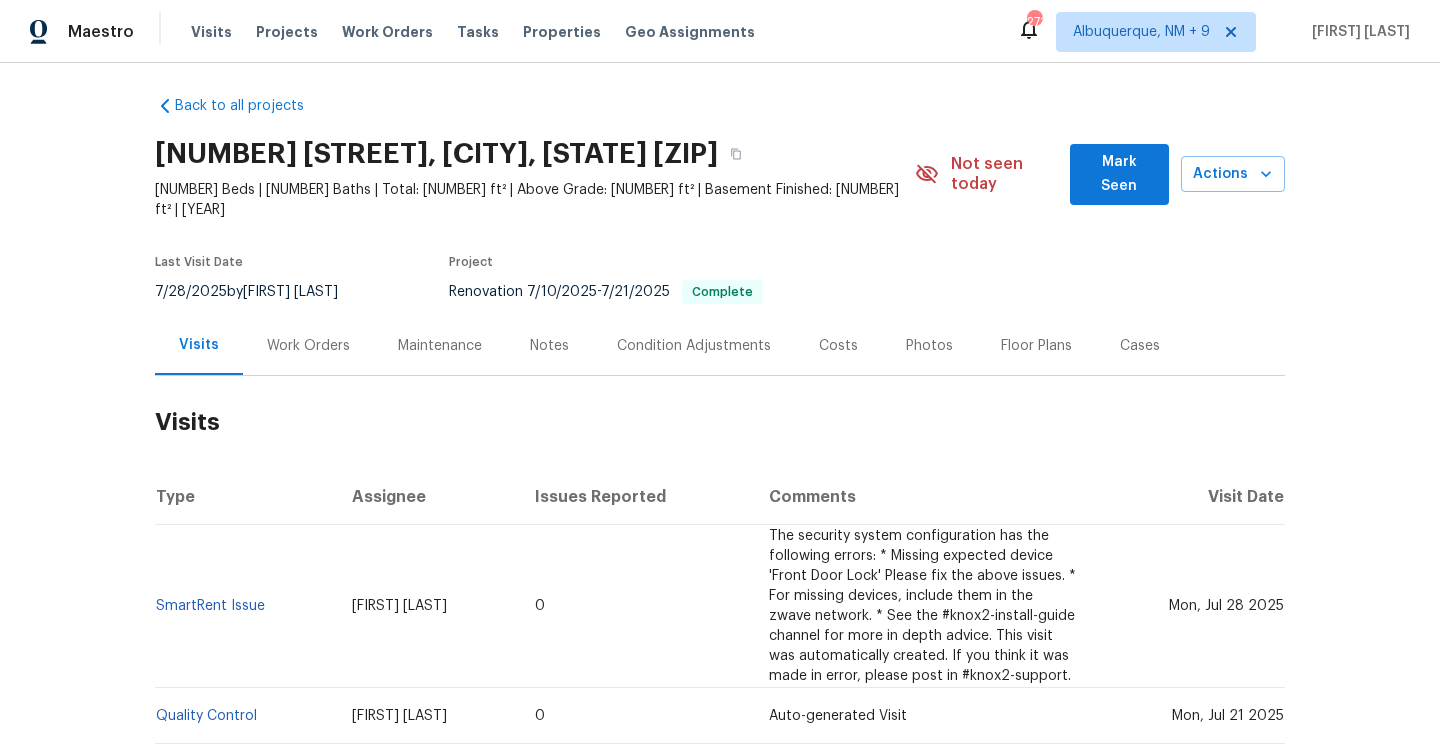 scroll, scrollTop: 0, scrollLeft: 0, axis: both 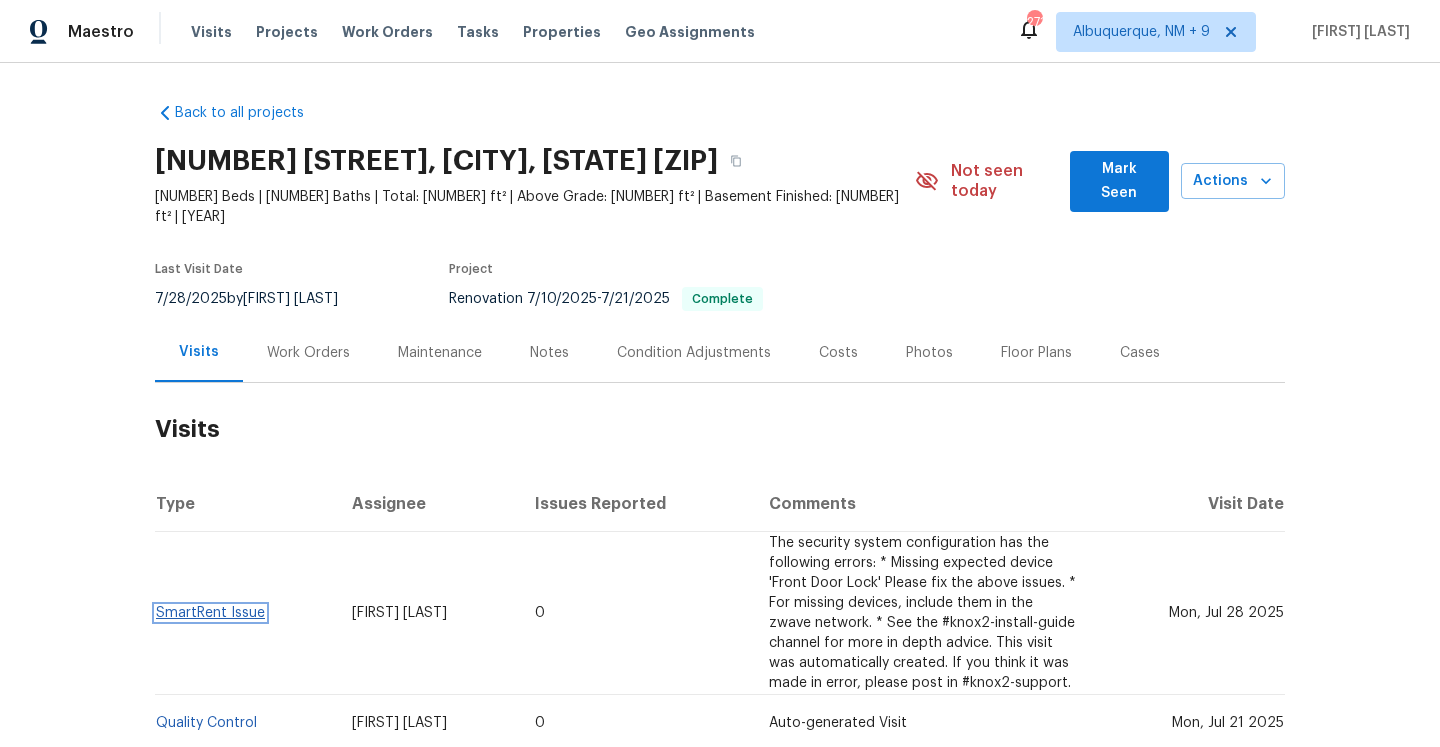 click on "SmartRent Issue" at bounding box center (210, 613) 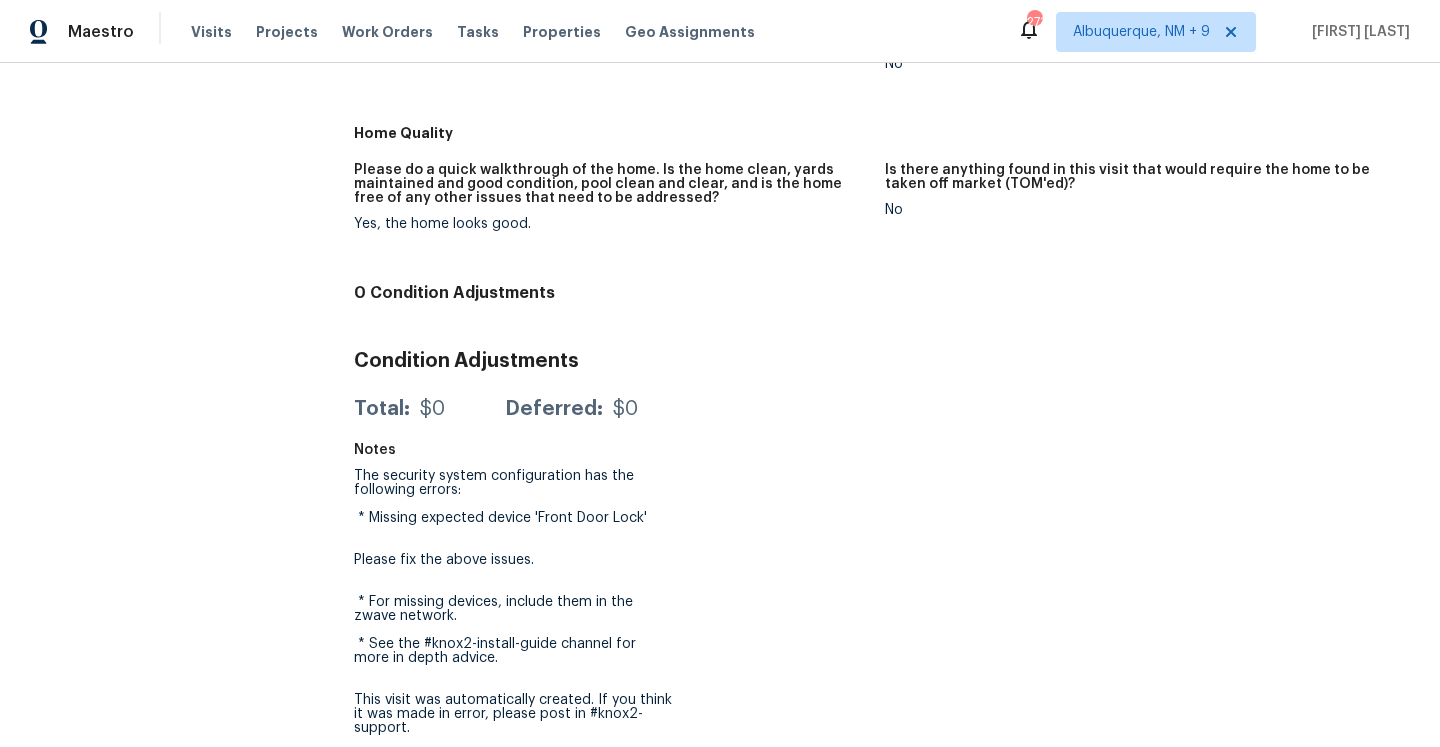 scroll, scrollTop: 0, scrollLeft: 0, axis: both 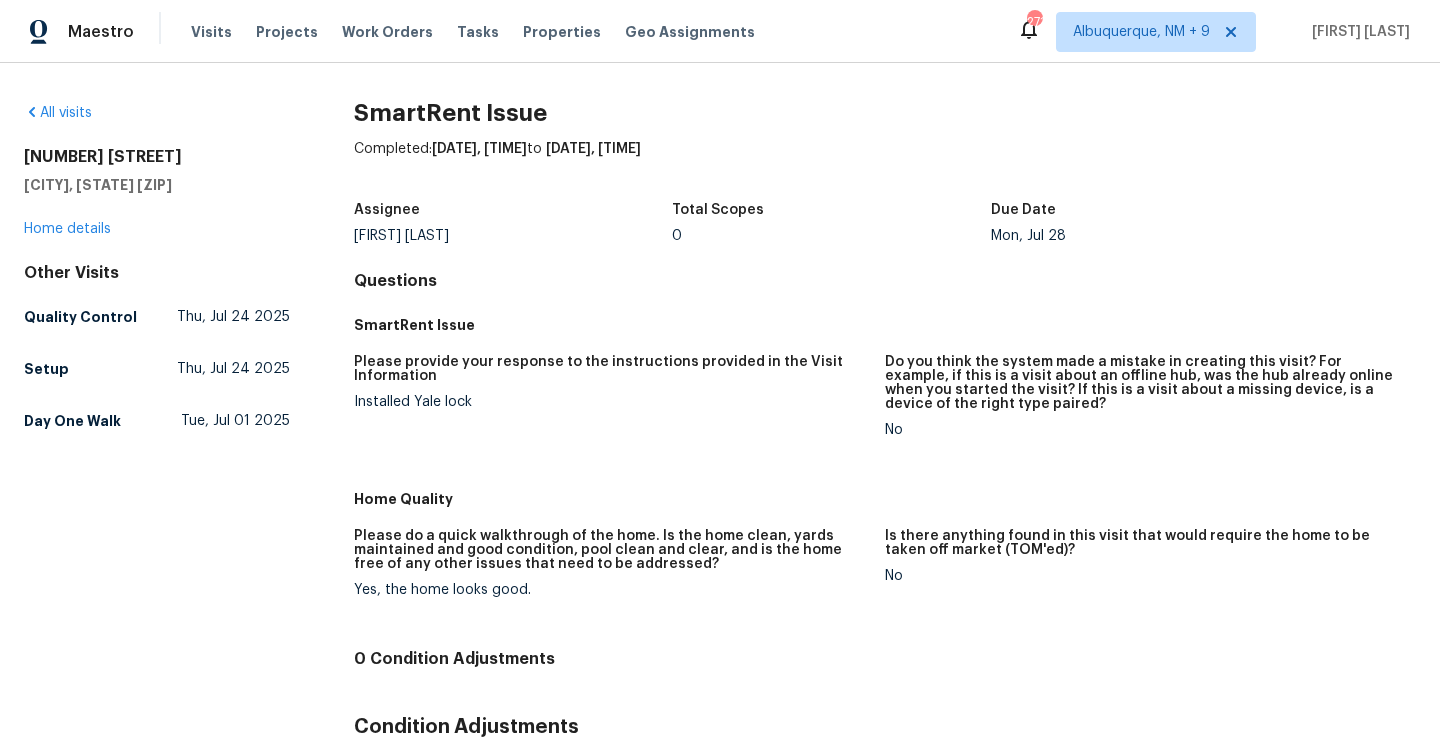 click on "6869 Lexington Oaks Dr Trussville, AL 35173 Home details" at bounding box center (157, 193) 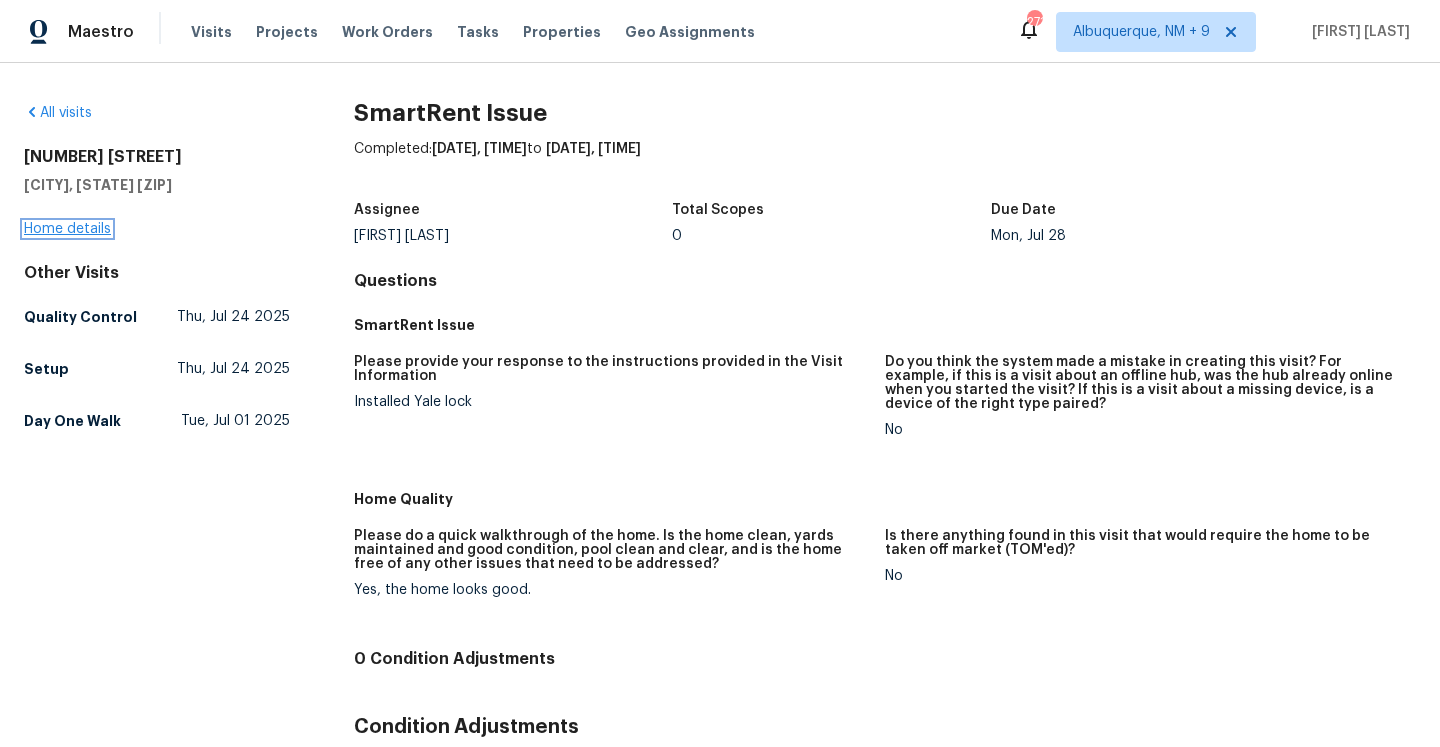 click on "Home details" at bounding box center [67, 229] 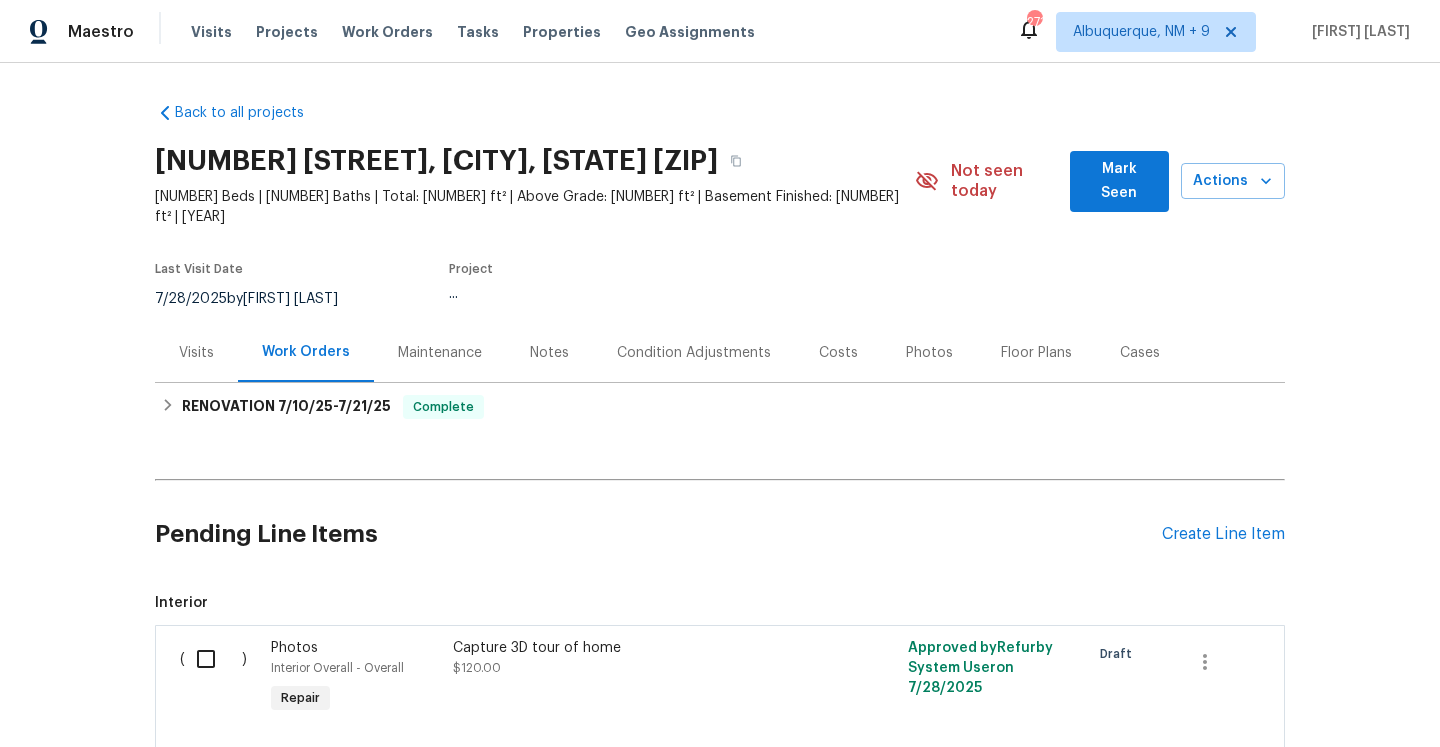 click on "Visits" at bounding box center (196, 352) 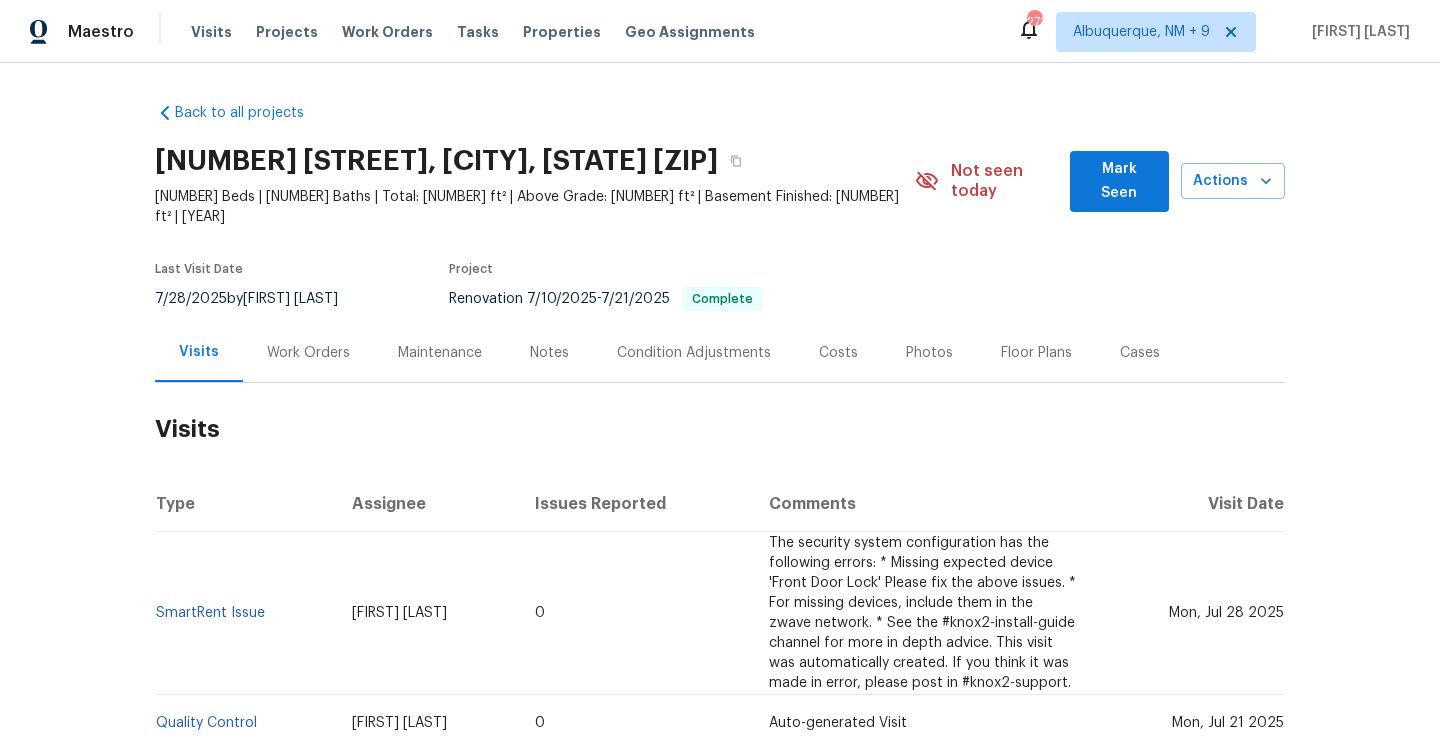 click on "Work Orders" at bounding box center (308, 353) 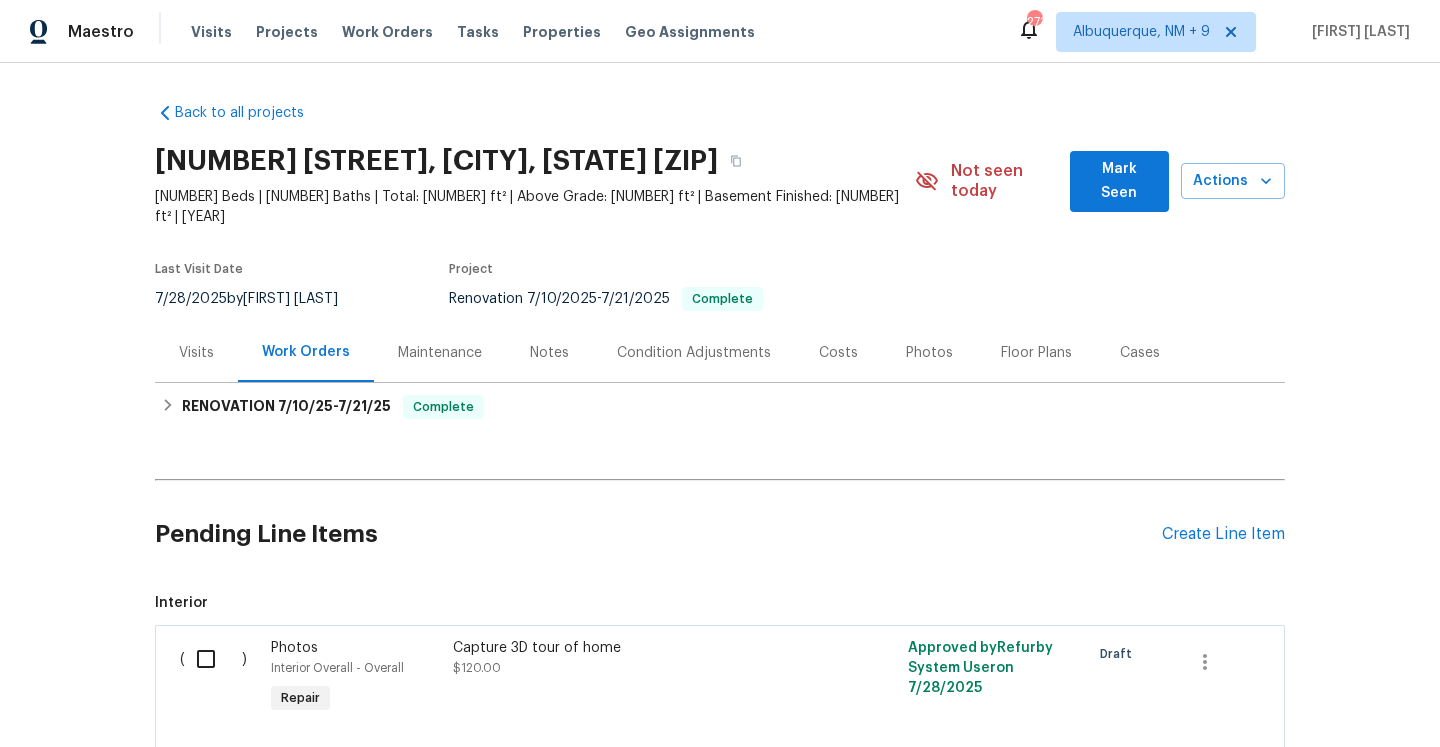 click on "Visits" at bounding box center [196, 352] 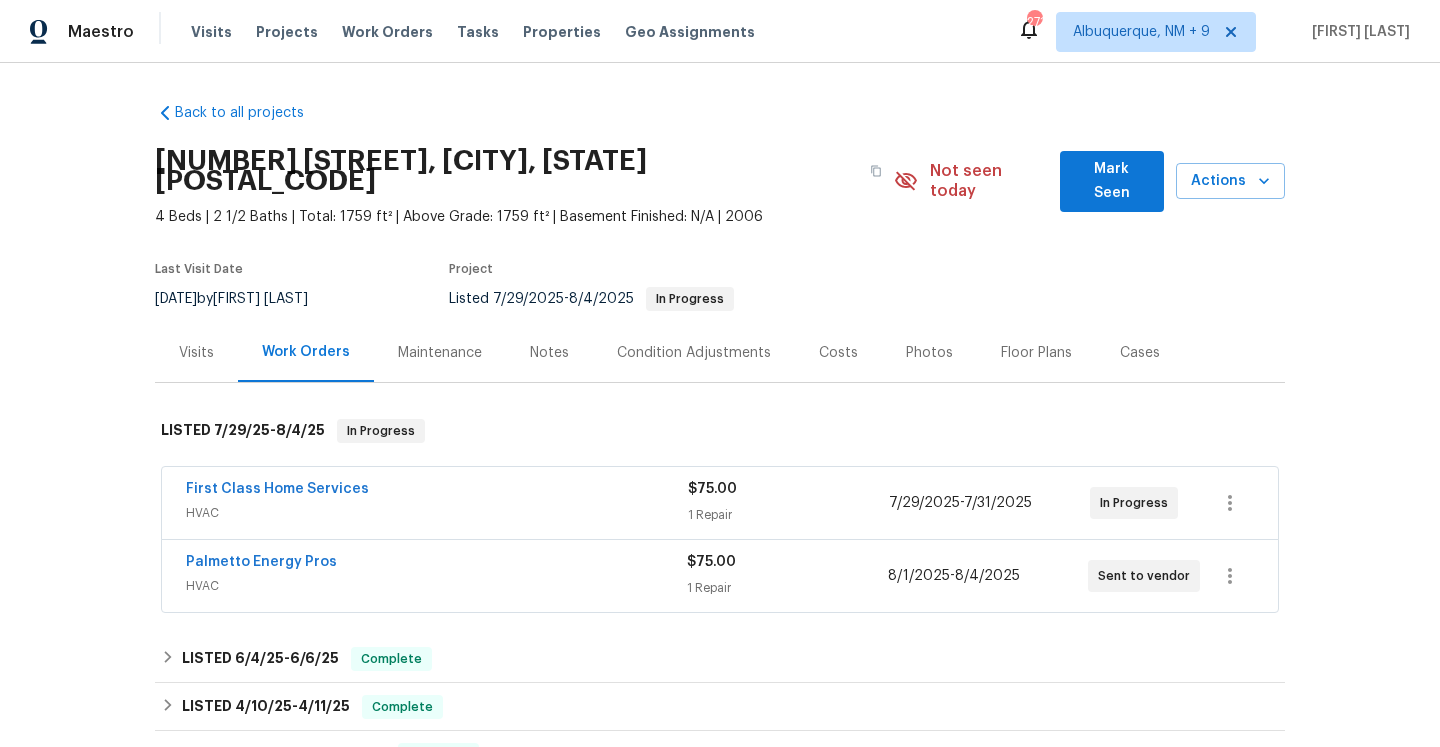 scroll, scrollTop: 0, scrollLeft: 0, axis: both 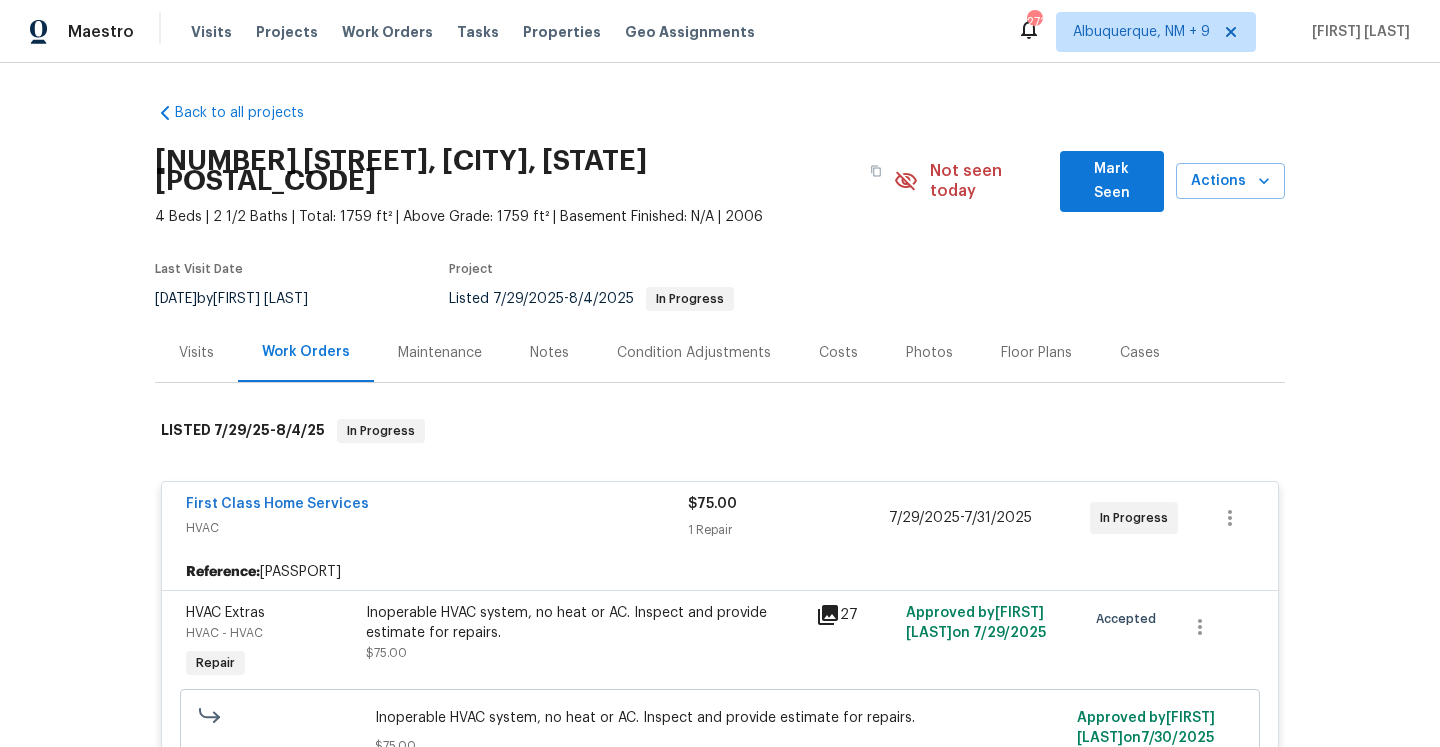 click on "First Class Home Services" at bounding box center (437, 506) 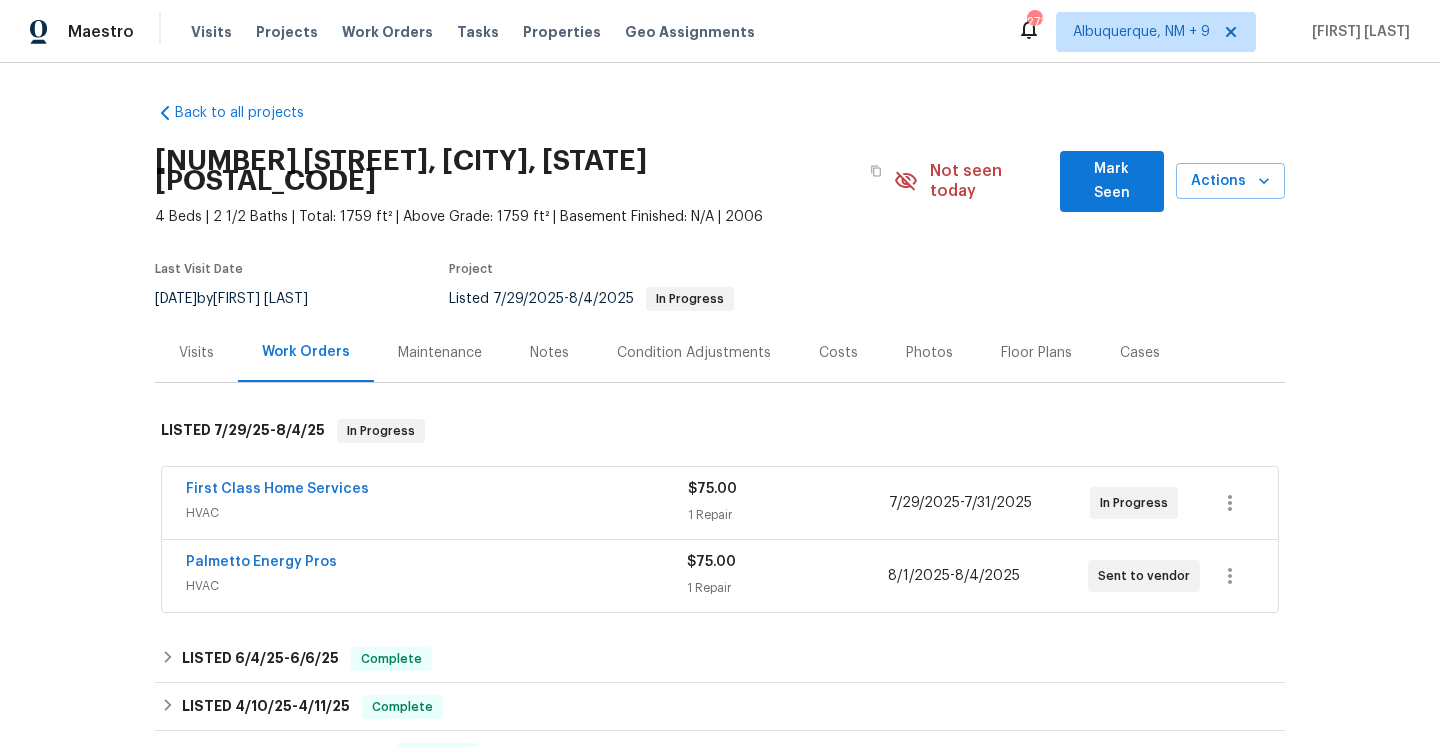 scroll, scrollTop: 54, scrollLeft: 0, axis: vertical 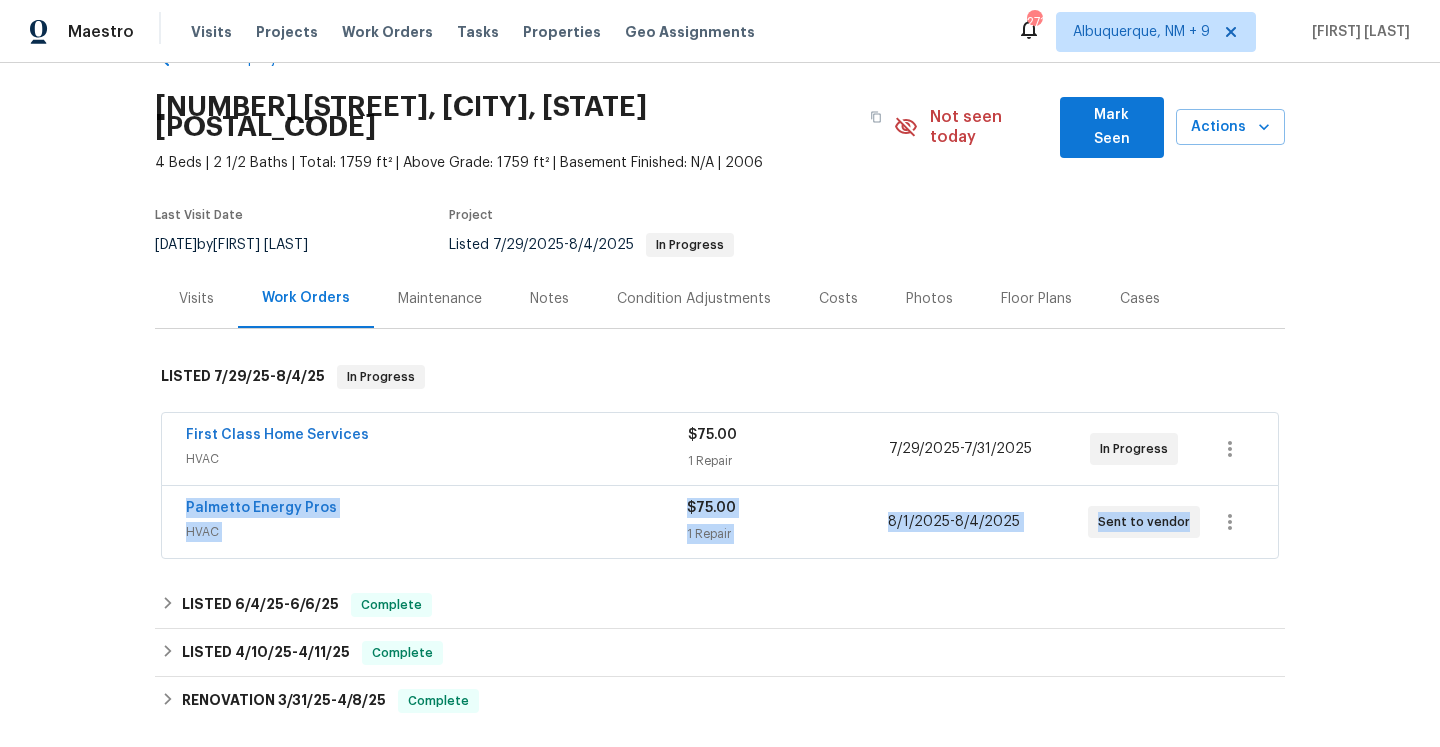 drag, startPoint x: 174, startPoint y: 486, endPoint x: 1182, endPoint y: 500, distance: 1008.0972 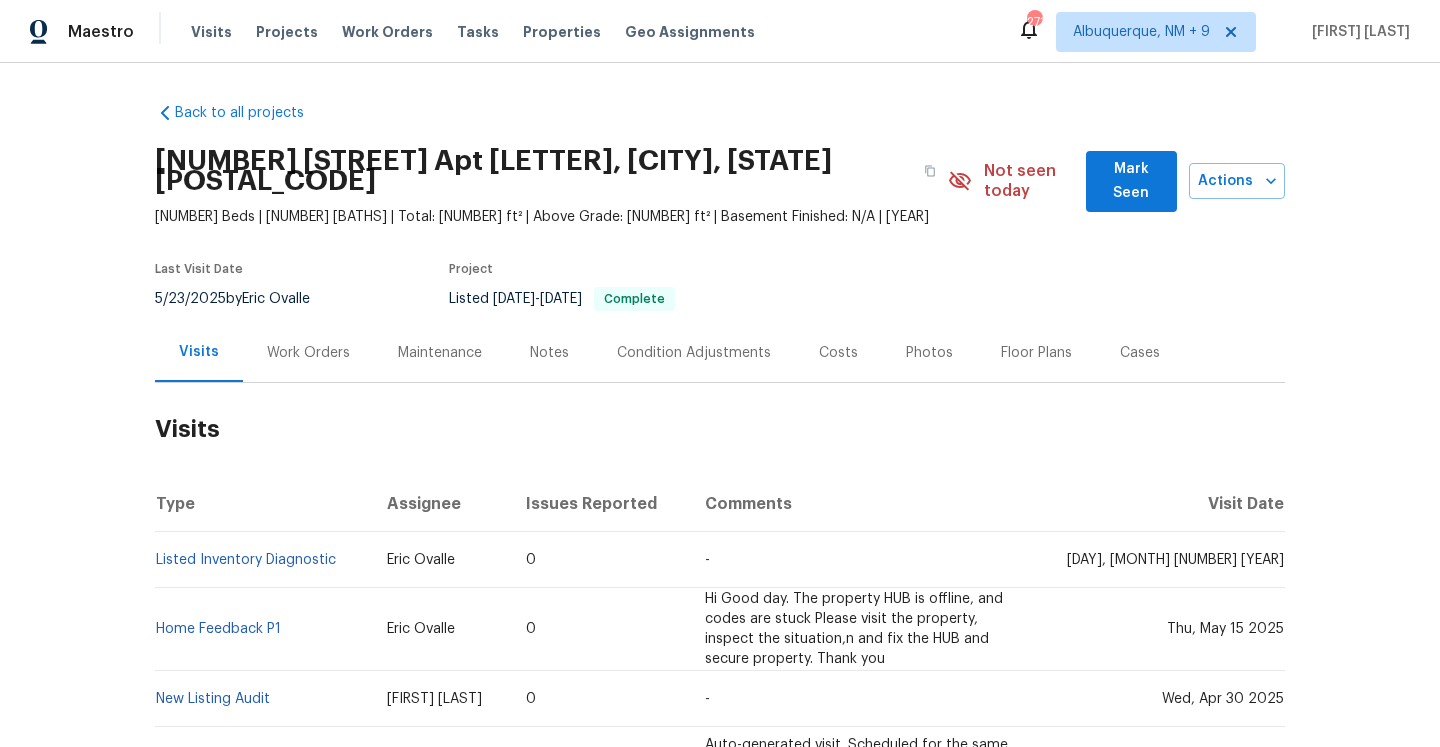 scroll, scrollTop: 0, scrollLeft: 0, axis: both 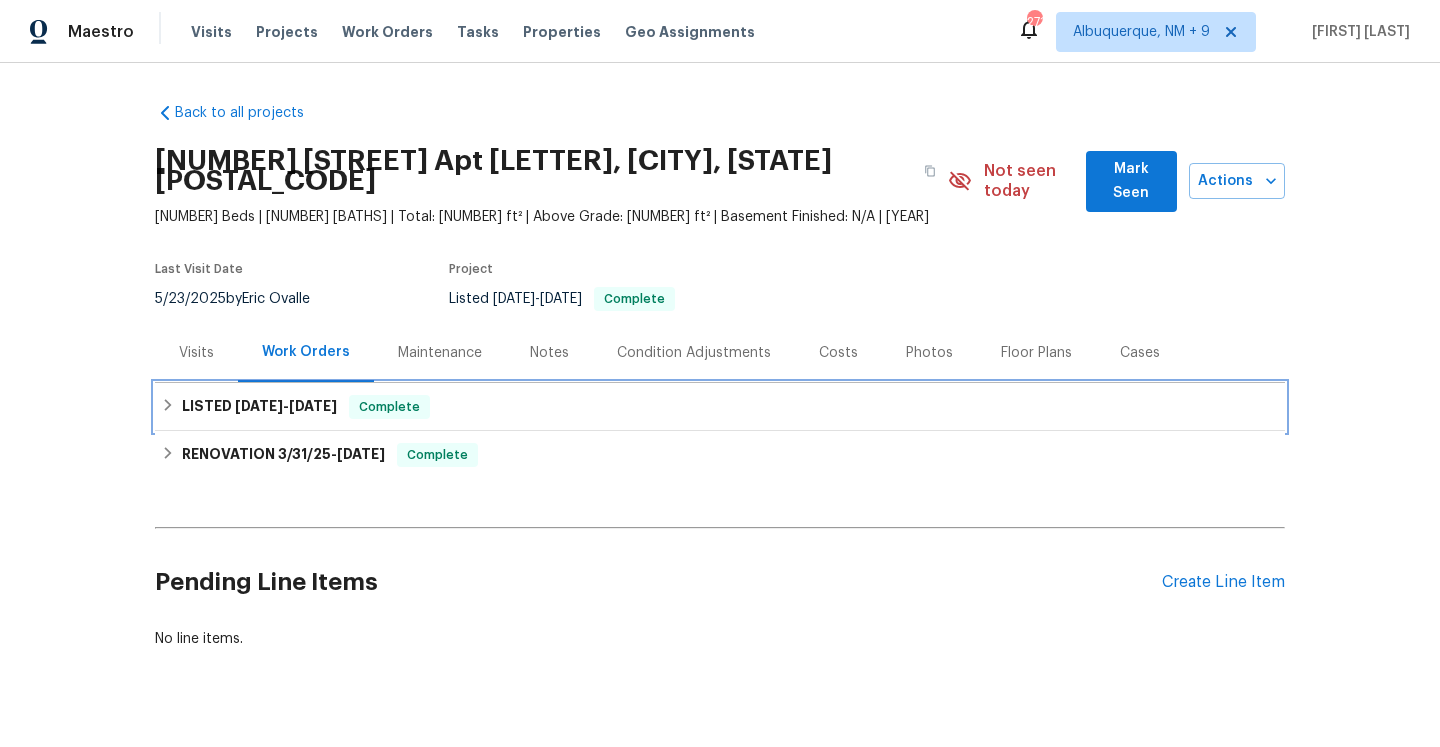 click on "[DATE] - [DATE]" at bounding box center [259, 407] 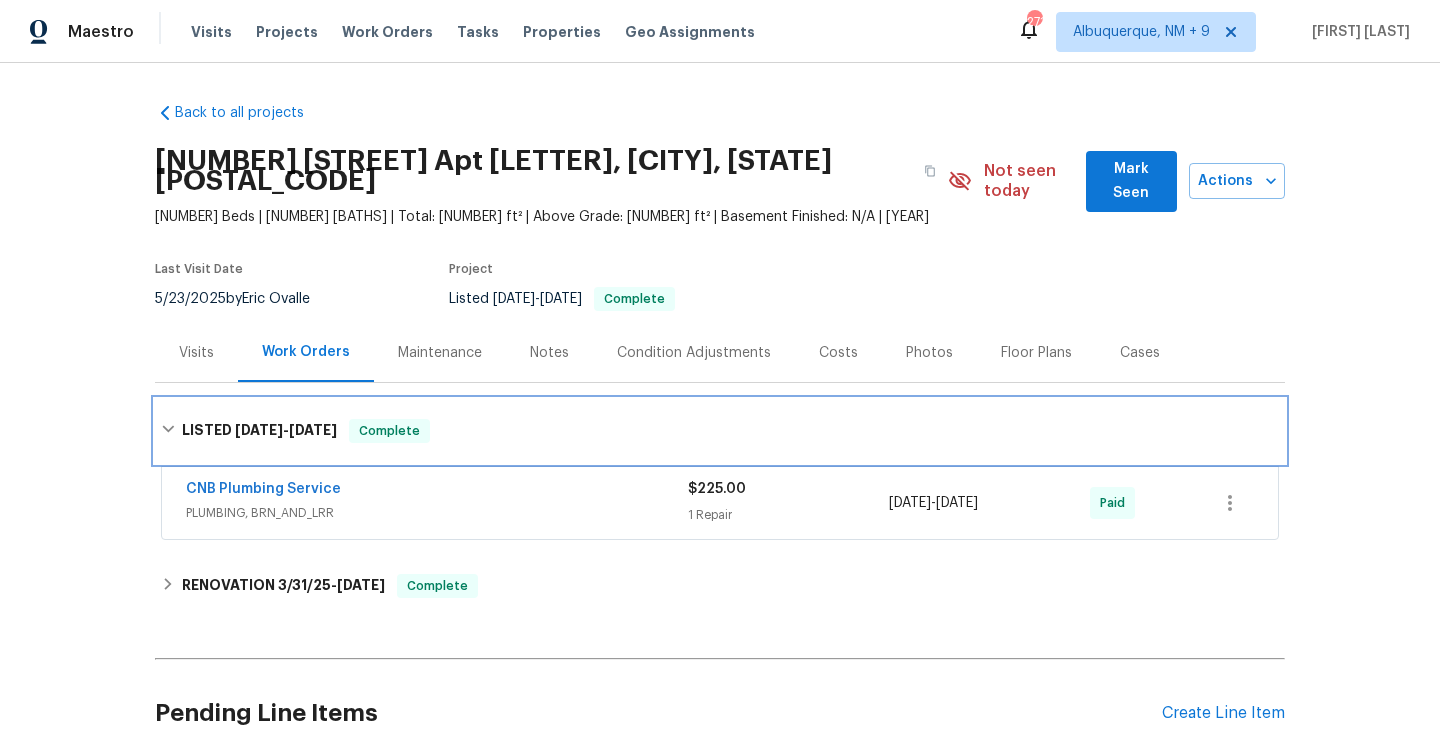 click on "[DATE] - [DATE] Complete" at bounding box center [720, 431] 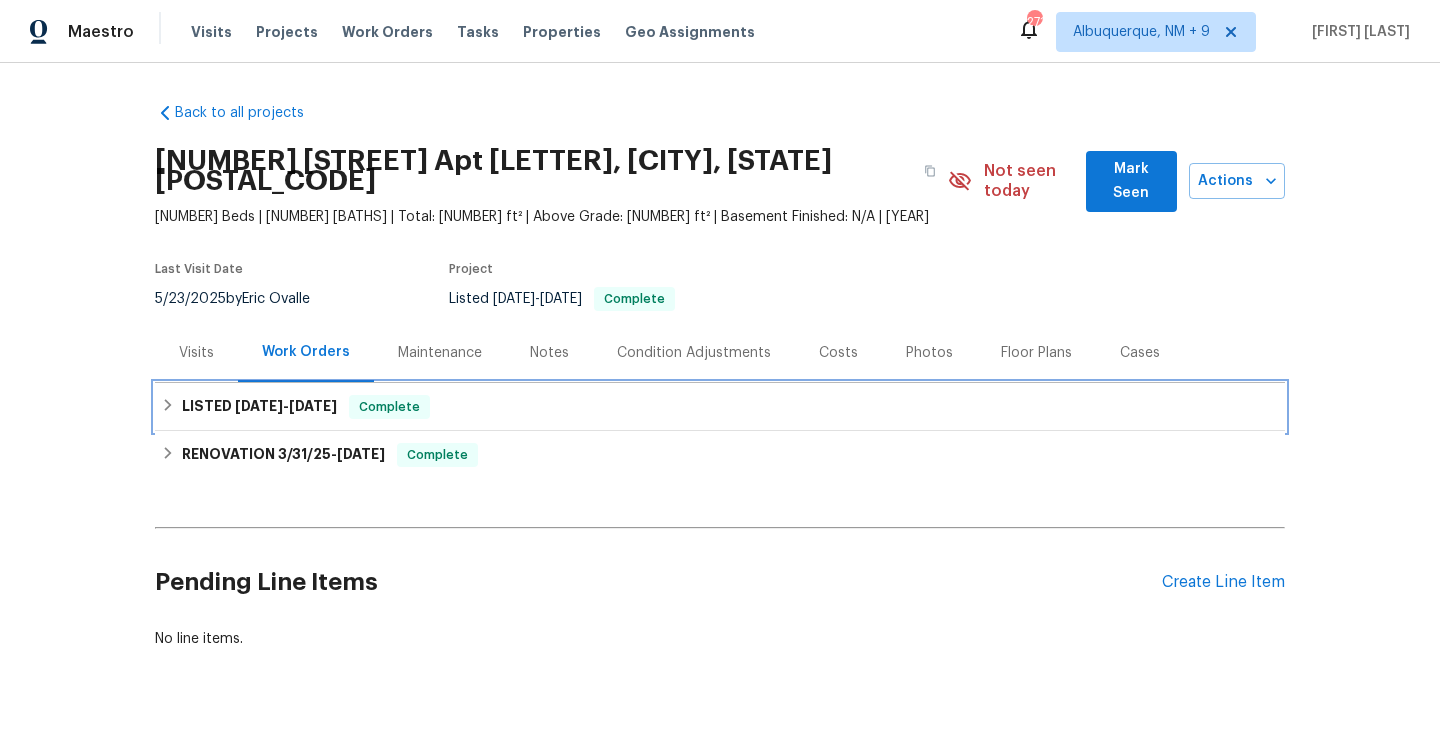 click on "[DATE] - [DATE] Complete" at bounding box center [720, 407] 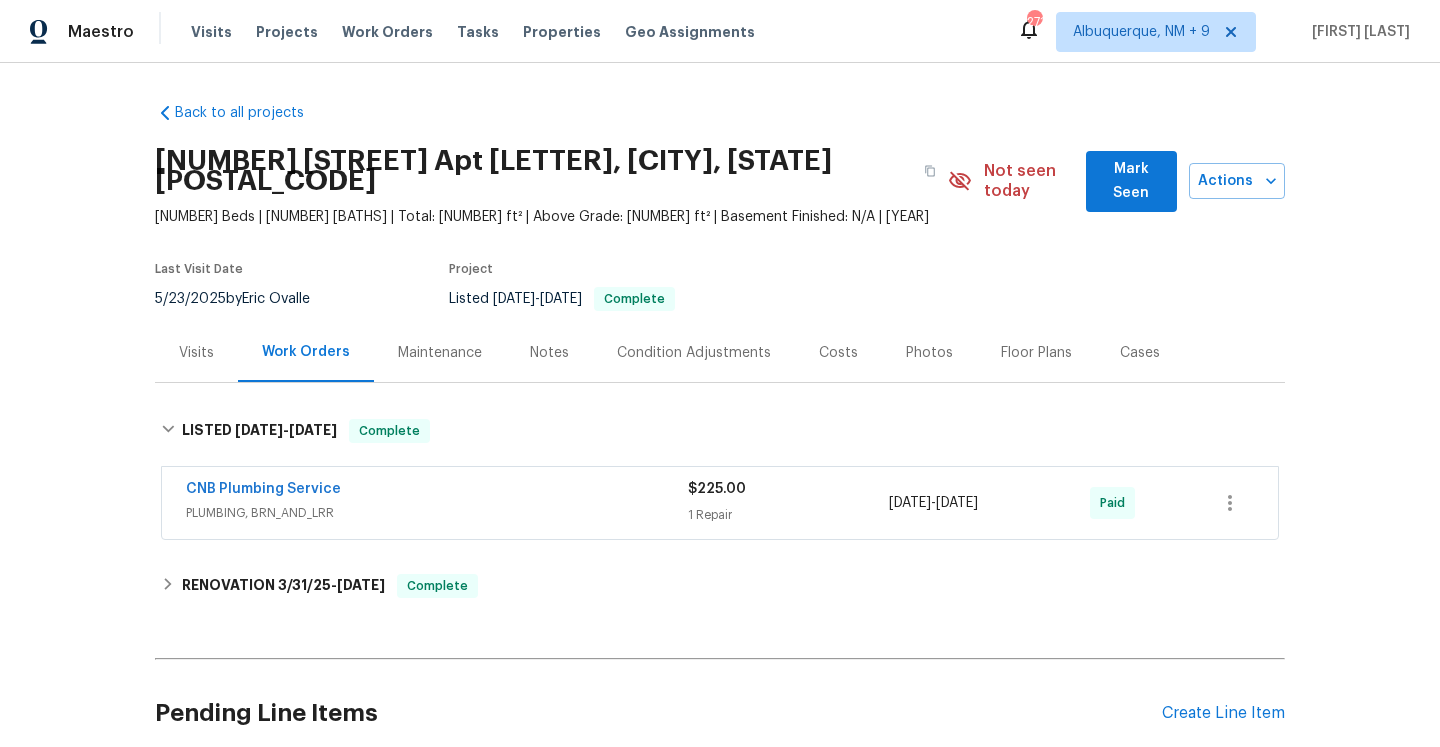 click on "CNB Plumbing Service" at bounding box center [437, 491] 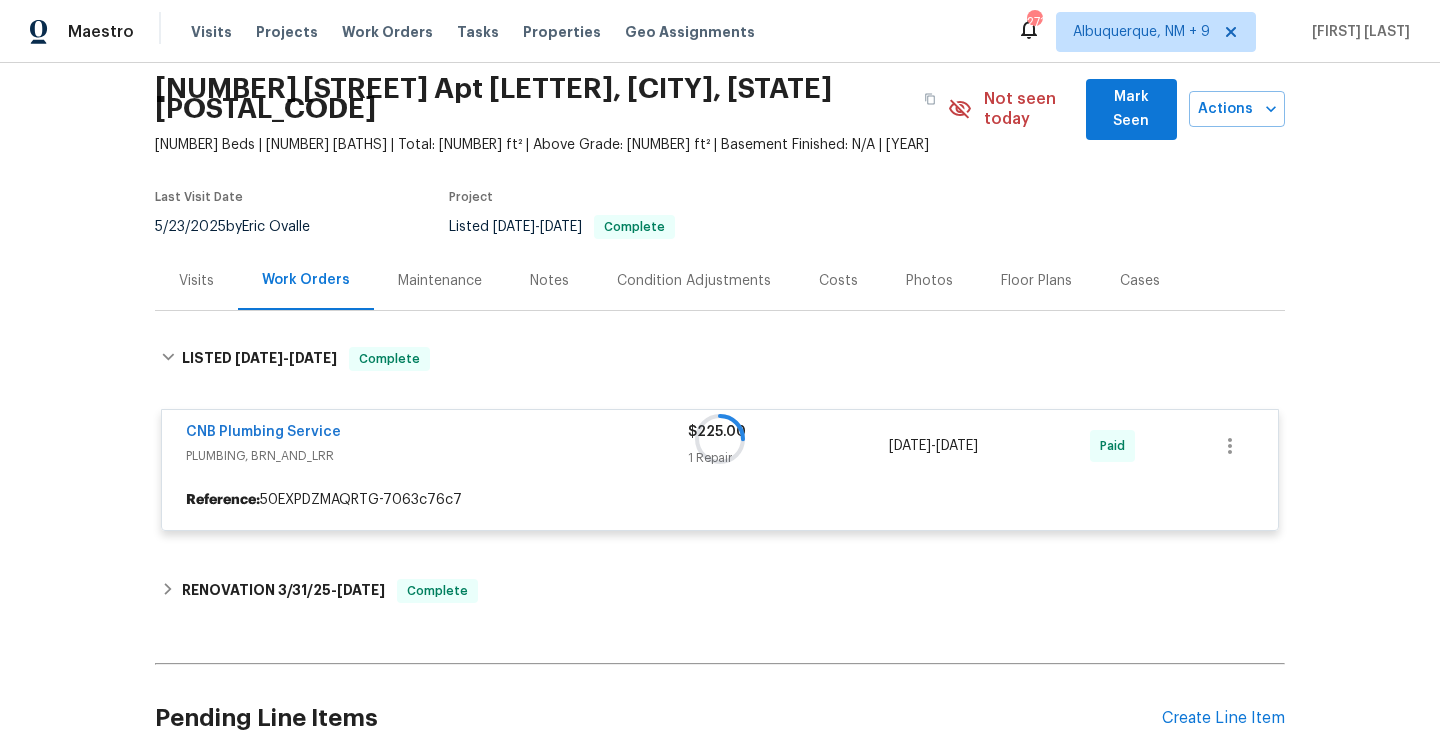 scroll, scrollTop: 163, scrollLeft: 0, axis: vertical 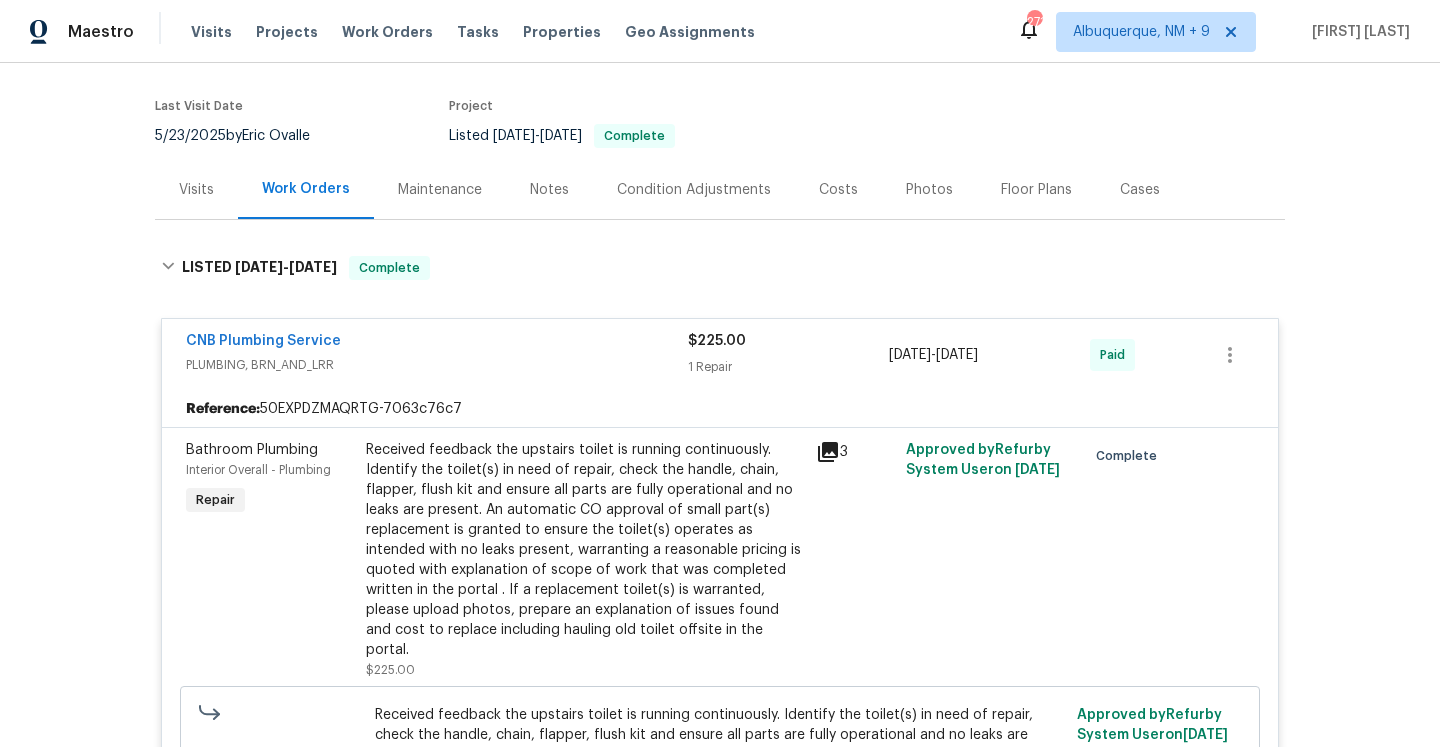 click on "PLUMBING, BRN_AND_LRR" at bounding box center [437, 365] 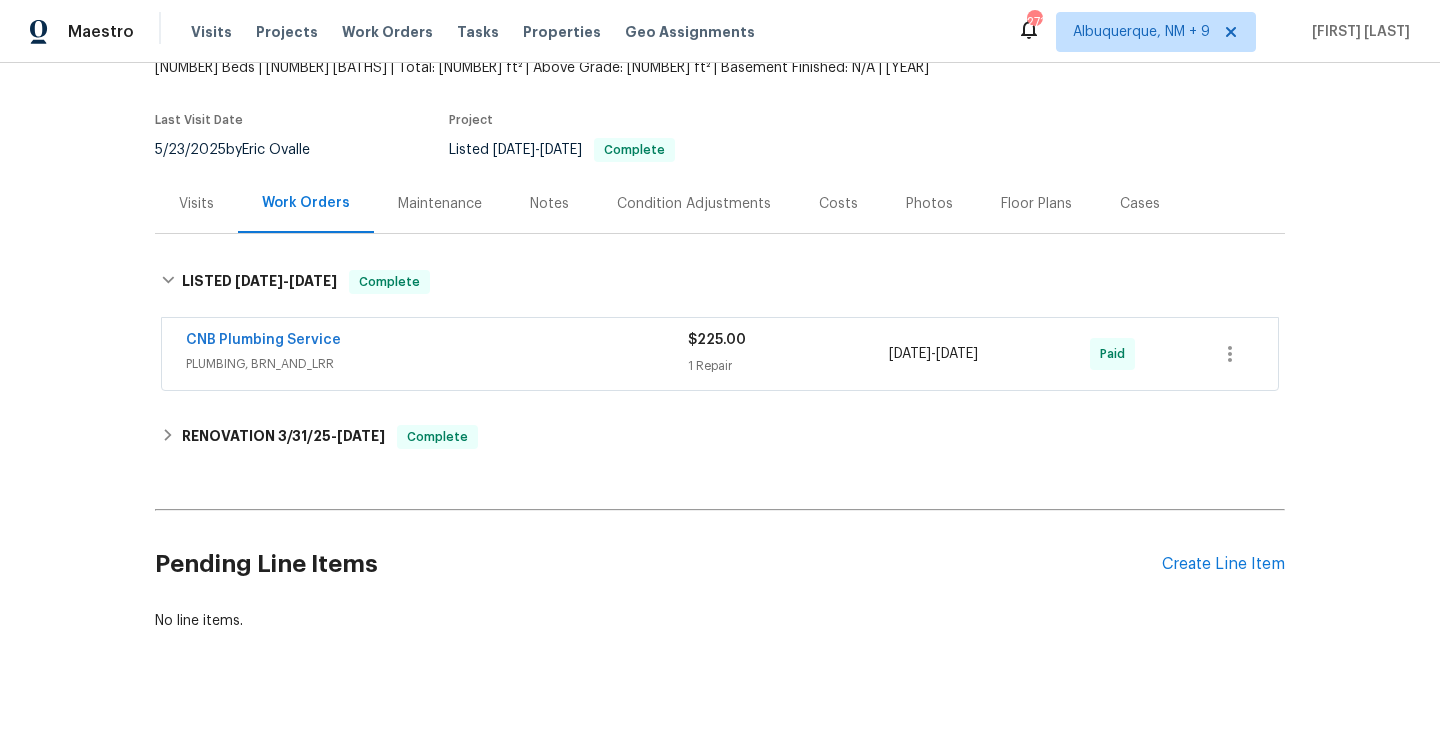 click on "Visits" at bounding box center [196, 203] 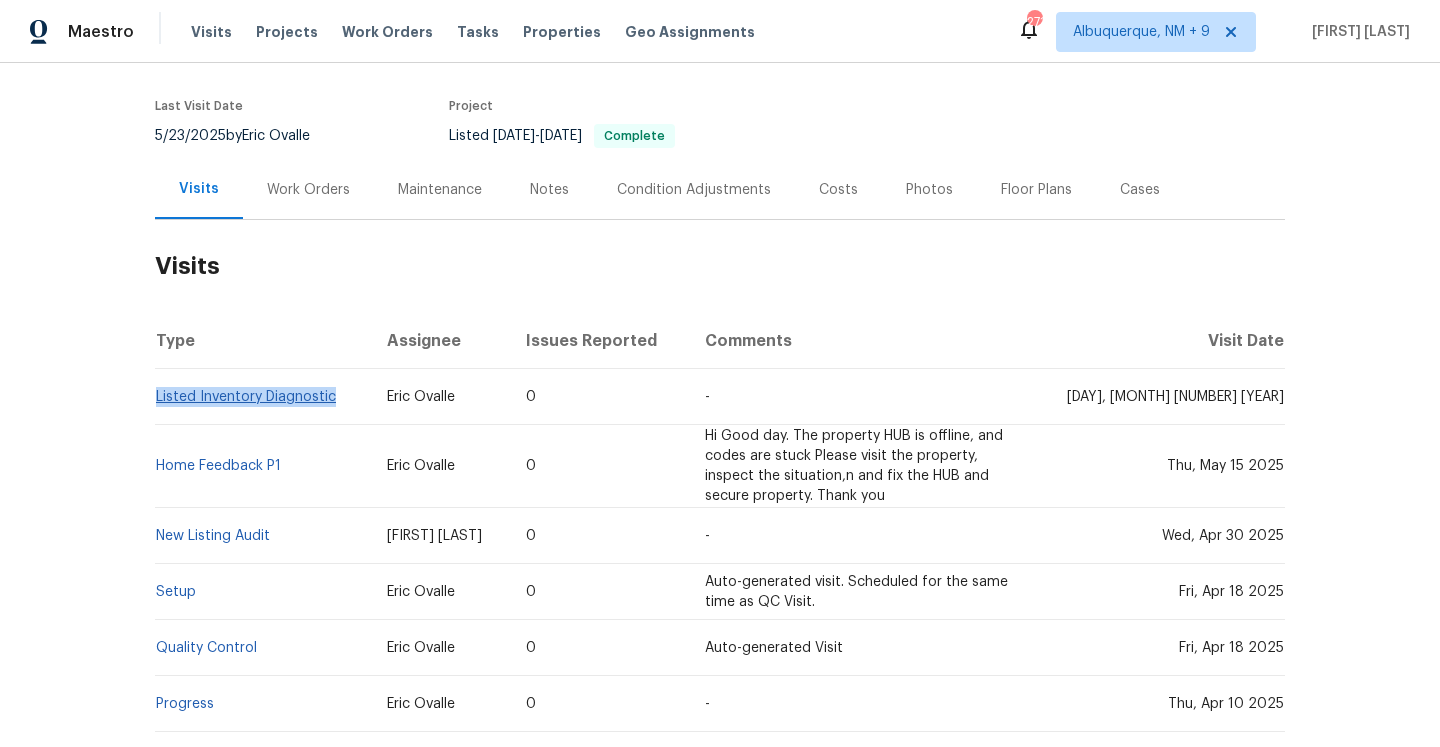 drag, startPoint x: 345, startPoint y: 382, endPoint x: 158, endPoint y: 380, distance: 187.0107 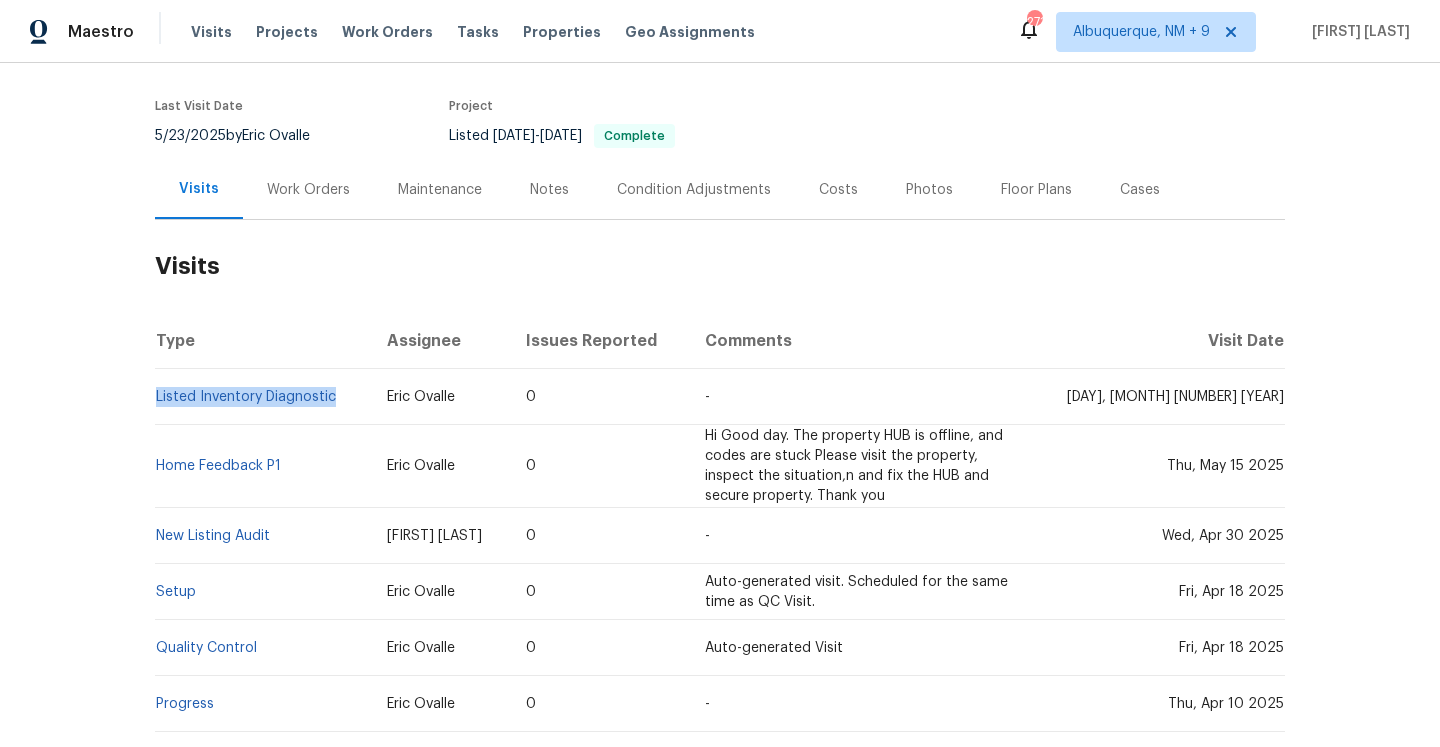 copy on "Listed Inventory Diagnostic" 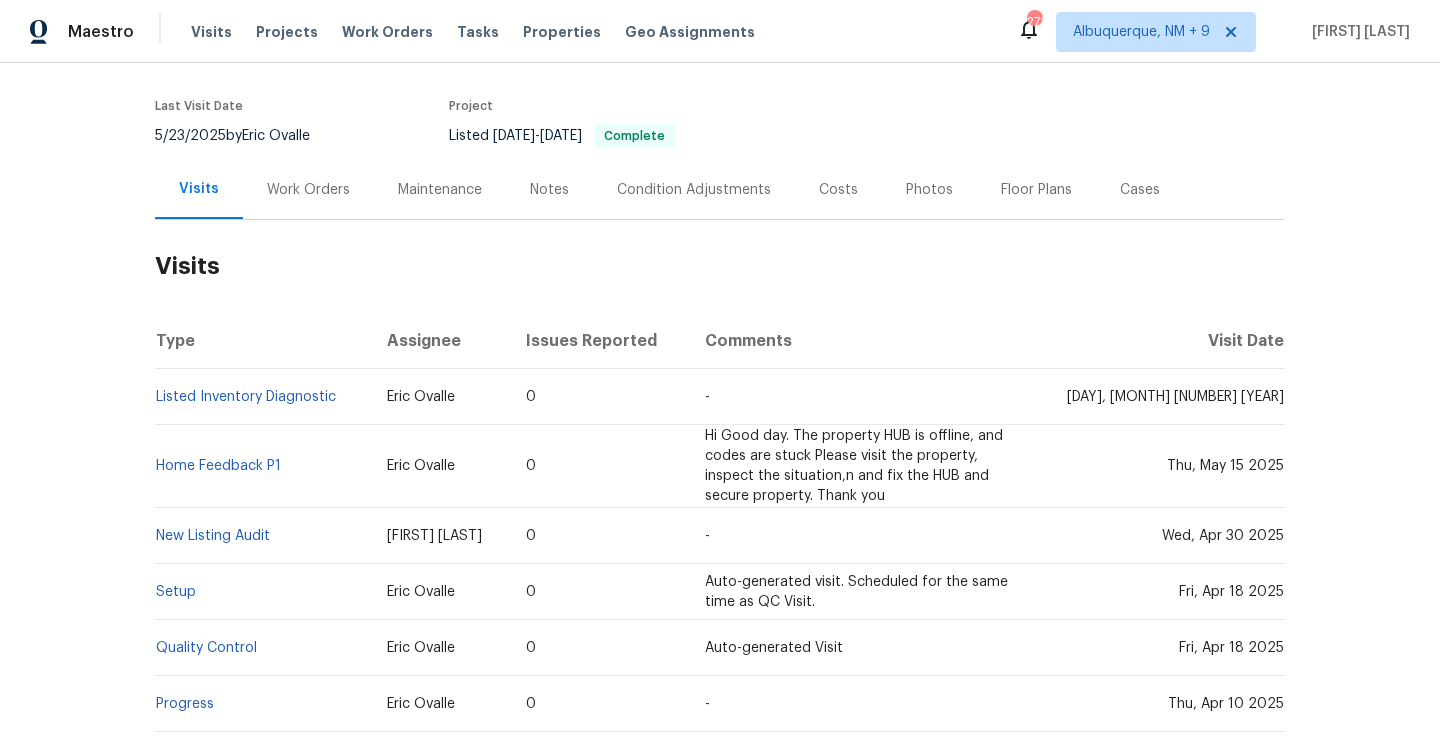 click on "Work Orders" at bounding box center [308, 189] 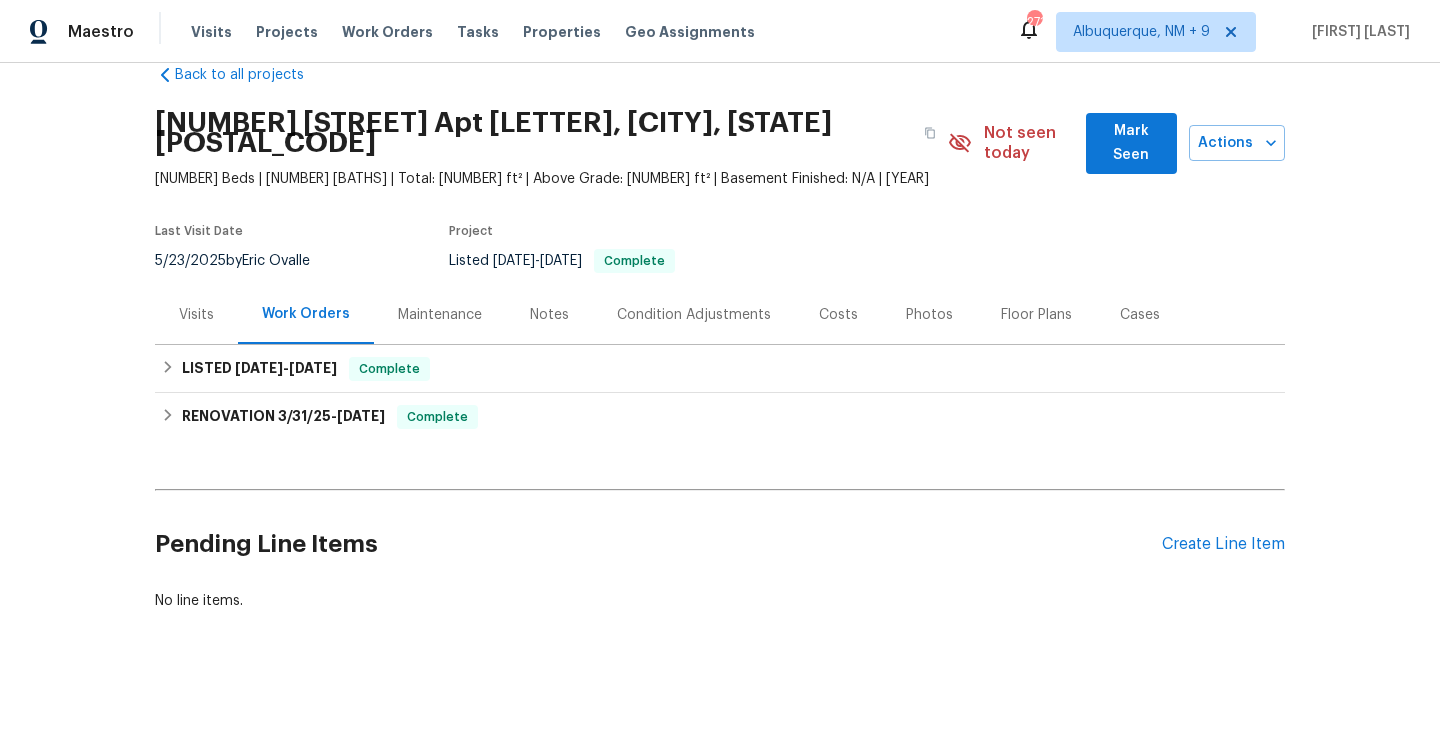 scroll, scrollTop: 18, scrollLeft: 0, axis: vertical 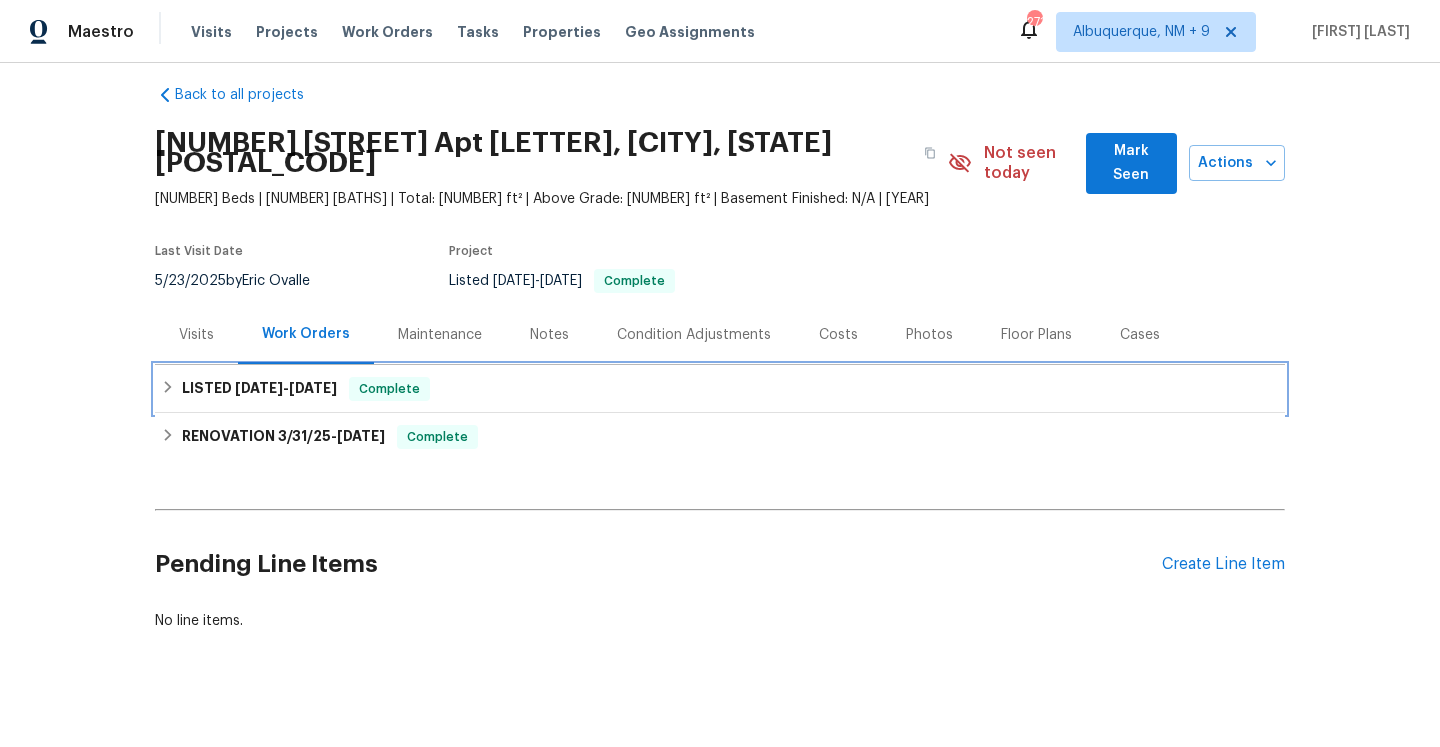 click on "[DATE]" at bounding box center (313, 388) 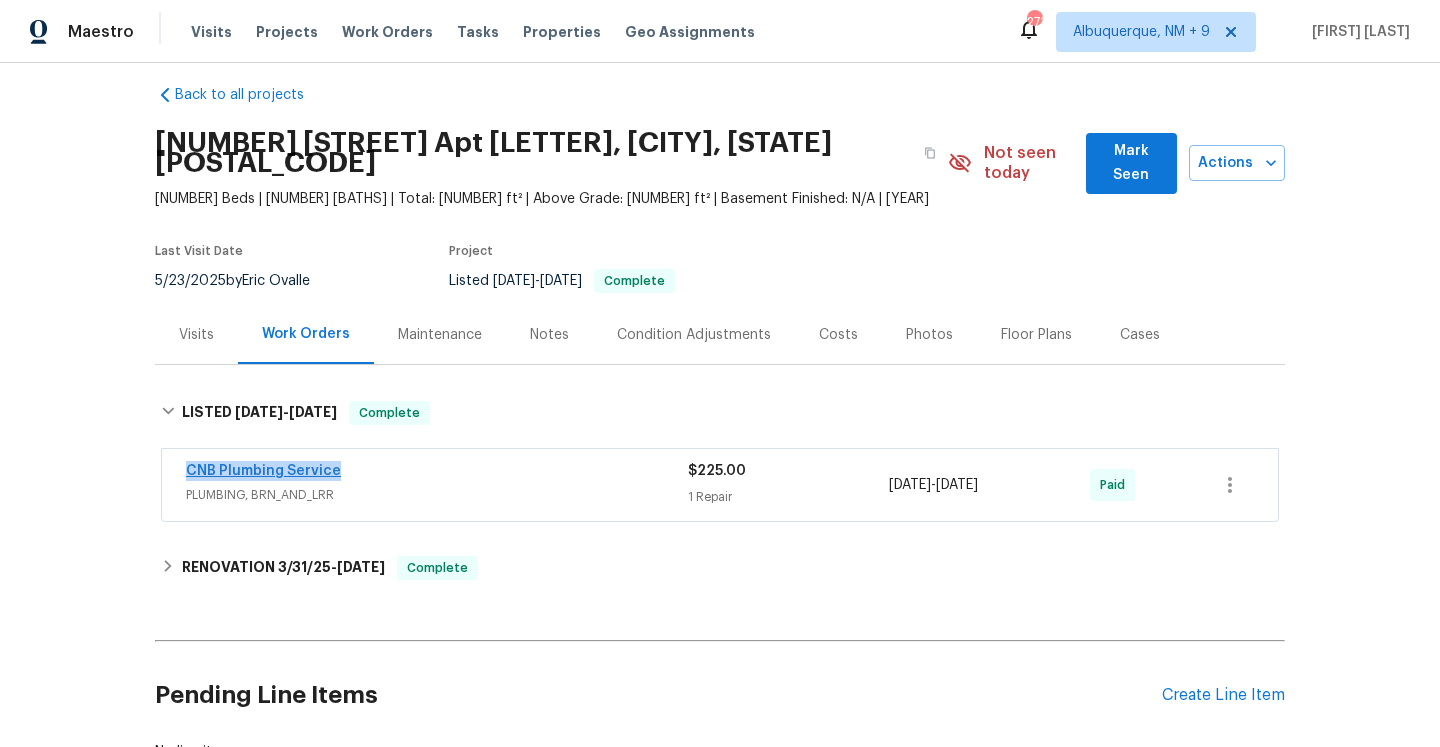drag, startPoint x: 350, startPoint y: 446, endPoint x: 188, endPoint y: 446, distance: 162 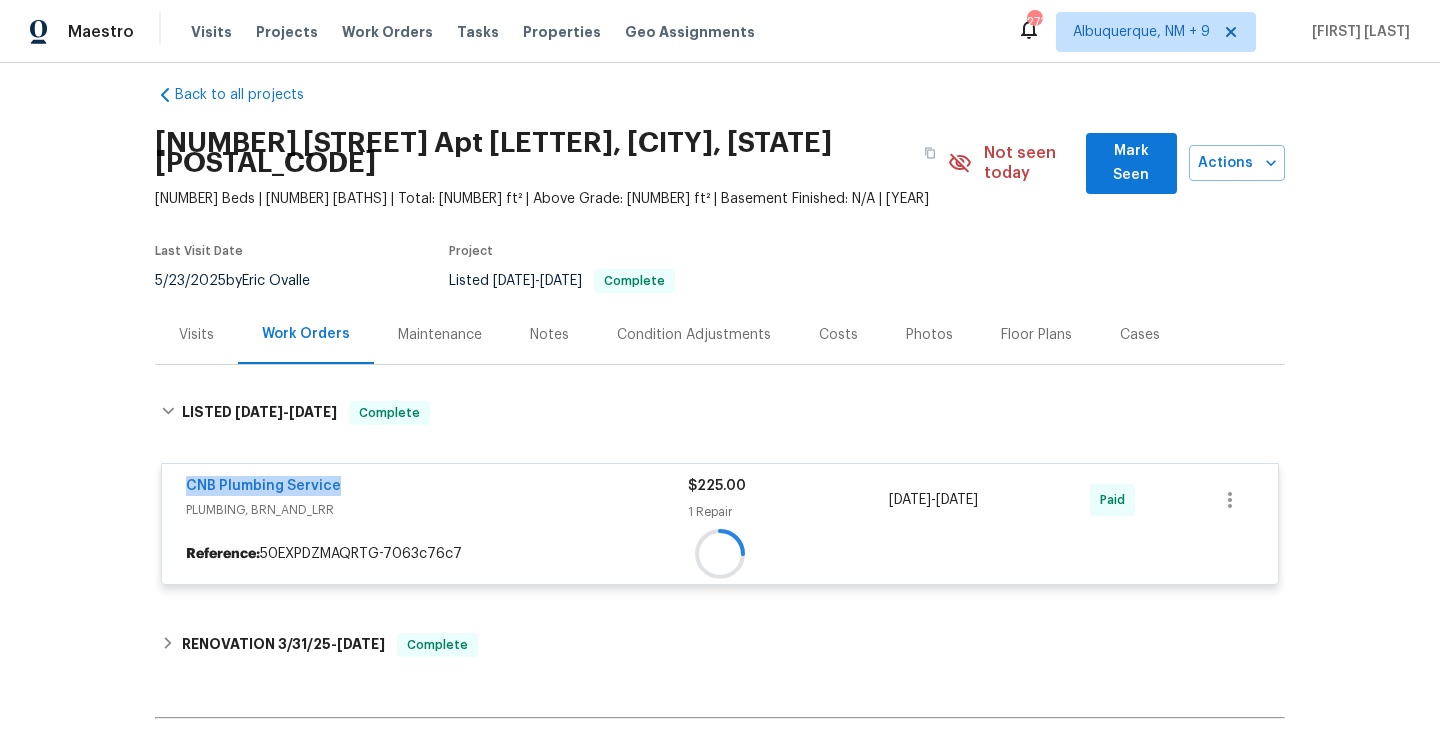 copy on "CNB Plumbing Service" 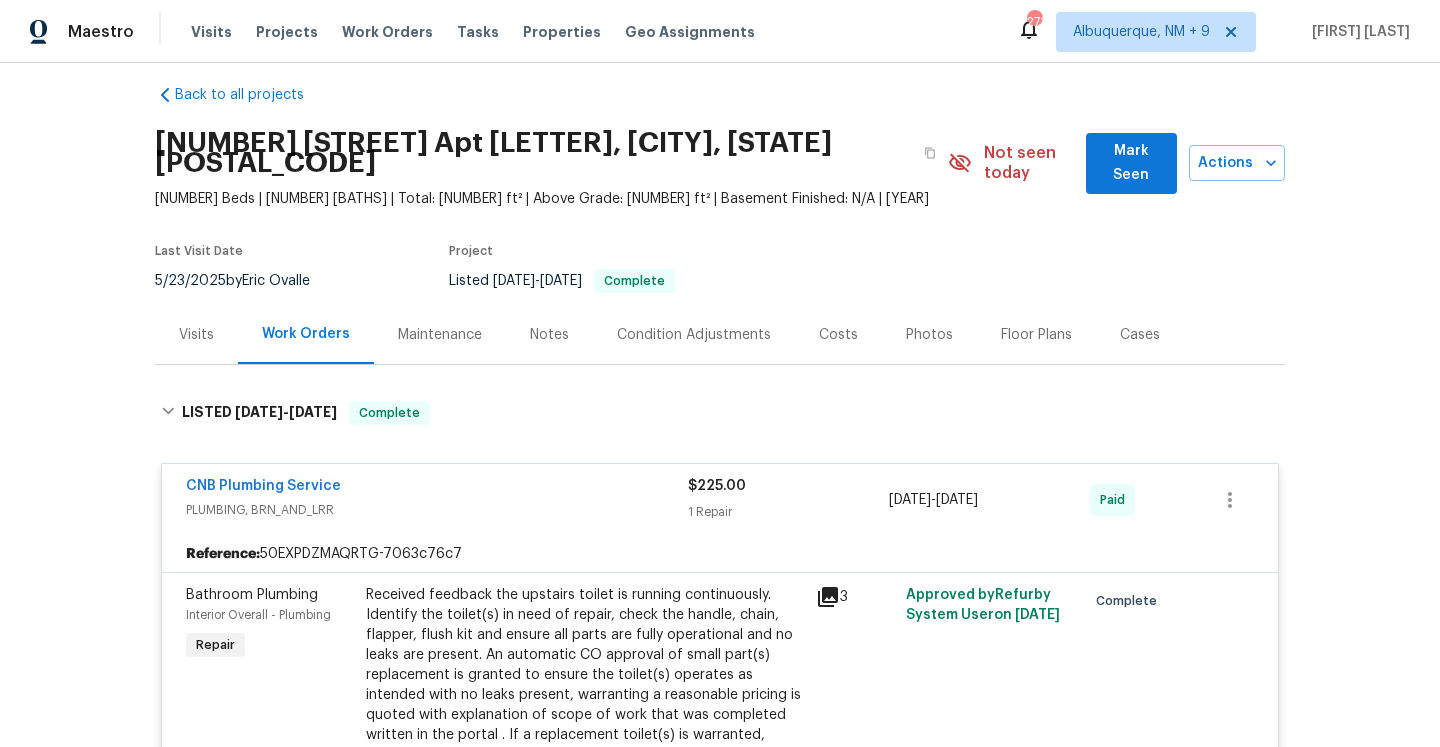 click on "Visits" at bounding box center (196, 335) 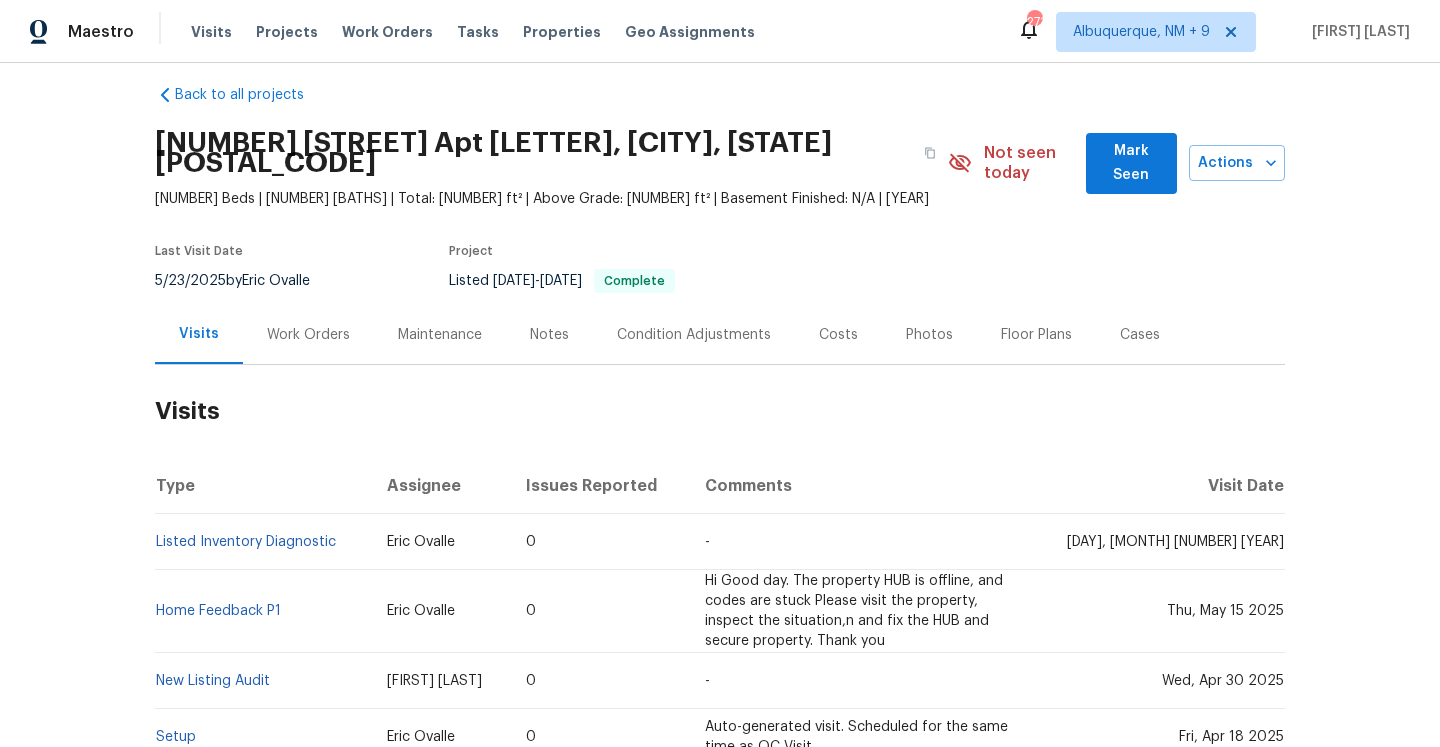 click on "Work Orders" at bounding box center [308, 334] 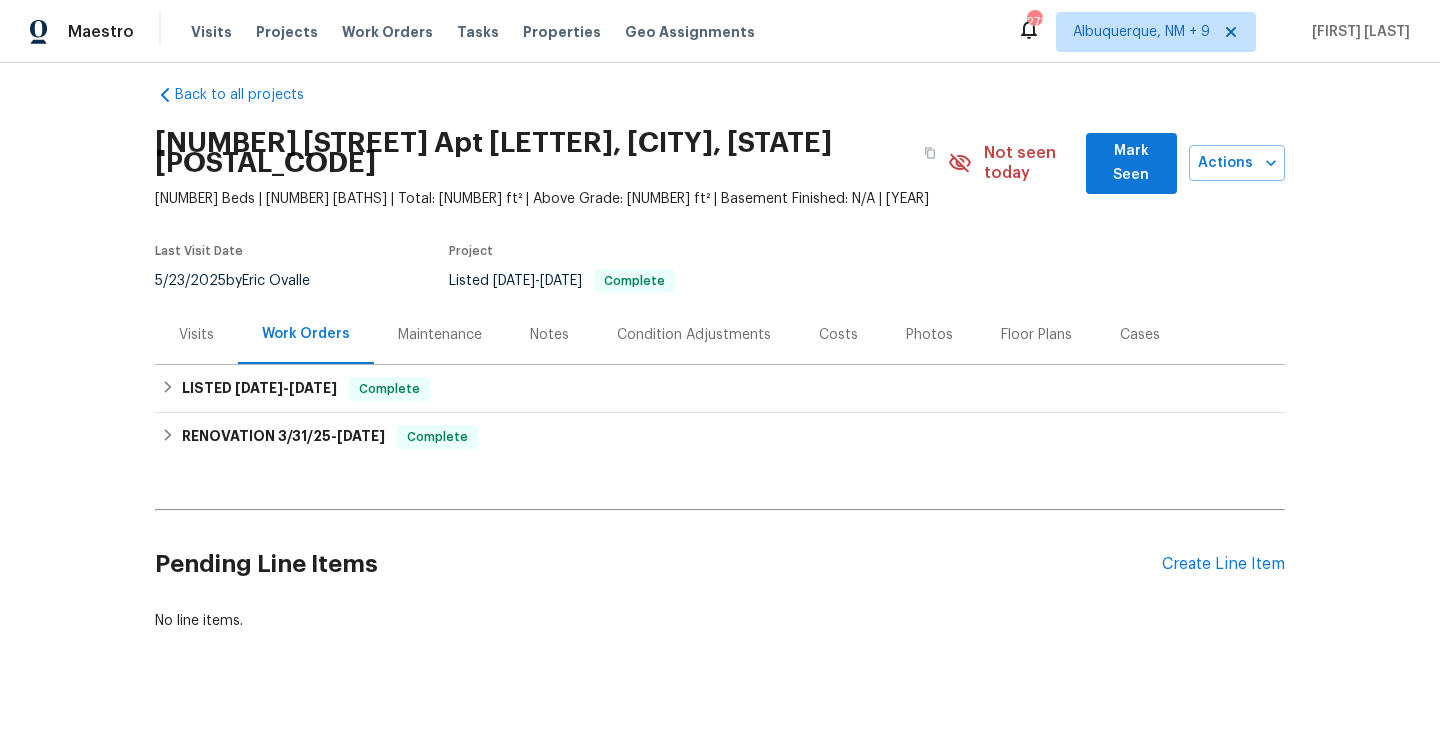 click on "Visits" at bounding box center [196, 335] 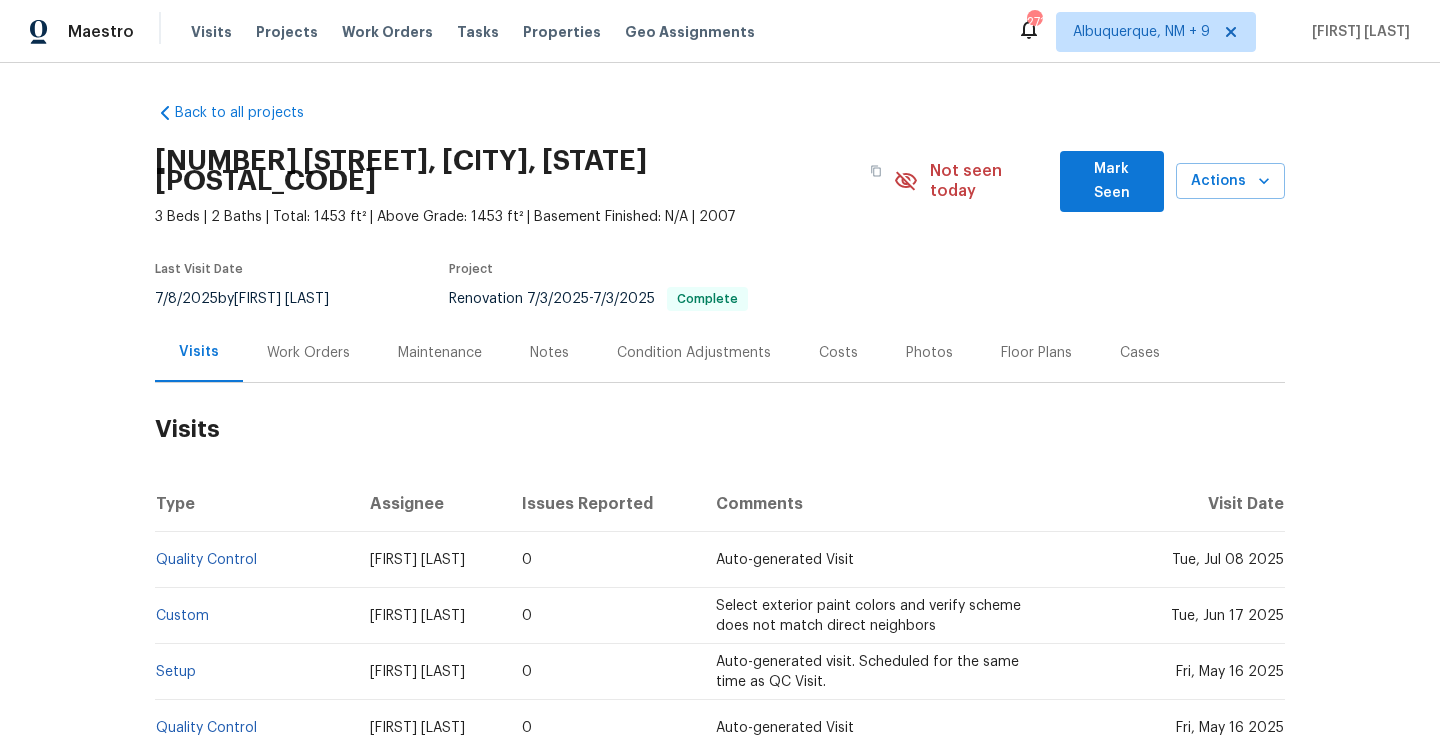 scroll, scrollTop: 0, scrollLeft: 0, axis: both 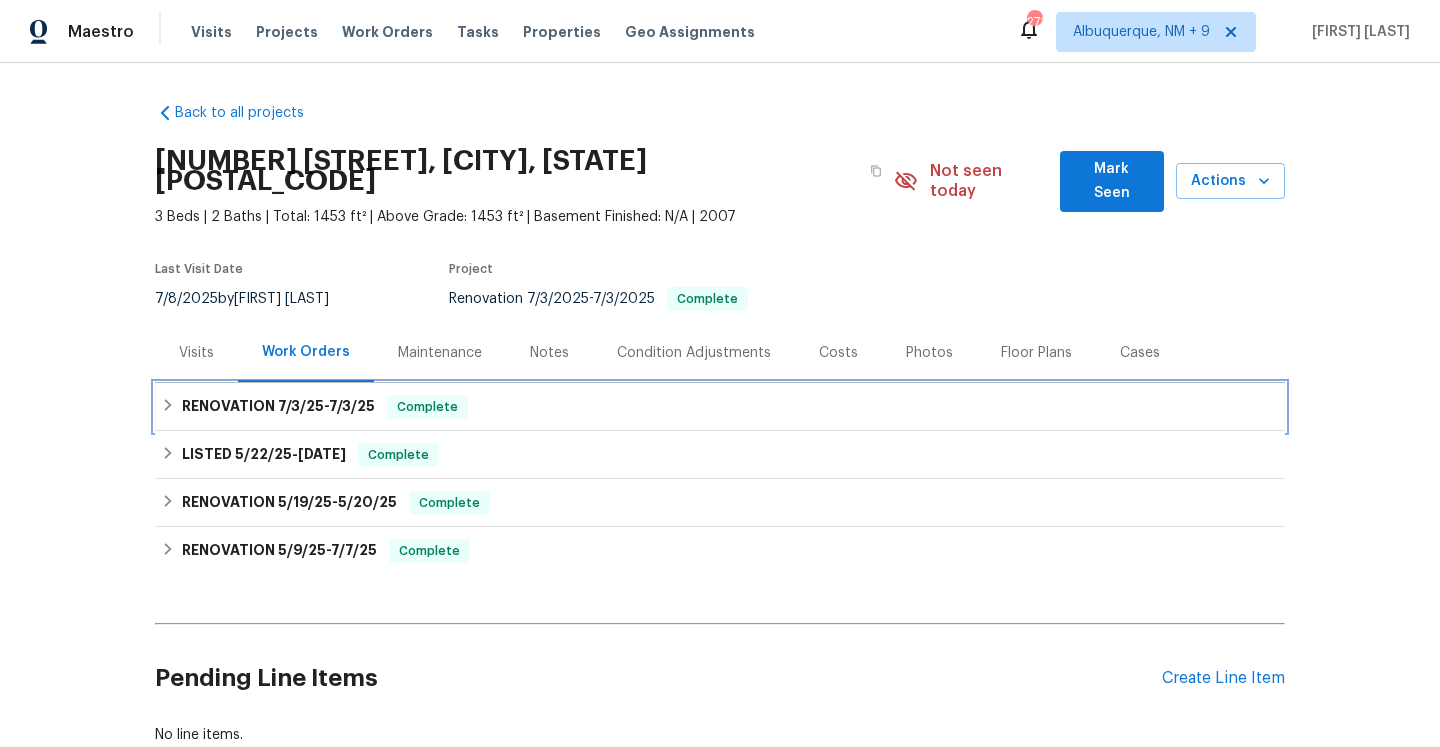 click on "RENOVATION   [DATE]  -  [DATE] Complete" at bounding box center (720, 407) 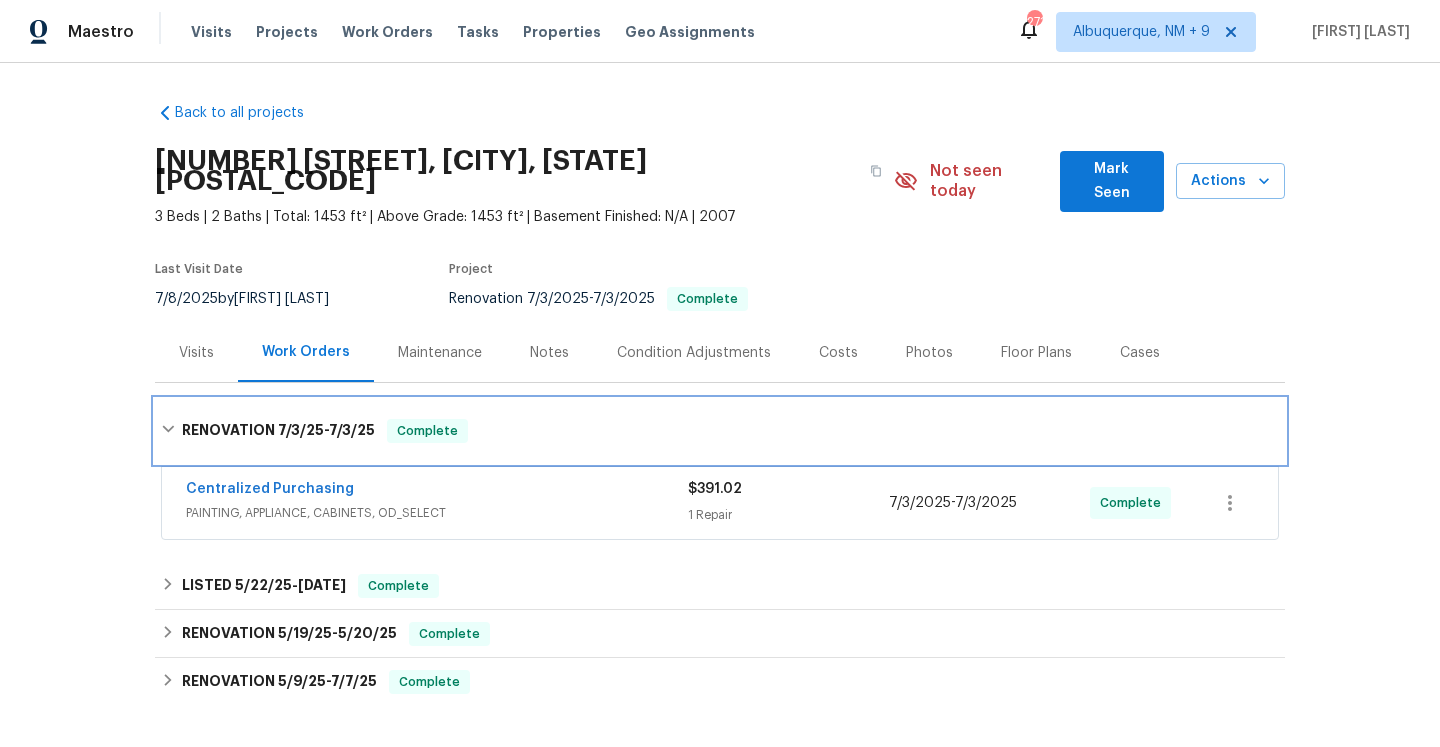 click on "7/3/25" at bounding box center [352, 430] 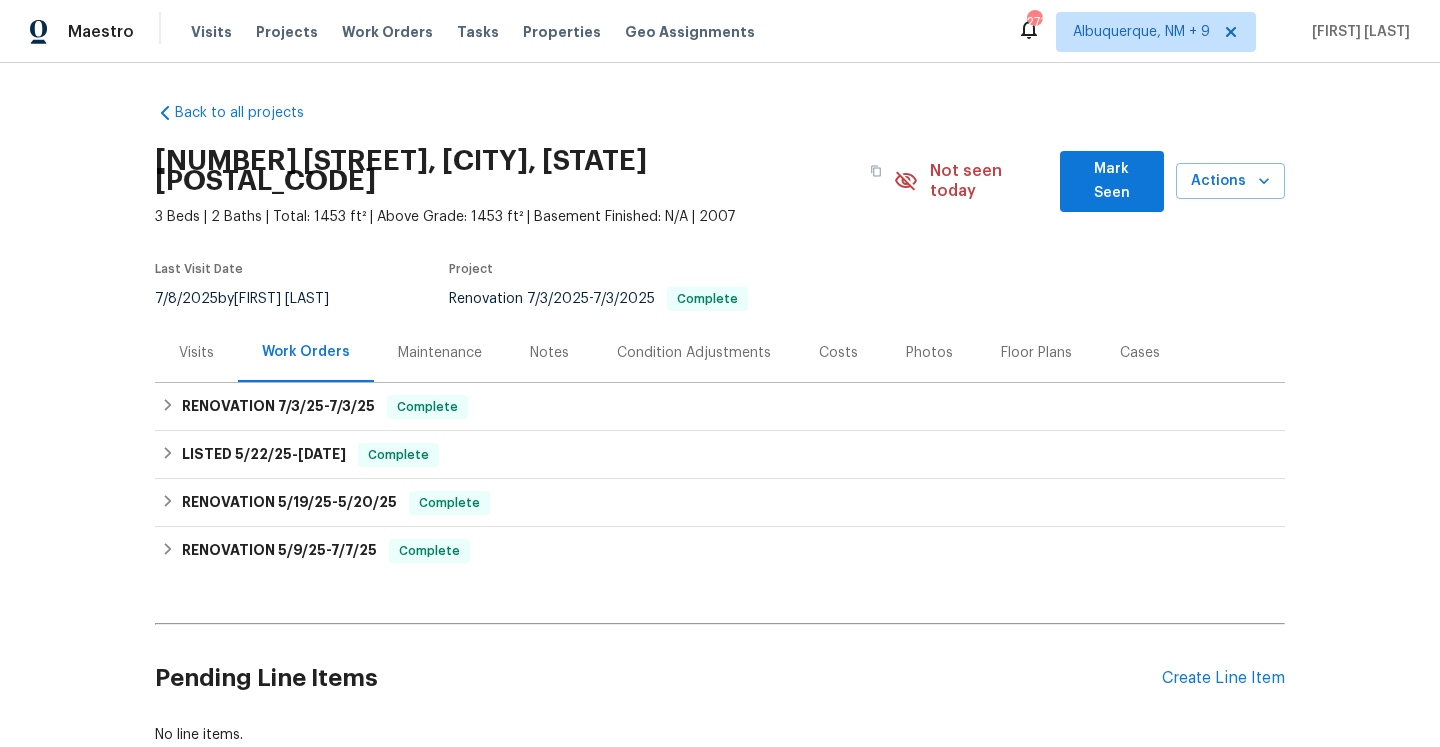 click on "Visits" at bounding box center (196, 353) 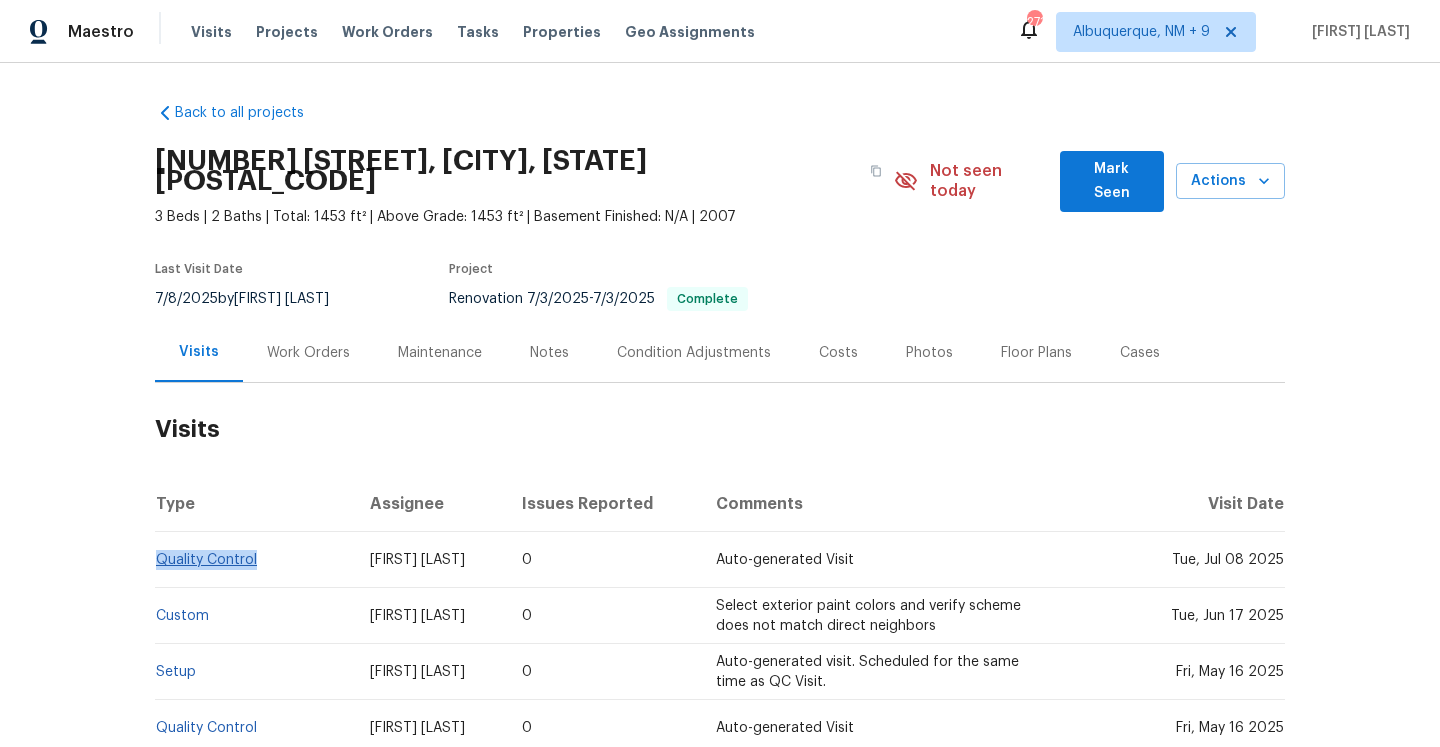 drag, startPoint x: 273, startPoint y: 535, endPoint x: 158, endPoint y: 534, distance: 115.00435 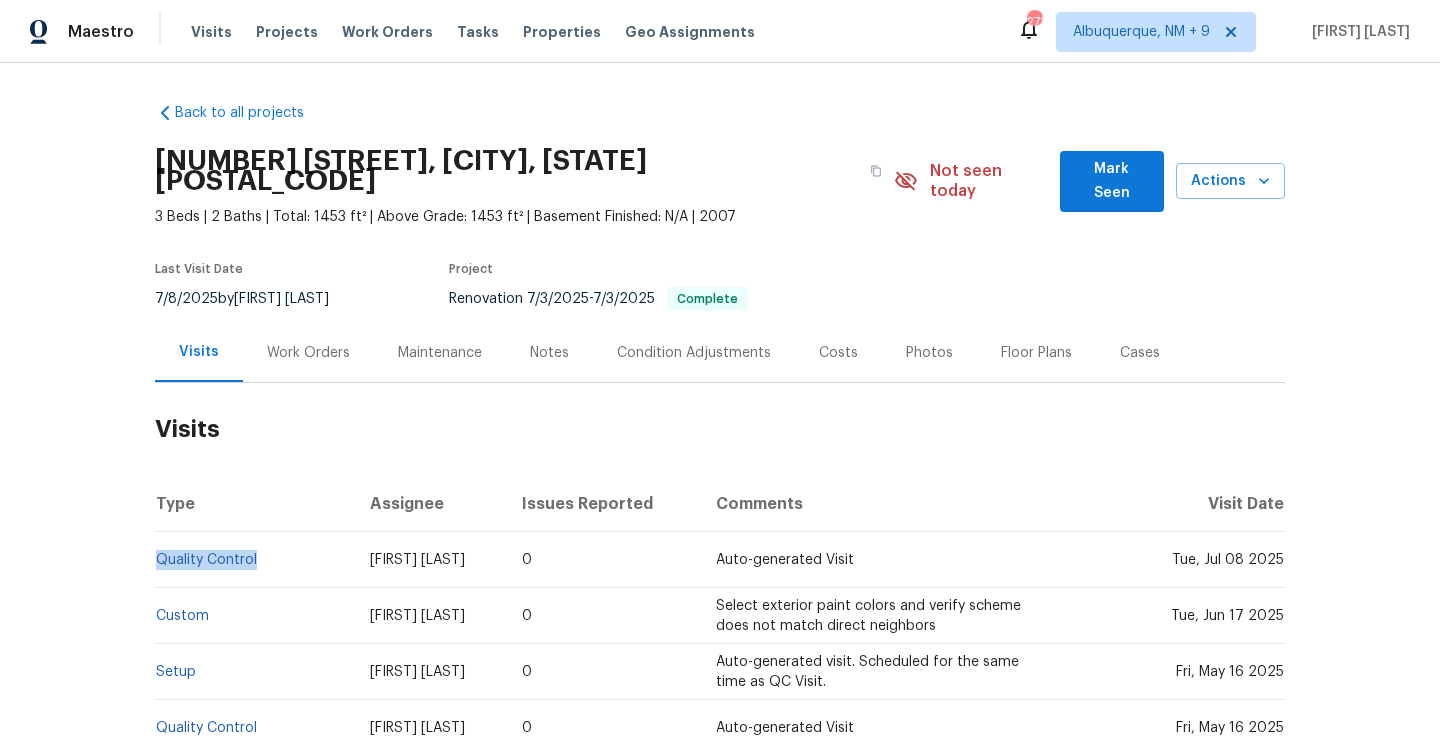 copy on "Quality Control" 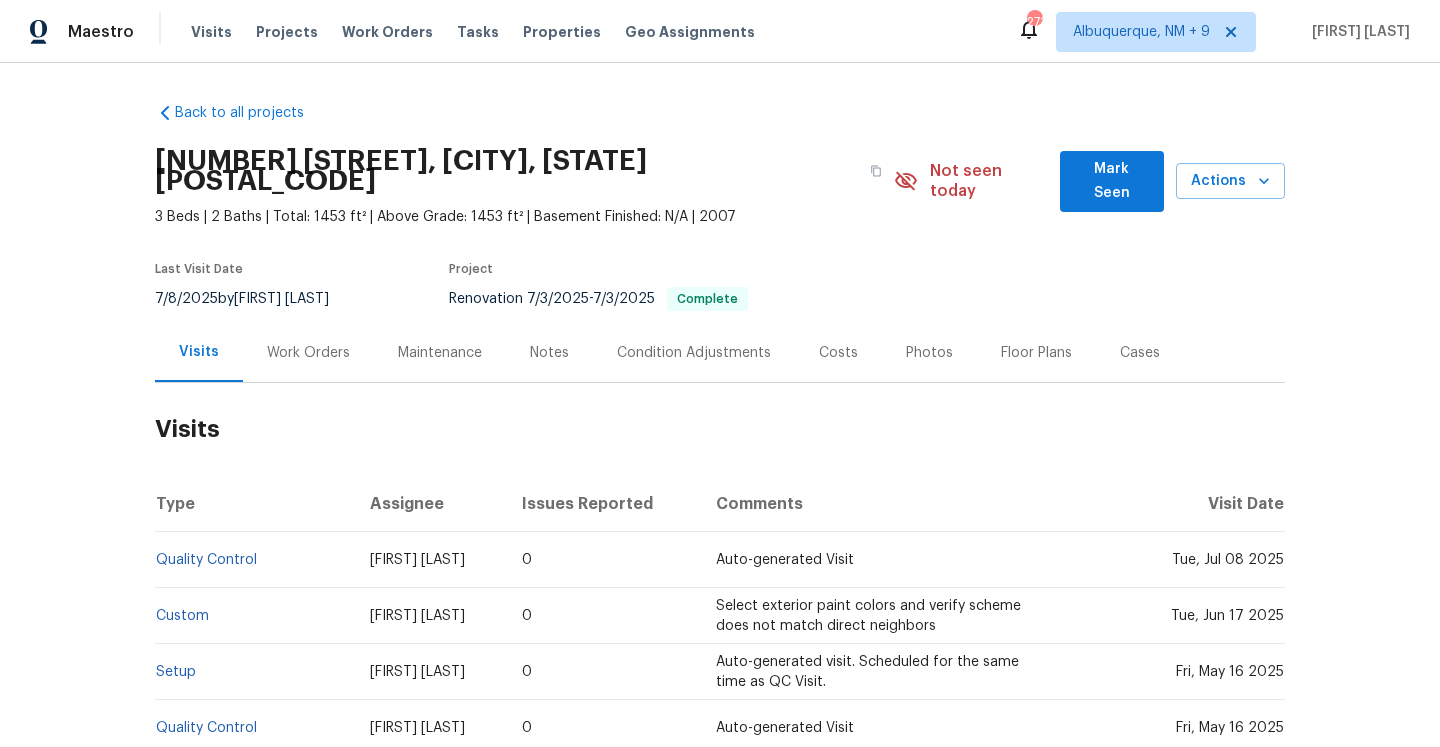 click on "Work Orders" at bounding box center [308, 353] 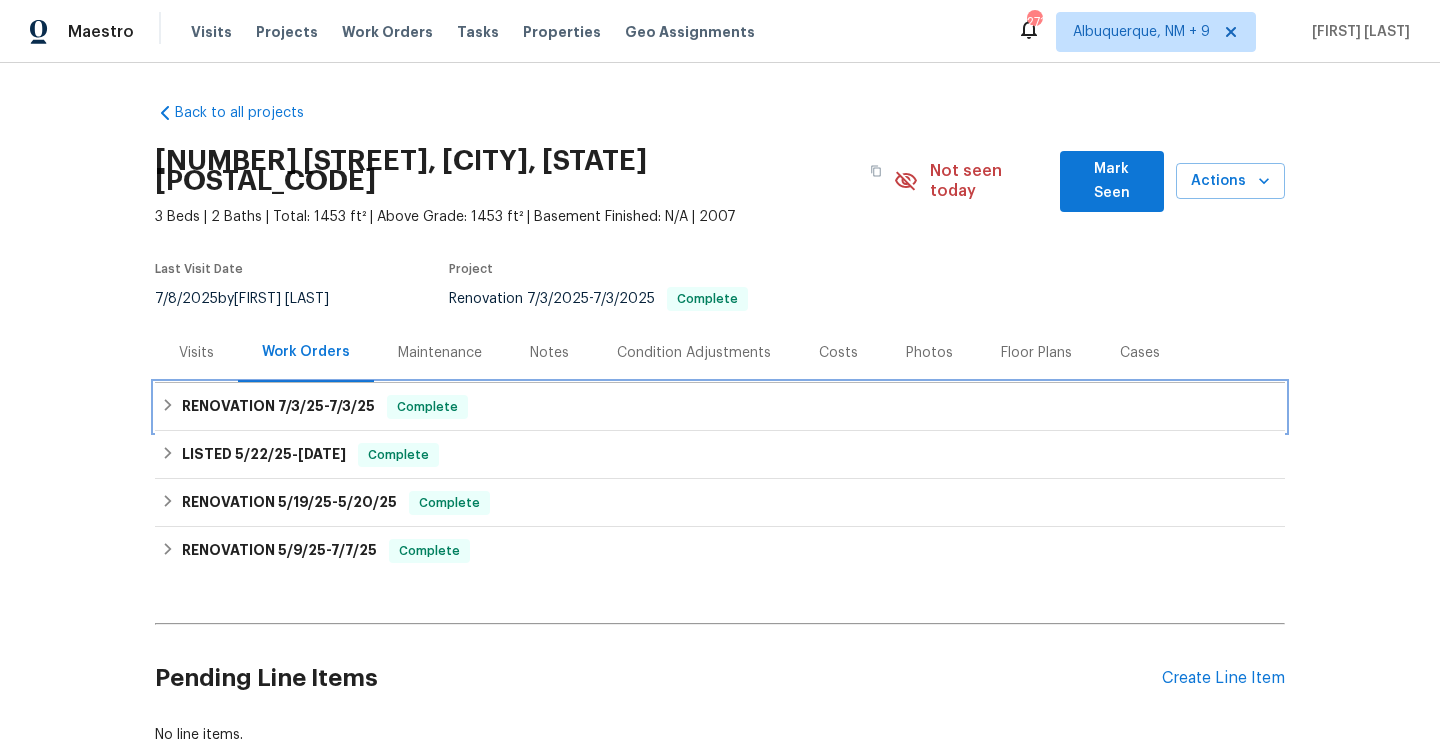 click on "RENOVATION   [DATE]  -  [DATE] Complete" at bounding box center (720, 407) 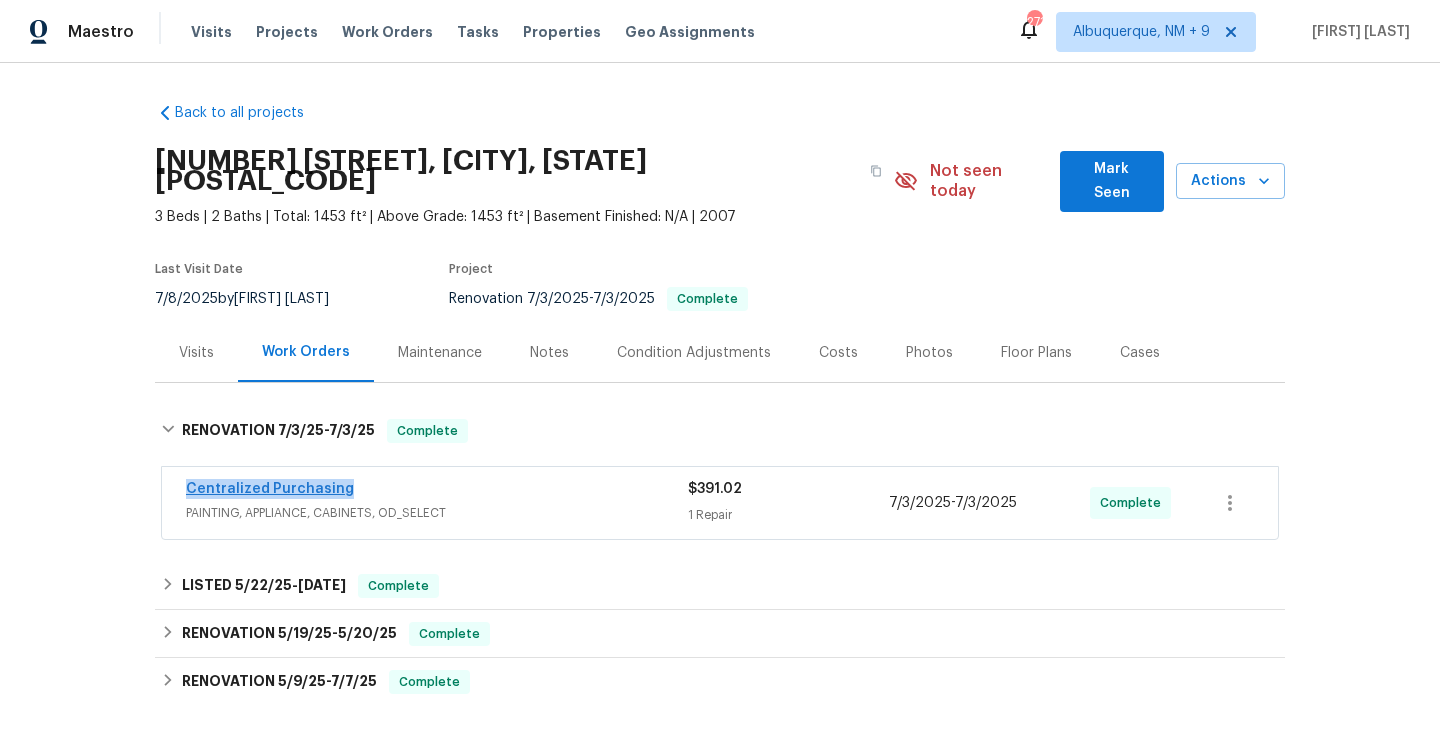 drag, startPoint x: 368, startPoint y: 469, endPoint x: 189, endPoint y: 467, distance: 179.01117 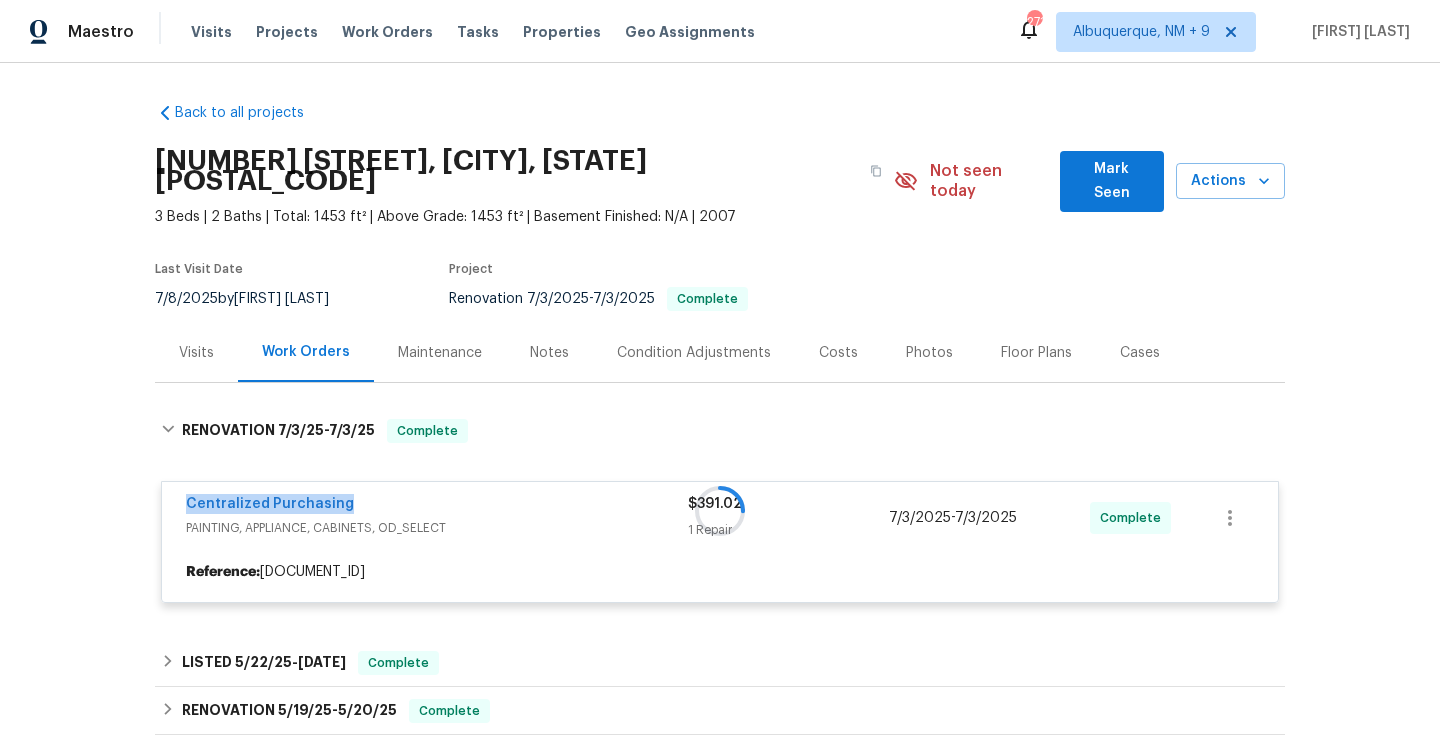 copy on "Centralized Purchasing" 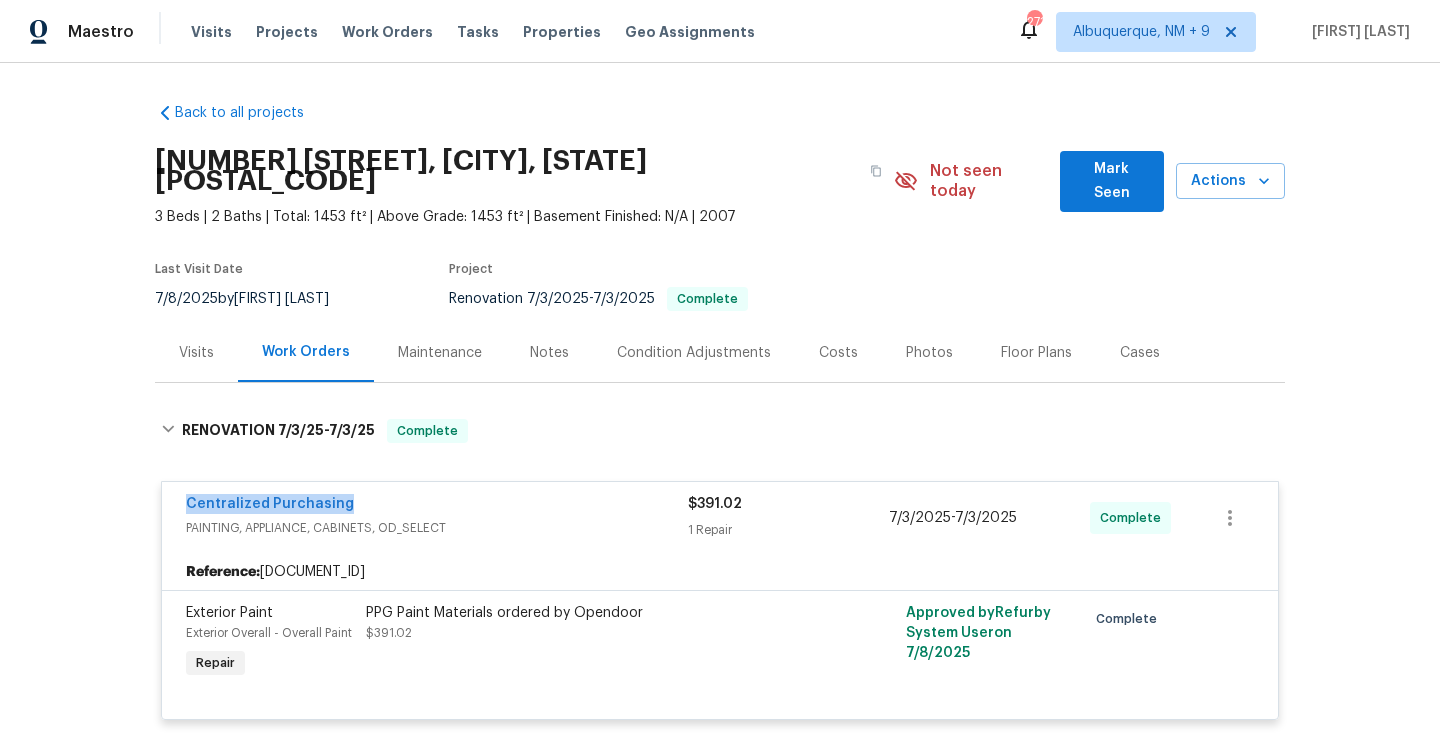 click on "Visits" at bounding box center (196, 352) 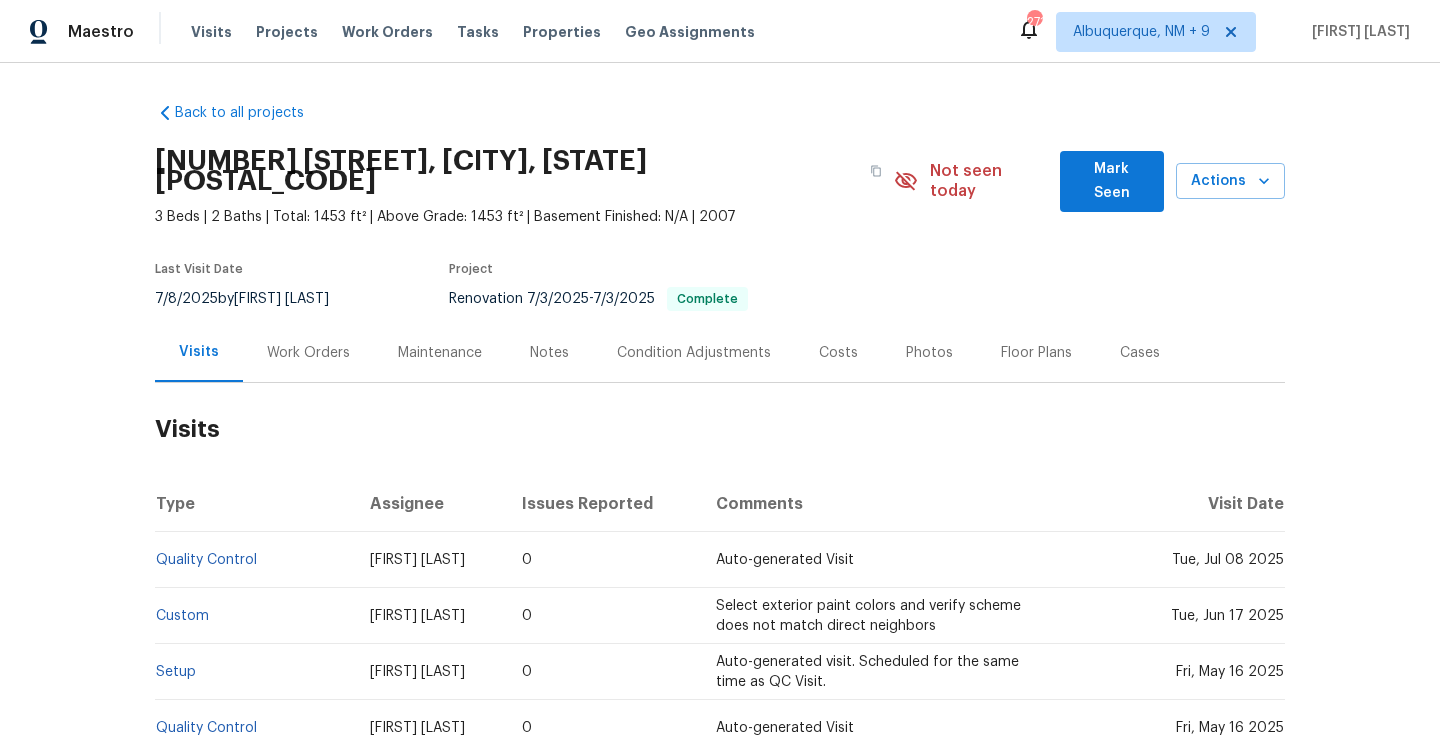 click on "Work Orders" at bounding box center [308, 352] 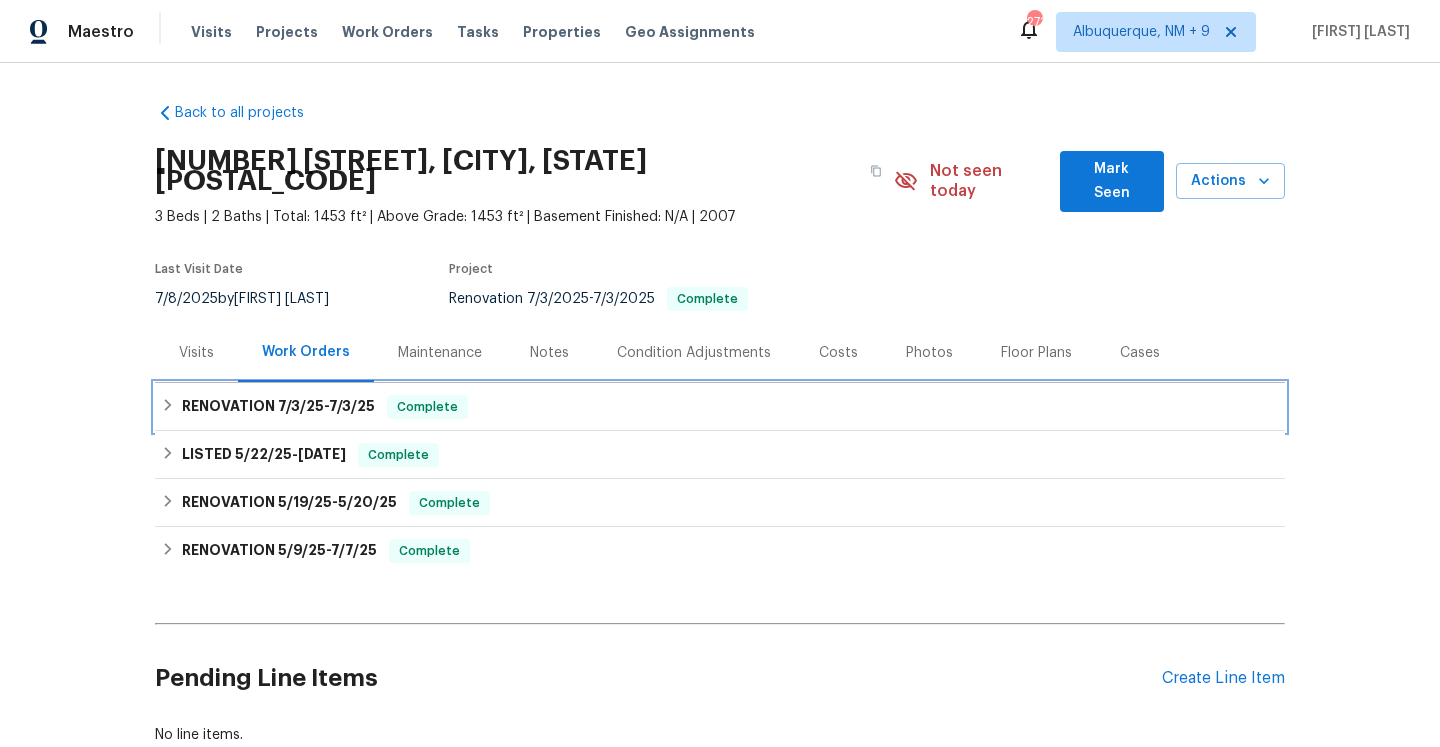 click on "RENOVATION   [DATE]  -  [DATE]" at bounding box center [278, 407] 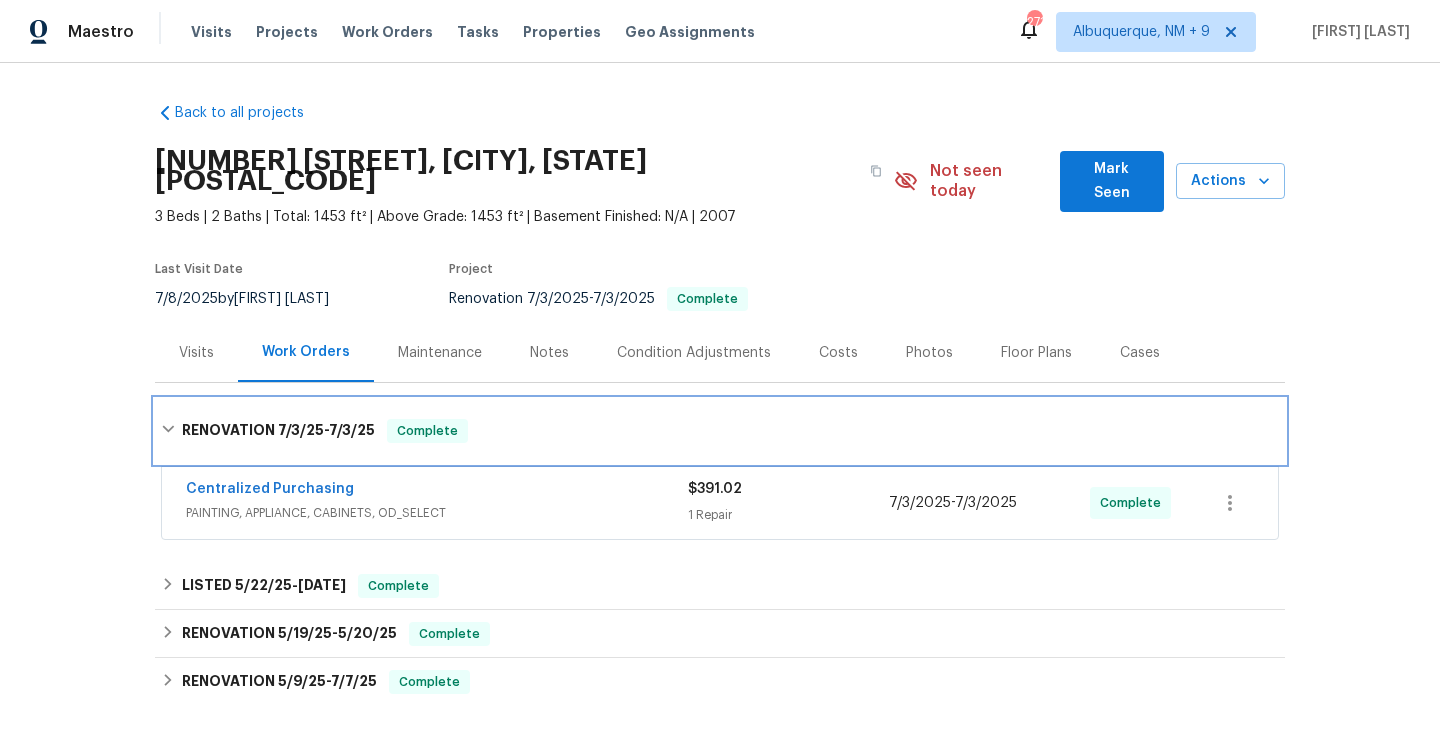 click on "RENOVATION   [DATE]  -  [DATE] Complete" at bounding box center [720, 431] 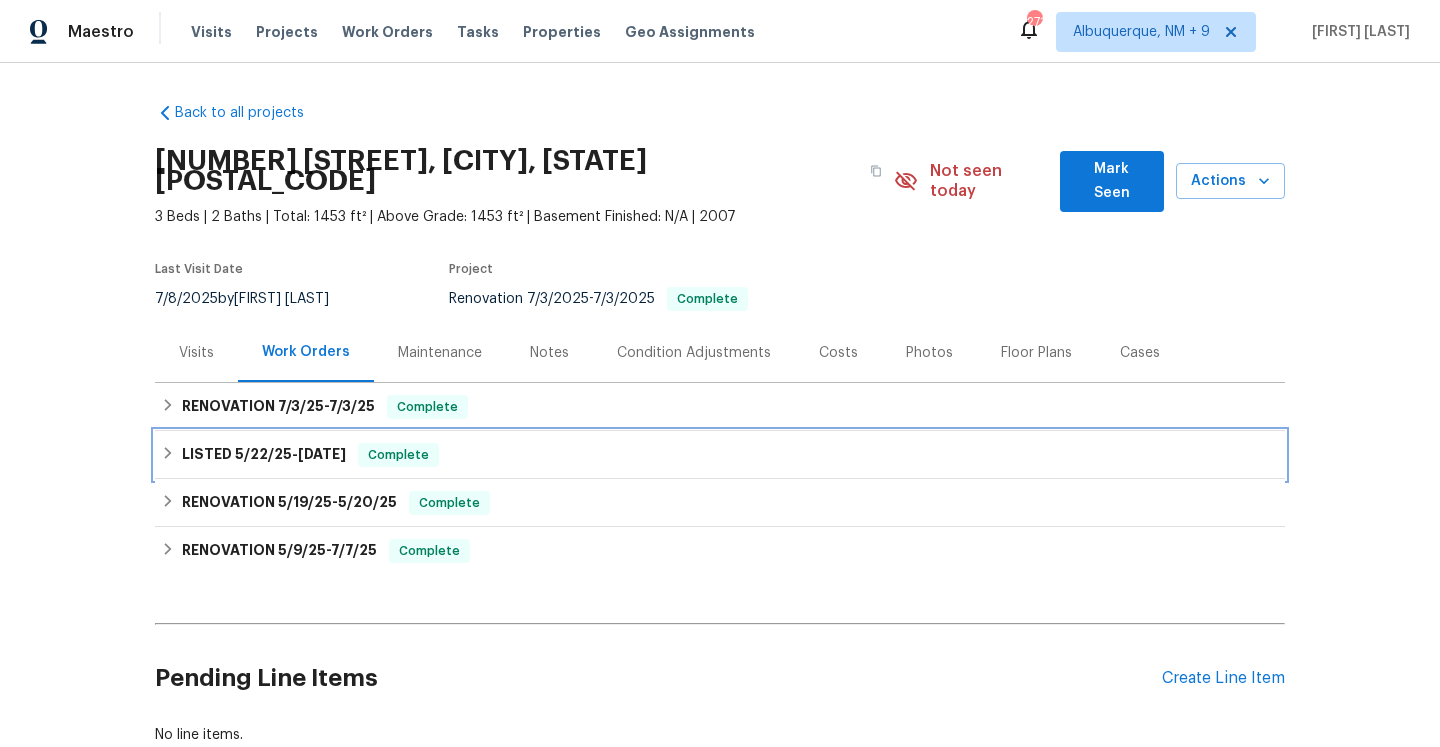 click on "Complete" at bounding box center (398, 455) 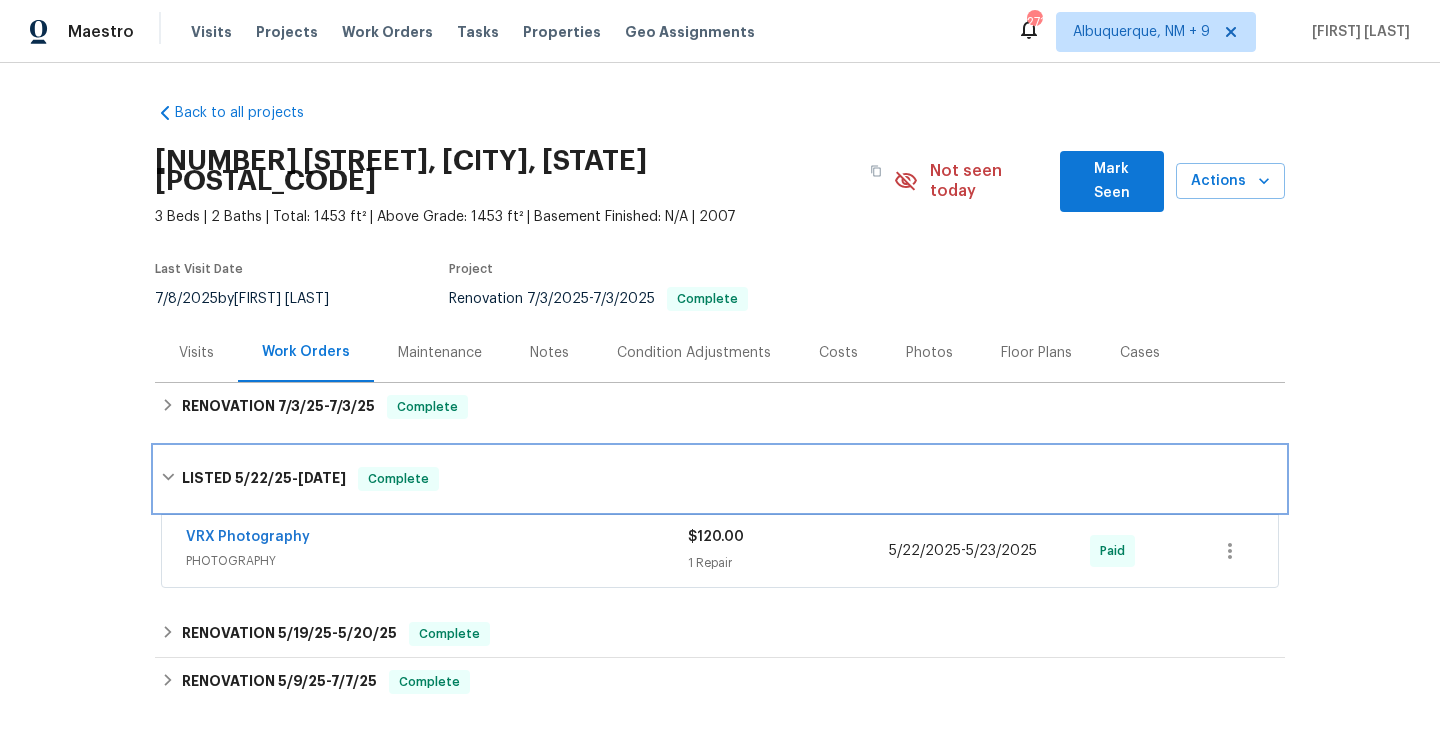 click on "Complete" at bounding box center (398, 479) 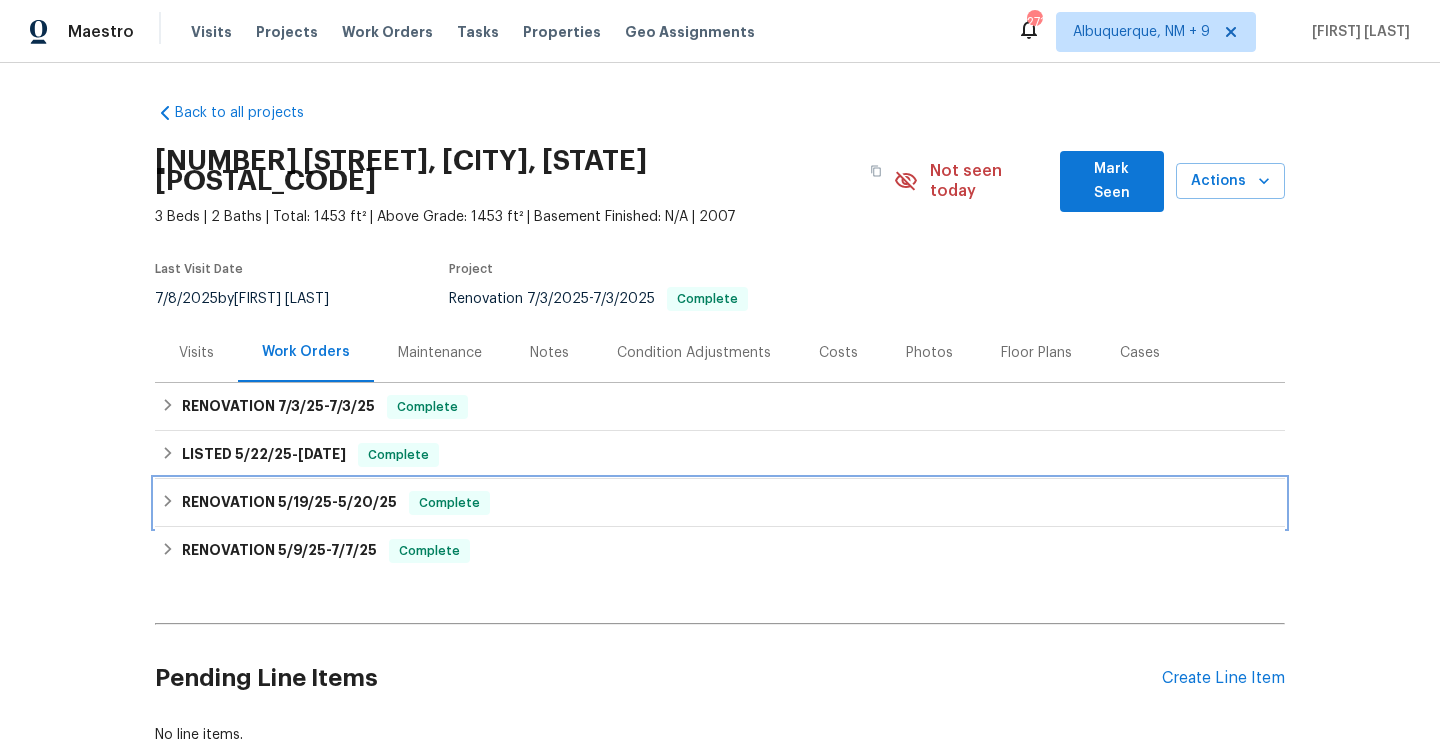 click on "RENOVATION   [DATE]  -  [DATE] Complete" at bounding box center (720, 503) 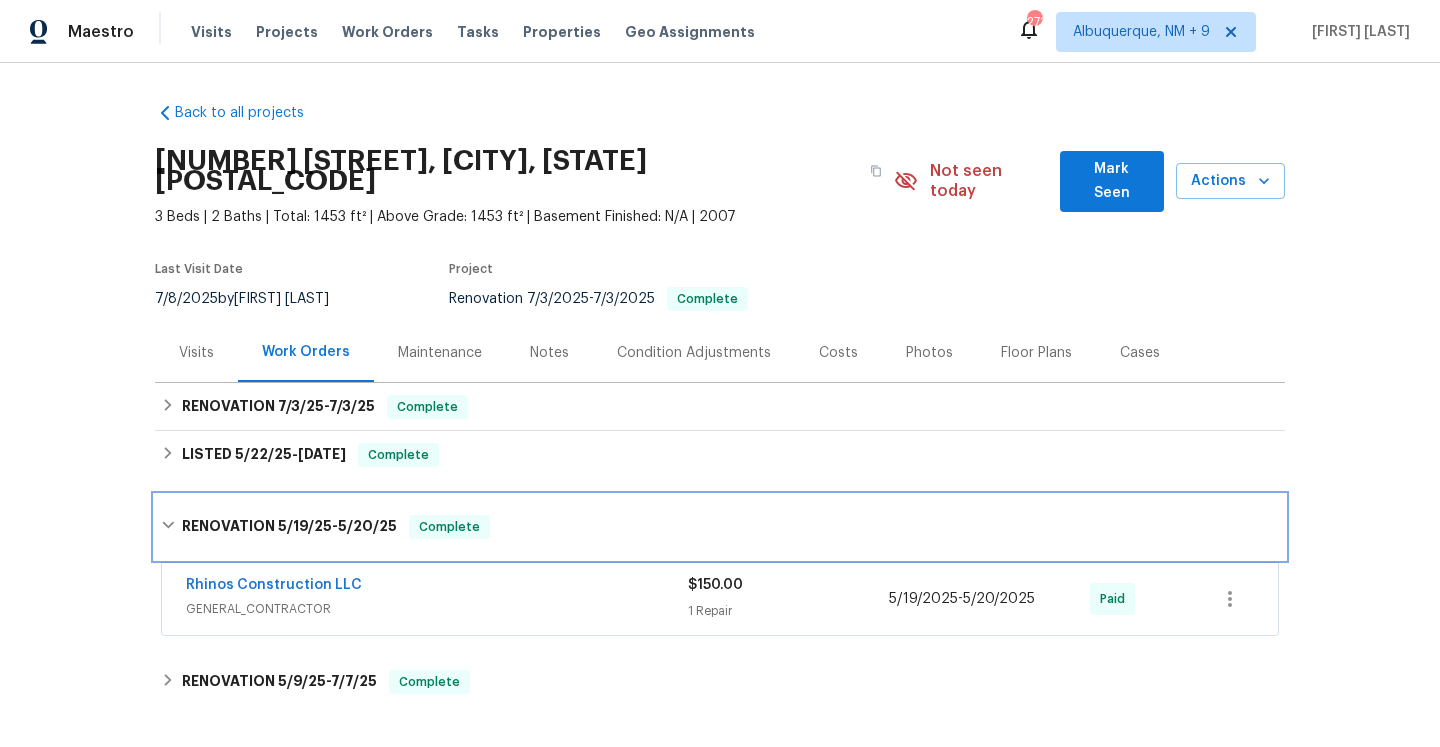 click on "Complete" at bounding box center (449, 527) 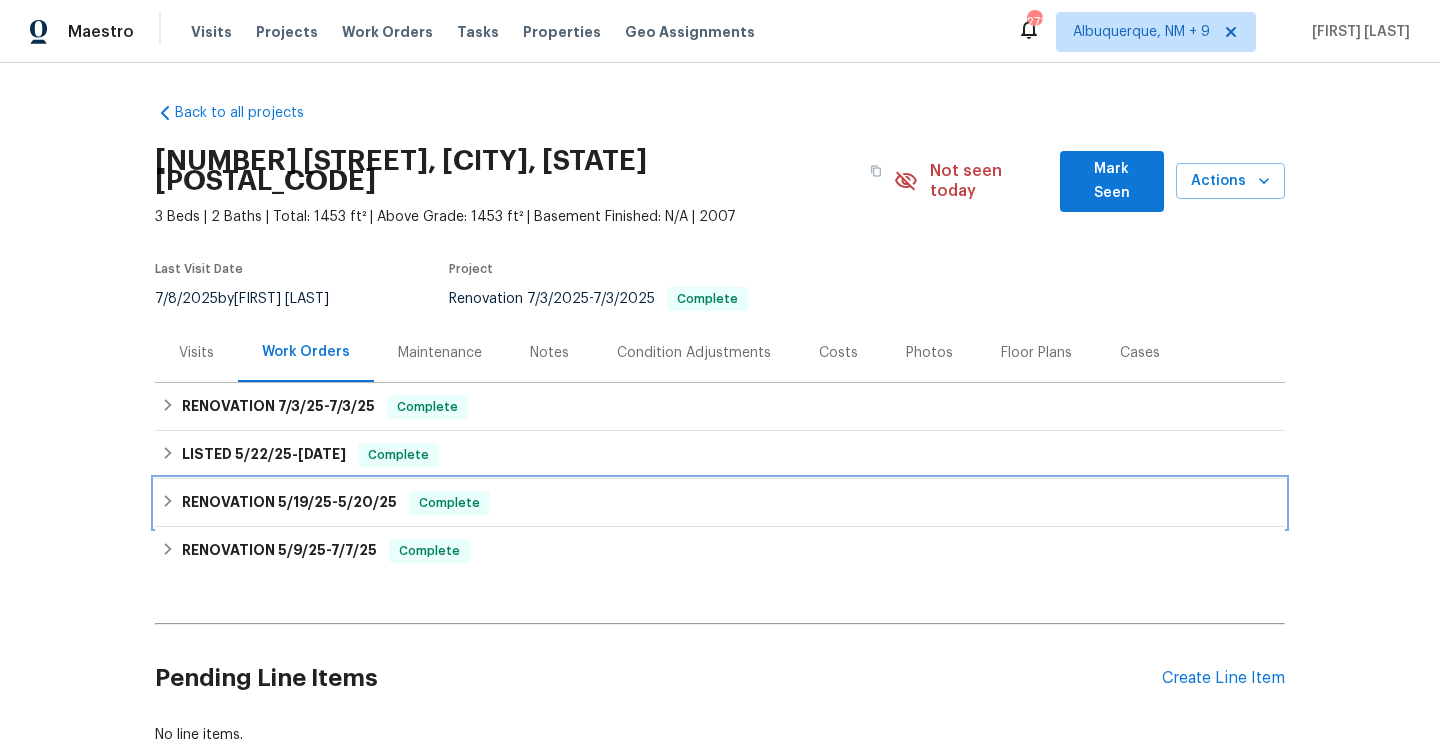 click on "RENOVATION   [DATE]  -  [DATE] Complete" at bounding box center (720, 503) 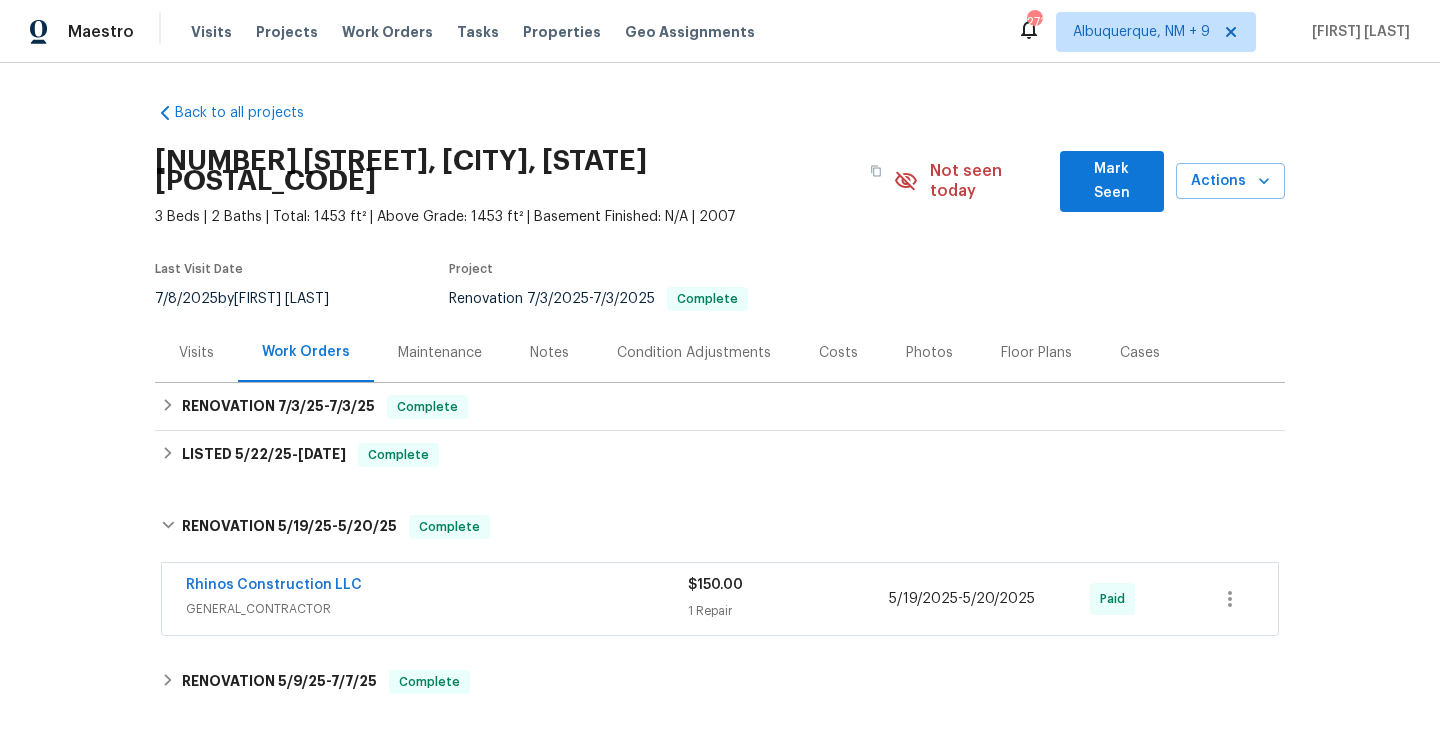 click on "Rhinos Construction LLC" at bounding box center (437, 587) 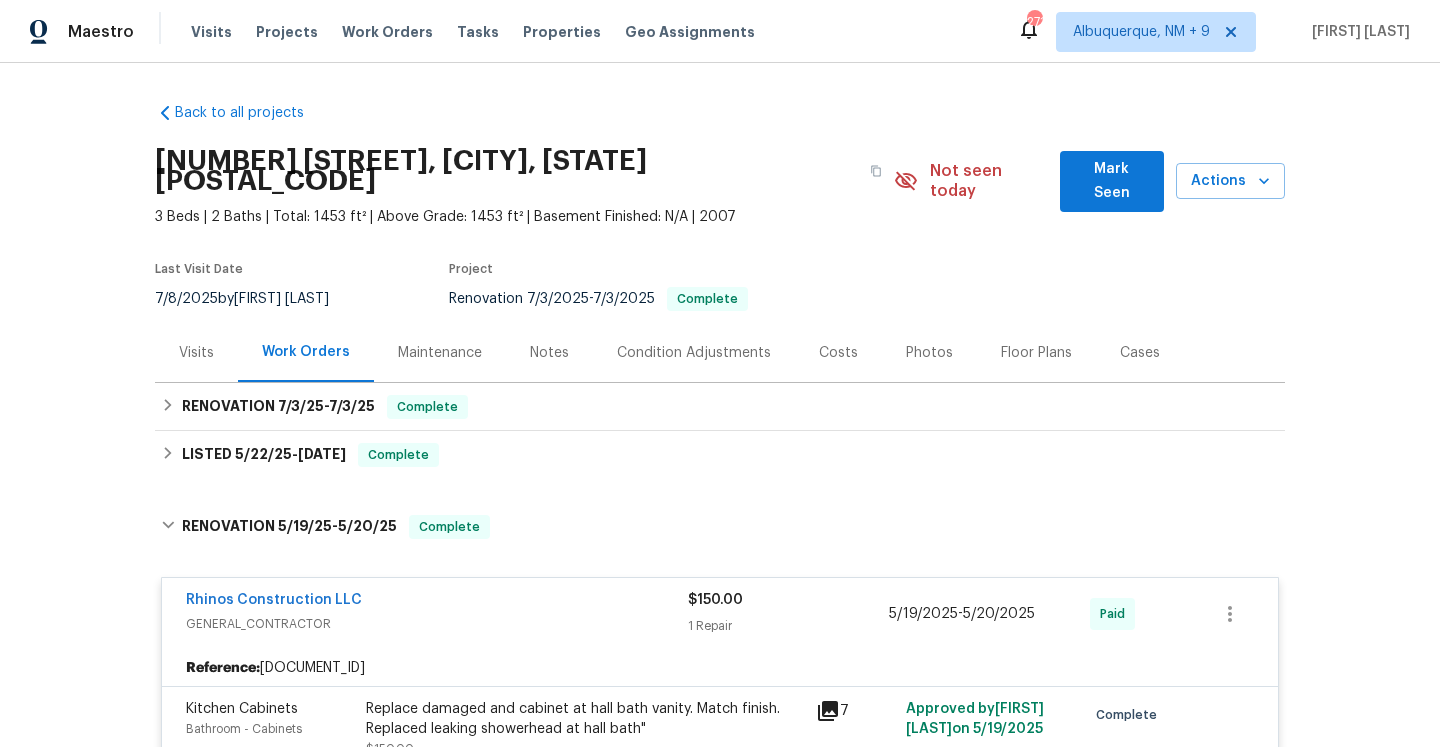 click on "Rhinos Construction LLC" at bounding box center [437, 602] 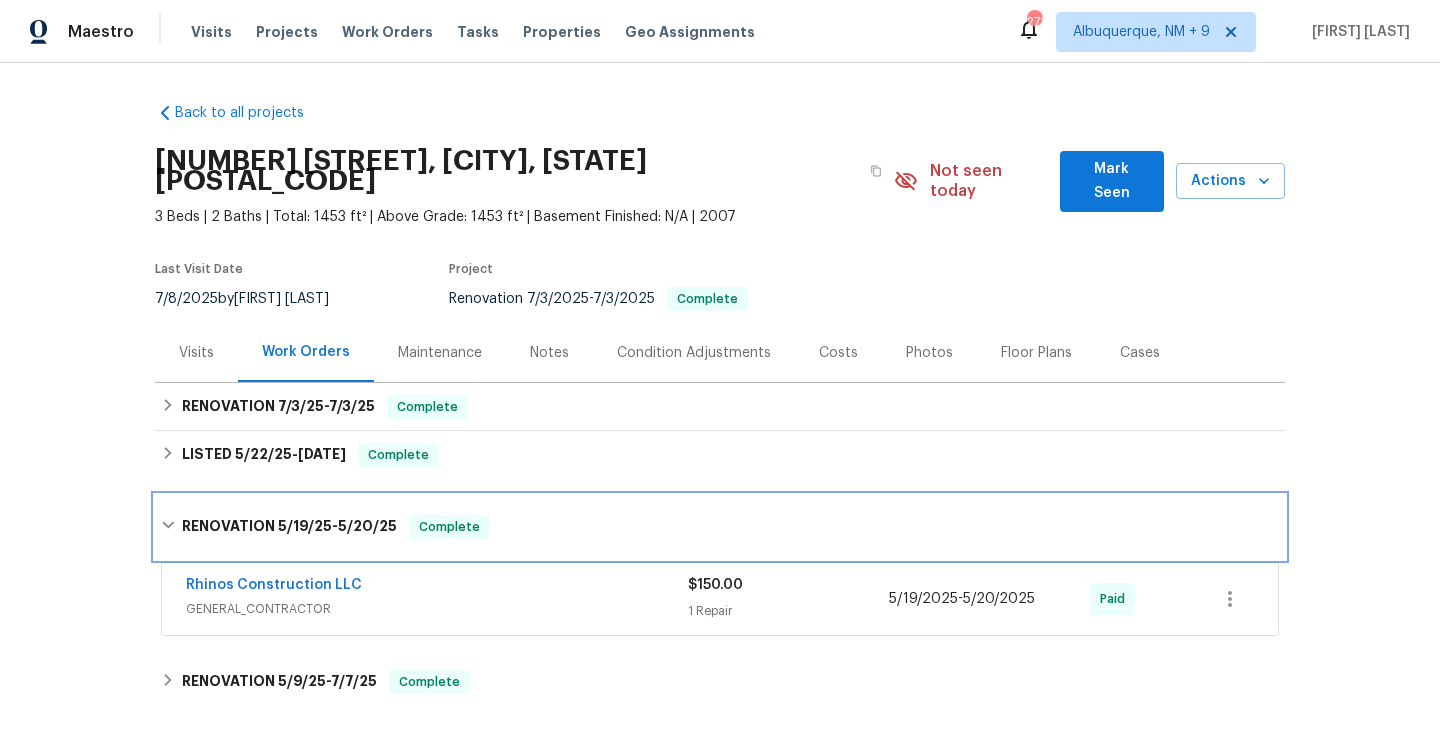 click on "Complete" at bounding box center [449, 527] 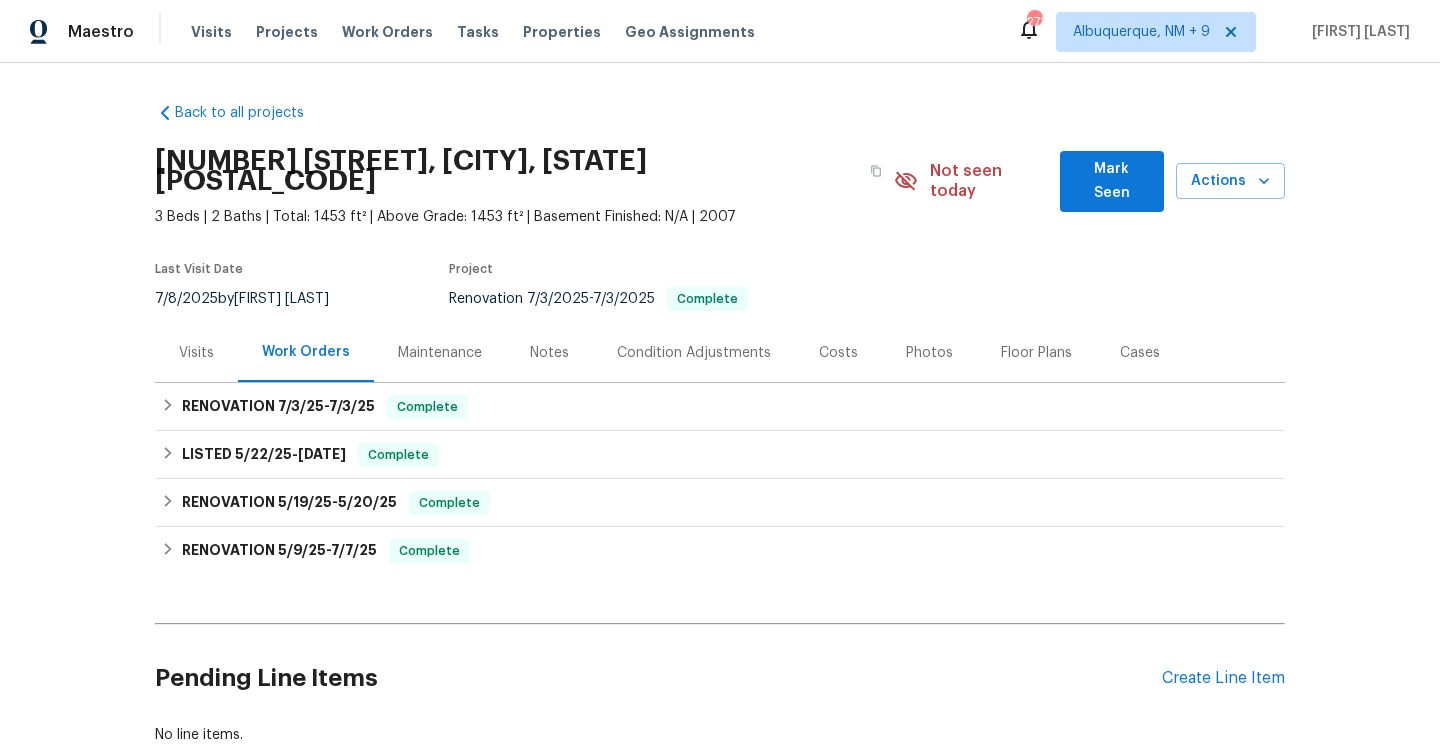 click on "Visits" at bounding box center [196, 352] 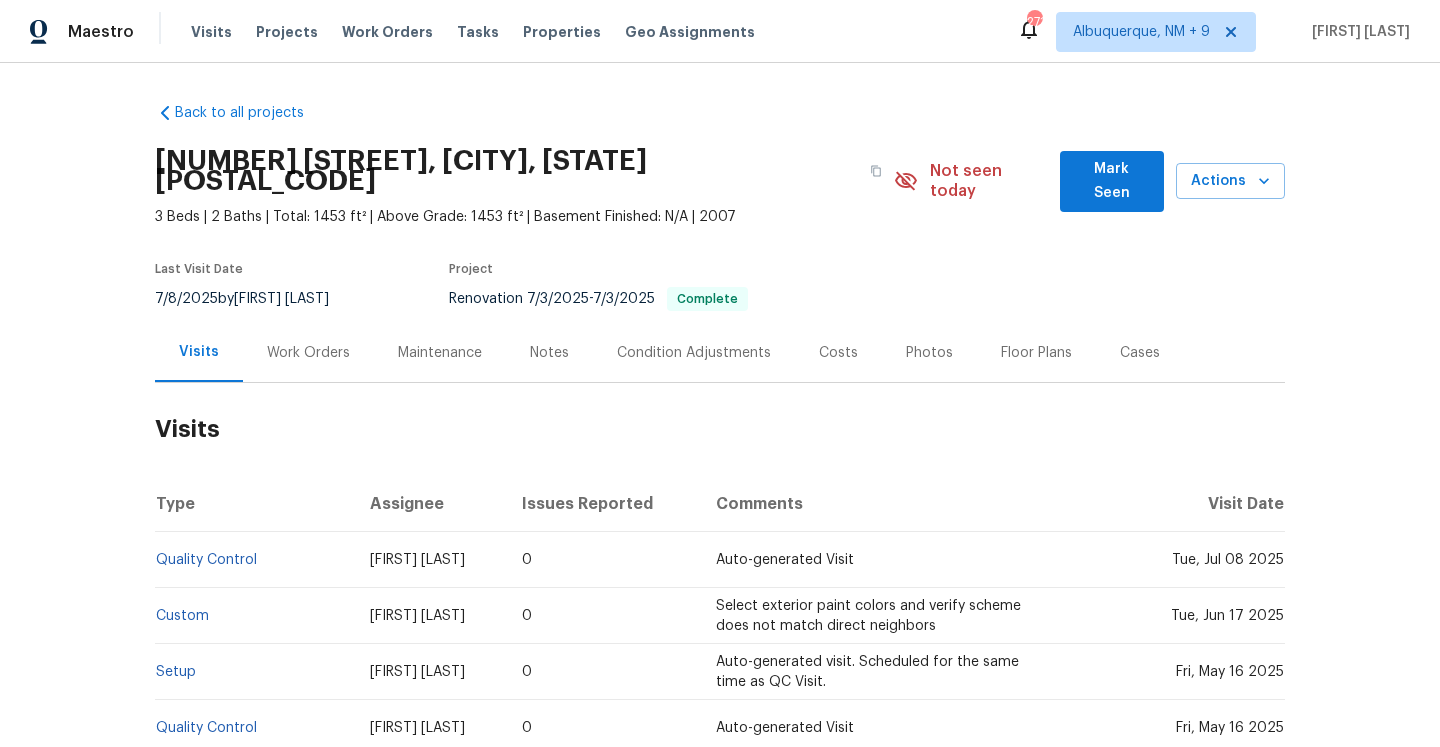 click on "Work Orders" at bounding box center [308, 353] 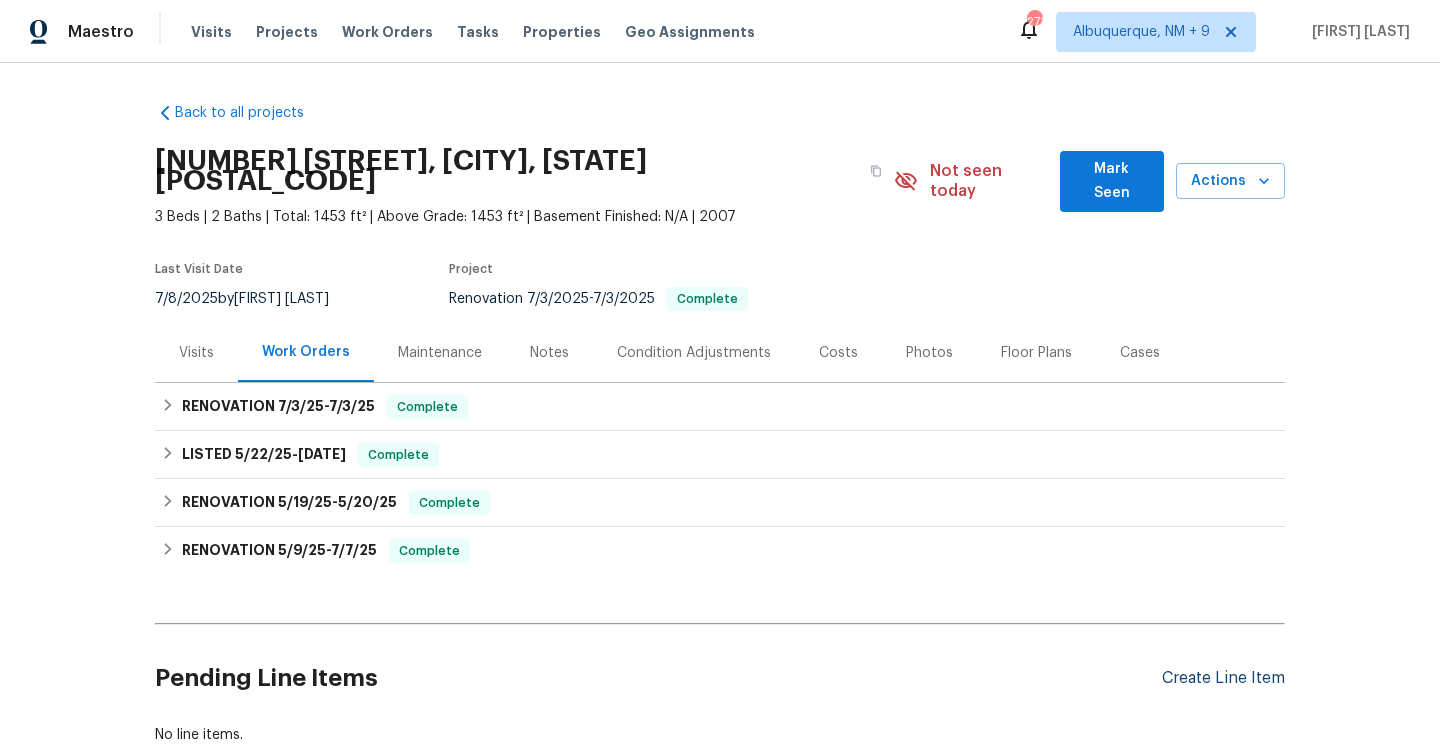 click on "Create Line Item" at bounding box center (1223, 678) 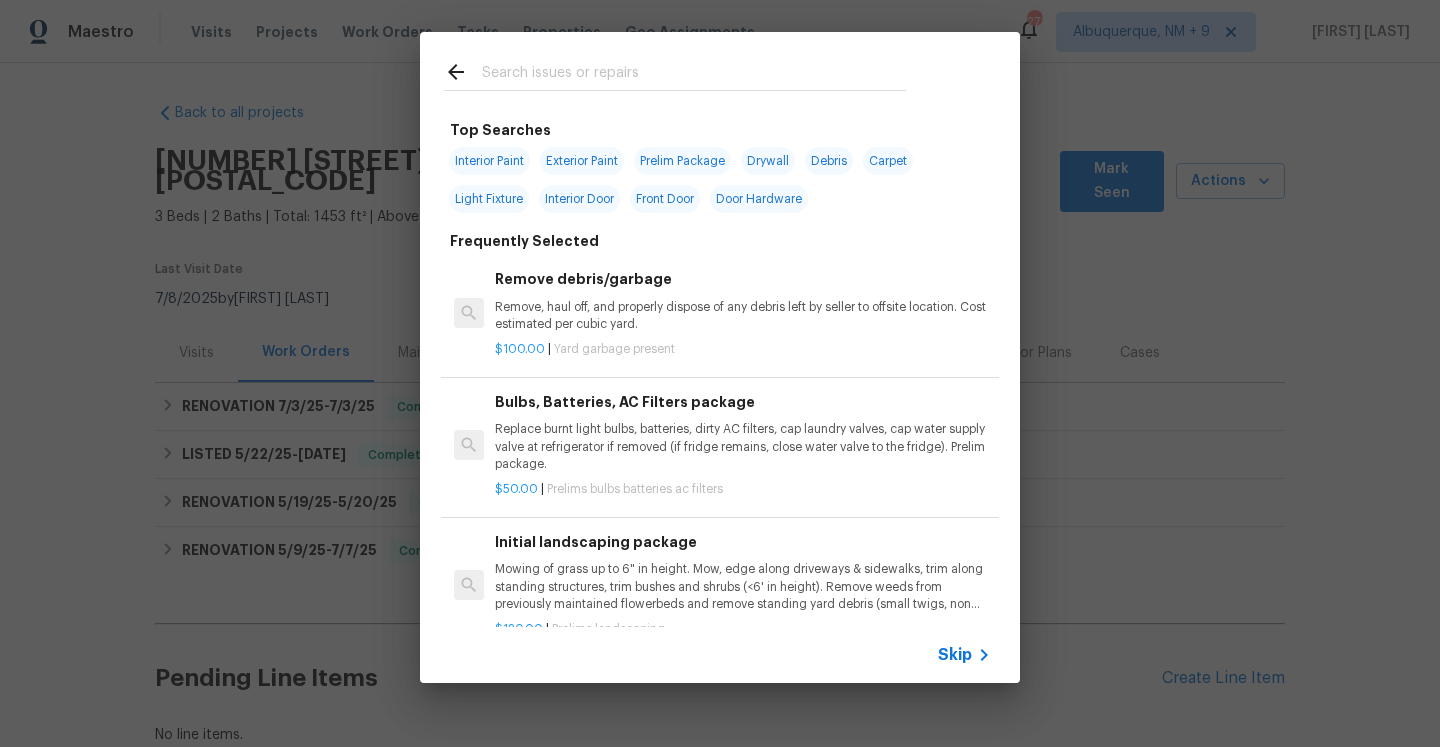 click 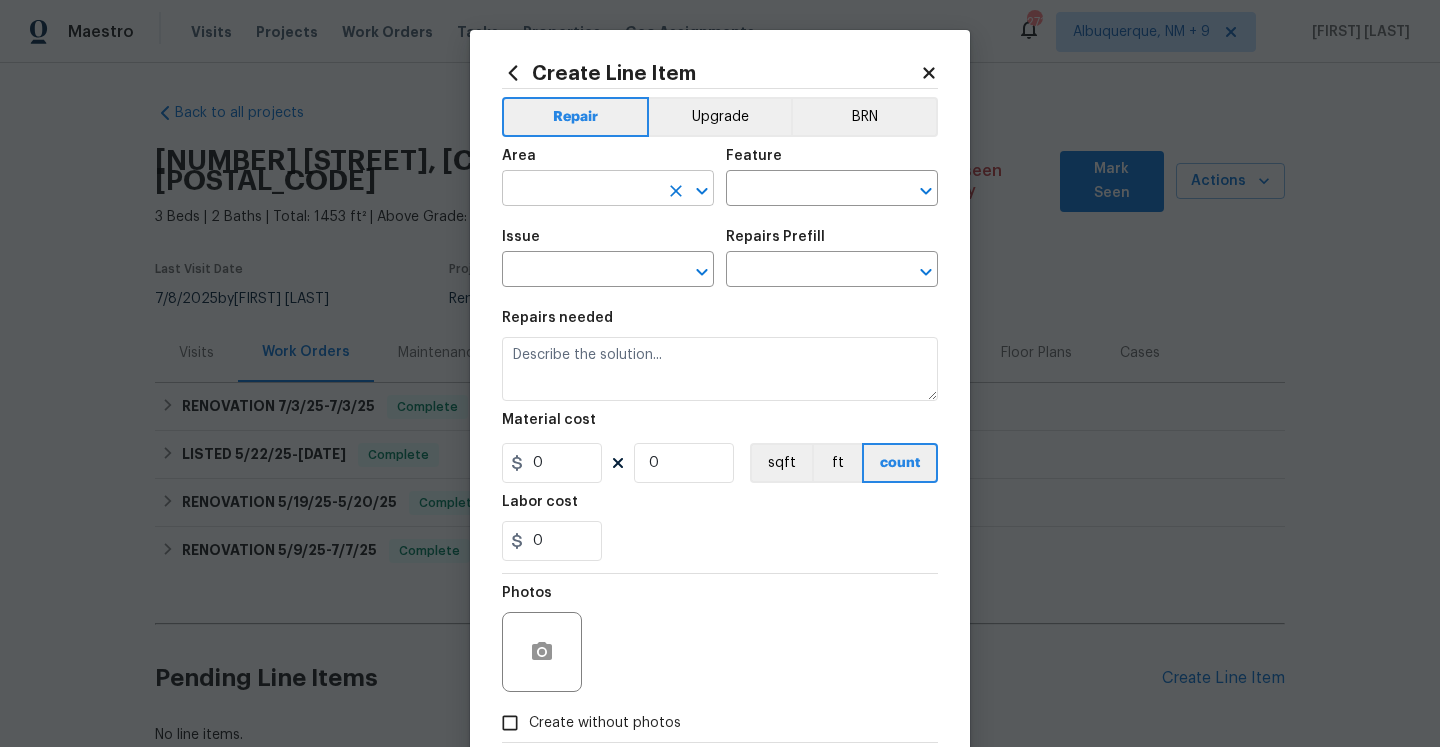click at bounding box center (580, 190) 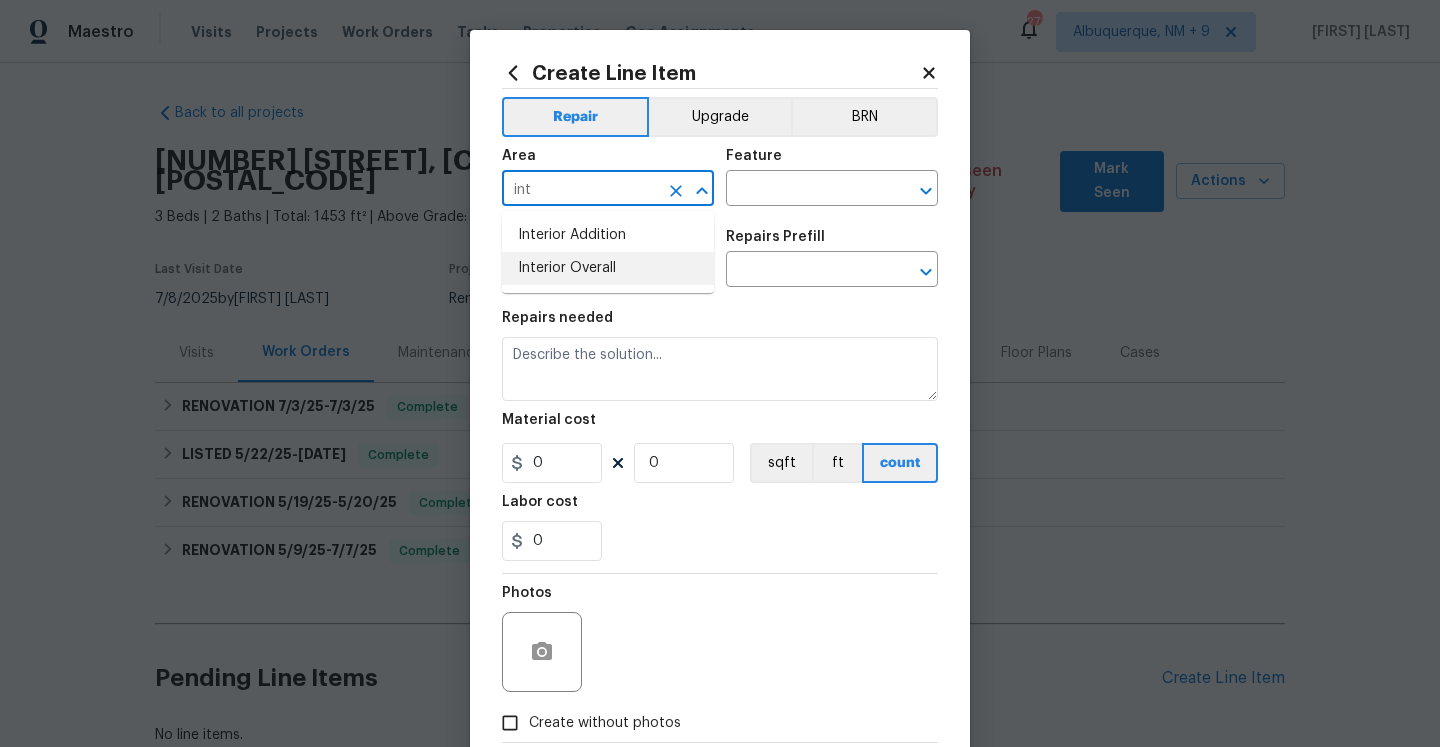 click on "Interior Overall" at bounding box center (608, 268) 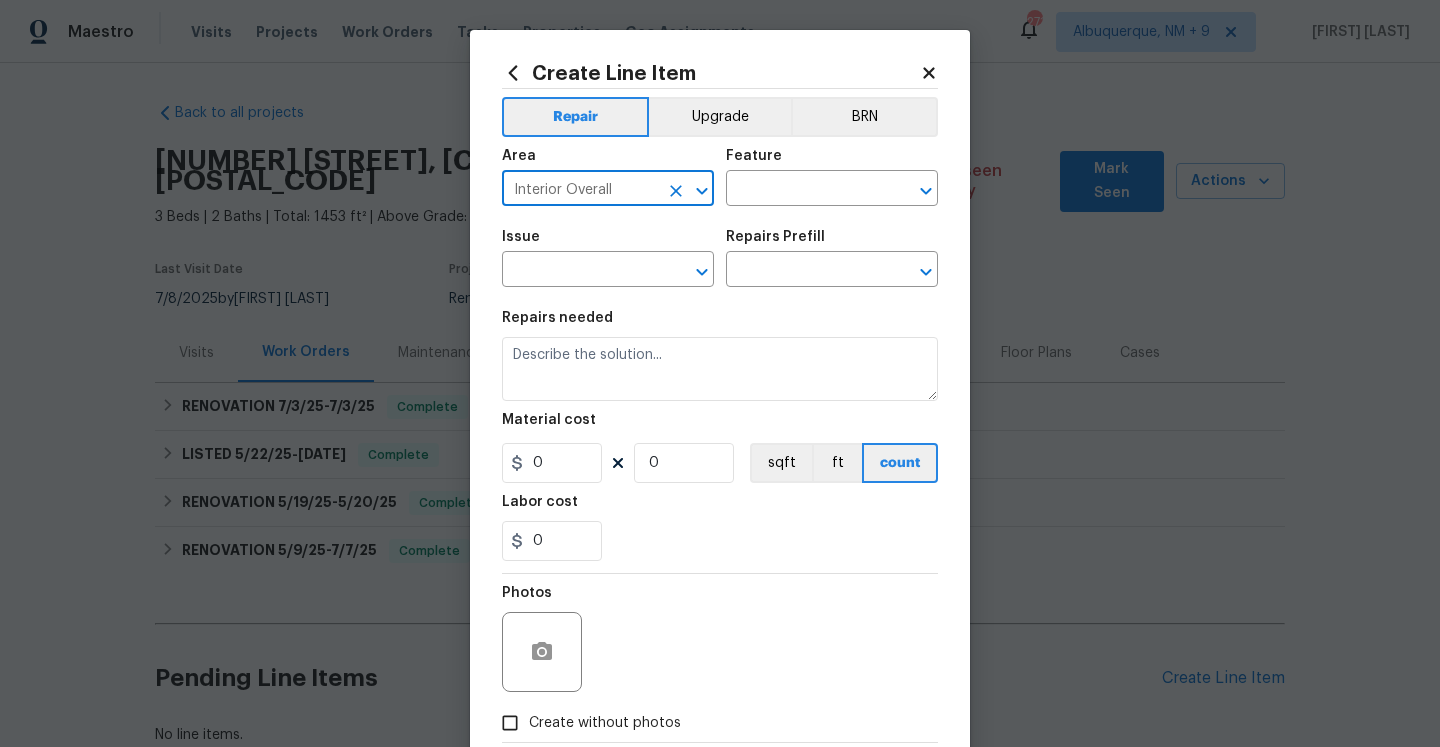 type on "Interior Overall" 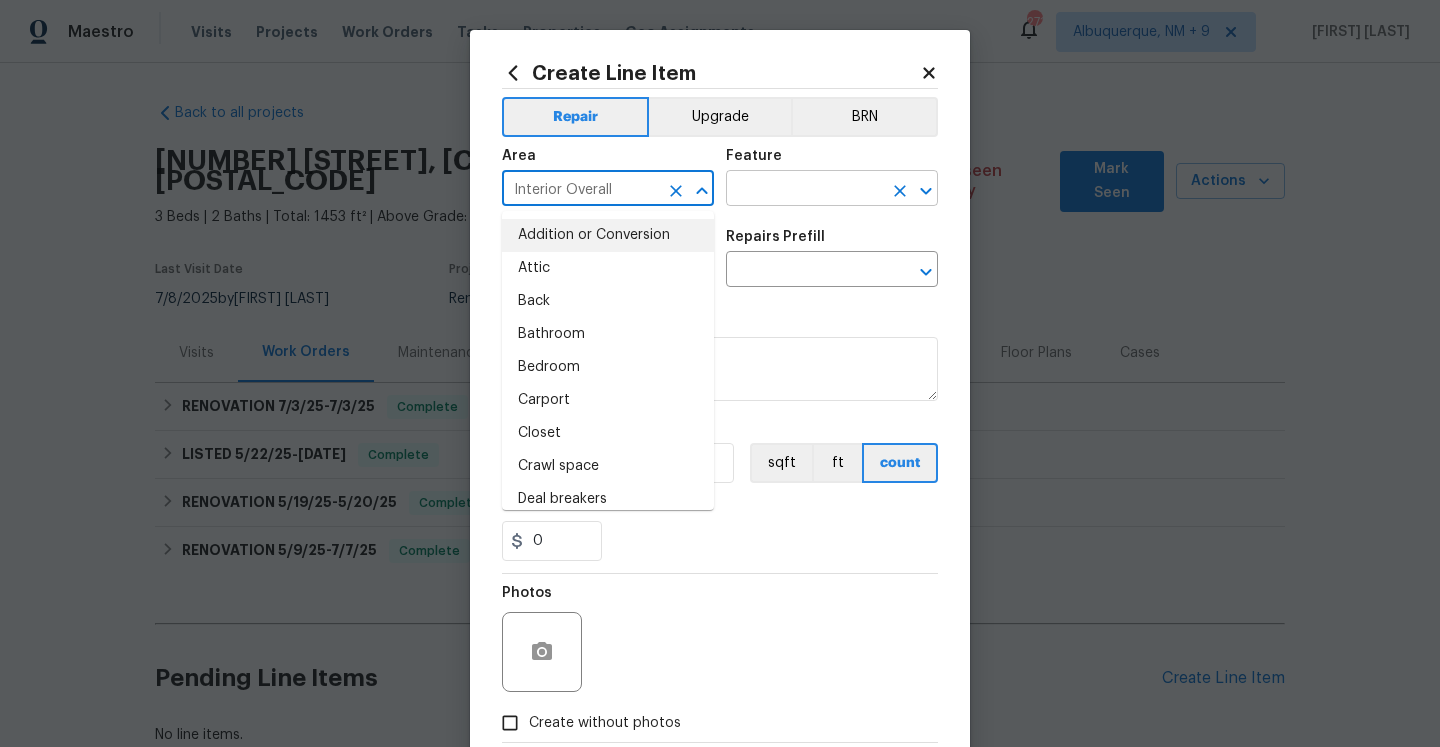 click at bounding box center [804, 190] 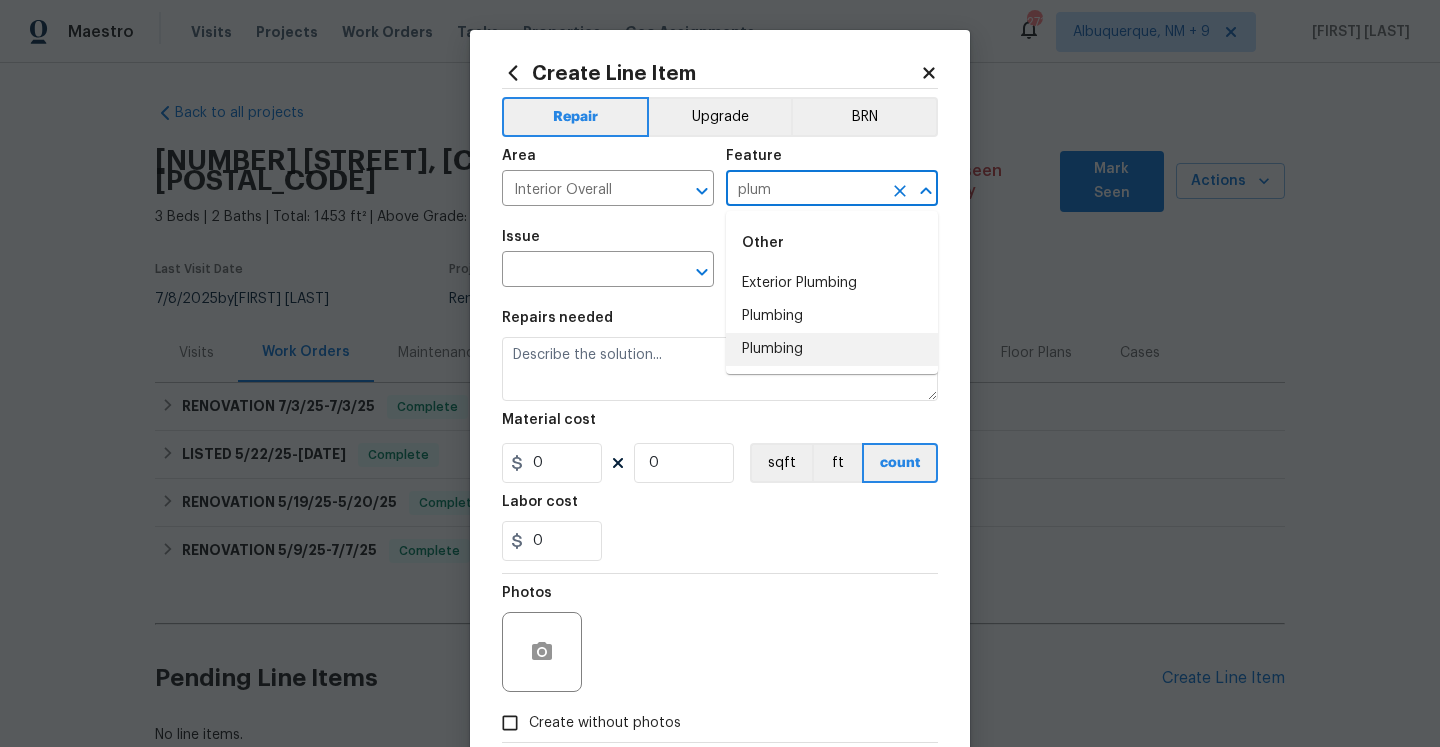 click on "Plumbing" at bounding box center [832, 349] 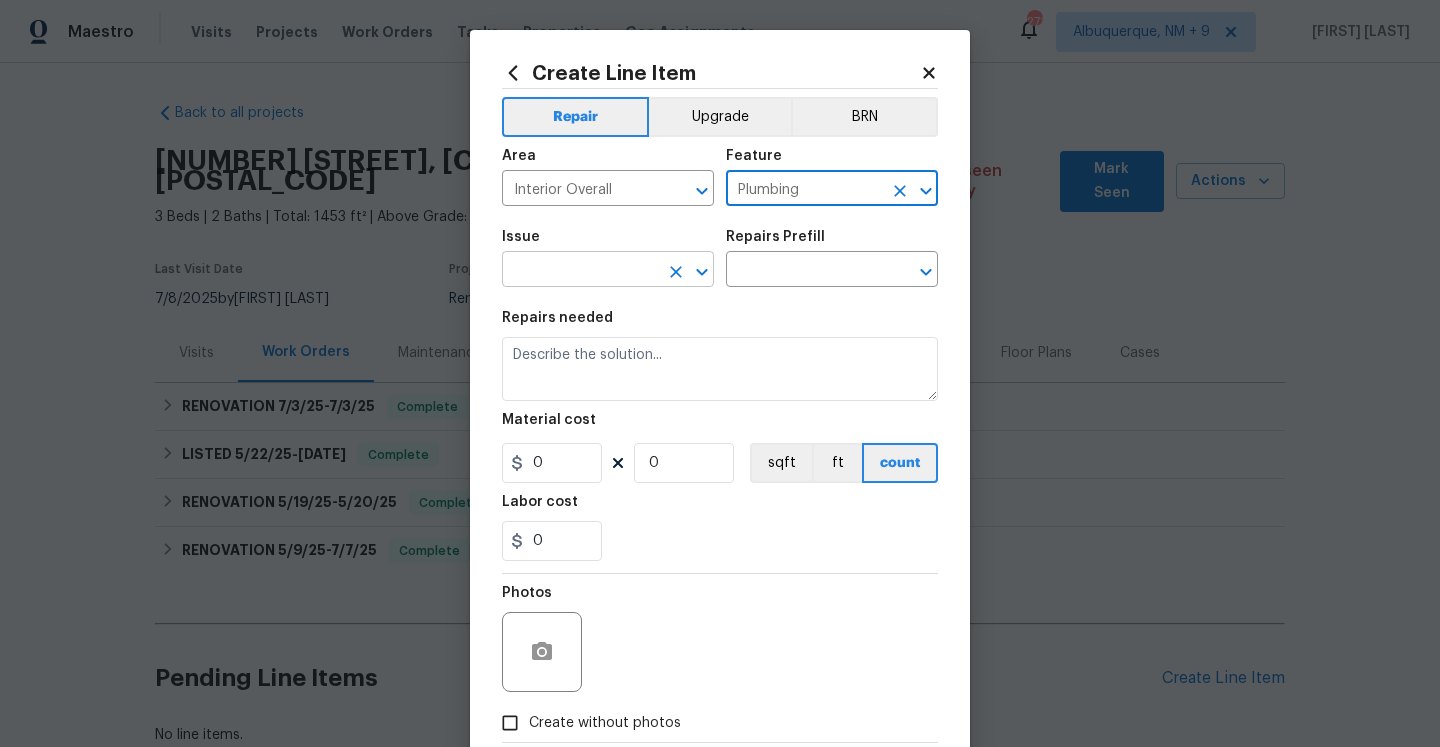 type on "Plumbing" 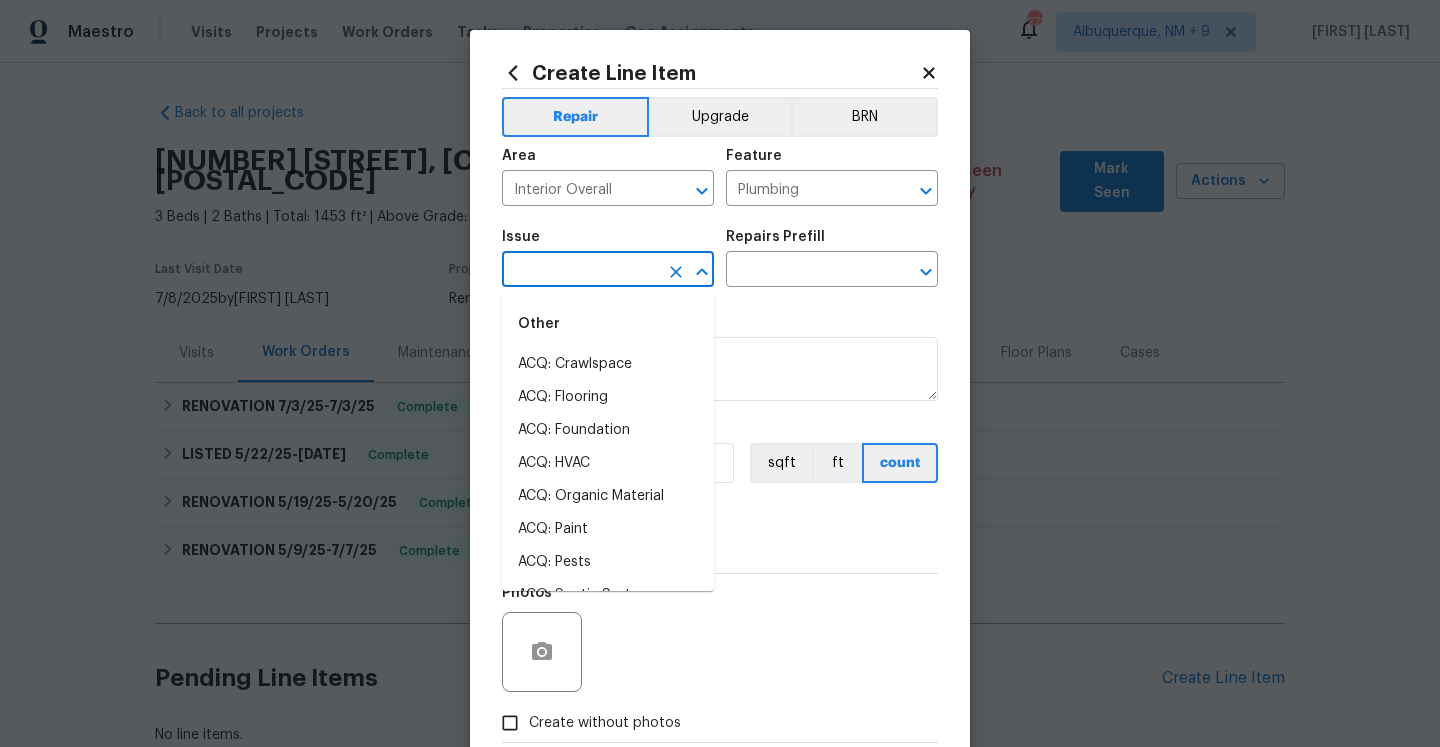 click at bounding box center (580, 271) 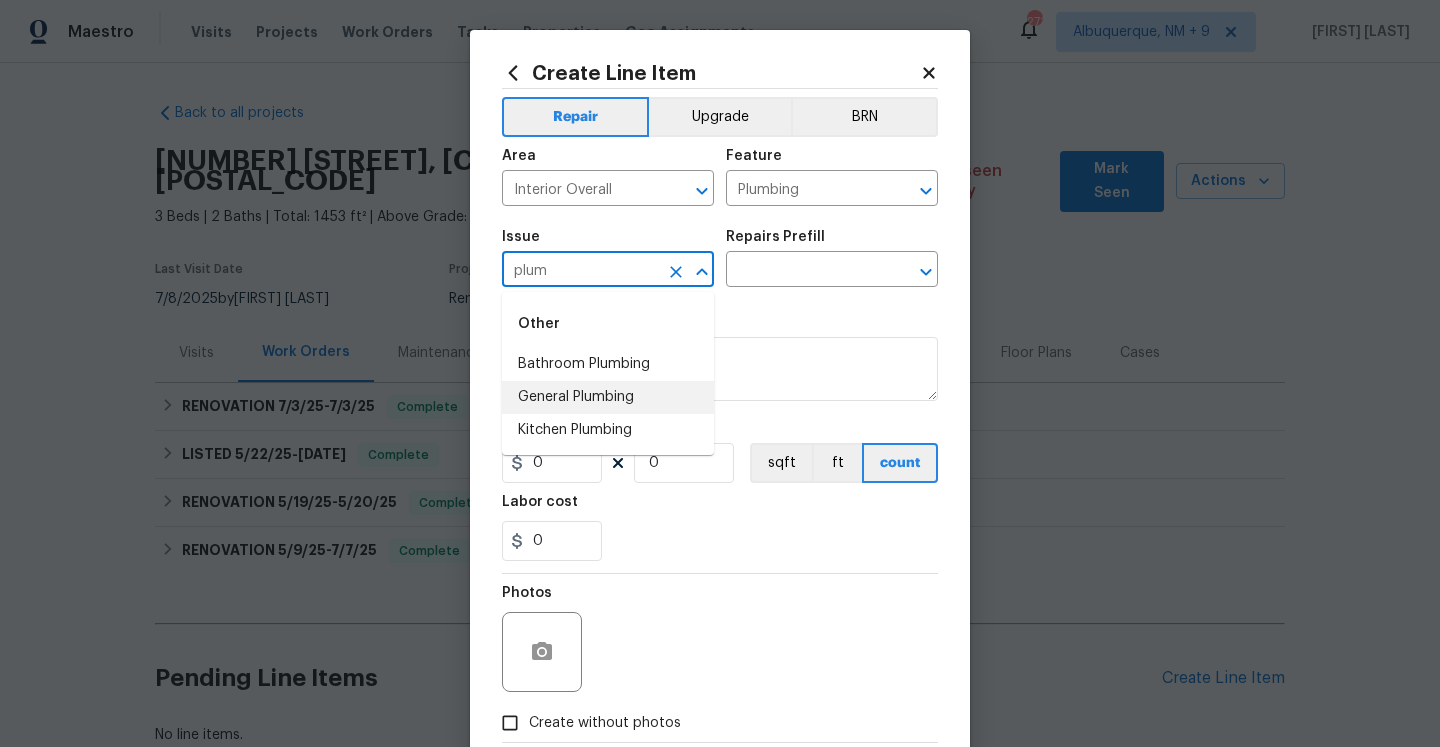 click on "General Plumbing" at bounding box center [608, 397] 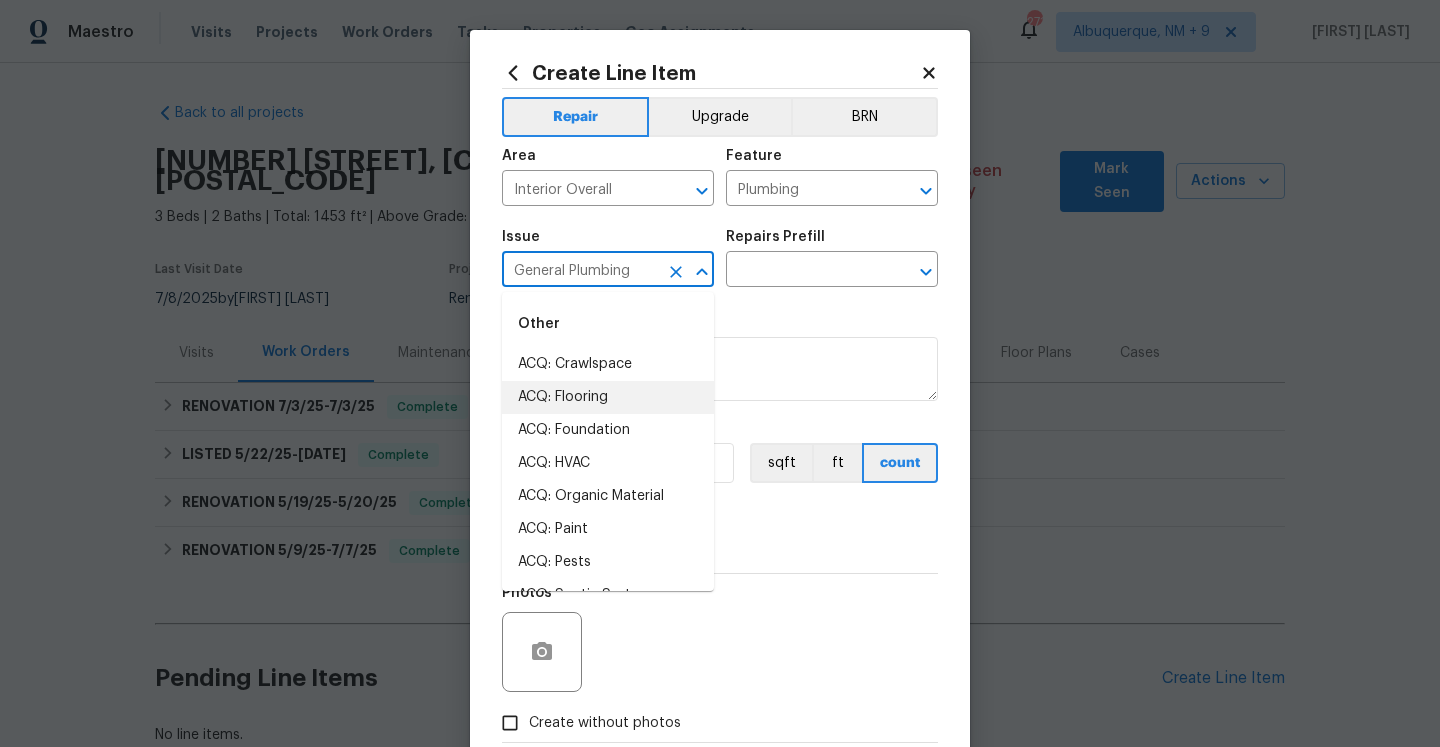 click on "General Plumbing" at bounding box center (580, 271) 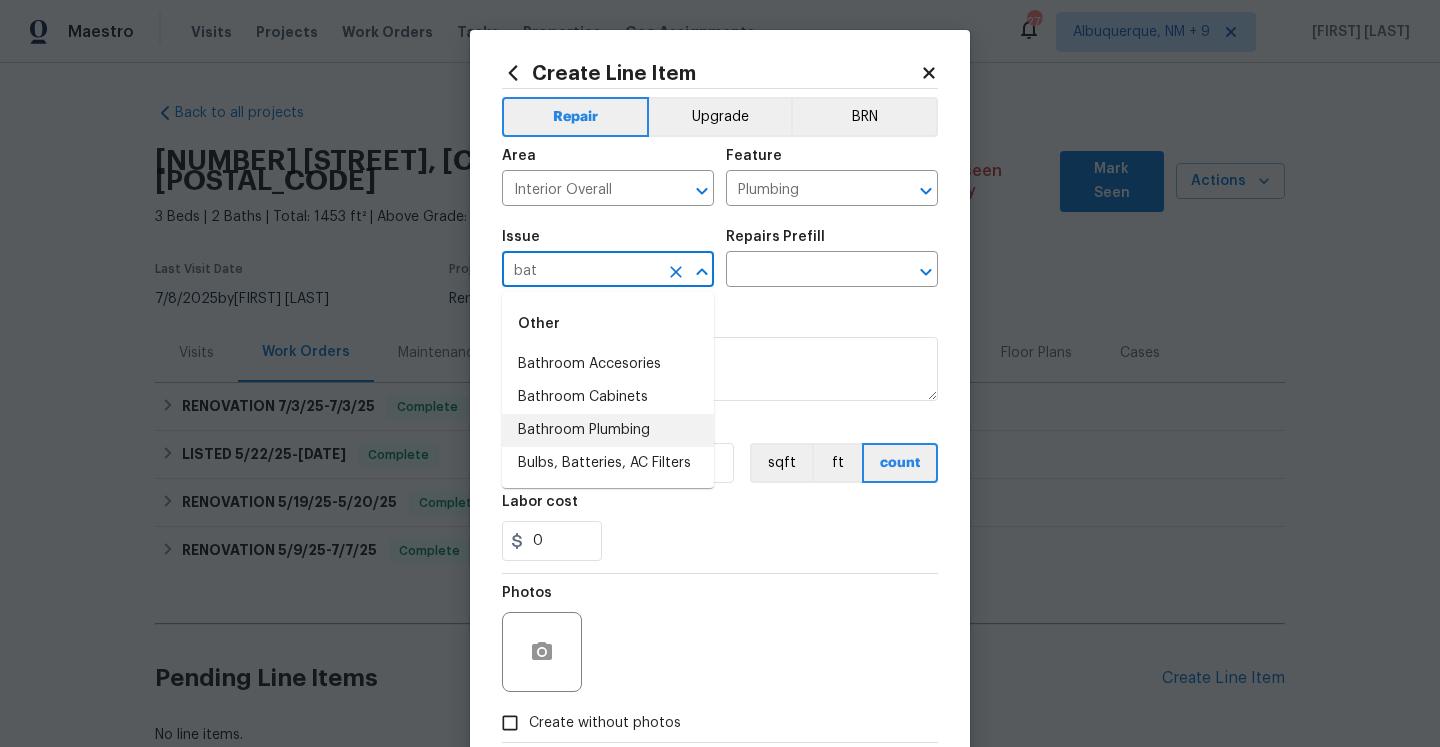 click on "Bathroom Plumbing" at bounding box center [608, 430] 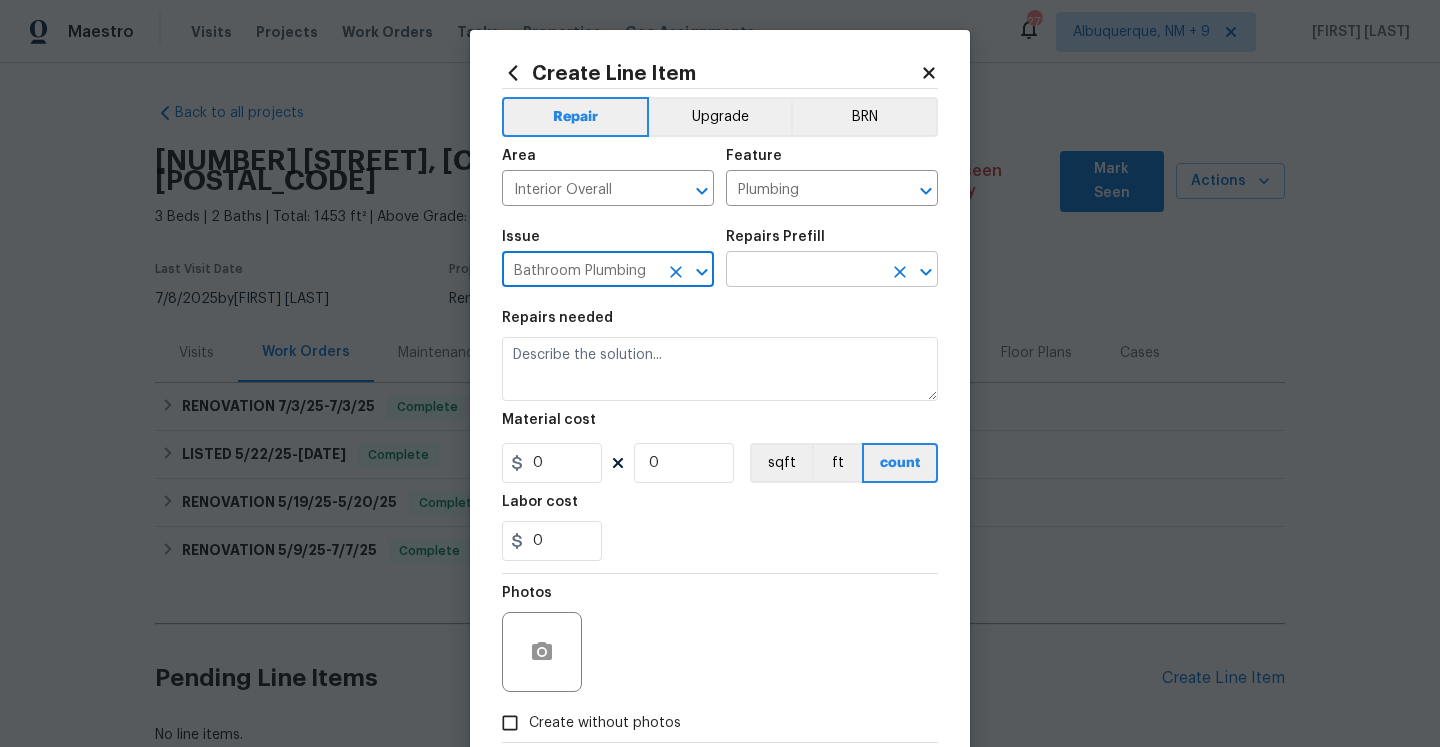 type on "Bathroom Plumbing" 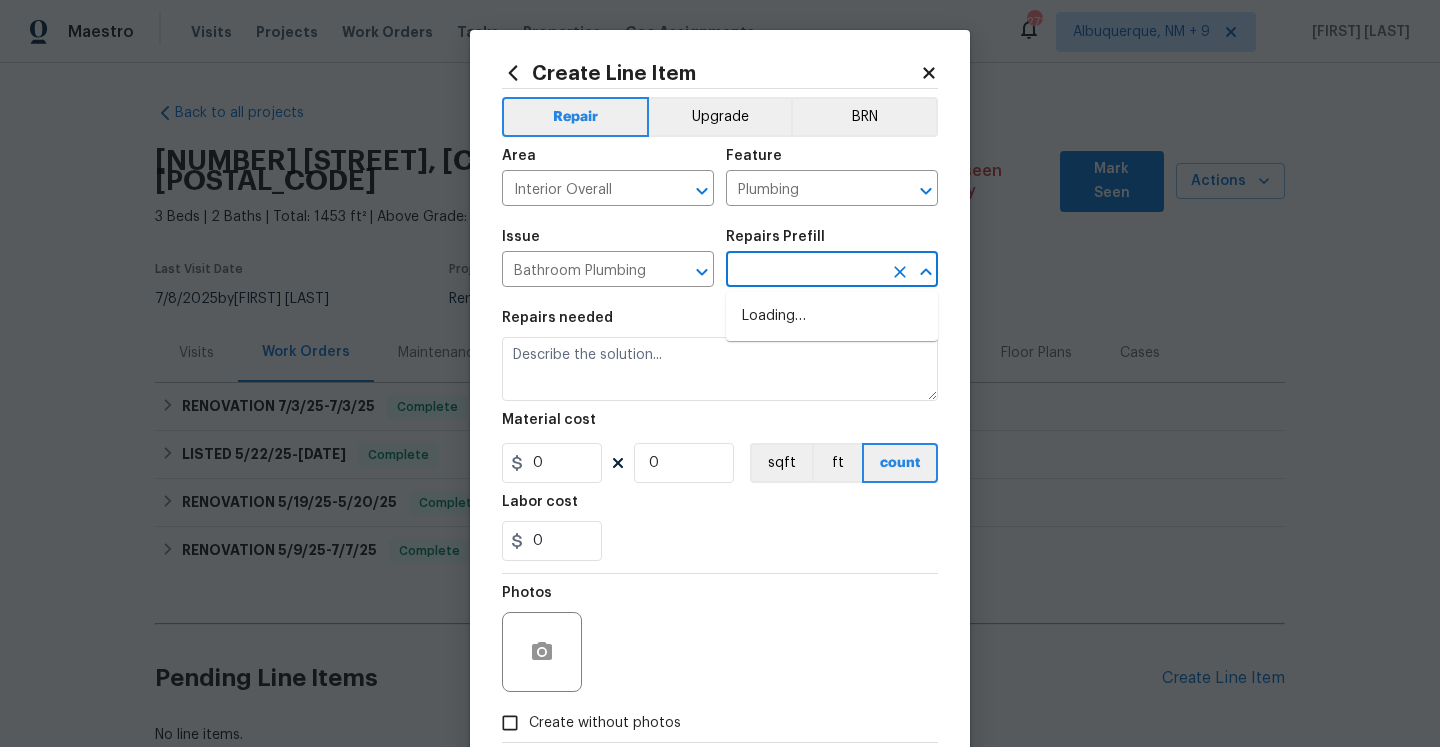 click at bounding box center (804, 271) 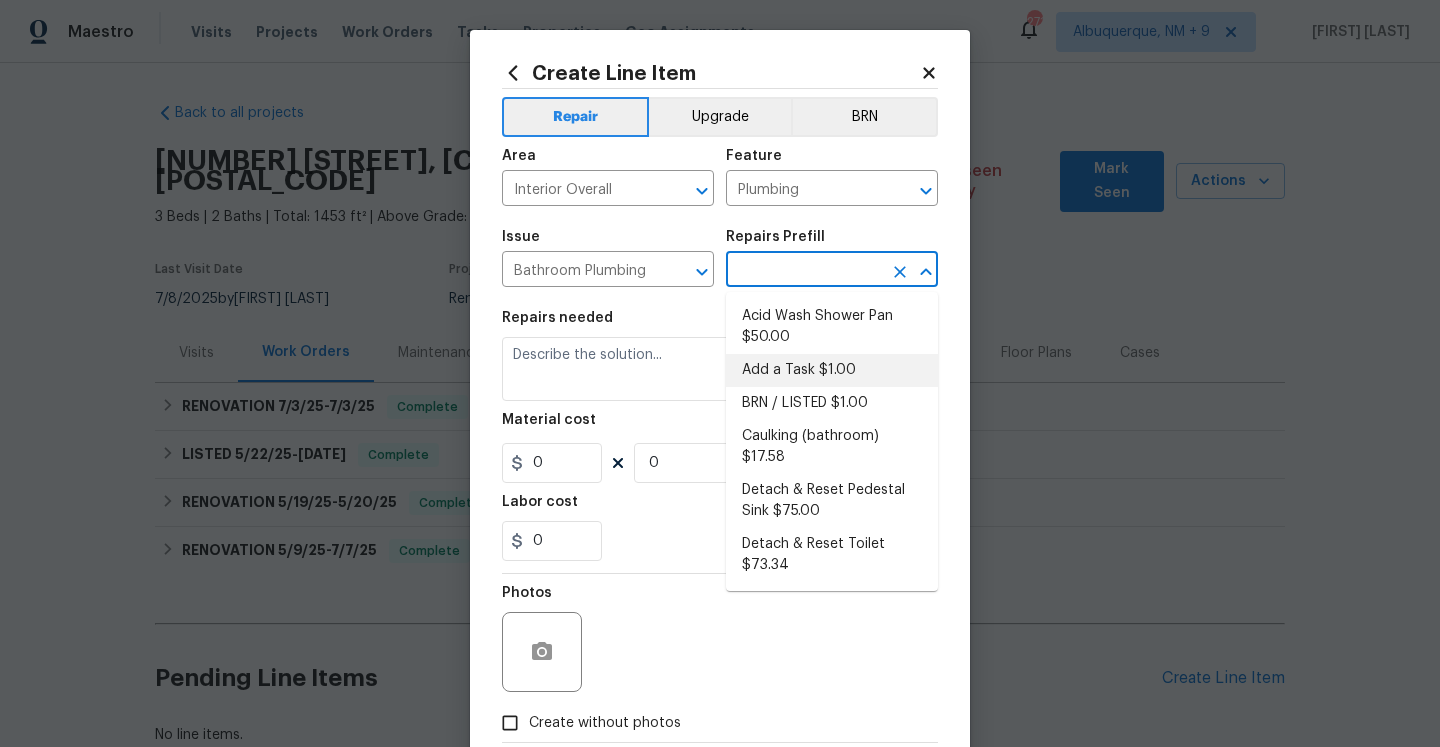 click on "Add a Task $1.00" at bounding box center [832, 370] 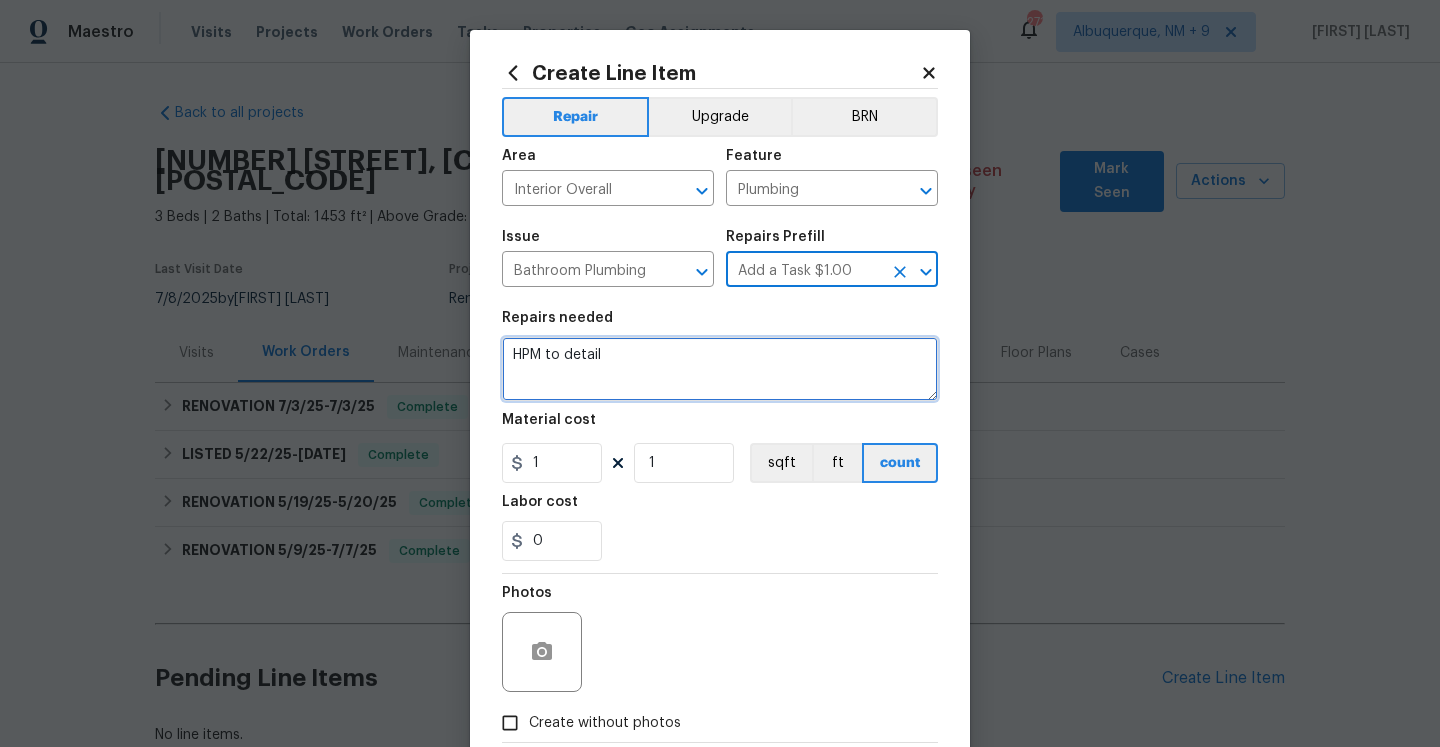 click on "HPM to detail" at bounding box center (720, 369) 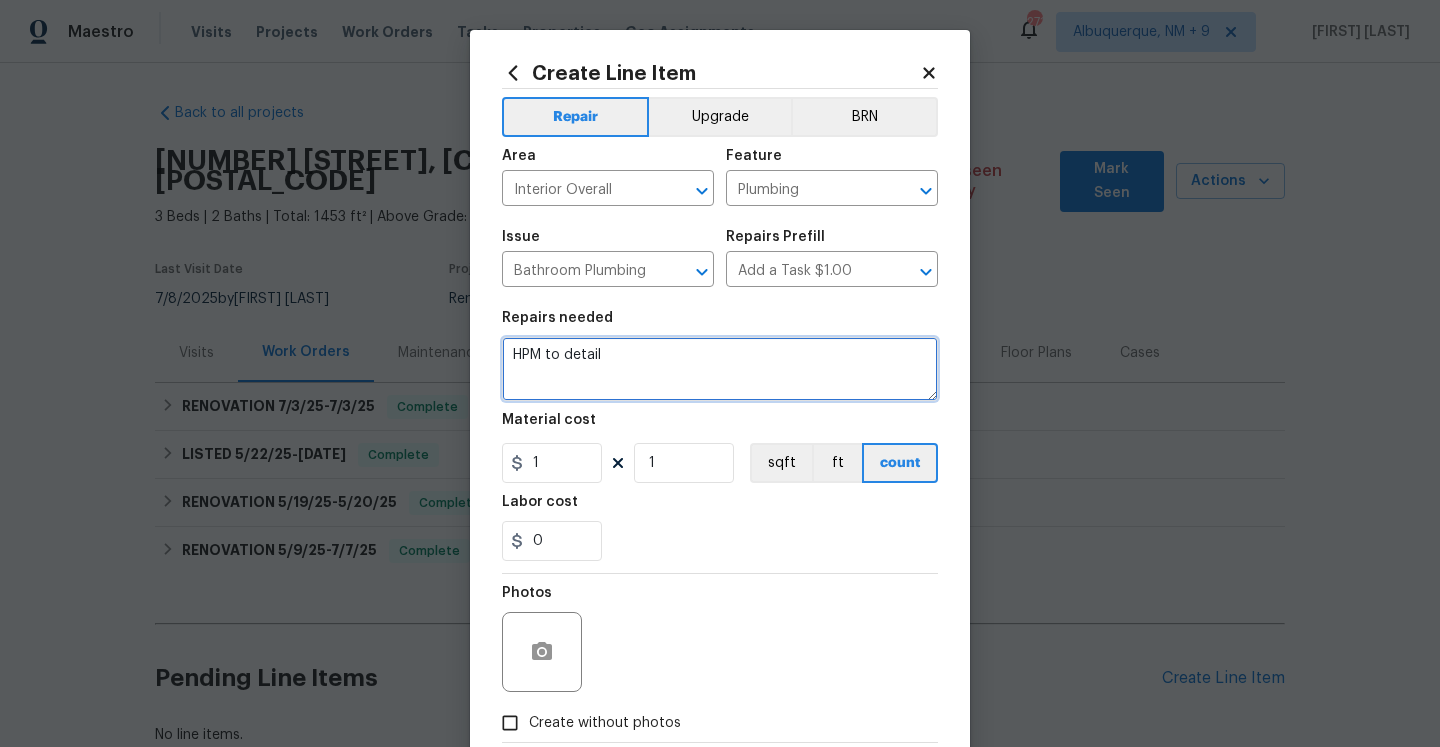 click on "HPM to detail" at bounding box center [720, 369] 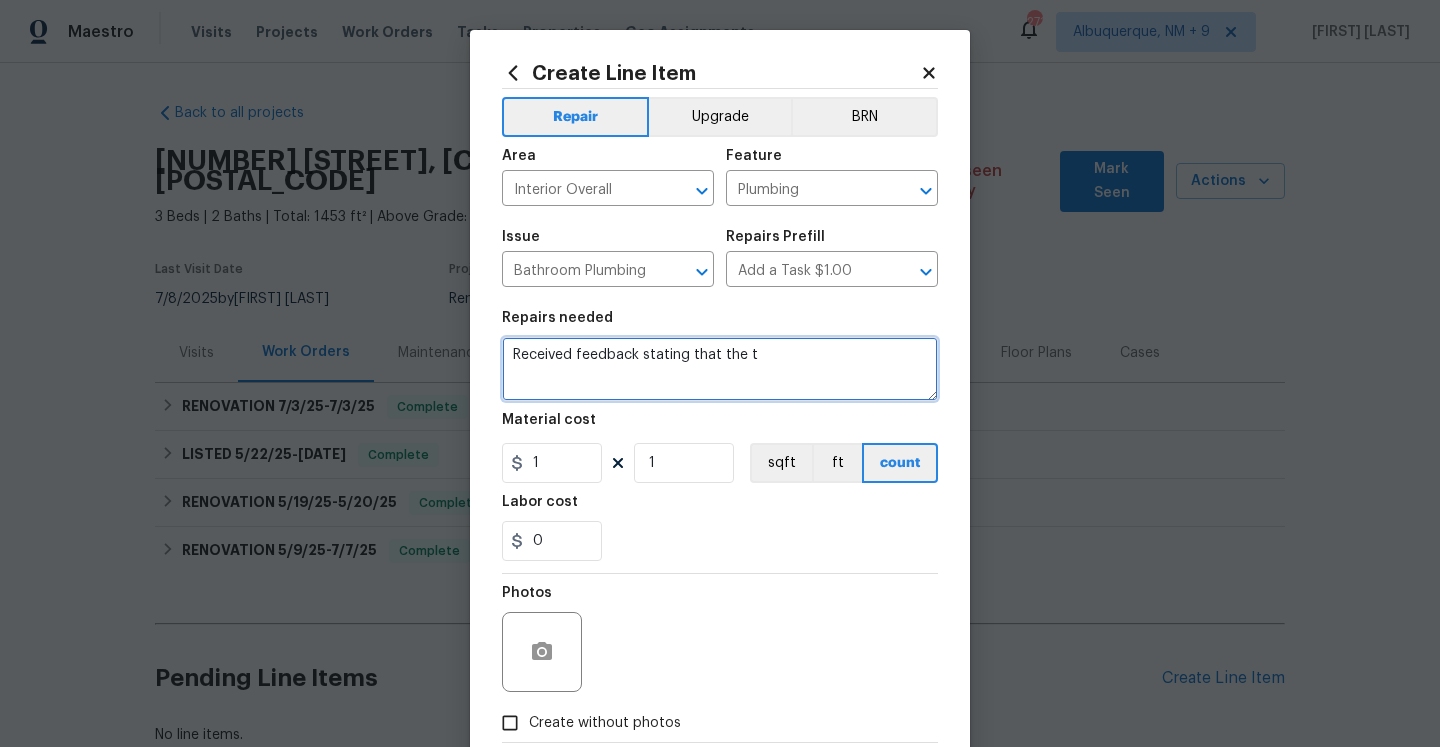 paste on "oilet in master bathroom is running and needs repair" 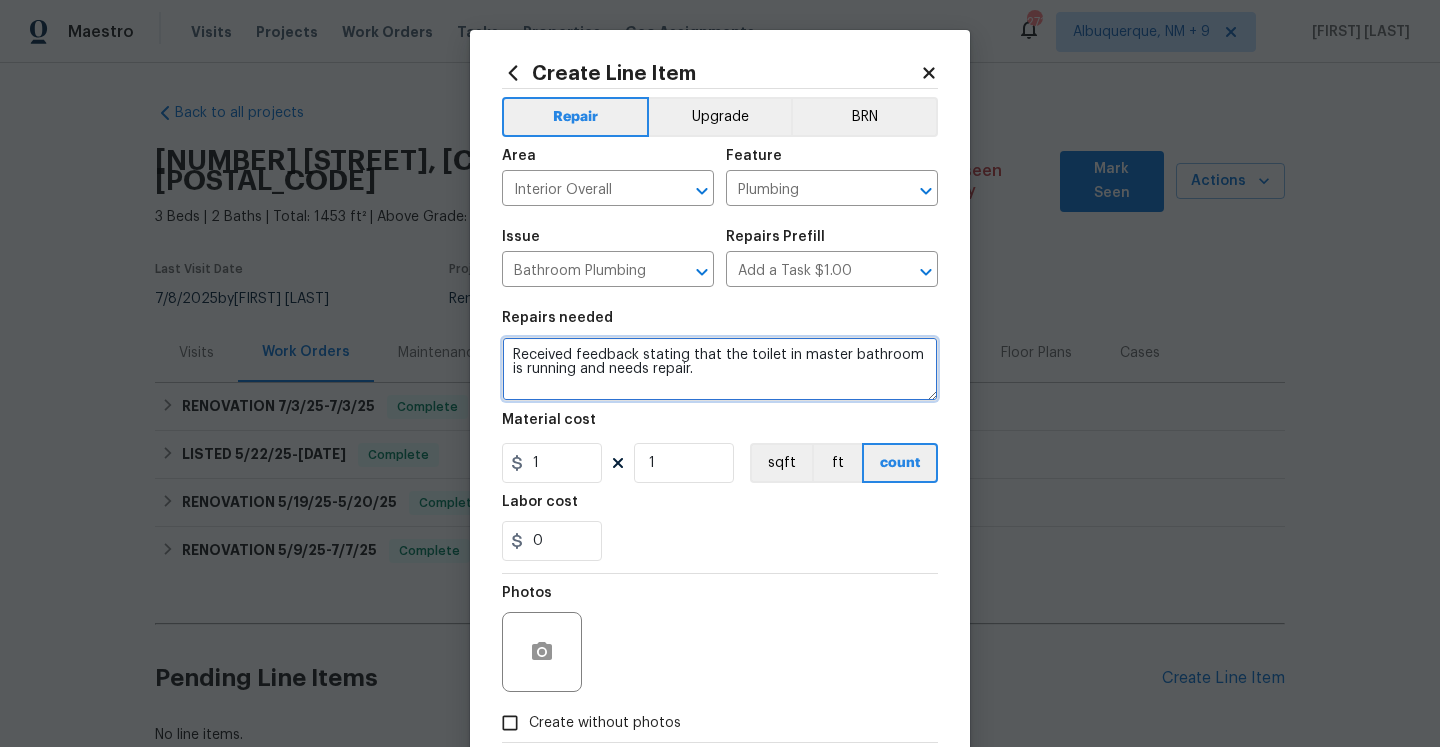 type on "Received feedback stating that the toilet in master bathroom is running and needs repair." 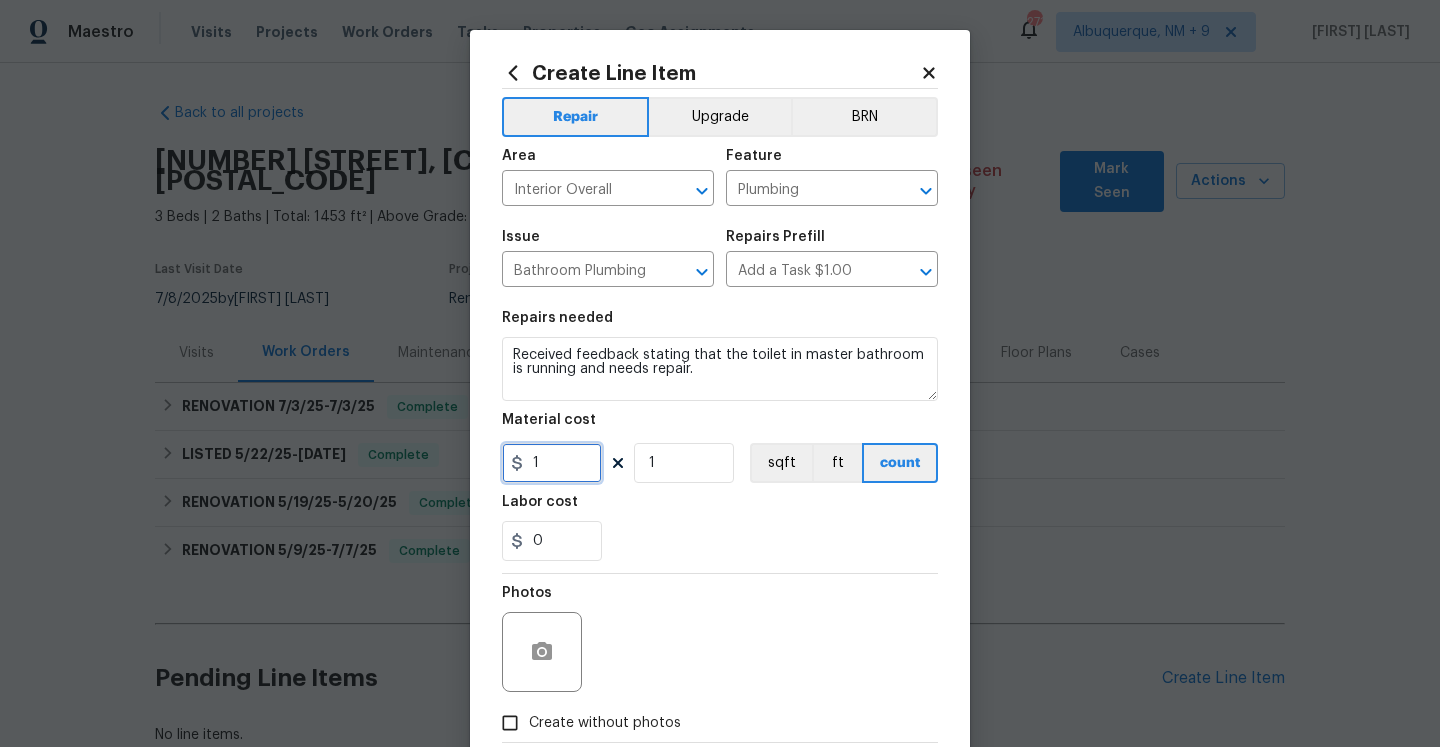 click on "1" at bounding box center [552, 463] 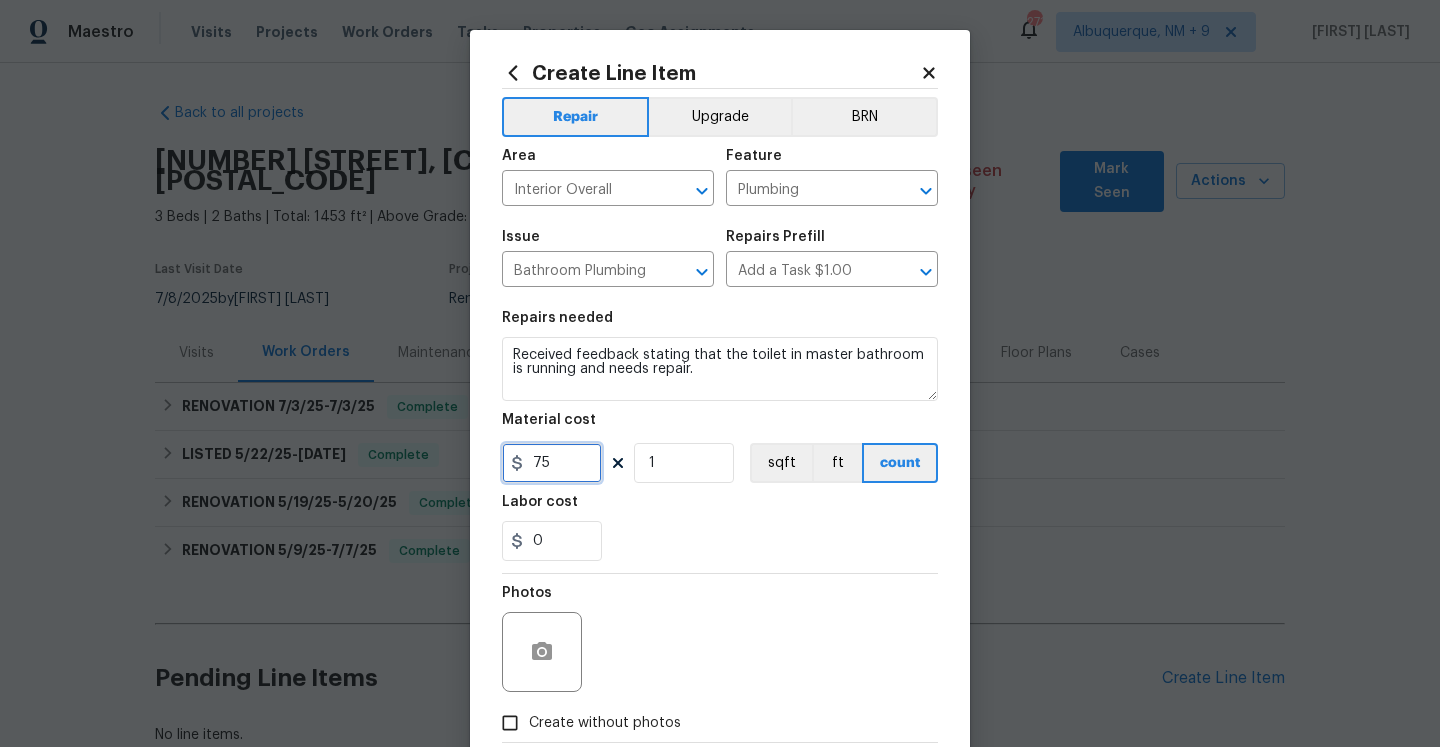 type on "75" 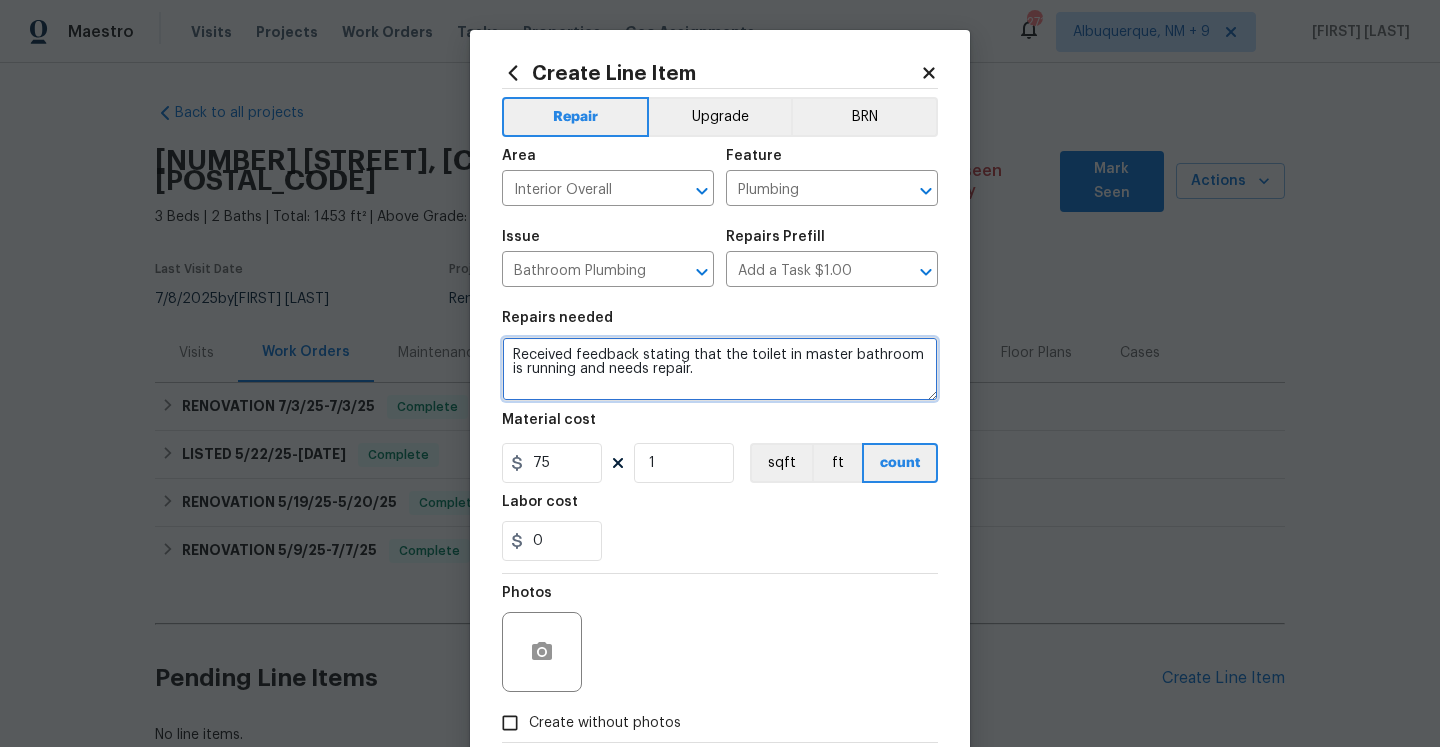 click on "Received feedback stating that the toilet in master bathroom is running and needs repair." at bounding box center [720, 369] 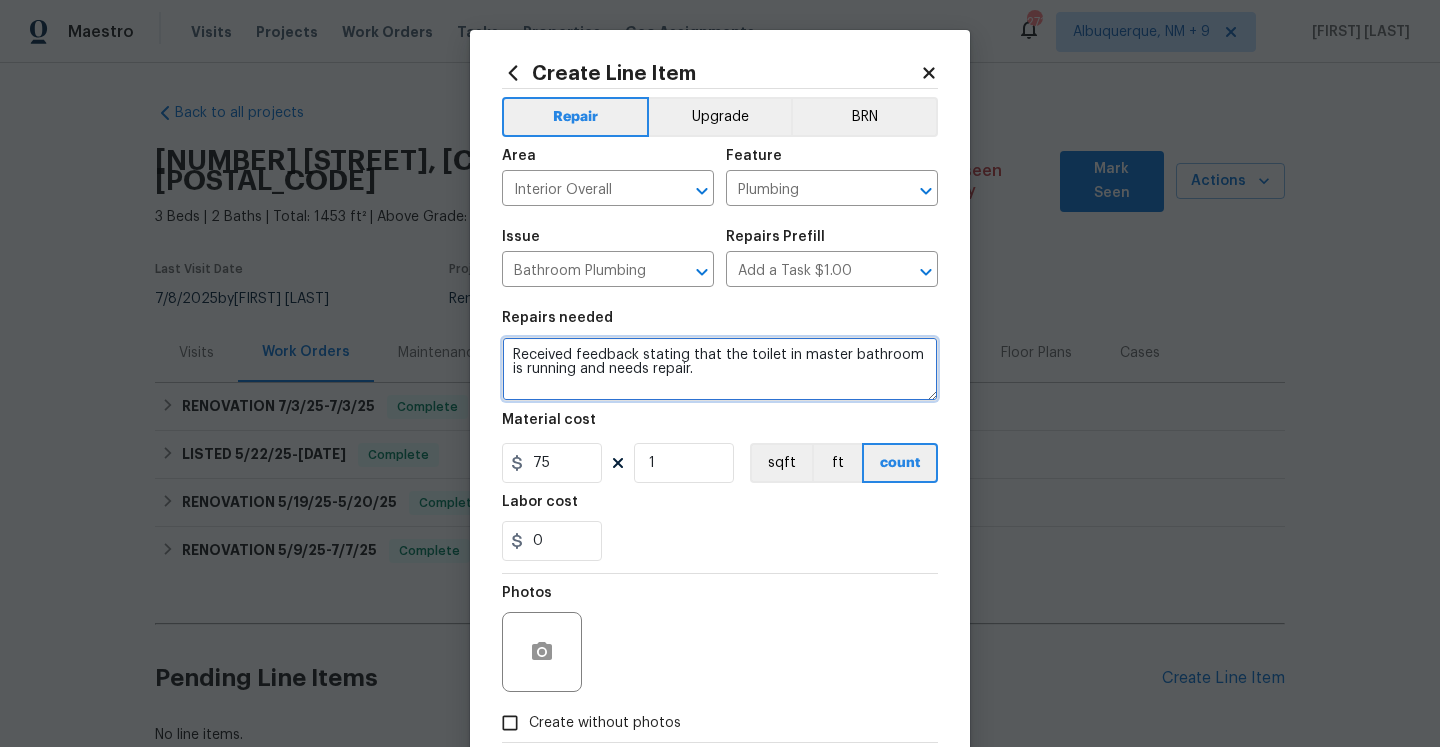 click on "Correct the article" 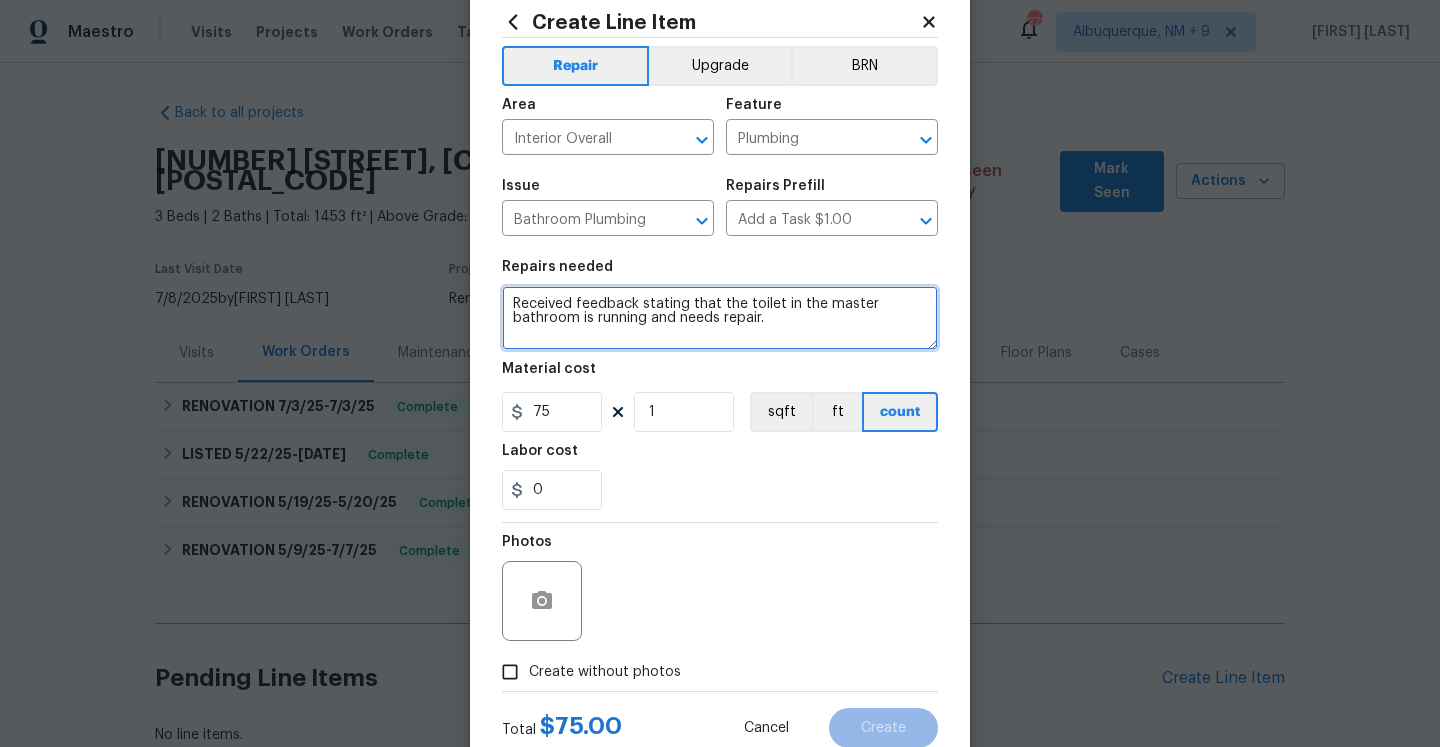 scroll, scrollTop: 84, scrollLeft: 0, axis: vertical 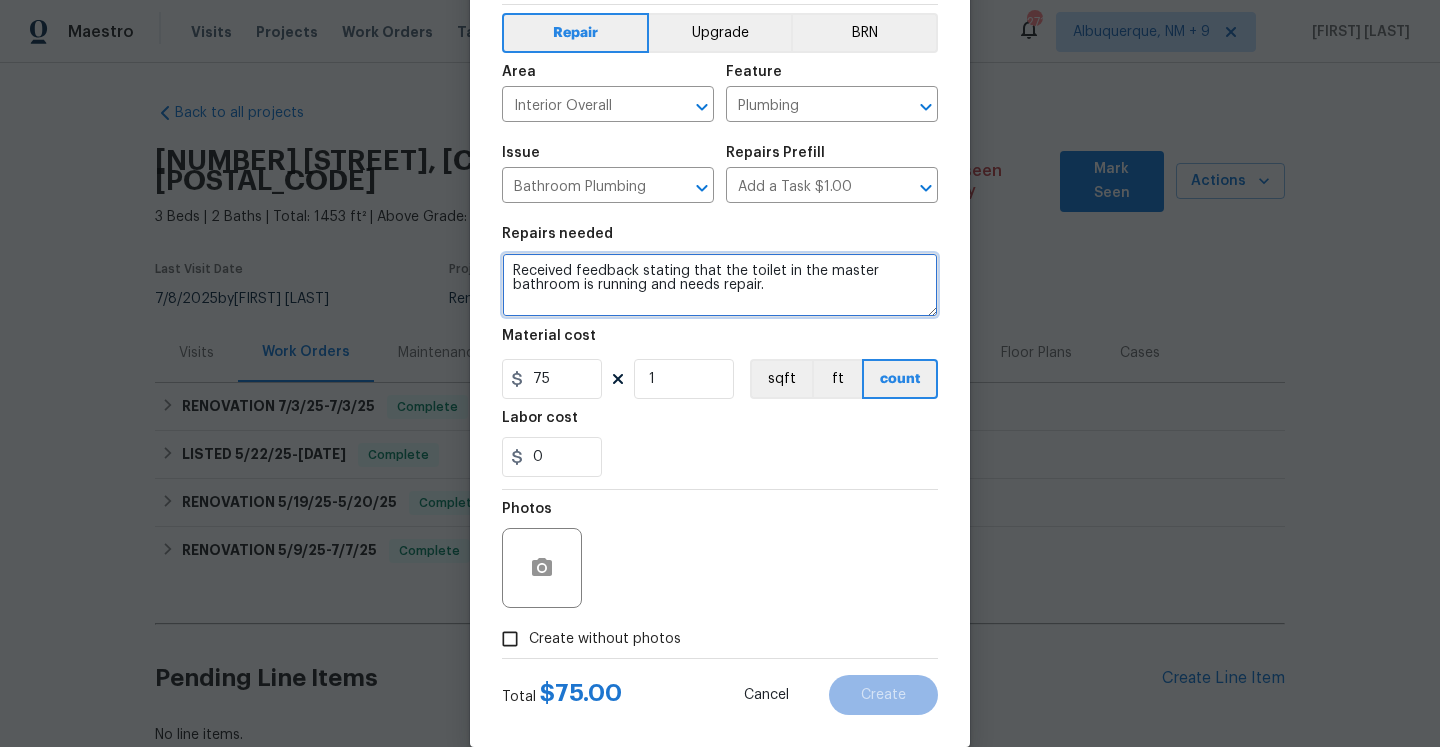 type on "Received feedback stating that the toilet in the master bathroom is running and needs repair." 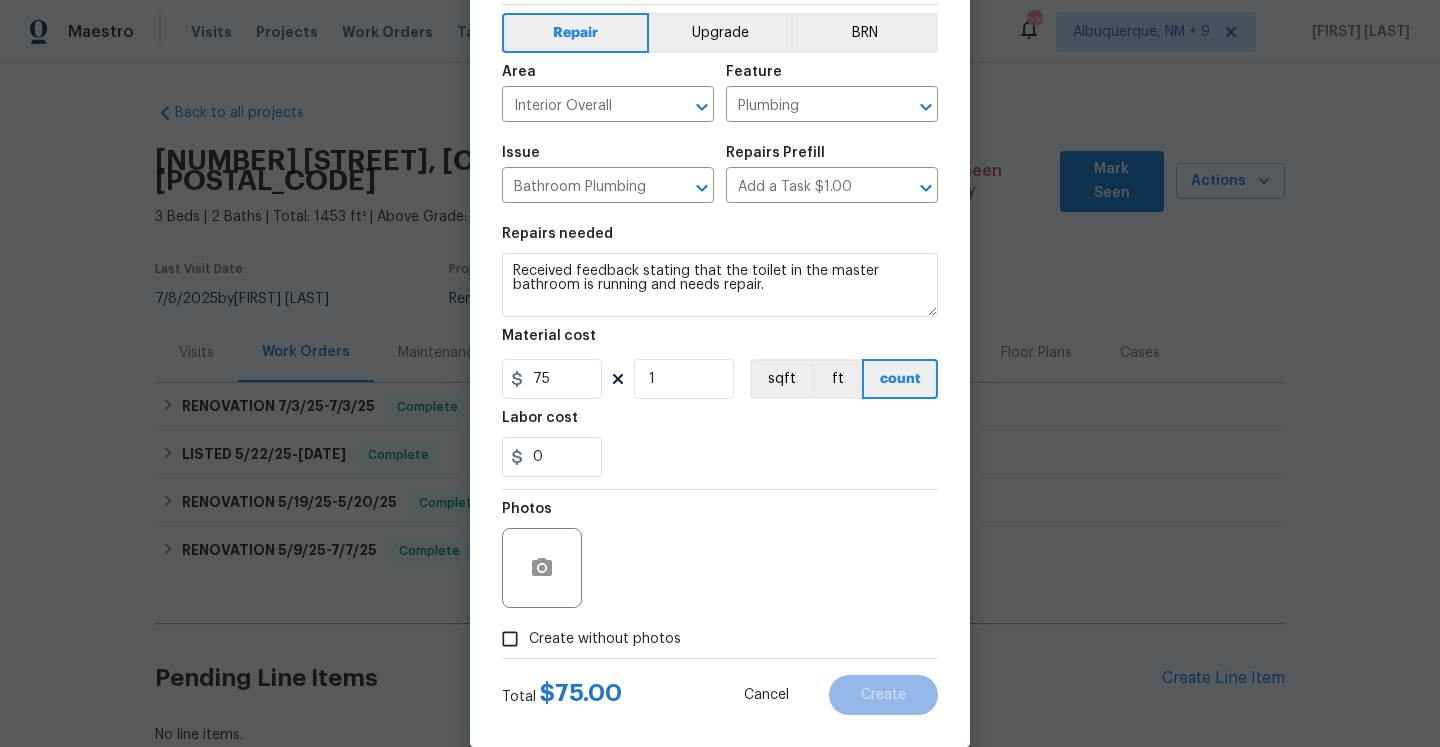 click on "Create without photos" at bounding box center (605, 639) 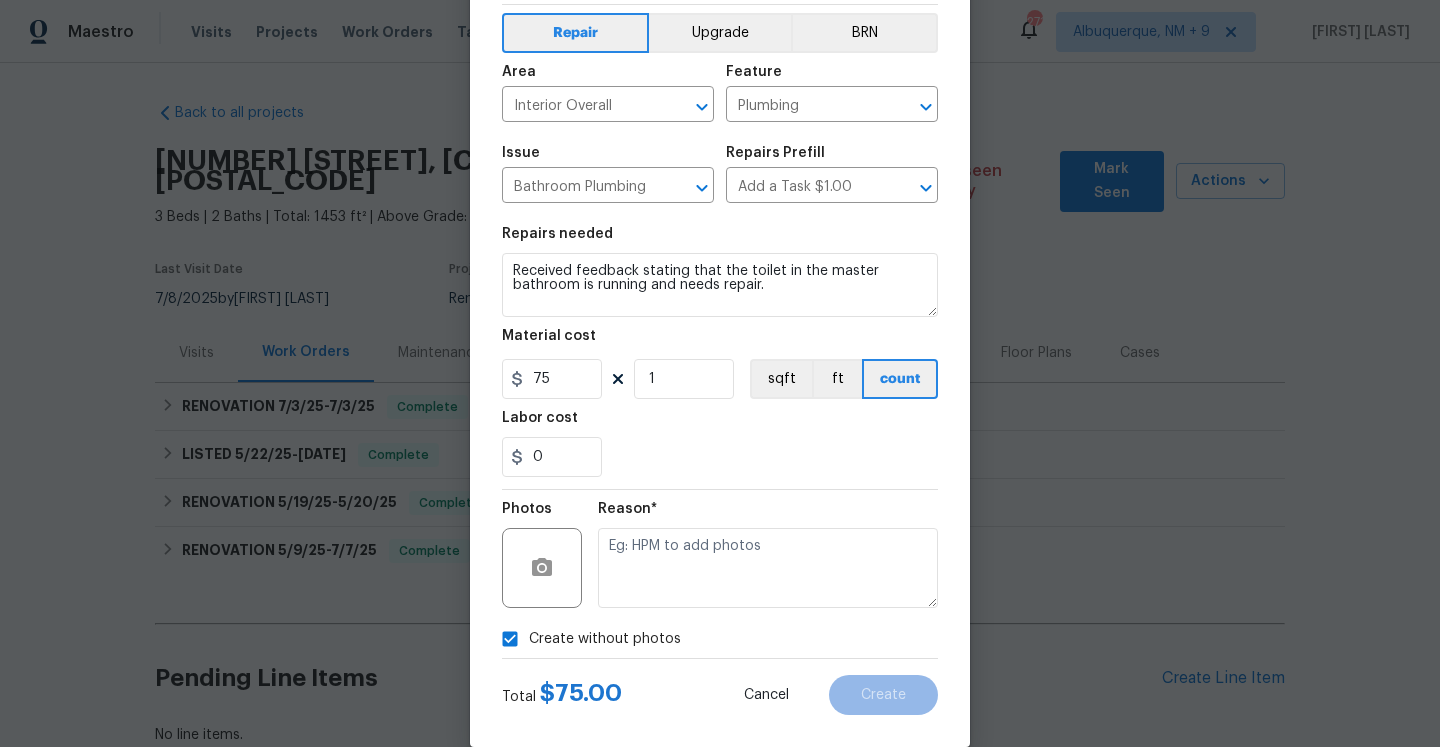 click on "Repairs needed Received feedback stating that the toilet in the master bathroom is running and needs repair. Material cost 75 1 sqft ft count Labor cost 0" at bounding box center [720, 352] 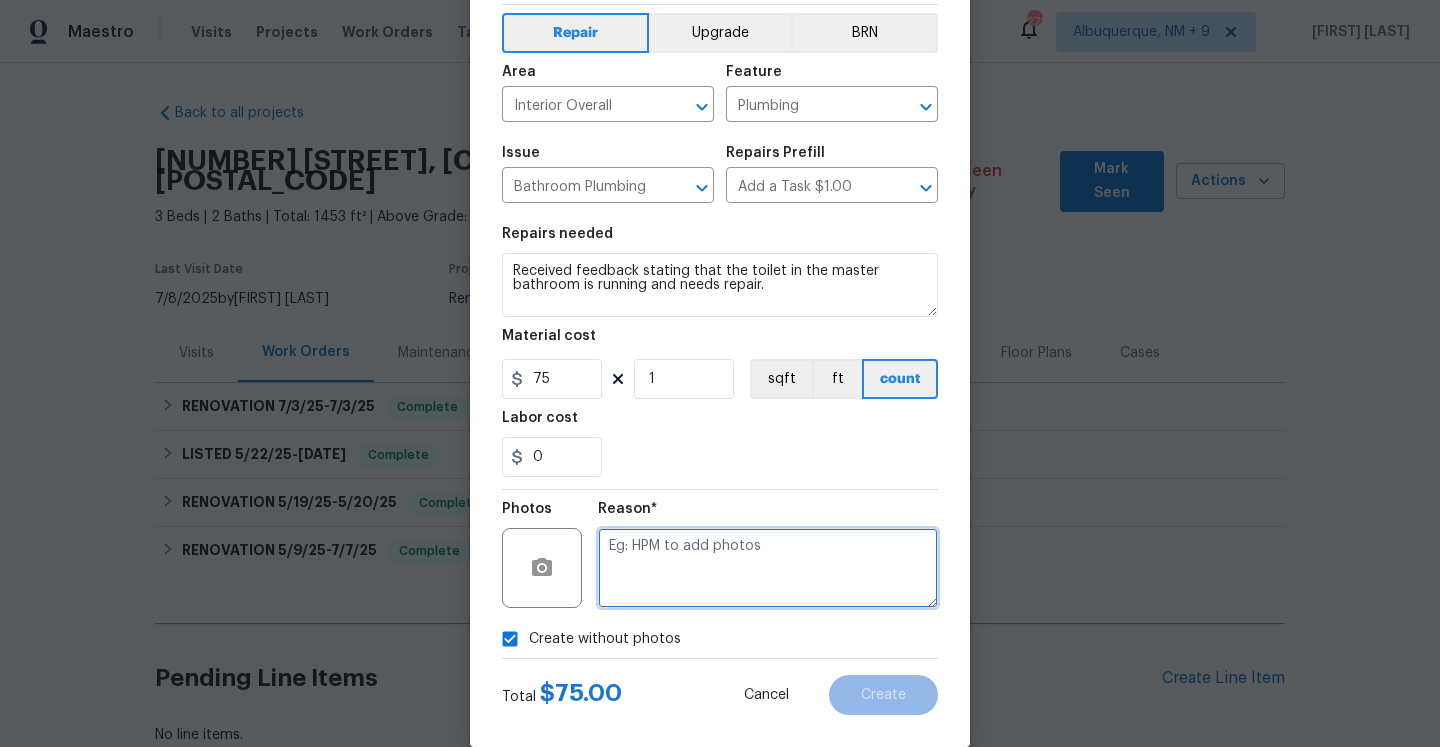 click at bounding box center (768, 568) 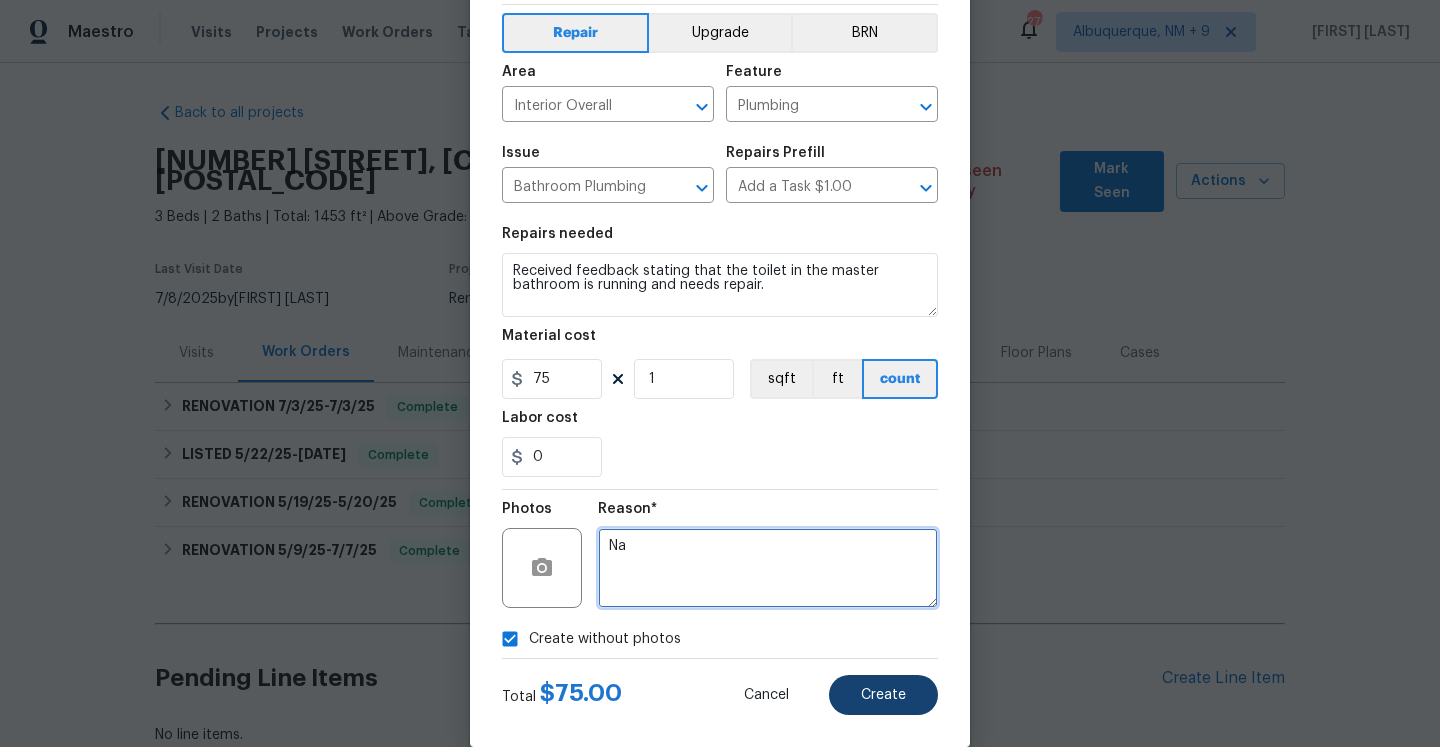 type on "Na" 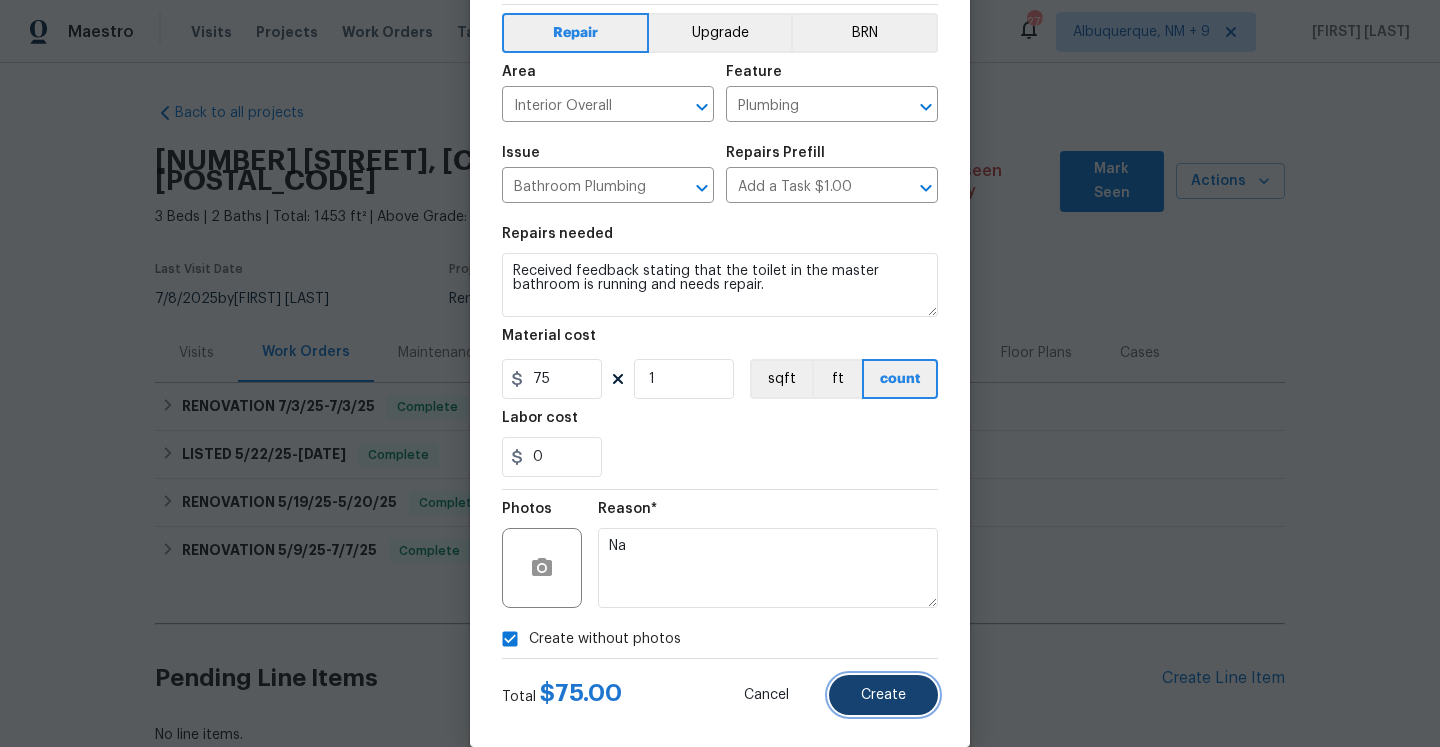 click on "Create" at bounding box center (883, 695) 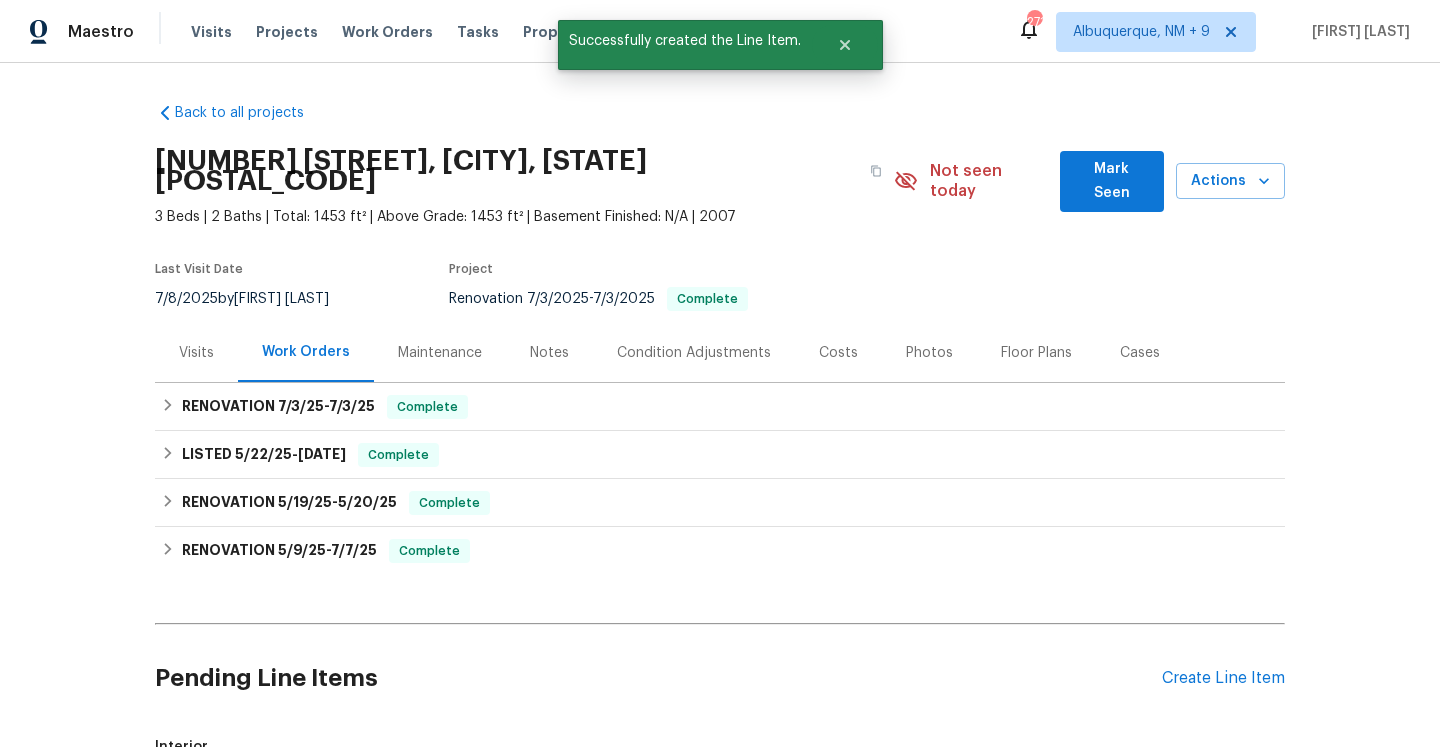 scroll, scrollTop: 342, scrollLeft: 0, axis: vertical 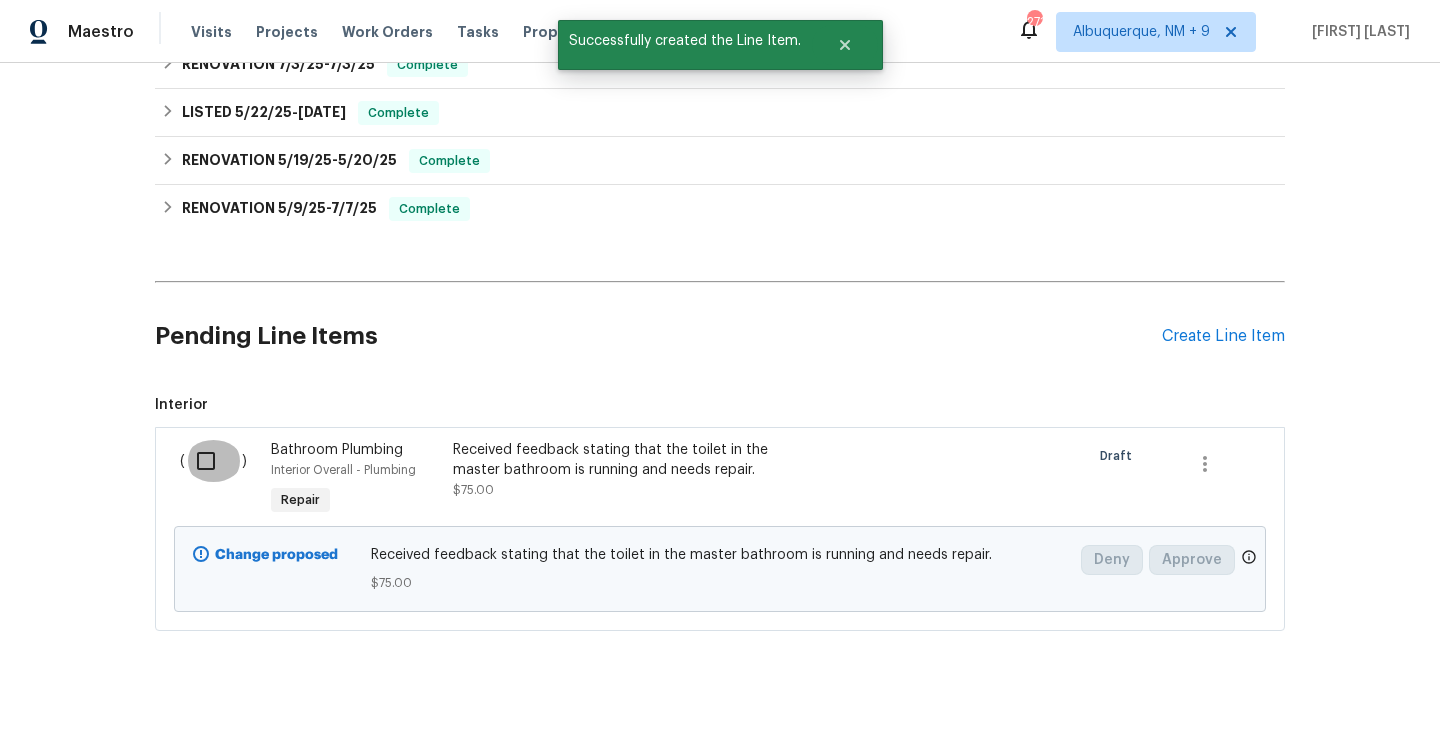 click at bounding box center (213, 461) 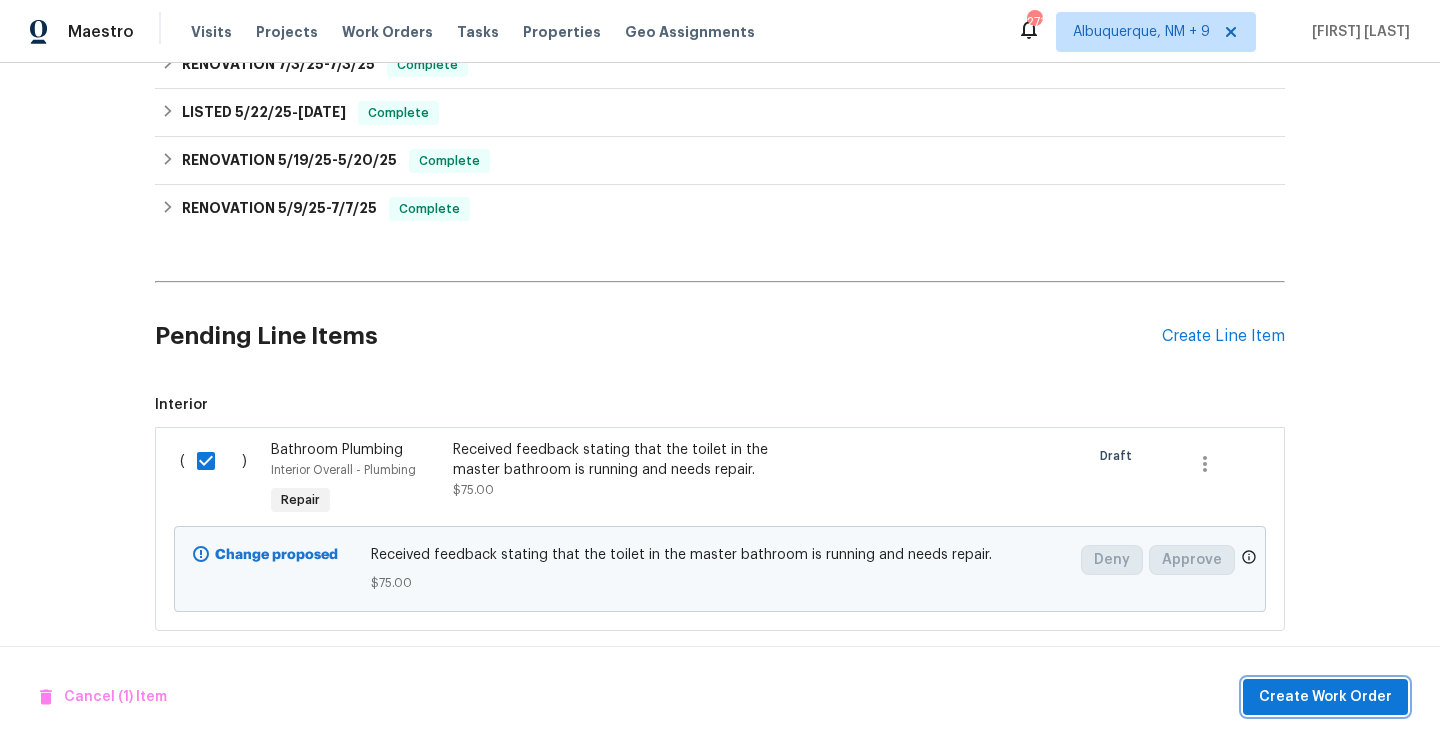 click on "Create Work Order" at bounding box center (1325, 697) 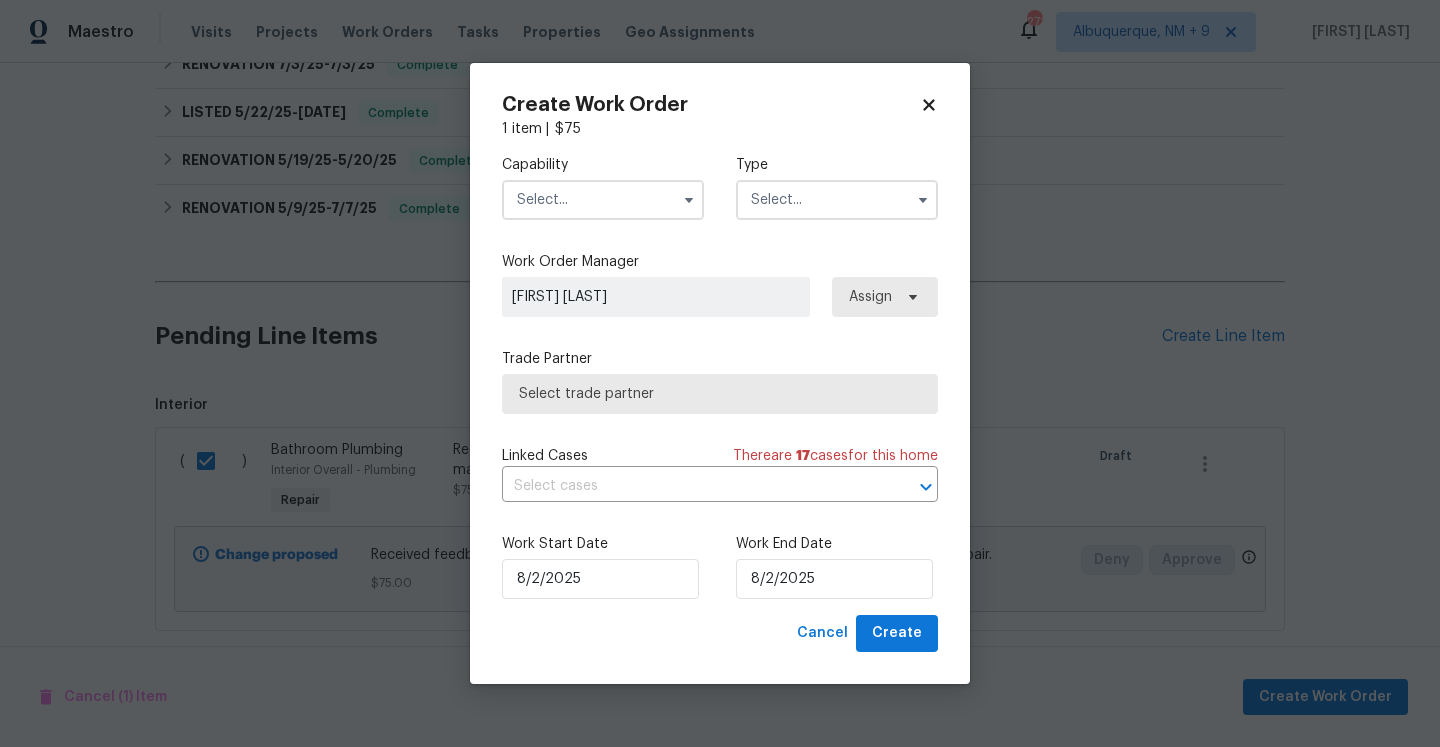 click at bounding box center (603, 200) 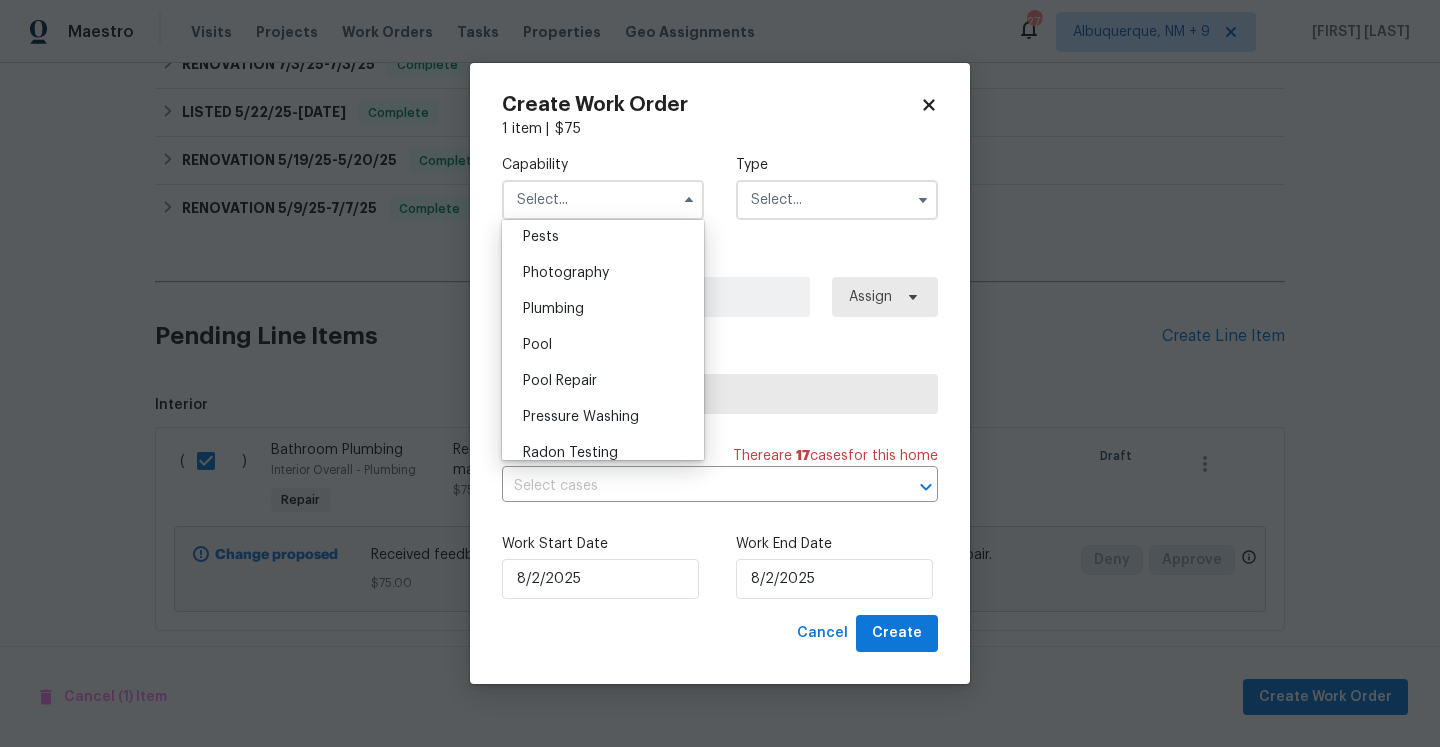 scroll, scrollTop: 1741, scrollLeft: 0, axis: vertical 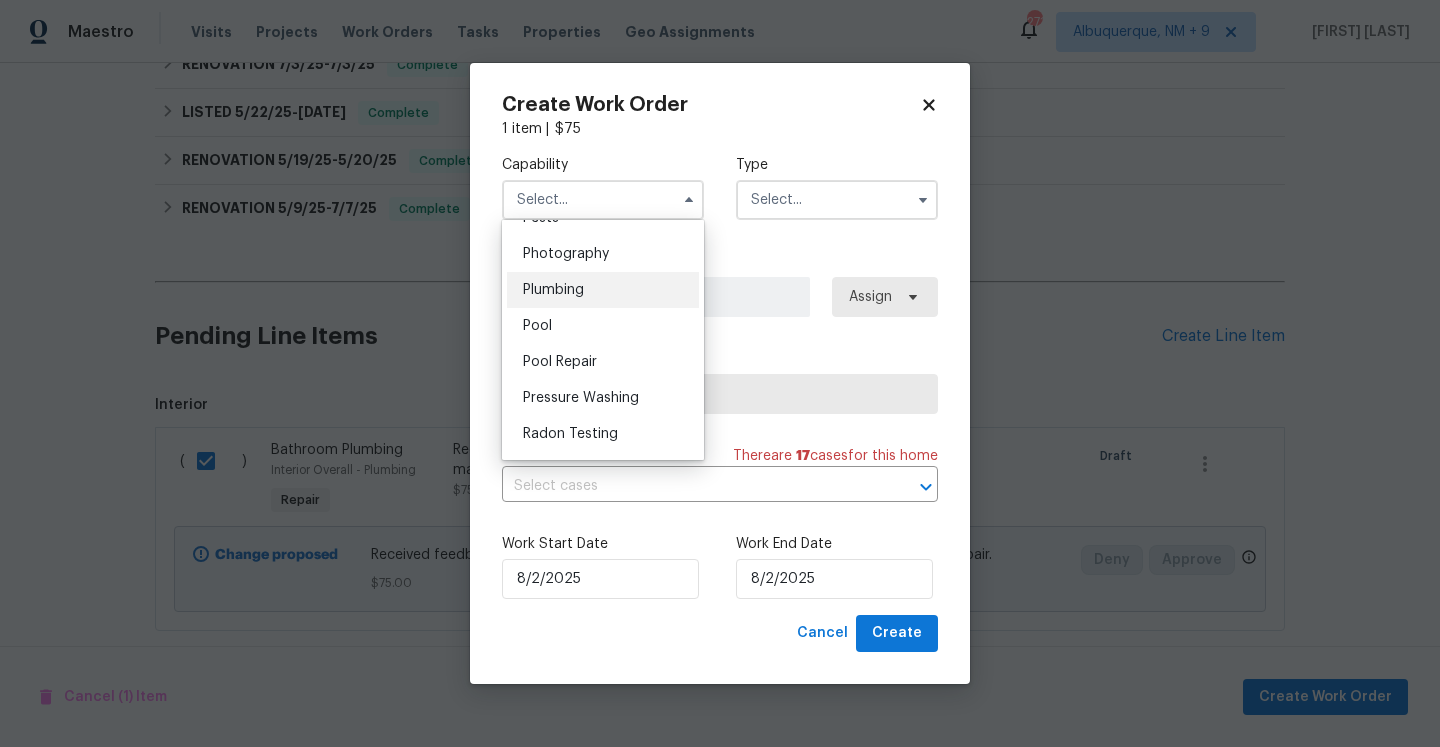 click on "Plumbing" at bounding box center (603, 290) 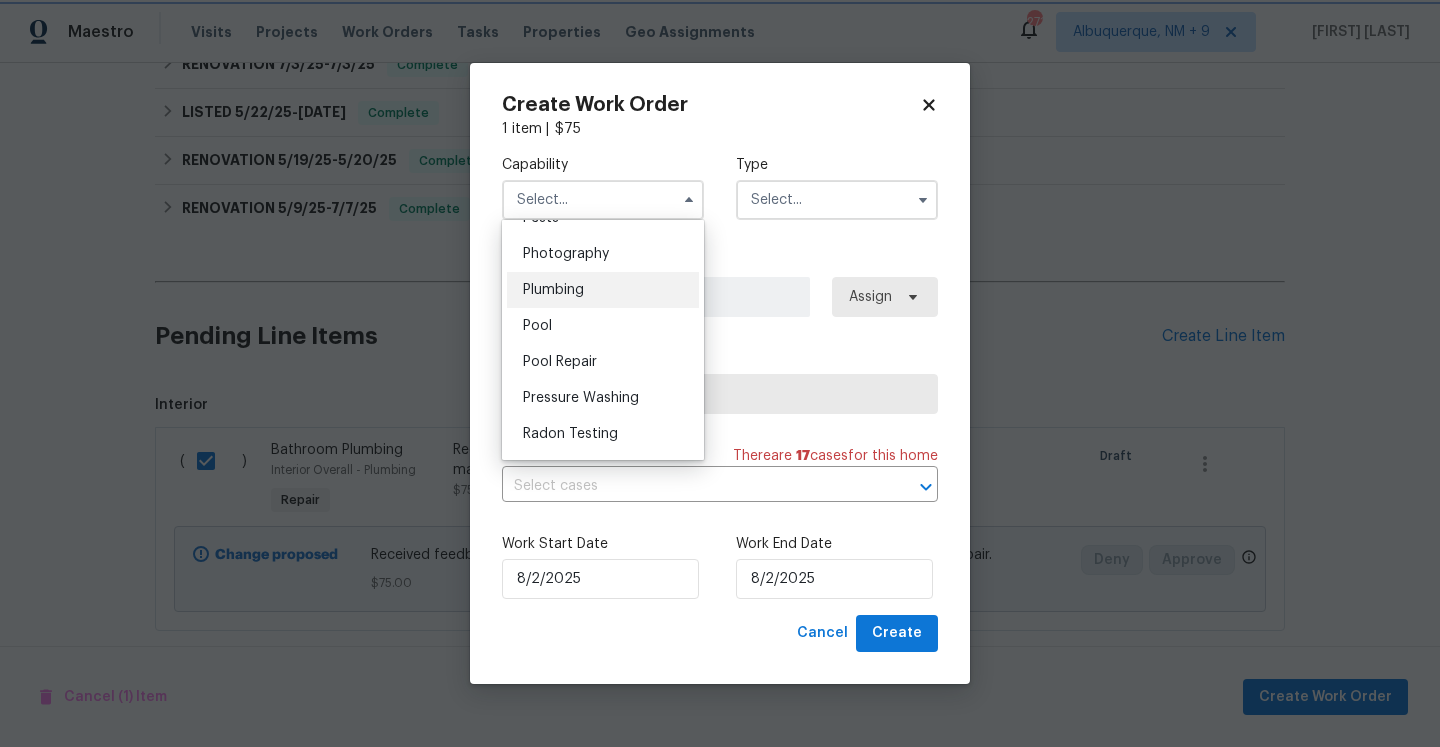 type on "Plumbing" 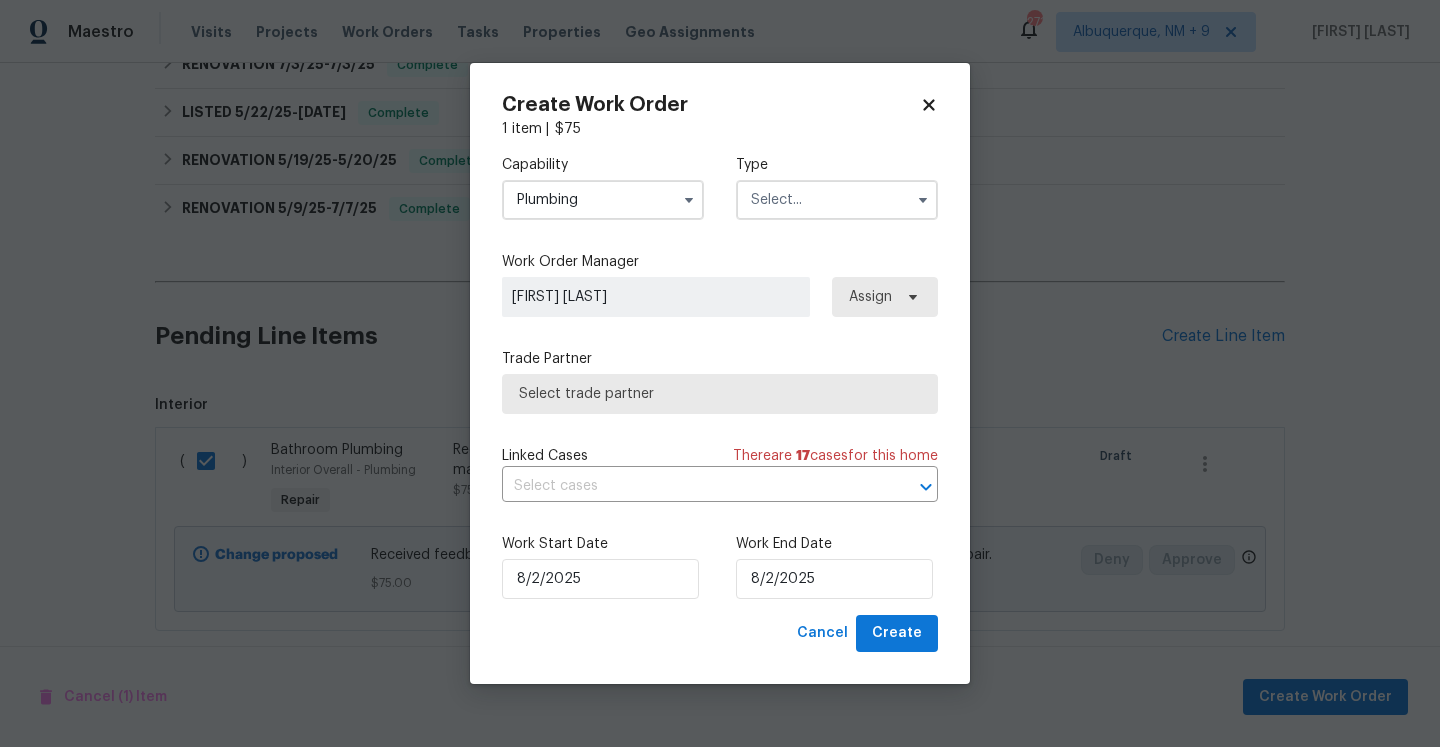 click at bounding box center [837, 200] 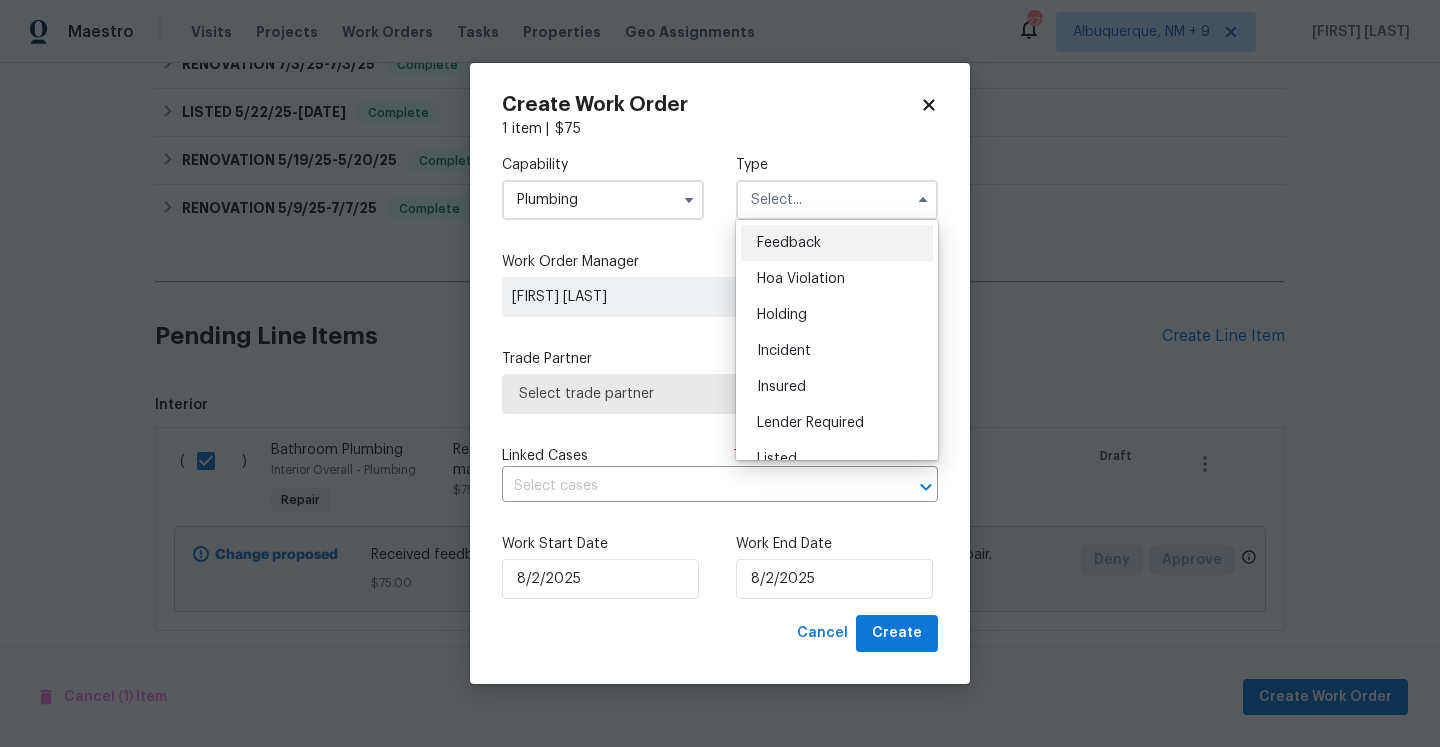 click on "Feedback" at bounding box center [837, 243] 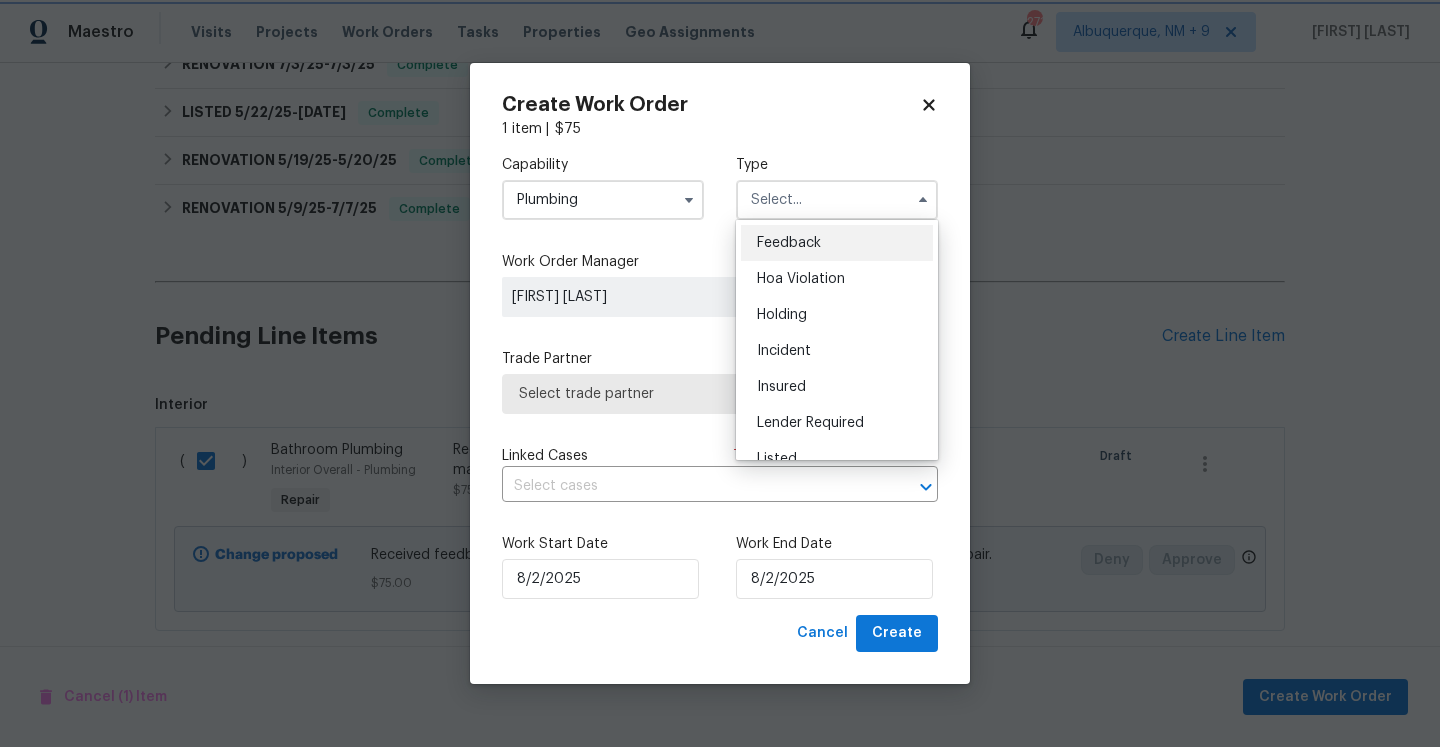 type on "Feedback" 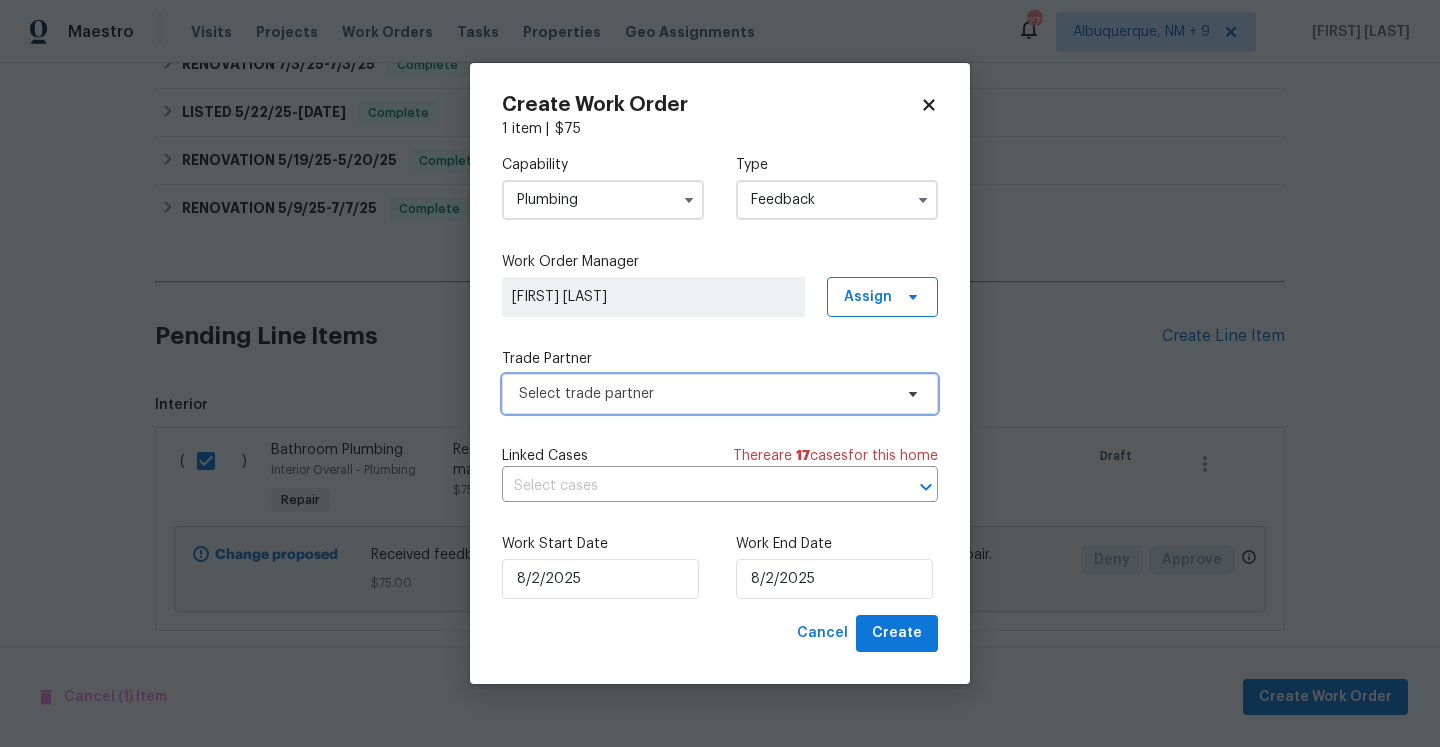 click on "Select trade partner" at bounding box center [705, 394] 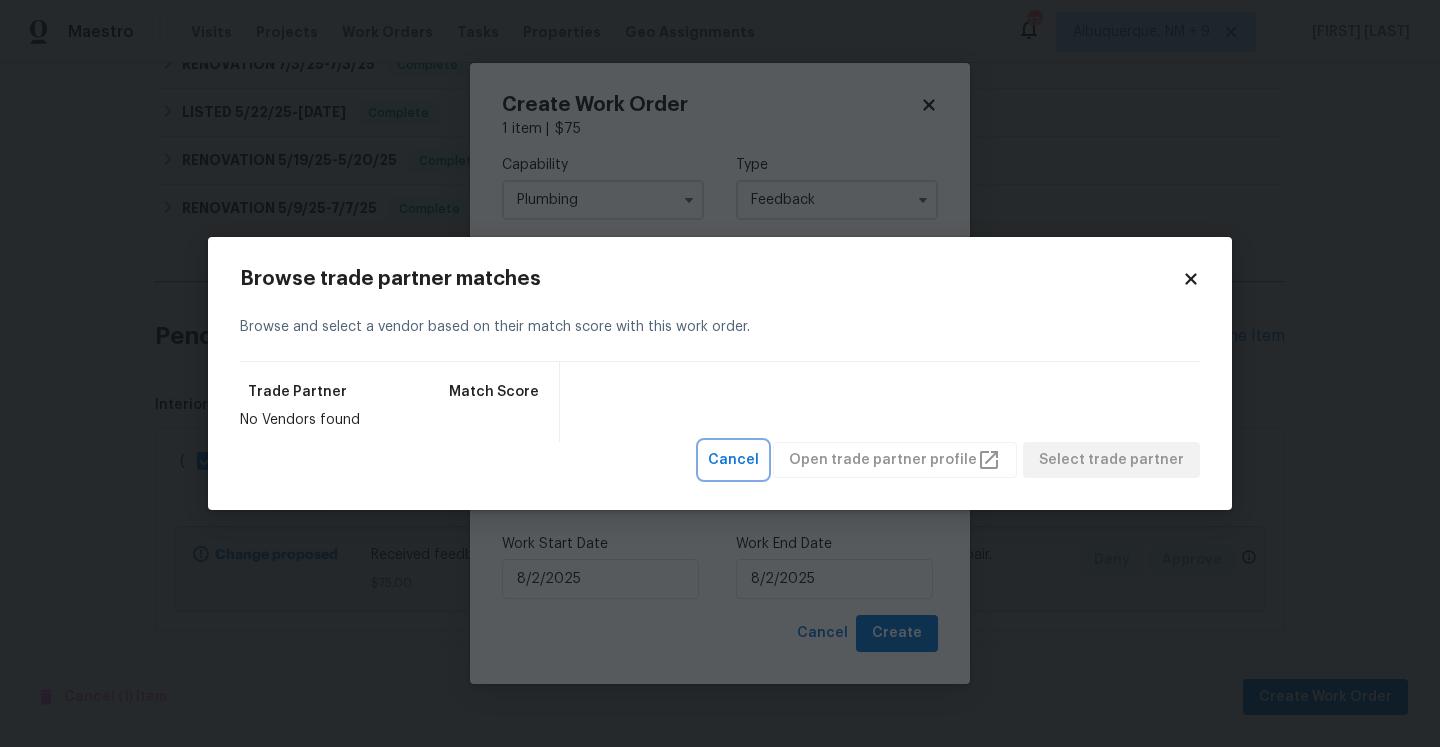 click on "Cancel" at bounding box center (733, 460) 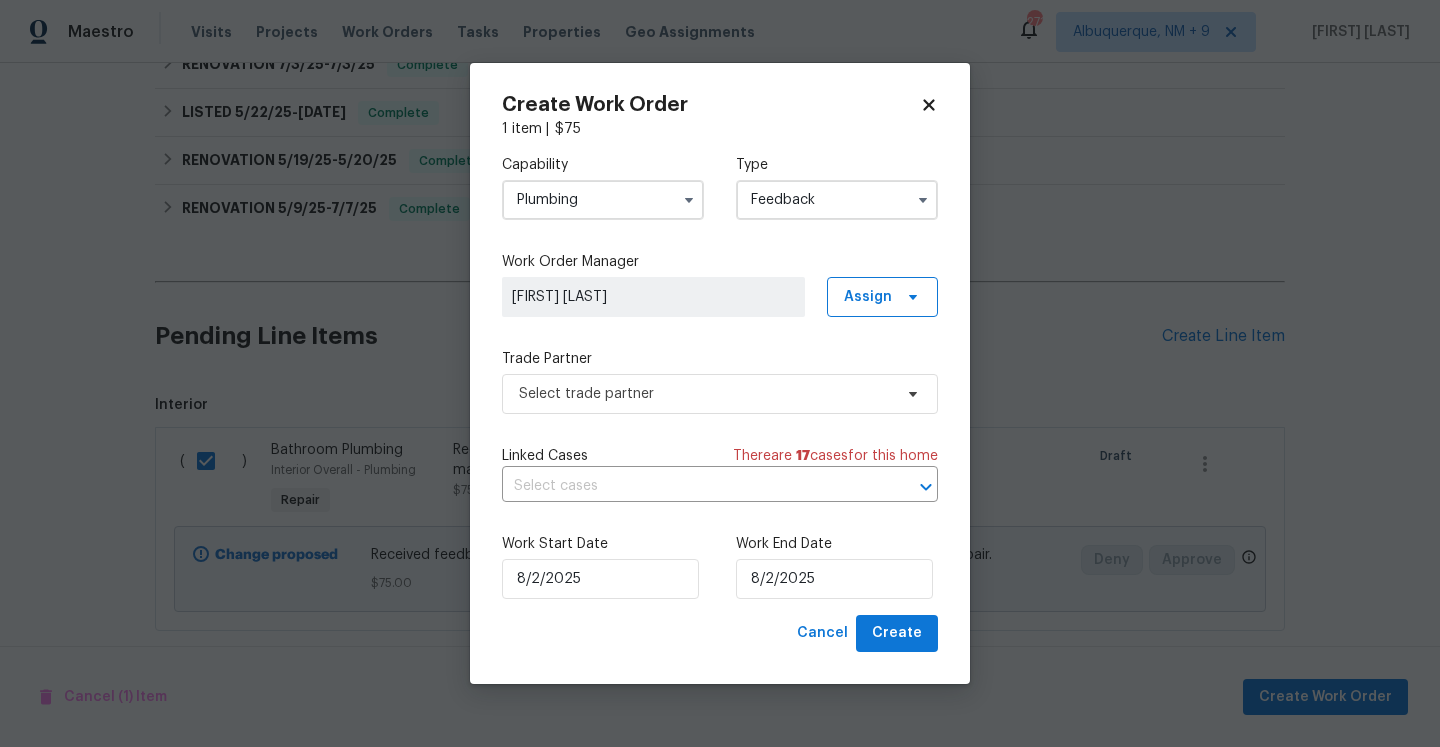 click on "Plumbing" at bounding box center [603, 200] 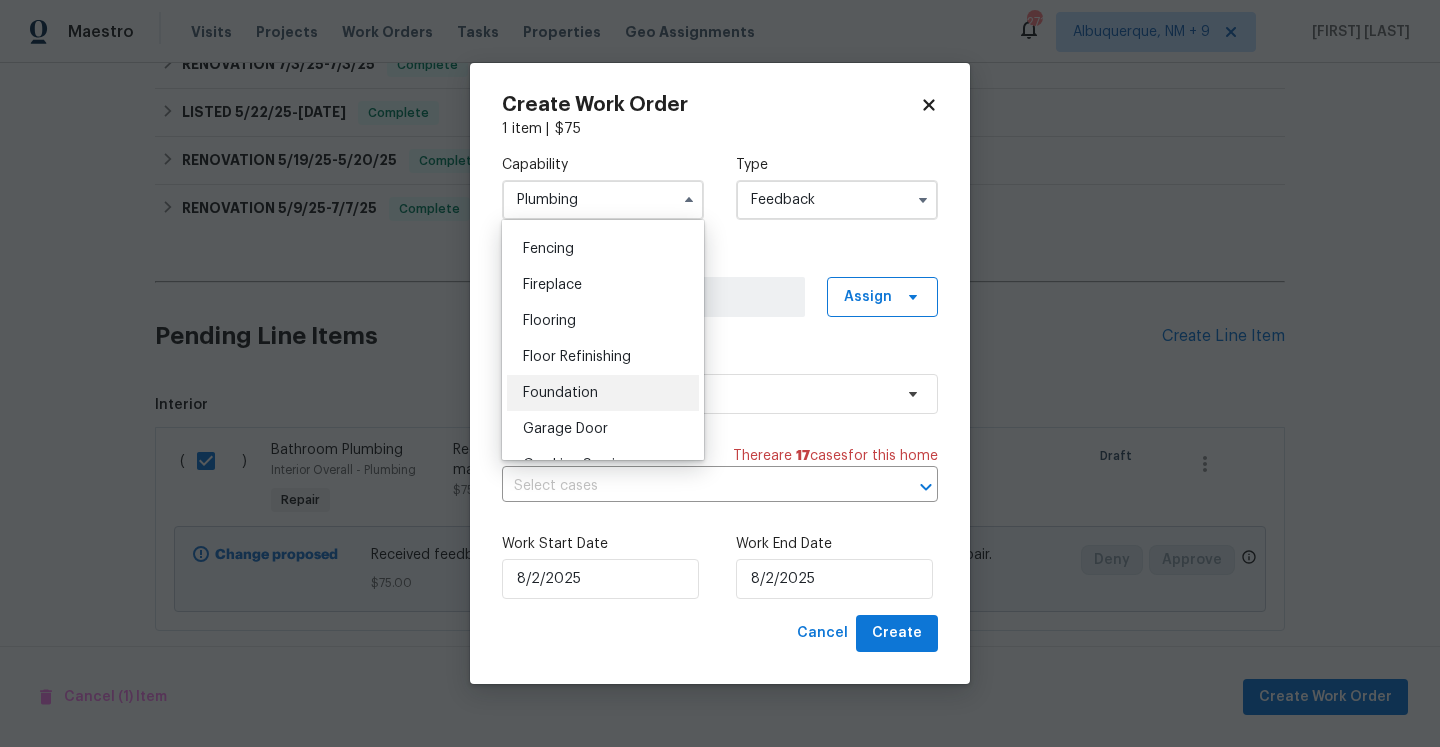 scroll, scrollTop: 771, scrollLeft: 0, axis: vertical 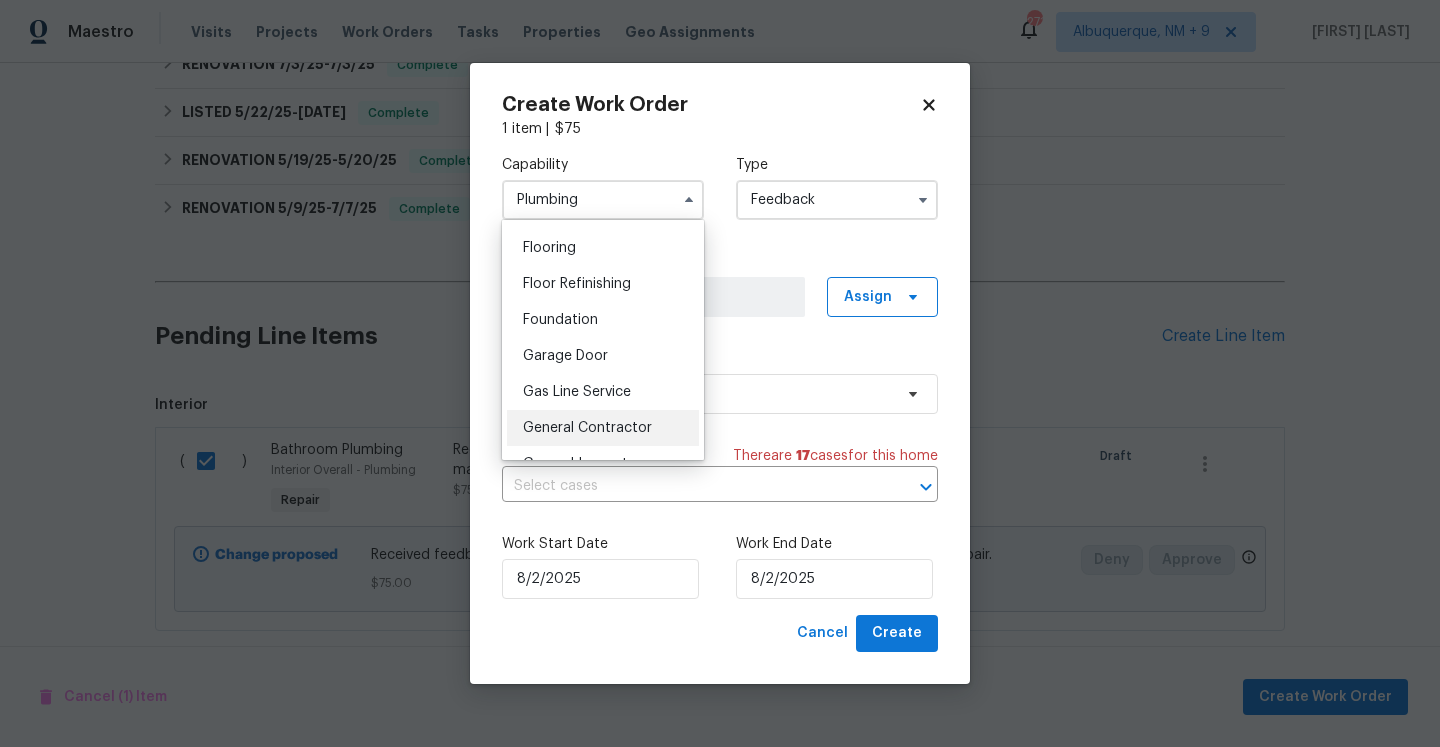 click on "General Contractor" at bounding box center (603, 428) 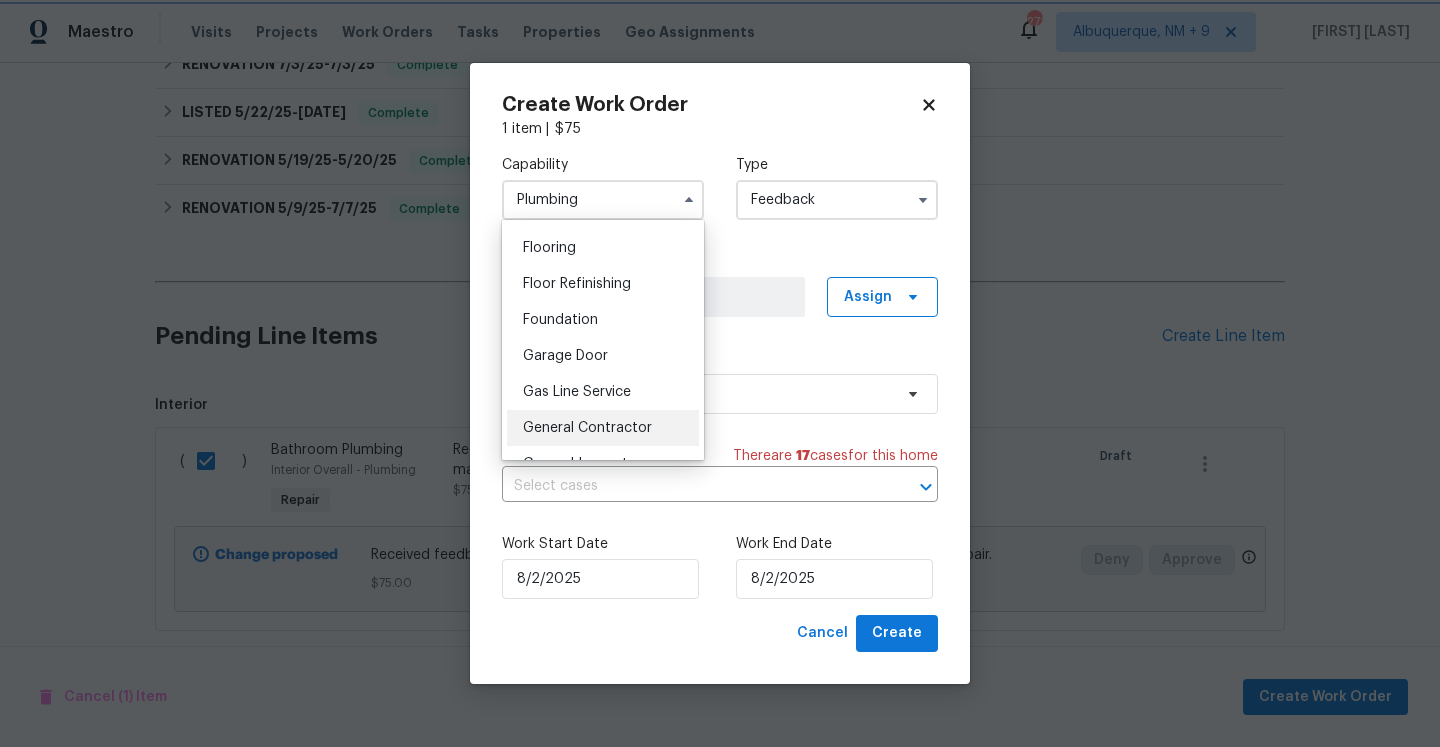 type on "General Contractor" 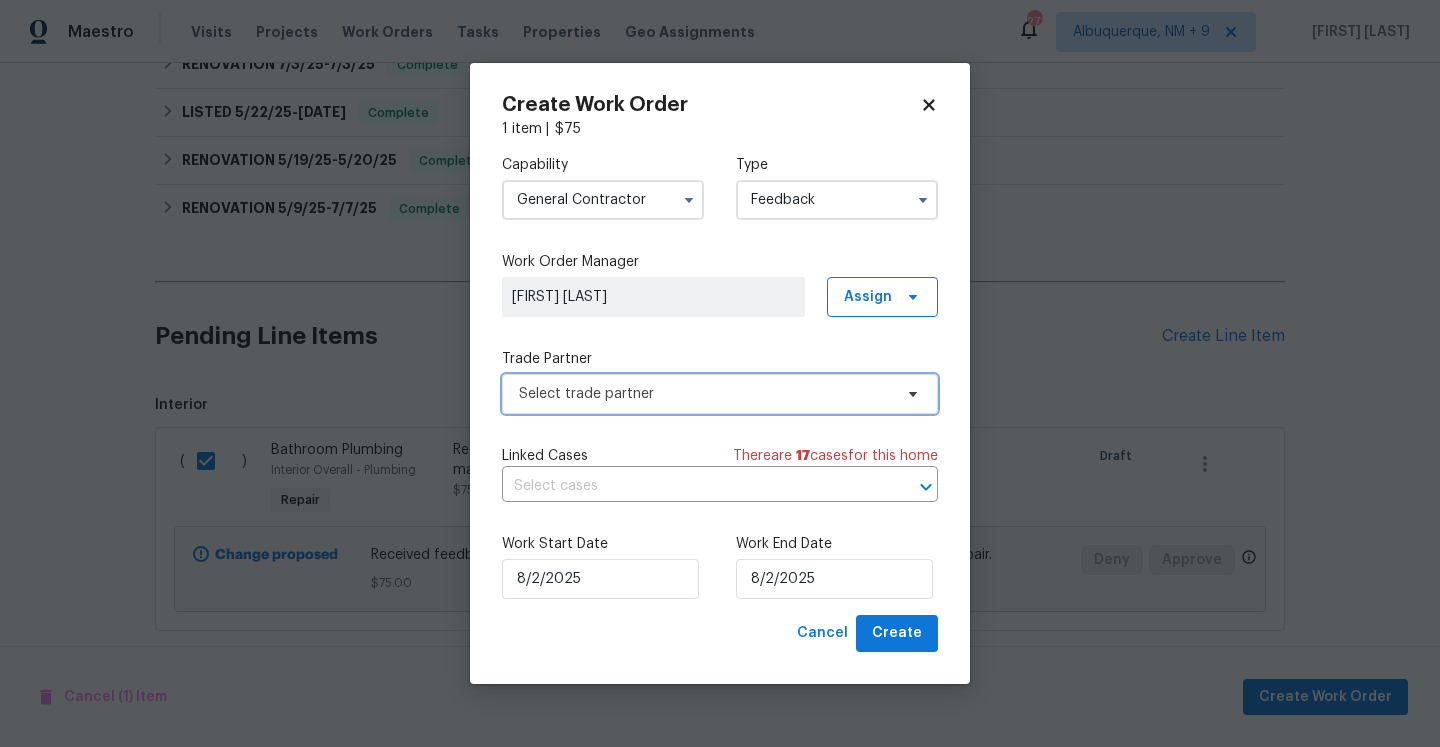 click on "Select trade partner" at bounding box center [720, 394] 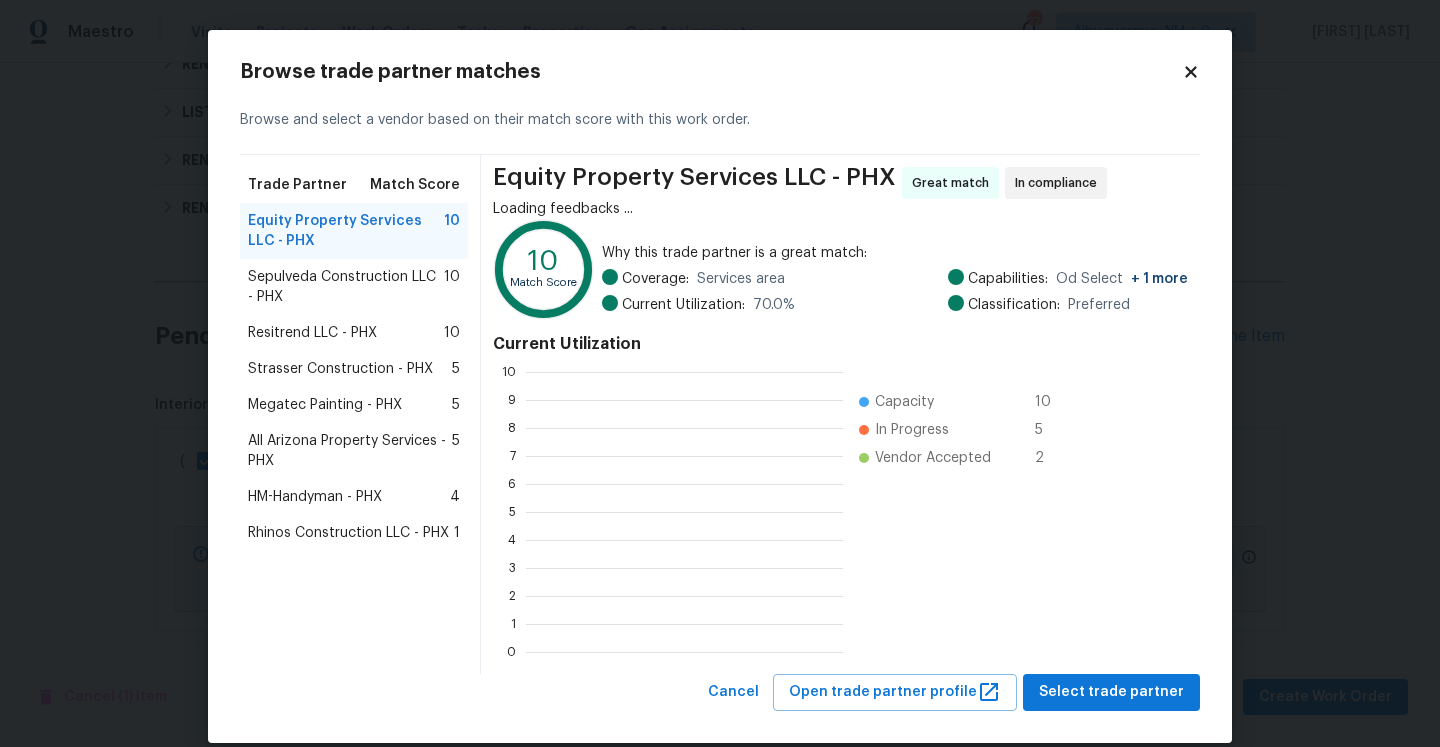 scroll, scrollTop: 2, scrollLeft: 2, axis: both 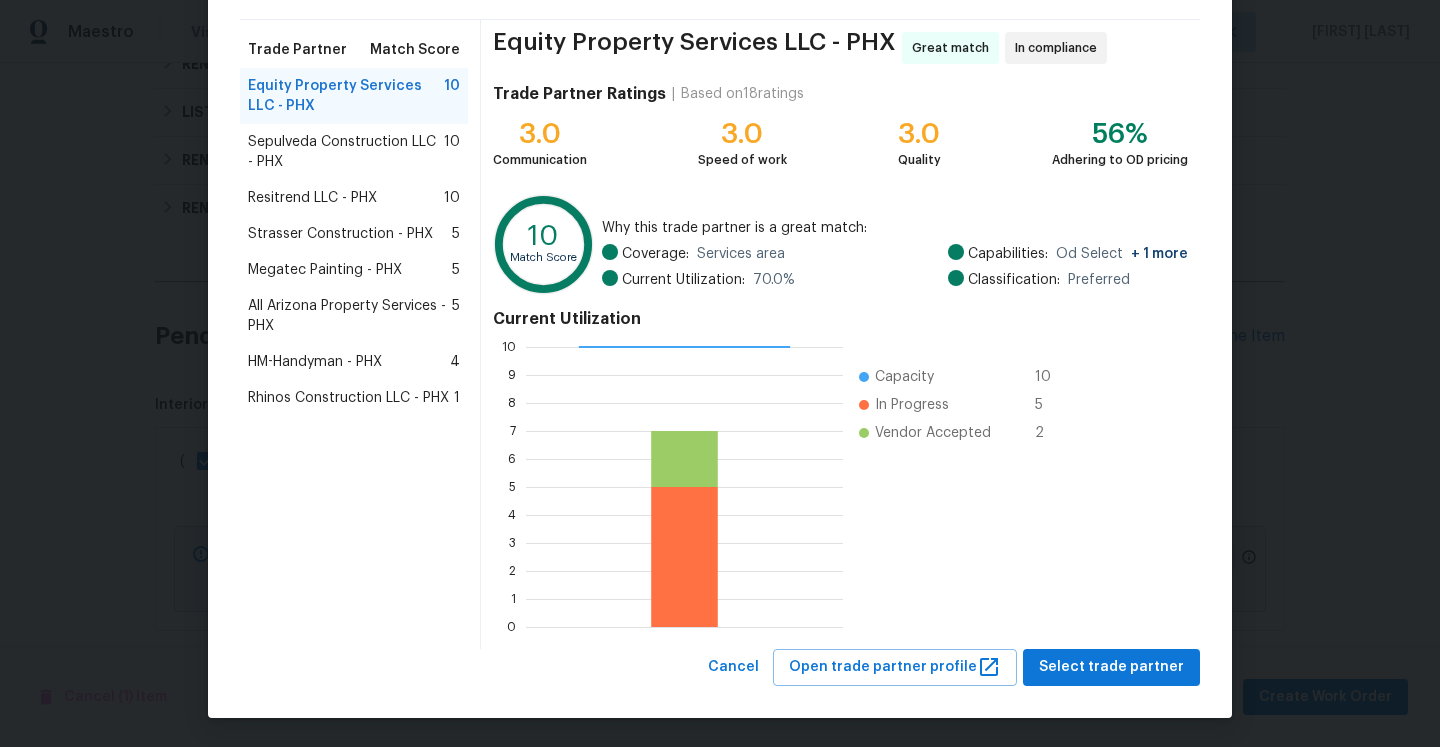 click on "Resitrend LLC - PHX 10" at bounding box center [354, 198] 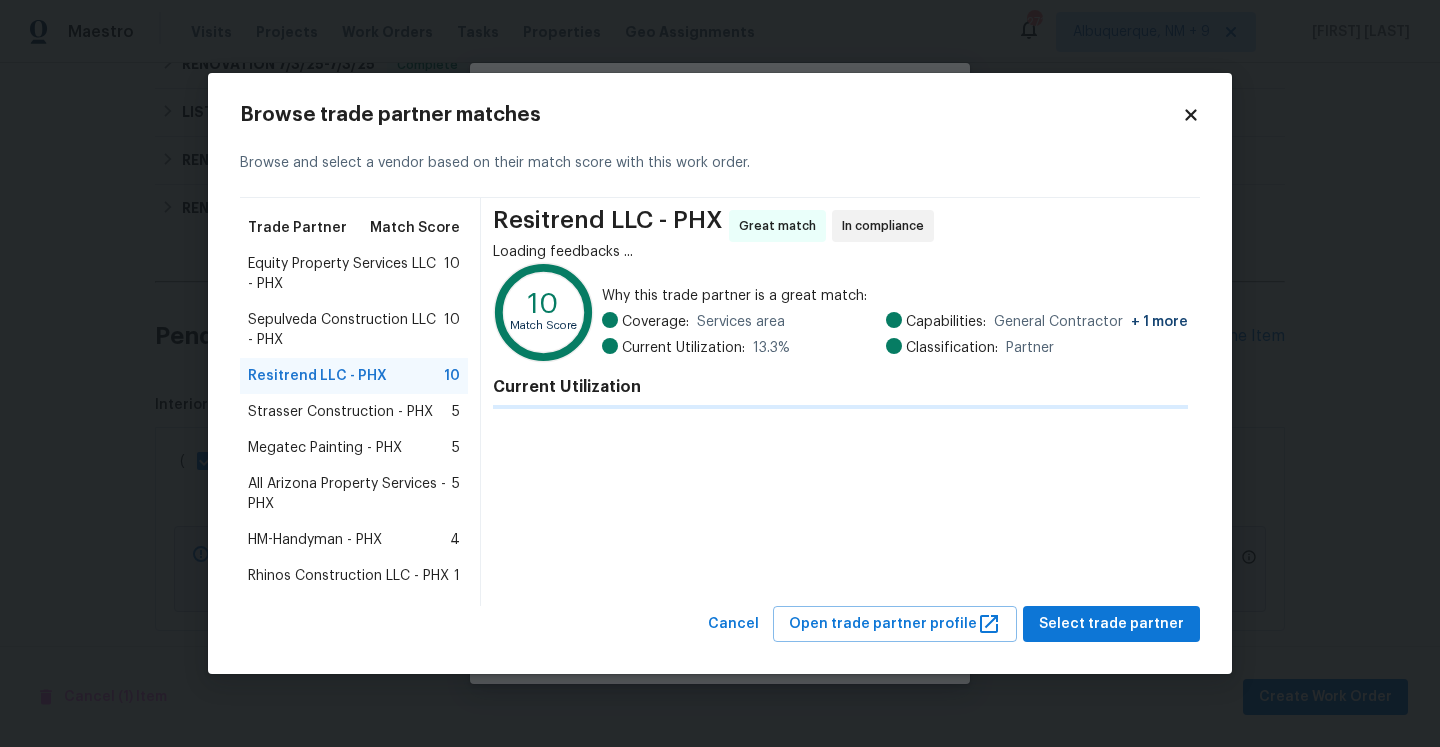 scroll, scrollTop: 0, scrollLeft: 0, axis: both 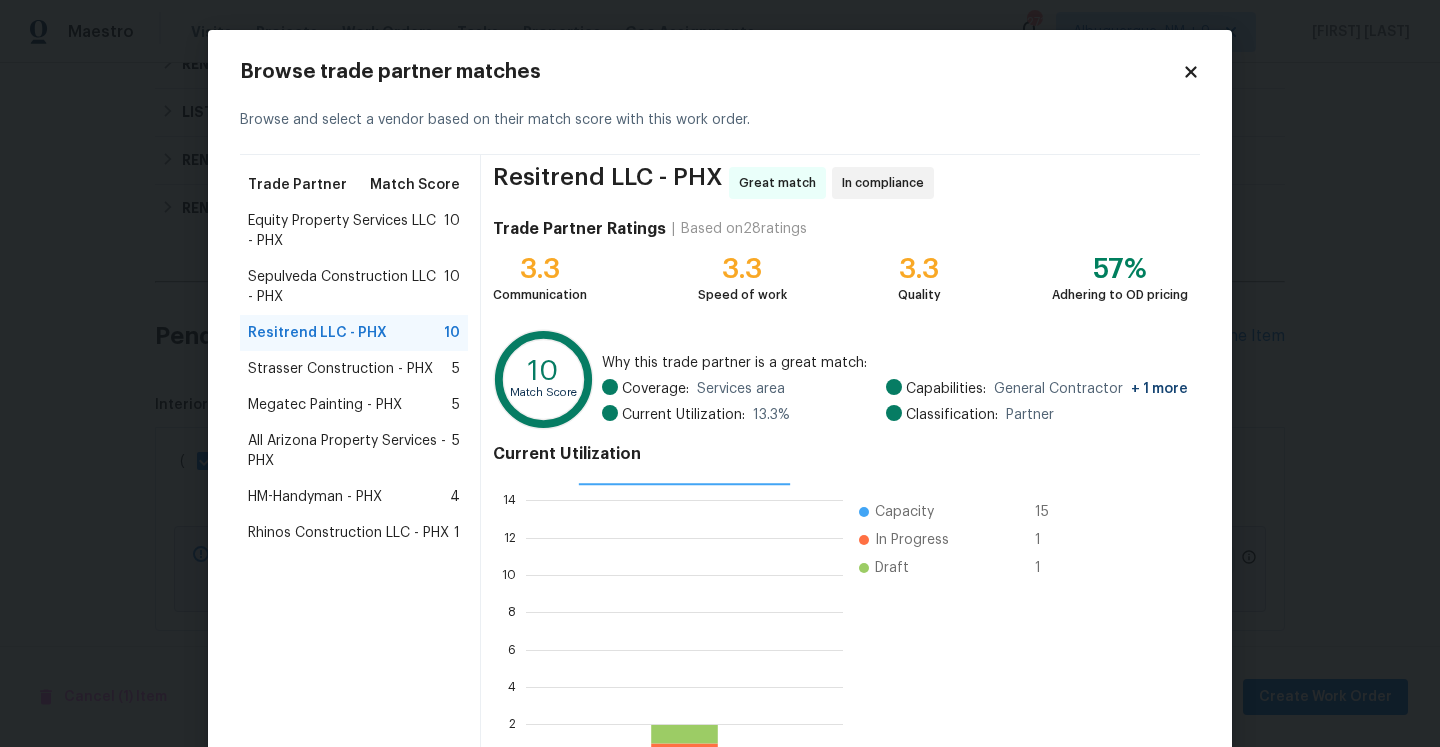 click on "Equity Property Services LLC - PHX" at bounding box center (346, 231) 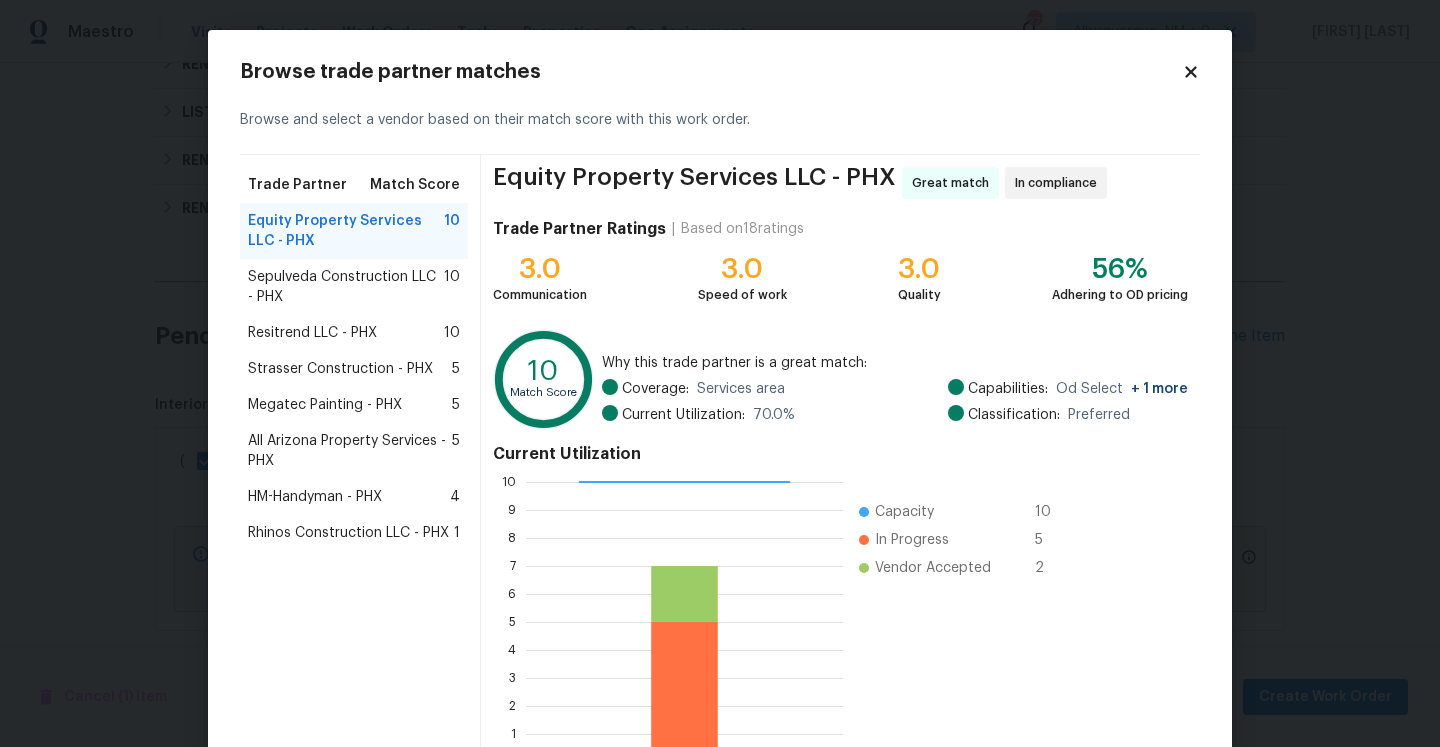 scroll, scrollTop: 135, scrollLeft: 0, axis: vertical 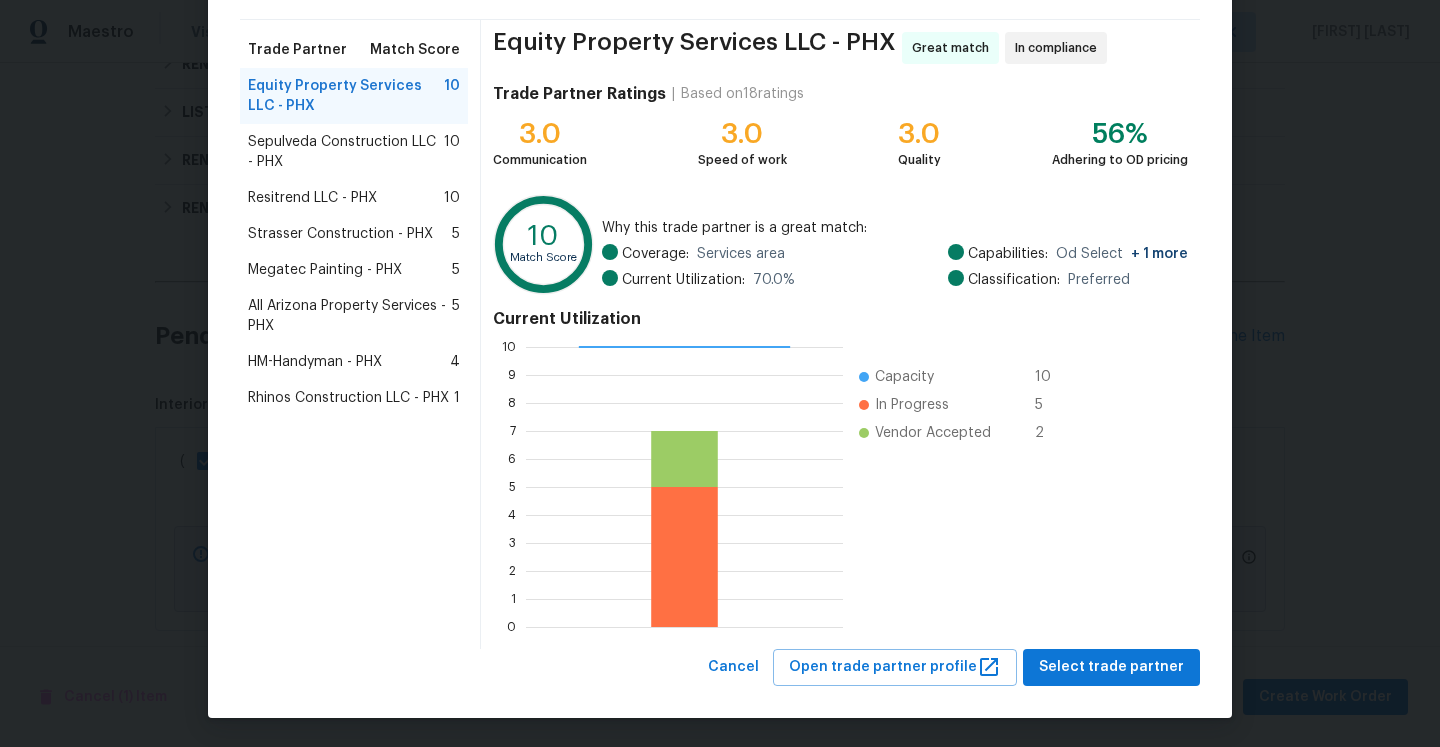 click on "Resitrend LLC - PHX" at bounding box center (312, 198) 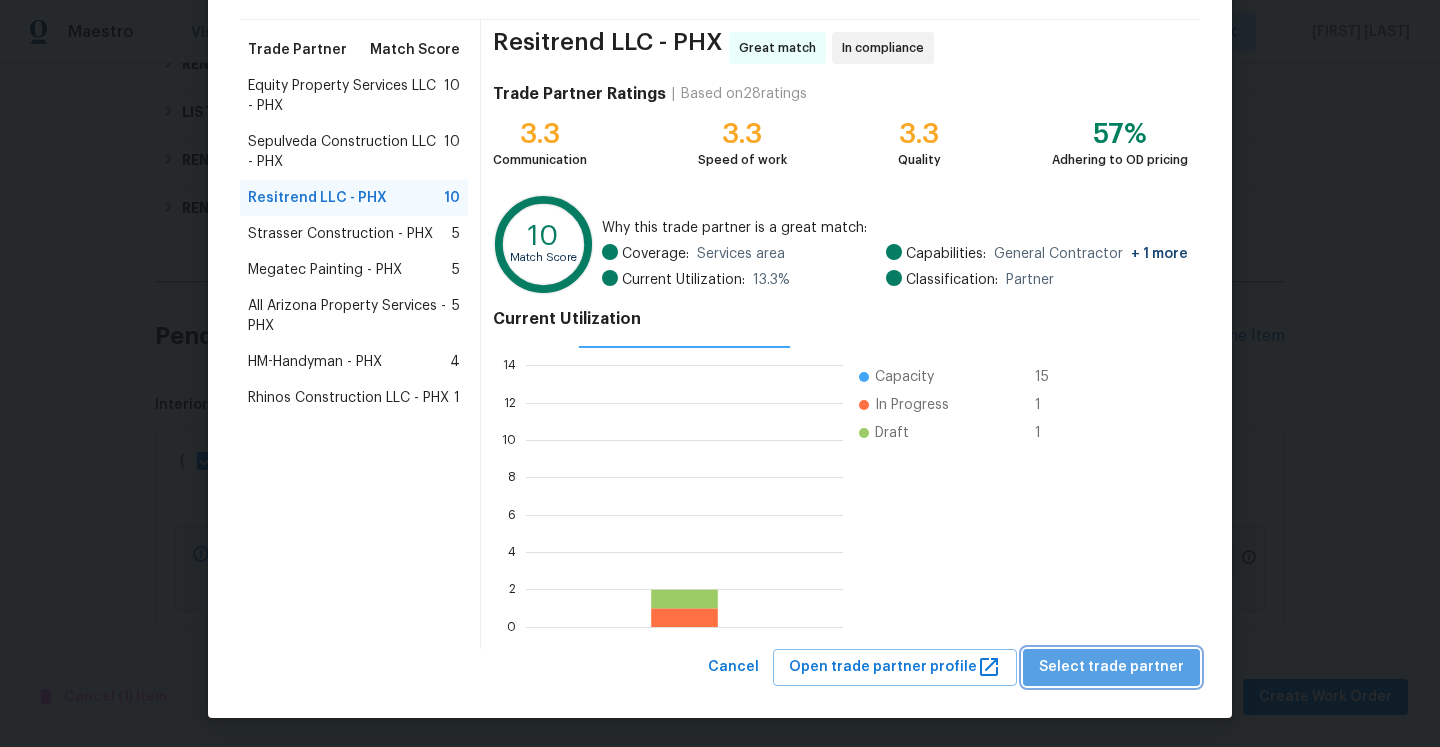 click on "Select trade partner" at bounding box center (1111, 667) 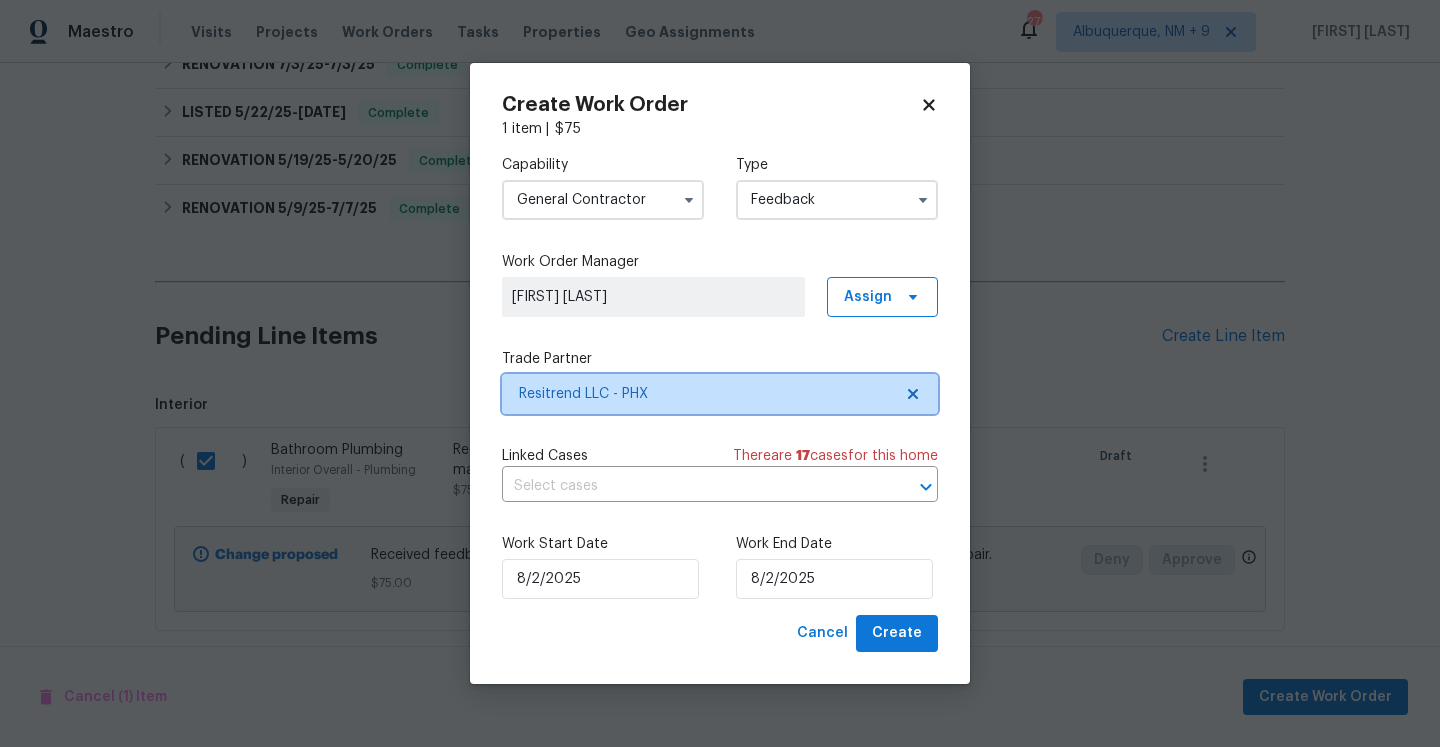 scroll, scrollTop: 0, scrollLeft: 0, axis: both 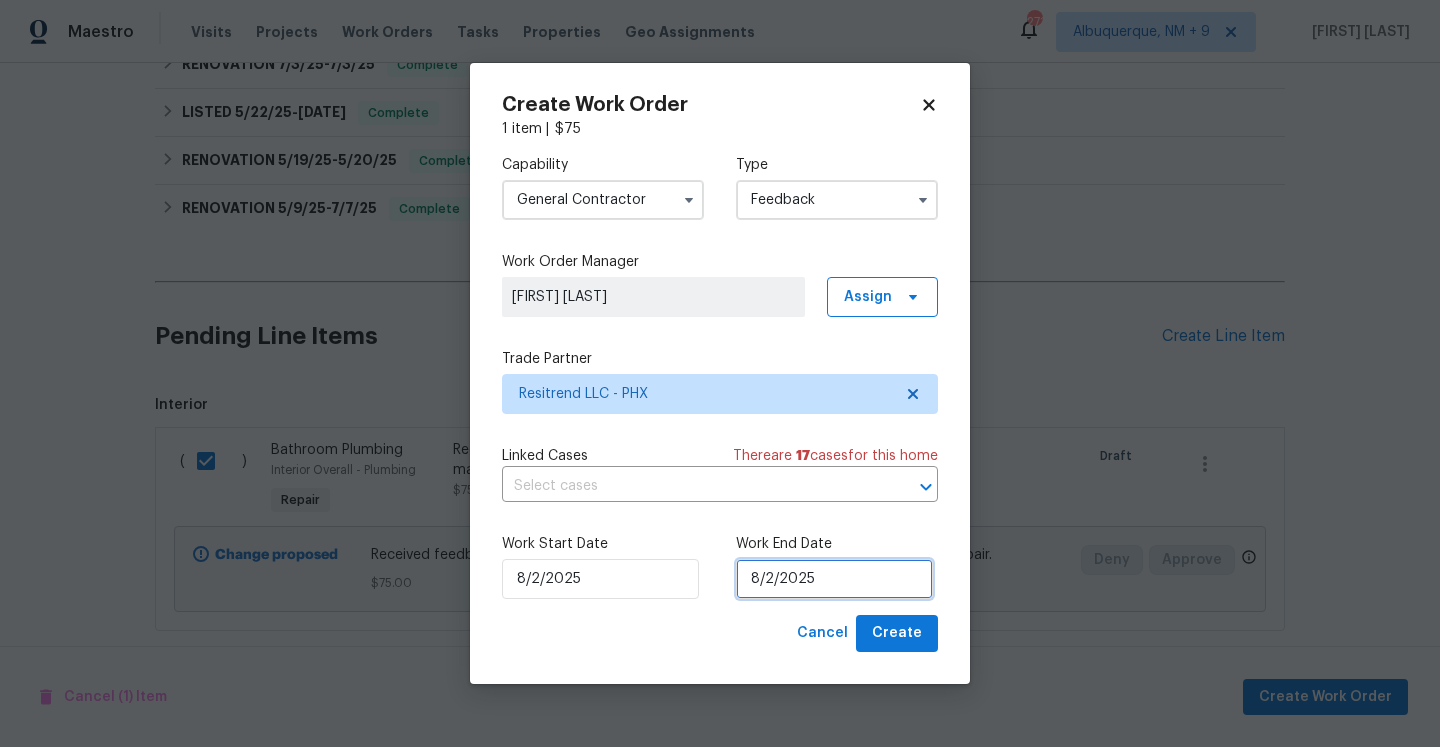 click on "8/2/2025" at bounding box center [834, 579] 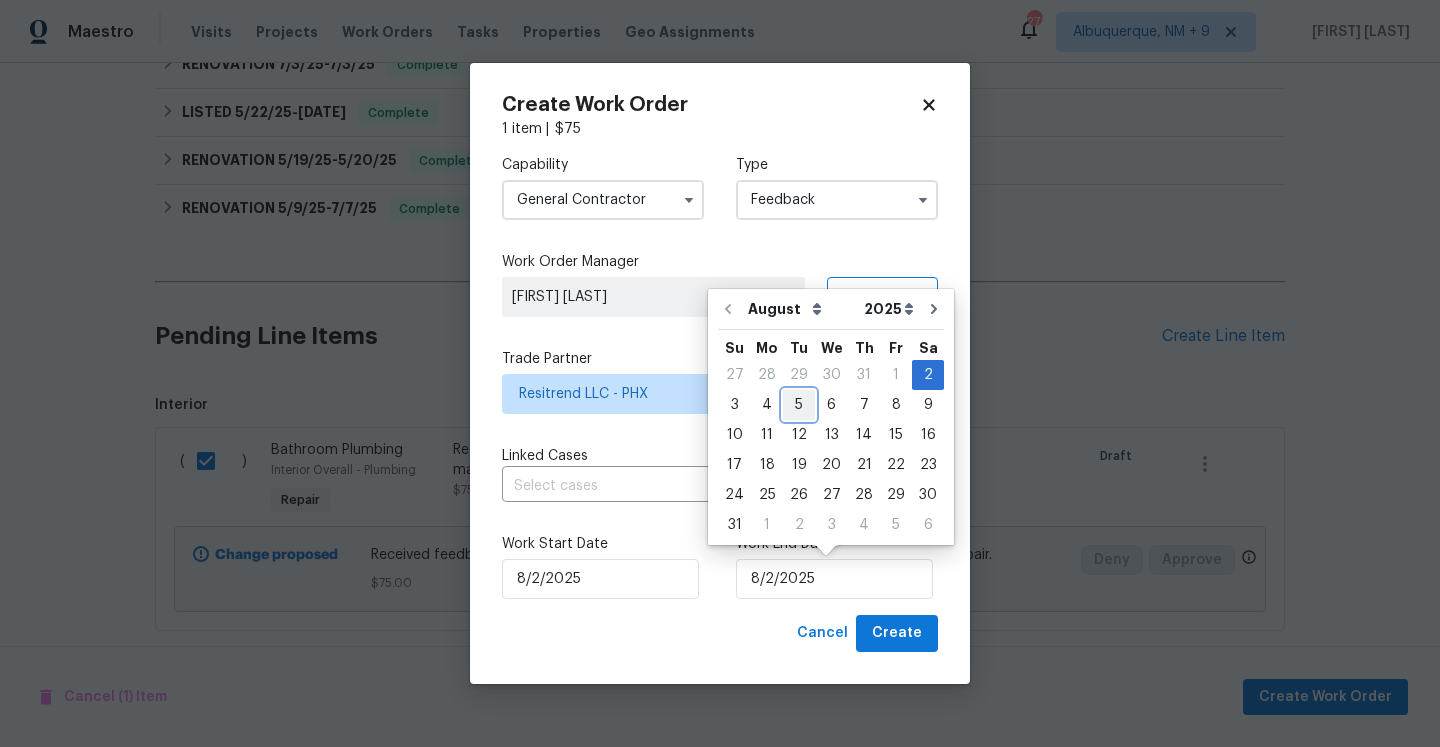 click on "5" at bounding box center [799, 405] 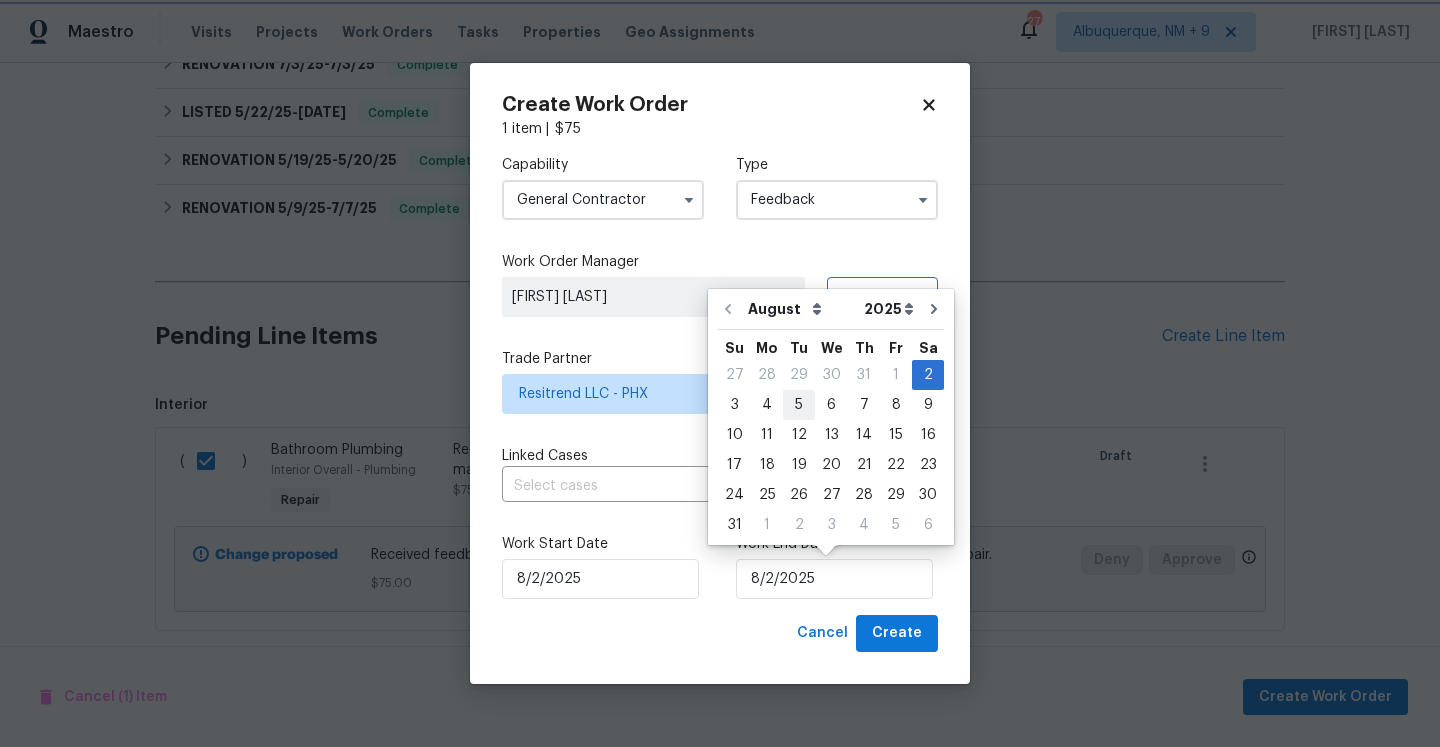 type on "8/5/2025" 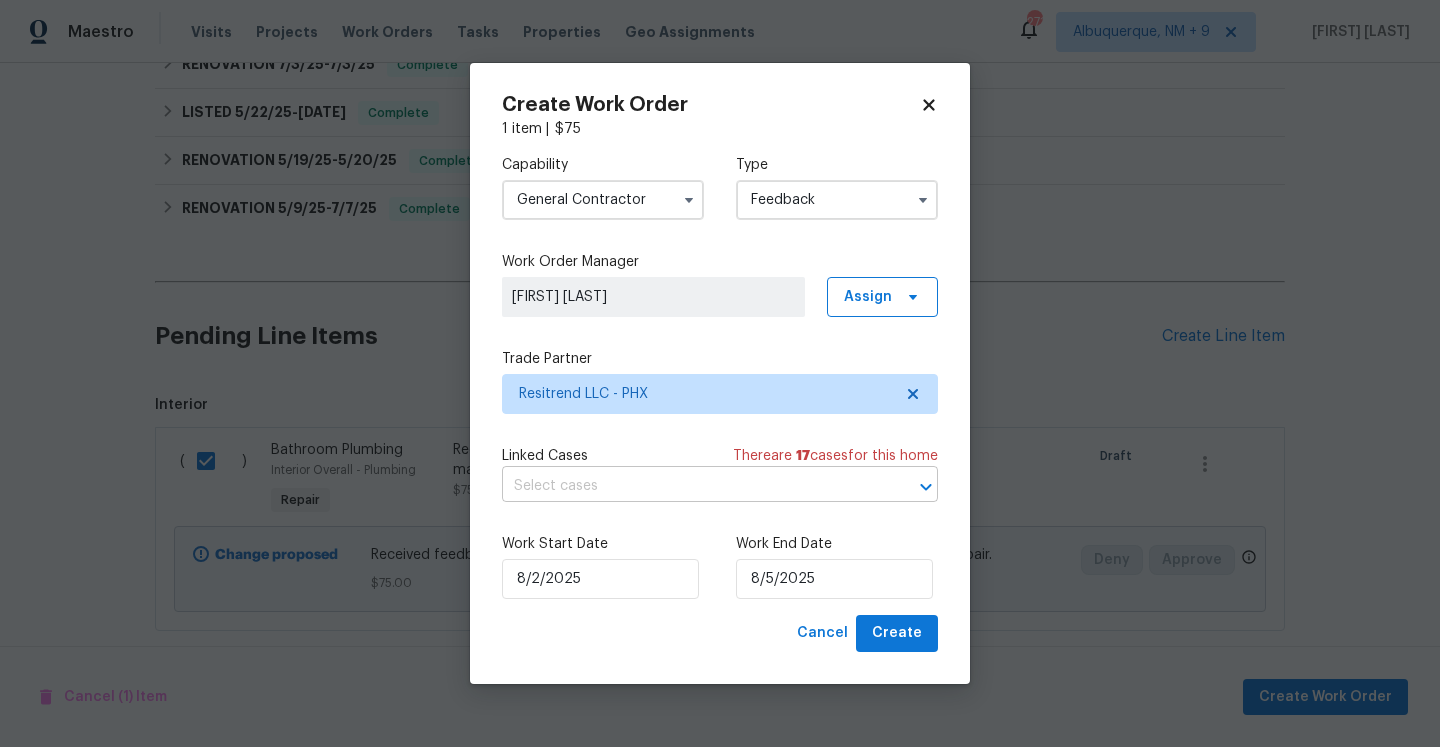 click at bounding box center (692, 486) 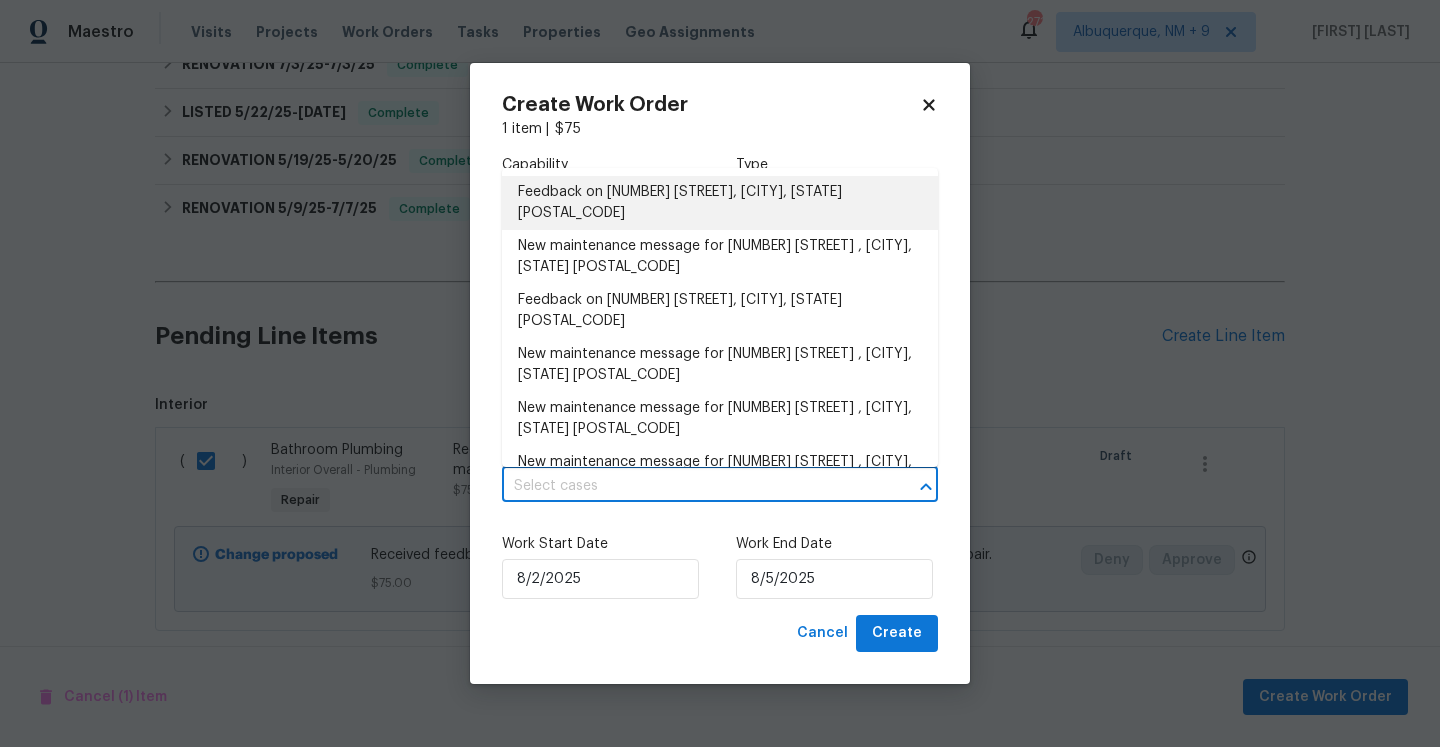 click on "Feedback on 40168 W Sanders Way, Maricopa, AZ 85138" at bounding box center (720, 203) 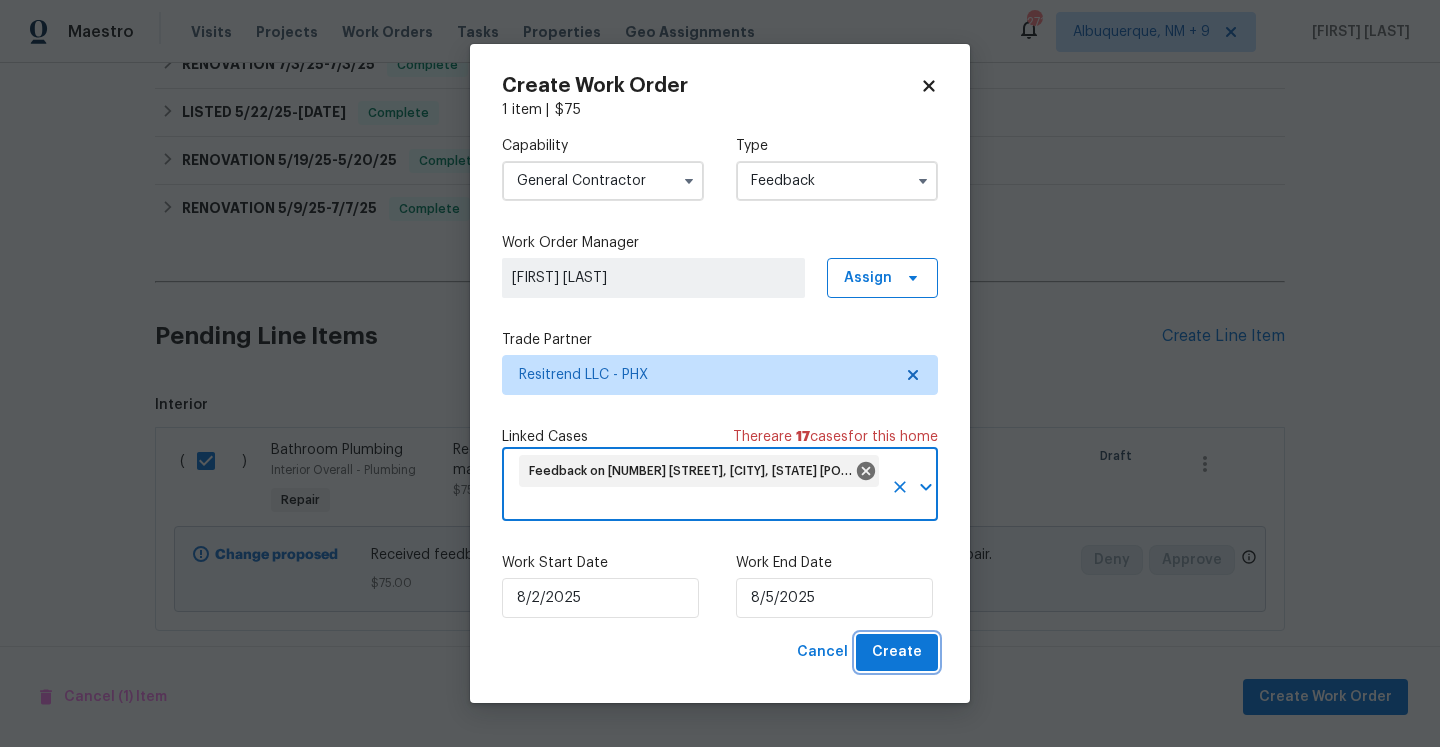 click on "Create" at bounding box center (897, 652) 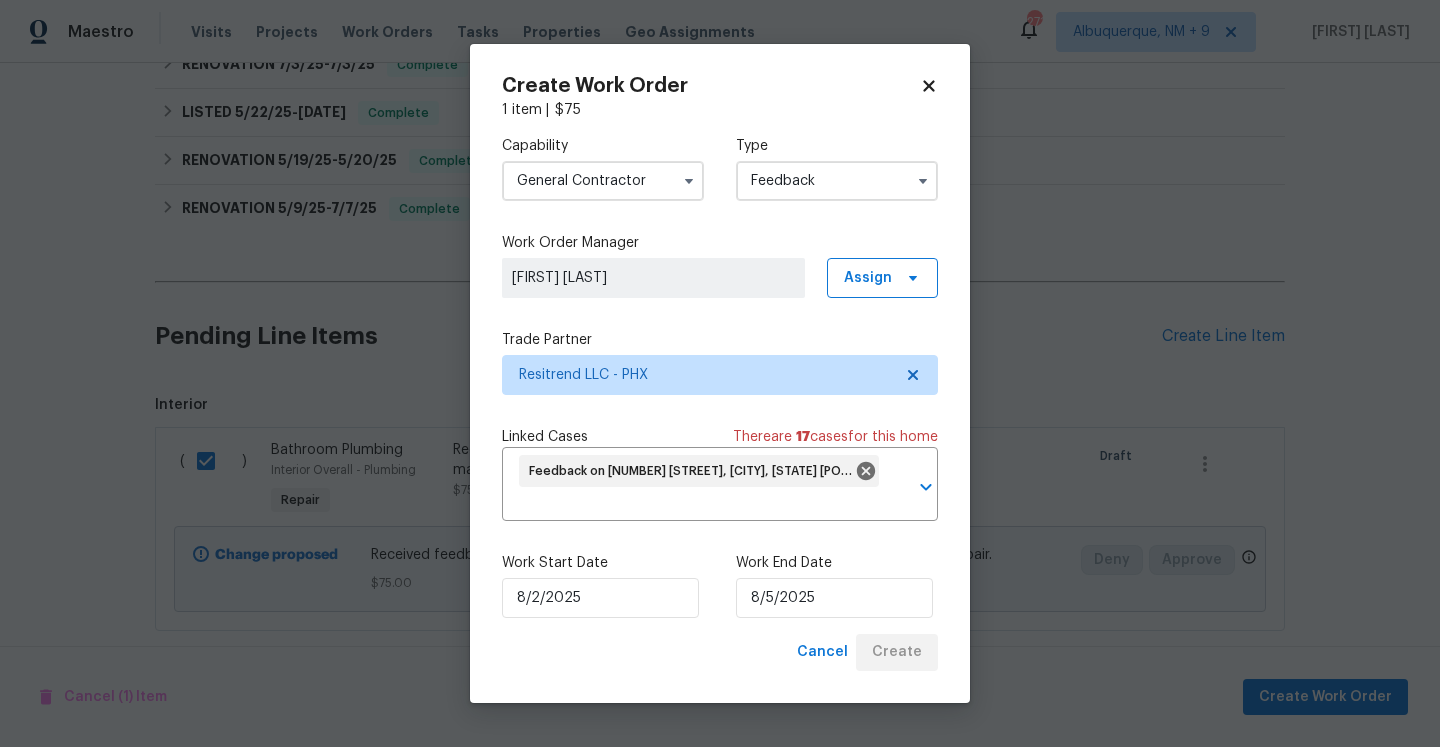 checkbox on "false" 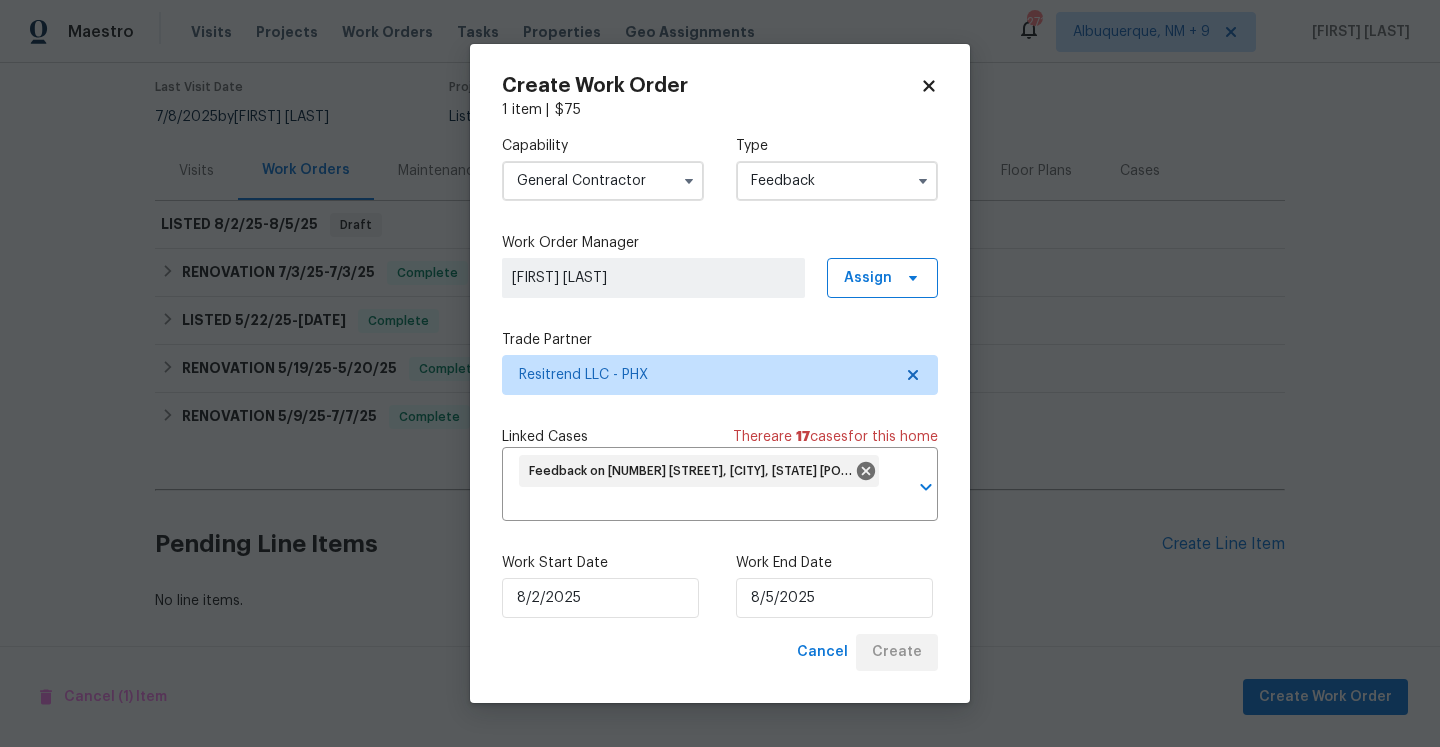 scroll, scrollTop: 162, scrollLeft: 0, axis: vertical 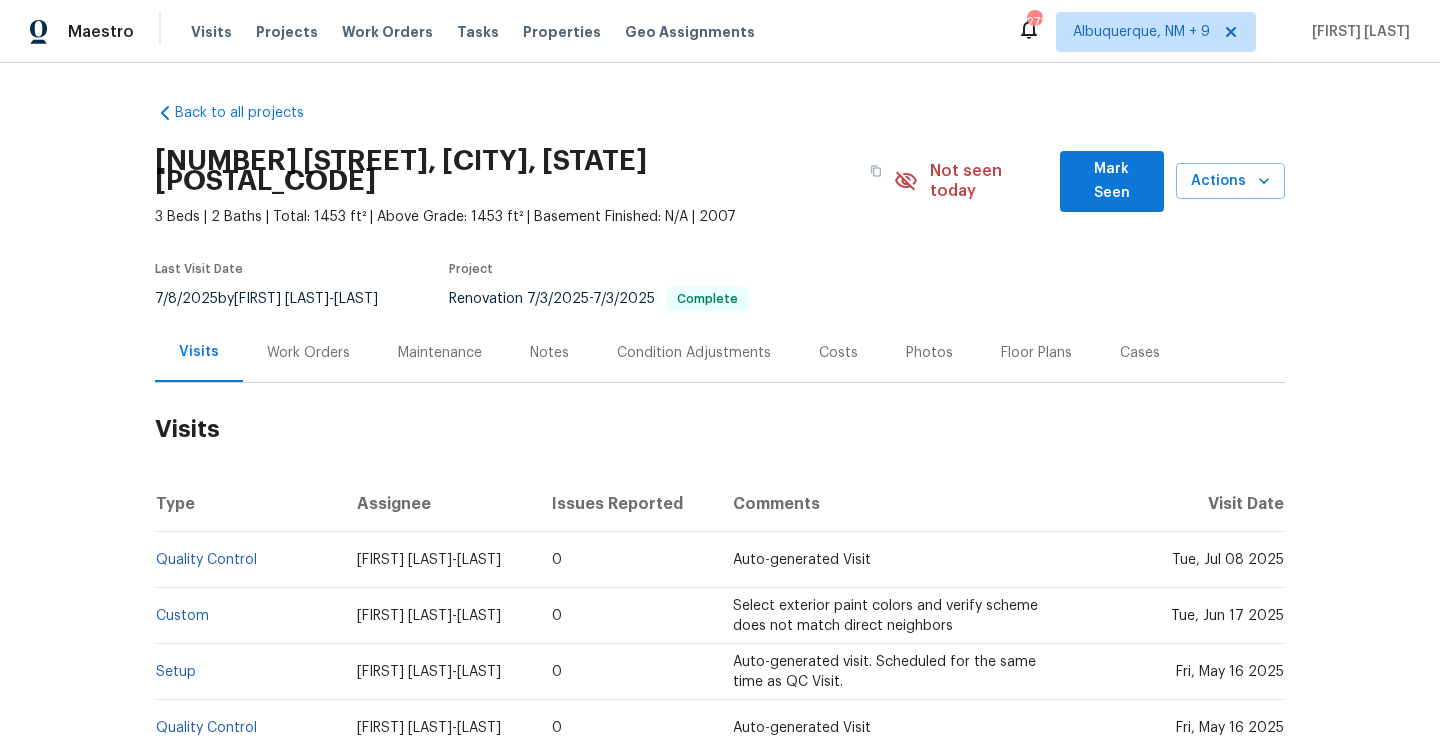 click on "Work Orders" at bounding box center [308, 352] 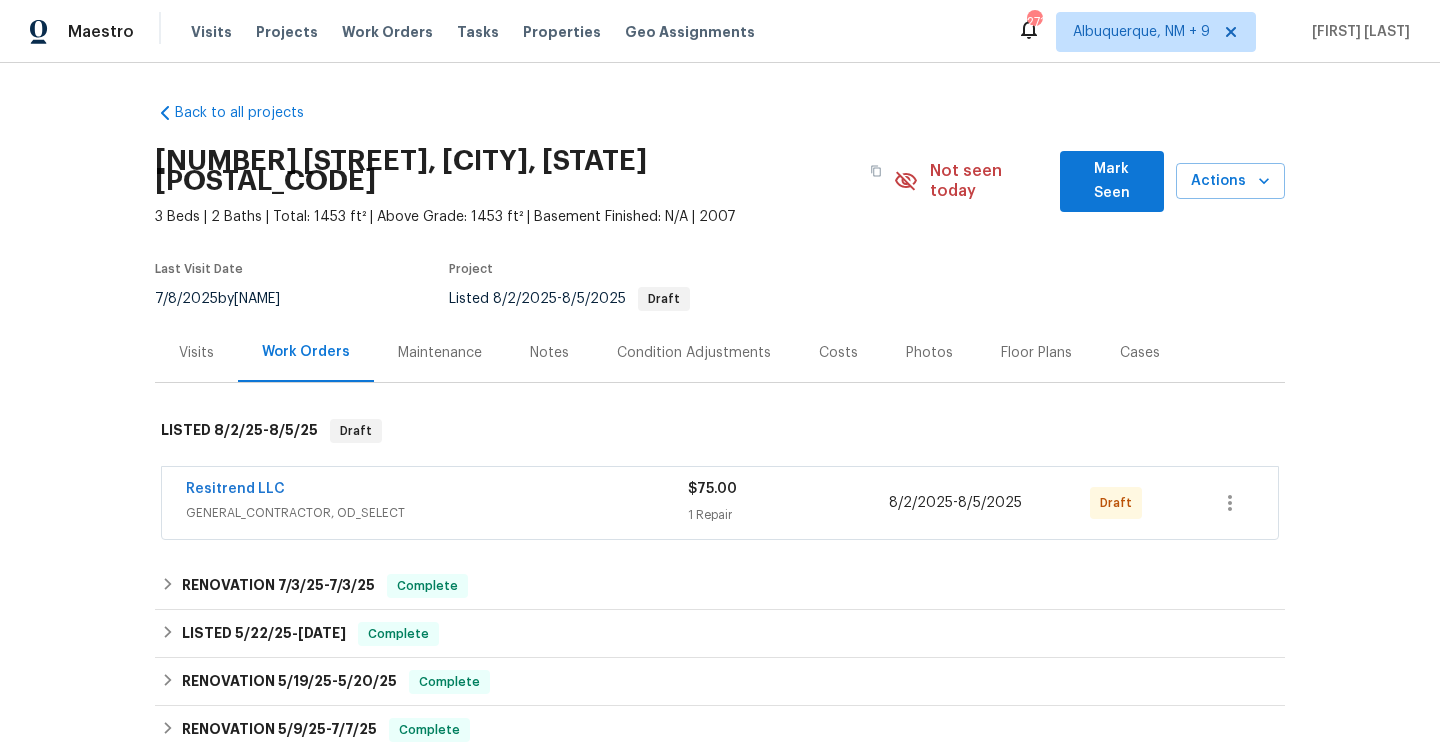 scroll, scrollTop: 0, scrollLeft: 0, axis: both 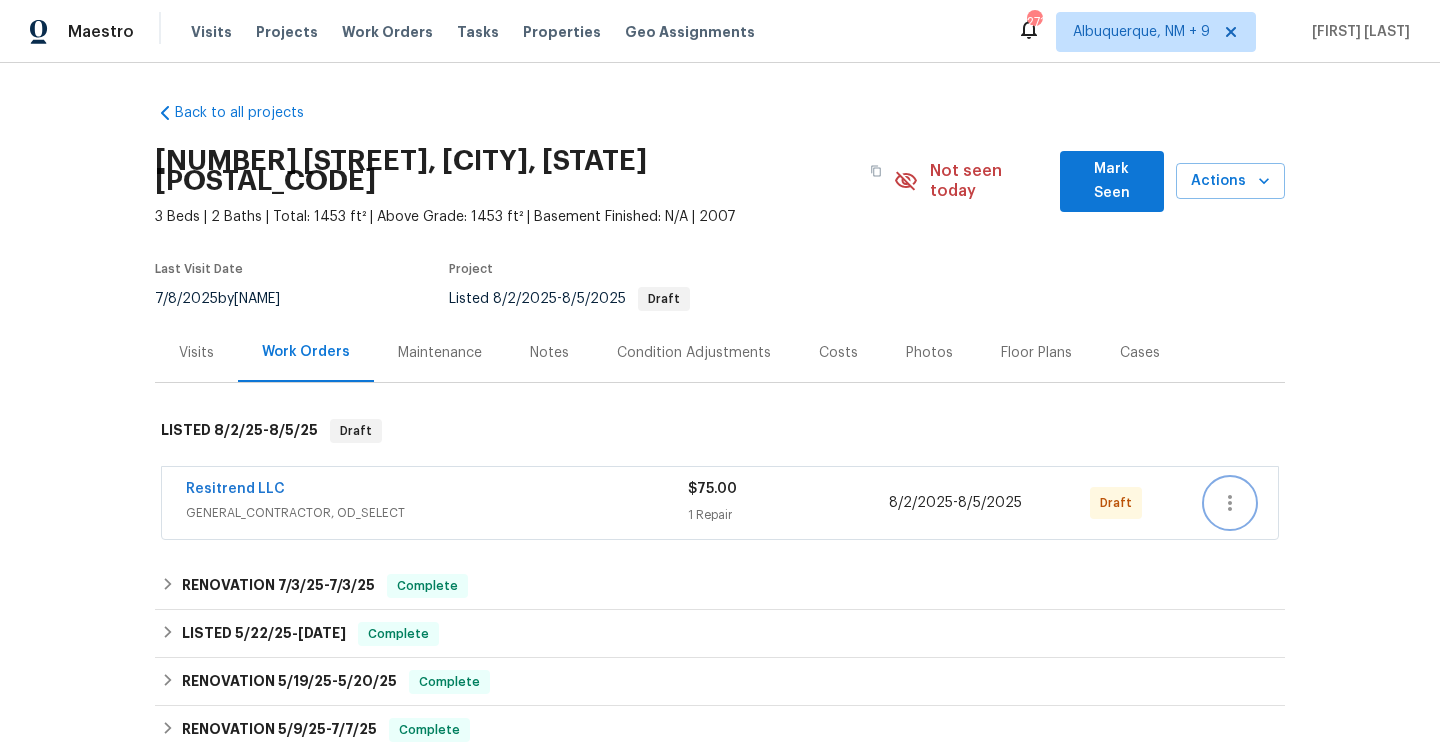 click at bounding box center [1230, 503] 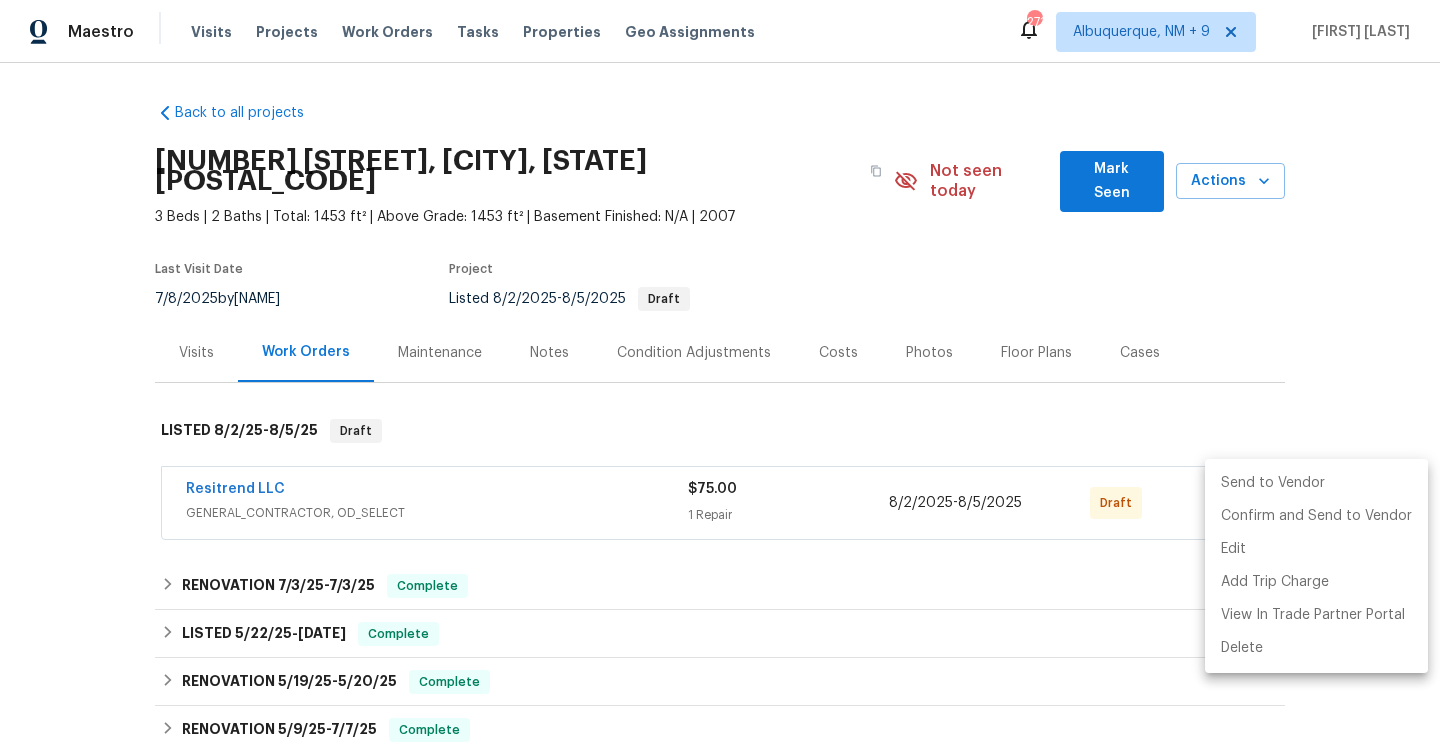 click on "Send to Vendor" at bounding box center [1316, 483] 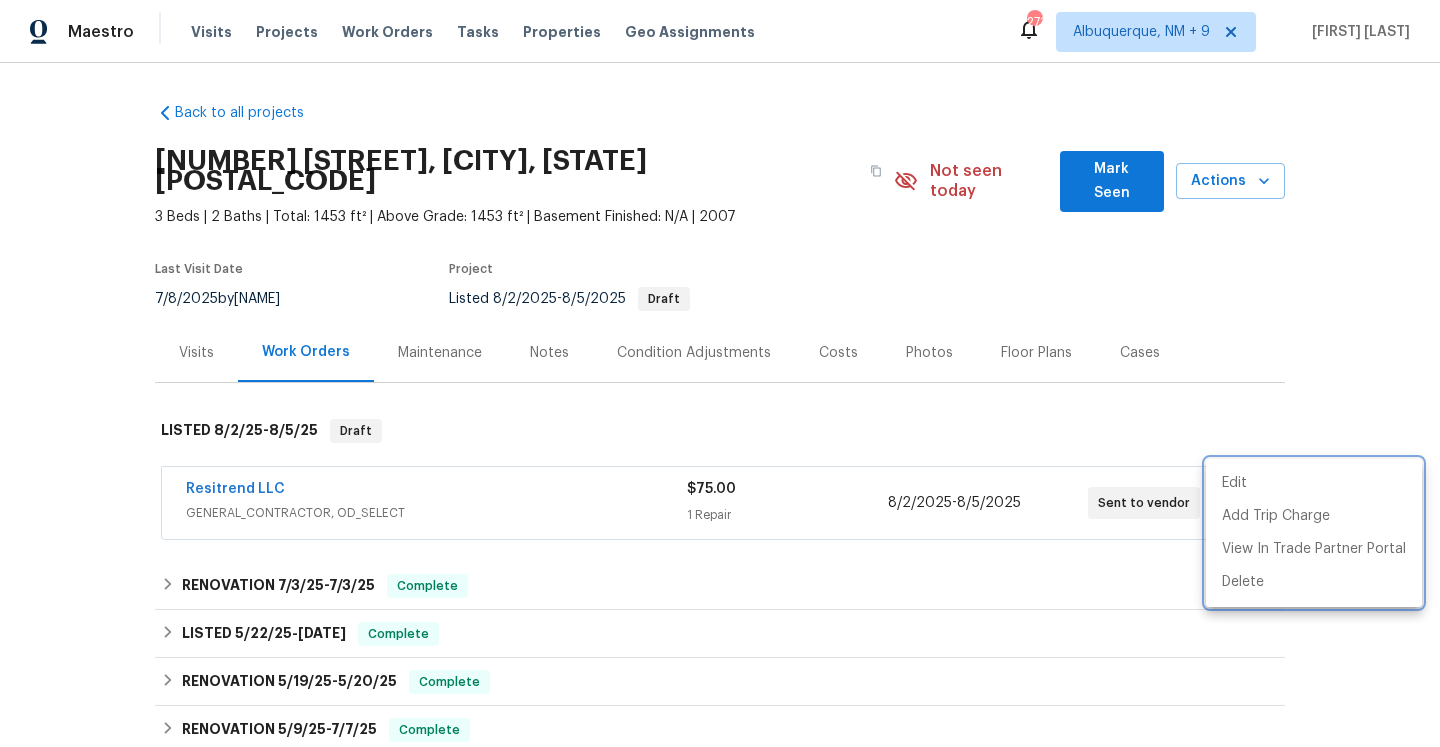 click at bounding box center (720, 373) 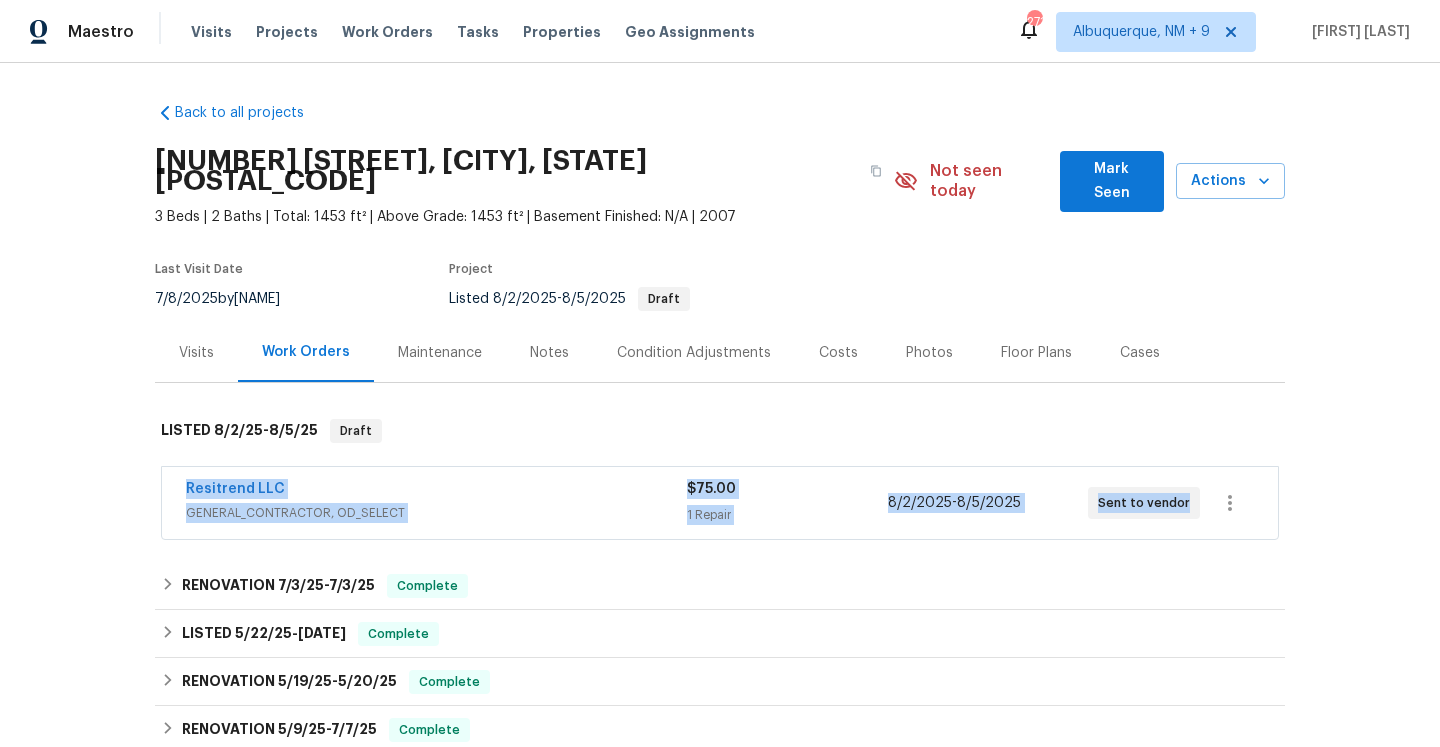 drag, startPoint x: 180, startPoint y: 465, endPoint x: 1181, endPoint y: 489, distance: 1001.28766 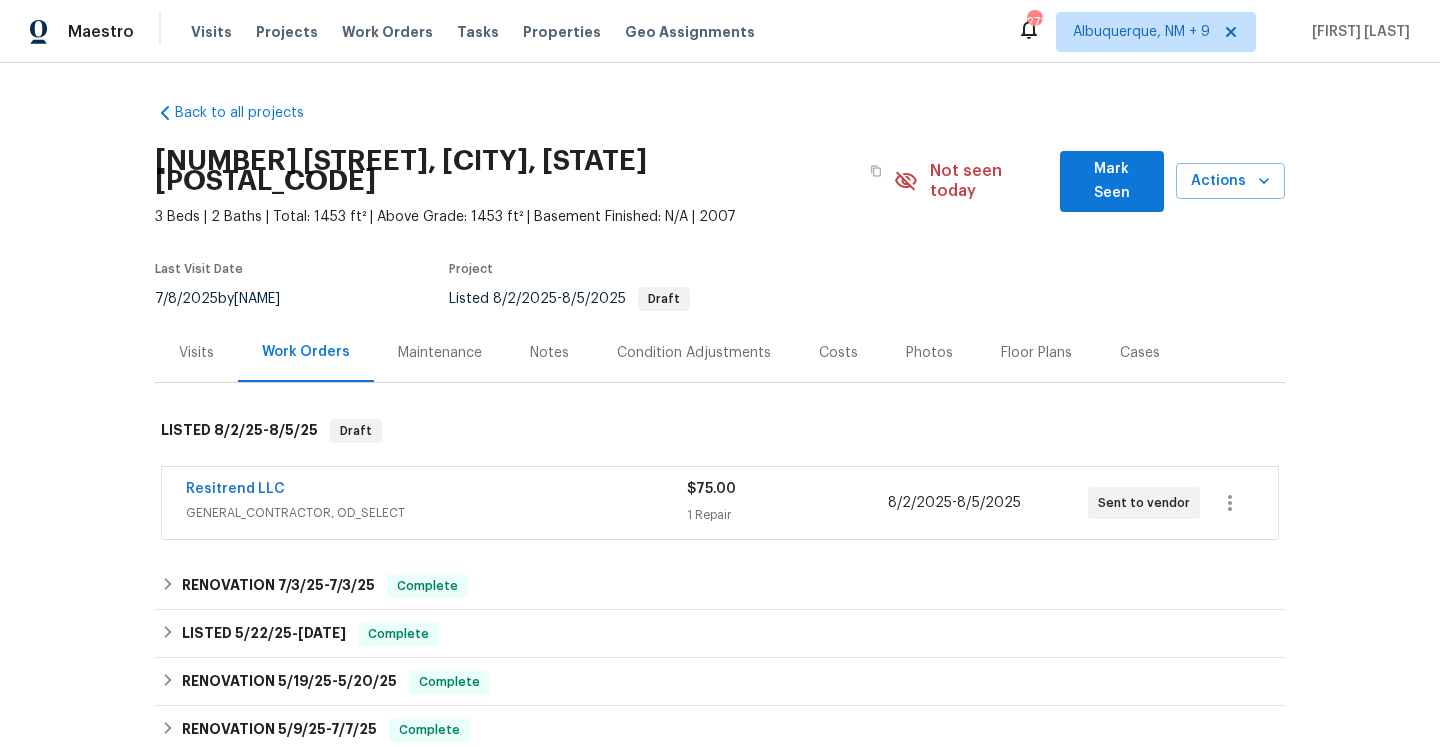 click on "Back to all projects [NUMBER] [STREET], [CITY], [STATE] [POSTAL_CODE] [BEDS] Beds | [BATHS] Baths | Total: [AREA] ft² | Above Grade: [AREA] ft² | Basement Finished: N/A | [YEAR] Not seen today [NAME] Seen Actions Last Visit Date [DATE]  by  [NAME]   Project Listed   [DATE]  -  [DATE] Draft Visits Work Orders Maintenance Notes Condition Adjustments Costs Photos Floor Plans Cases LISTED   [DATE]  -  [DATE] Draft [COMPANY] [JOB_TITLE], [COMPANY_CODE] $[PRICE] [NUMBER] Repair [DATE]  -  [DATE] Sent to vendor [PROJECT_TYPE]   [DATE]  -  [DATE] Complete [COMPANY] [JOB_TITLE], [COMPANY_CODE] $[PRICE] [NUMBER] Repair [DATE]  -  [DATE] Complete LISTED   [DATE]  -  [DATE] Complete [COMPANY] [JOB_TITLE] [JOB_TITLE] $[PRICE] [NUMBER] Repair [DATE]  -  [DATE] Paid [PROJECT_TYPE]   [DATE]  -  [DATE] Complete [COMPANY] [JOB_TITLE] $[PRICE] [NUMBER] Repair [DATE]  -  [DATE] Paid [PROJECT_TYPE]   [DATE]  -  [DATE] Complete [COMPANY] [JOB_TITLE] $[PRICE] [NUMBER] Repair [DATE]  -  [DATE] Paid" at bounding box center (720, 405) 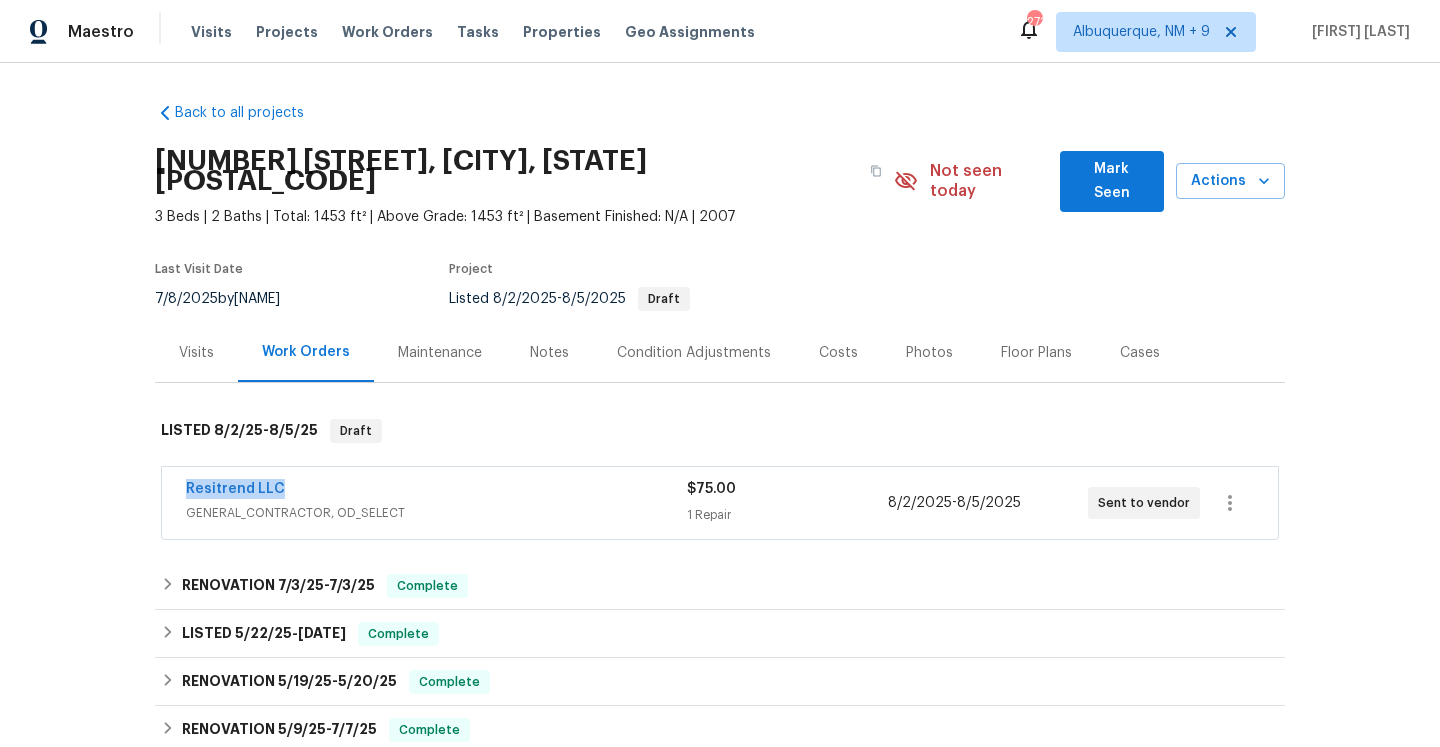 drag, startPoint x: 289, startPoint y: 467, endPoint x: 182, endPoint y: 467, distance: 107 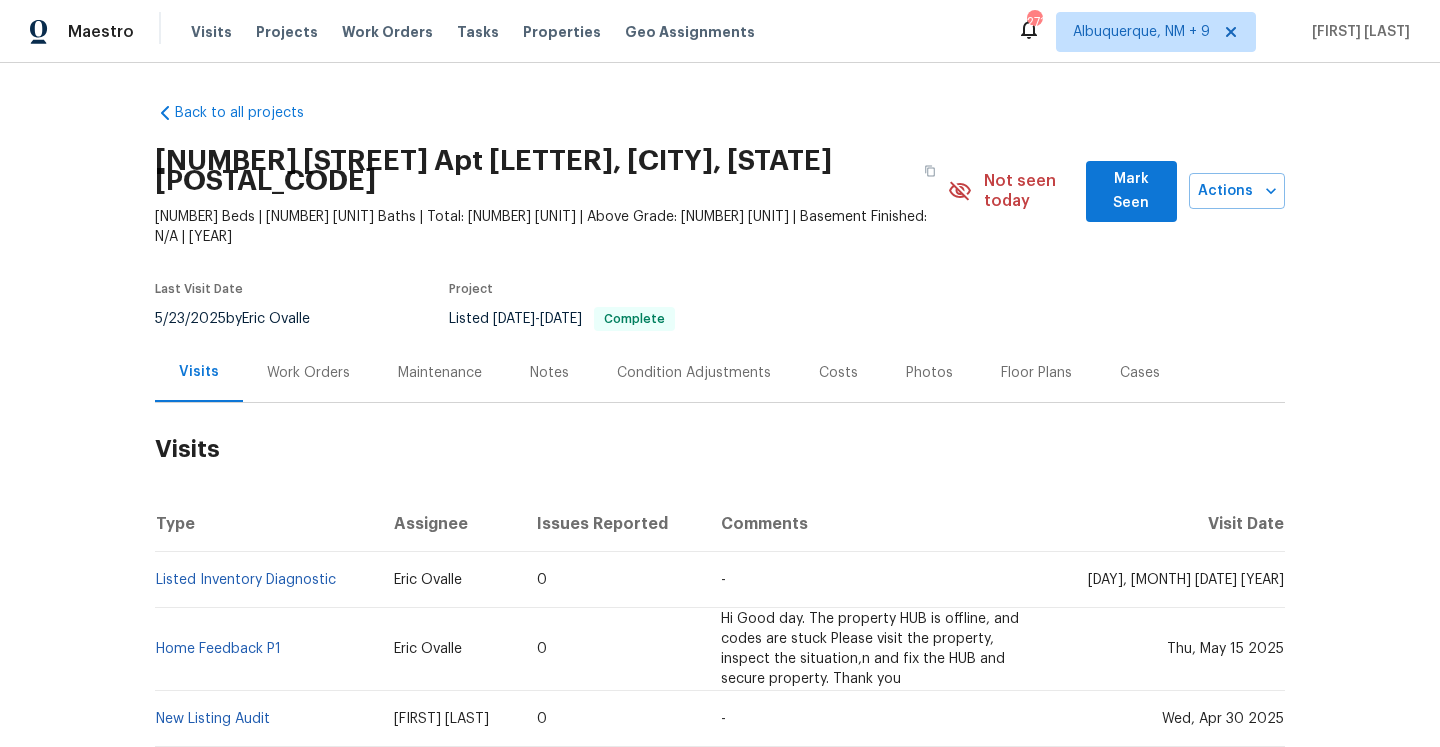 scroll, scrollTop: 0, scrollLeft: 0, axis: both 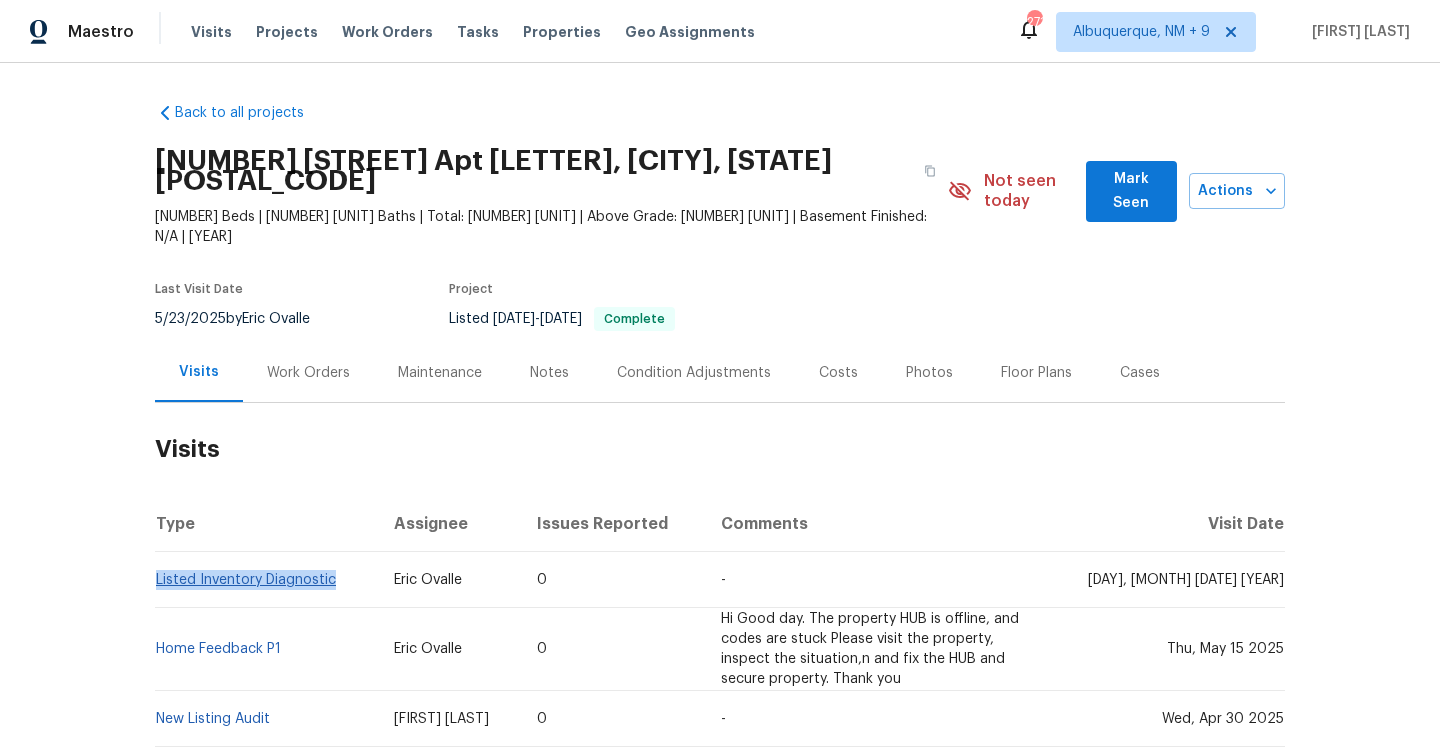 drag, startPoint x: 334, startPoint y: 546, endPoint x: 158, endPoint y: 544, distance: 176.01137 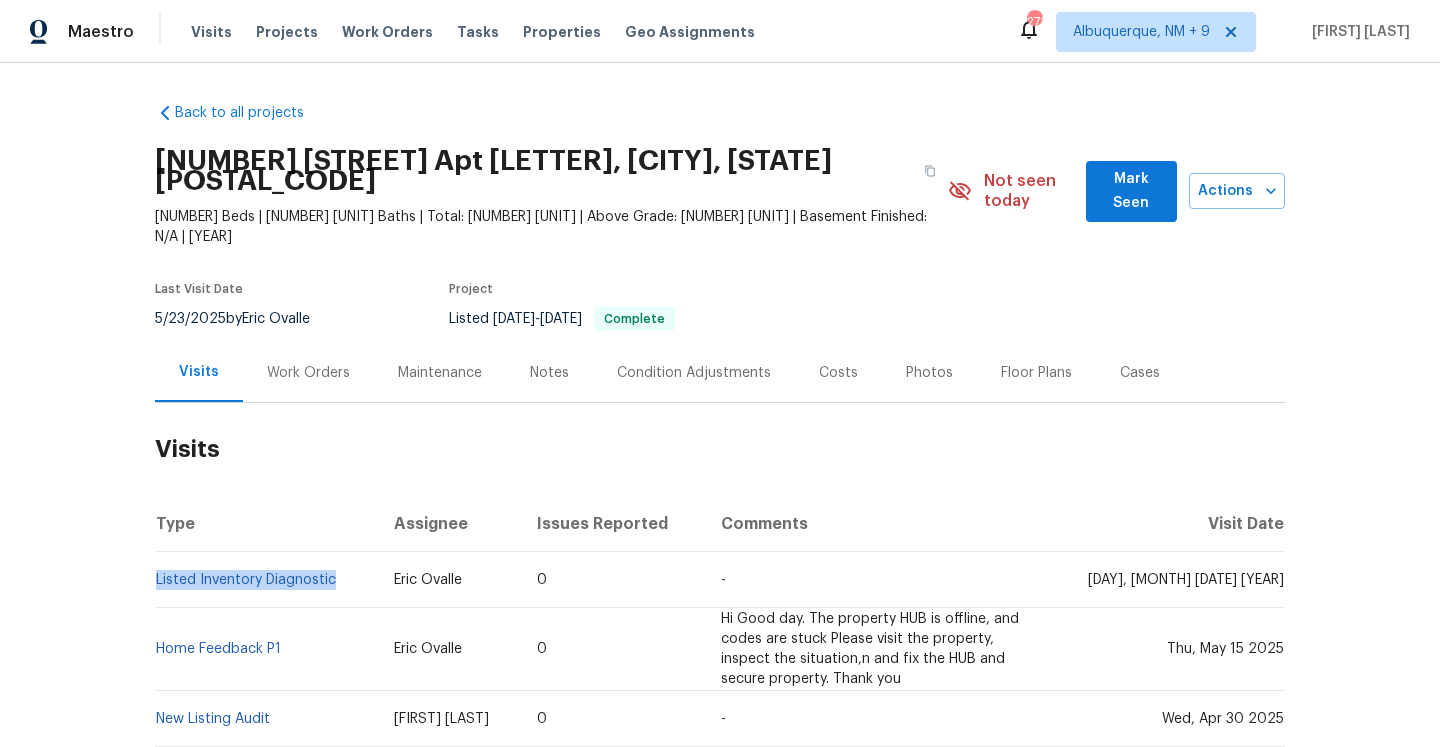 copy on "Listed Inventory Diagnostic" 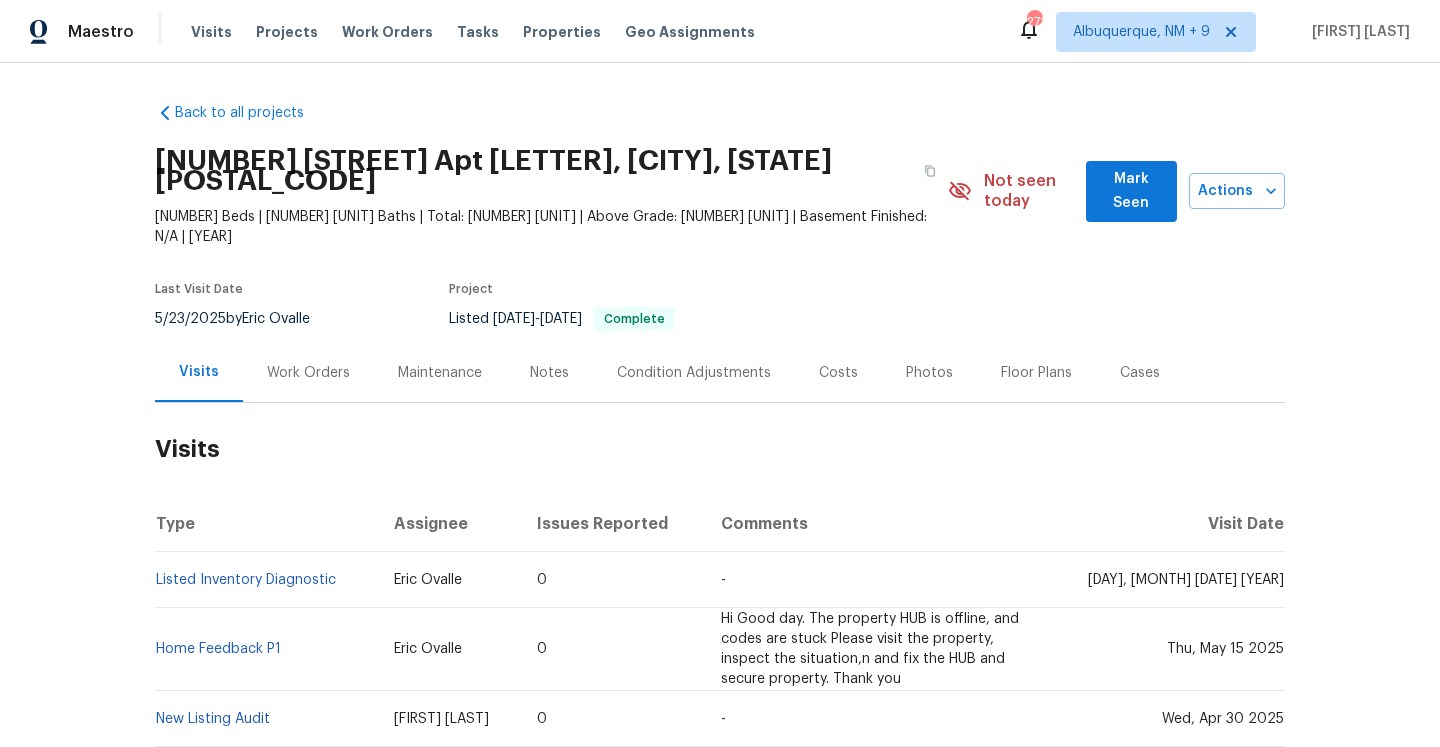 click on "Work Orders" at bounding box center [308, 372] 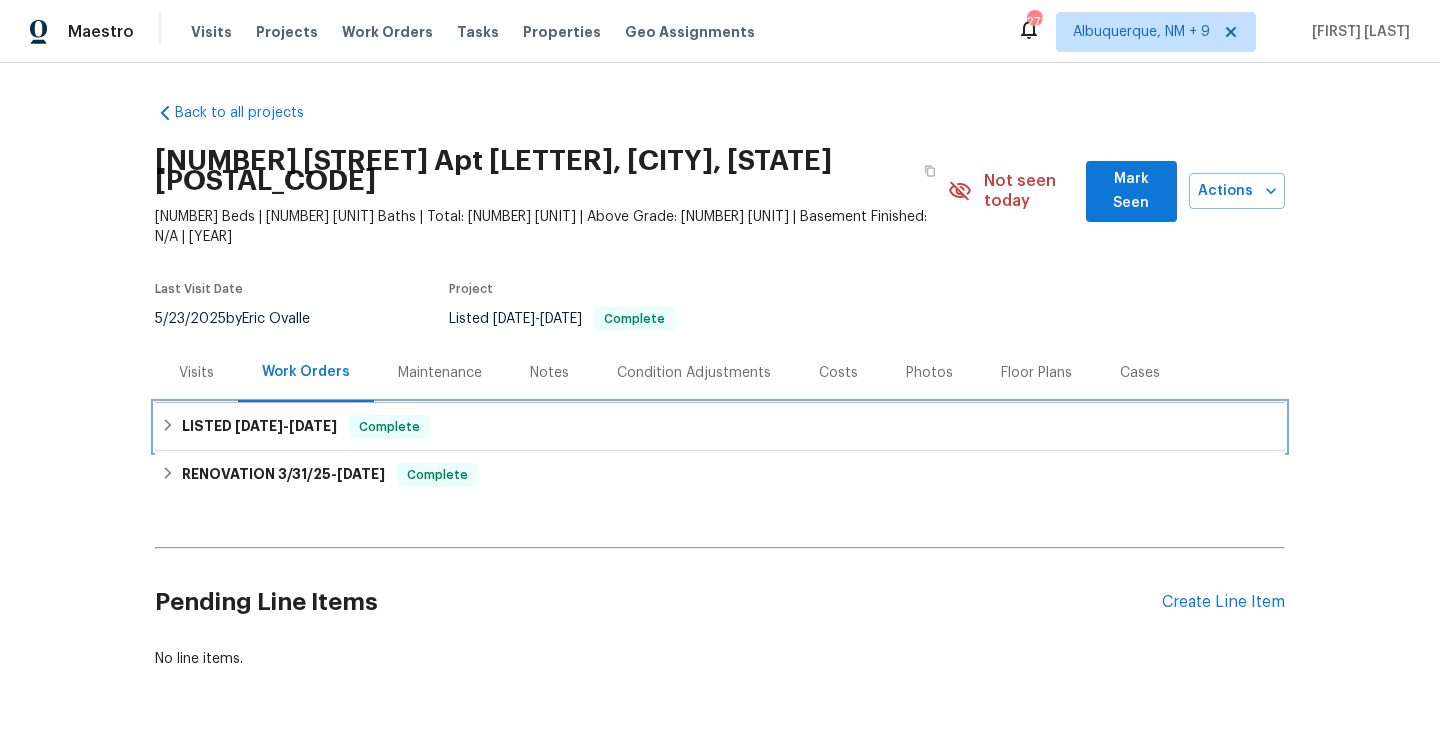 click on "LISTED   [DATE]  -  [DATE] Complete" at bounding box center [720, 427] 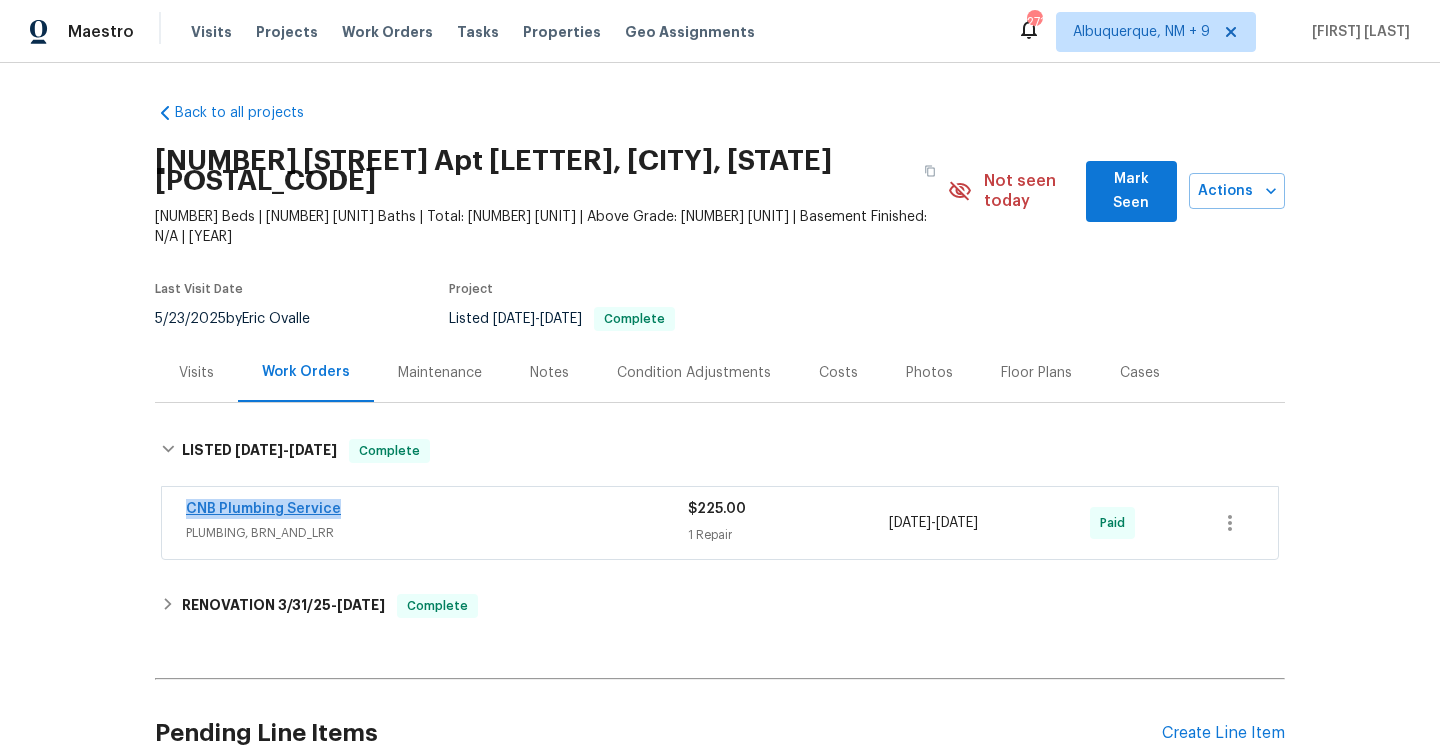 drag, startPoint x: 346, startPoint y: 479, endPoint x: 186, endPoint y: 466, distance: 160.52725 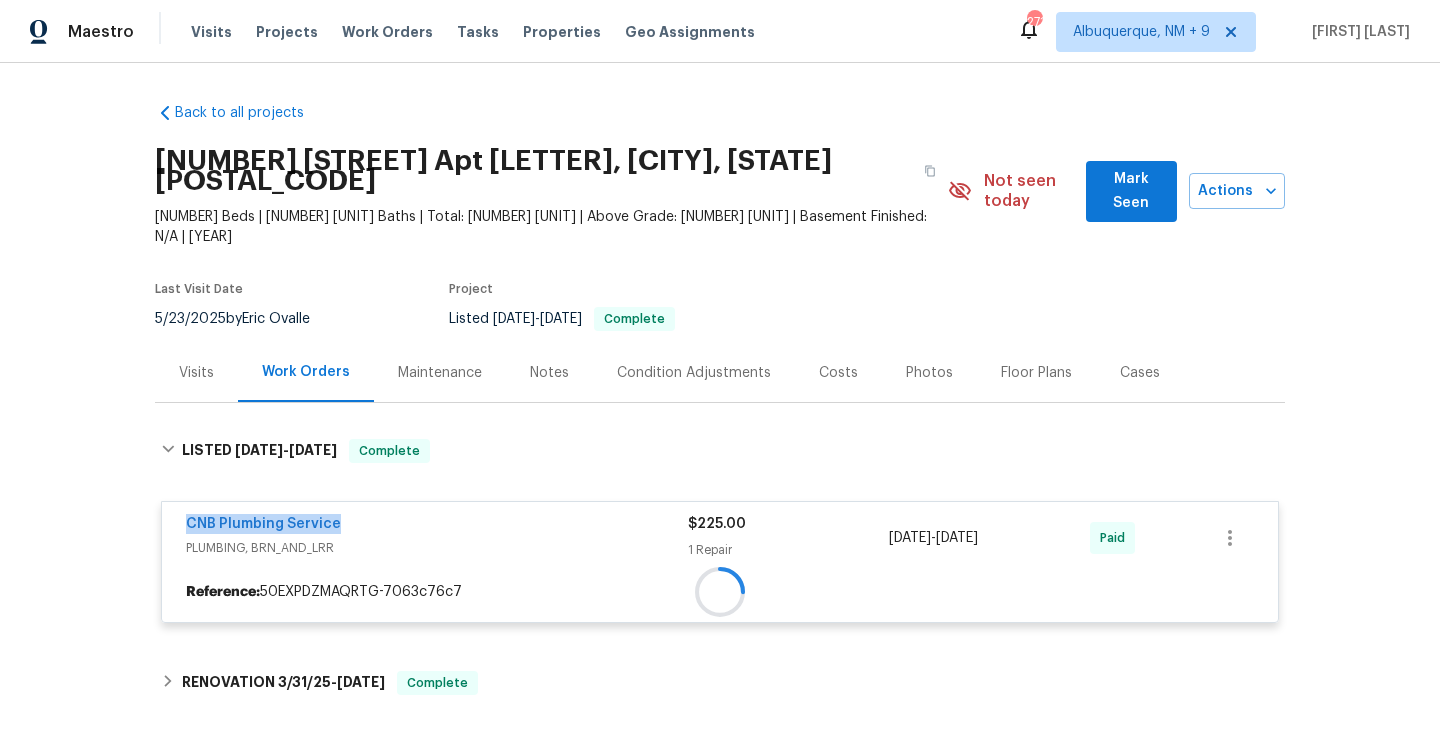 copy on "CNB Plumbing Service" 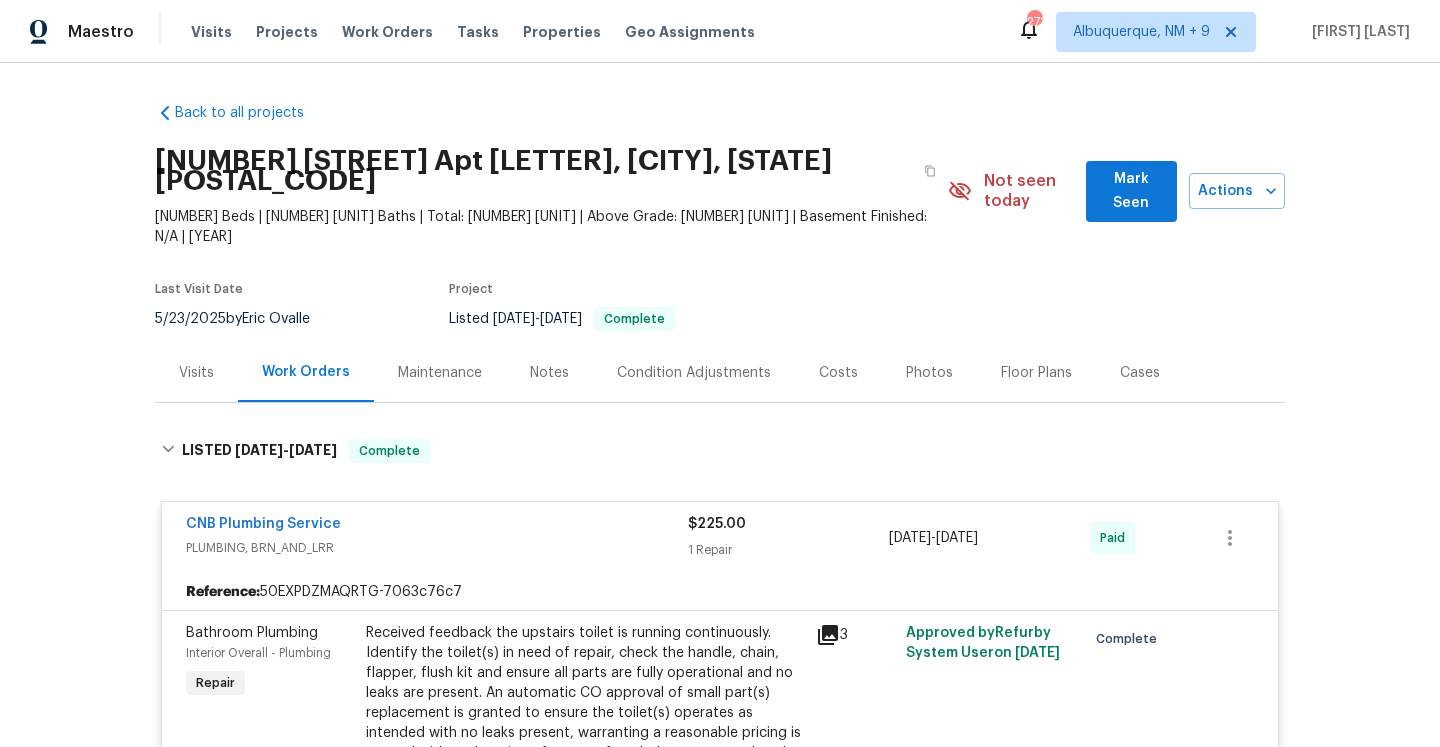 click on "Visits" at bounding box center [196, 373] 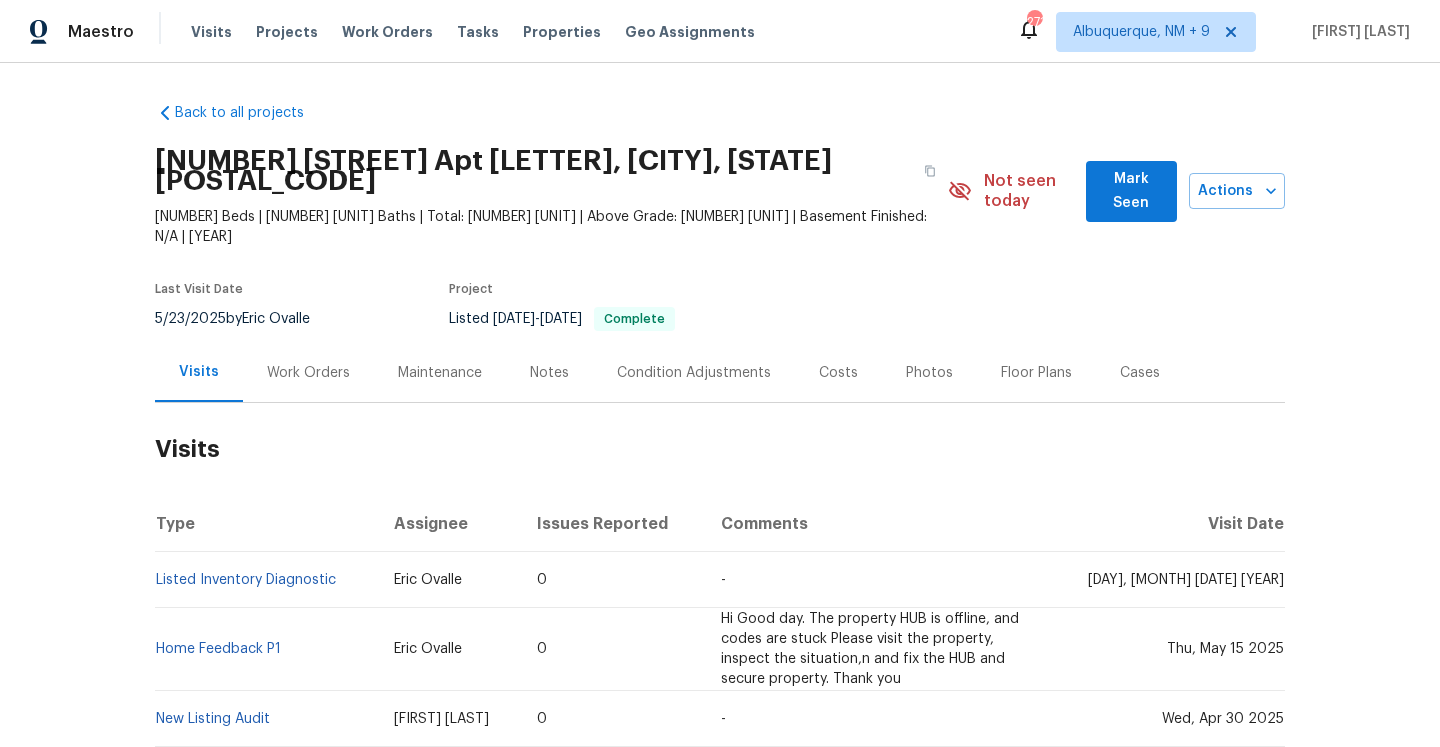 click on "Work Orders" at bounding box center (308, 372) 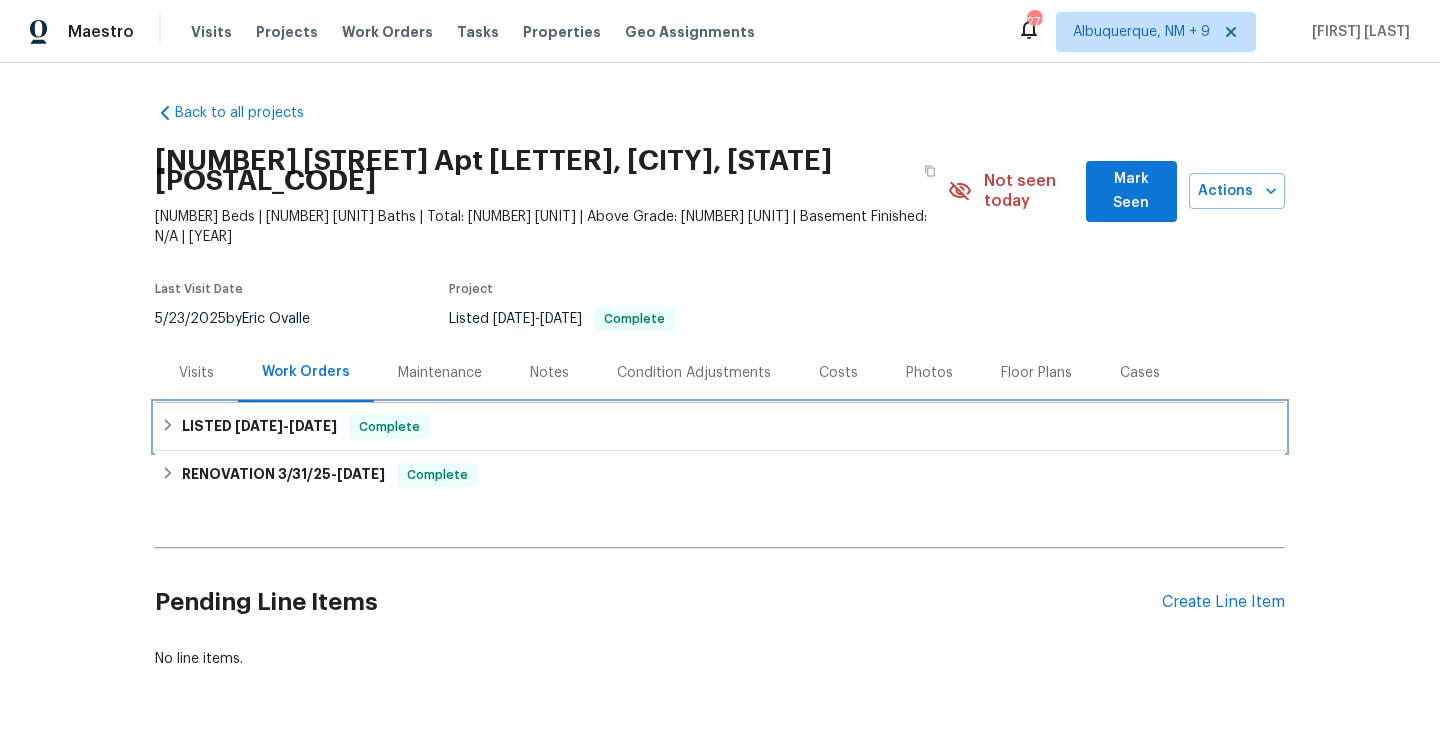 click on "LISTED   [DATE]  -  [DATE] Complete" at bounding box center (720, 427) 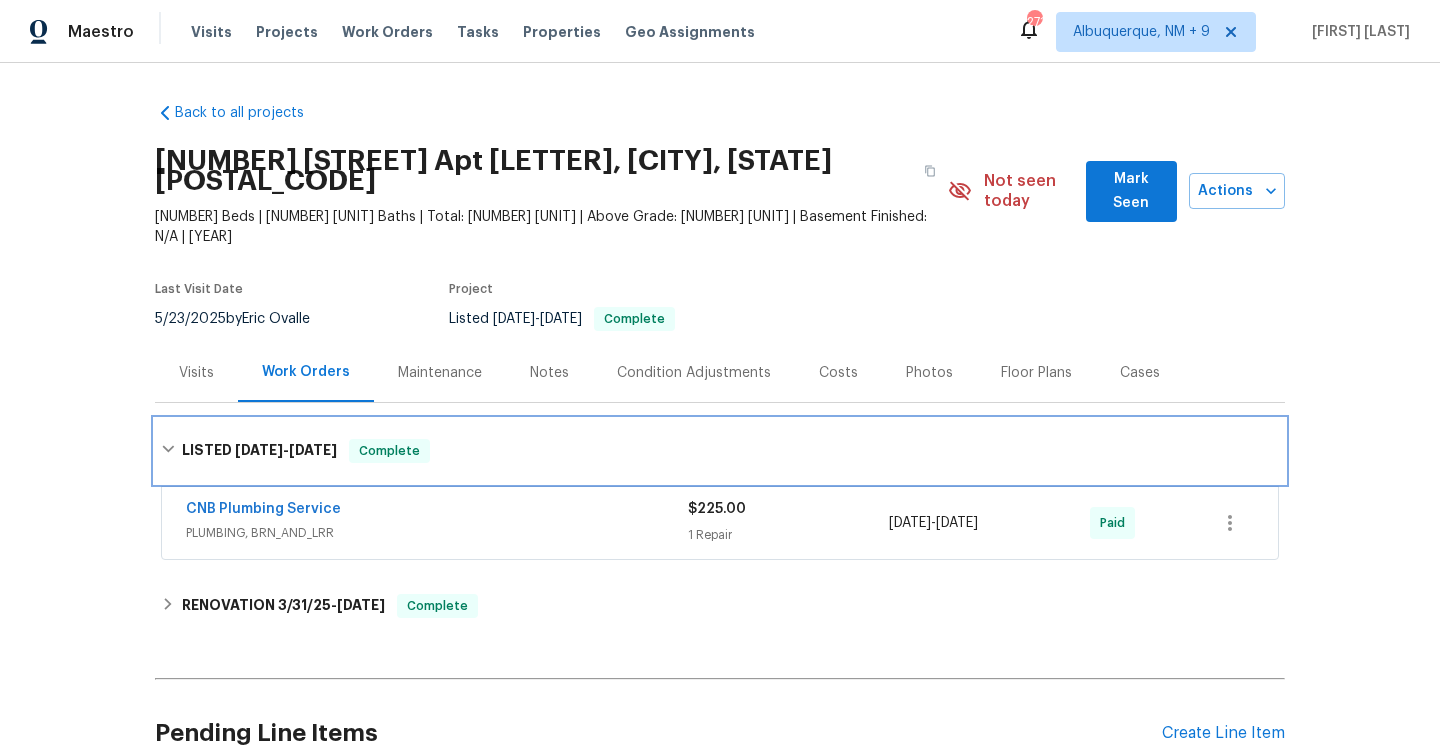 click on "LISTED   [DATE]  -  [DATE] Complete" at bounding box center (720, 451) 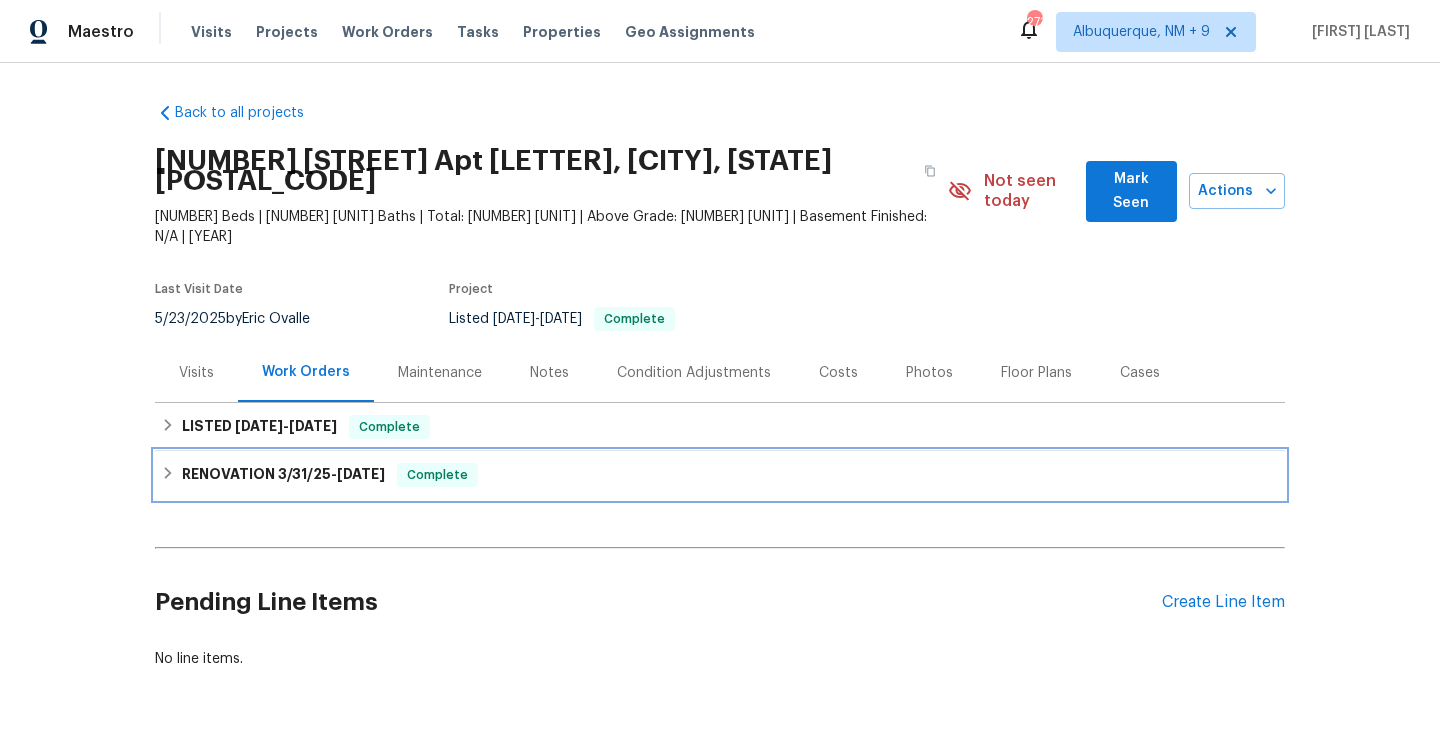 click on "RENOVATION   3/31/25  -  4/9/25 Complete" at bounding box center (720, 475) 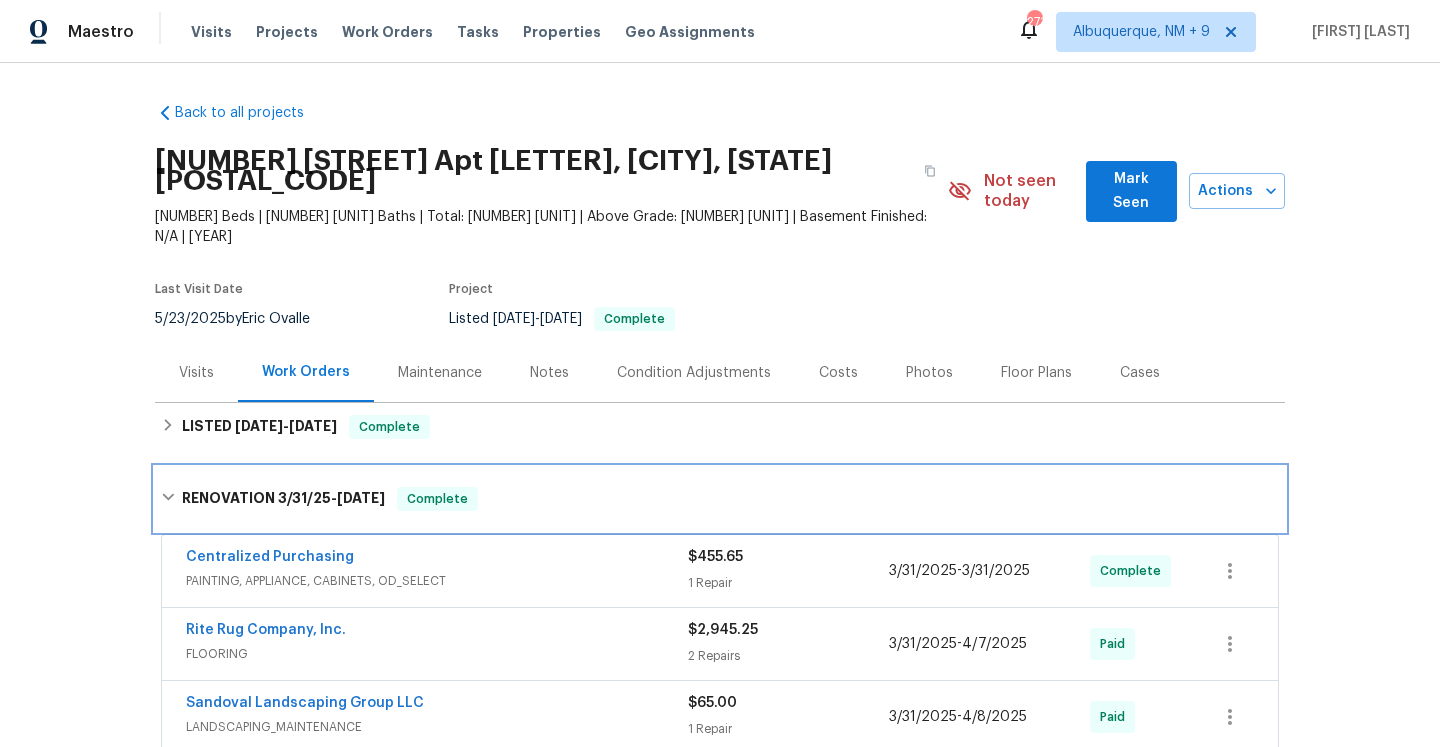 click on "RENOVATION   3/31/25  -  4/9/25 Complete" at bounding box center [720, 499] 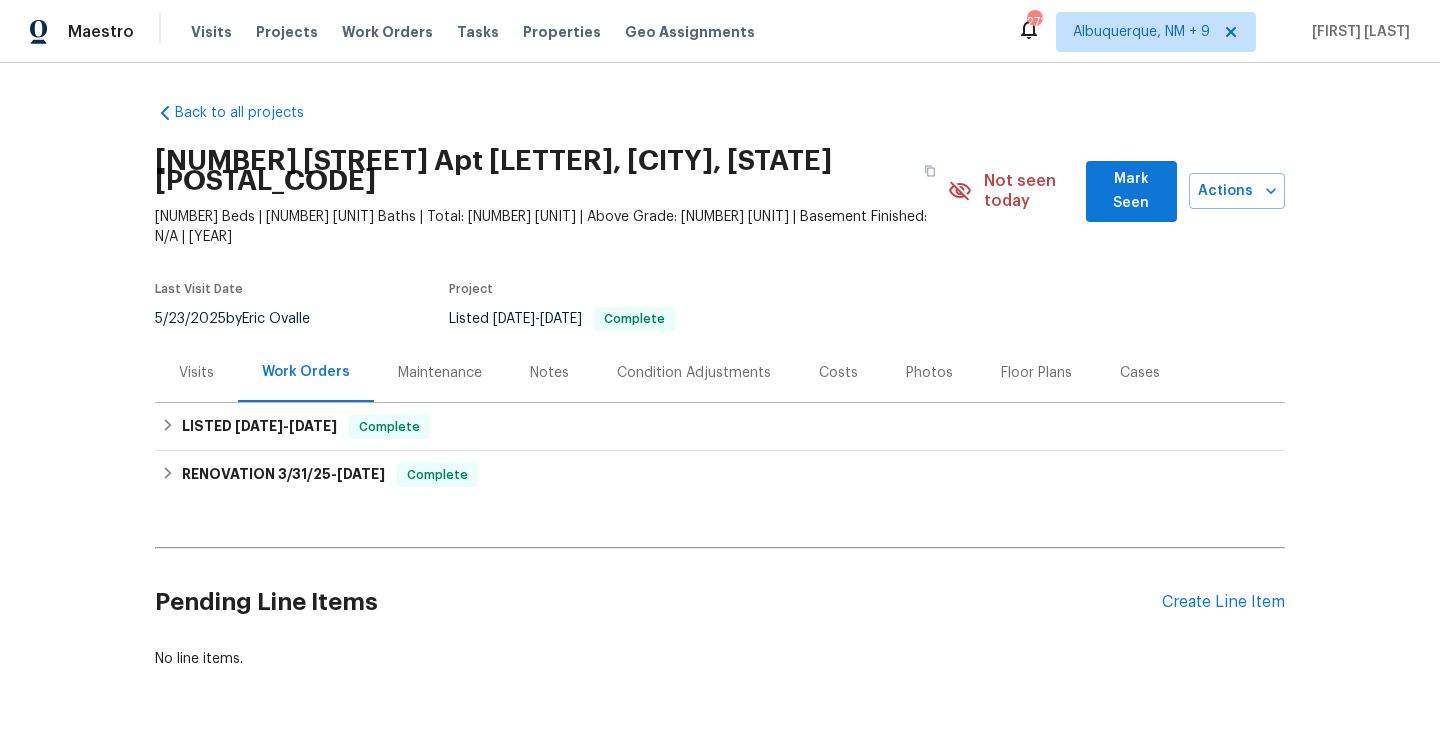 click on "Visits" at bounding box center (196, 372) 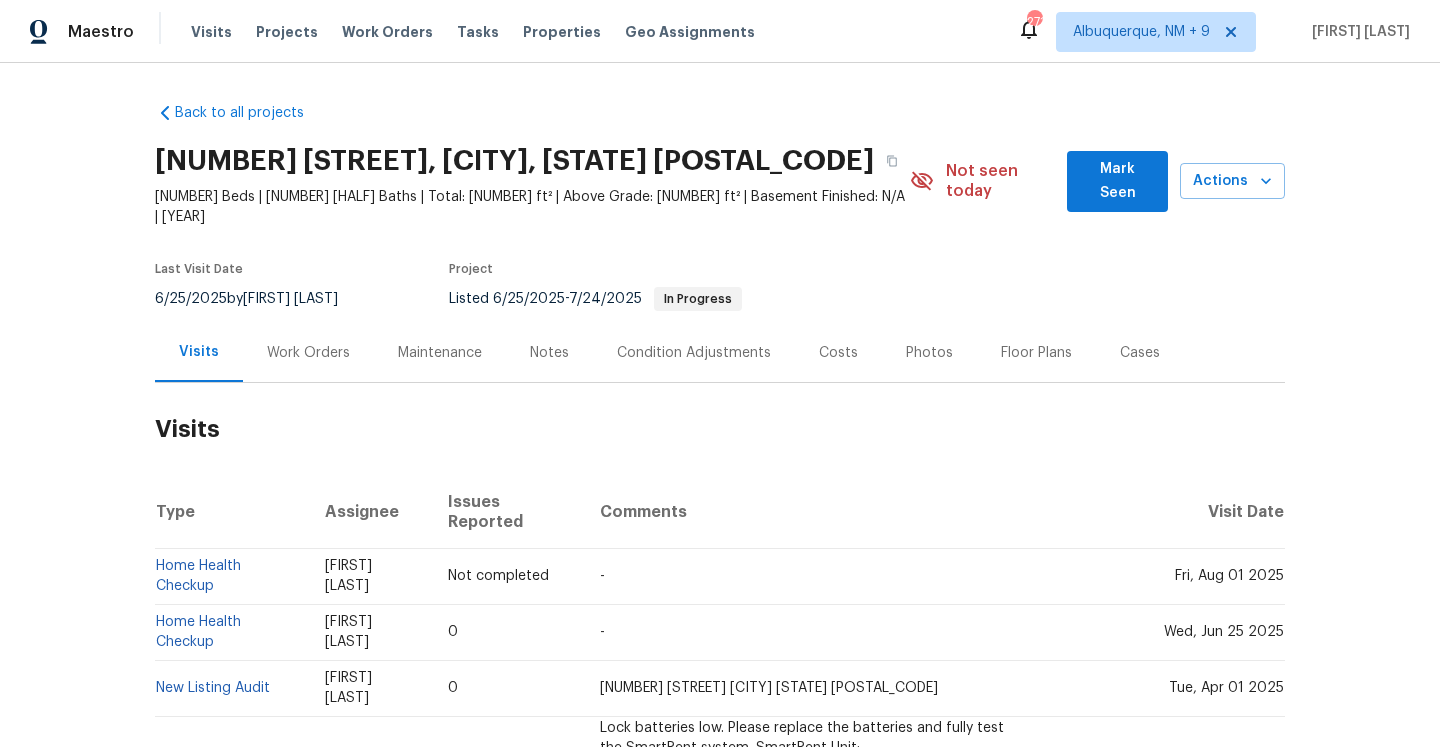 scroll, scrollTop: 0, scrollLeft: 0, axis: both 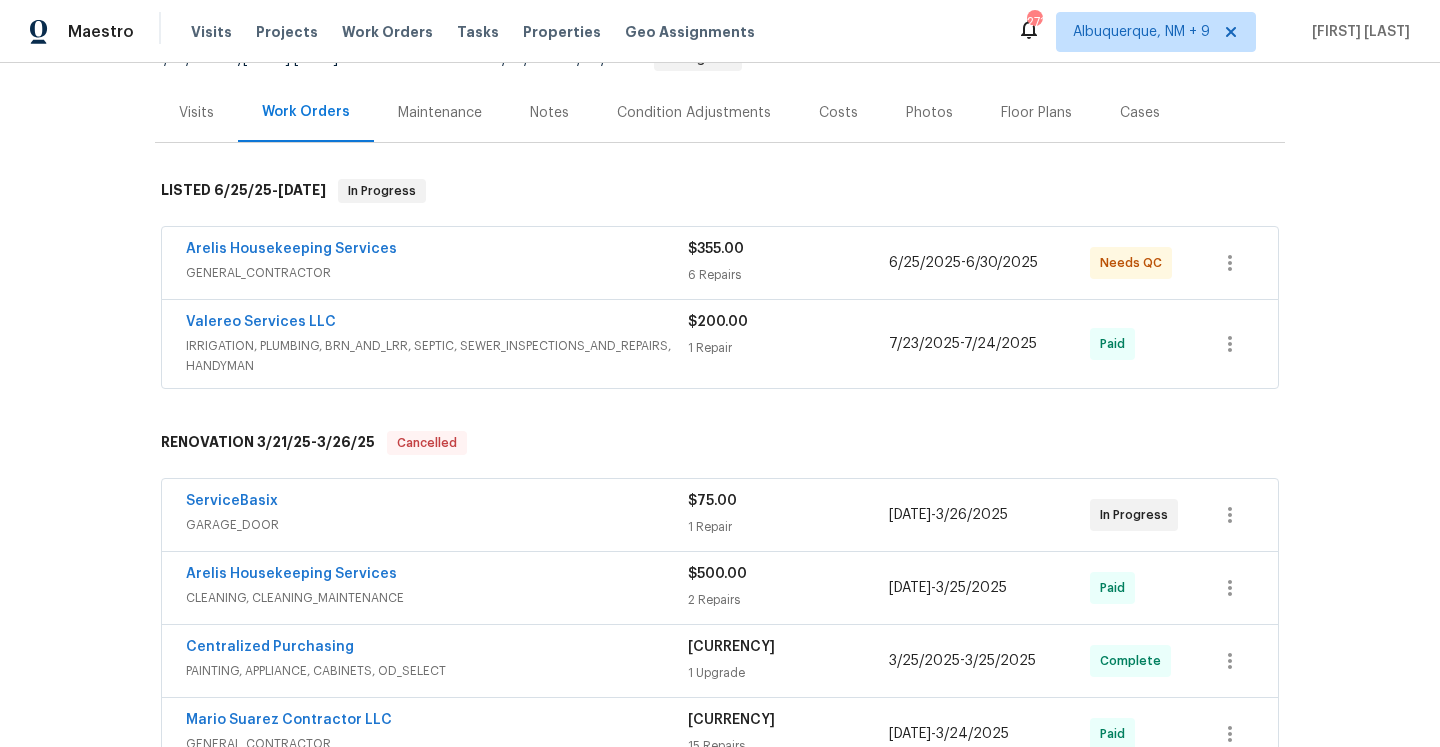 click on "ServiceBasix" at bounding box center [437, 503] 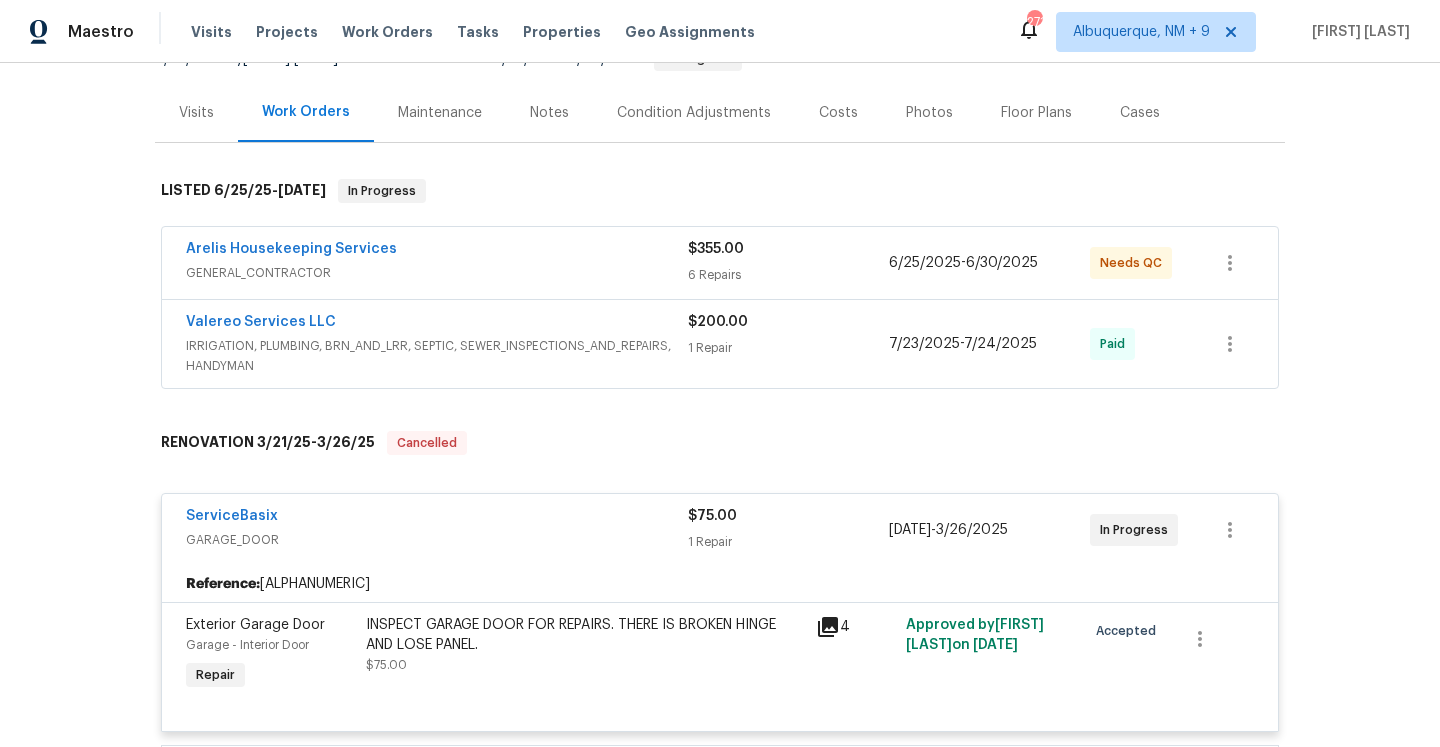 click on "ServiceBasix" at bounding box center [437, 518] 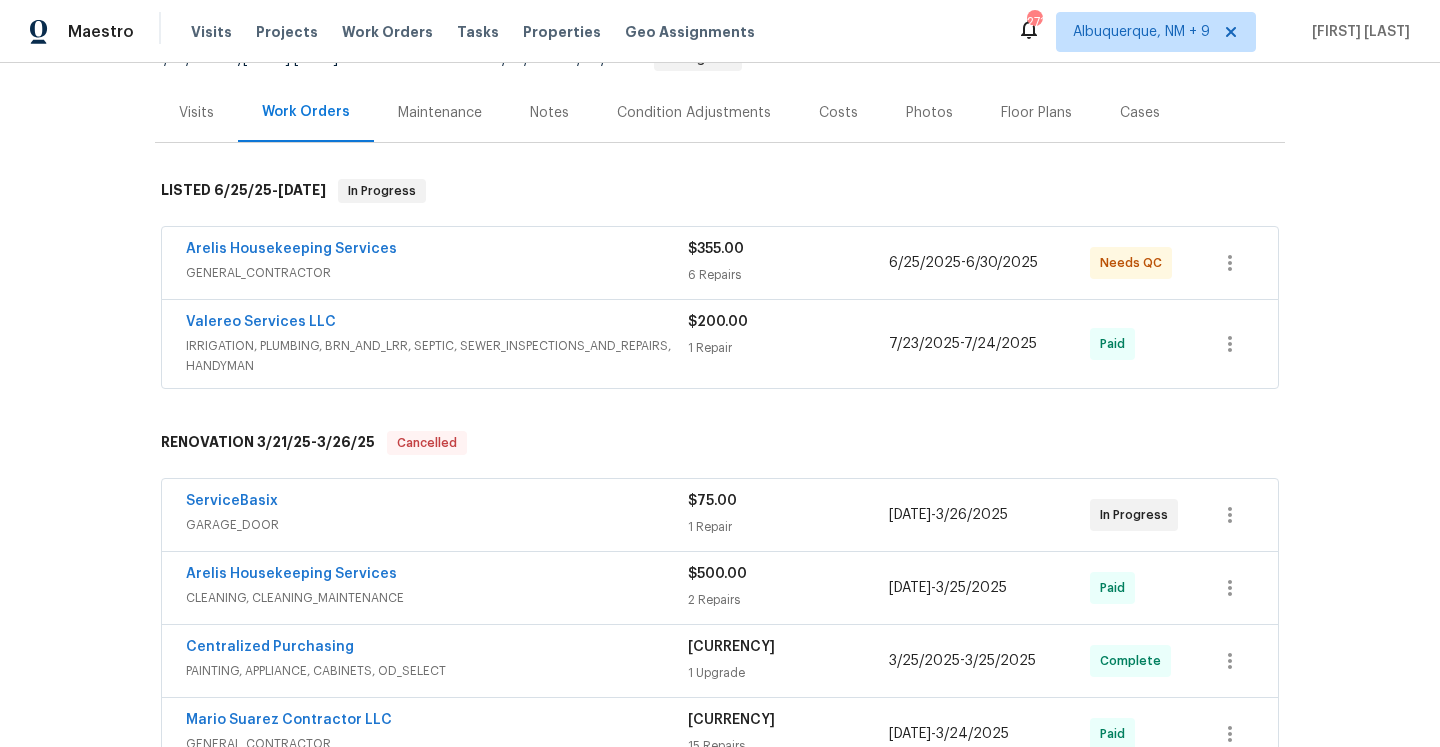 click on "Arelis Housekeeping Services" at bounding box center [437, 251] 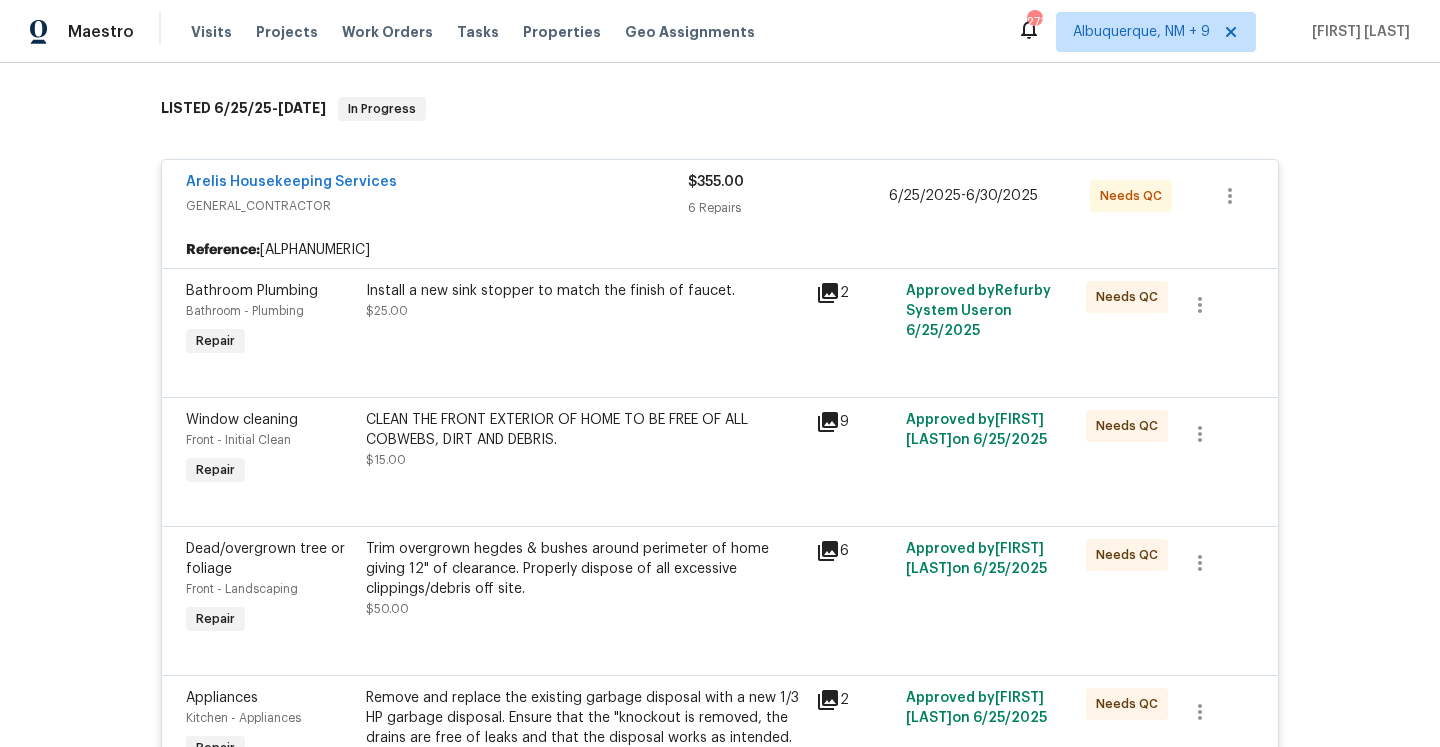 scroll, scrollTop: 275, scrollLeft: 0, axis: vertical 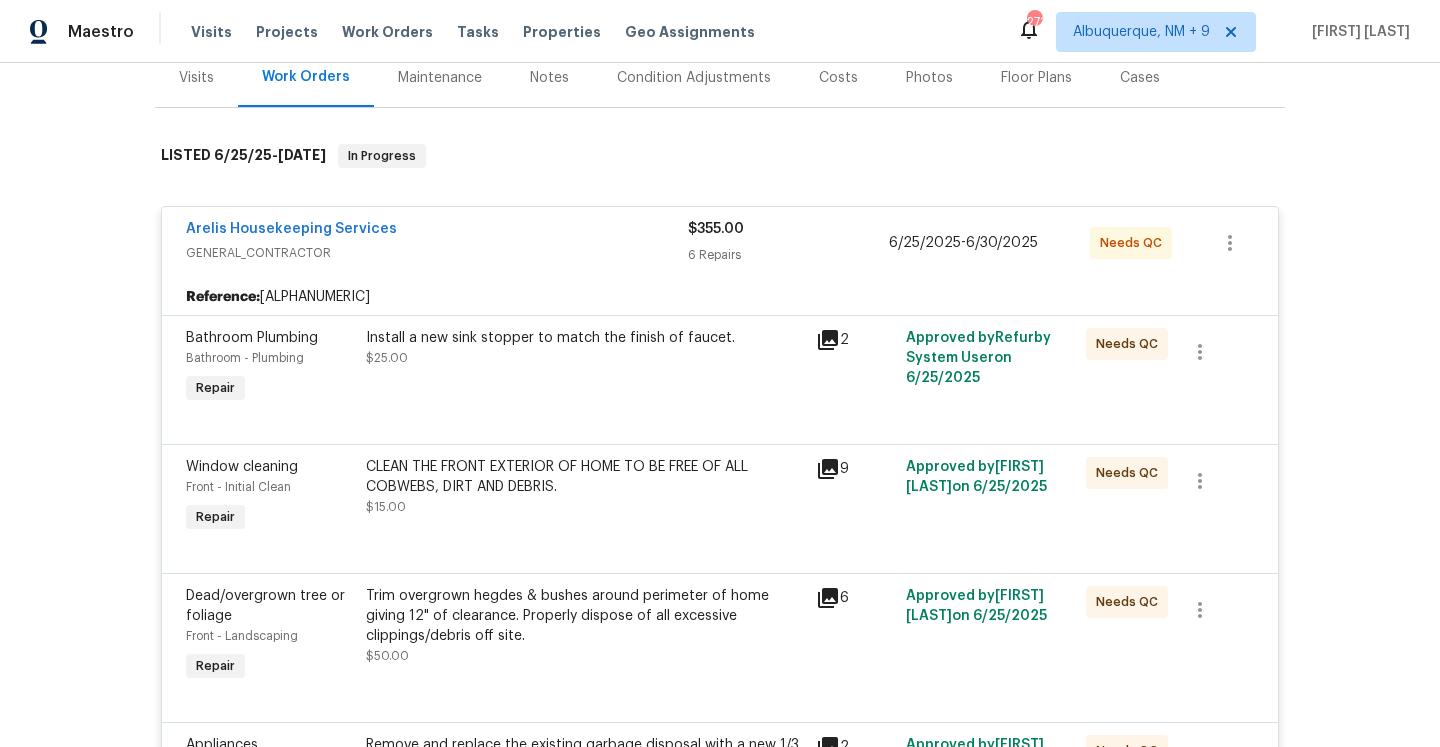 click on "GENERAL_CONTRACTOR" at bounding box center [437, 253] 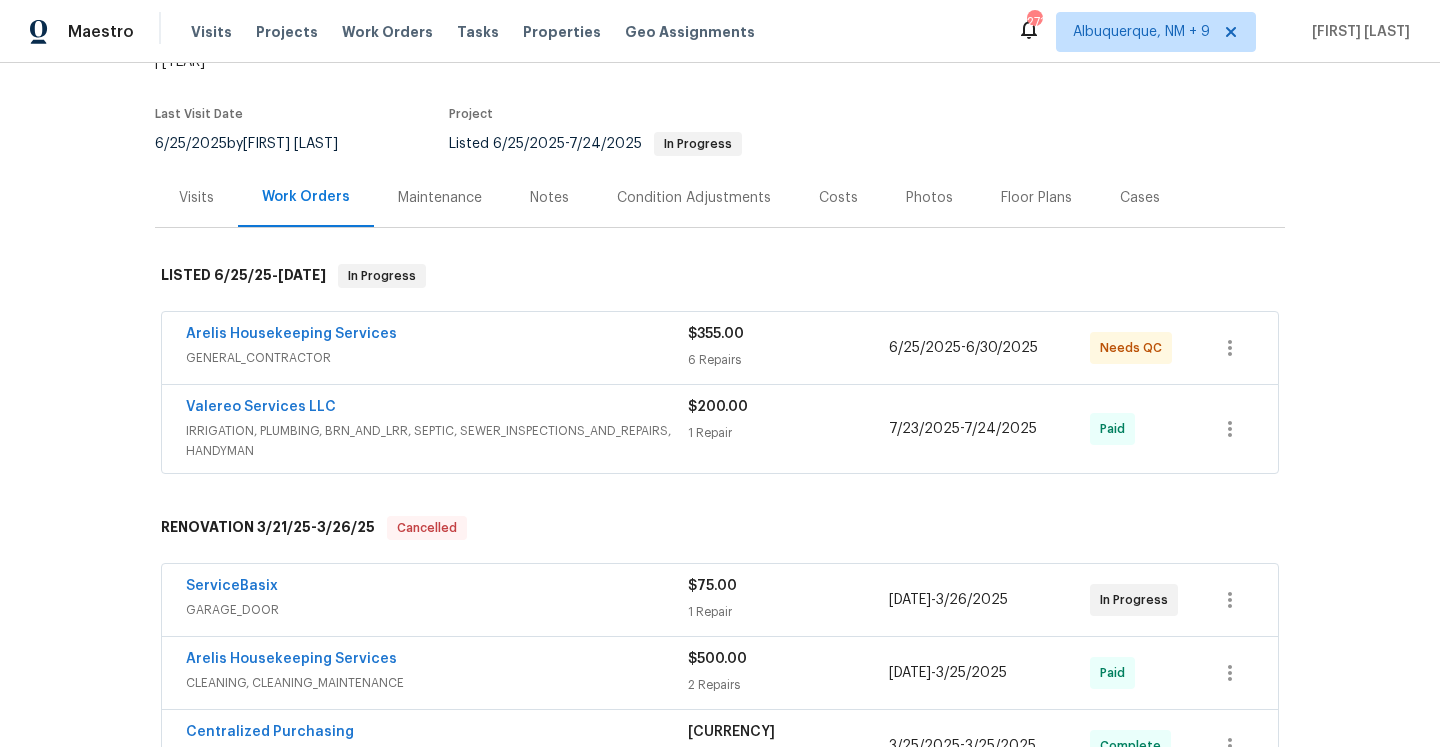 scroll, scrollTop: 123, scrollLeft: 0, axis: vertical 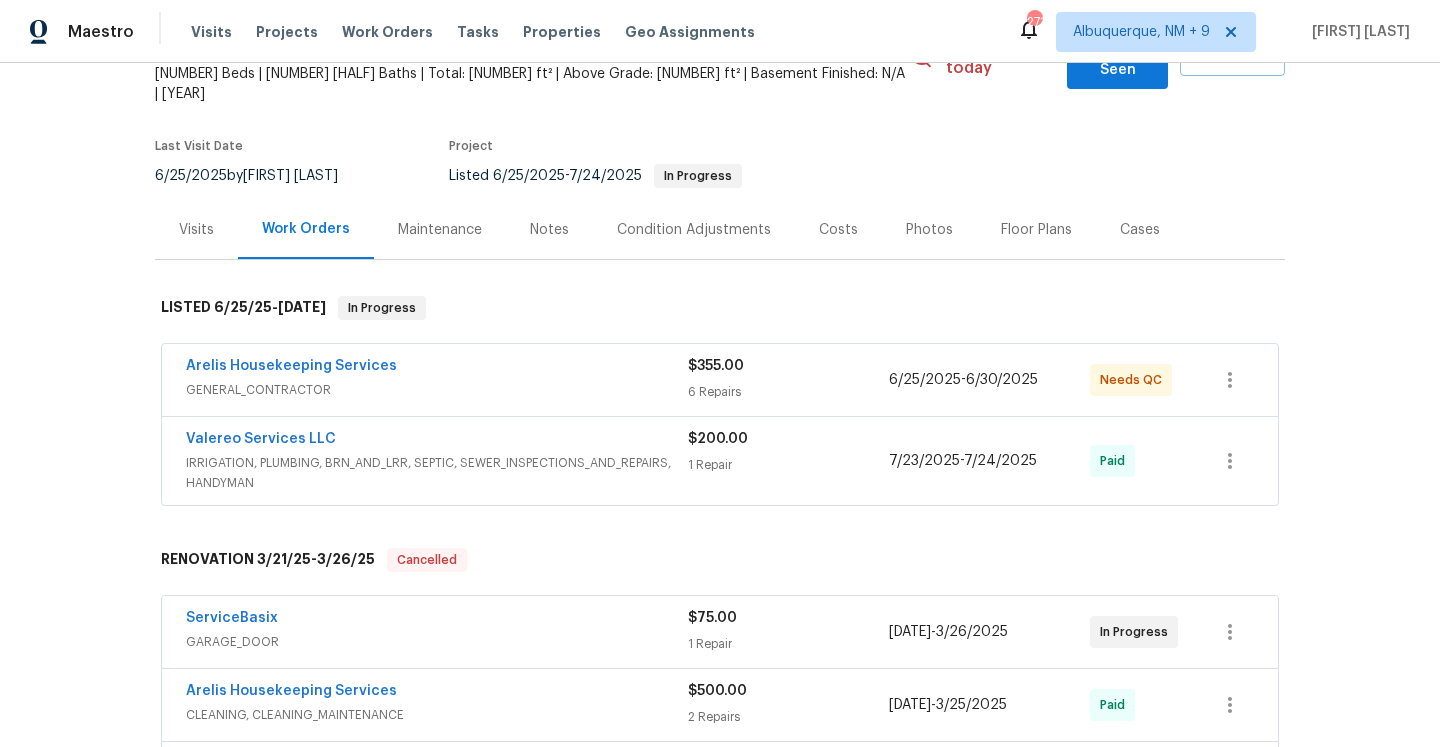 click on "Valereo Services LLC" at bounding box center (437, 441) 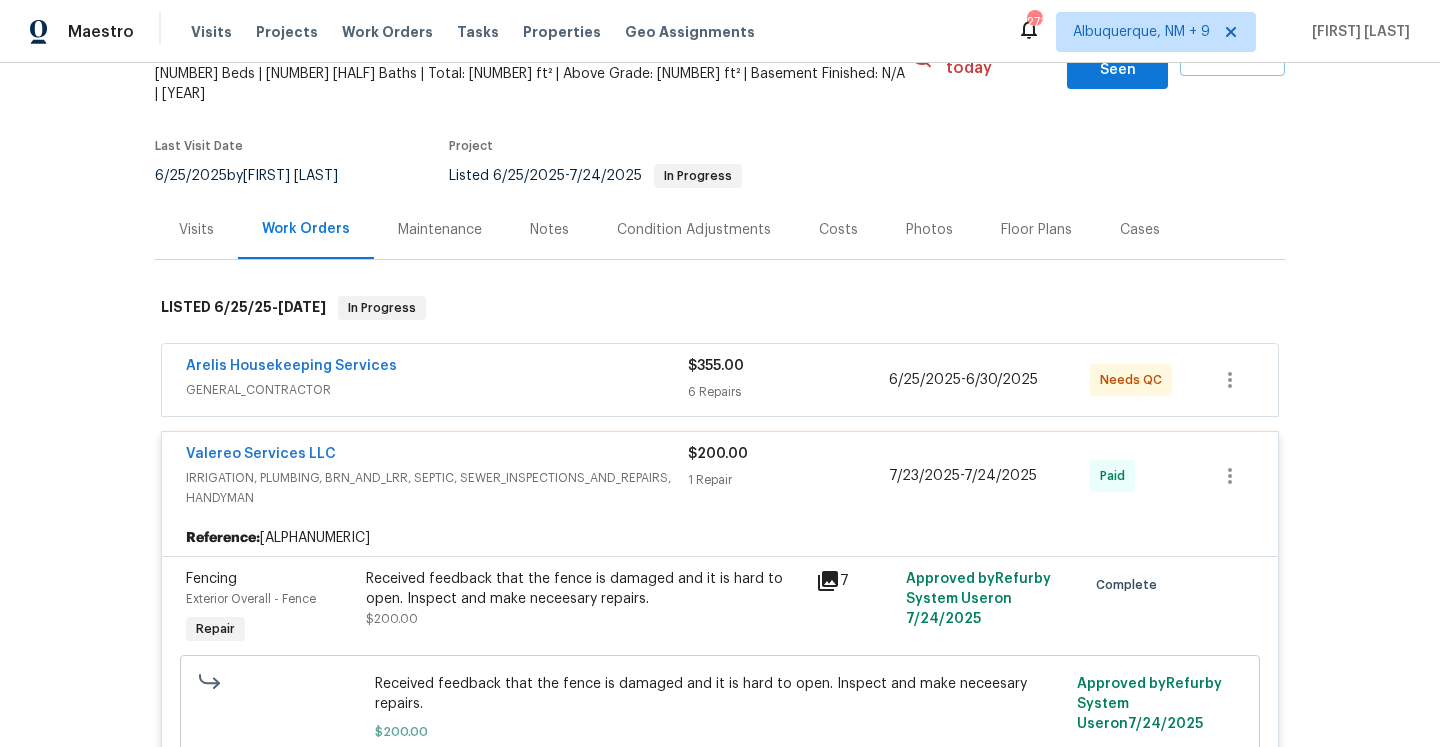 click on "Valereo Services LLC" at bounding box center [437, 456] 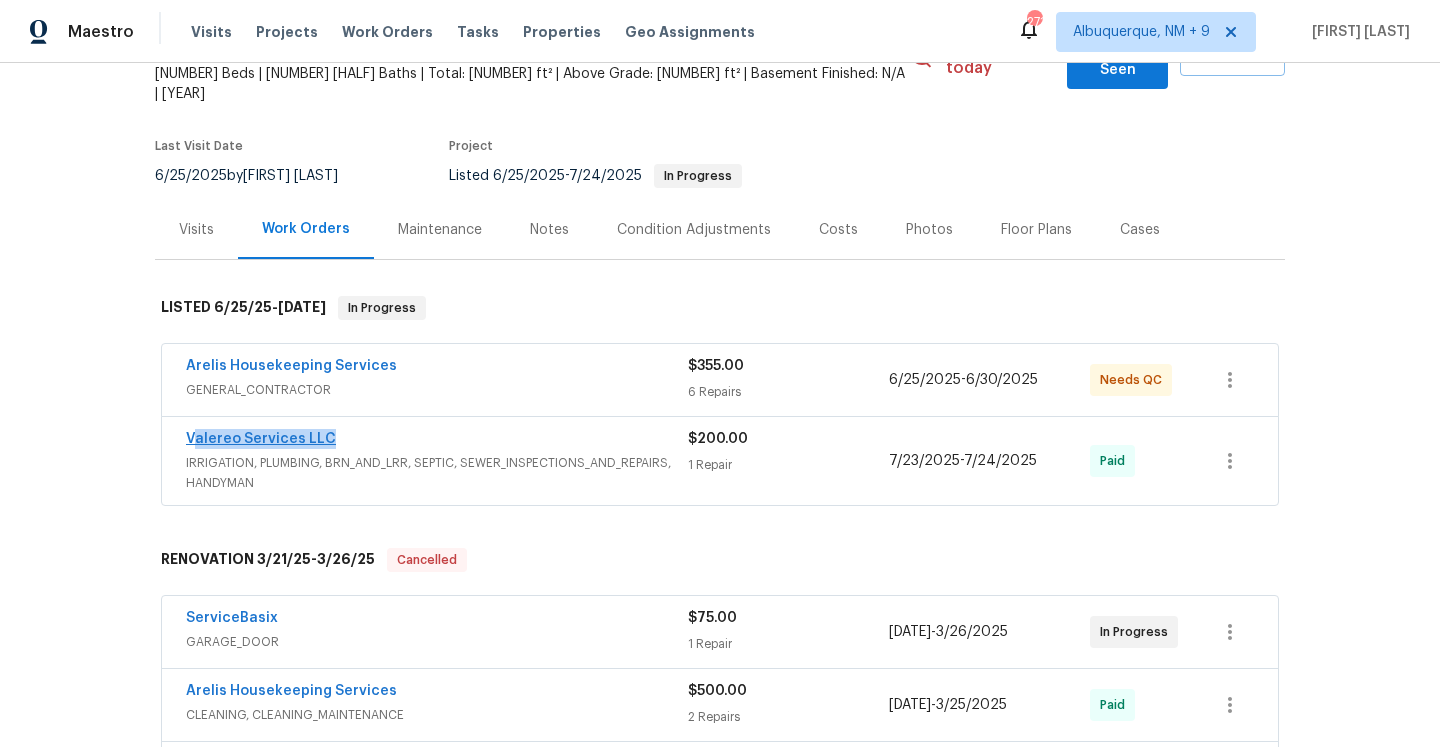 drag, startPoint x: 342, startPoint y: 419, endPoint x: 191, endPoint y: 412, distance: 151.16217 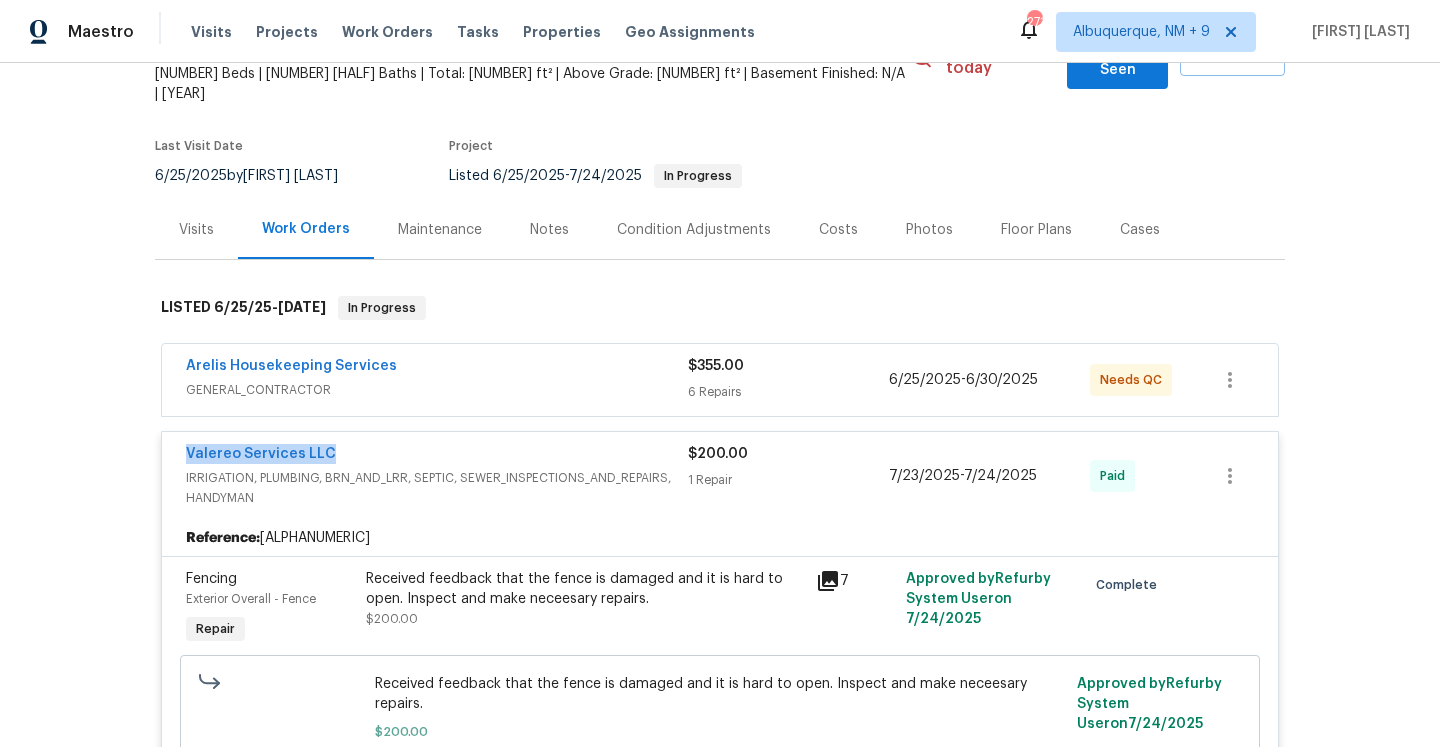 copy on "Valereo Services LLC" 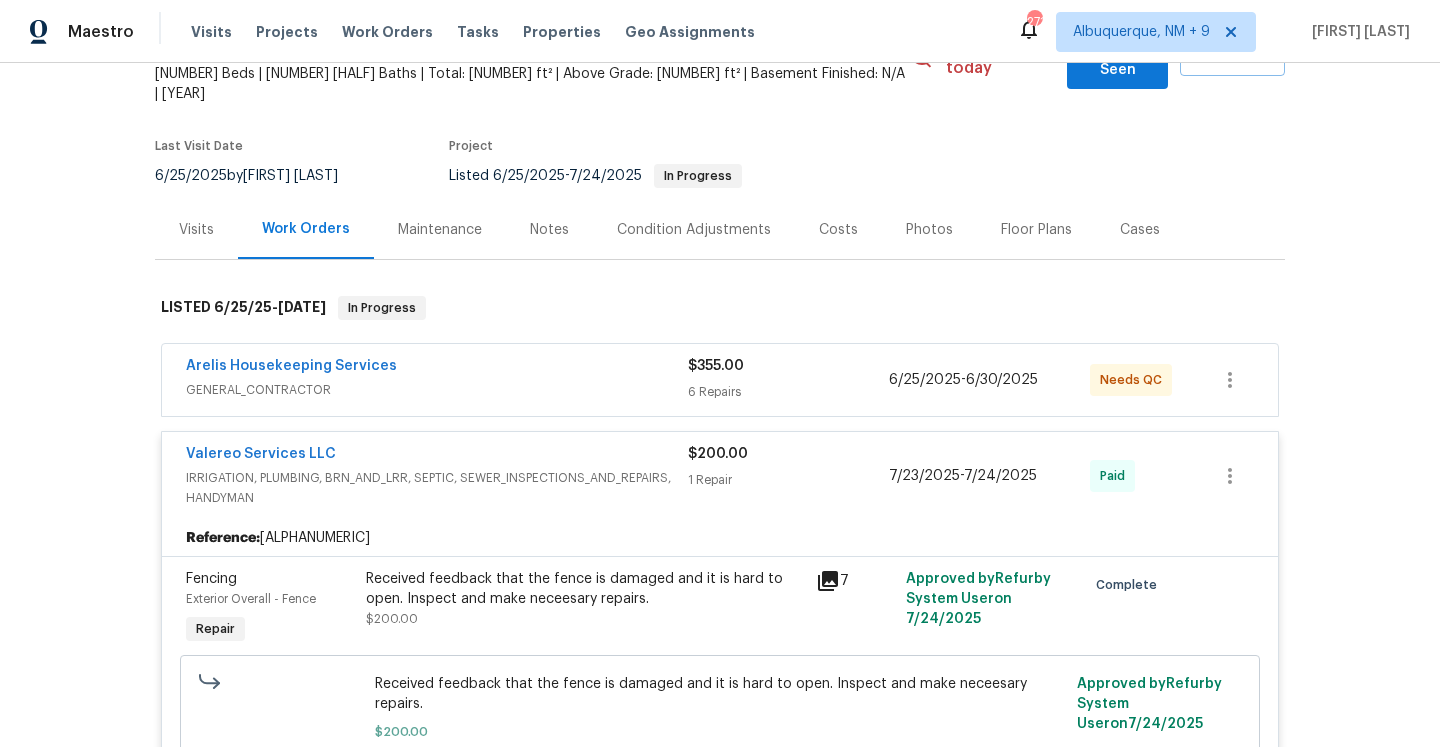 click on "Visits" at bounding box center (196, 229) 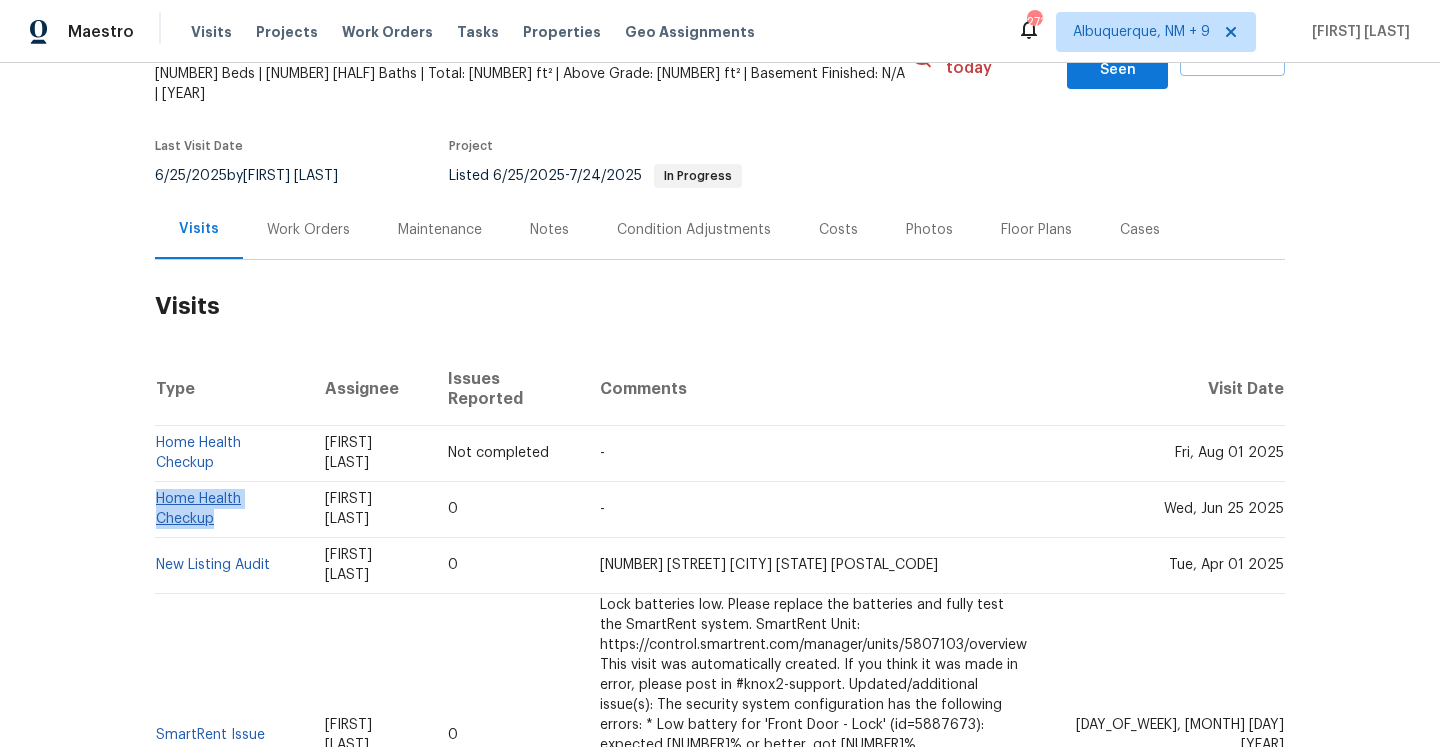 drag, startPoint x: 311, startPoint y: 466, endPoint x: 160, endPoint y: 466, distance: 151 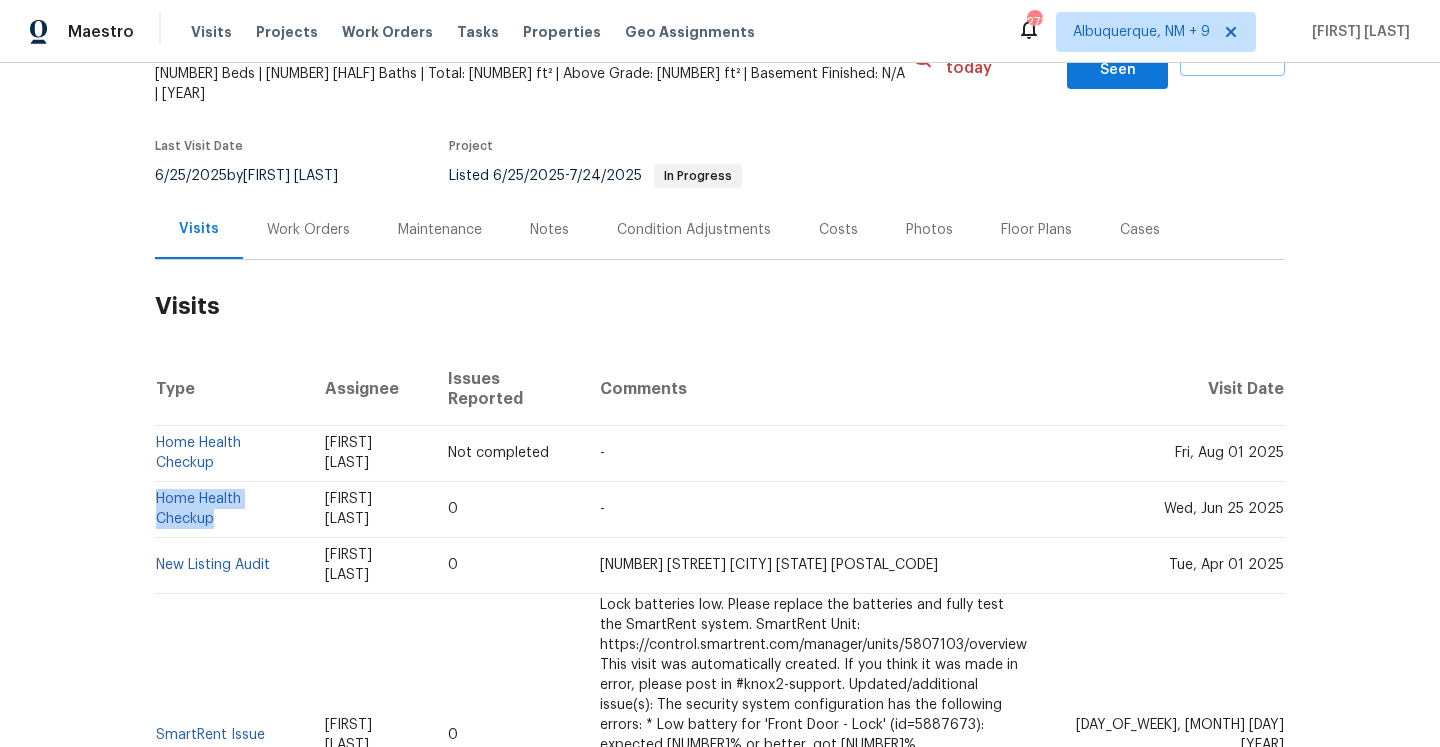 copy on "Home Health Checkup" 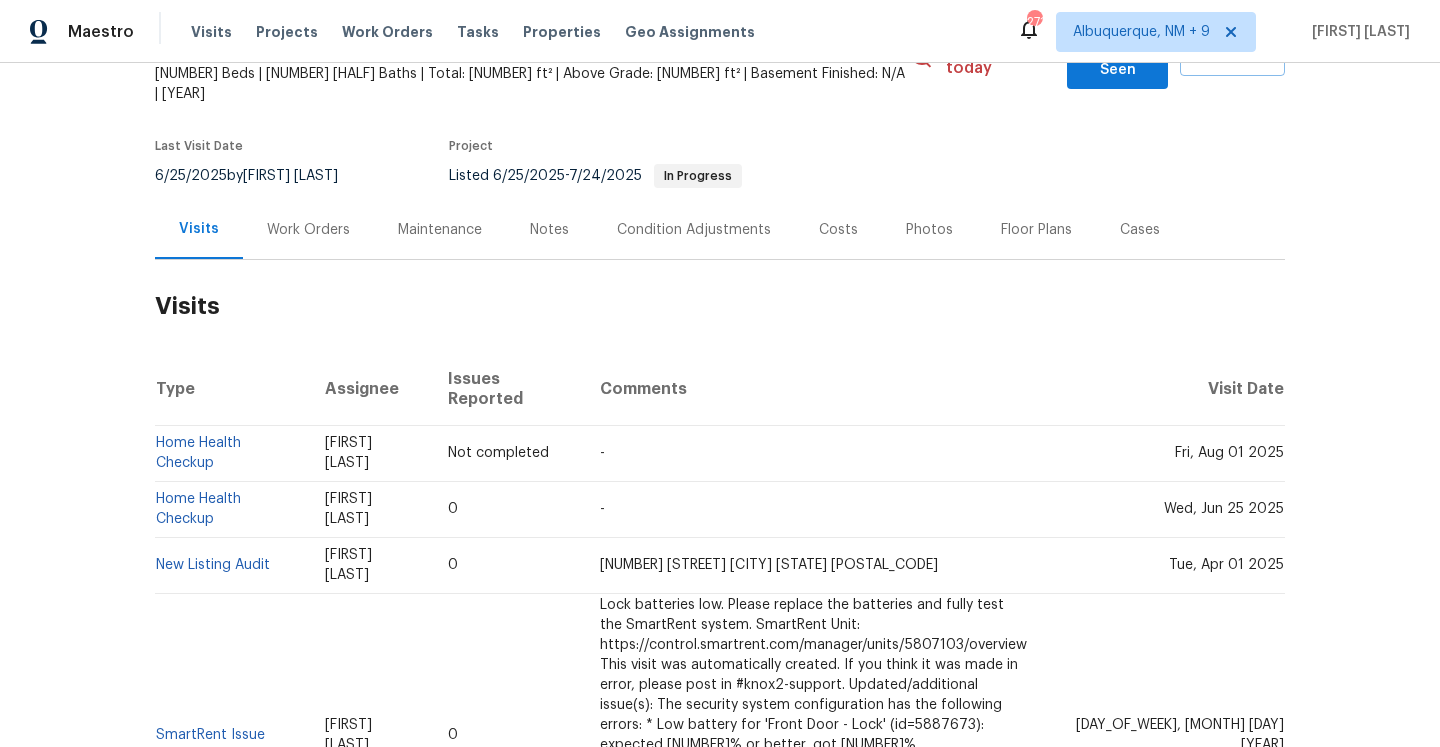 click on "Work Orders" at bounding box center (308, 229) 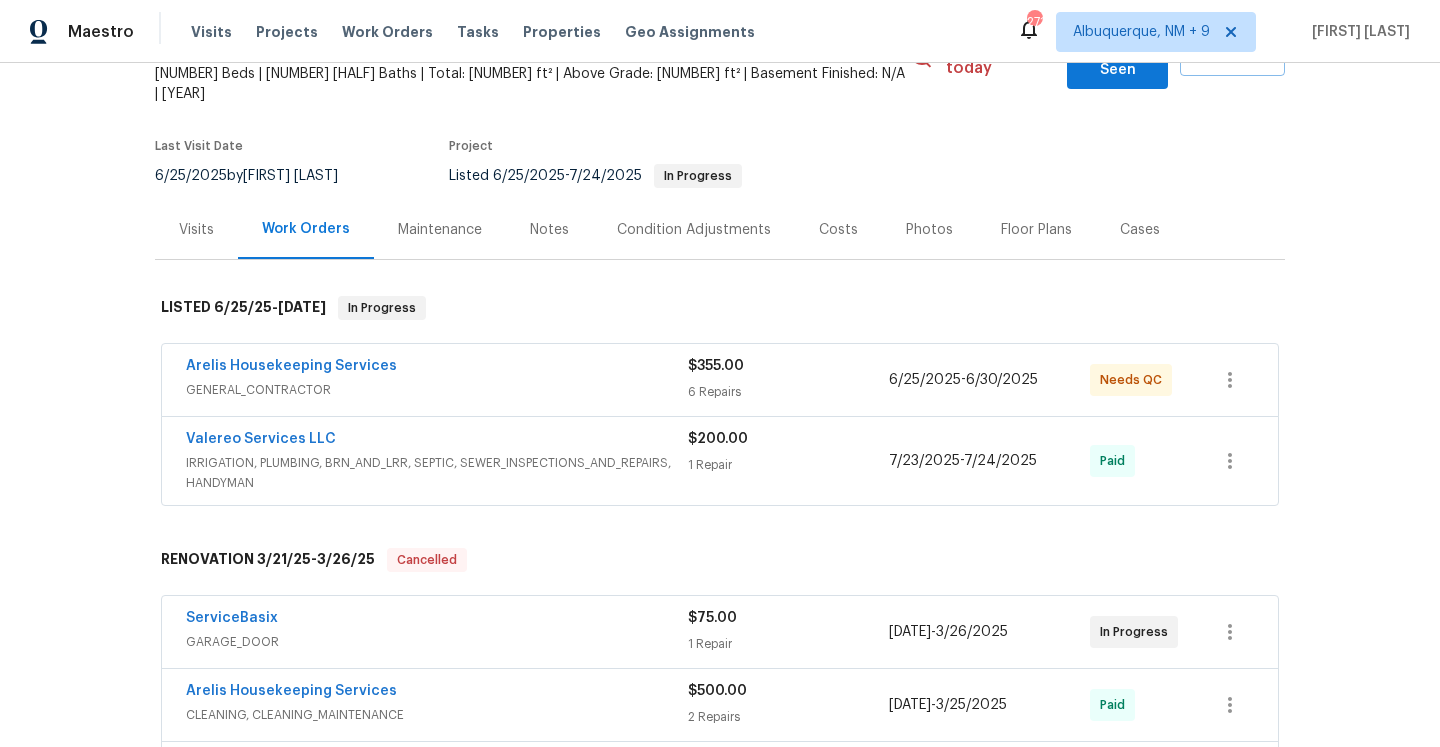click on "Arelis Housekeeping Services" at bounding box center (437, 368) 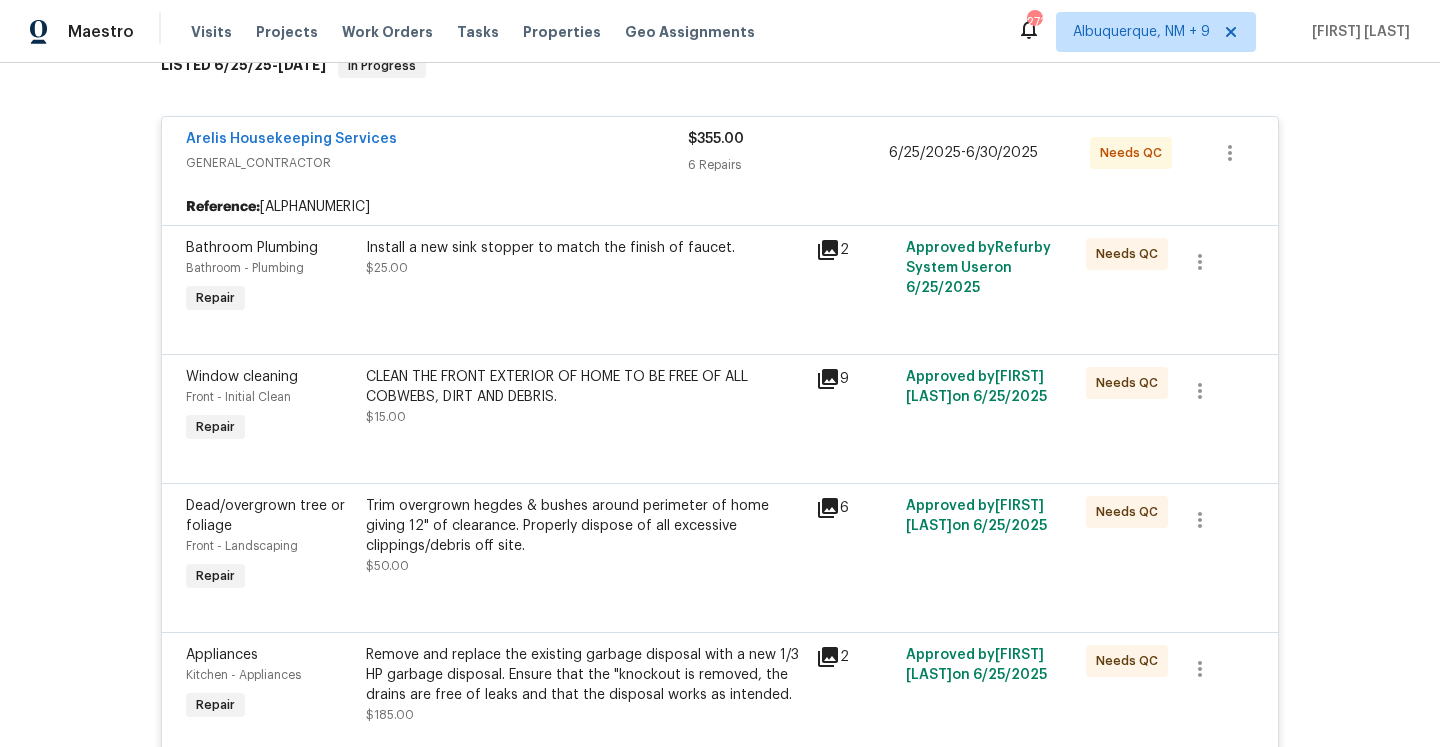 scroll, scrollTop: 306, scrollLeft: 0, axis: vertical 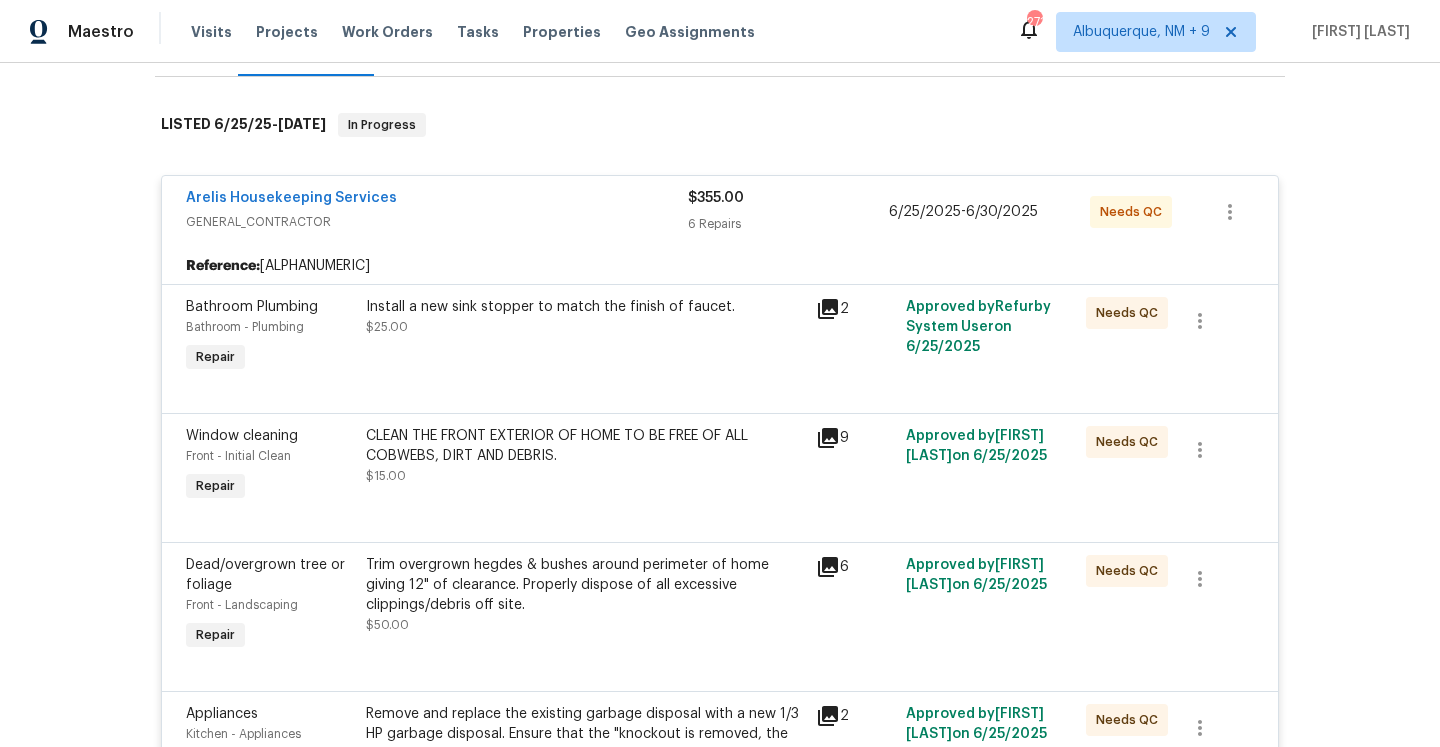 click on "Arelis Housekeeping Services" at bounding box center (437, 200) 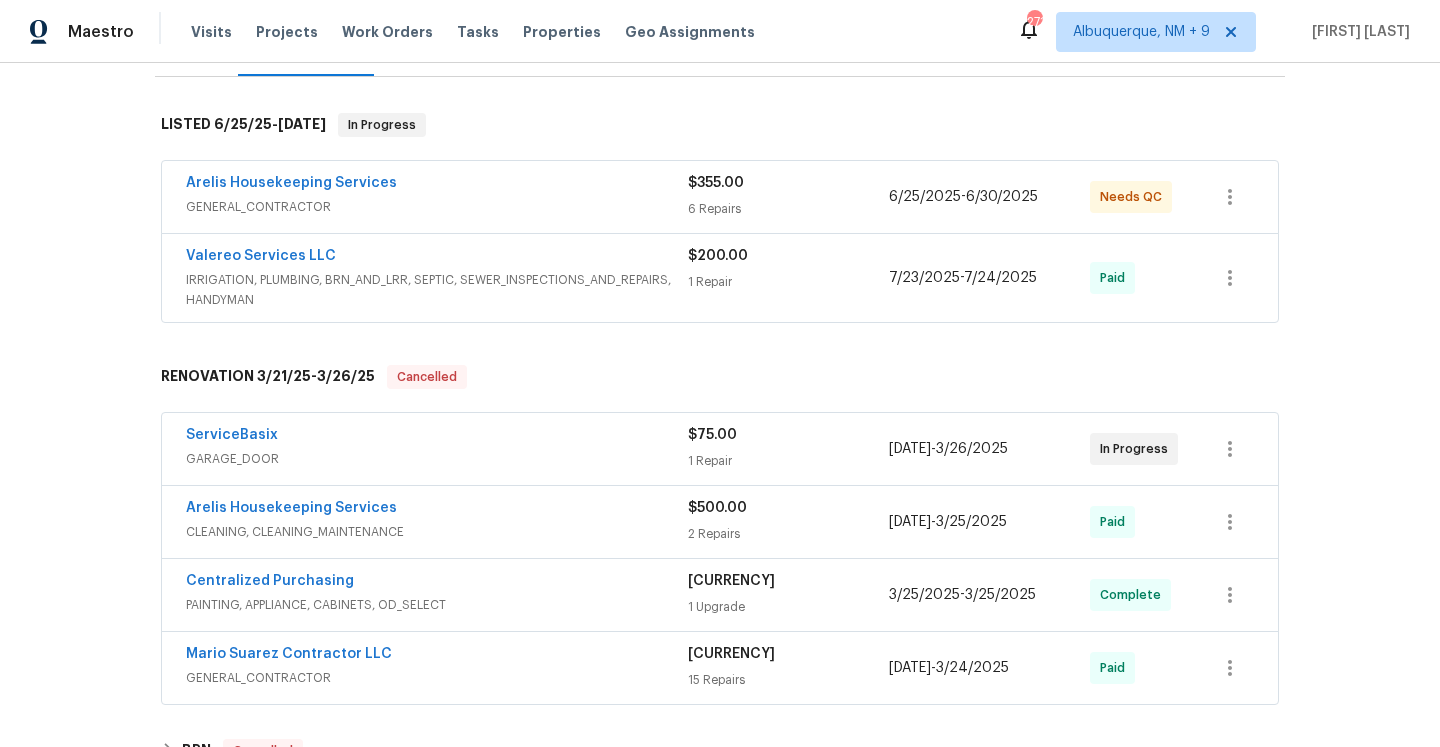 scroll, scrollTop: 208, scrollLeft: 0, axis: vertical 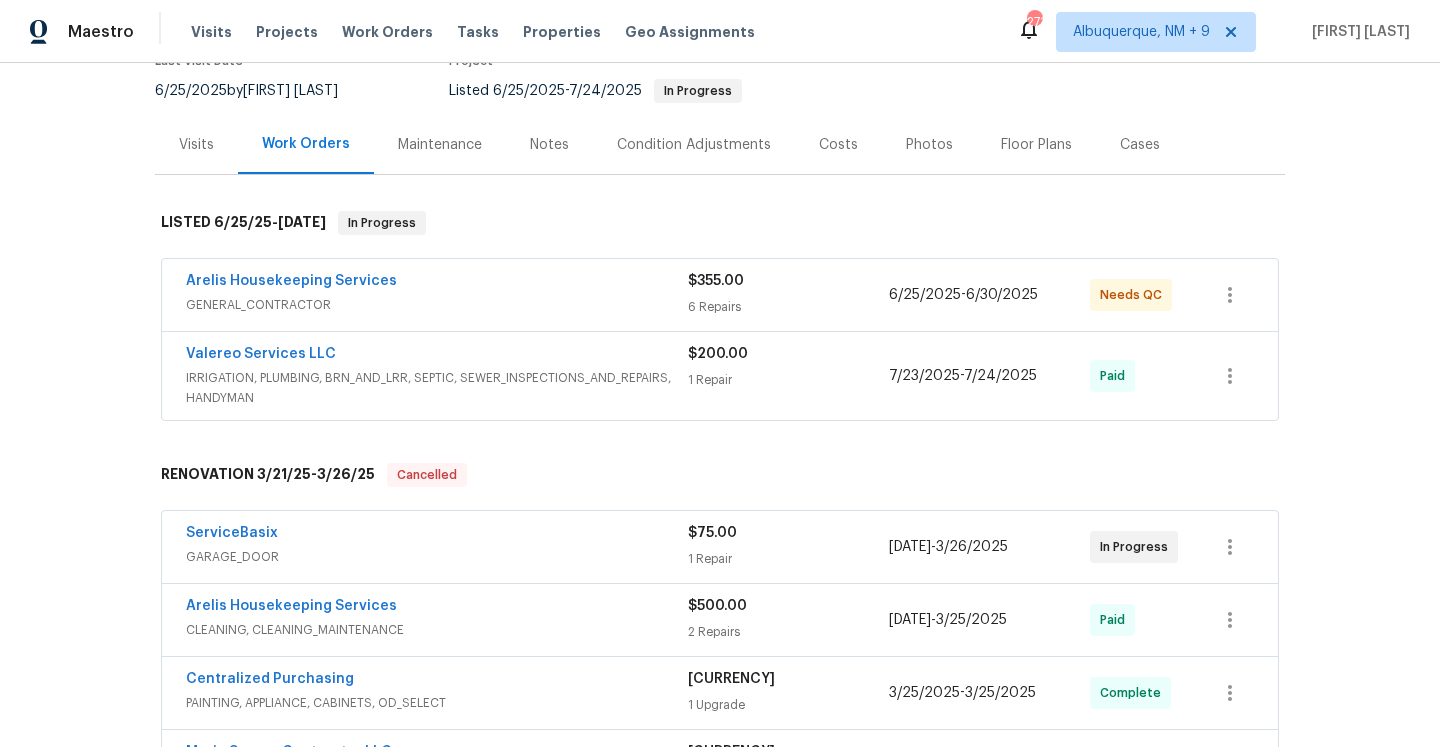 click on "Back to all projects 1705 Arbor Knot Dr, Kyle, TX 78640 3 Beds | 3 1/2 Baths | Total: 1734 ft² | Above Grade: 1734 ft² | Basement Finished: N/A | 2017 Not seen today Mark Seen Actions Last Visit Date 6/25/2025  by  Anthony Aponte   Project Listed   6/25/2025  -  7/24/2025 In Progress Visits Work Orders Maintenance Notes Condition Adjustments Costs Photos Floor Plans Cases LISTED   6/25/25  -  7/24/25 In Progress Arelis Housekeeping Services GENERAL_CONTRACTOR $355.00 6 Repairs 6/25/2025  -  6/30/2025 Needs QC Valereo Services LLC IRRIGATION, PLUMBING, BRN_AND_LRR, SEPTIC, SEWER_INSPECTIONS_AND_REPAIRS, HANDYMAN $200.00 1 Repair 7/23/2025  -  7/24/2025 Paid RENOVATION   3/21/25  -  3/26/25 Cancelled ServiceBasix GARAGE_DOOR $75.00 1 Repair 3/21/2025  -  3/26/2025 In Progress Arelis Housekeeping Services CLEANING, CLEANING_MAINTENANCE $500.00 2 Repairs 3/21/2025  -  3/25/2025 Paid Centralized Purchasing PAINTING, APPLIANCE, CABINETS, OD_SELECT $1,560.67 1 Upgrade 3/25/2025  -  3/25/2025 Complete $3,756.80  -" at bounding box center (720, 493) 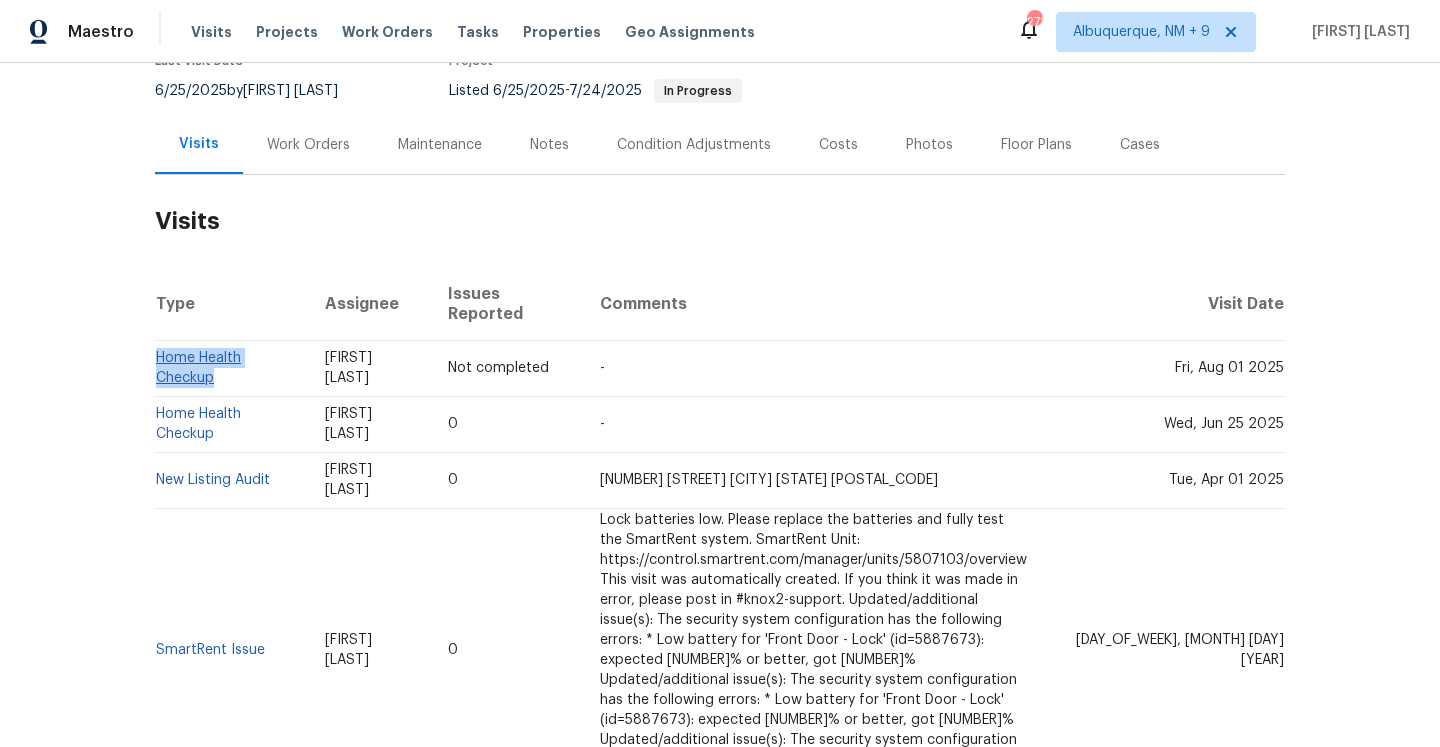 drag, startPoint x: 313, startPoint y: 338, endPoint x: 158, endPoint y: 326, distance: 155.46382 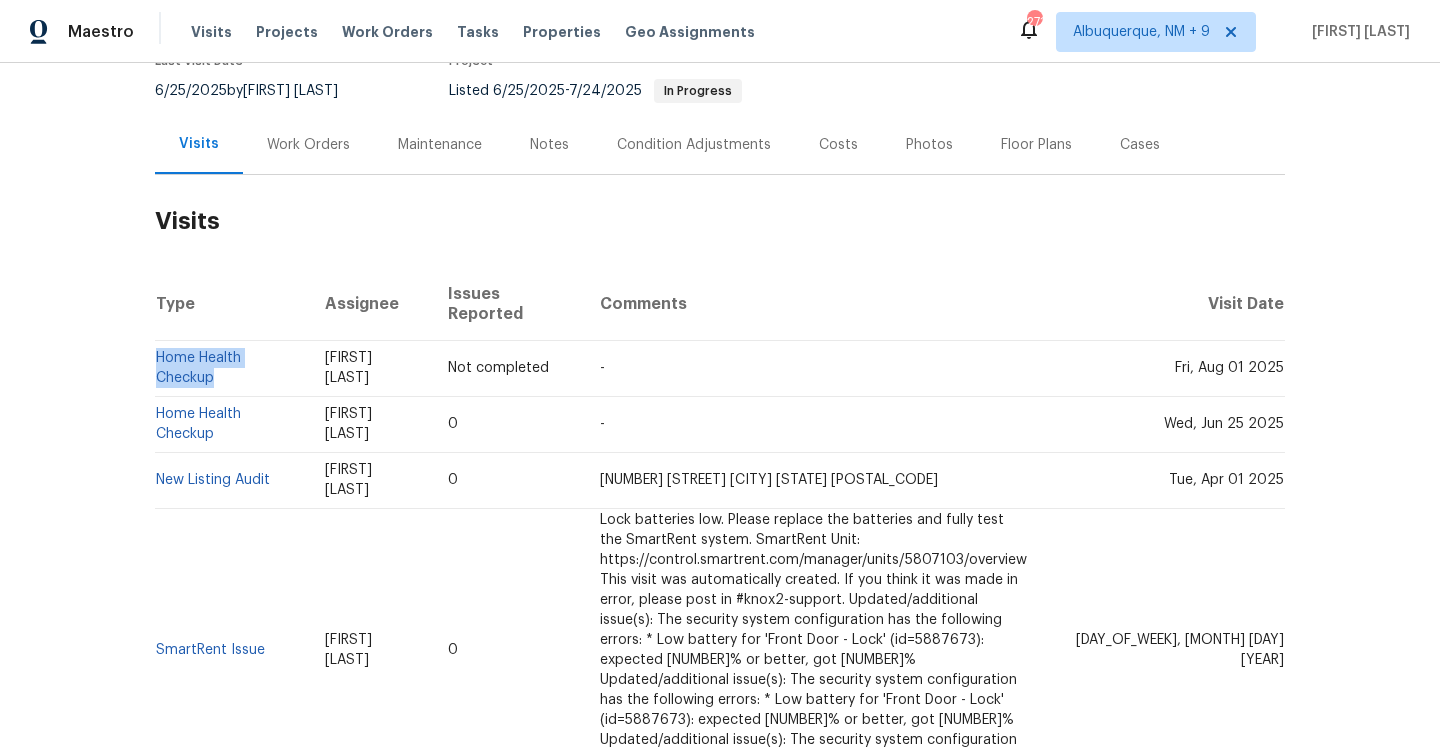 copy on "Home Health Checkup" 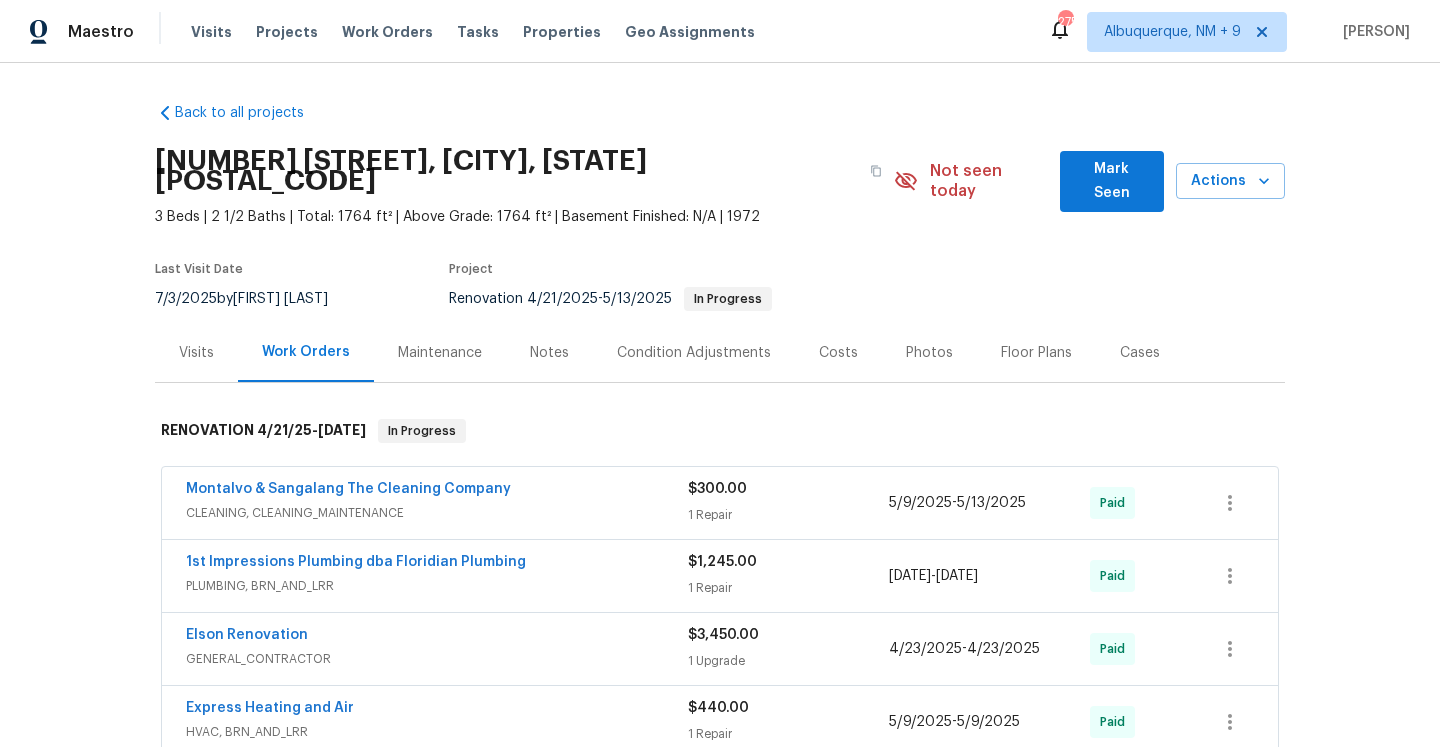 scroll, scrollTop: 0, scrollLeft: 0, axis: both 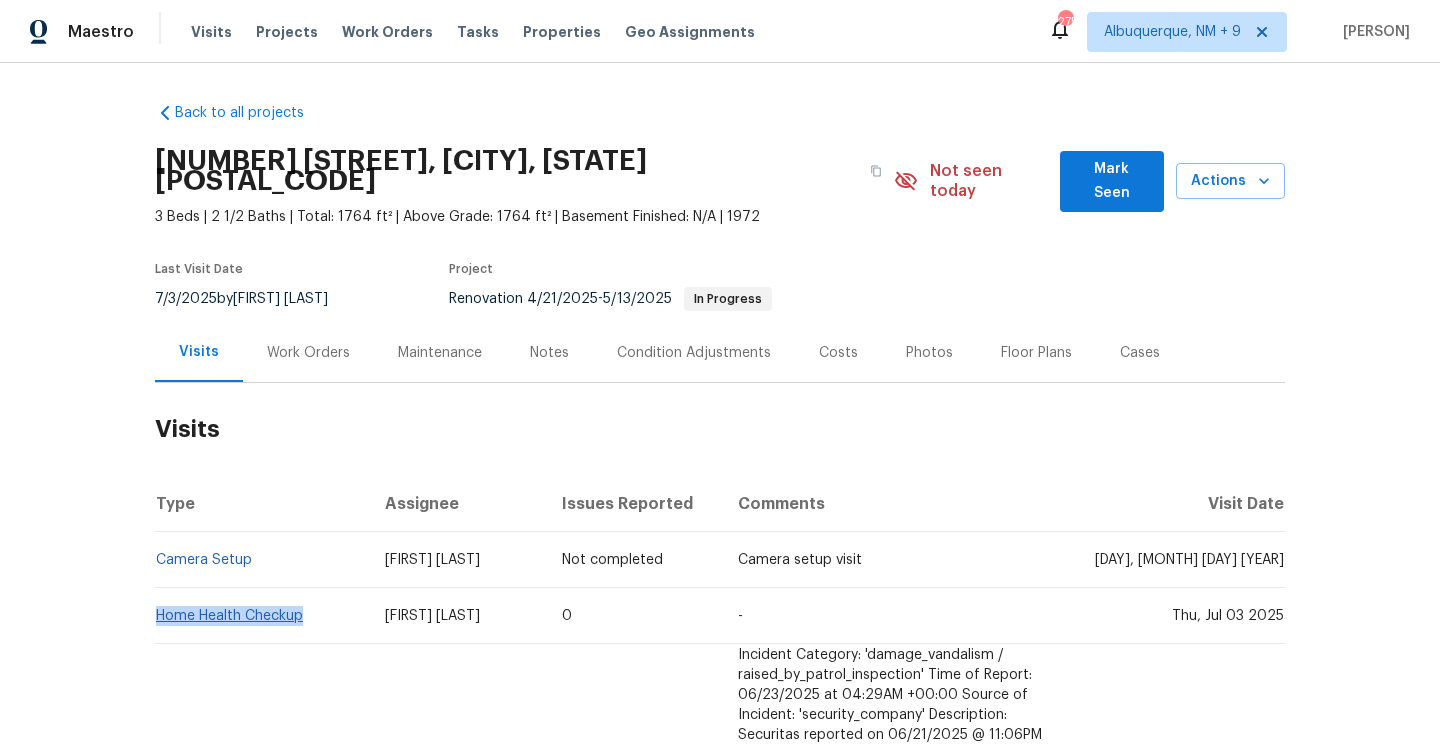 drag, startPoint x: 322, startPoint y: 599, endPoint x: 157, endPoint y: 595, distance: 165.04848 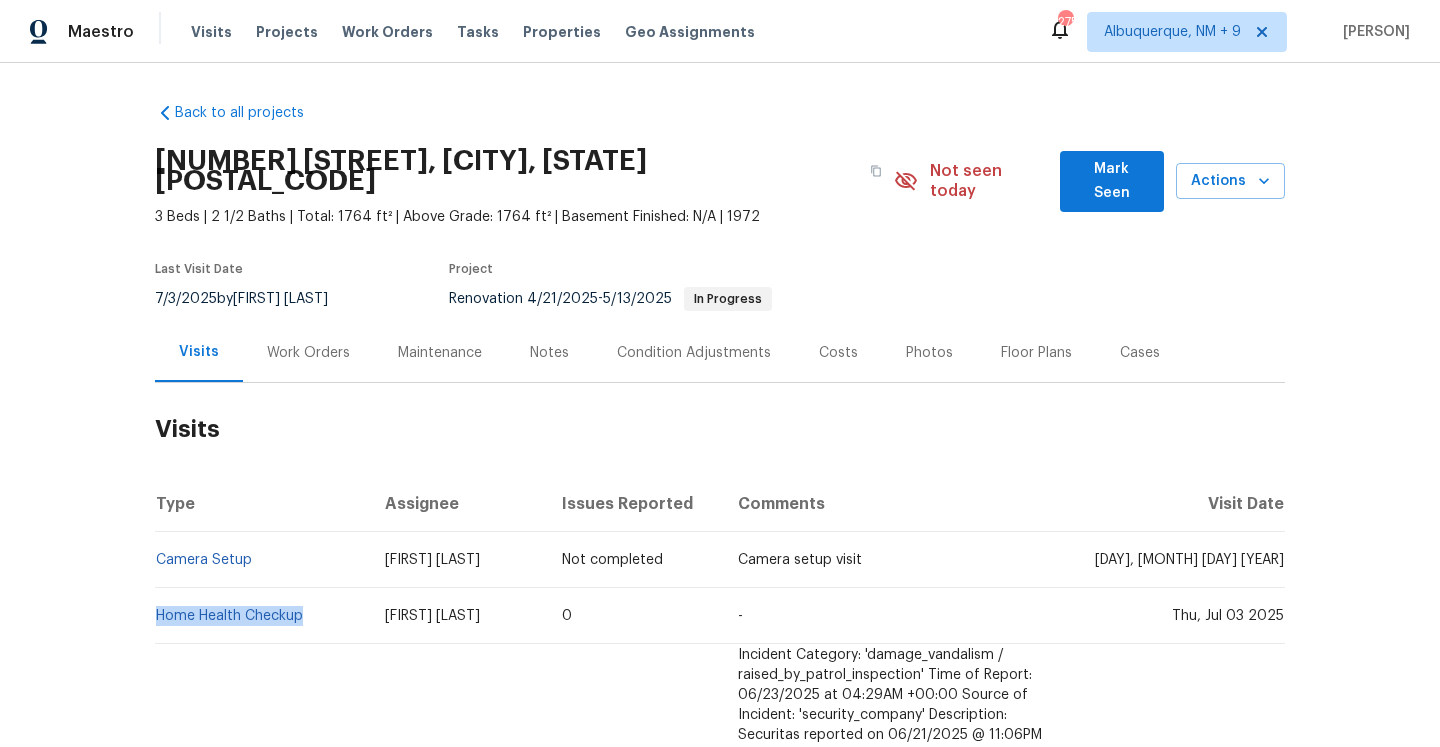copy on "Home Health Checkup" 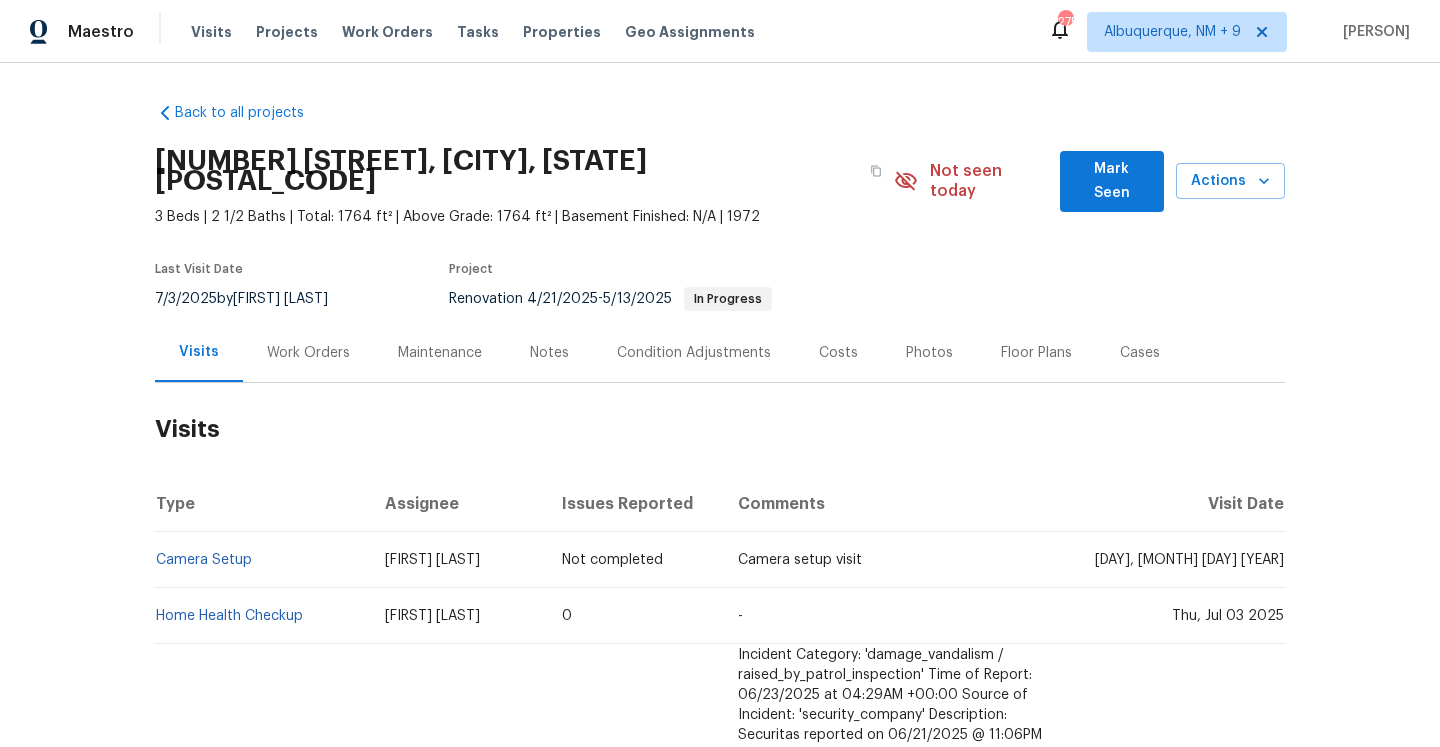 click on "Work Orders" at bounding box center (308, 352) 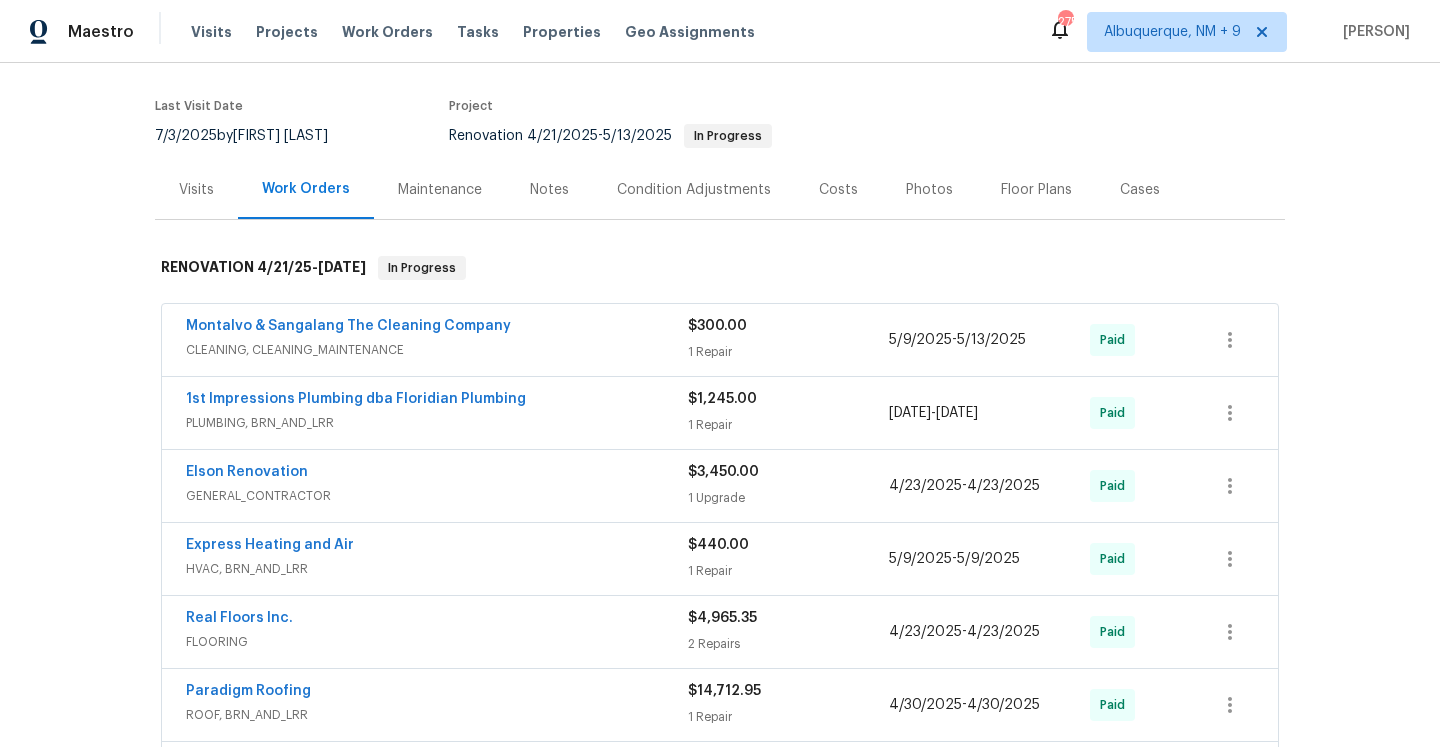 scroll, scrollTop: 22, scrollLeft: 0, axis: vertical 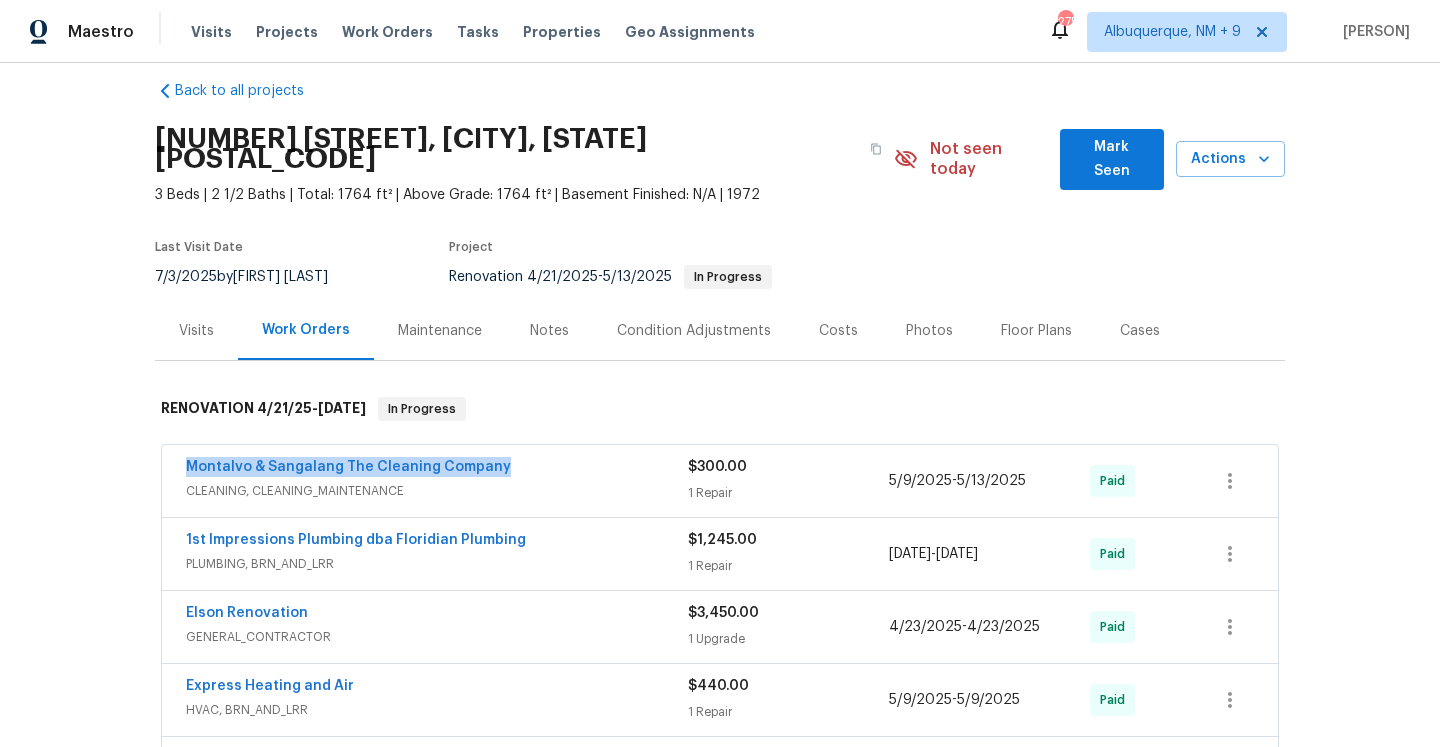 drag, startPoint x: 508, startPoint y: 449, endPoint x: 185, endPoint y: 450, distance: 323.00156 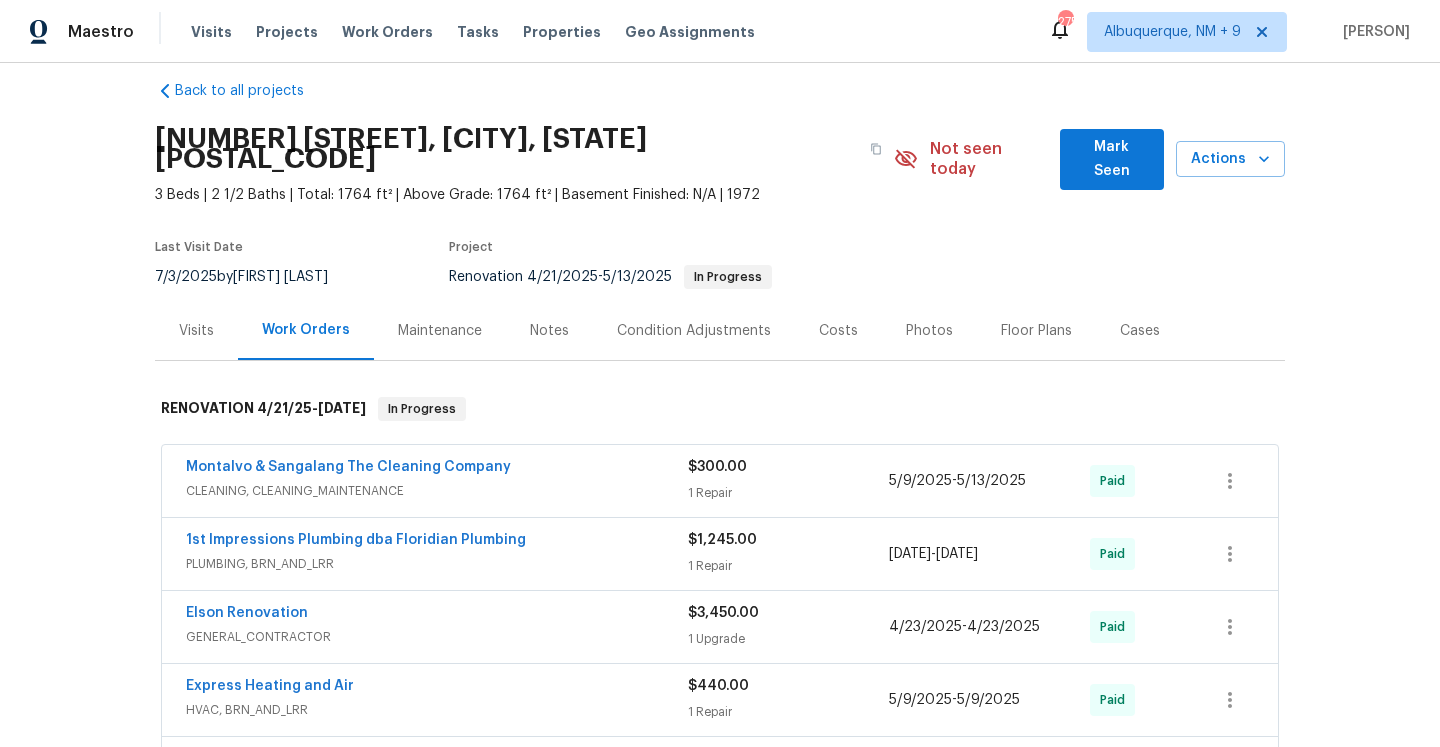 click on "CLEANING, CLEANING_MAINTENANCE" at bounding box center [437, 491] 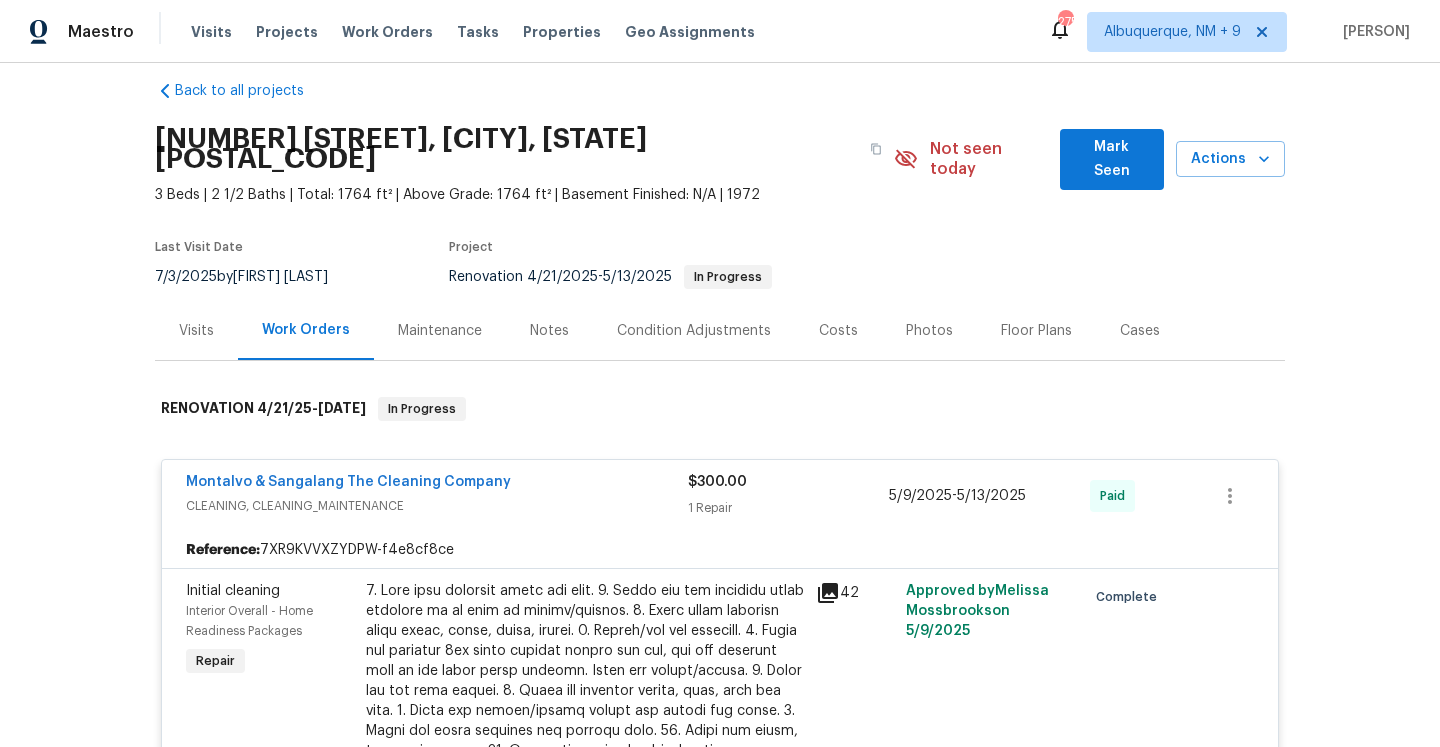 click on "CLEANING, CLEANING_MAINTENANCE" at bounding box center [437, 506] 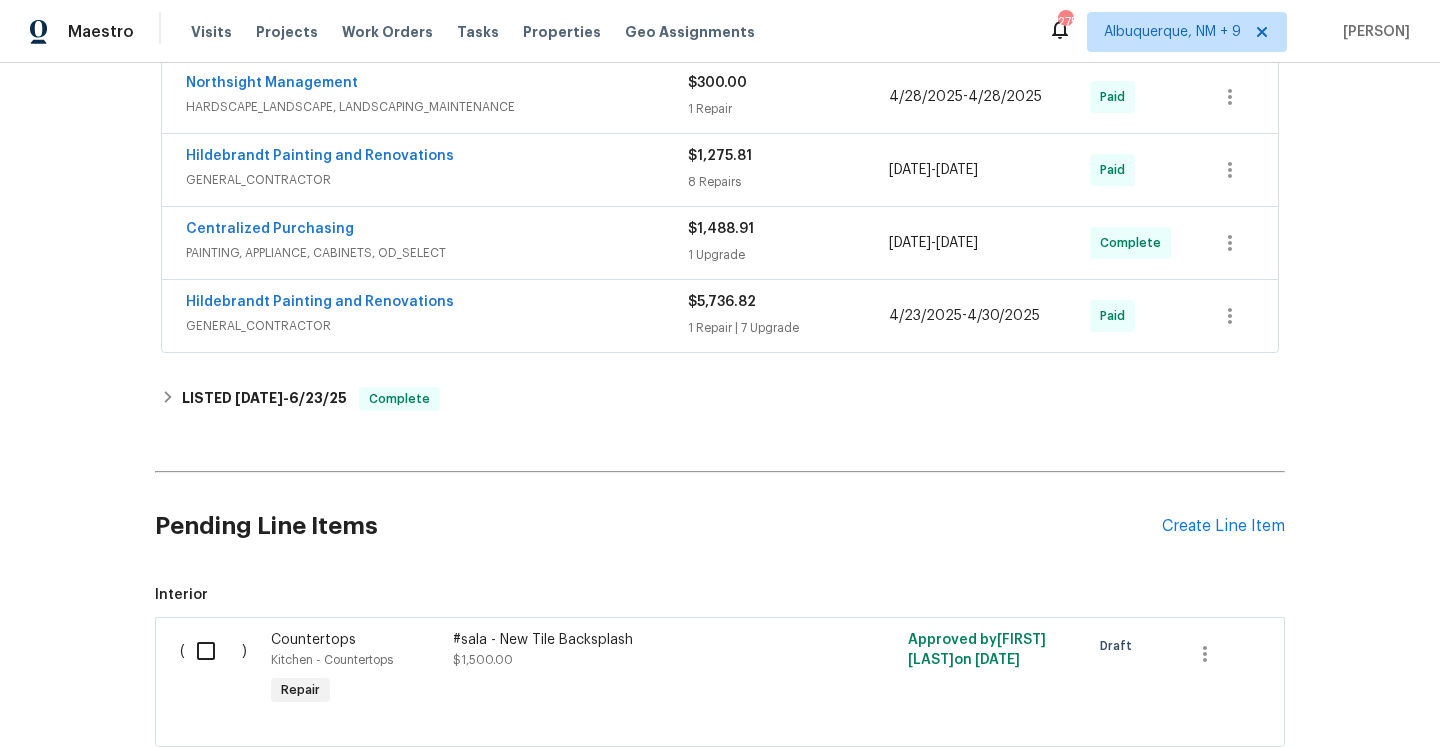 scroll, scrollTop: 993, scrollLeft: 0, axis: vertical 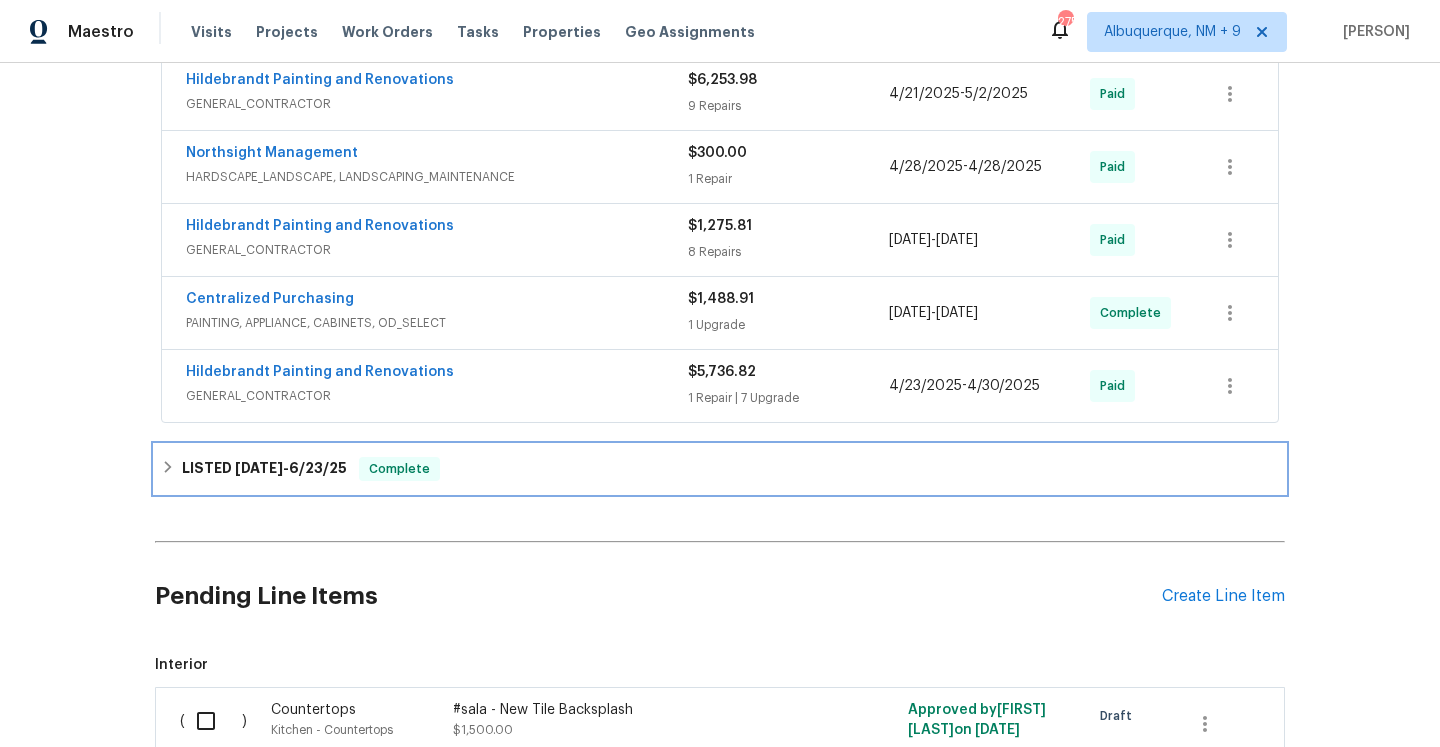 click on "LISTED   [DATE]  -  [DATE] Complete" at bounding box center (720, 469) 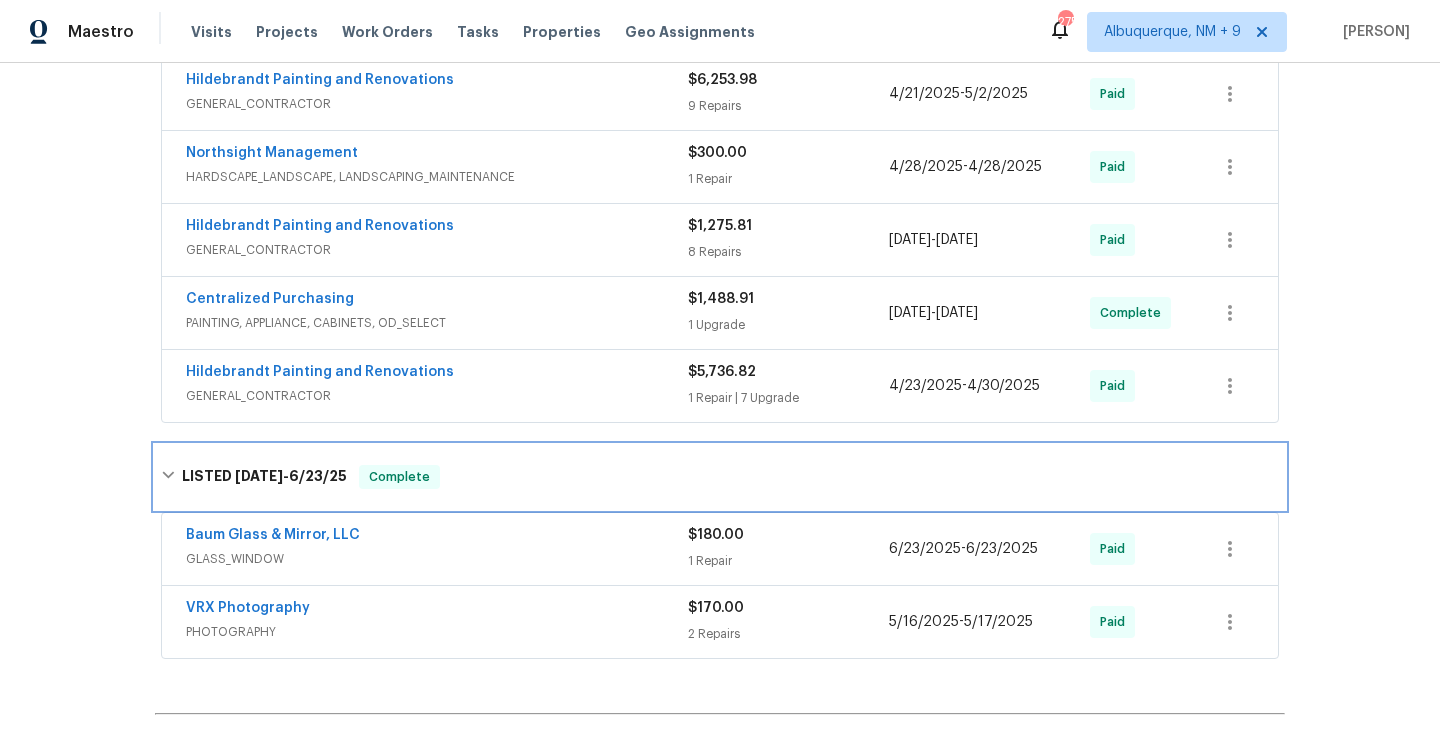 click on "LISTED   [DATE]  -  [DATE] Complete" at bounding box center [720, 477] 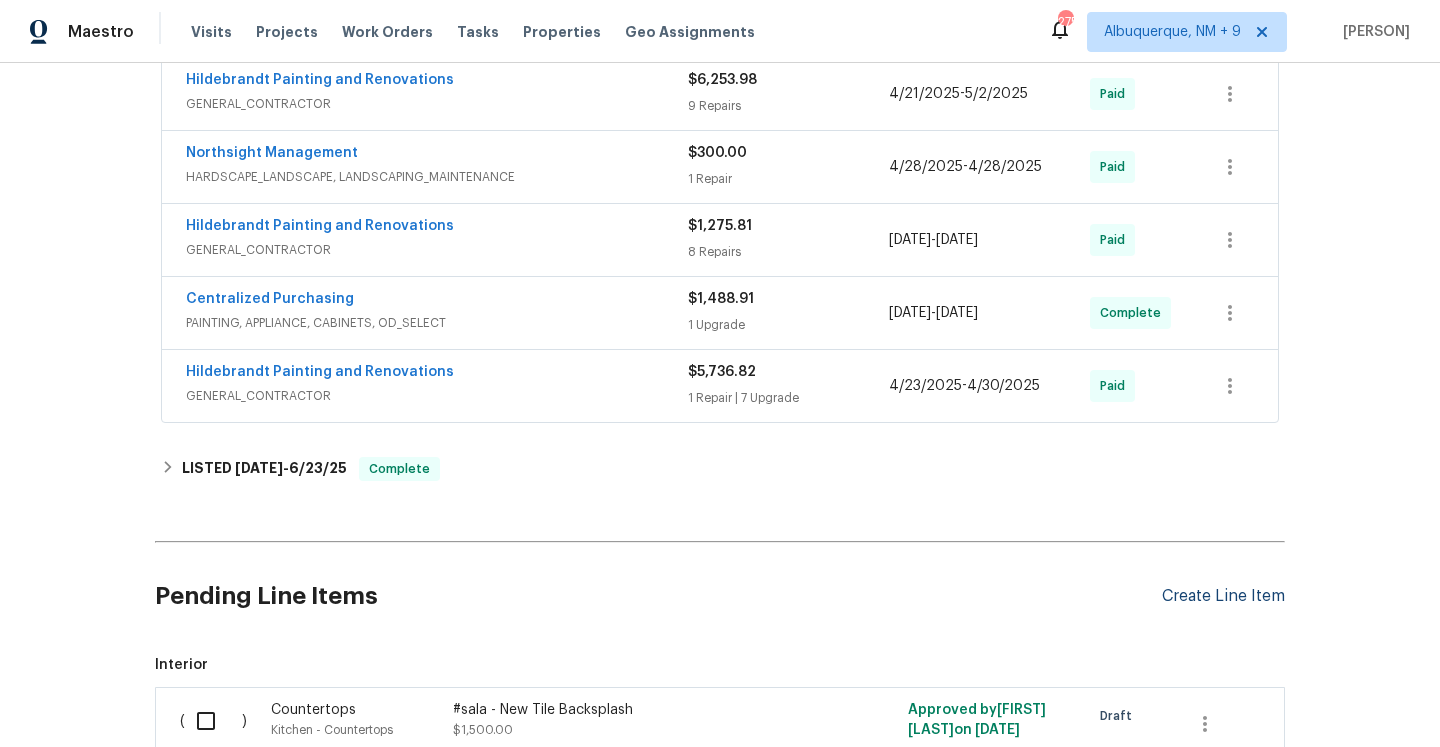 click on "Create Line Item" at bounding box center [1223, 596] 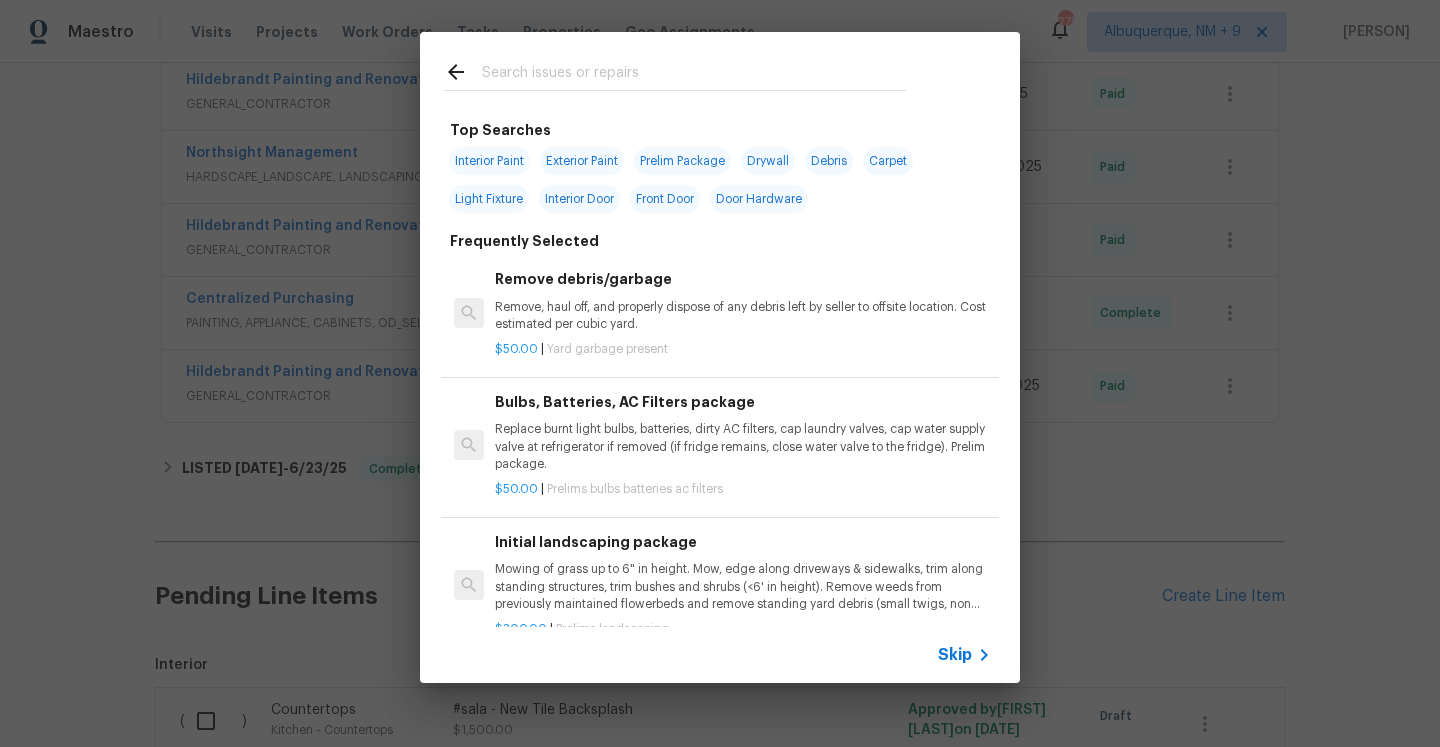 click on "Skip" at bounding box center [967, 655] 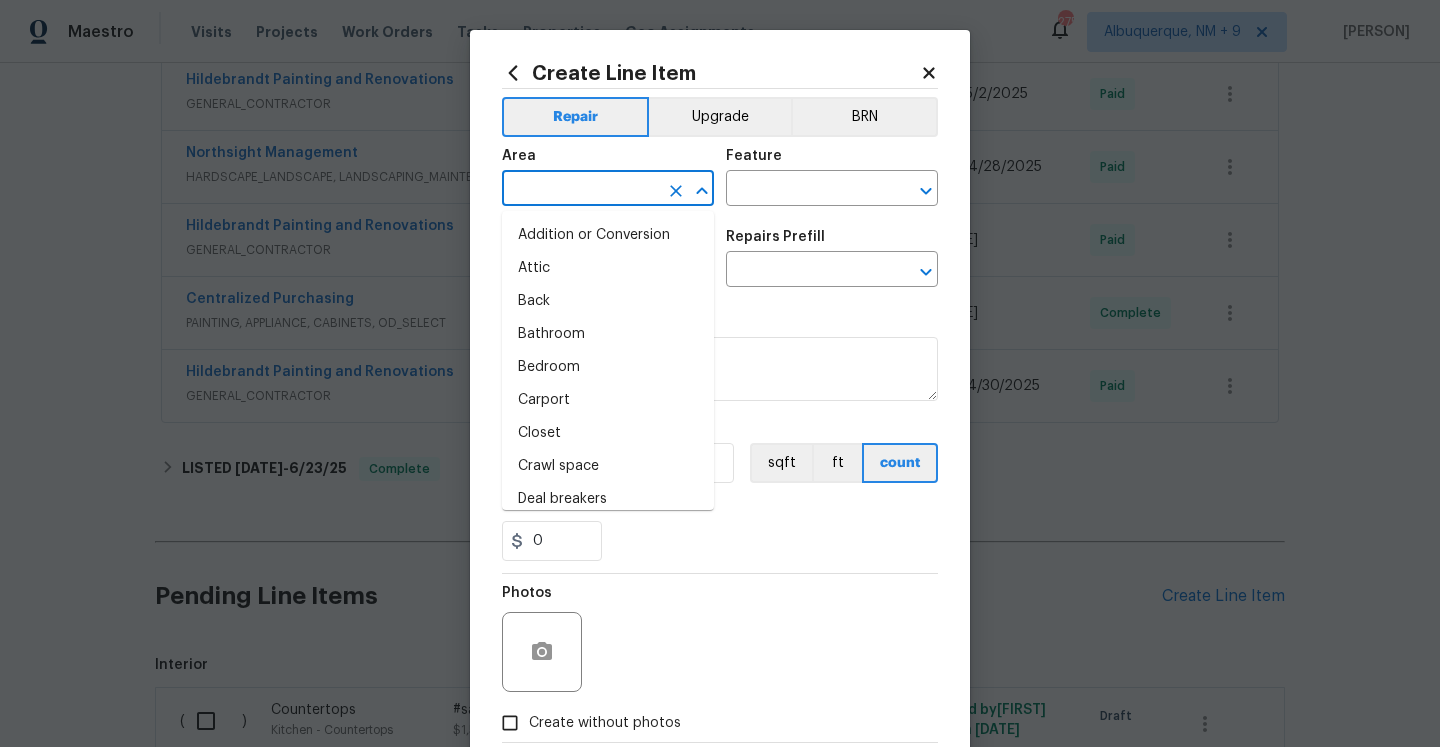 click at bounding box center (580, 190) 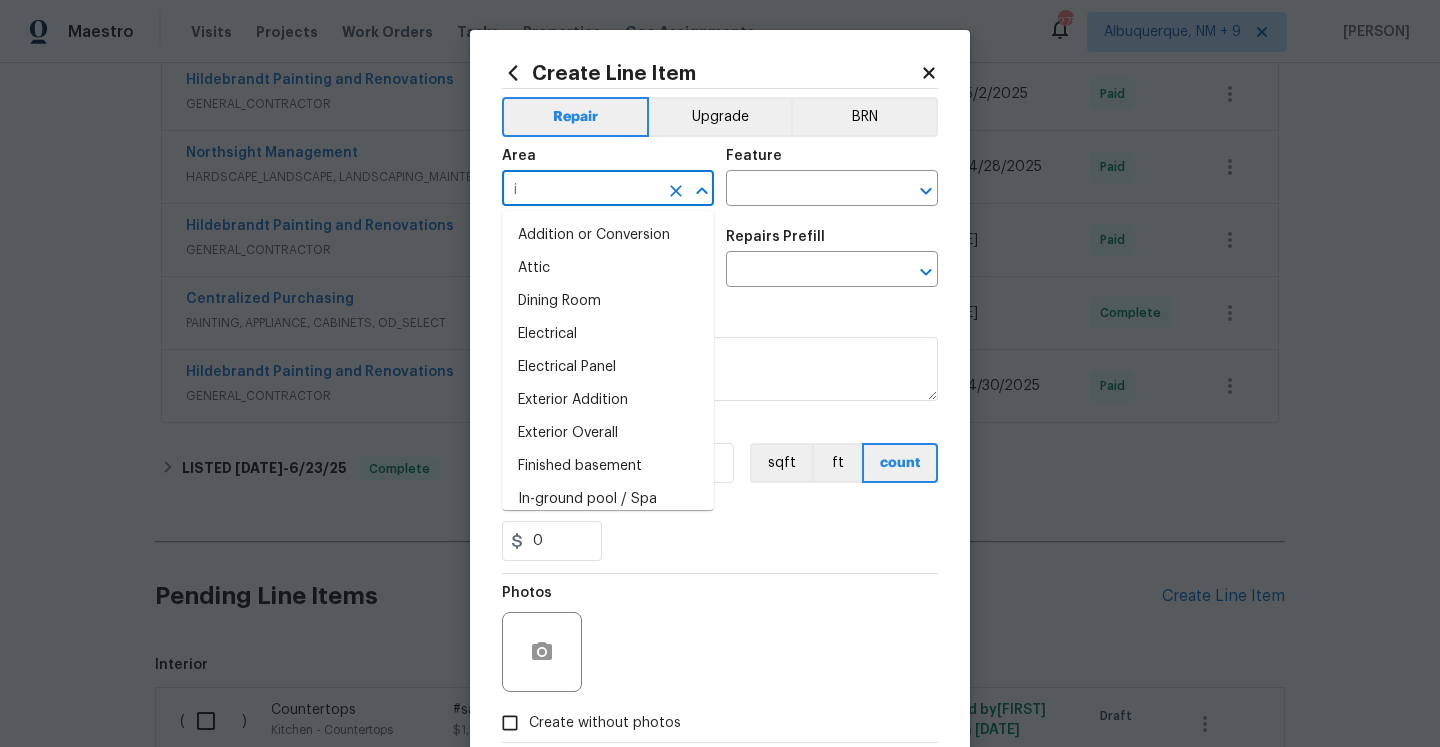 type on "in" 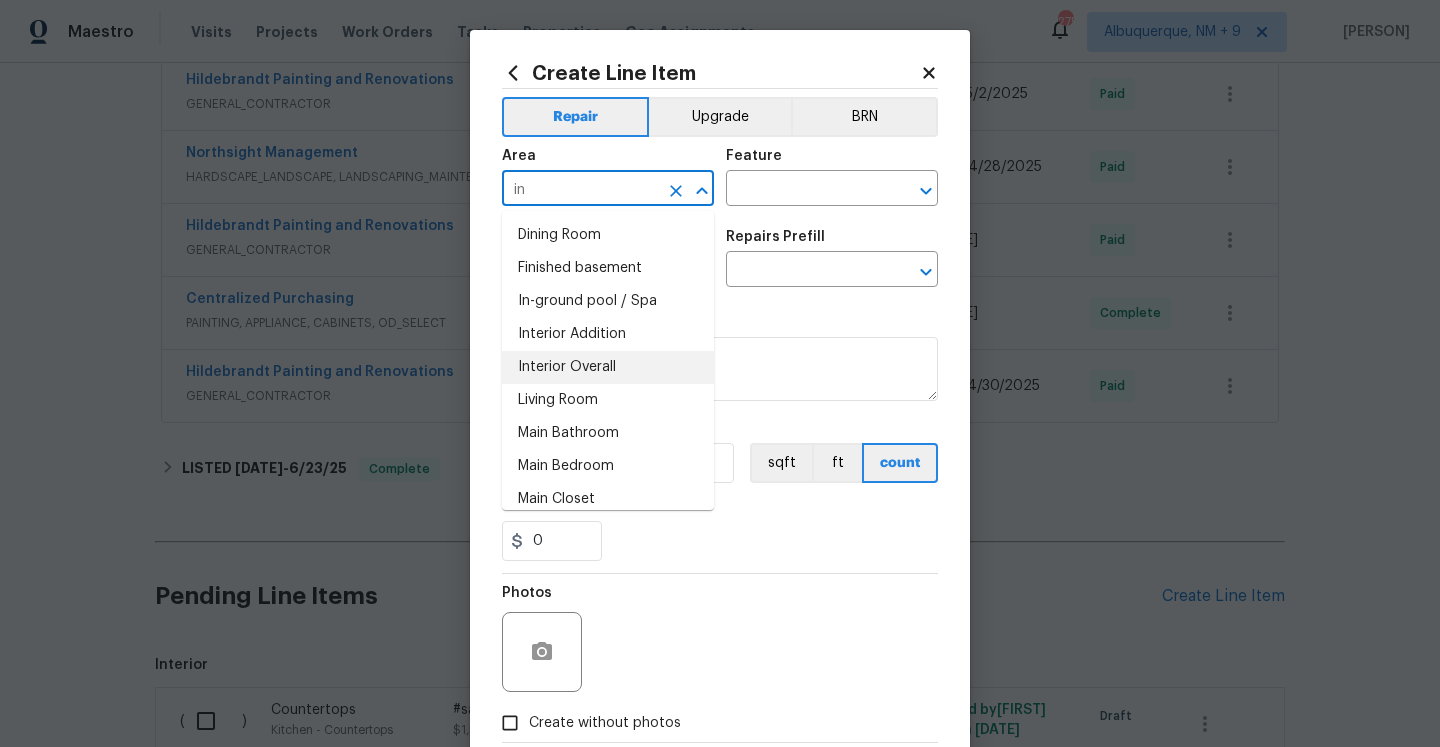 click on "Interior Overall" at bounding box center [608, 367] 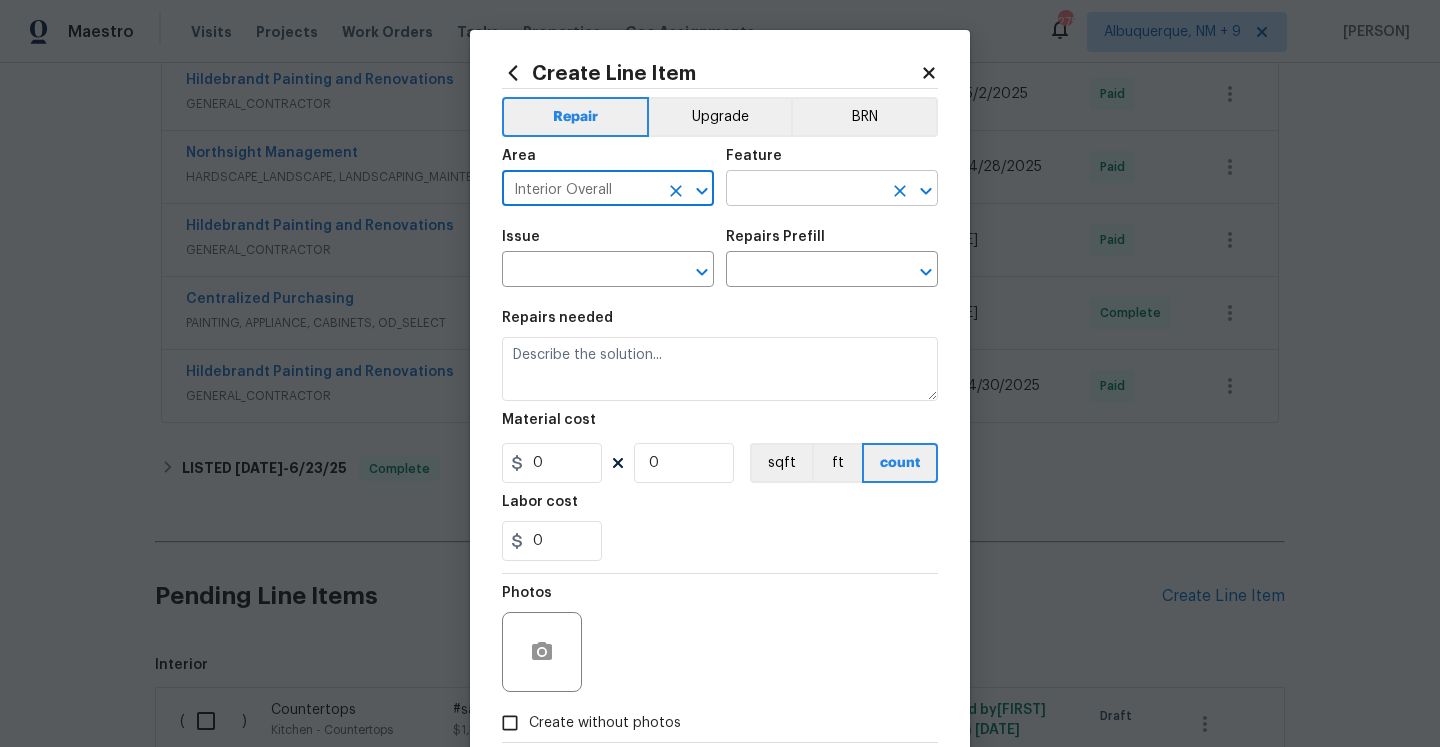 type on "Interior Overall" 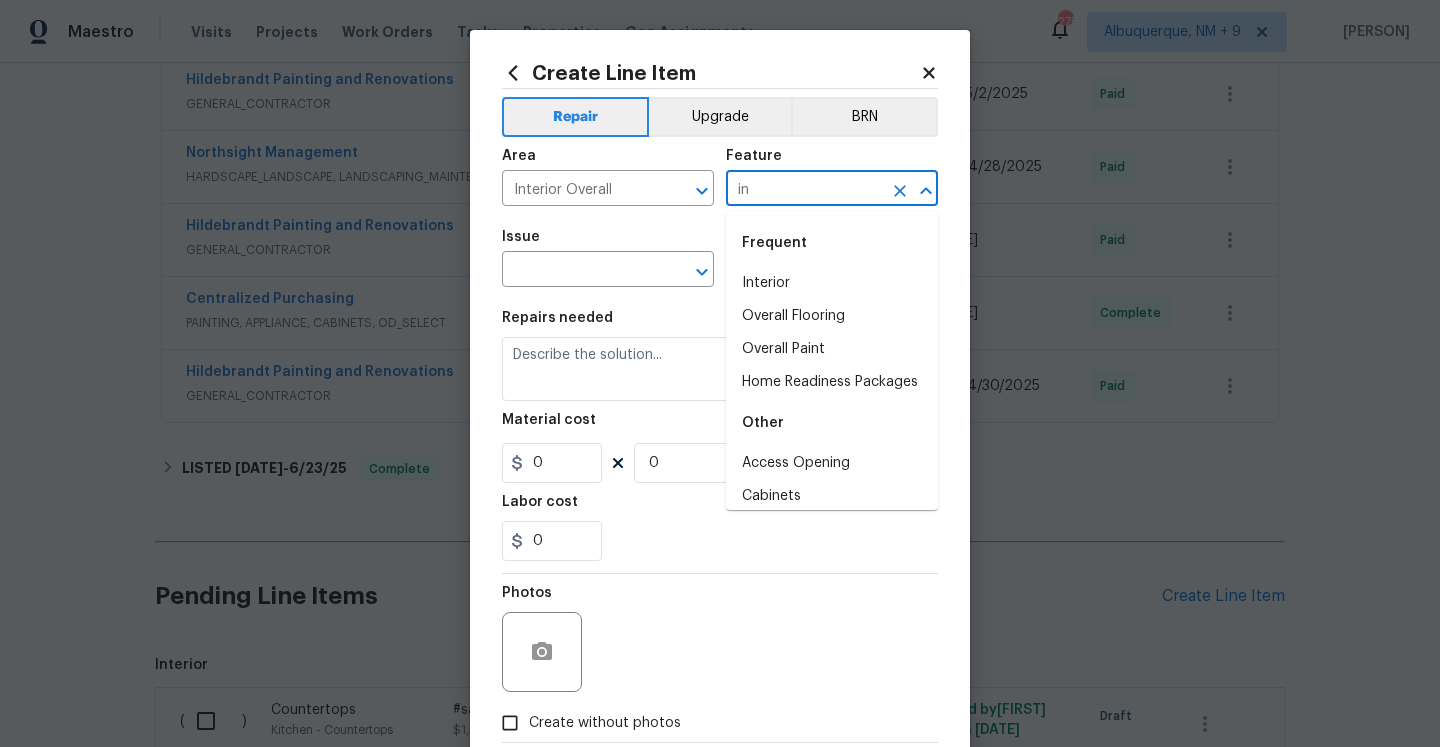 type on "i" 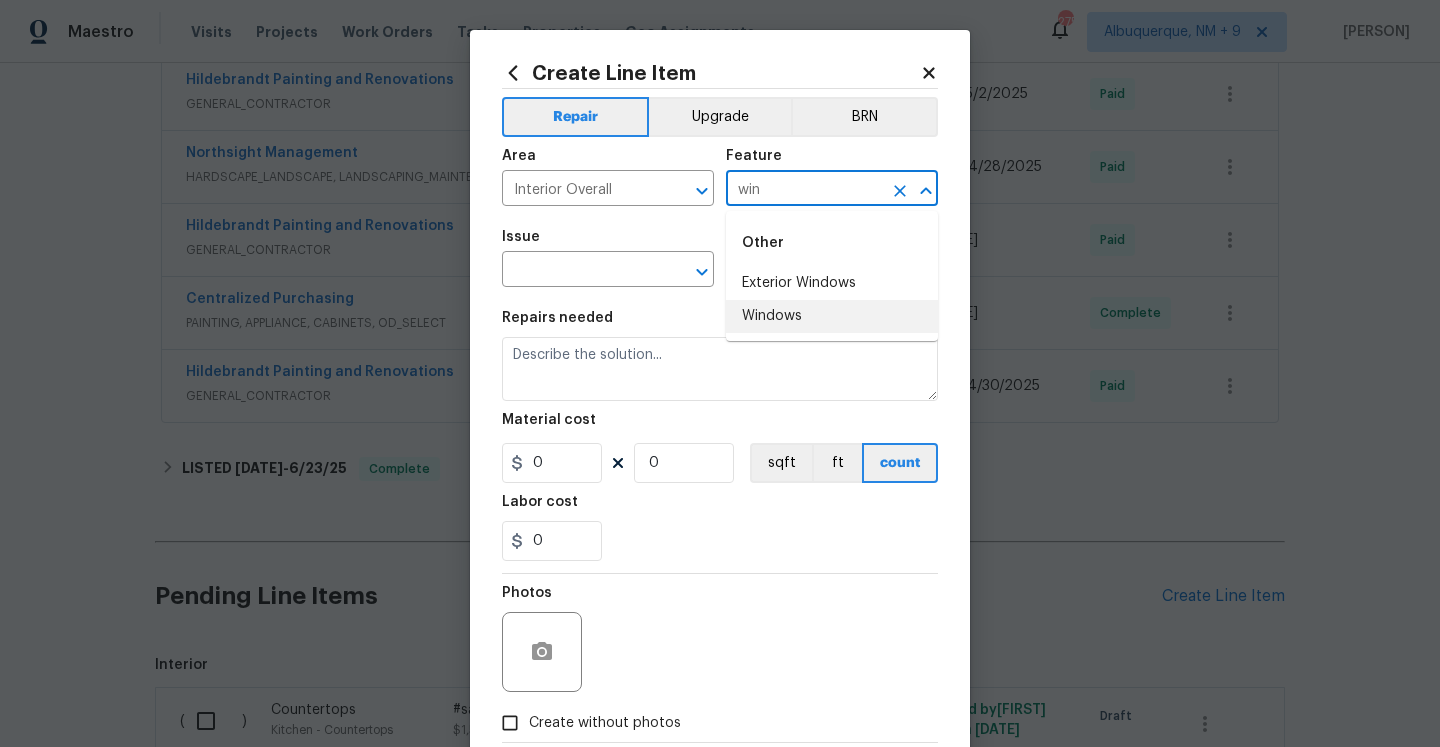 click on "Windows" at bounding box center [832, 316] 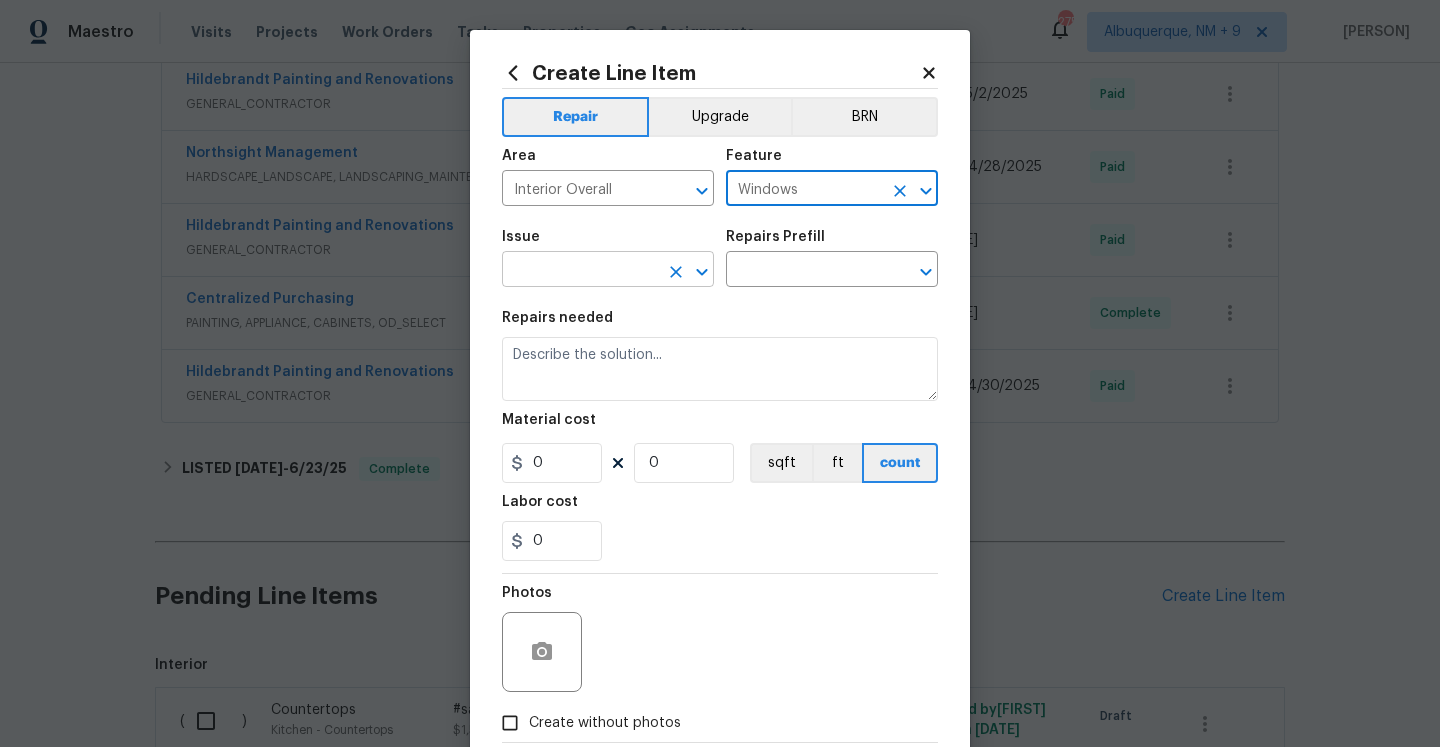 type on "Windows" 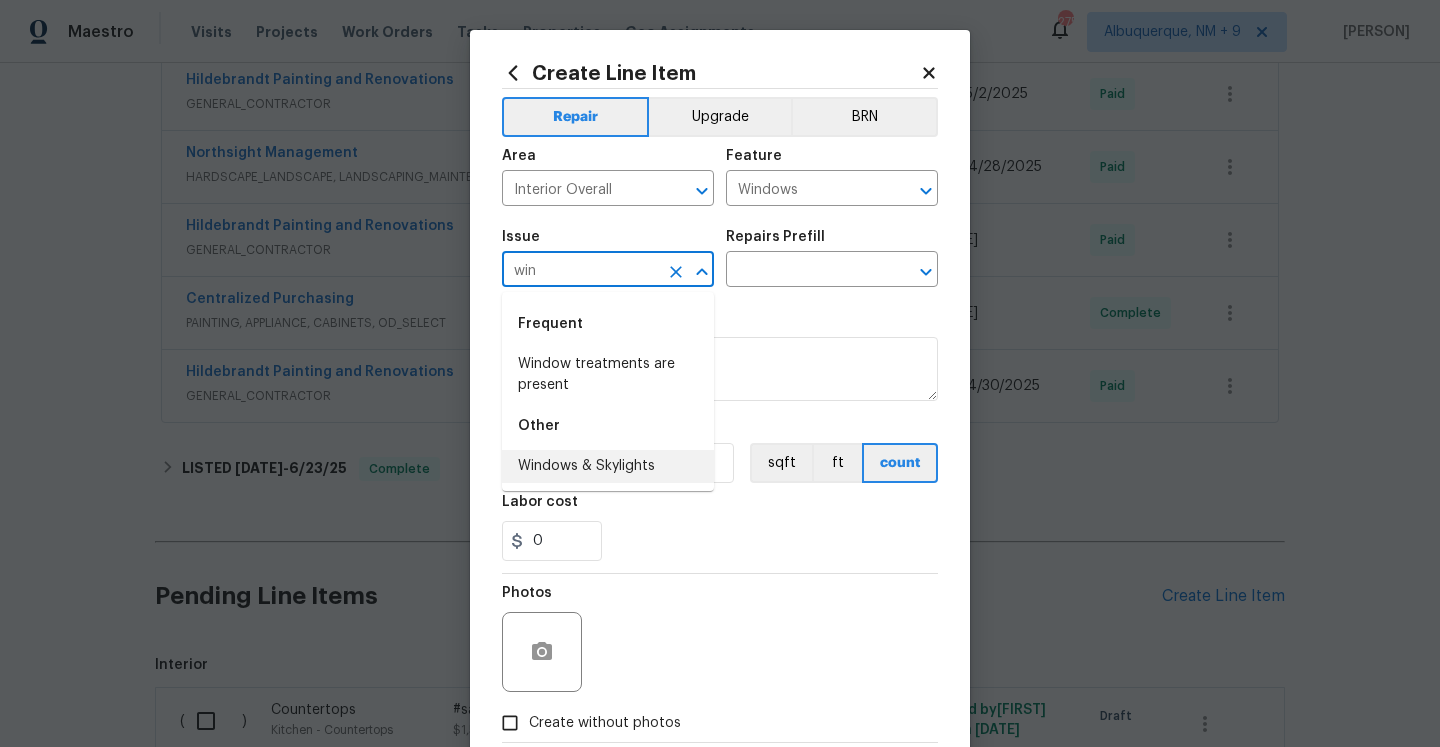 click on "Windows & Skylights" at bounding box center [608, 466] 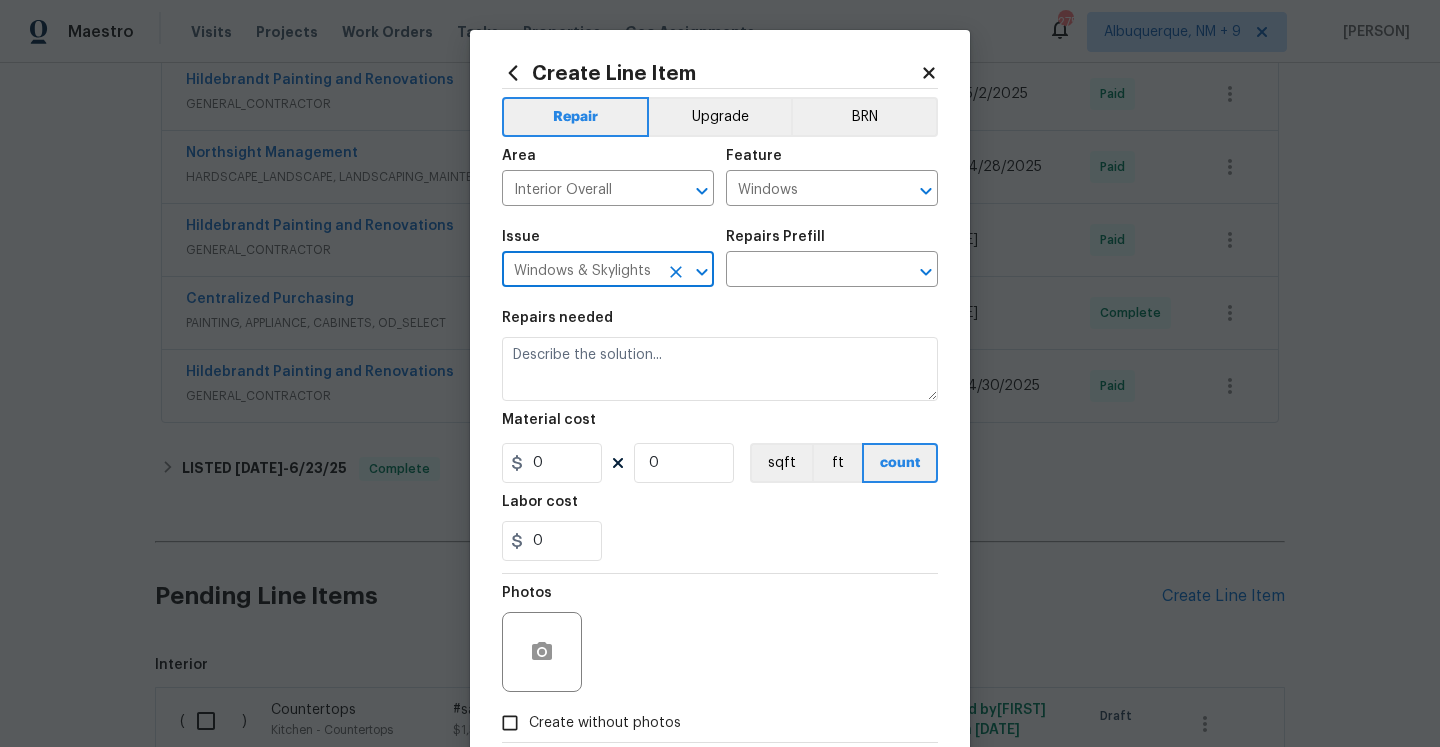 type on "Windows & Skylights" 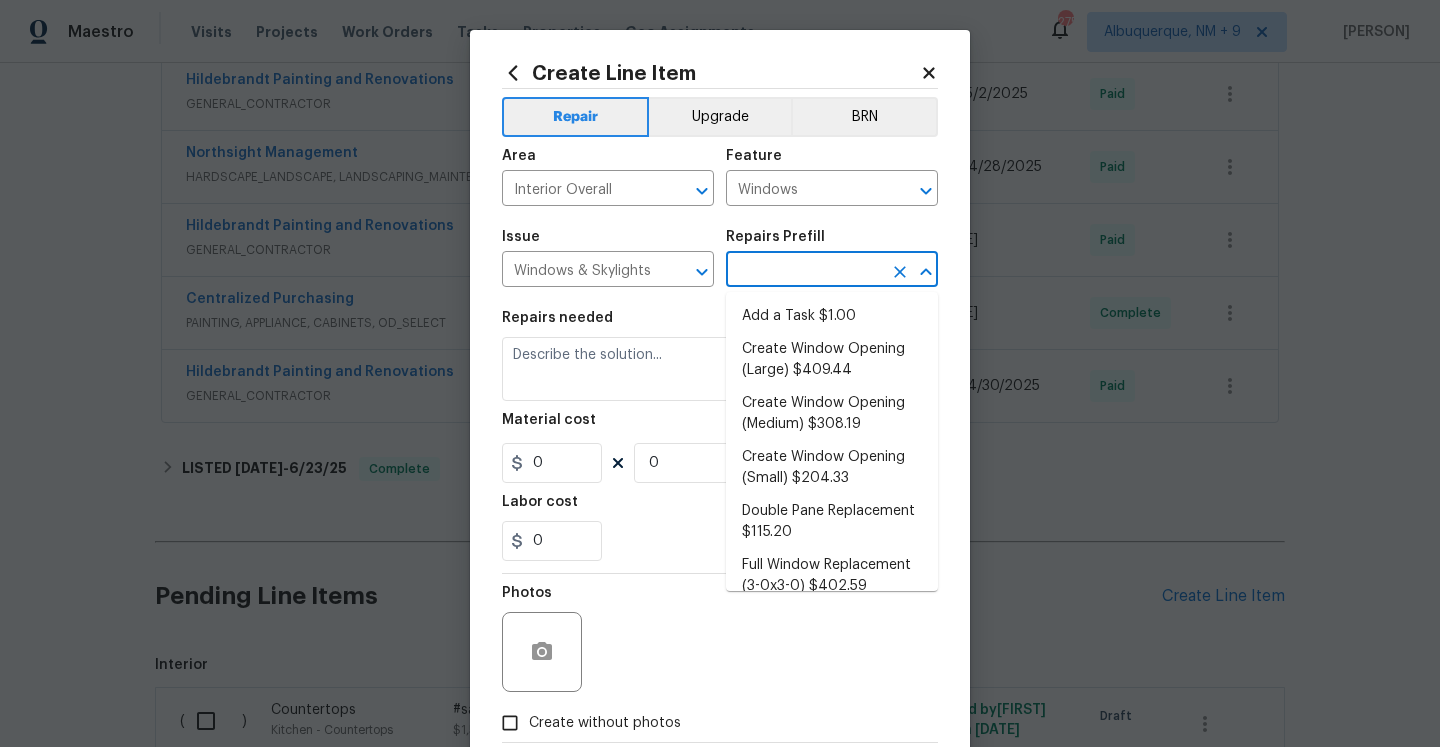 click at bounding box center [804, 271] 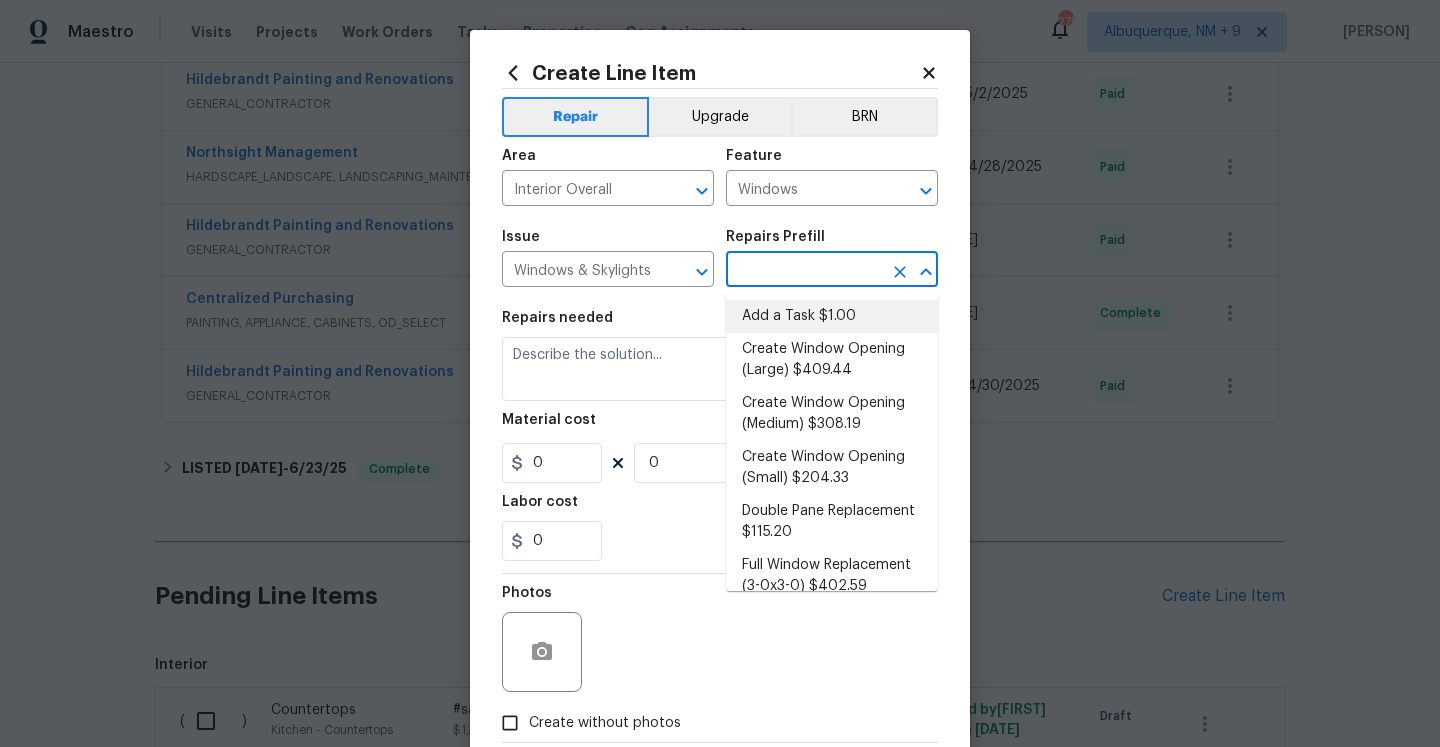 click on "Add a Task $1.00" at bounding box center (832, 316) 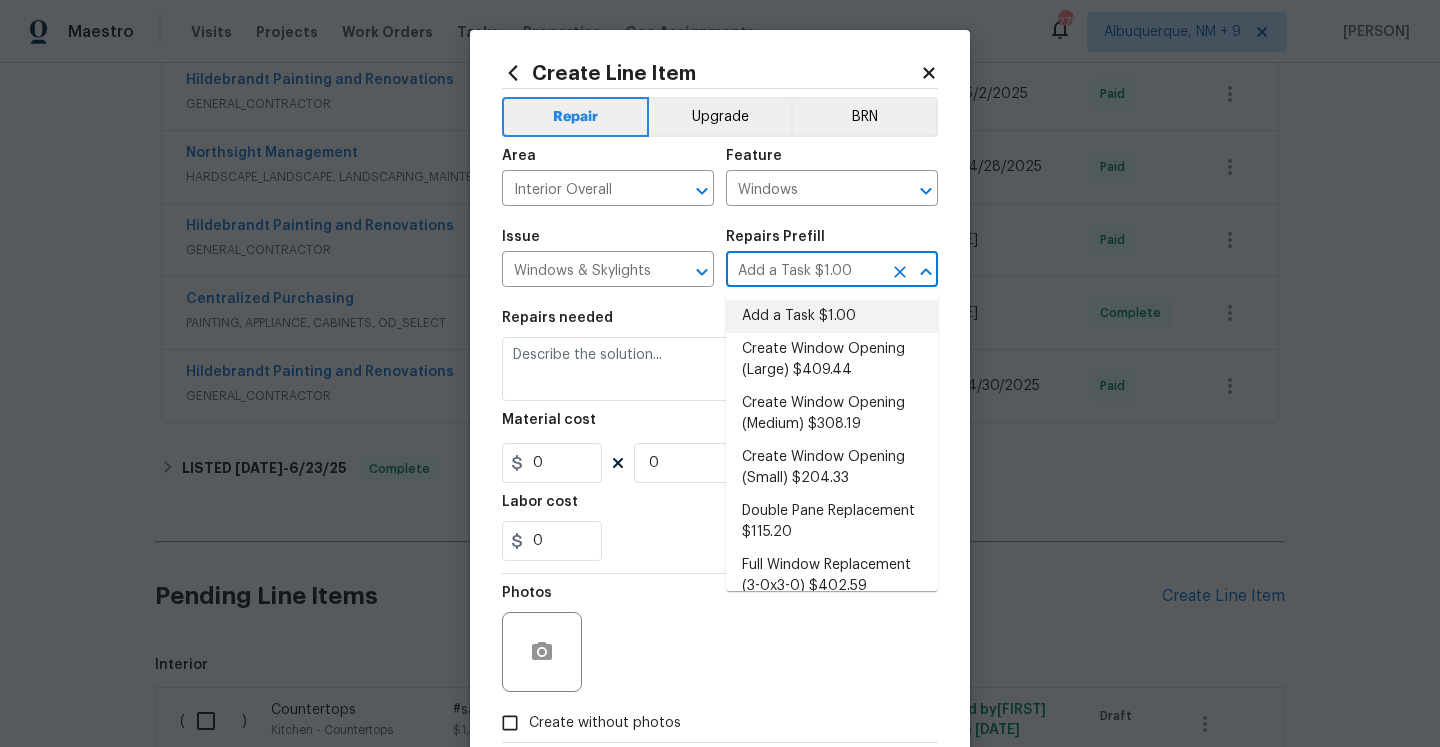 type on "HPM to detail" 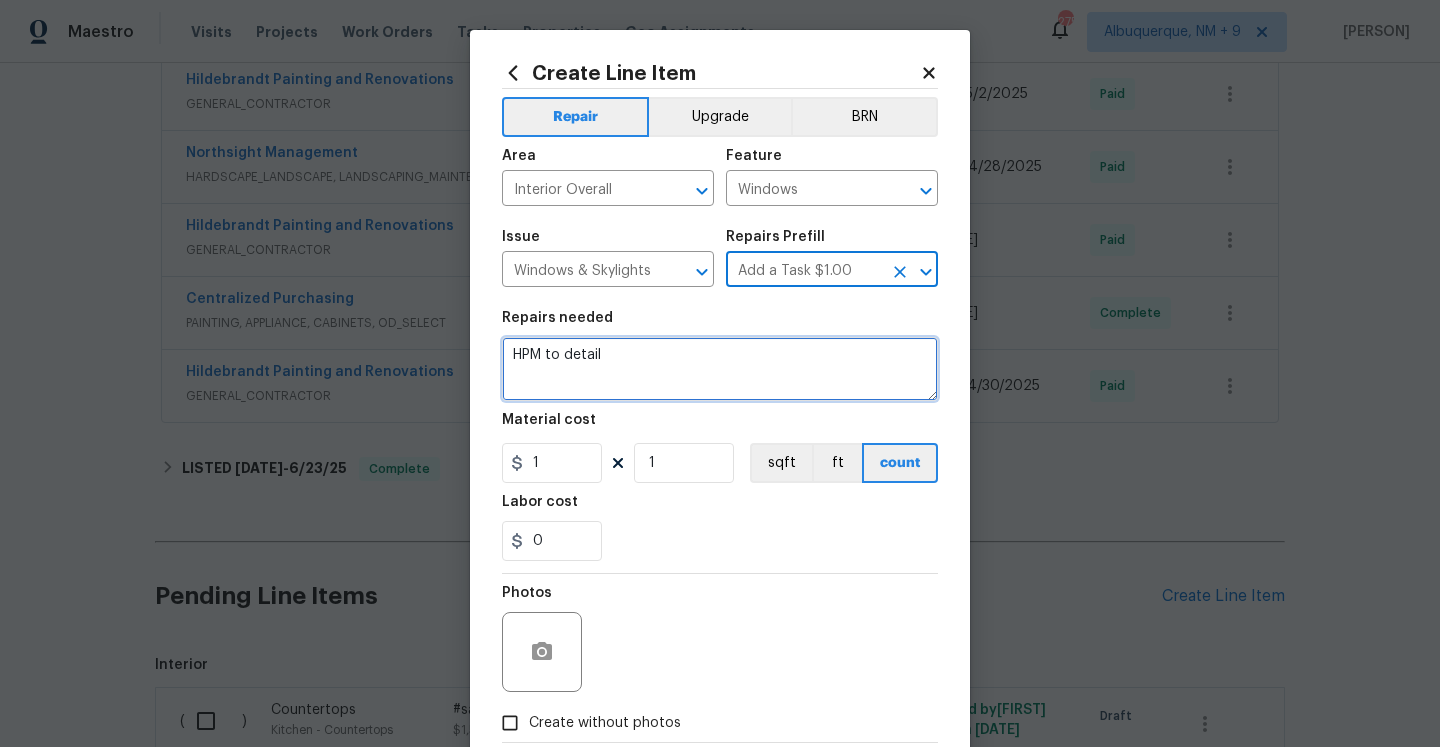 click on "HPM to detail" at bounding box center [720, 369] 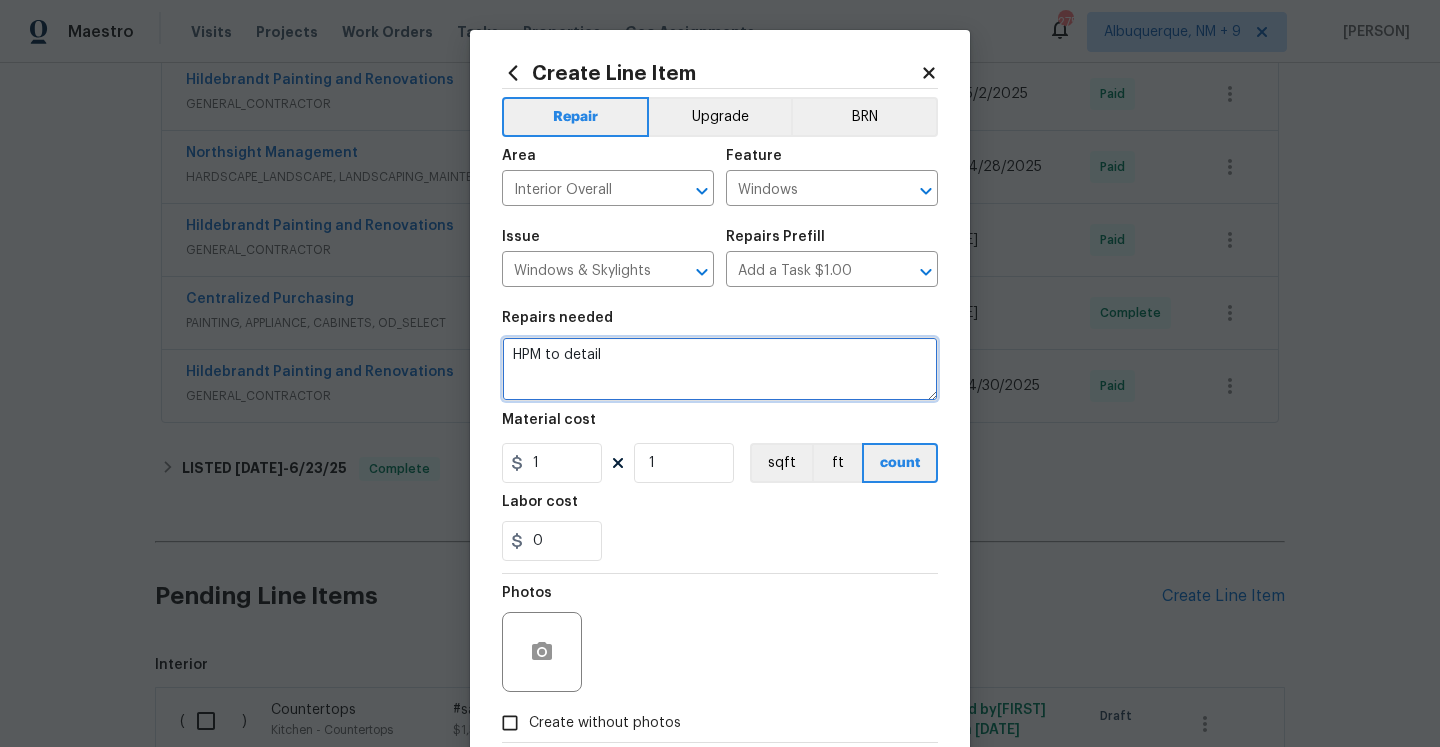 click on "HPM to detail" at bounding box center (720, 369) 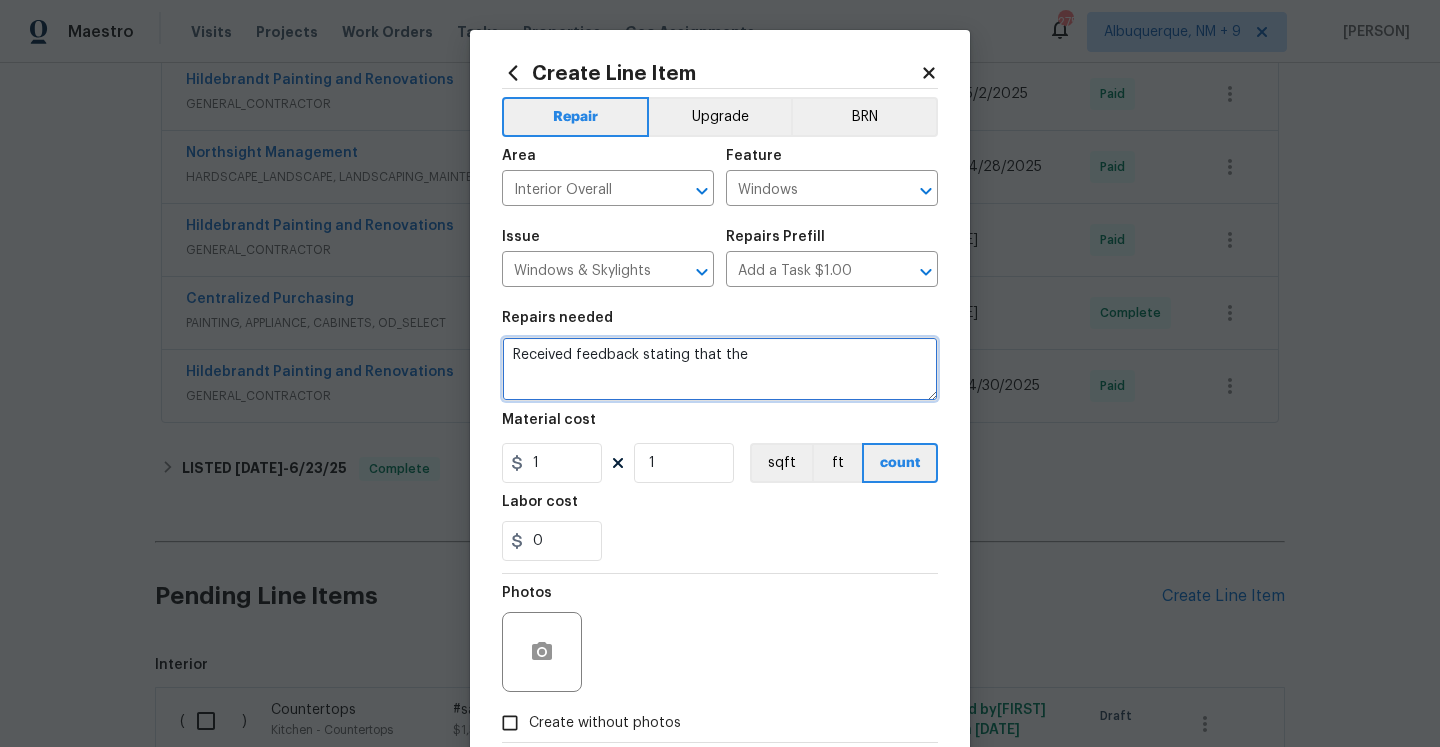 paste on "window in the master bedroom is broken. Please ensure this is fixed ASAP and the home is secured." 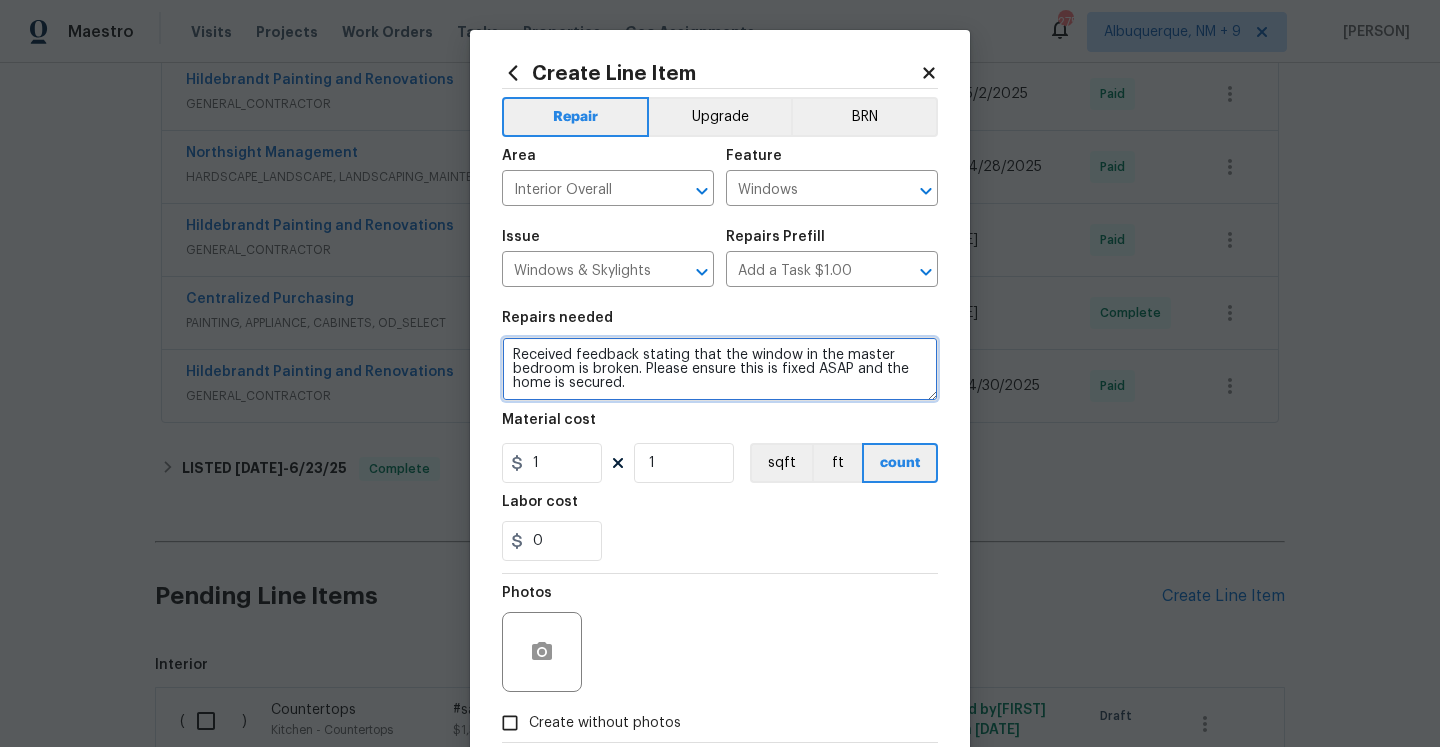 type on "Received feedback stating that the window in the master bedroom is broken. Please ensure this is fixed ASAP and the home is secured." 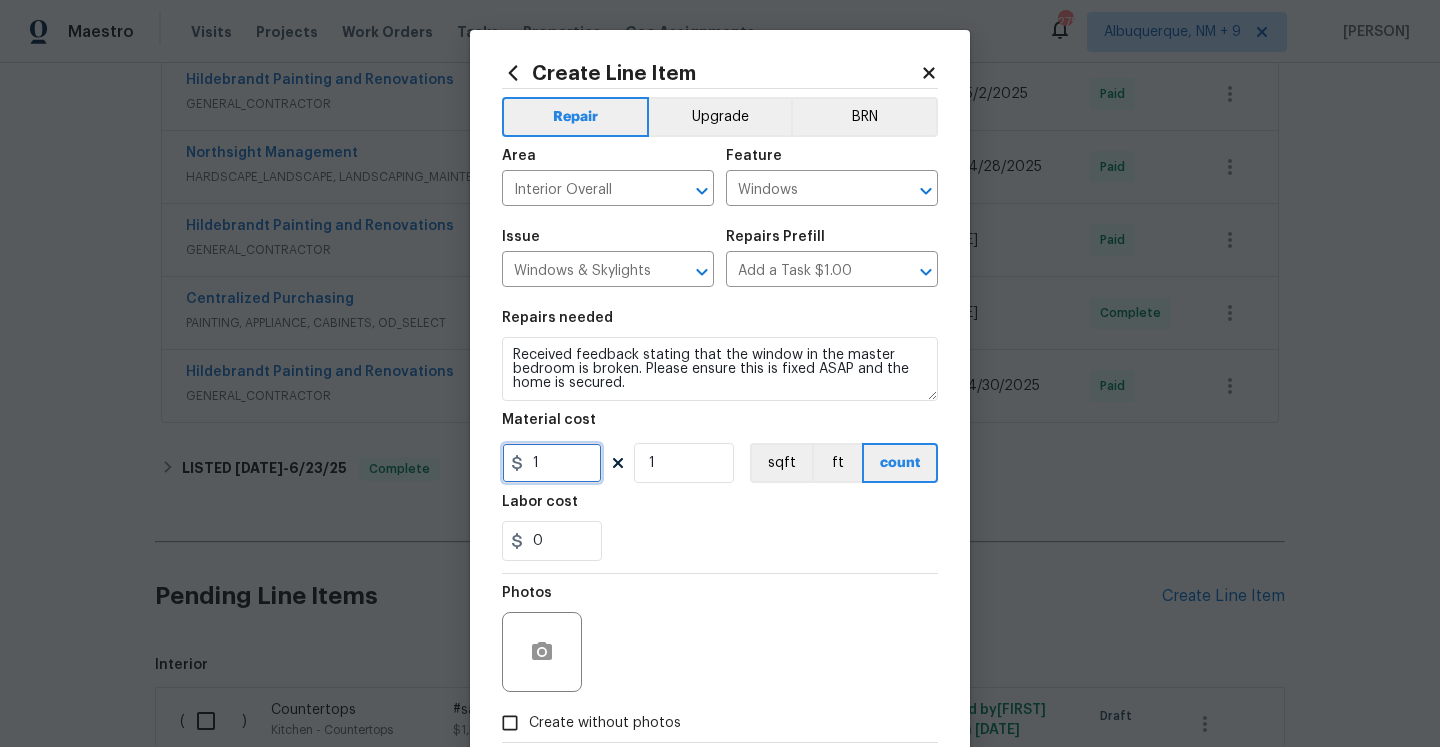 click on "1" at bounding box center [552, 463] 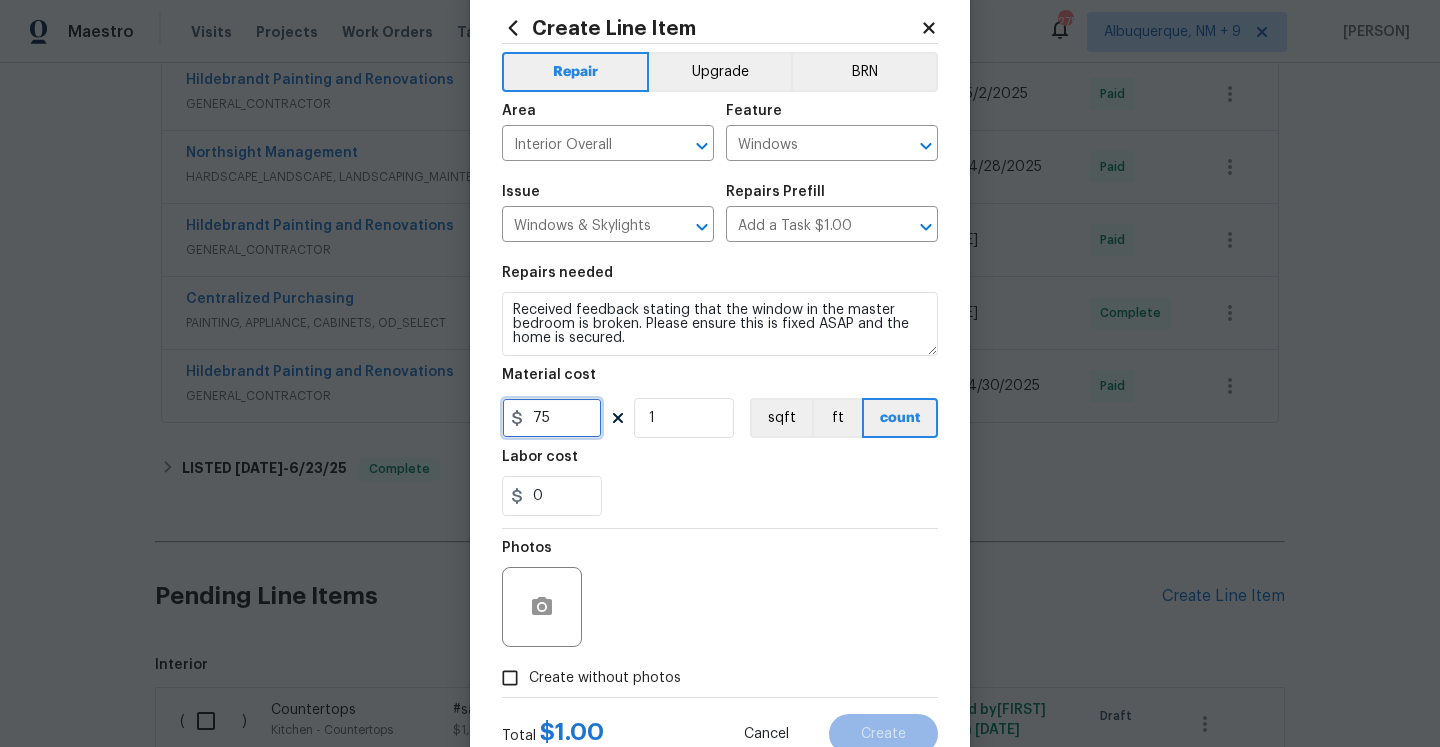 scroll, scrollTop: 74, scrollLeft: 0, axis: vertical 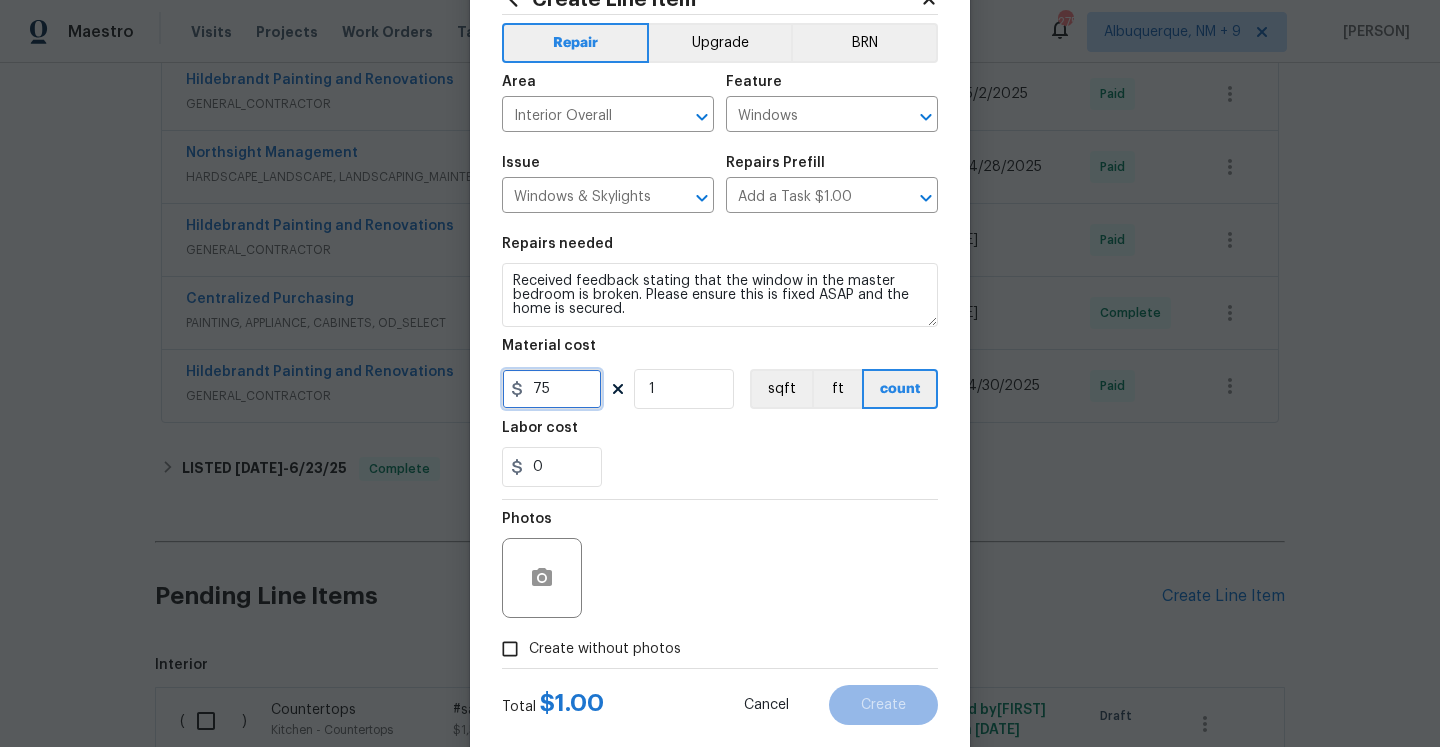 type on "75" 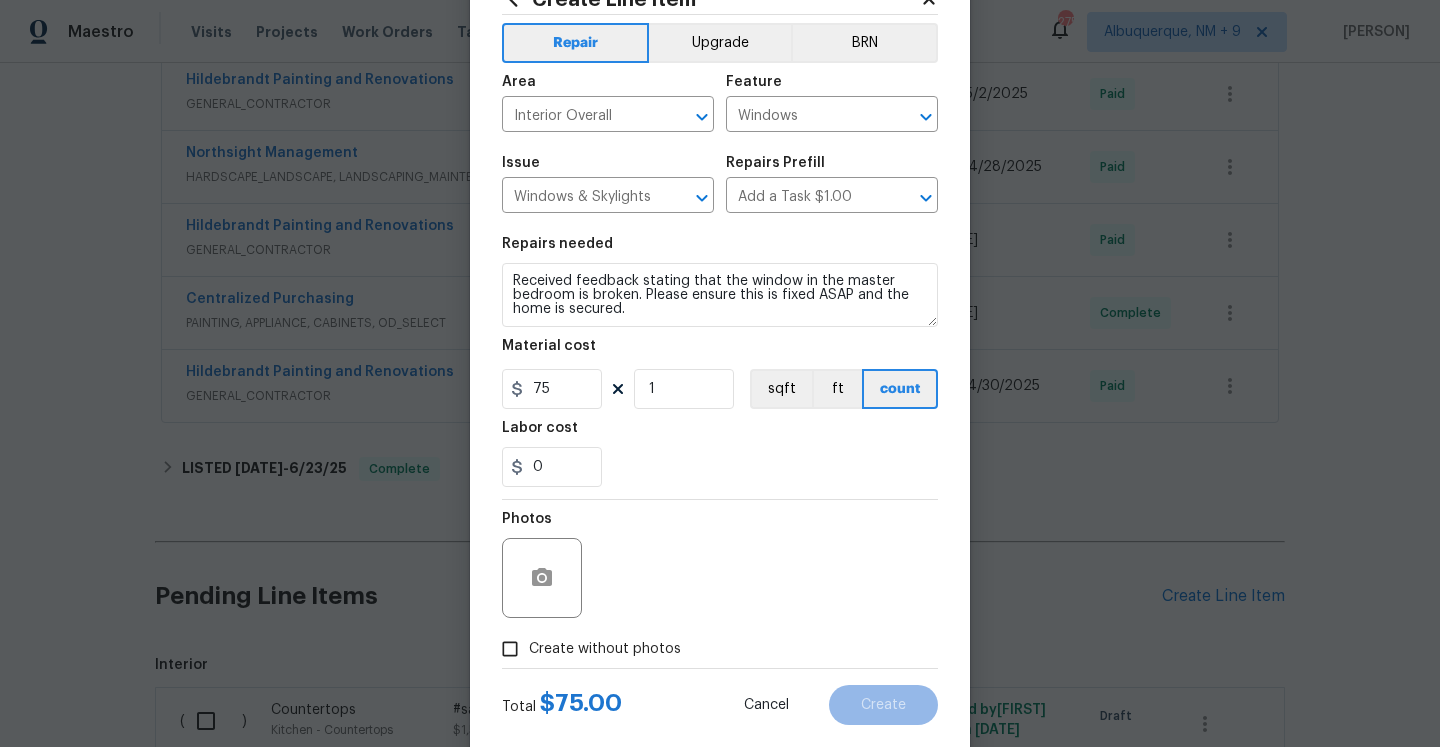 click on "Create without photos" at bounding box center [586, 649] 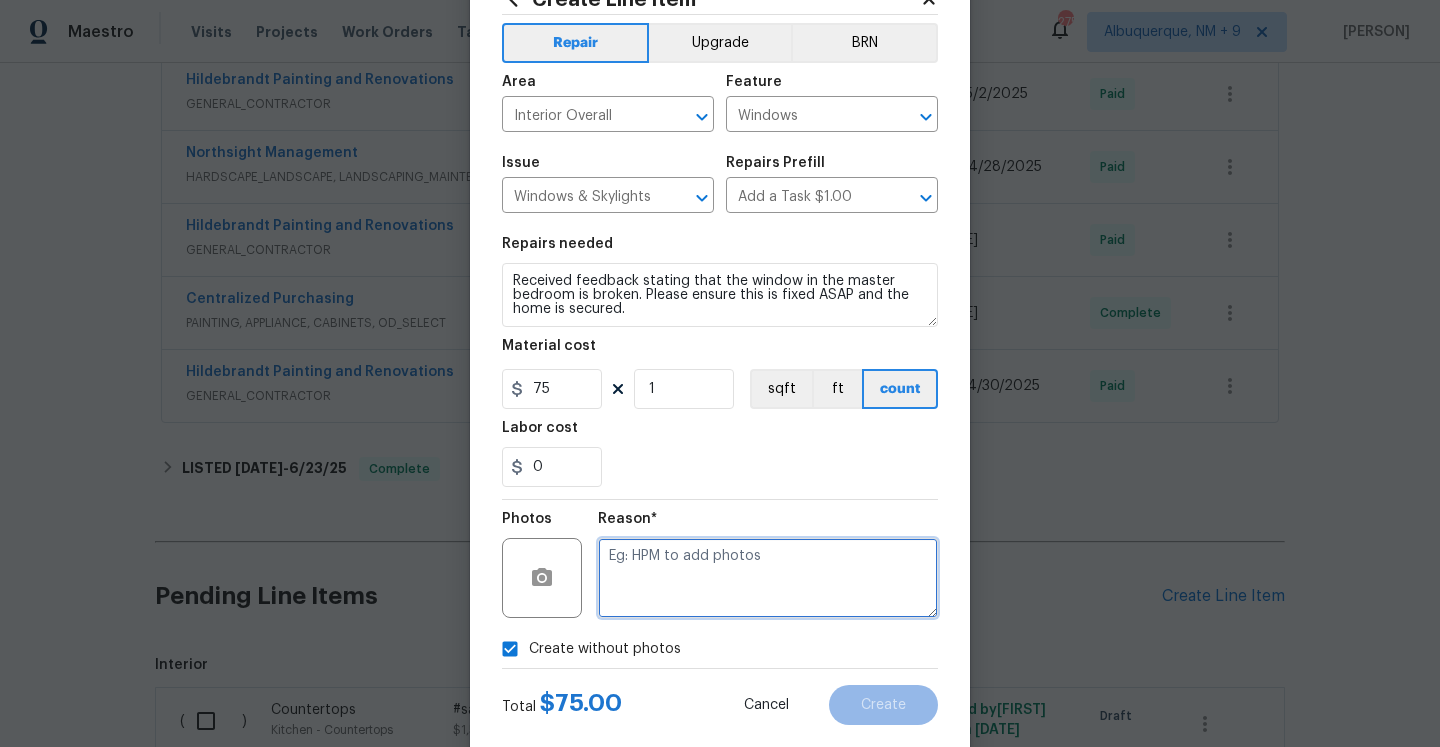 click at bounding box center [768, 578] 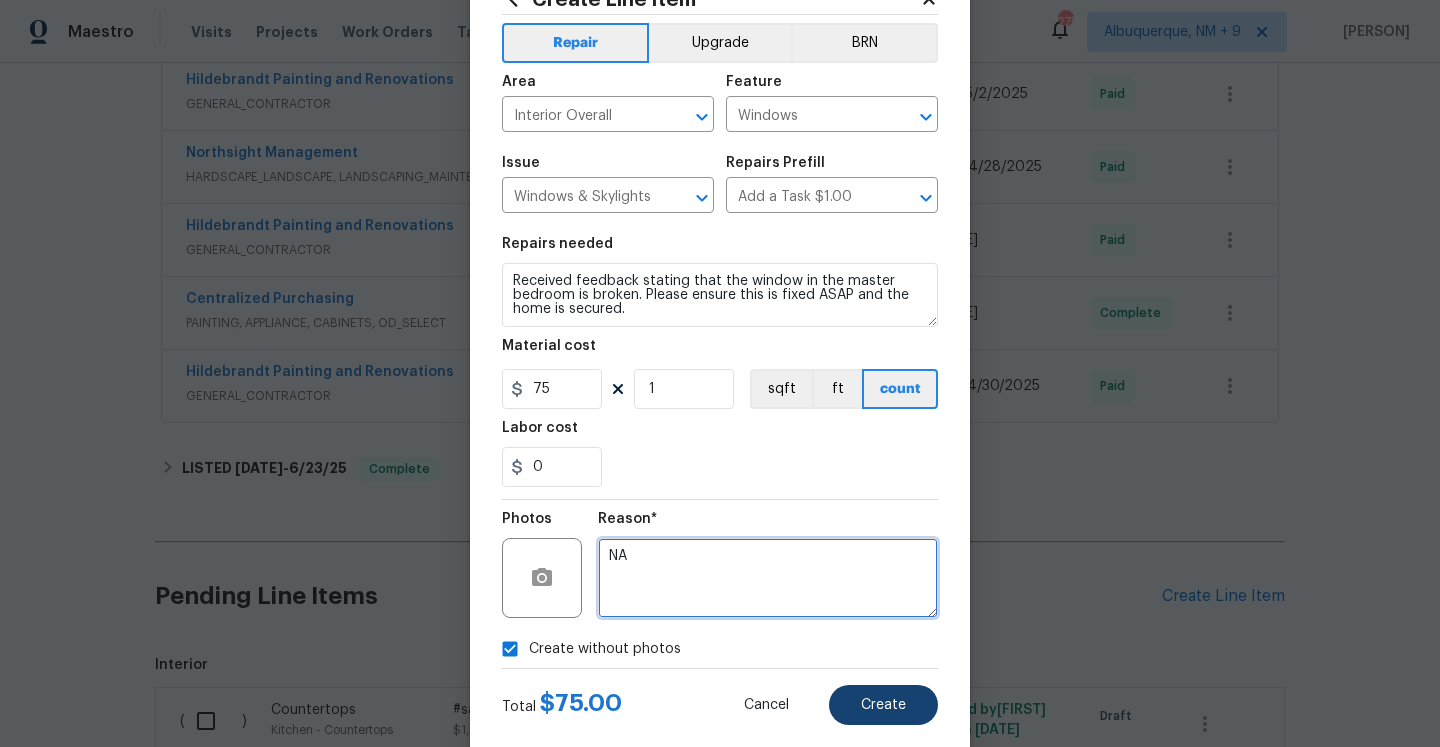 type on "NA" 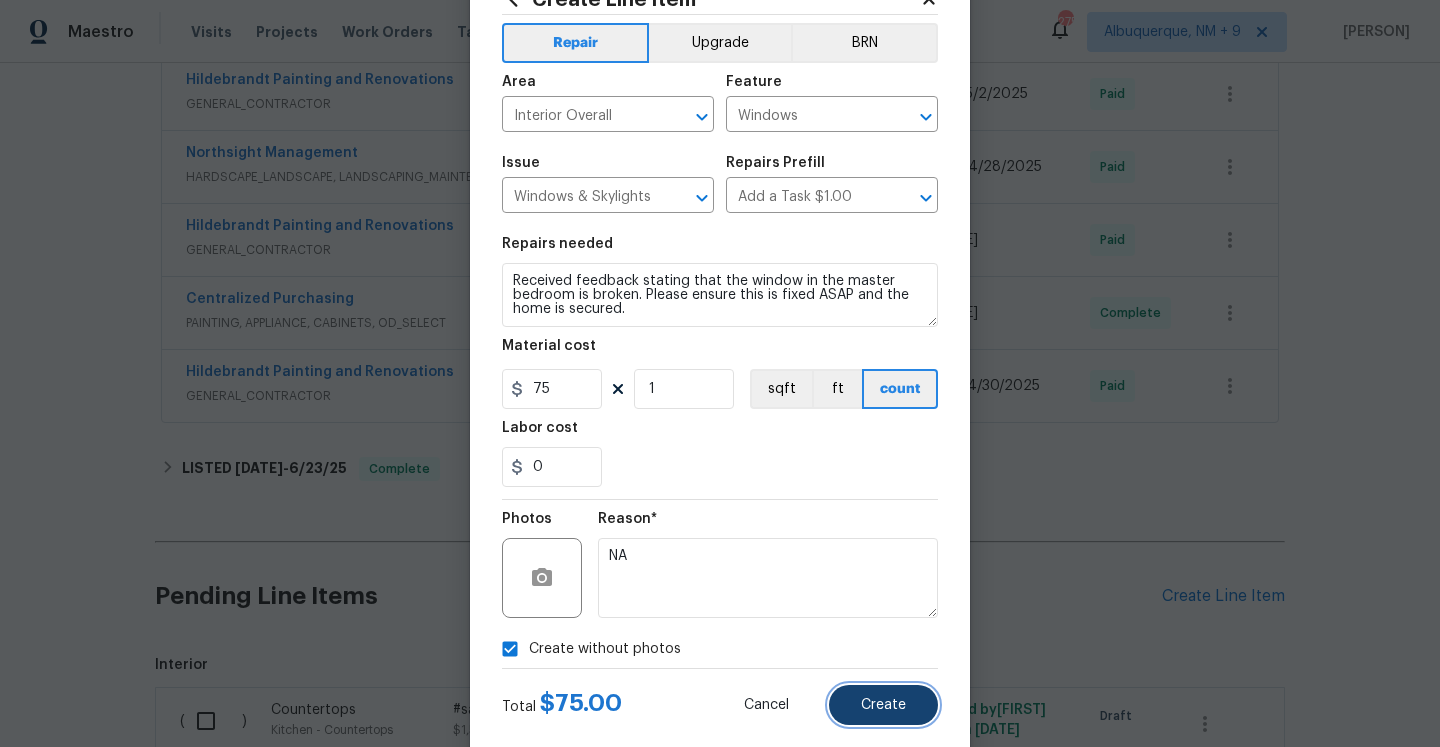 click on "Create" at bounding box center [883, 705] 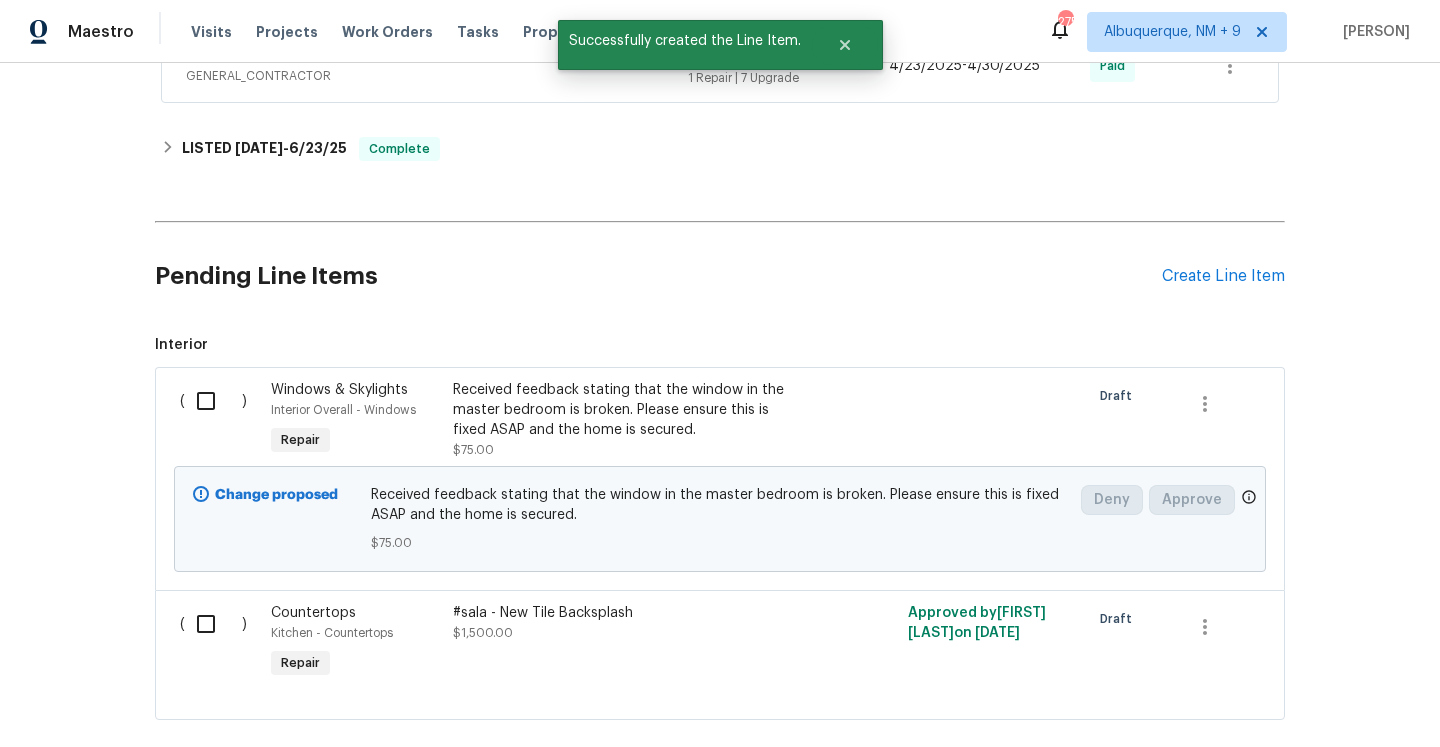 scroll, scrollTop: 1403, scrollLeft: 0, axis: vertical 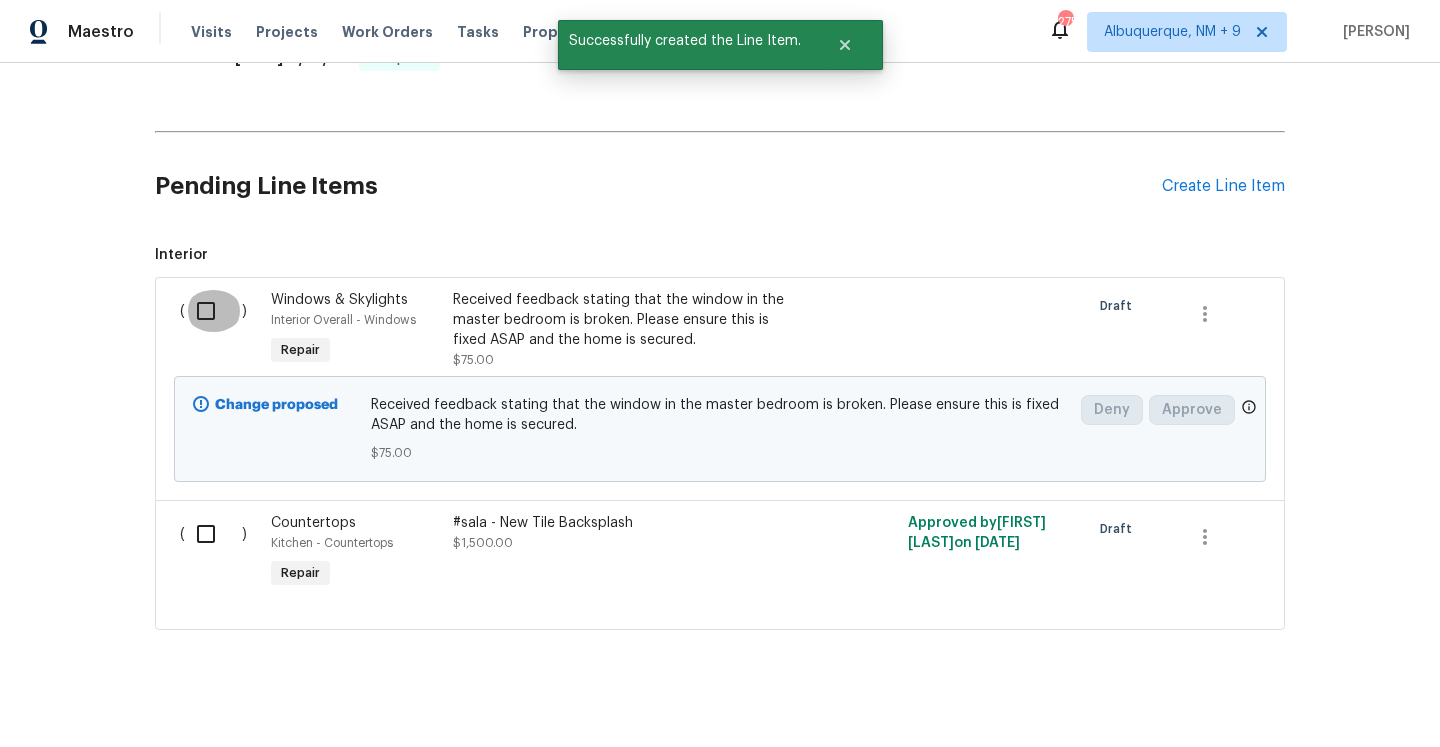 click at bounding box center [213, 311] 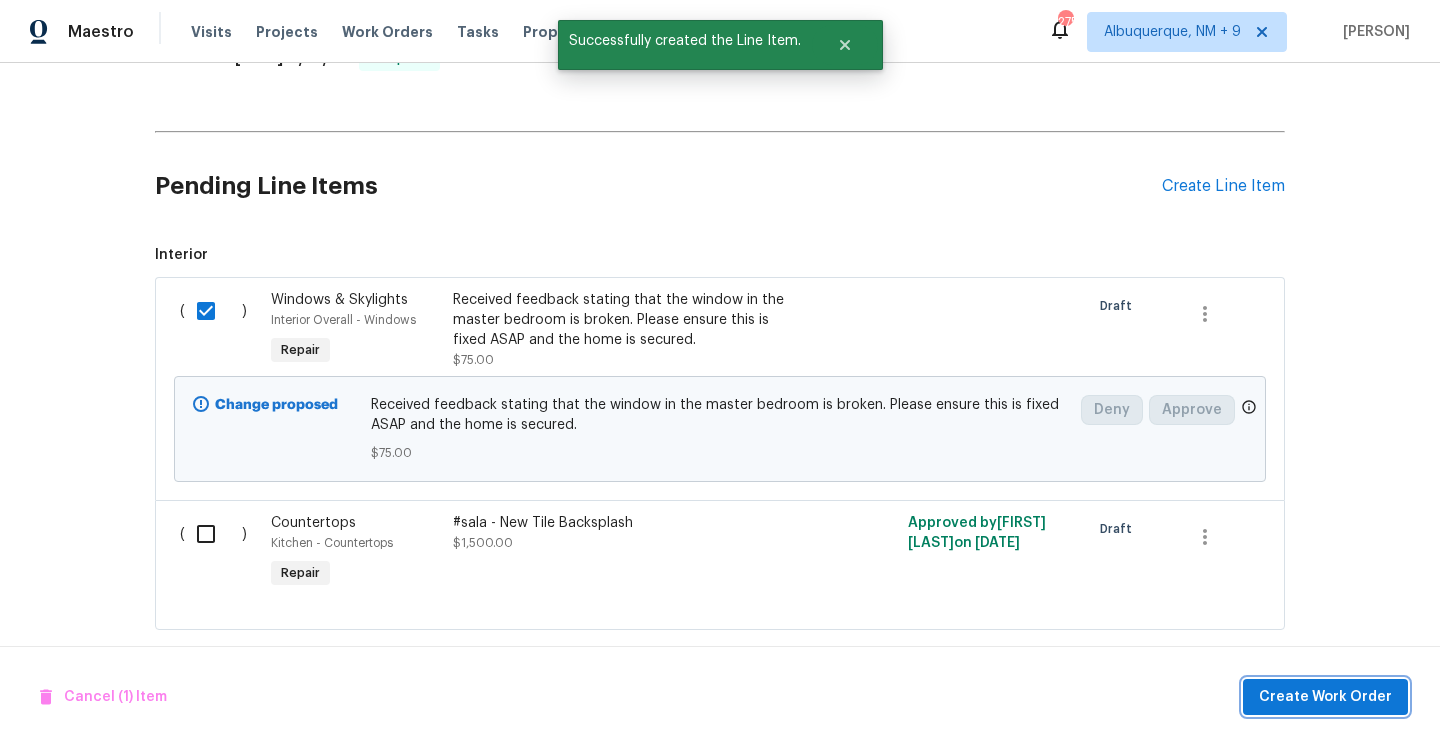 click on "Create Work Order" at bounding box center (1325, 697) 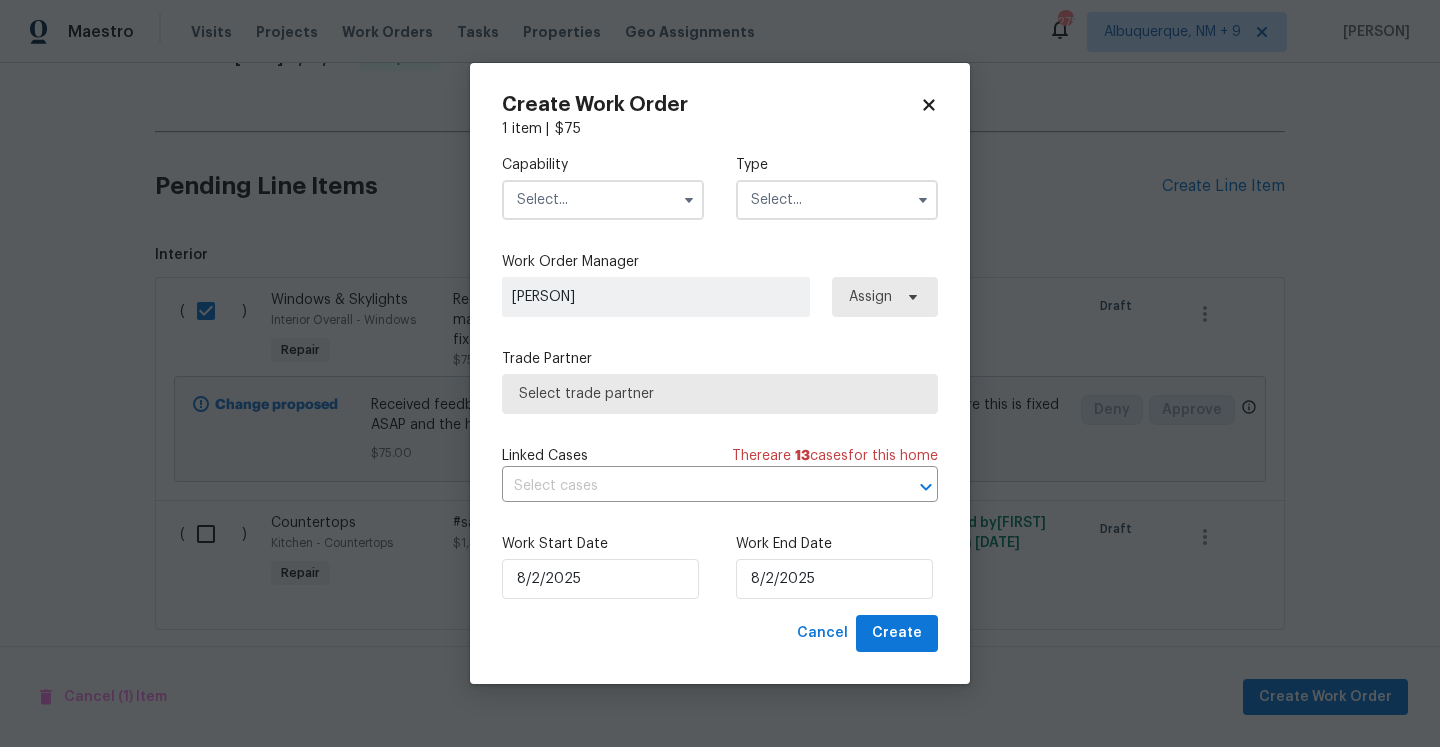 click at bounding box center (603, 200) 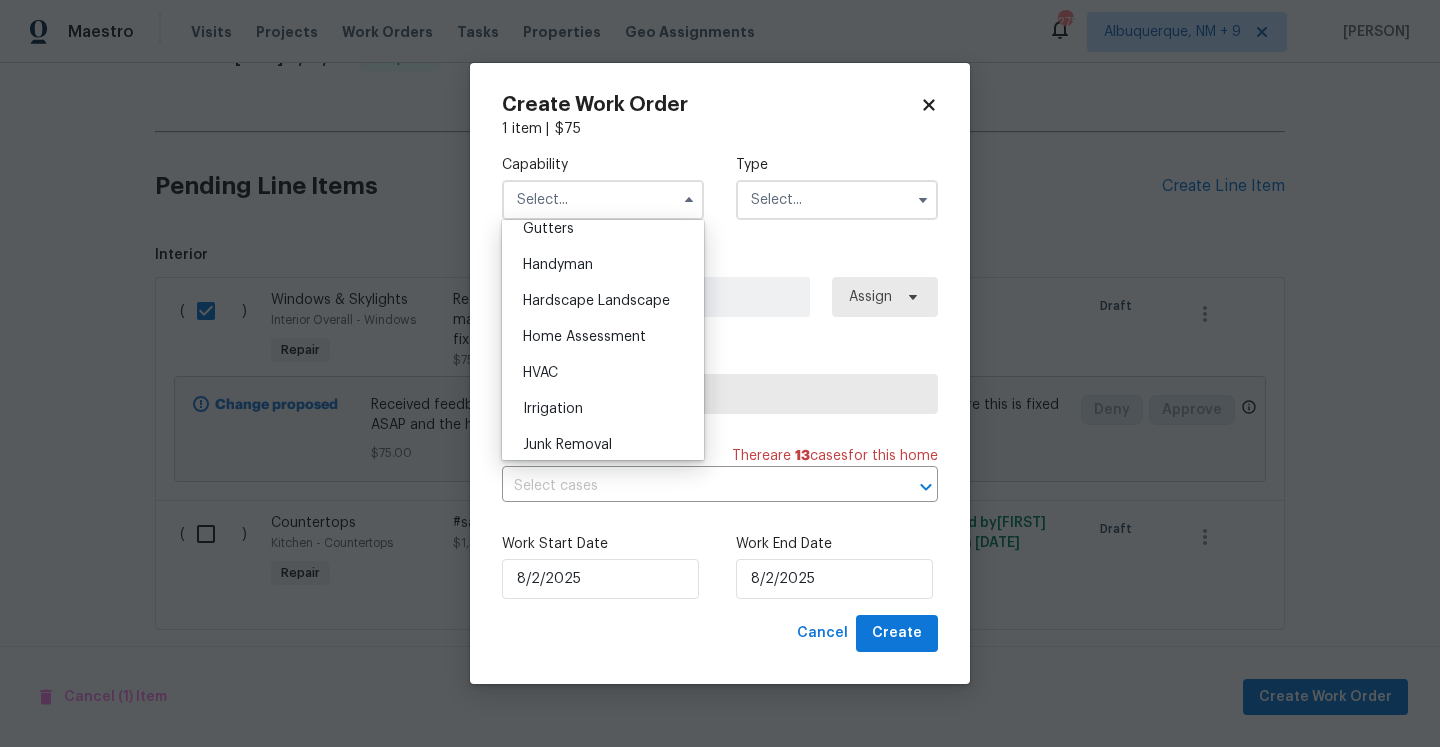 scroll, scrollTop: 990, scrollLeft: 0, axis: vertical 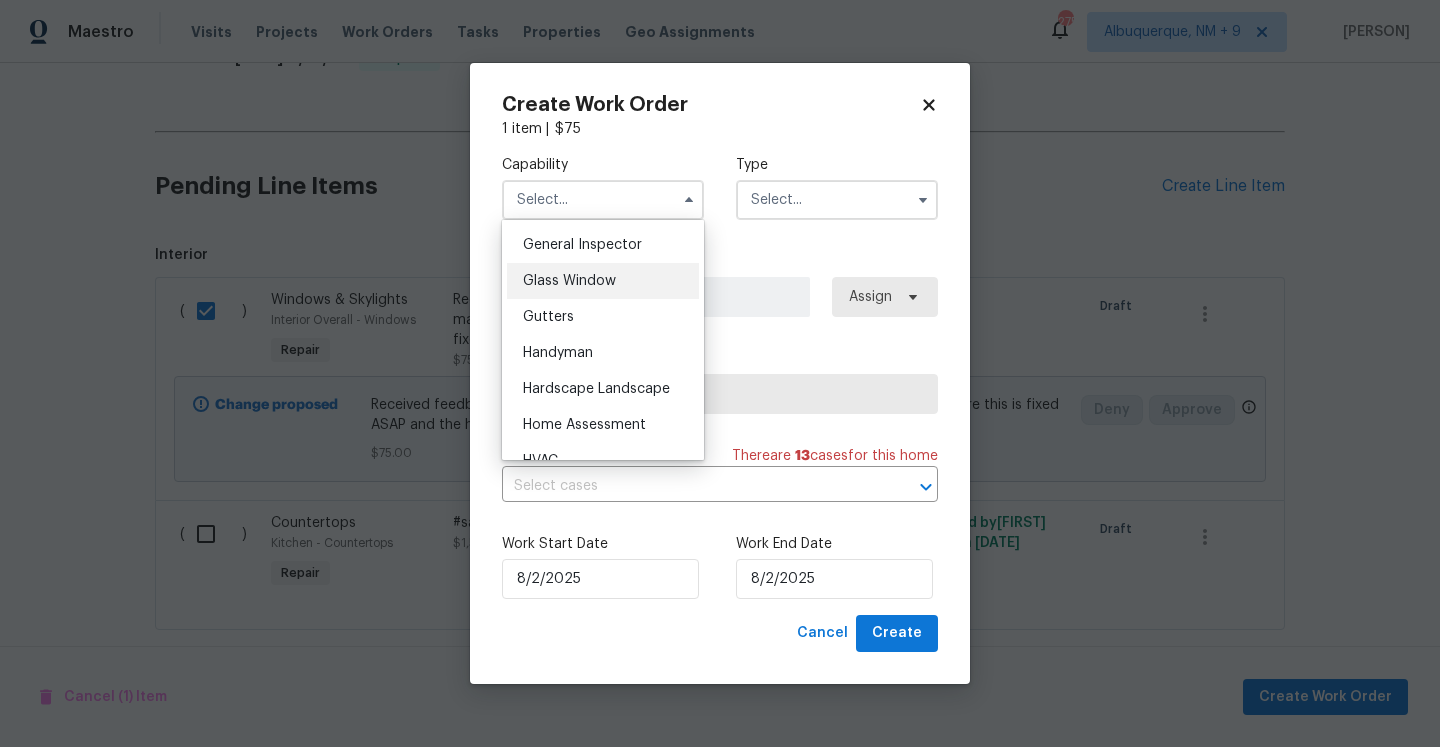 click on "Glass Window" at bounding box center [603, 281] 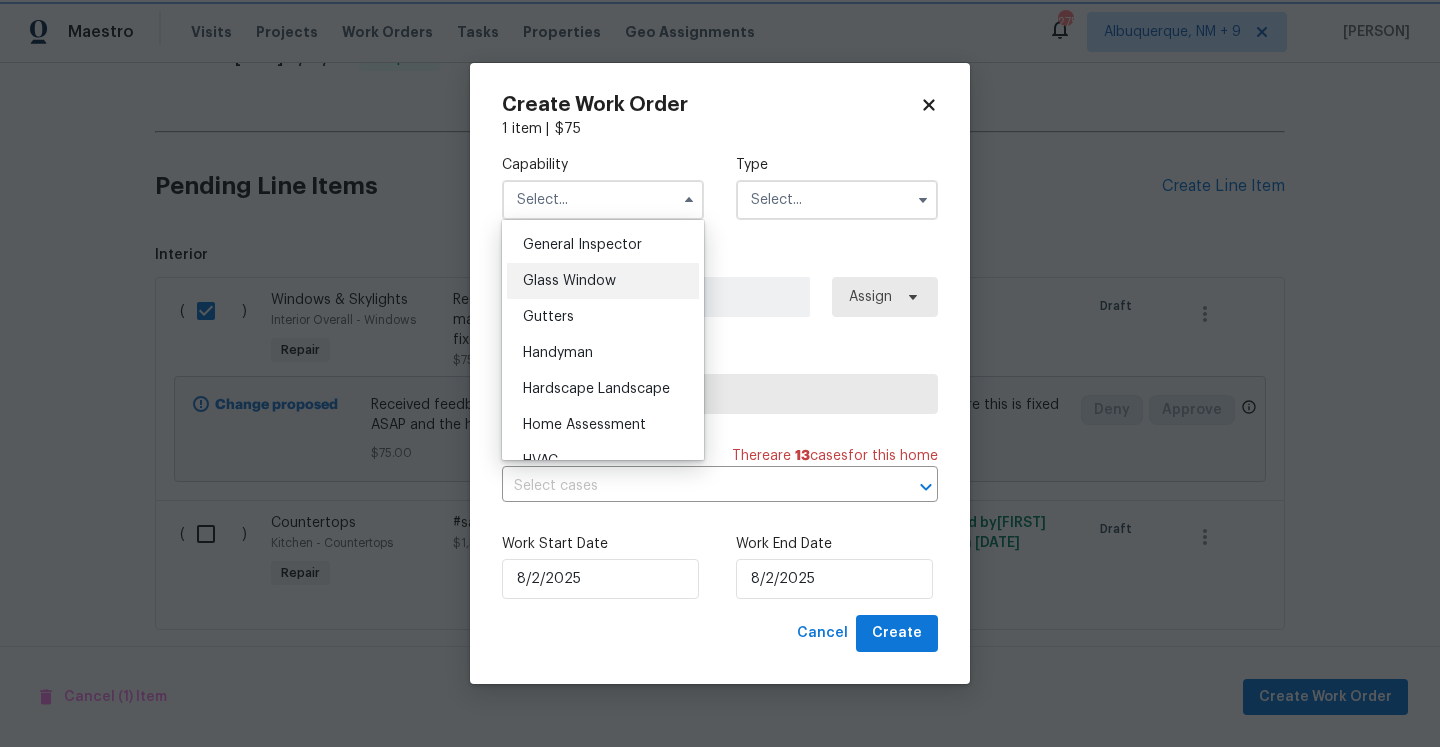 type on "Glass Window" 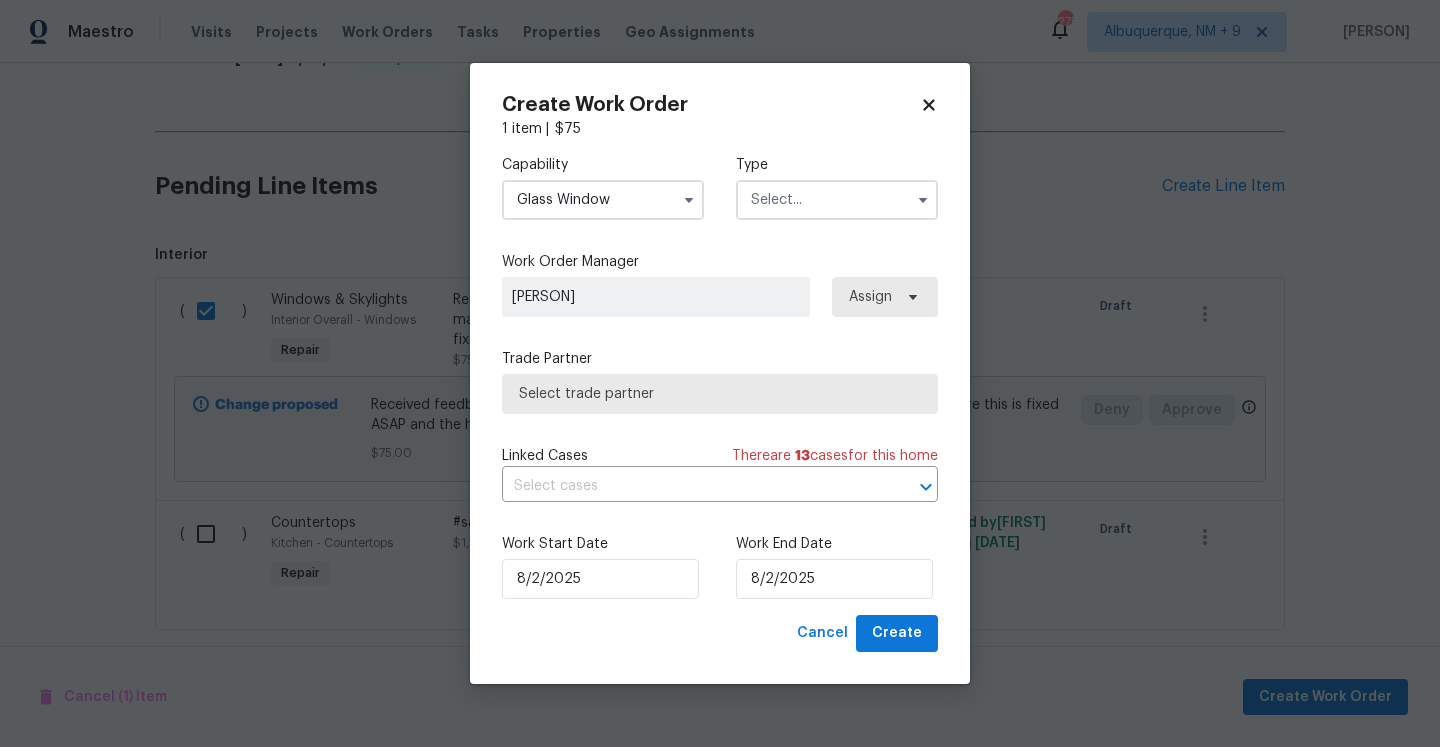 click at bounding box center (837, 200) 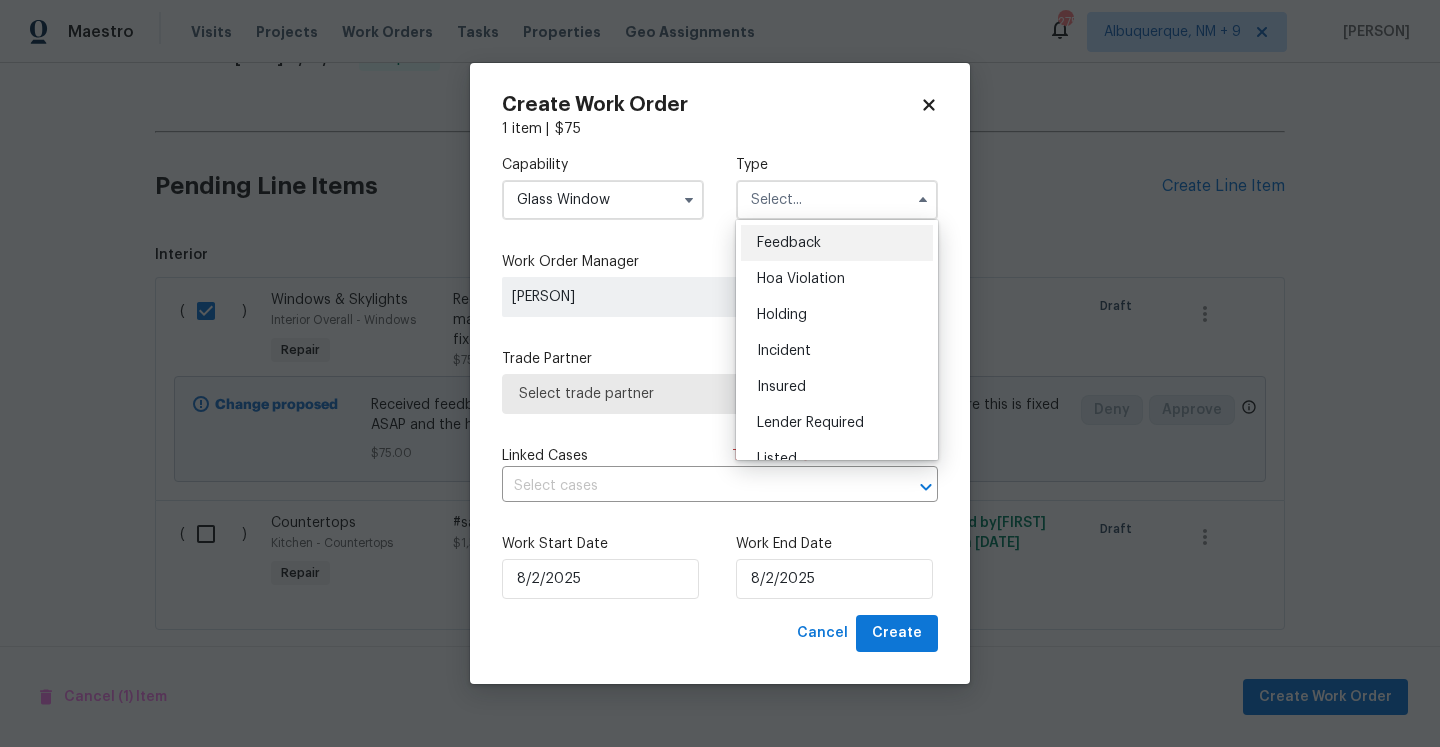 click on "Feedback" at bounding box center [789, 243] 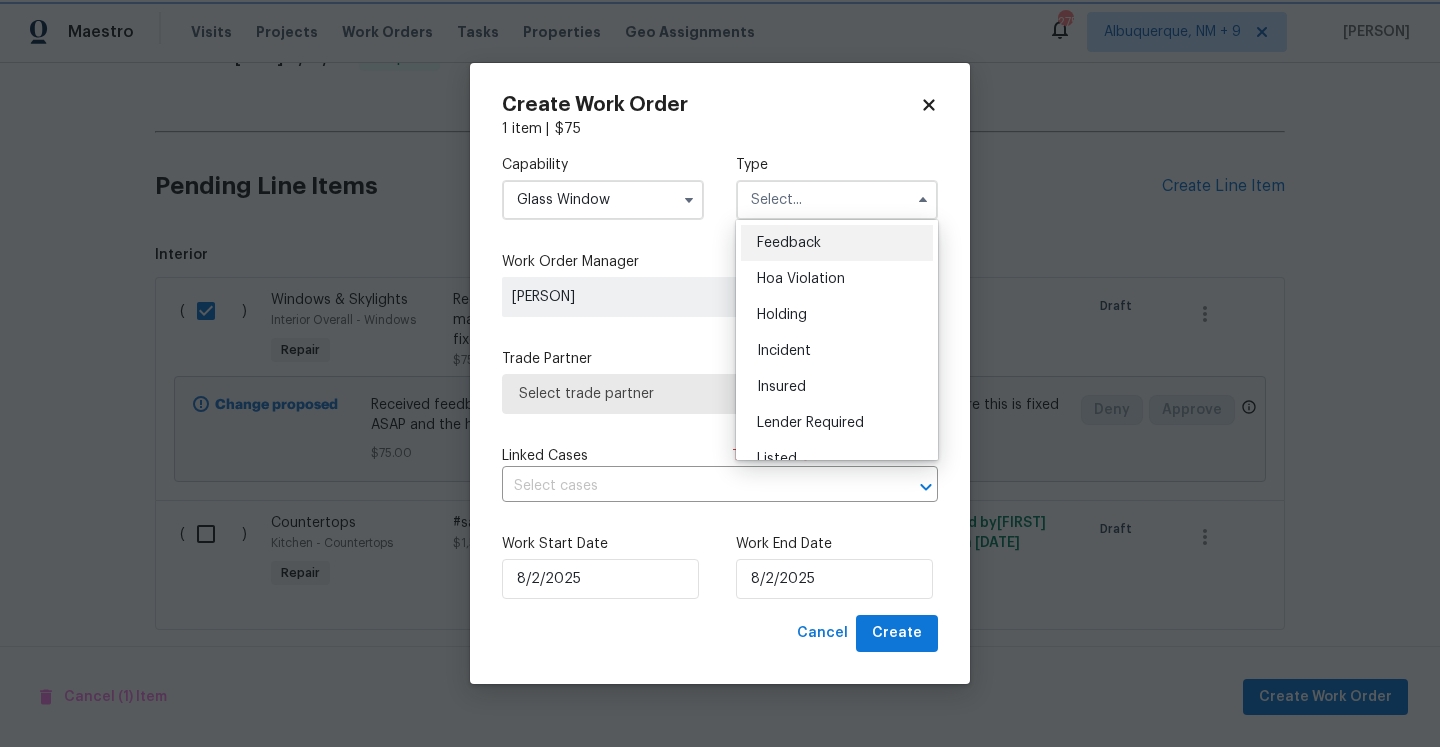 type on "Feedback" 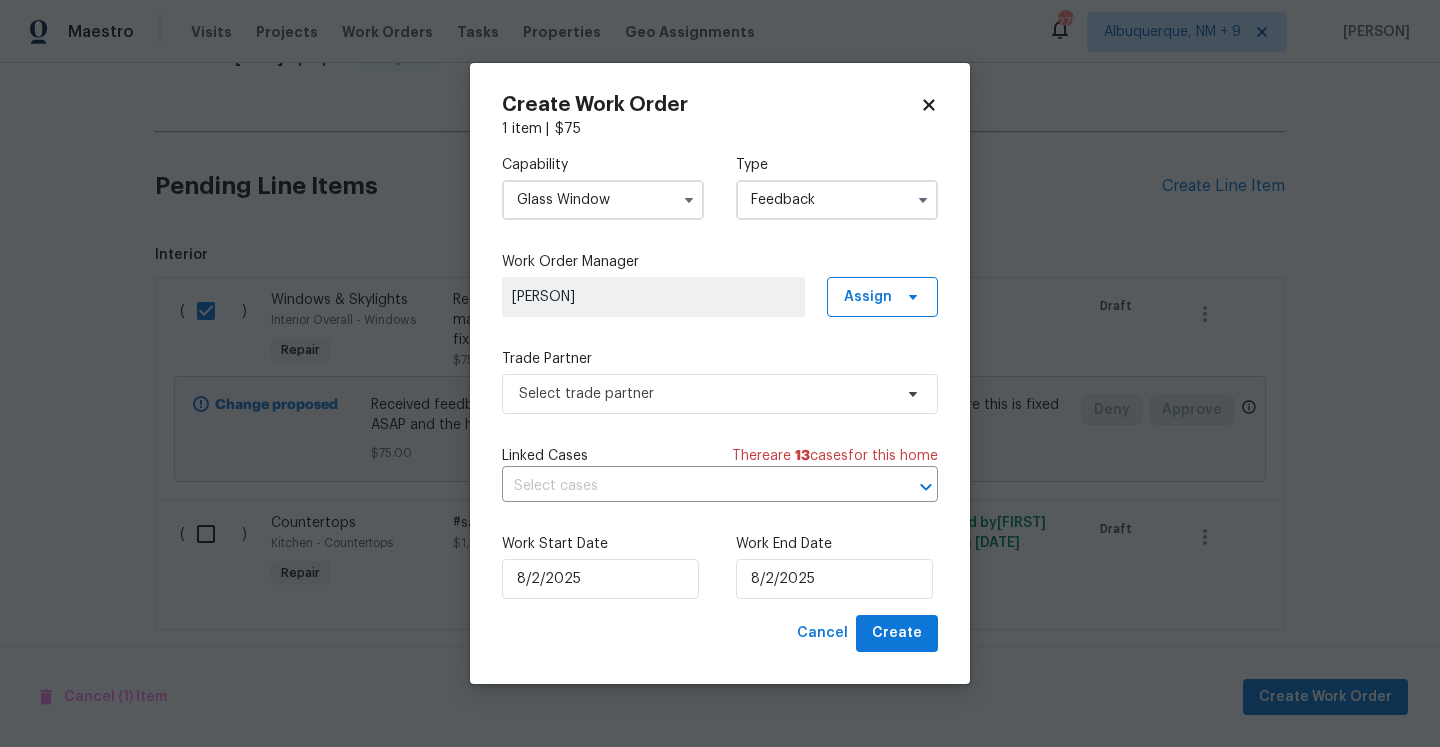 click on "Capability   Glass Window Type   Feedback Work Order Manager   Afredi A Assign Trade Partner   Select trade partner Linked Cases There  are   13  case s  for this home   ​ Work Start Date   8/2/2025 Work End Date   8/2/2025" at bounding box center (720, 377) 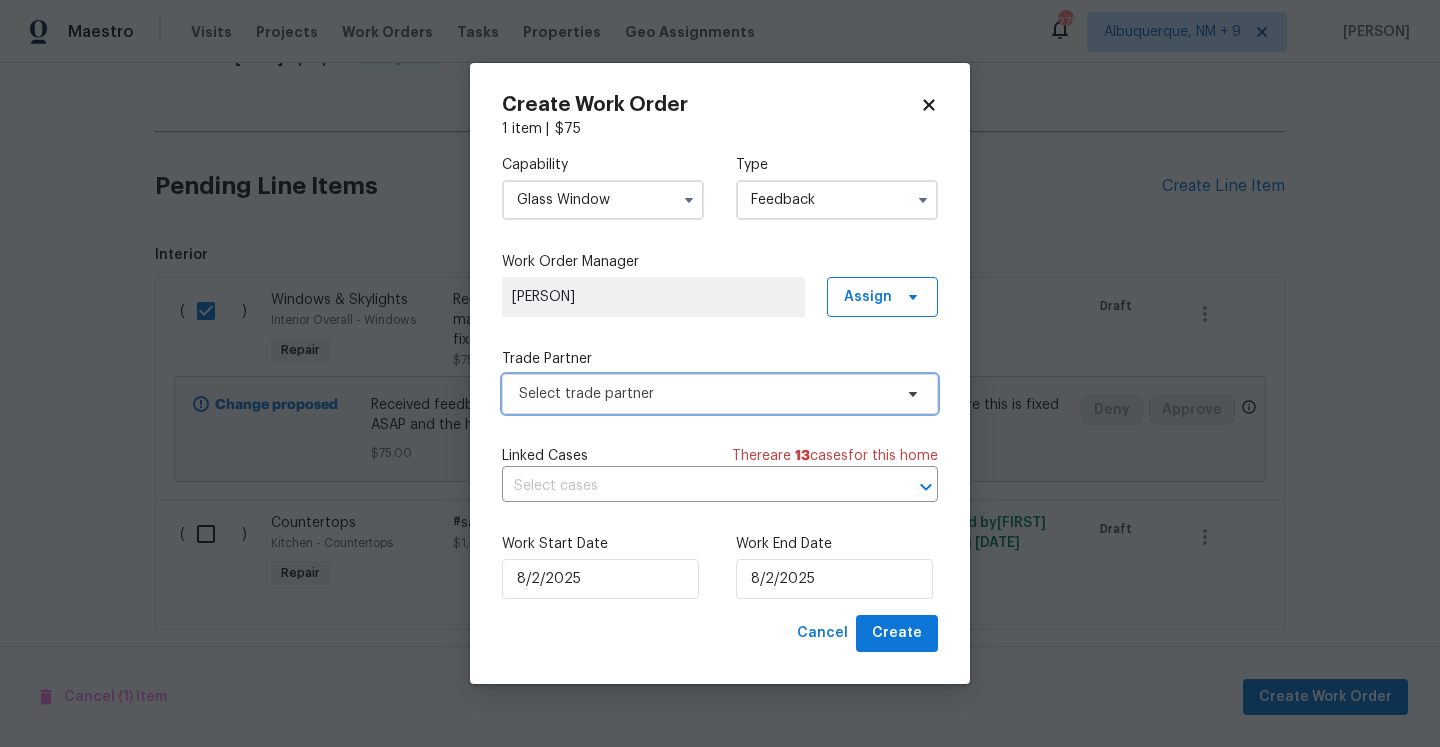 click on "Select trade partner" at bounding box center (720, 394) 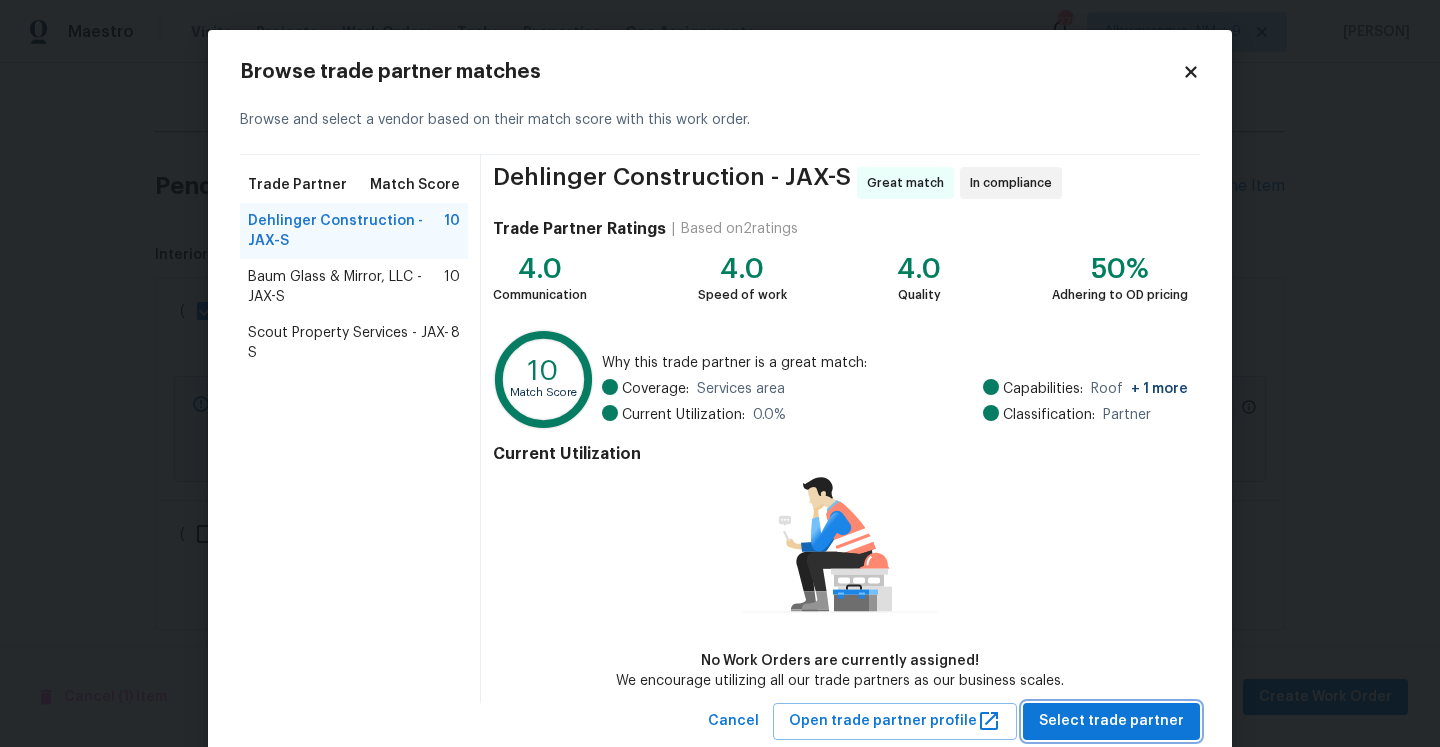 click on "Select trade partner" at bounding box center [1111, 721] 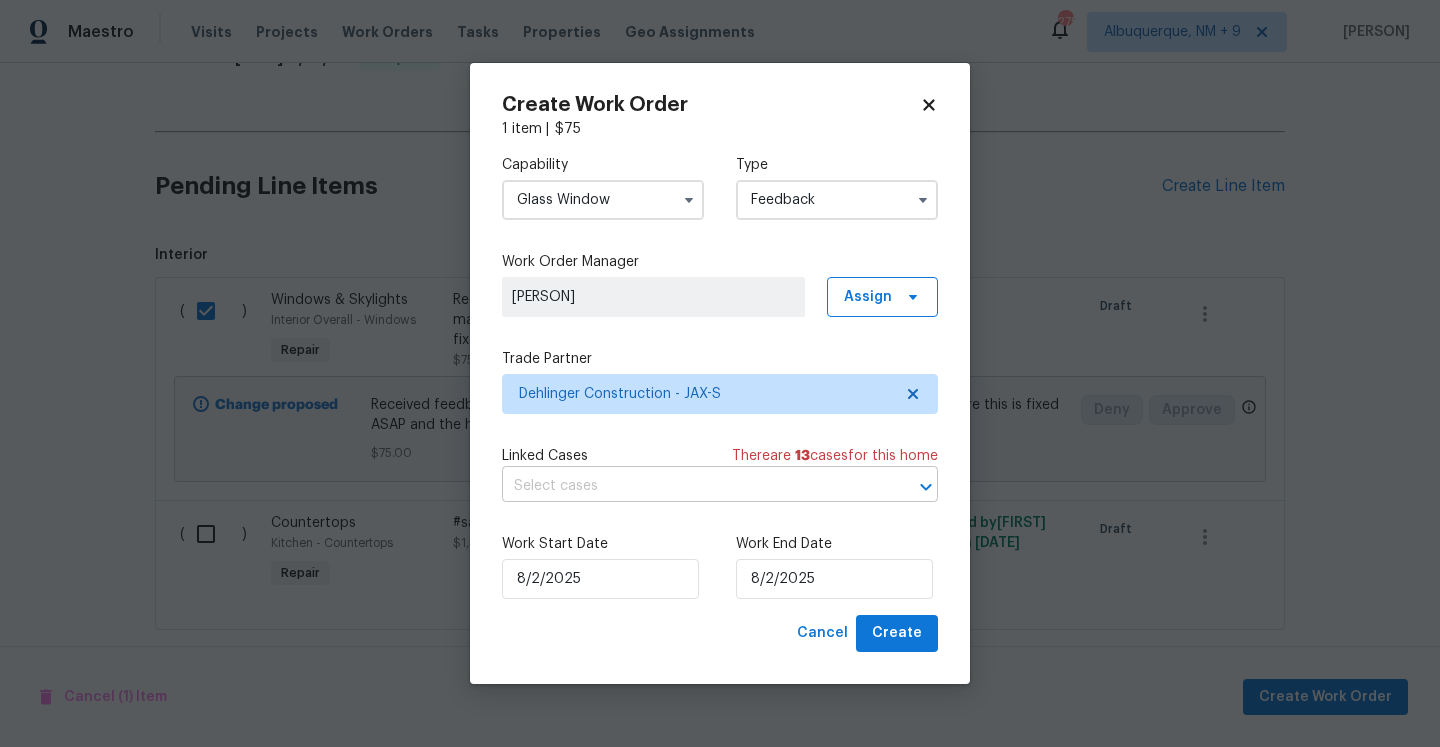 click at bounding box center (692, 486) 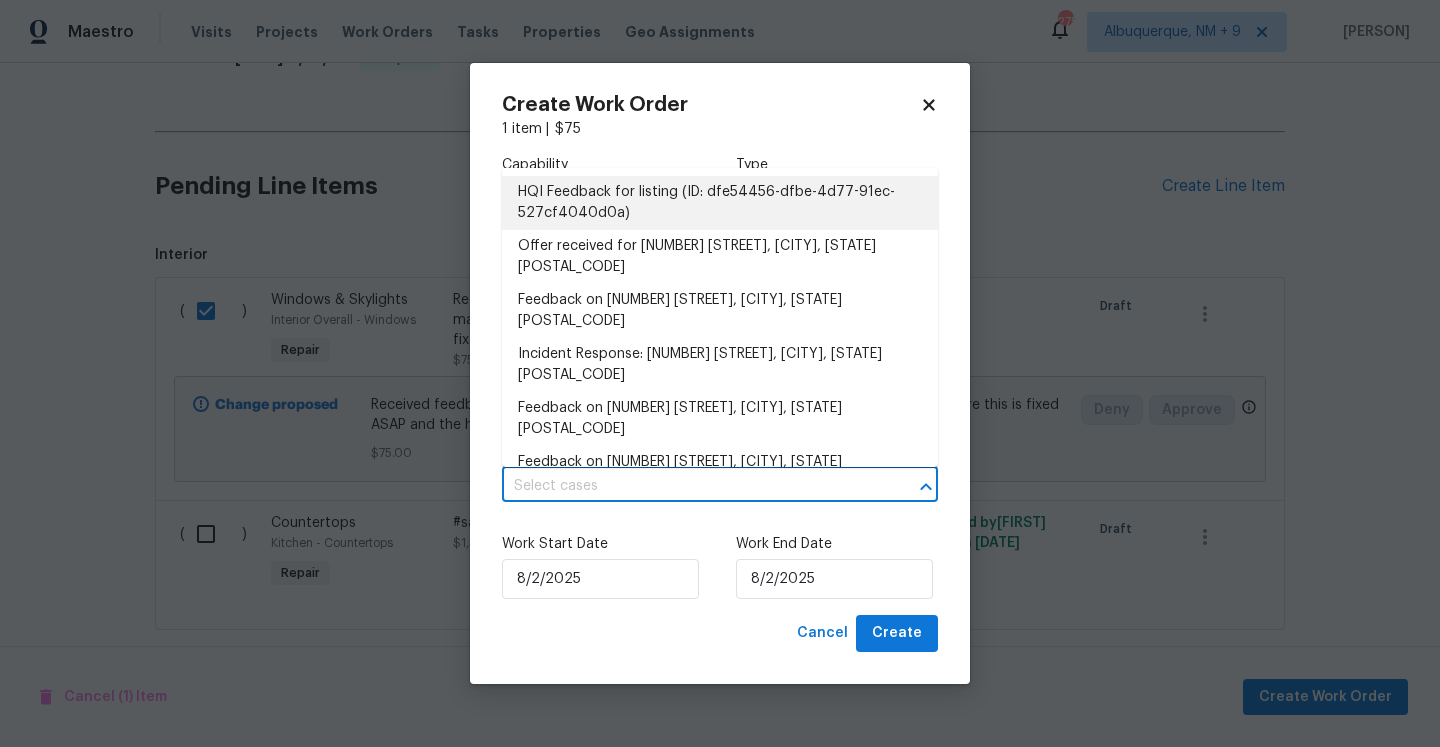 click on "HQI Feedback for listing (ID: dfe54456-dfbe-4d77-91ec-527cf4040d0a)" at bounding box center [720, 203] 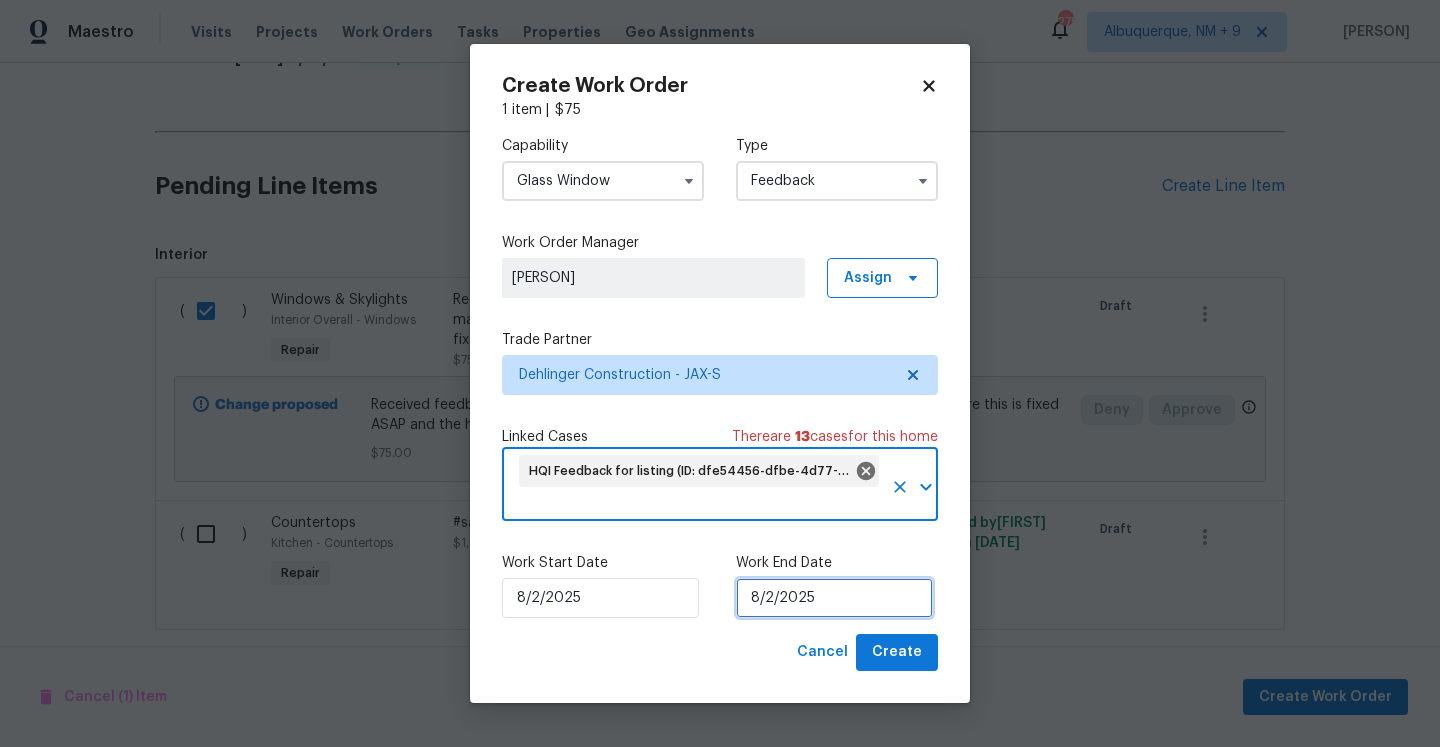 click on "8/2/2025" at bounding box center [834, 598] 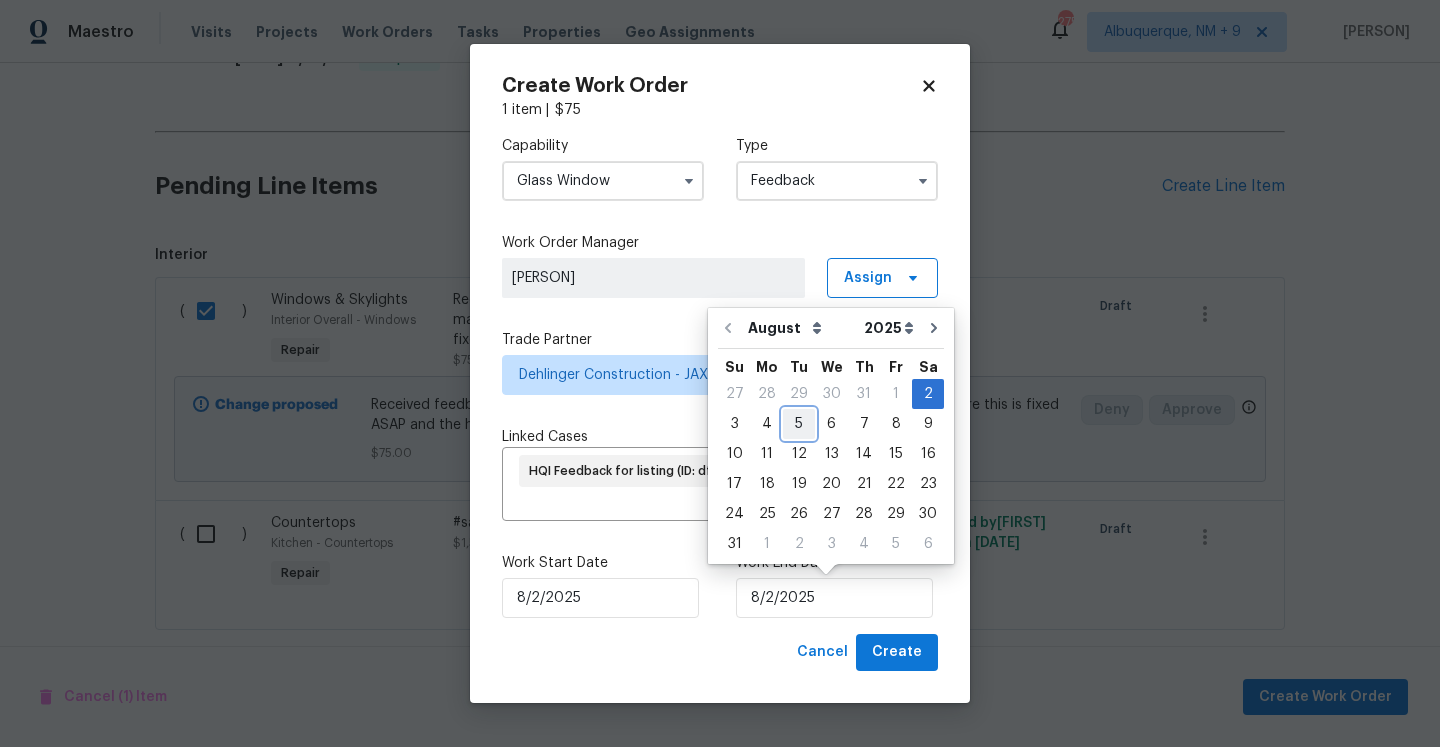 click on "5" at bounding box center (799, 424) 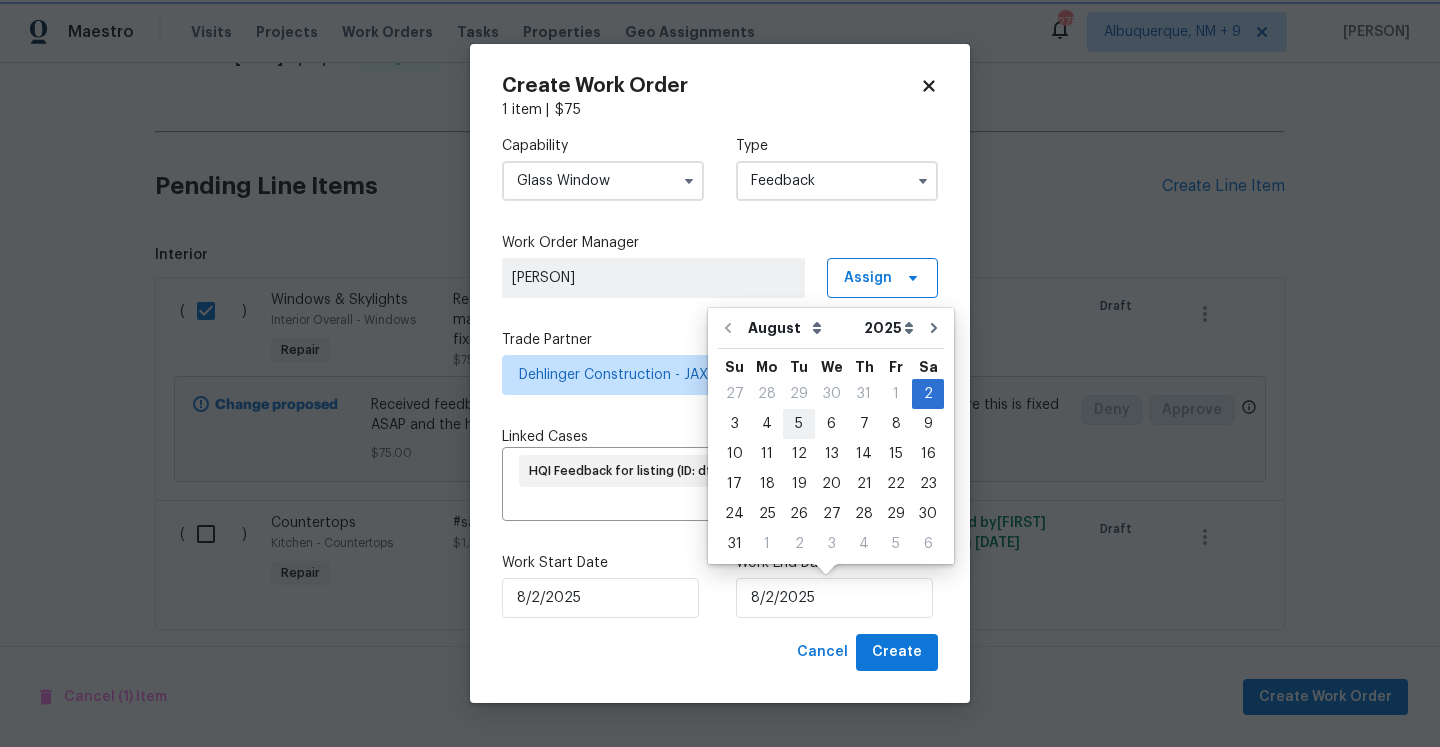 type on "8/5/2025" 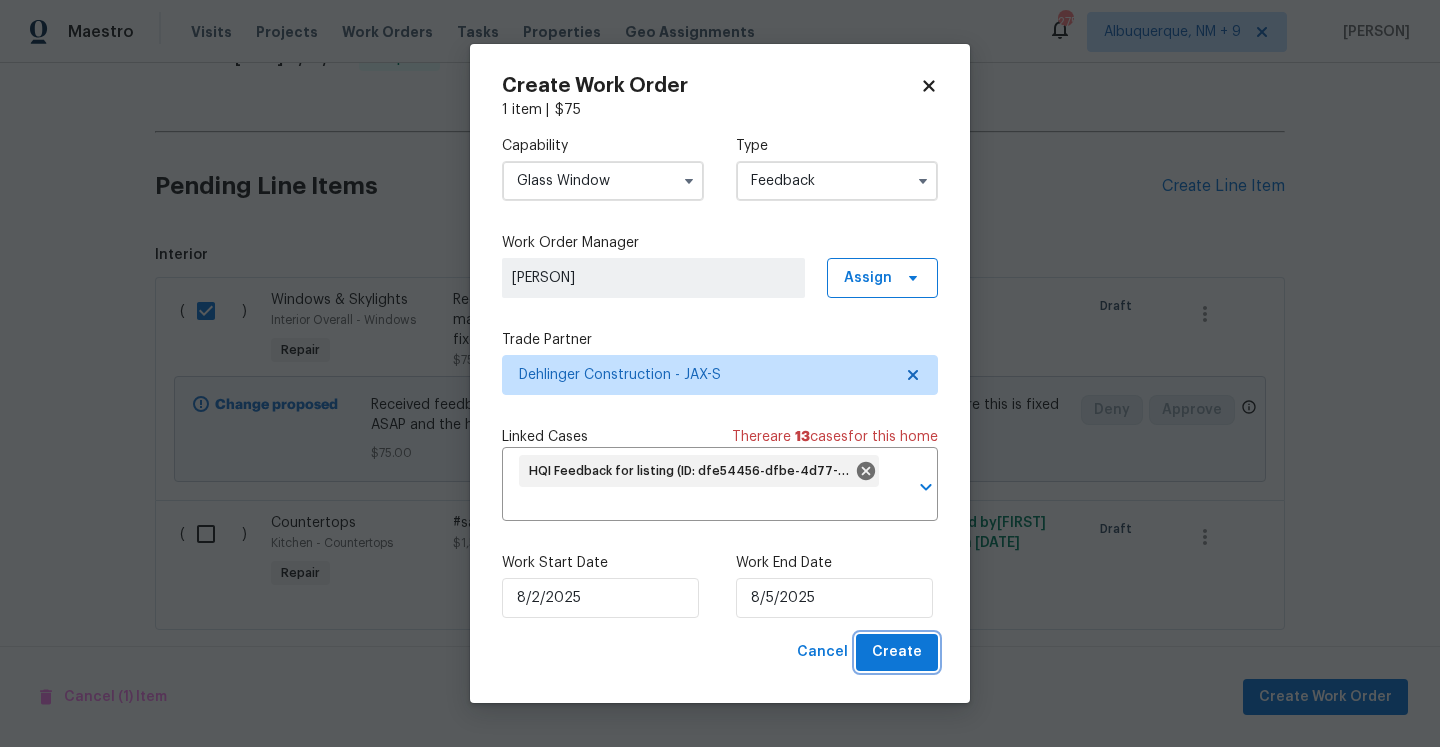 click on "Create" at bounding box center [897, 652] 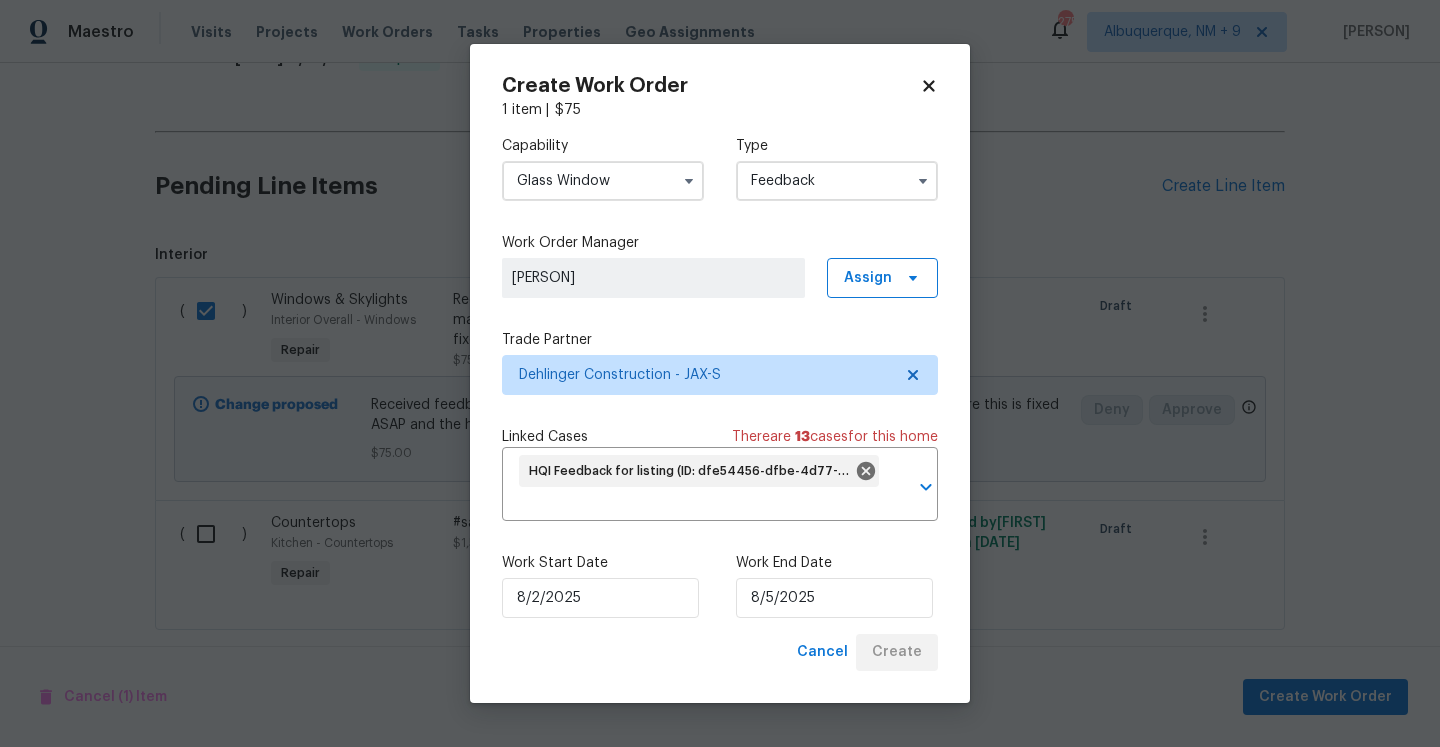 checkbox on "false" 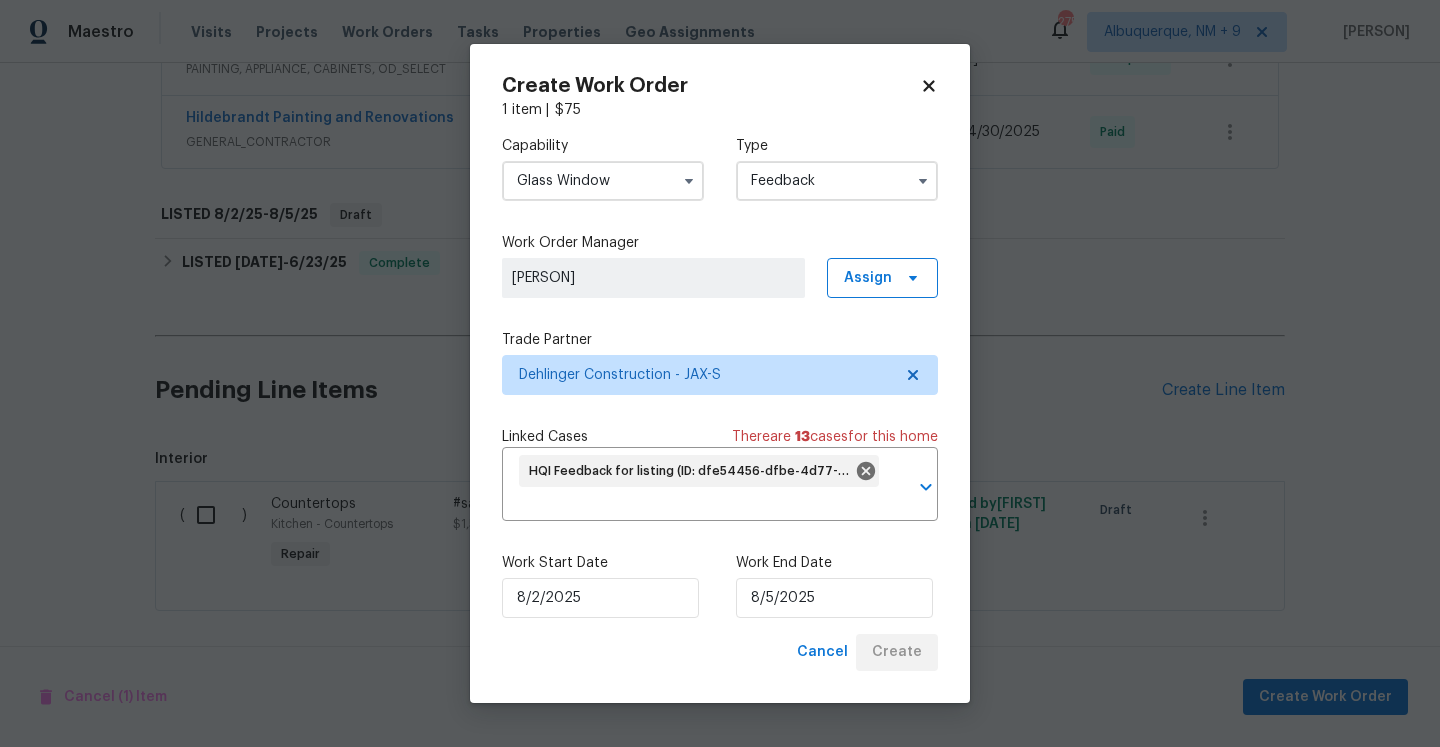 scroll, scrollTop: 1227, scrollLeft: 0, axis: vertical 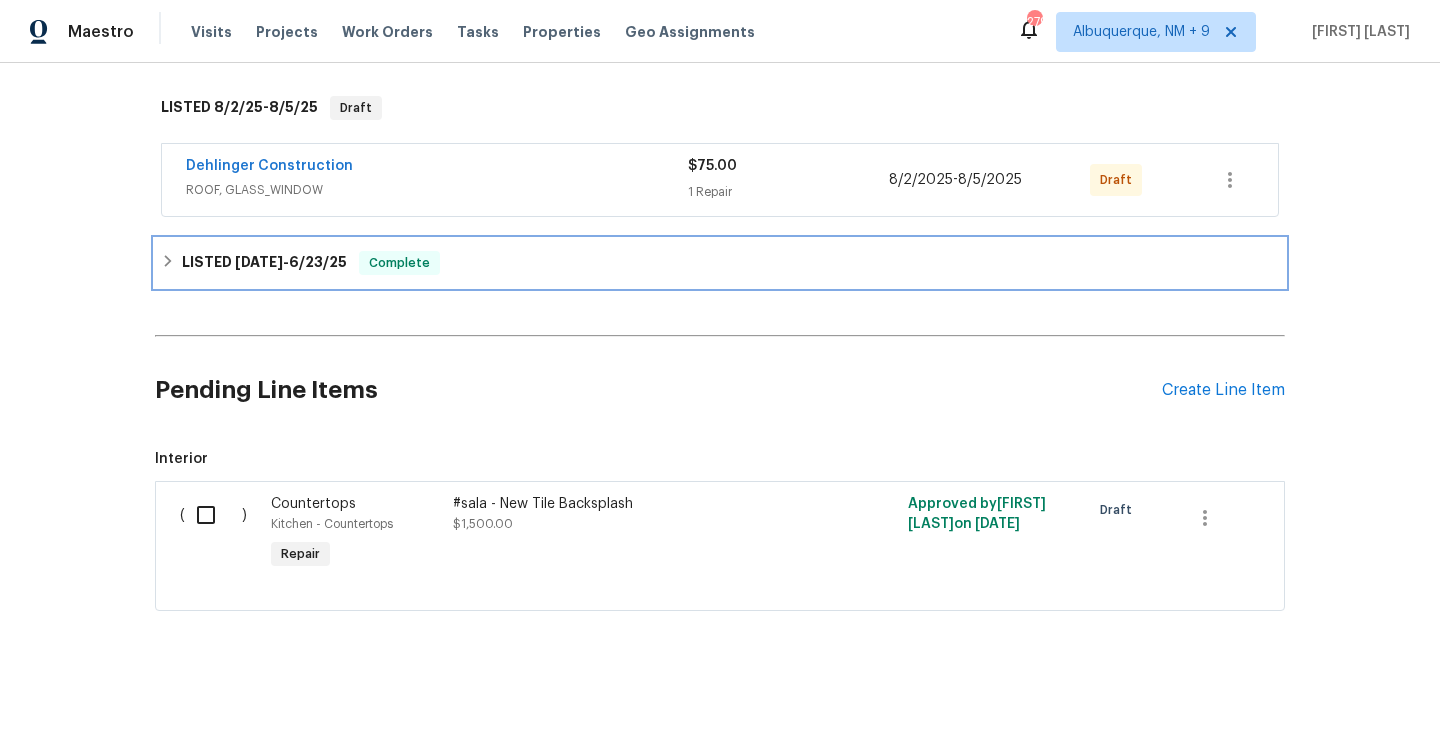 click on "LISTED   [DATE]  -  [DATE] Complete" at bounding box center [720, 263] 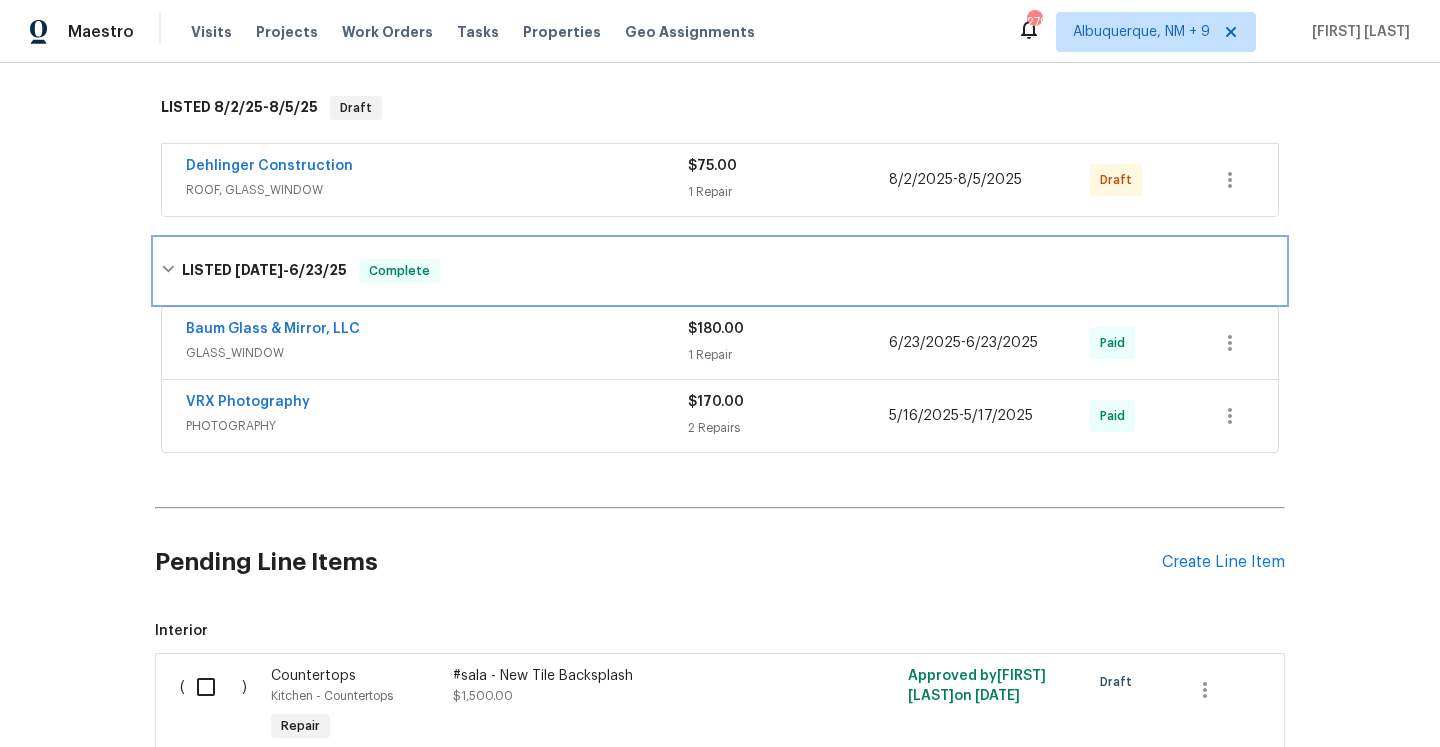 click on "LISTED   [DATE]  -  [DATE] Complete" at bounding box center [720, 271] 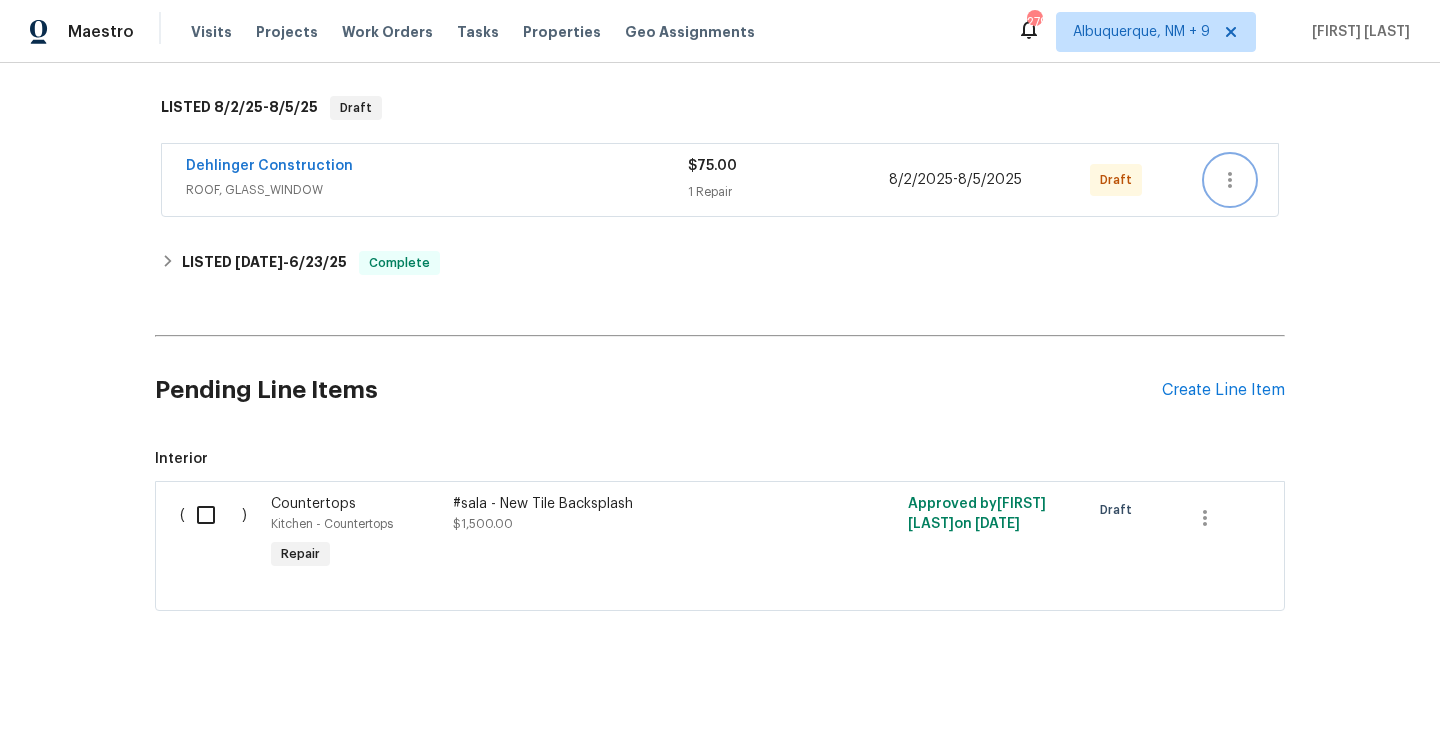 click 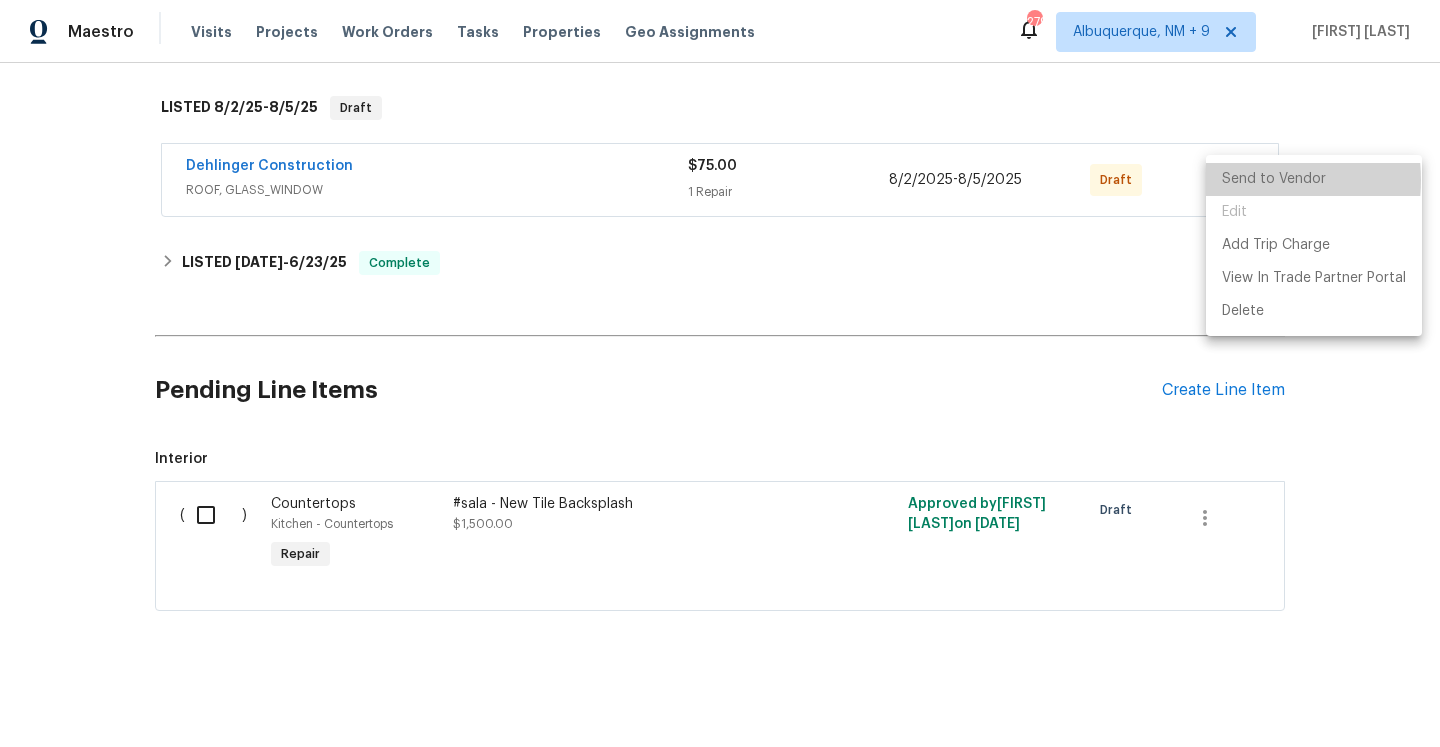 click on "Send to Vendor" at bounding box center (1314, 179) 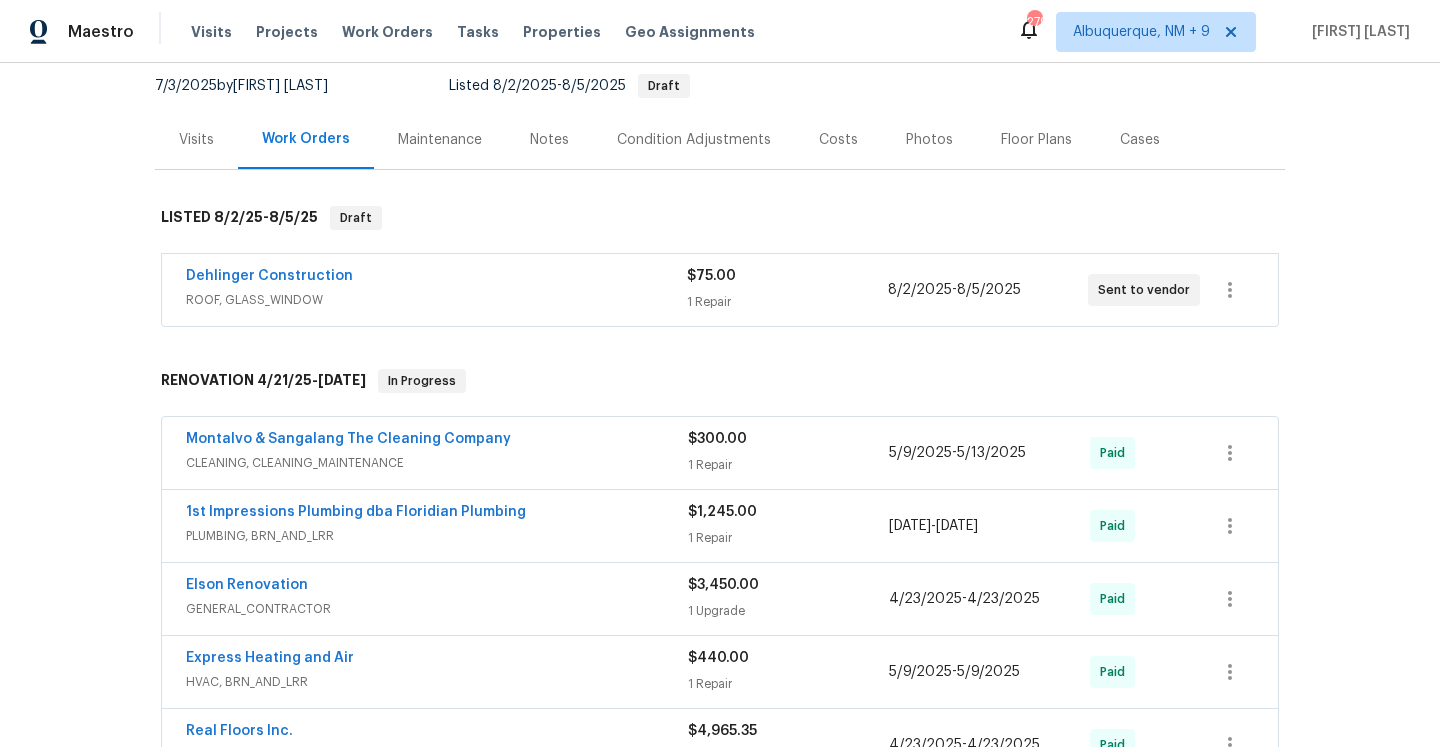scroll, scrollTop: 166, scrollLeft: 0, axis: vertical 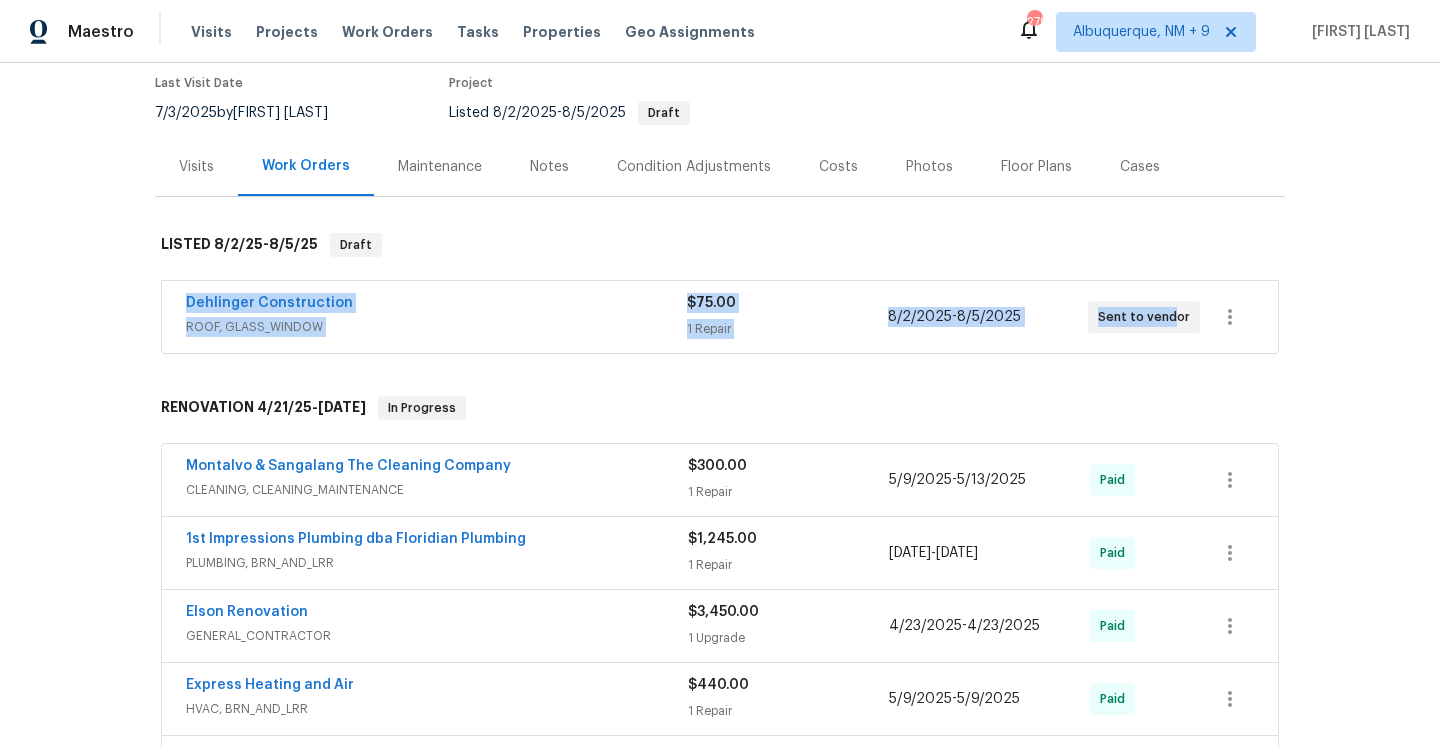 drag, startPoint x: 181, startPoint y: 301, endPoint x: 1171, endPoint y: 317, distance: 990.1293 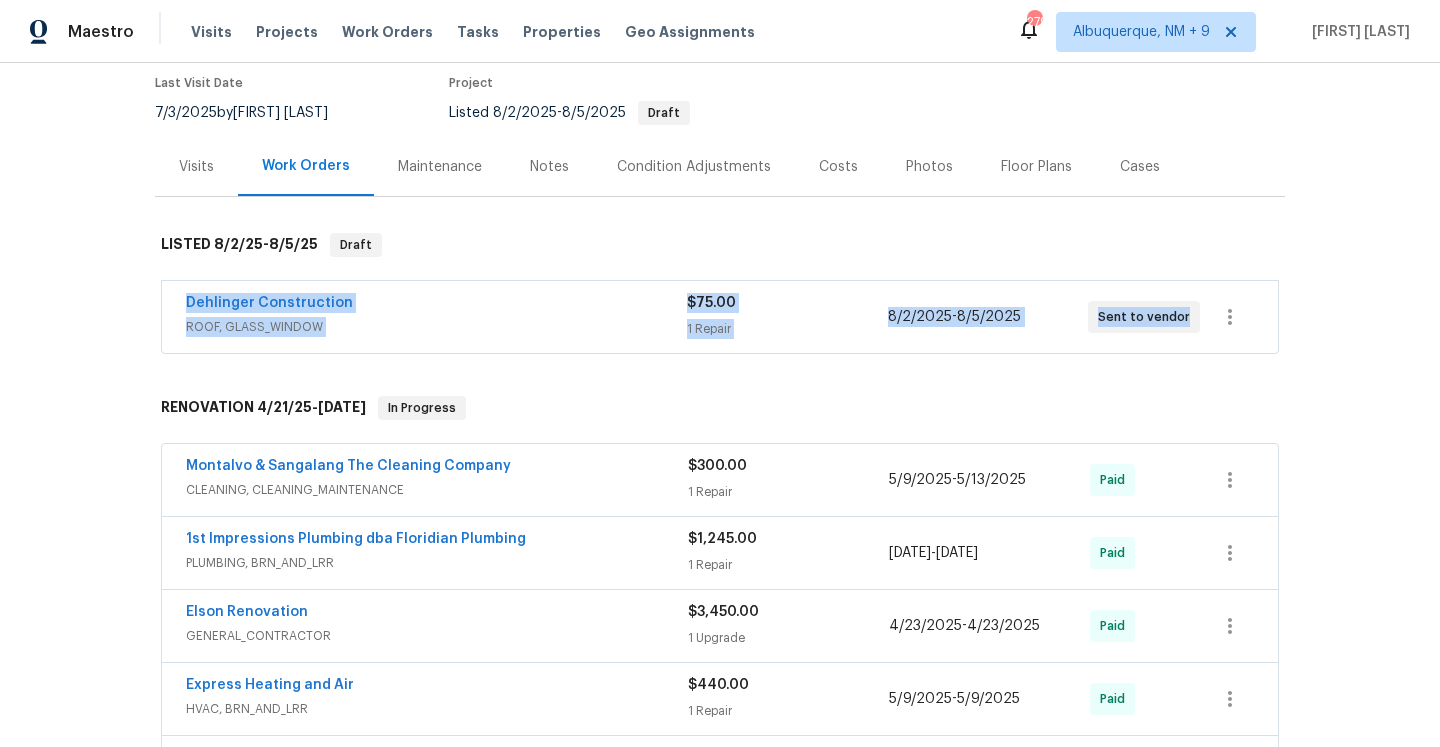 copy on "Dehlinger Construction ROOF, GLASS_WINDOW $75.00 1 Repair 8/2/2025  -  8/5/2025 Sent to vendor" 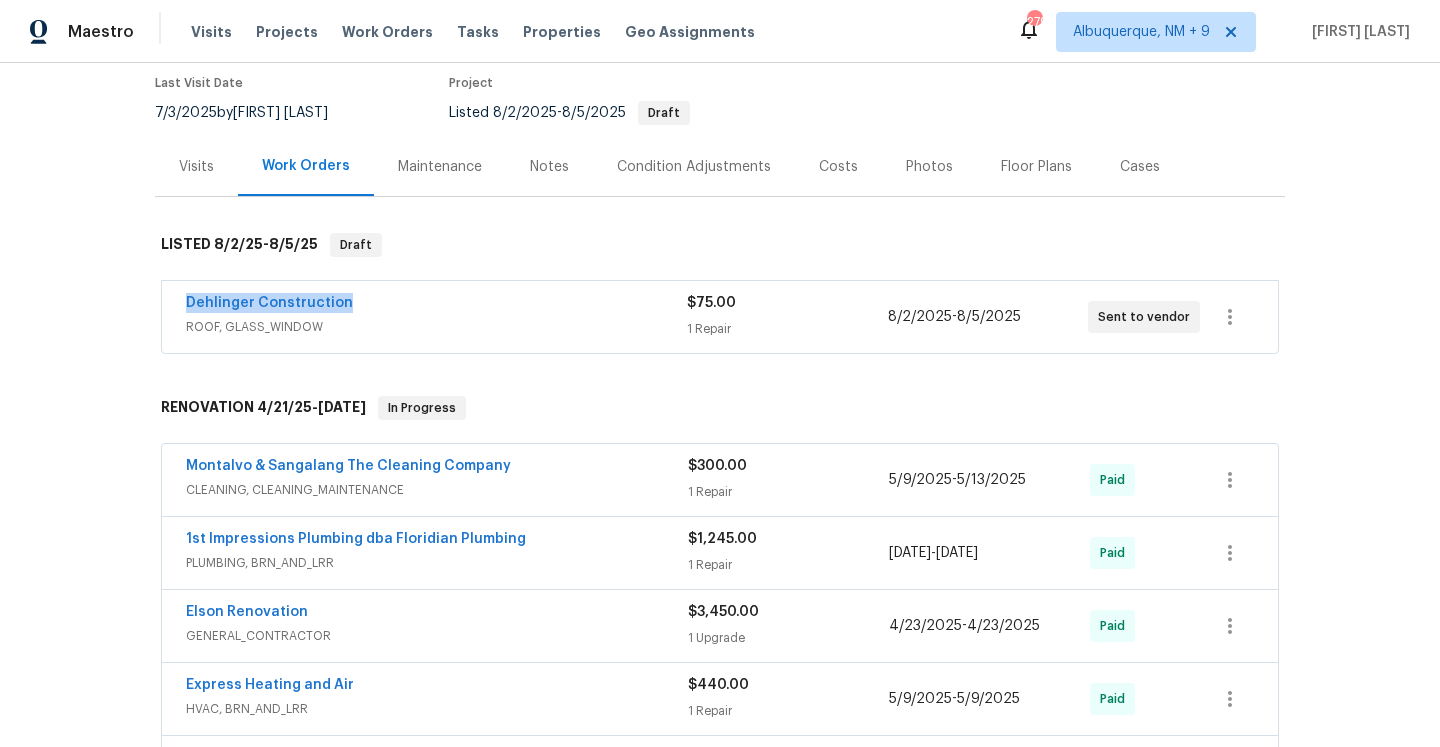 drag, startPoint x: 360, startPoint y: 313, endPoint x: 187, endPoint y: 310, distance: 173.02602 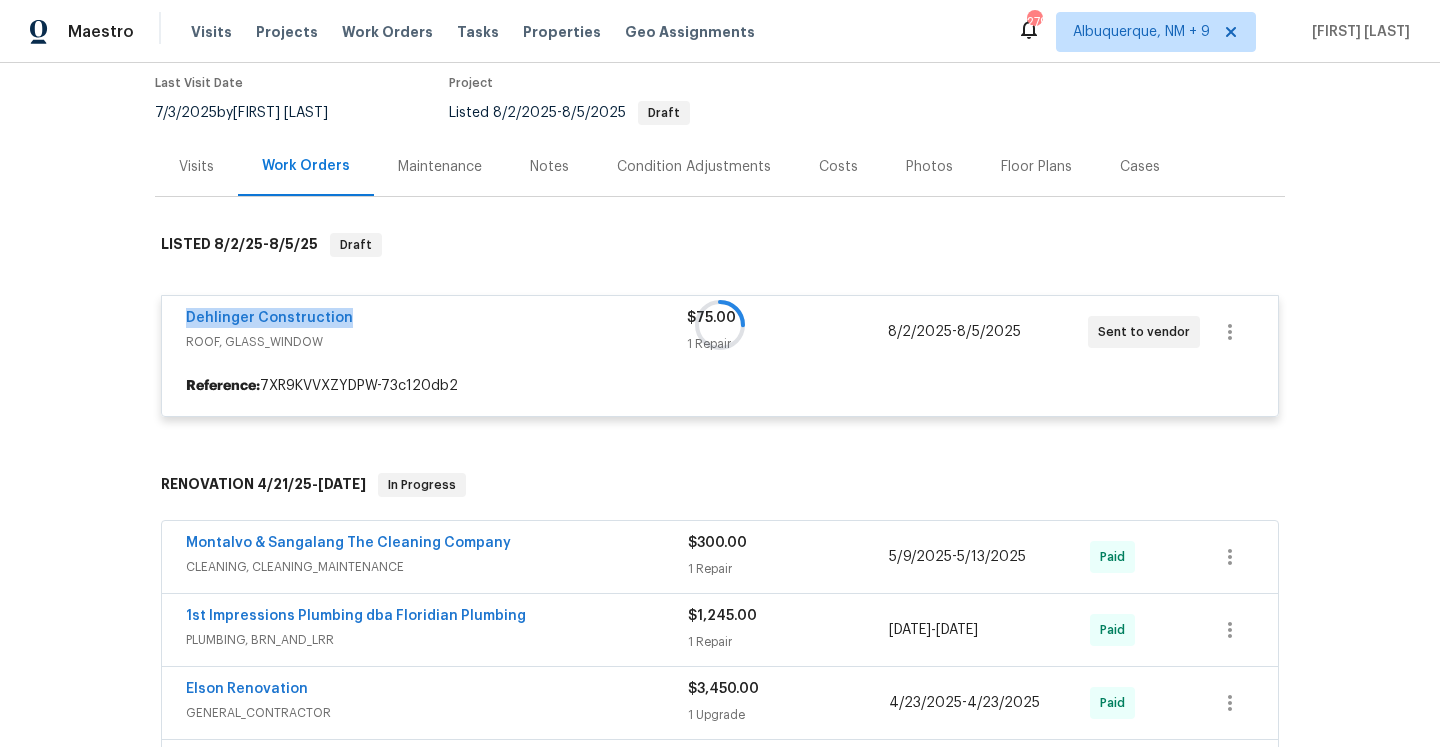 copy on "Dehlinger Construction" 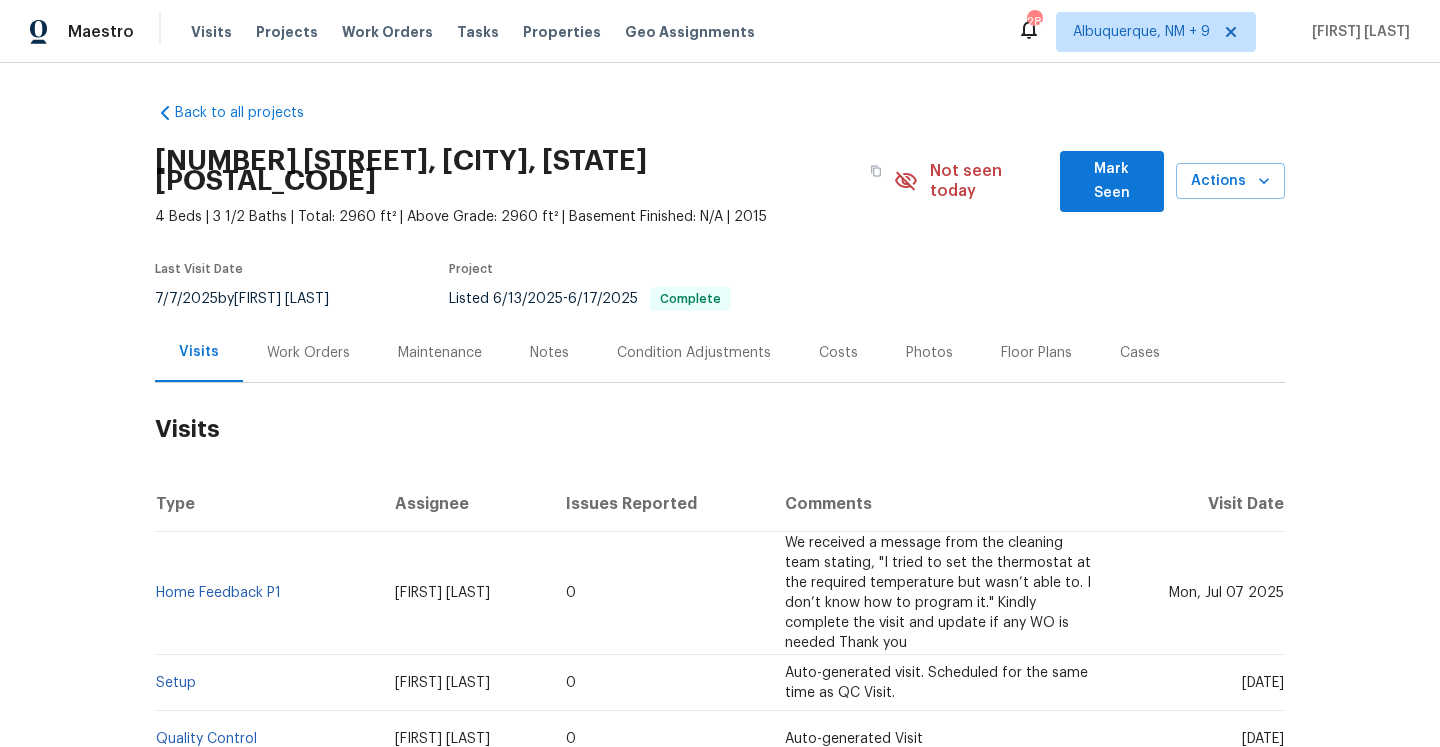 scroll, scrollTop: 0, scrollLeft: 0, axis: both 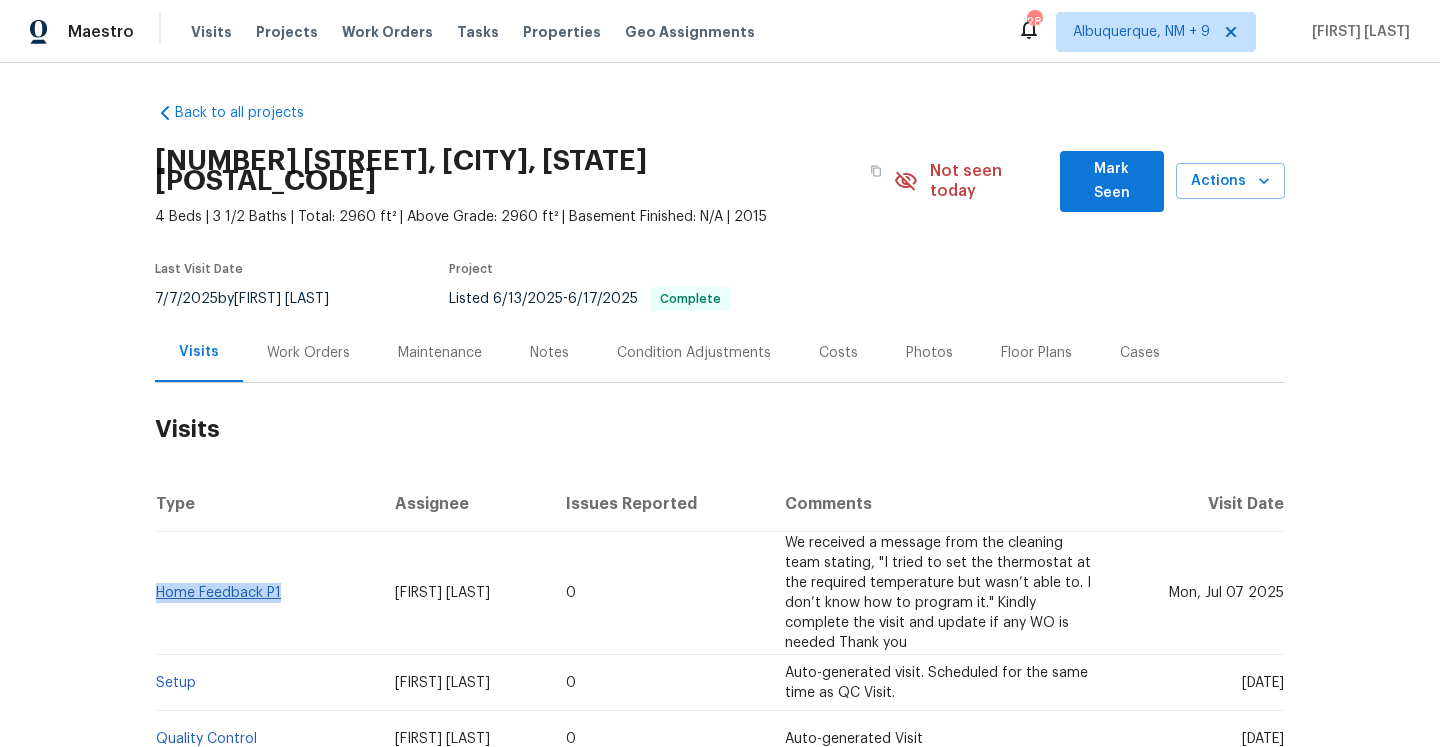 drag, startPoint x: 295, startPoint y: 576, endPoint x: 158, endPoint y: 577, distance: 137.00365 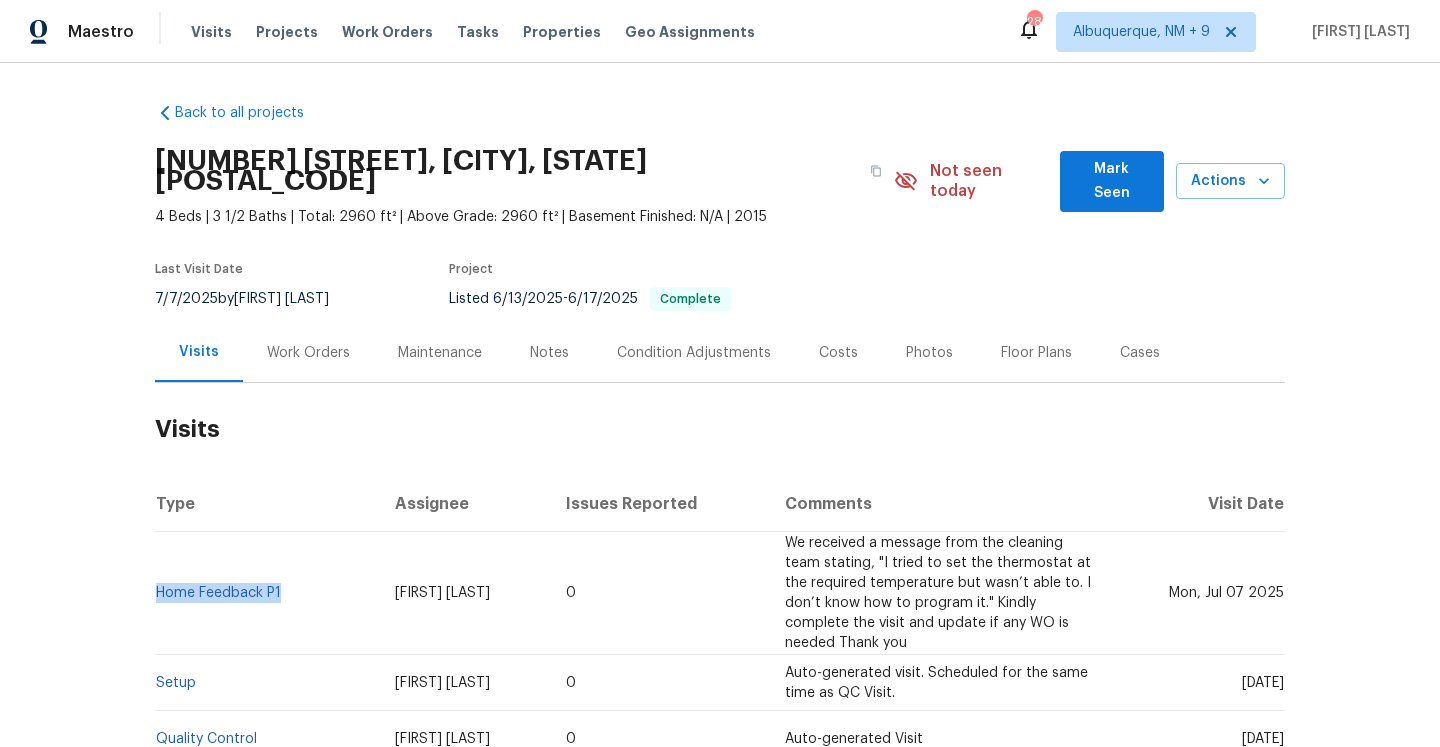 copy on "Home Feedback P1" 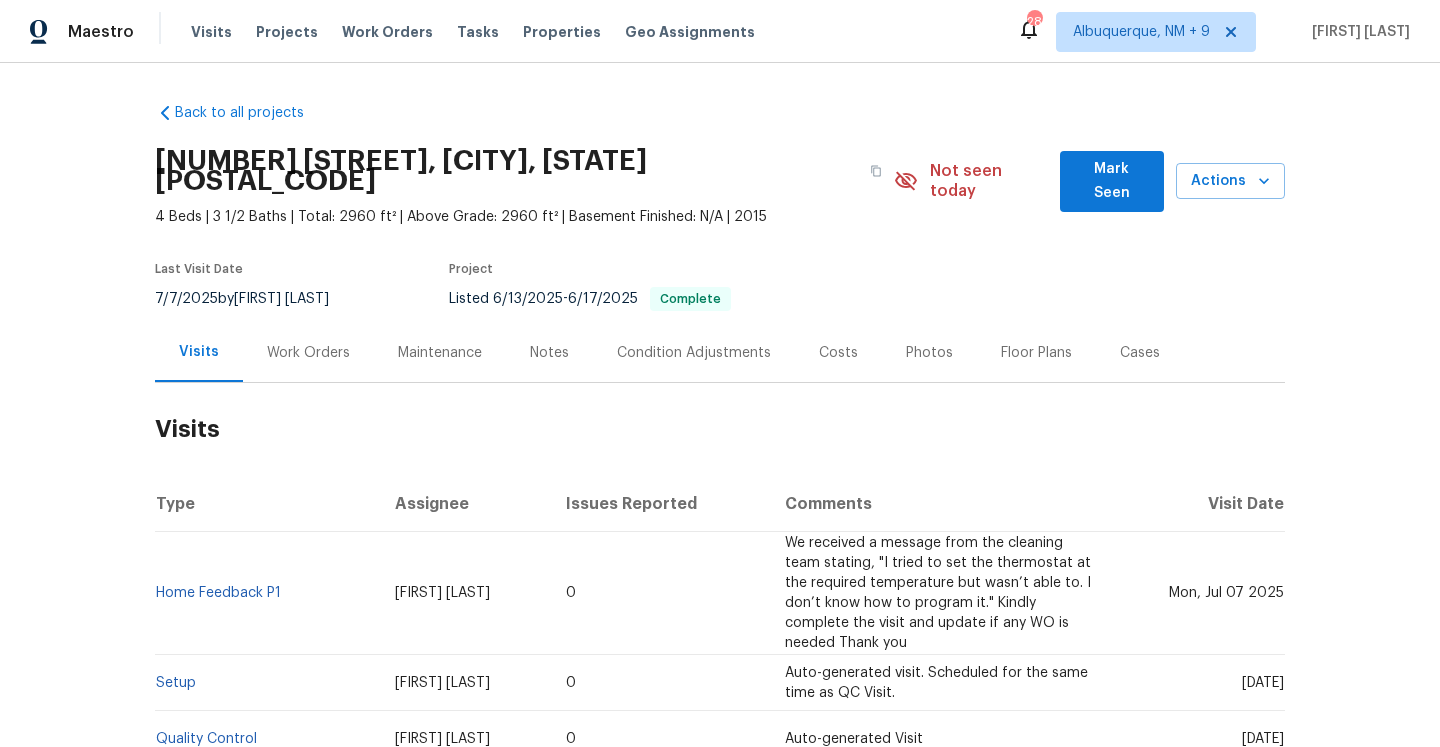 click on "Work Orders" at bounding box center [308, 353] 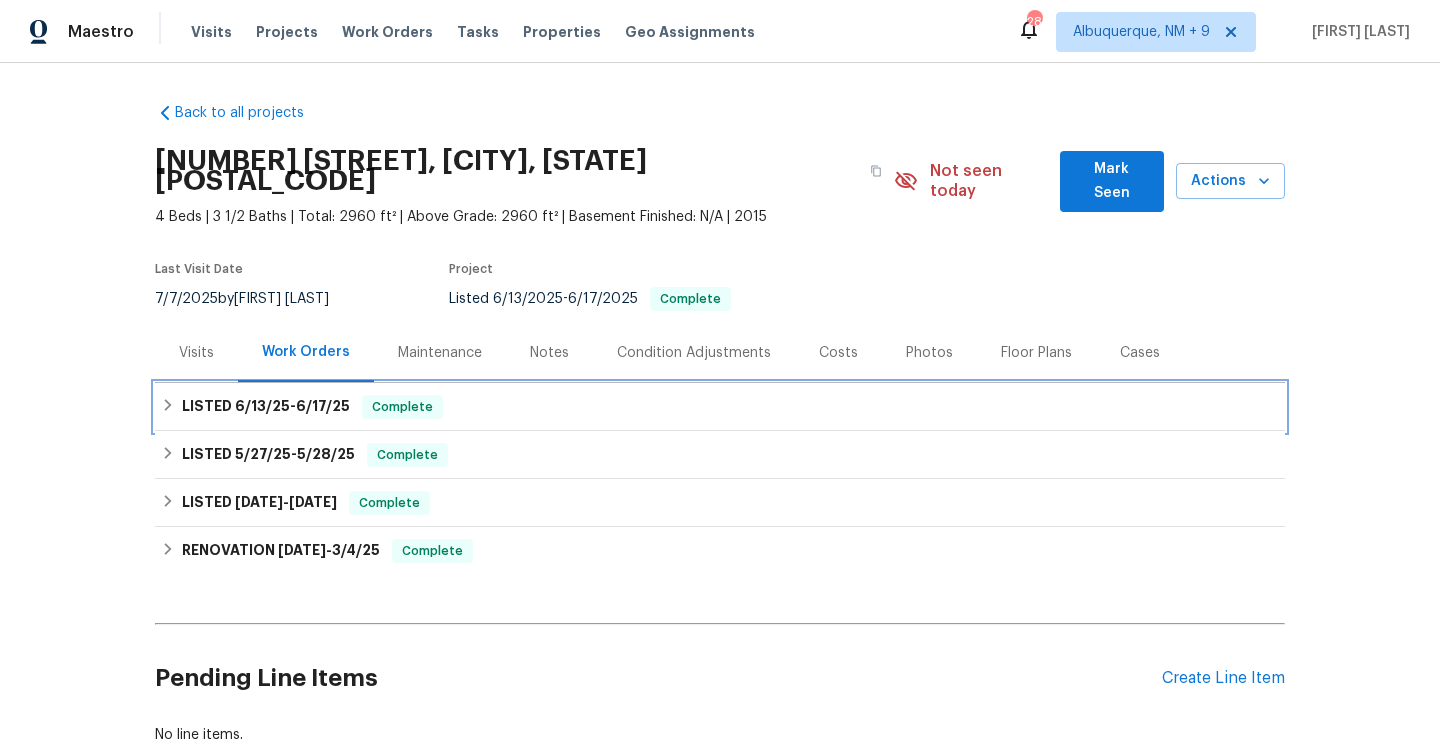 click on "6/17/25" at bounding box center (323, 406) 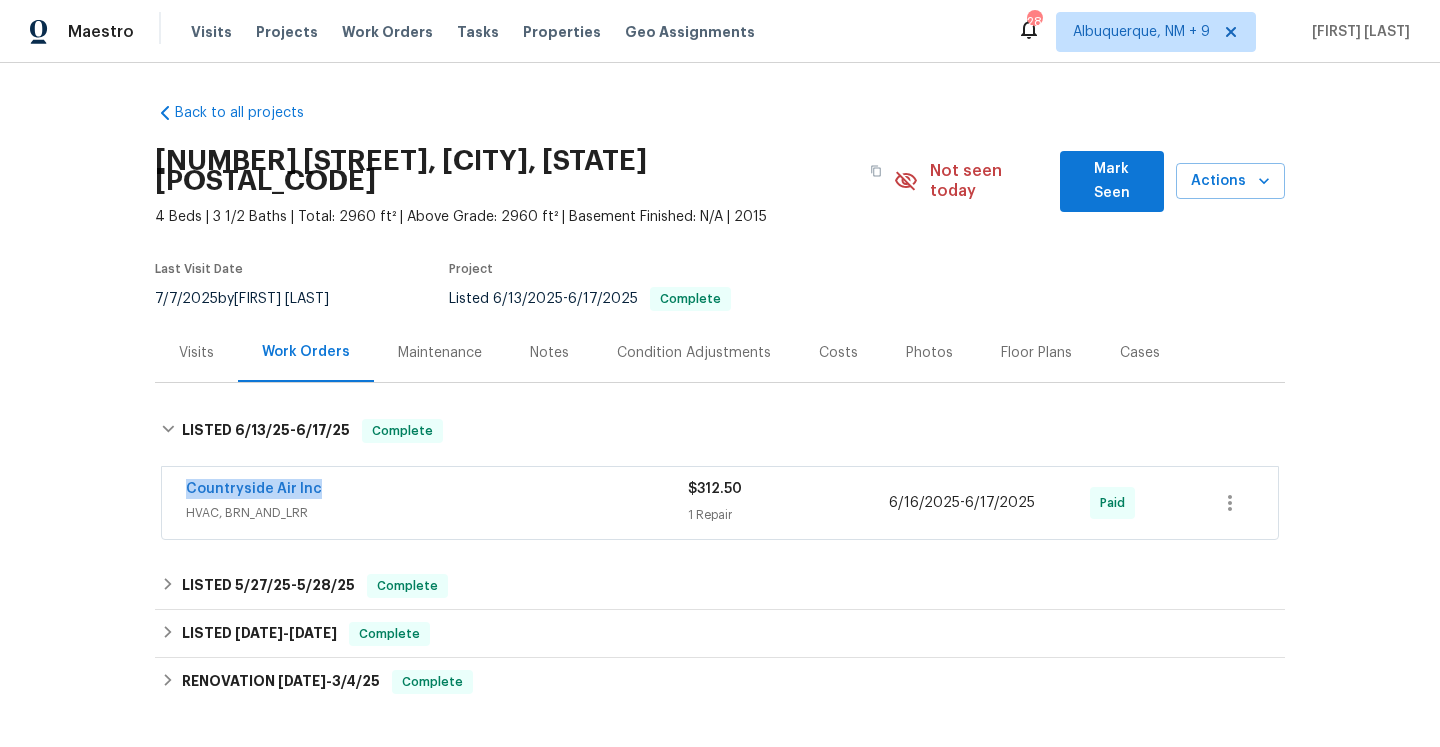 drag, startPoint x: 329, startPoint y: 471, endPoint x: 174, endPoint y: 478, distance: 155.15799 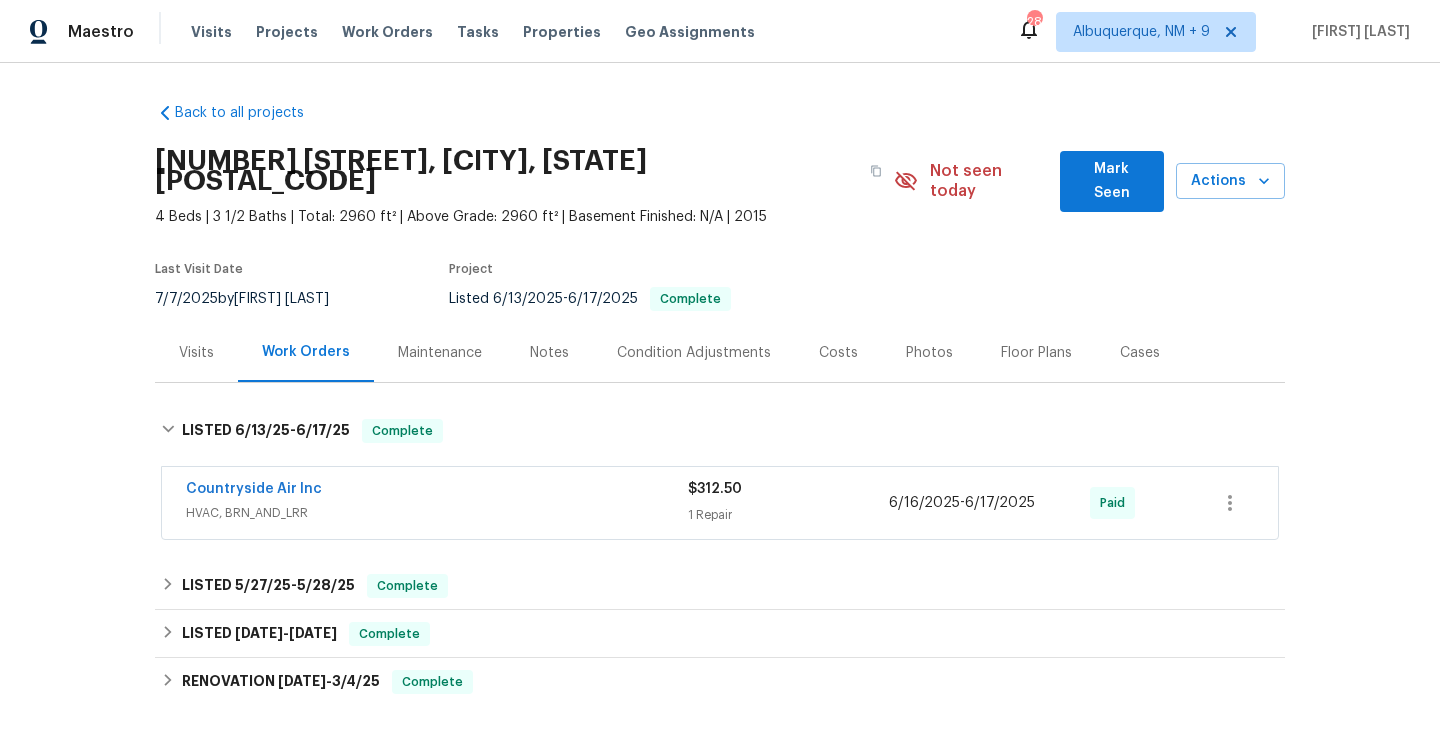 click on "HVAC, BRN_AND_LRR" at bounding box center [437, 513] 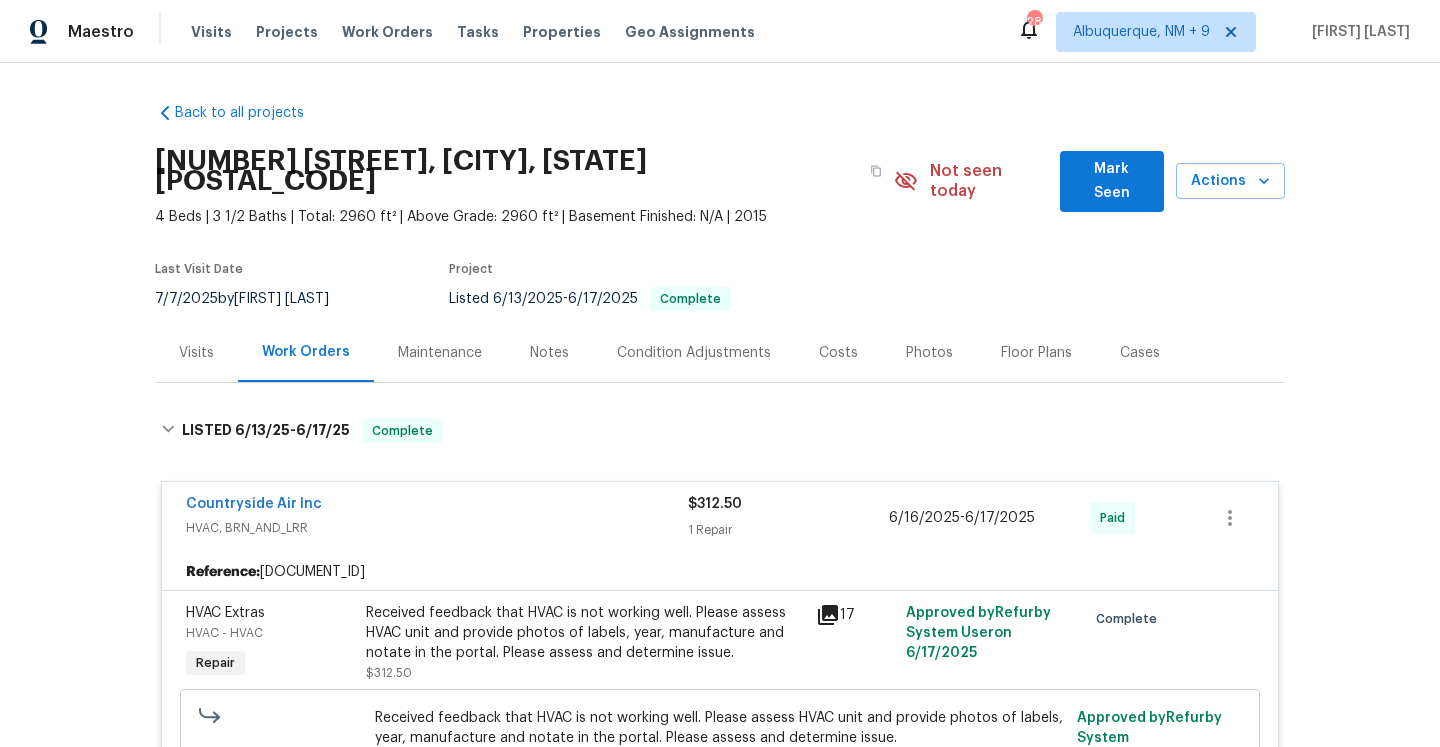 click on "Countryside Air Inc" at bounding box center [437, 506] 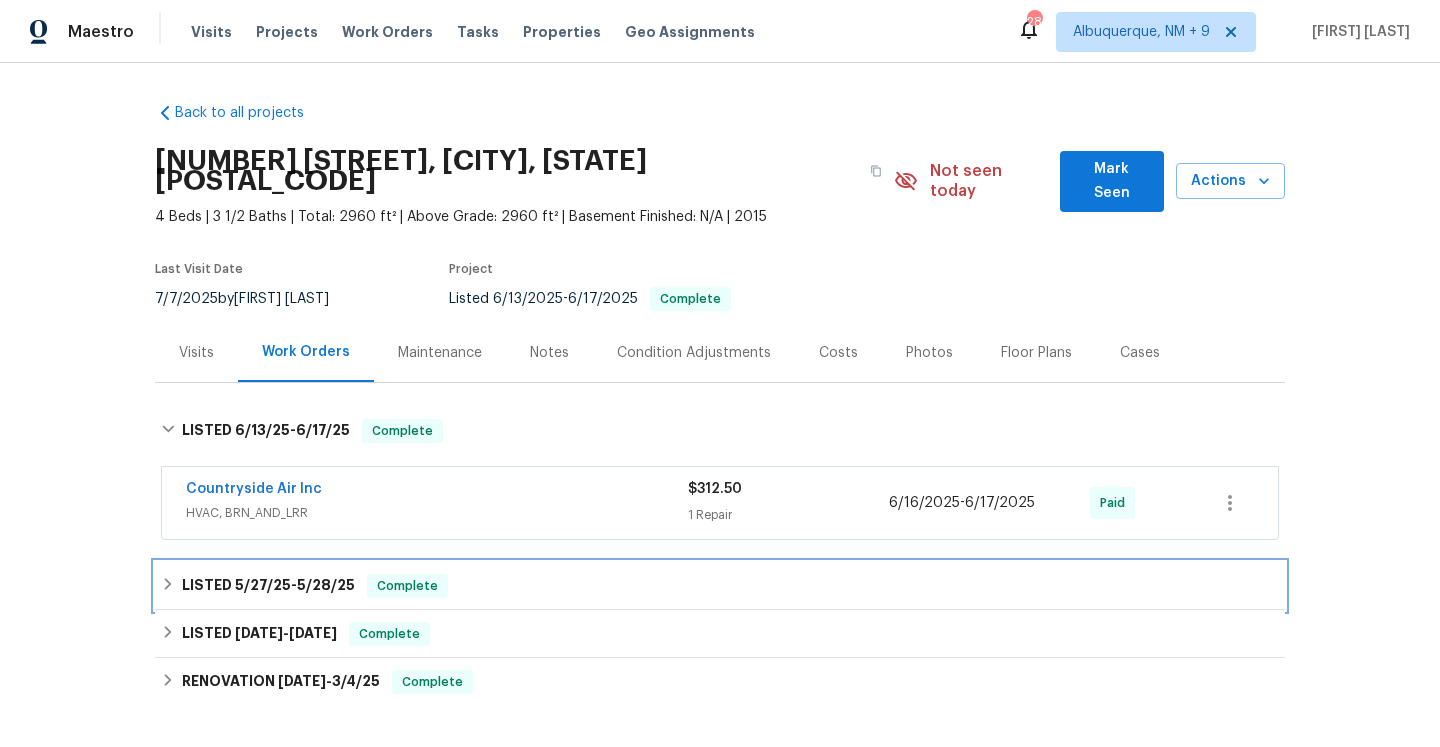 click on "LISTED [DATE] - [DATE] Complete" at bounding box center (720, 586) 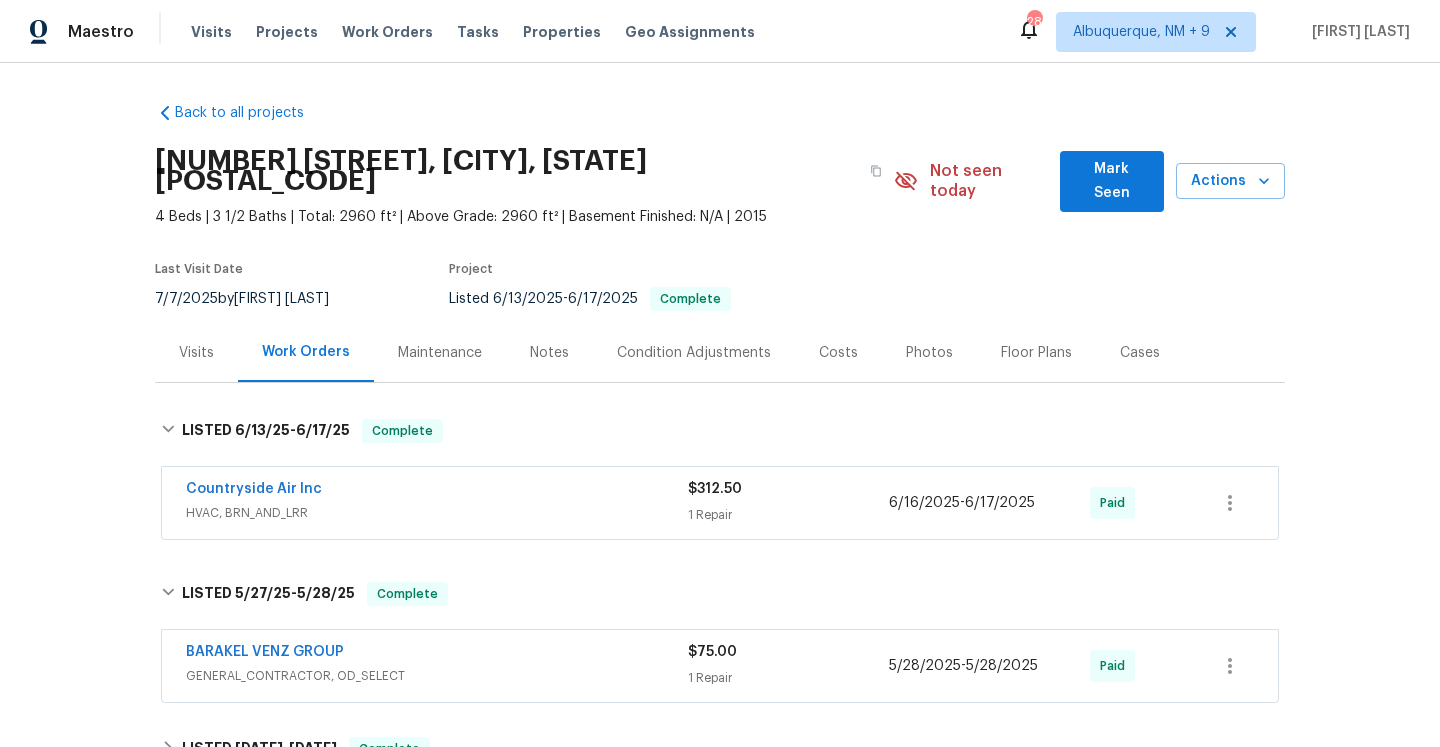 click on "BARAKEL VENZ GROUP" at bounding box center (437, 654) 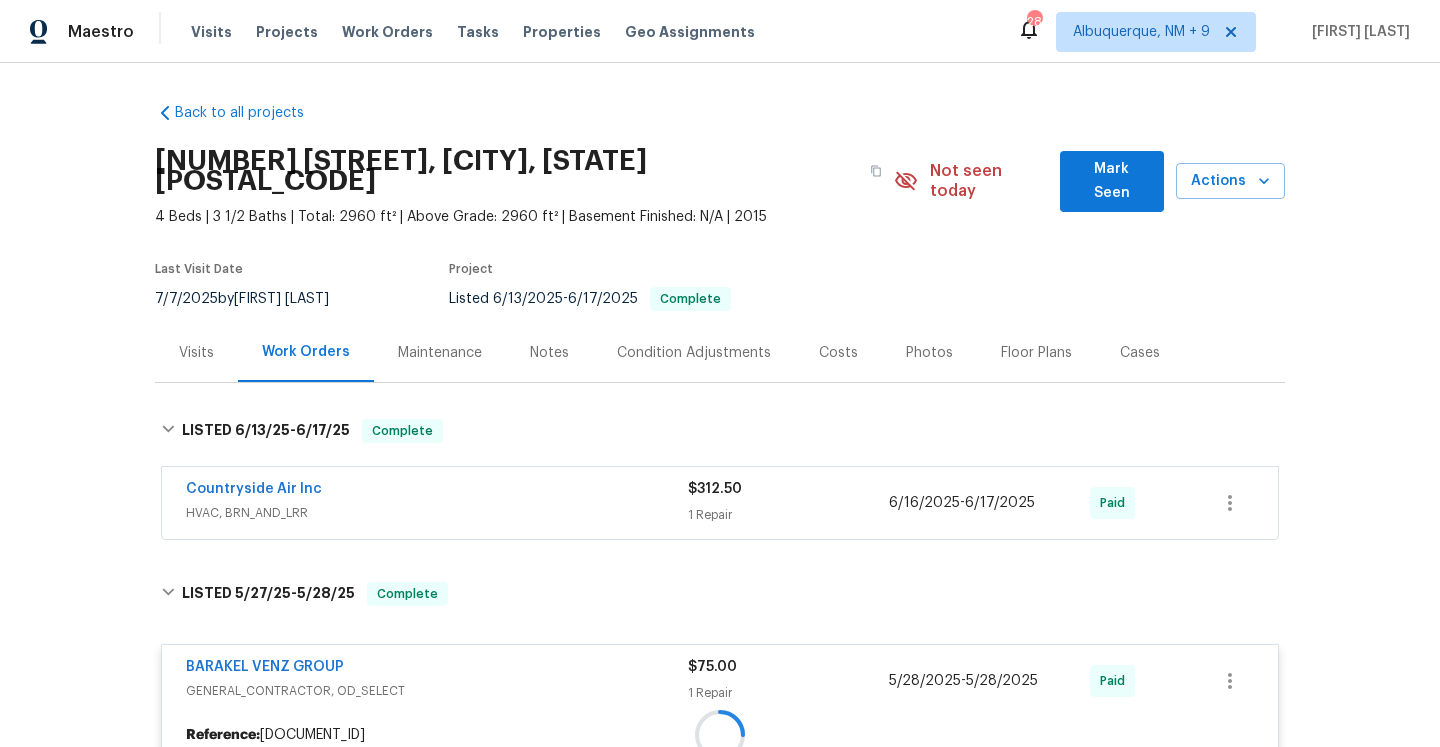 scroll, scrollTop: 254, scrollLeft: 0, axis: vertical 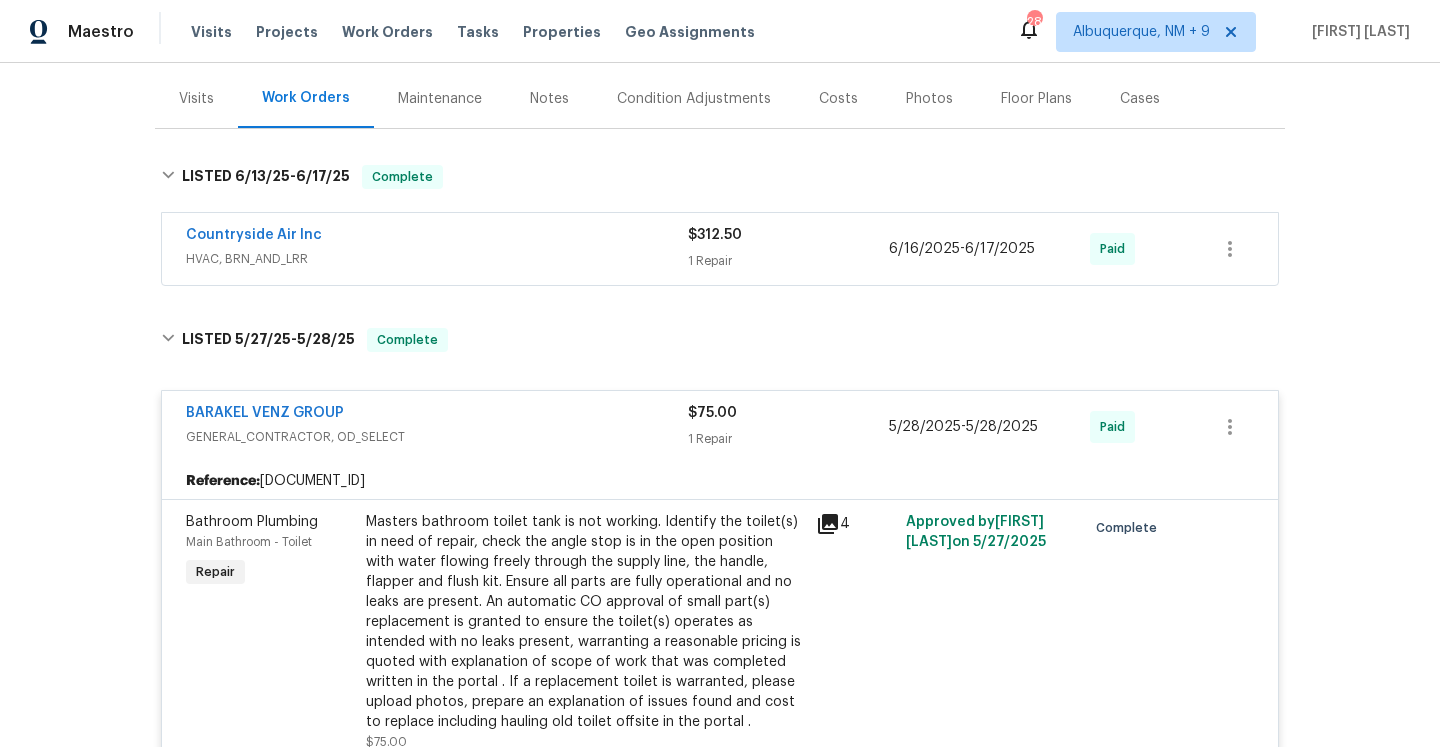 click on "BARAKEL VENZ GROUP" at bounding box center (437, 415) 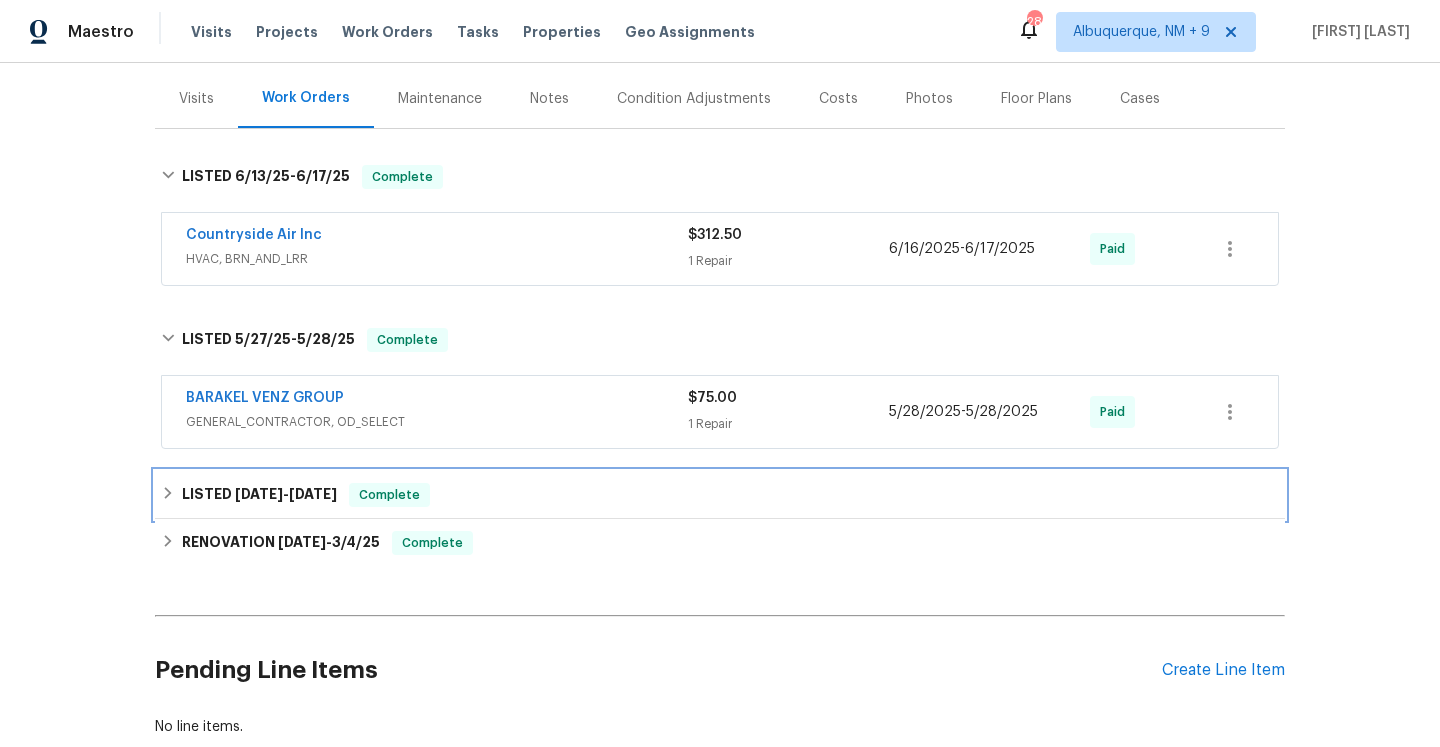 click on "LISTED   3/6/25  -  3/7/25 Complete" at bounding box center [720, 495] 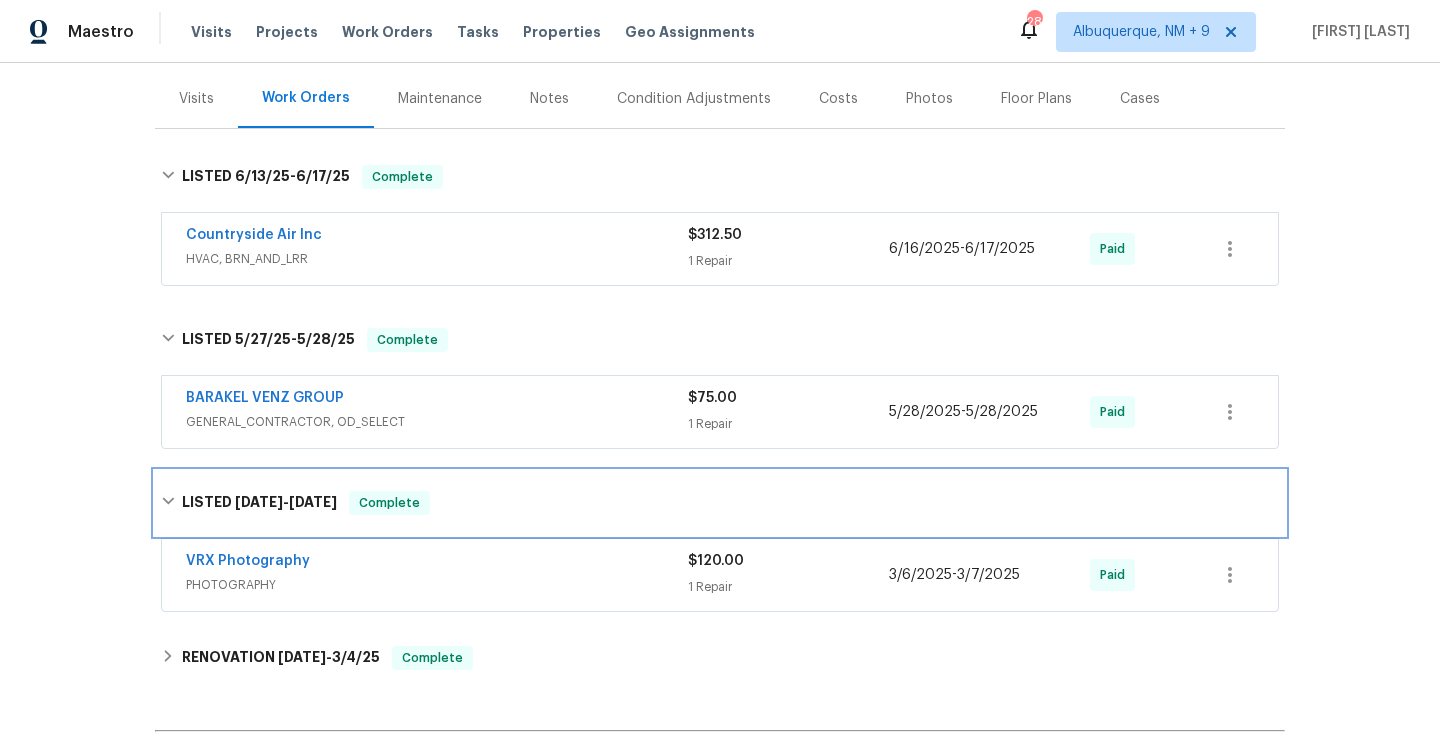 click on "LISTED   3/6/25  -  3/7/25 Complete" at bounding box center (720, 503) 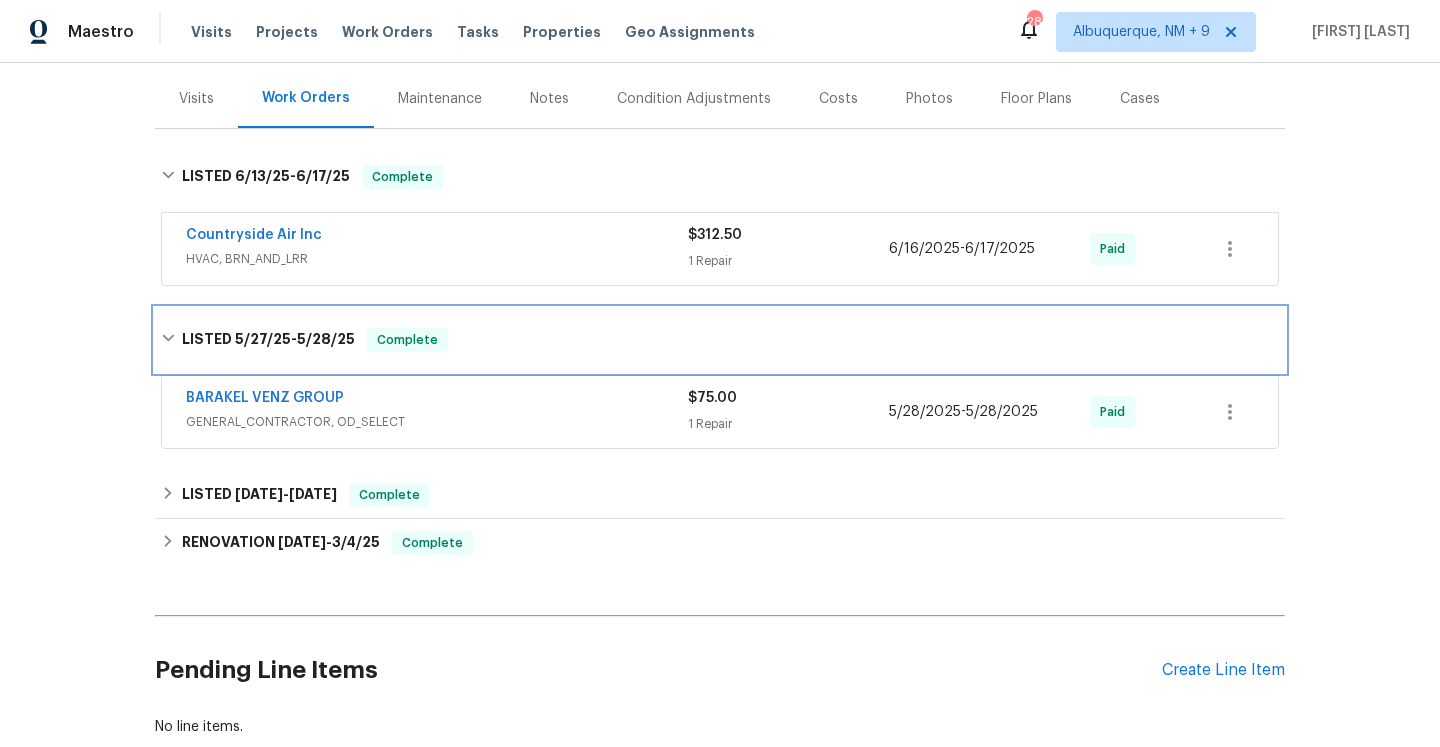 click on "LISTED   5/27/25  -  5/28/25 Complete" at bounding box center (720, 340) 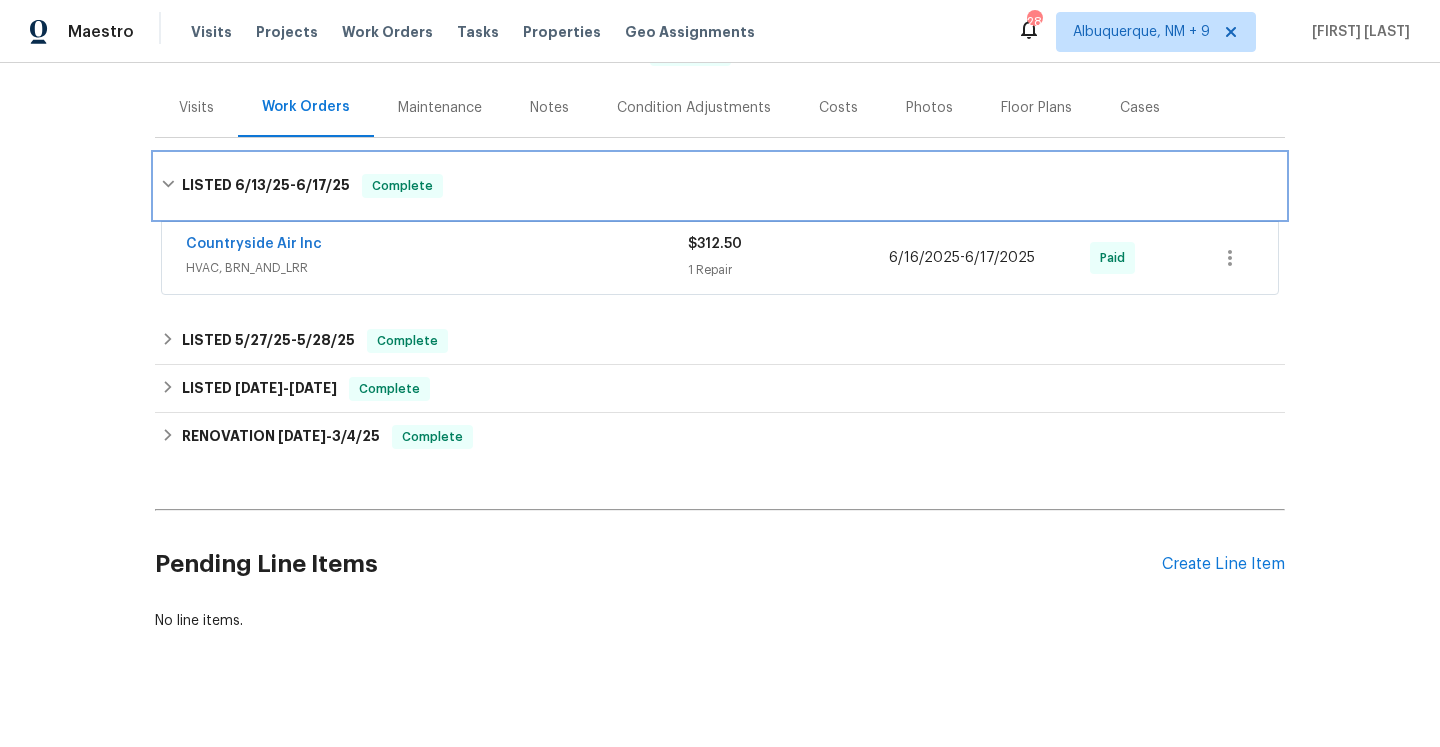click on "LISTED   6/13/25  -  6/17/25 Complete" at bounding box center [720, 186] 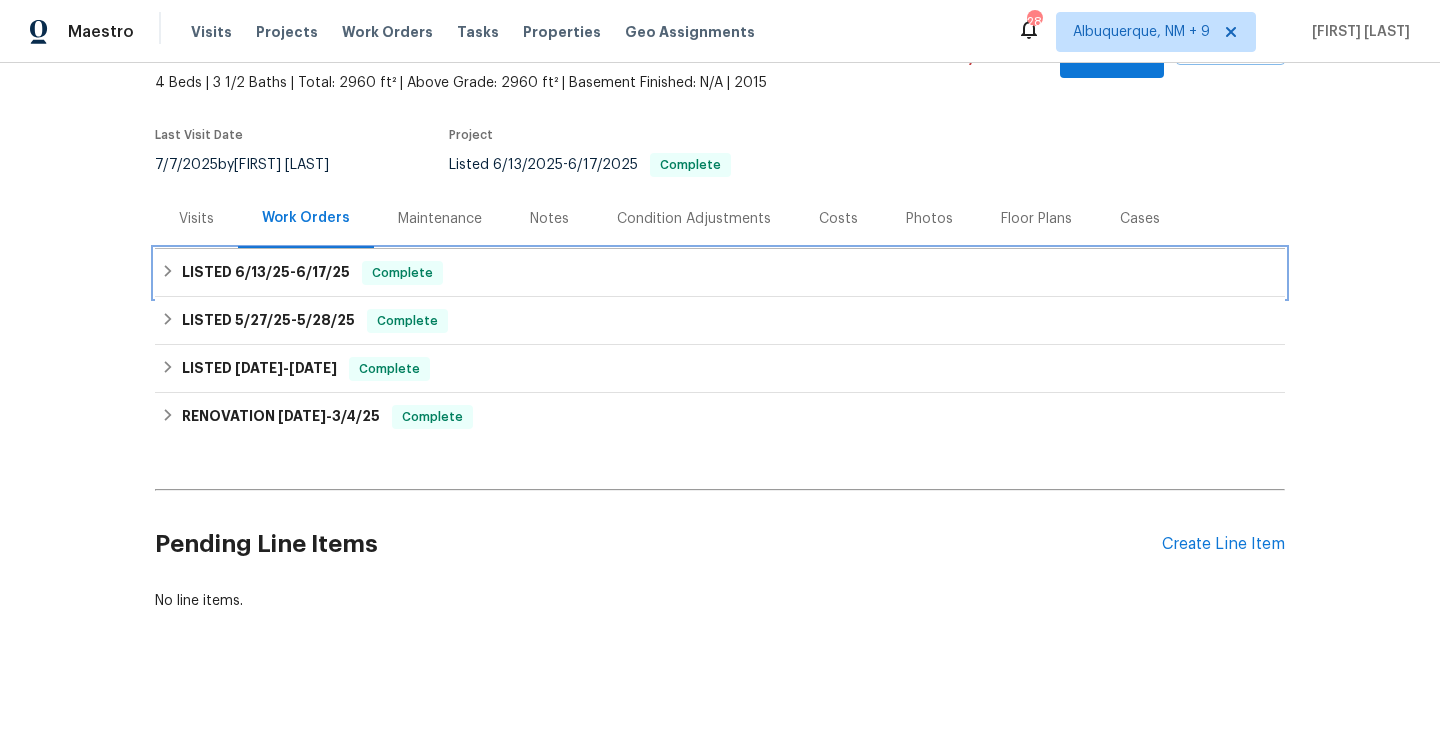 scroll, scrollTop: 114, scrollLeft: 0, axis: vertical 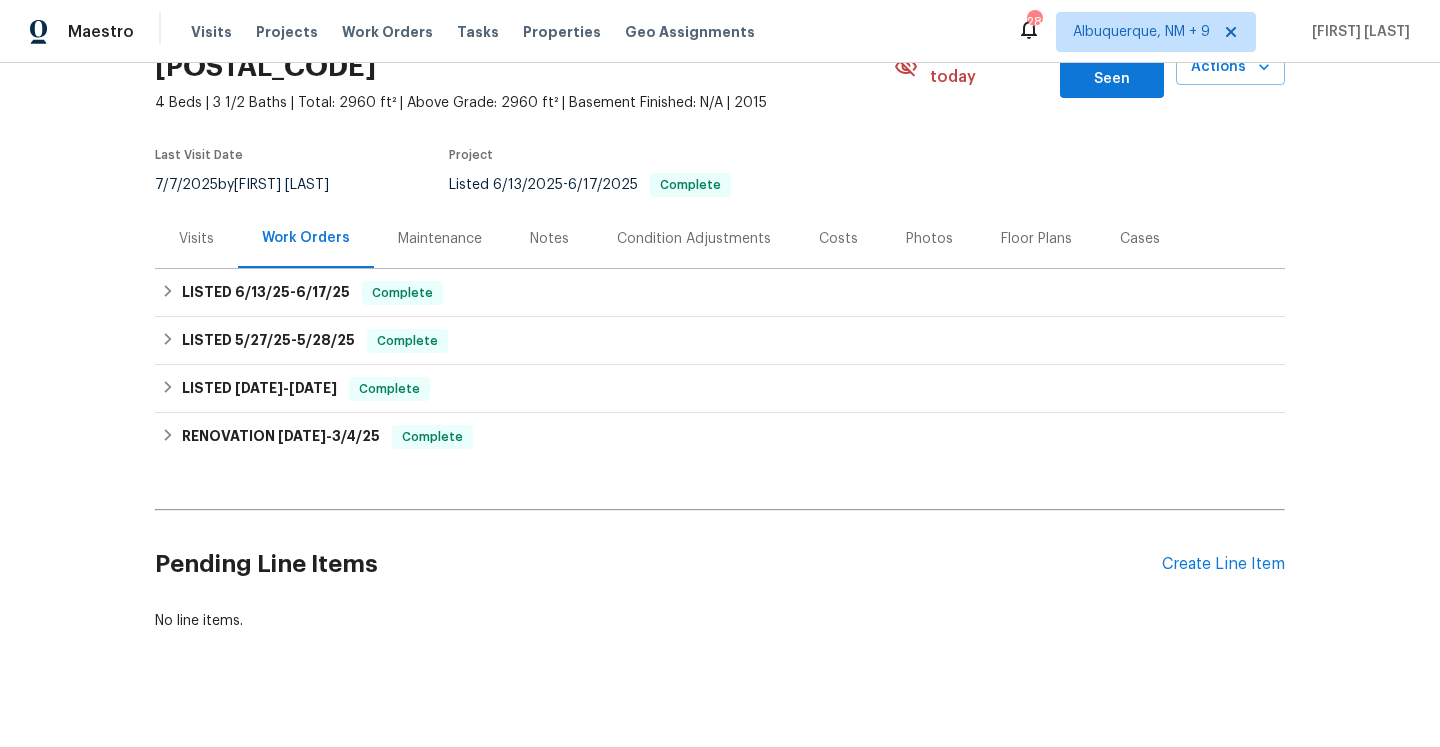 click on "Visits" at bounding box center [196, 238] 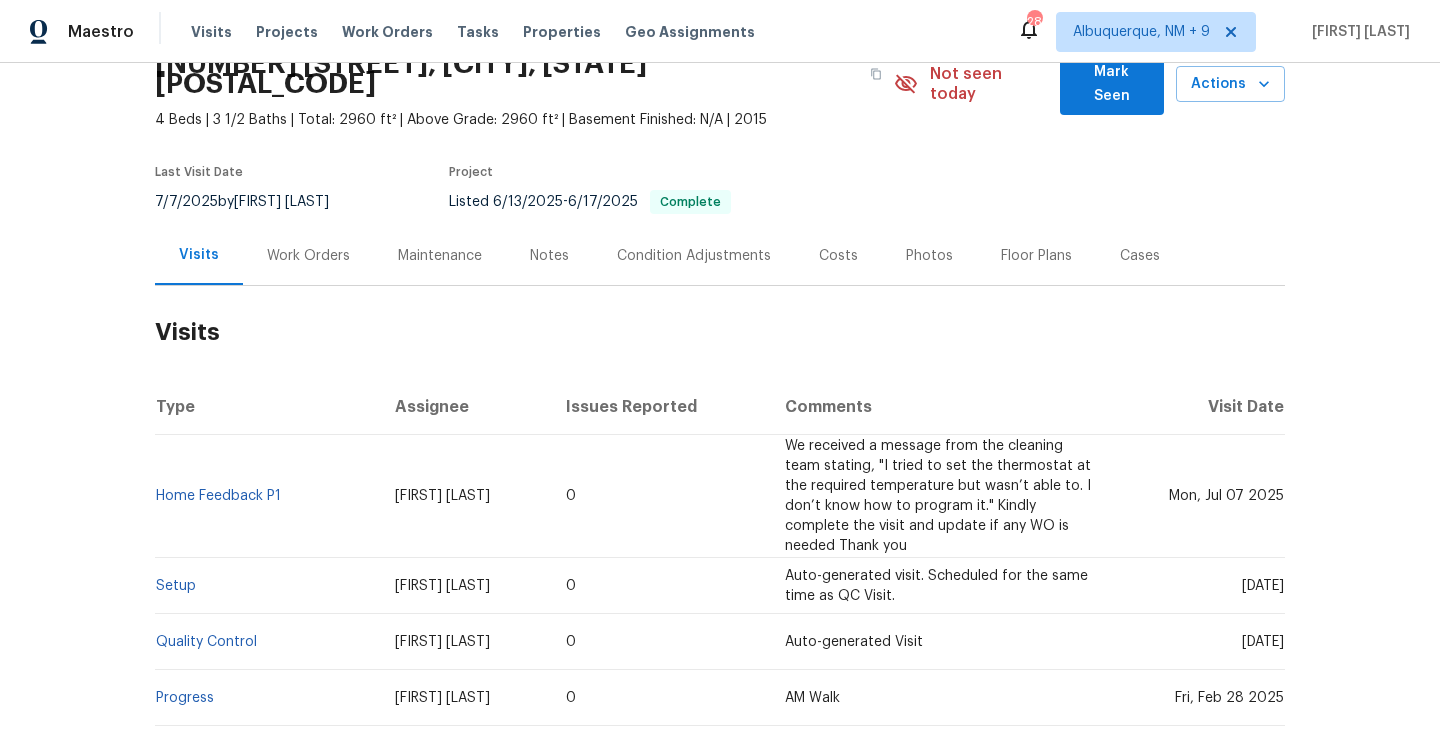scroll, scrollTop: 94, scrollLeft: 0, axis: vertical 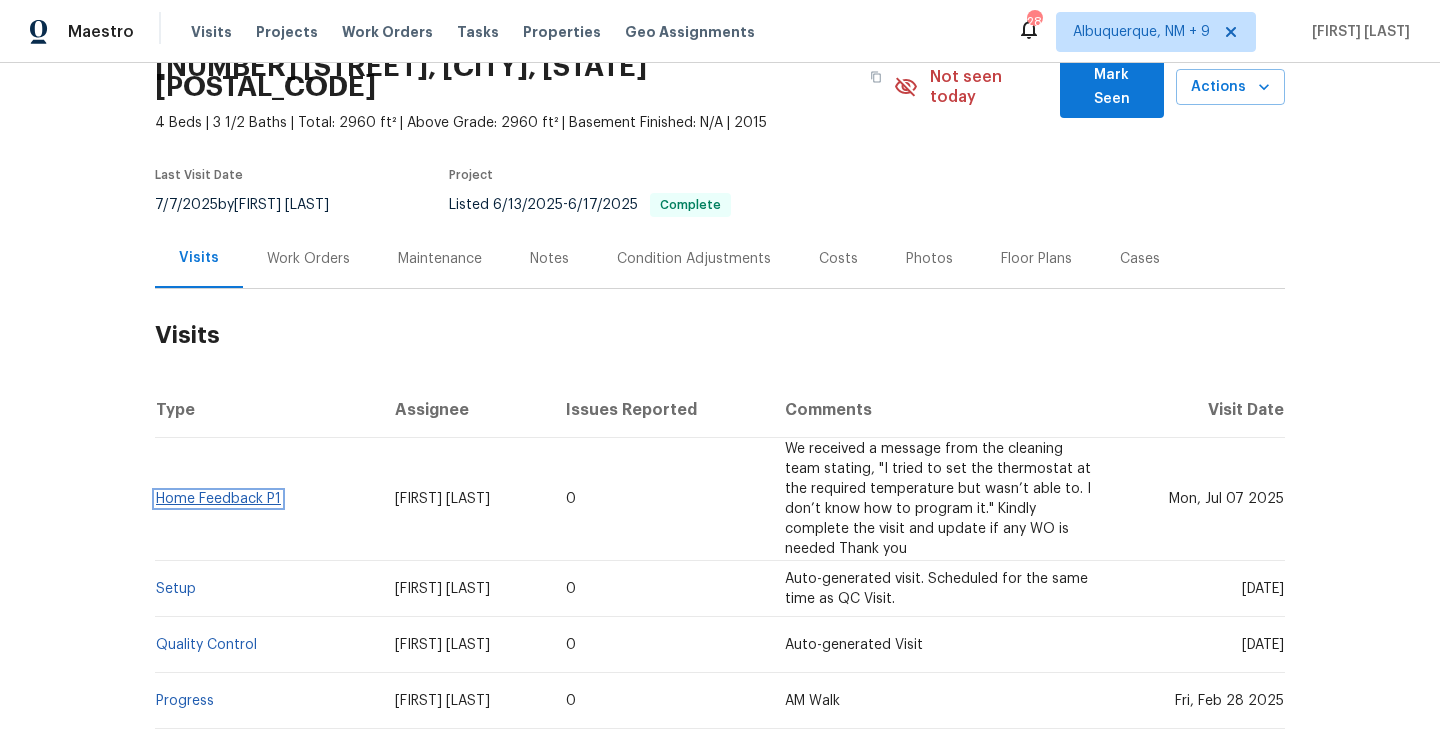 click on "Home Feedback P1" at bounding box center [218, 499] 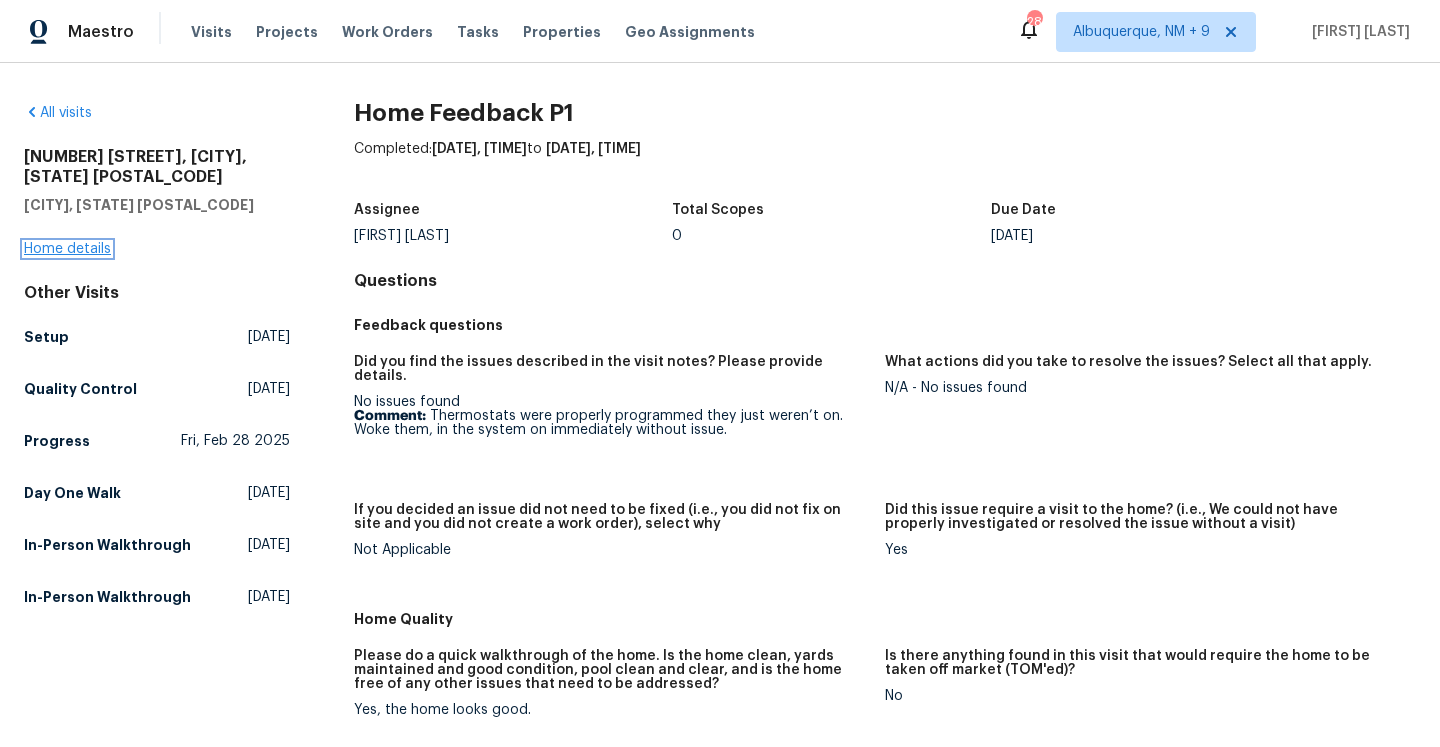 click on "Home details" at bounding box center [67, 249] 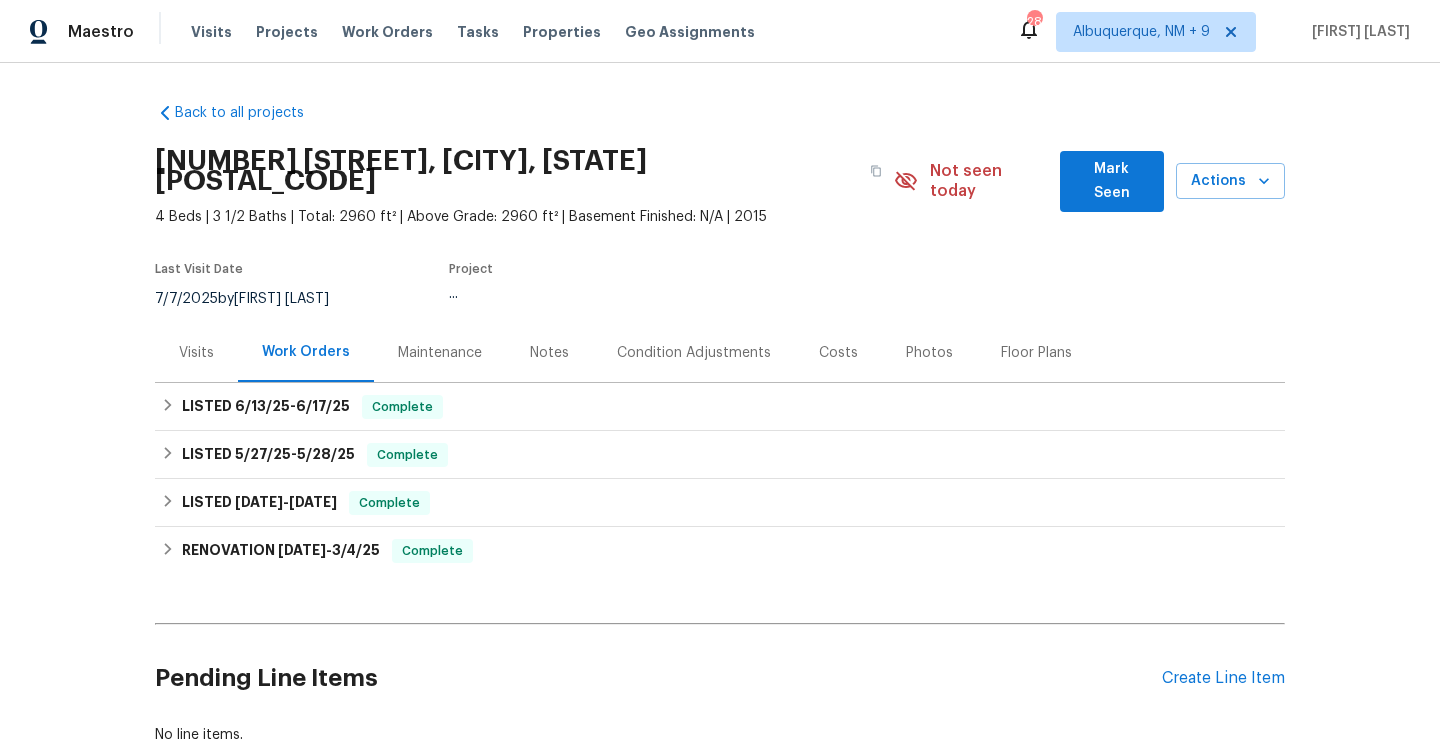 click on "Visits" at bounding box center [196, 353] 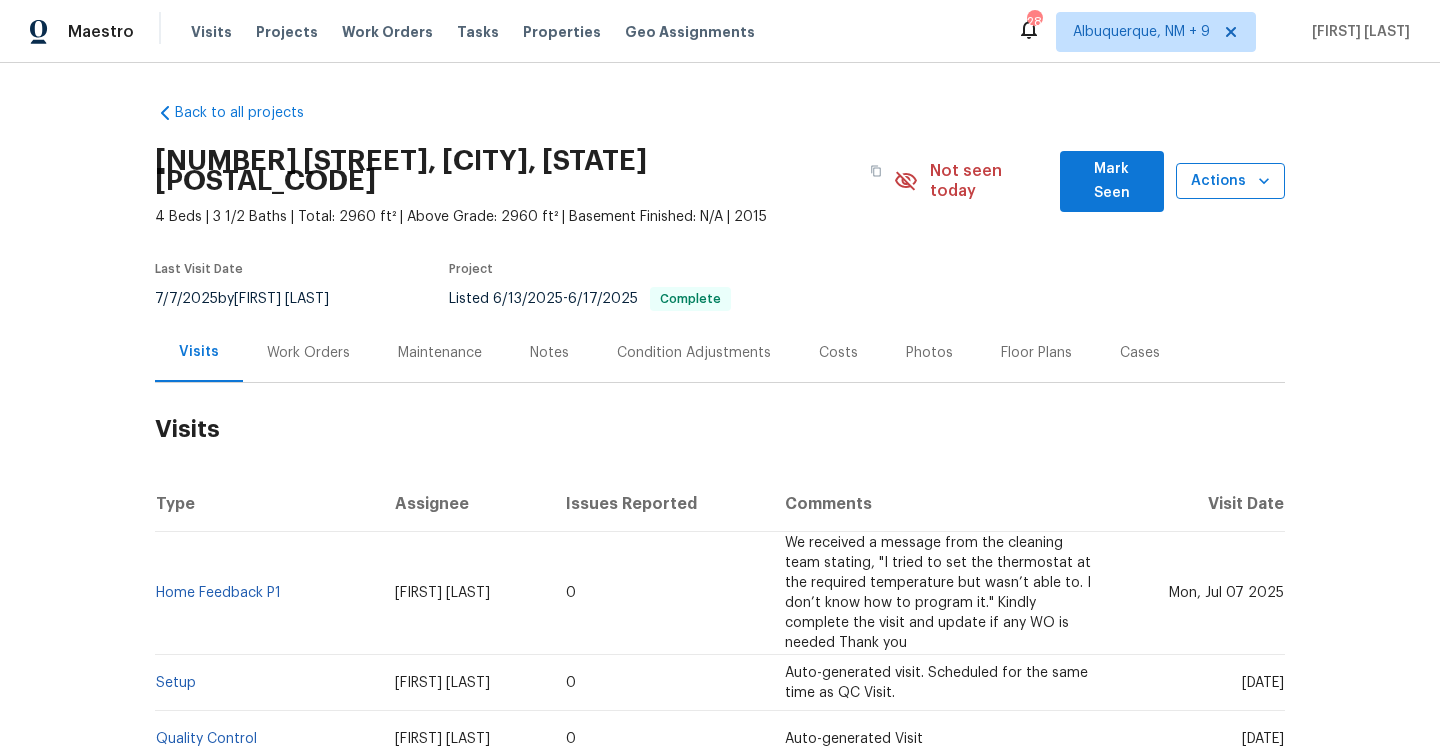 click on "Actions" at bounding box center [1230, 181] 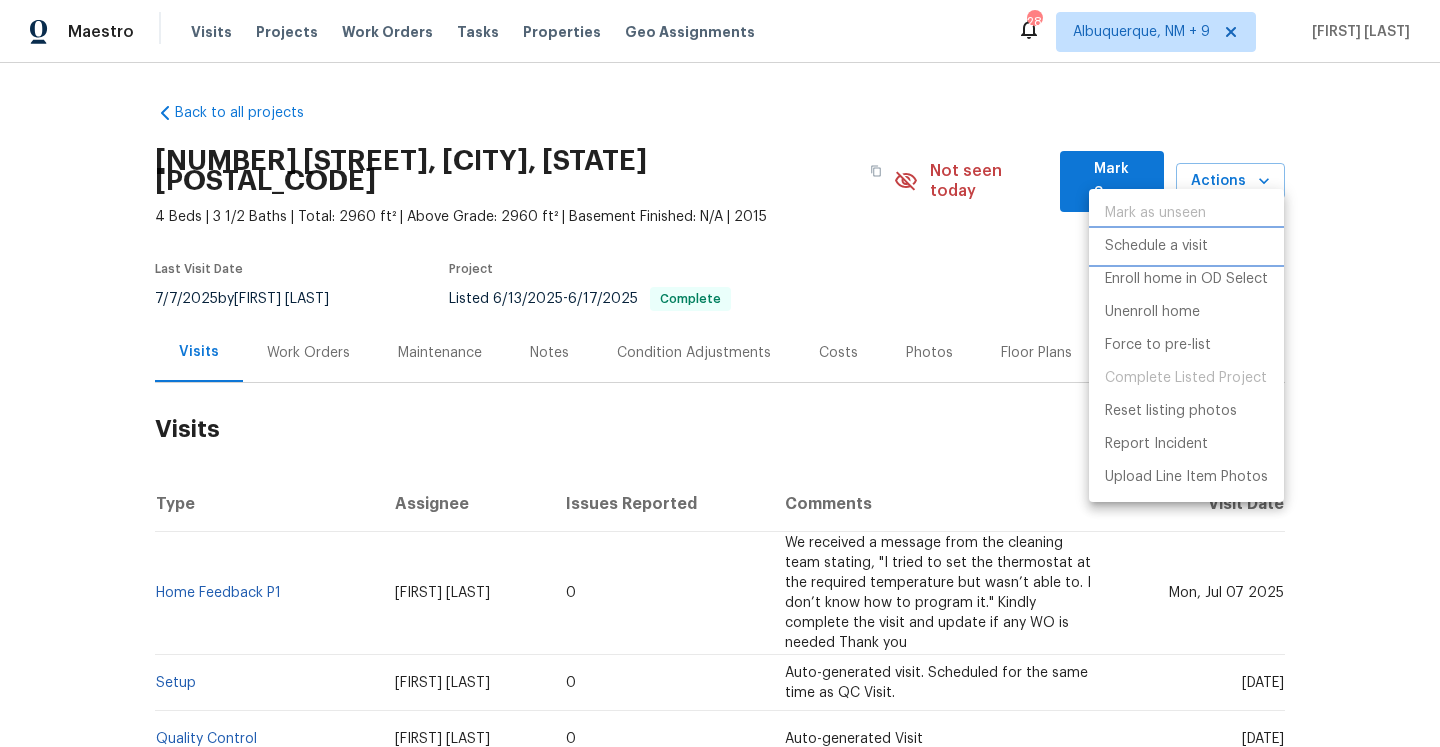 click on "Schedule a visit" at bounding box center [1156, 246] 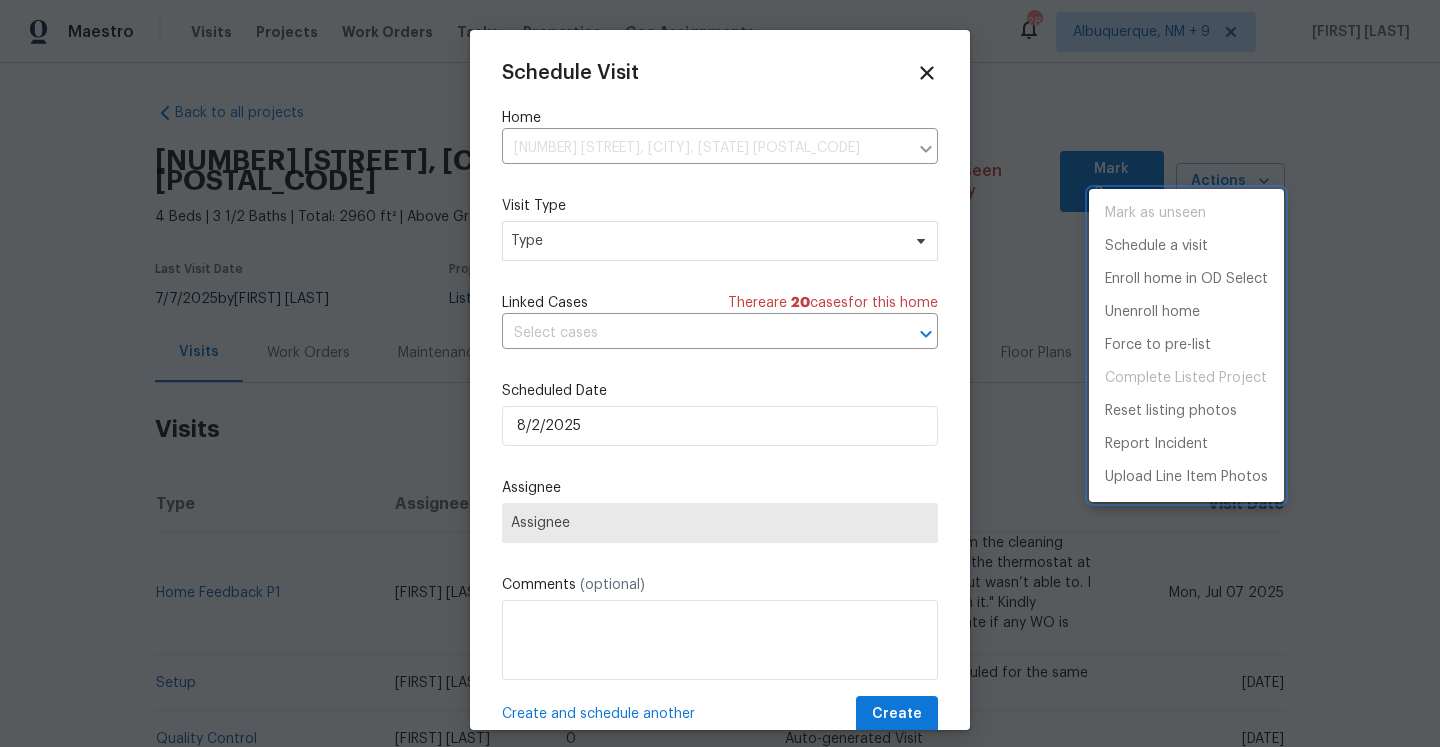 click at bounding box center (720, 373) 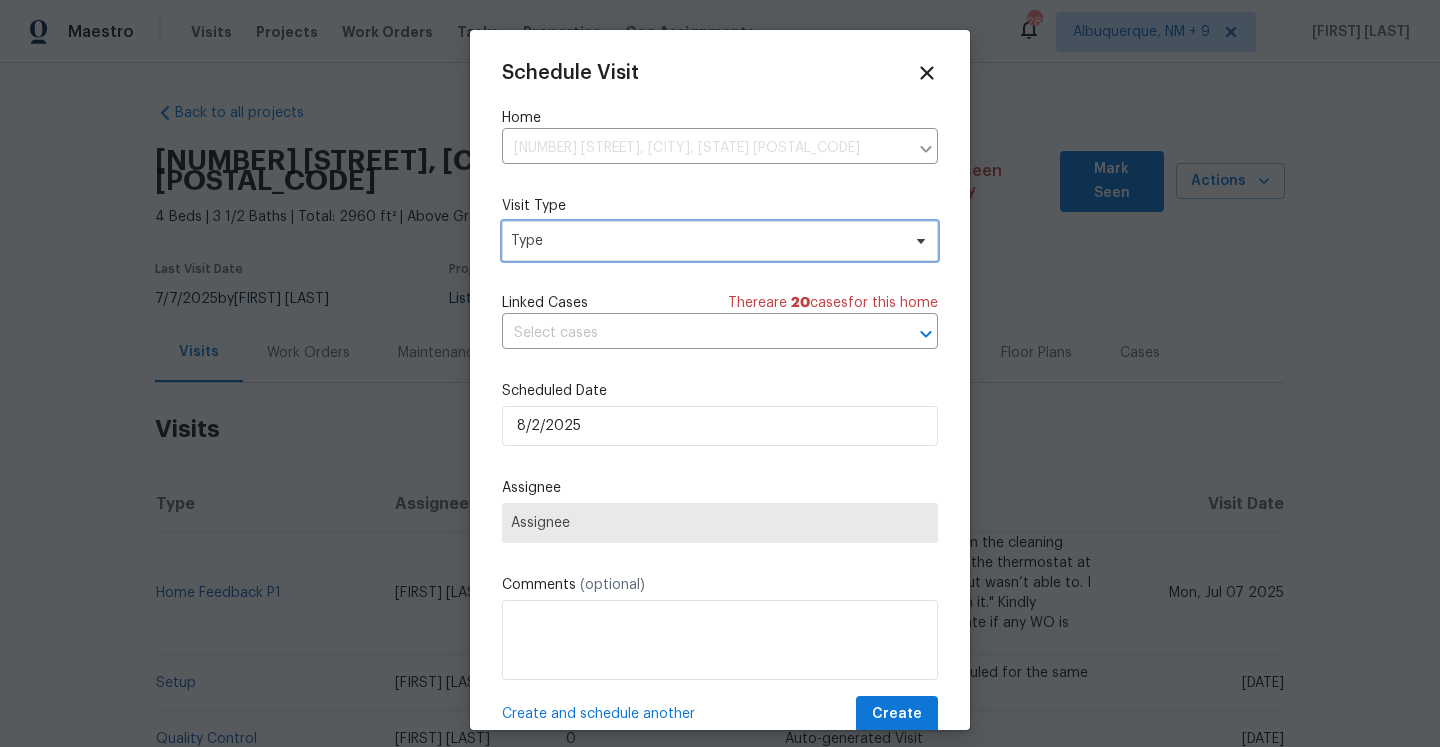 click on "Type" at bounding box center [705, 241] 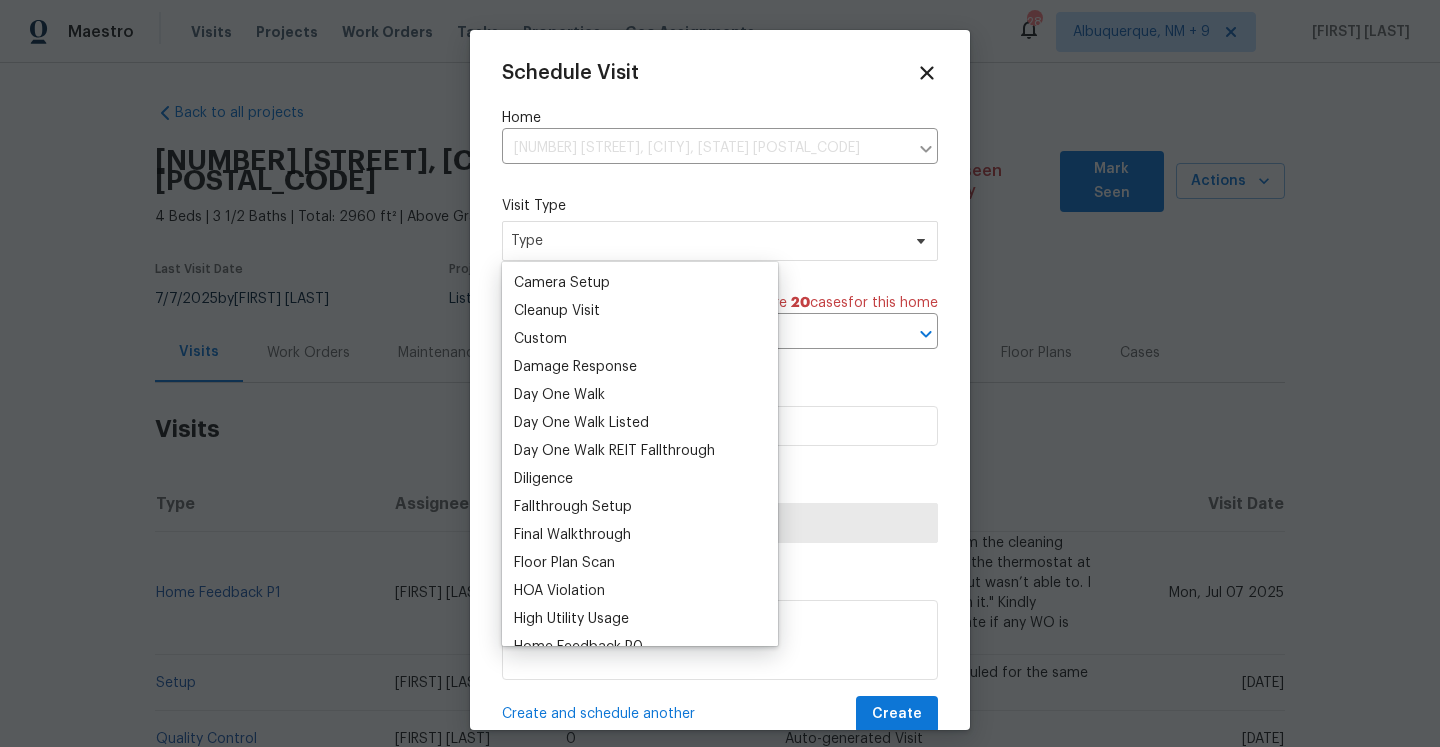 scroll, scrollTop: 406, scrollLeft: 0, axis: vertical 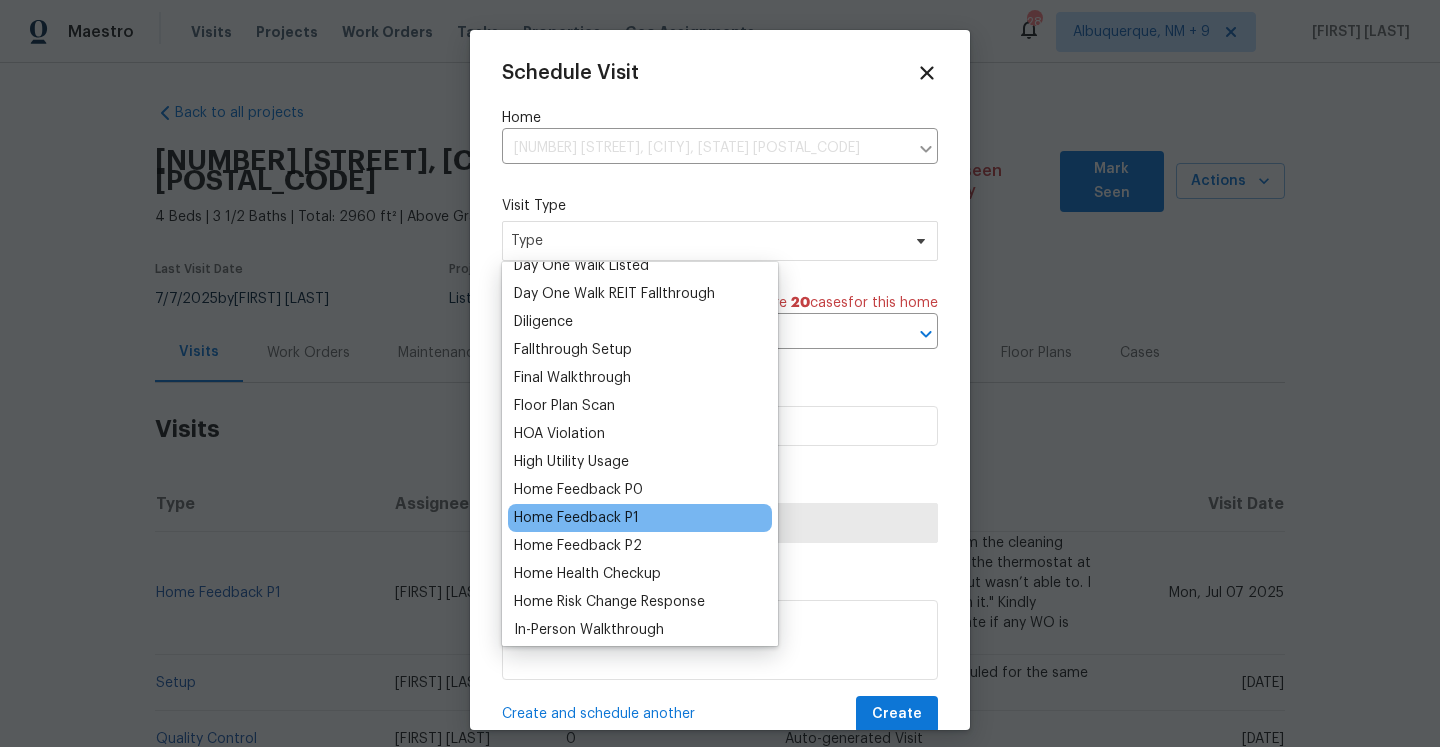 click on "Home Feedback P1" at bounding box center [576, 518] 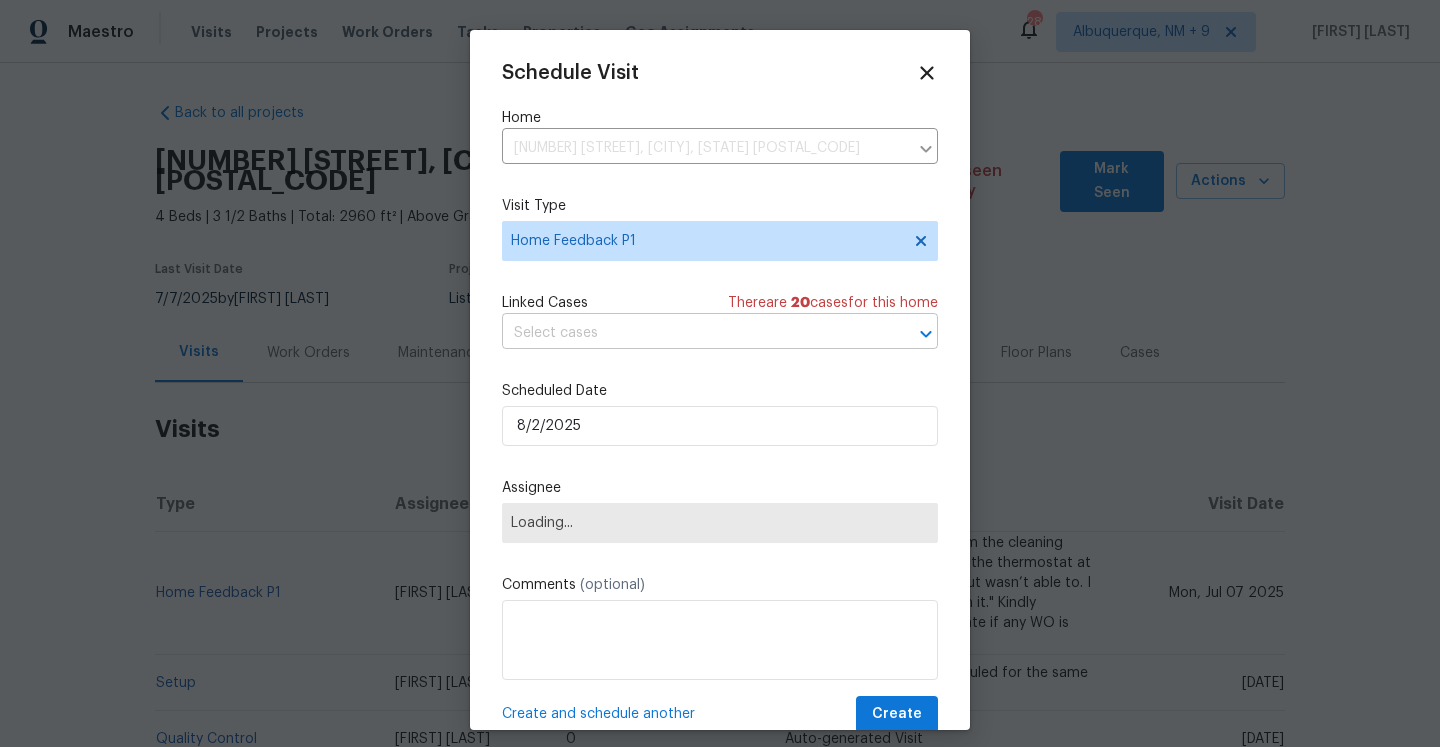 click at bounding box center (692, 333) 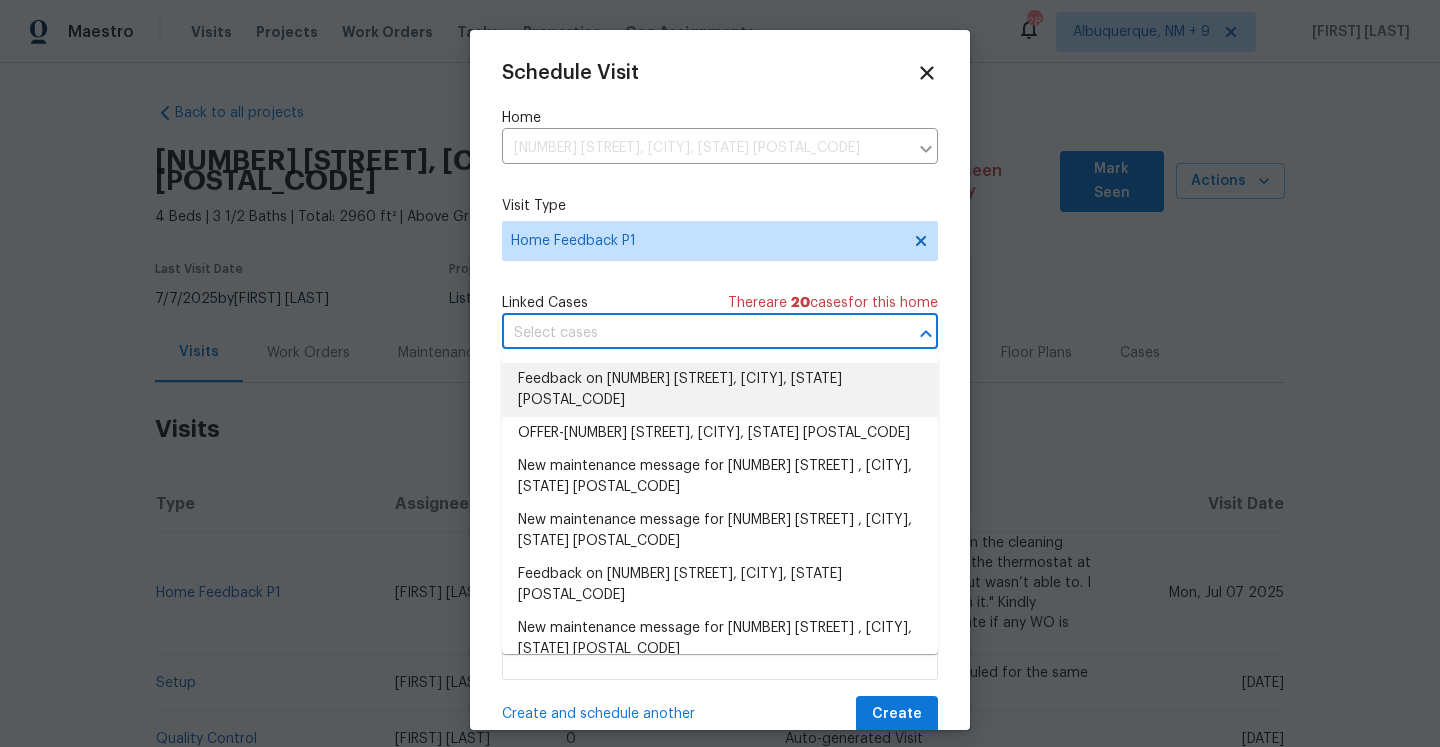 click on "Feedback on 12415 Northpointe Ridge Ln, Tomball, TX 77377" at bounding box center [720, 390] 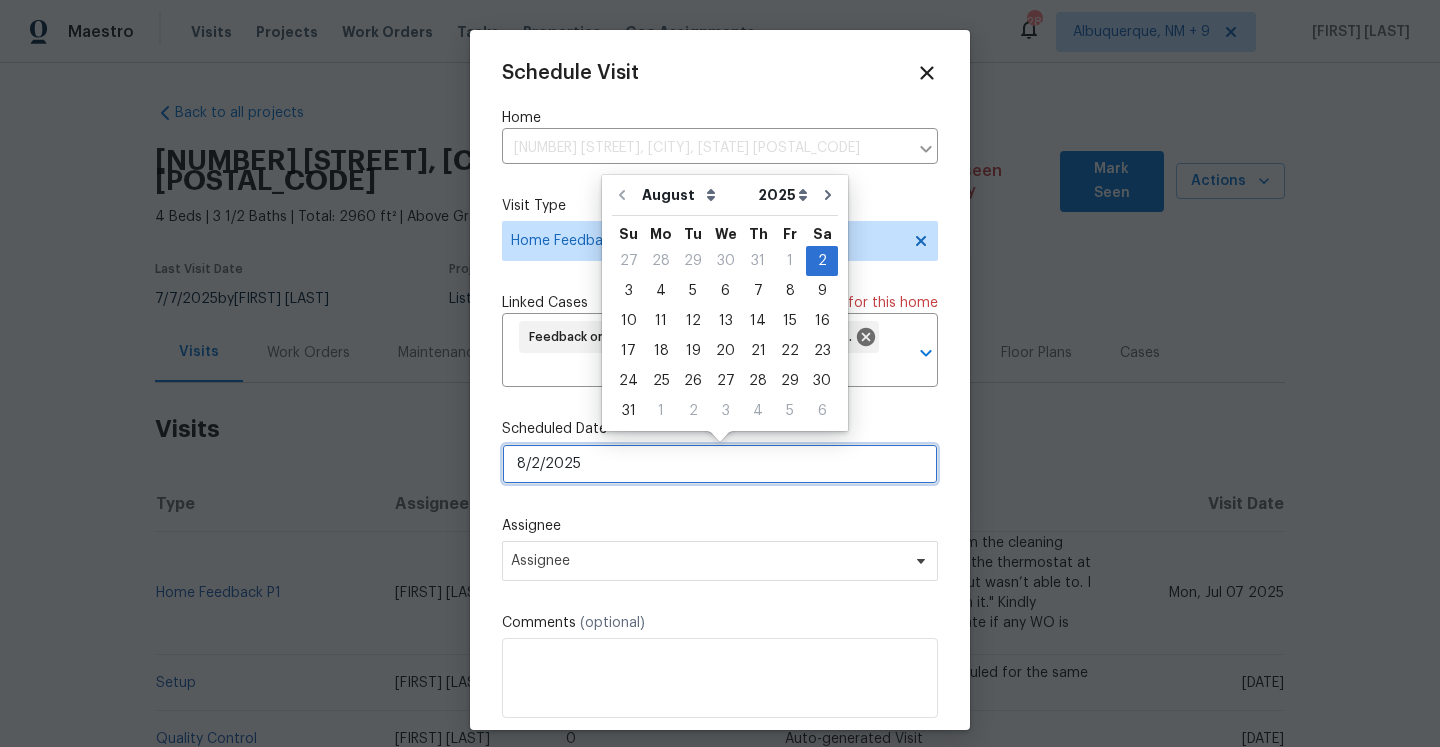 click on "8/2/2025" at bounding box center (720, 464) 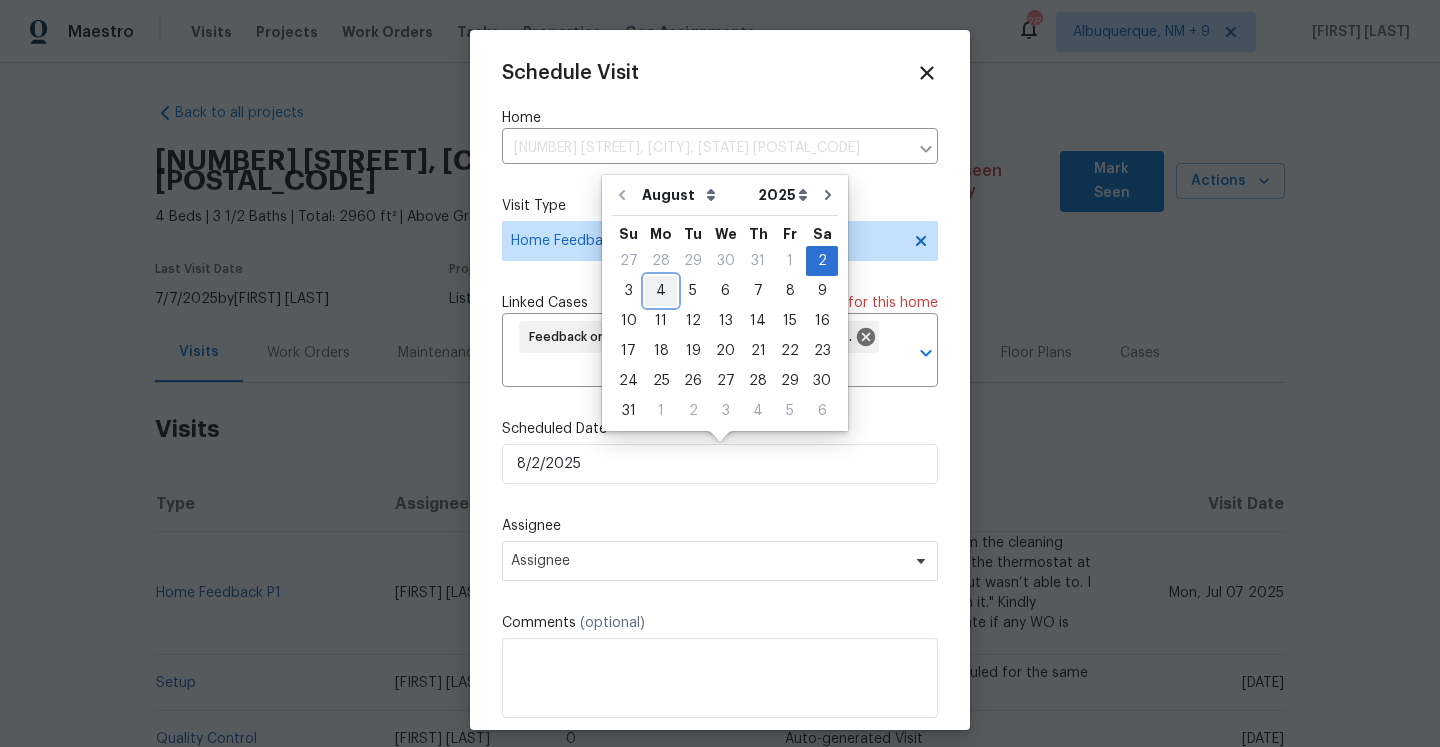 click on "4" at bounding box center (661, 291) 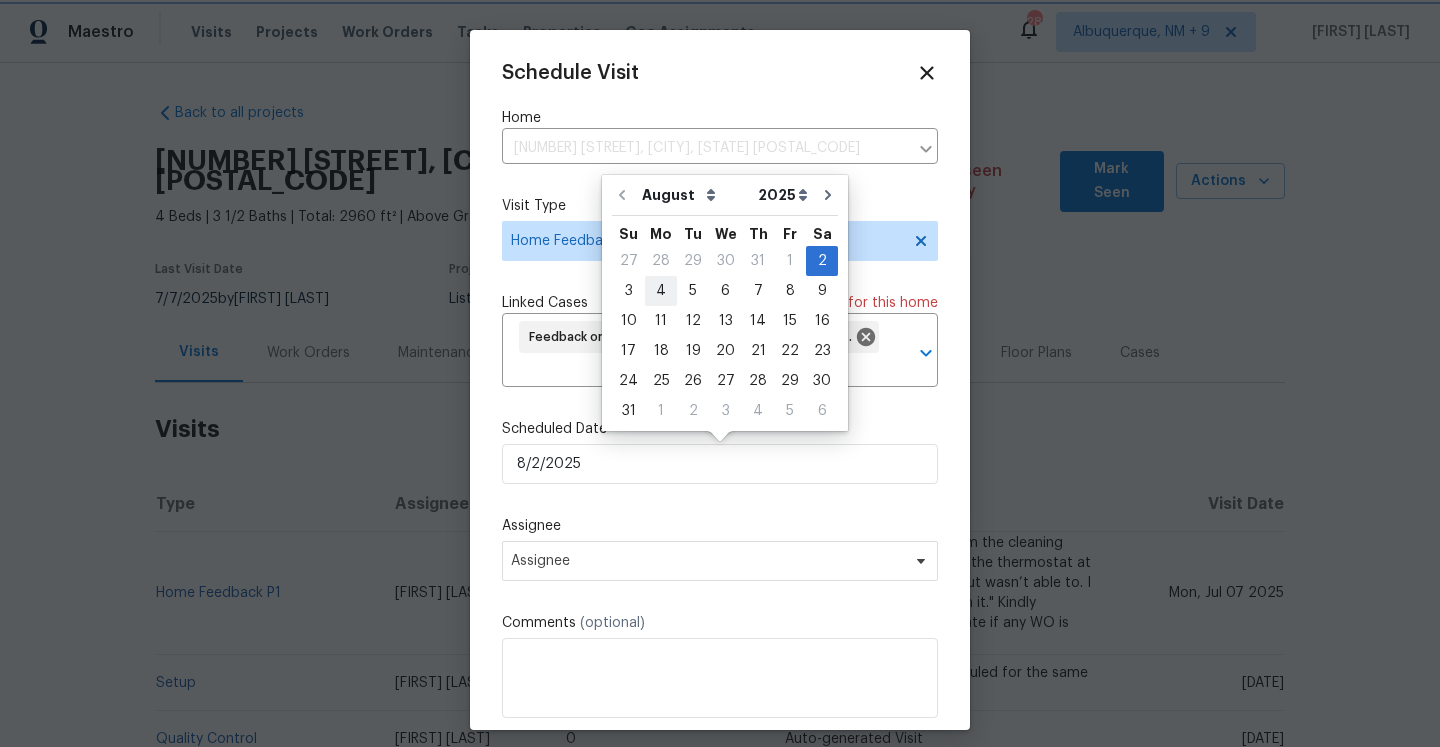 type on "8/4/2025" 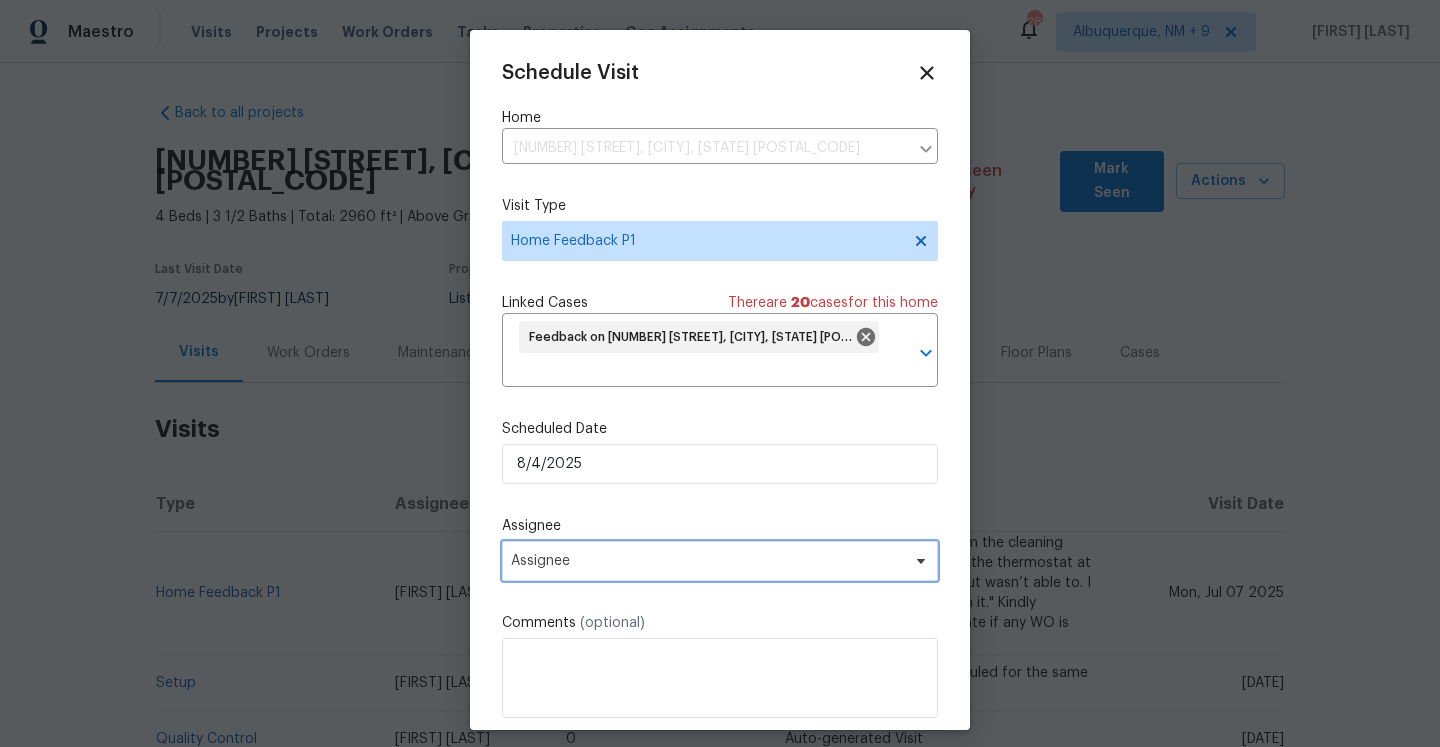 click on "Assignee" at bounding box center [720, 561] 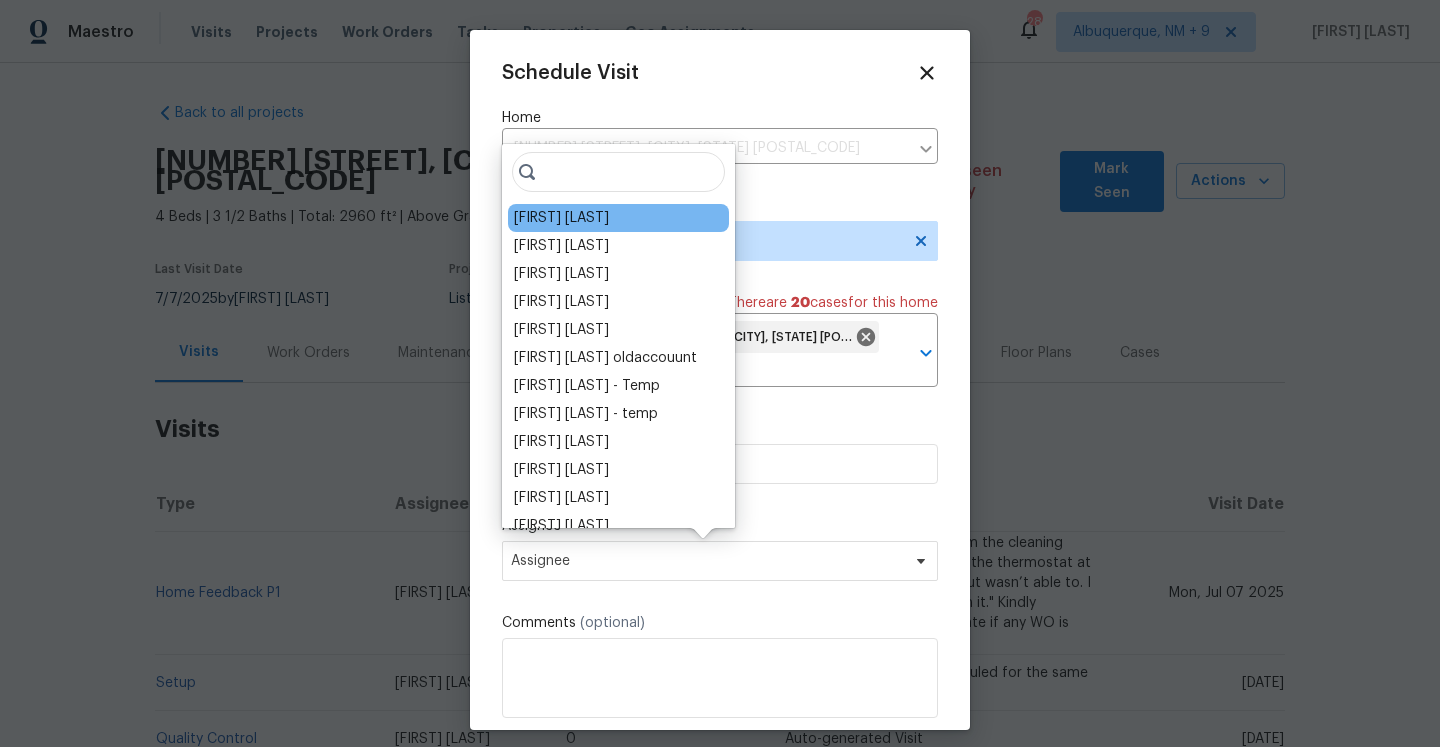 click on "Joseph Wolfe" at bounding box center [561, 218] 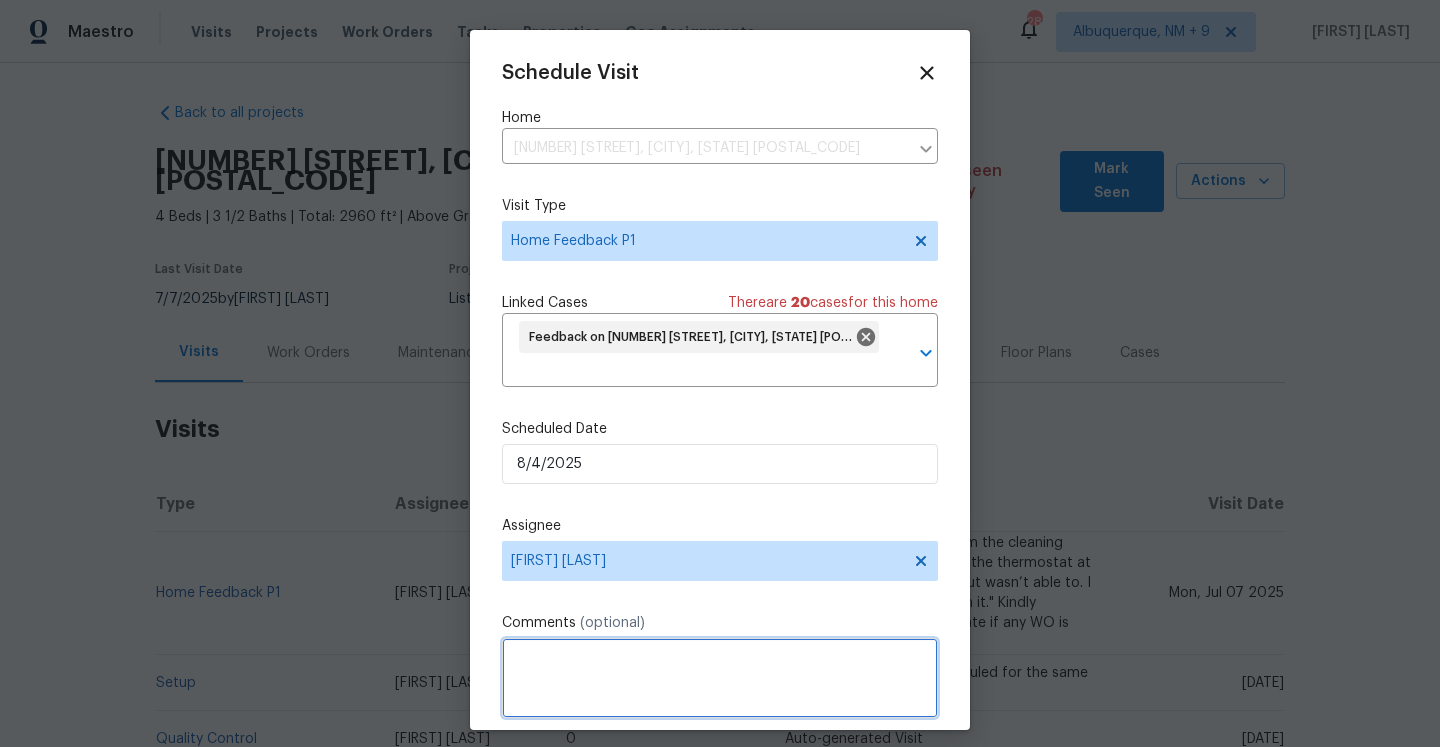 click at bounding box center [720, 678] 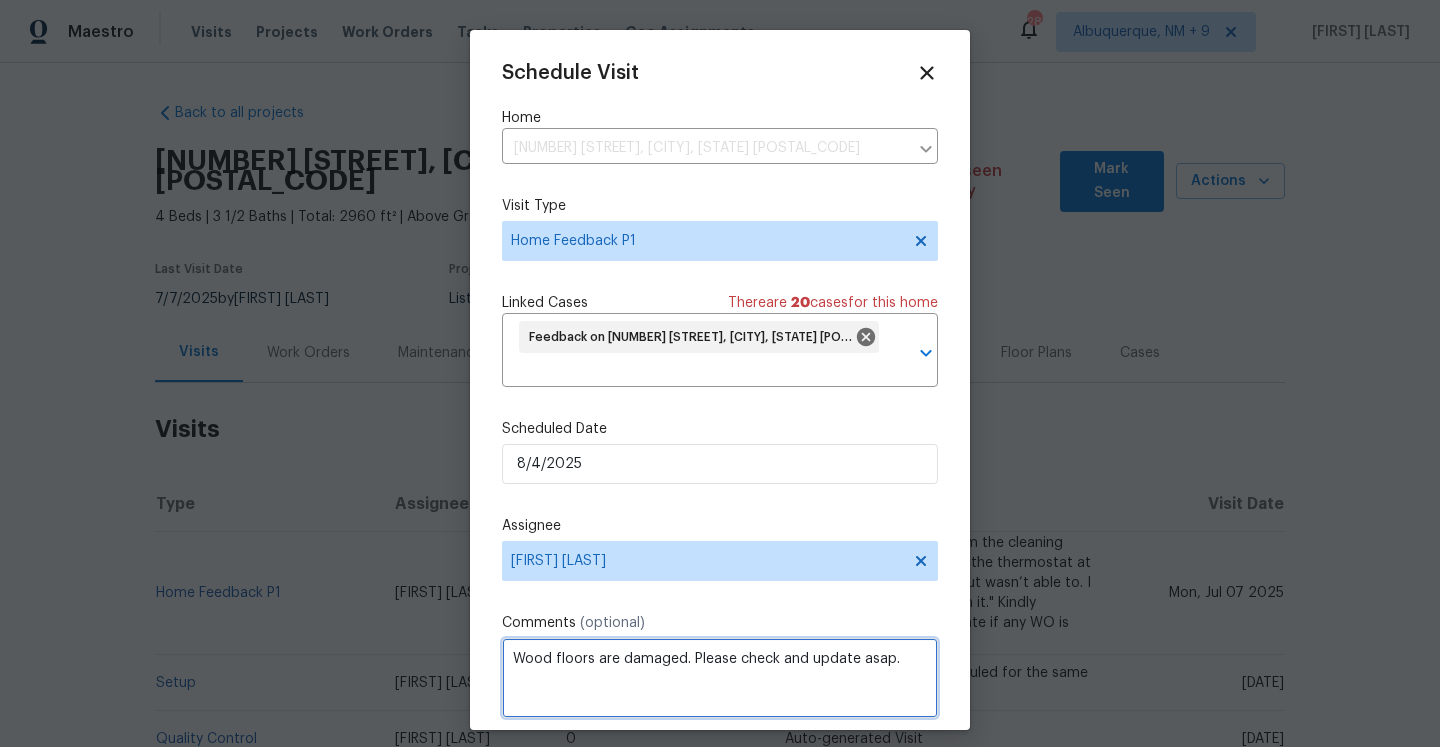 click on "Wood floors are damaged. Please check and update asap." at bounding box center [720, 678] 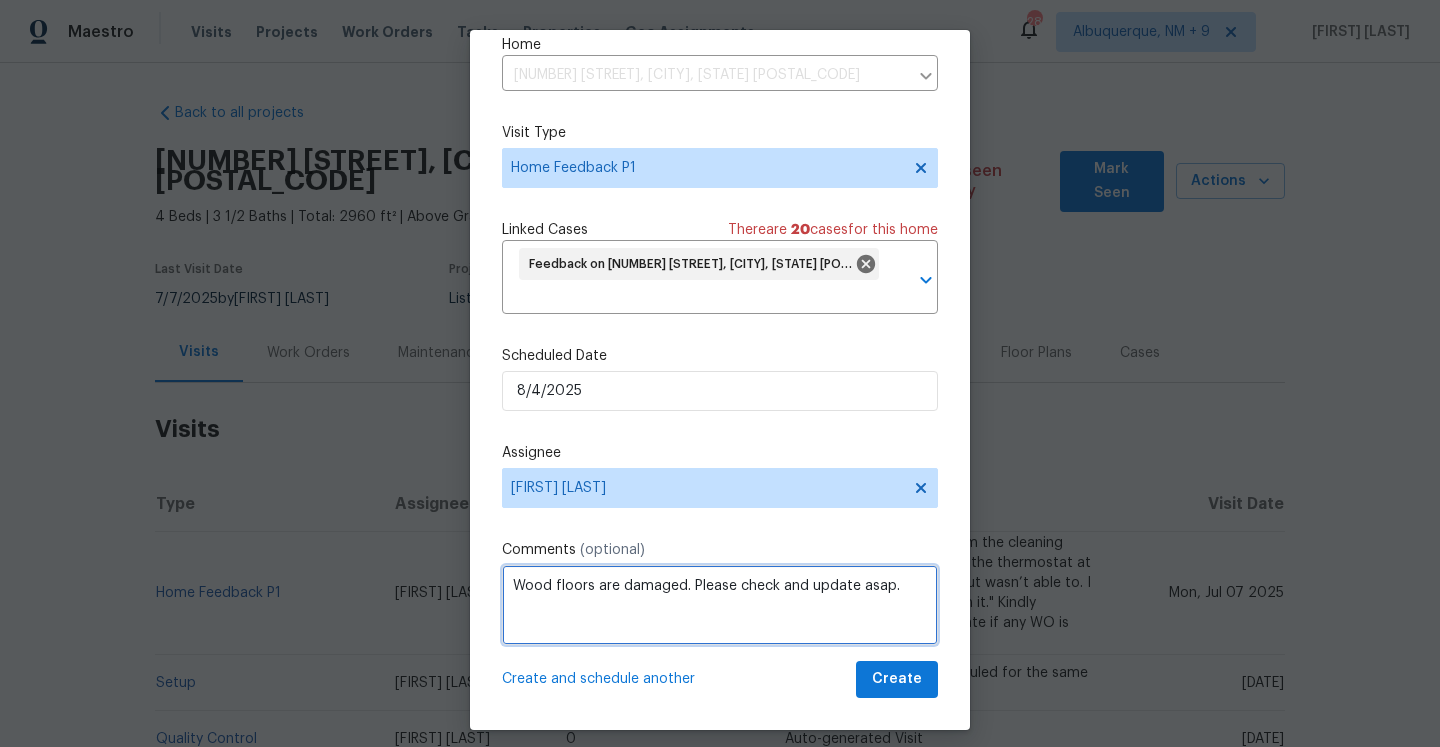 type on "Wood floors are damaged. Please check and update asap." 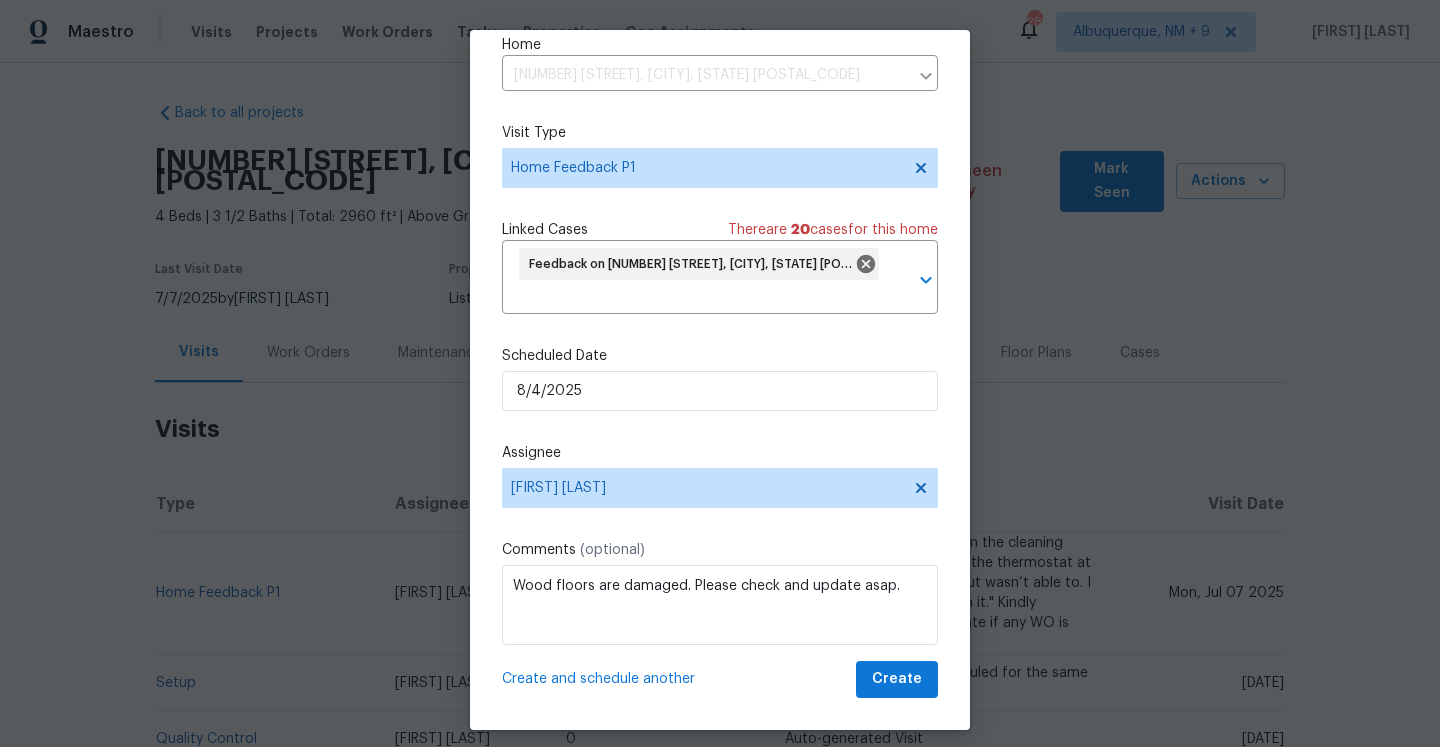 click on "Schedule Visit Home   12415 Northpointe Ridge Ln, Tomball, TX 77377 ​ Visit Type   Home Feedback P1 Linked Cases There  are   20  case s  for this home   Feedback on 12415 Northpointe Ridge Ln, Tomball, TX 77377 ​ Scheduled Date   8/4/2025 Assignee   Joseph Wolfe Comments   (optional) Wood floors are damaged. Please check and update asap. Create and schedule another Create" at bounding box center [720, 380] 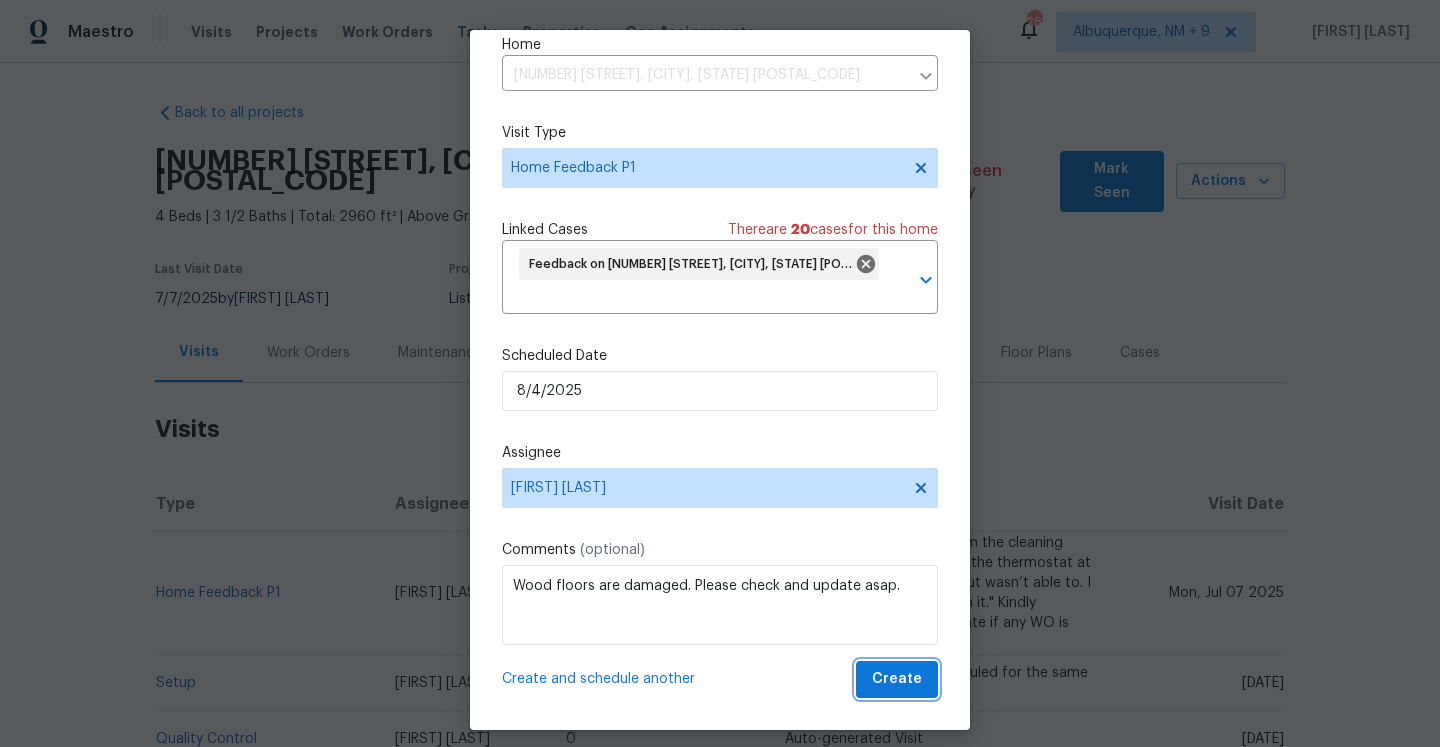 click on "Create" at bounding box center (897, 679) 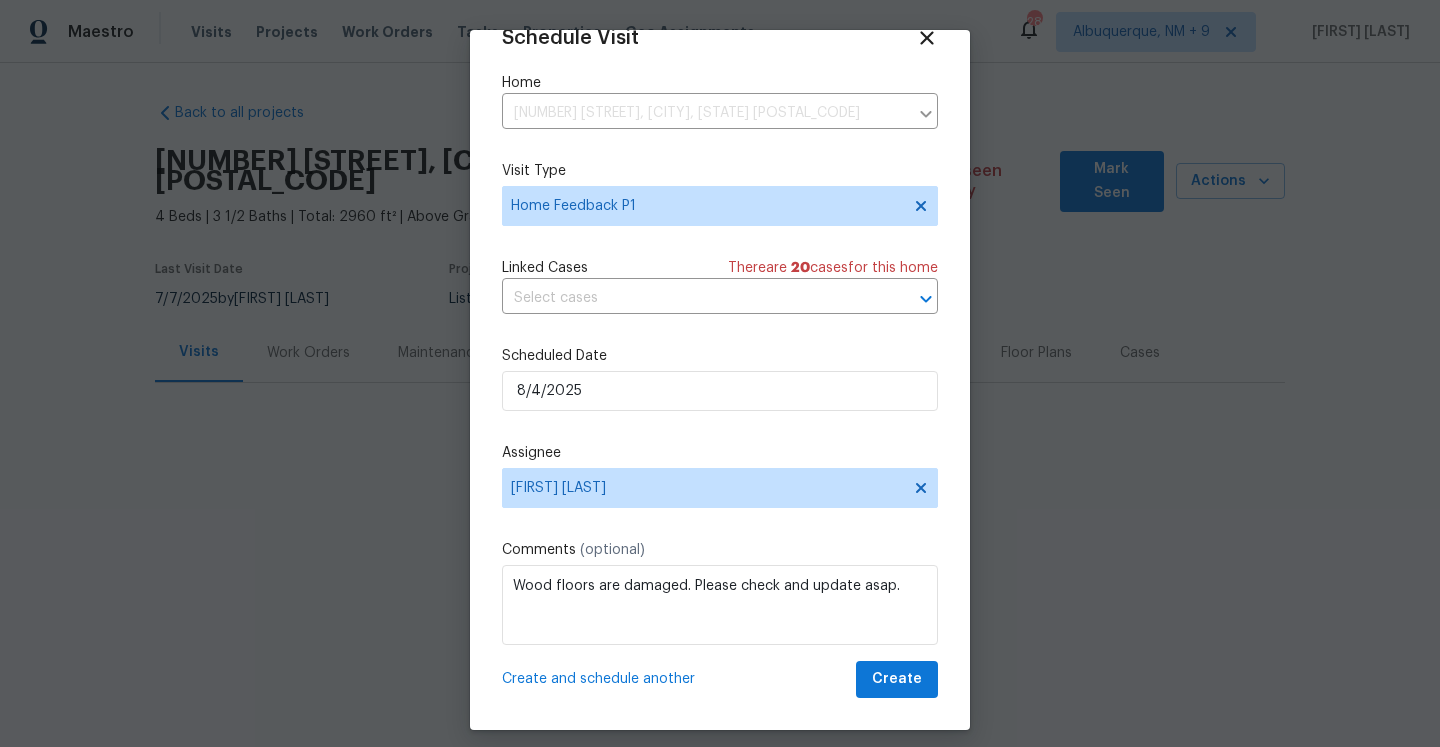 scroll, scrollTop: 36, scrollLeft: 0, axis: vertical 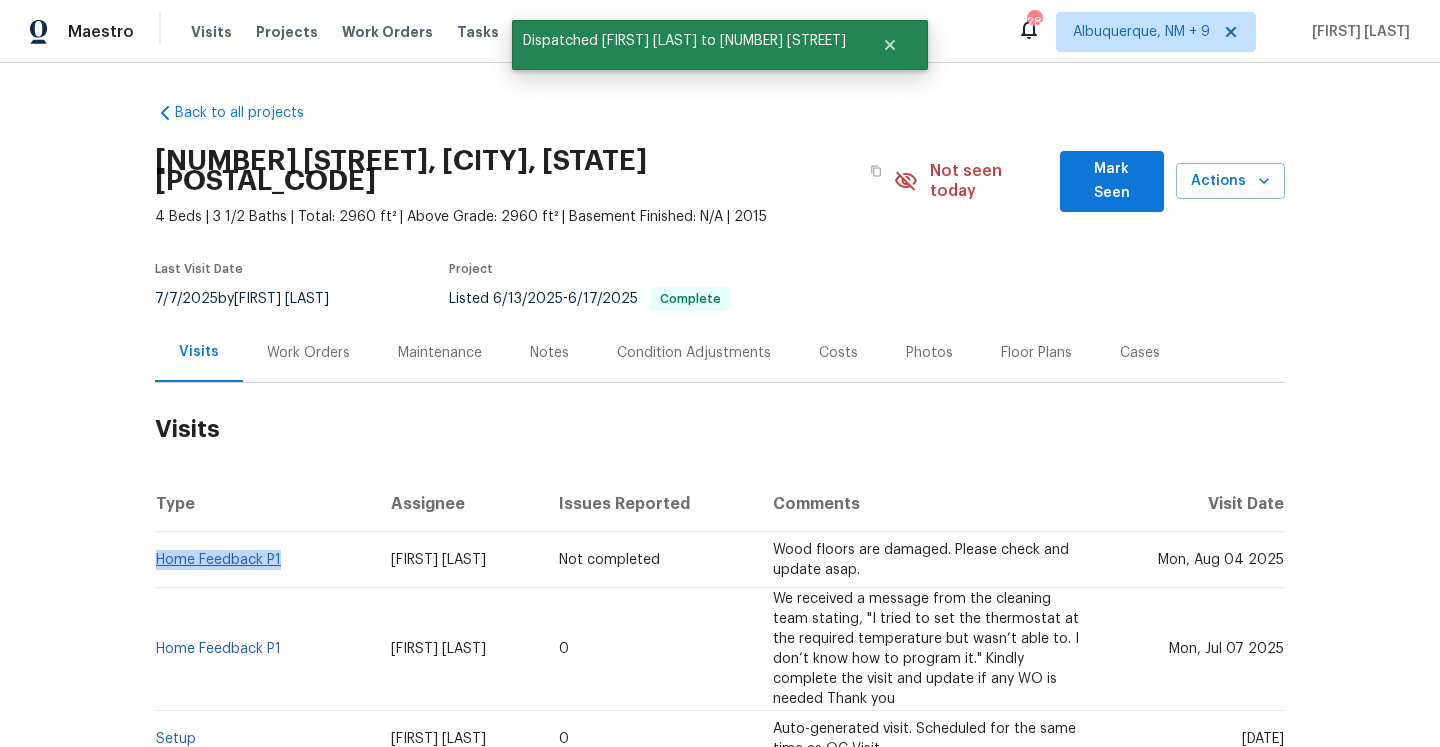 drag, startPoint x: 294, startPoint y: 546, endPoint x: 158, endPoint y: 545, distance: 136.00368 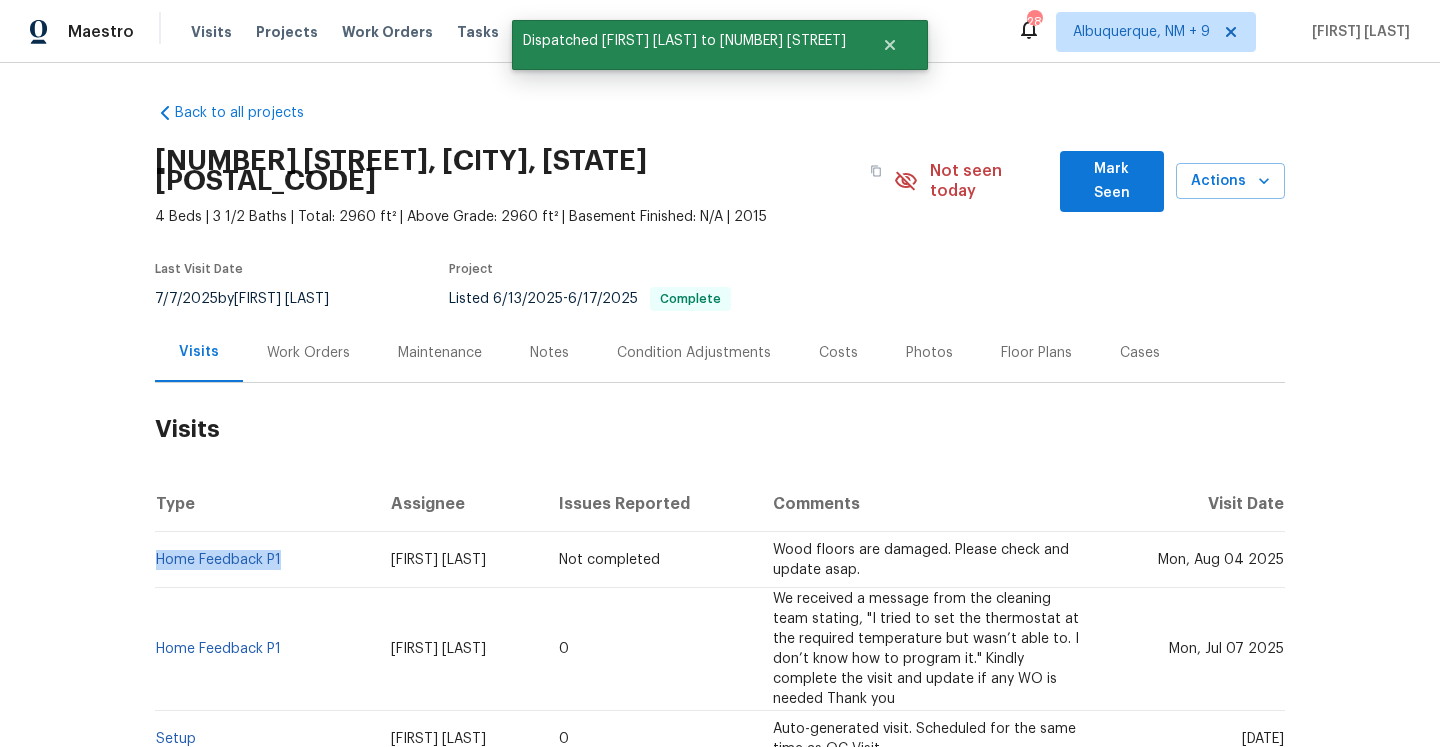 copy on "Home Feedback P1" 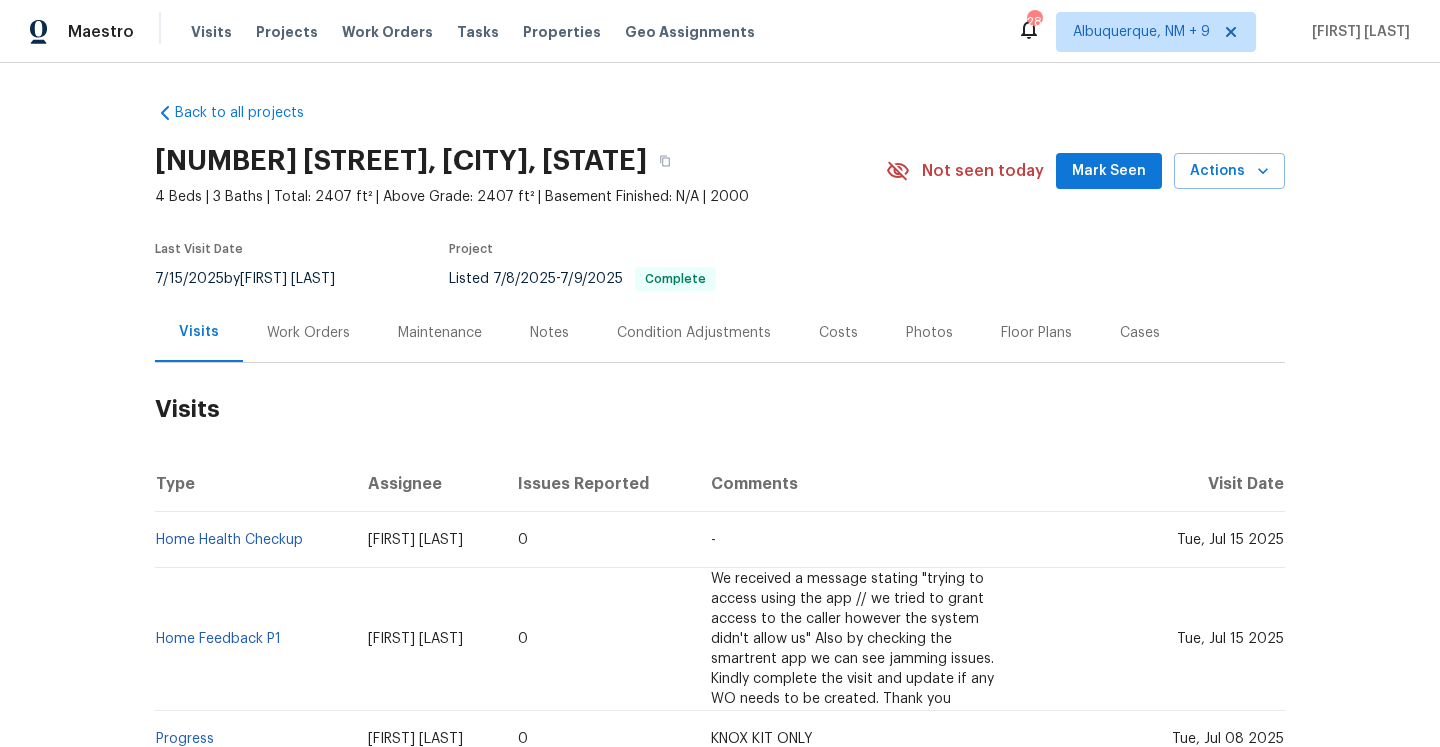 scroll, scrollTop: 0, scrollLeft: 0, axis: both 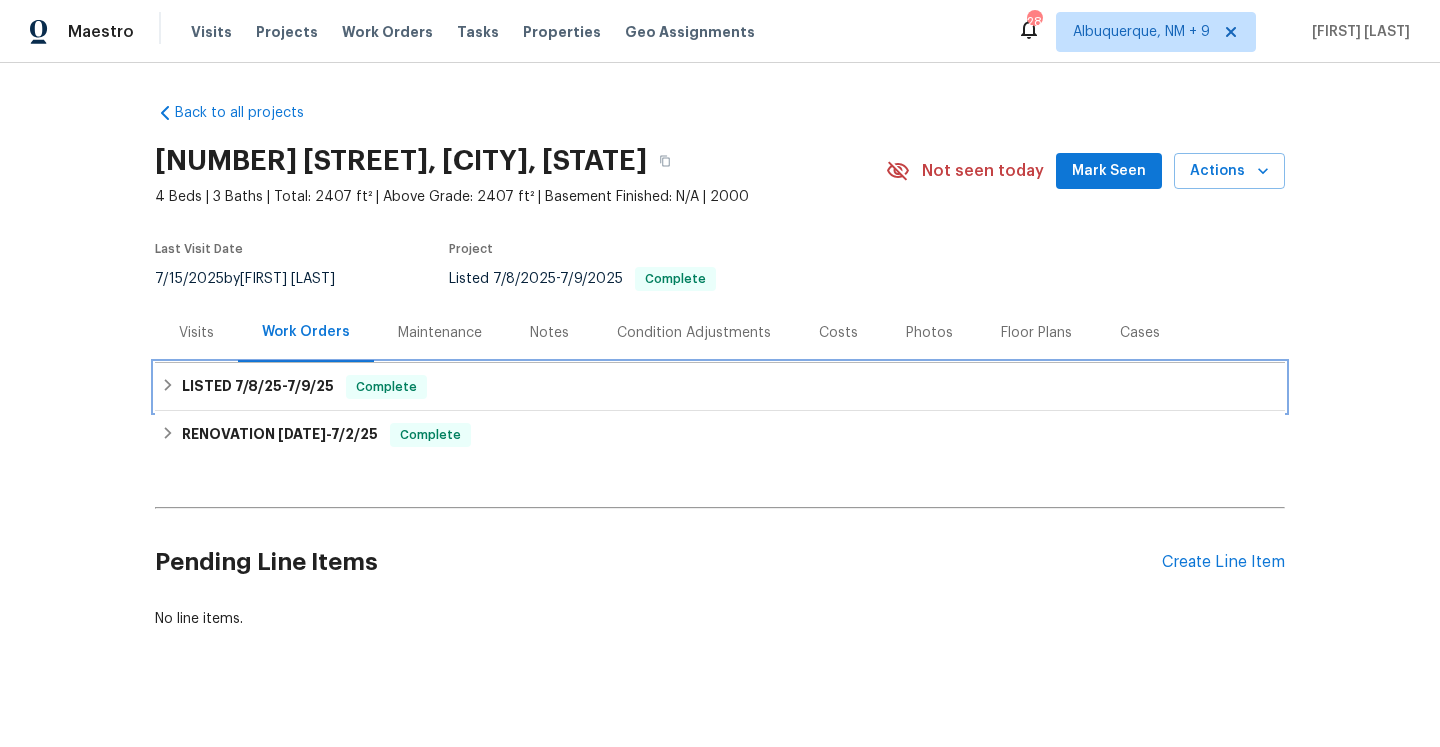 click on "Complete" at bounding box center [386, 387] 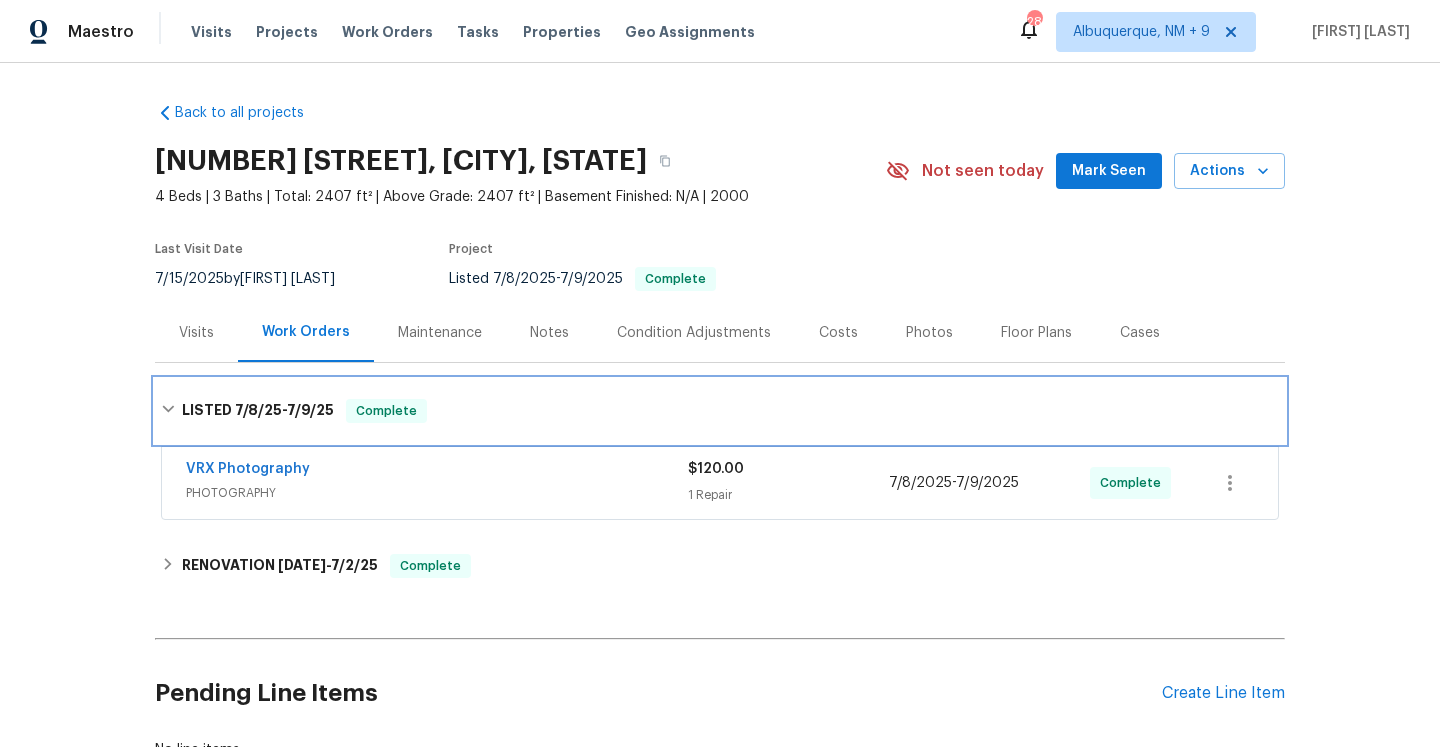 click on "Complete" at bounding box center [386, 411] 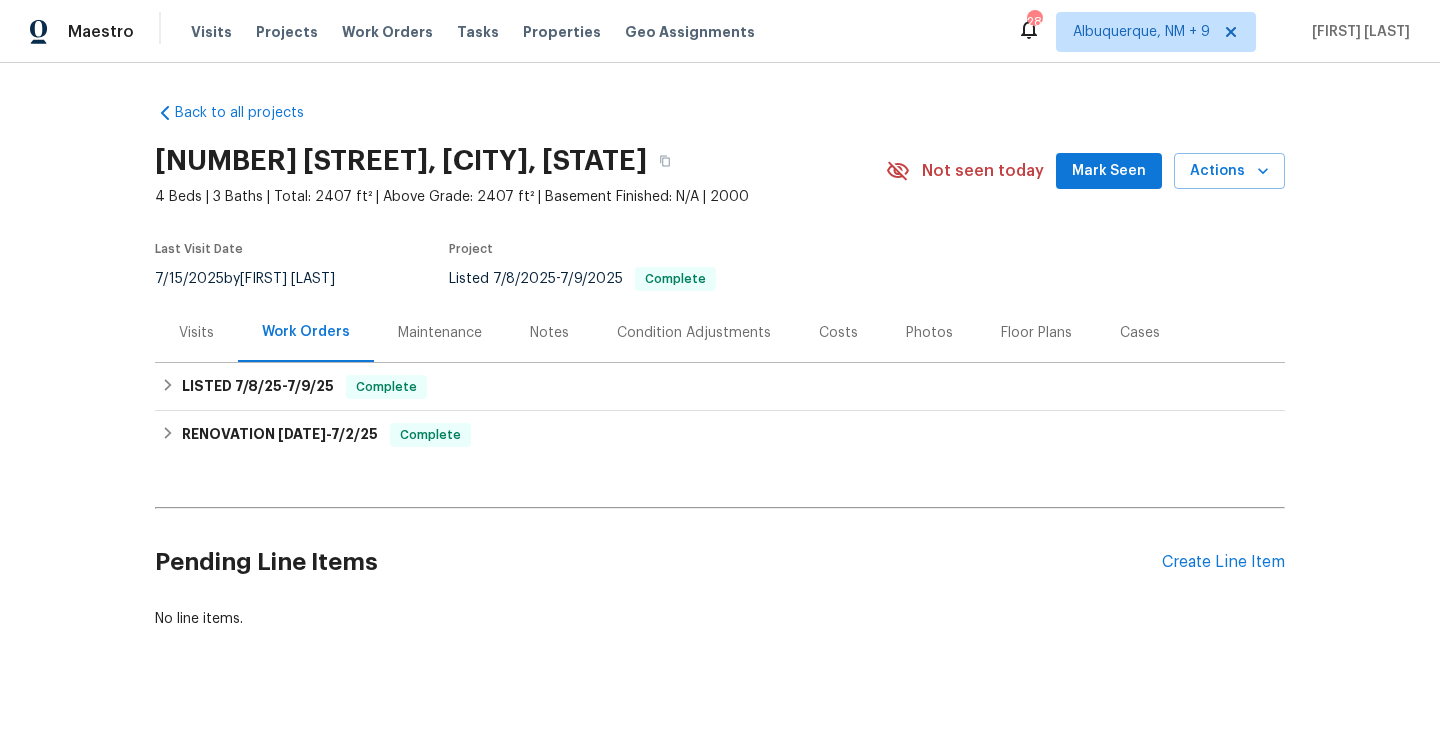 click on "Visits" at bounding box center [196, 332] 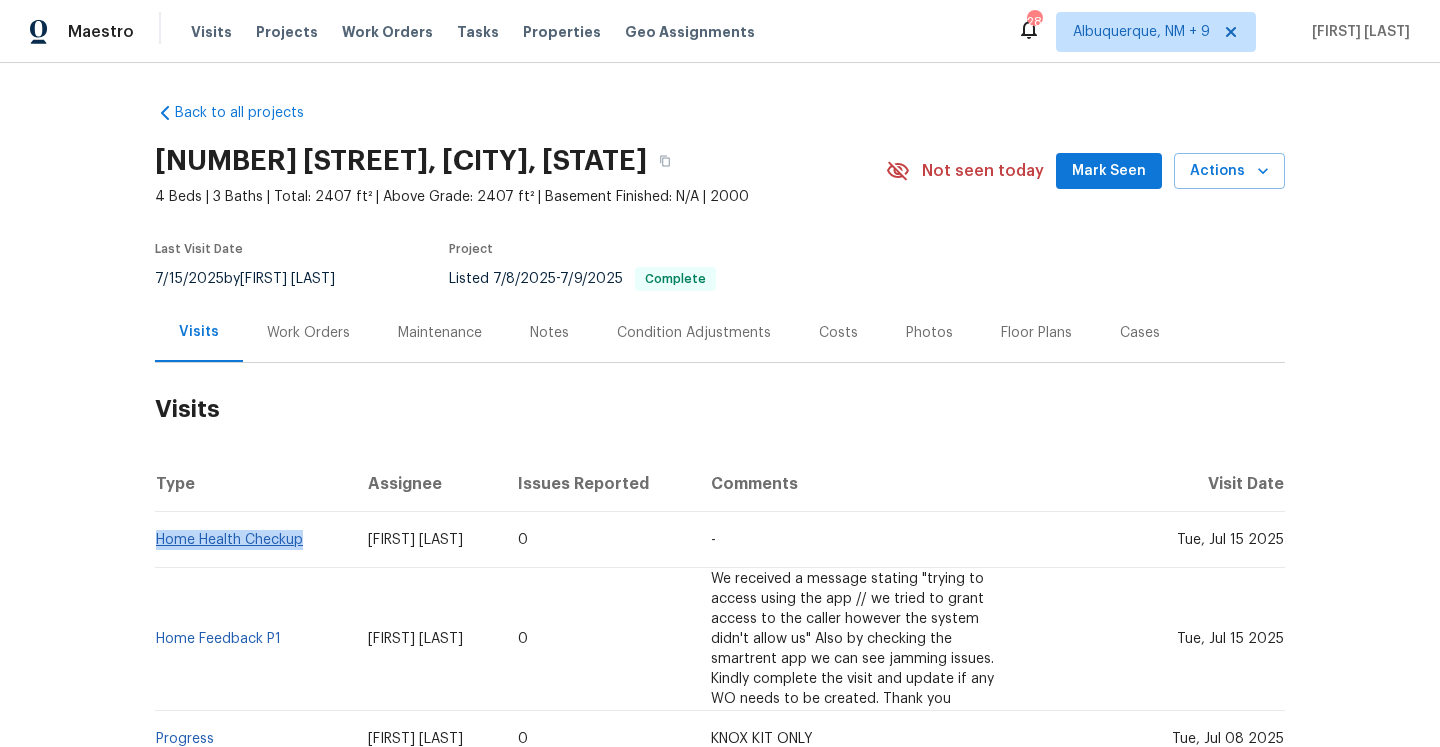 drag, startPoint x: 315, startPoint y: 543, endPoint x: 167, endPoint y: 538, distance: 148.08444 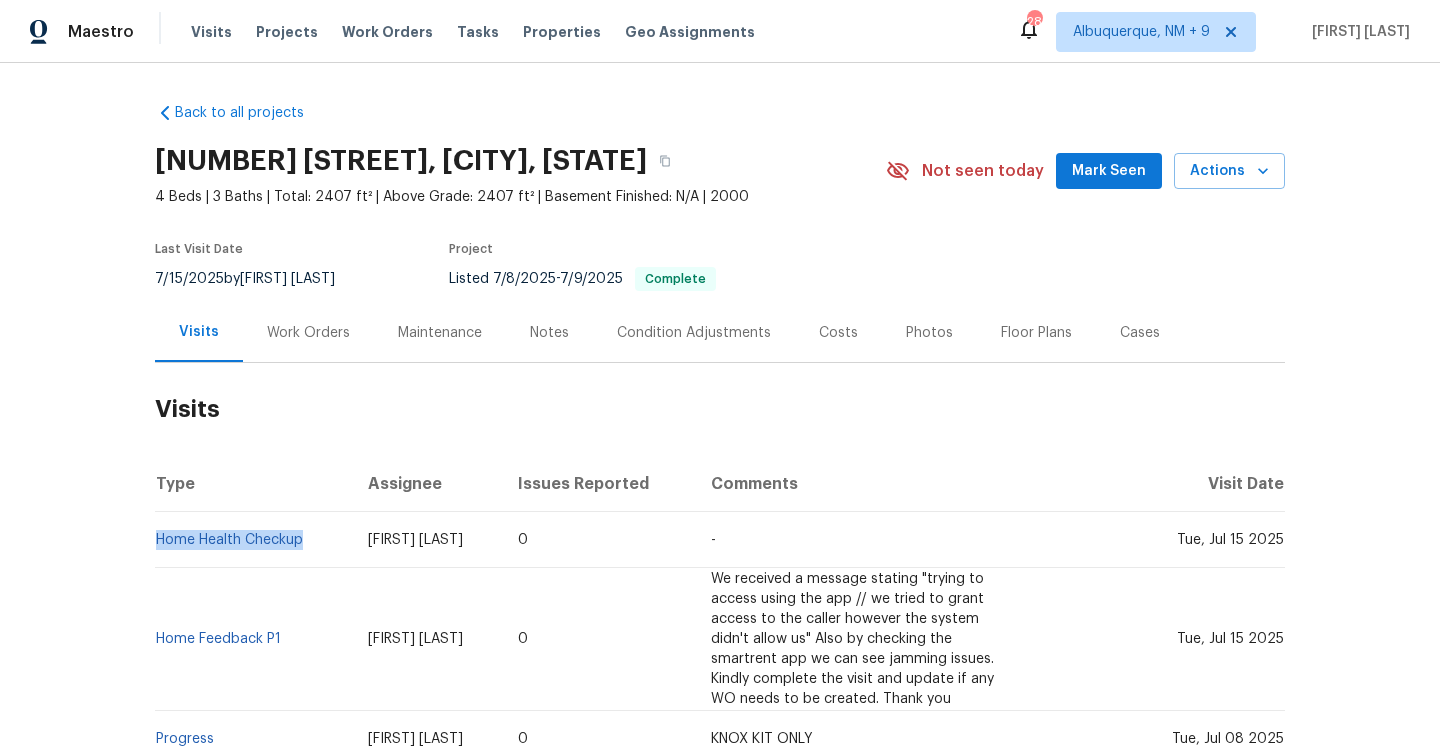 copy on "Home Health Checkup" 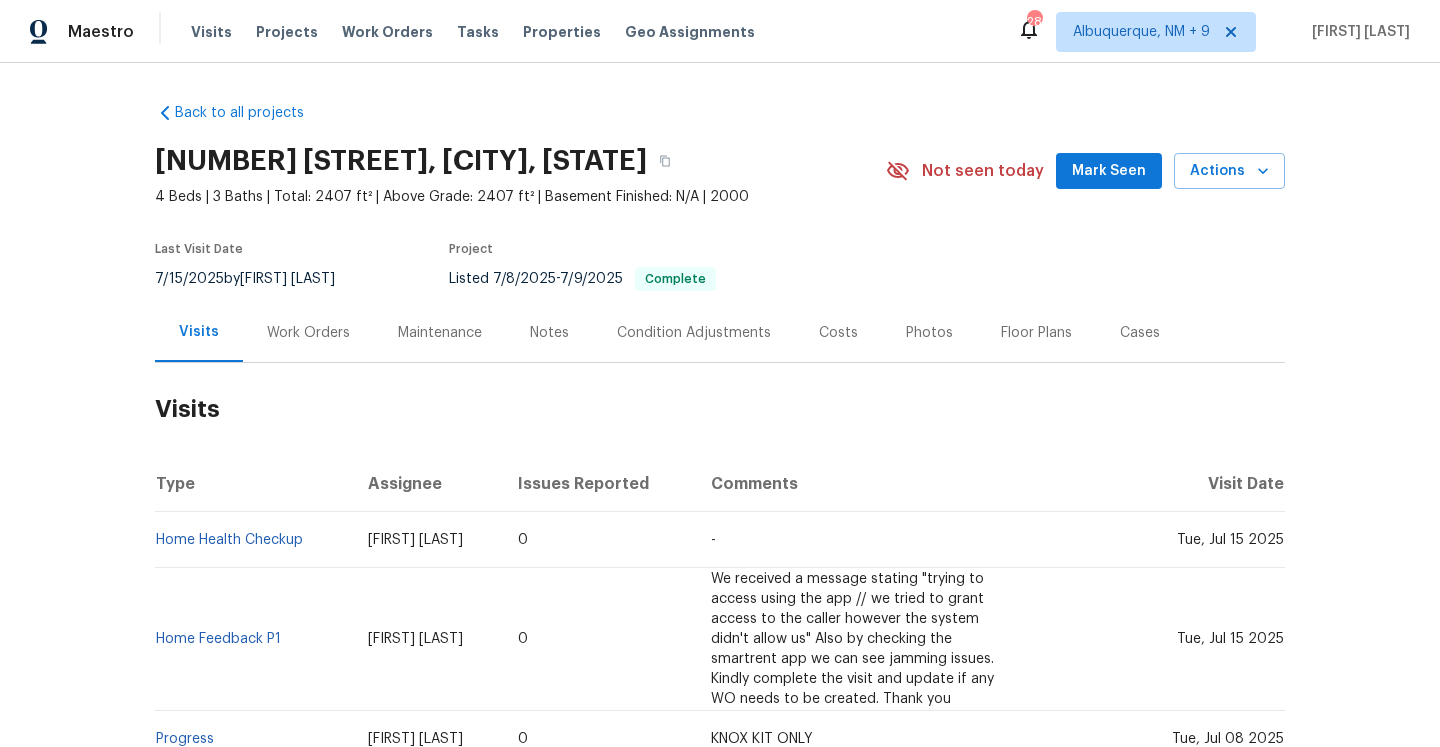 click on "Work Orders" at bounding box center (308, 332) 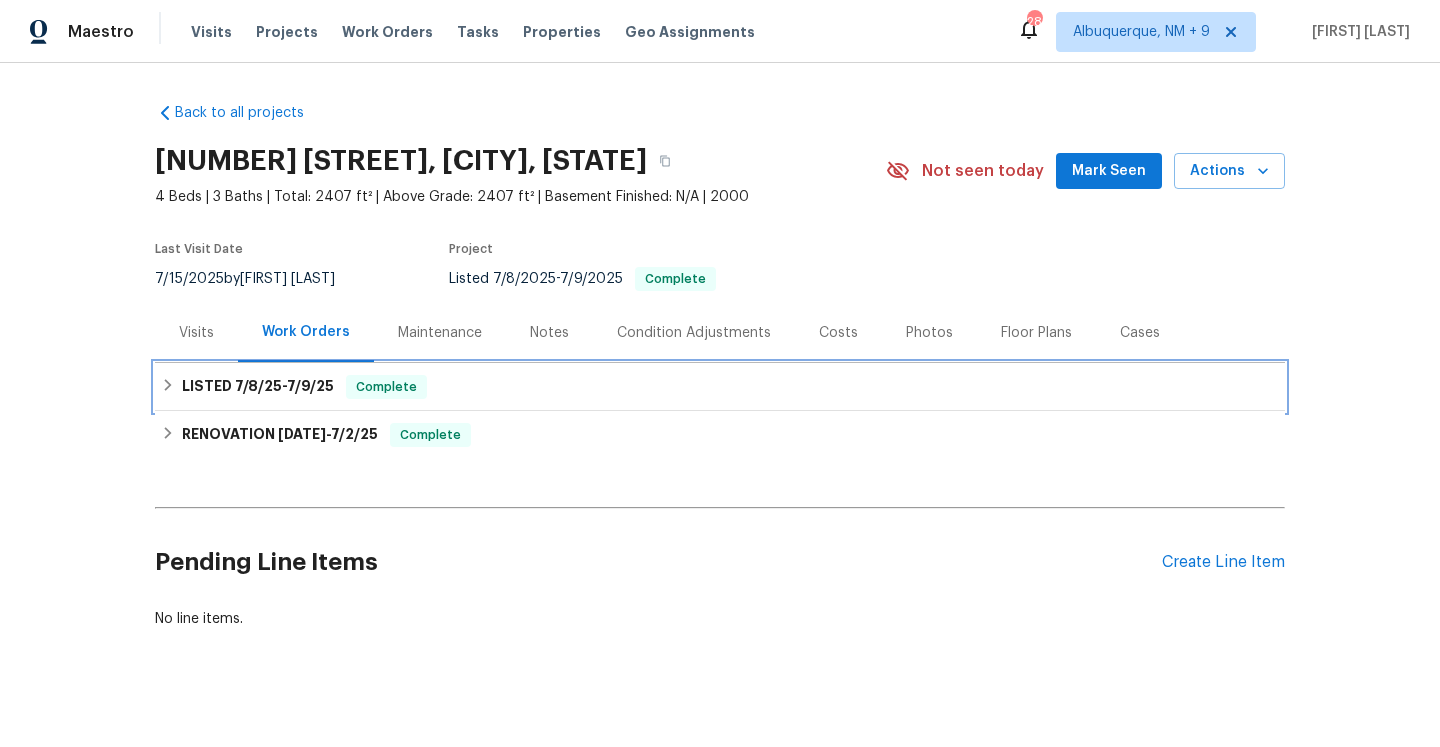 click on "LISTED   7/8/25  -  7/9/25 Complete" at bounding box center [720, 387] 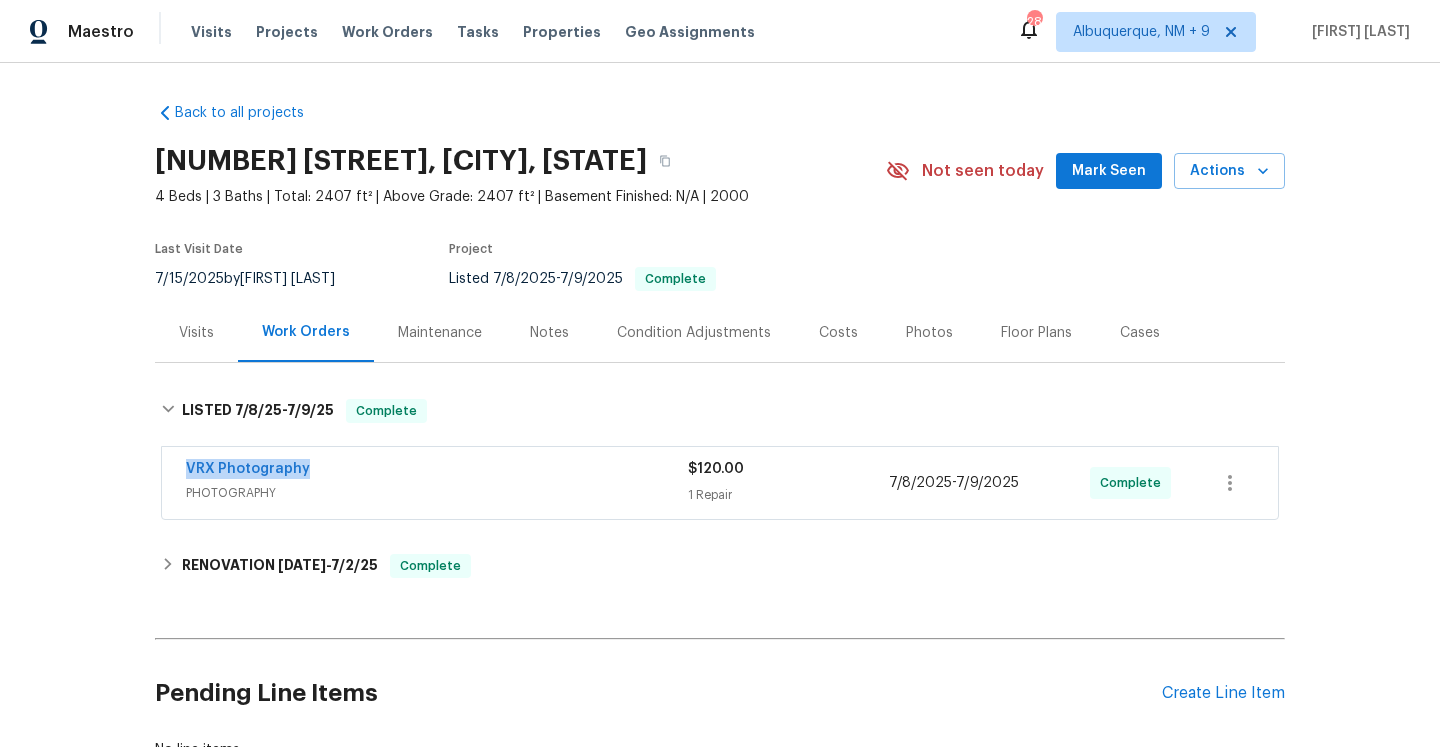 drag, startPoint x: 321, startPoint y: 472, endPoint x: 173, endPoint y: 471, distance: 148.00337 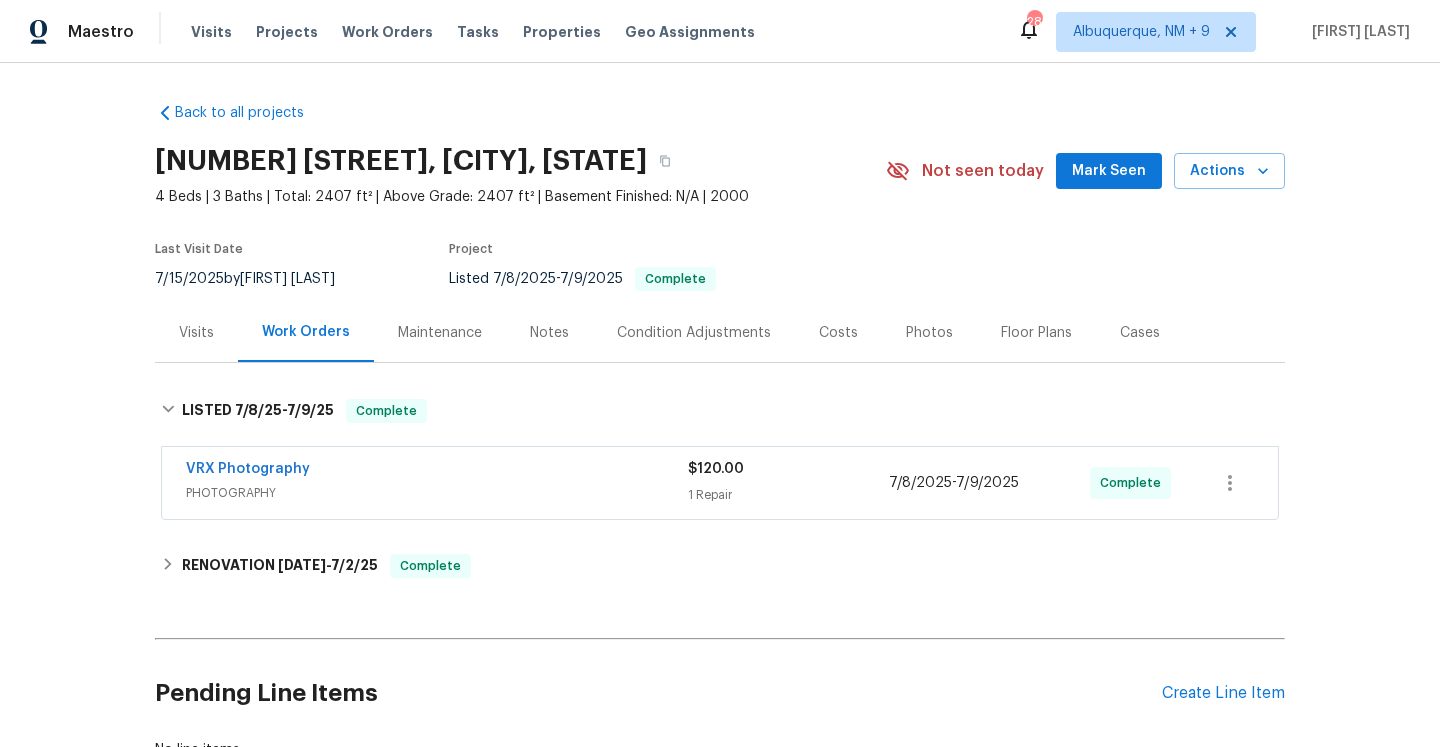 click on "PHOTOGRAPHY" at bounding box center [437, 493] 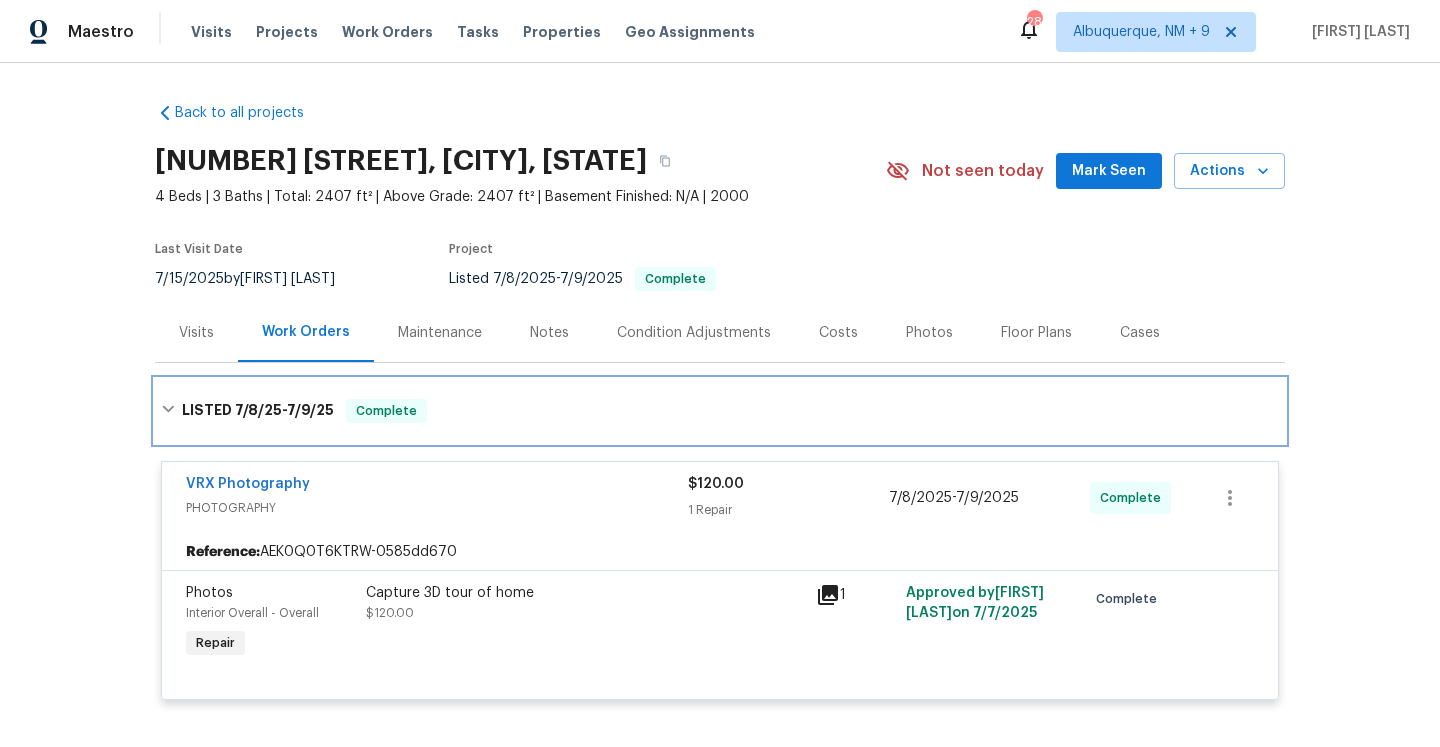click on "LISTED   7/8/25  -  7/9/25 Complete" at bounding box center (720, 411) 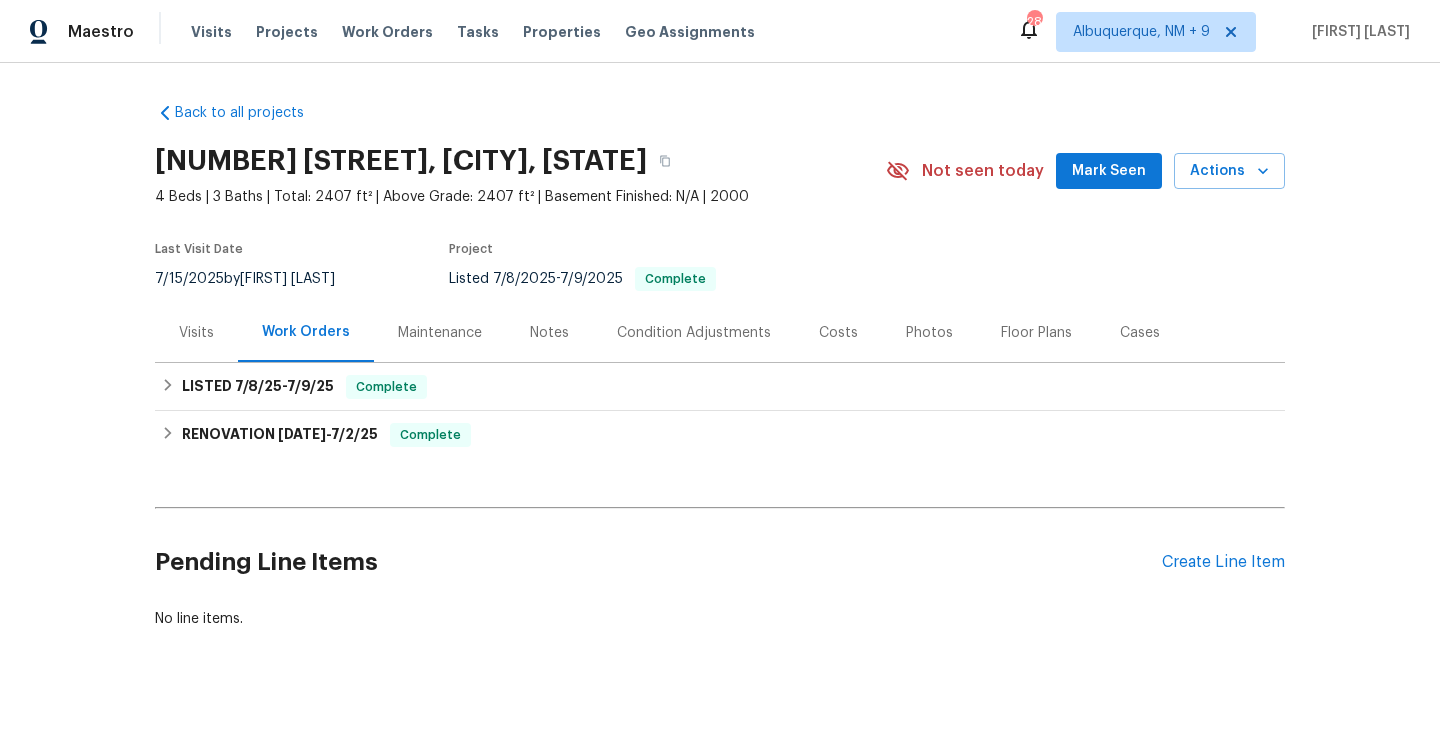 click on "Visits" at bounding box center [196, 332] 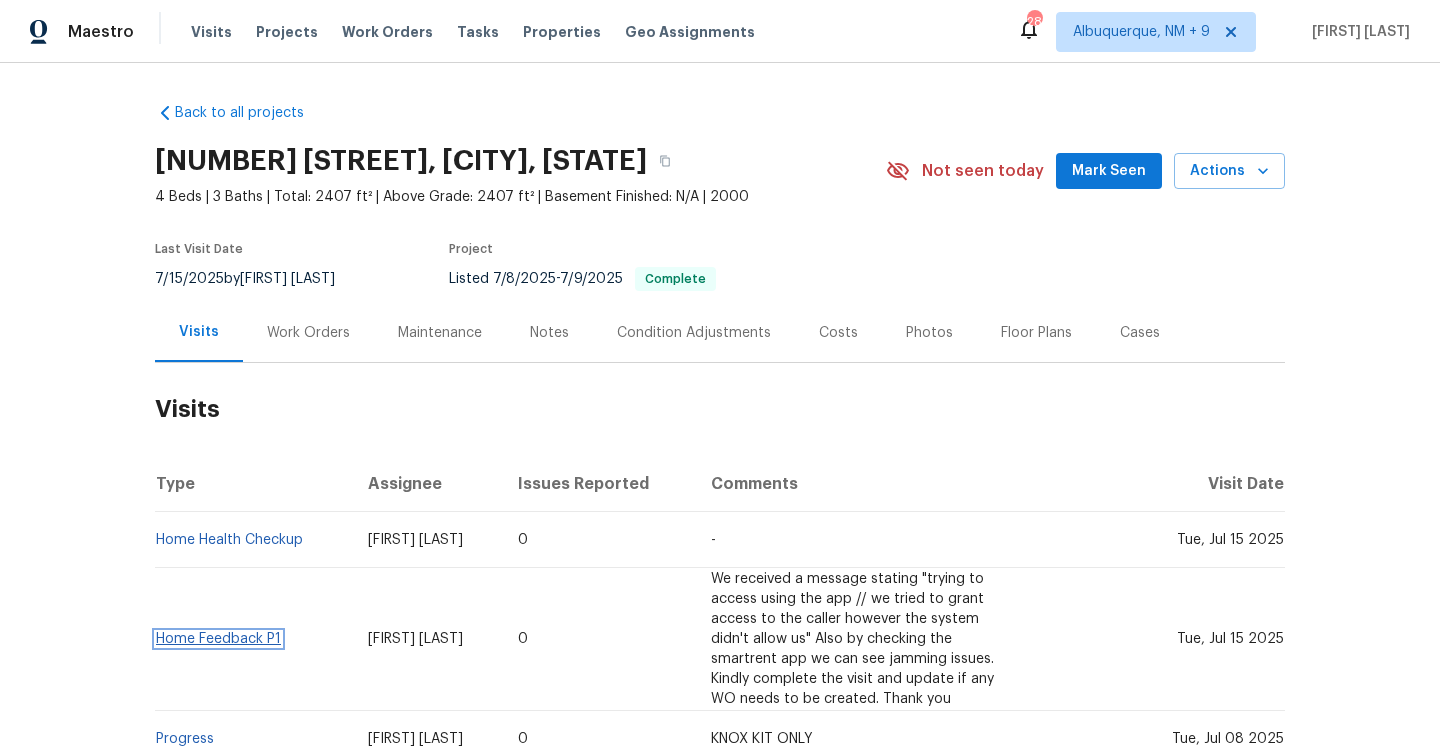 click on "Home Feedback P1" at bounding box center [218, 639] 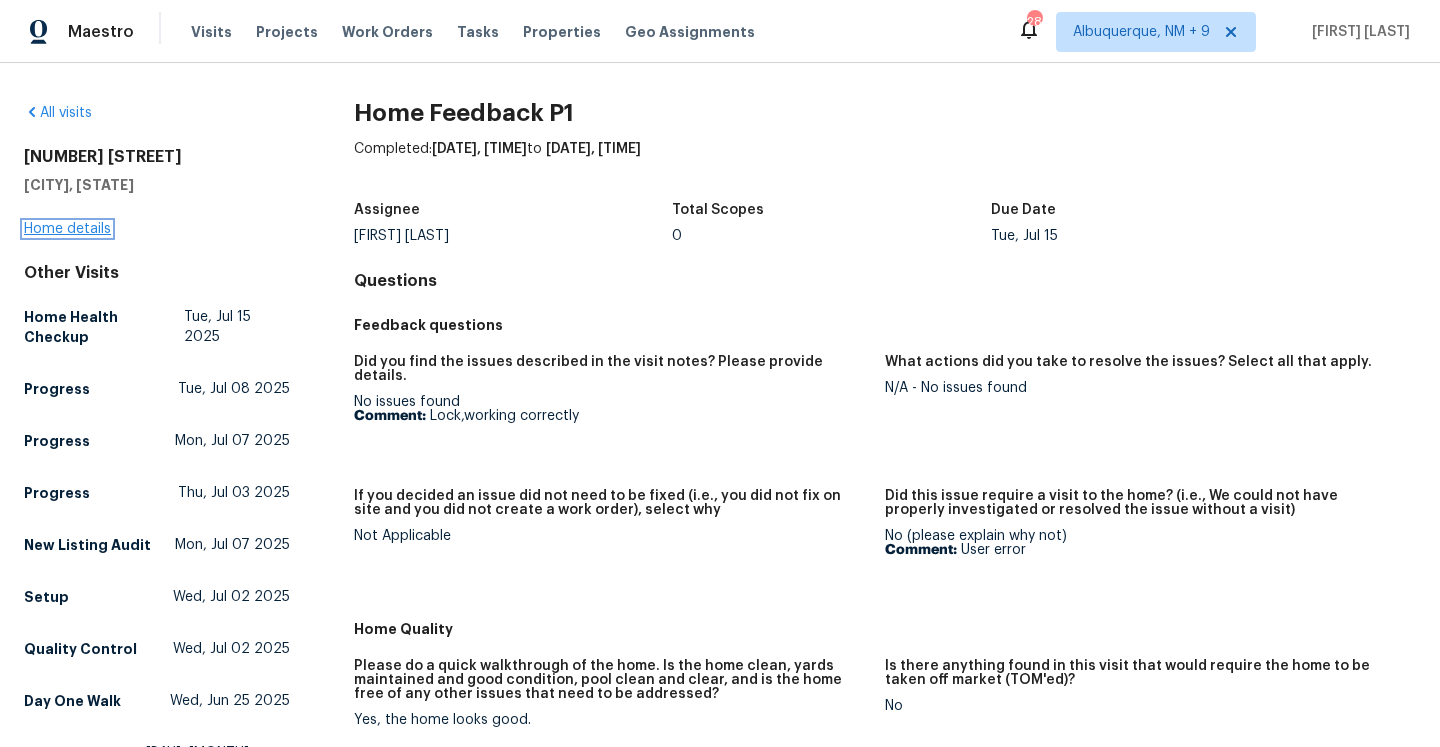 click on "Home details" at bounding box center (67, 229) 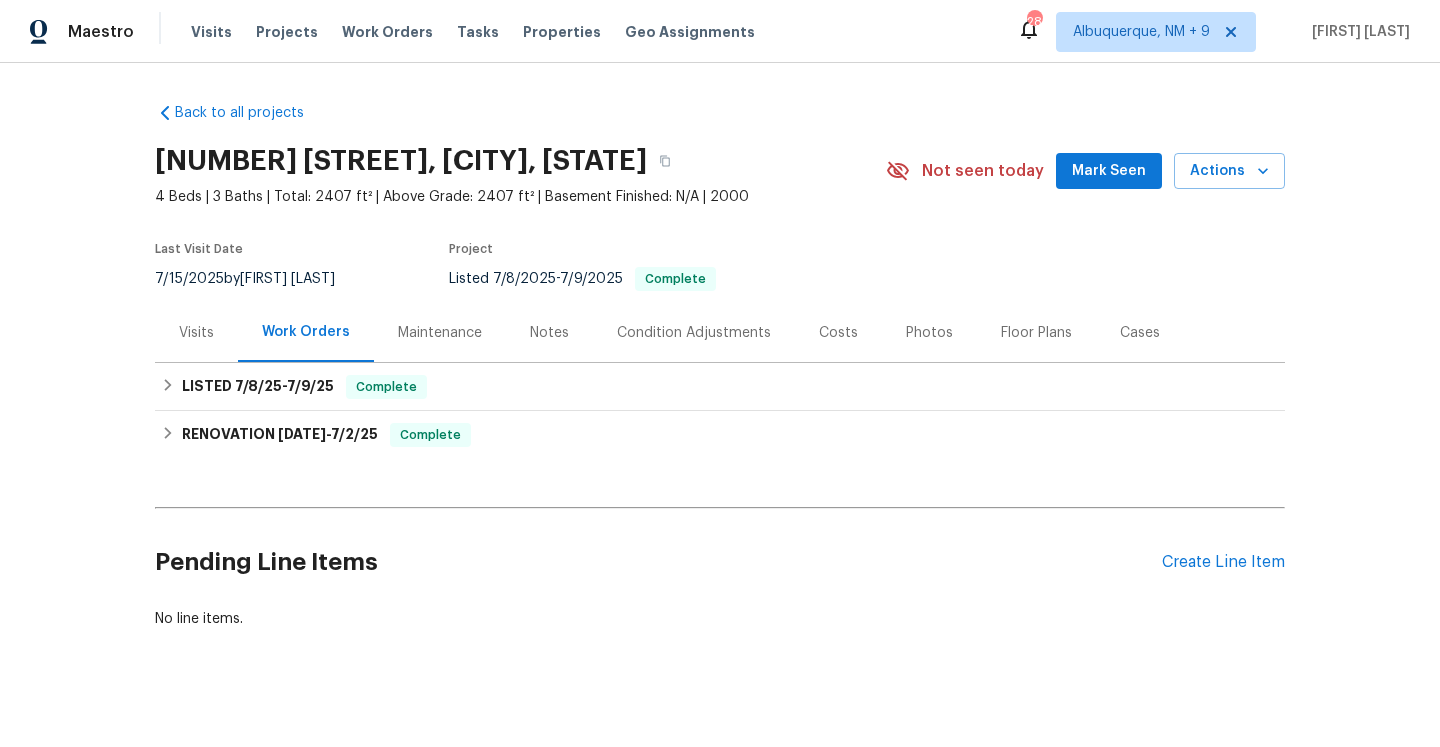 click on "Visits" at bounding box center (196, 332) 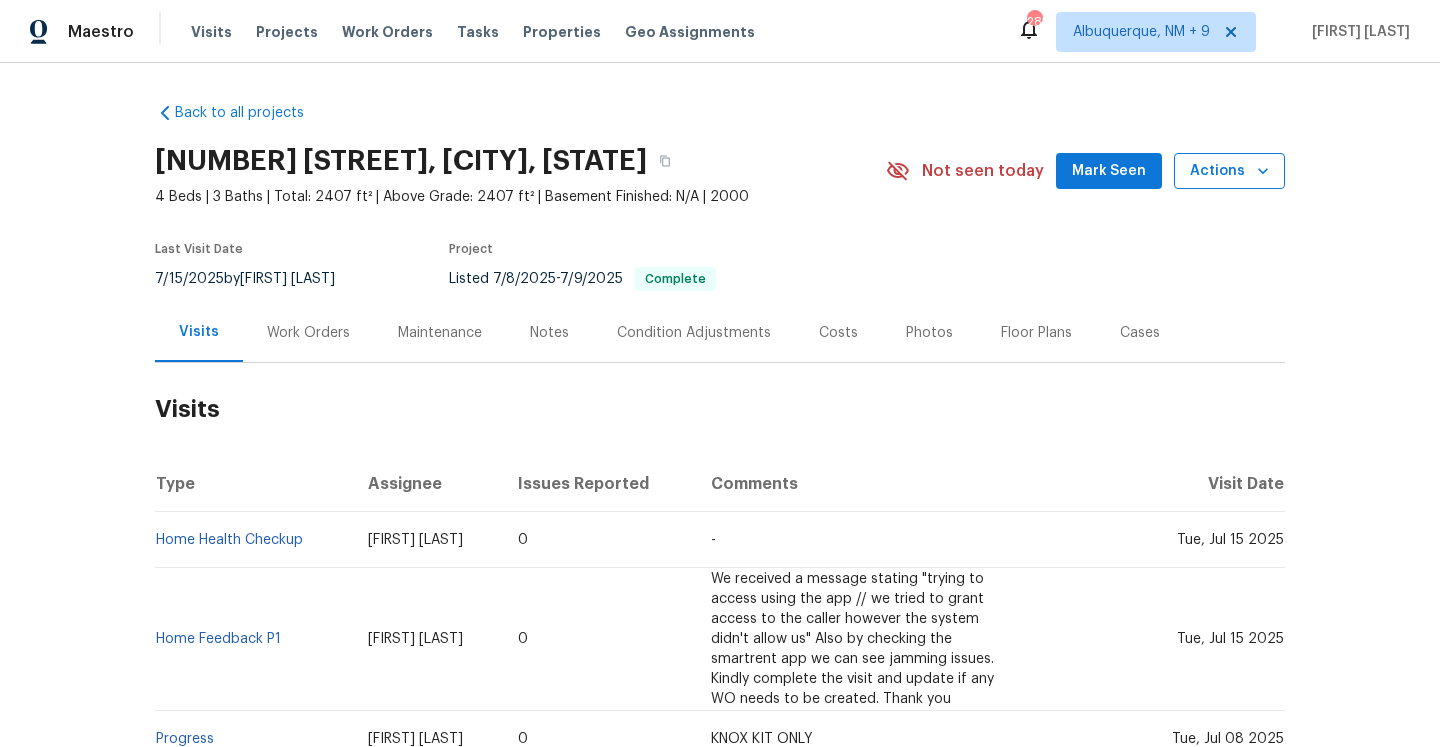 click on "Actions" at bounding box center (1229, 171) 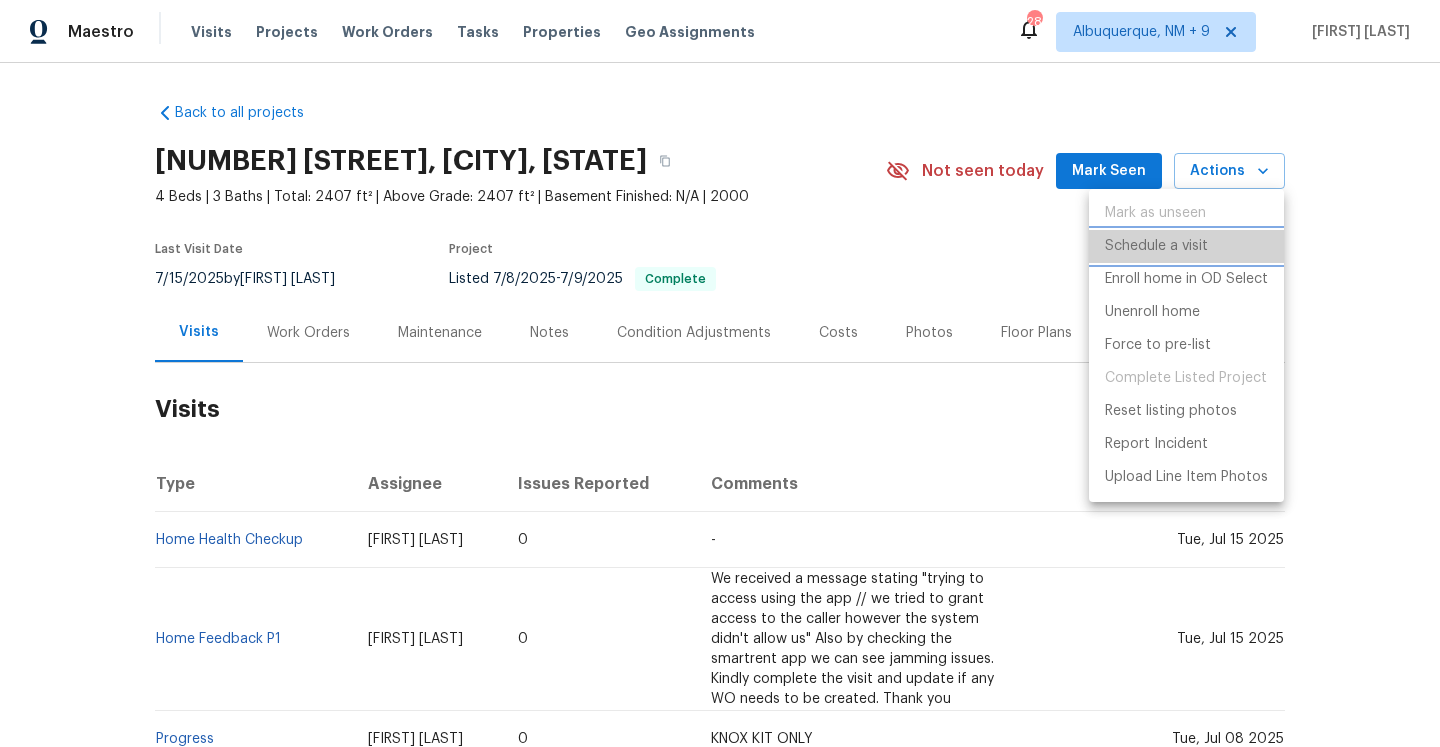 click on "Schedule a visit" at bounding box center (1156, 246) 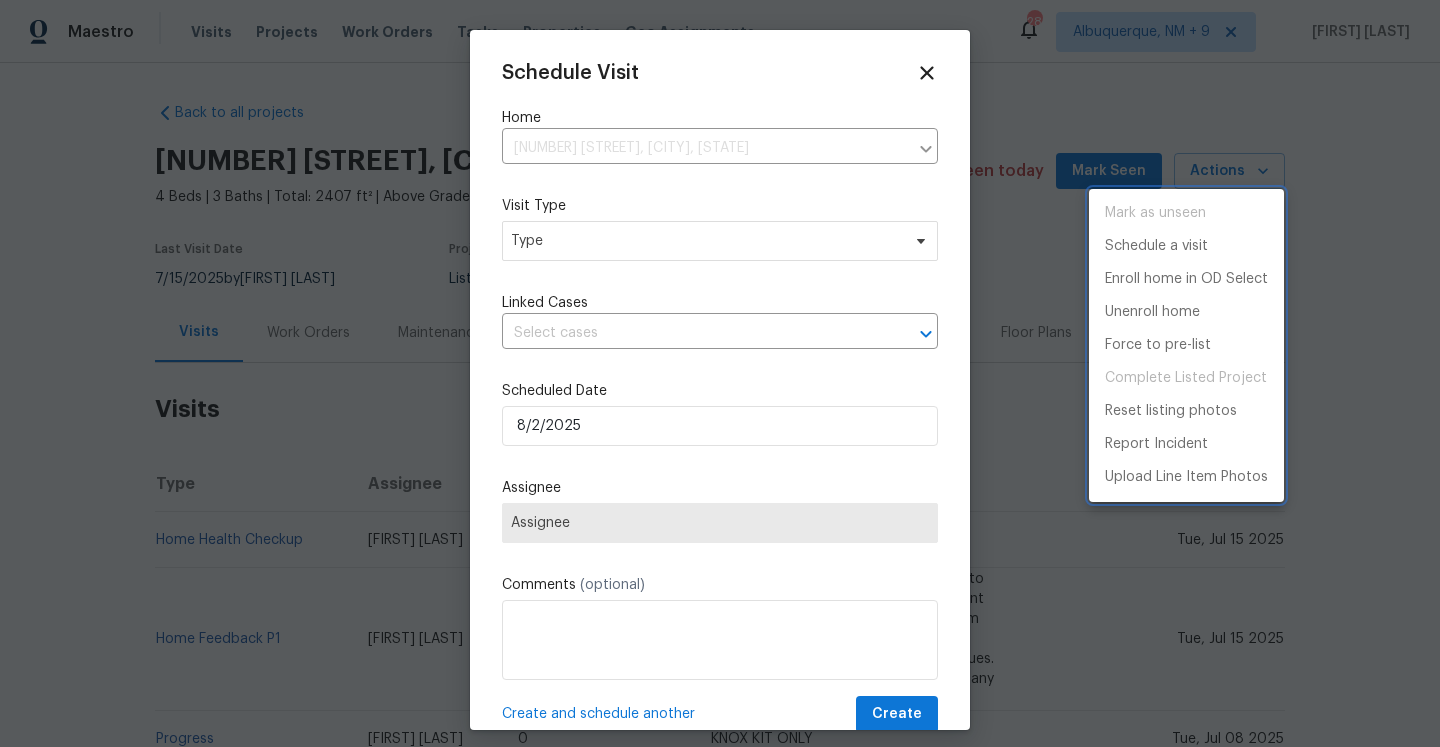 click at bounding box center [720, 373] 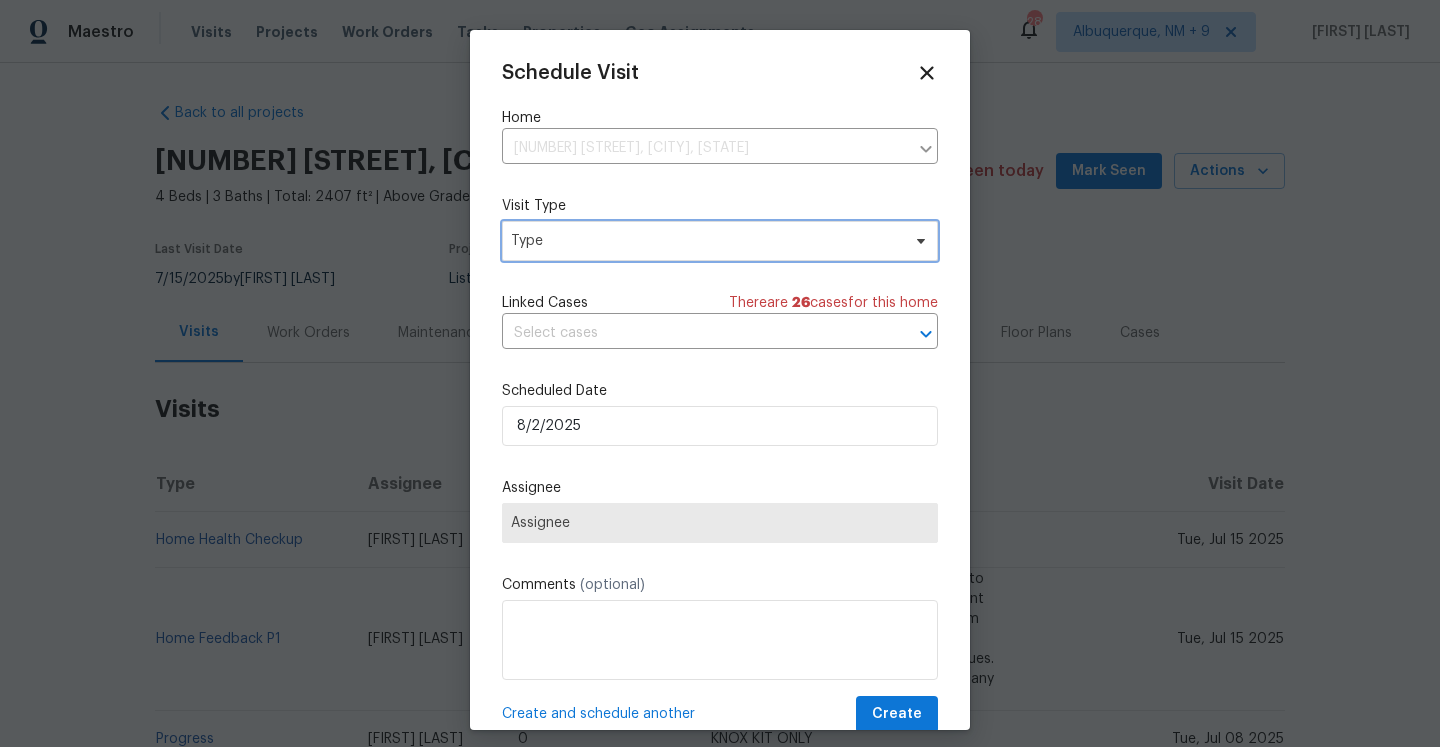click on "Type" at bounding box center [705, 241] 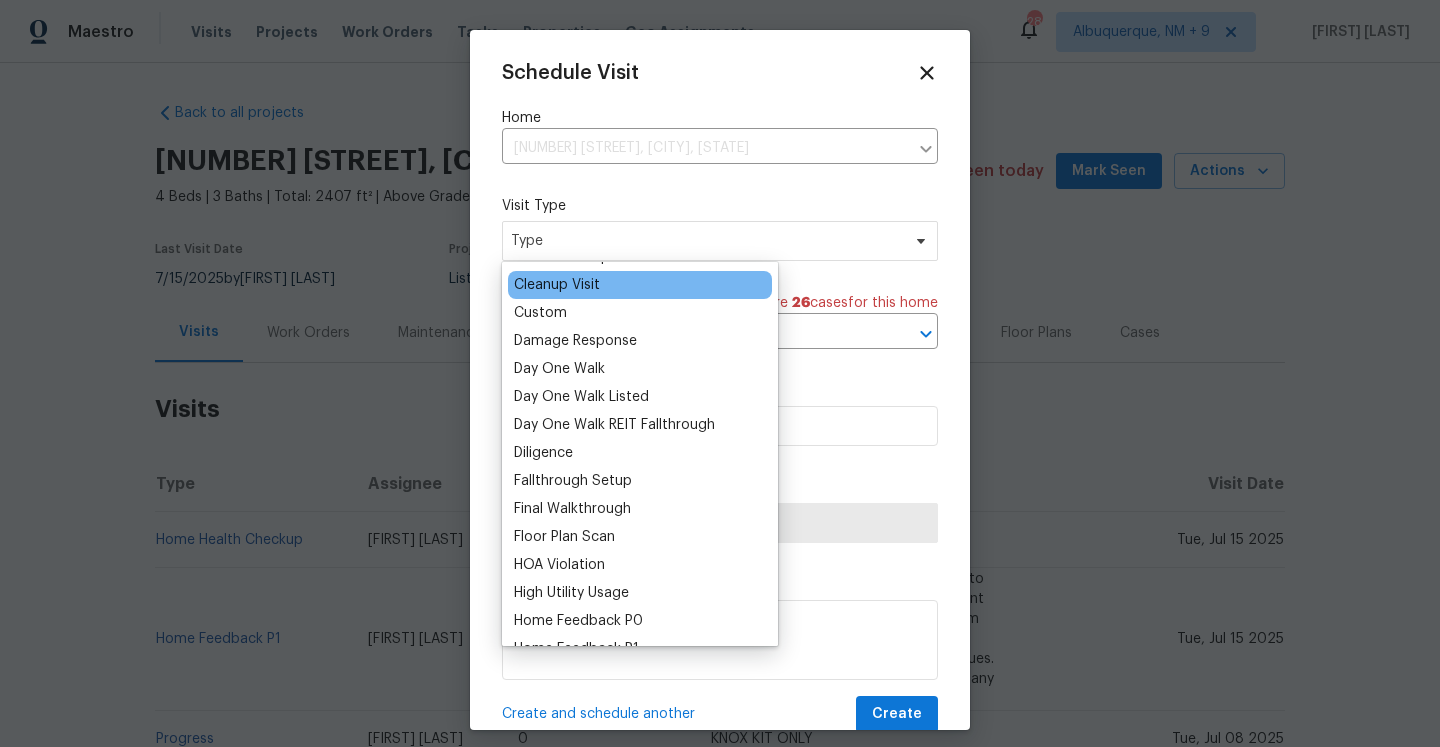 scroll, scrollTop: 330, scrollLeft: 0, axis: vertical 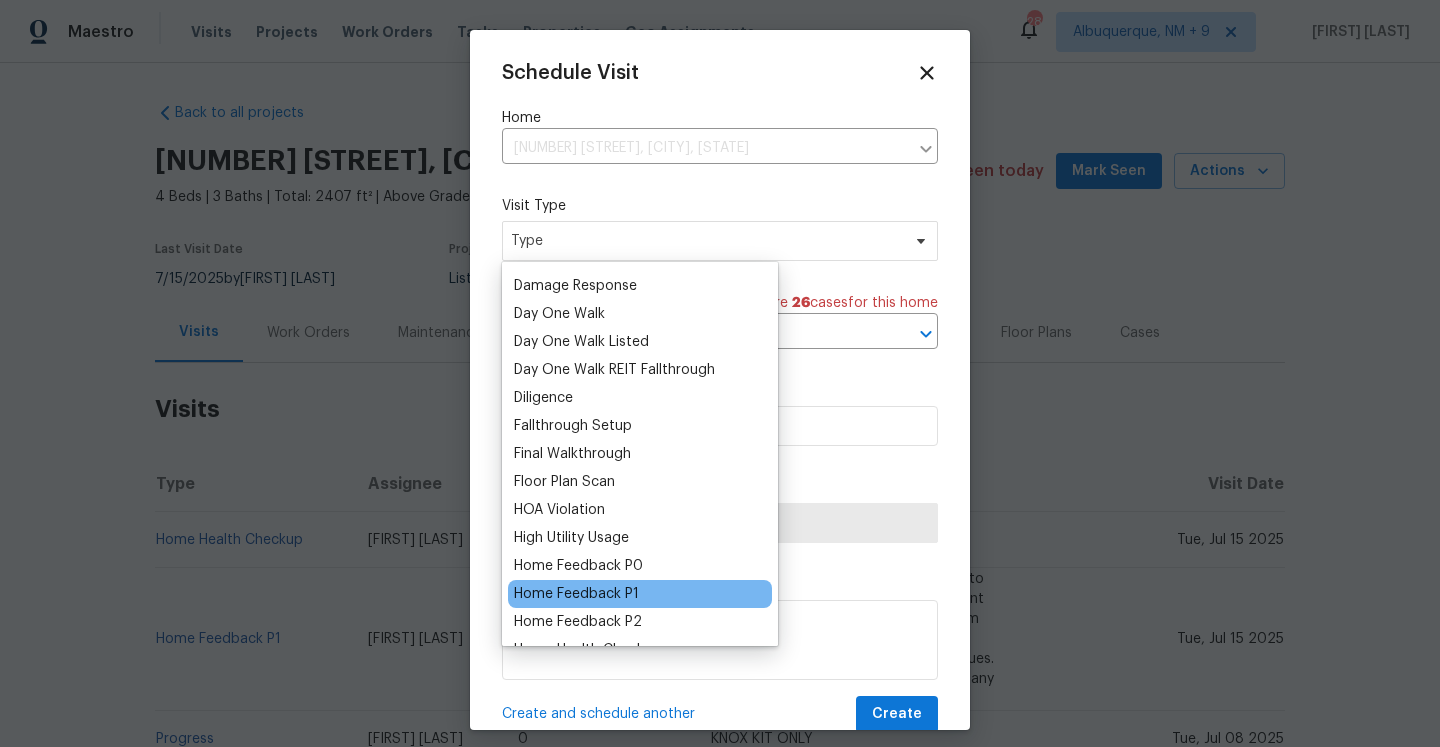 click on "Home Feedback P1" at bounding box center [576, 594] 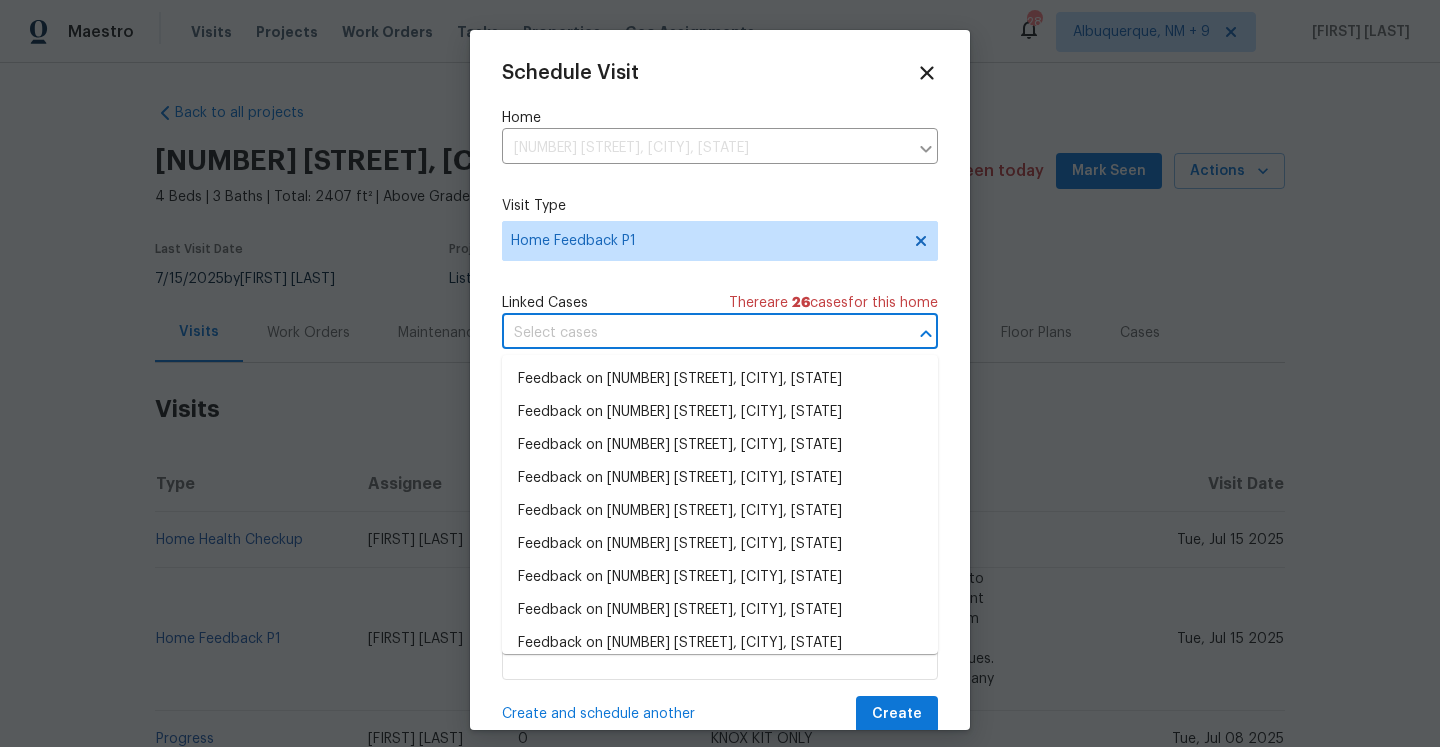 click at bounding box center (692, 333) 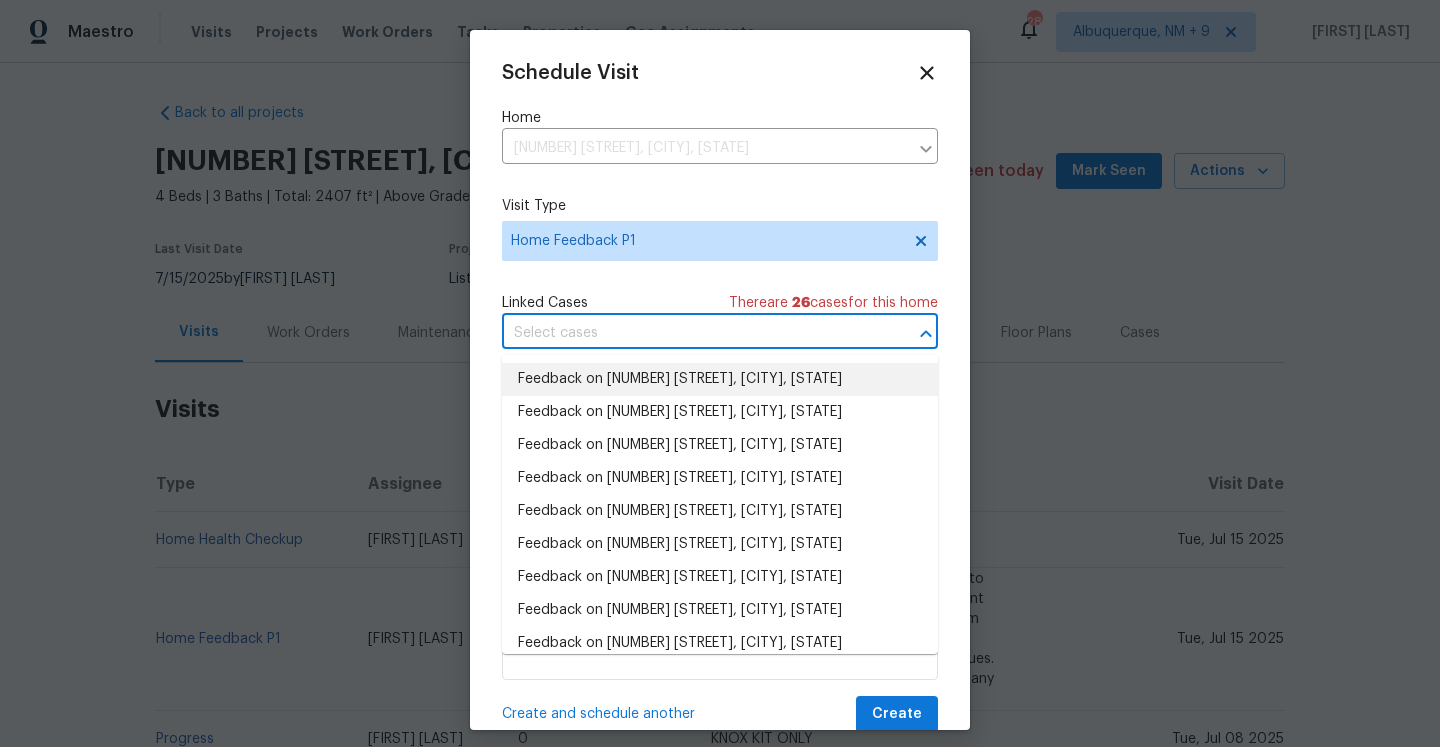 click on "Feedback on 4615 River Overlook Dr, Valrico, FL 33596" at bounding box center [720, 379] 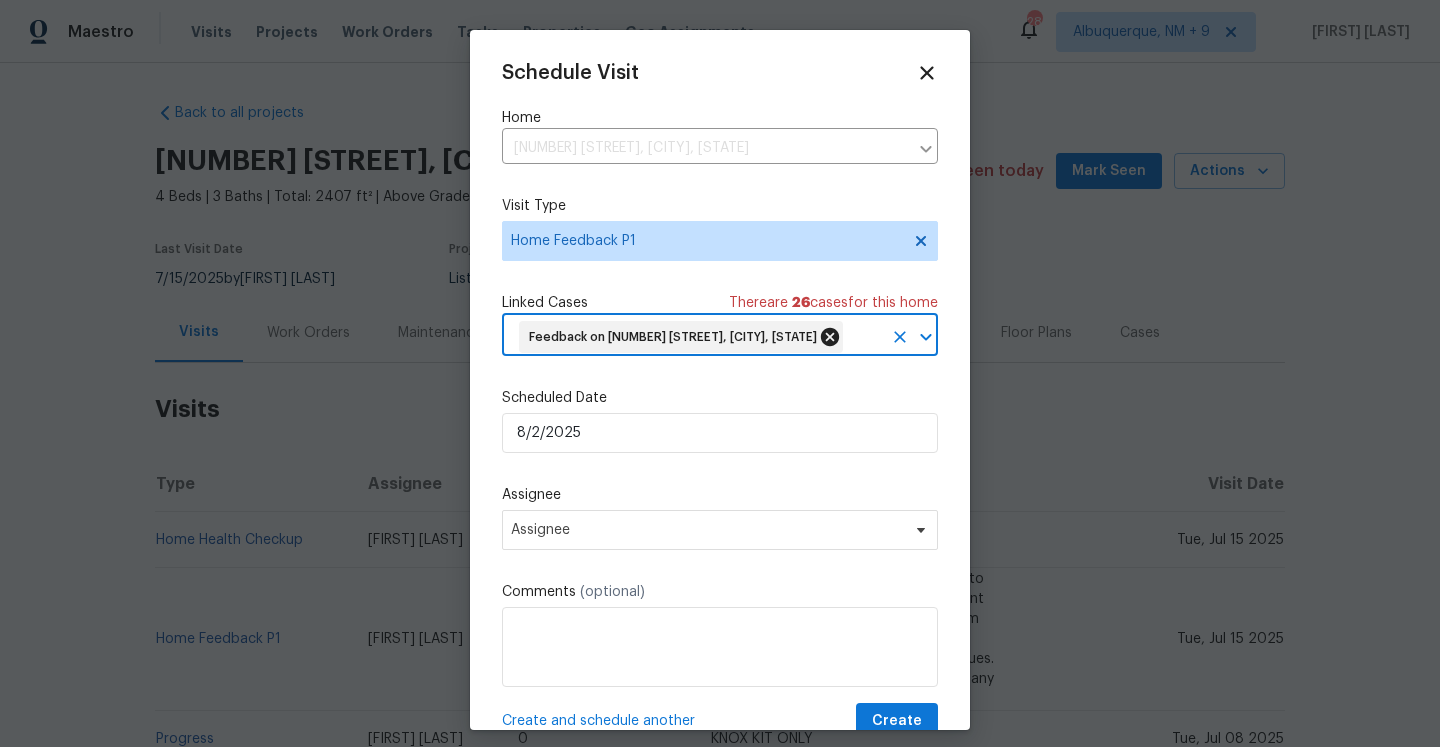 click 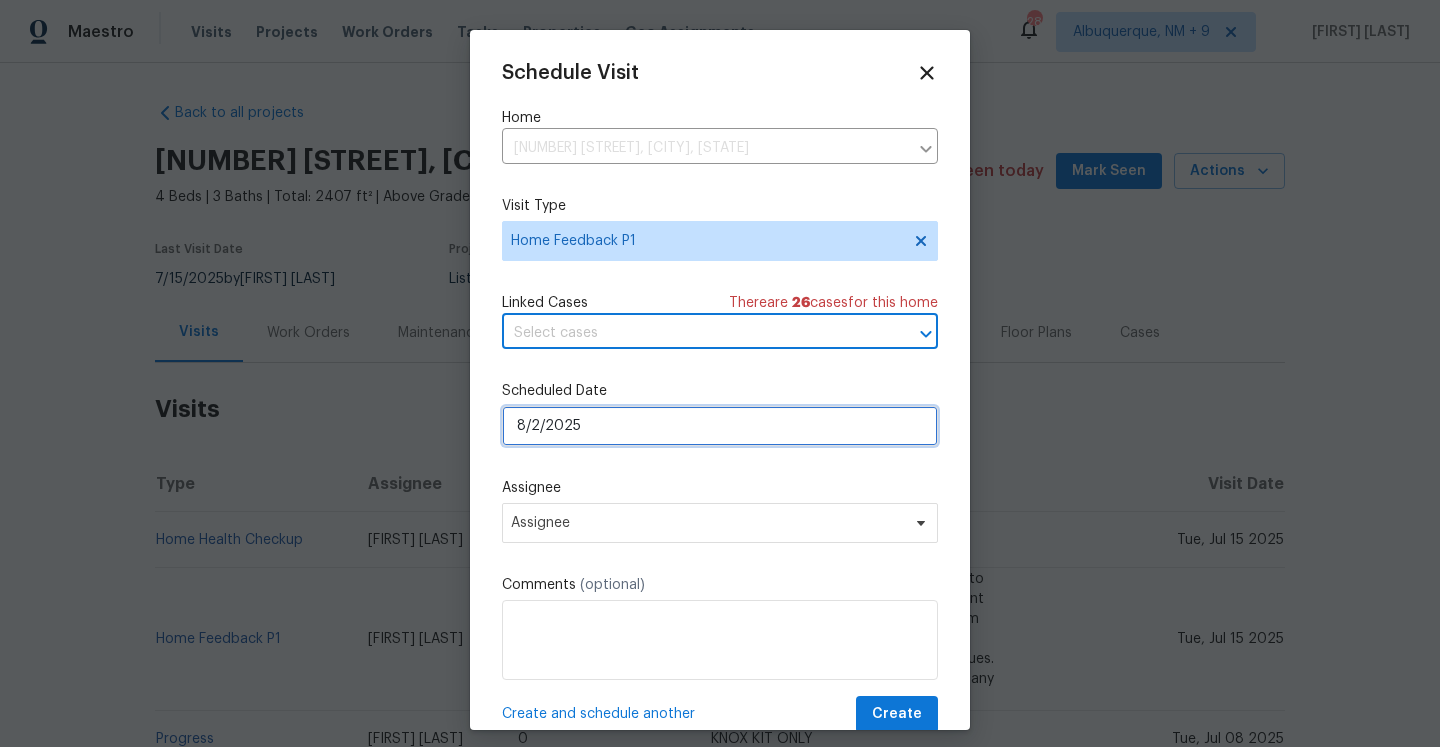 click on "8/2/2025" at bounding box center (720, 426) 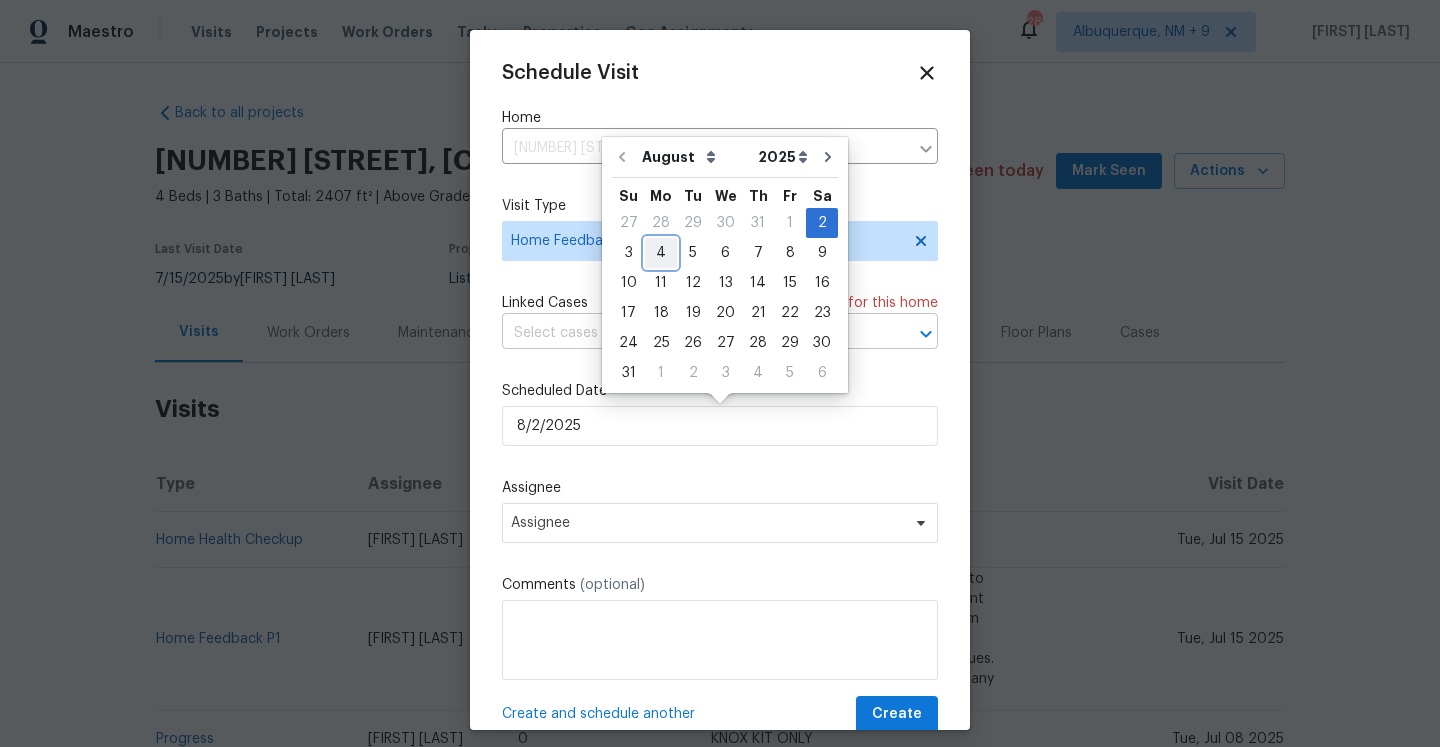 click on "4" at bounding box center (661, 253) 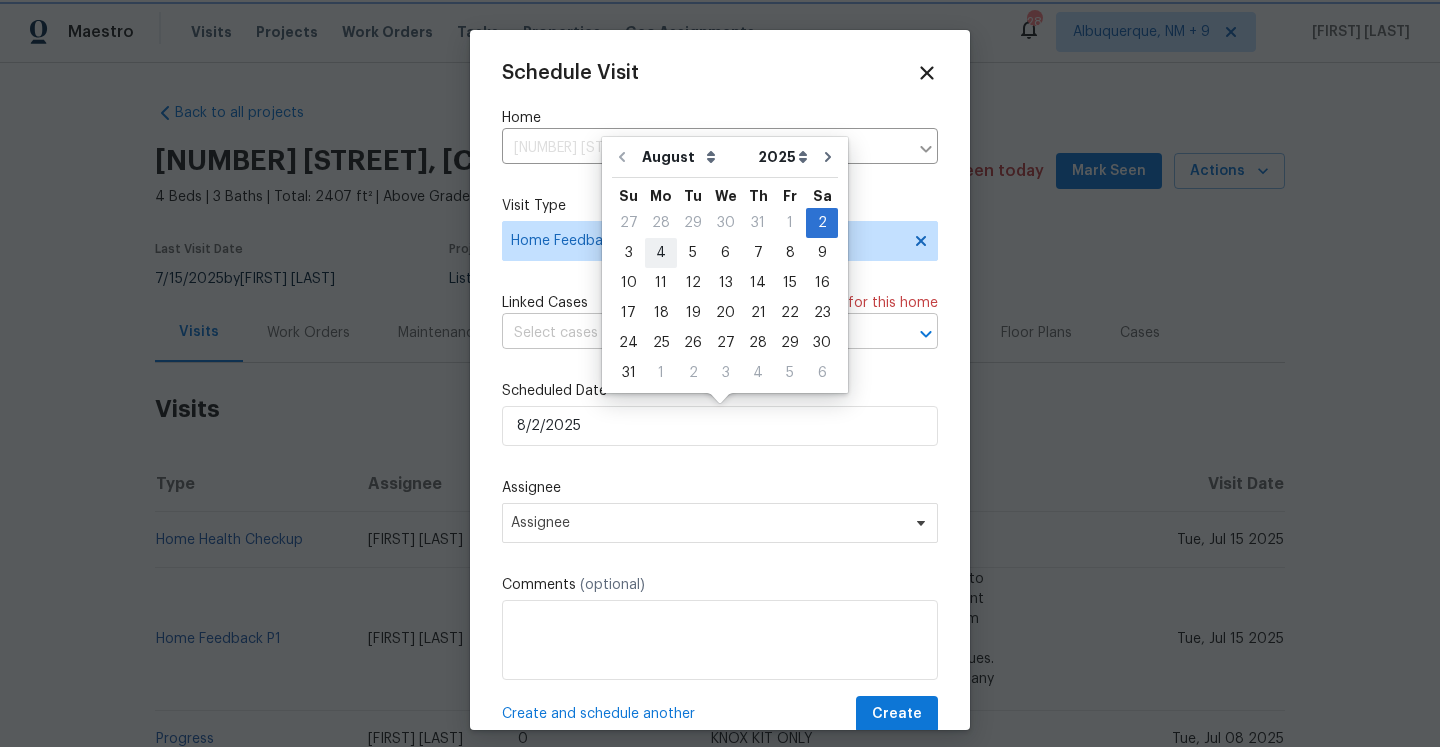 type on "8/4/2025" 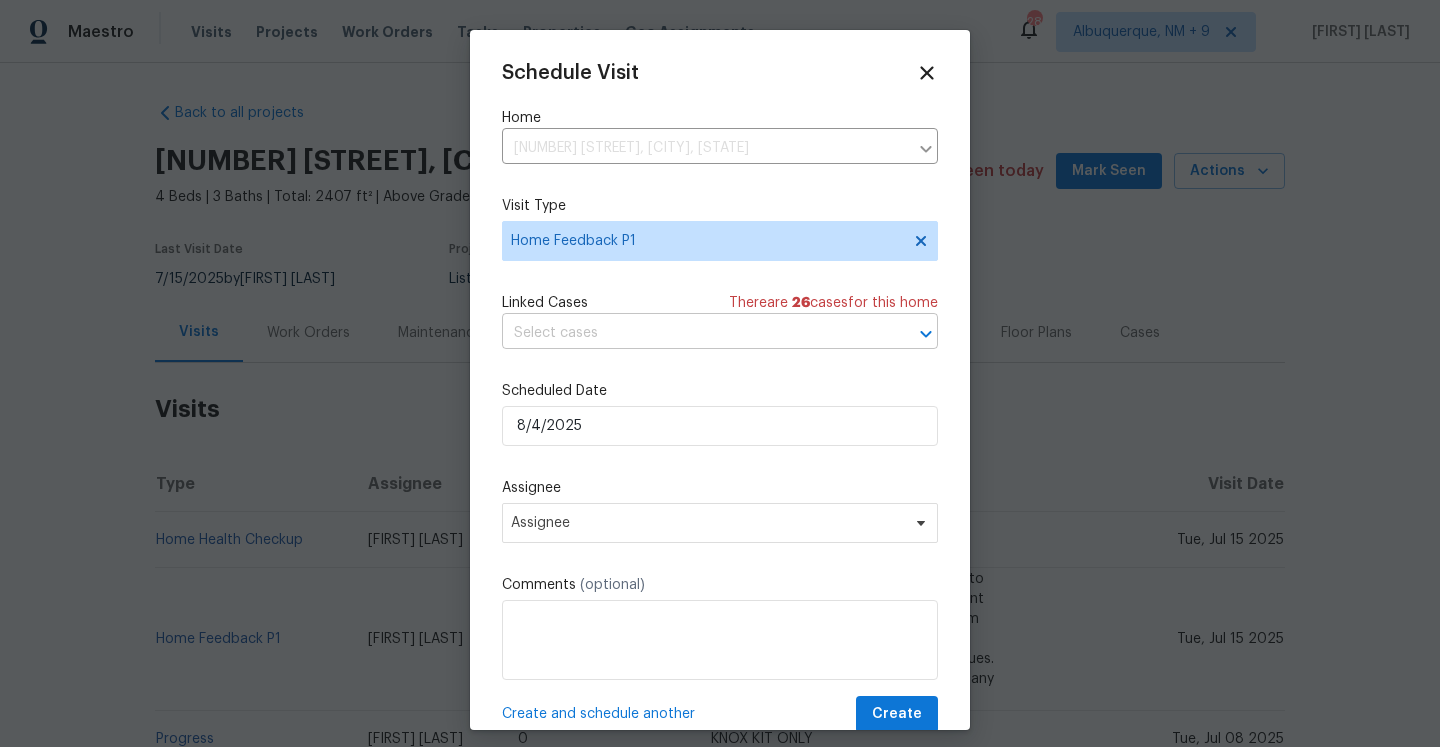 click on "Schedule Visit Home   4615 River Overlook Dr, Valrico, FL 33596 ​ Visit Type   Home Feedback P1 Linked Cases There  are   26  case s  for this home   ​ Scheduled Date   8/4/2025 Assignee   Assignee Comments   (optional) Create and schedule another Create" at bounding box center [720, 397] 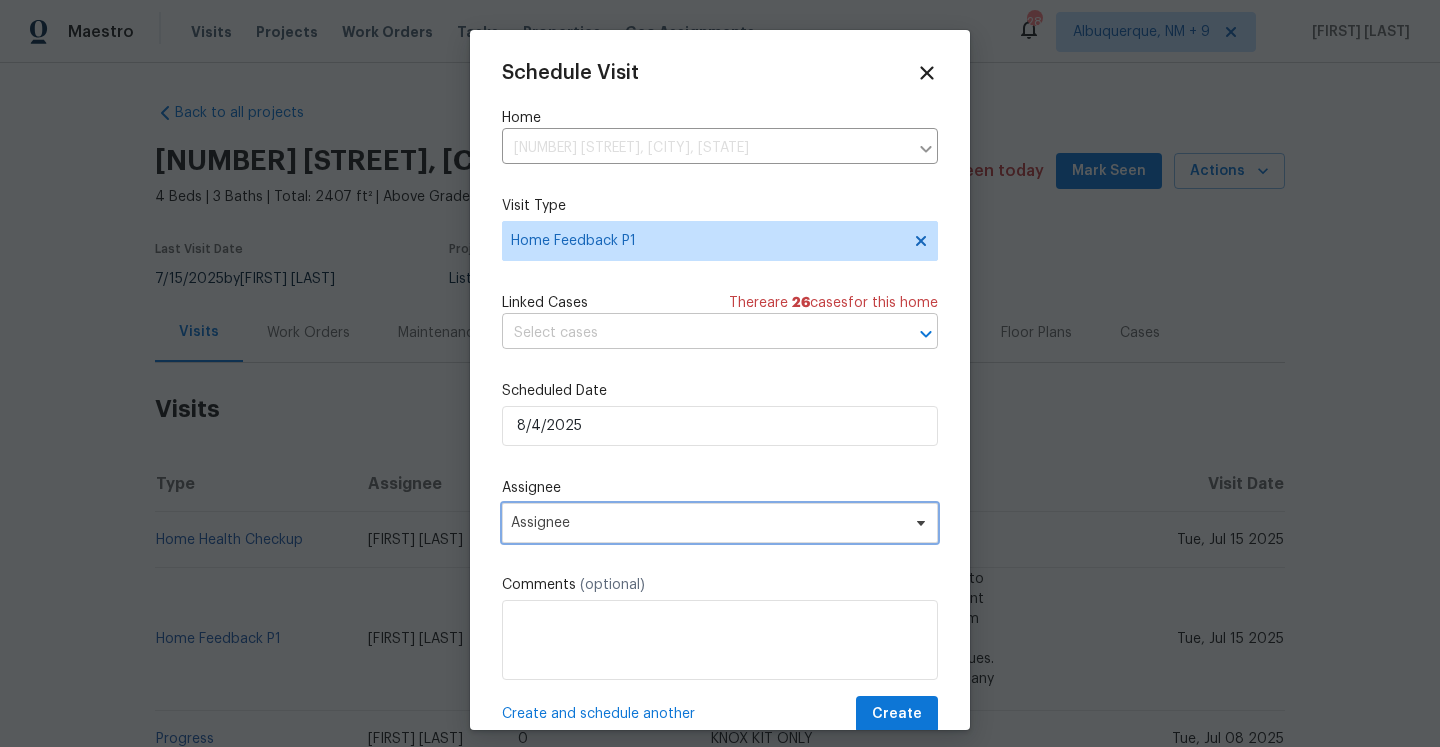 click on "Assignee" at bounding box center [720, 523] 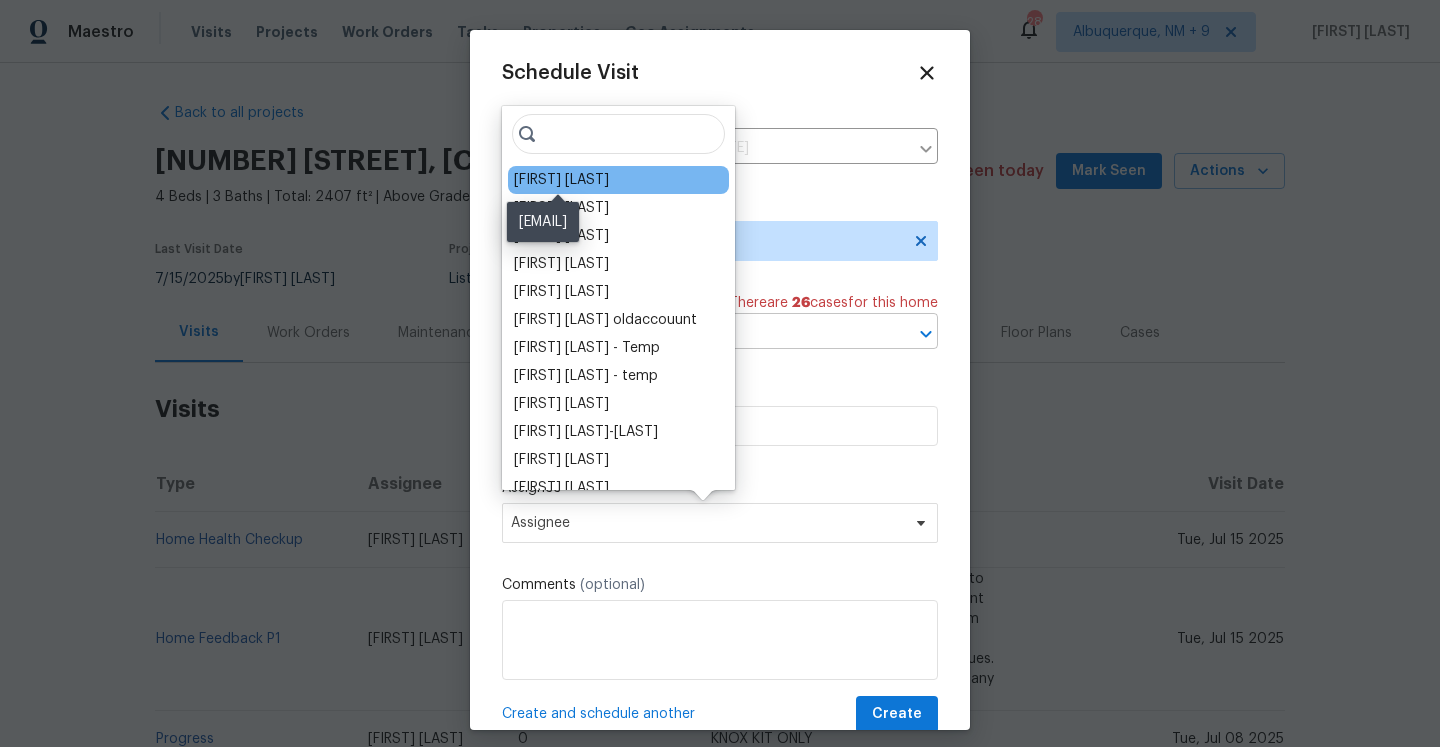 click on "Paul Springer" at bounding box center [561, 180] 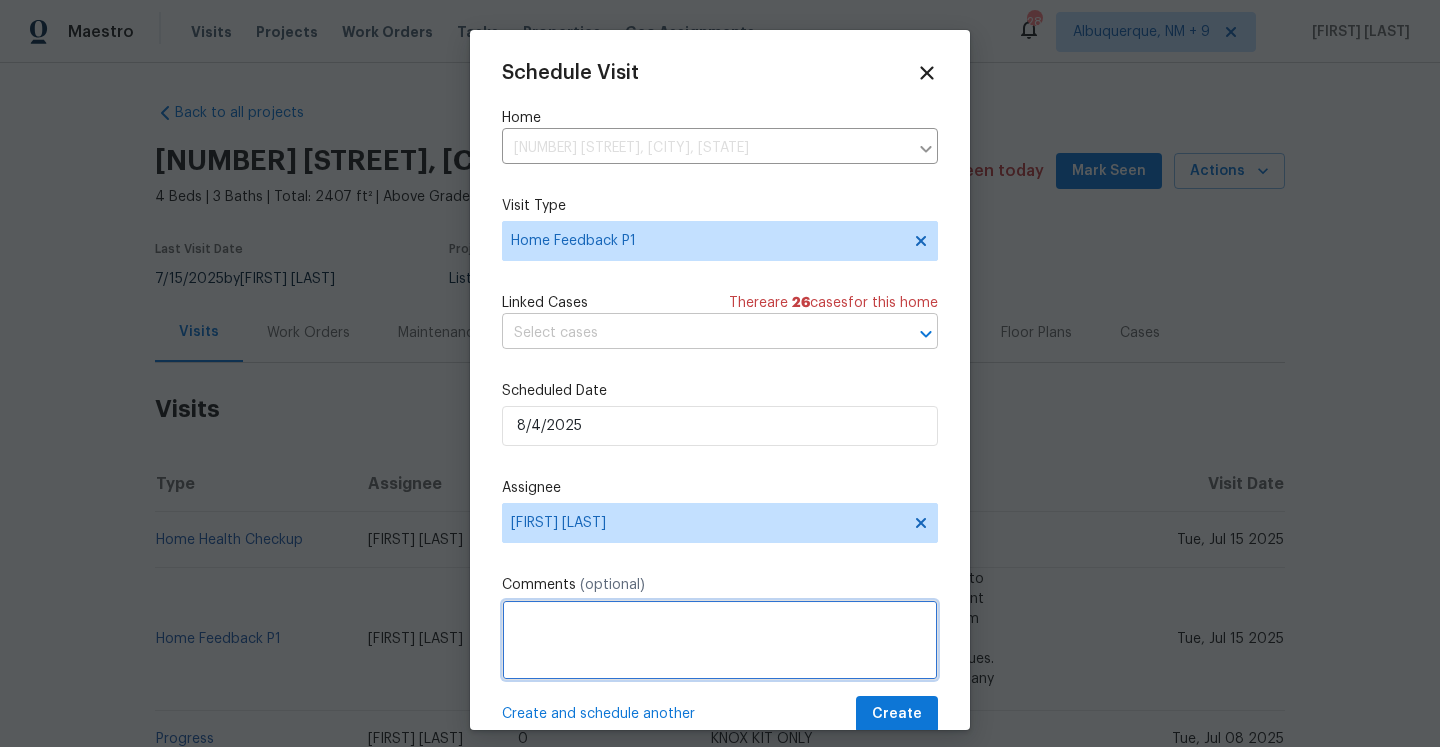 click at bounding box center [720, 640] 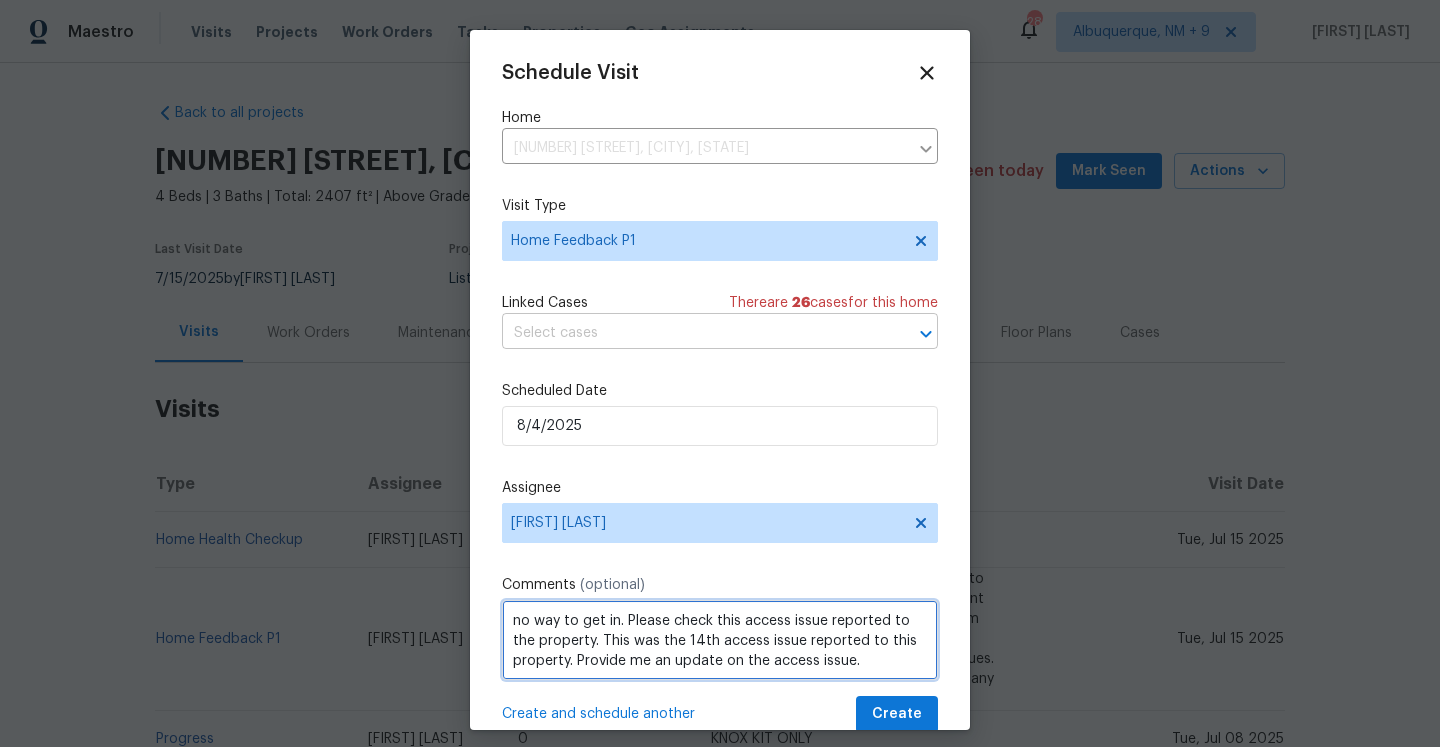type on "no way to get in. Please check this access issue reported to the property. This was the 14th access issue reported to this property. Provide me an update on the access issue." 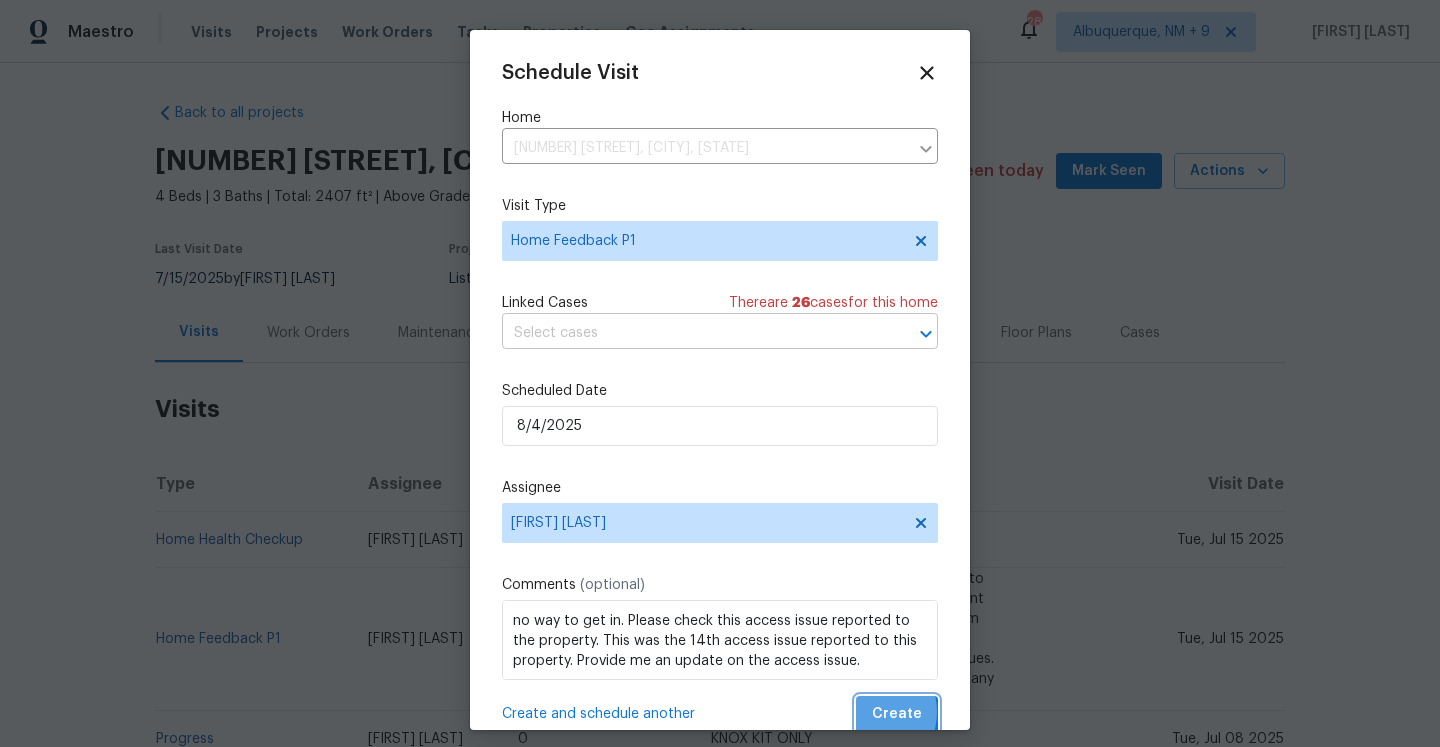 click on "Create" at bounding box center [897, 714] 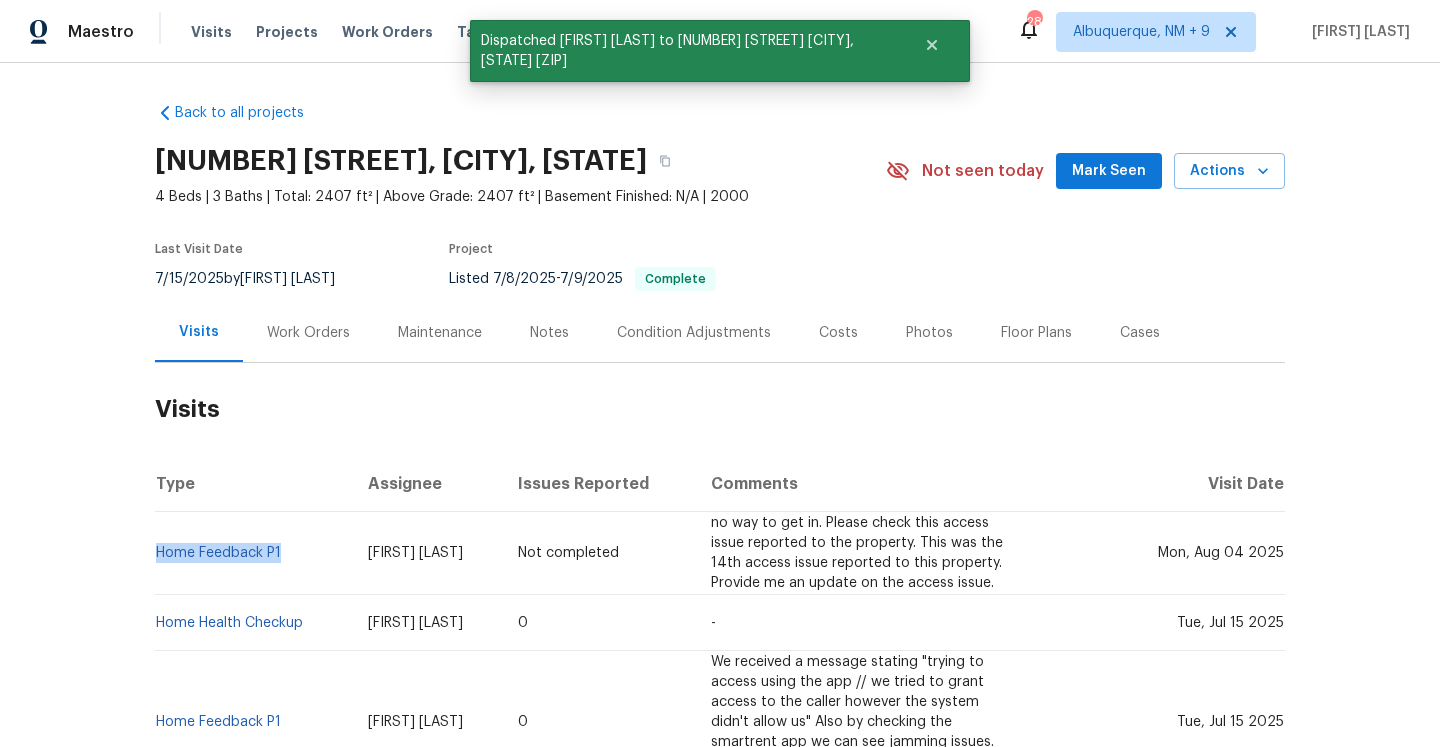 drag, startPoint x: 288, startPoint y: 551, endPoint x: 154, endPoint y: 548, distance: 134.03358 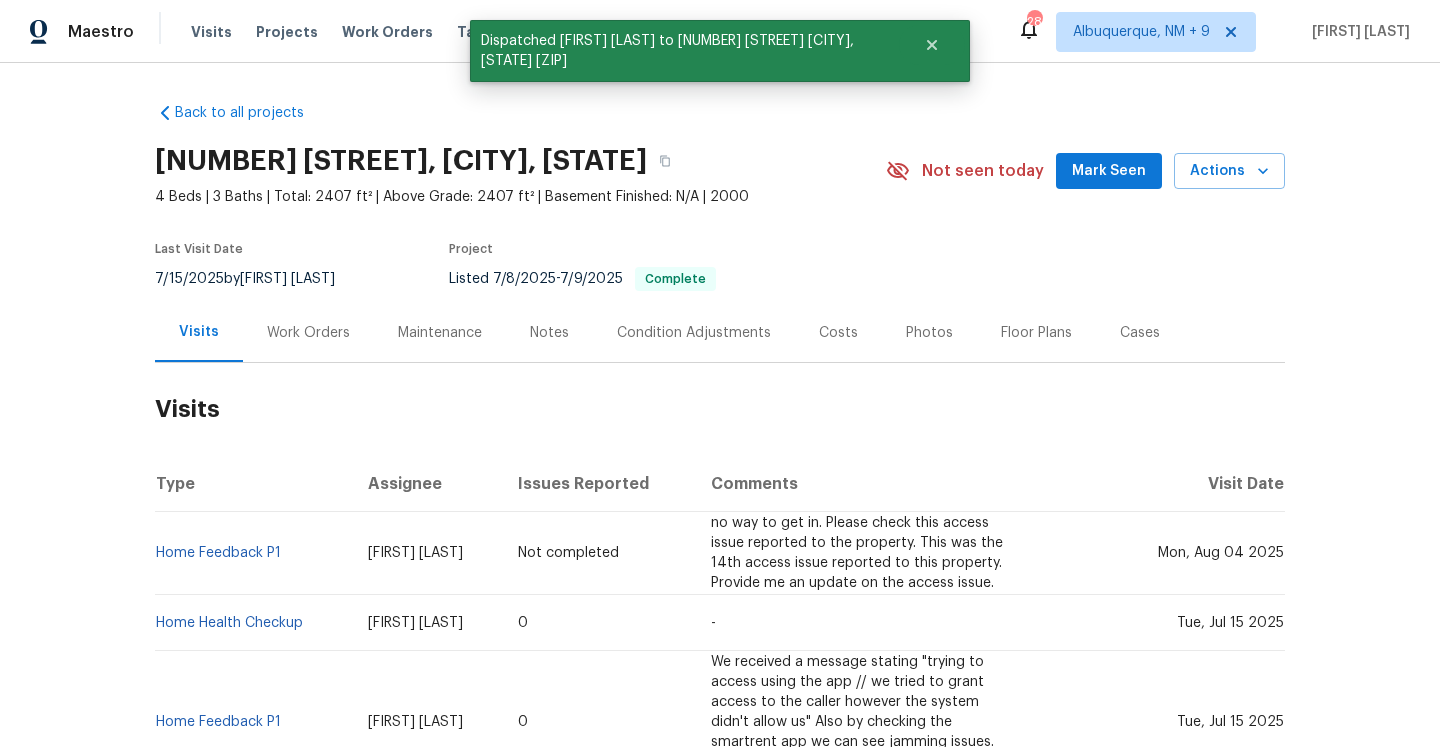 click on "Visits" at bounding box center [720, 409] 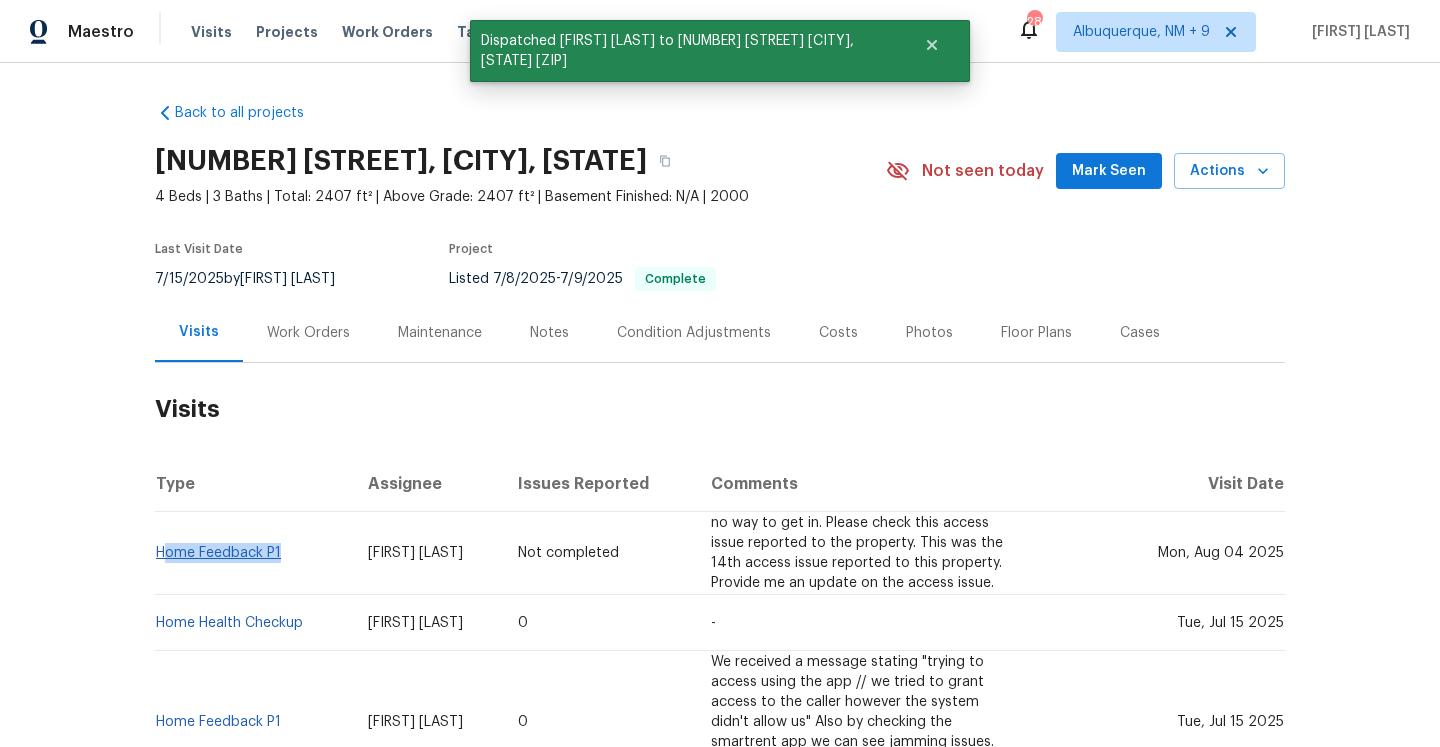drag, startPoint x: 287, startPoint y: 555, endPoint x: 162, endPoint y: 551, distance: 125.06398 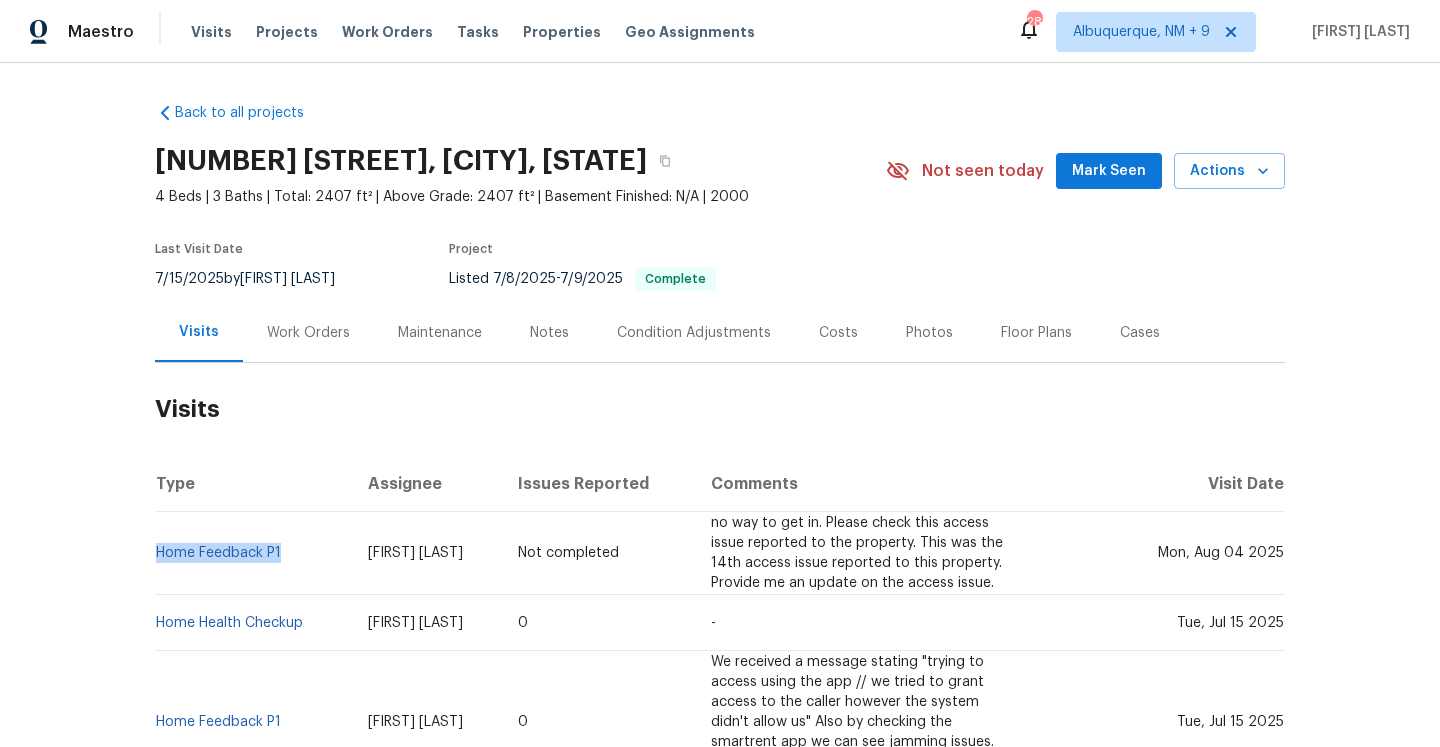 copy on "Home Feedback P1" 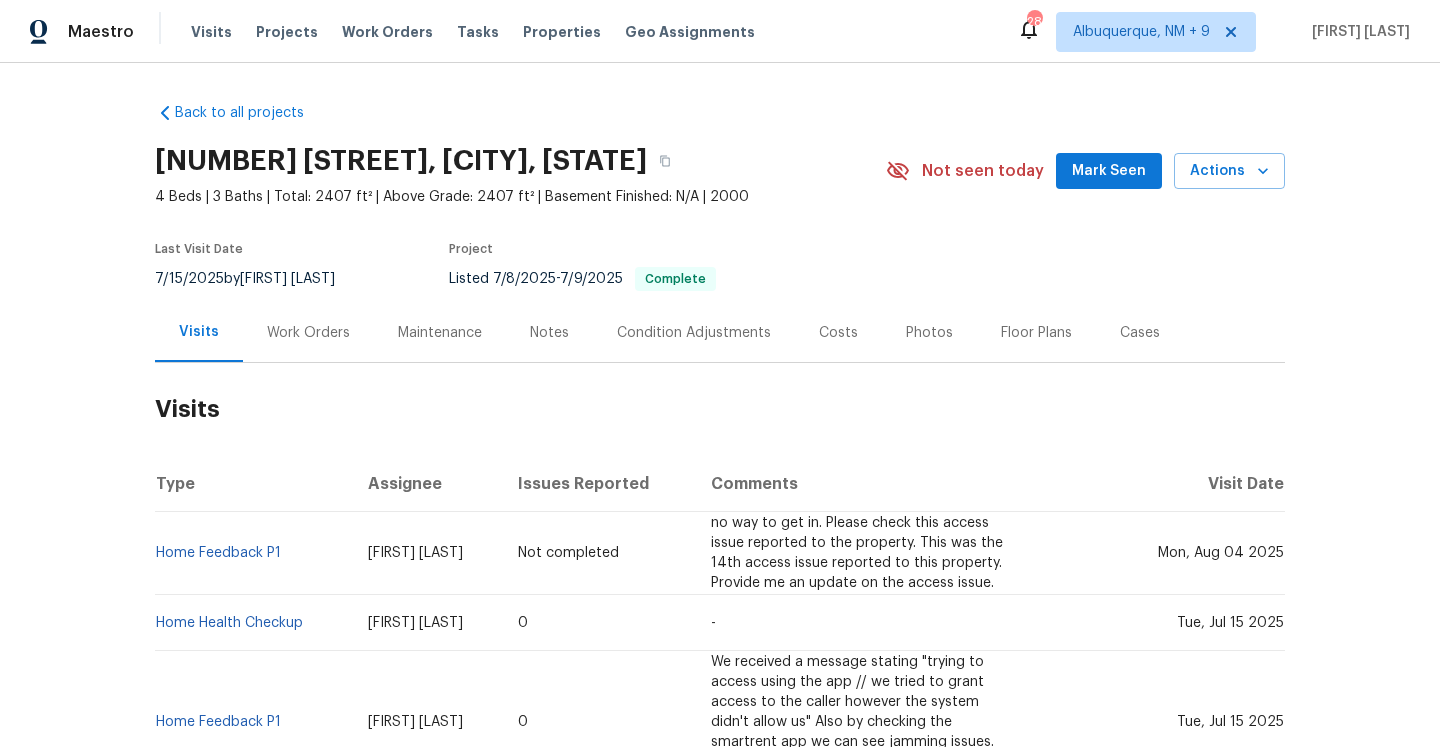 click on "Work Orders" at bounding box center (308, 333) 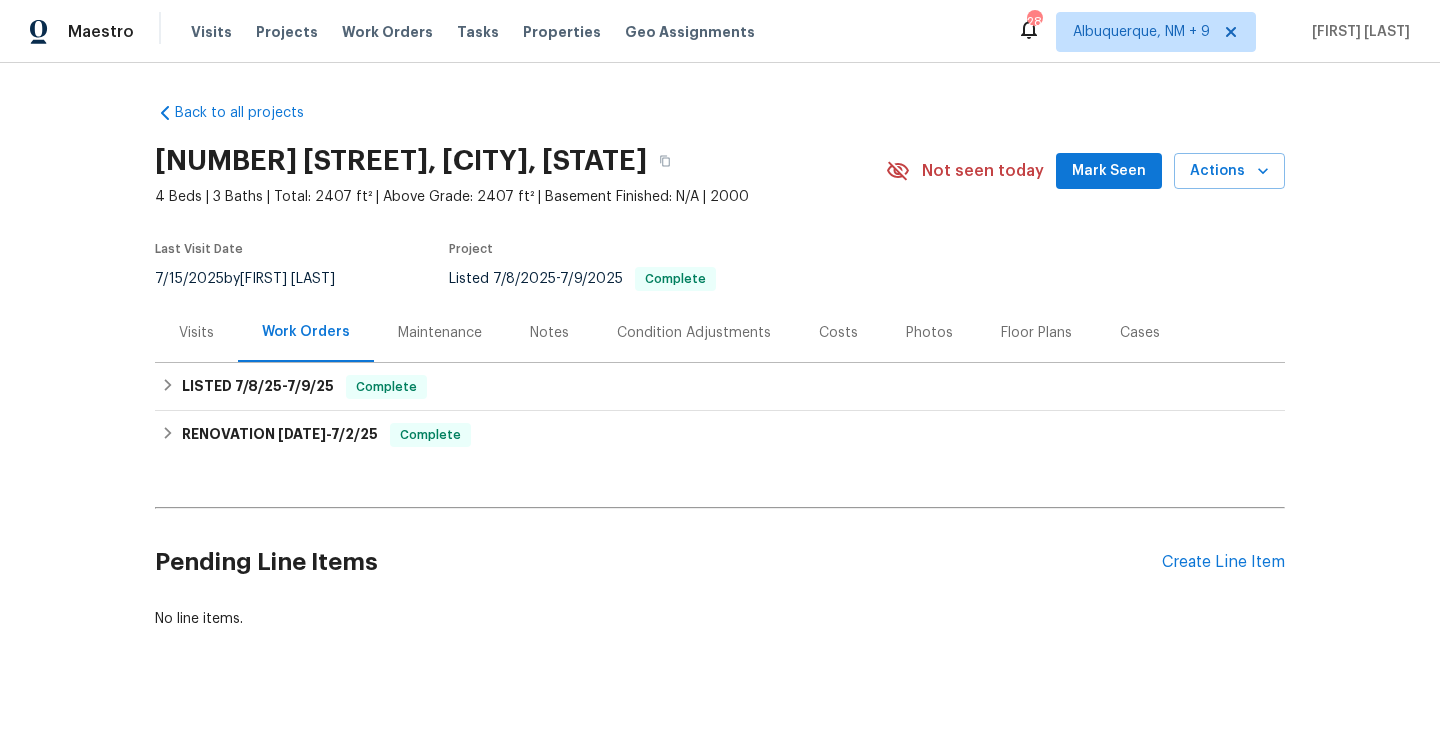 click on "Visits" at bounding box center [196, 332] 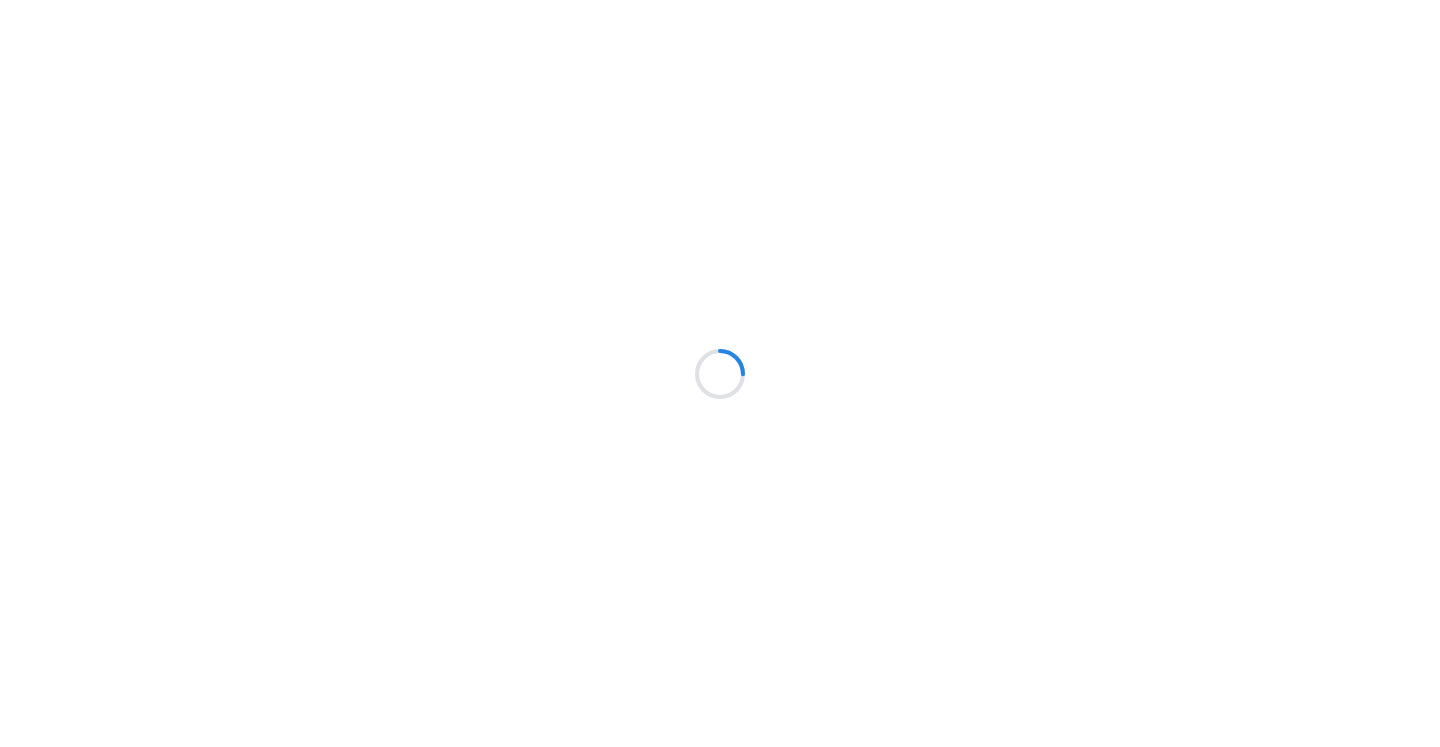 scroll, scrollTop: 0, scrollLeft: 0, axis: both 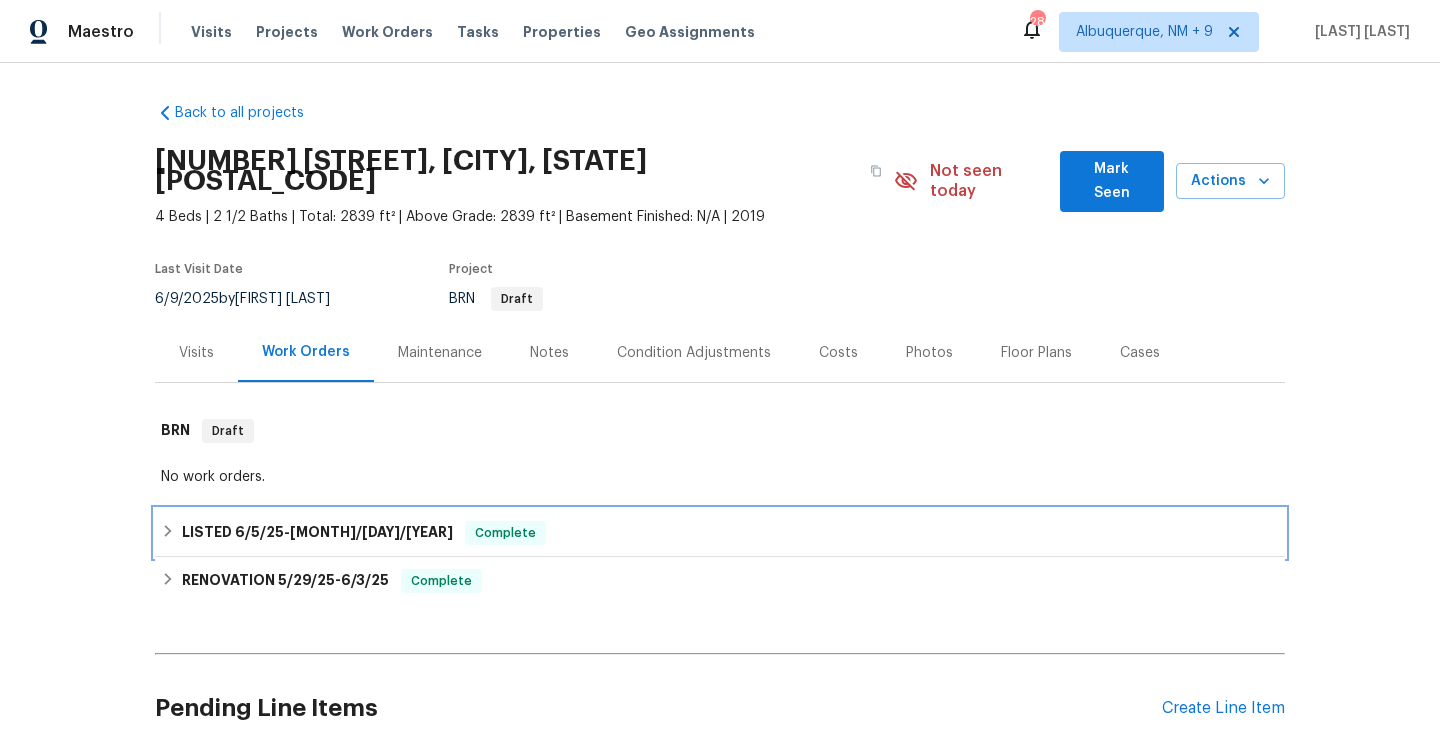 click on "LISTED   [MONTH]/[DAY]/[YEAR]  -  [MONTH]/[DAY]/[YEAR] Complete" at bounding box center [720, 533] 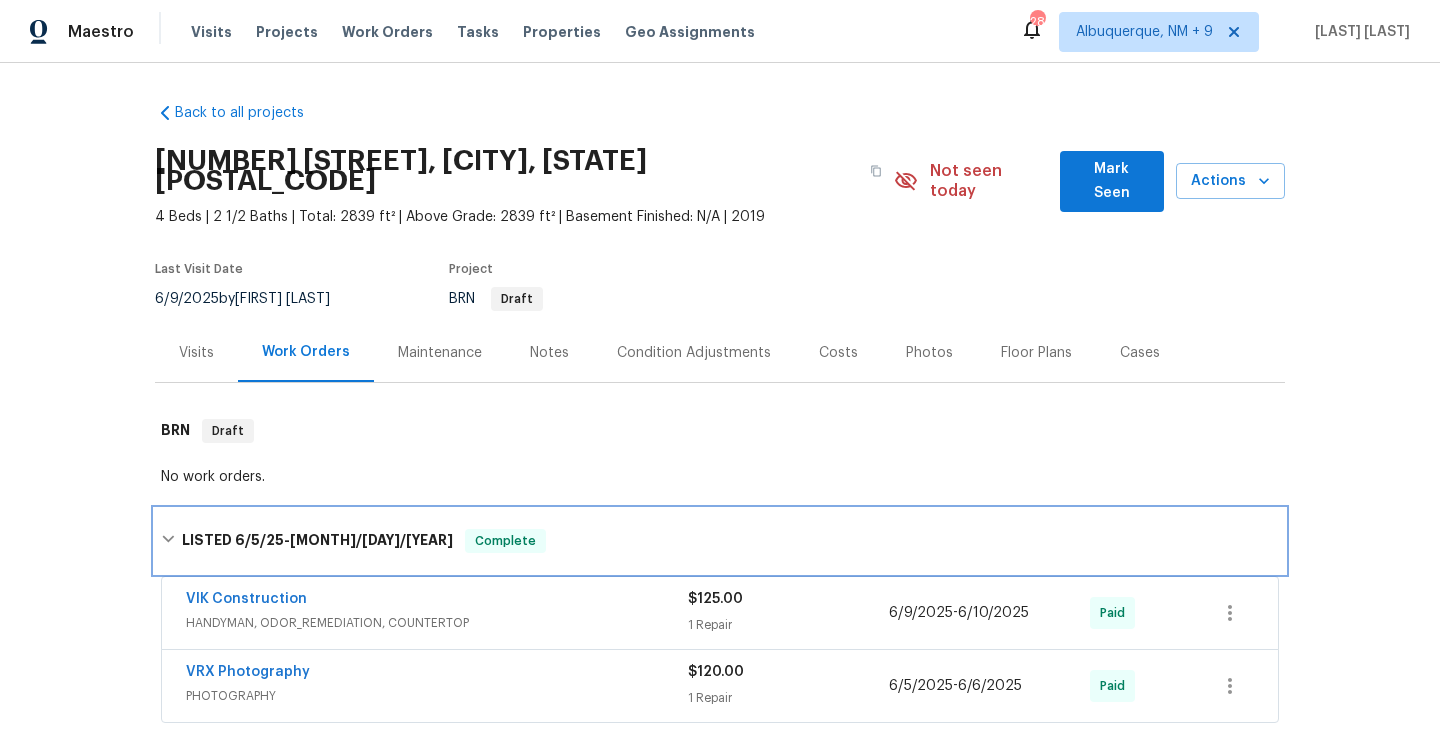 click on "LISTED   [MONTH]/[DAY]/[YEAR]  -  [MONTH]/[DAY]/[YEAR] Complete" at bounding box center (720, 541) 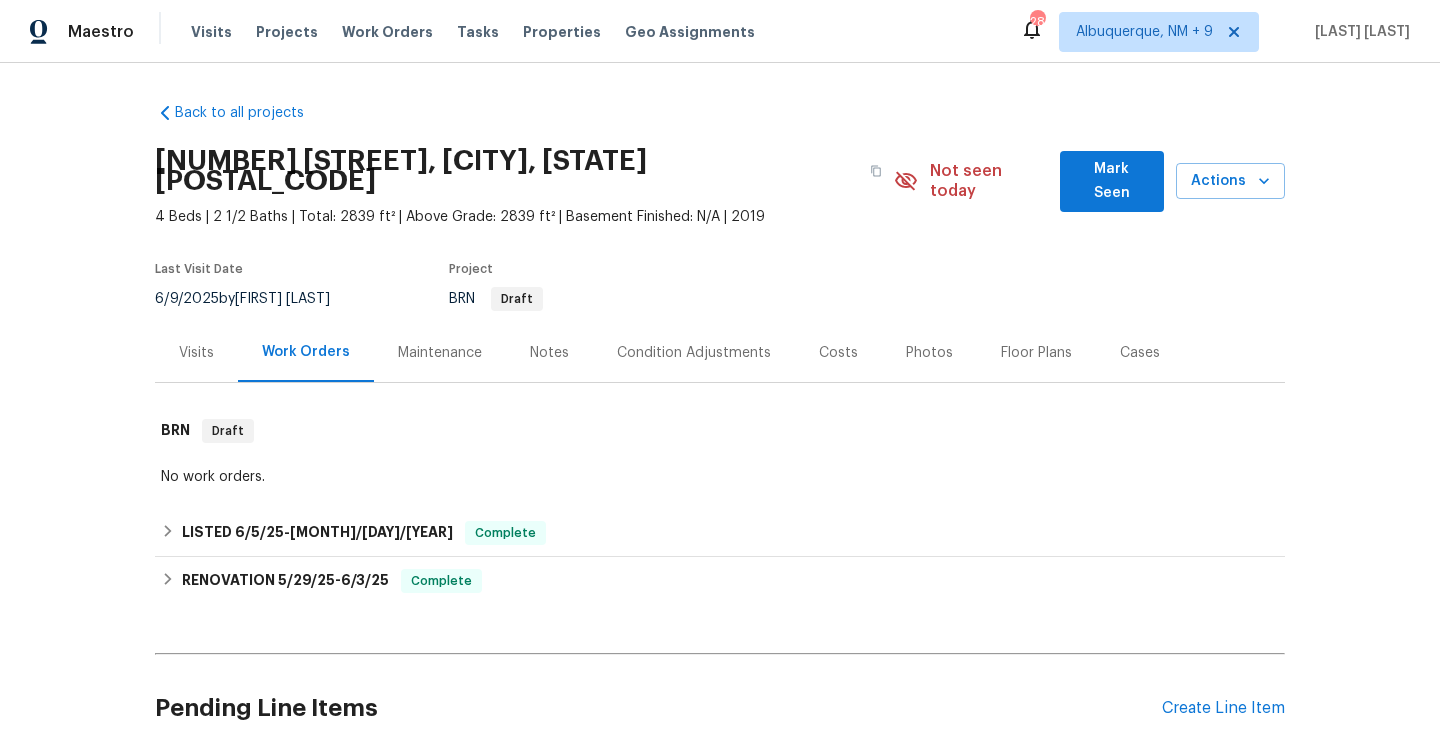 click on "[MONTH]/[DAY]/[YEAR]  by  [FIRST] [LAST]" at bounding box center (254, 299) 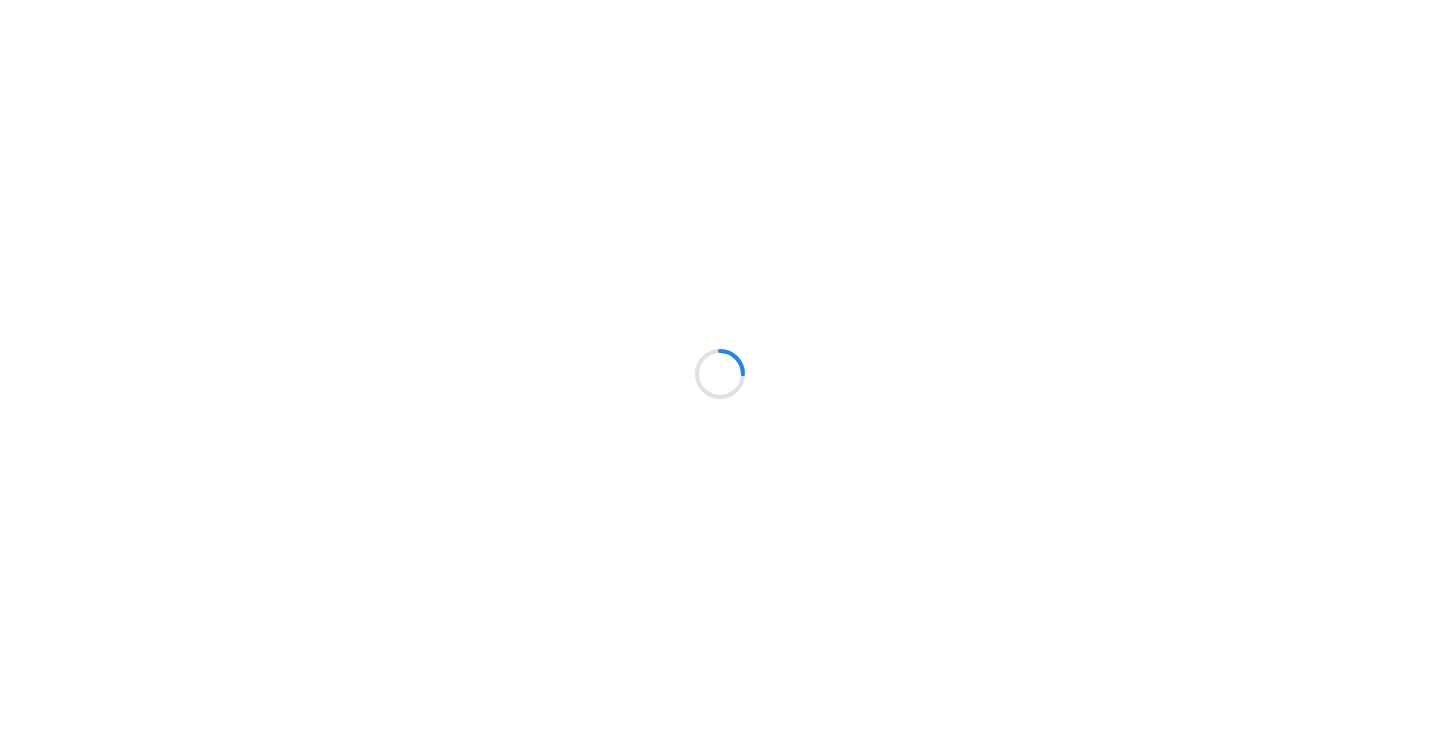 scroll, scrollTop: 0, scrollLeft: 0, axis: both 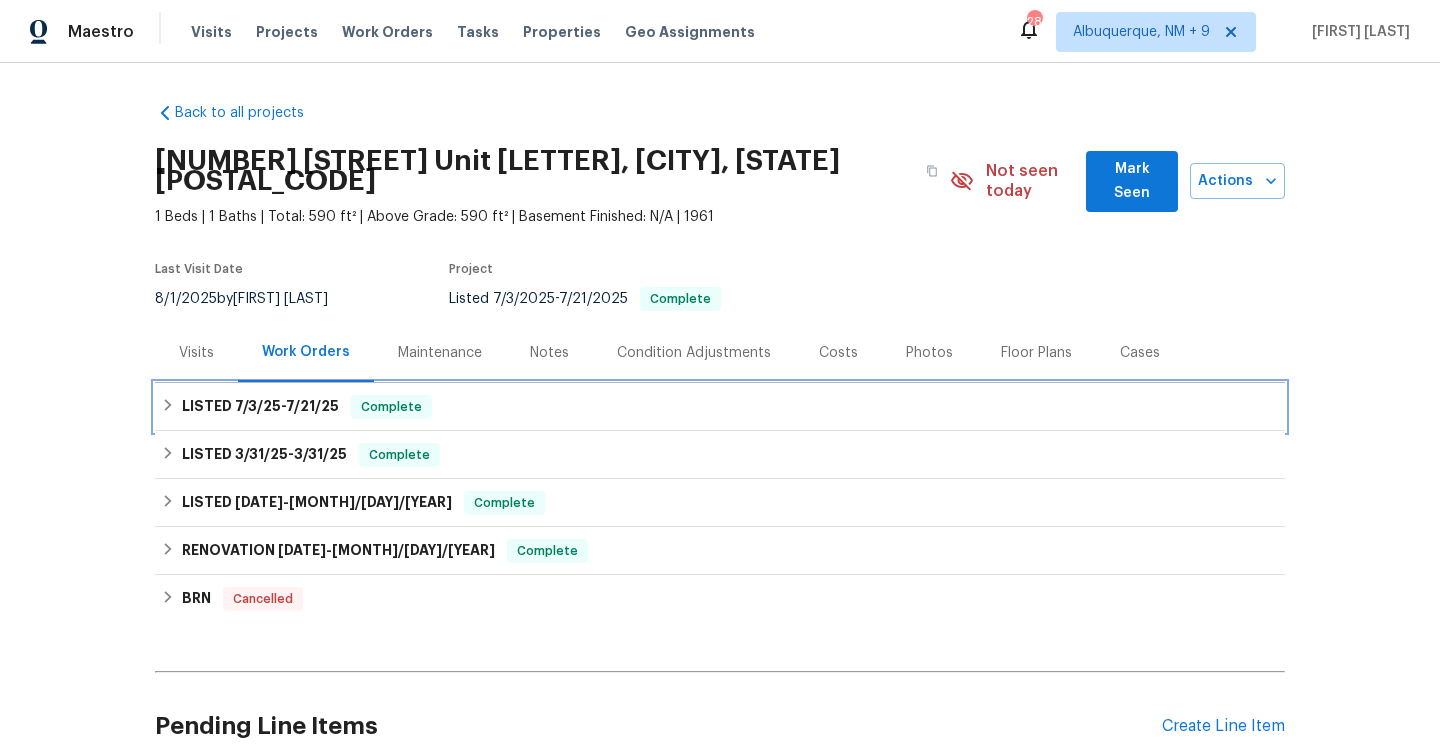 click on "Complete" at bounding box center [391, 407] 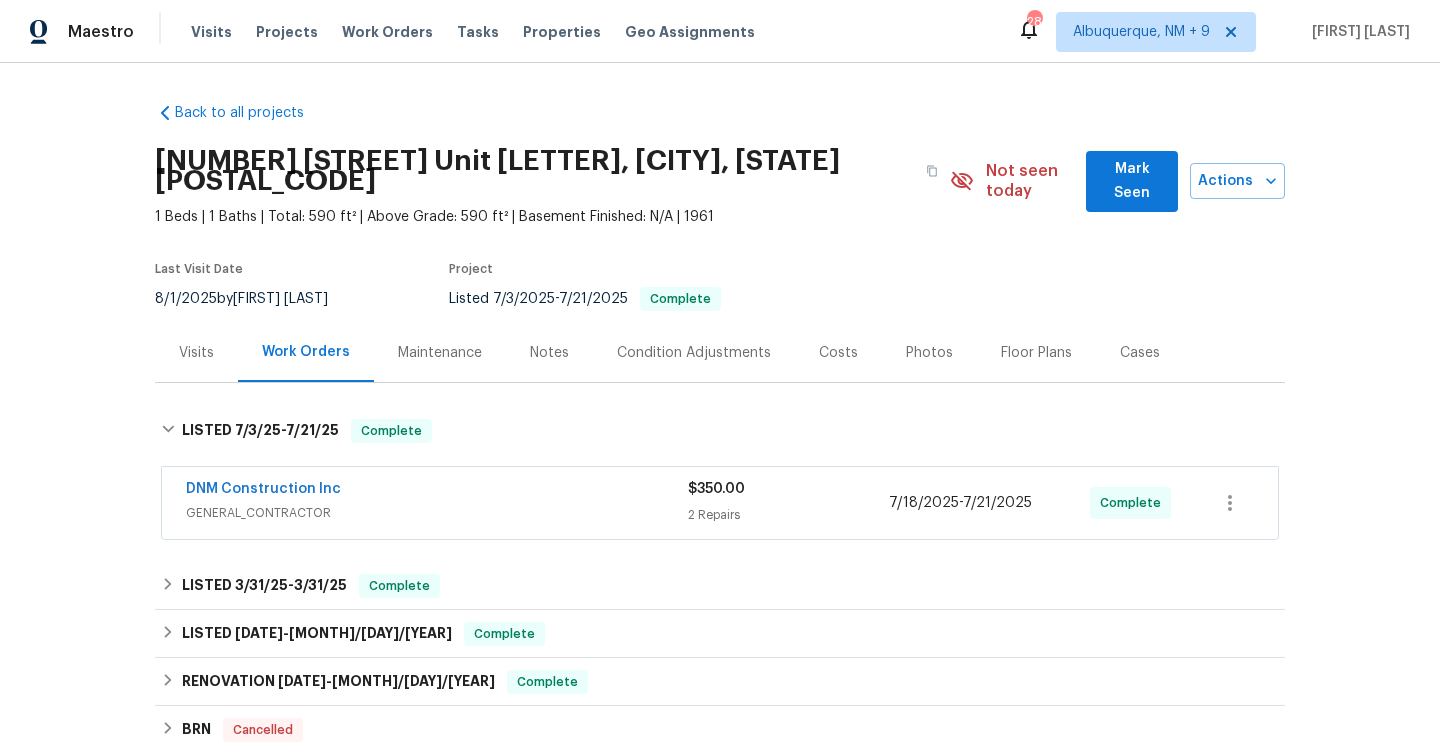 click on "GENERAL_CONTRACTOR" at bounding box center (437, 513) 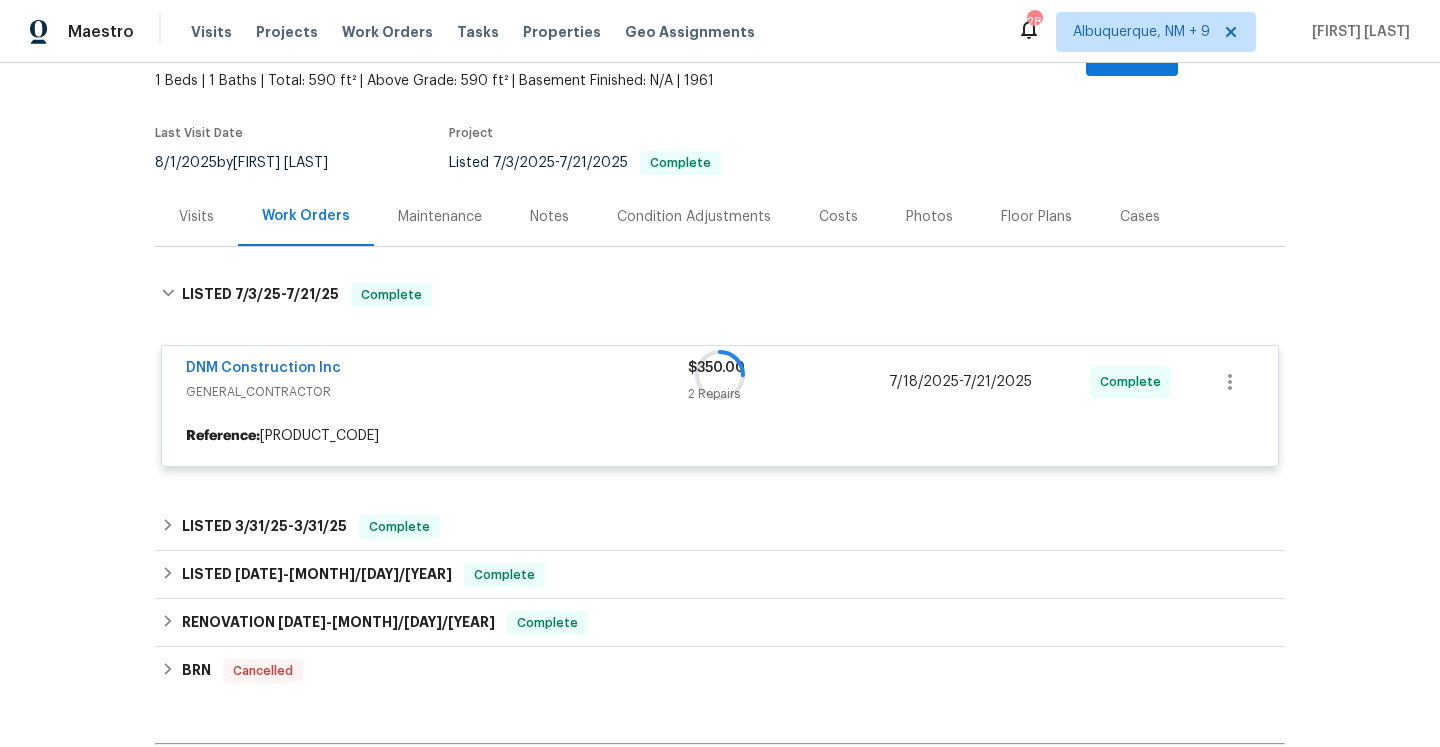 scroll, scrollTop: 241, scrollLeft: 0, axis: vertical 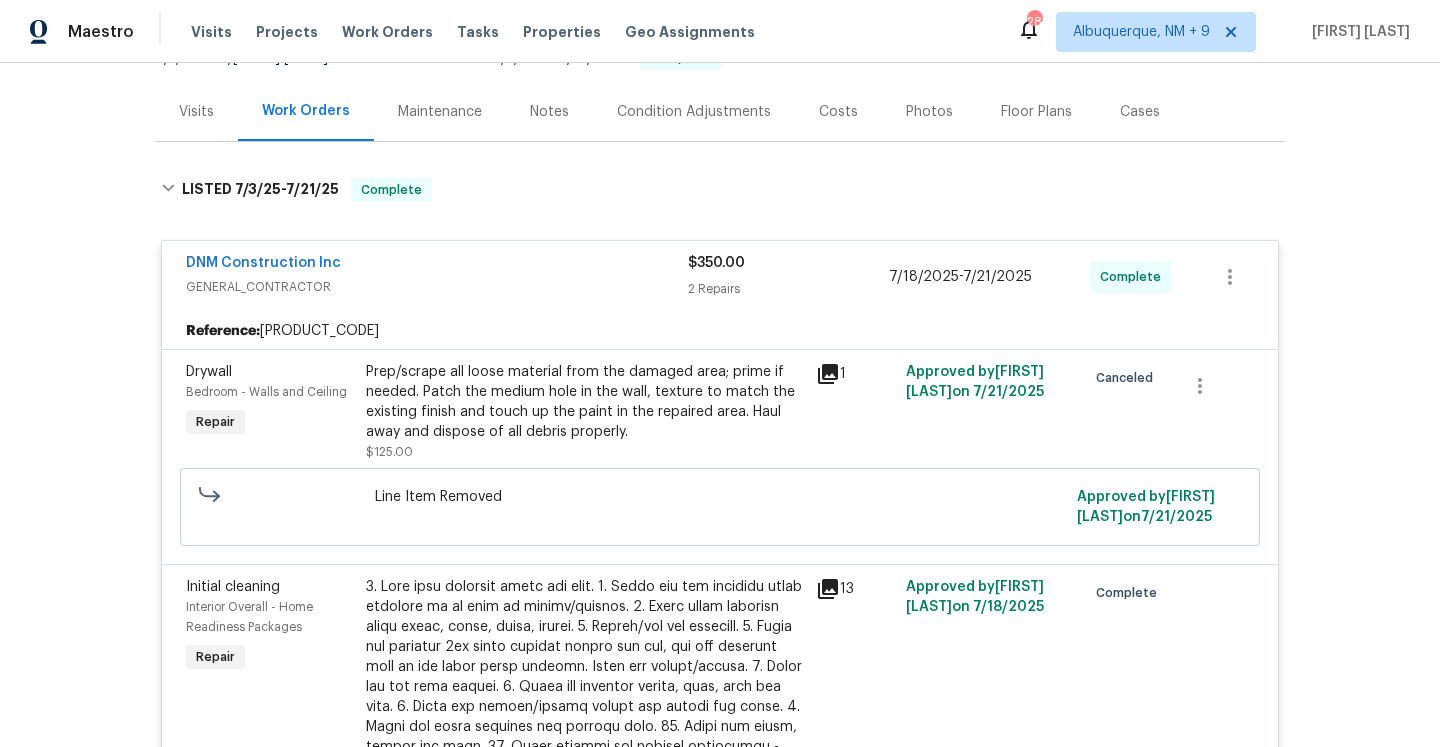 click on "DNM Construction Inc" at bounding box center (437, 265) 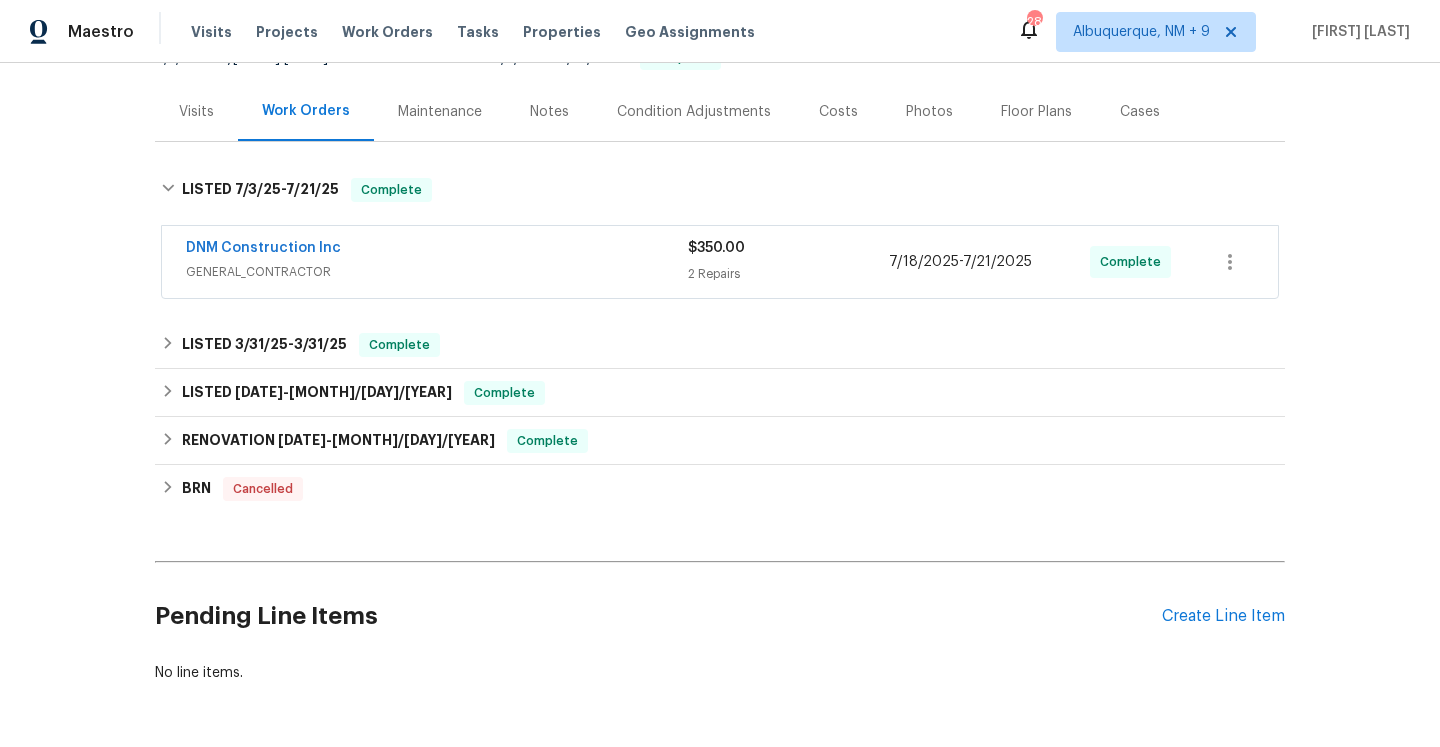 click on "Visits" at bounding box center (196, 111) 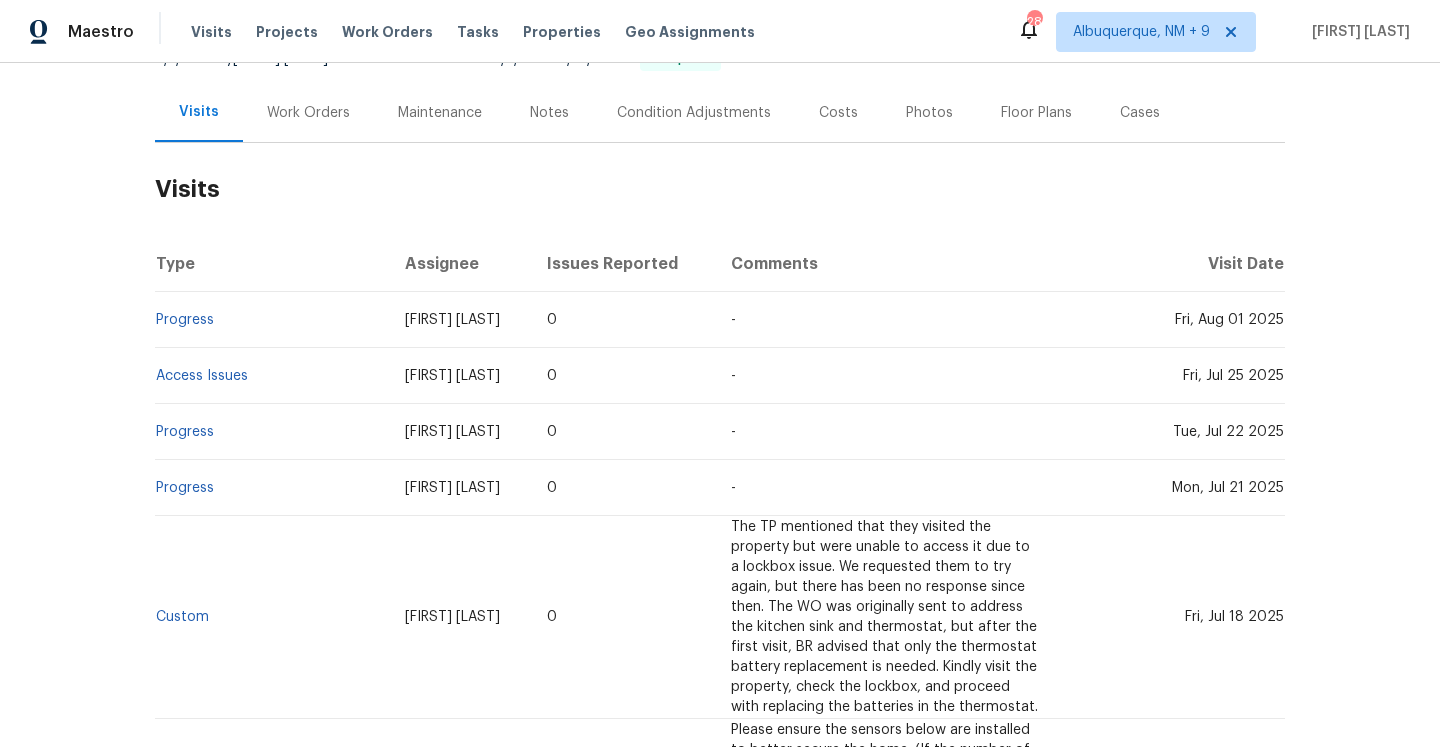 click on "Work Orders" at bounding box center [308, 113] 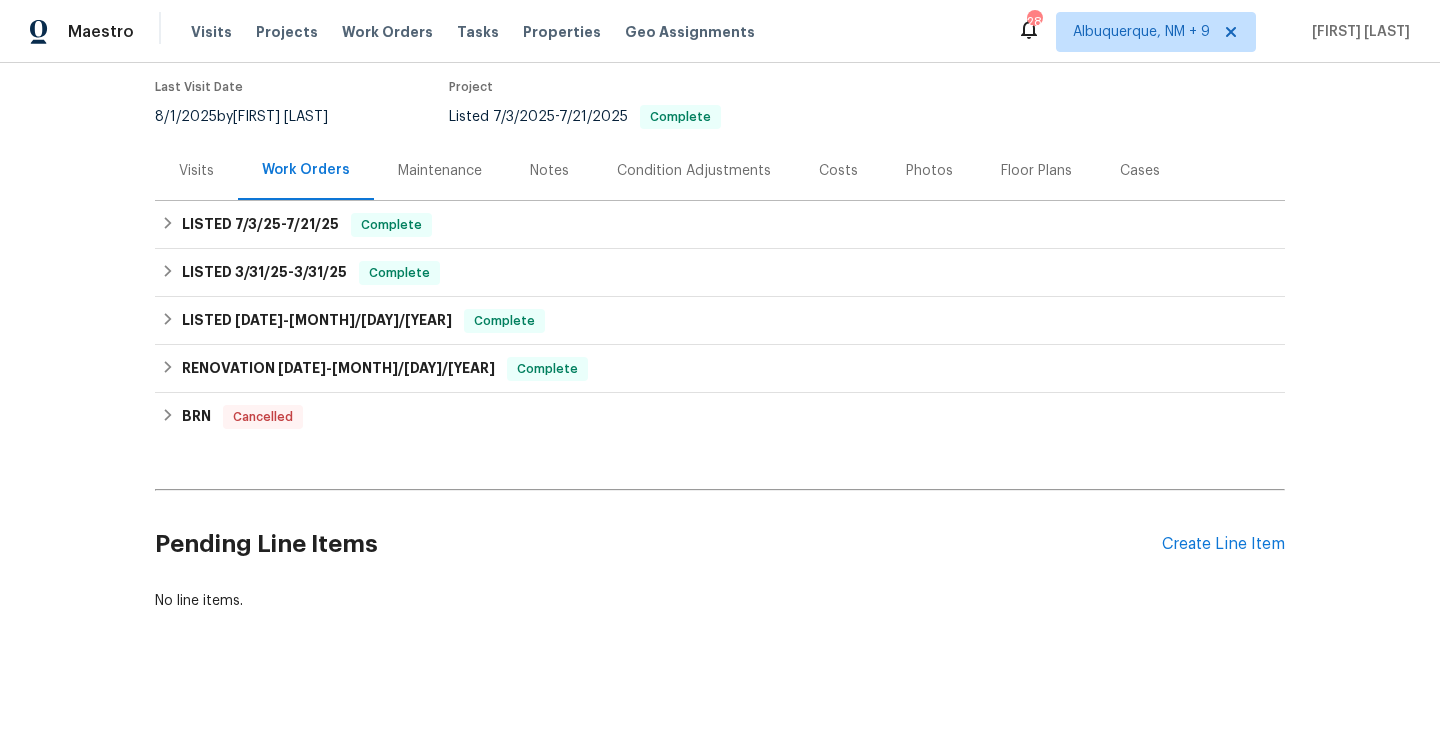 scroll, scrollTop: 162, scrollLeft: 0, axis: vertical 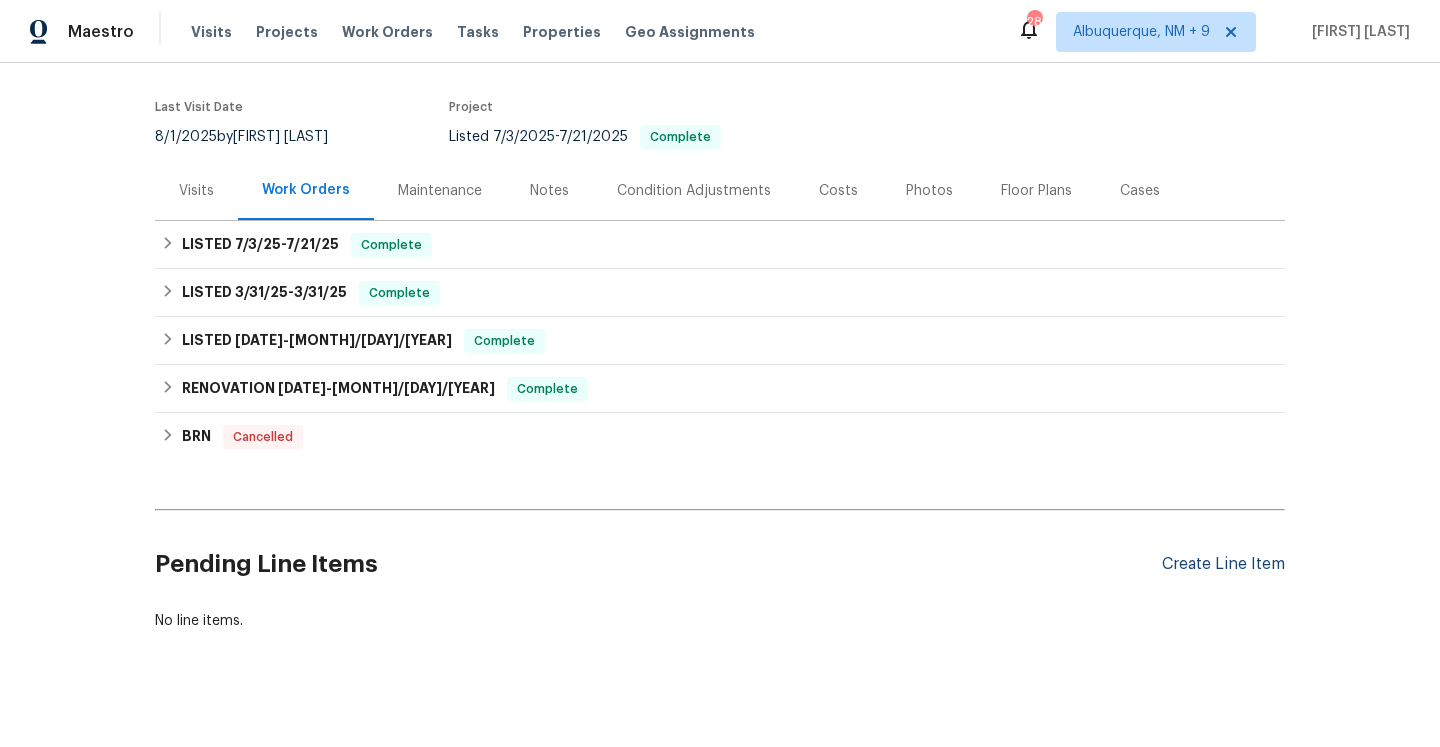 click on "Create Line Item" at bounding box center (1223, 564) 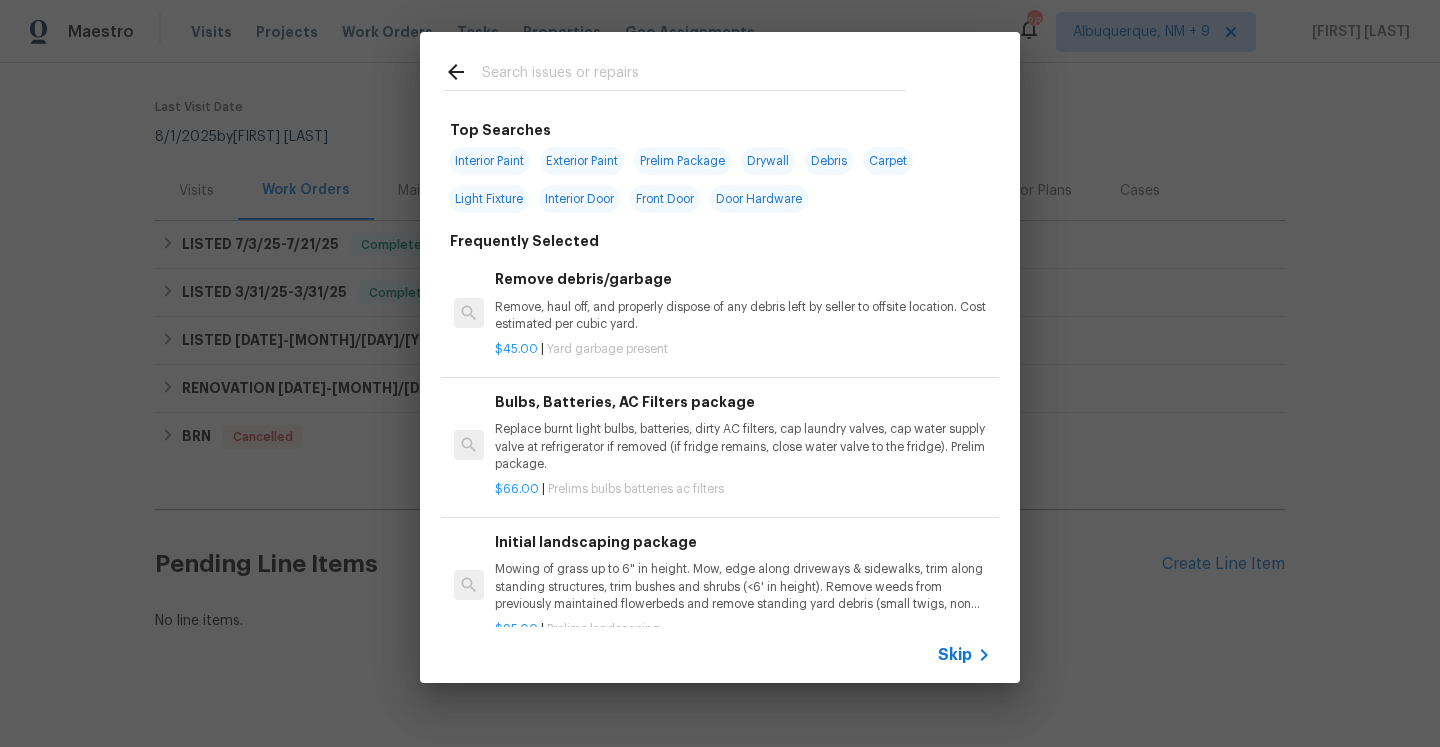 click on "Skip" at bounding box center (955, 655) 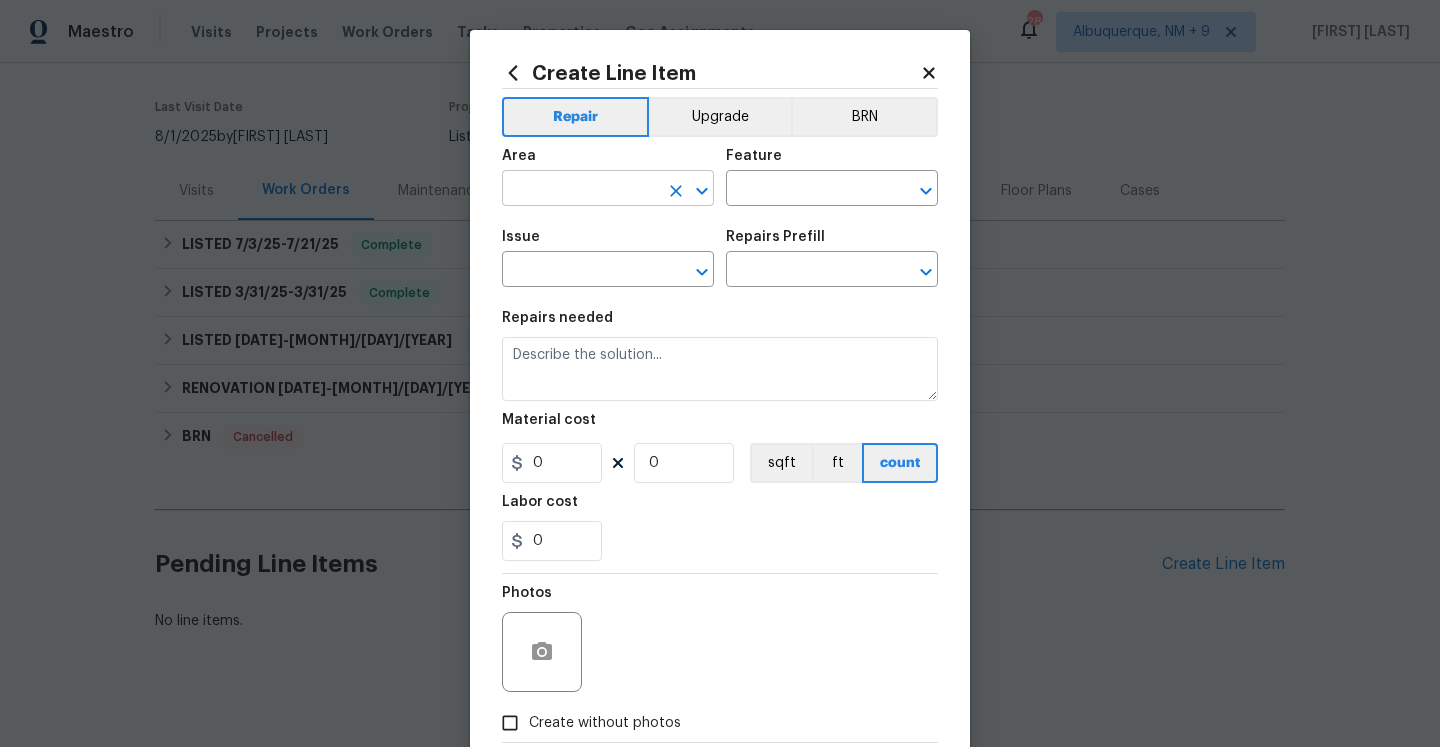 click at bounding box center [580, 190] 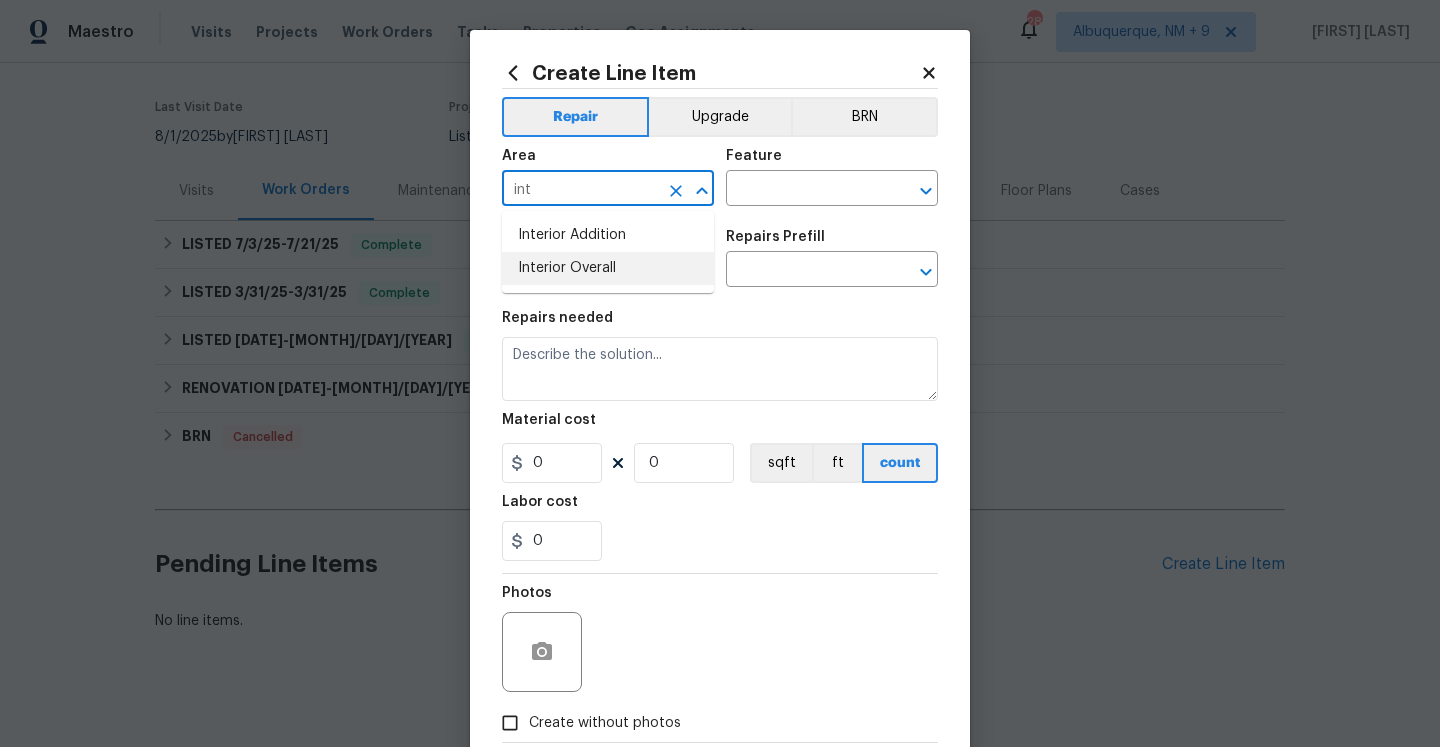 click on "Interior Addition Interior Overall" at bounding box center [608, 252] 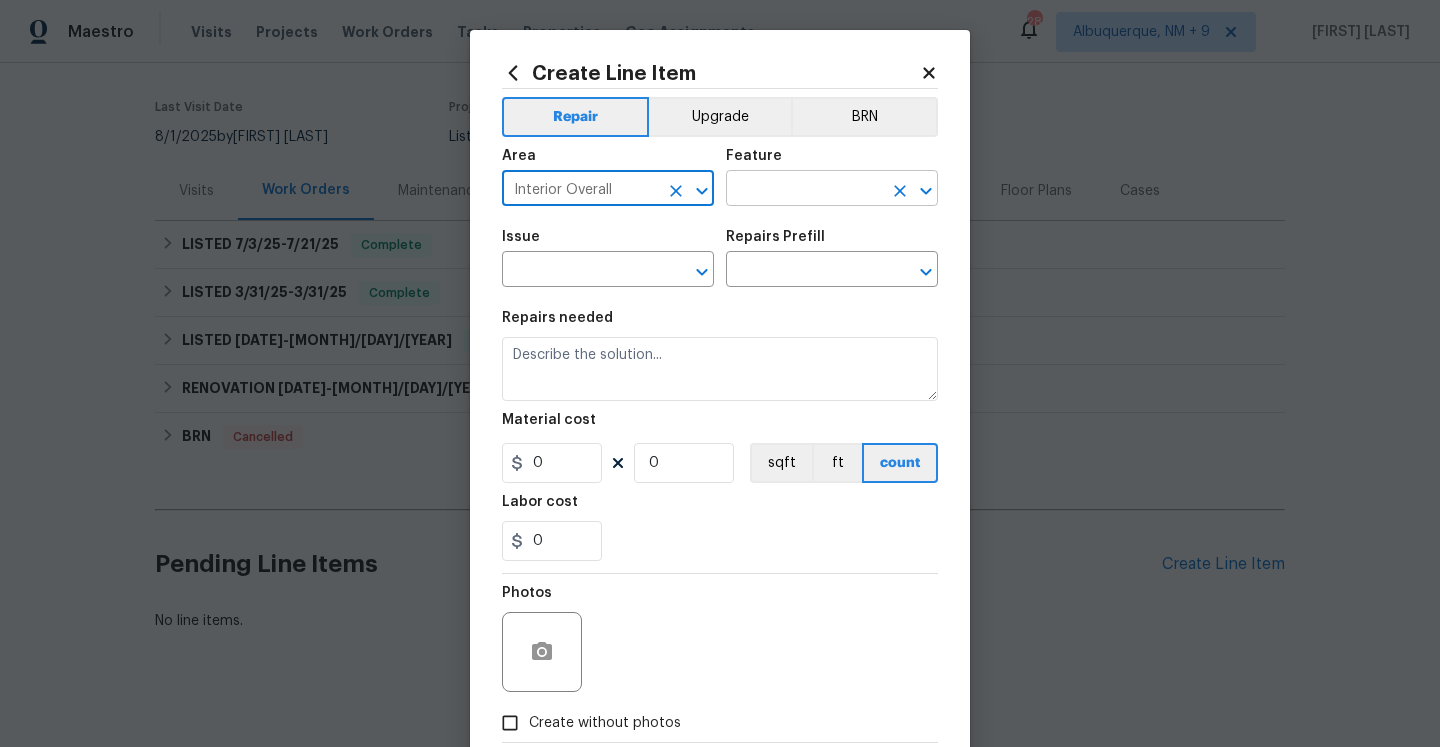 type on "Interior Overall" 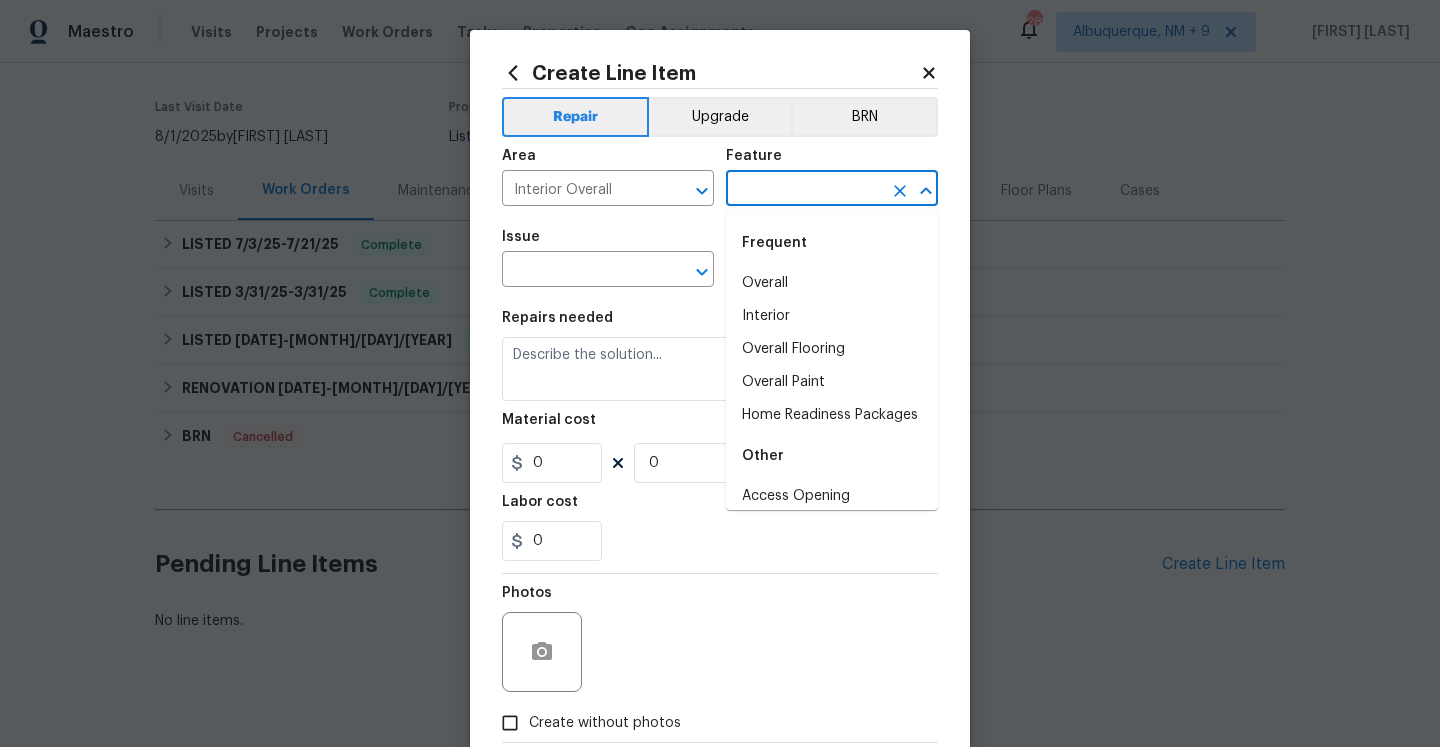 click at bounding box center [804, 190] 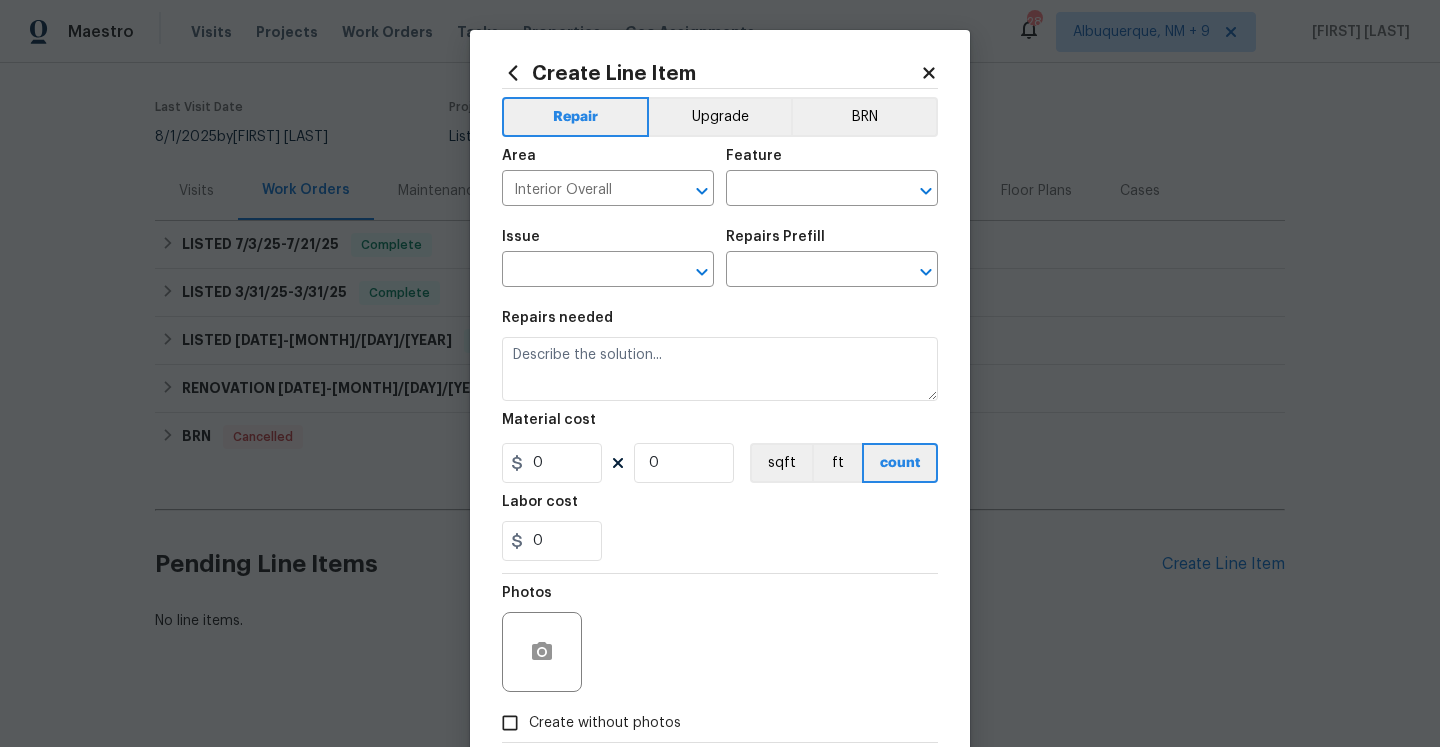 click on "Create Line Item" at bounding box center [720, 73] 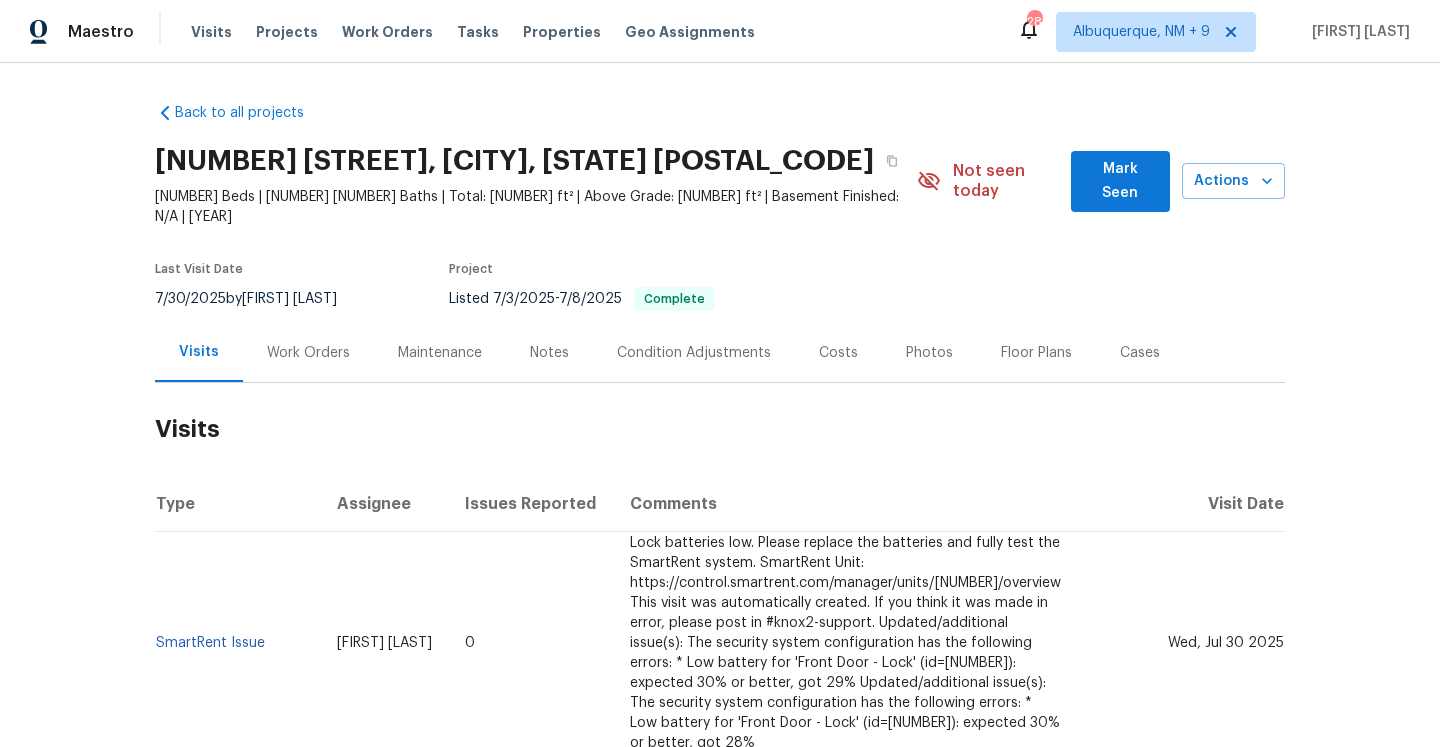 scroll, scrollTop: 0, scrollLeft: 0, axis: both 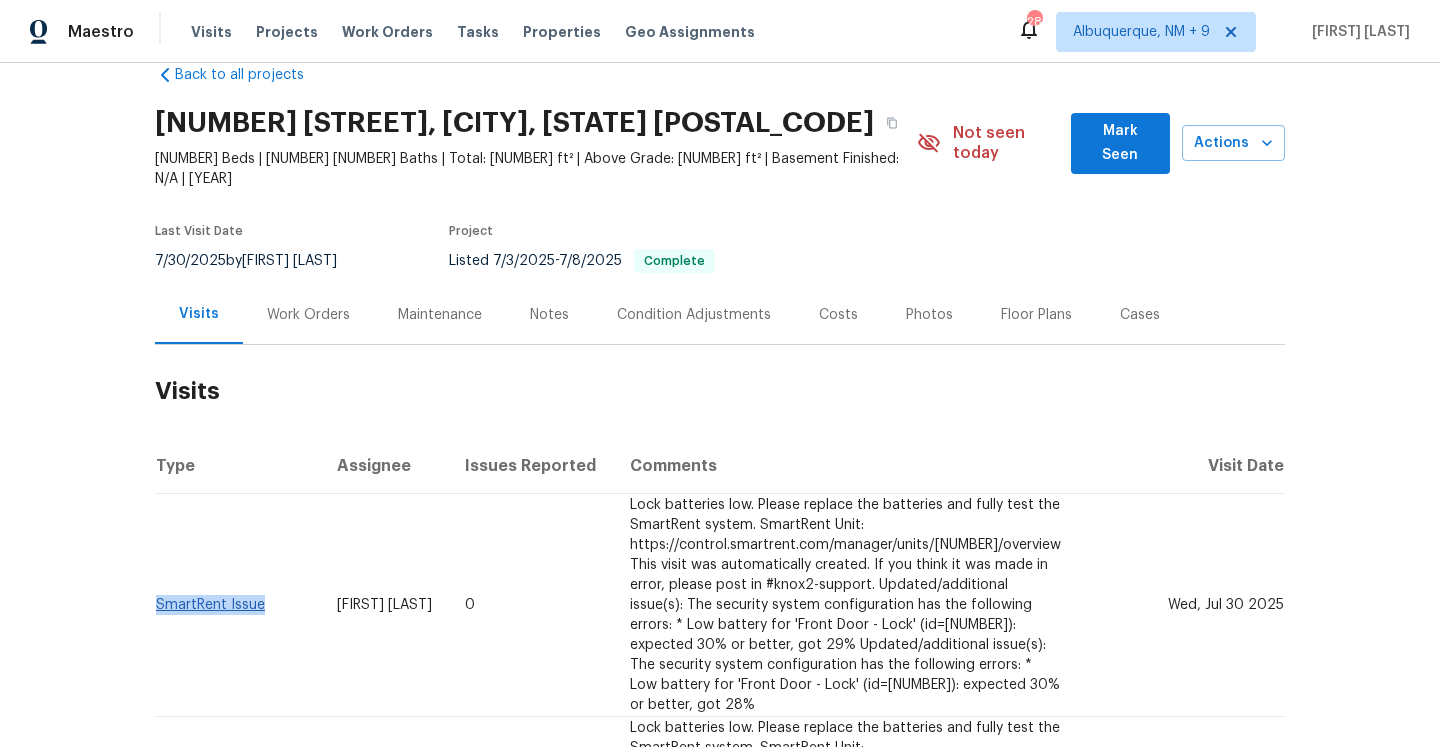 drag, startPoint x: 272, startPoint y: 592, endPoint x: 159, endPoint y: 584, distance: 113.28283 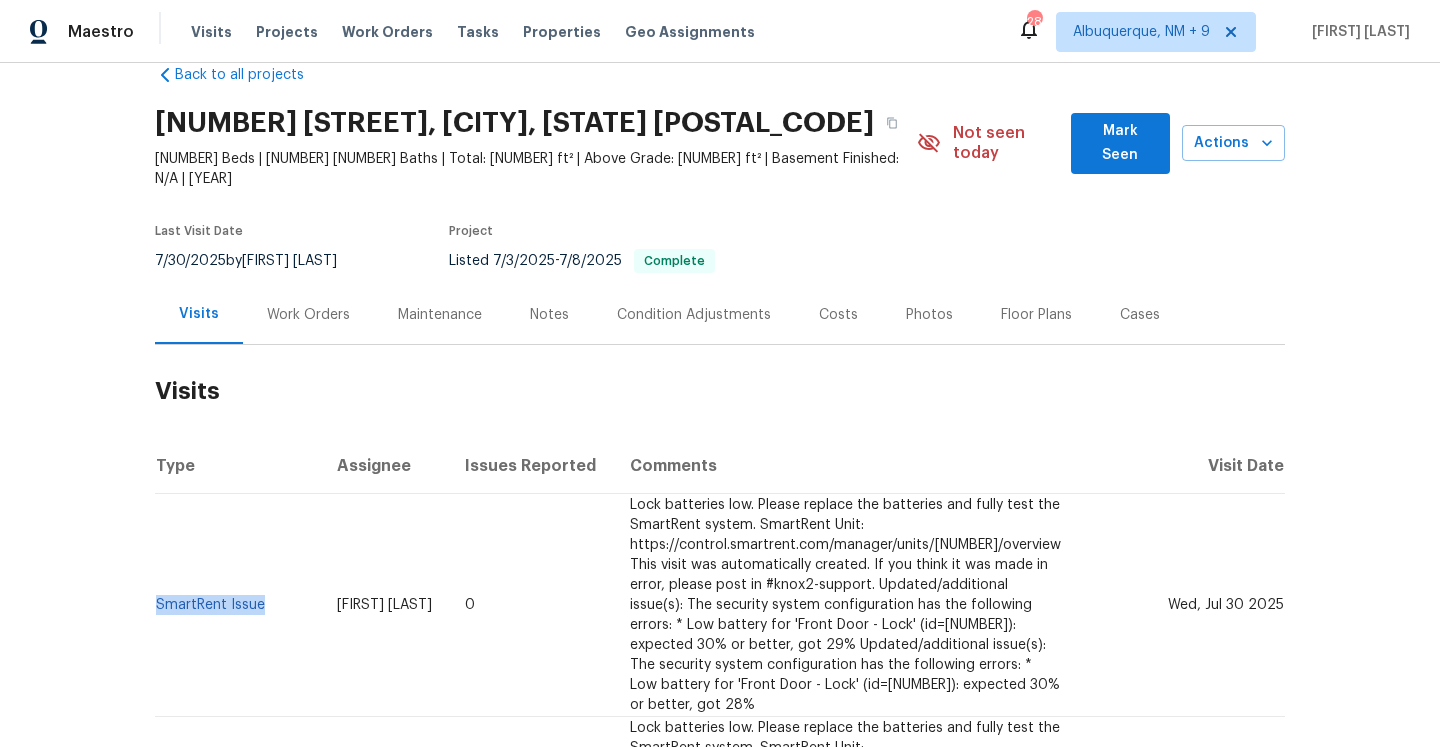 copy on "SmartRent Issue" 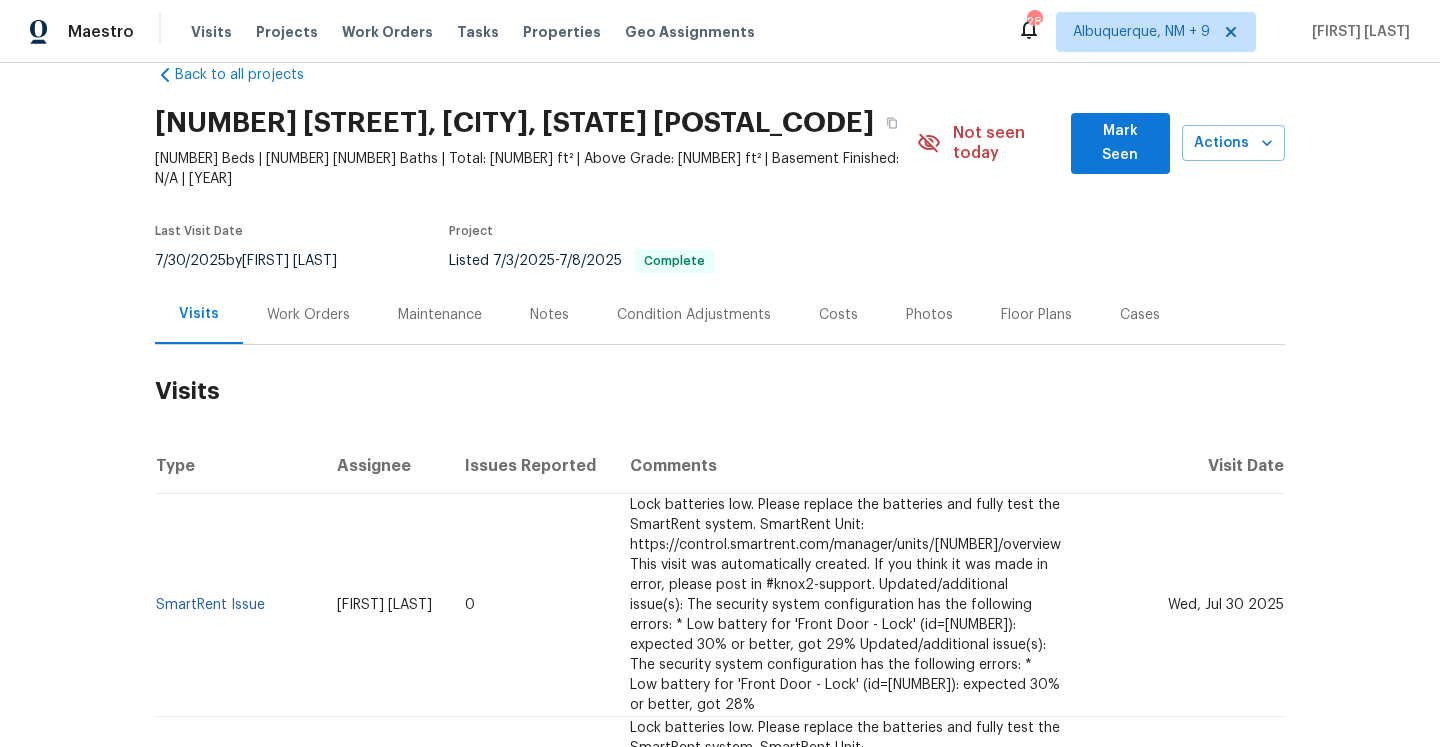 click on "Work Orders" at bounding box center (308, 314) 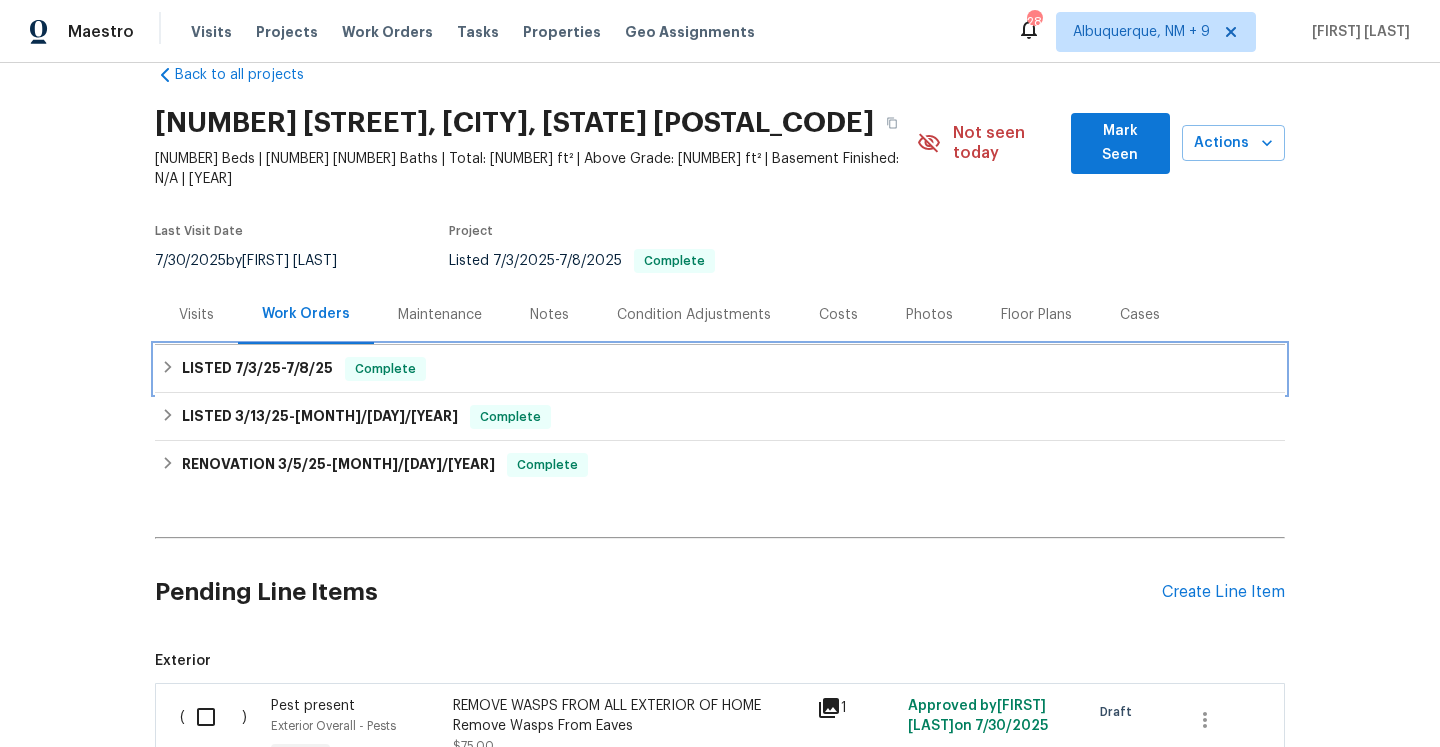 click on "7/8/25" at bounding box center [309, 368] 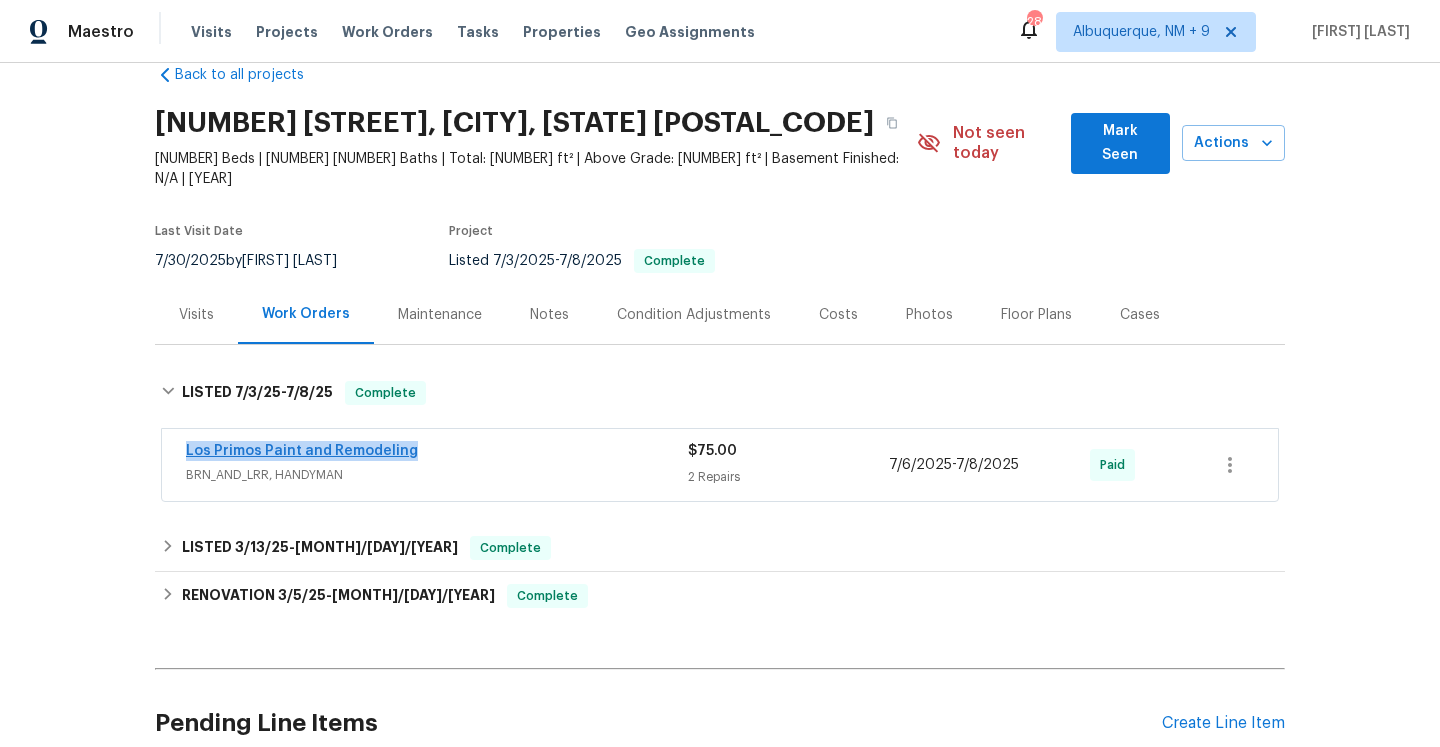 drag, startPoint x: 421, startPoint y: 434, endPoint x: 186, endPoint y: 428, distance: 235.07658 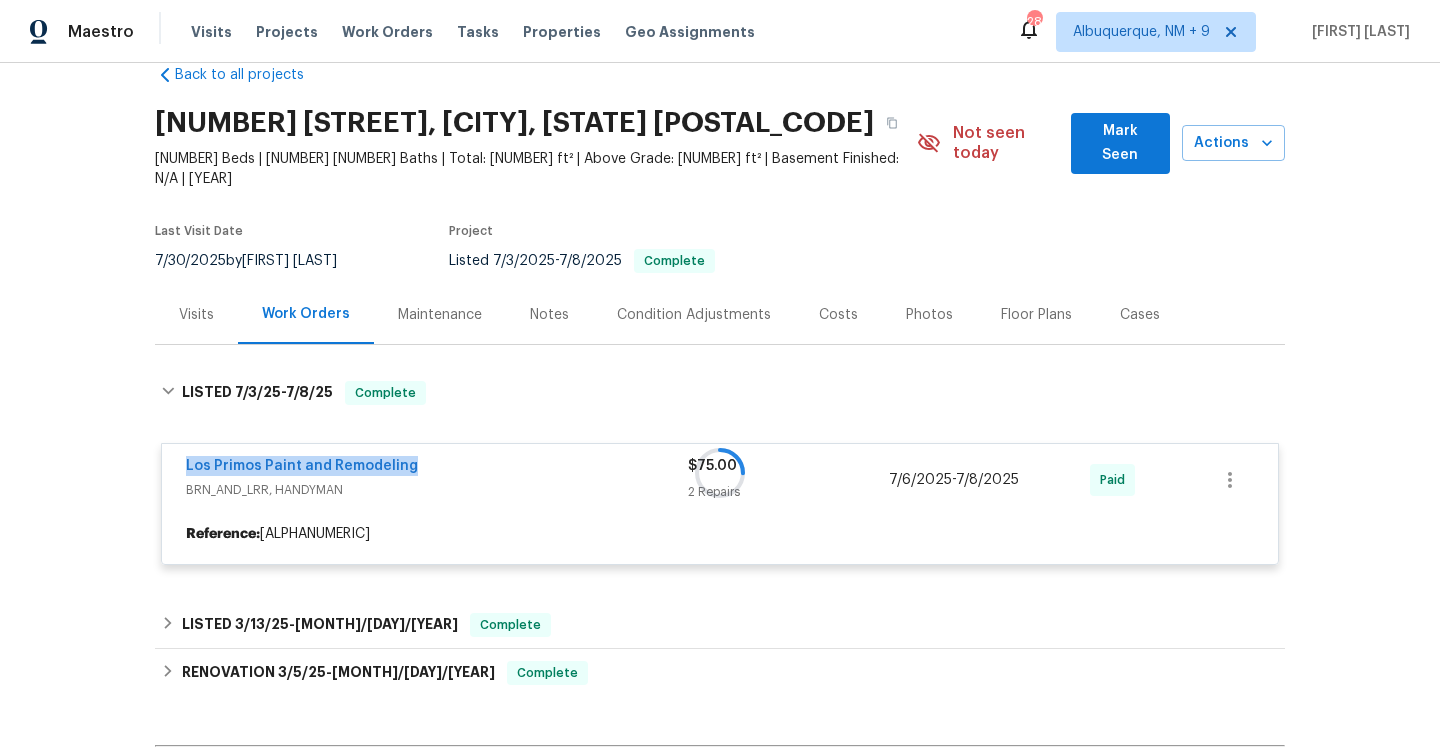 copy on "Los Primos Paint and Remodeling" 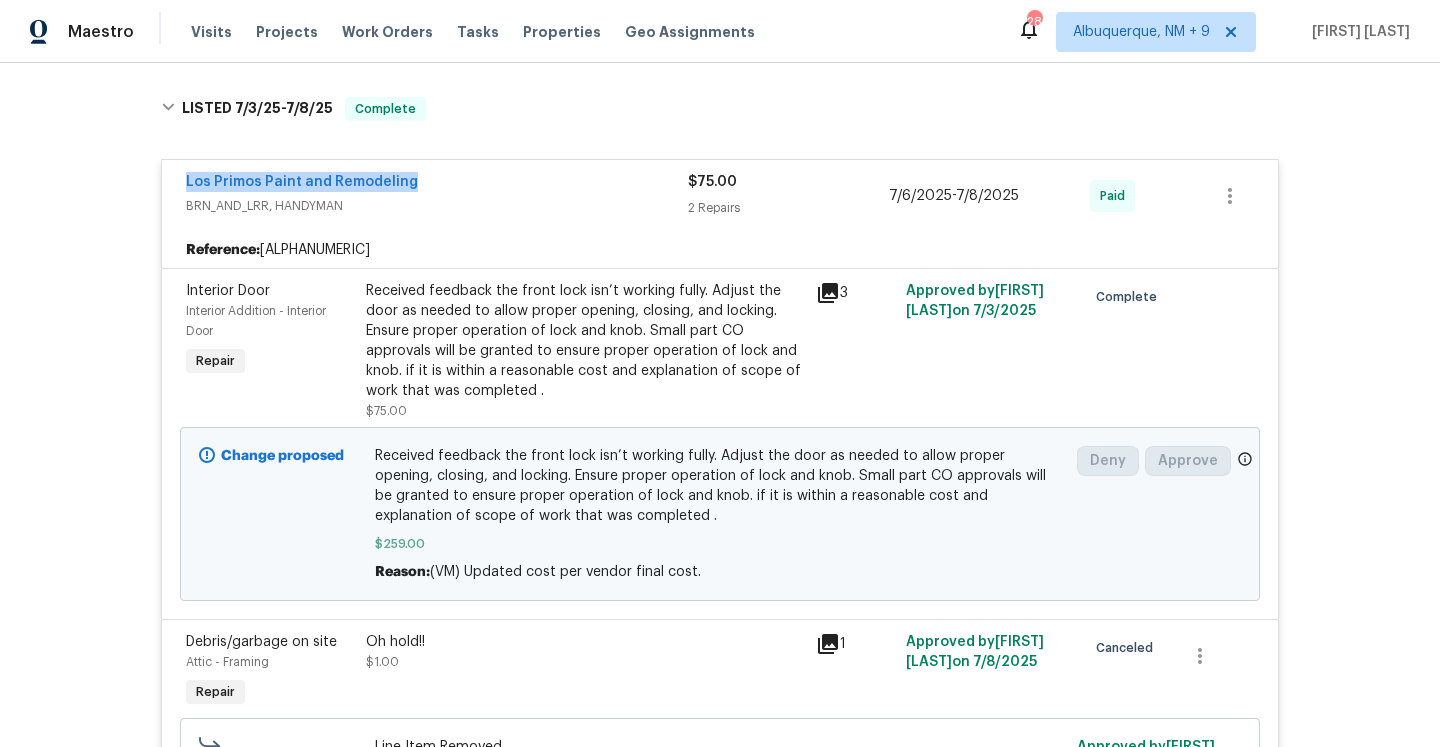 scroll, scrollTop: 276, scrollLeft: 0, axis: vertical 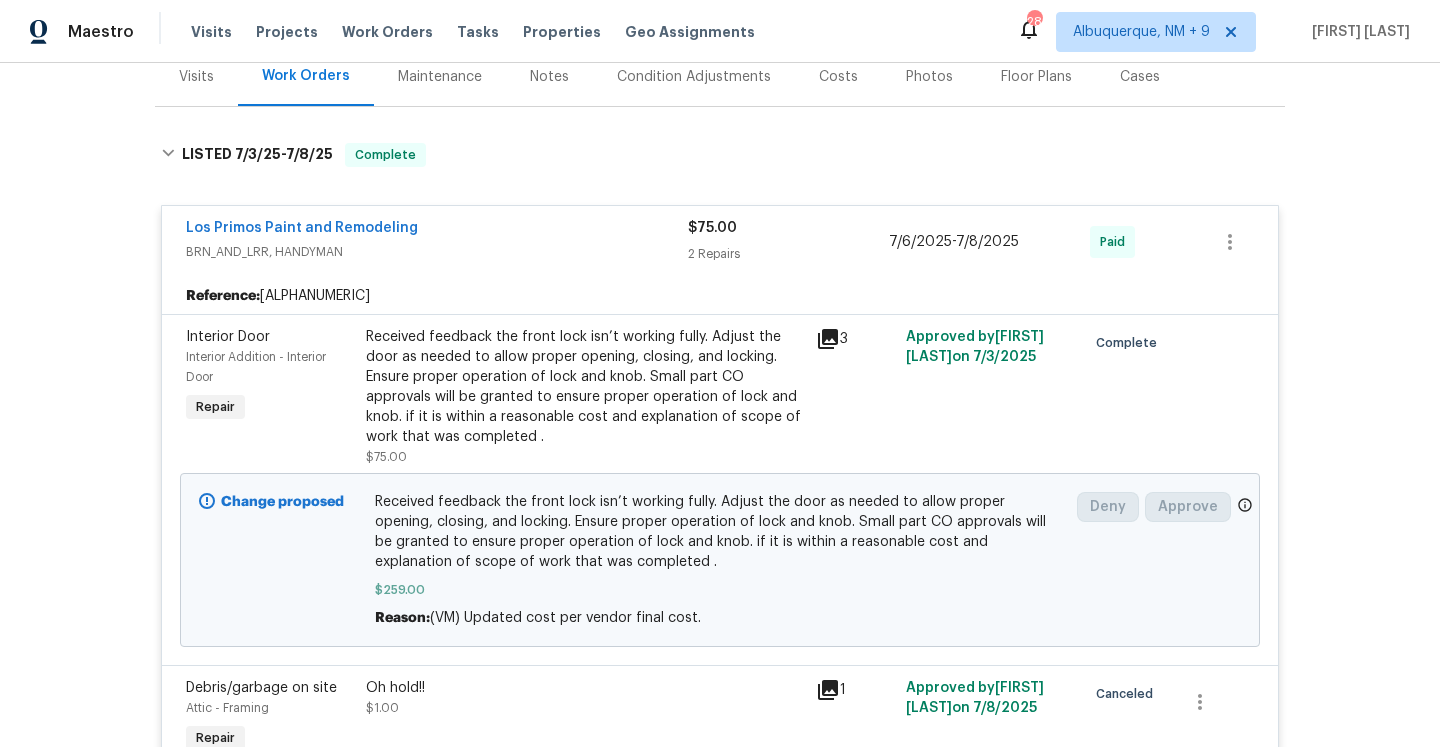 click on "BRN_AND_LRR, HANDYMAN" at bounding box center [437, 252] 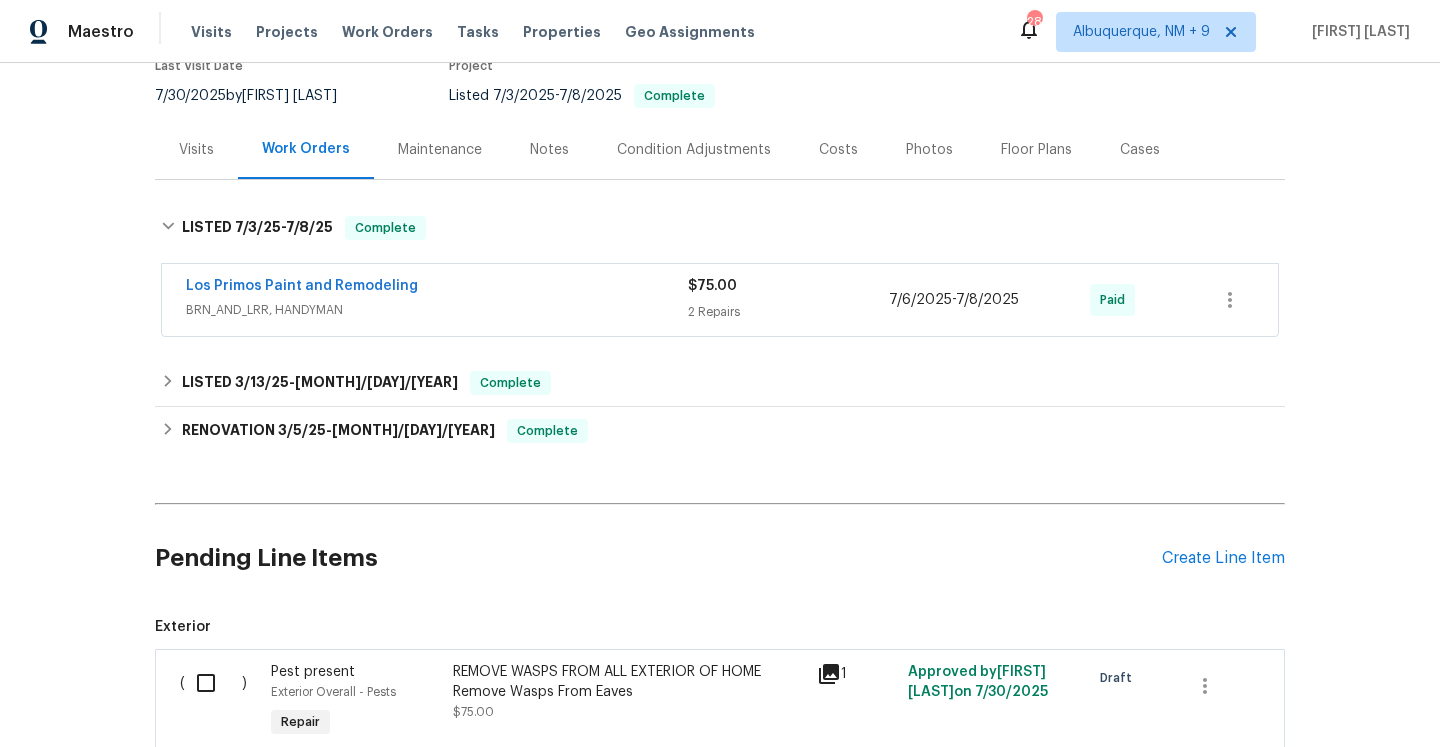 scroll, scrollTop: 116, scrollLeft: 0, axis: vertical 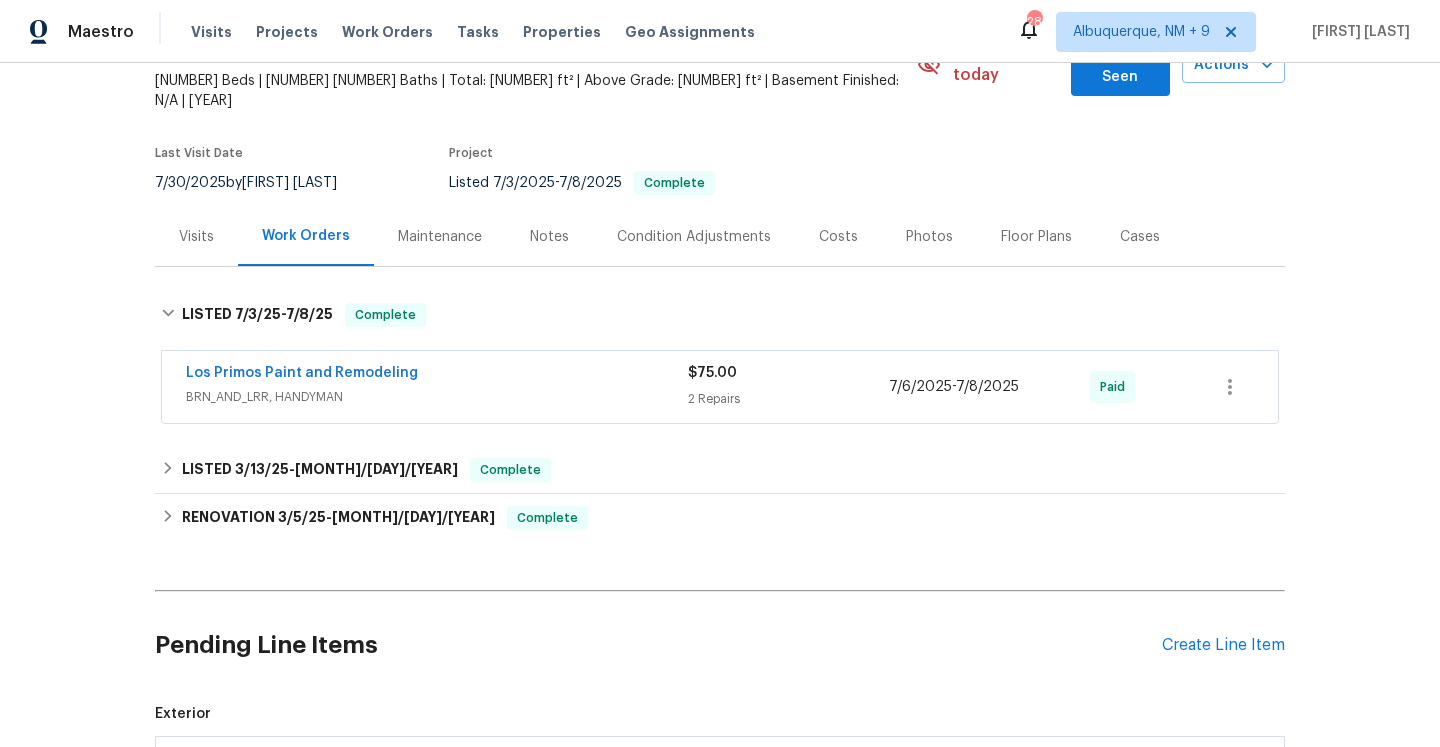 click on "Visits" at bounding box center (196, 236) 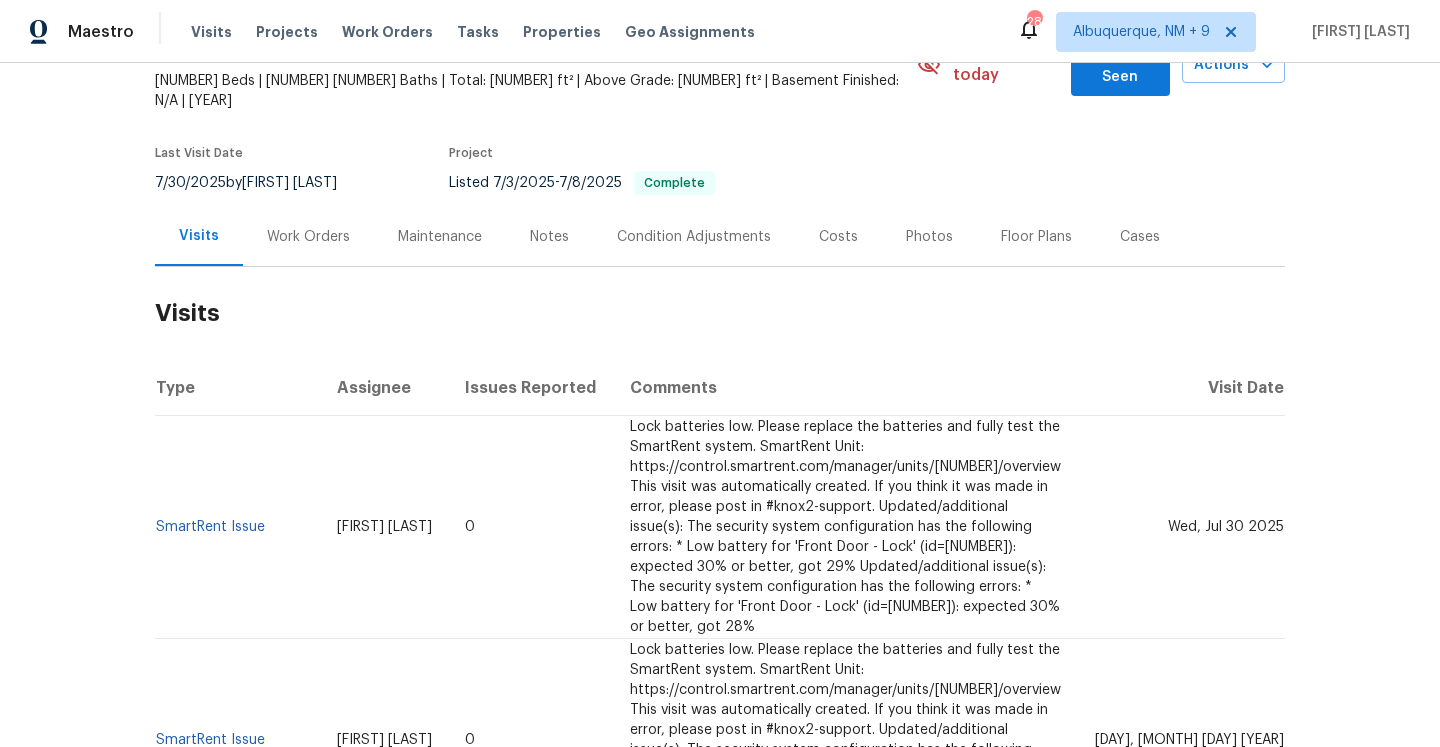 click on "Work Orders" at bounding box center (308, 237) 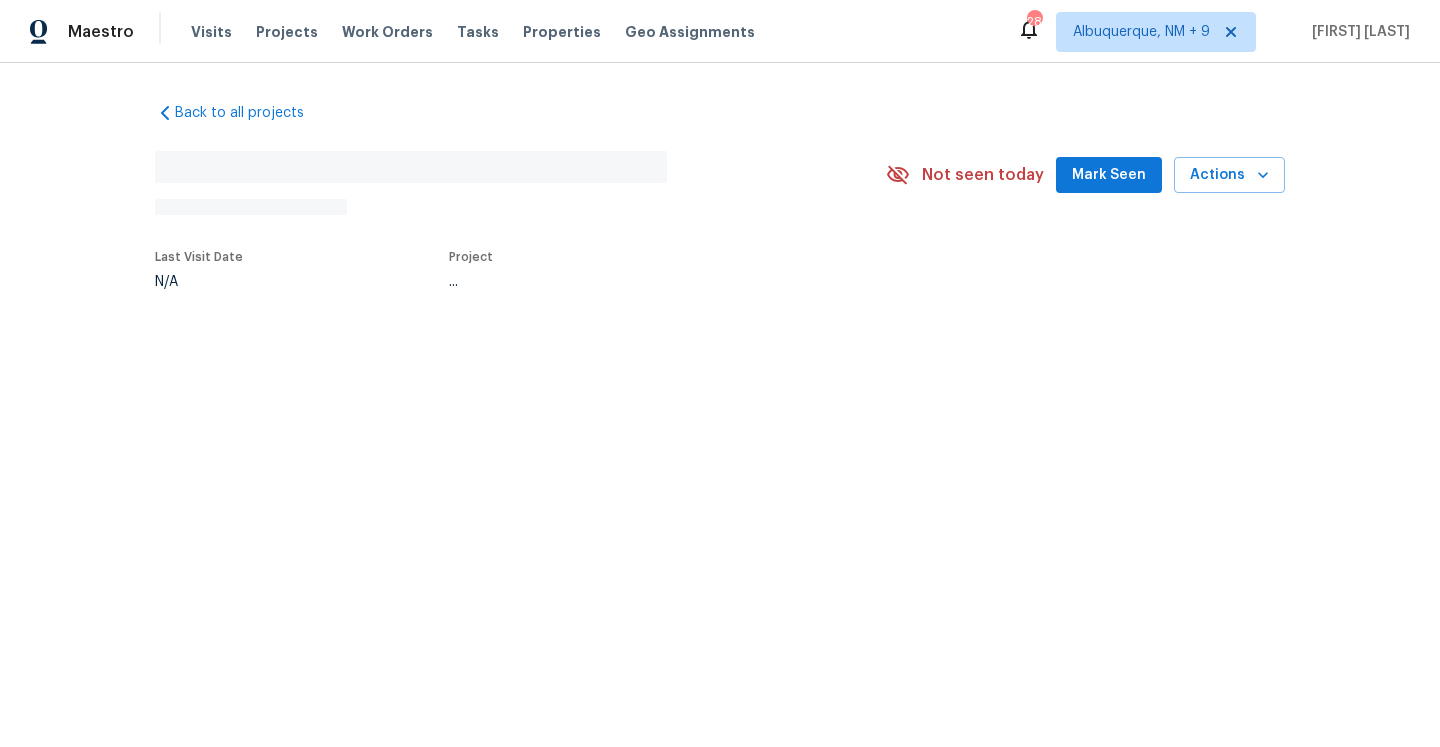 scroll, scrollTop: 0, scrollLeft: 0, axis: both 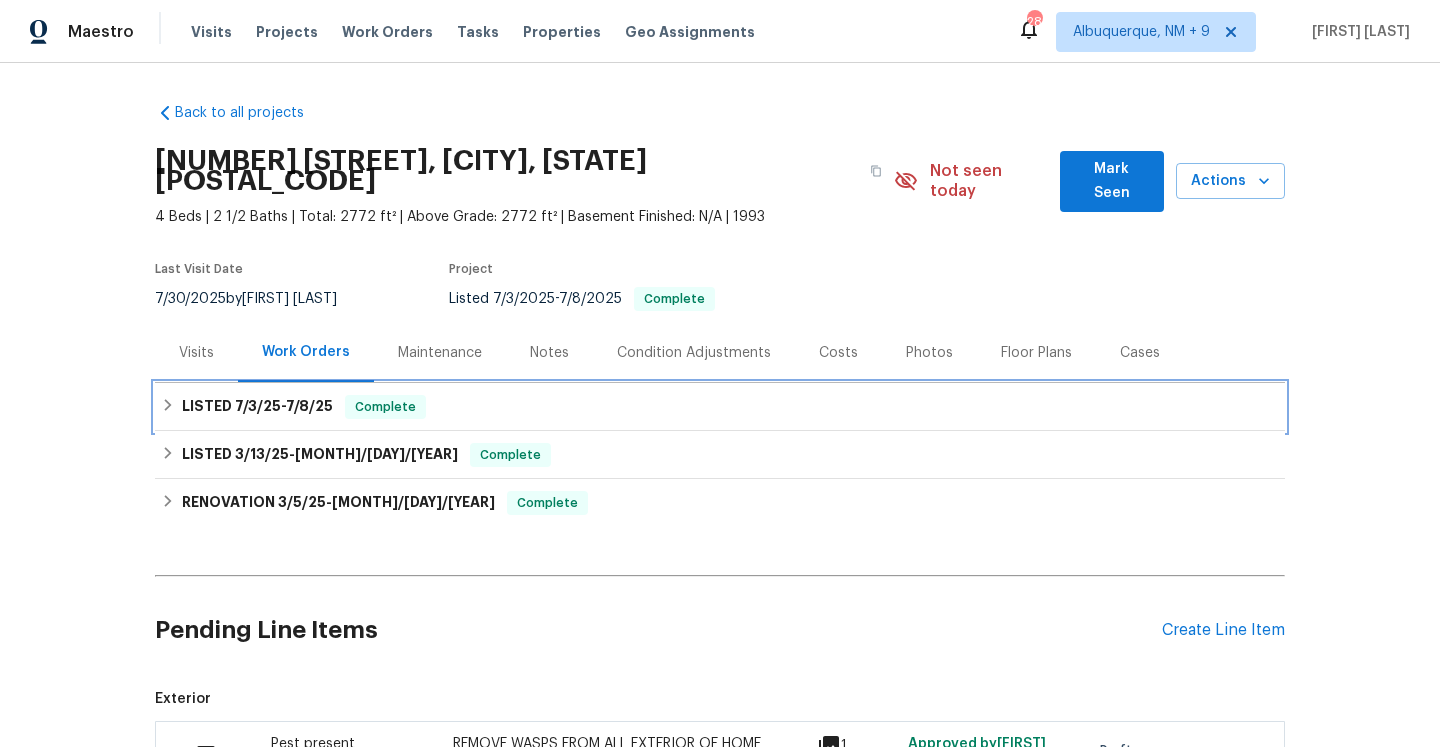 click on "LISTED   7/3/25  -  7/8/25 Complete" at bounding box center (720, 407) 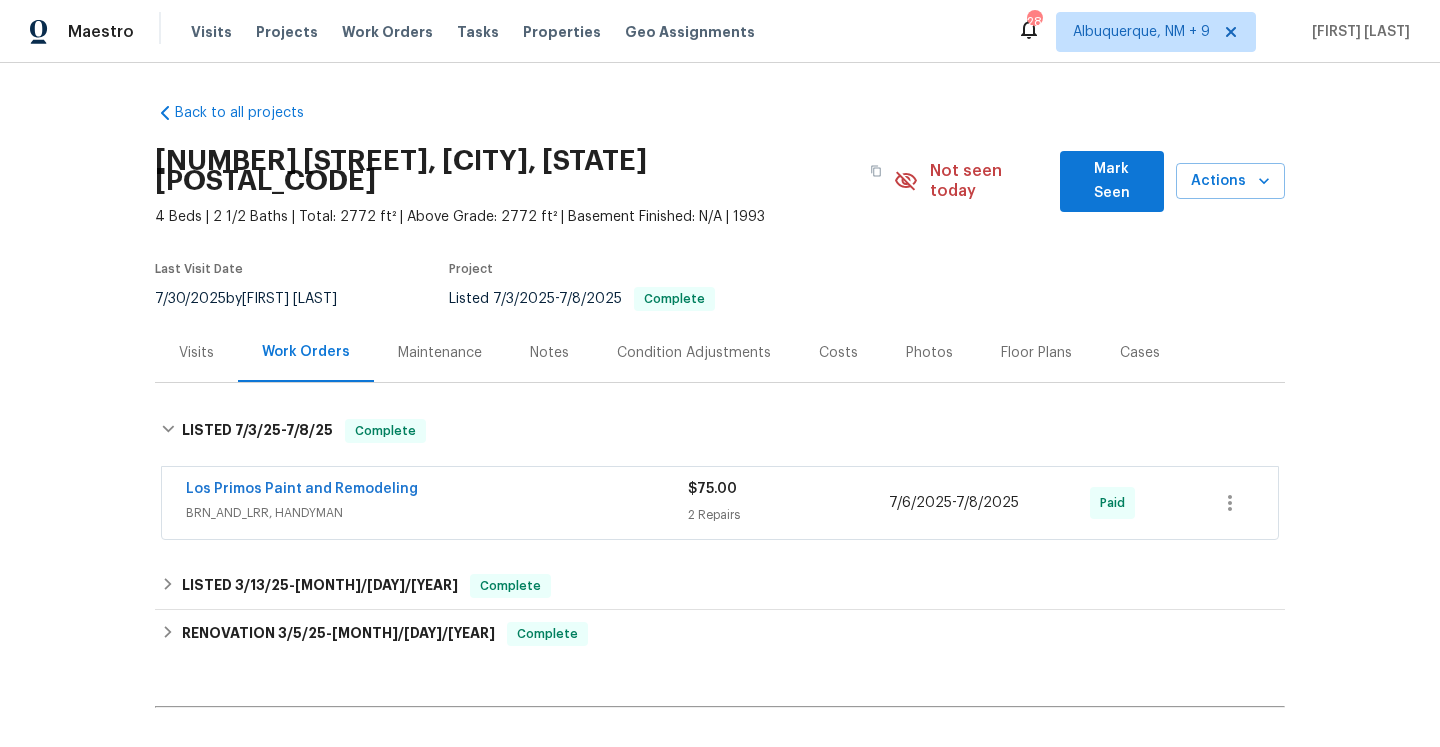 click on "$75.00" at bounding box center [788, 489] 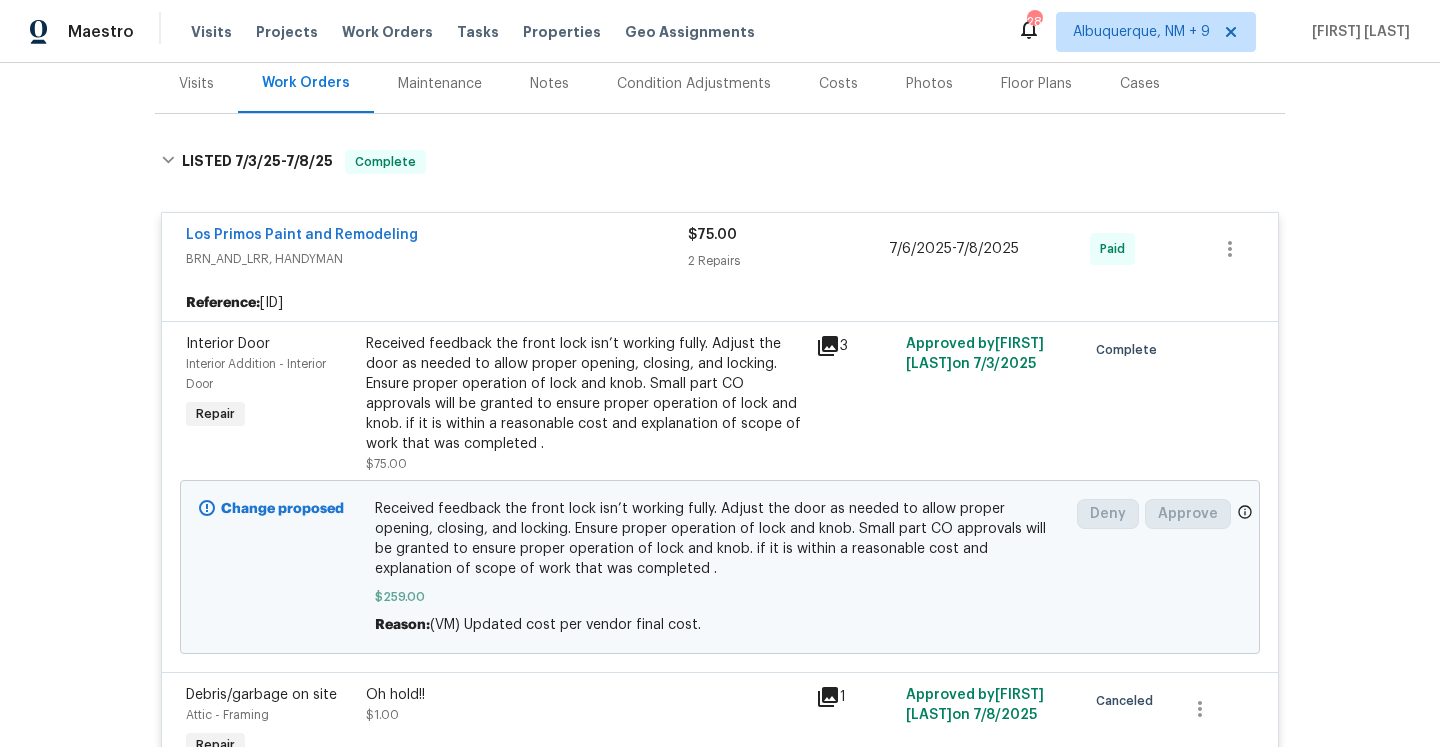 scroll, scrollTop: 356, scrollLeft: 0, axis: vertical 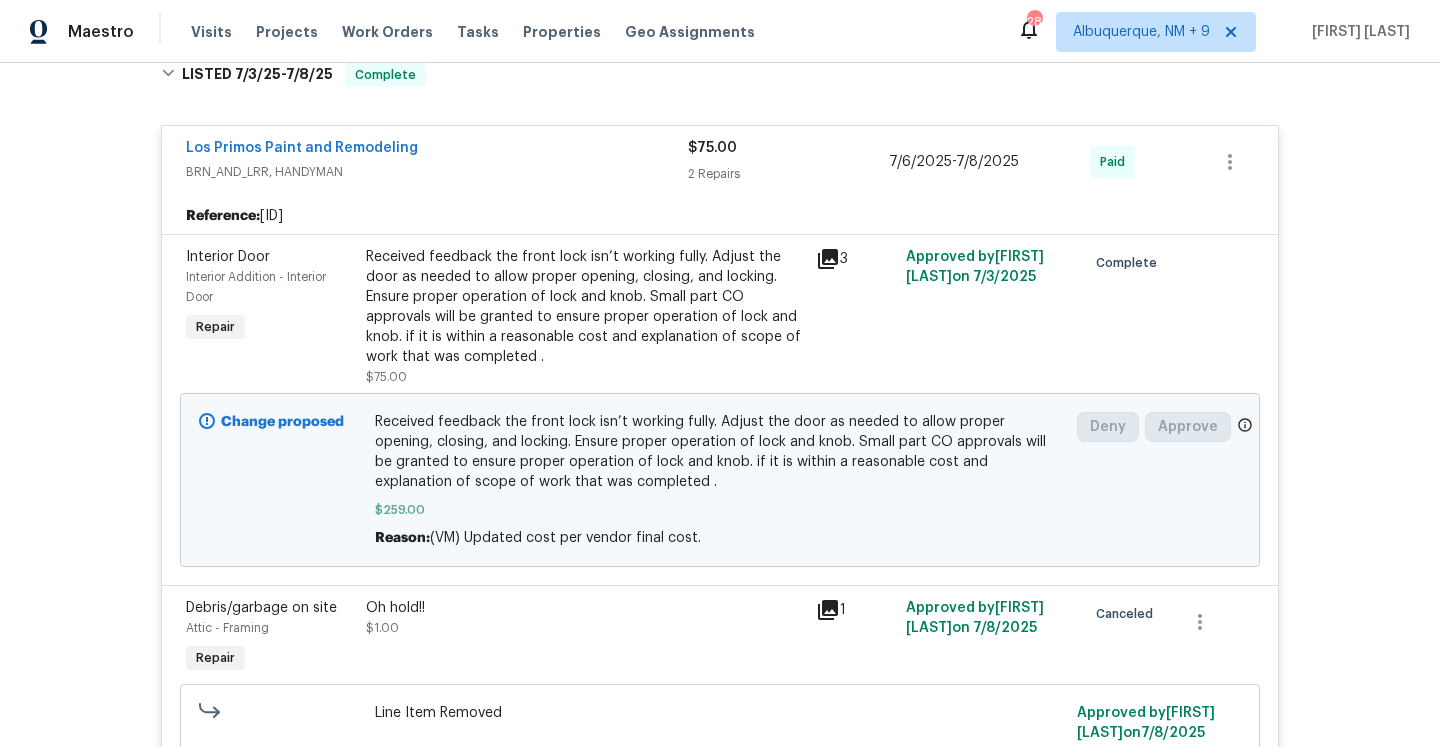 click on "BRN_AND_LRR, HANDYMAN" at bounding box center [437, 172] 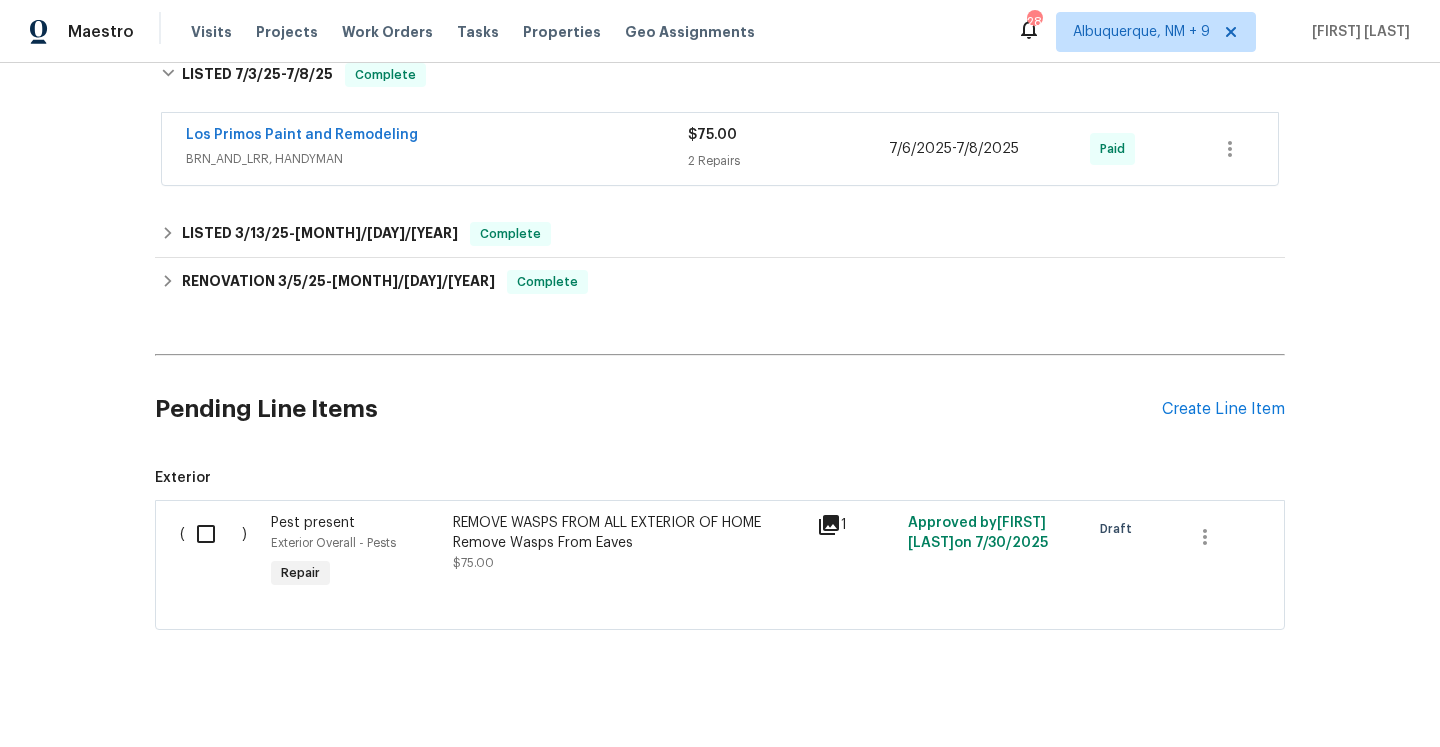 scroll, scrollTop: 351, scrollLeft: 0, axis: vertical 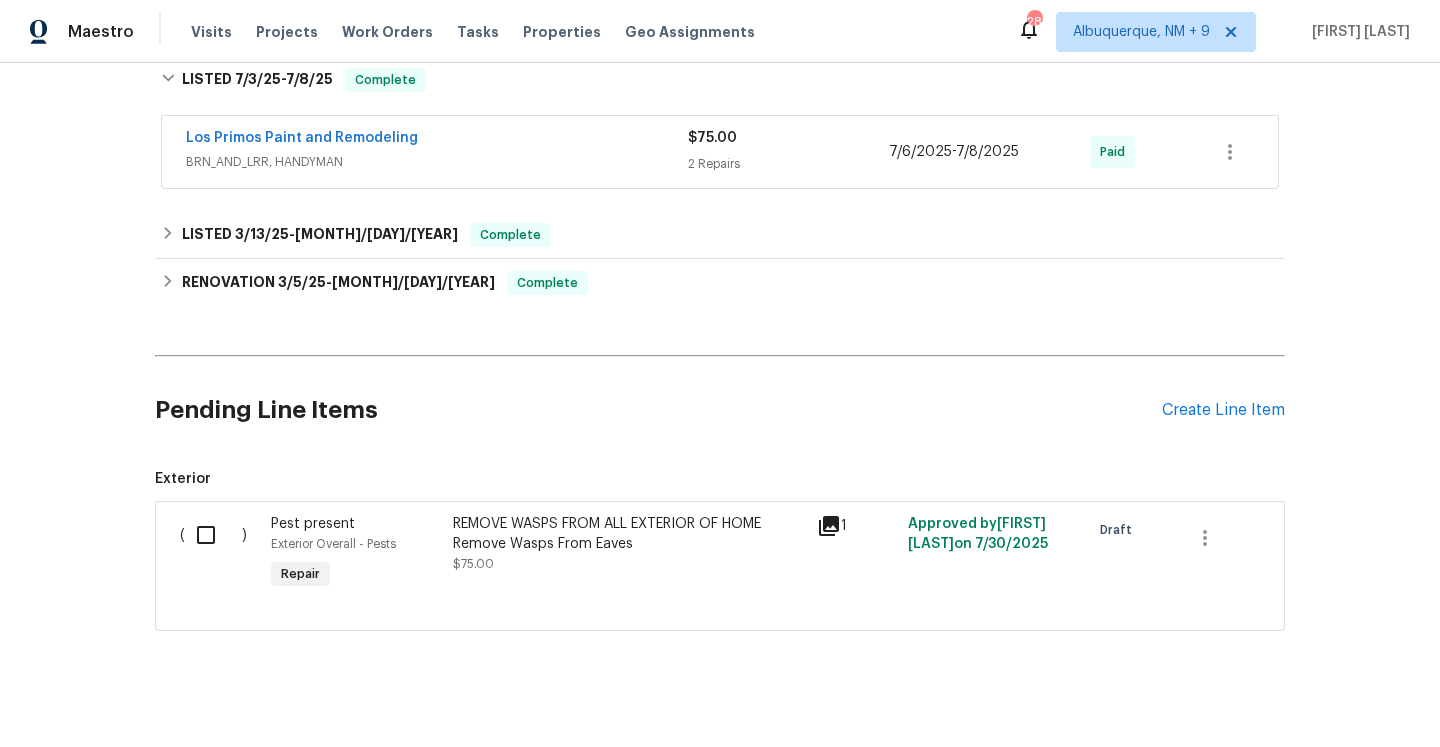 click on "Back to all projects 18006 Green Knl, San Antonio, TX 78258 4 Beds | 2 1/2 Baths | Total: 2772 ft² | Above Grade: 2772 ft² | Basement Finished: N/A | 1993 Not seen today Mark Seen Actions Last Visit Date 7/30/2025  by  Chris Fuentes   Project Listed   7/3/2025  -  7/8/2025 Complete Visits Work Orders Maintenance Notes Condition Adjustments Costs Photos Floor Plans Cases LISTED   7/3/25  -  7/8/25 Complete Los Primos Paint and Remodeling BRN_AND_LRR, HANDYMAN $75.00 2 Repairs 7/6/2025  -  7/8/2025 Paid LISTED   3/13/25  -  3/14/25 Complete VRX Photography PHOTOGRAPHY $120.00 1 Repair 3/13/2025  -  3/14/2025 Paid RENOVATION   3/5/25  -  3/11/25 Complete Centralized Purchasing PAINTING, APPLIANCE, CABINETS, OD_SELECT $906.45 1 Repair 3/6/2025  -  3/6/2025 Complete Beautiful Home Services CLEANING, CLEANING_MAINTENANCE $250.00 1 Repair 3/5/2025  -  3/10/2025 Paid House Glow PRESSURE_WASHING $250.00 1 Repair 3/5/2025  -  3/11/2025 Paid Beautiful Home Services HARDSCAPE_LANDSCAPE, LANDSCAPING_MAINTENANCE $220.00" at bounding box center [720, 191] 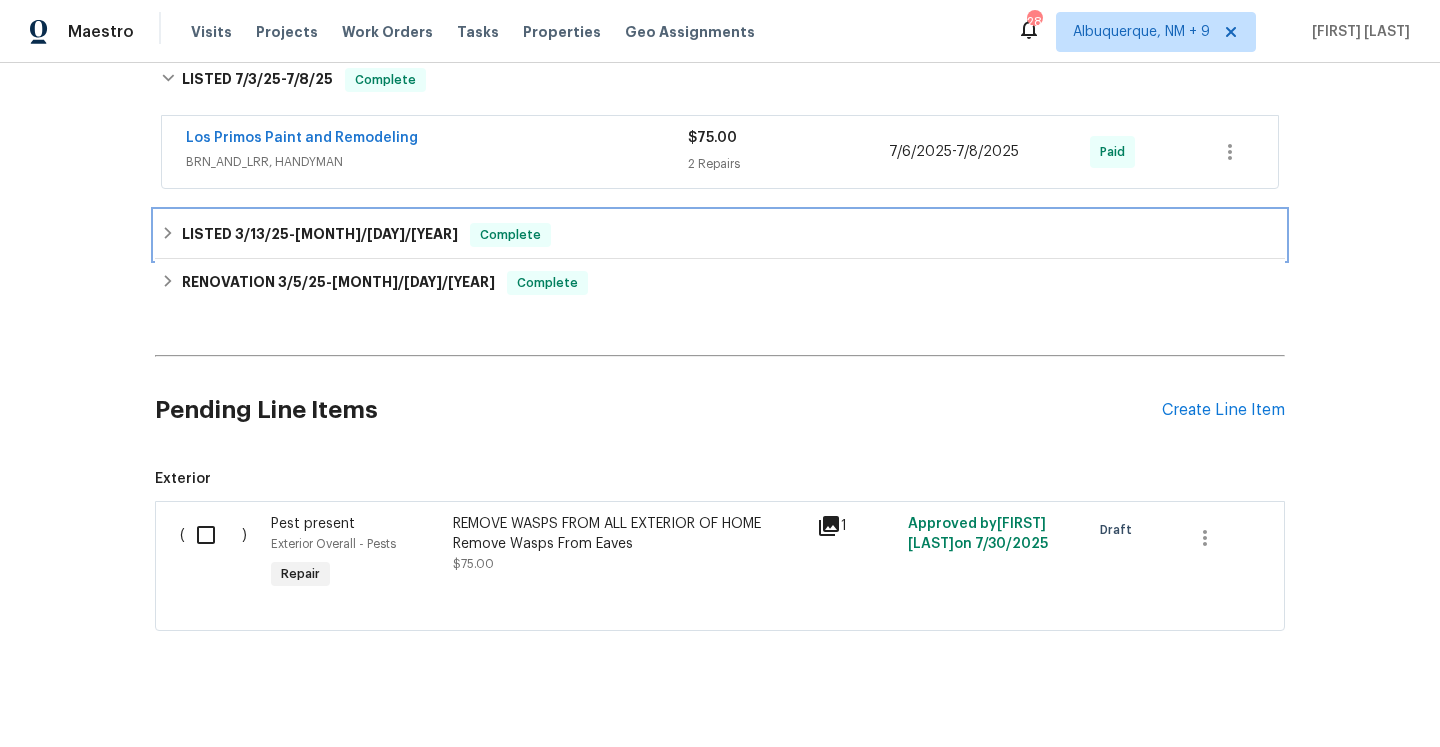 click on "LISTED   3/13/25  -  3/14/25 Complete" at bounding box center (720, 235) 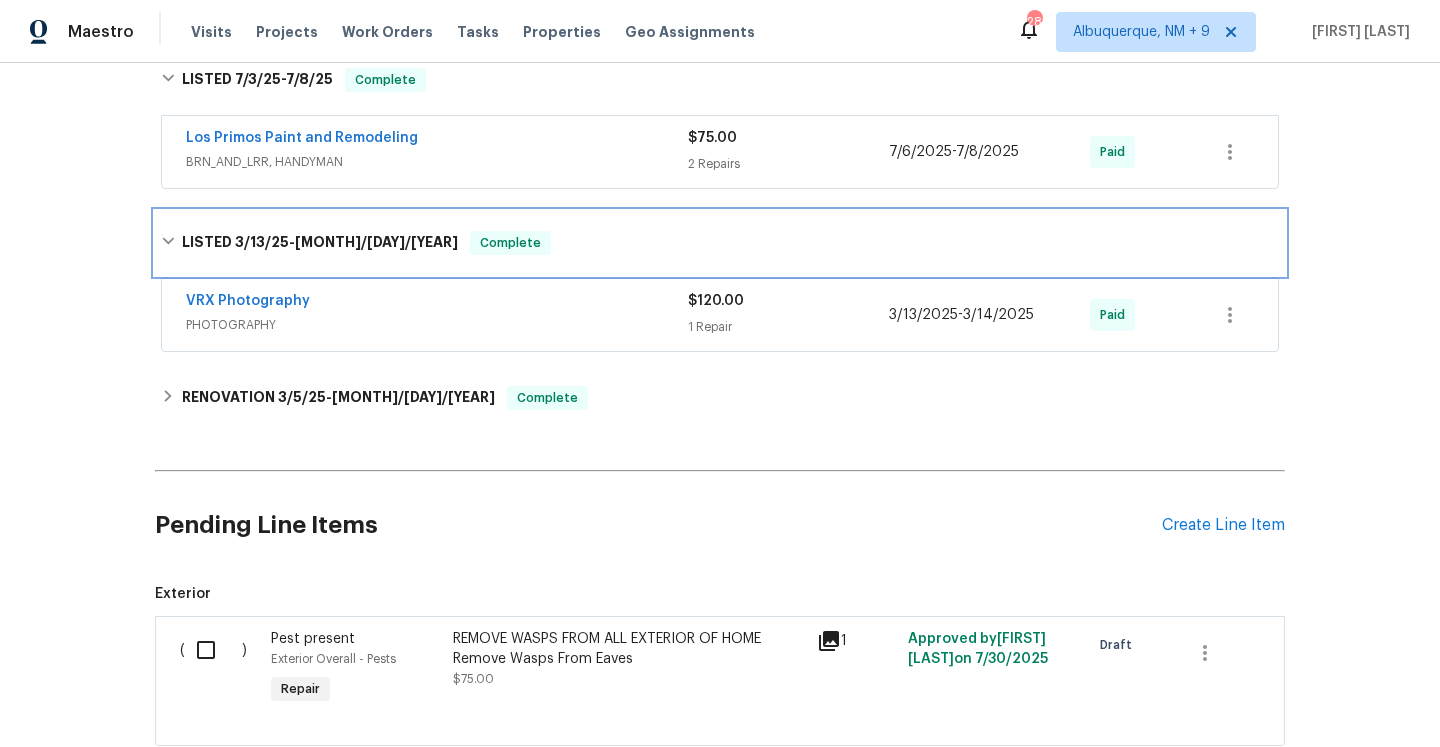 click on "LISTED   3/13/25  -  3/14/25 Complete" at bounding box center (720, 243) 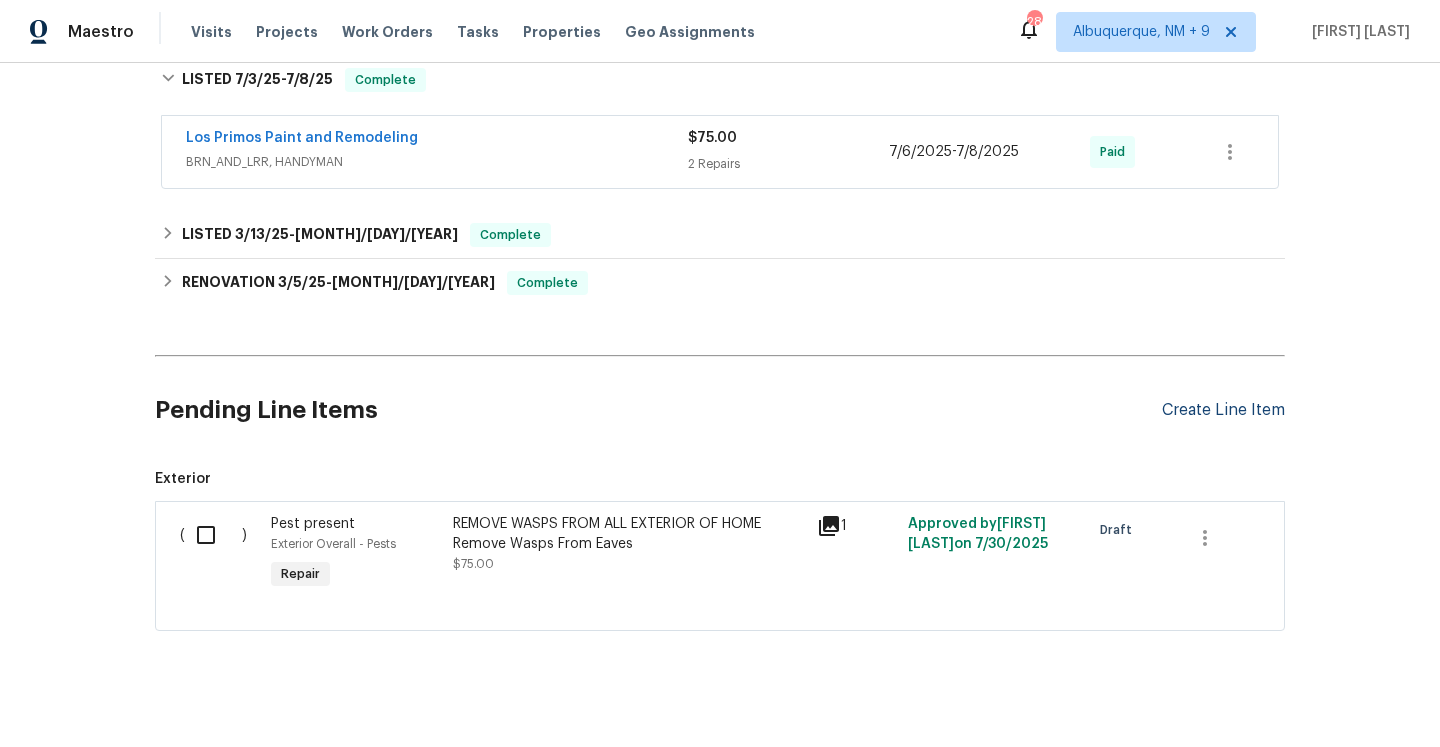 click on "Create Line Item" at bounding box center (1223, 410) 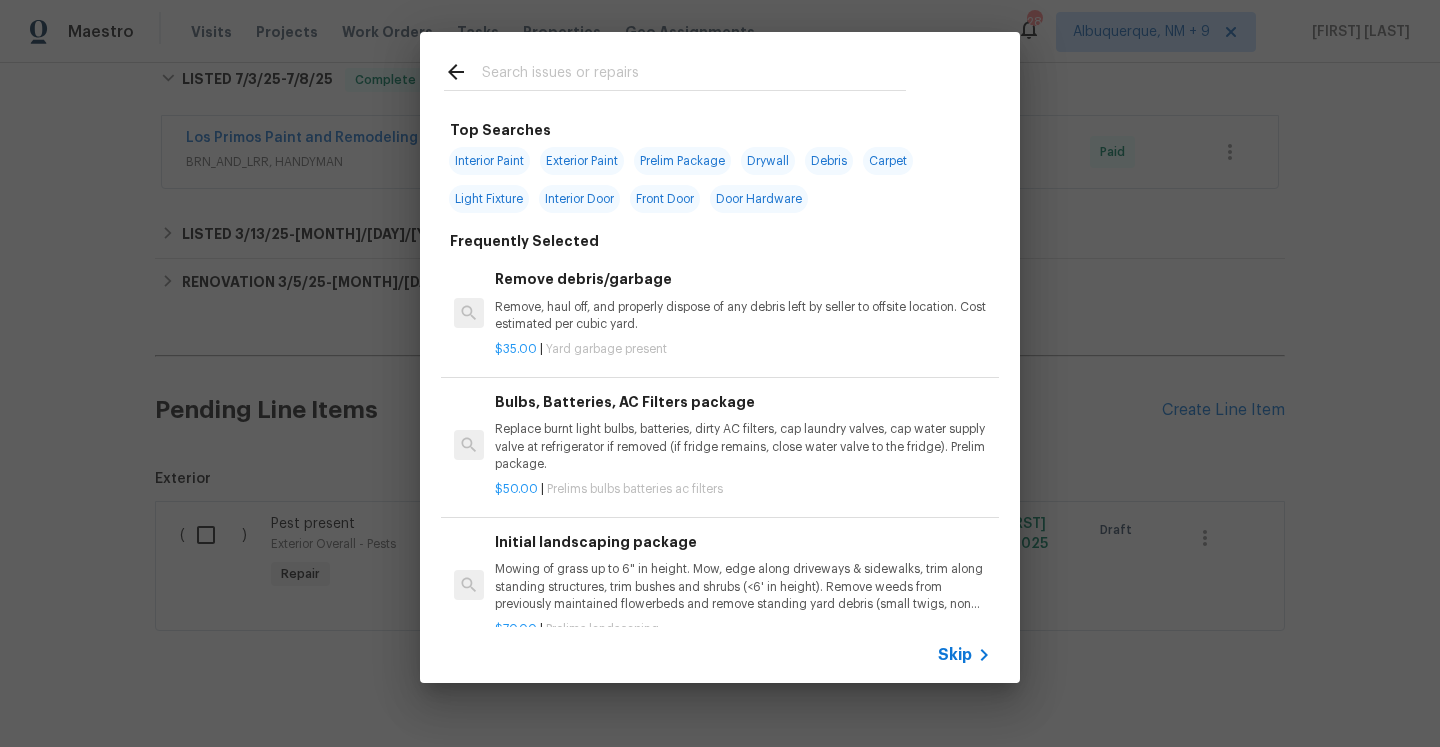 click on "Skip" at bounding box center [720, 655] 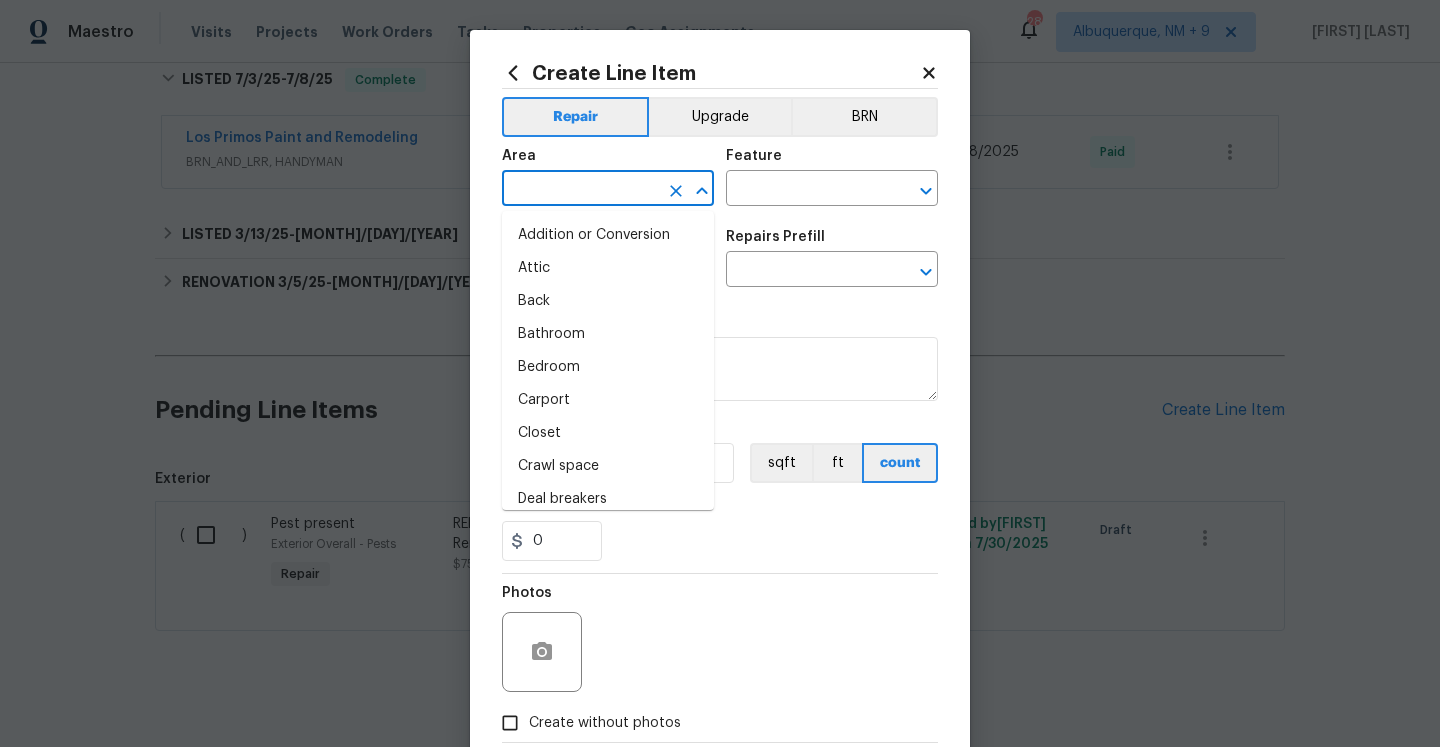 click at bounding box center [580, 190] 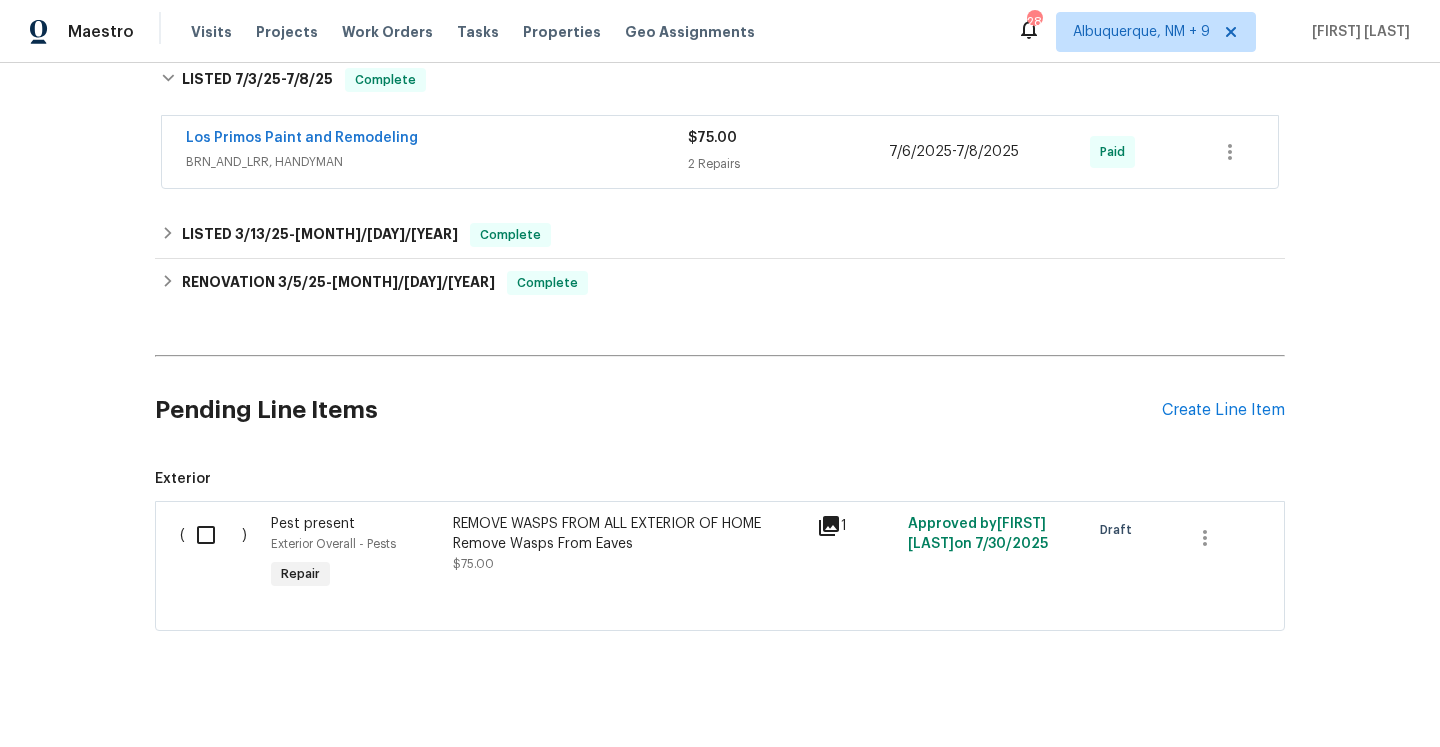 scroll, scrollTop: 247, scrollLeft: 0, axis: vertical 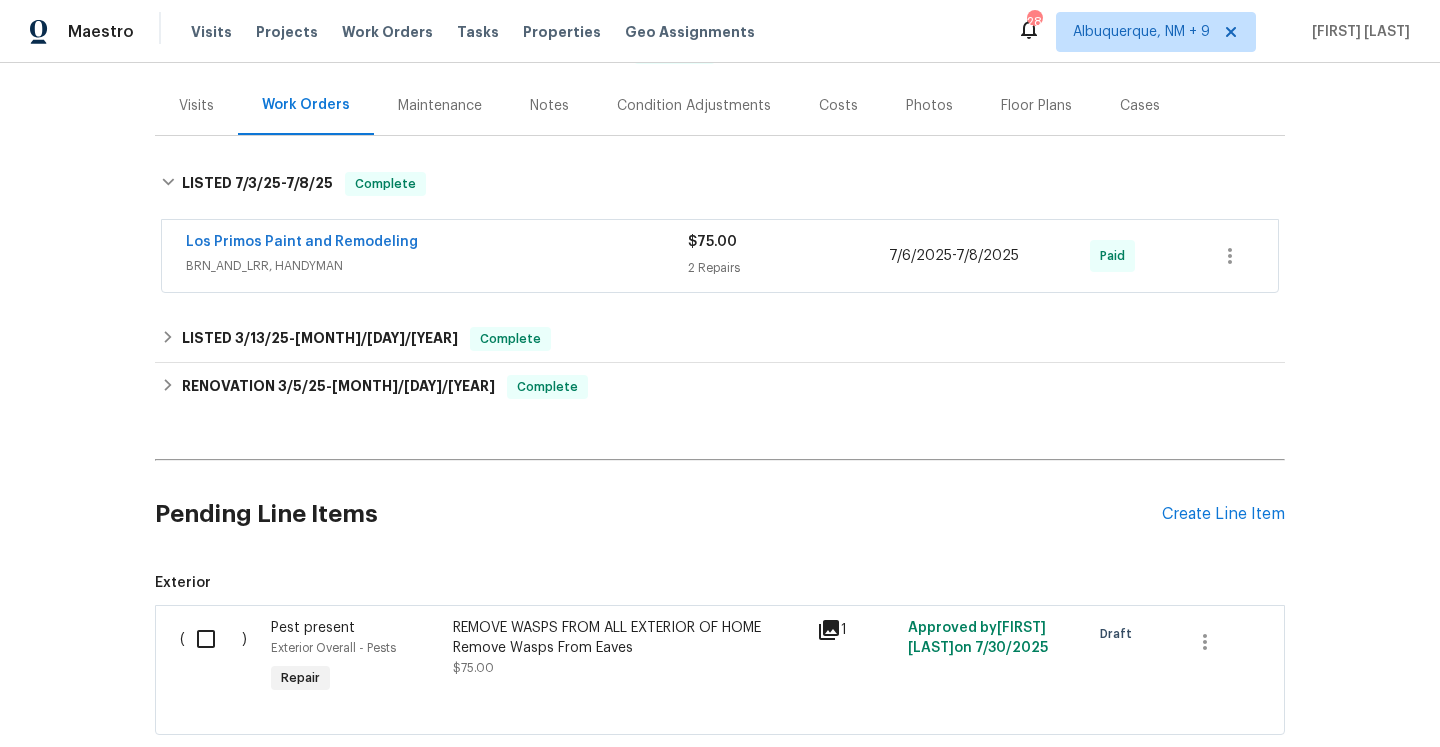 click on "Back to all projects 18006 Green Knl, San Antonio, TX 78258 4 Beds | 2 1/2 Baths | Total: 2772 ft² | Above Grade: 2772 ft² | Basement Finished: N/A | 1993 Not seen today Mark Seen Actions Last Visit Date 7/30/2025  by  Chris Fuentes   Project Listed   7/3/2025  -  7/8/2025 Complete Visits Work Orders Maintenance Notes Condition Adjustments Costs Photos Floor Plans Cases LISTED   7/3/25  -  7/8/25 Complete Los Primos Paint and Remodeling BRN_AND_LRR, HANDYMAN $75.00 2 Repairs 7/6/2025  -  7/8/2025 Paid LISTED   3/13/25  -  3/14/25 Complete VRX Photography PHOTOGRAPHY $120.00 1 Repair 3/13/2025  -  3/14/2025 Paid RENOVATION   3/5/25  -  3/11/25 Complete Centralized Purchasing PAINTING, APPLIANCE, CABINETS, OD_SELECT $906.45 1 Repair 3/6/2025  -  3/6/2025 Complete Beautiful Home Services CLEANING, CLEANING_MAINTENANCE $250.00 1 Repair 3/5/2025  -  3/10/2025 Paid House Glow PRESSURE_WASHING $250.00 1 Repair 3/5/2025  -  3/11/2025 Paid Beautiful Home Services HARDSCAPE_LANDSCAPE, LANDSCAPING_MAINTENANCE $220.00" at bounding box center (720, 295) 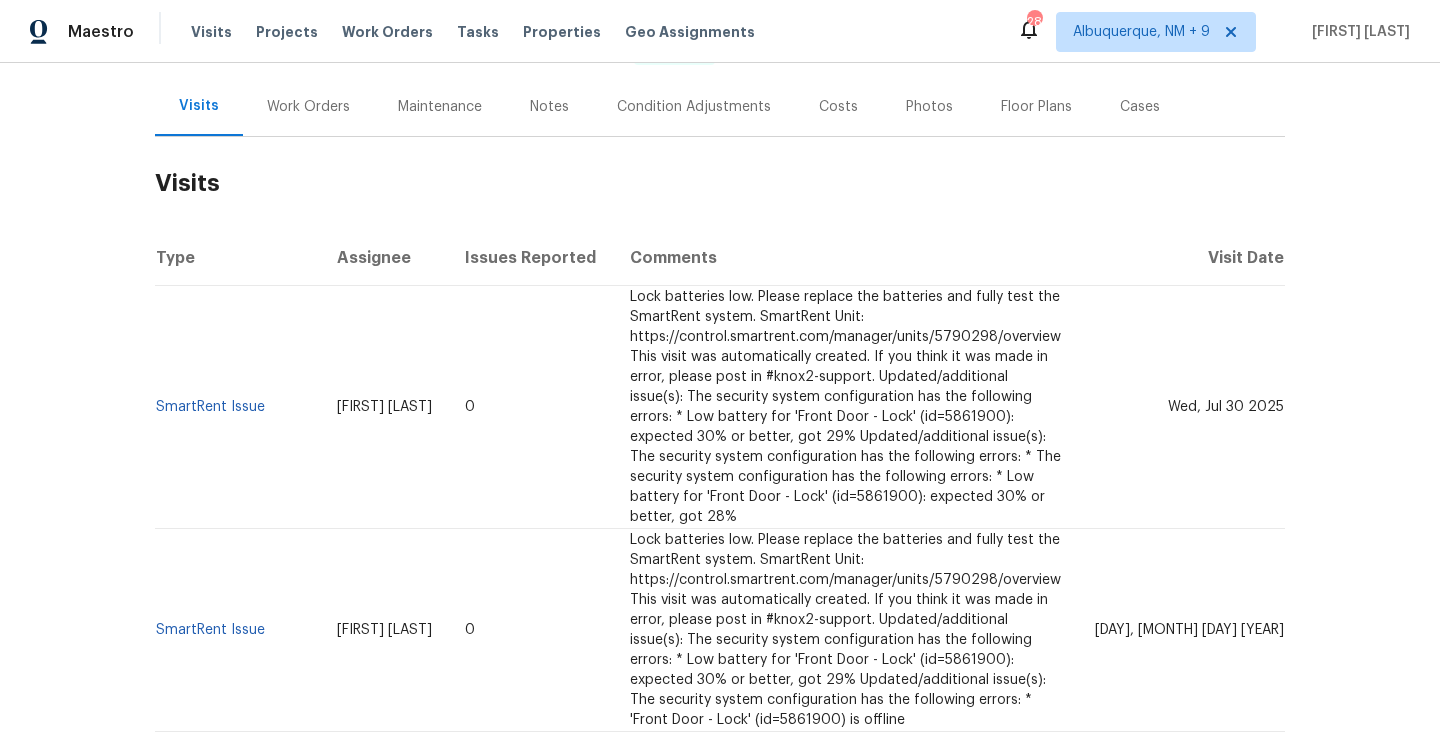 click on "Work Orders" at bounding box center [308, 106] 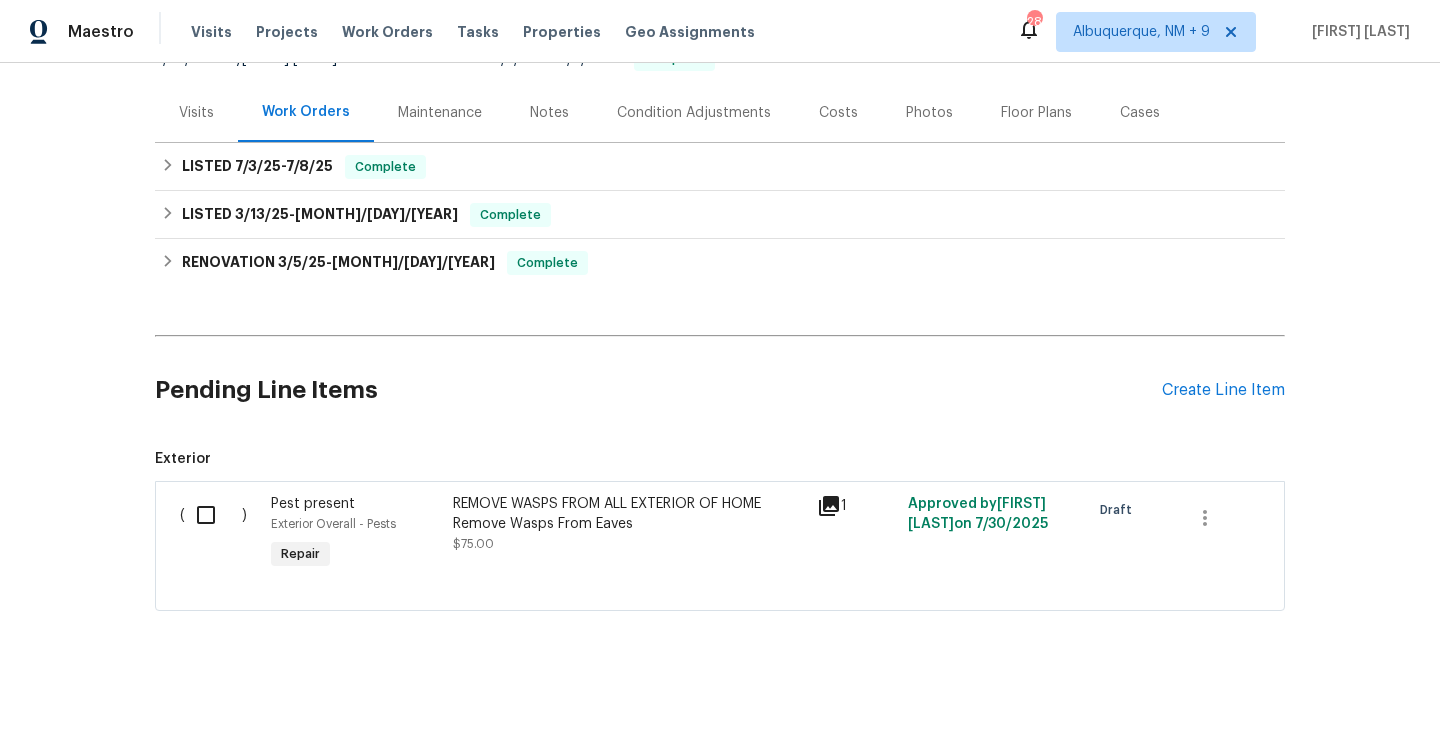 scroll, scrollTop: 220, scrollLeft: 0, axis: vertical 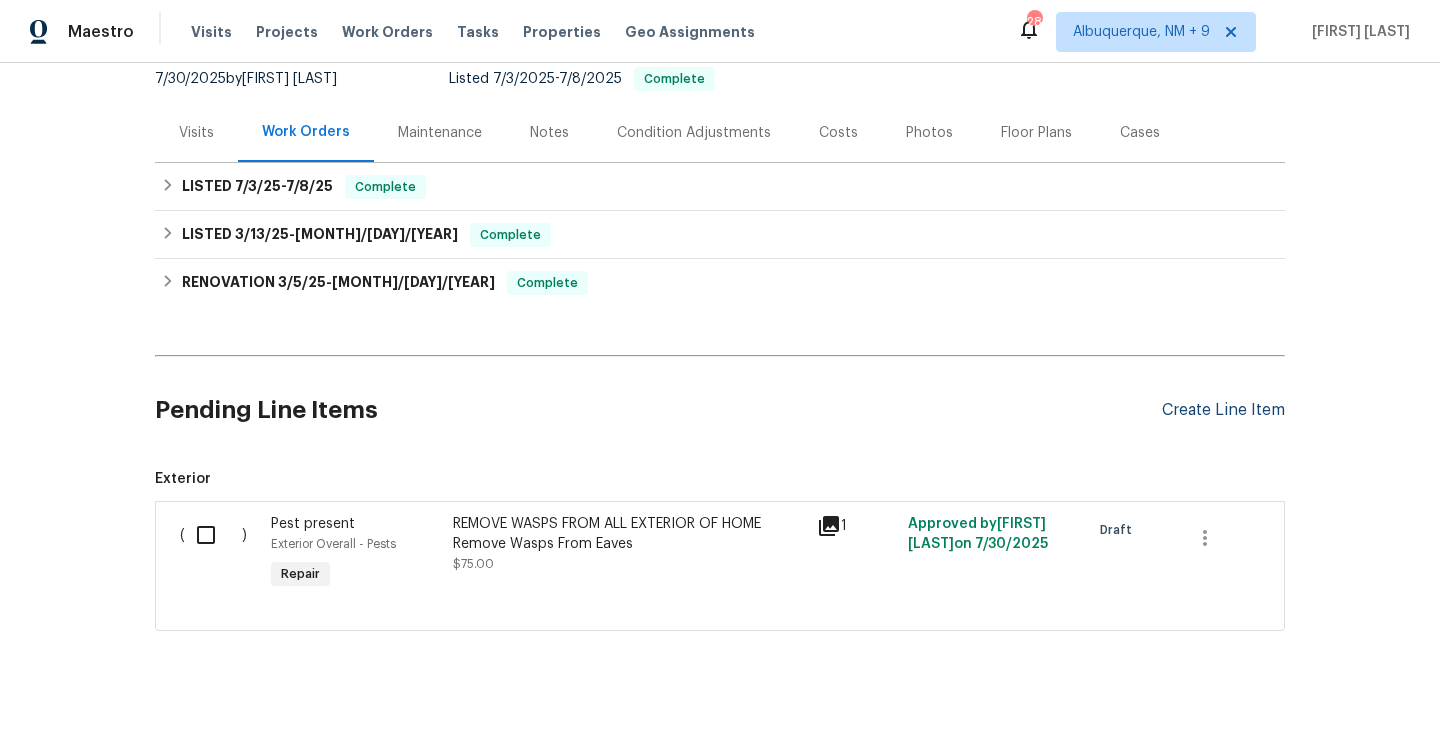 click on "Create Line Item" at bounding box center [1223, 410] 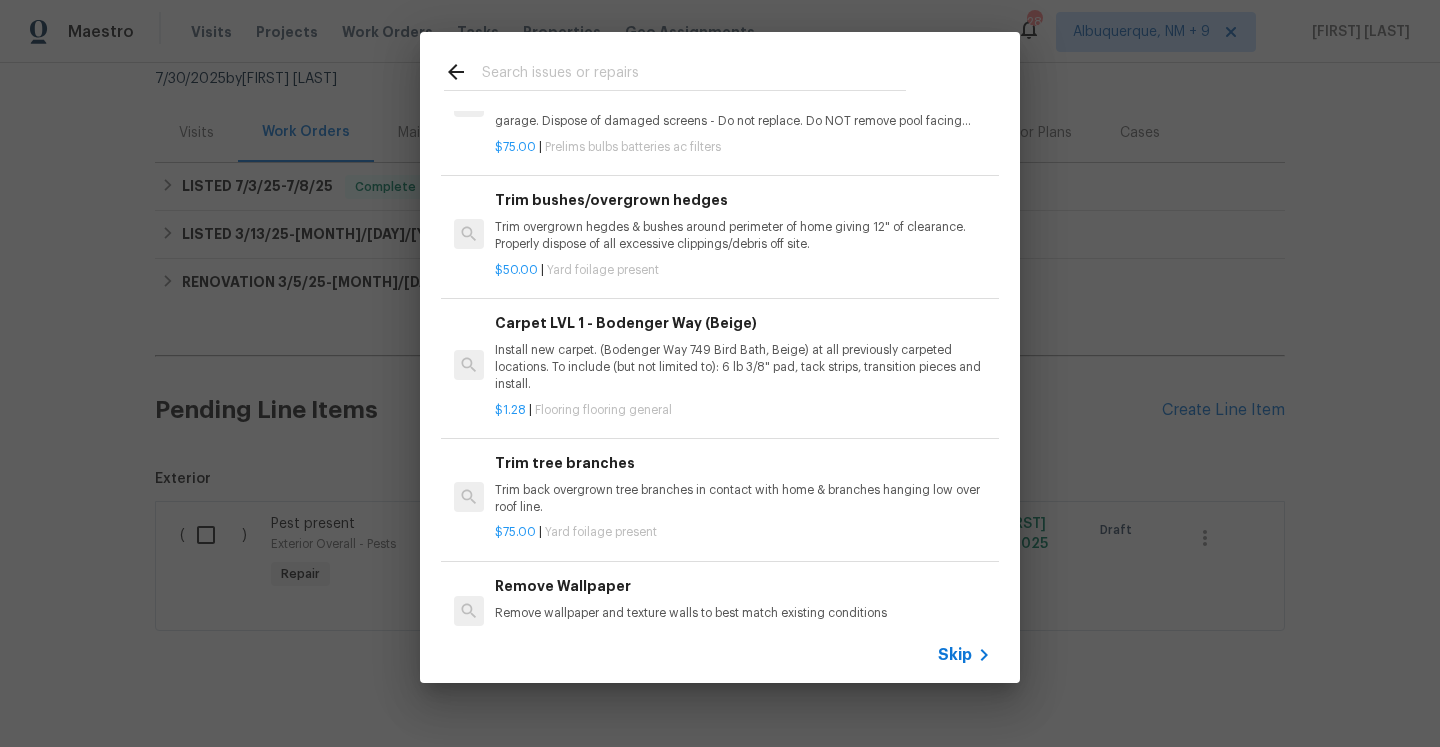 scroll, scrollTop: 914, scrollLeft: 0, axis: vertical 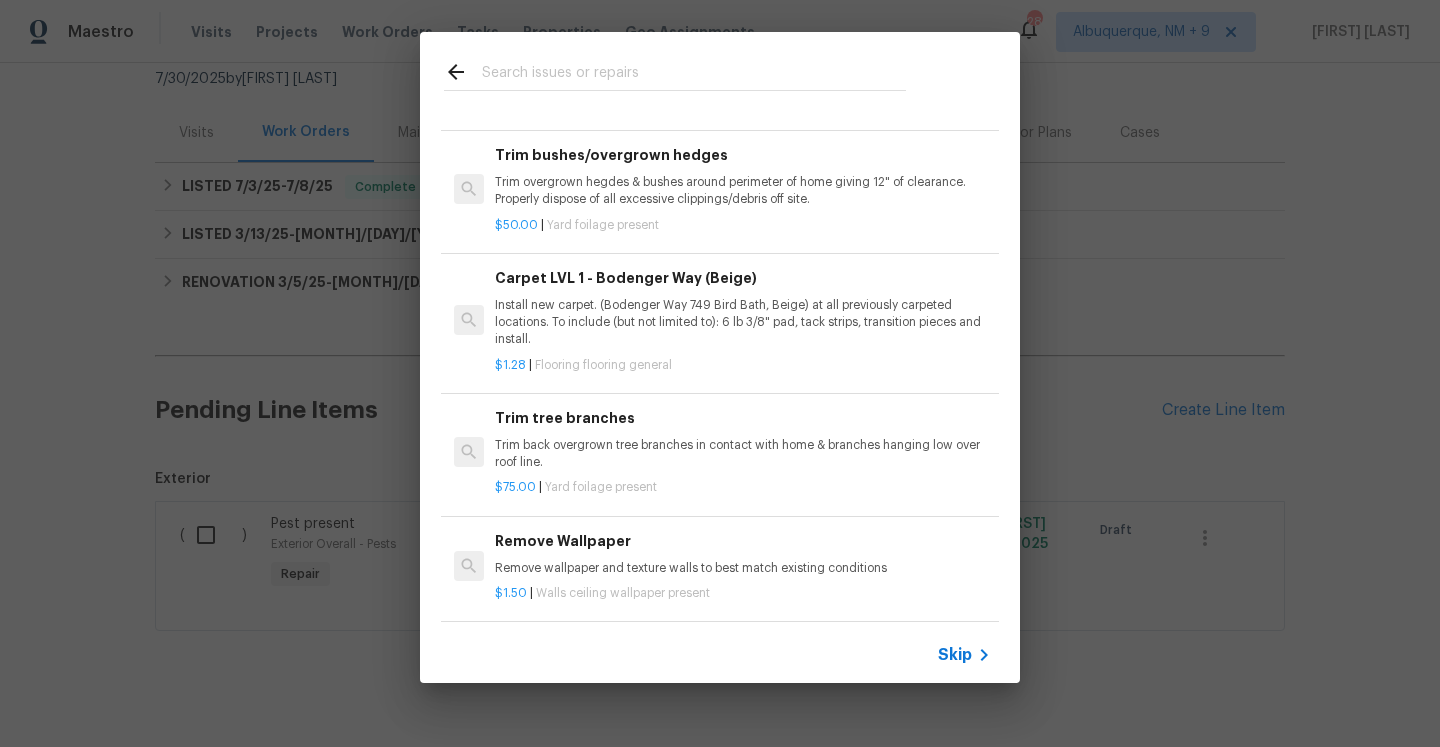 click on "Skip" at bounding box center (955, 655) 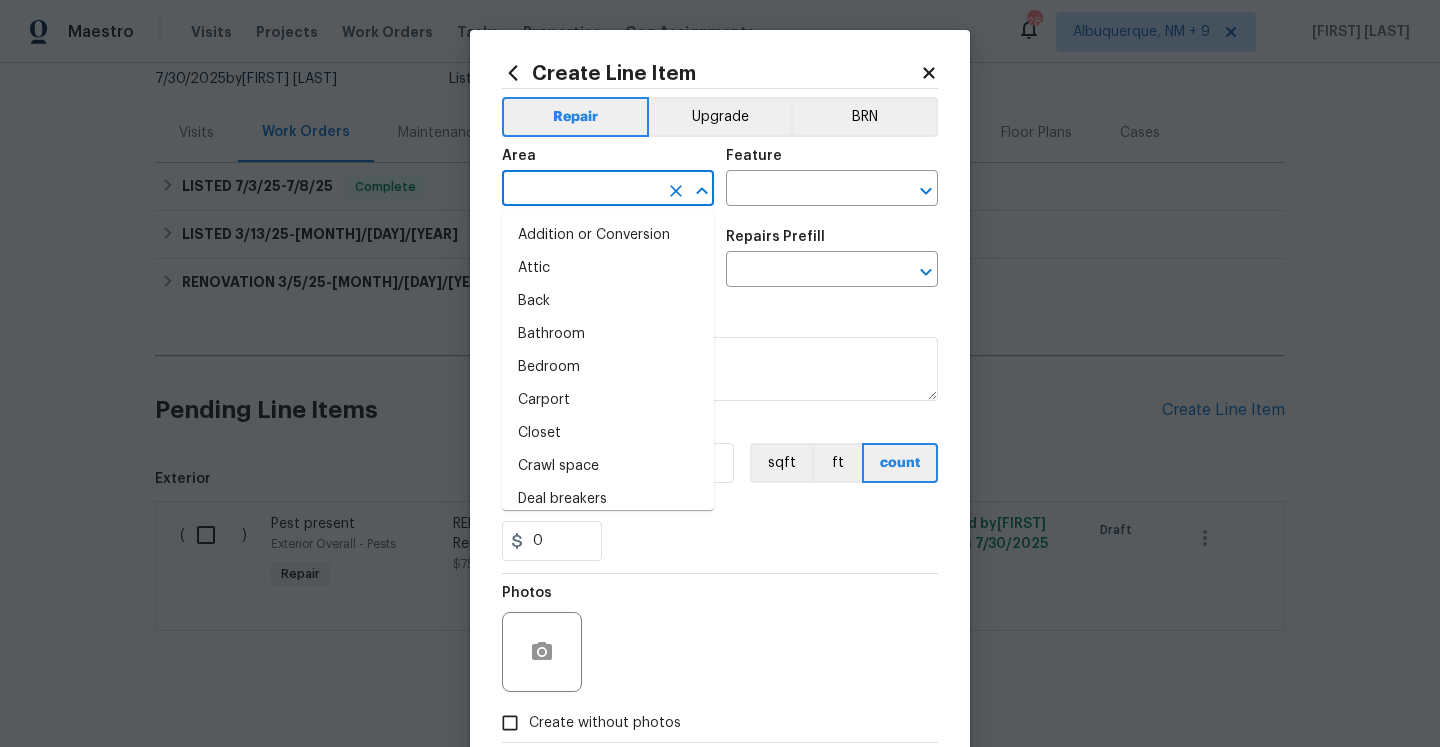 click at bounding box center (580, 190) 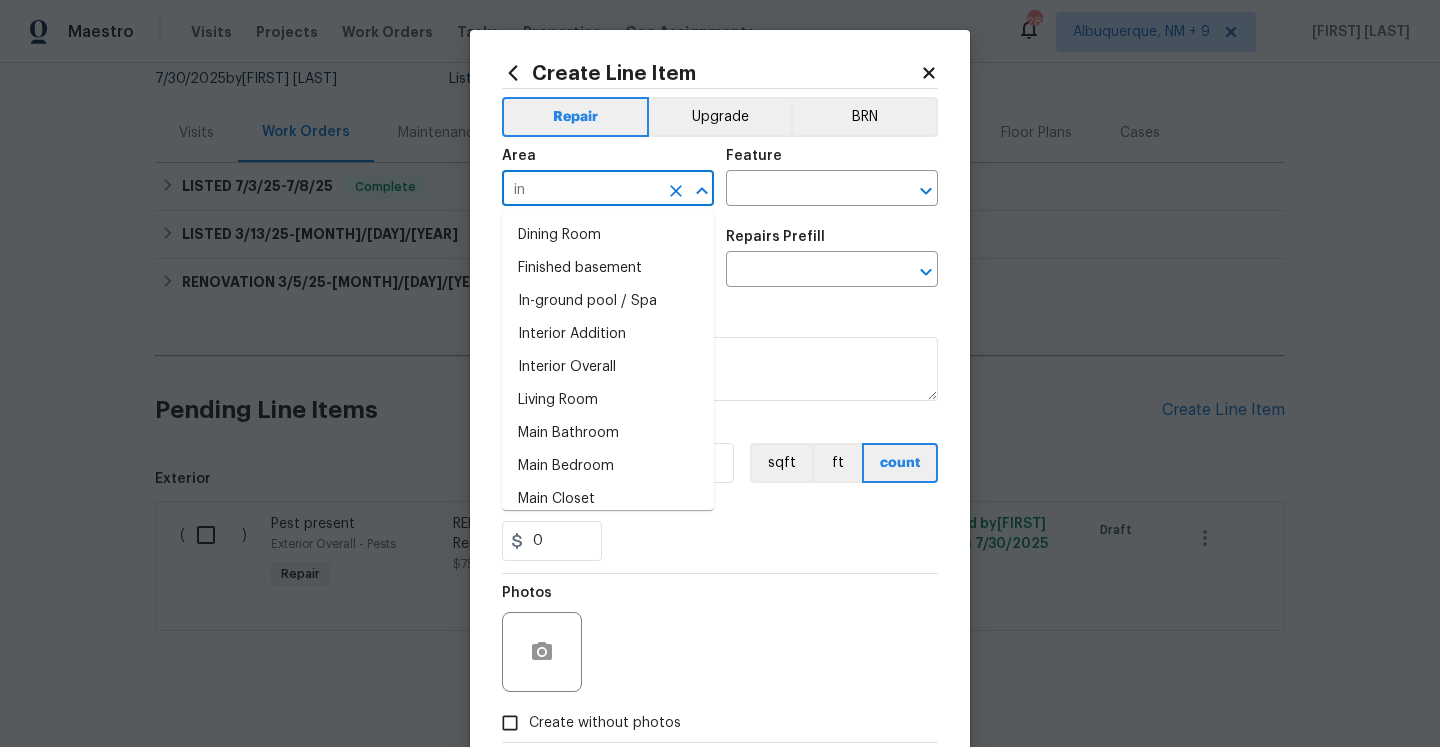type on "i" 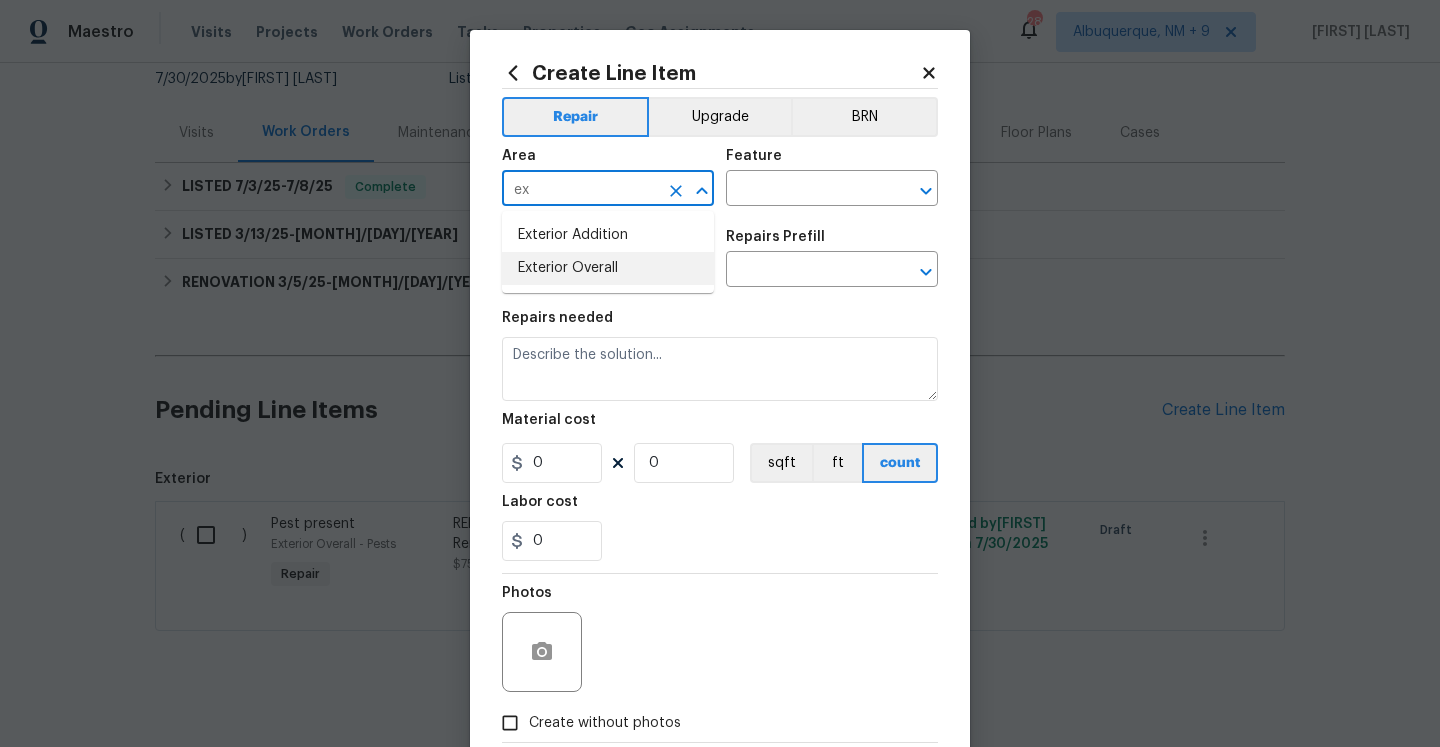 click on "Exterior Overall" at bounding box center (608, 268) 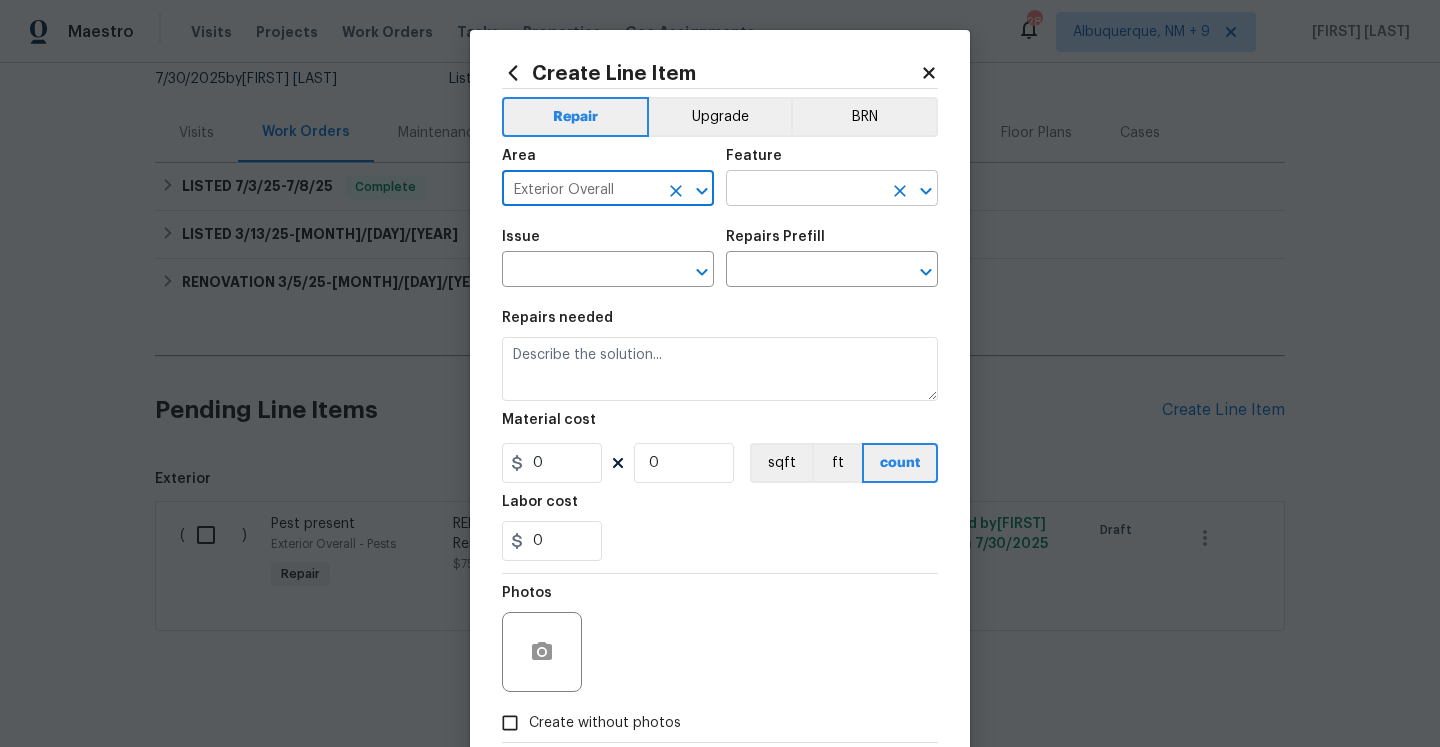 type on "Exterior Overall" 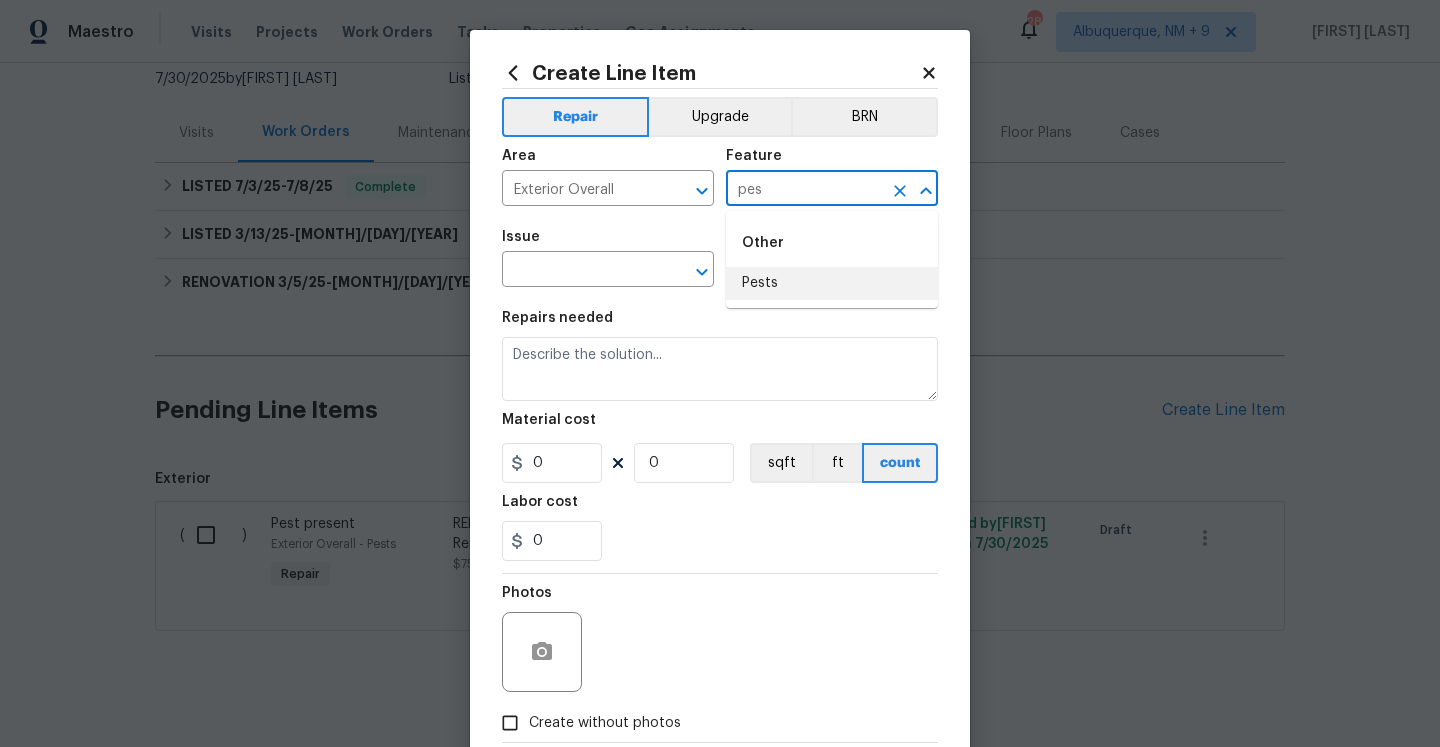 click on "Pests" at bounding box center [832, 283] 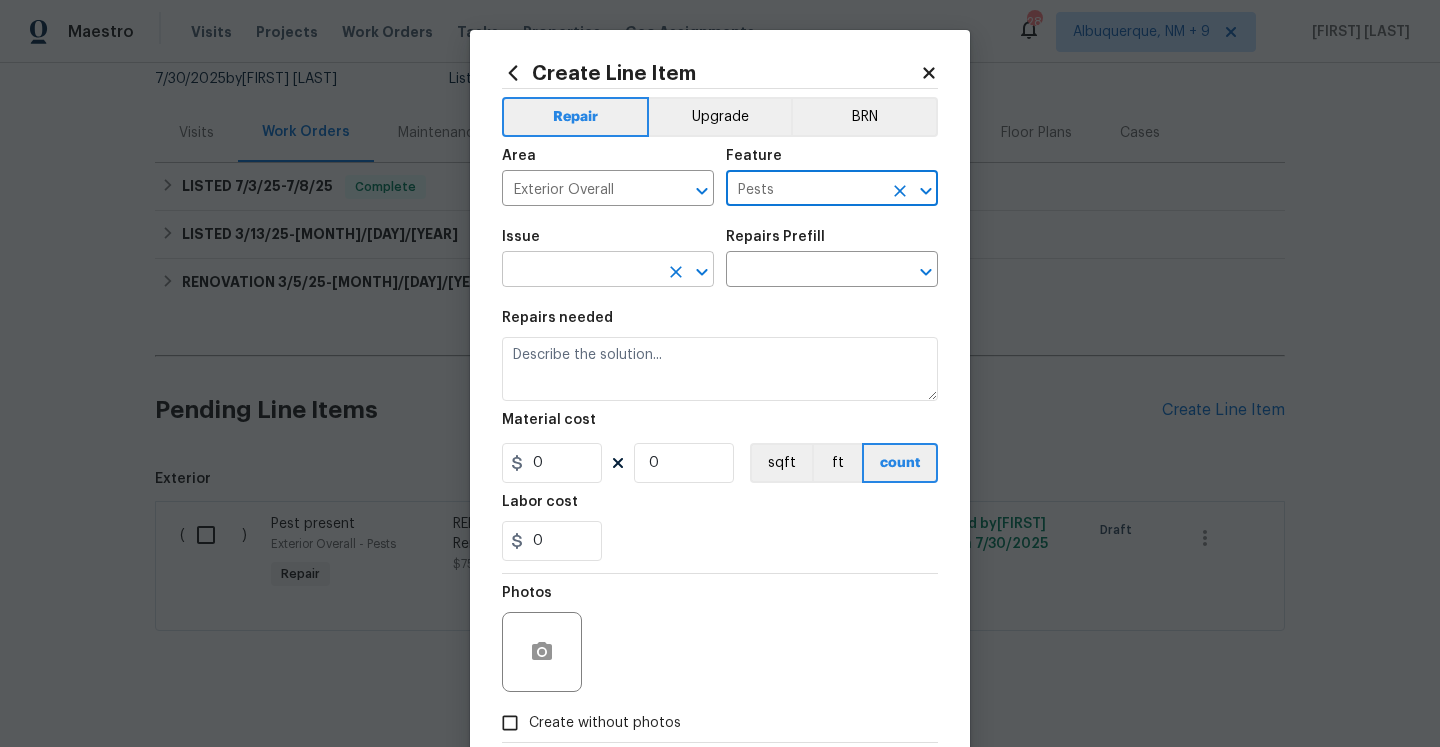 type on "Pests" 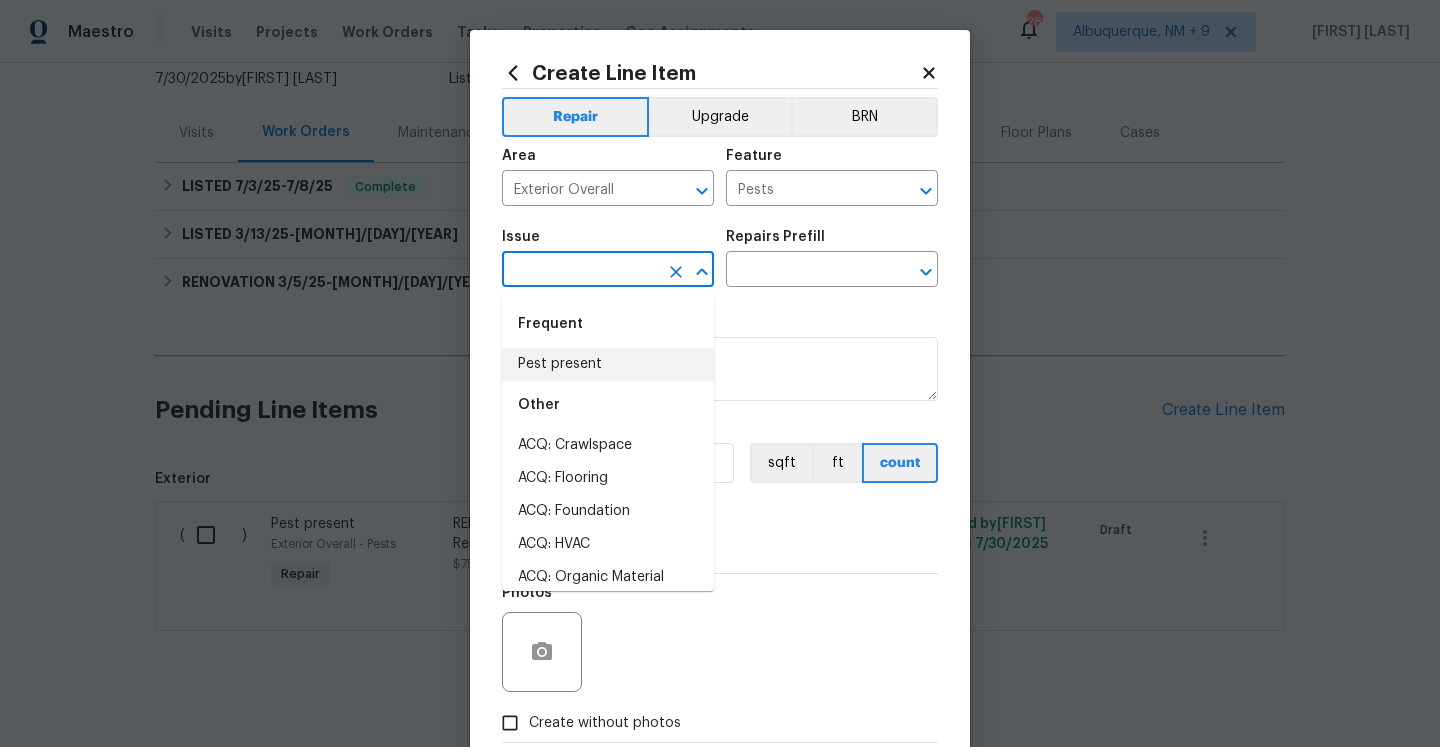 click on "Pest present" at bounding box center [608, 364] 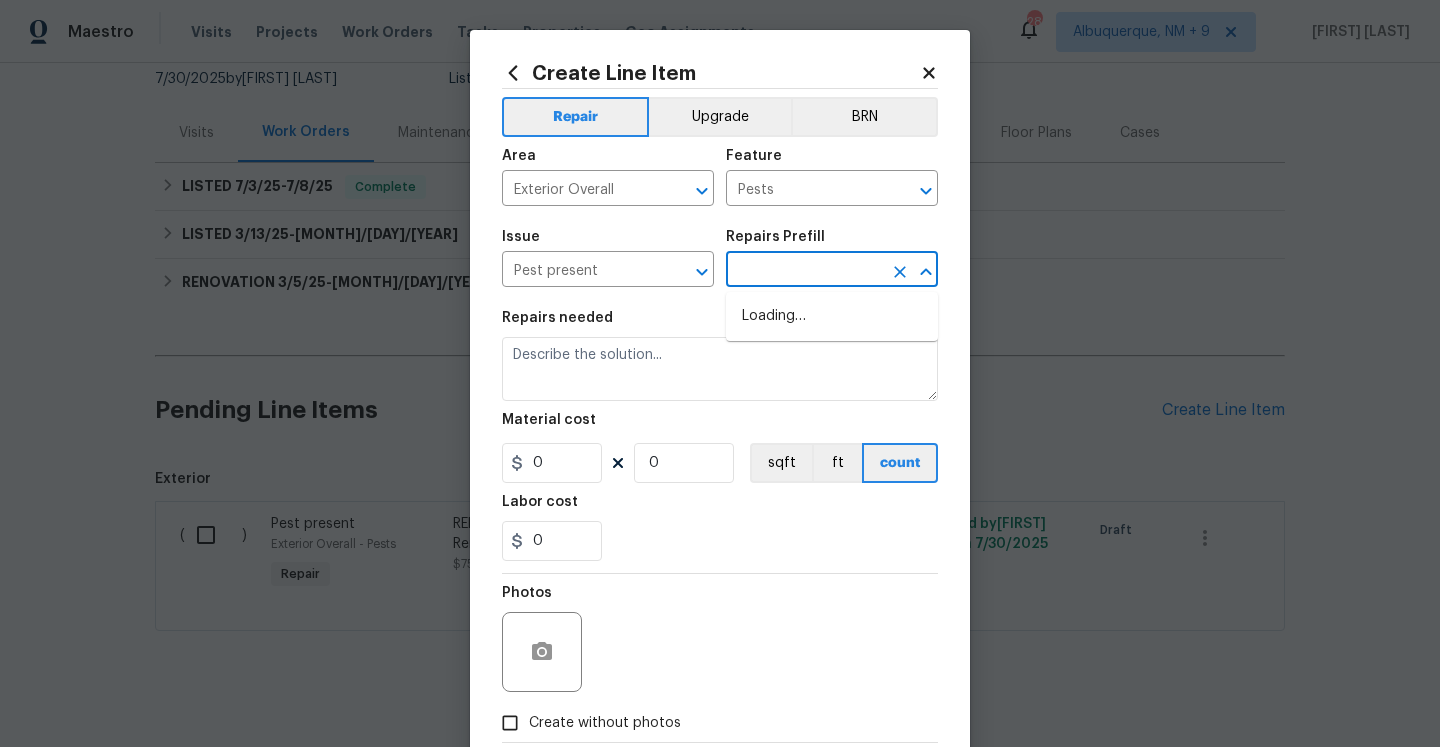 click at bounding box center (804, 271) 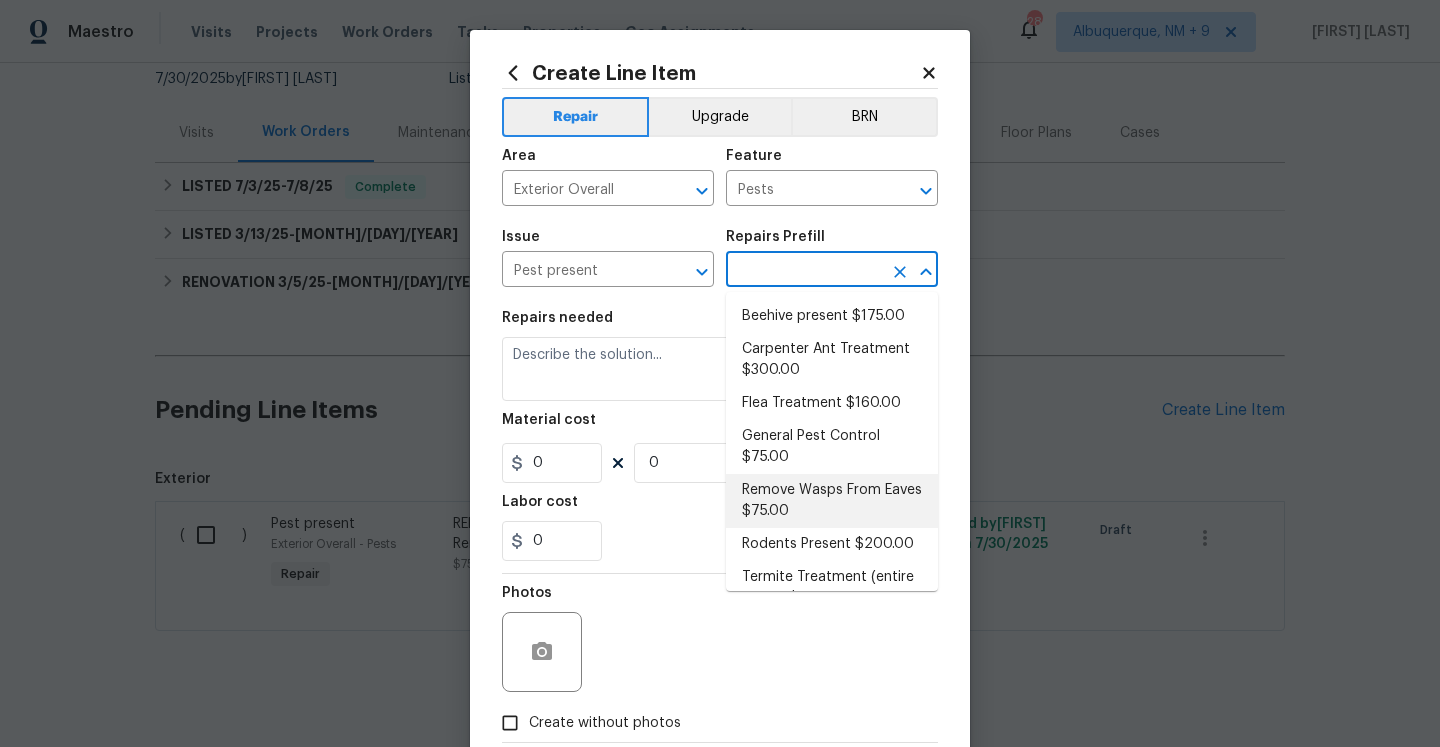 click on "Remove Wasps From Eaves $75.00" at bounding box center [832, 501] 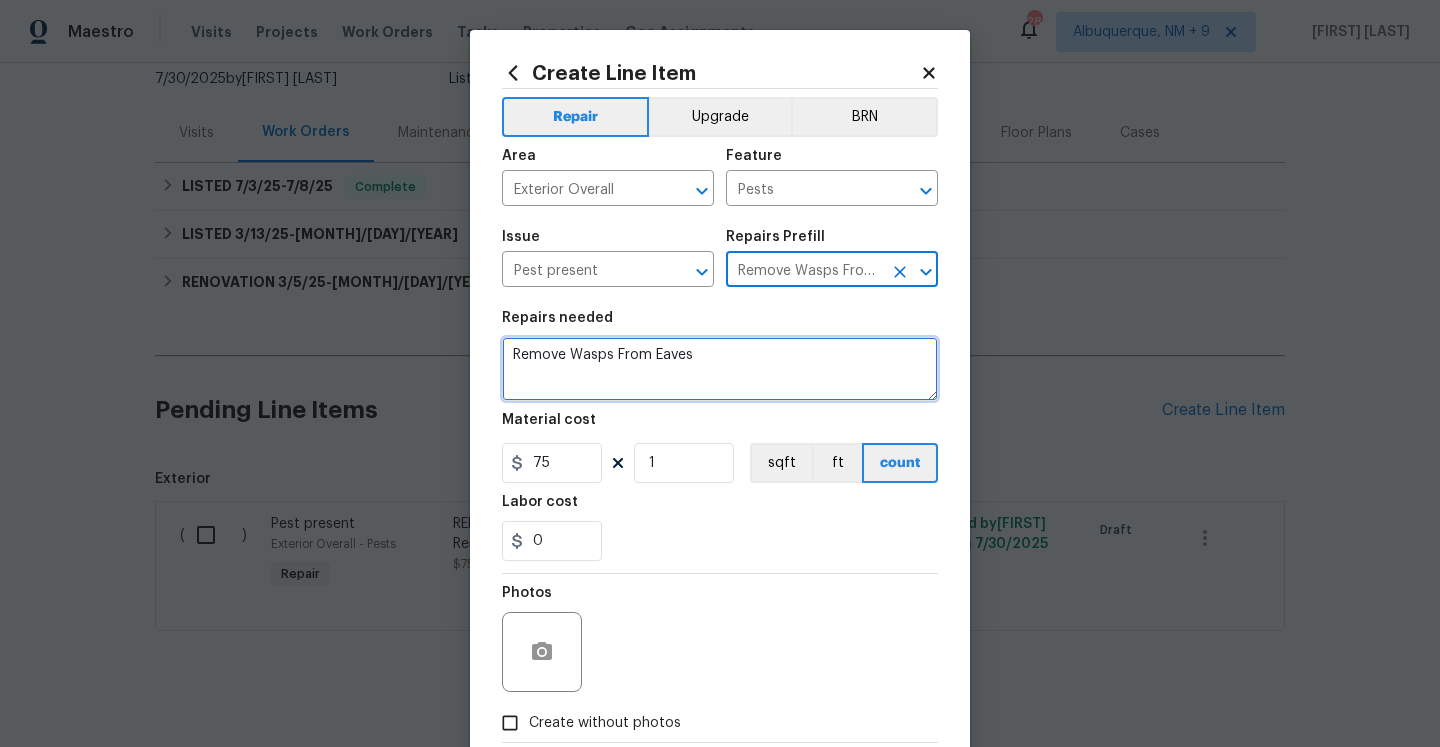 click on "Remove Wasps From Eaves" at bounding box center (720, 369) 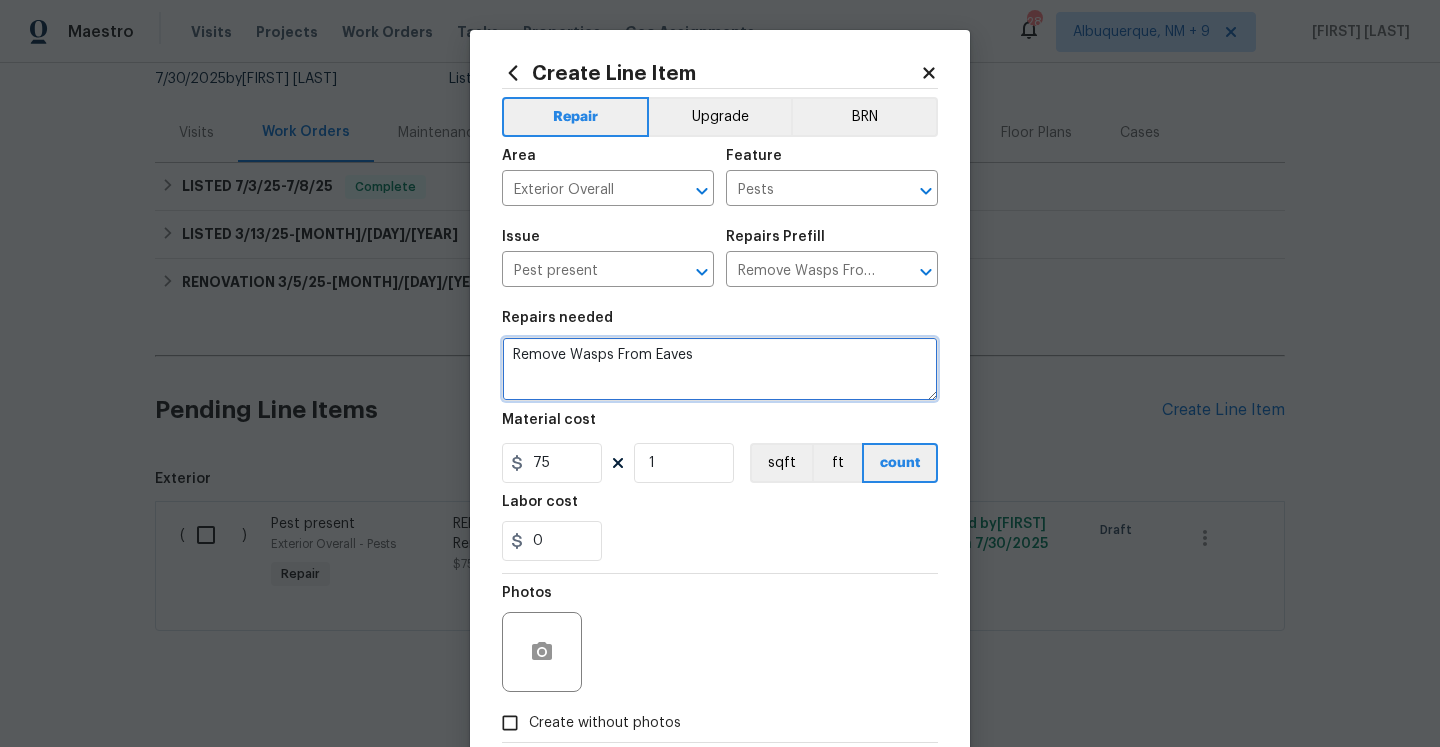 click on "Remove Wasps From Eaves" at bounding box center [720, 369] 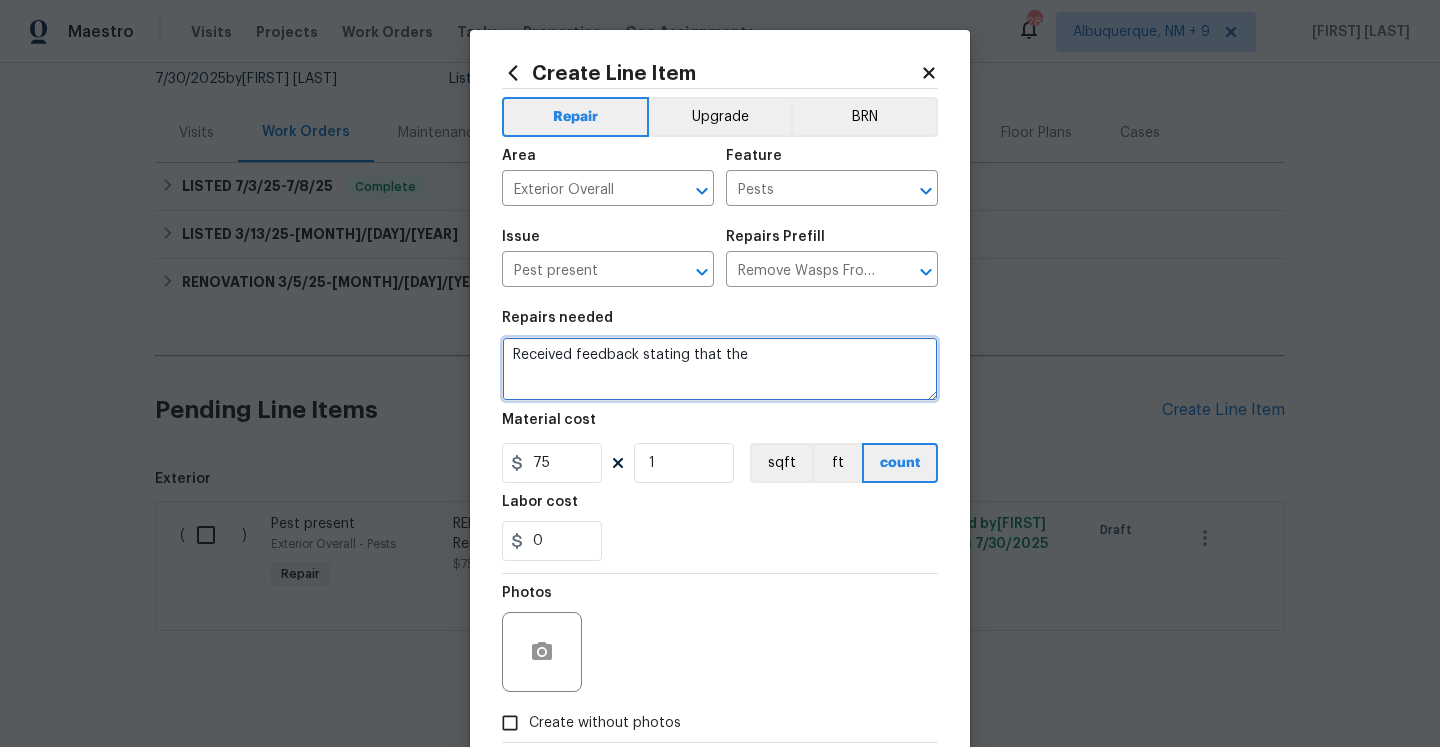 paste on "visitor open the door, about 30 wasps attack him and his wife, he wasn't able to secure the door and leave, but call to give us a heads up" 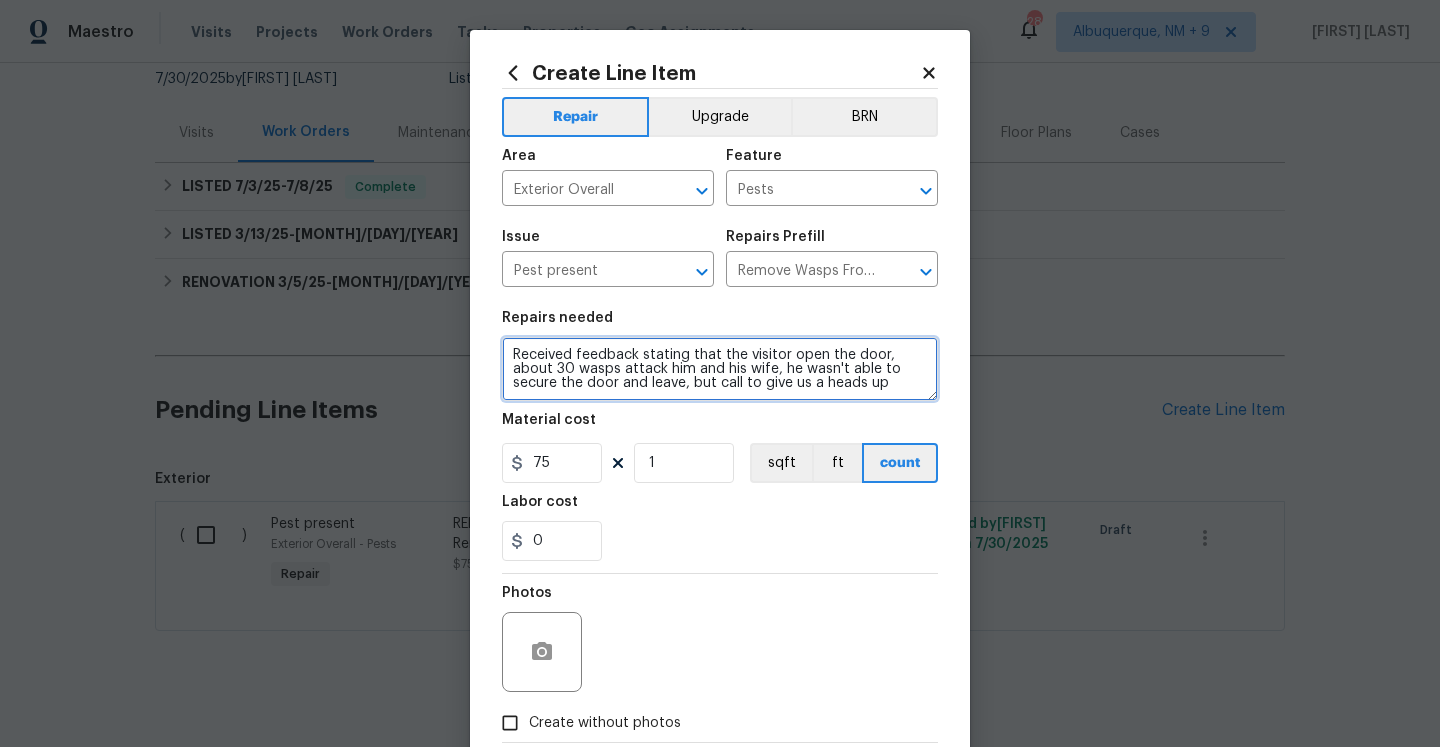click on "when" 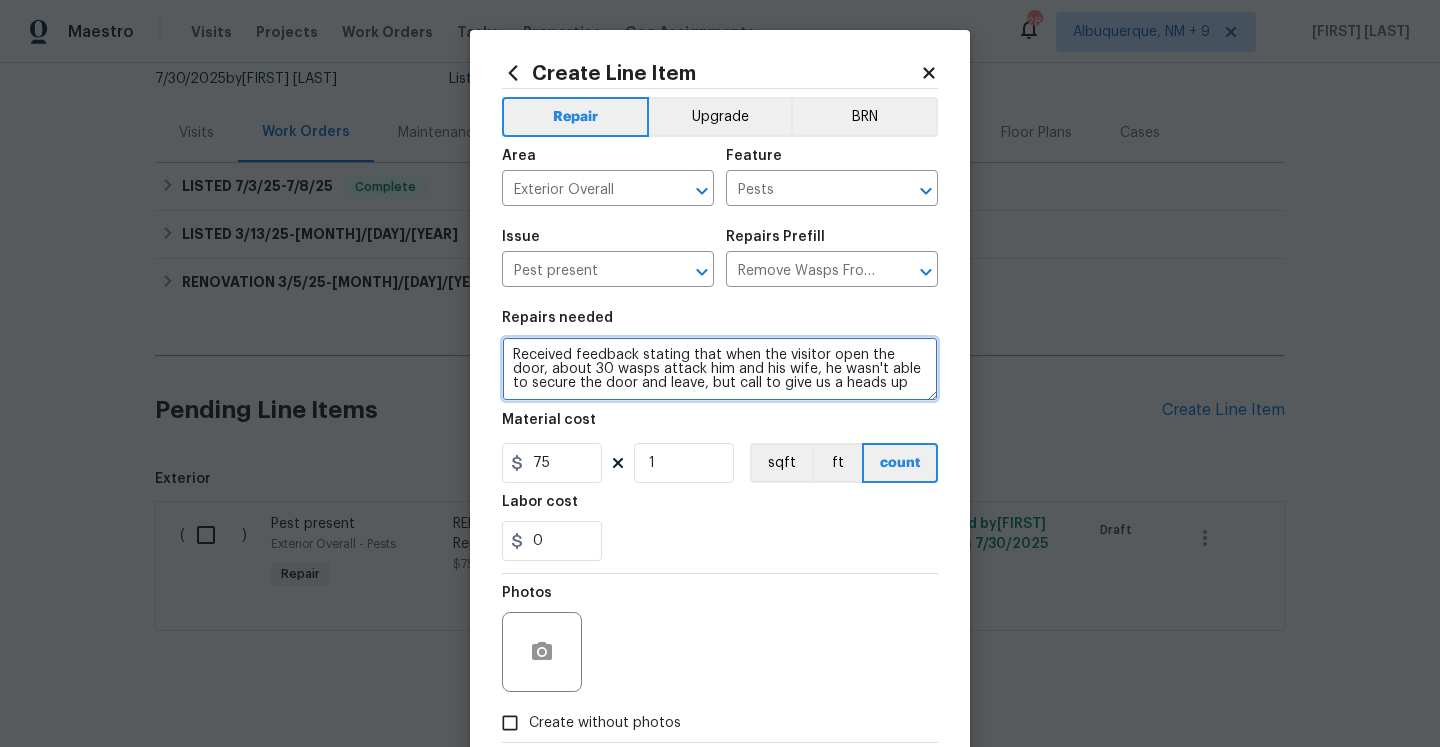 click on "Replace with" 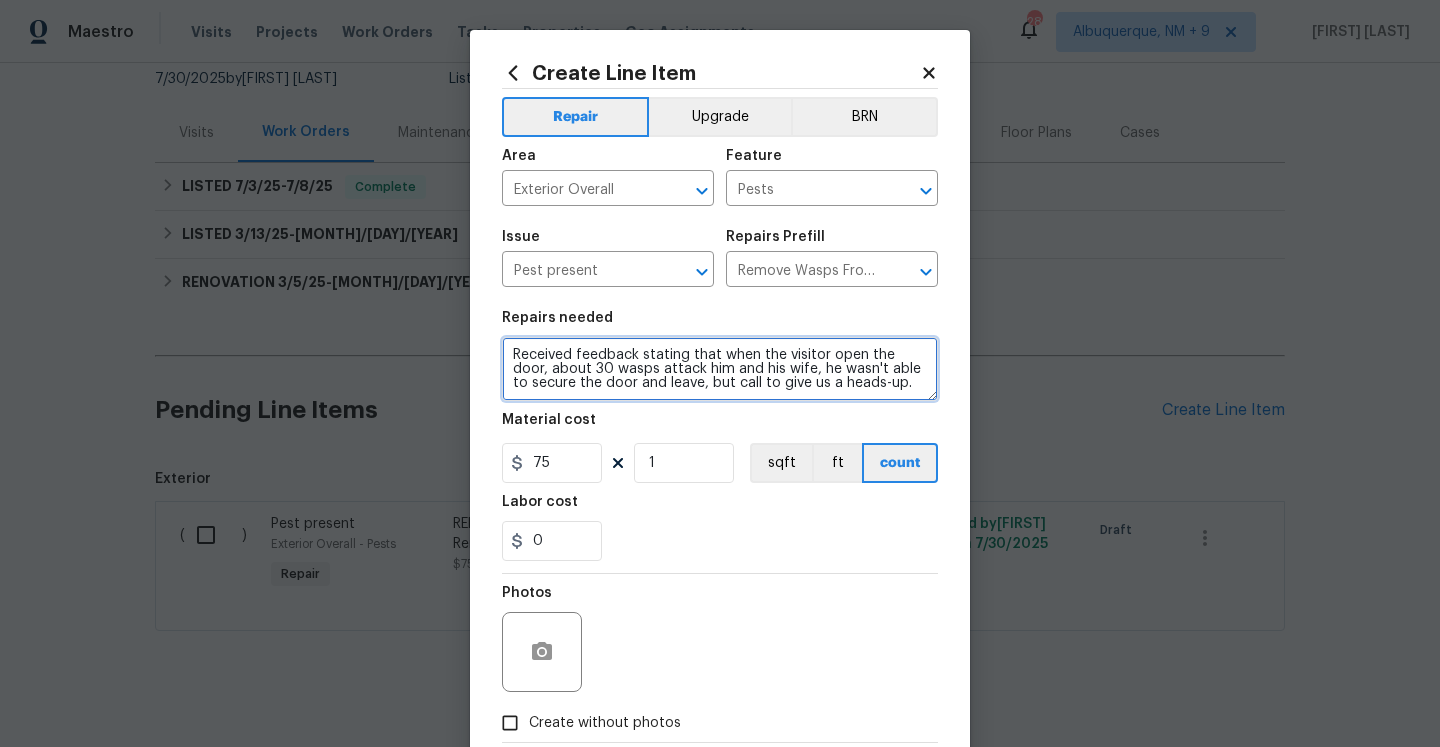 click on "Received feedback stating that when the visitor open the door, about 30 wasps attack him and his wife, he wasn't able to secure the door and leave, but call to give us a heads-up." at bounding box center [720, 369] 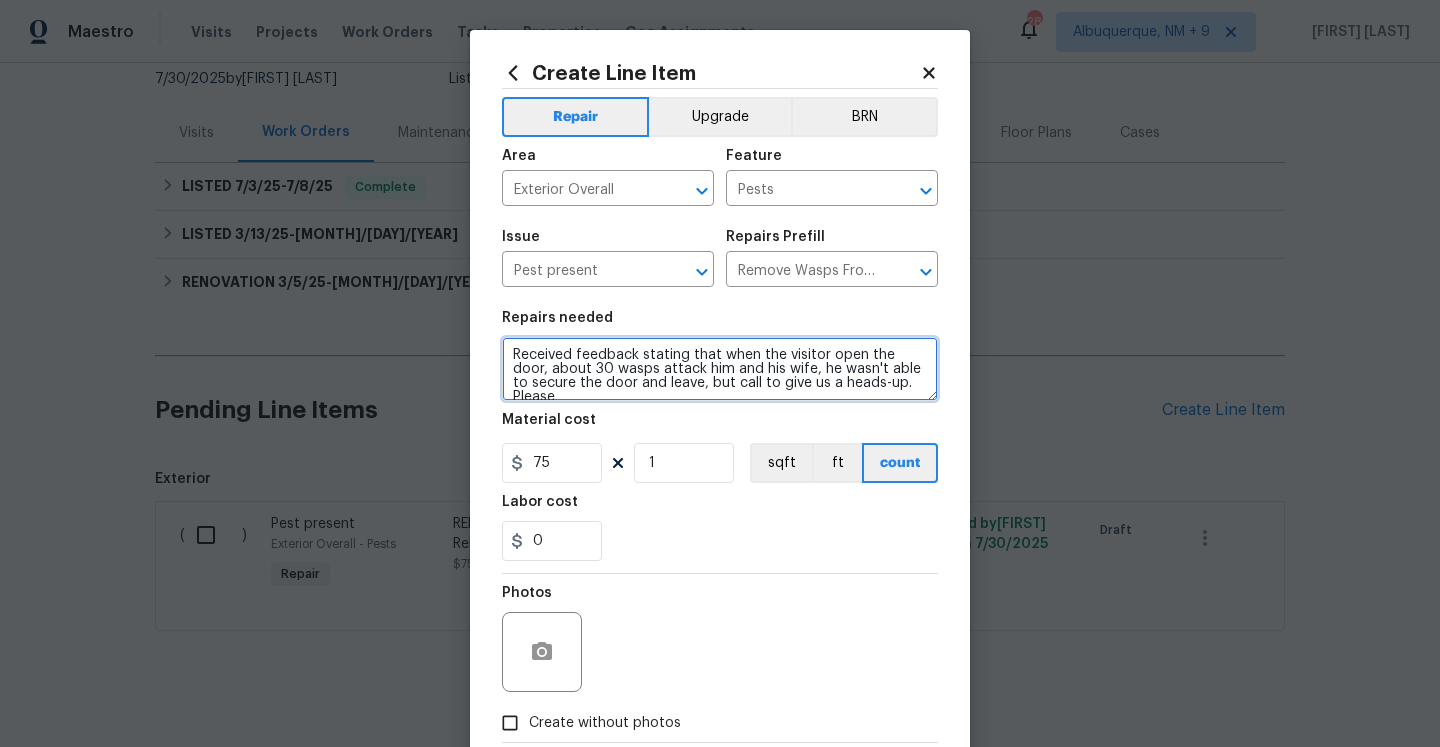 scroll, scrollTop: 4, scrollLeft: 0, axis: vertical 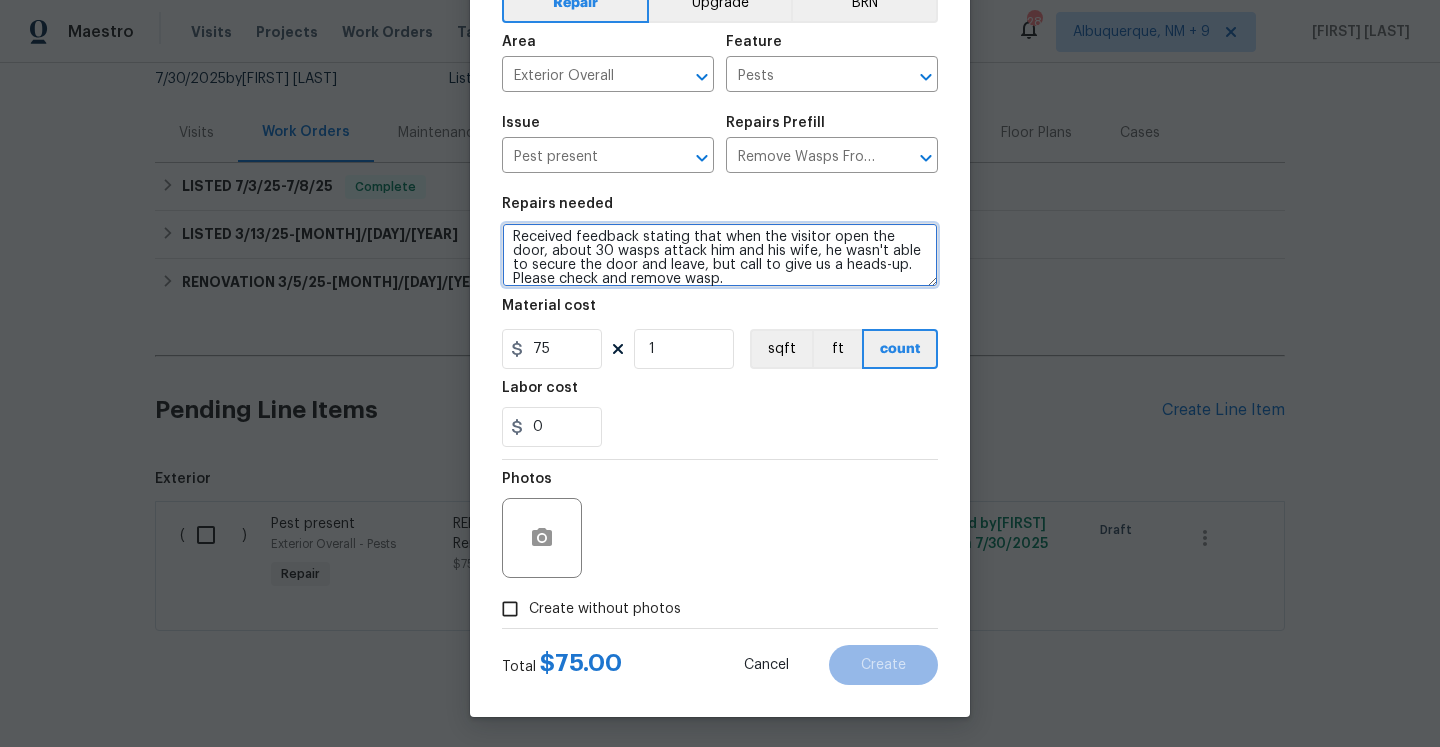 type on "Received feedback stating that when the visitor open the door, about 30 wasps attack him and his wife, he wasn't able to secure the door and leave, but call to give us a heads-up. Please check and remove wasp." 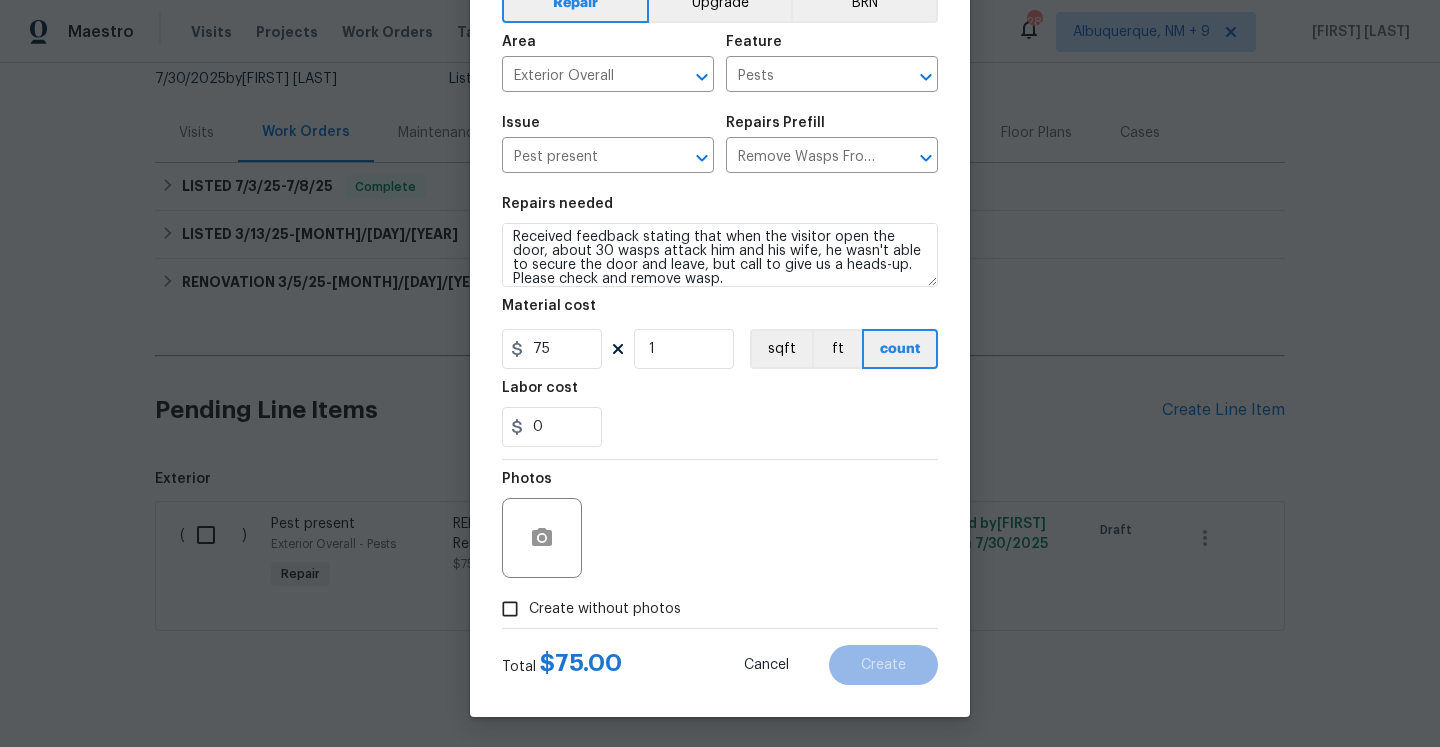 click on "Create without photos" at bounding box center [605, 609] 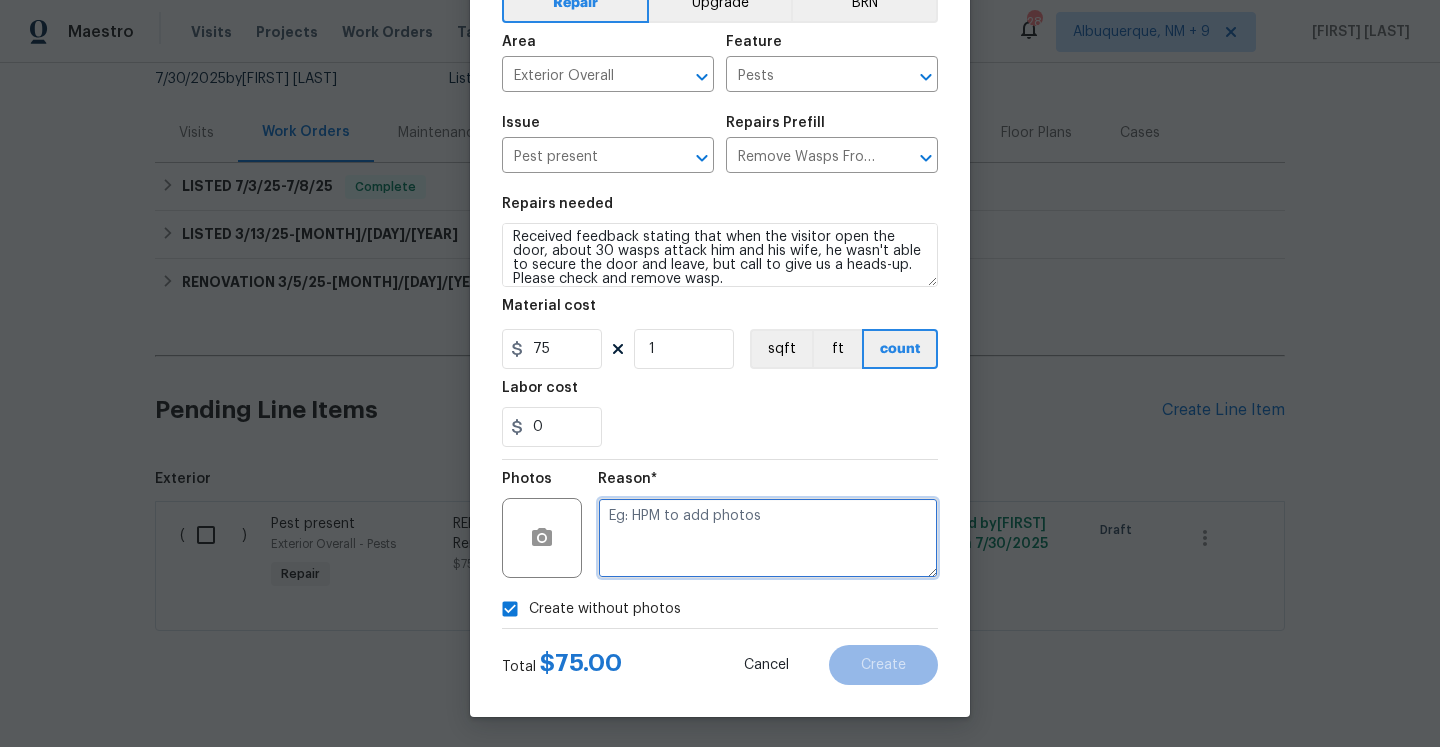 click at bounding box center [768, 538] 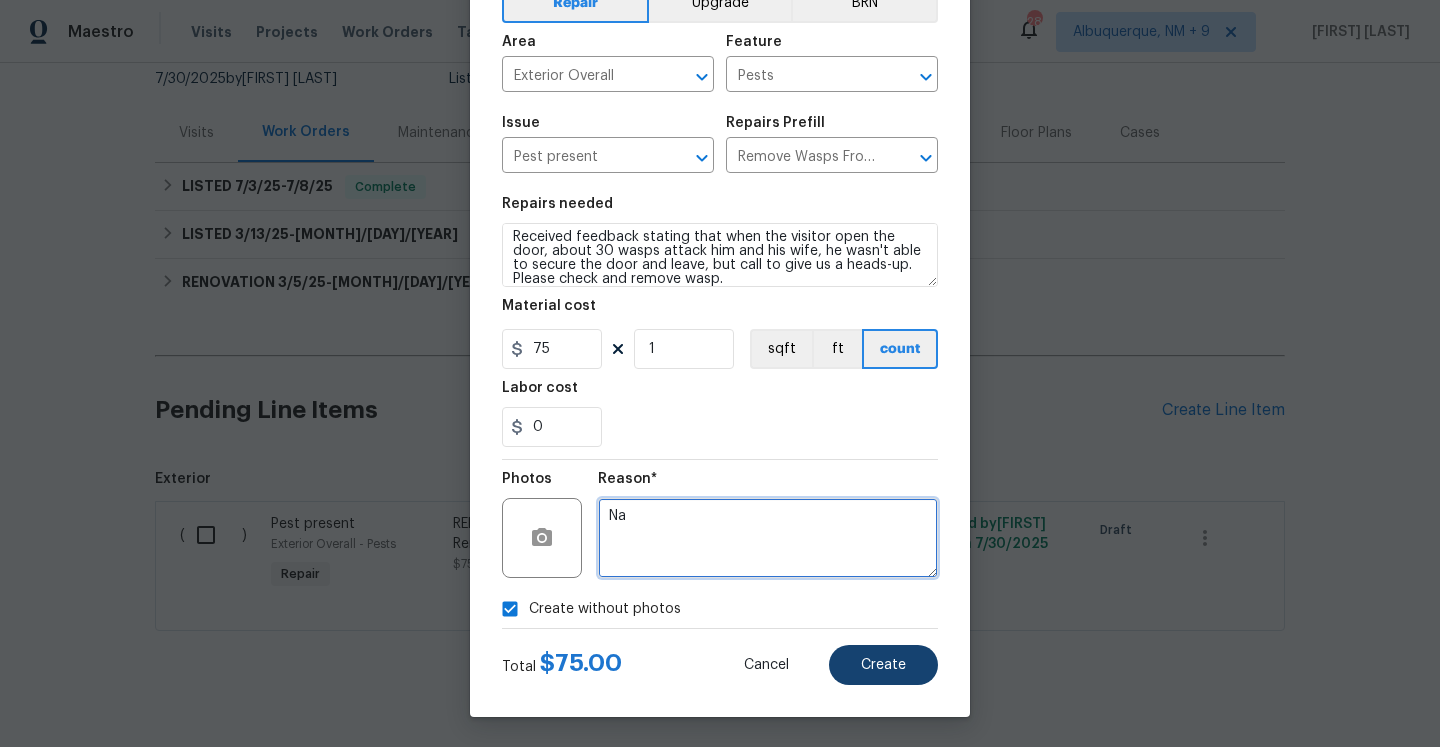 type on "Na" 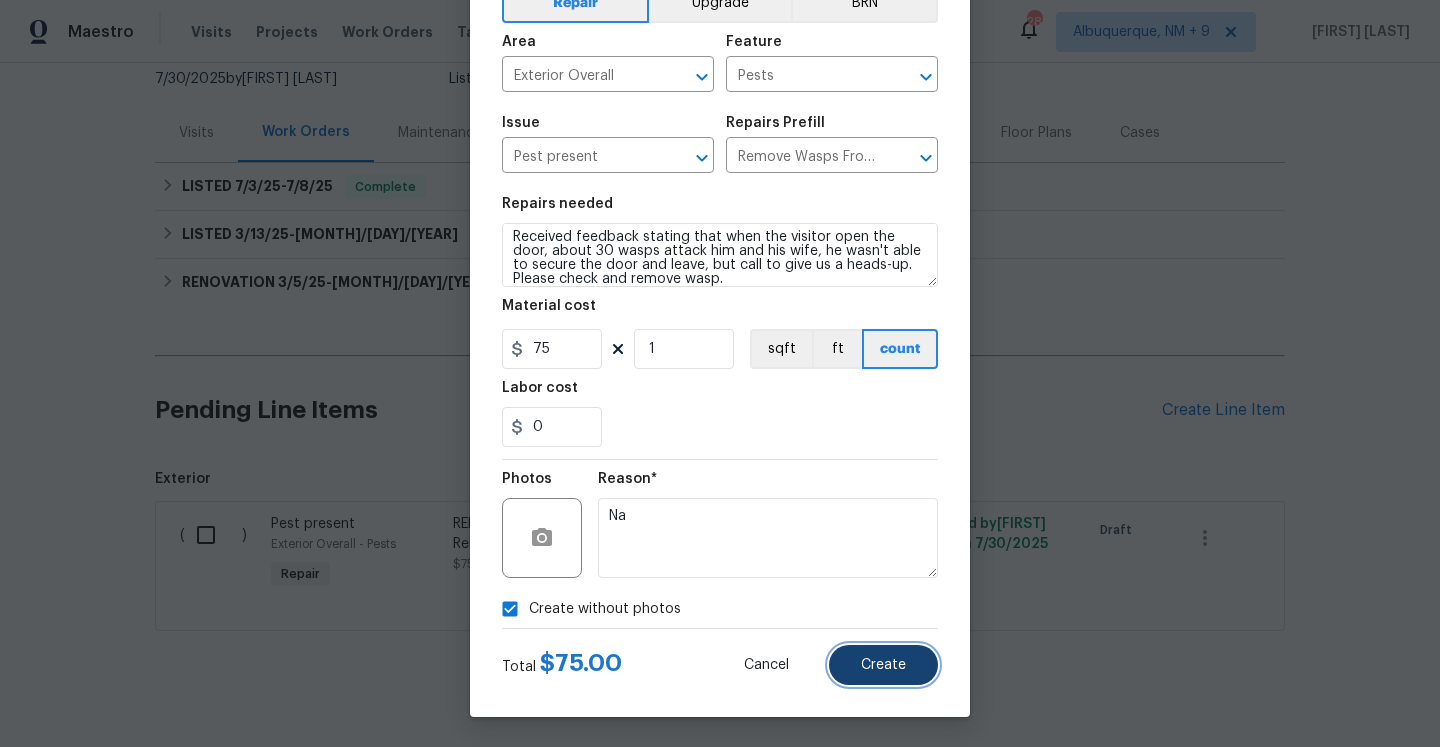 click on "Create" at bounding box center (883, 665) 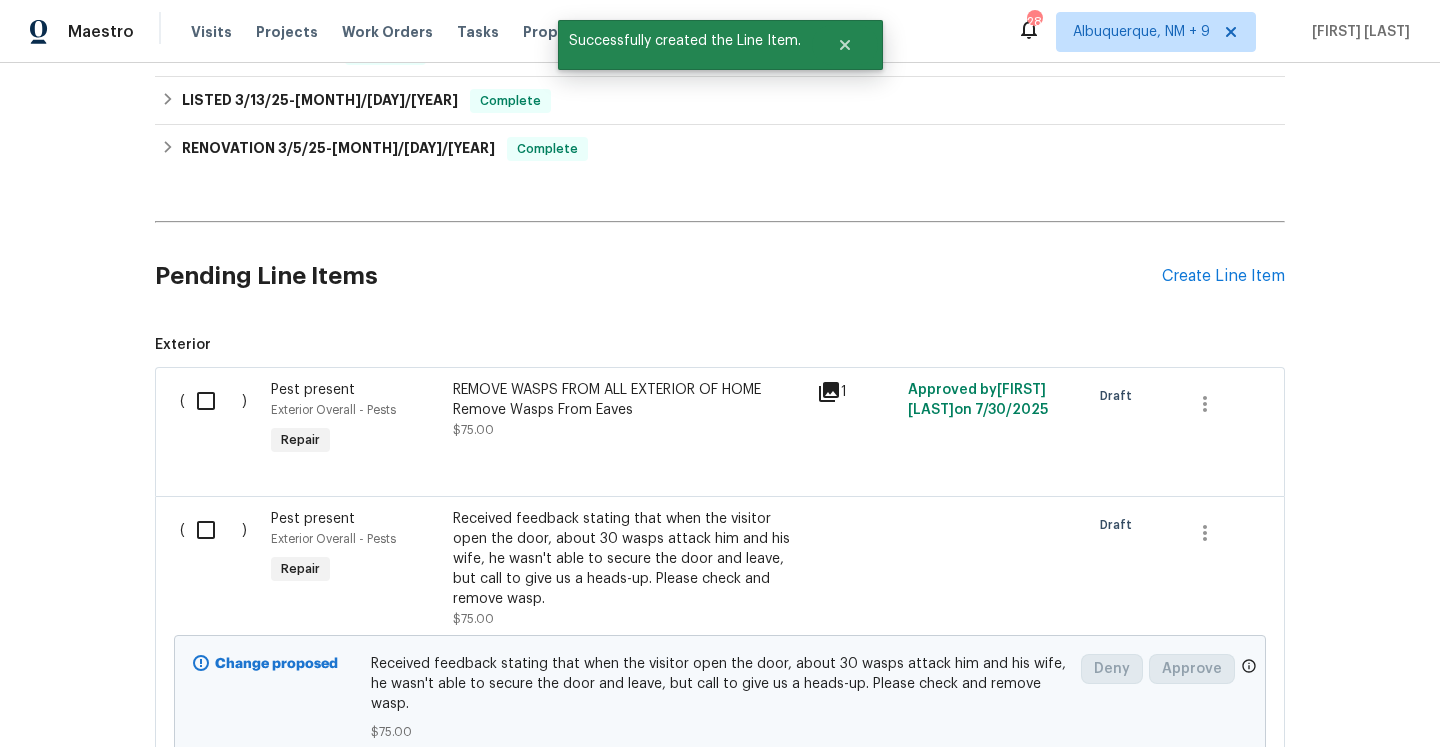 scroll, scrollTop: 431, scrollLeft: 0, axis: vertical 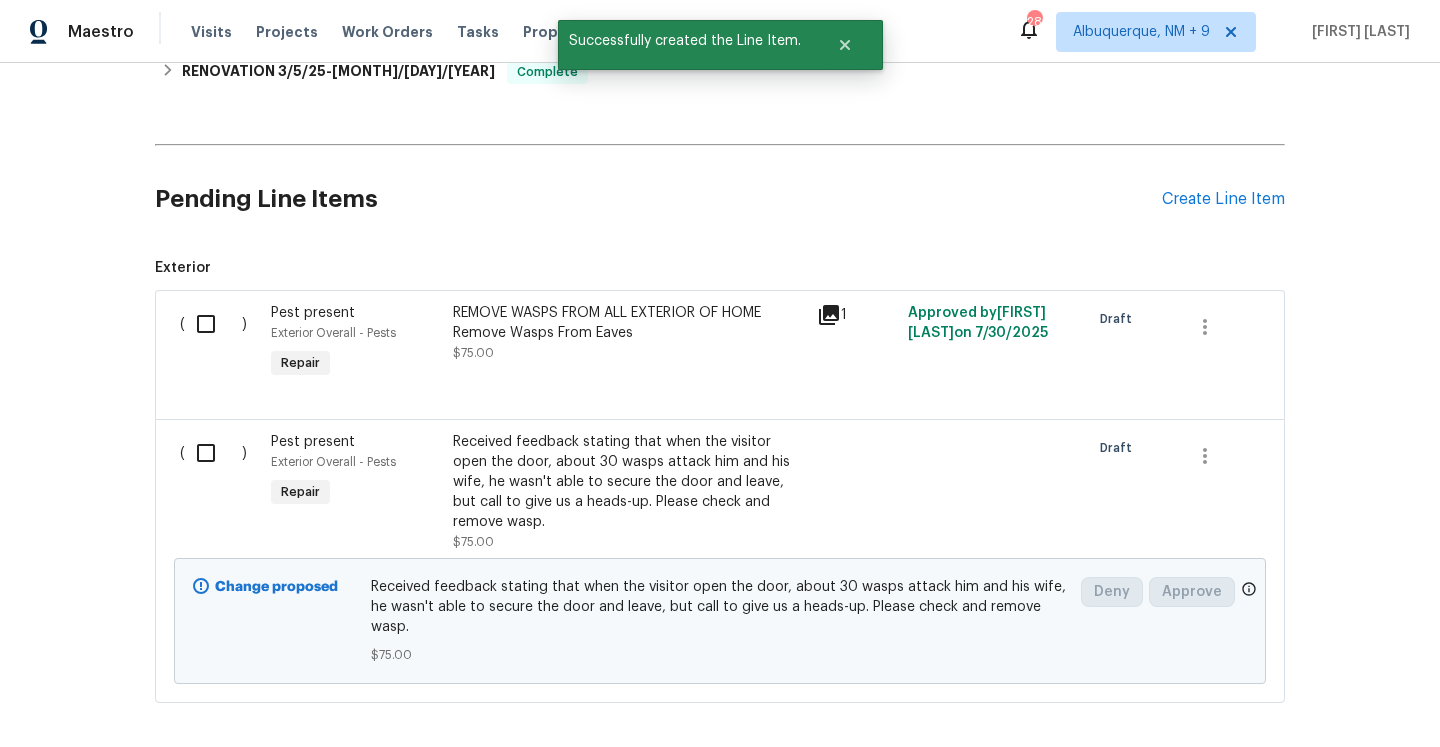 click 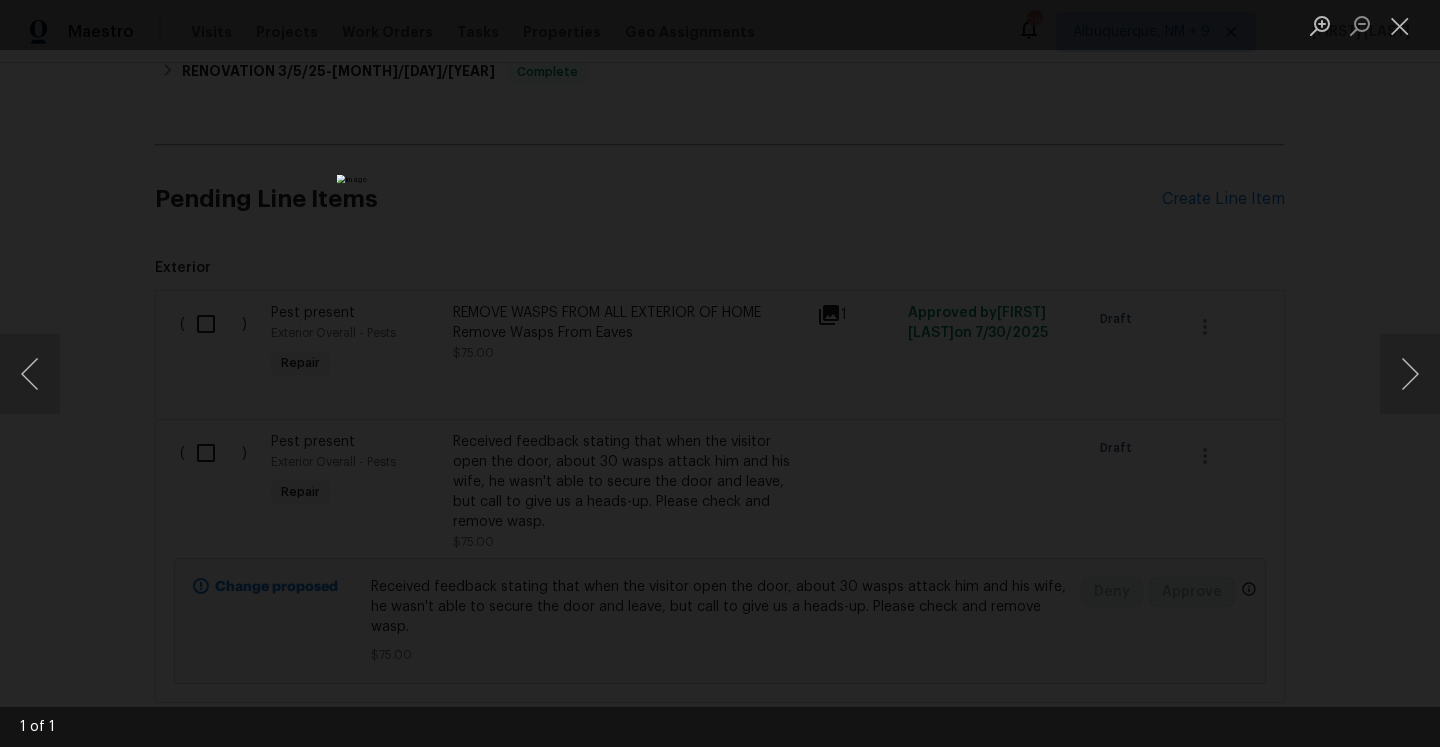 click at bounding box center (720, 373) 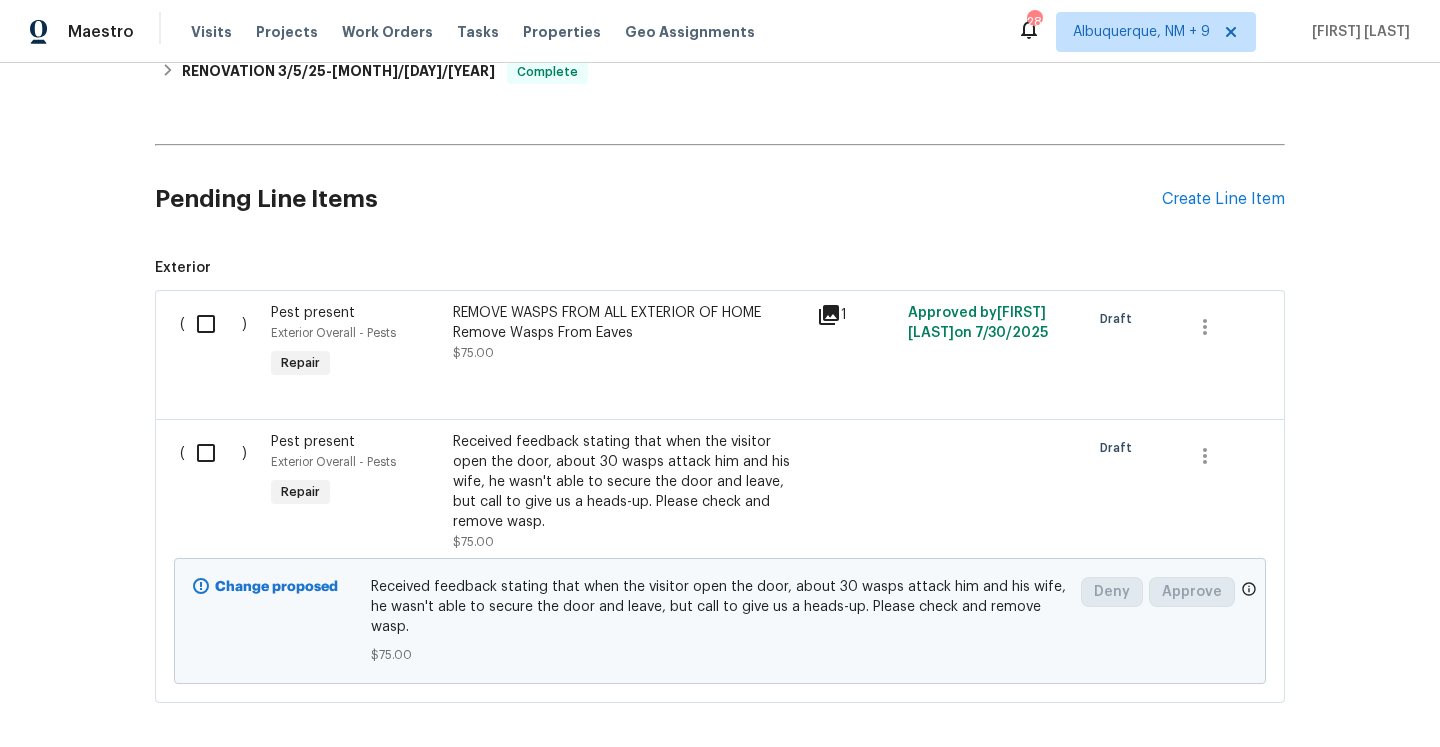 click at bounding box center (213, 453) 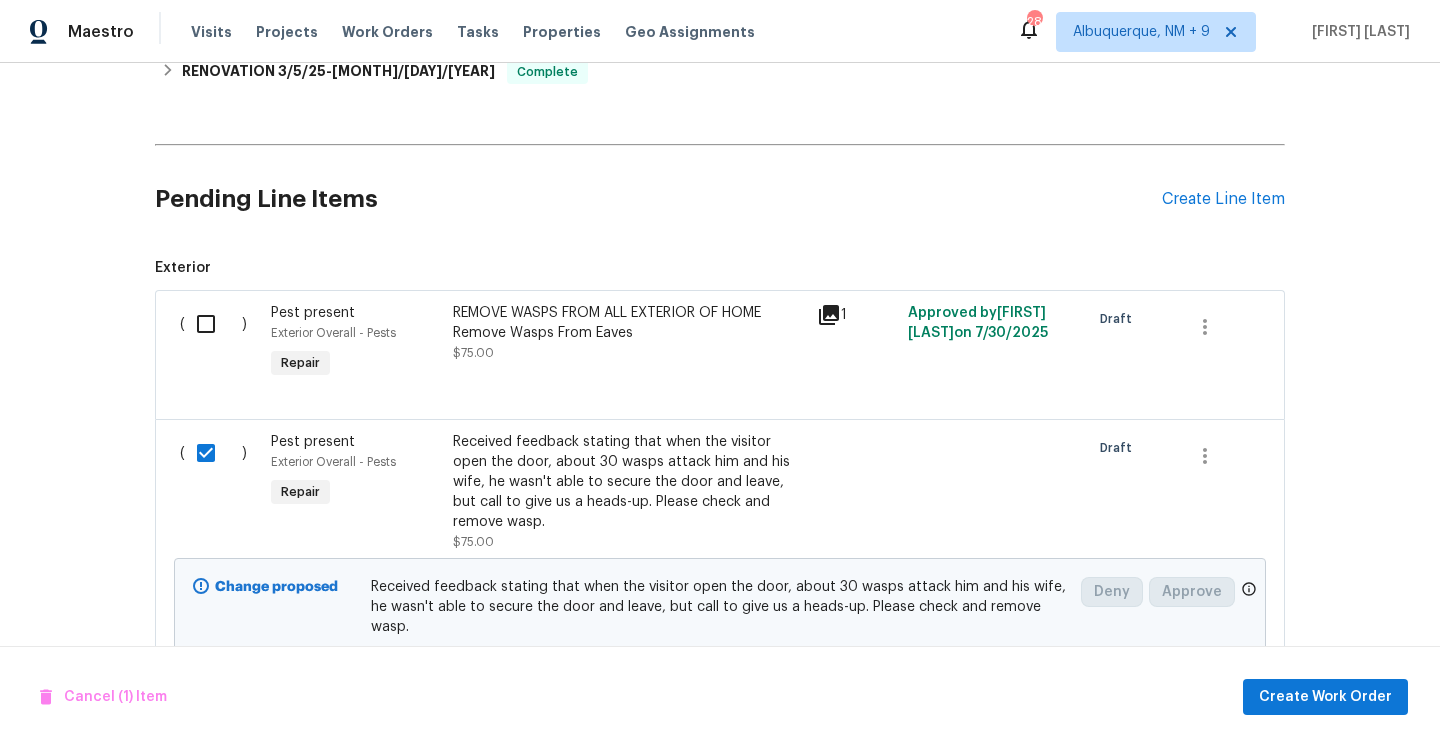 click at bounding box center [213, 453] 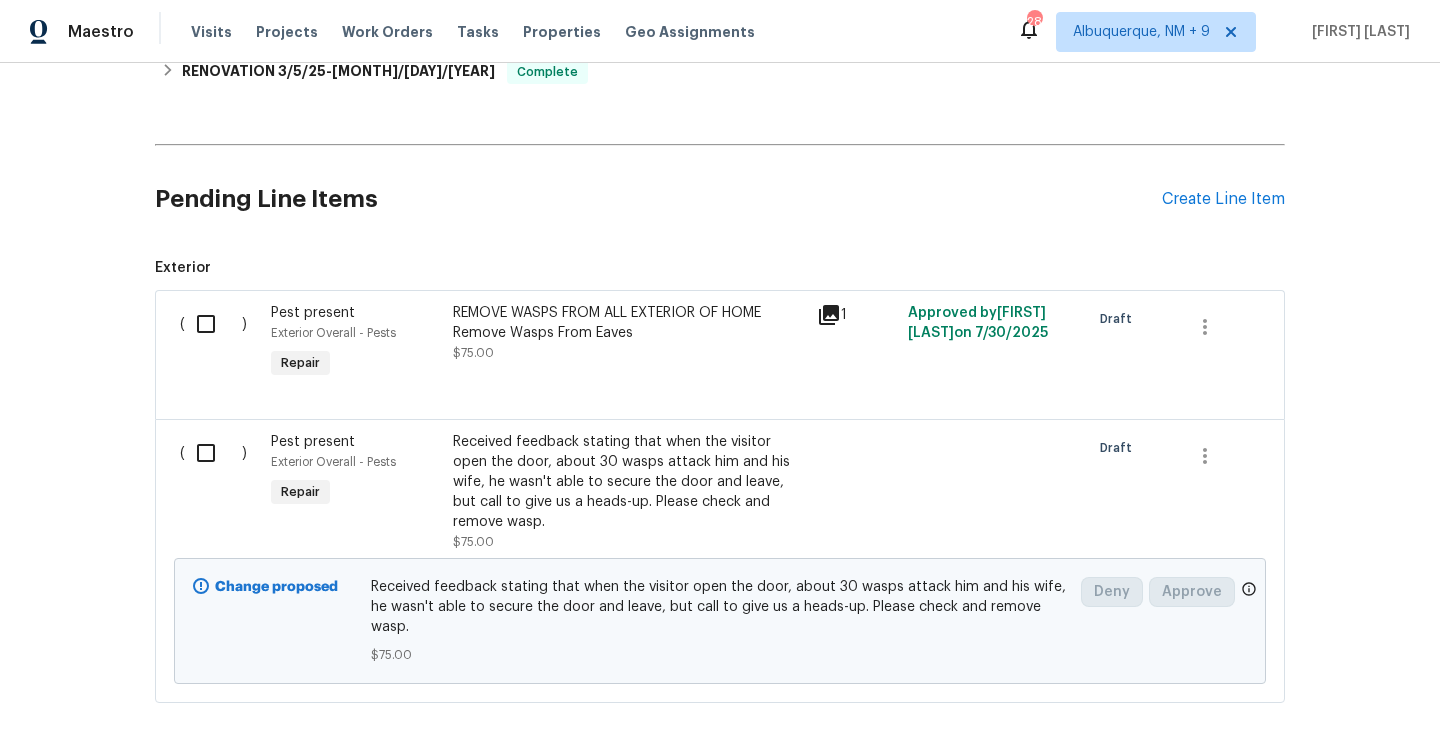 click at bounding box center [213, 453] 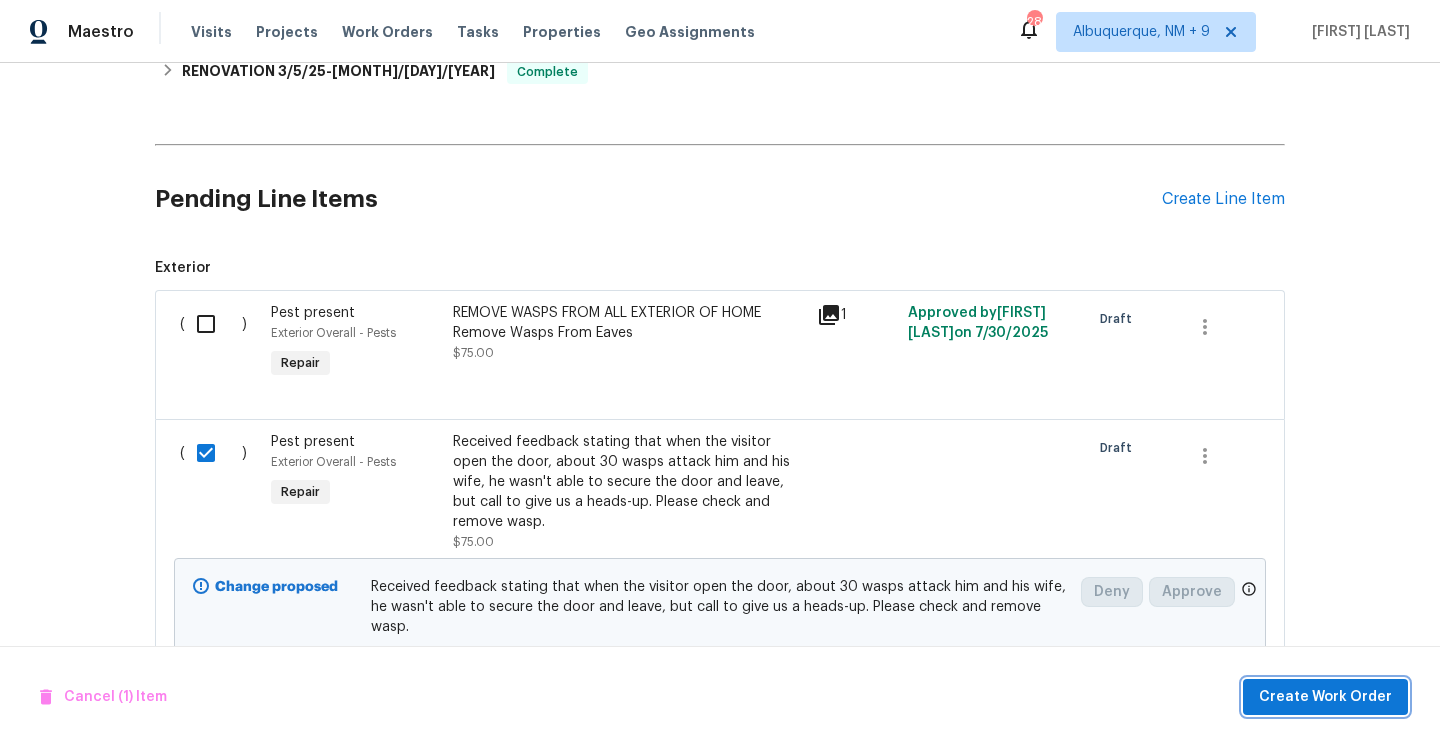 click on "Create Work Order" at bounding box center (1325, 697) 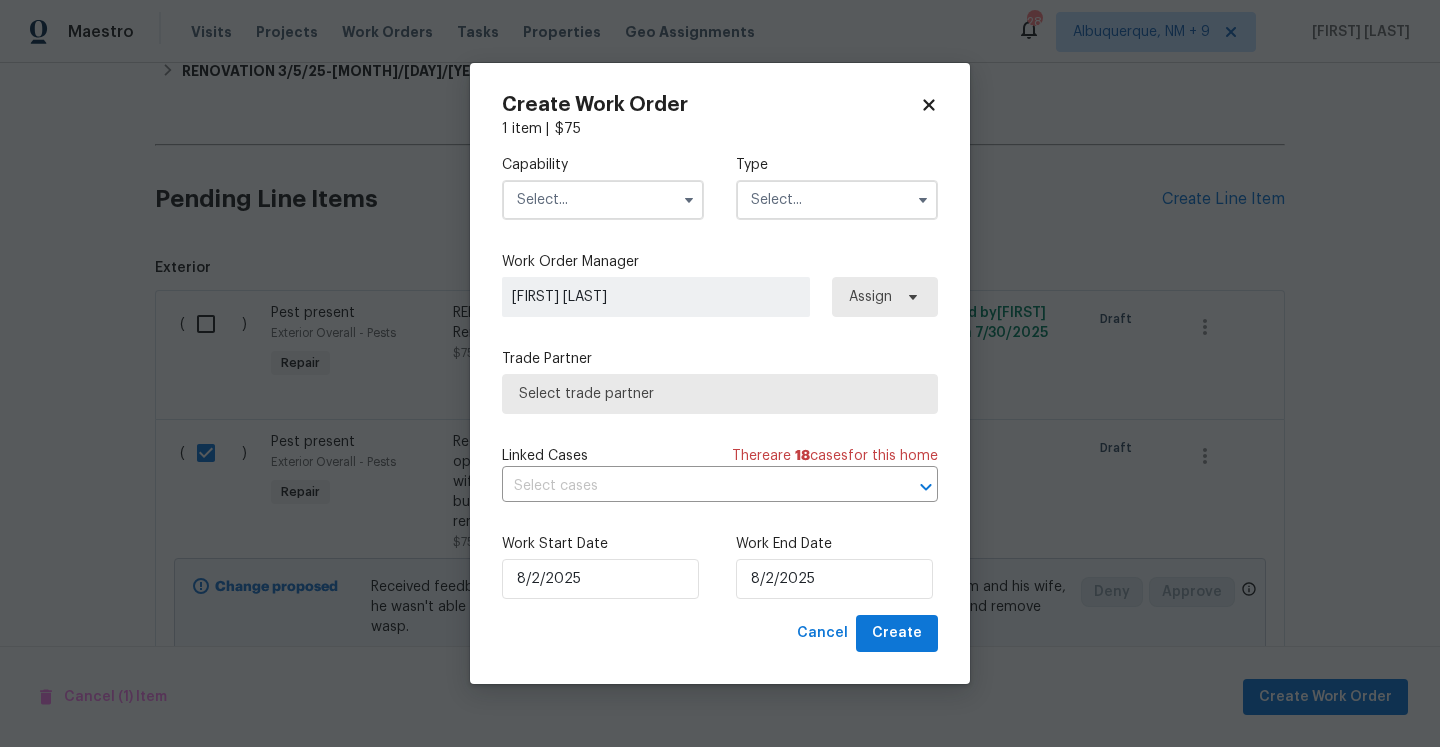 click at bounding box center (603, 200) 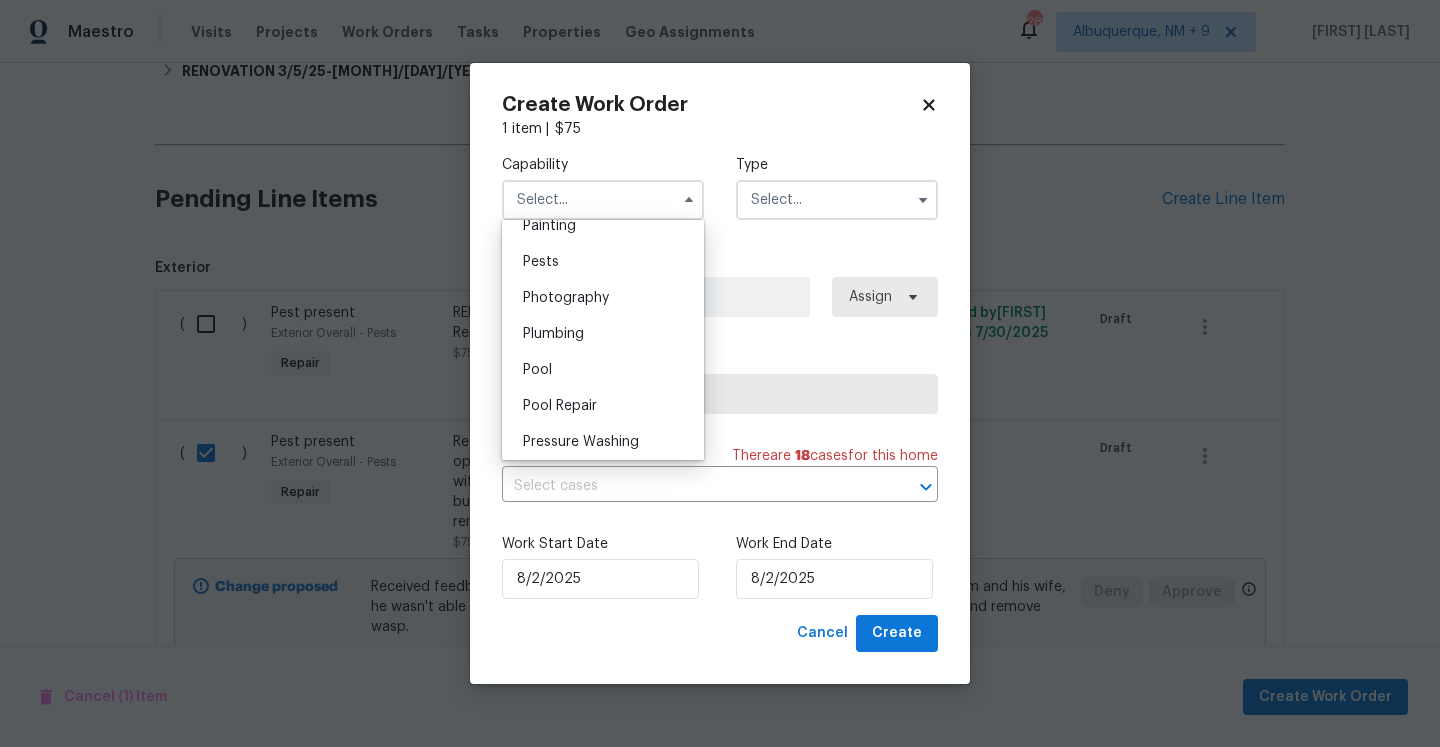 scroll, scrollTop: 1712, scrollLeft: 0, axis: vertical 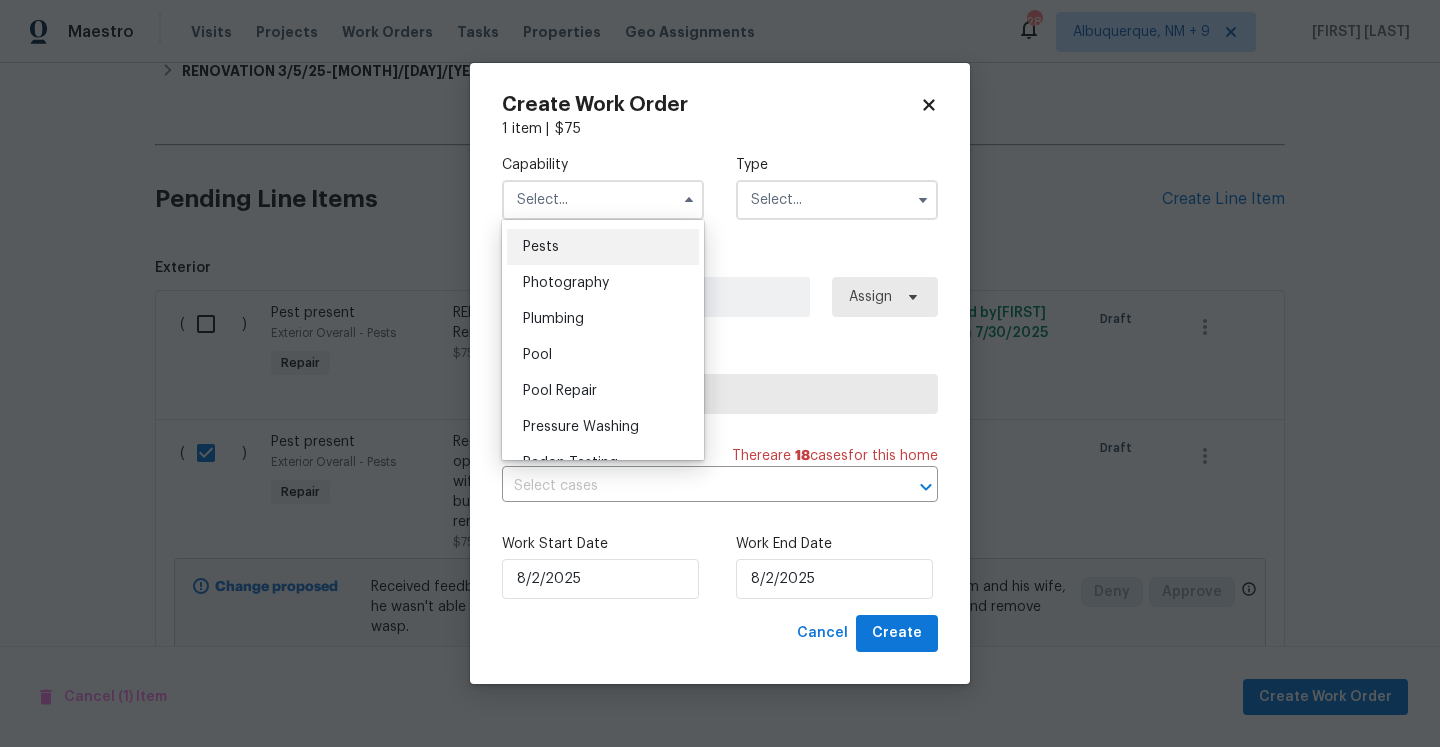click on "Pests" at bounding box center (603, 247) 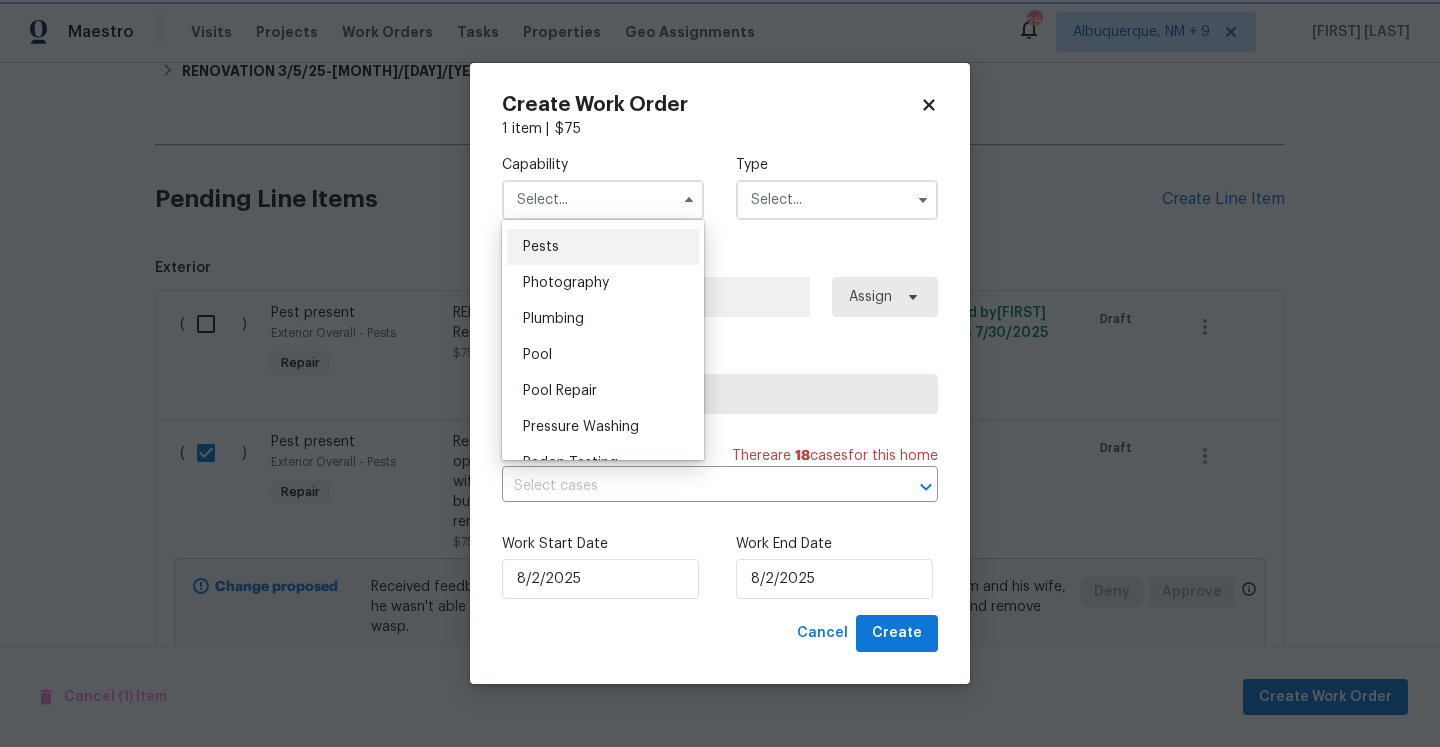 type on "Pests" 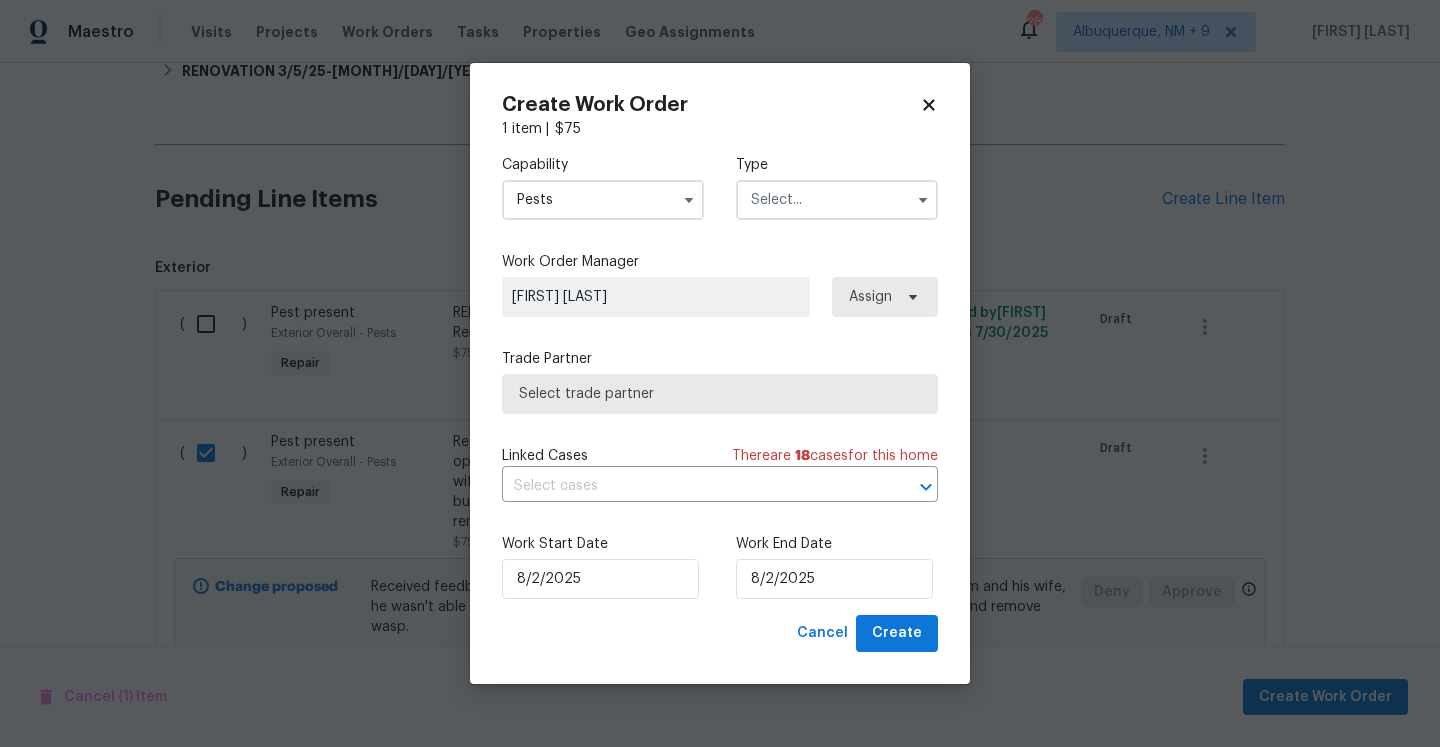 click at bounding box center (837, 200) 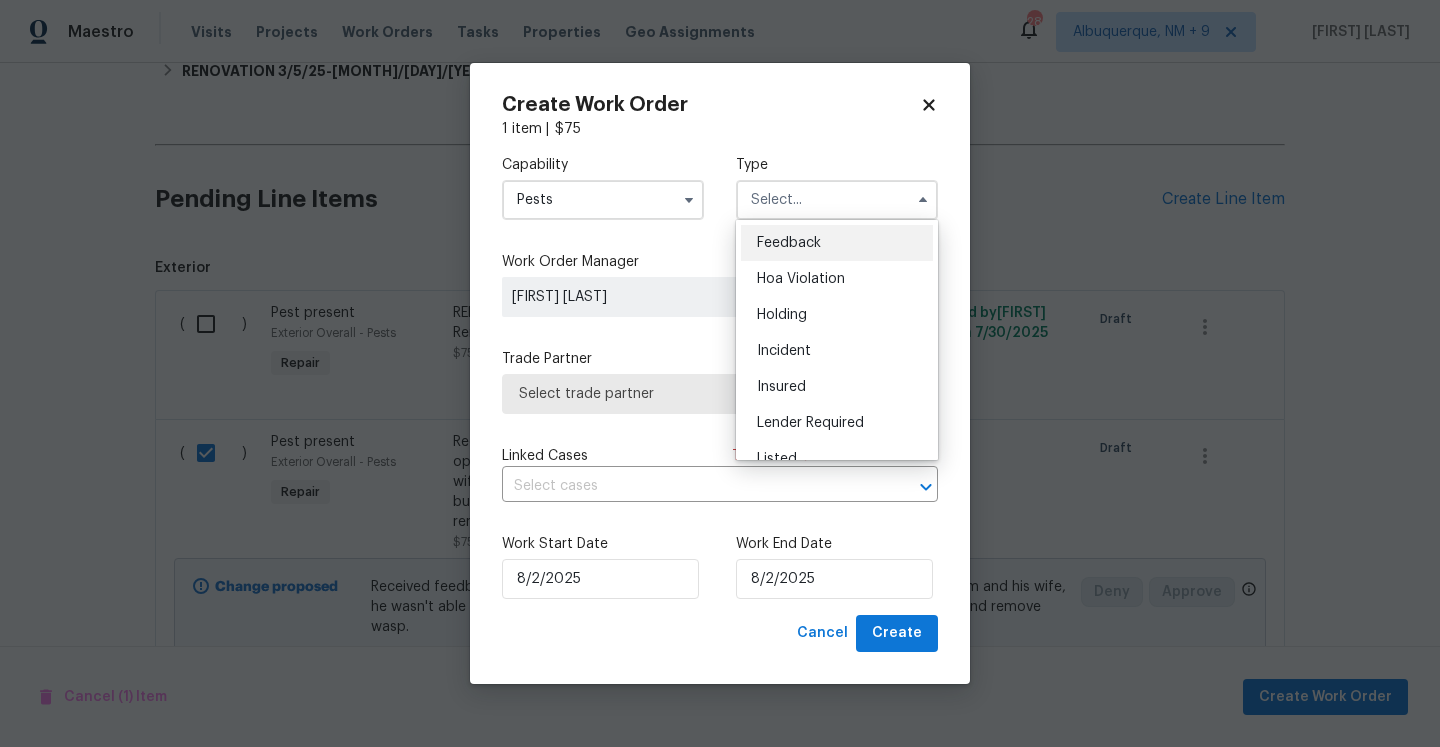 click on "Feedback" at bounding box center (789, 243) 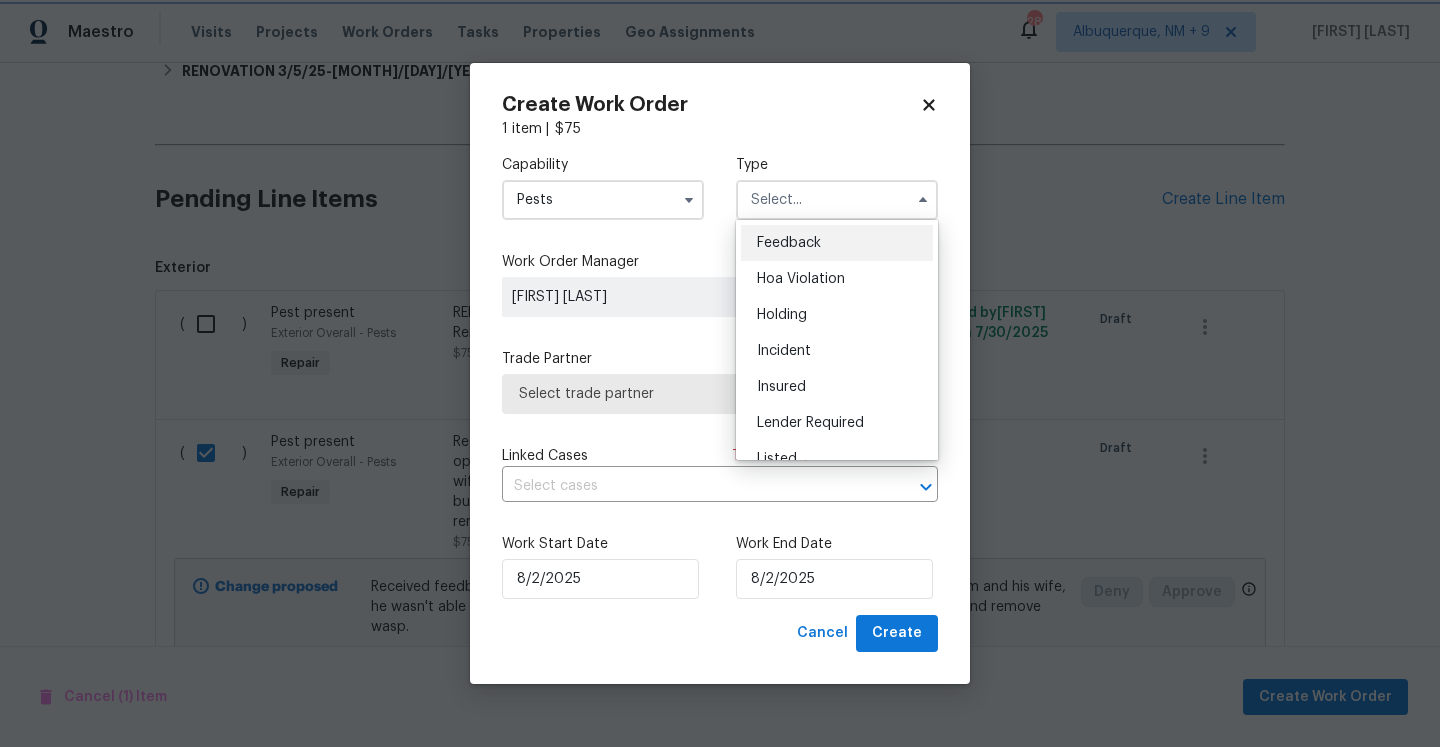 type on "Feedback" 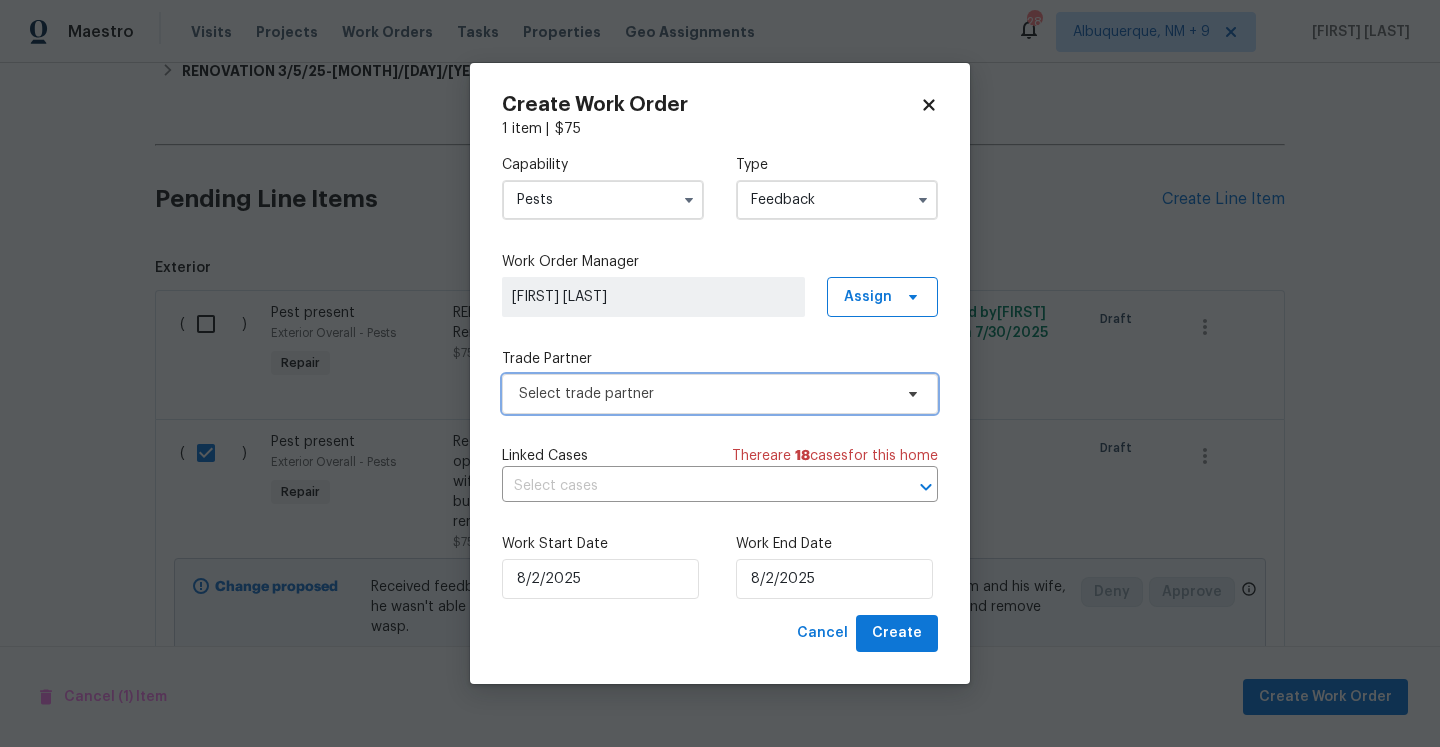 click on "Select trade partner" at bounding box center (720, 394) 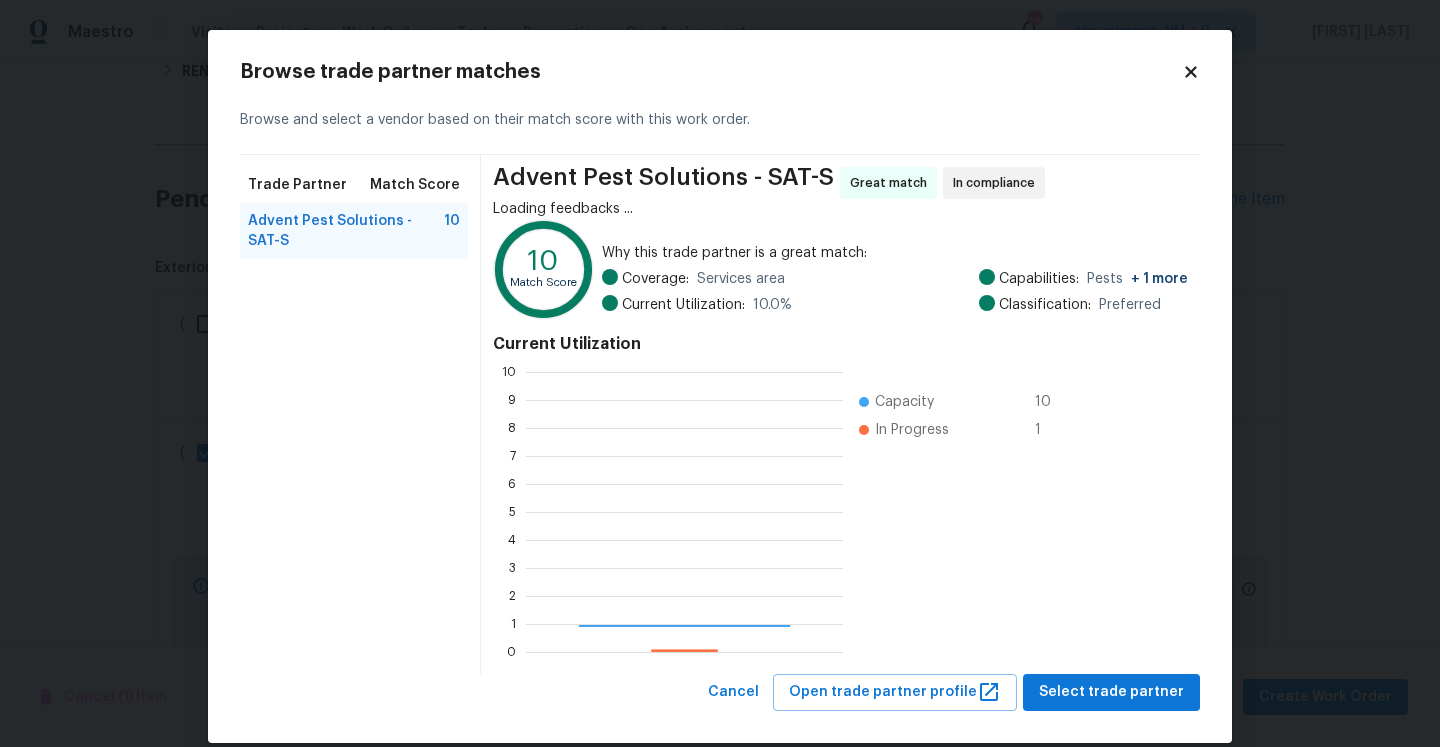 scroll, scrollTop: 2, scrollLeft: 2, axis: both 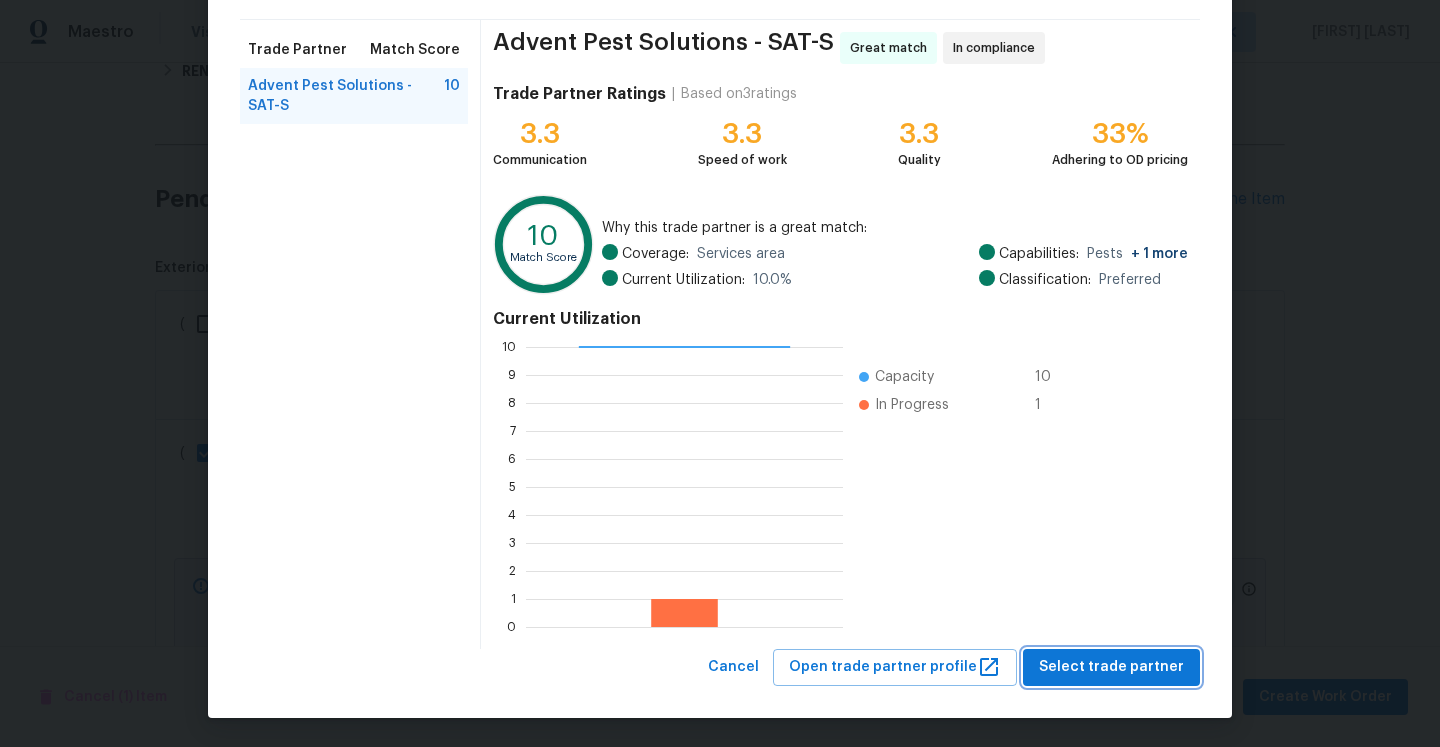 click on "Select trade partner" at bounding box center (1111, 667) 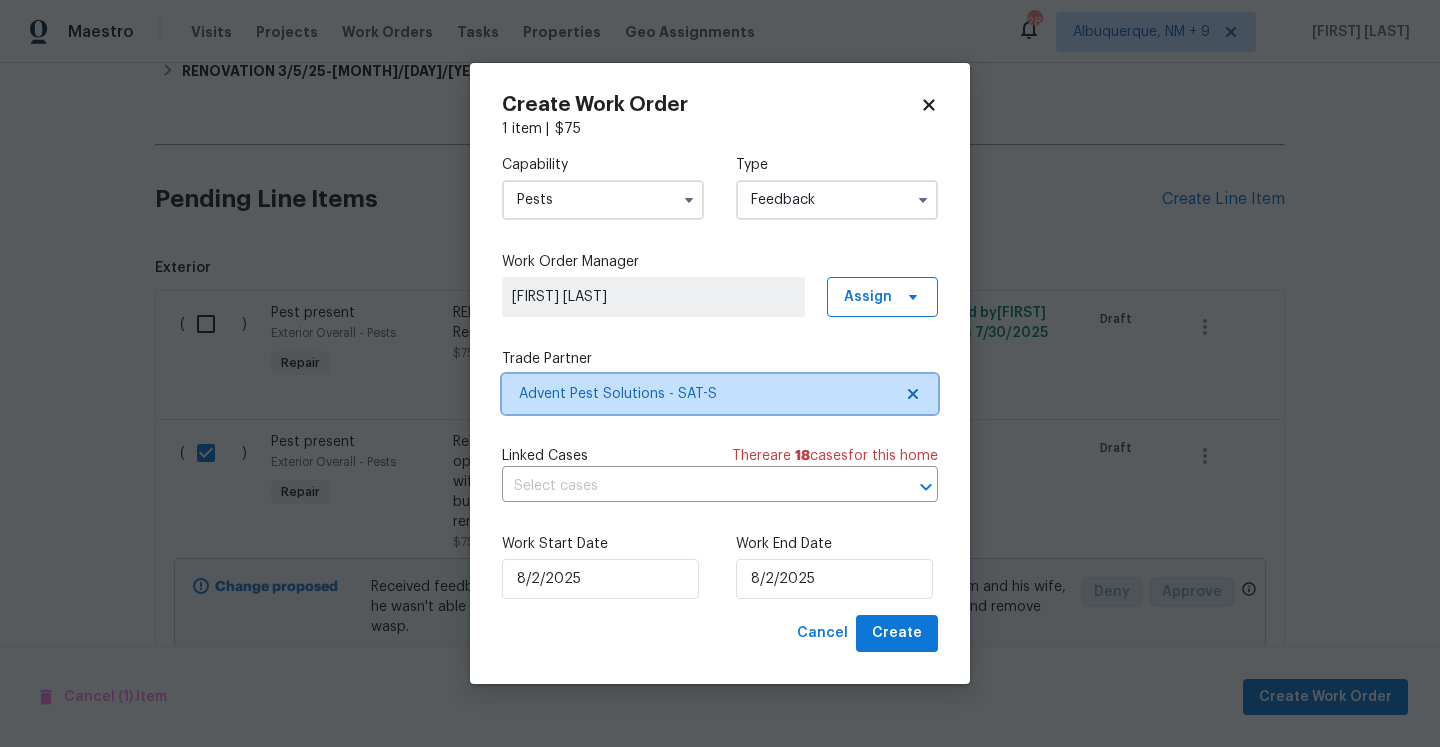 scroll, scrollTop: 0, scrollLeft: 0, axis: both 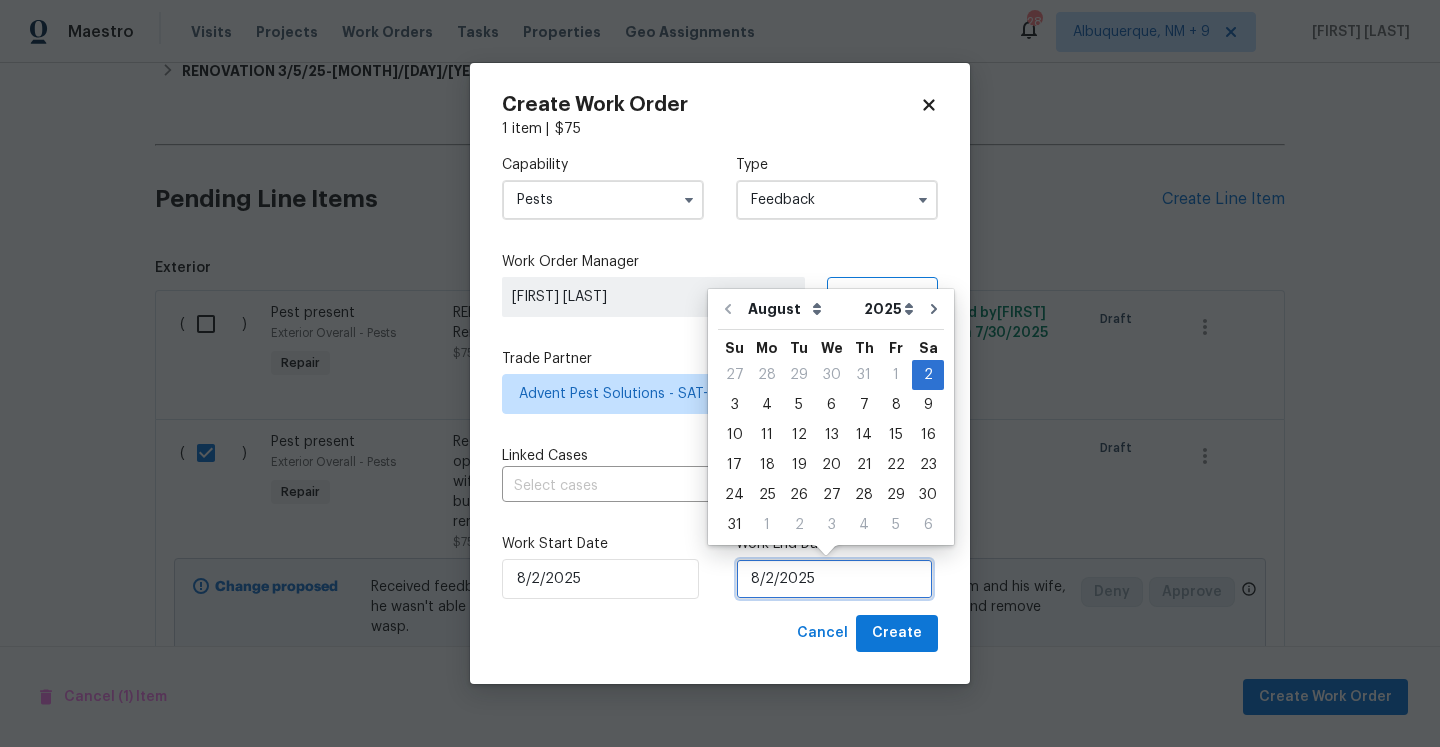 click on "8/2/2025" at bounding box center (834, 579) 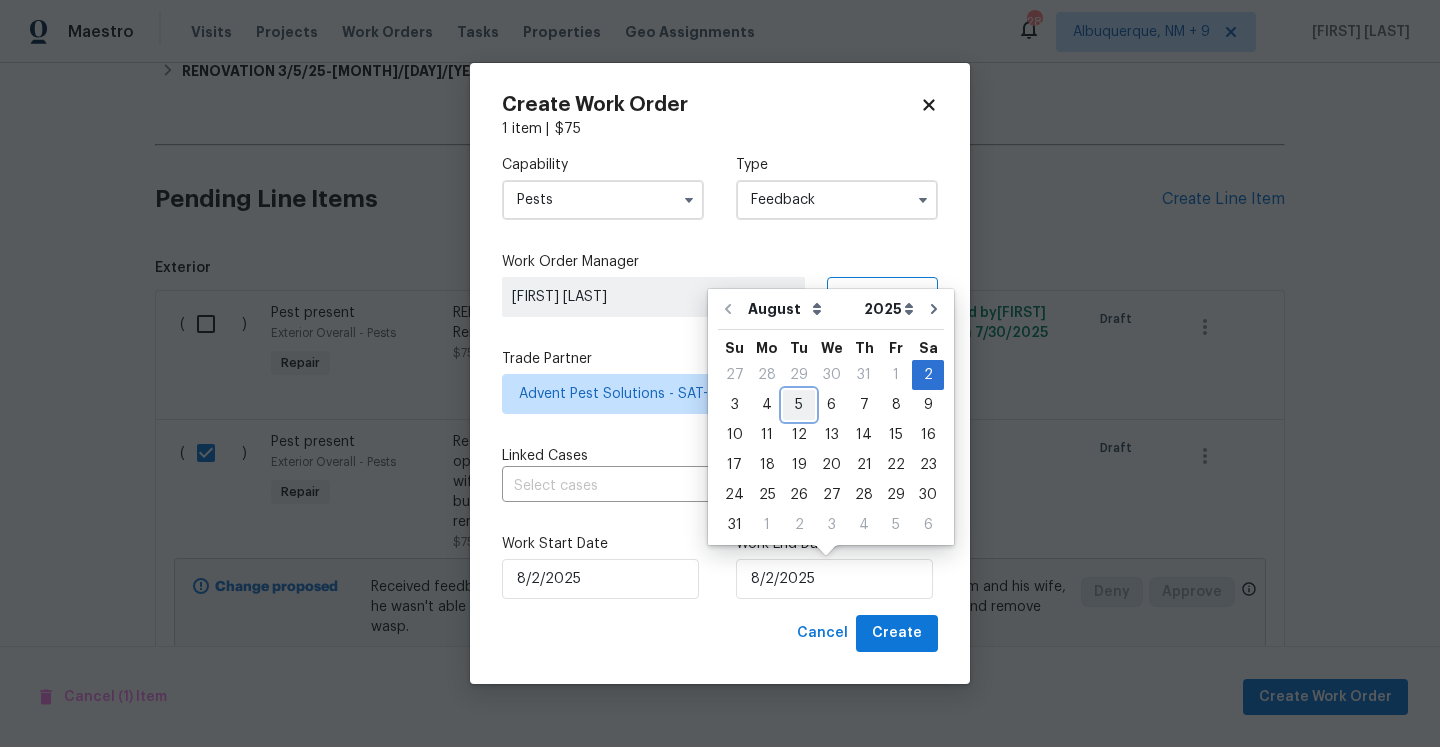 click on "5" at bounding box center (799, 405) 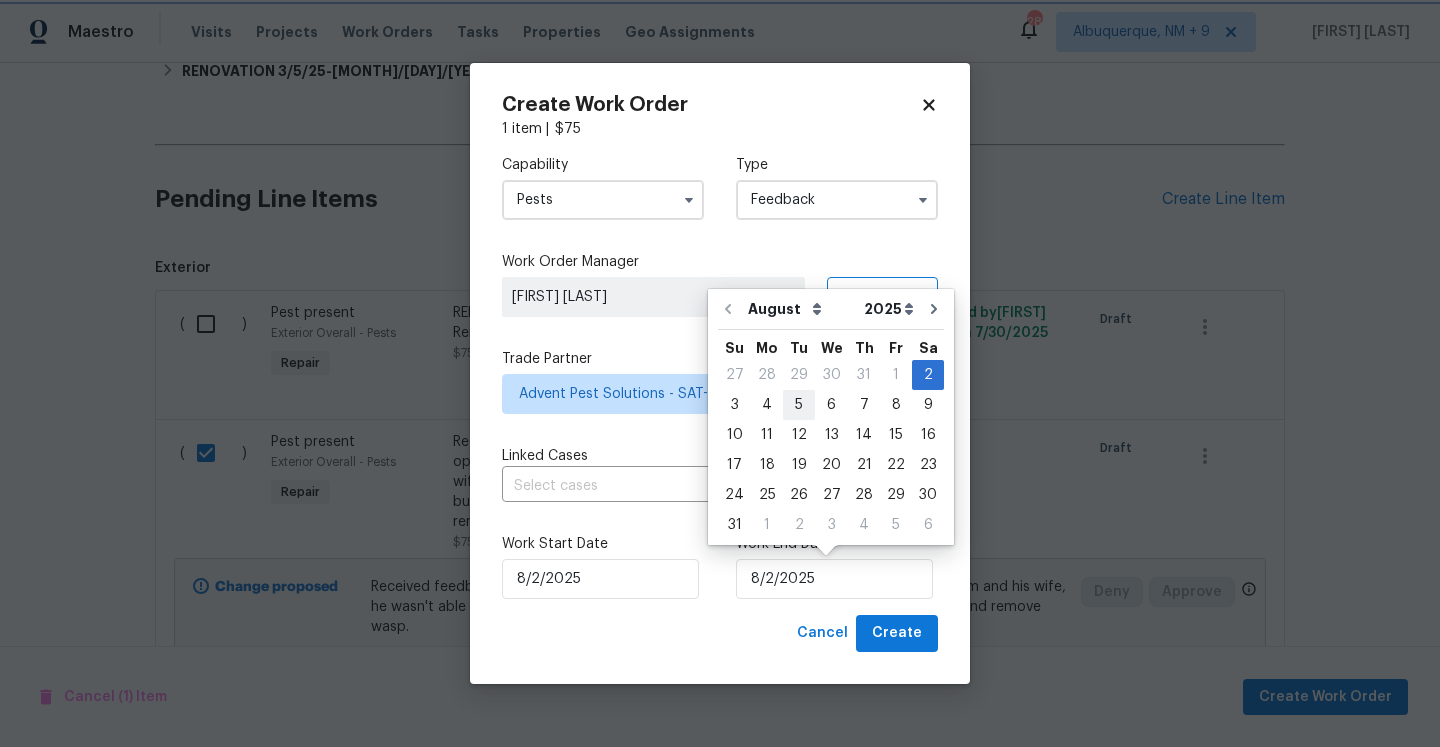 type on "8/5/2025" 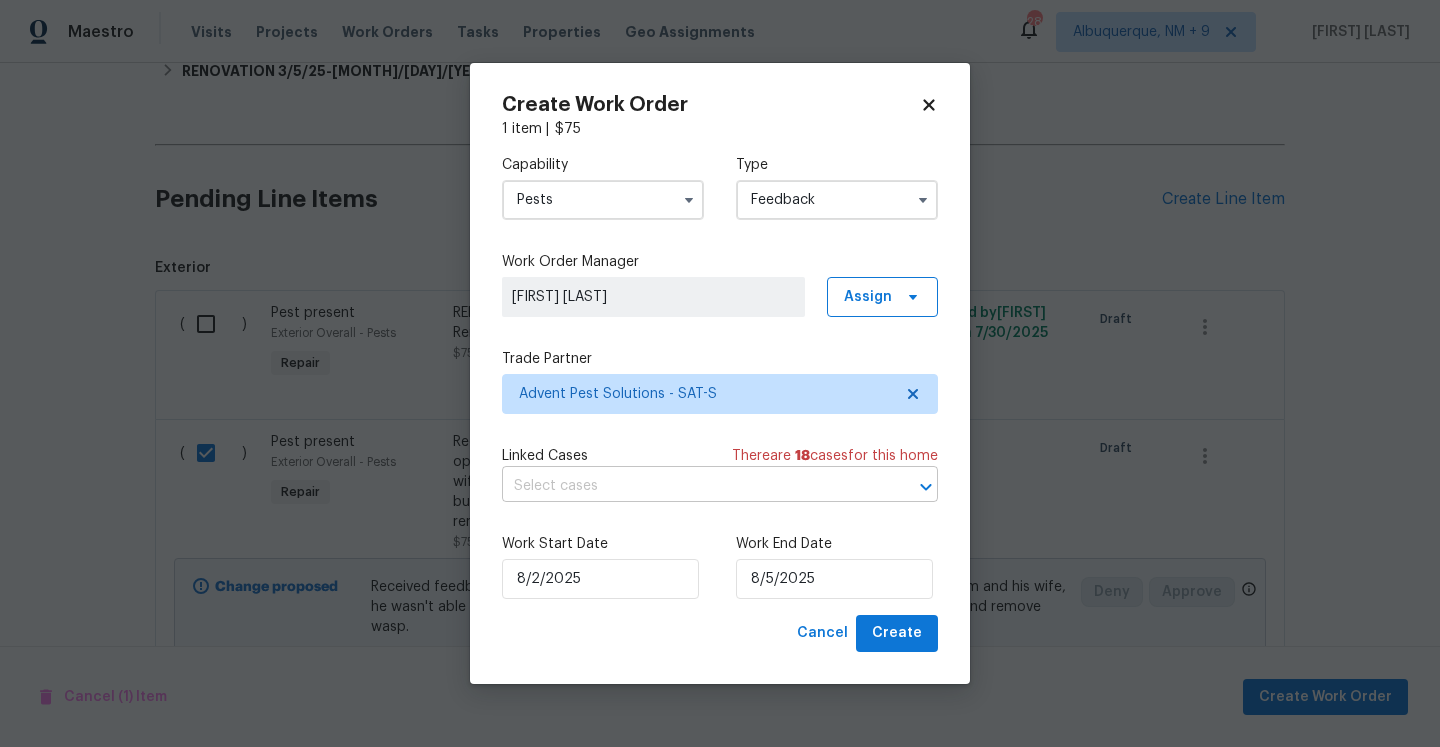 click at bounding box center [692, 486] 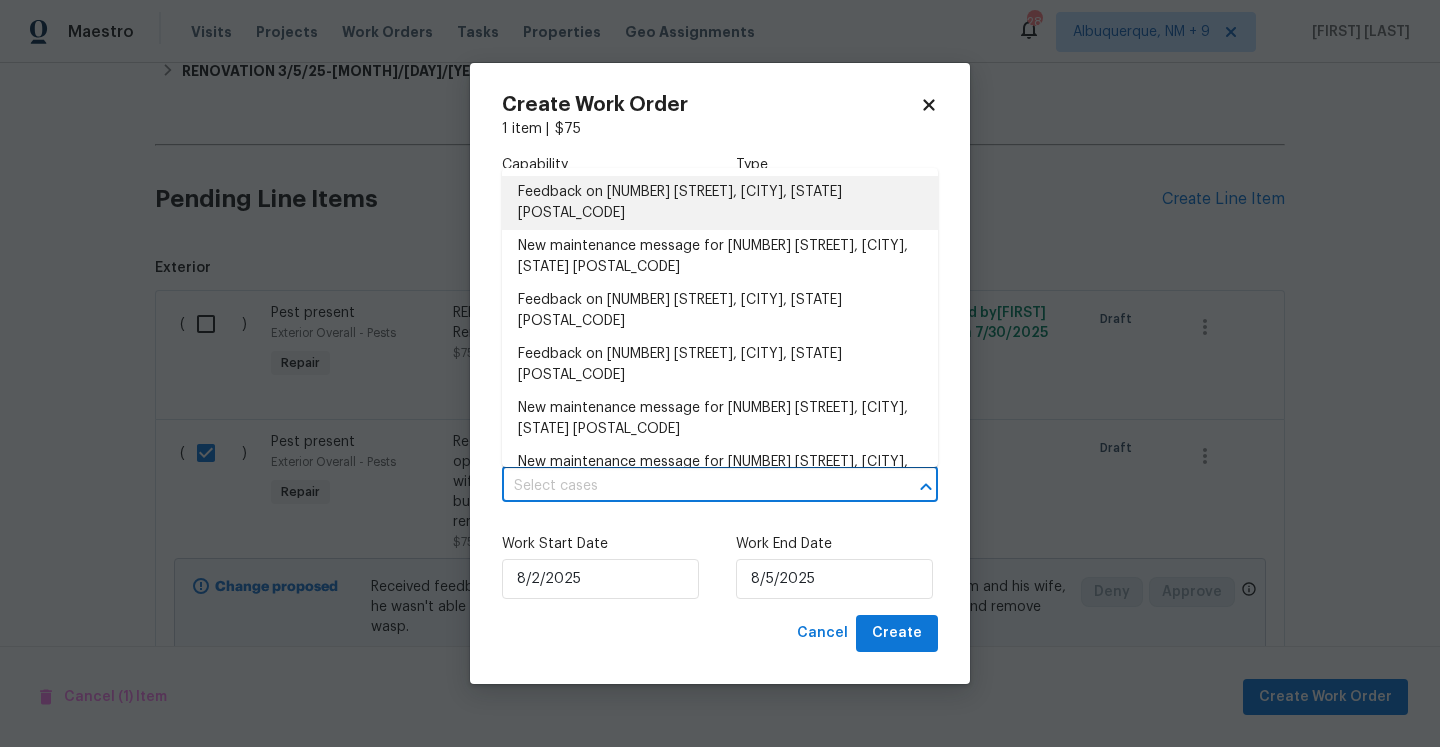 click on "Feedback on 18006 Green Knl, San Antonio, TX 78258" at bounding box center (720, 203) 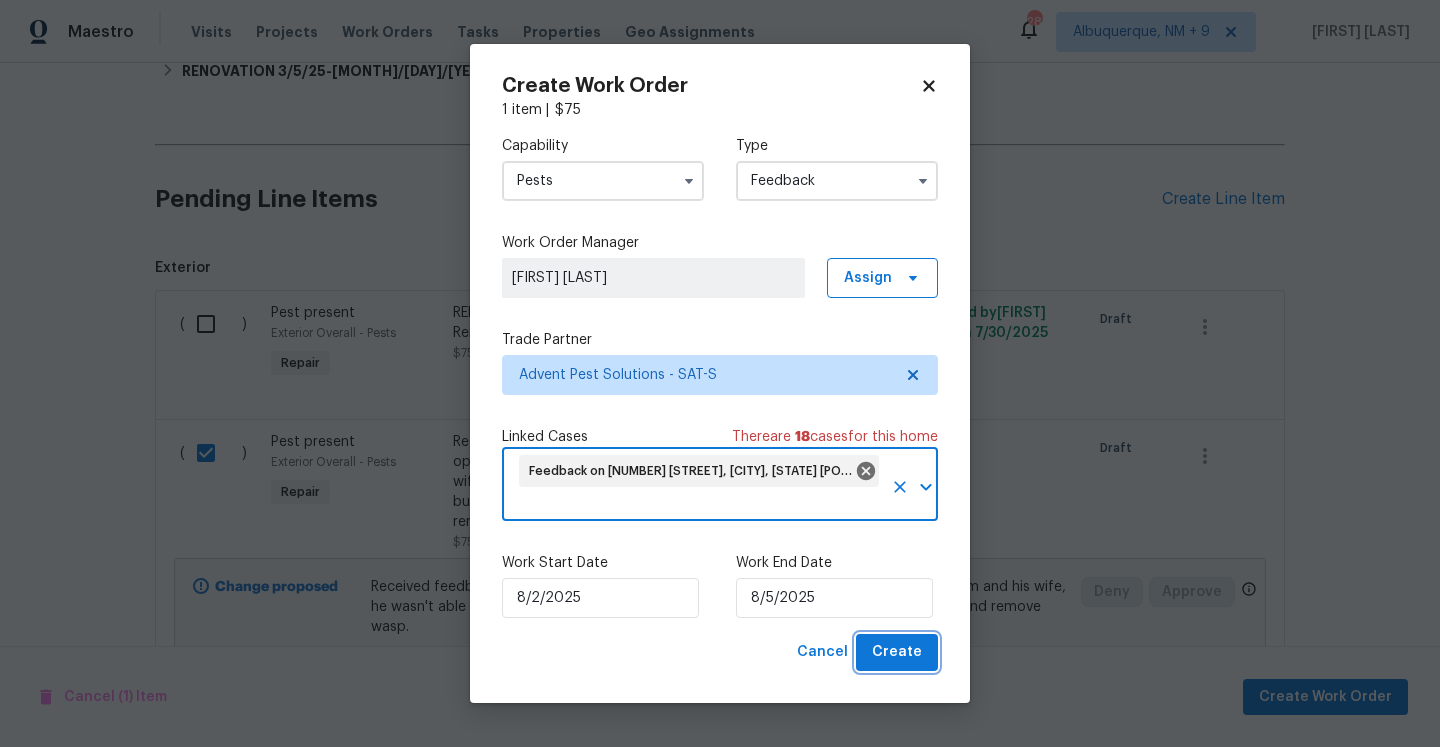 click on "Create" at bounding box center [897, 652] 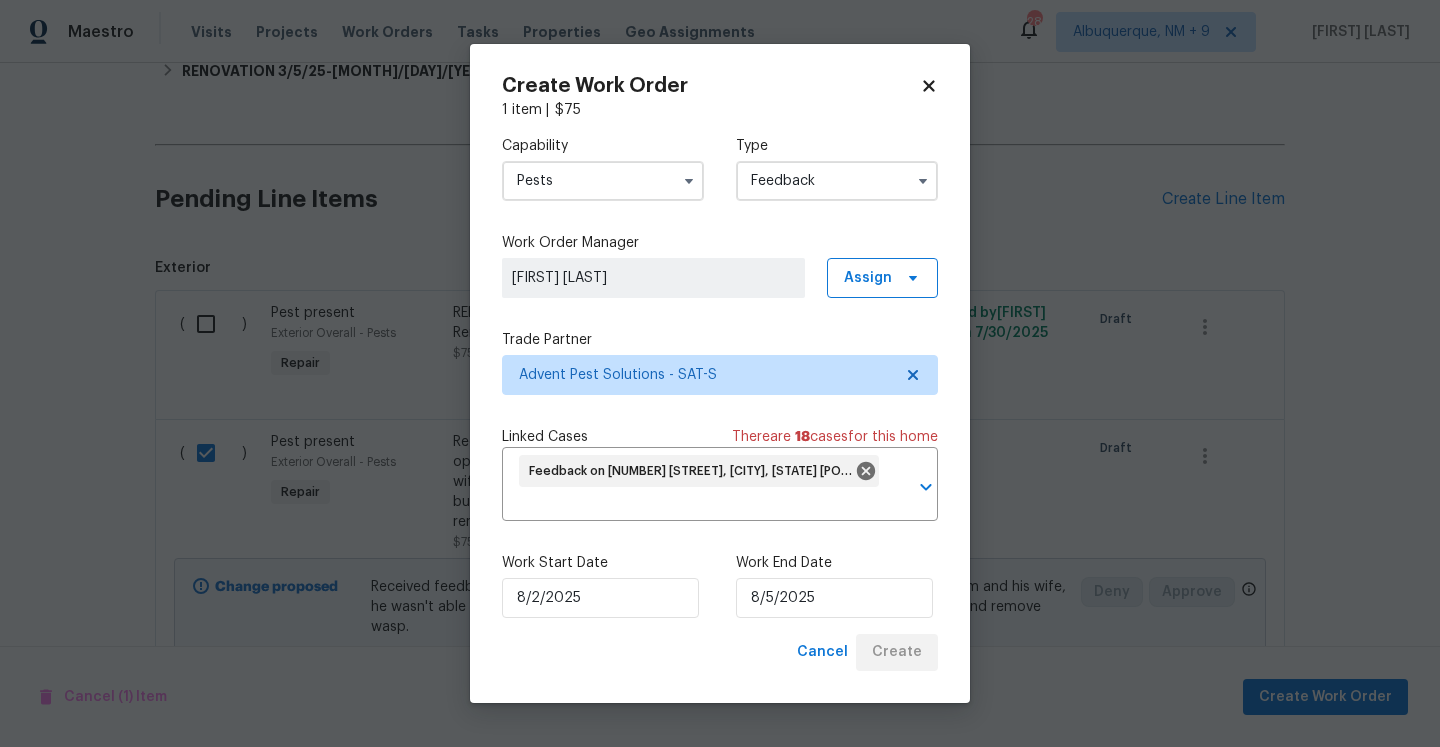 checkbox on "false" 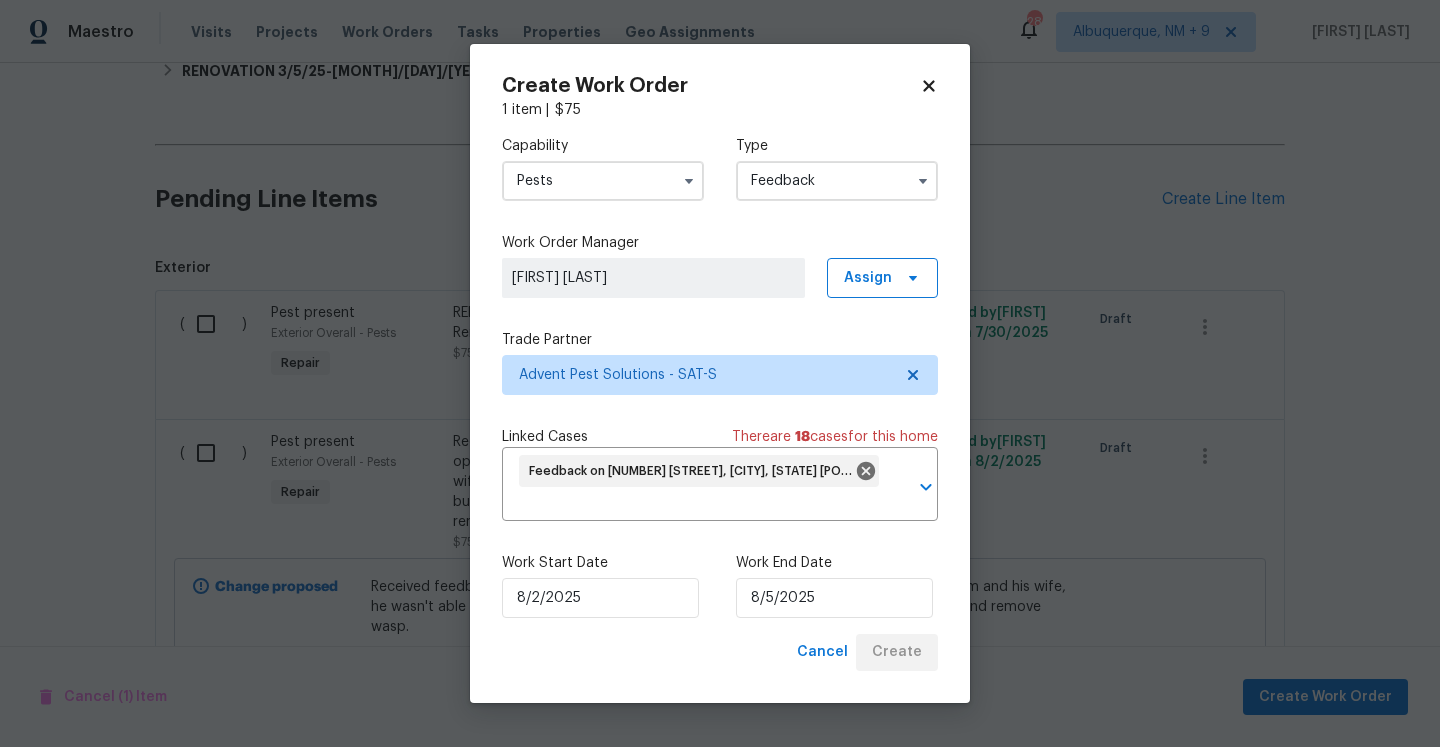 scroll, scrollTop: 268, scrollLeft: 0, axis: vertical 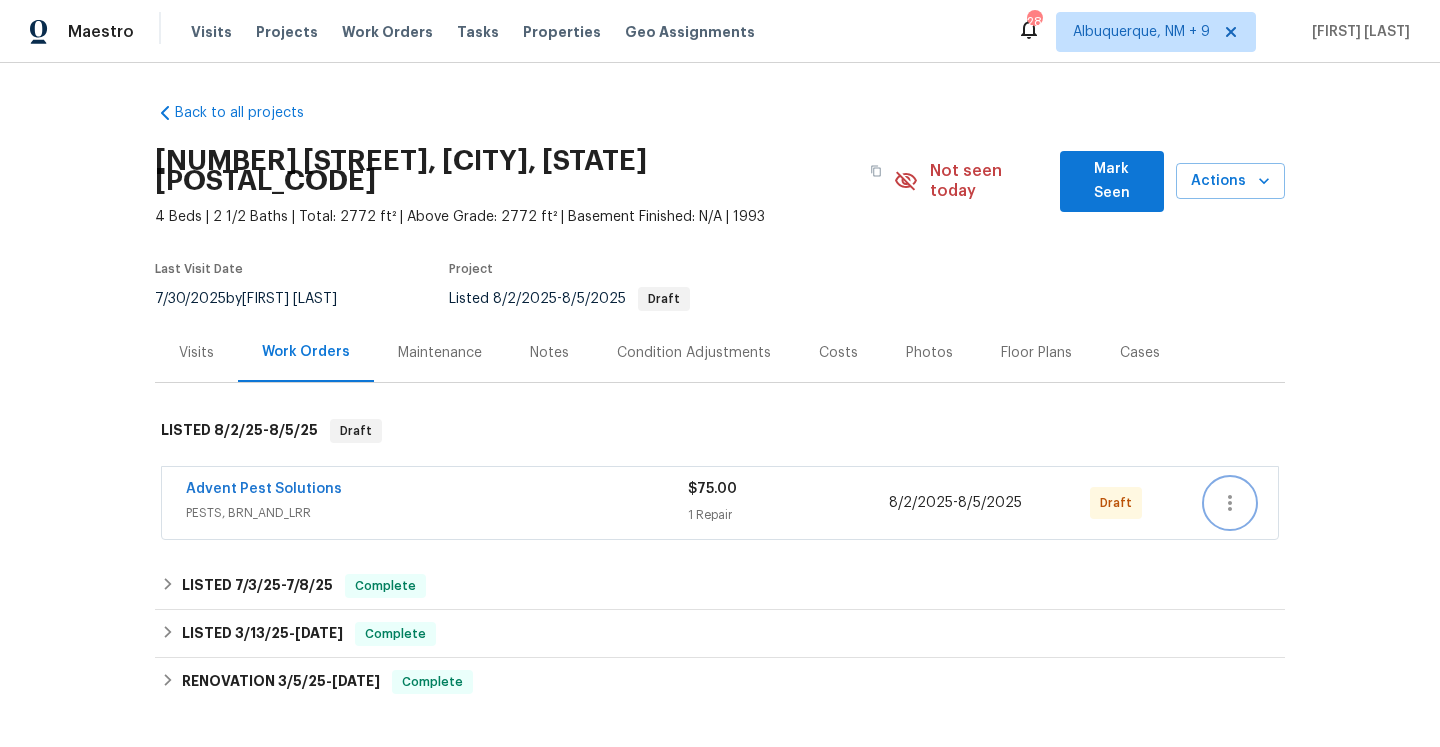click 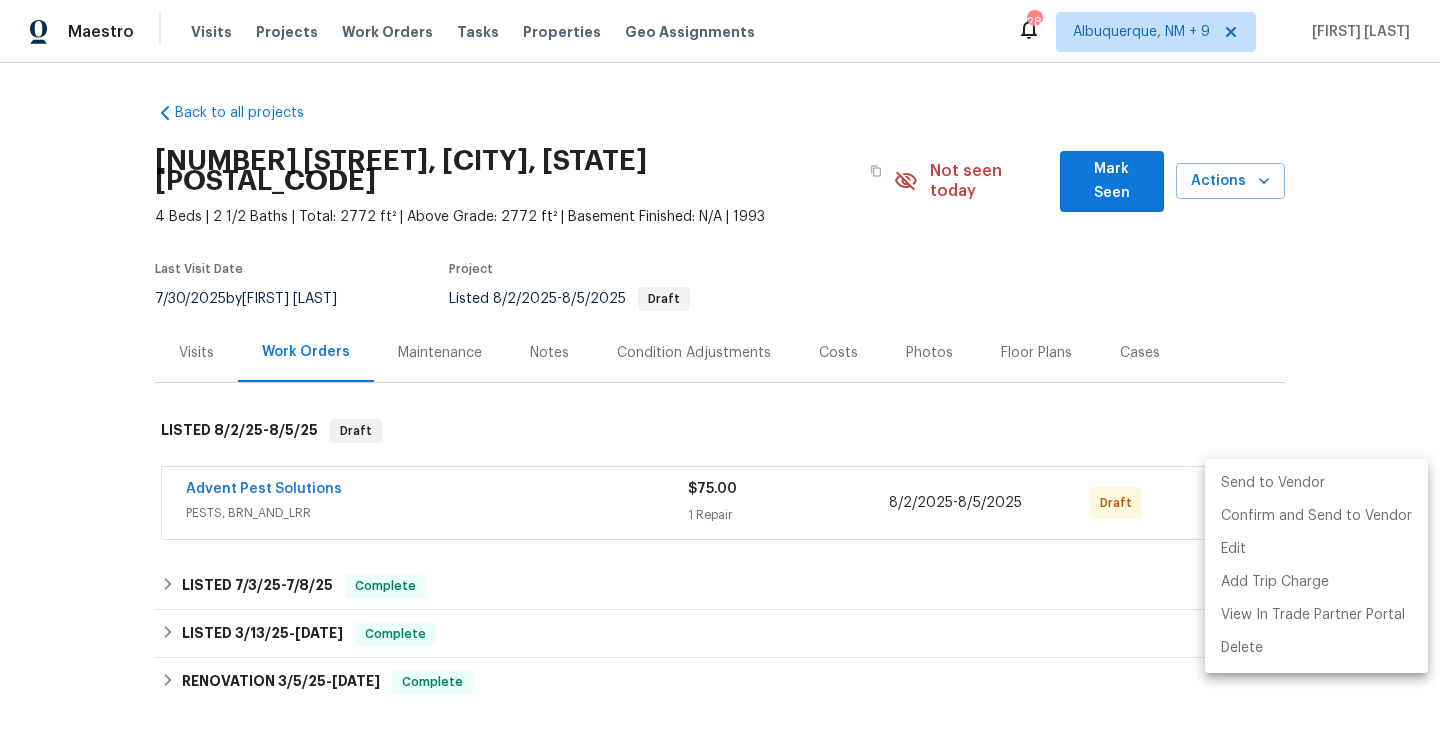 click on "Send to Vendor" at bounding box center [1316, 483] 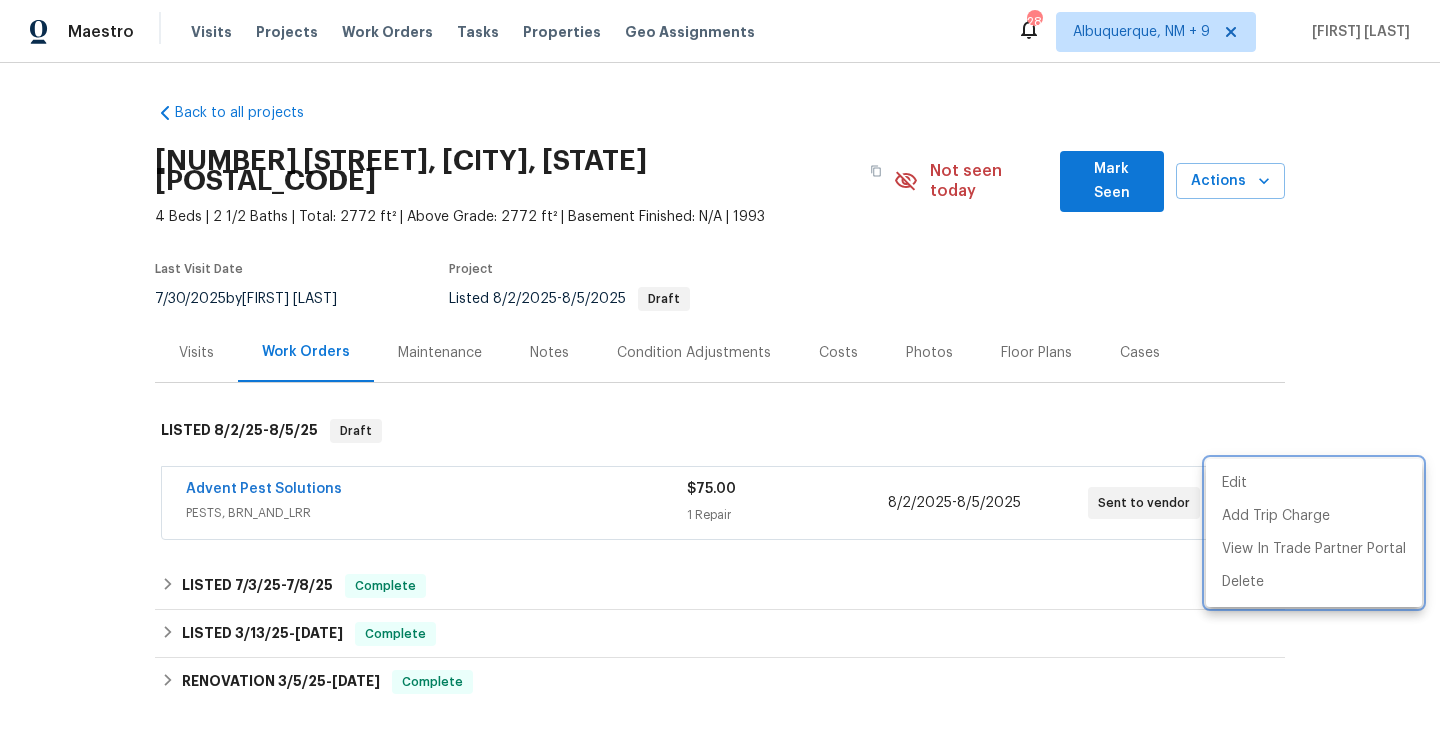 click at bounding box center [720, 373] 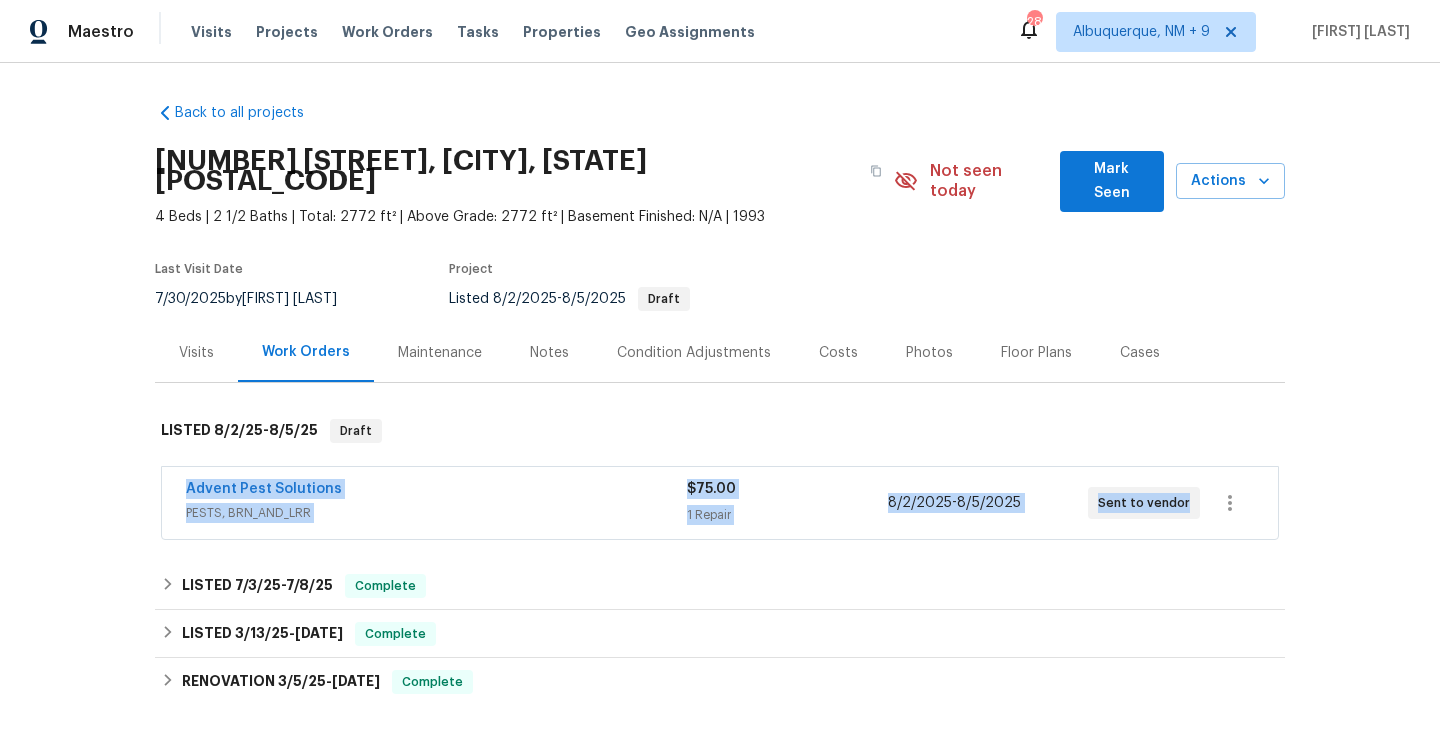 drag, startPoint x: 175, startPoint y: 470, endPoint x: 1180, endPoint y: 481, distance: 1005.0602 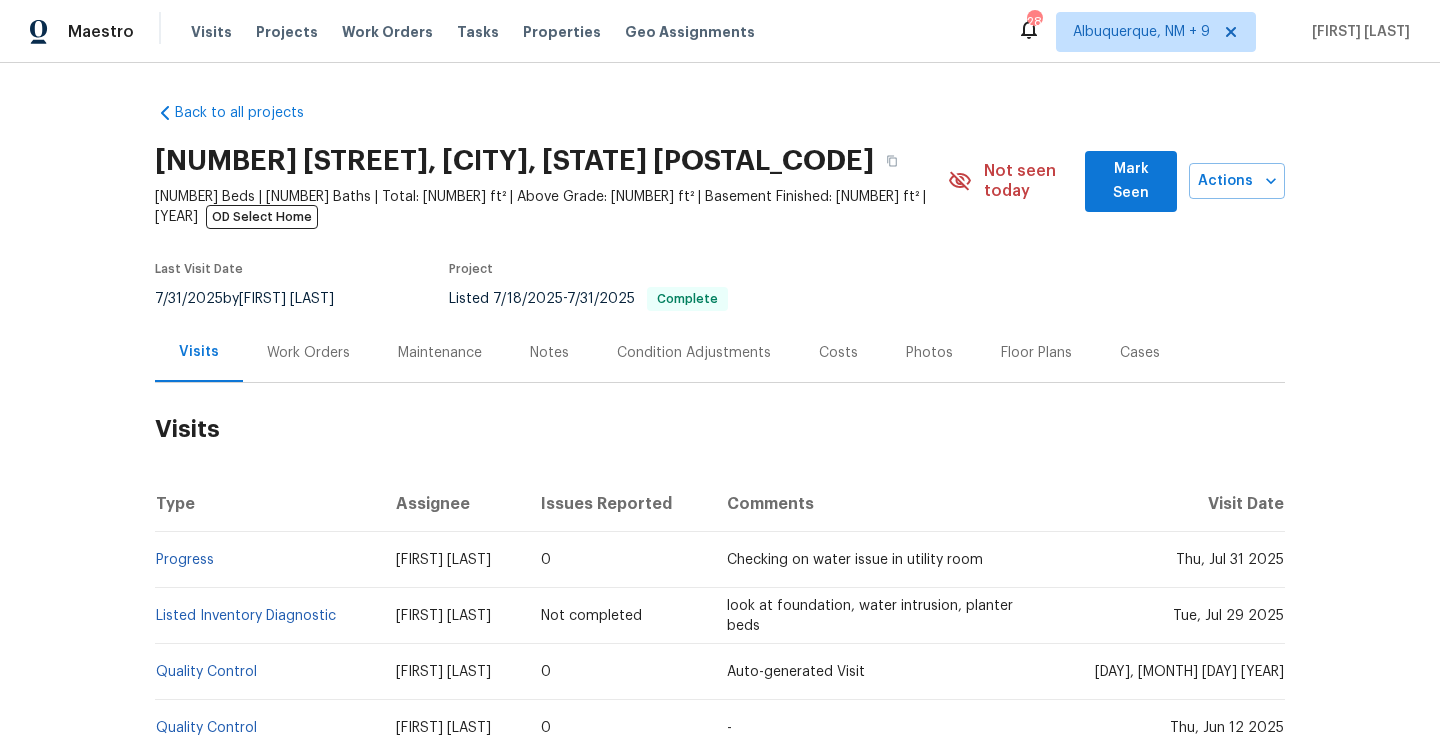 scroll, scrollTop: 0, scrollLeft: 0, axis: both 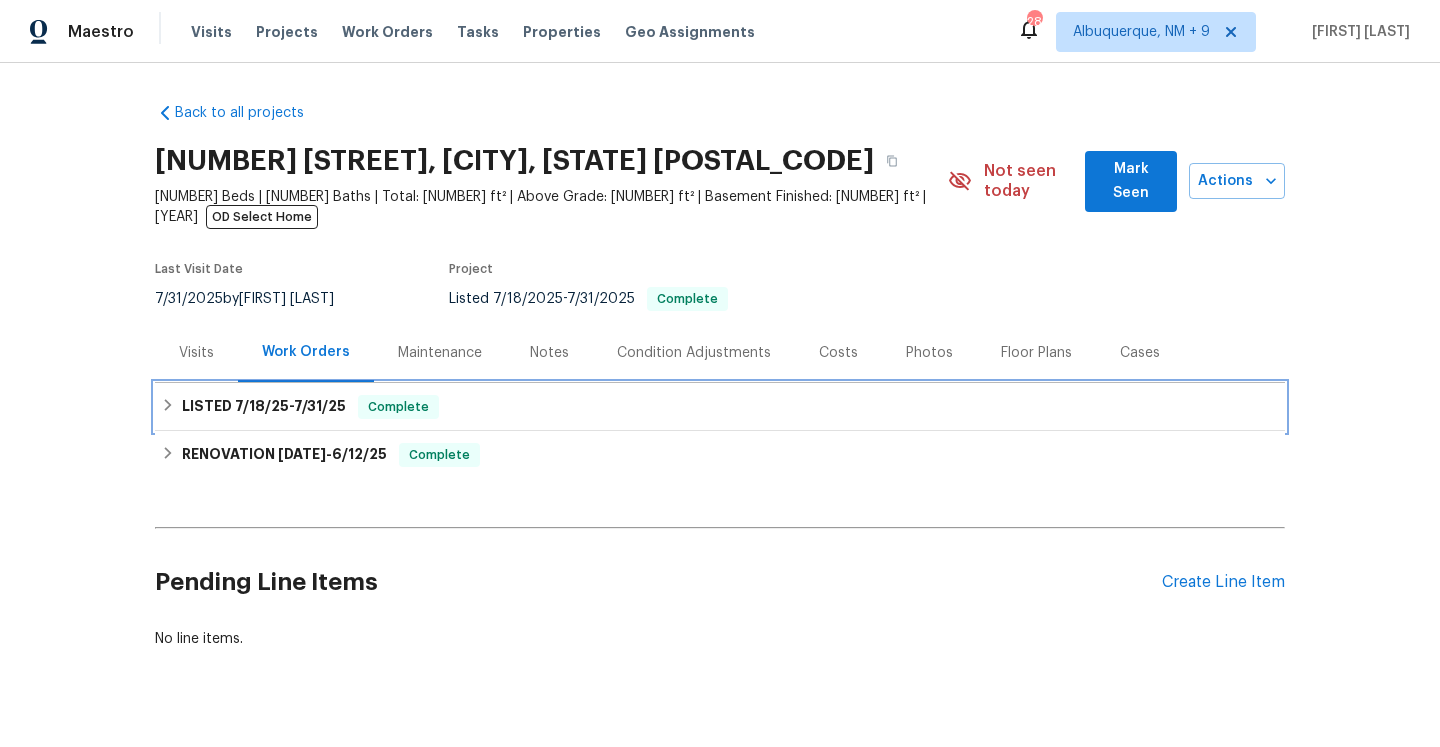 click on "LISTED   7/18/25  -  7/31/25" at bounding box center (264, 407) 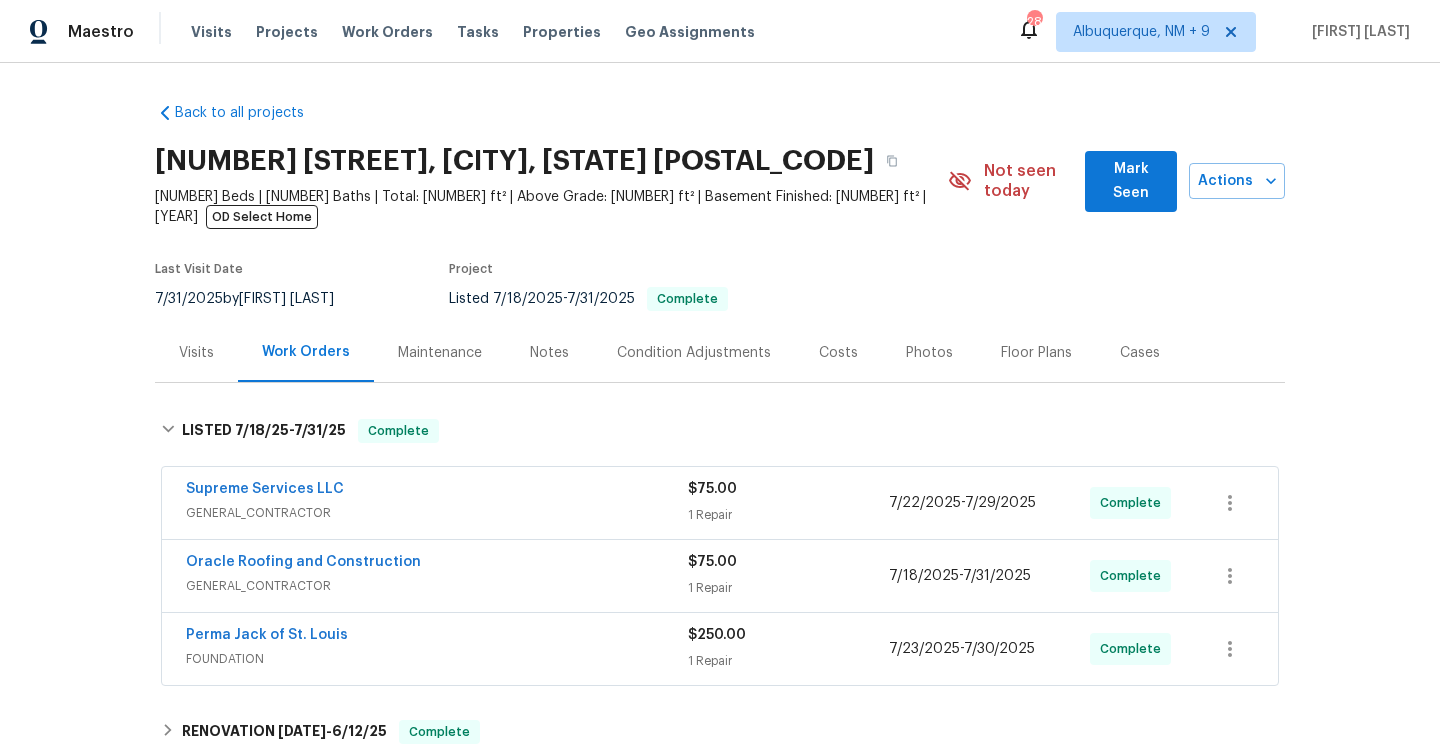 click on "GENERAL_CONTRACTOR" at bounding box center [437, 513] 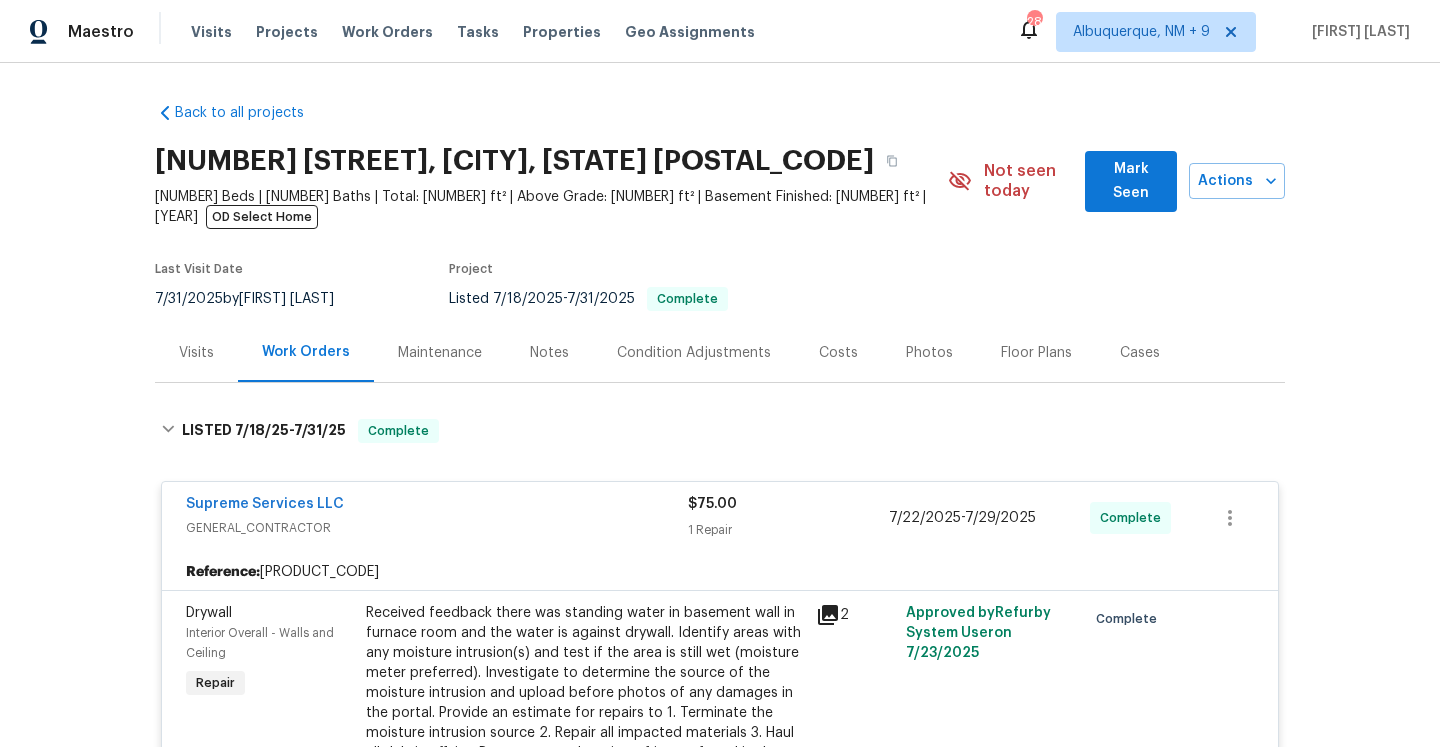 click on "Supreme Services LLC" at bounding box center [437, 506] 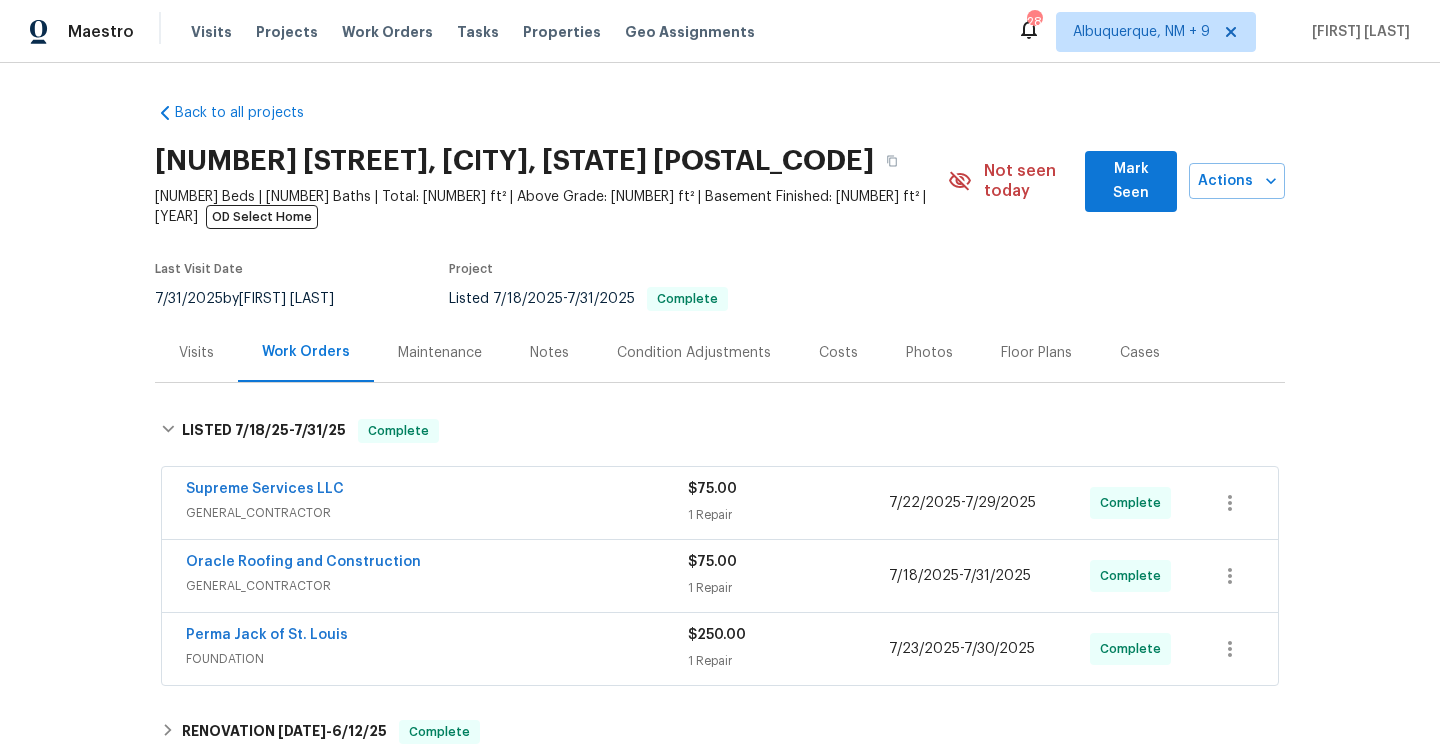 click on "Oracle Roofing and Construction GENERAL_CONTRACTOR $75.00 1 Repair 7/18/2025  -  7/31/2025 Complete" at bounding box center [720, 576] 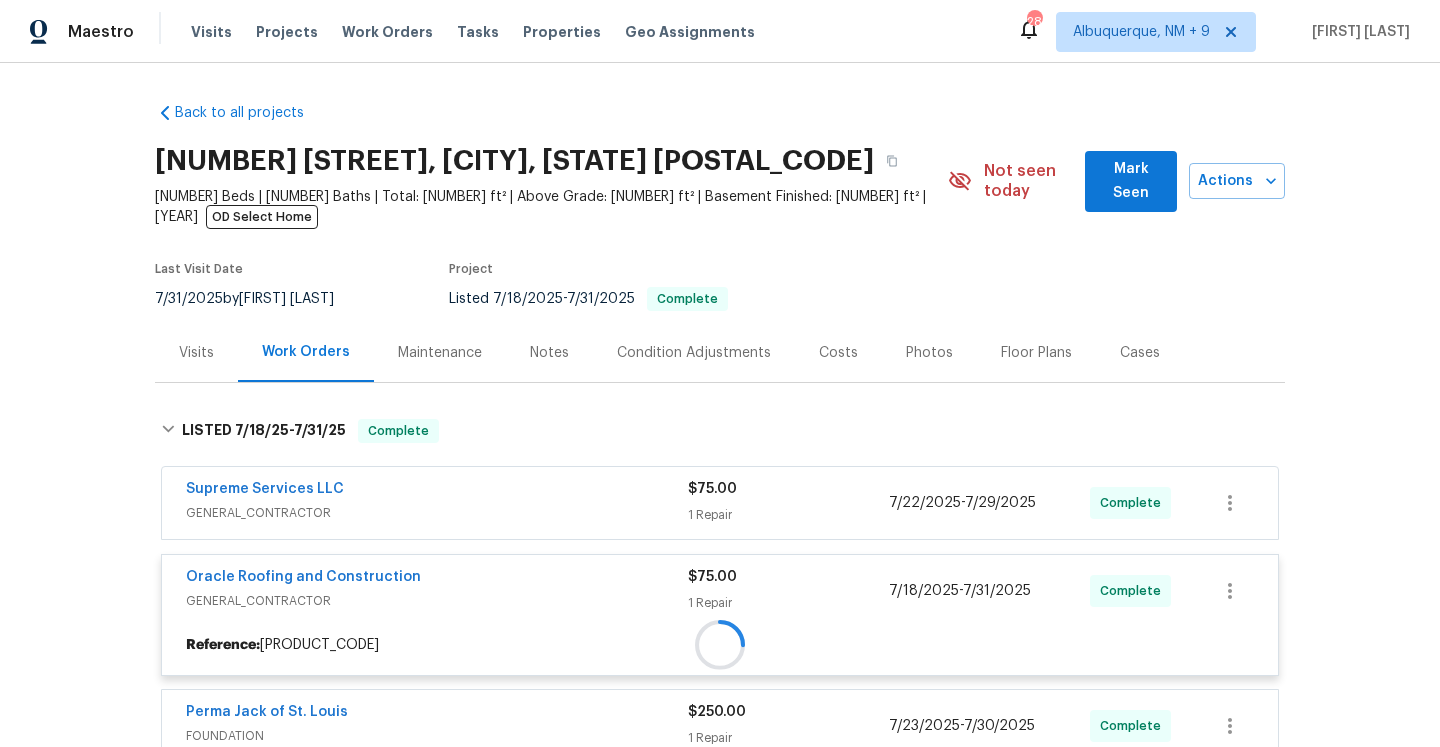 scroll, scrollTop: 148, scrollLeft: 0, axis: vertical 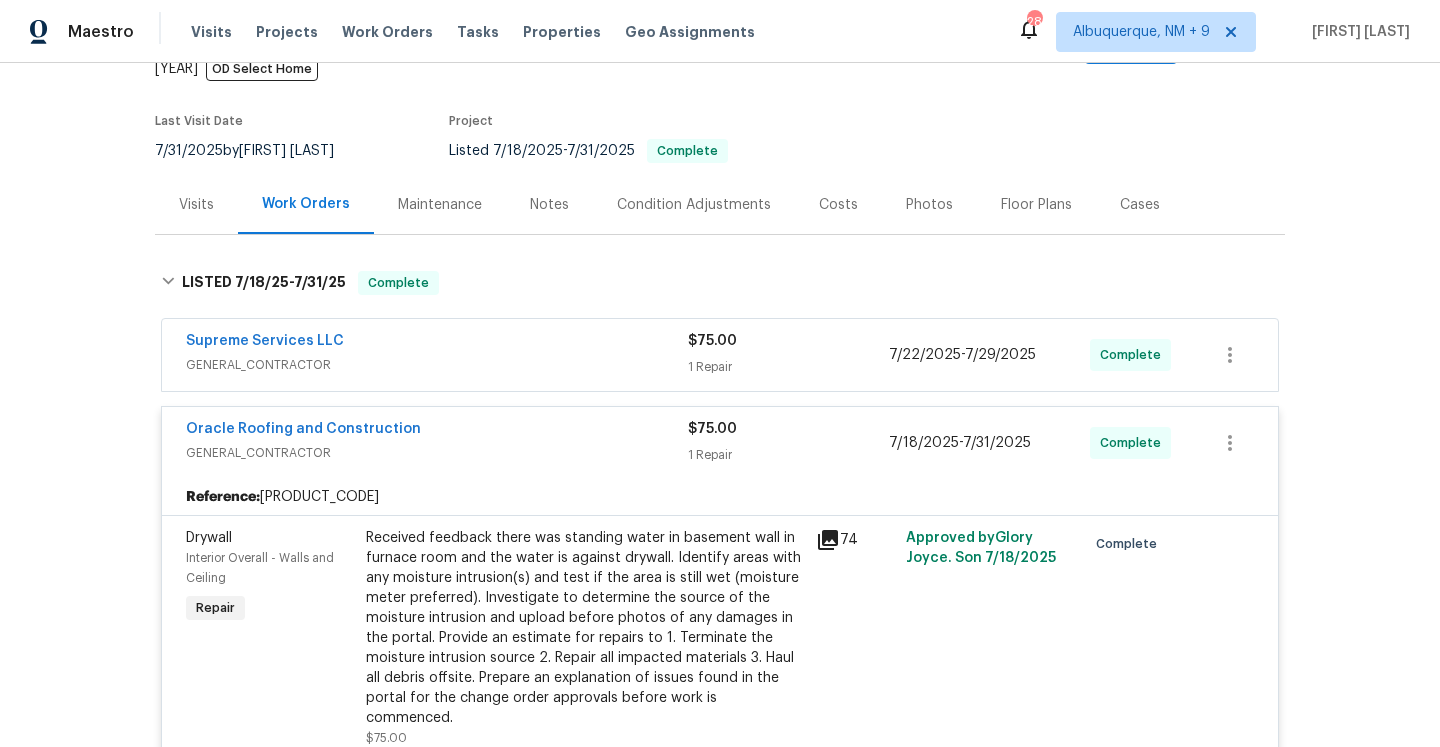 click on "Oracle Roofing and Construction" at bounding box center (437, 431) 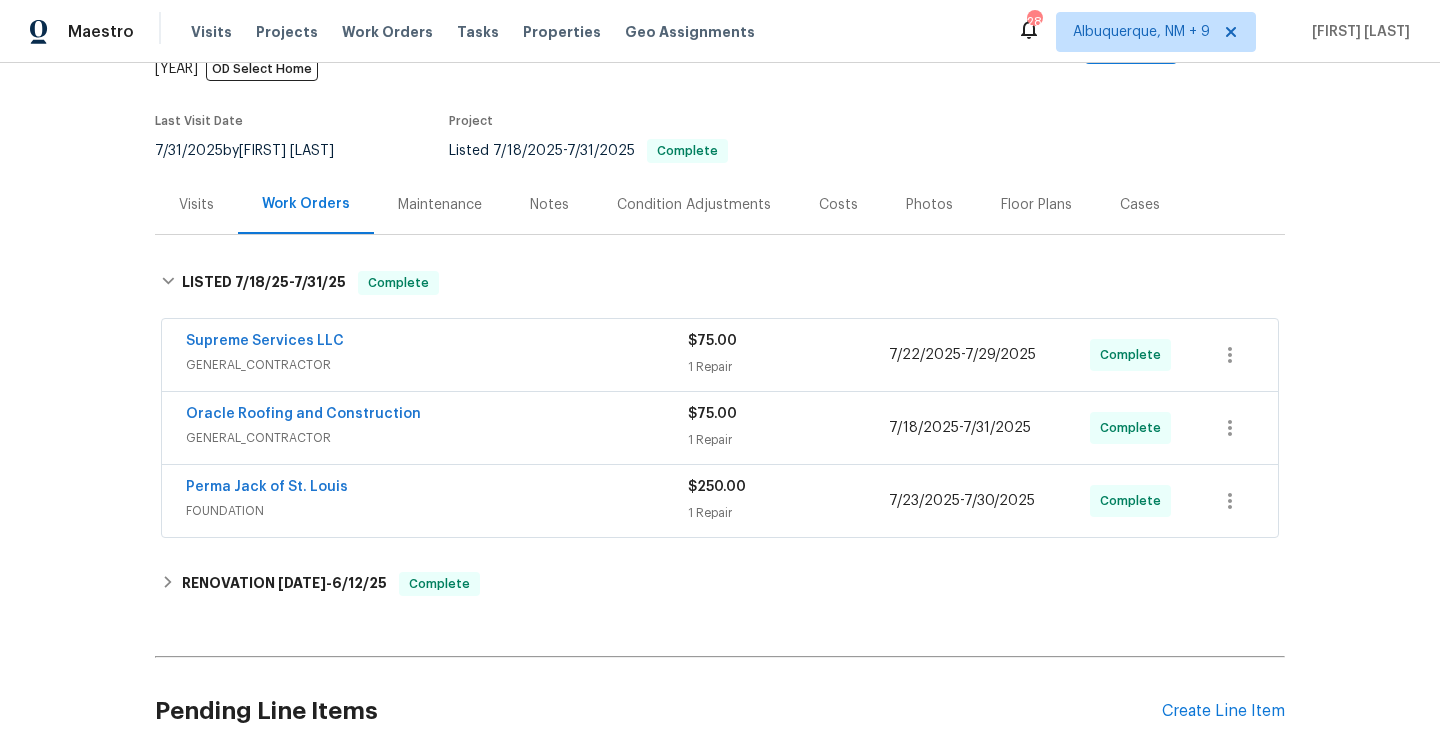 click on "Perma Jack of St. Louis" at bounding box center (437, 489) 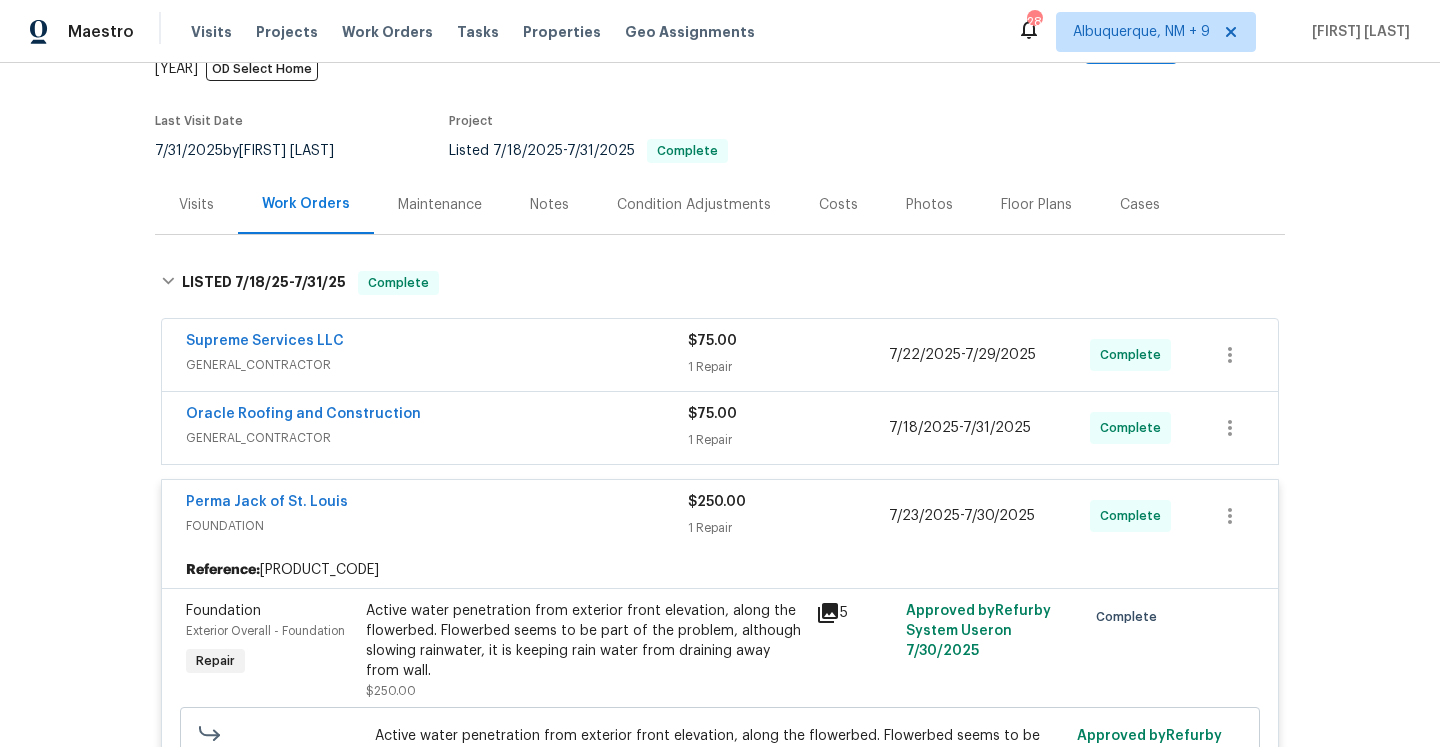 click on "Perma Jack of St. Louis" at bounding box center (437, 504) 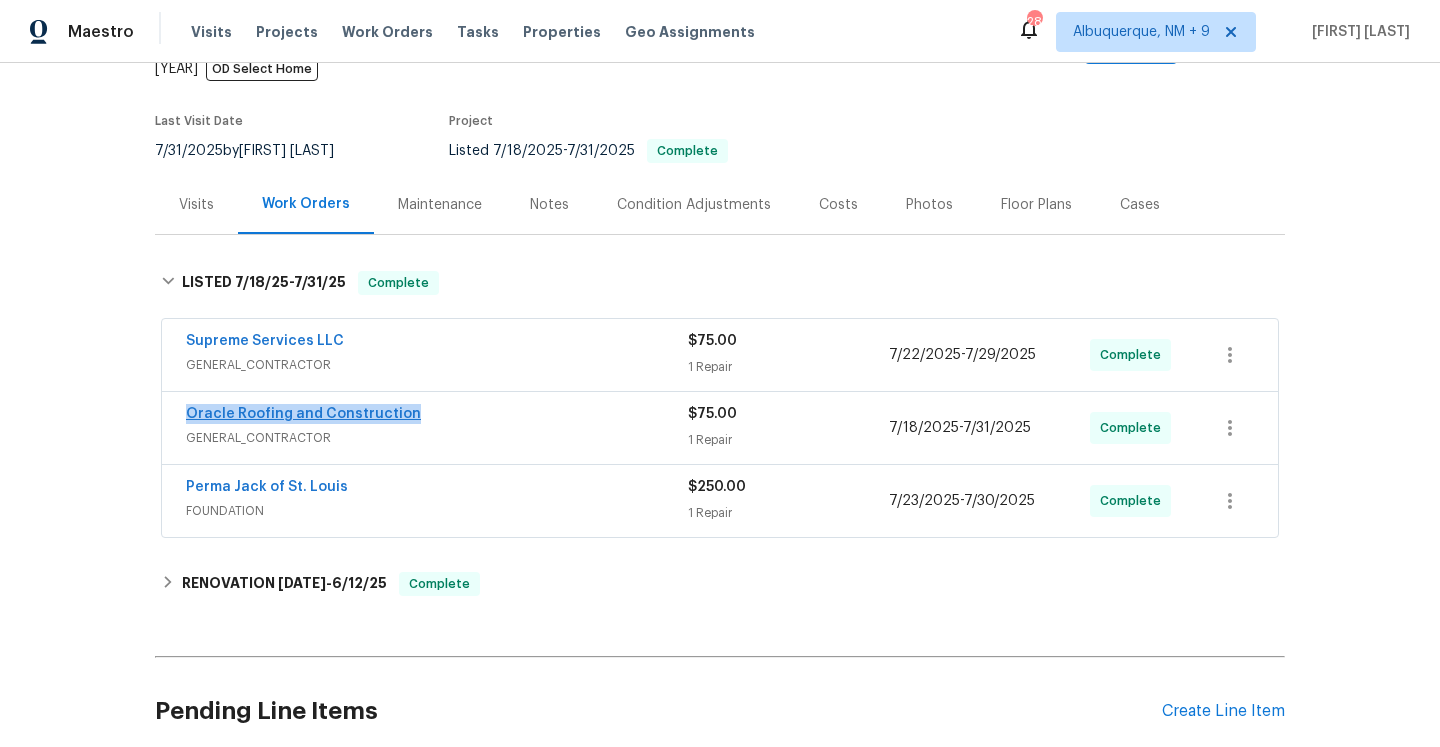 drag, startPoint x: 417, startPoint y: 394, endPoint x: 186, endPoint y: 394, distance: 231 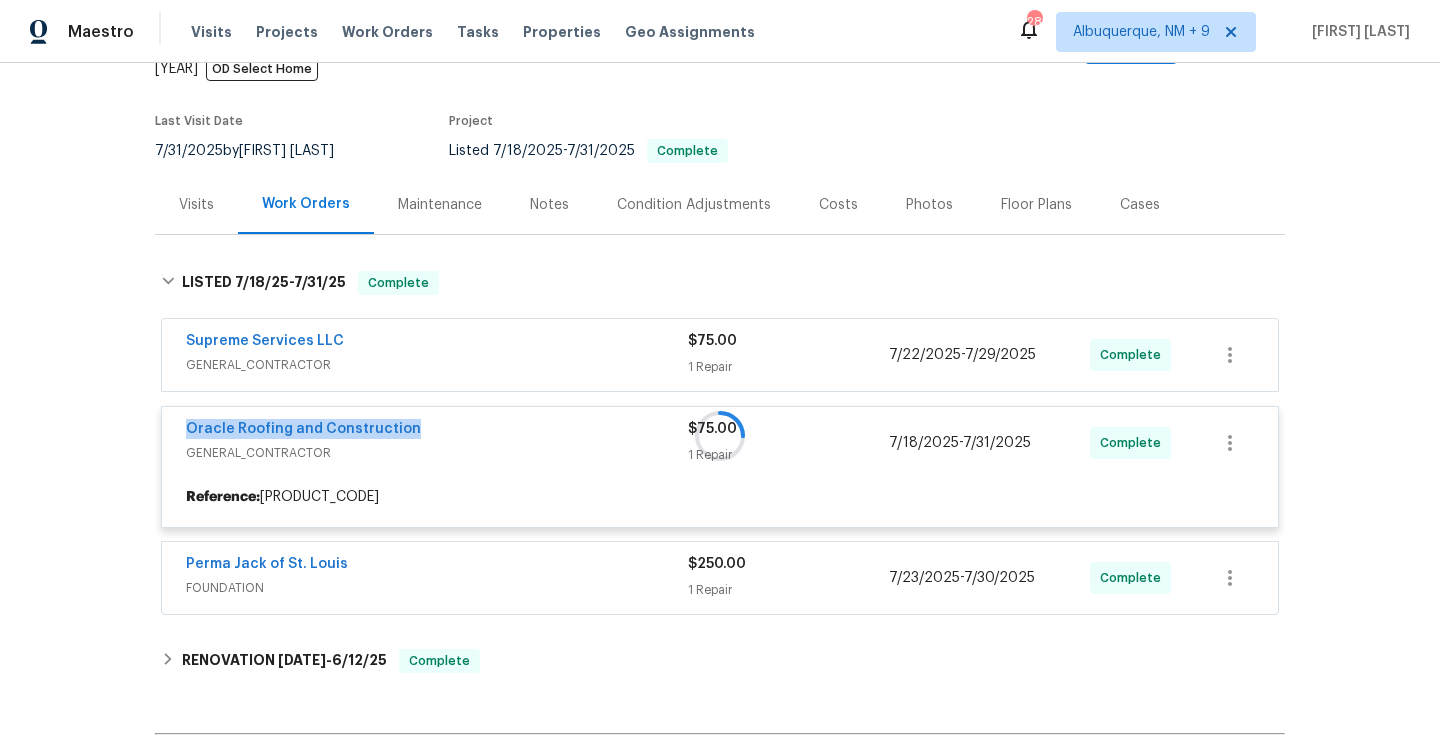 copy on "Oracle Roofing and Construction" 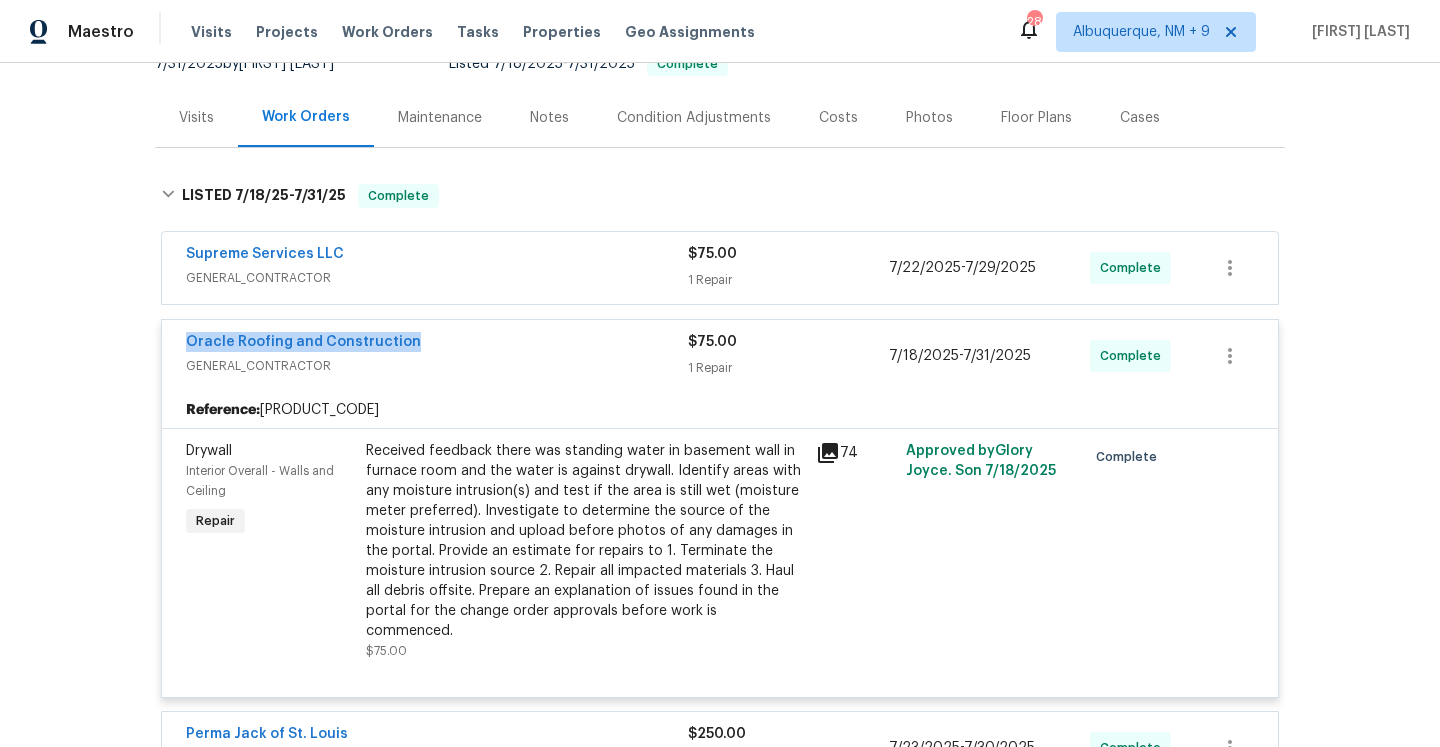 scroll, scrollTop: 183, scrollLeft: 0, axis: vertical 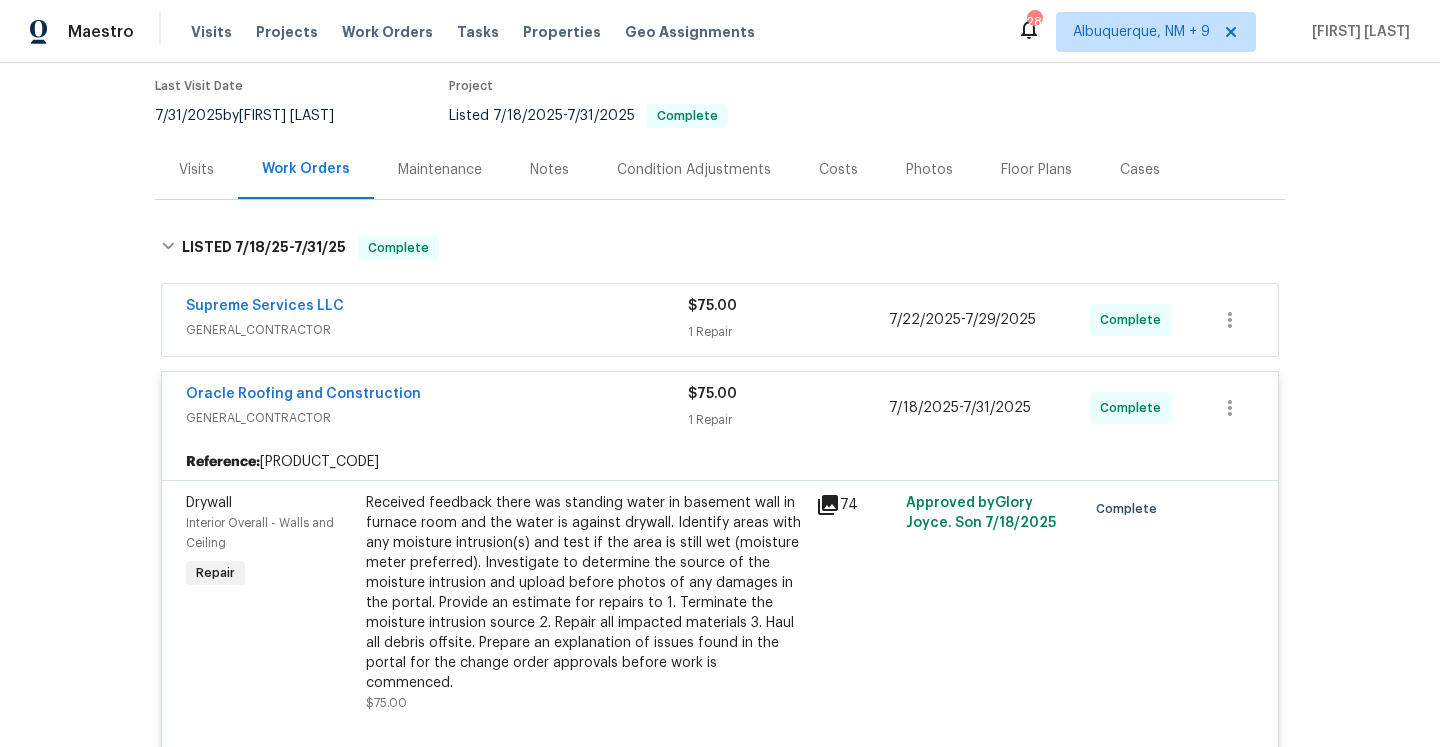 click on "Visits" at bounding box center (196, 169) 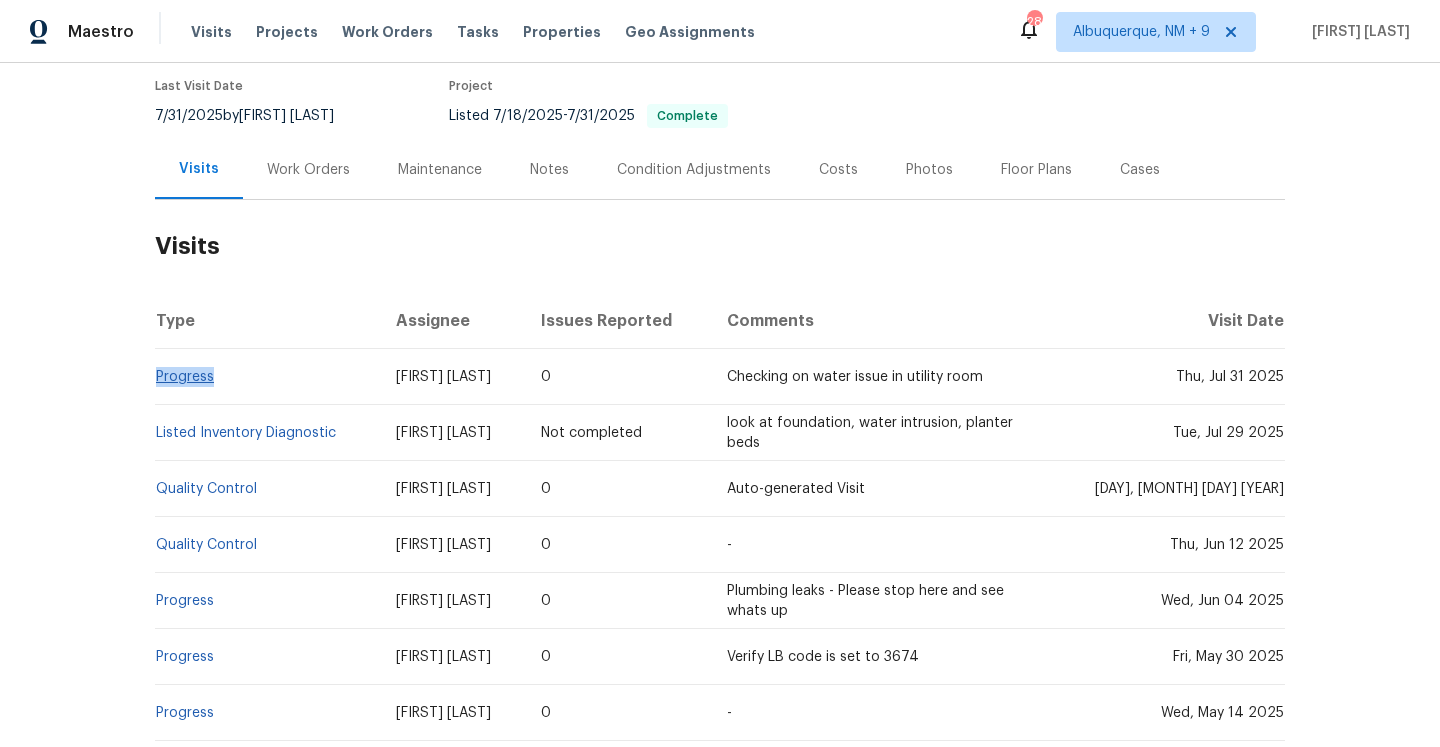 drag, startPoint x: 236, startPoint y: 363, endPoint x: 157, endPoint y: 360, distance: 79.05694 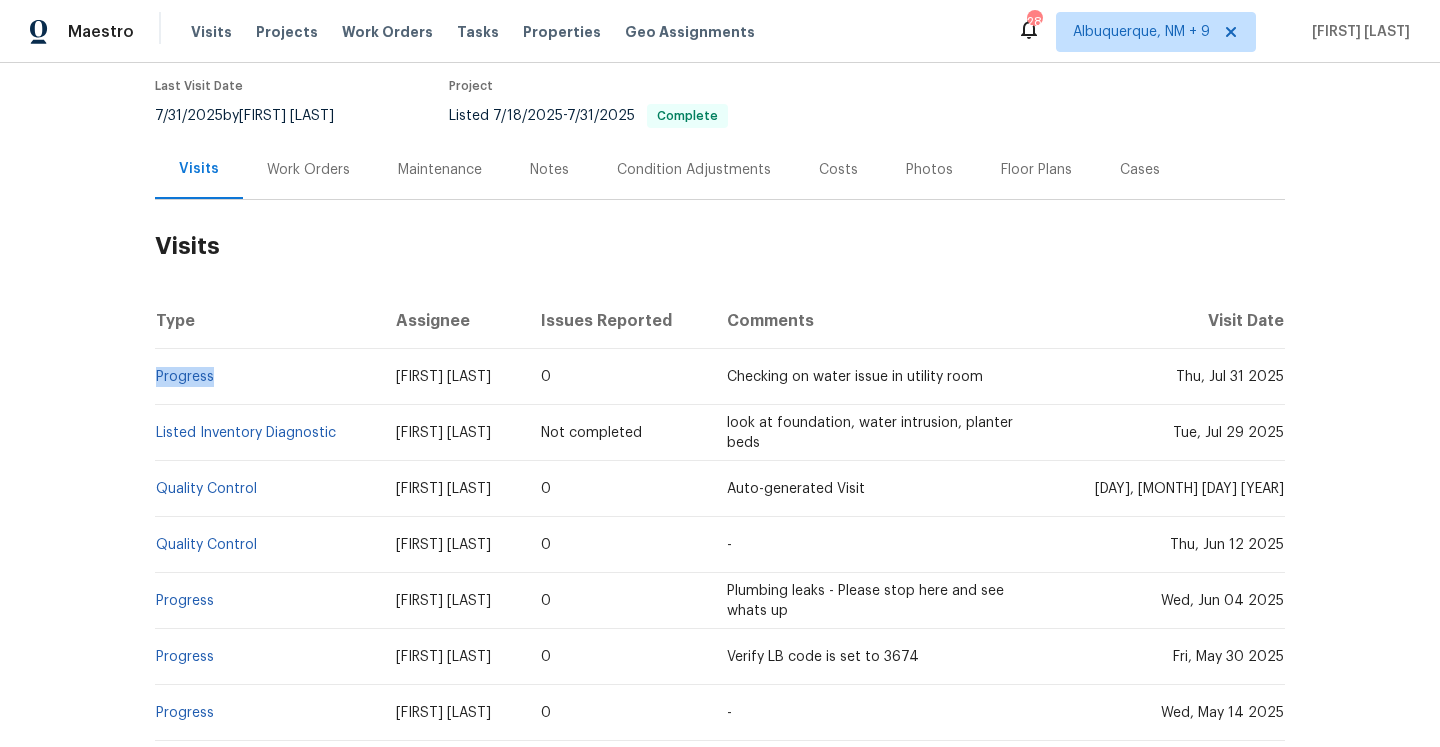 copy on "Progress" 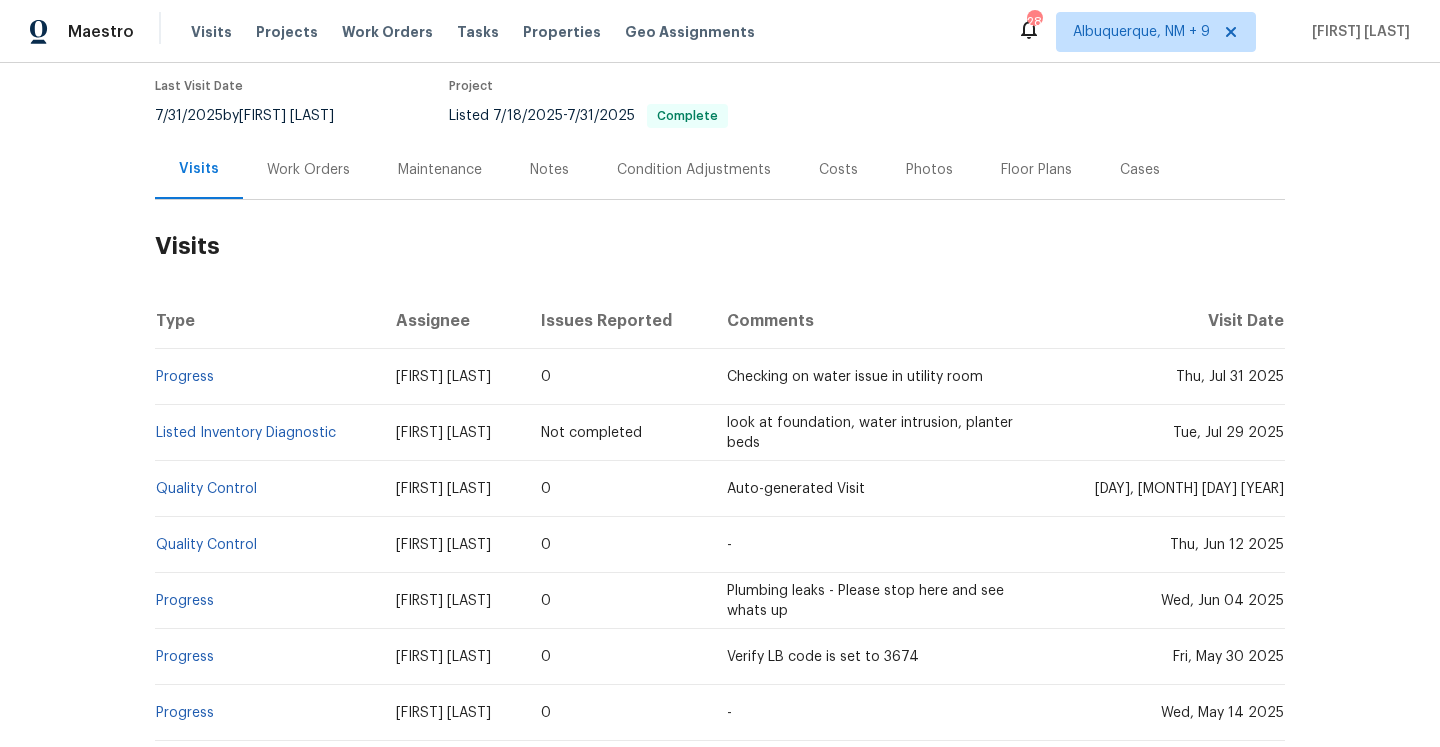 click on "Work Orders" at bounding box center (308, 169) 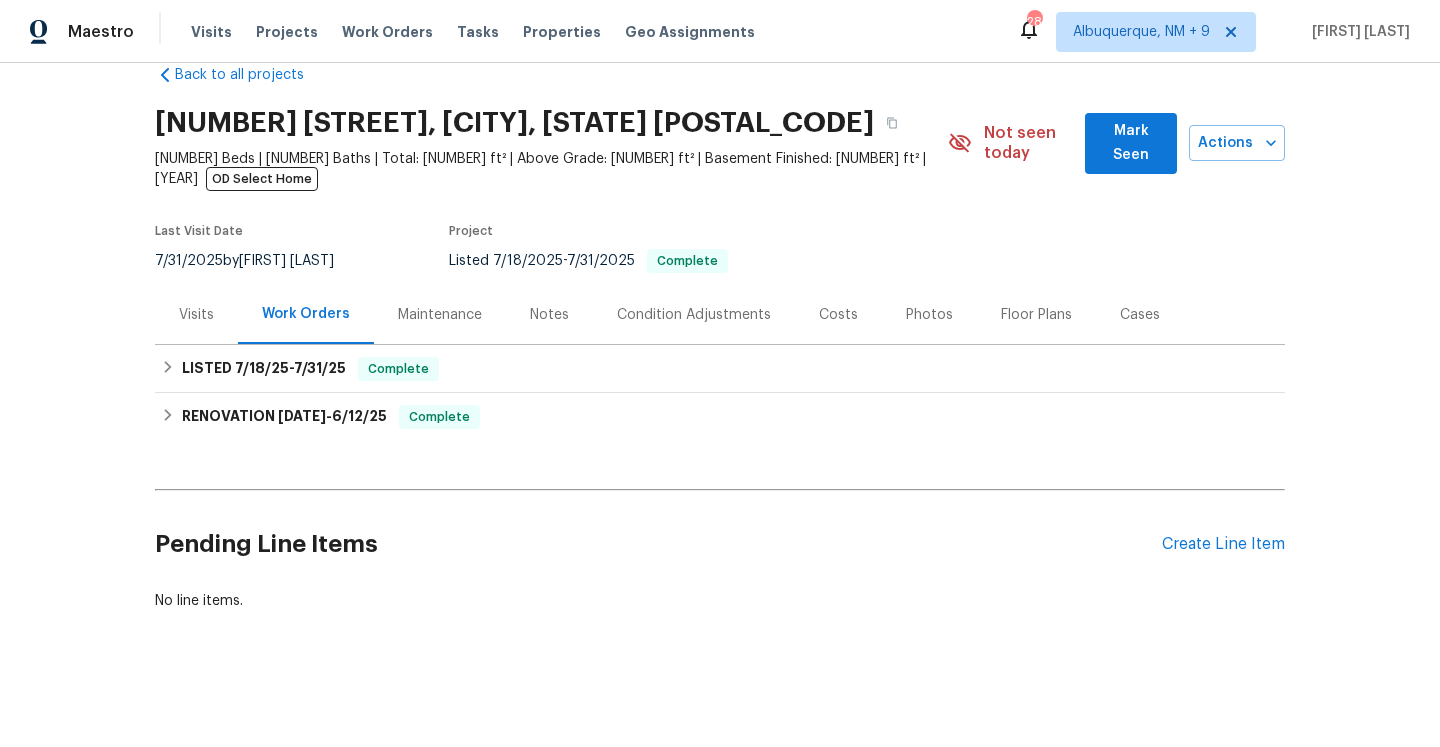 scroll, scrollTop: 18, scrollLeft: 0, axis: vertical 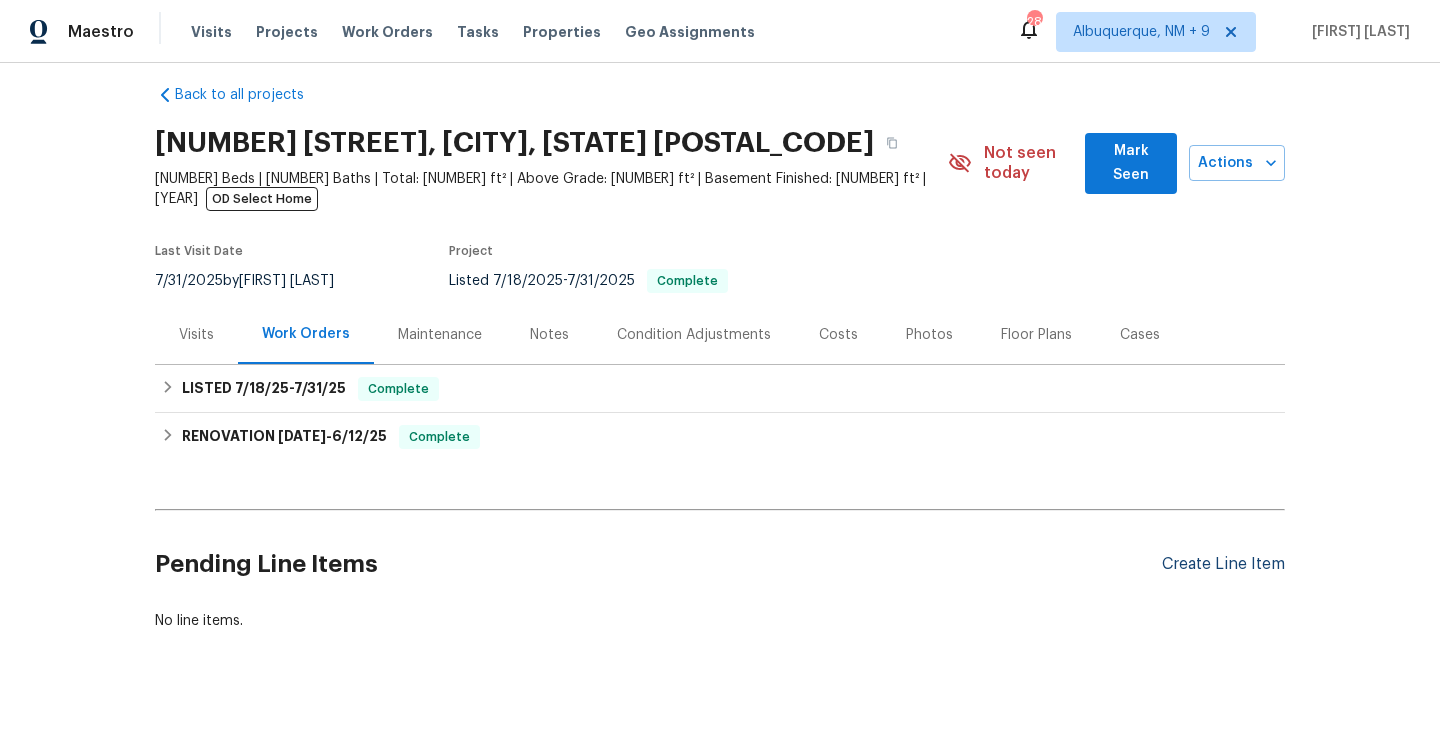 click on "Create Line Item" at bounding box center [1223, 564] 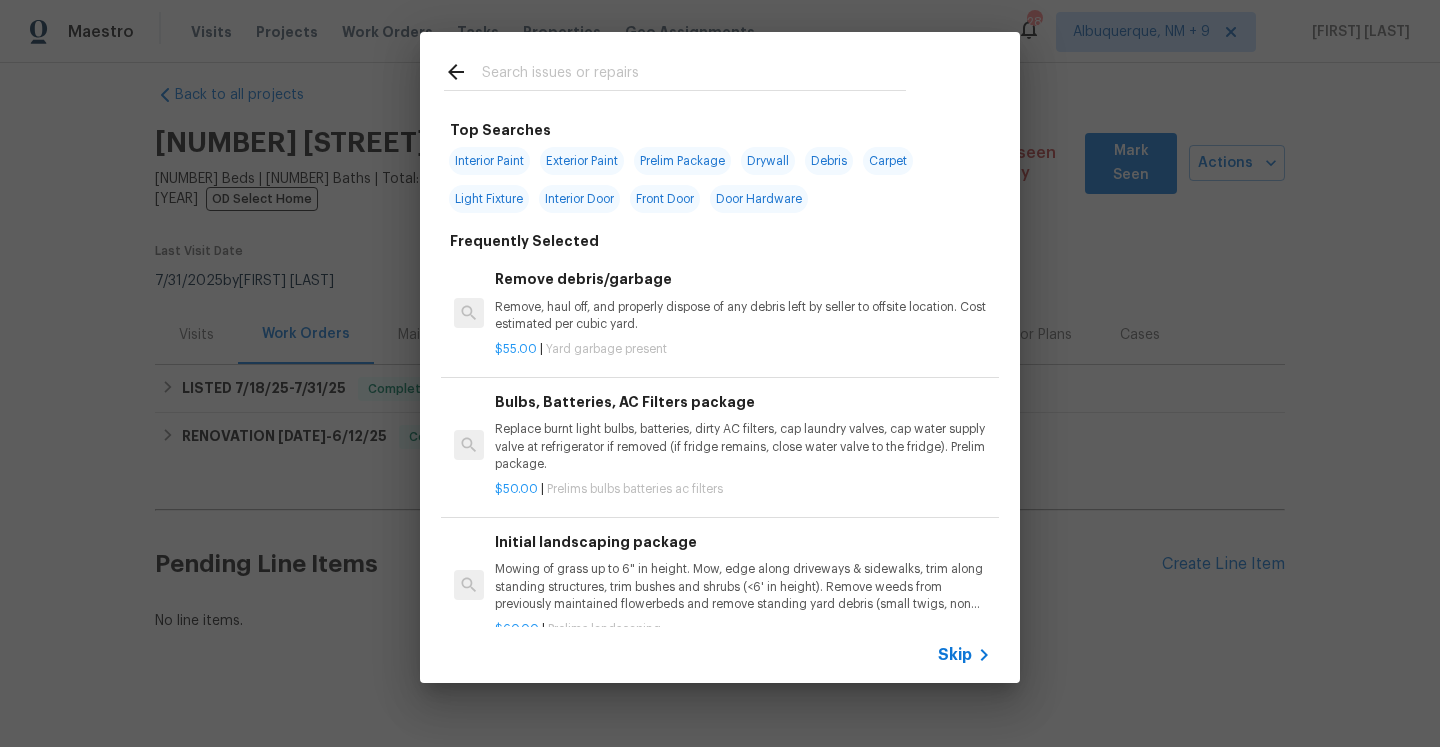 click on "Skip" at bounding box center [955, 655] 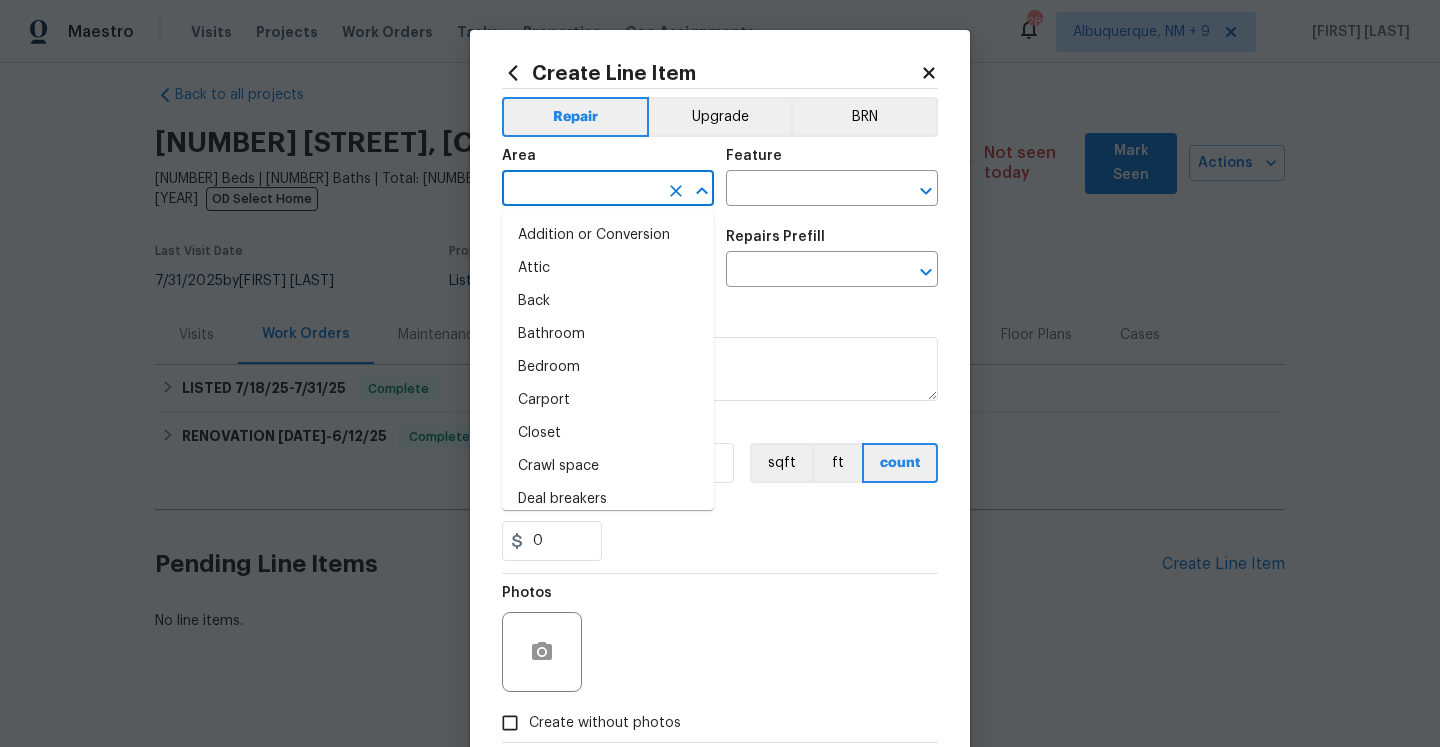 click at bounding box center (580, 190) 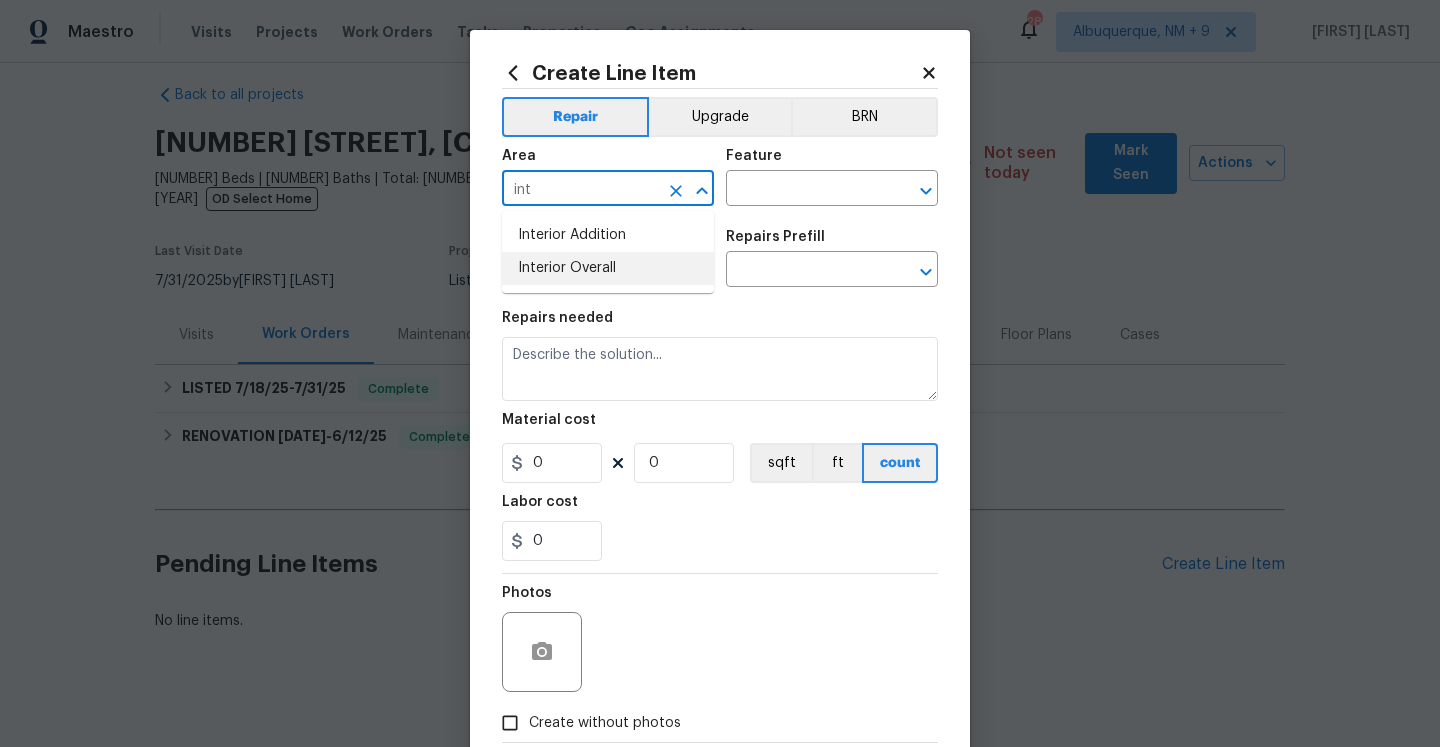 click on "Interior Overall" at bounding box center (608, 268) 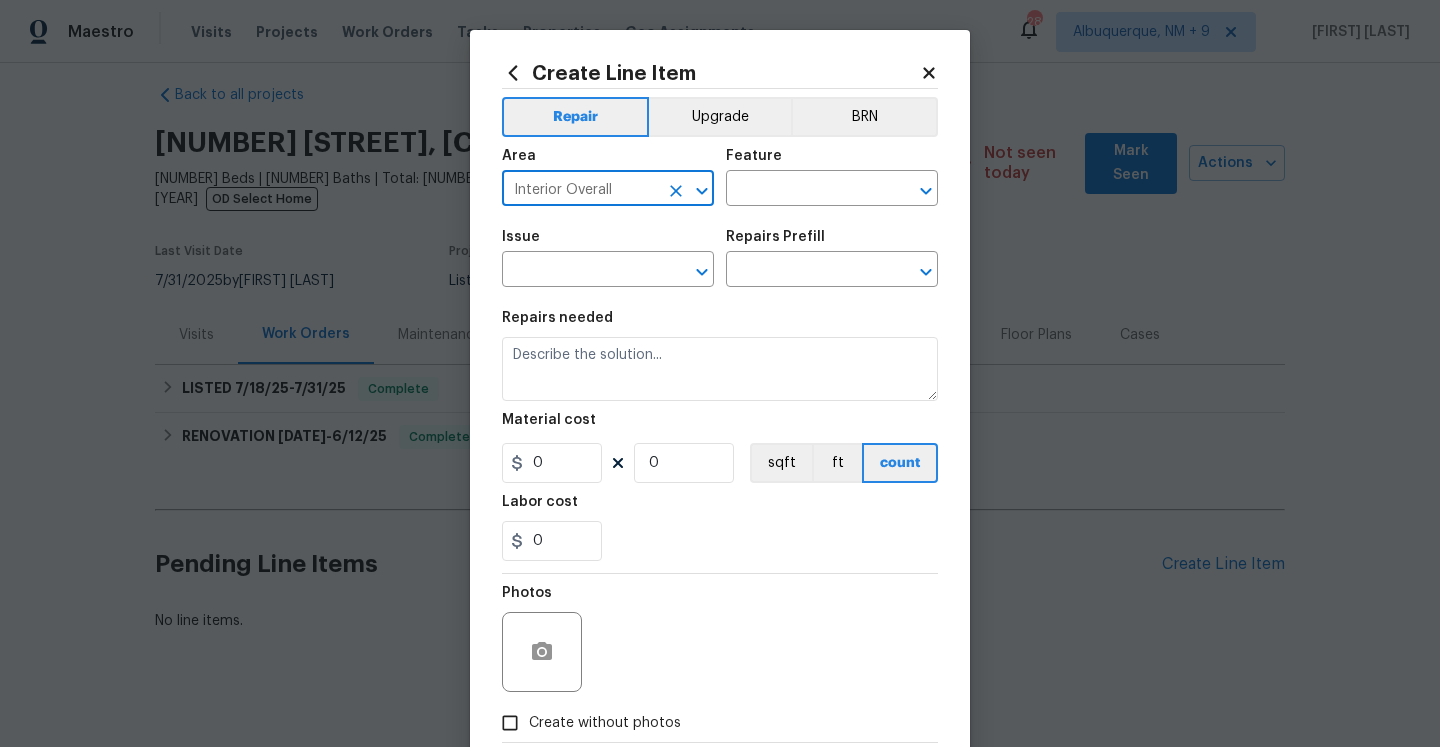 type on "Interior Overall" 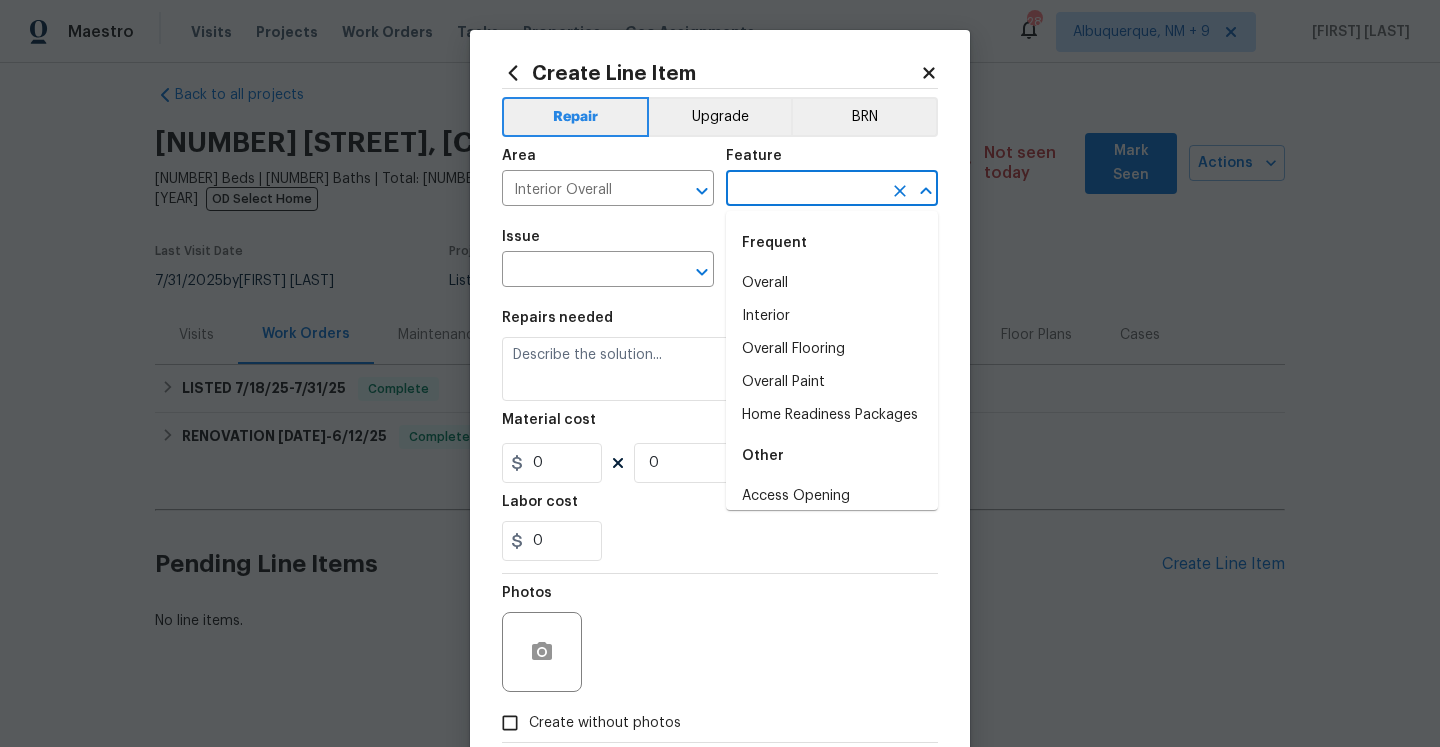 click at bounding box center [804, 190] 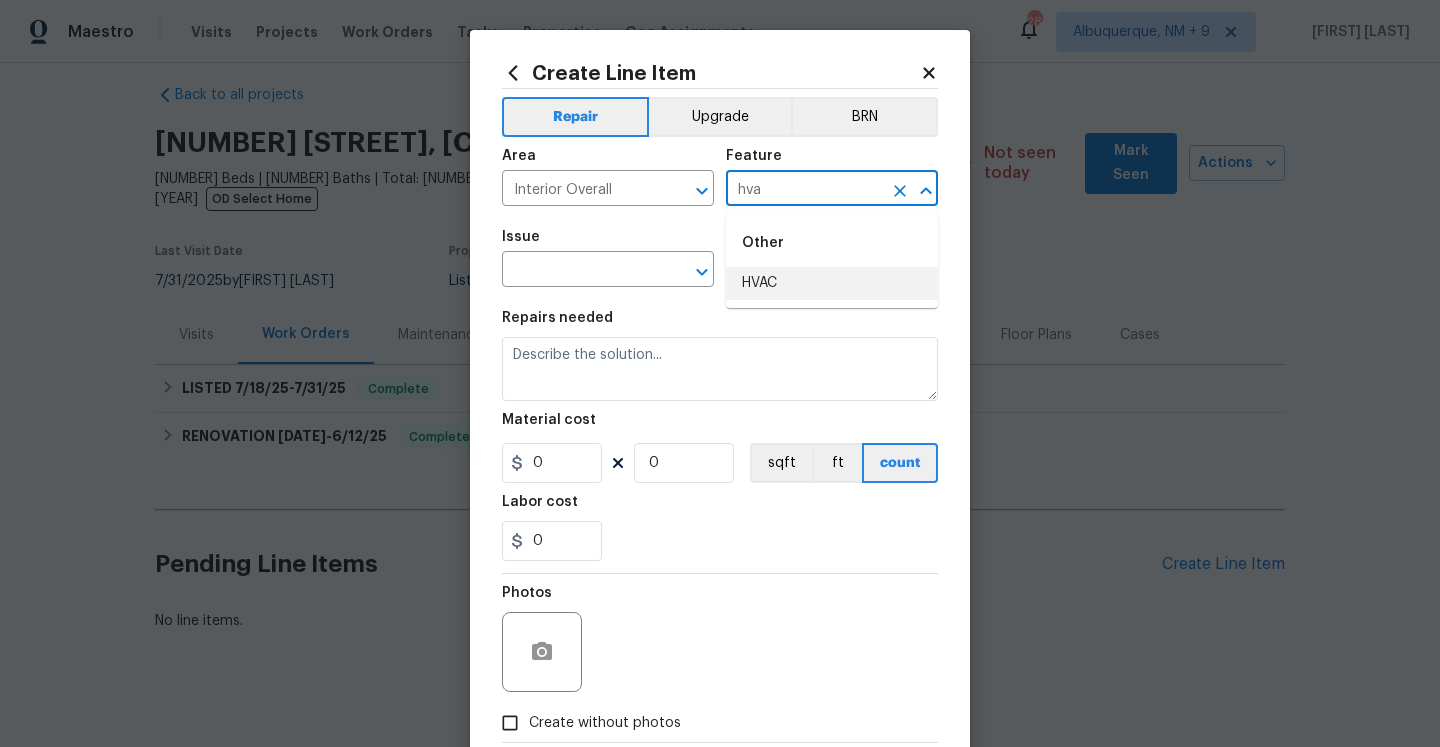 click on "HVAC" at bounding box center (832, 283) 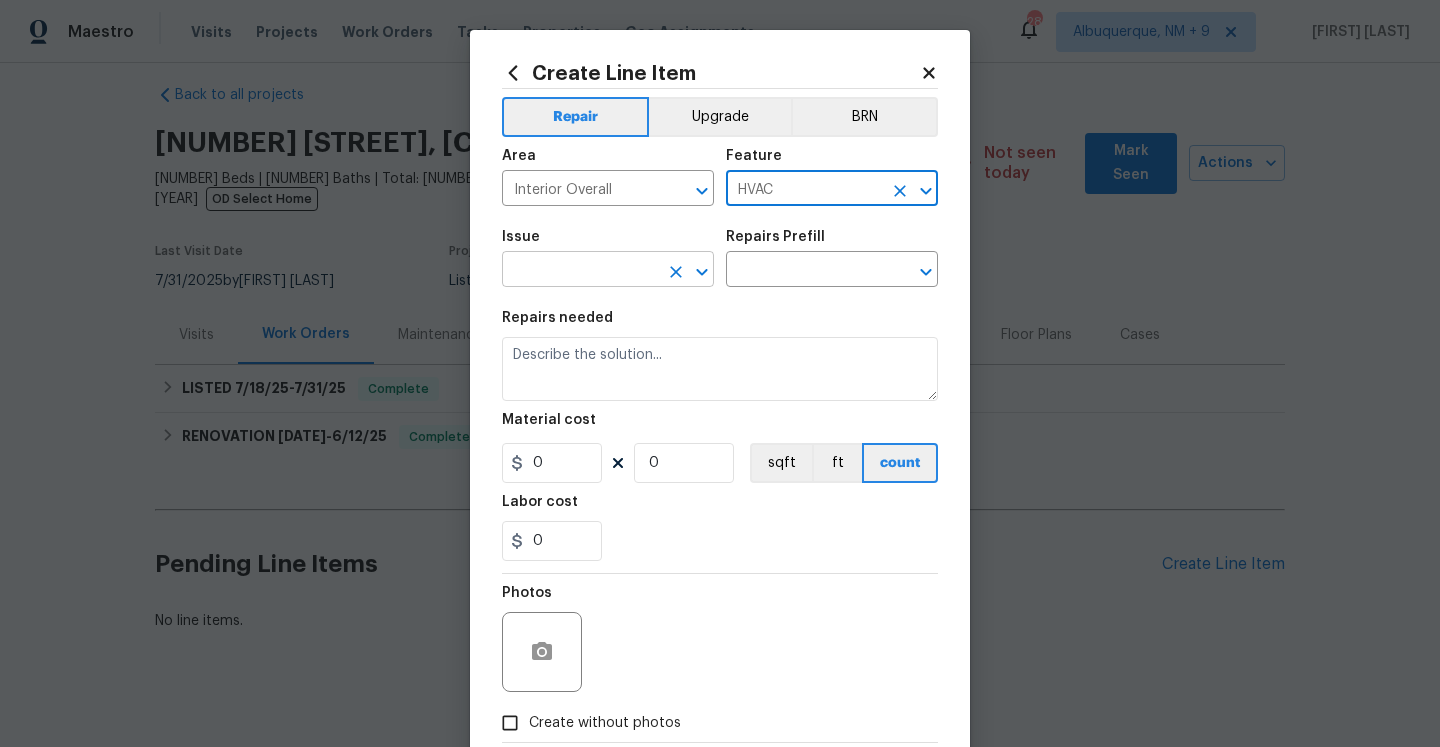 type on "HVAC" 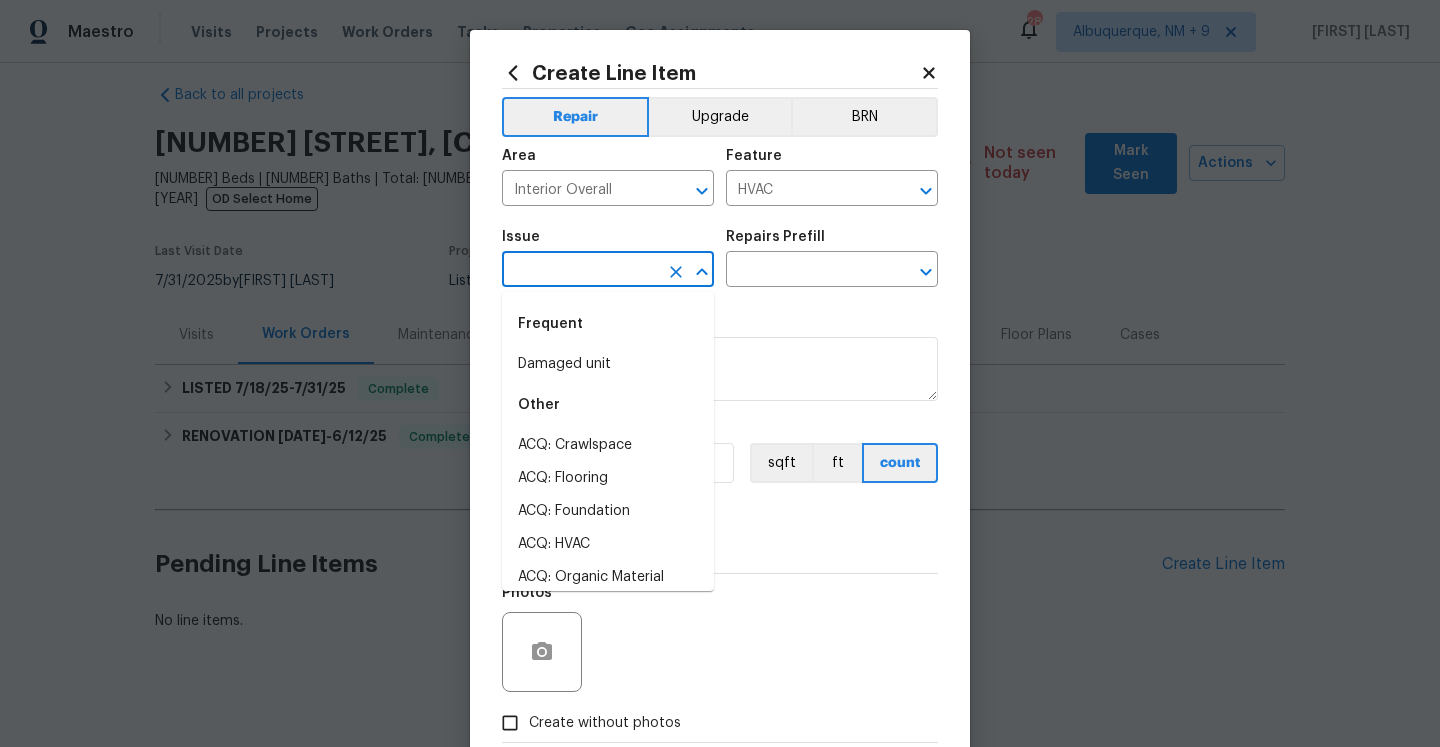 click at bounding box center (580, 271) 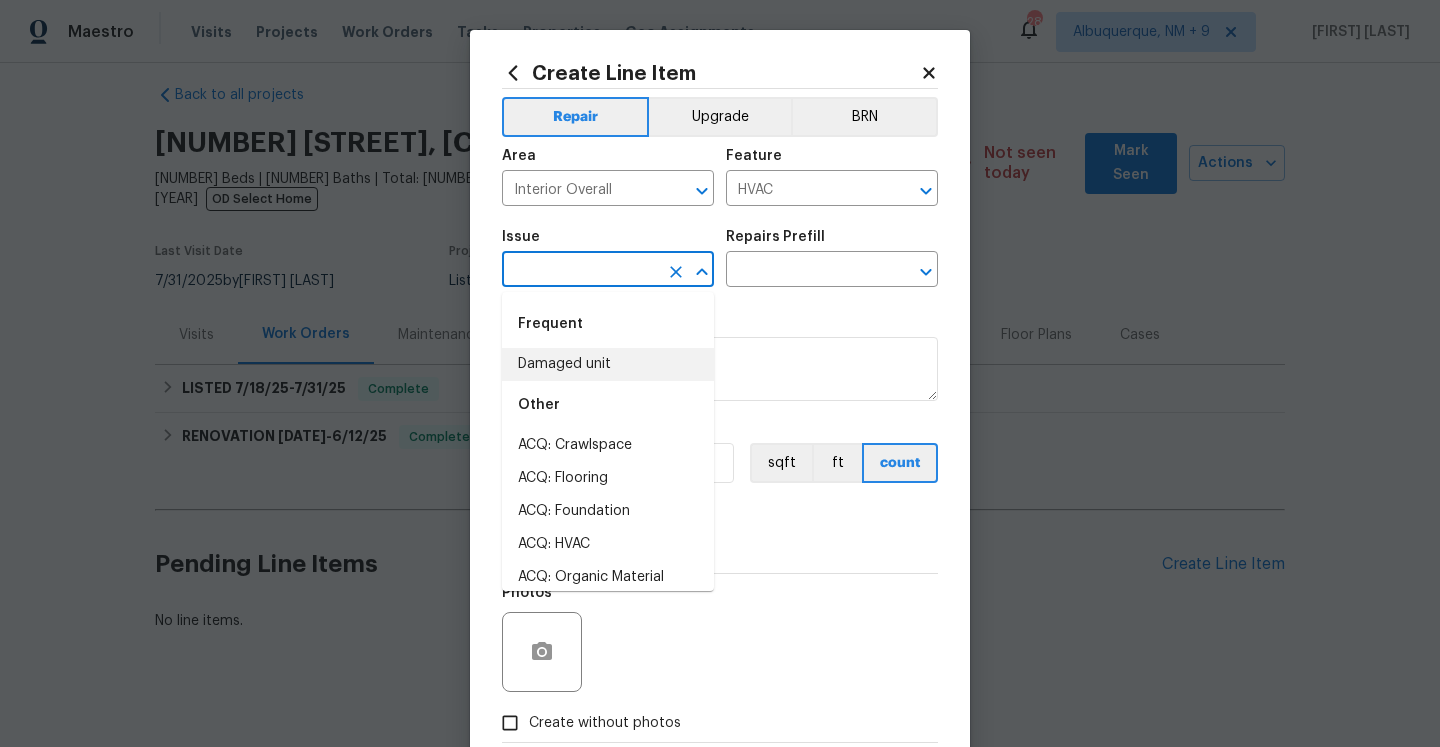 click on "Damaged unit" at bounding box center [608, 364] 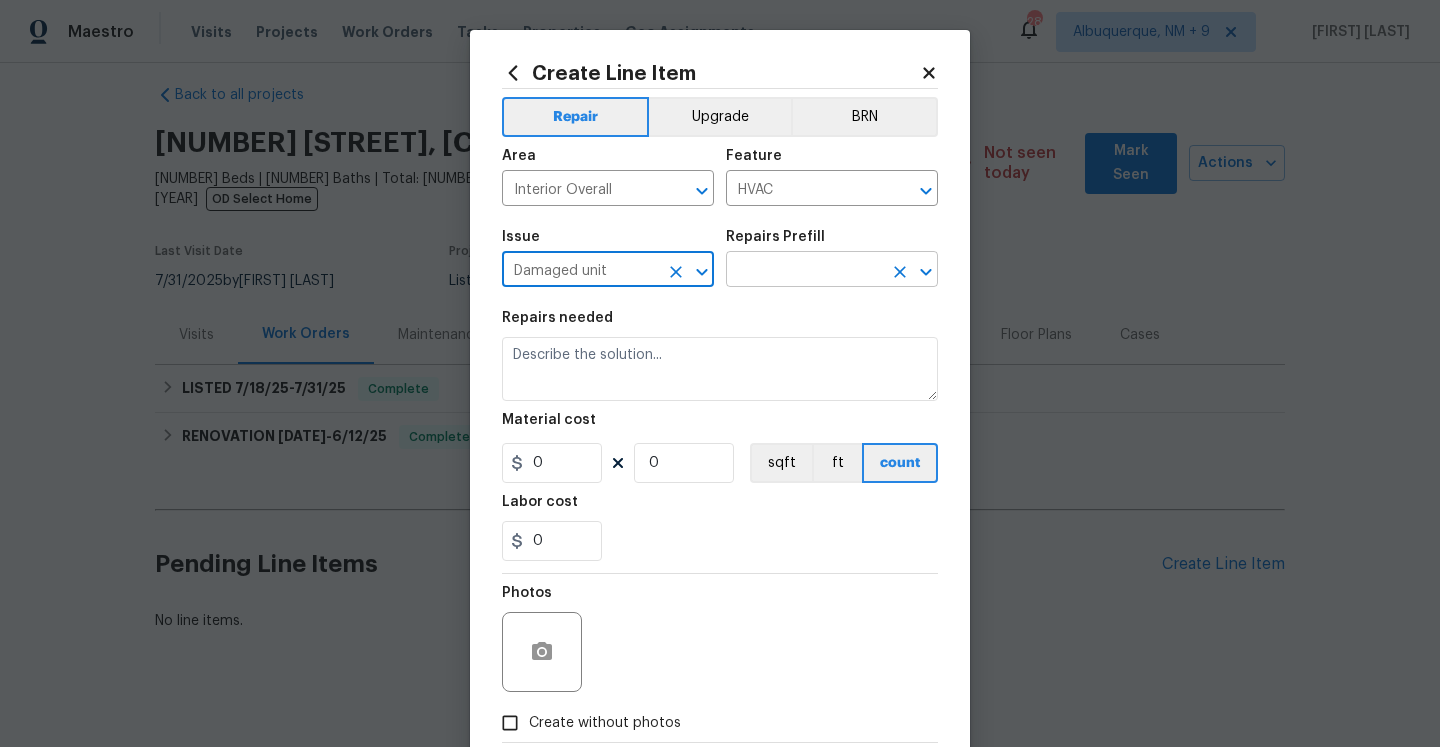 click at bounding box center (804, 271) 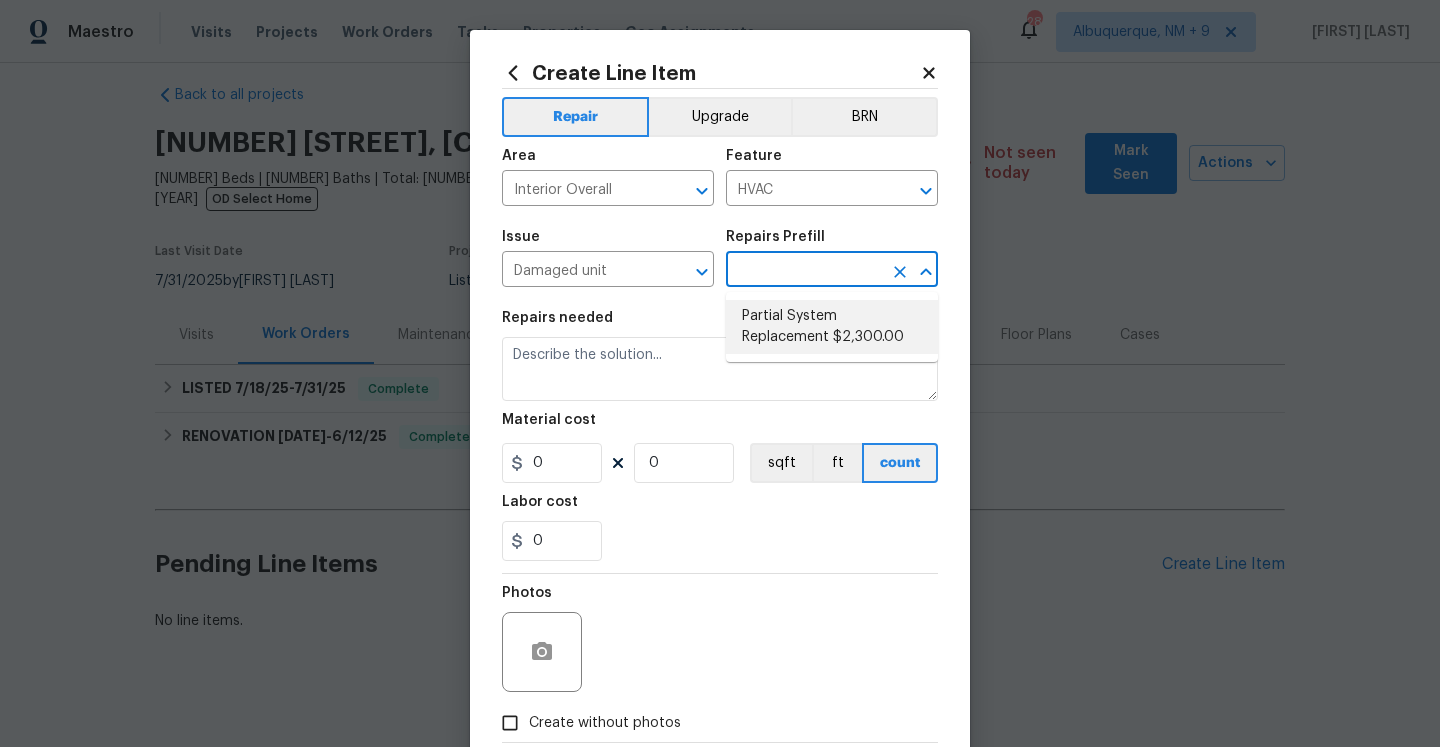 click on "Partial System Replacement $2,300.00" at bounding box center [832, 327] 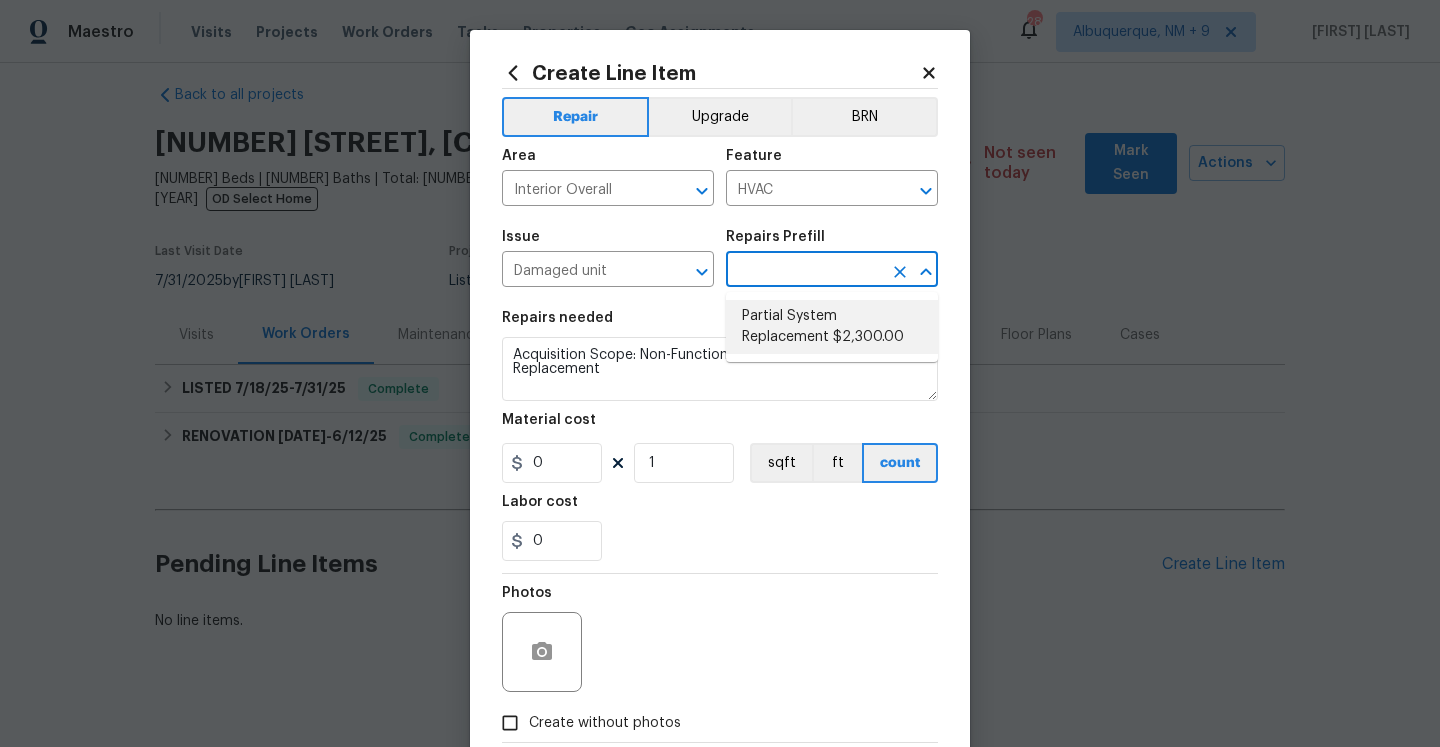 type on "Partial System Replacement $2,300.00" 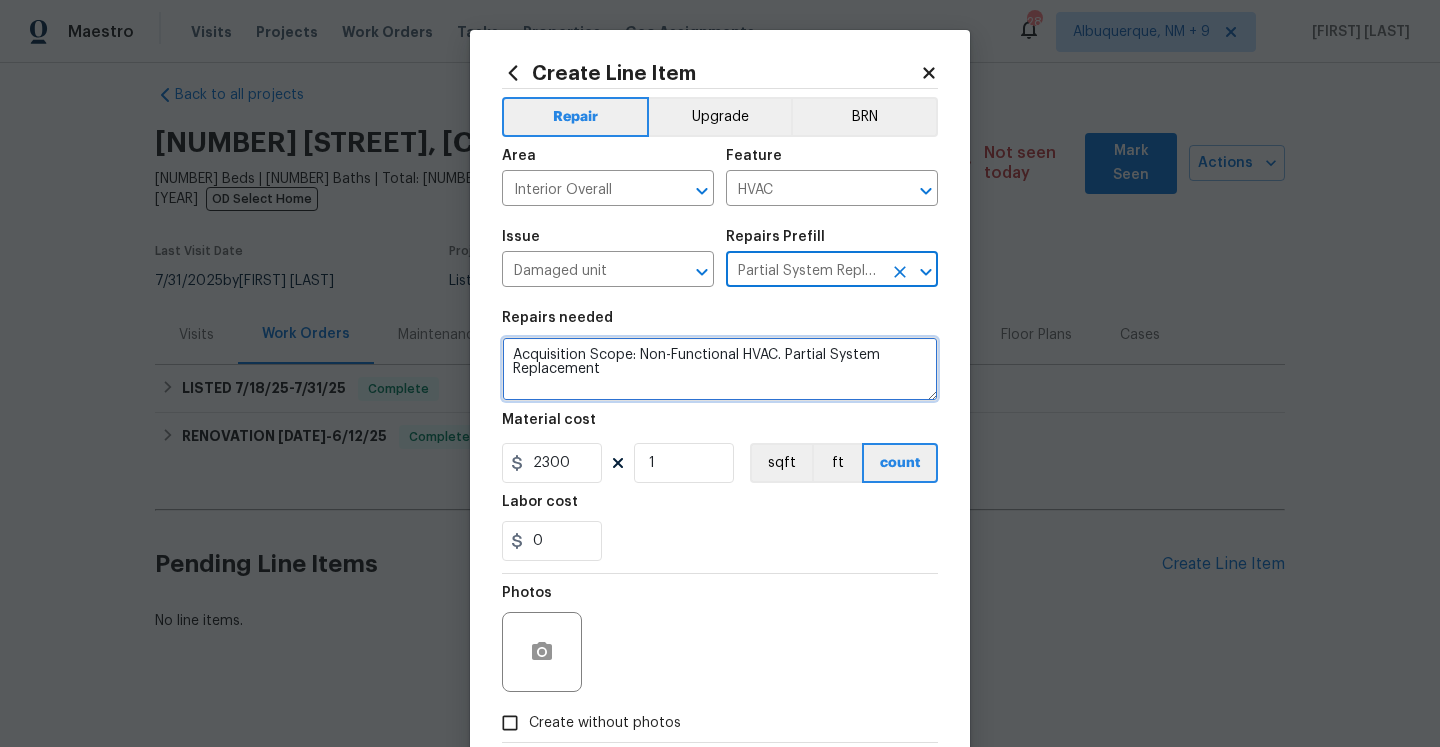 click on "Acquisition Scope: Non-Functional HVAC. Partial System Replacement" at bounding box center (720, 369) 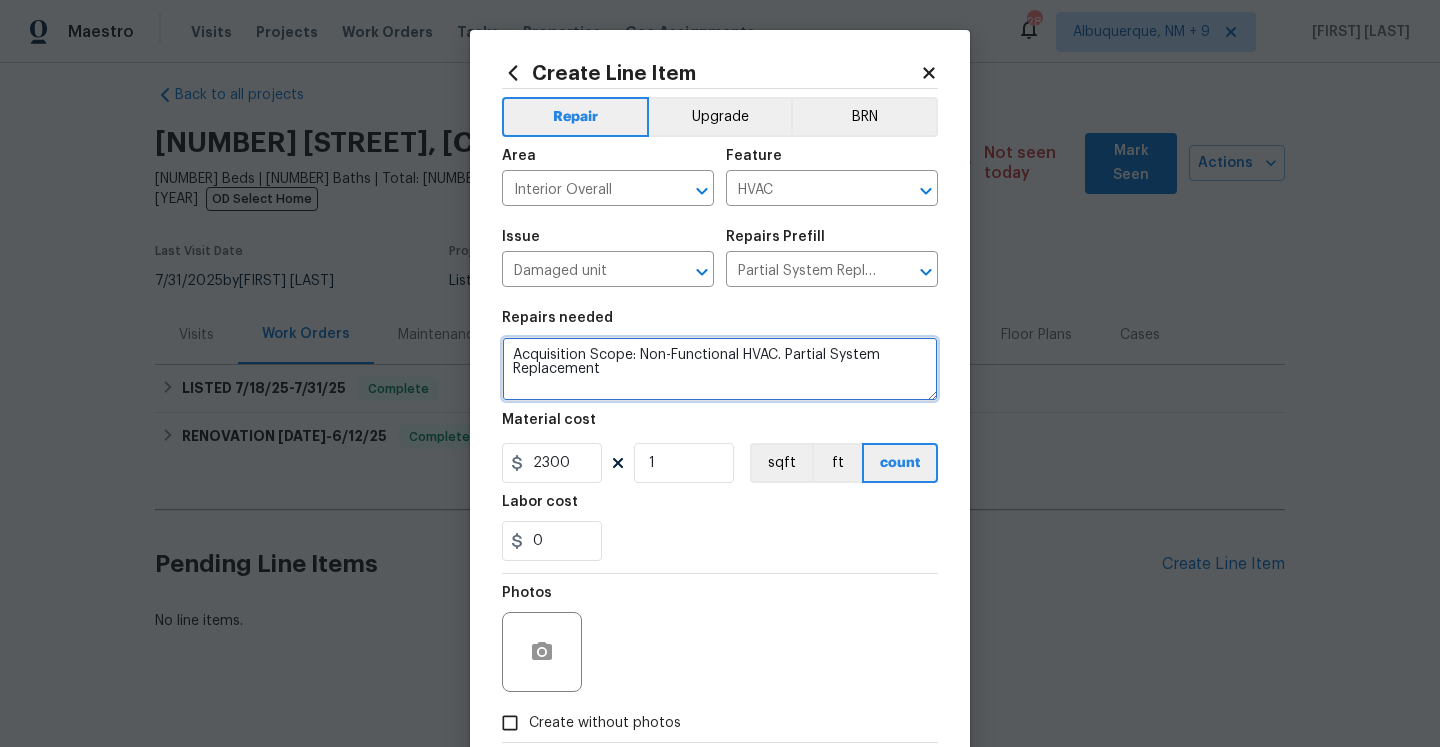 click on "Acquisition Scope: Non-Functional HVAC. Partial System Replacement" at bounding box center (720, 369) 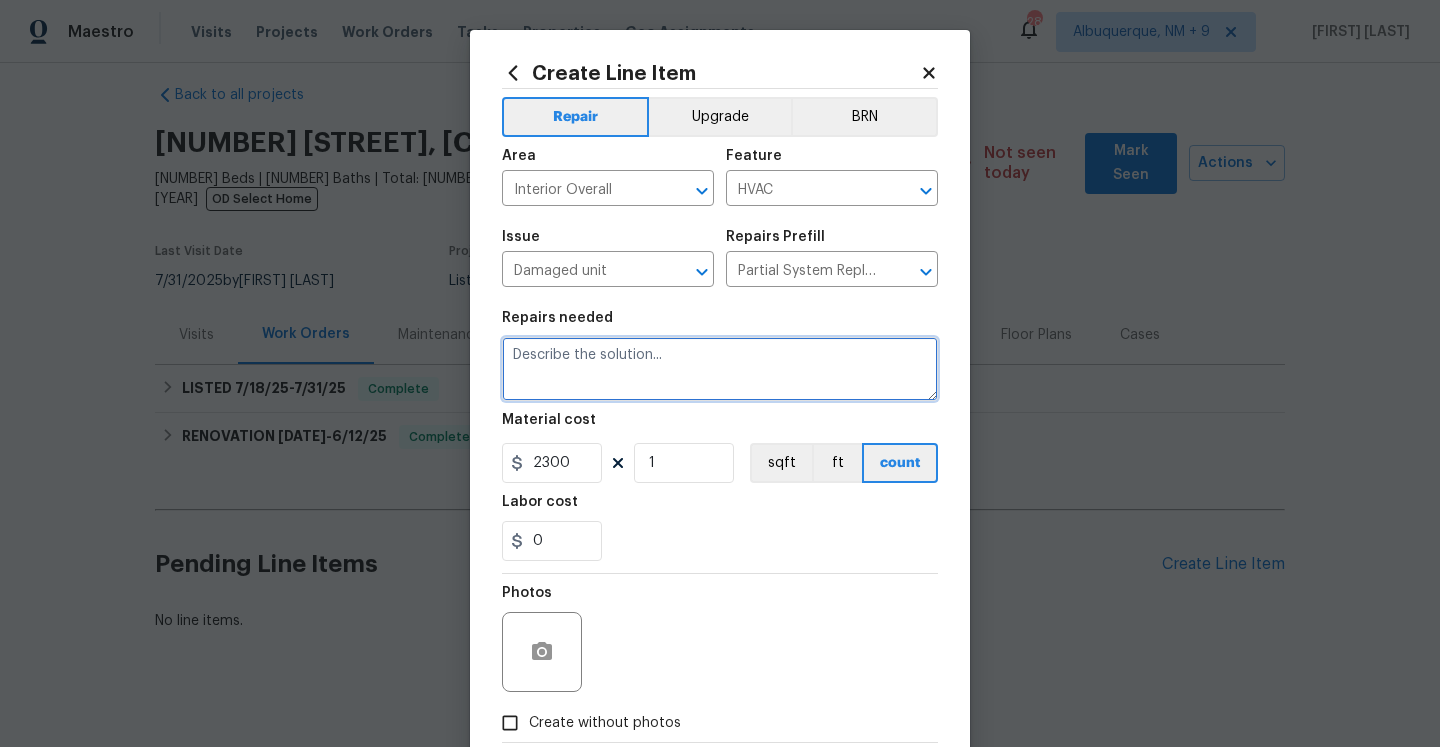 type 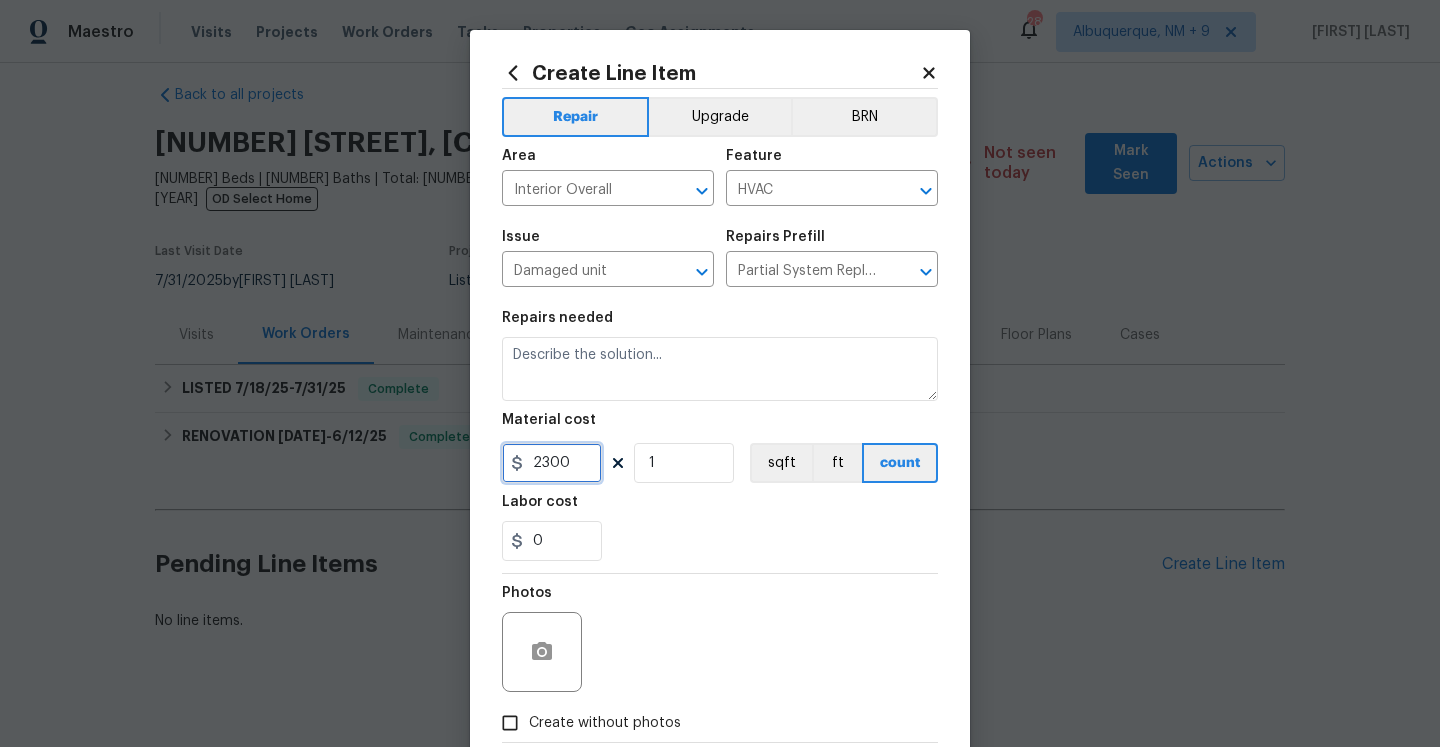 click on "2300" at bounding box center [552, 463] 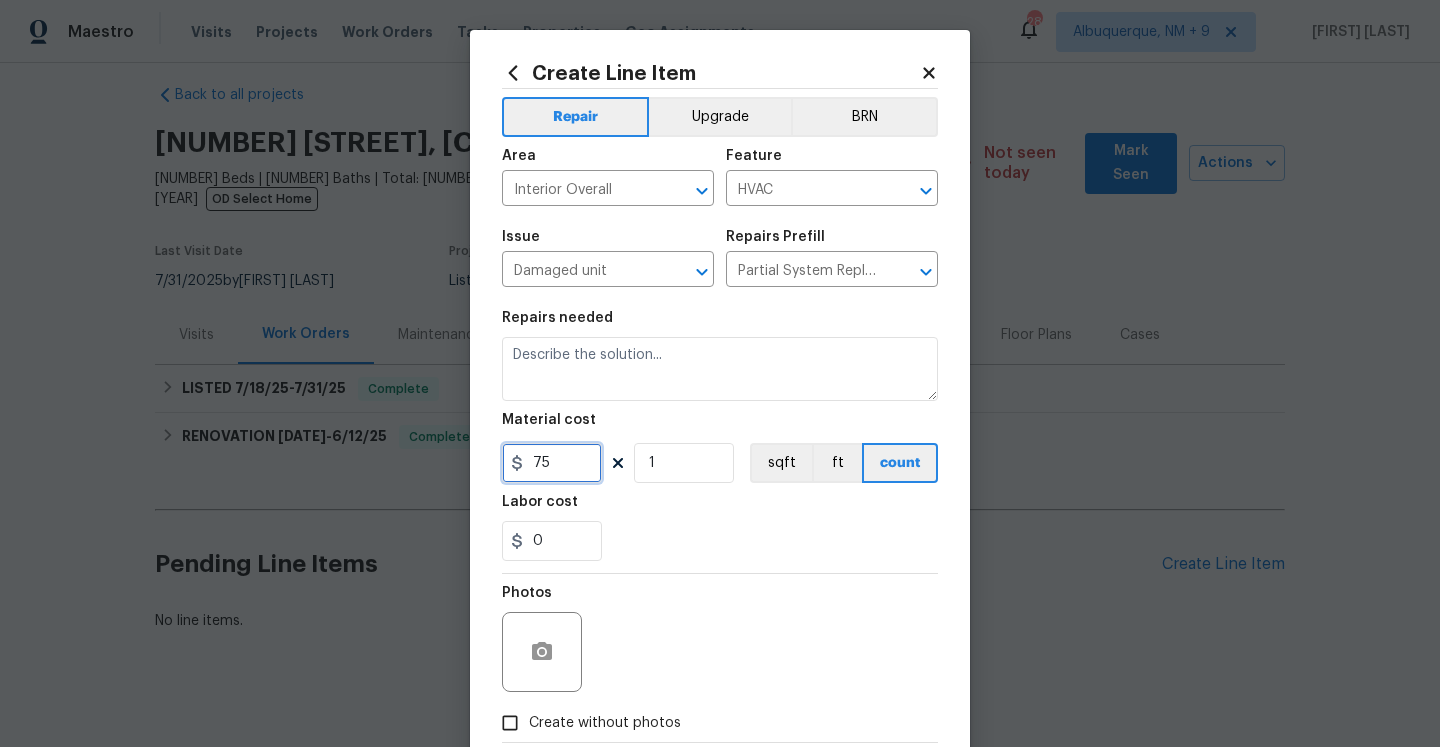 type on "75" 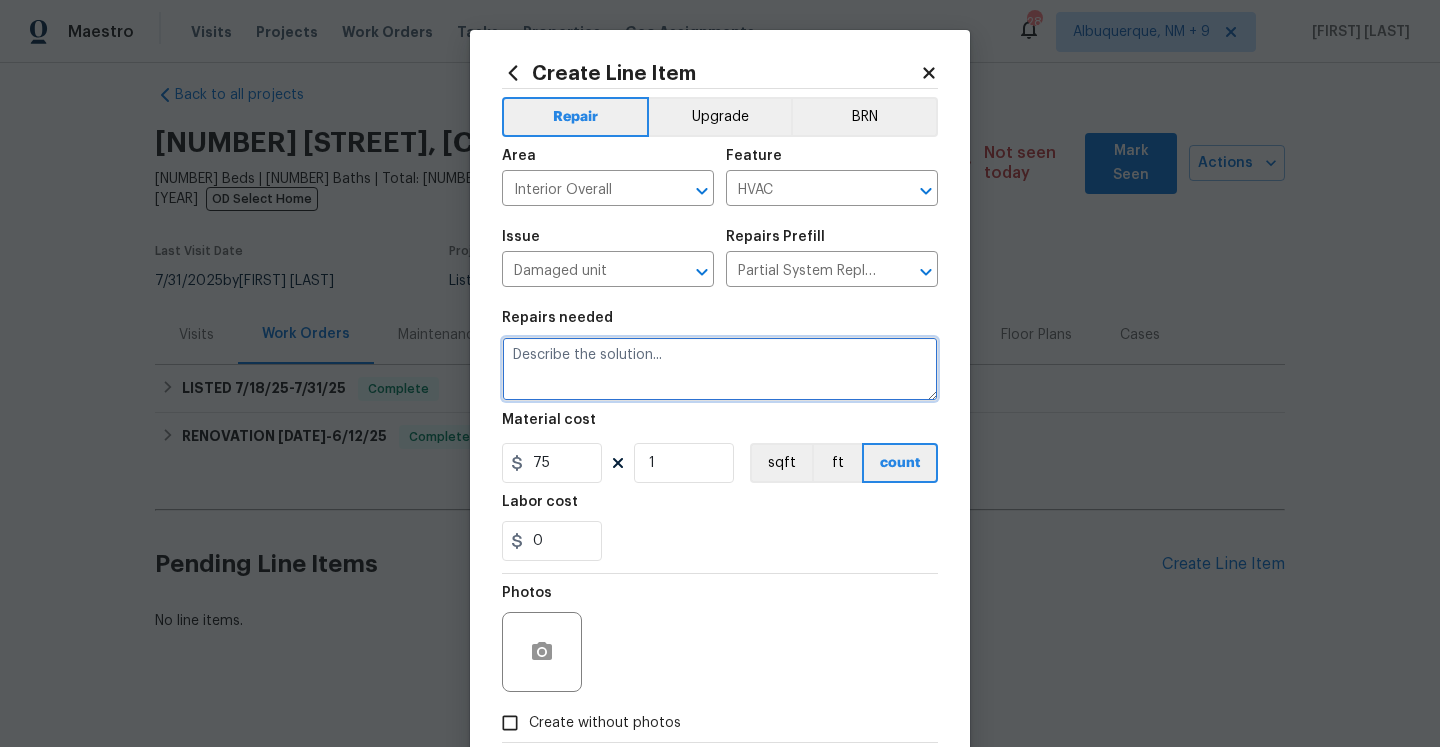 click at bounding box center (720, 369) 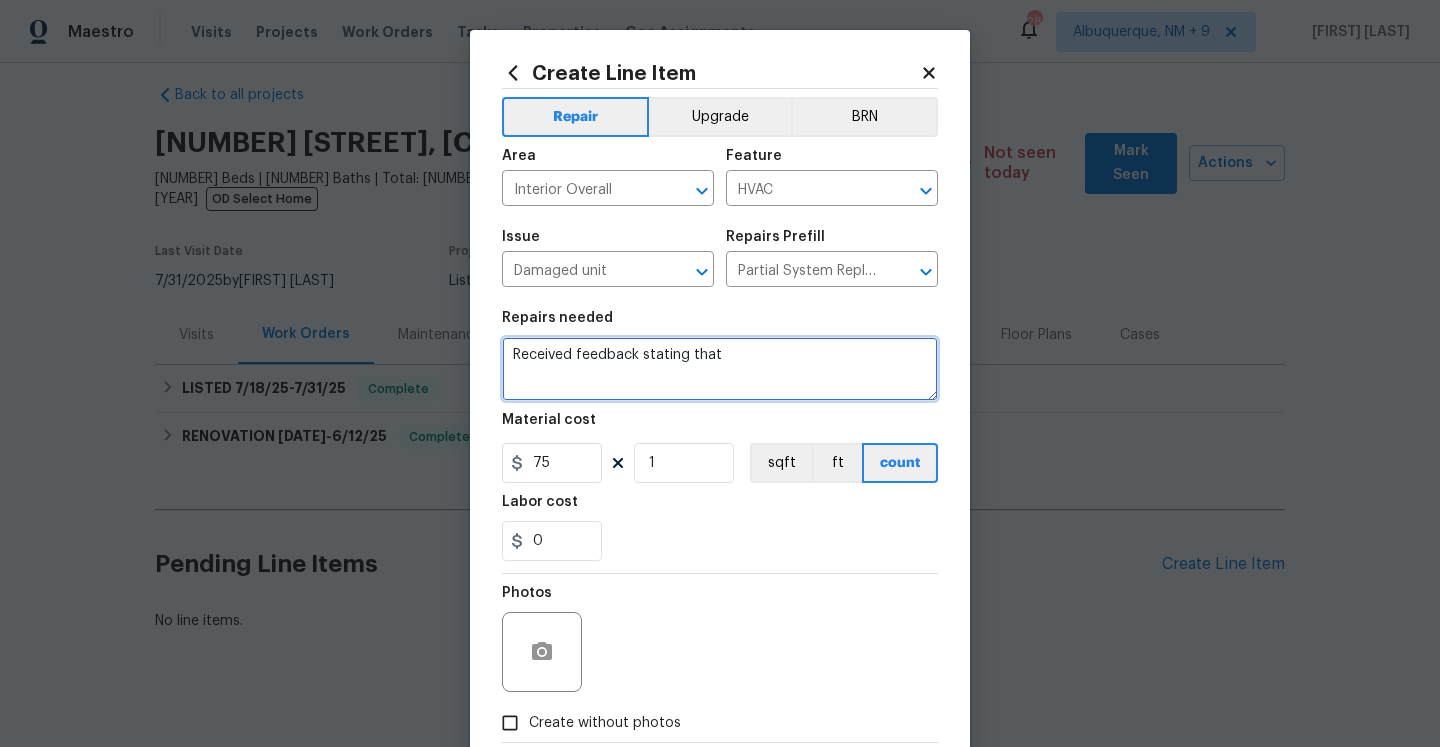 paste on "air conditioner unit drain line is leaking." 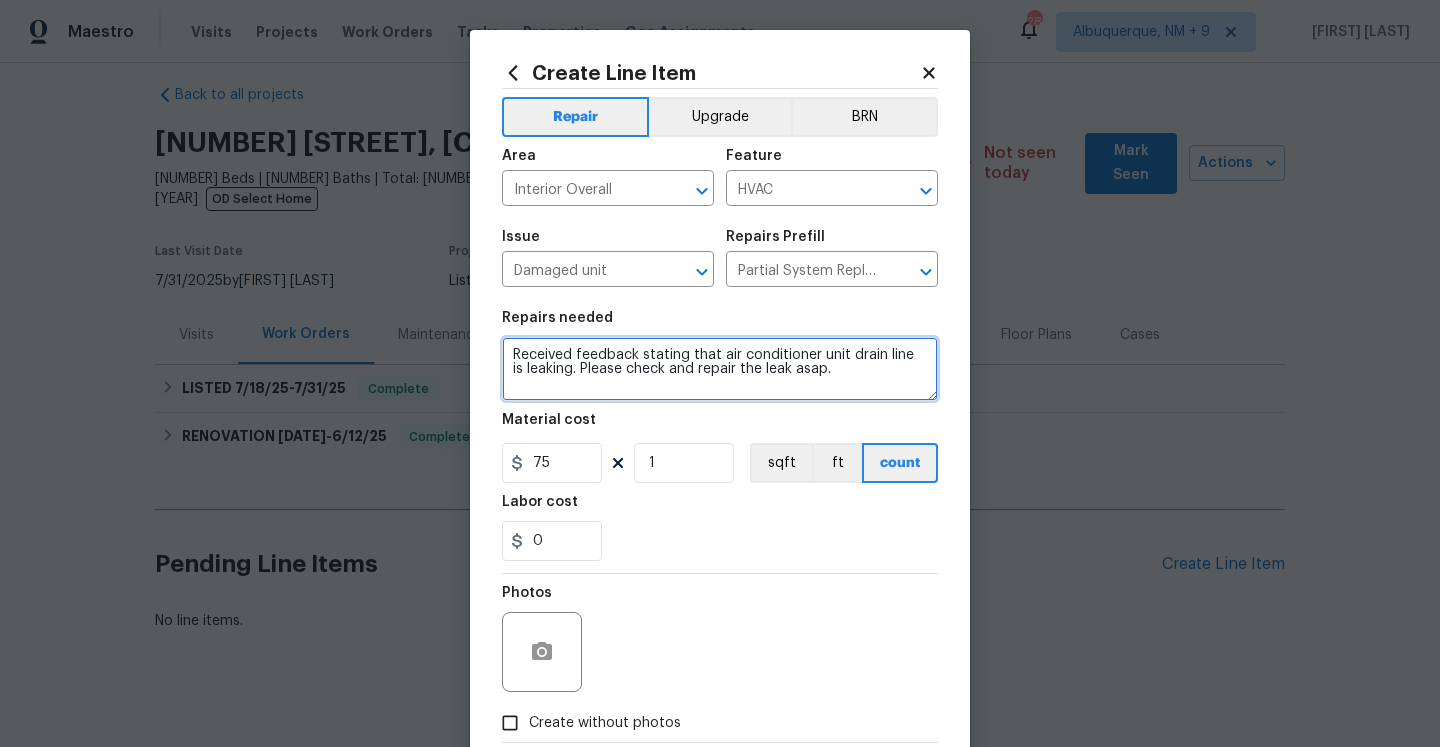 click on "air" 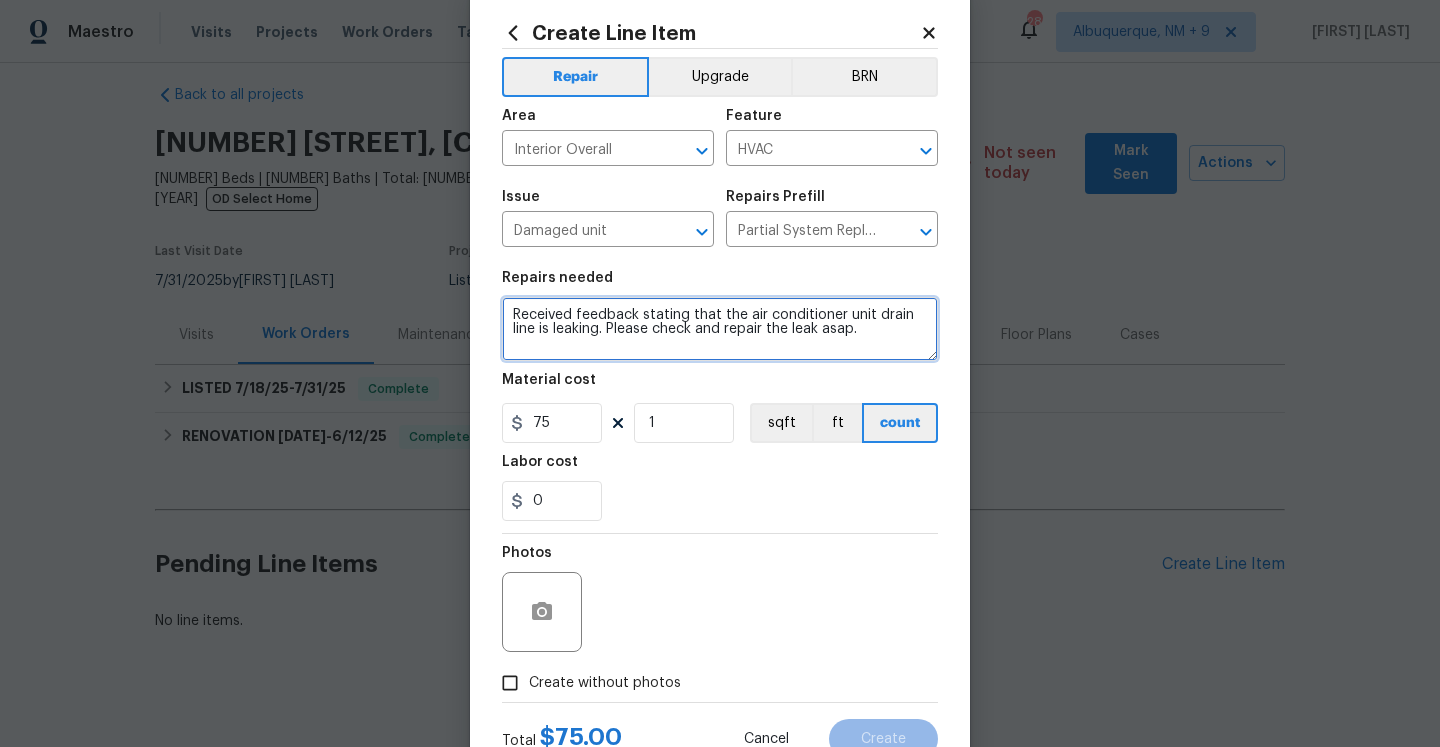 scroll, scrollTop: 74, scrollLeft: 0, axis: vertical 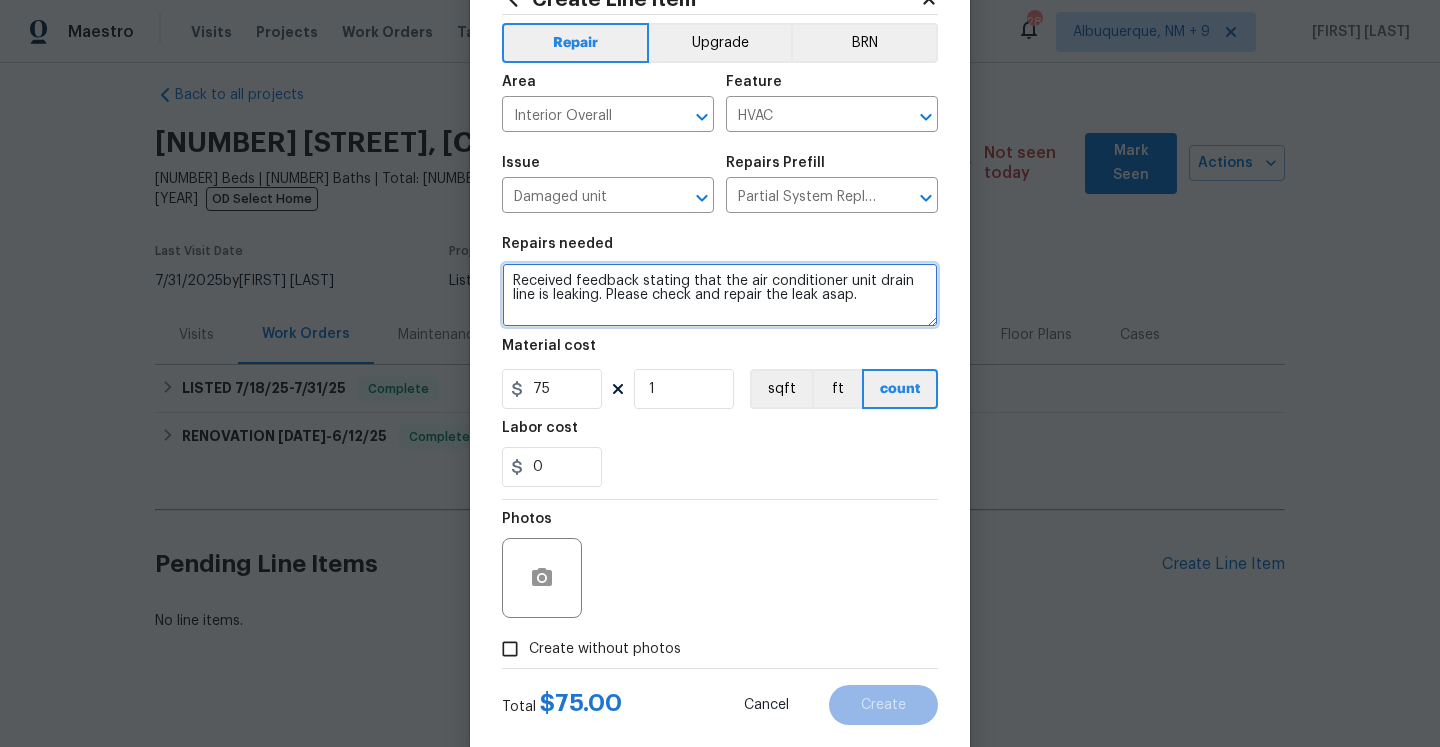 type on "Received feedback stating that the air conditioner unit drain line is leaking. Please check and repair the leak asap." 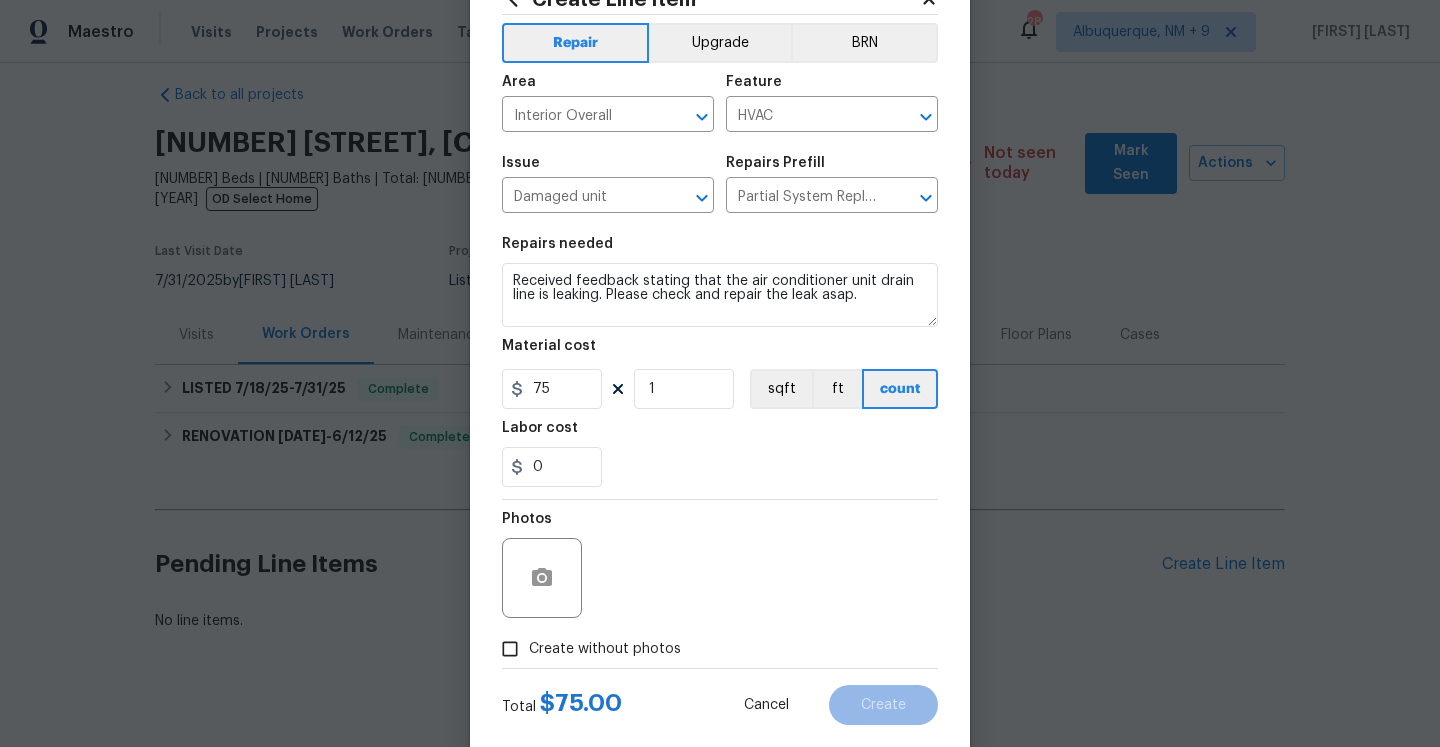 click on "Total   $ 75.00 Cancel Create" at bounding box center (720, 697) 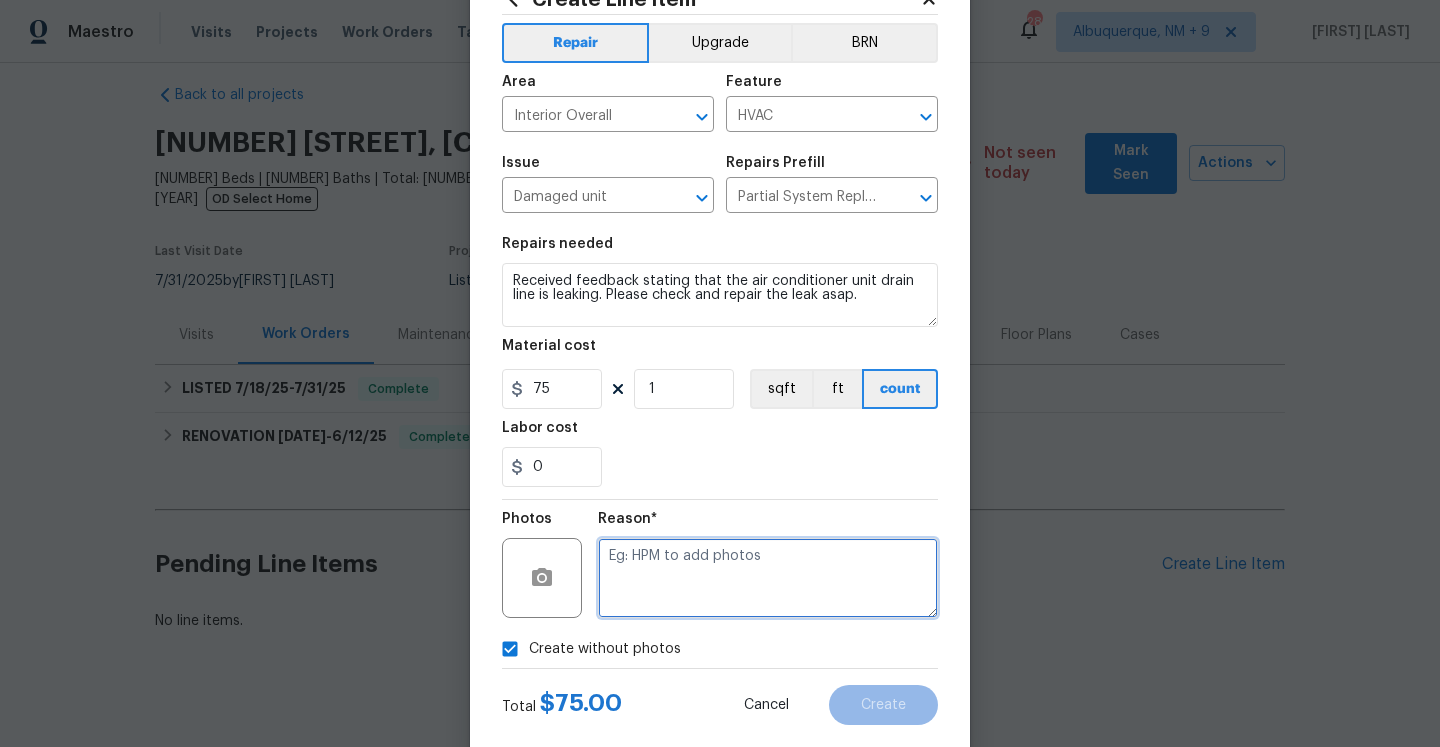 click at bounding box center (768, 578) 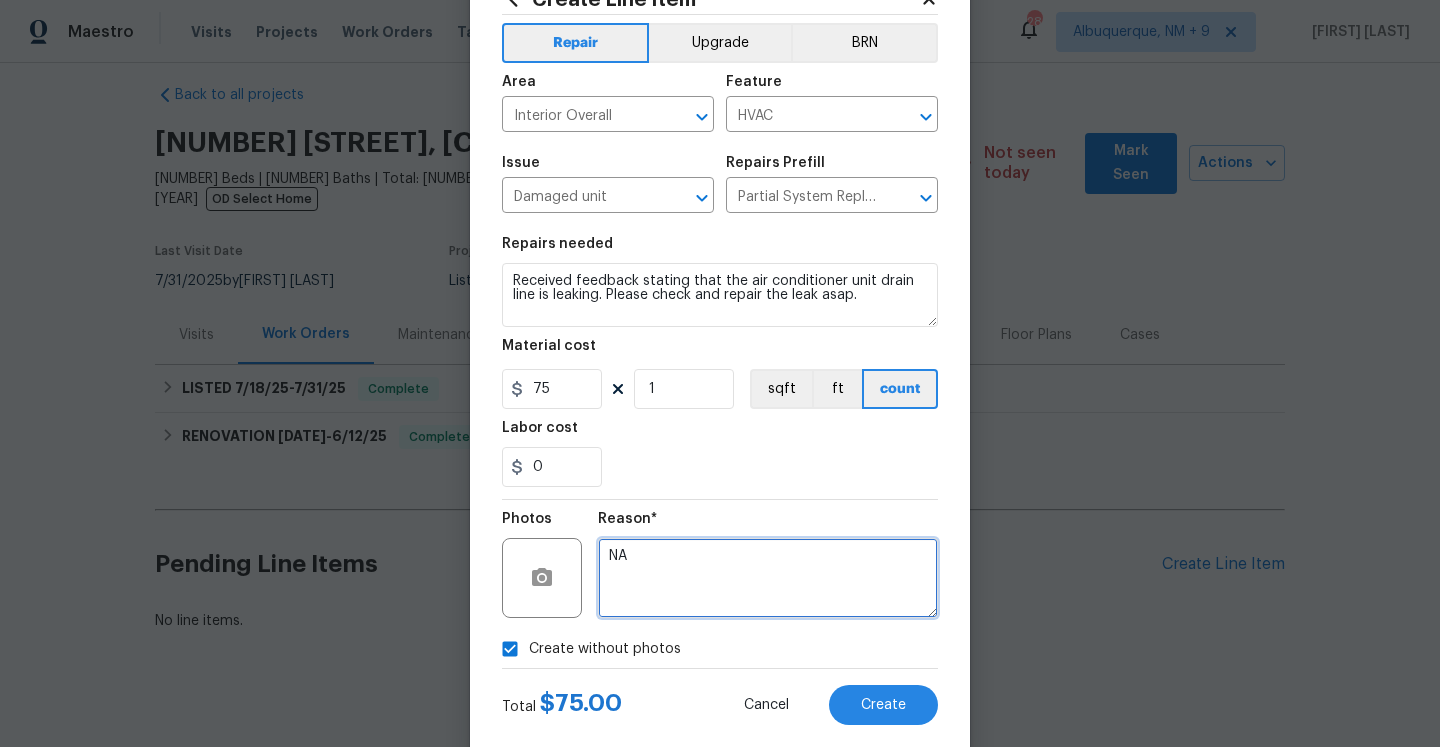 type on "NA" 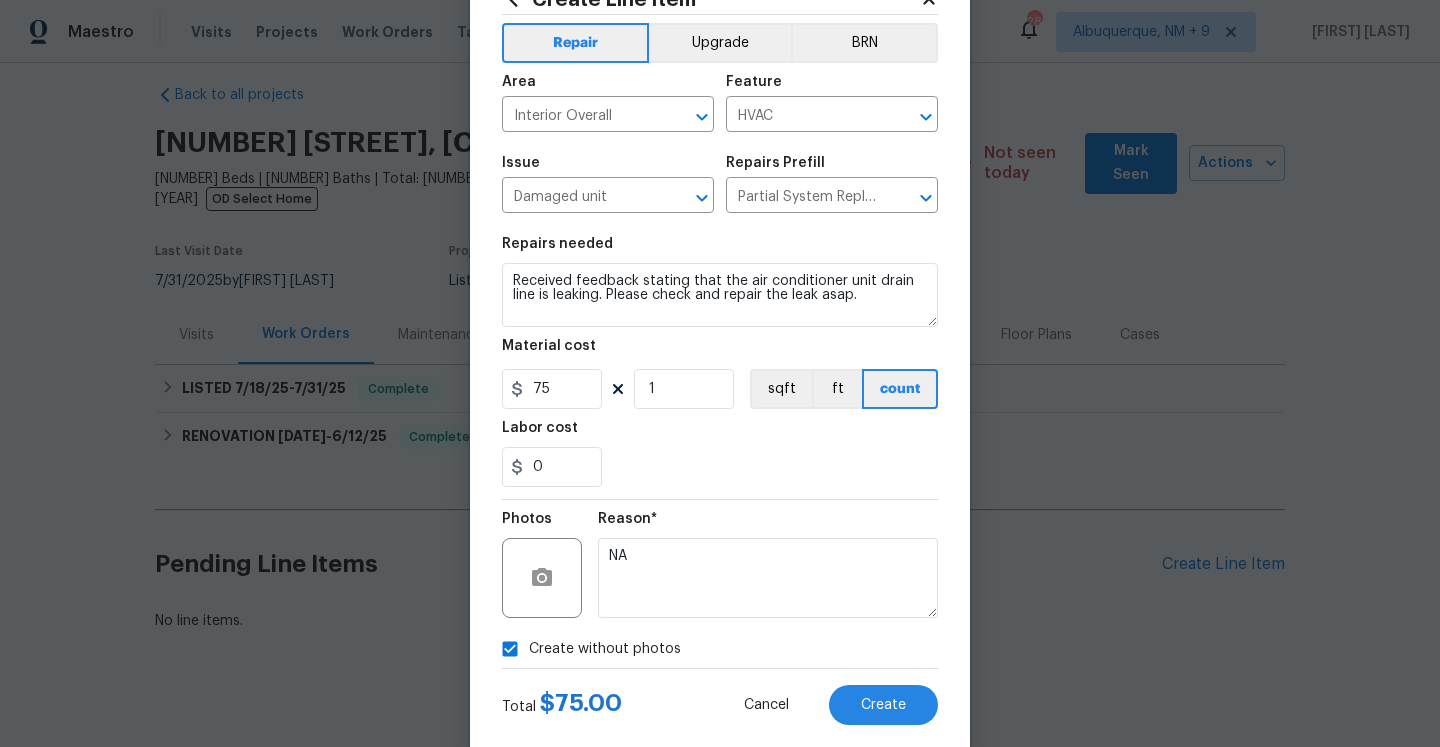 click on "Create Line Item Repair Upgrade BRN Area Interior Overall ​ Feature HVAC ​ Issue Damaged unit ​ Repairs Prefill Partial System Replacement $2,300.00 ​ Repairs needed Received feedback stating that the air conditioner unit drain line is leaking. Please check and repair the leak asap. Material cost 75 1 sqft ft count Labor cost 0 Photos Reason* NA Create without photos Total   $ 75.00 Cancel Create" at bounding box center (720, 356) 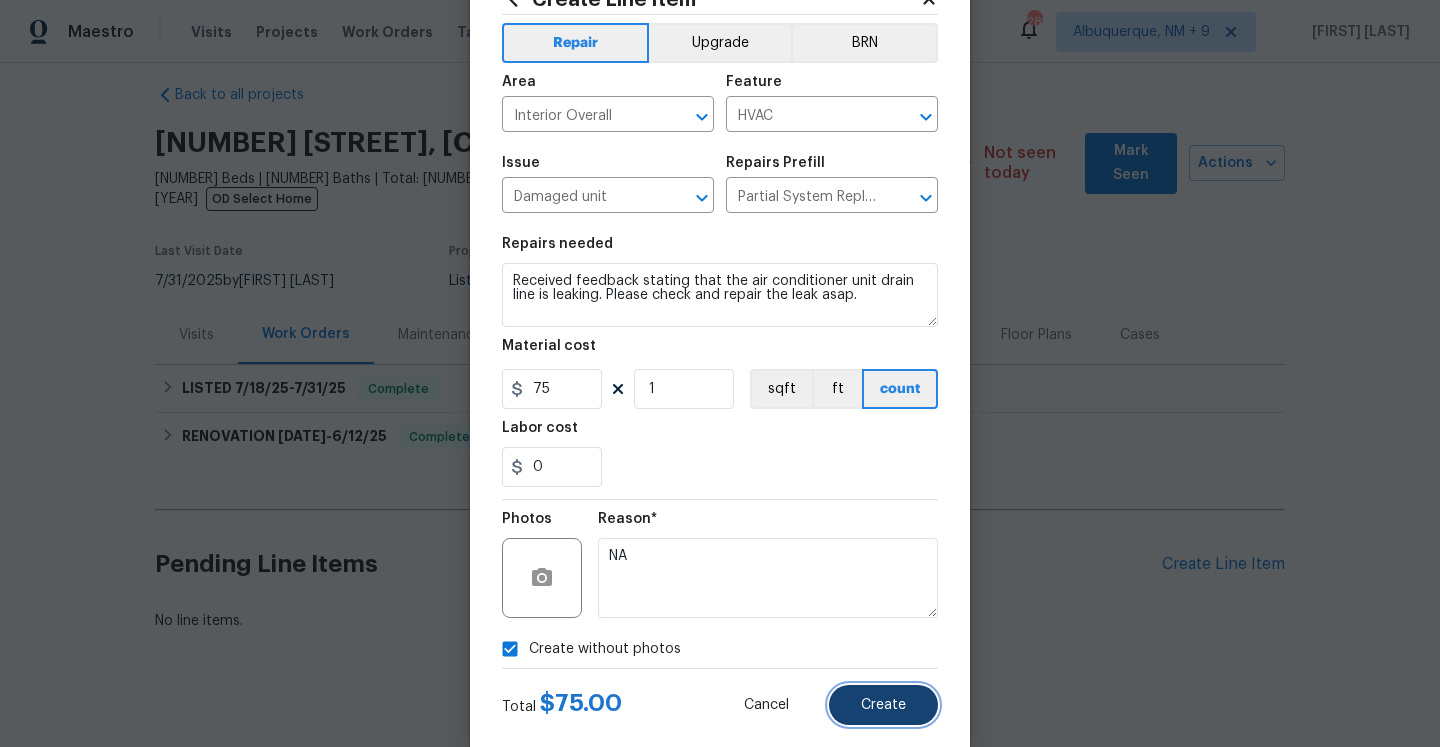 click on "Create" at bounding box center [883, 705] 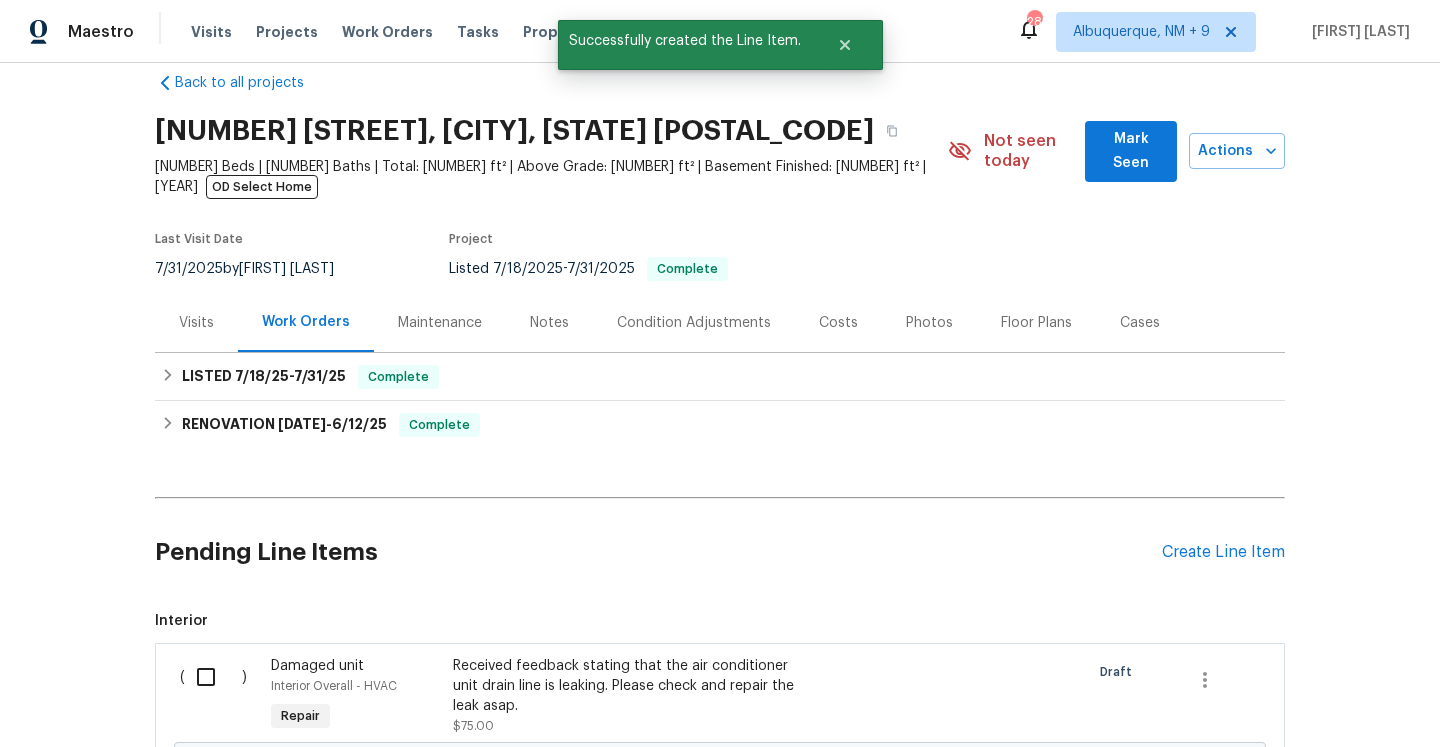 scroll, scrollTop: 183, scrollLeft: 0, axis: vertical 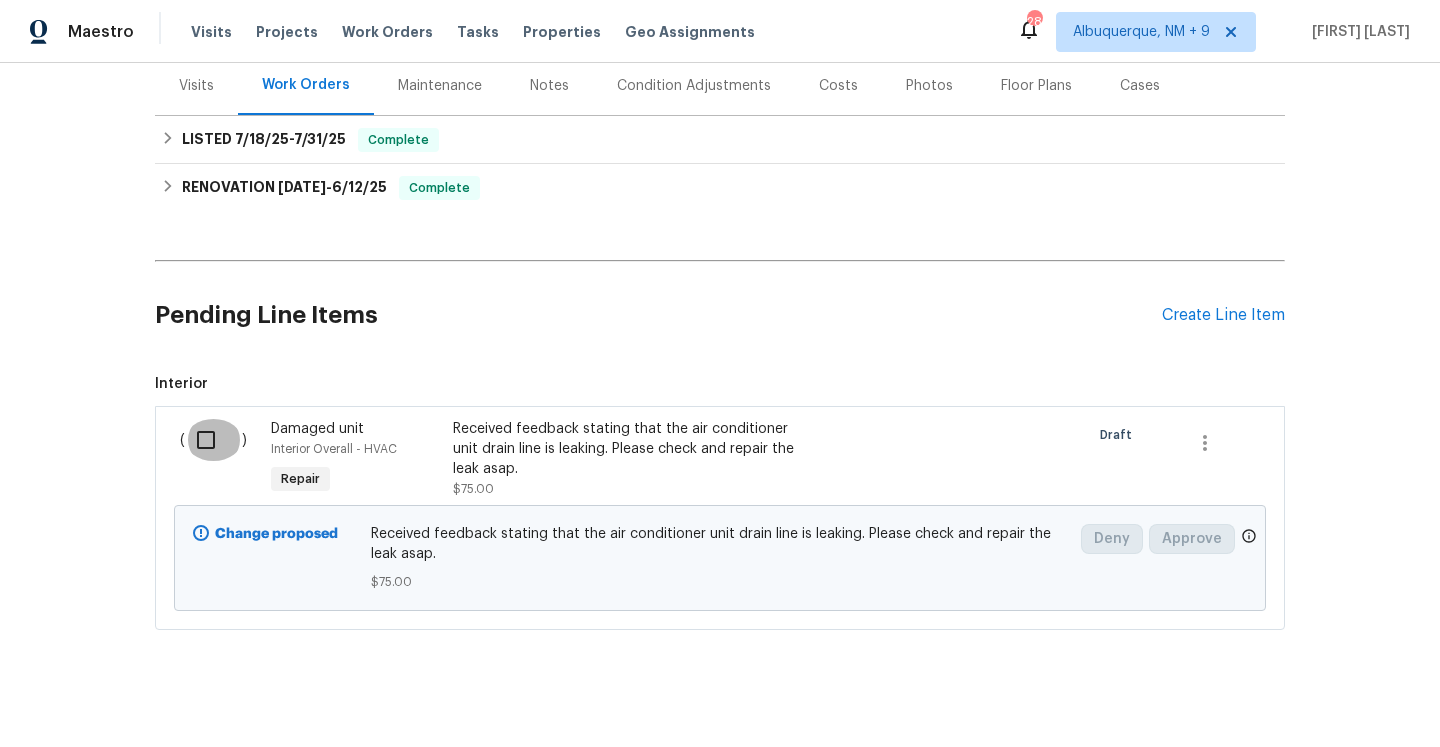 click at bounding box center [213, 440] 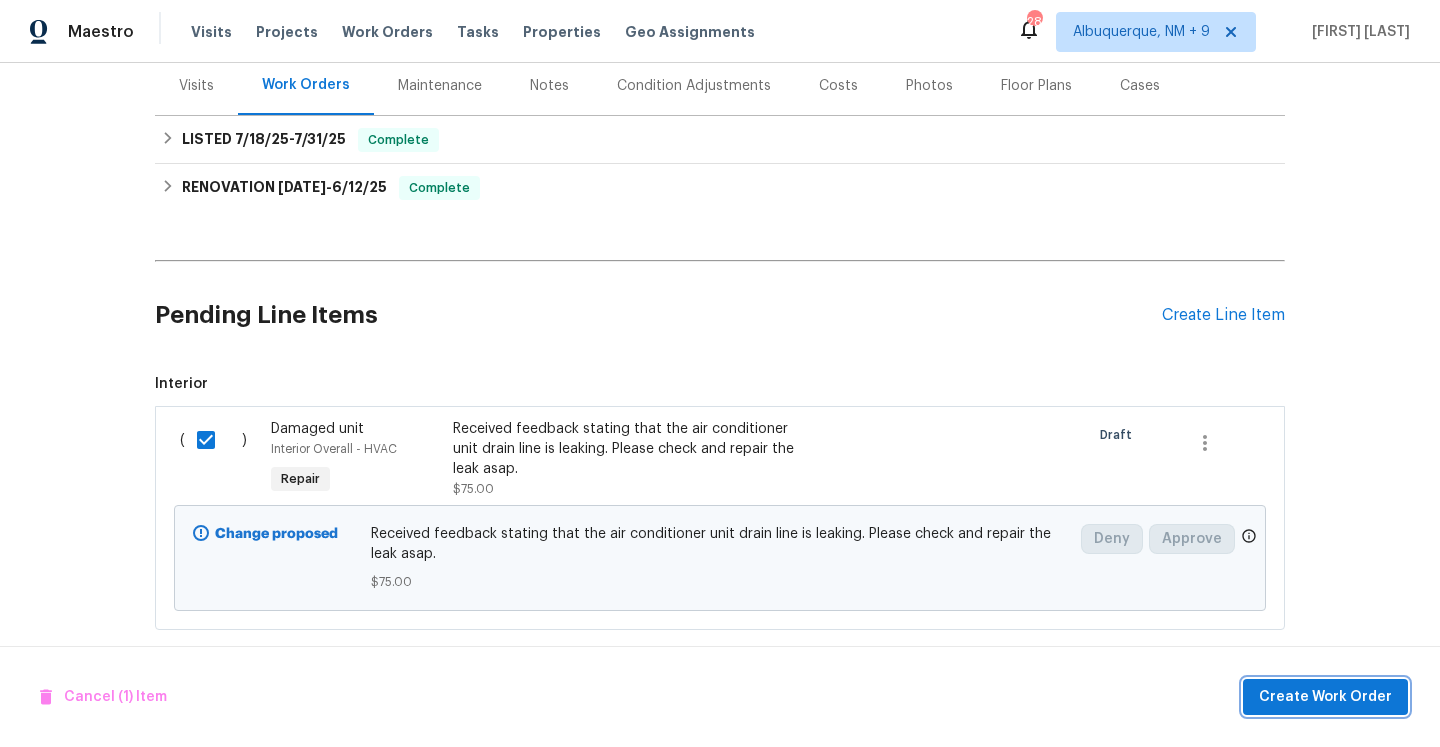 click on "Create Work Order" at bounding box center [1325, 697] 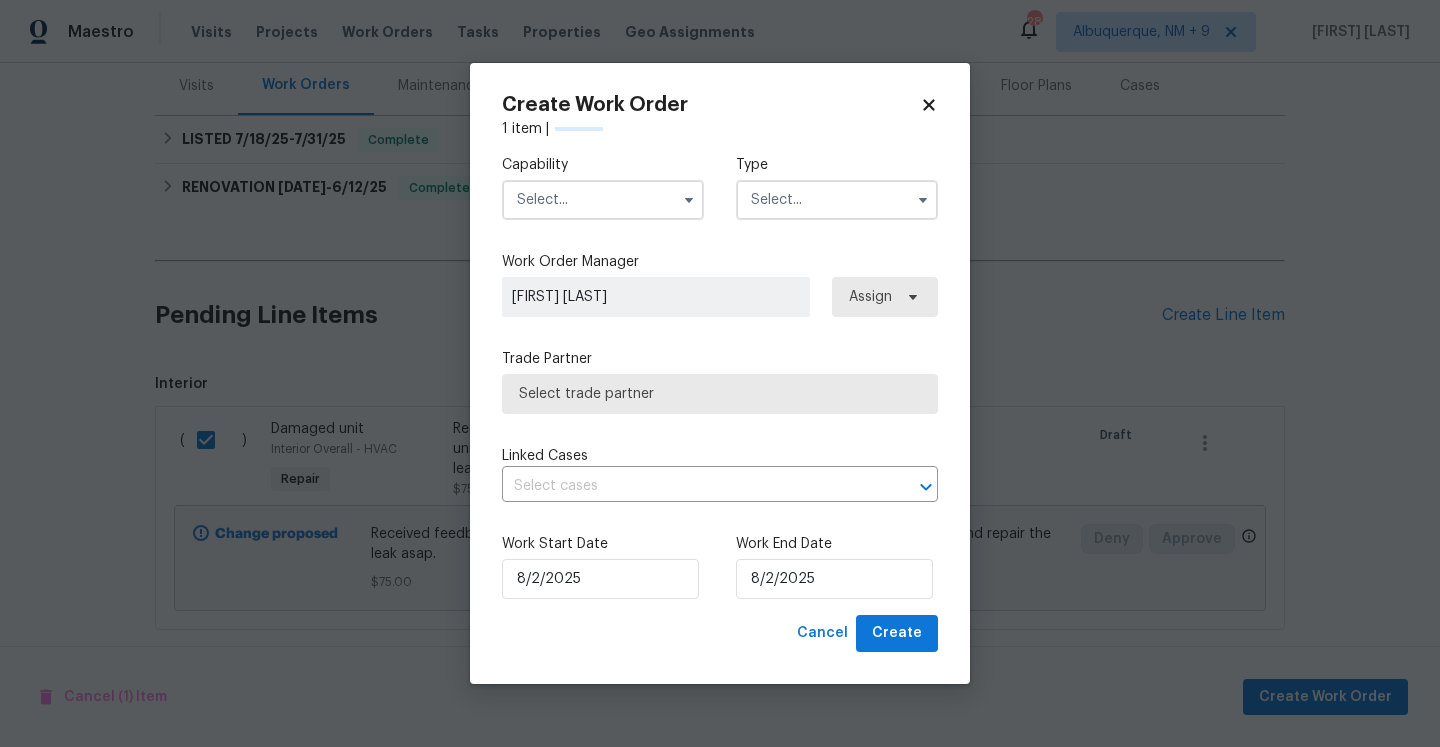 click at bounding box center (603, 200) 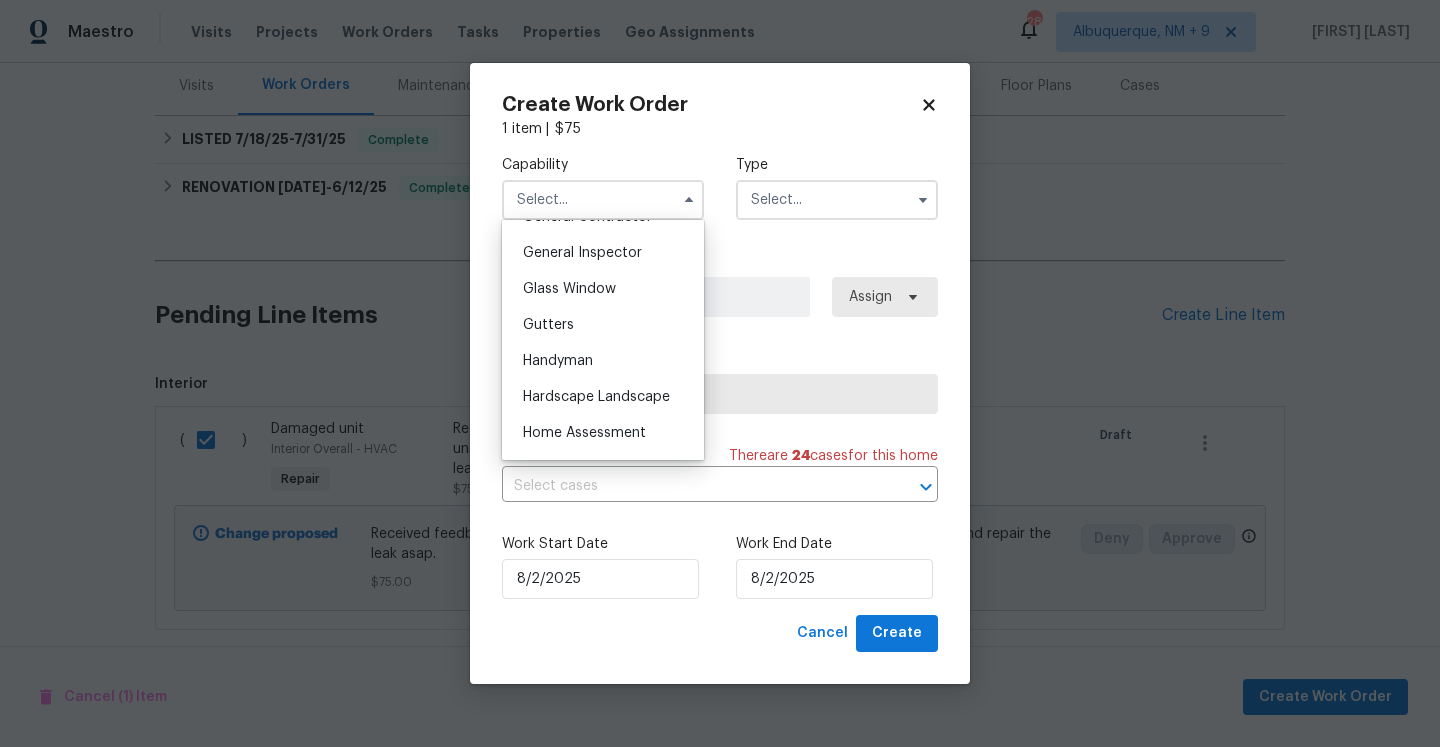scroll, scrollTop: 1013, scrollLeft: 0, axis: vertical 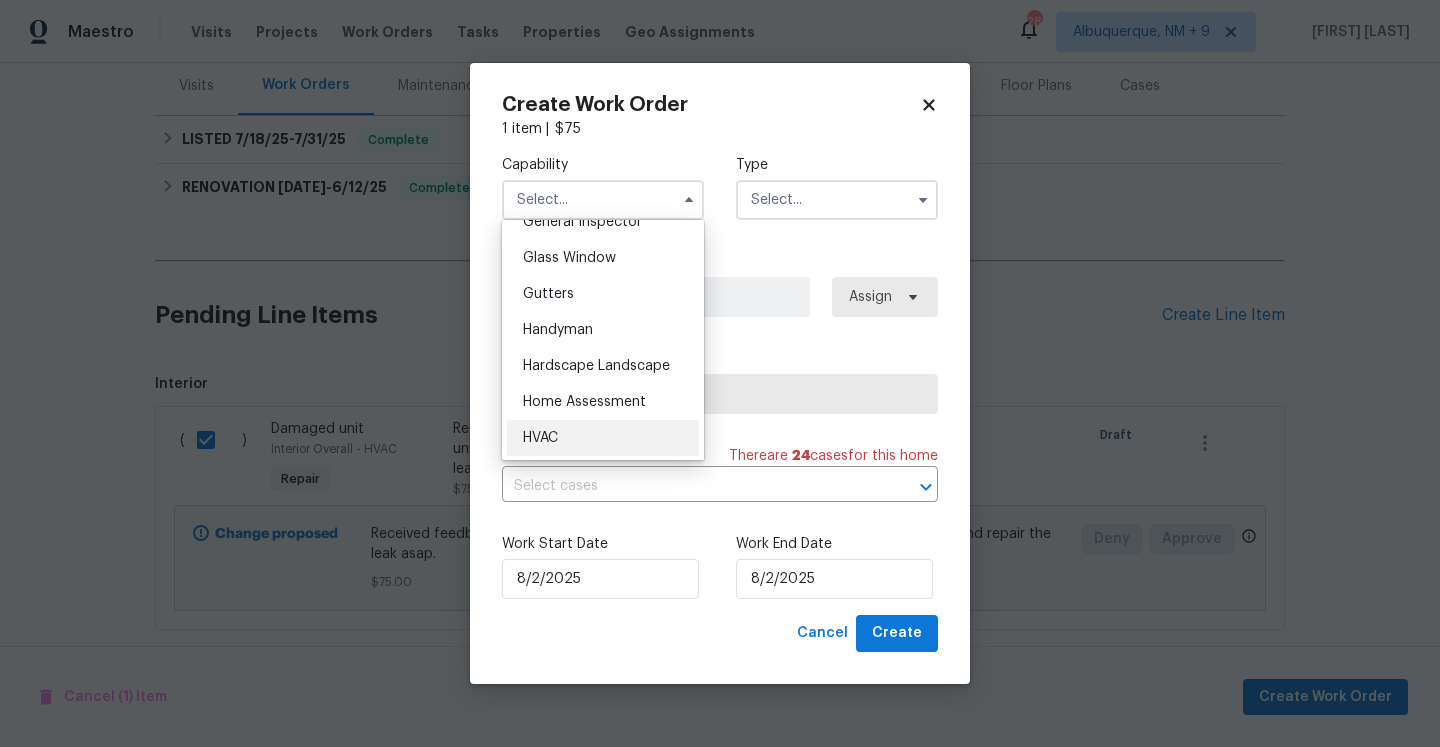 click on "HVAC" at bounding box center [603, 438] 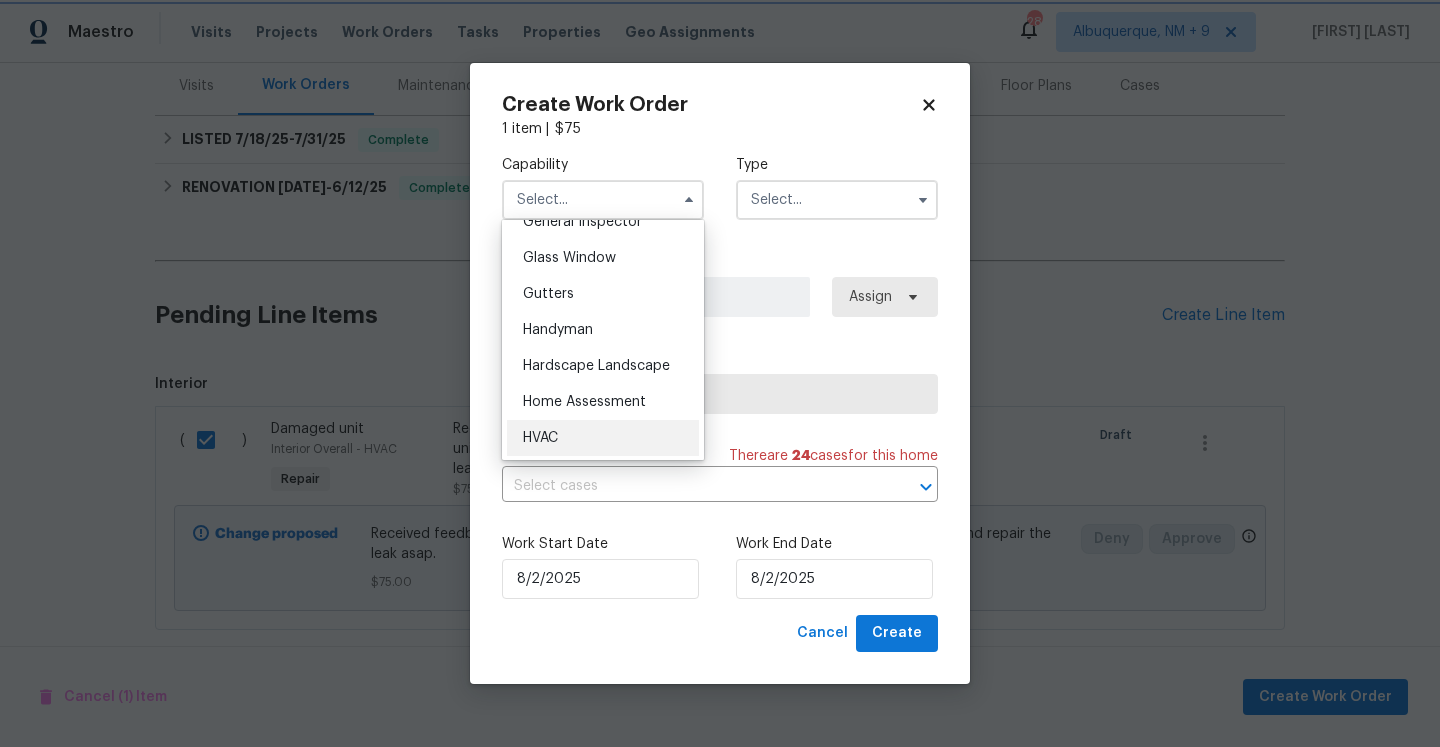 type on "HVAC" 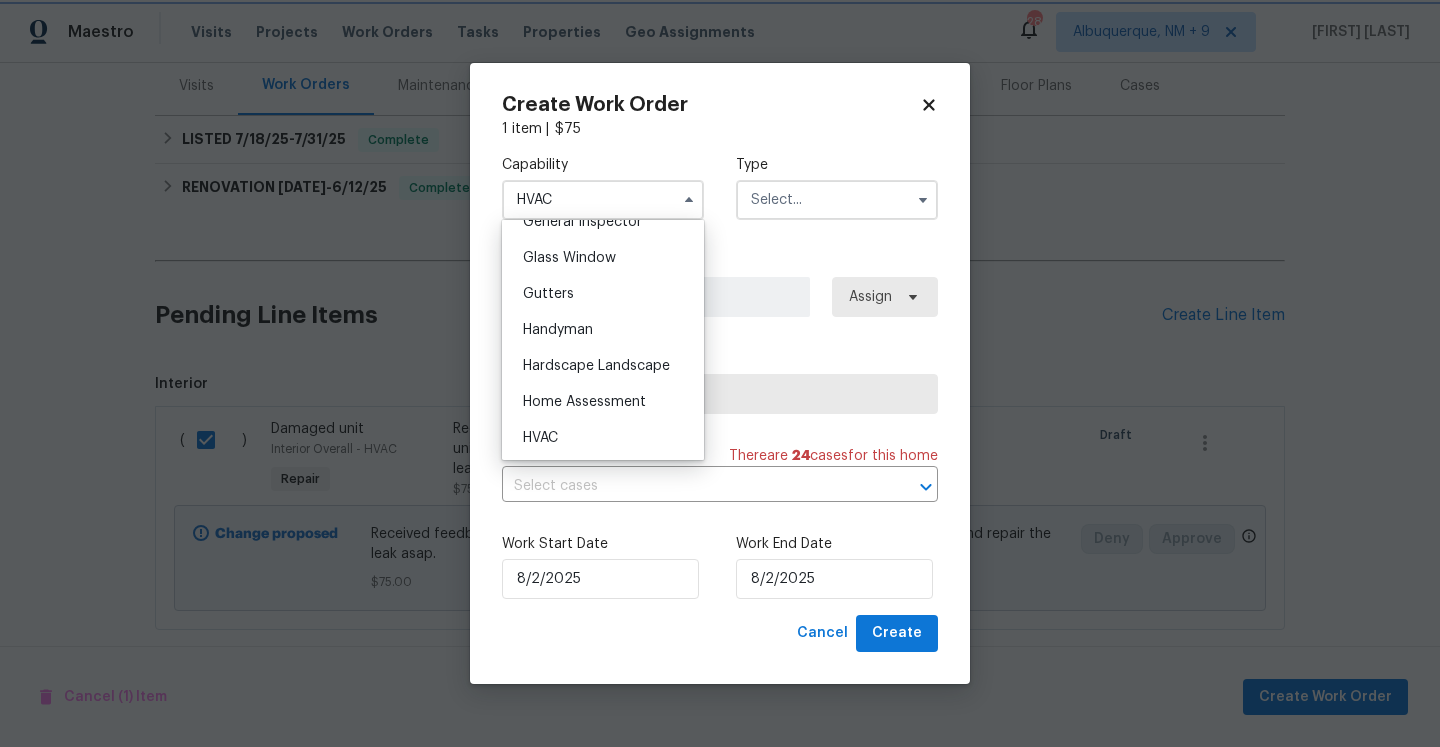 scroll, scrollTop: 1050, scrollLeft: 0, axis: vertical 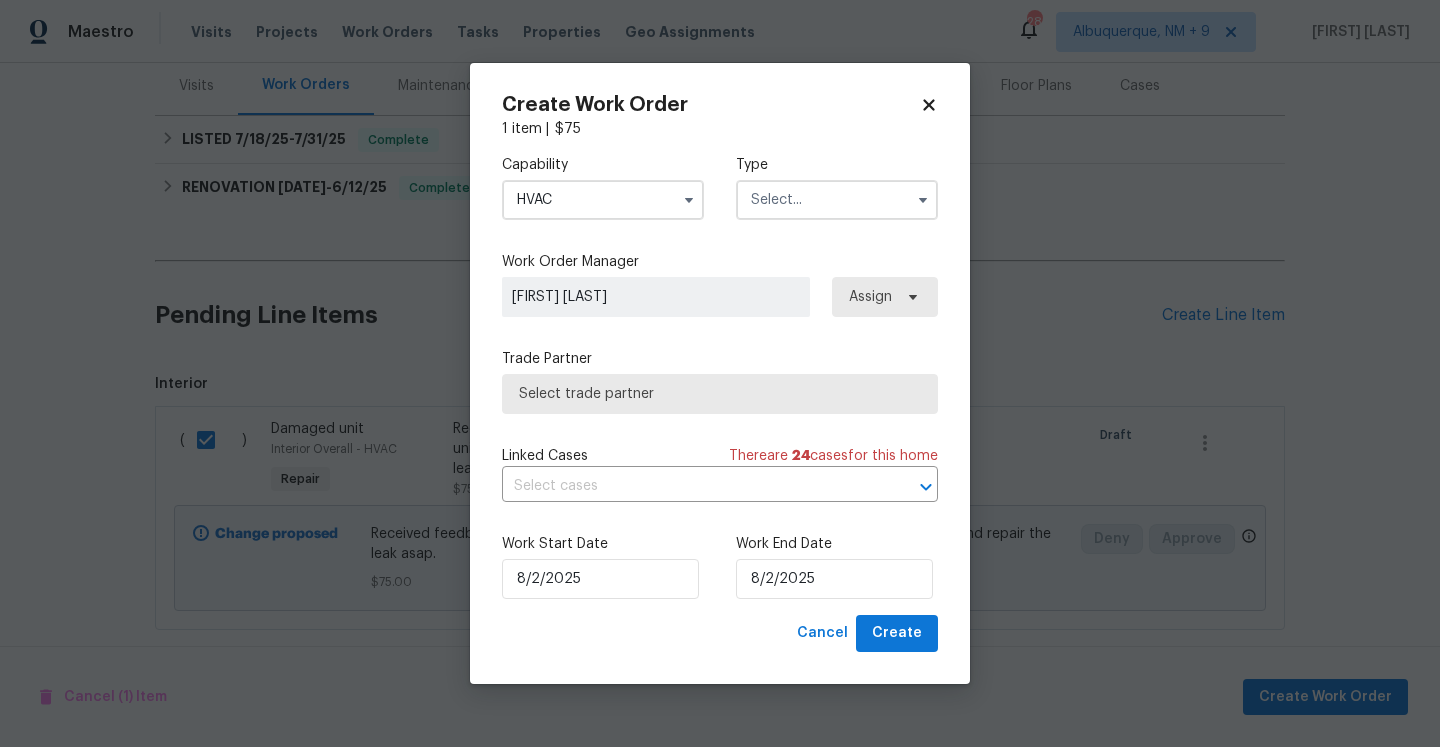 click at bounding box center [837, 200] 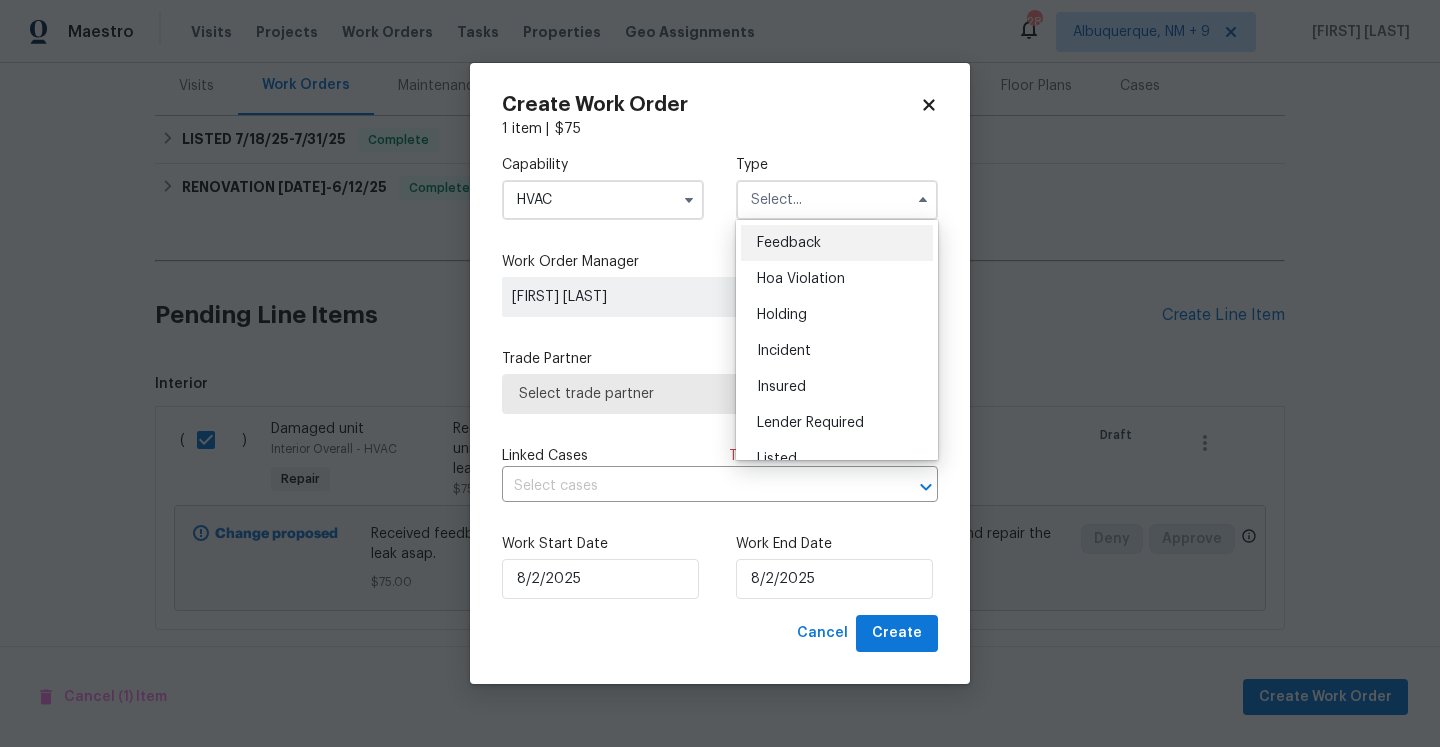 click on "Feedback" at bounding box center [789, 243] 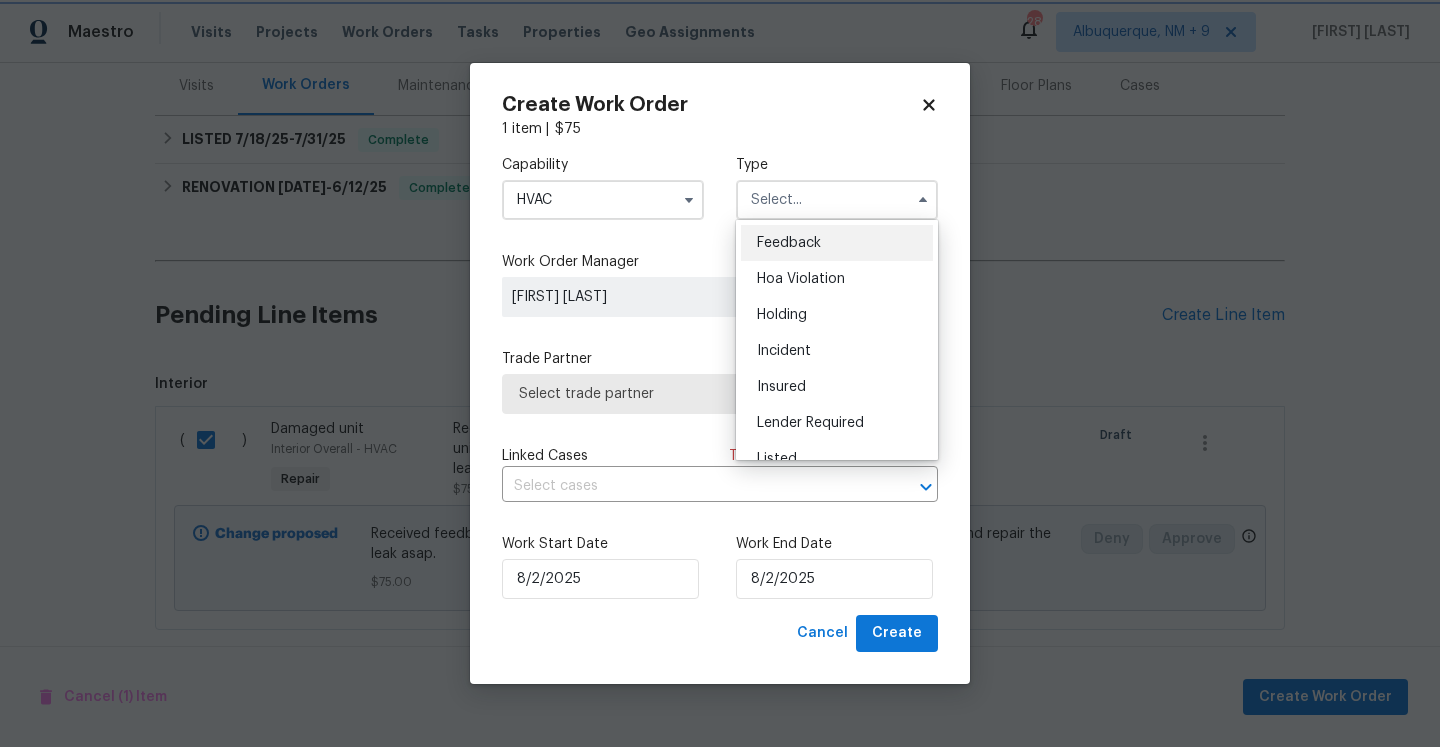 type on "Feedback" 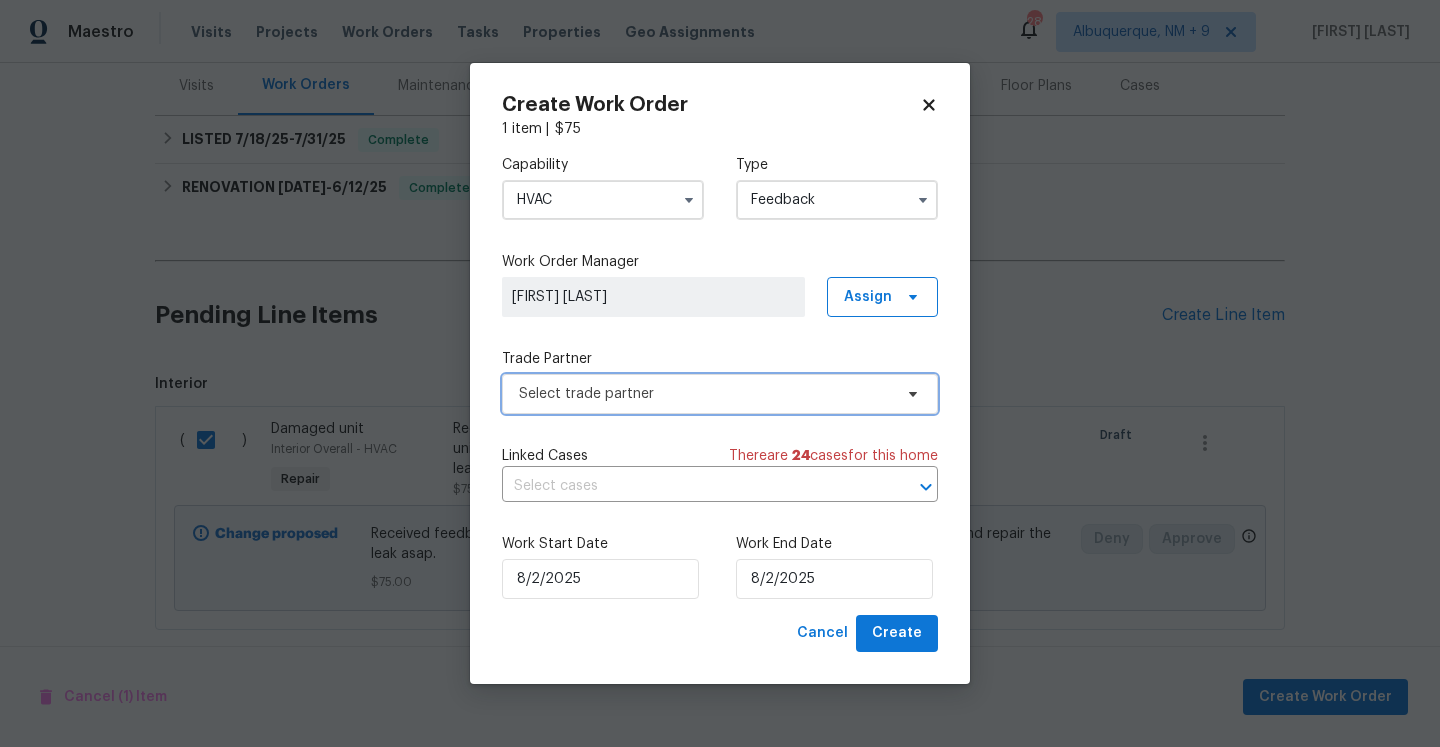 click on "Select trade partner" at bounding box center (705, 394) 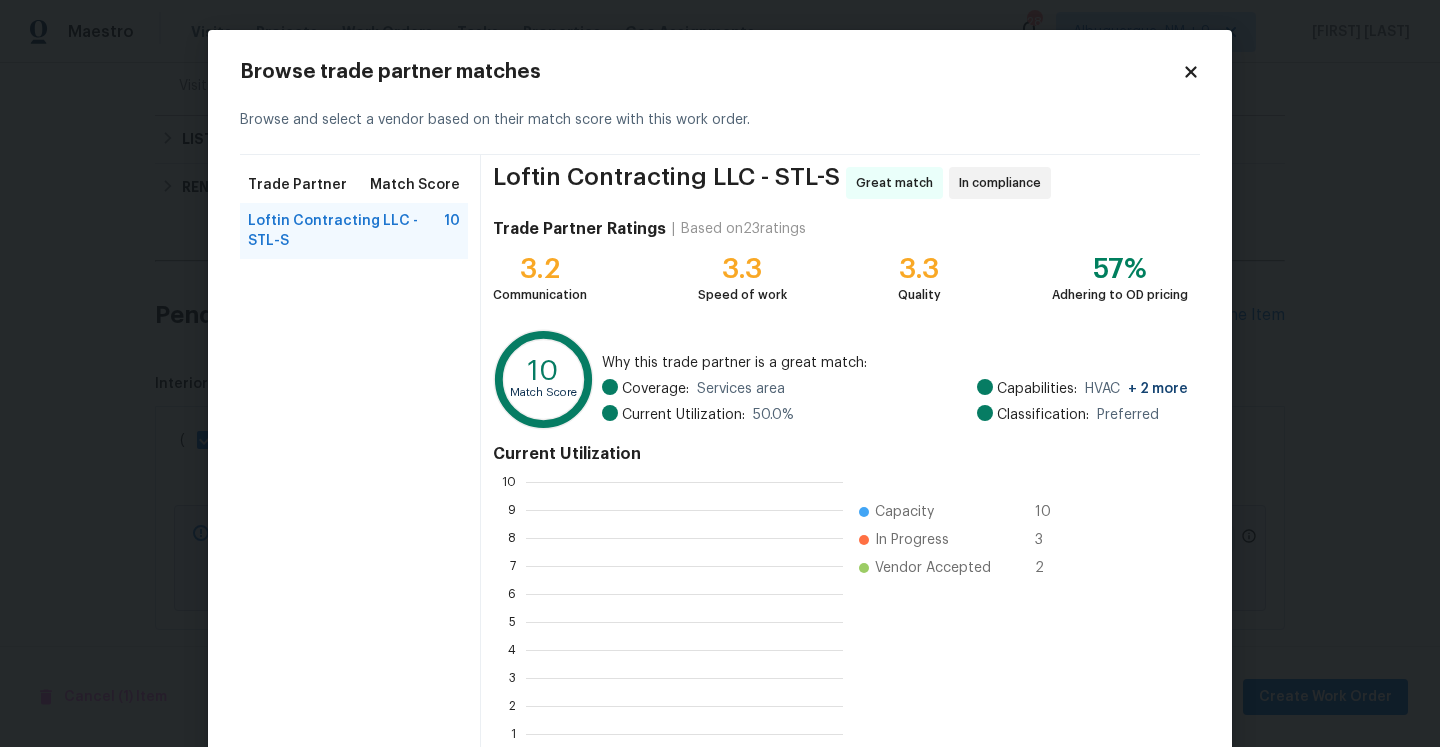 scroll, scrollTop: 2, scrollLeft: 2, axis: both 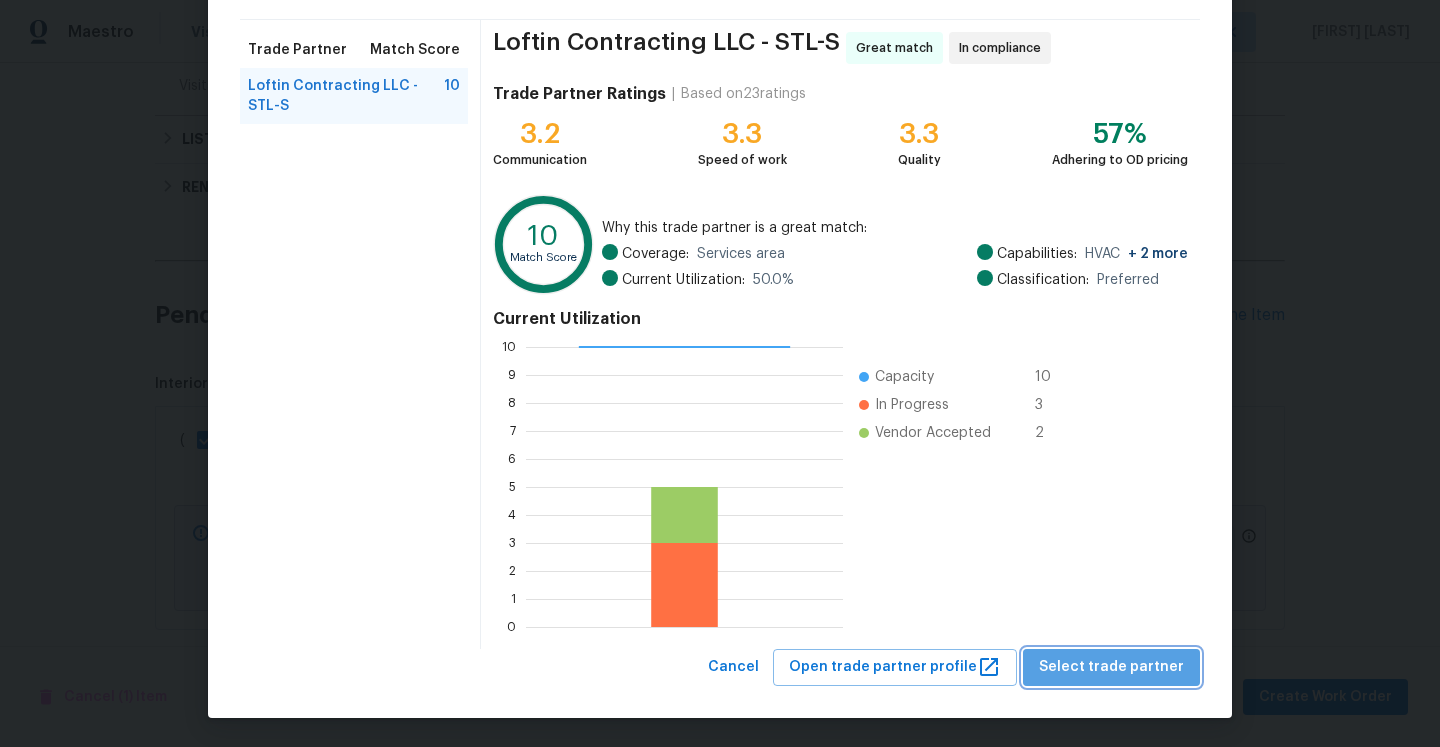 click on "Select trade partner" at bounding box center (1111, 667) 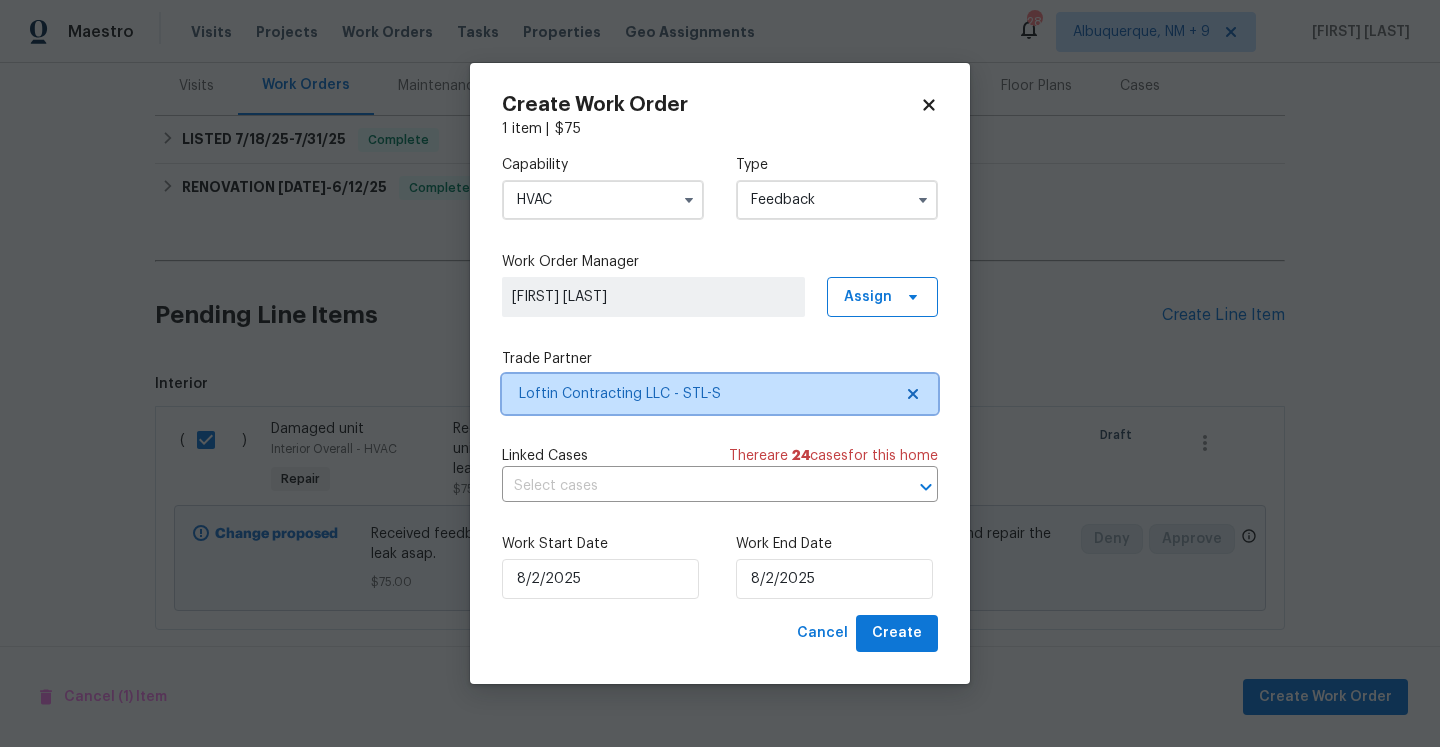 scroll, scrollTop: 0, scrollLeft: 0, axis: both 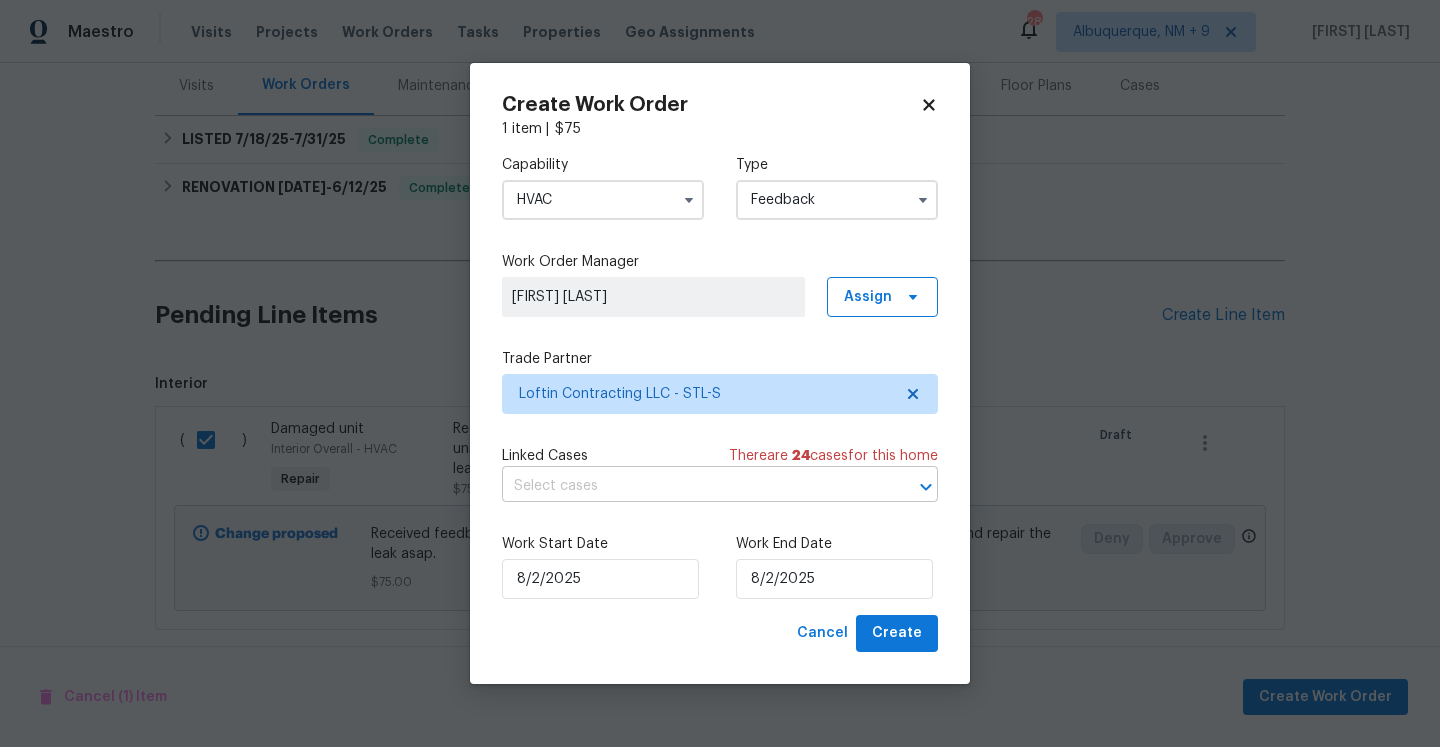 click at bounding box center [692, 486] 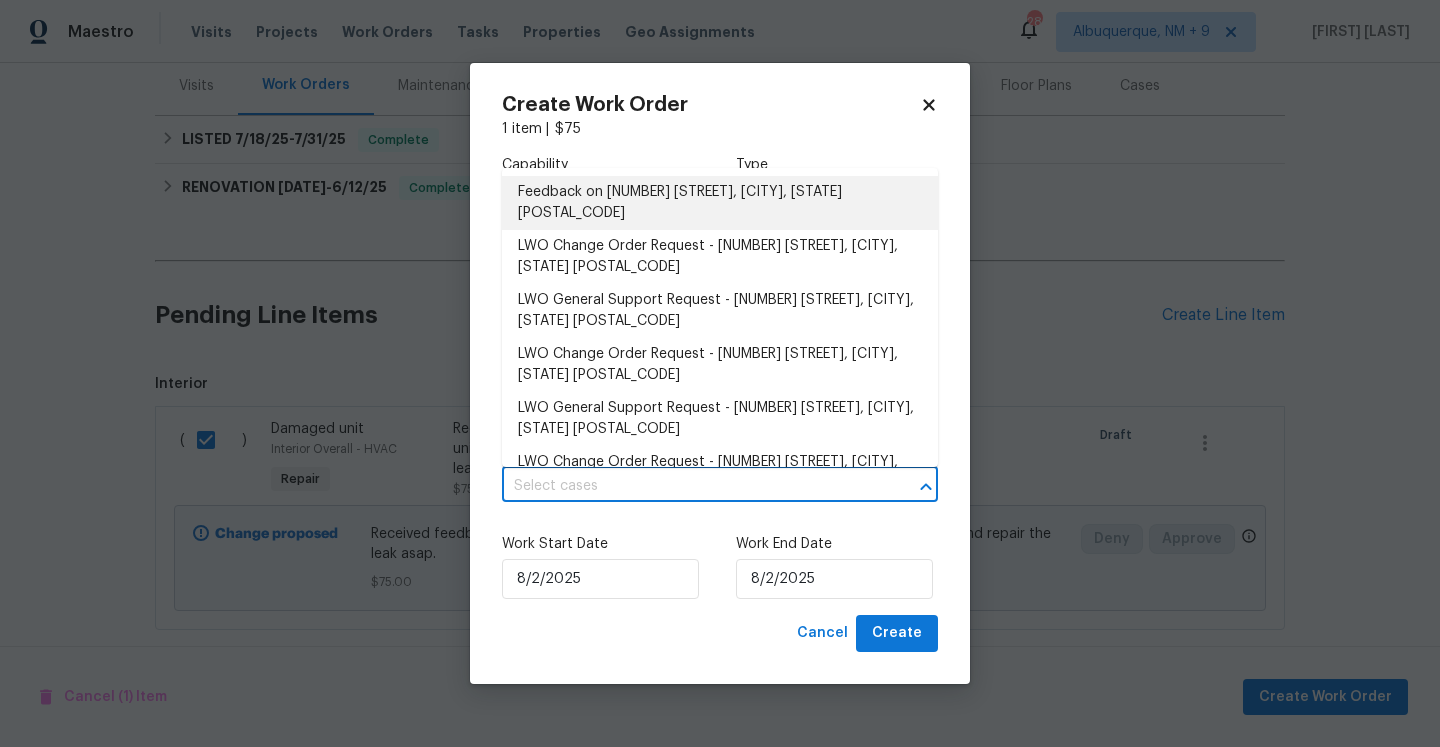 click on "Feedback on [NUMBER] [STREET], [CITY], [STATE] [POSTAL_CODE]" at bounding box center [720, 203] 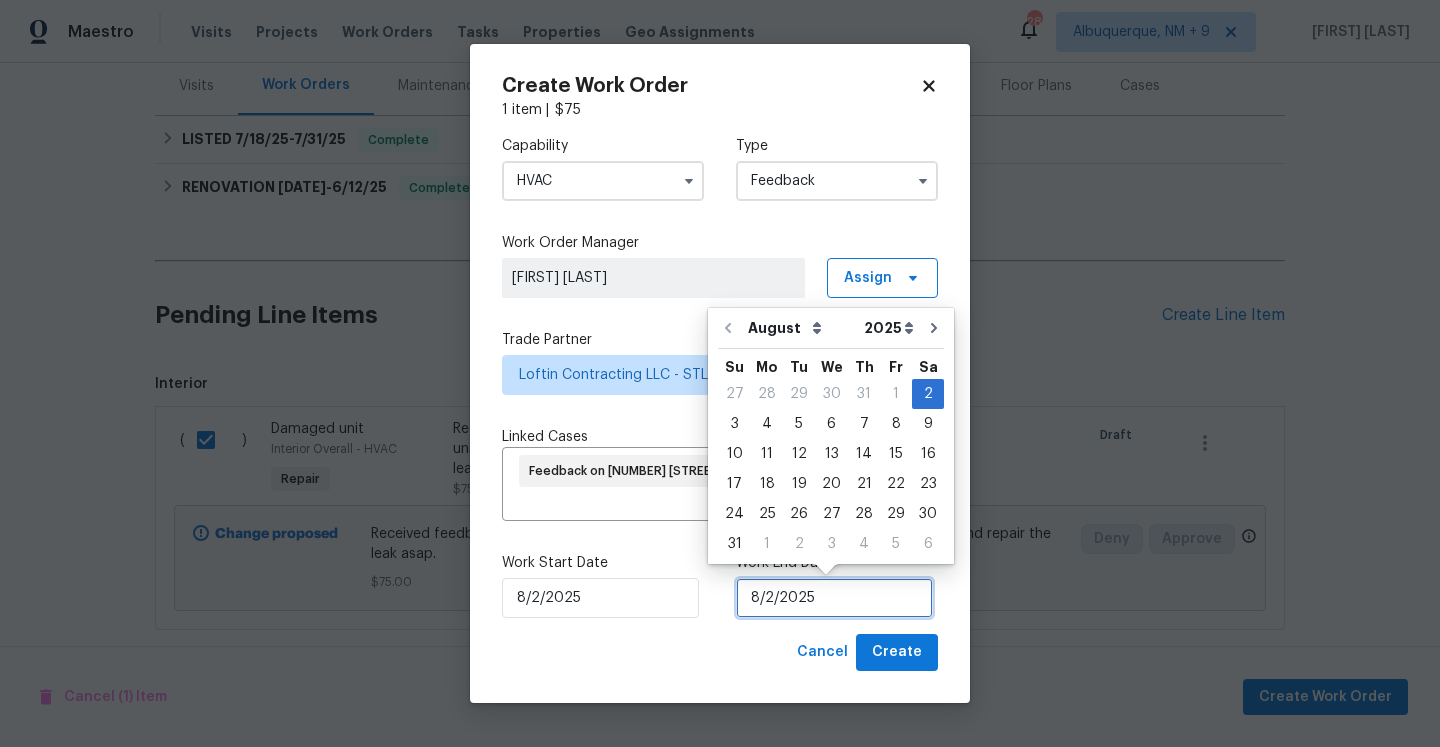 click on "8/2/2025" at bounding box center [834, 598] 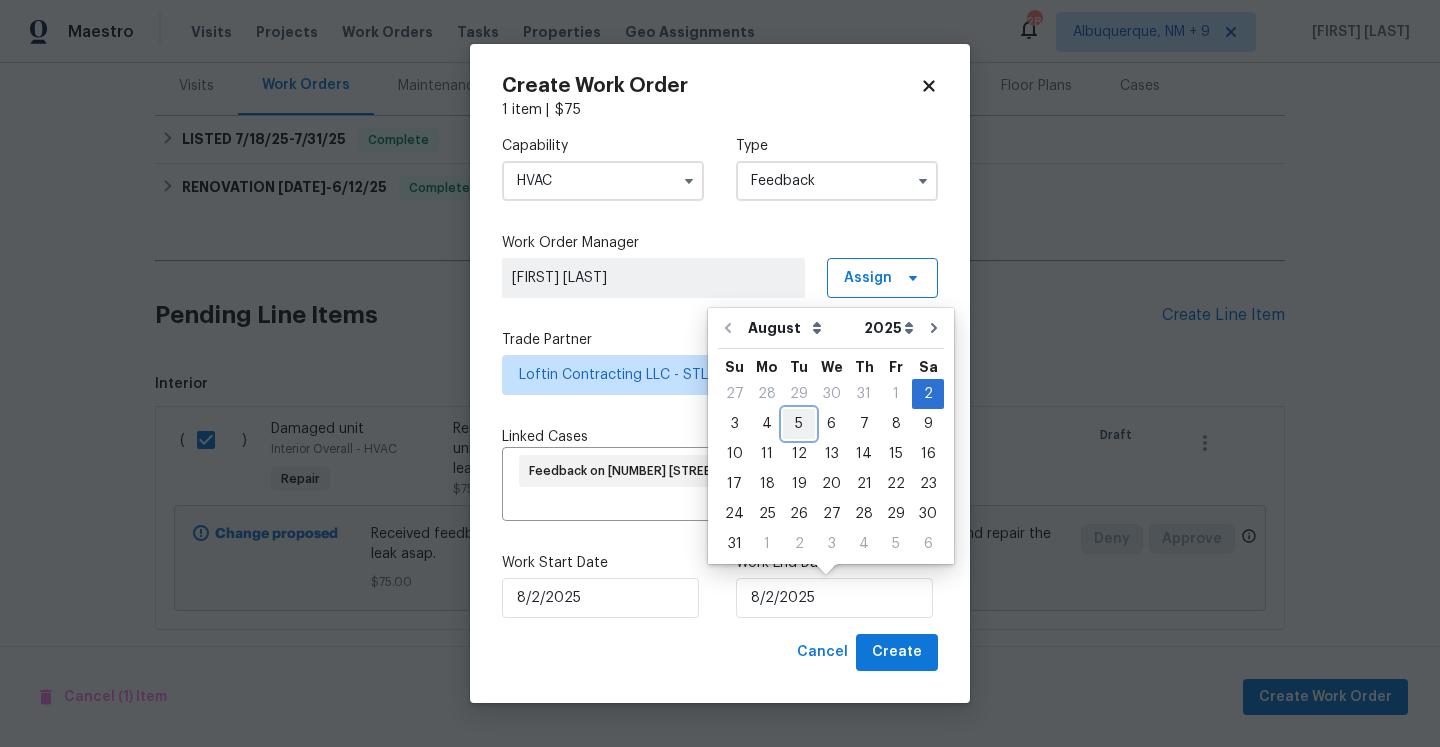 click on "5" at bounding box center (799, 424) 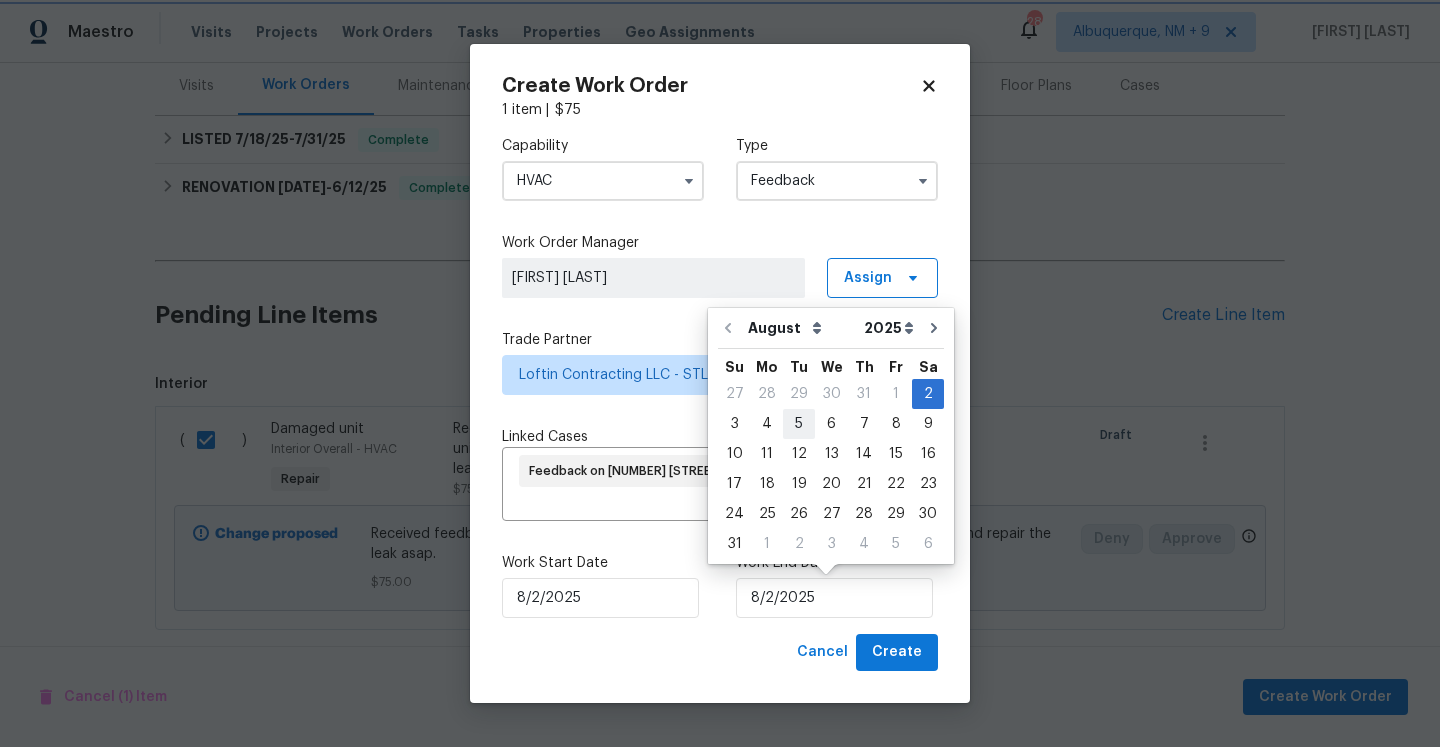 type on "8/5/2025" 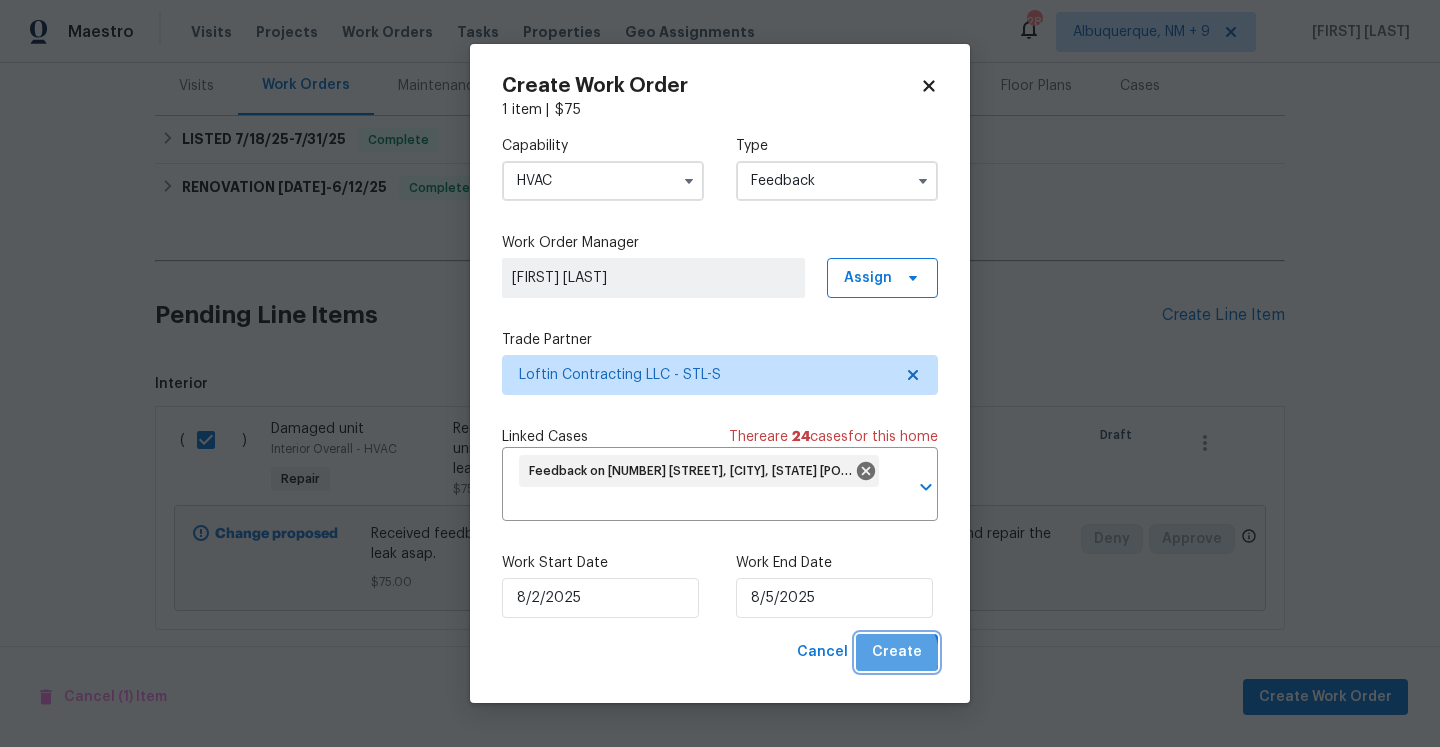 click on "Create" at bounding box center (897, 652) 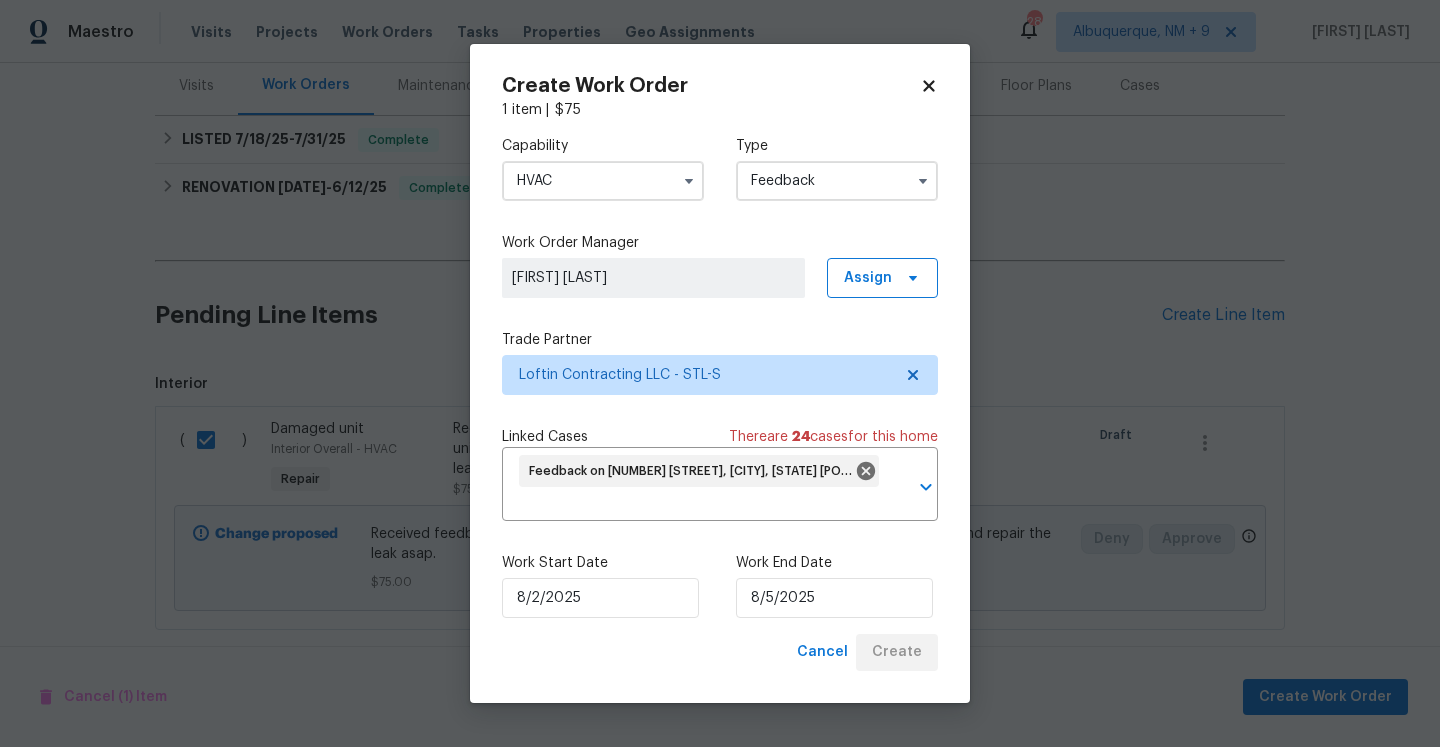 checkbox on "false" 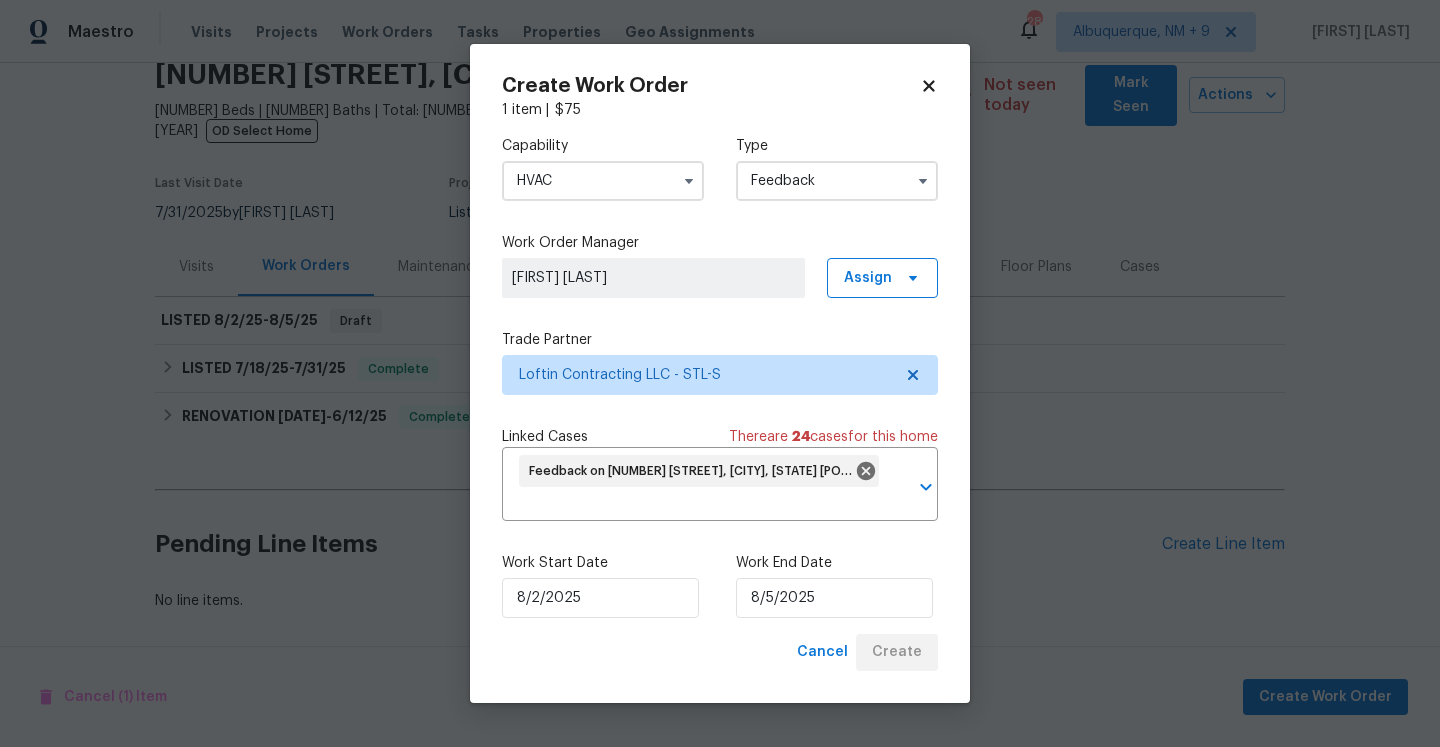 scroll, scrollTop: 66, scrollLeft: 0, axis: vertical 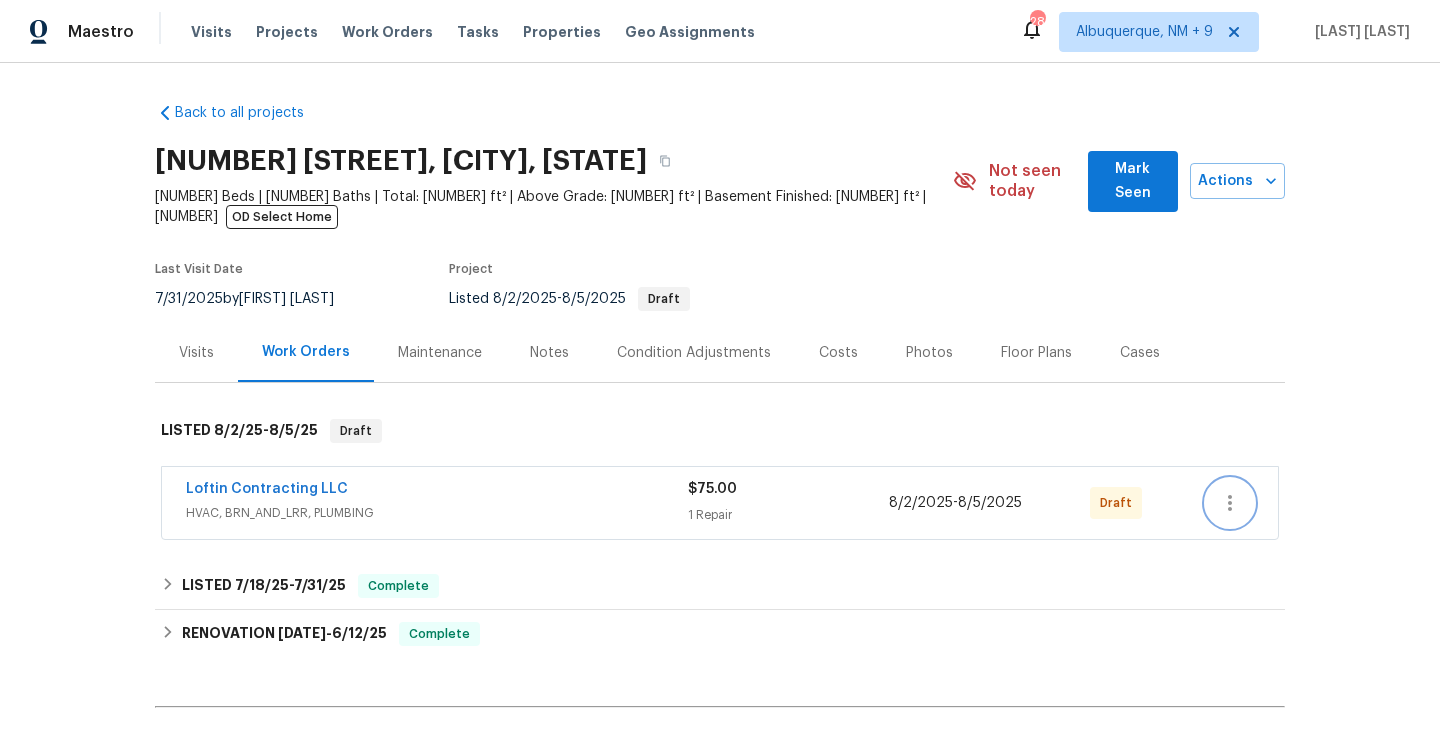 click 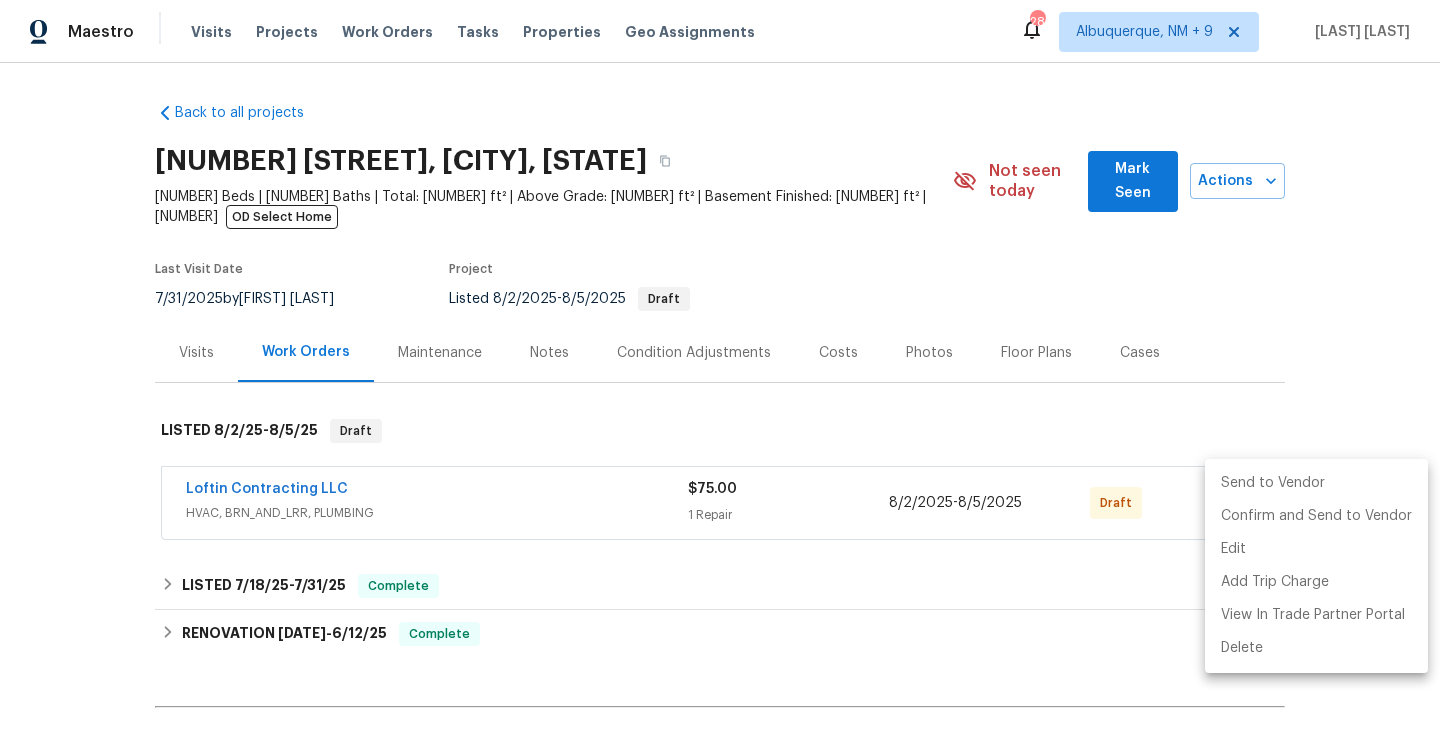 click on "Send to Vendor" at bounding box center (1316, 483) 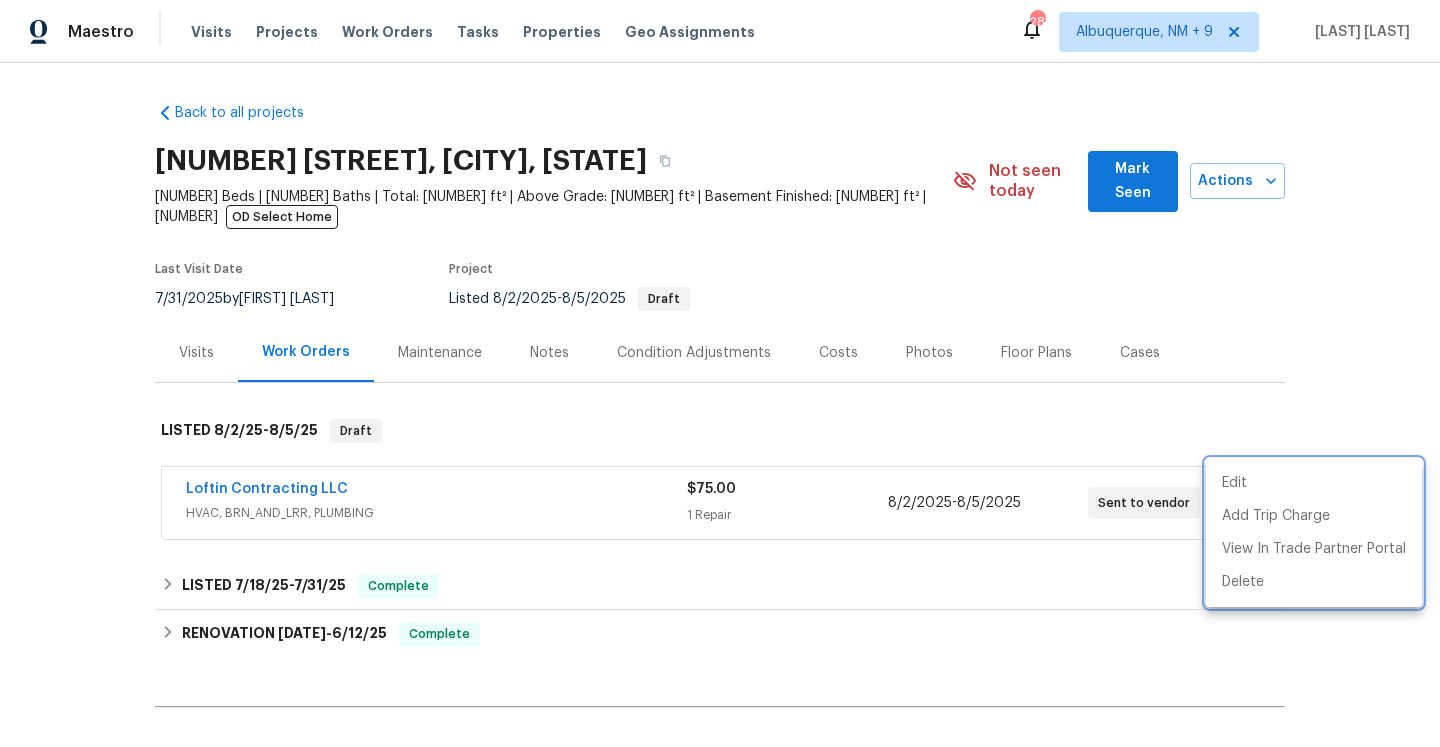 click at bounding box center [720, 373] 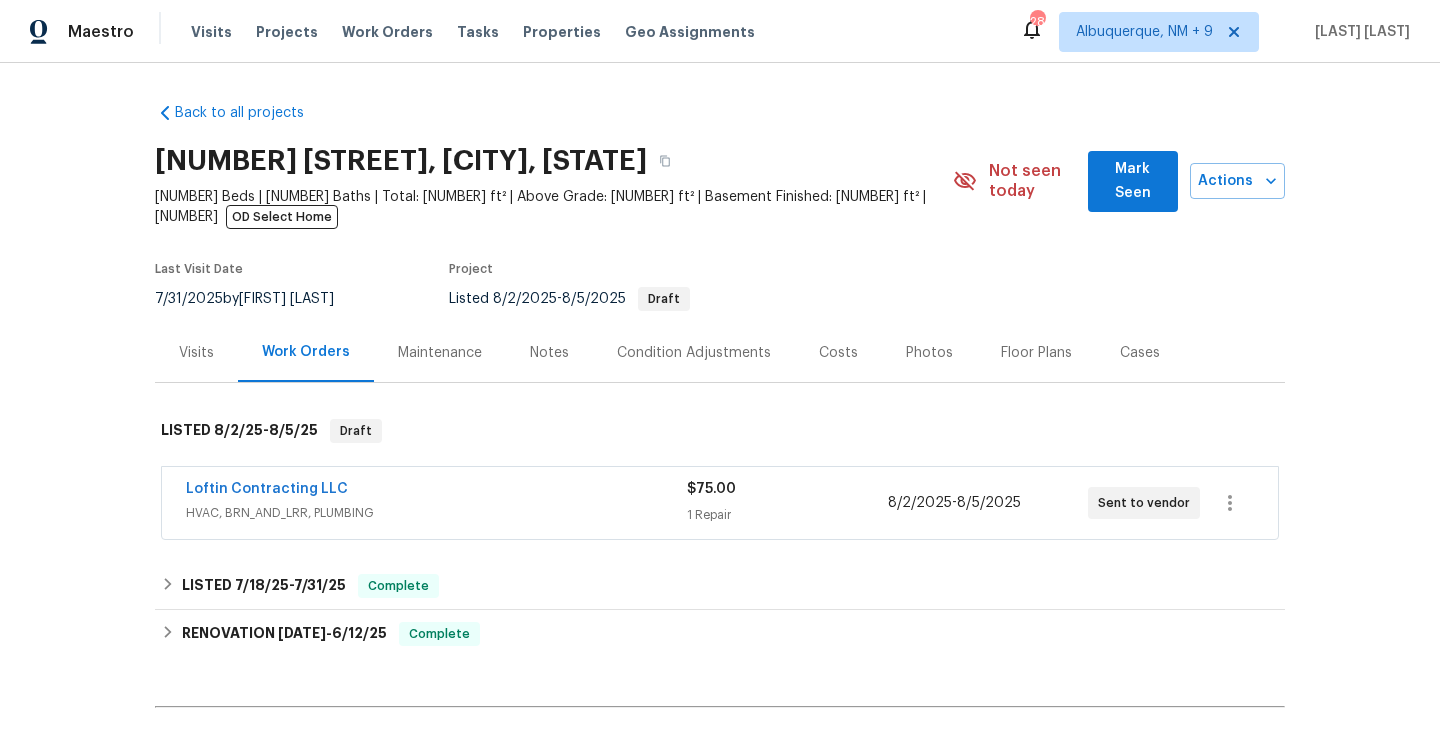 click on "HVAC, BRN_AND_LRR, PLUMBING" at bounding box center (436, 513) 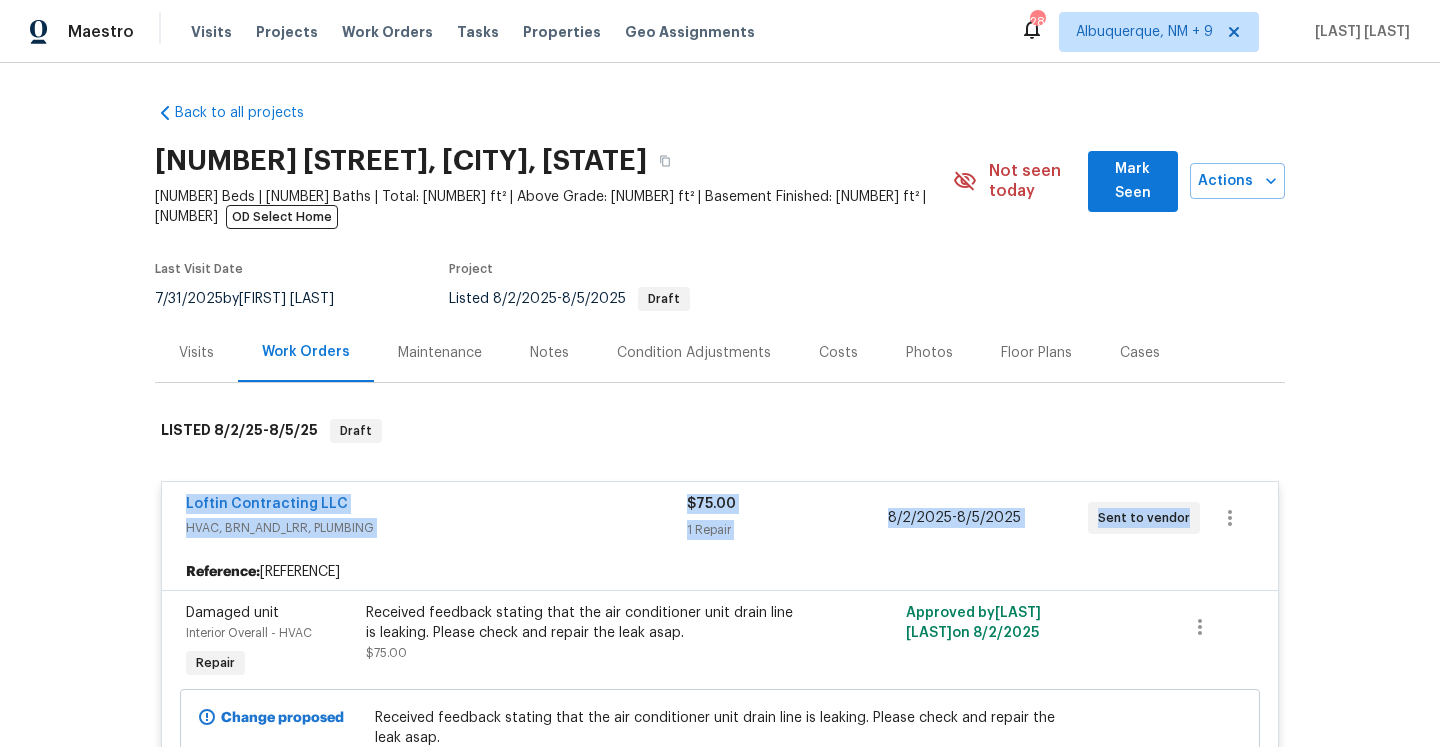 drag, startPoint x: 176, startPoint y: 485, endPoint x: 1188, endPoint y: 503, distance: 1012.1601 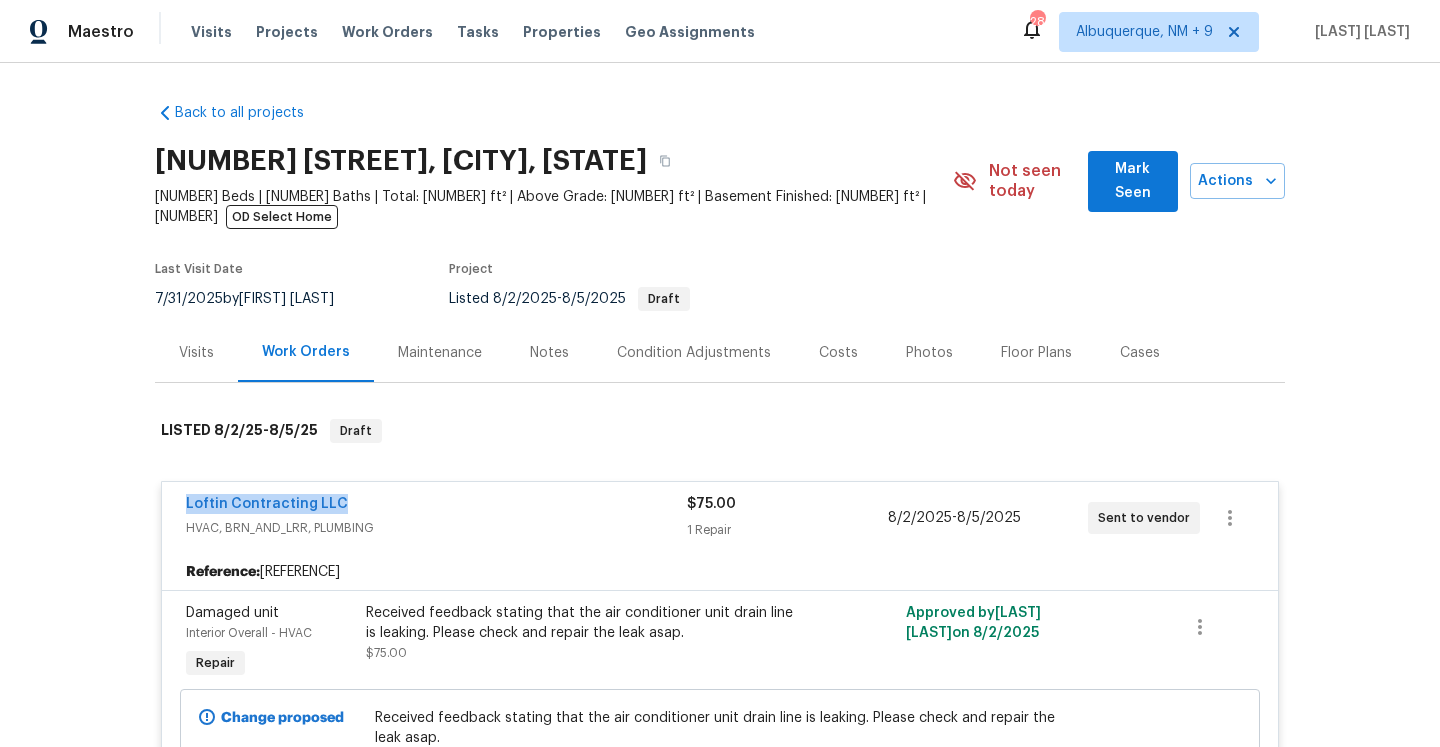 drag, startPoint x: 355, startPoint y: 485, endPoint x: 184, endPoint y: 484, distance: 171.00293 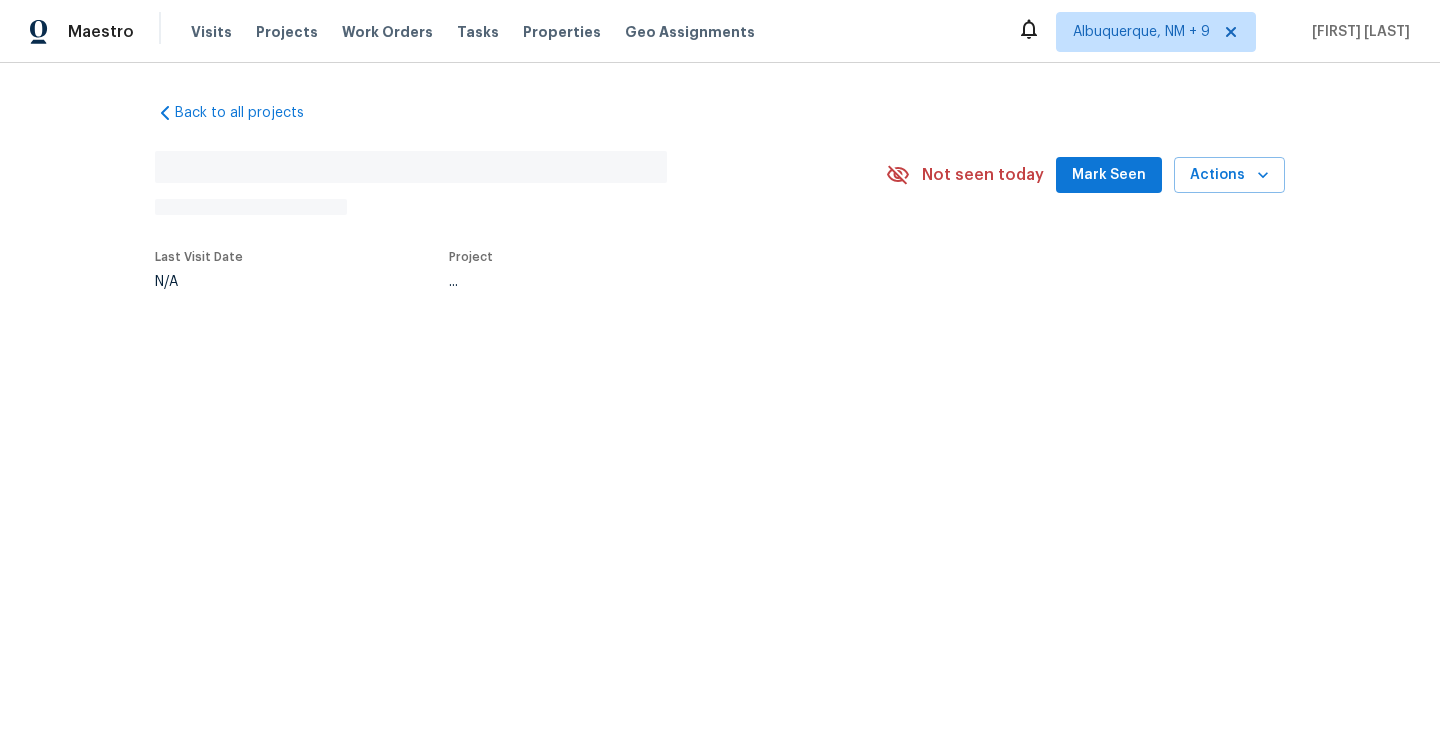 scroll, scrollTop: 0, scrollLeft: 0, axis: both 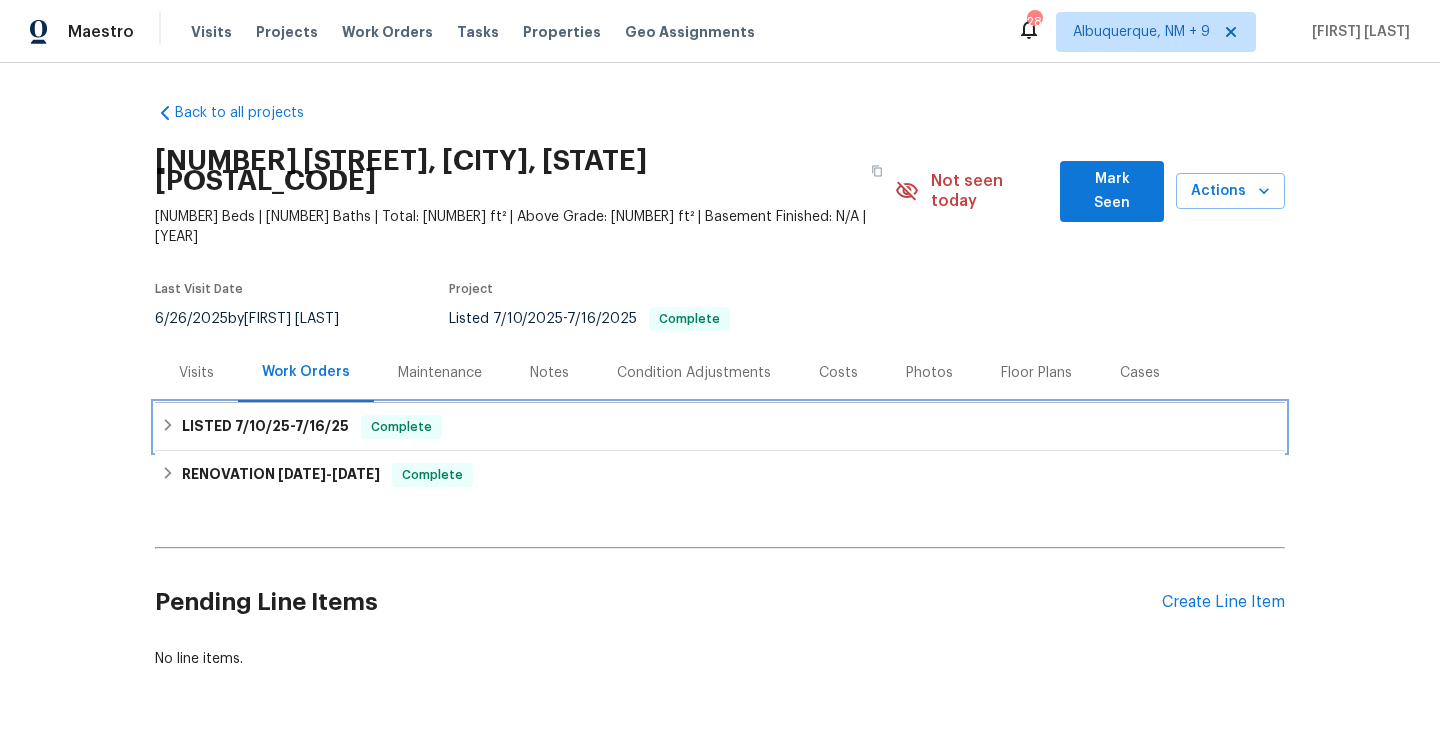 click on "LISTED [DATE] - [DATE] Complete" at bounding box center (720, 427) 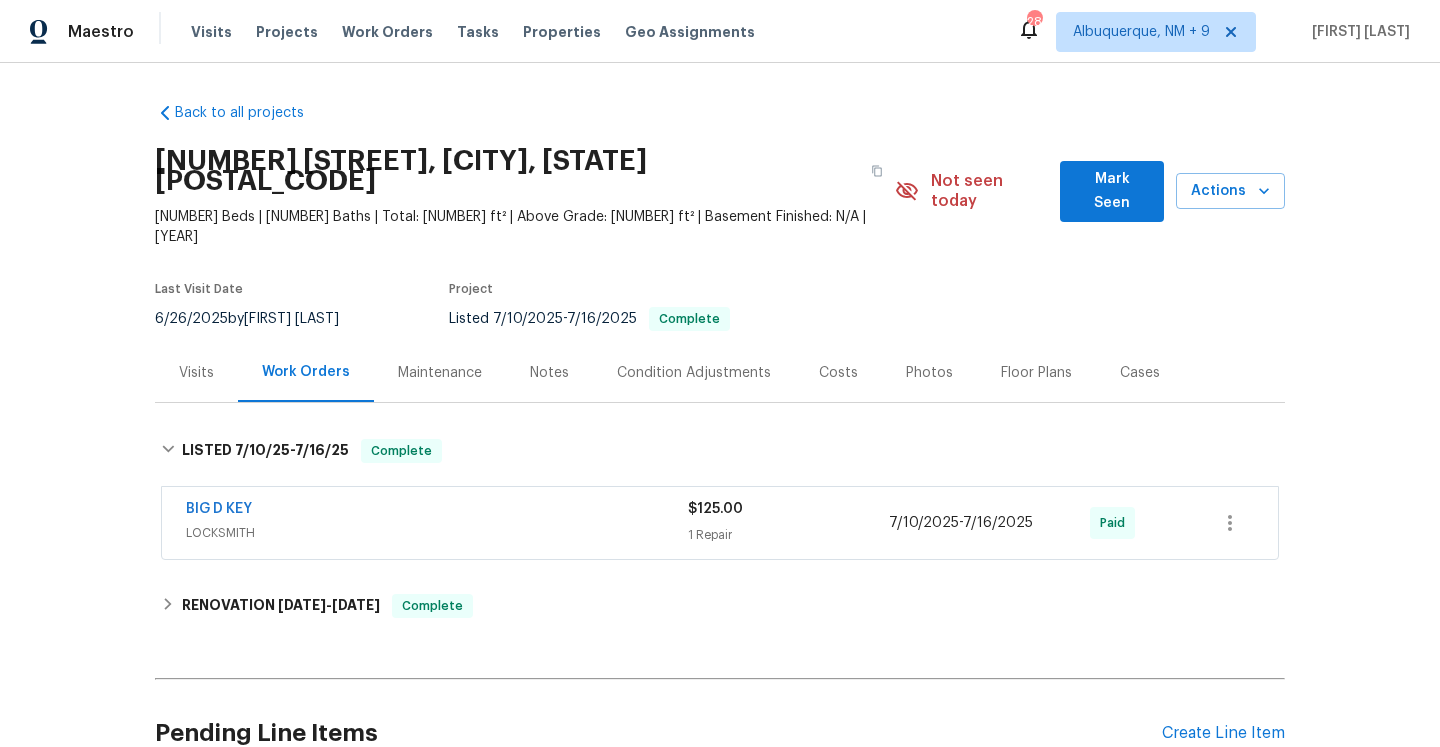 click on "Visits" at bounding box center (196, 372) 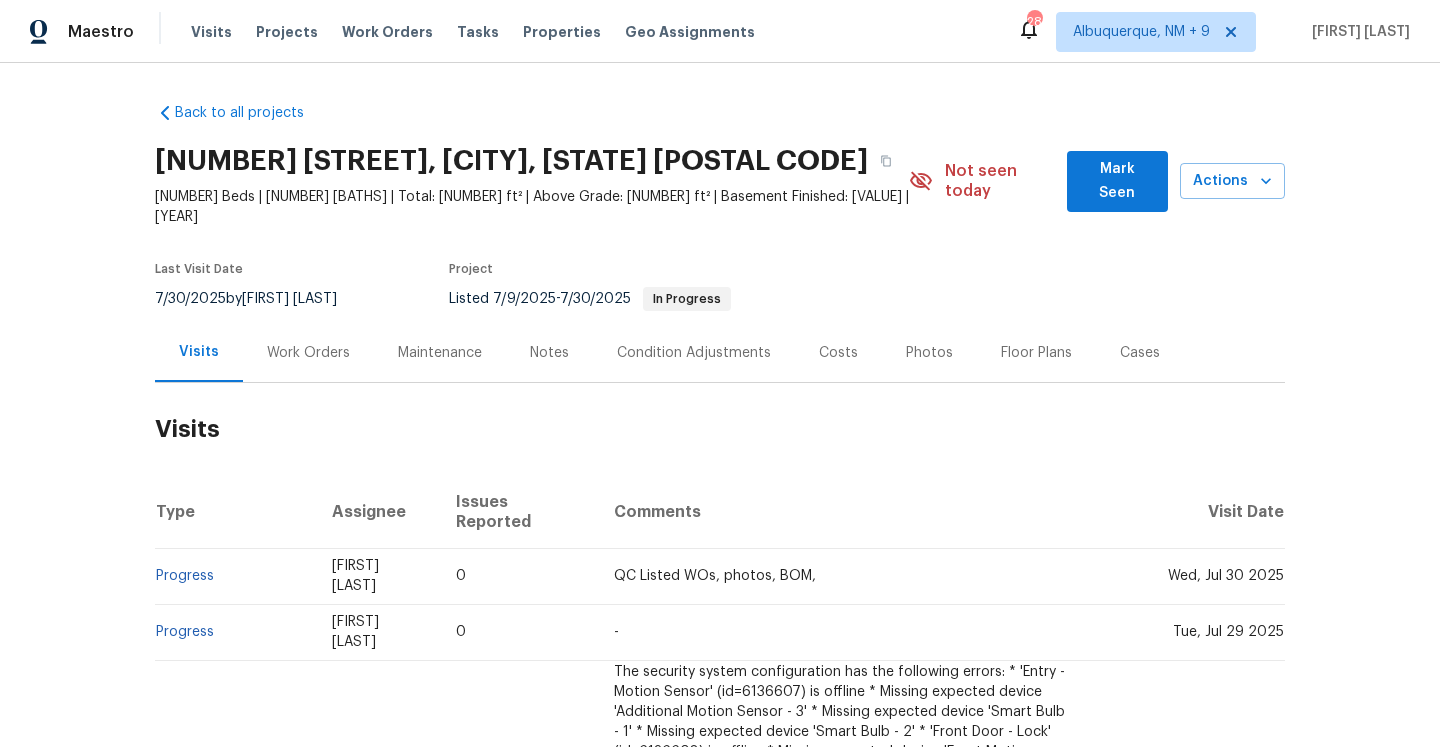 scroll, scrollTop: 0, scrollLeft: 0, axis: both 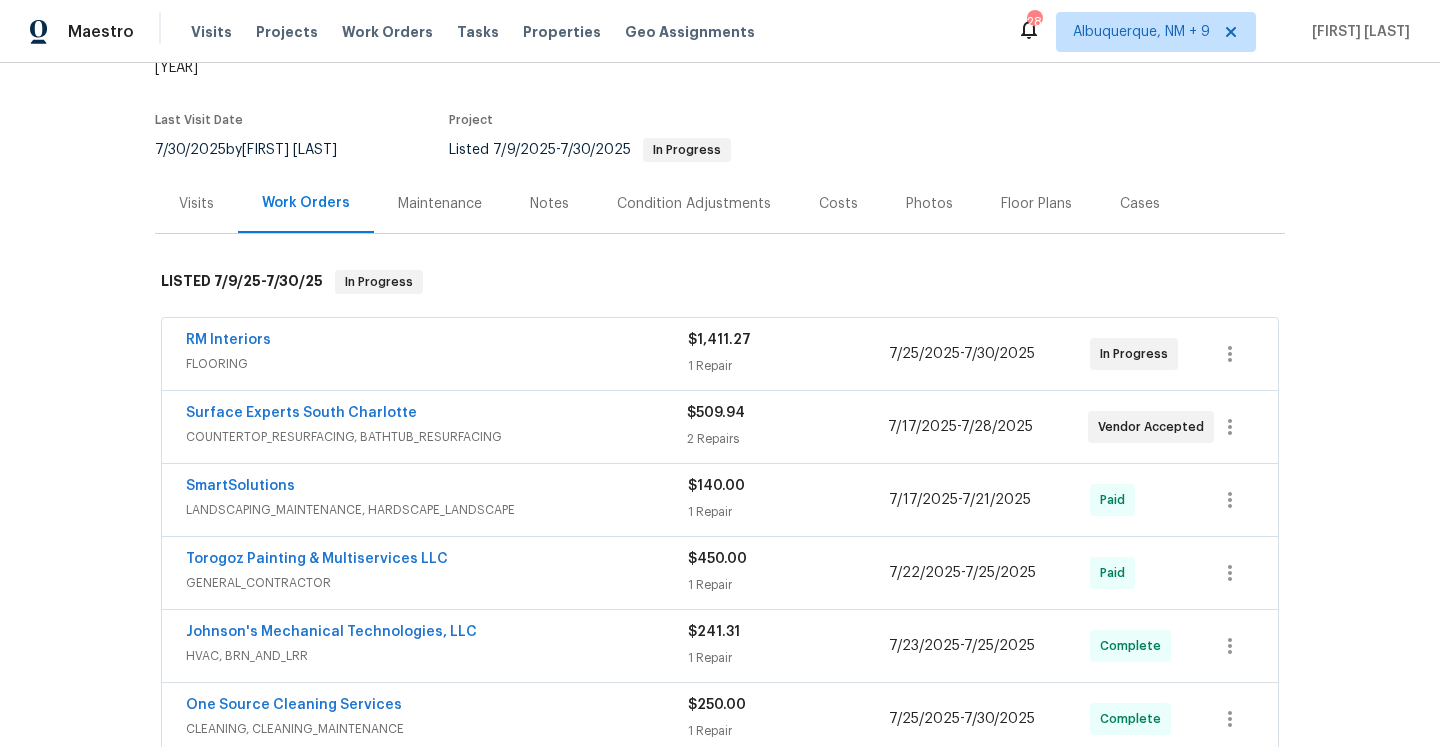 click on "Surface Experts [CITY] COUNTERTOP_RESURFACING, BATHTUB_RESURFACING" at bounding box center [436, 427] 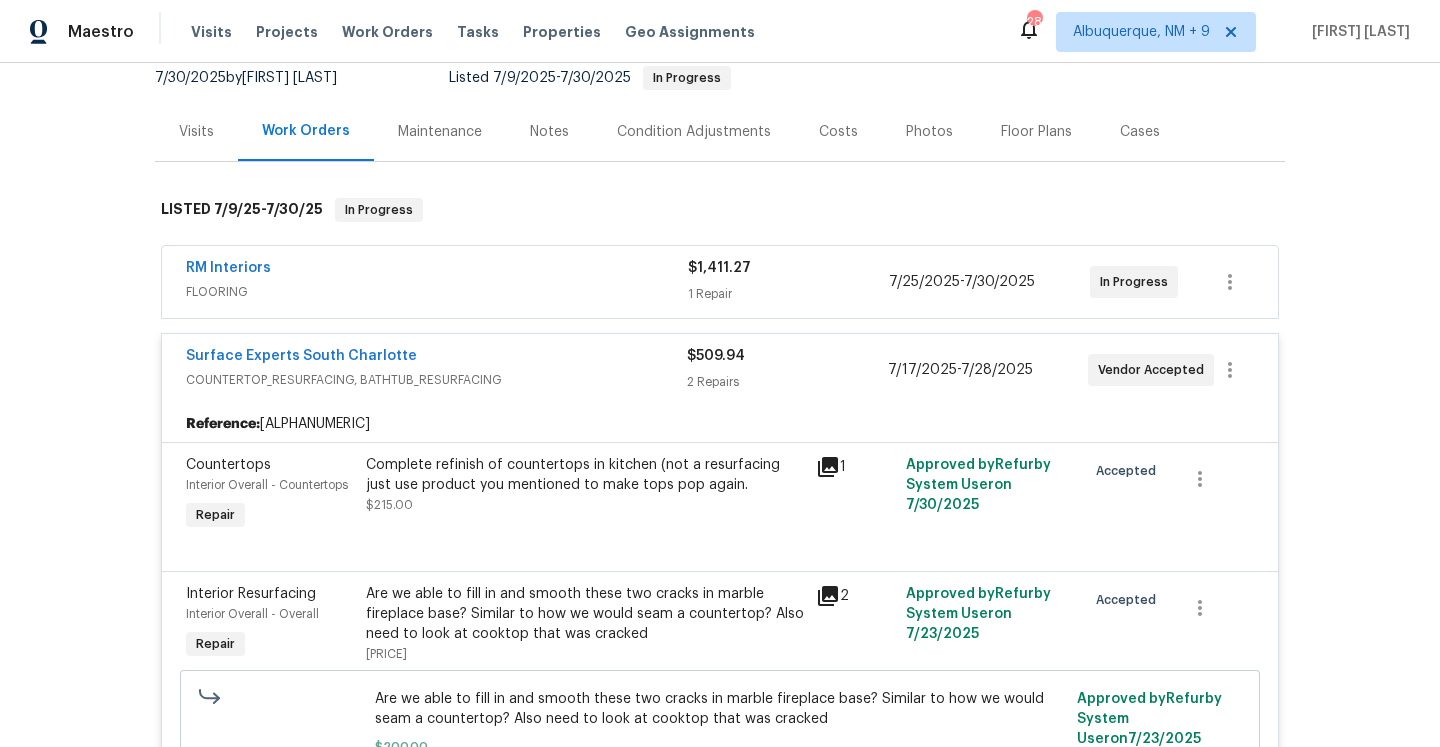 scroll, scrollTop: 312, scrollLeft: 0, axis: vertical 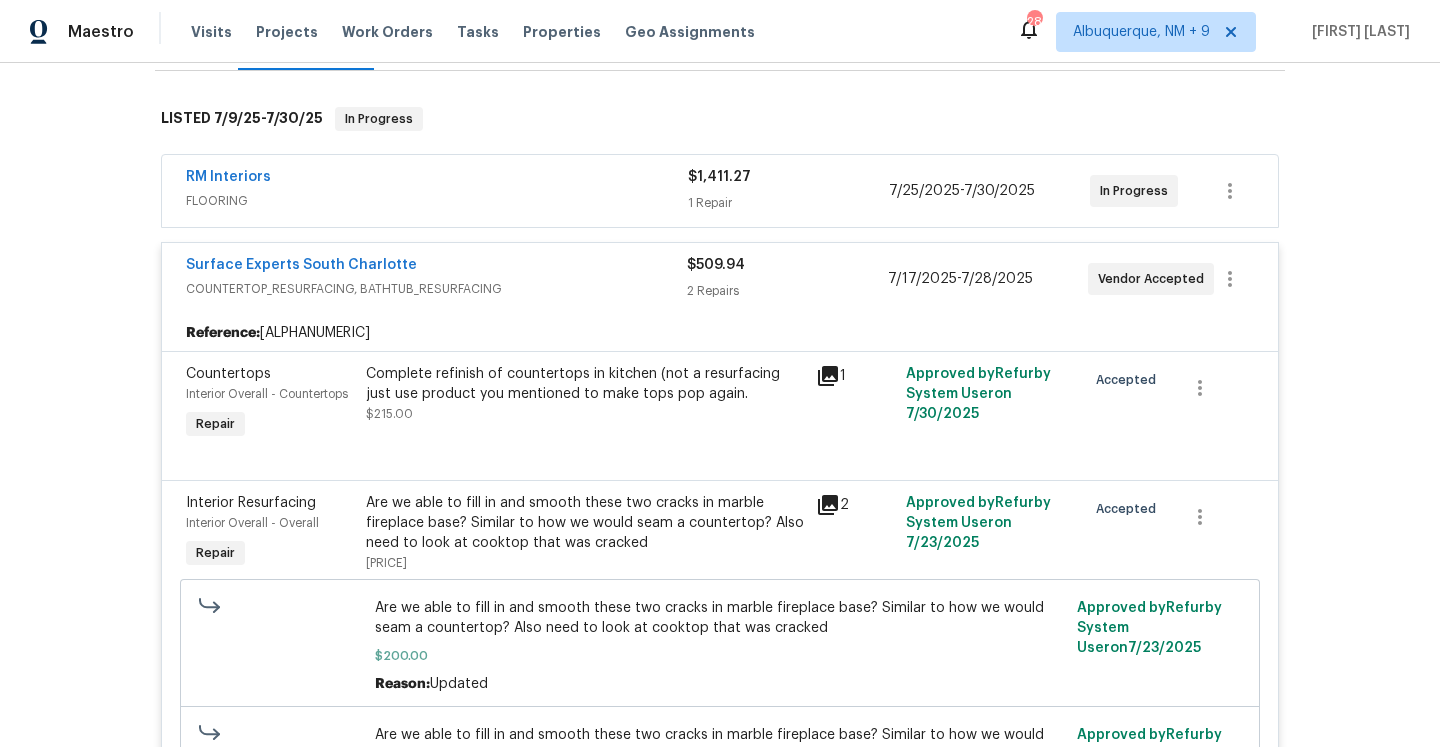 click on "COUNTERTOP_RESURFACING, BATHTUB_RESURFACING" at bounding box center (436, 289) 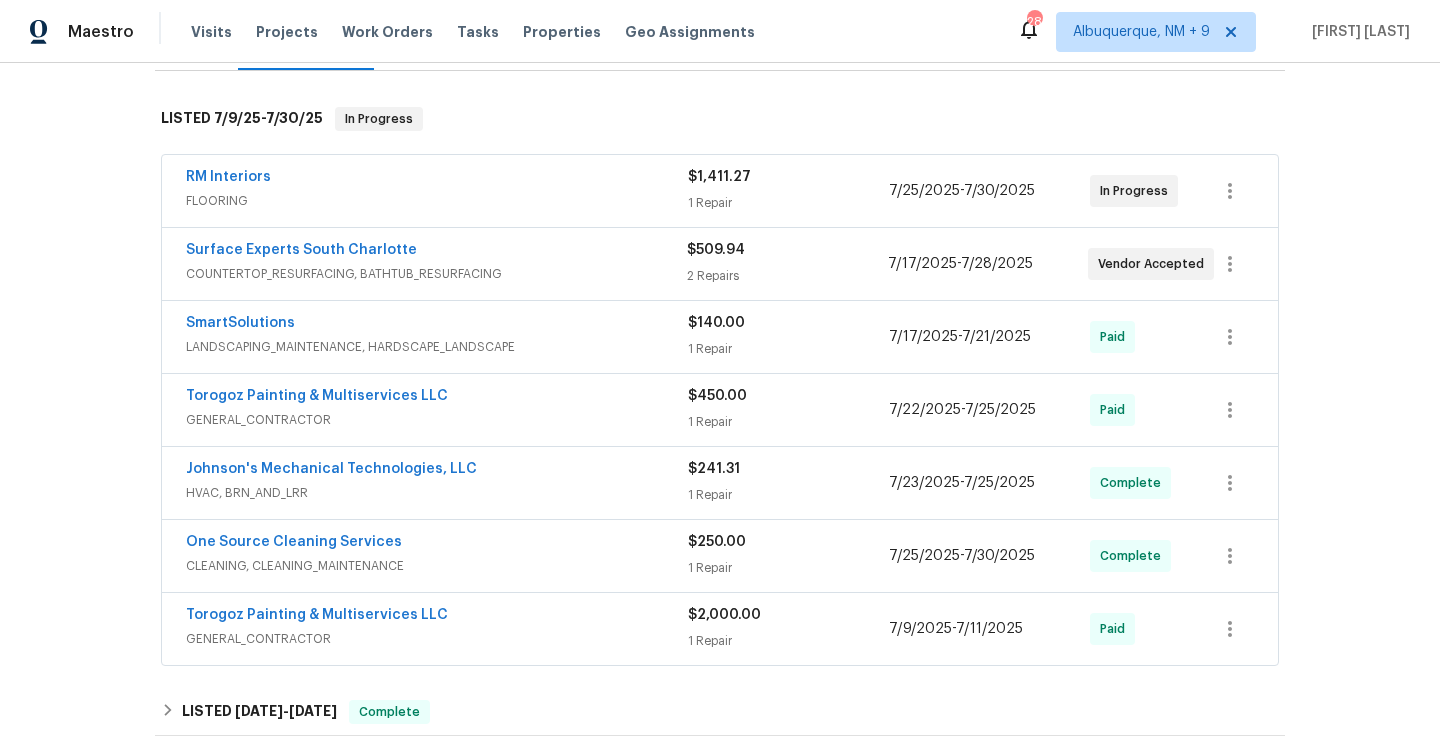 click on "CLEANING, CLEANING_MAINTENANCE" at bounding box center [437, 566] 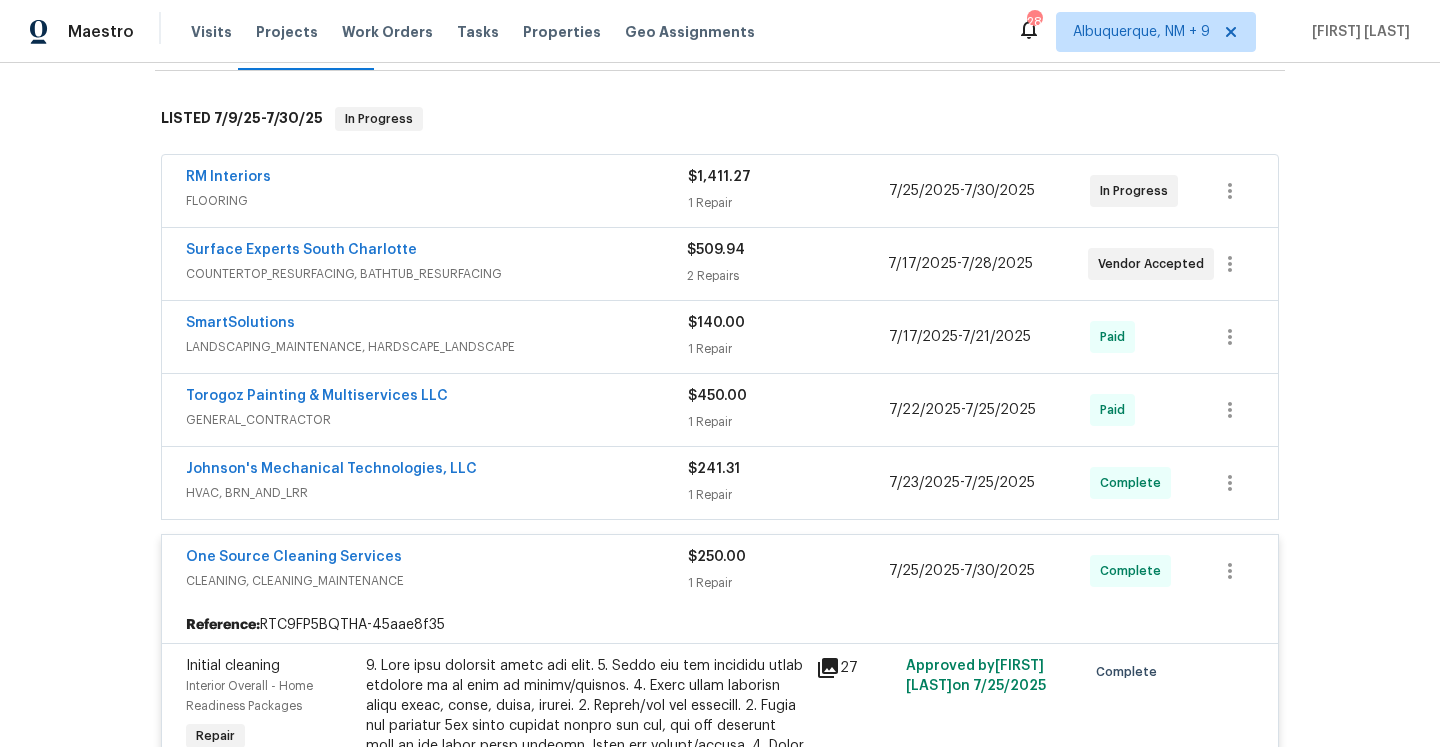 click on "CLEANING, CLEANING_MAINTENANCE" at bounding box center (437, 581) 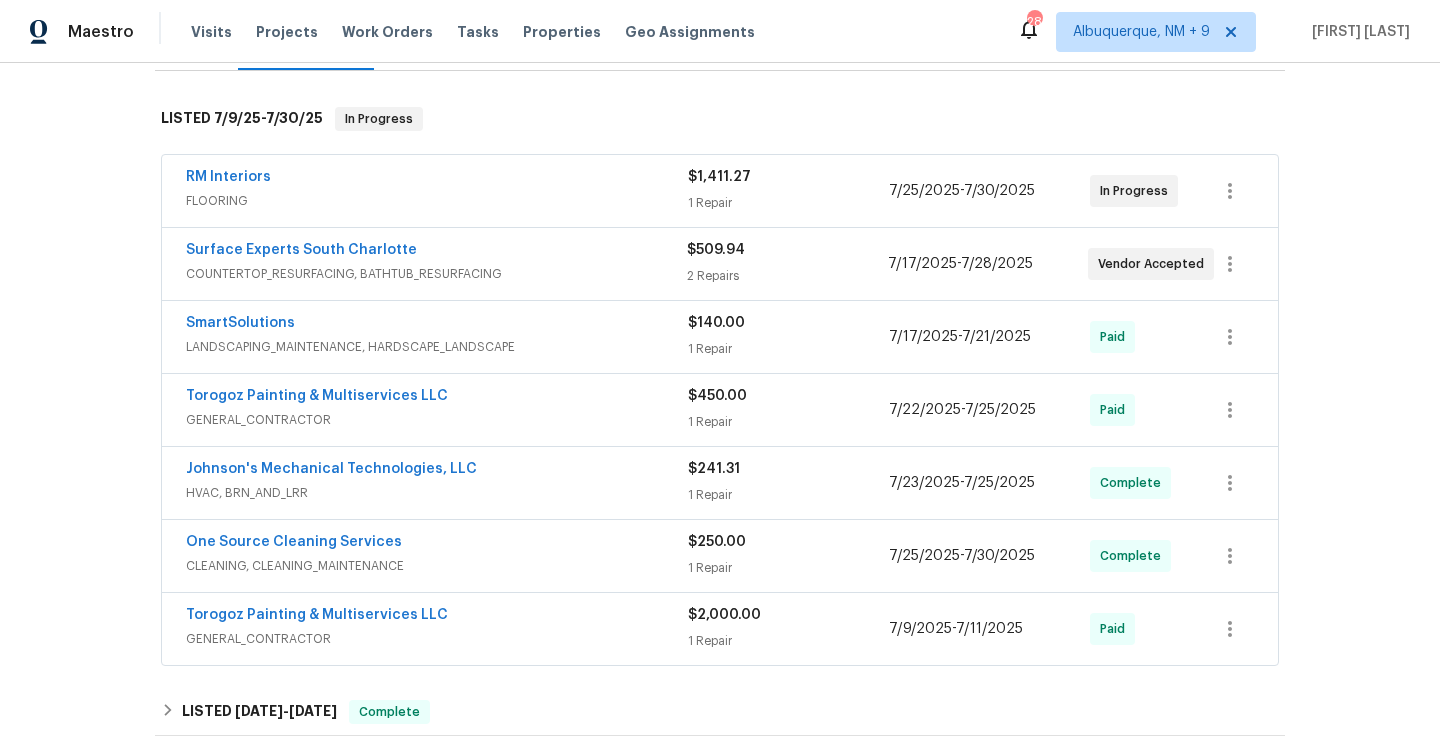 click on "HVAC, BRN_AND_LRR" at bounding box center (437, 493) 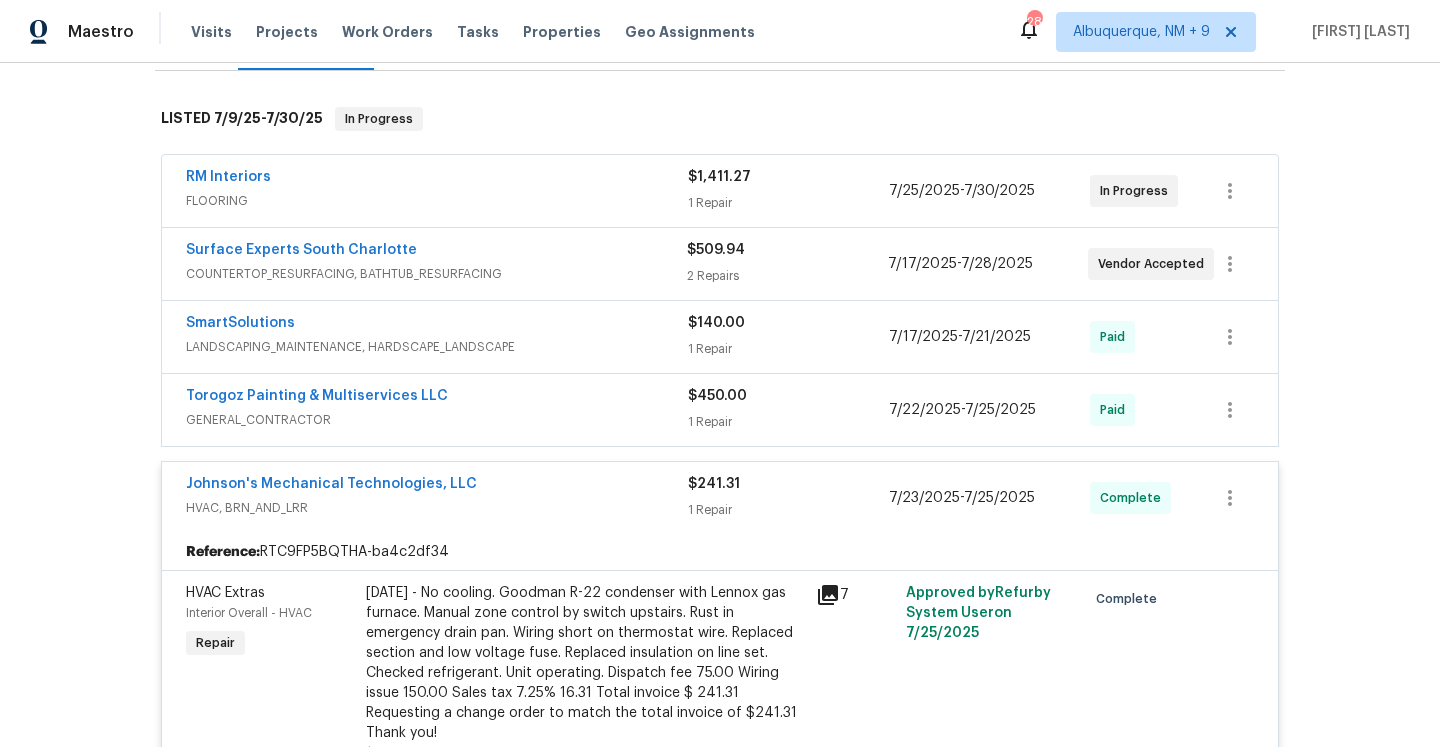 click on "Johnson's Mechanical Technologies, LLC" at bounding box center (437, 486) 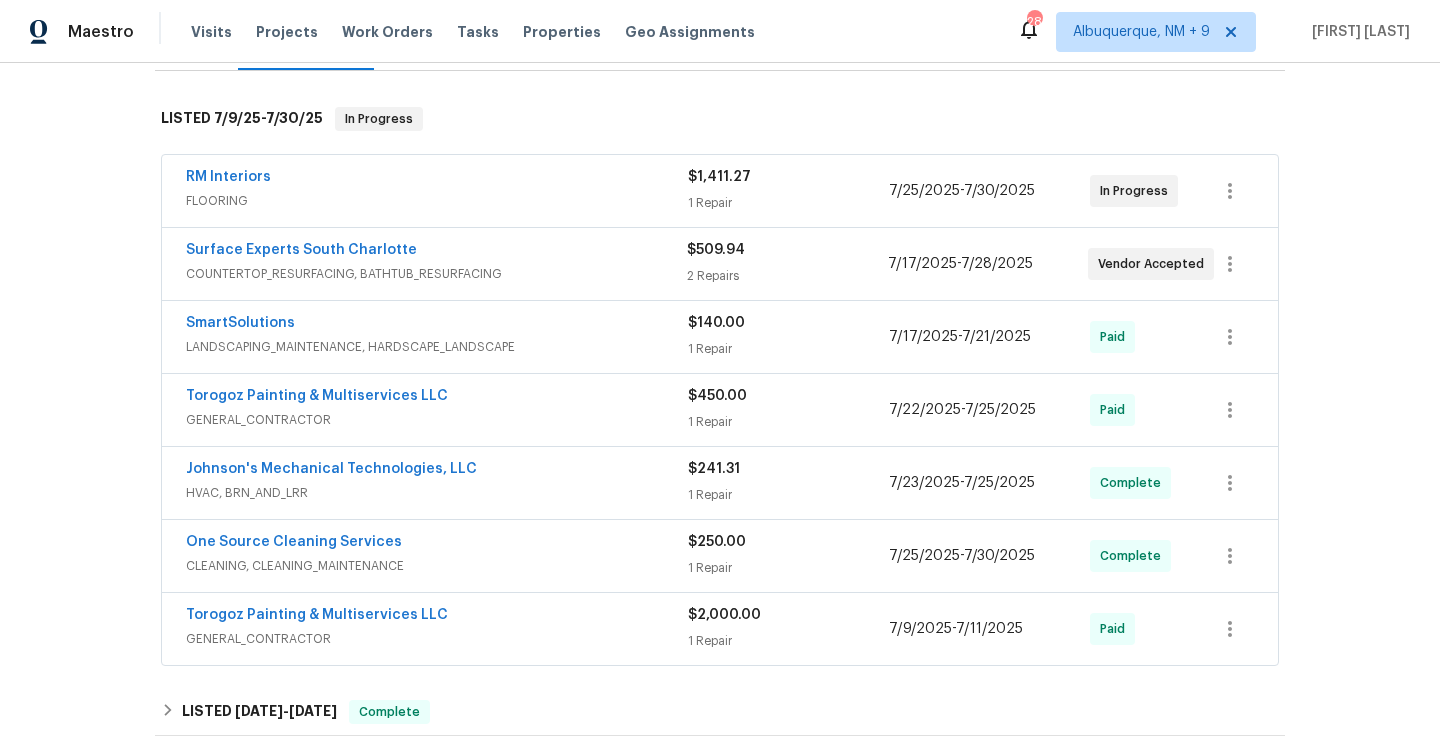 click on "GENERAL_CONTRACTOR" at bounding box center [437, 420] 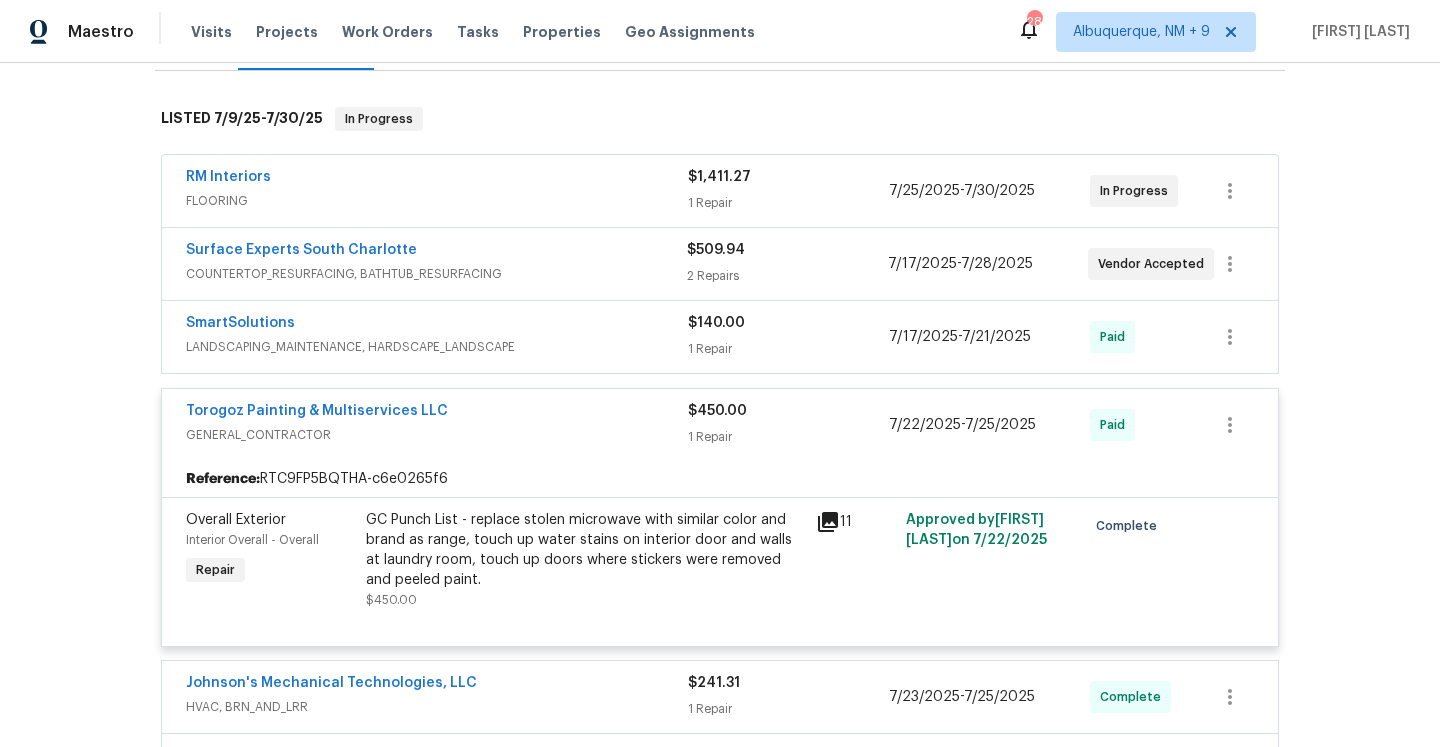 click on "Torogoz Painting & Multiservices LLC" at bounding box center [437, 413] 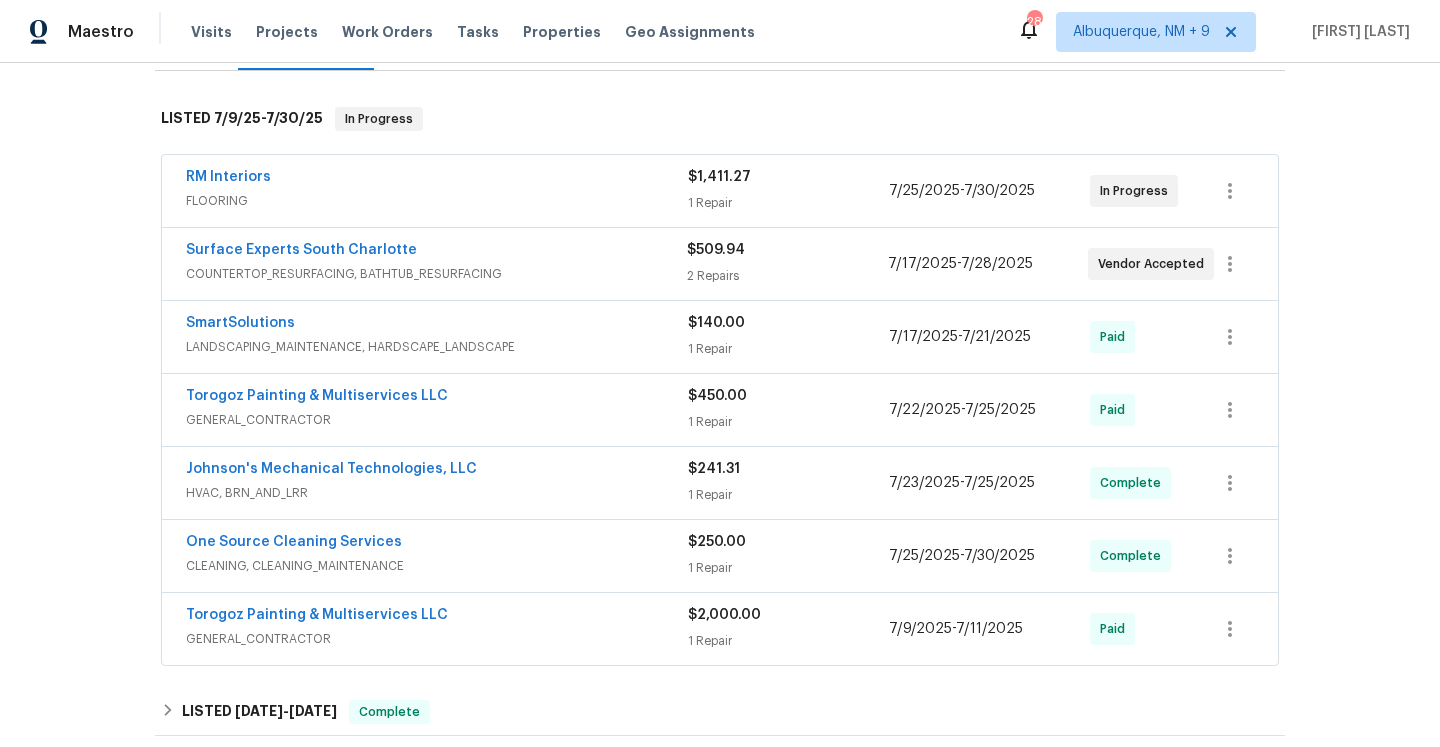 click on "SmartSolutions" at bounding box center [437, 325] 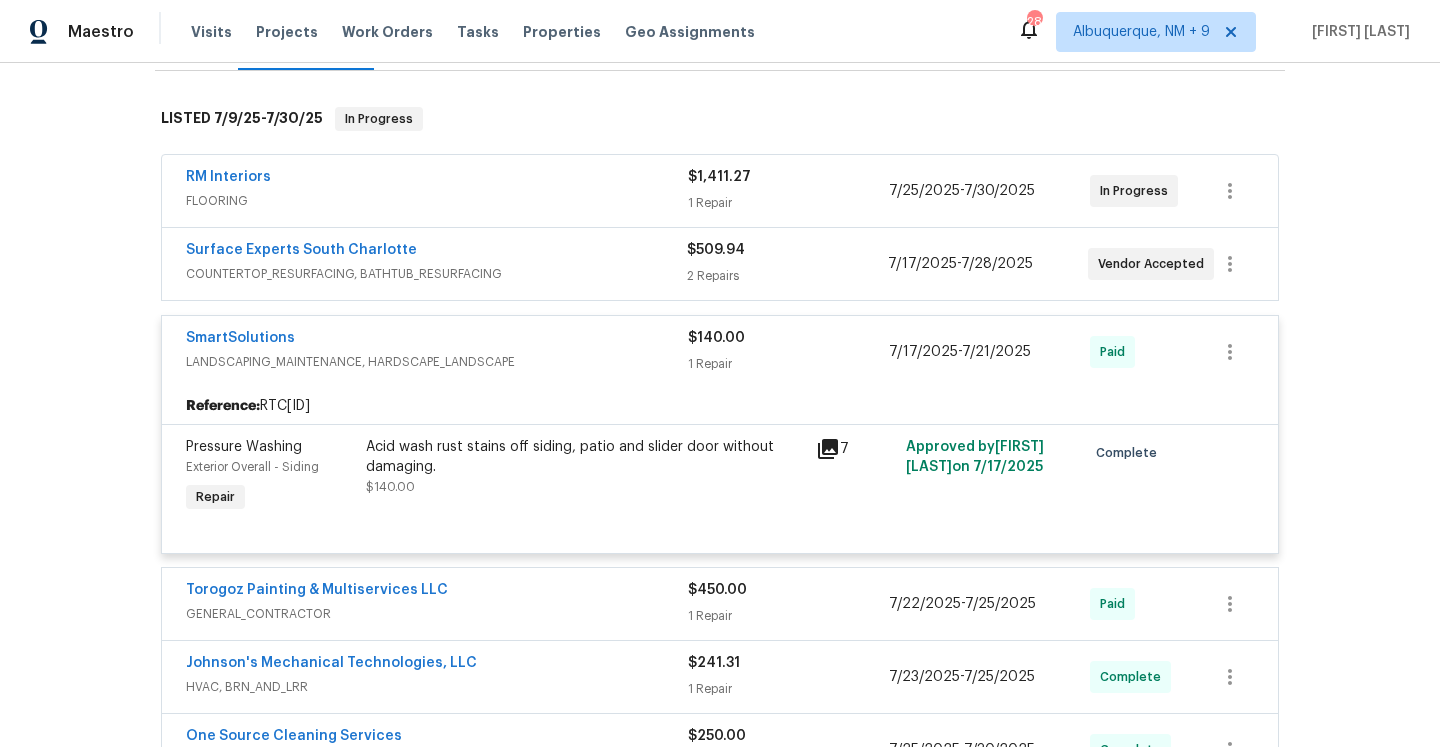 click on "SmartSolutions" at bounding box center [437, 340] 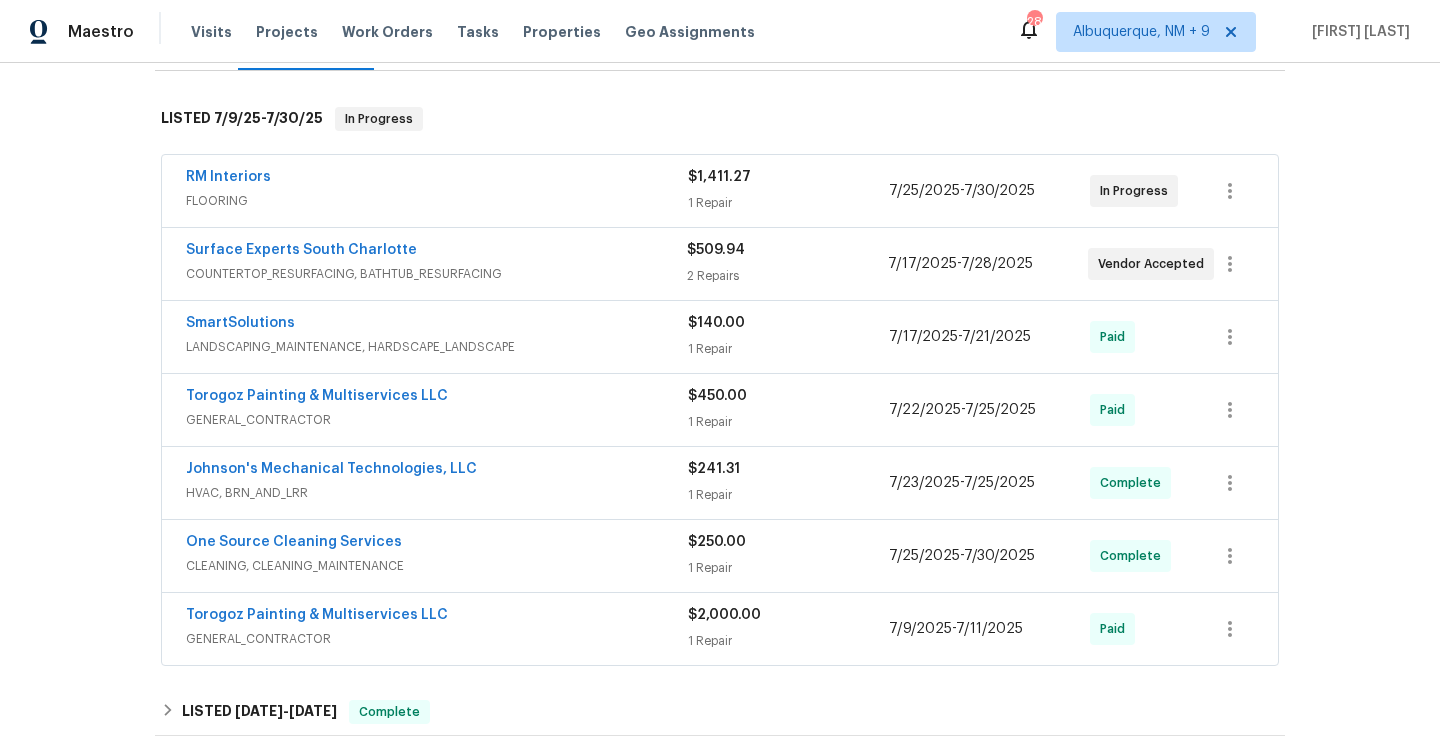 click on "FLOORING" at bounding box center [437, 201] 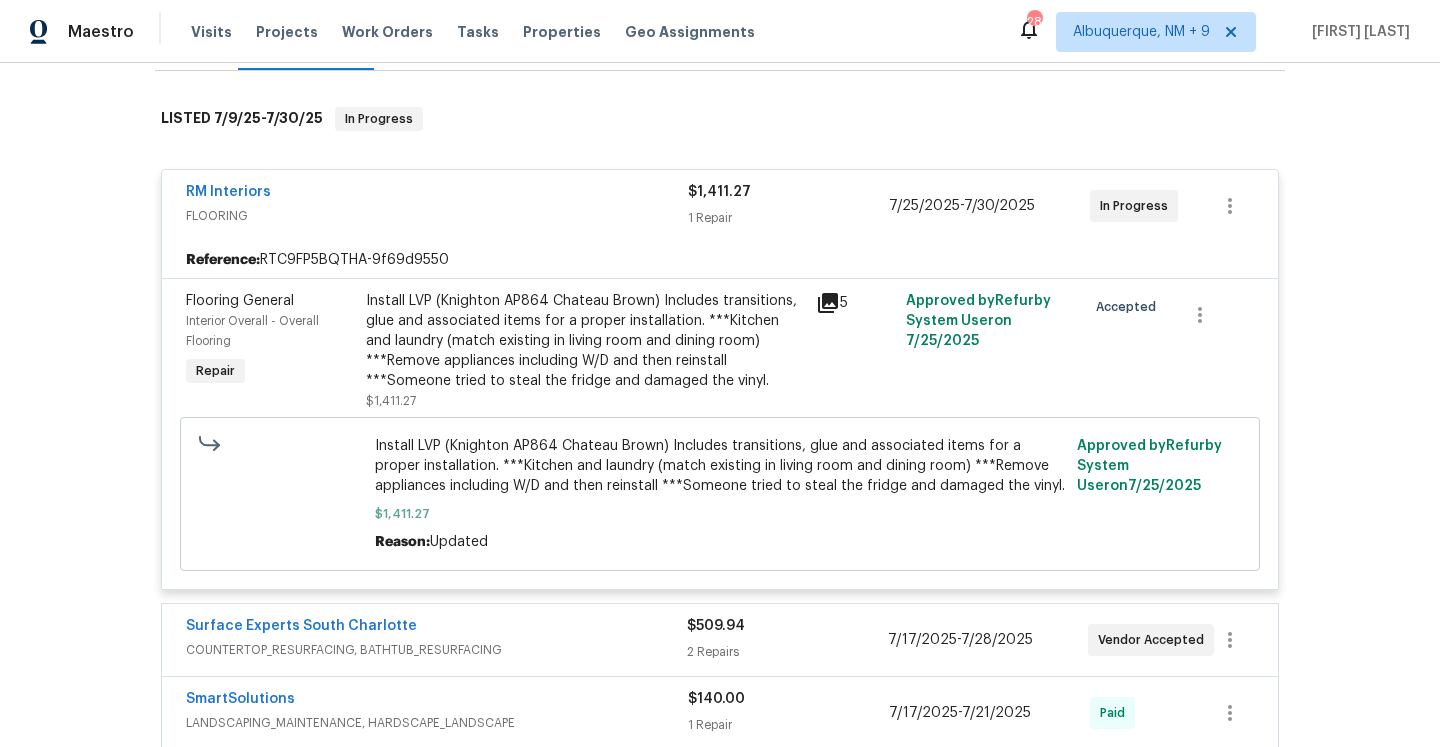 click on "RM Interiors" at bounding box center [437, 194] 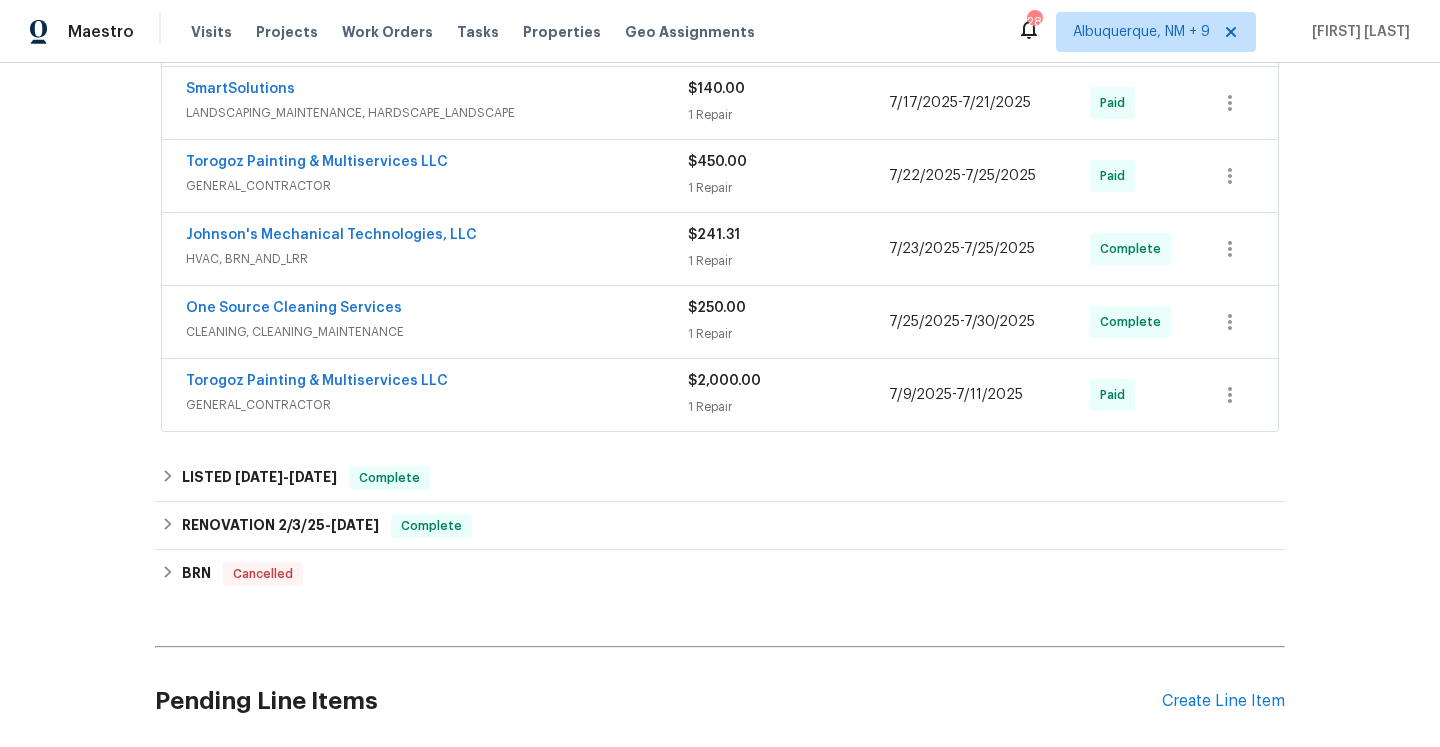 scroll, scrollTop: 610, scrollLeft: 0, axis: vertical 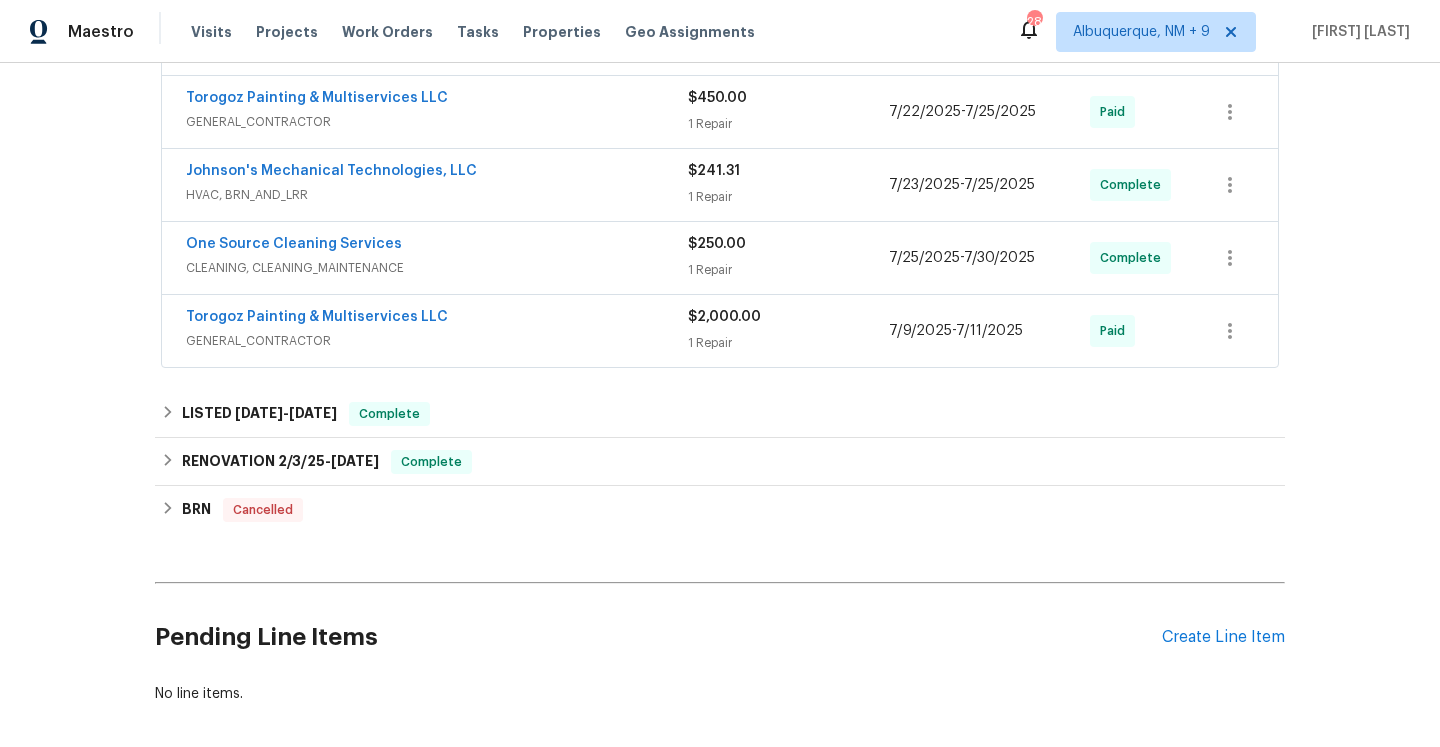 click on "GENERAL_CONTRACTOR" at bounding box center [437, 341] 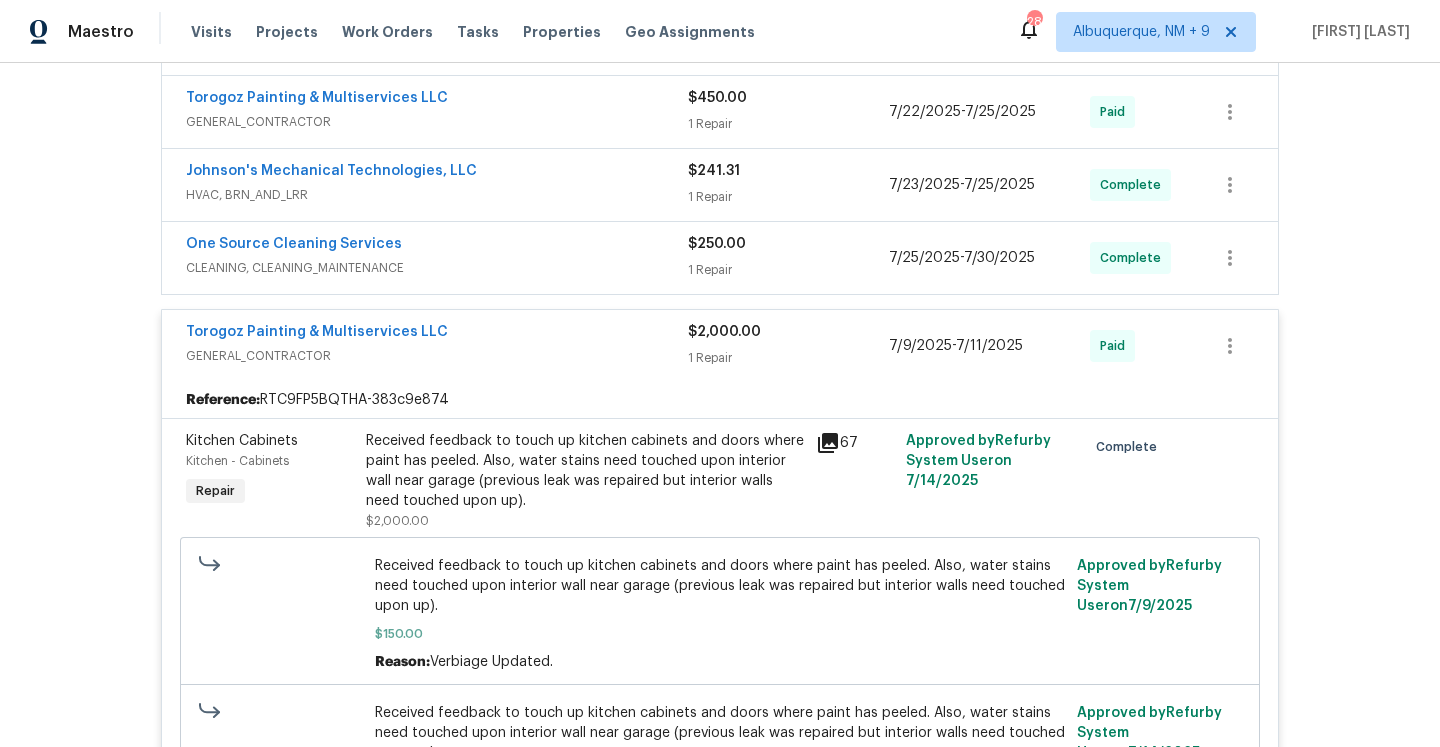 click on "Torogoz Painting & Multiservices LLC" at bounding box center (437, 334) 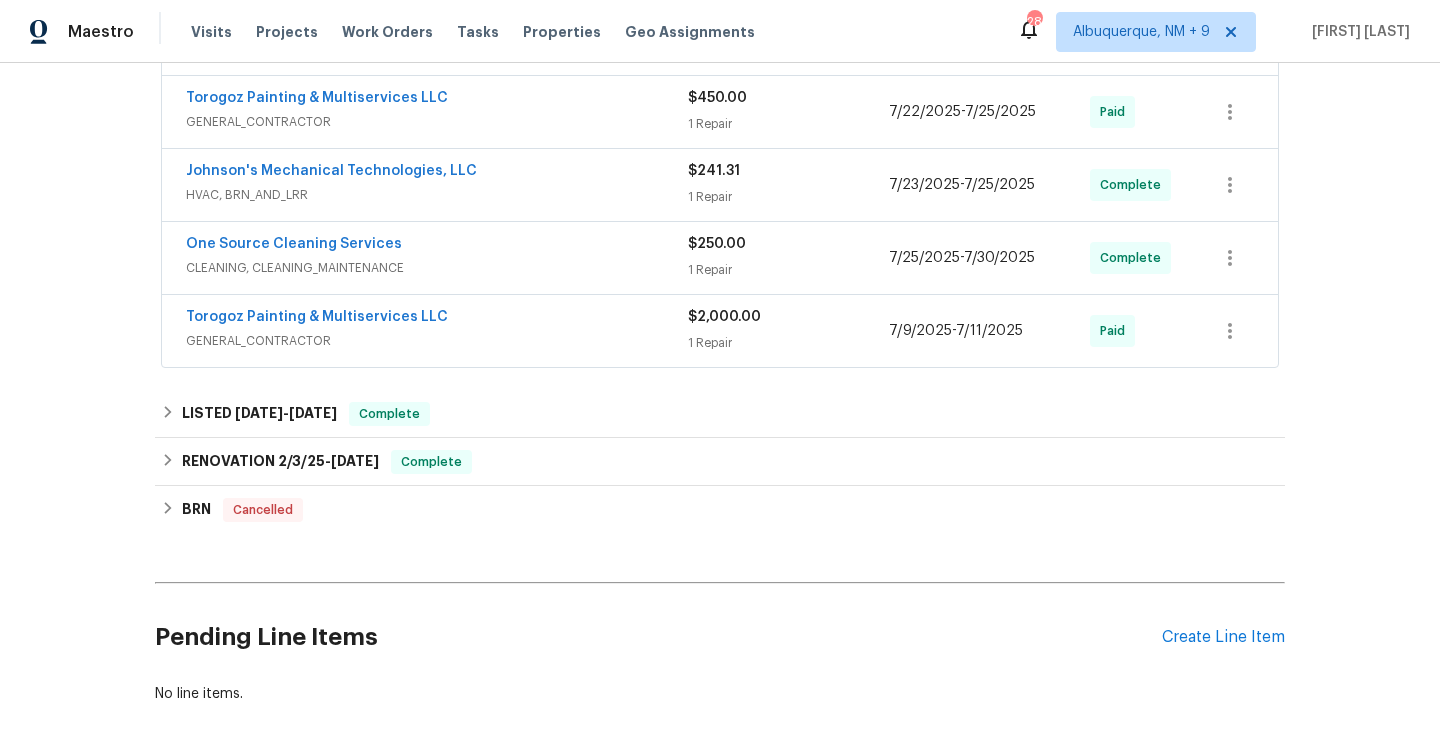 scroll, scrollTop: 0, scrollLeft: 0, axis: both 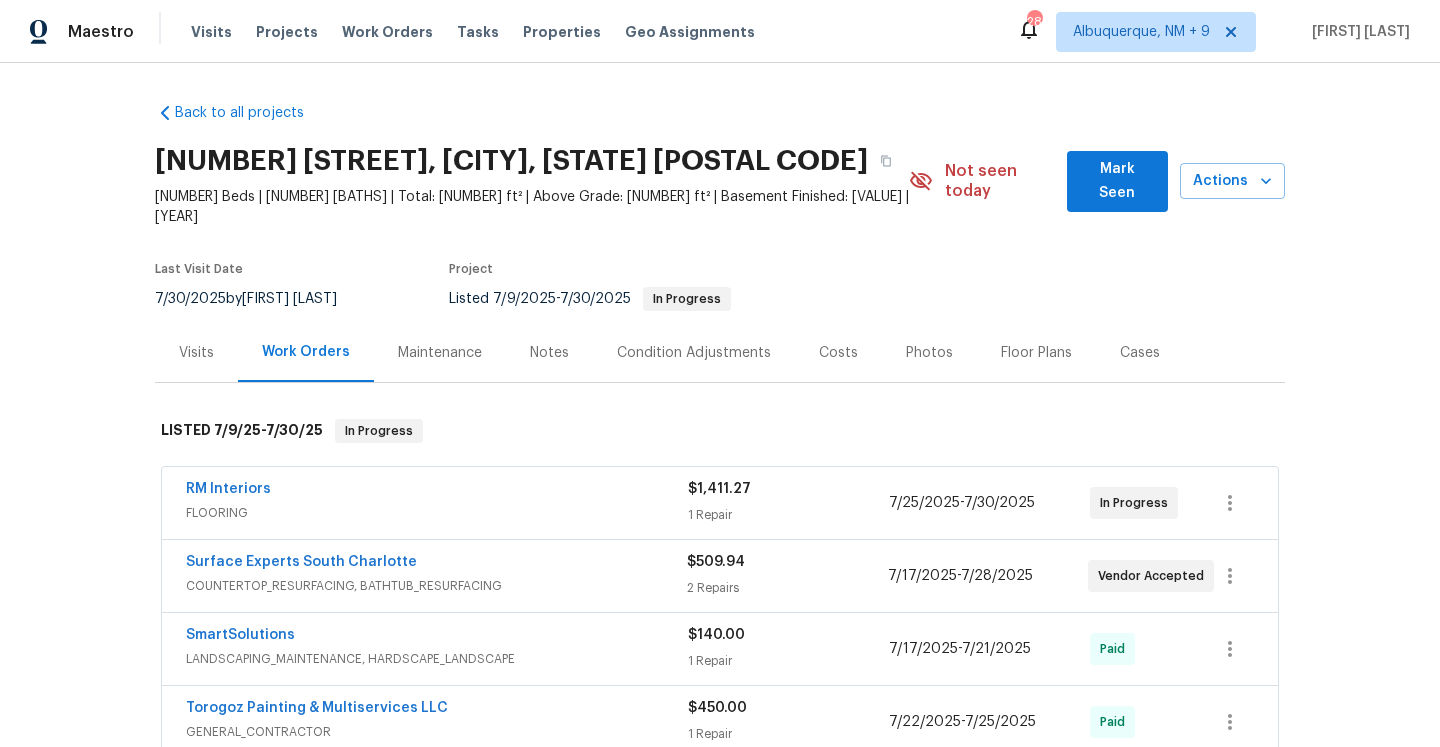 click on "Visits" at bounding box center (196, 352) 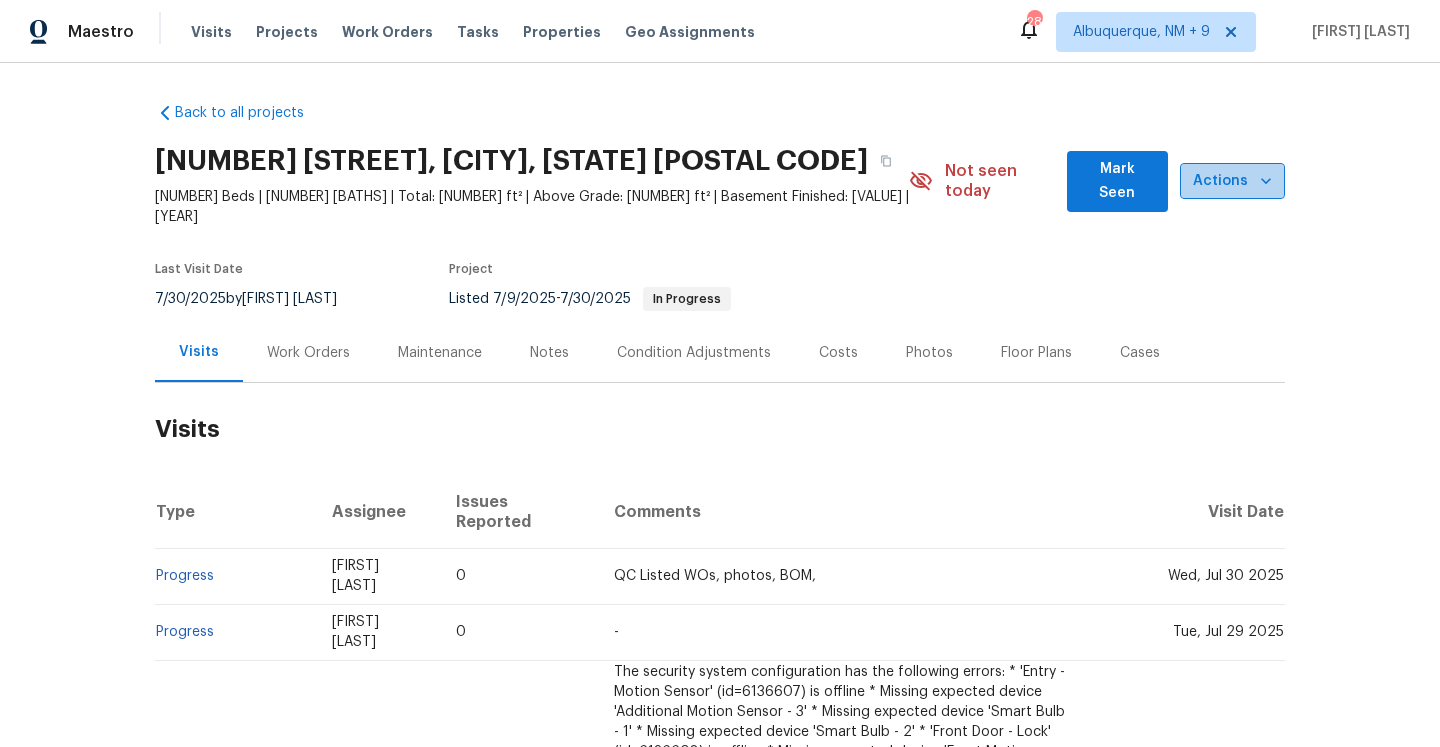 click on "Actions" at bounding box center (1232, 181) 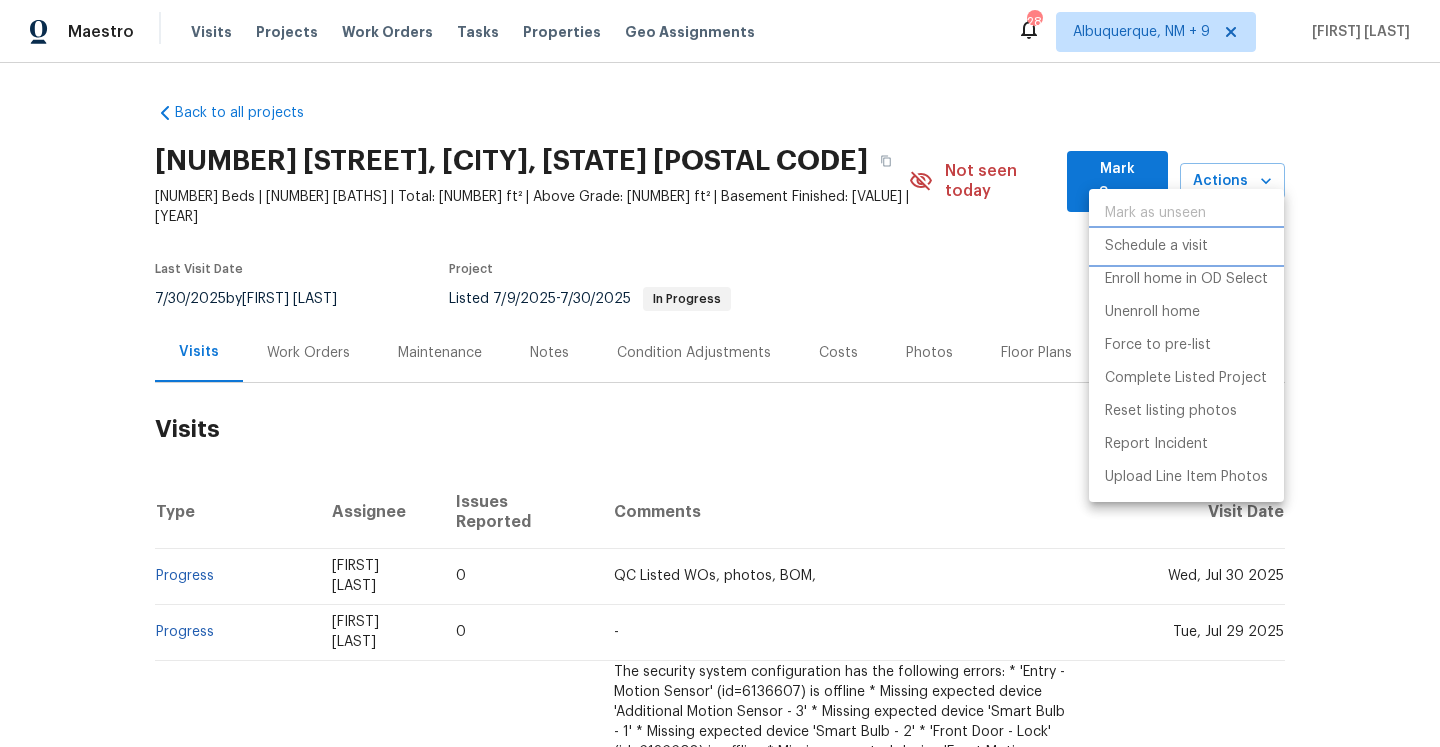 click on "Schedule a visit" at bounding box center (1156, 246) 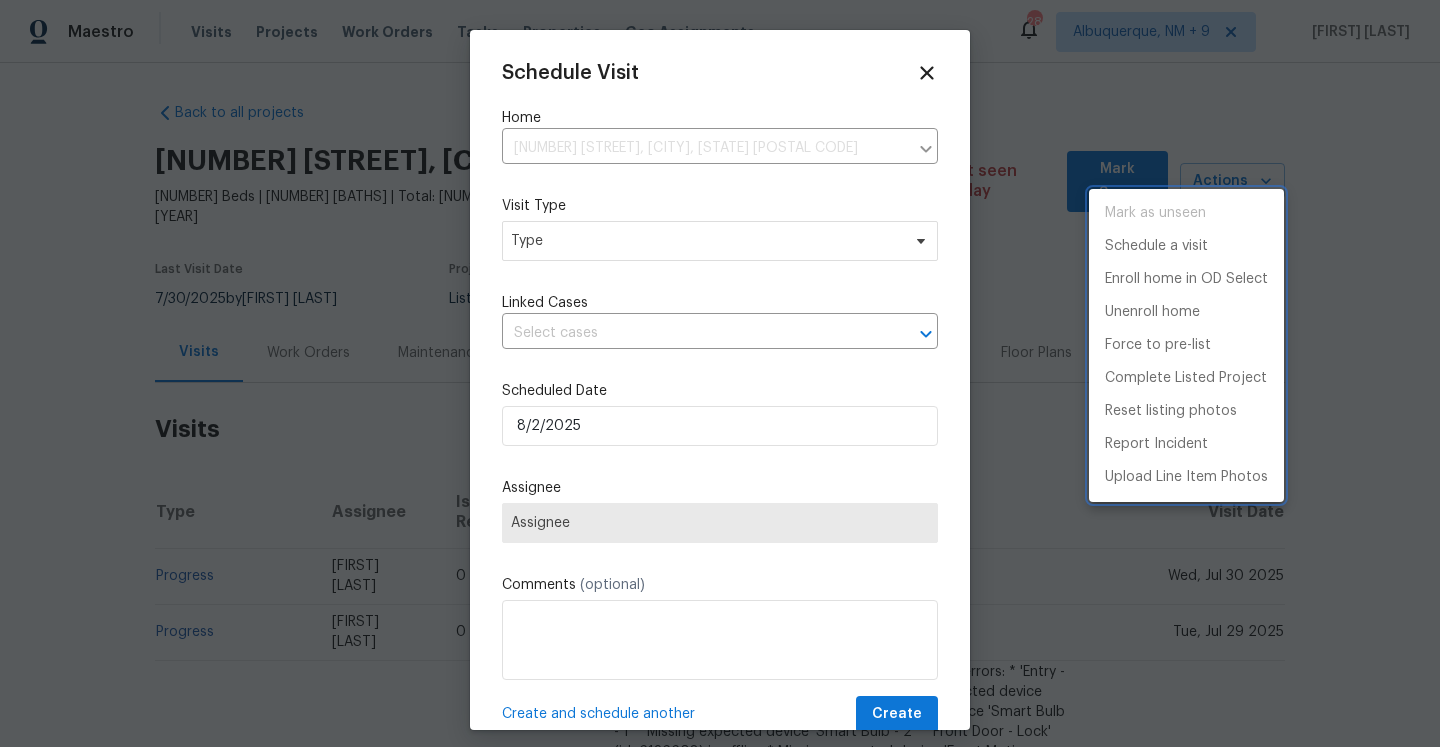 click at bounding box center [720, 373] 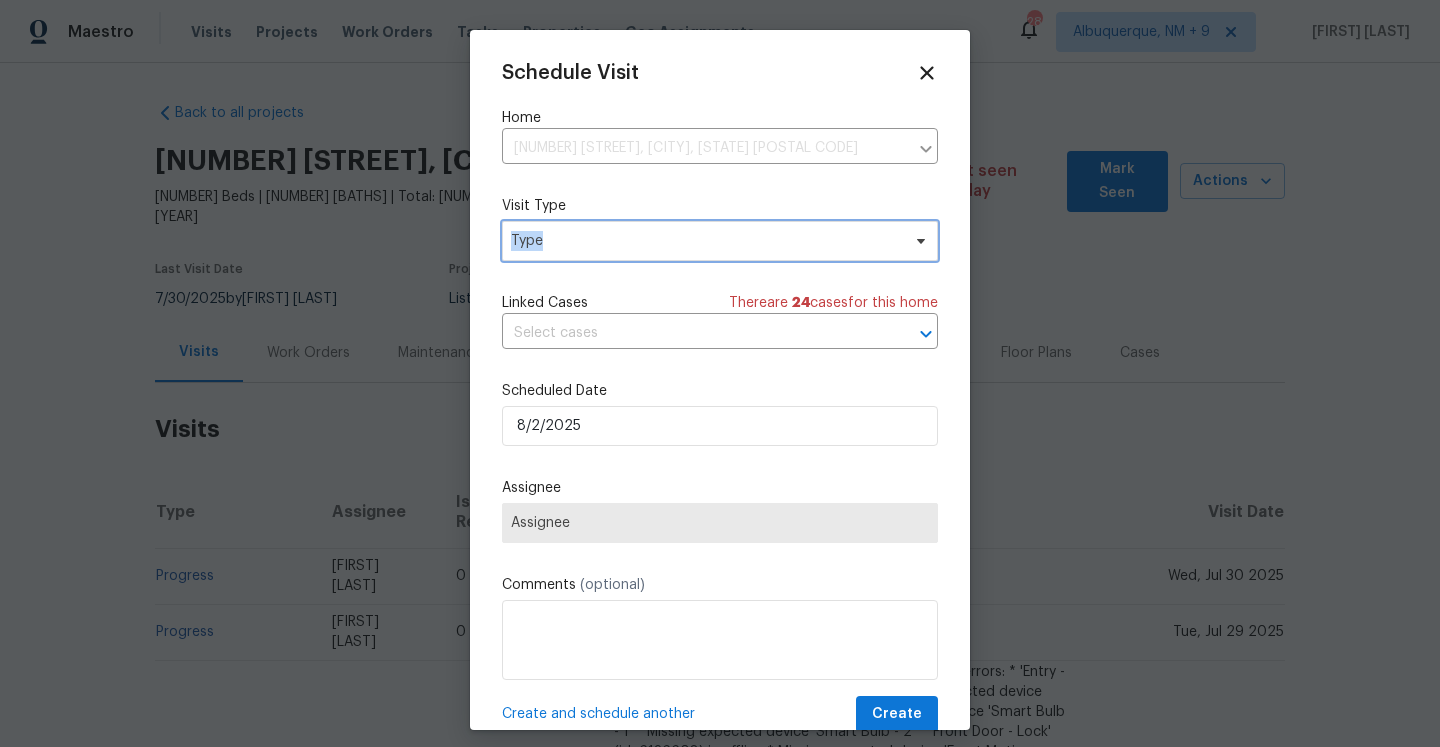 click on "Type" at bounding box center [705, 241] 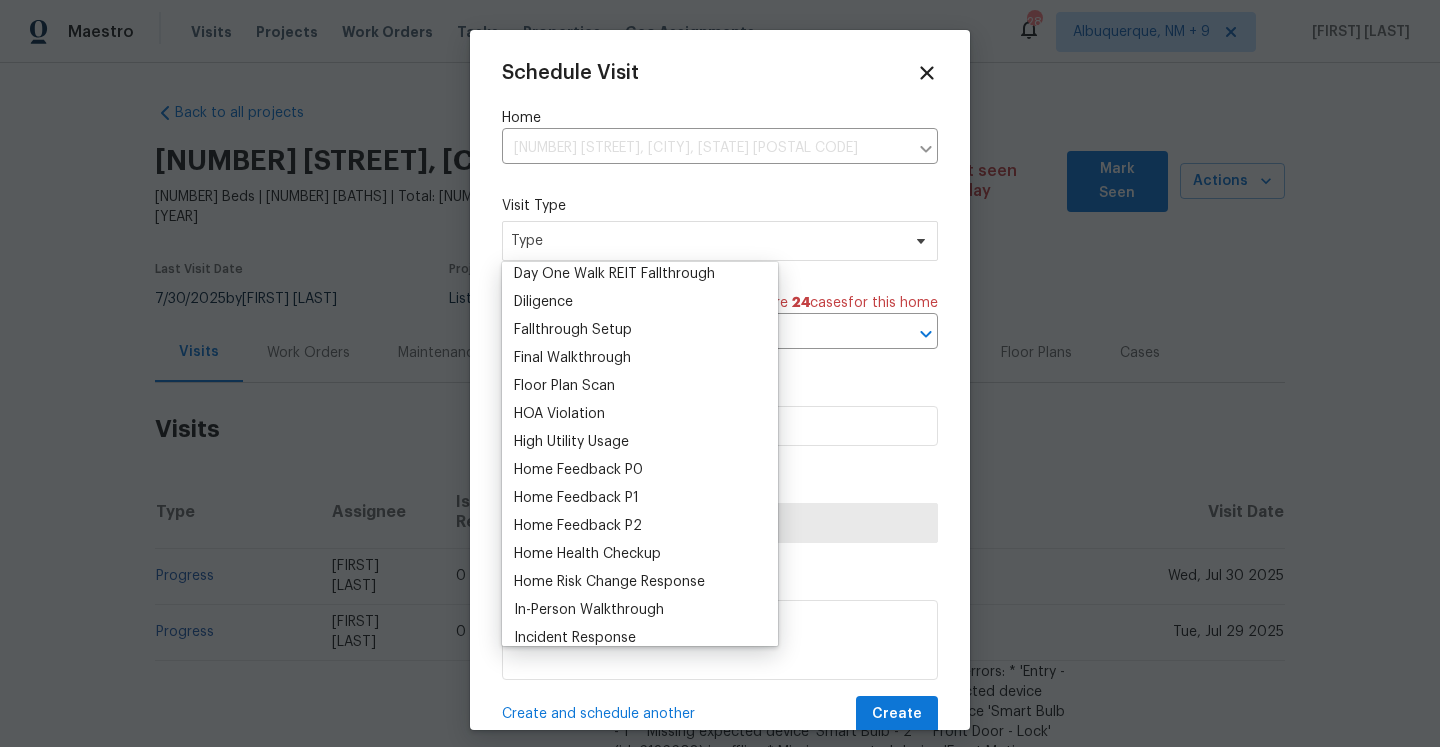 scroll, scrollTop: 460, scrollLeft: 0, axis: vertical 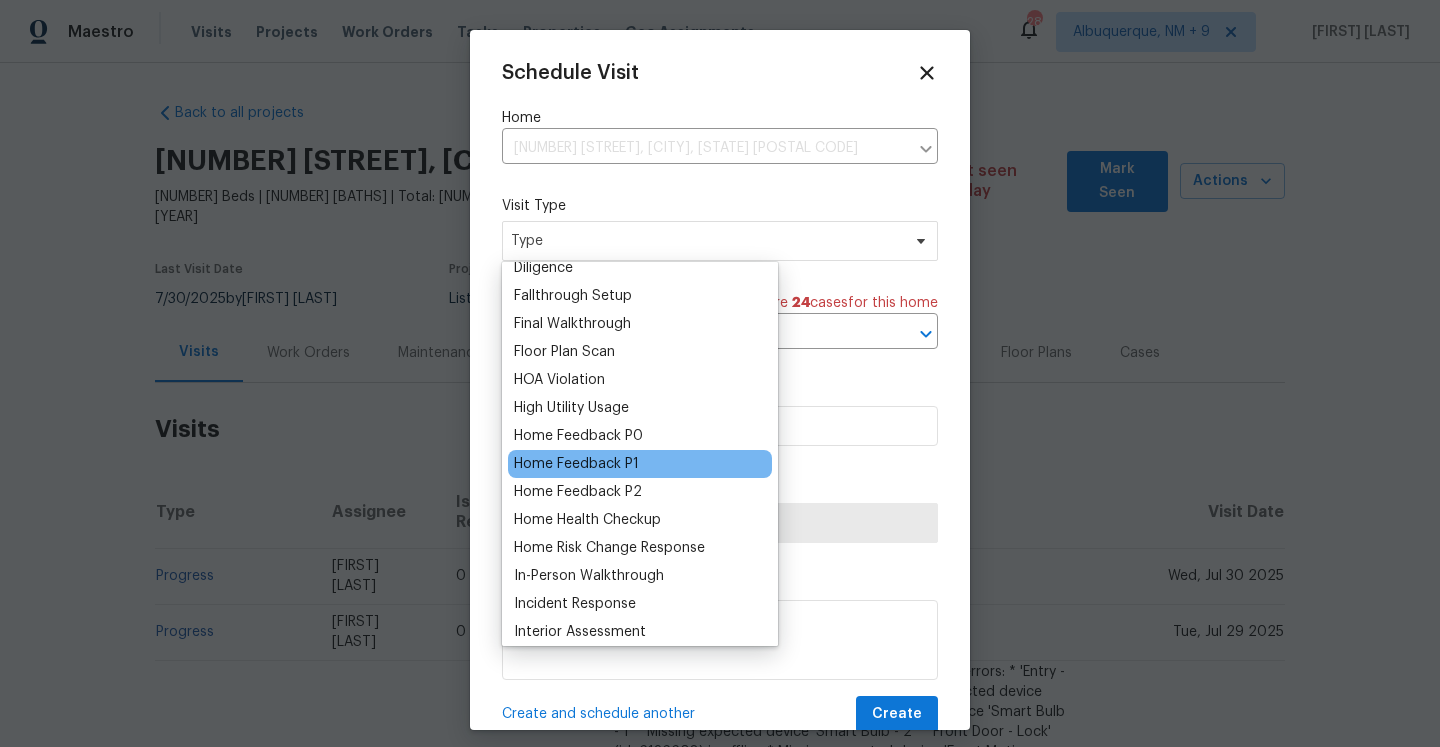 click on "Home Feedback P1" at bounding box center [576, 464] 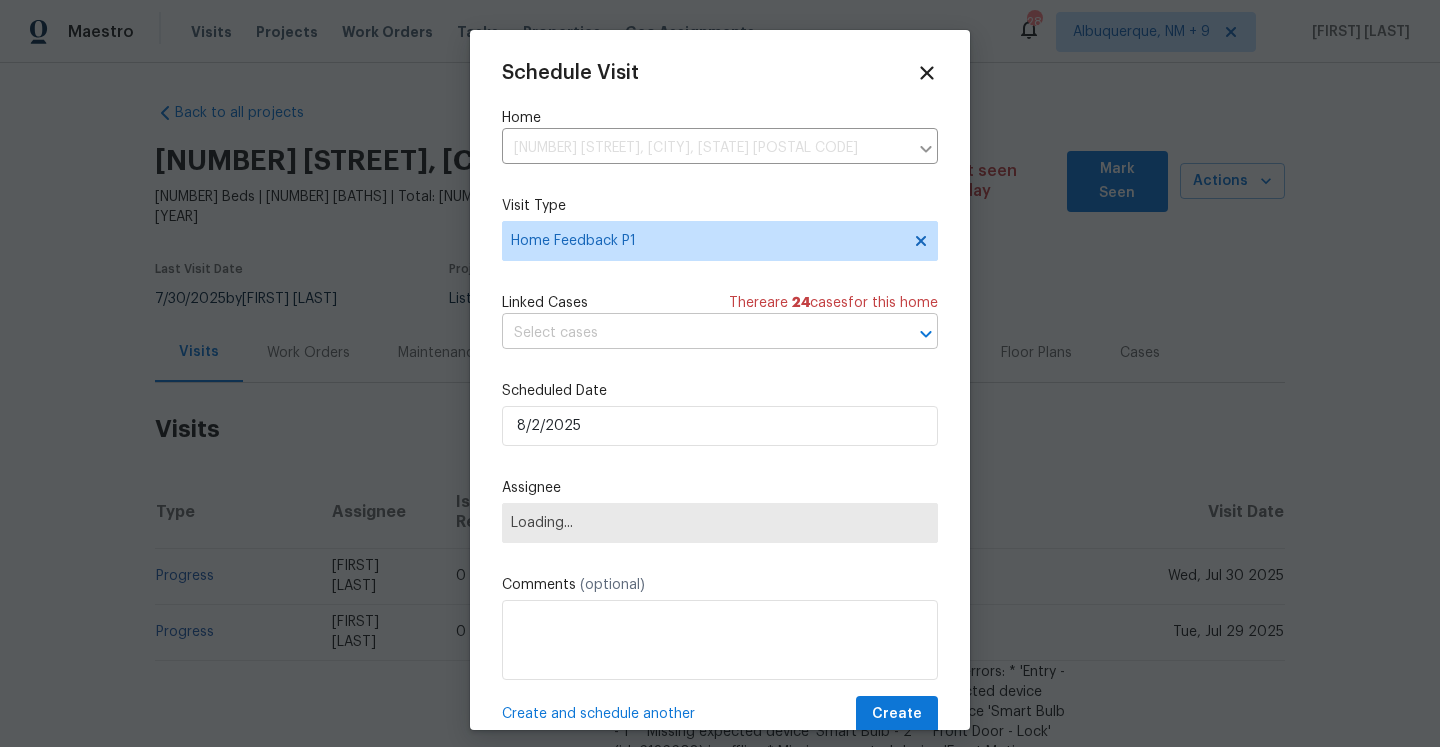 click at bounding box center (692, 333) 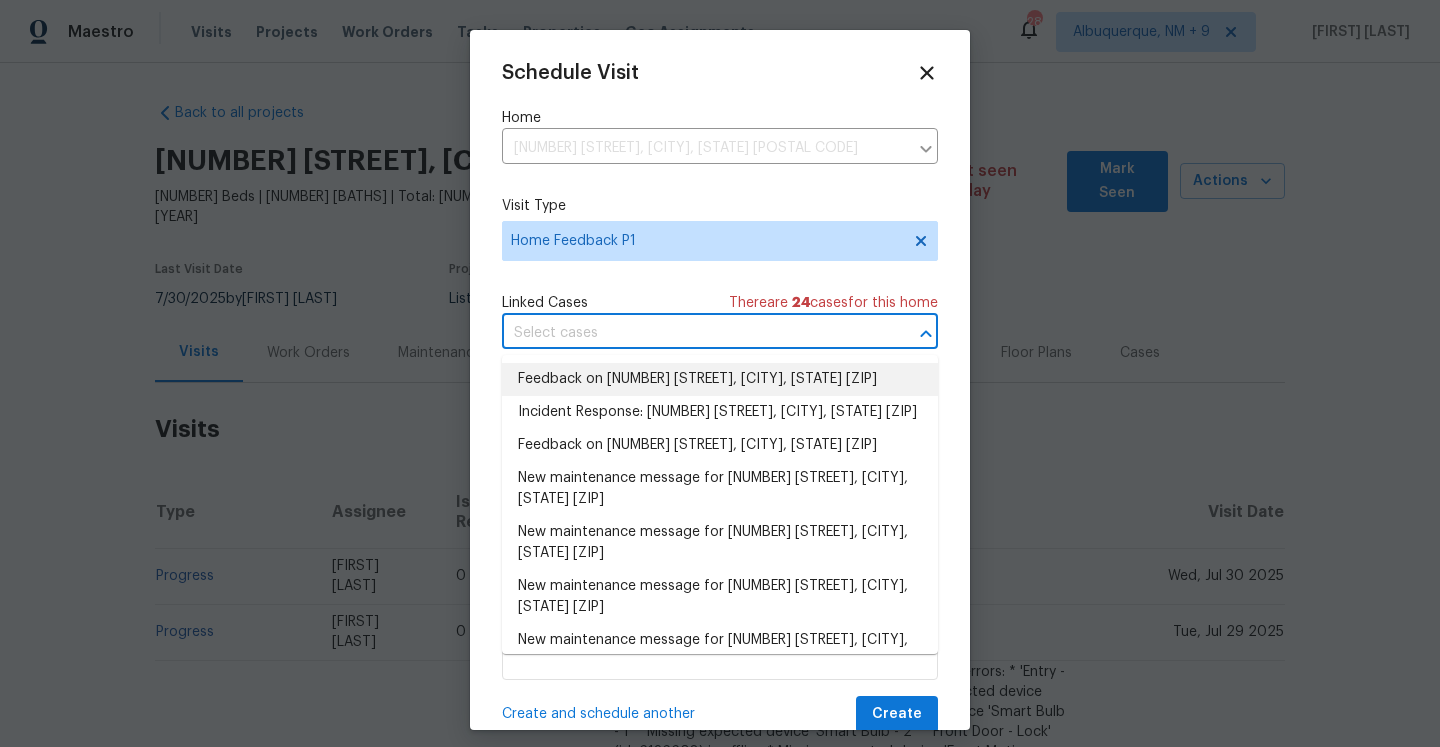 click on "Feedback on [NUMBER] [STREET], [CITY], [STATE] [ZIP]" at bounding box center (720, 379) 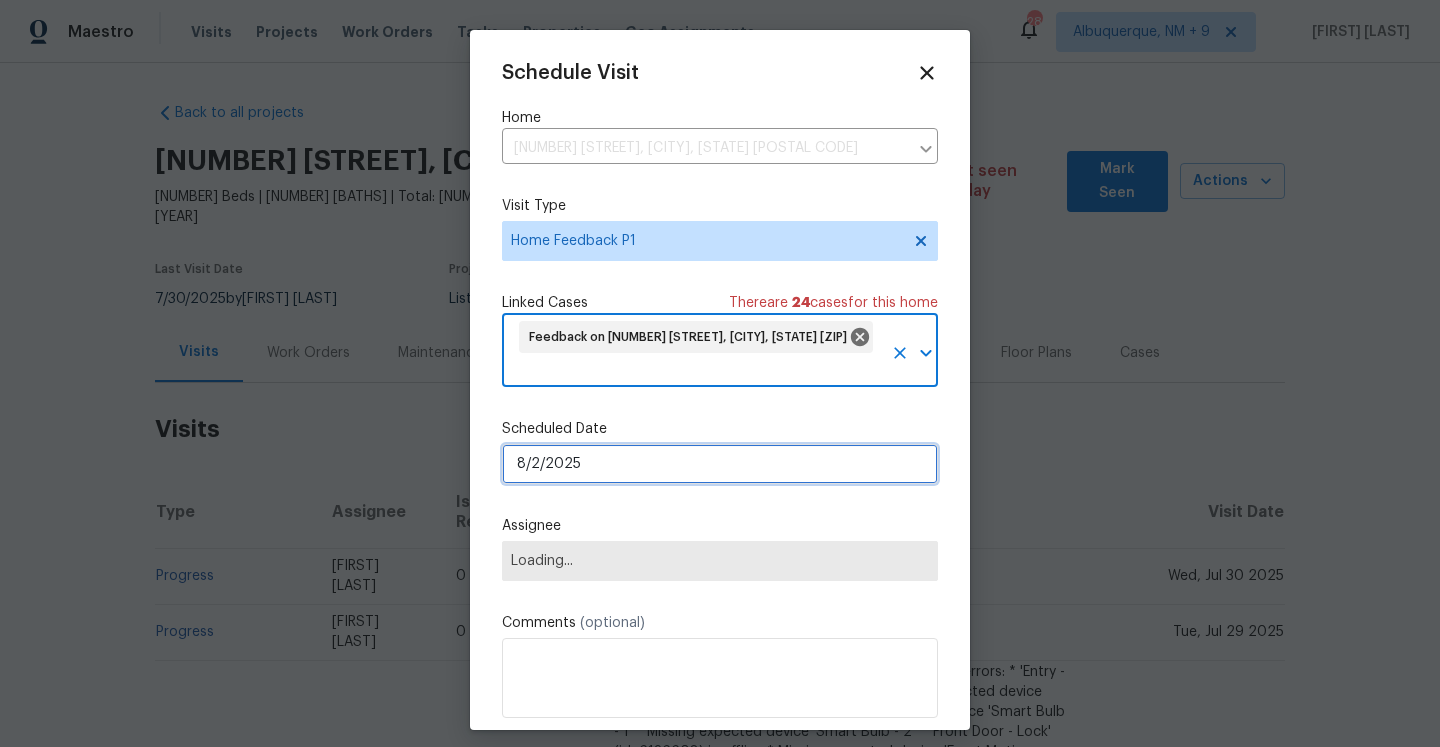 click on "8/2/2025" at bounding box center (720, 464) 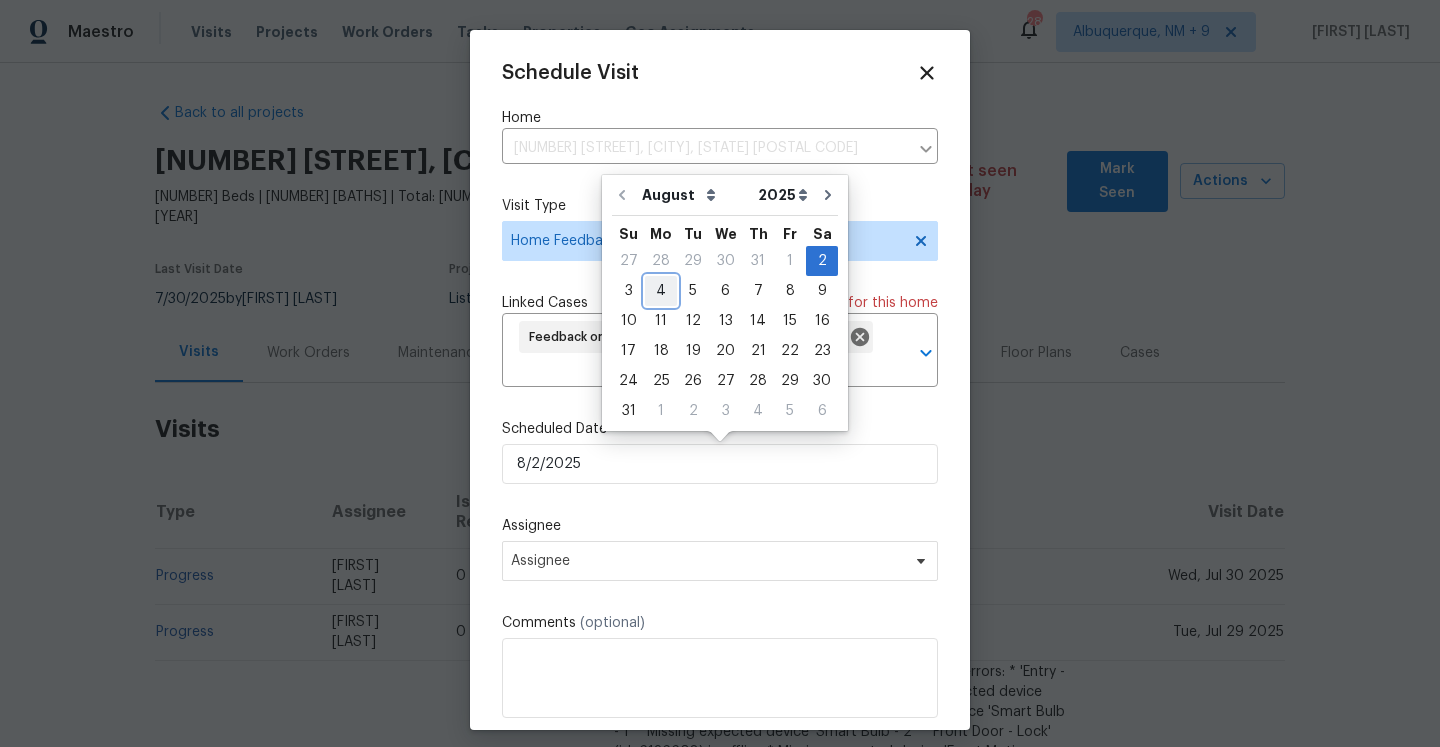 click on "4" at bounding box center (661, 291) 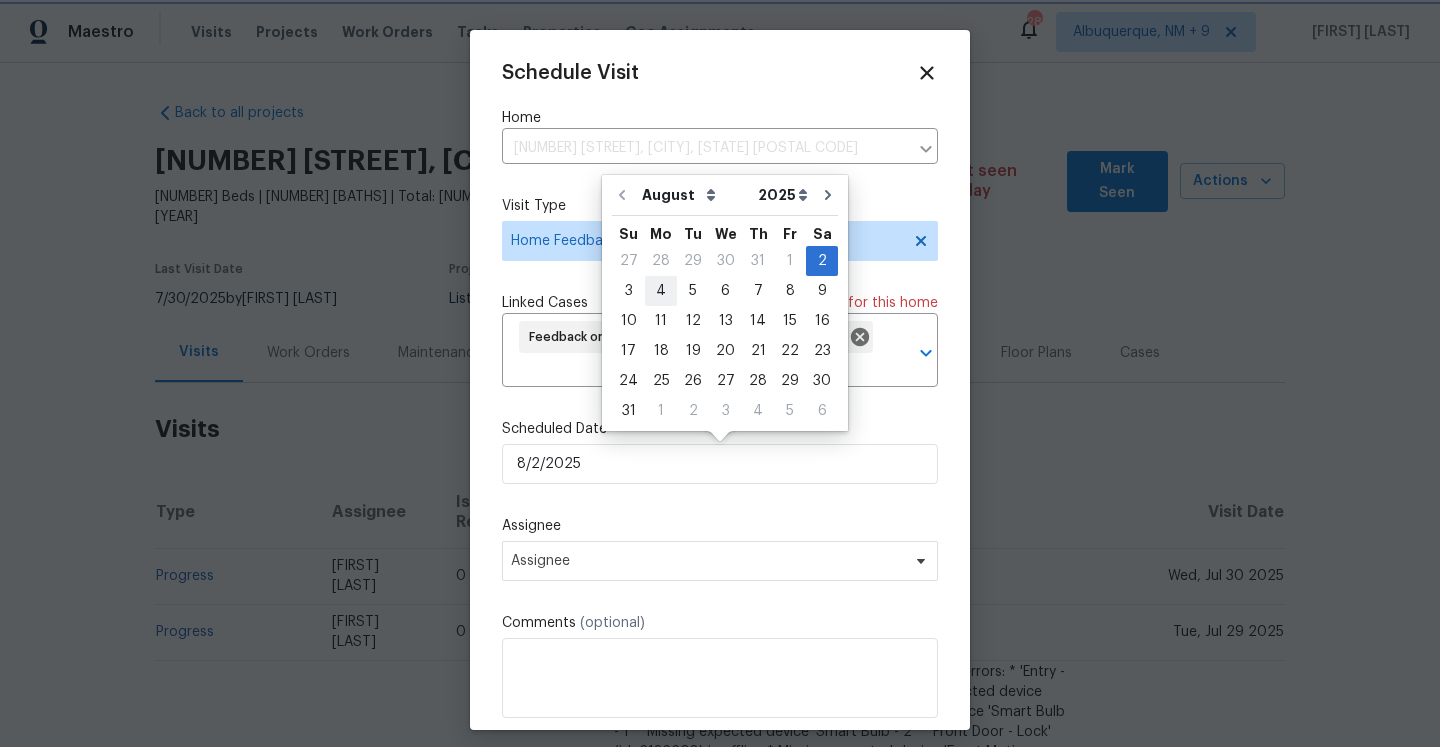 type on "8/4/2025" 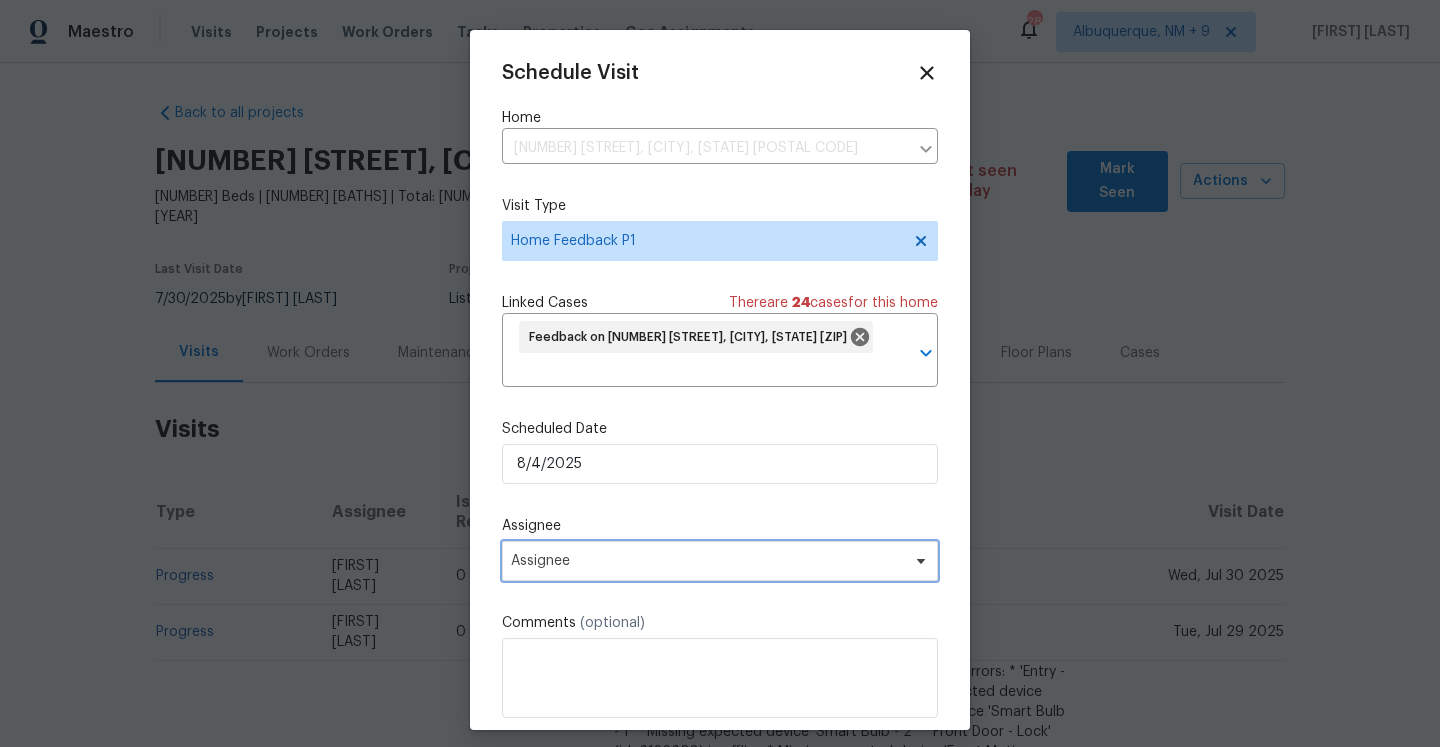 click on "Assignee" at bounding box center [707, 561] 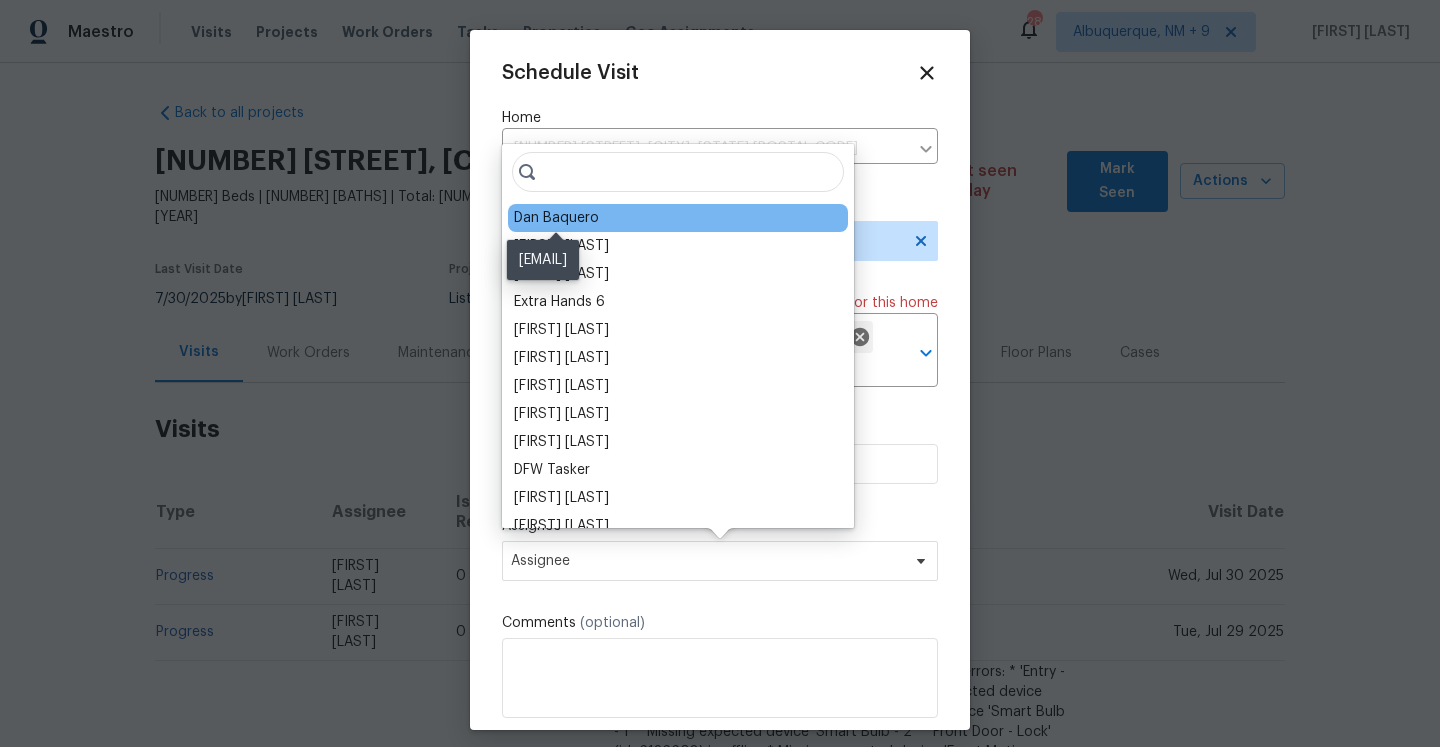 click on "Dan Baquero" at bounding box center (556, 218) 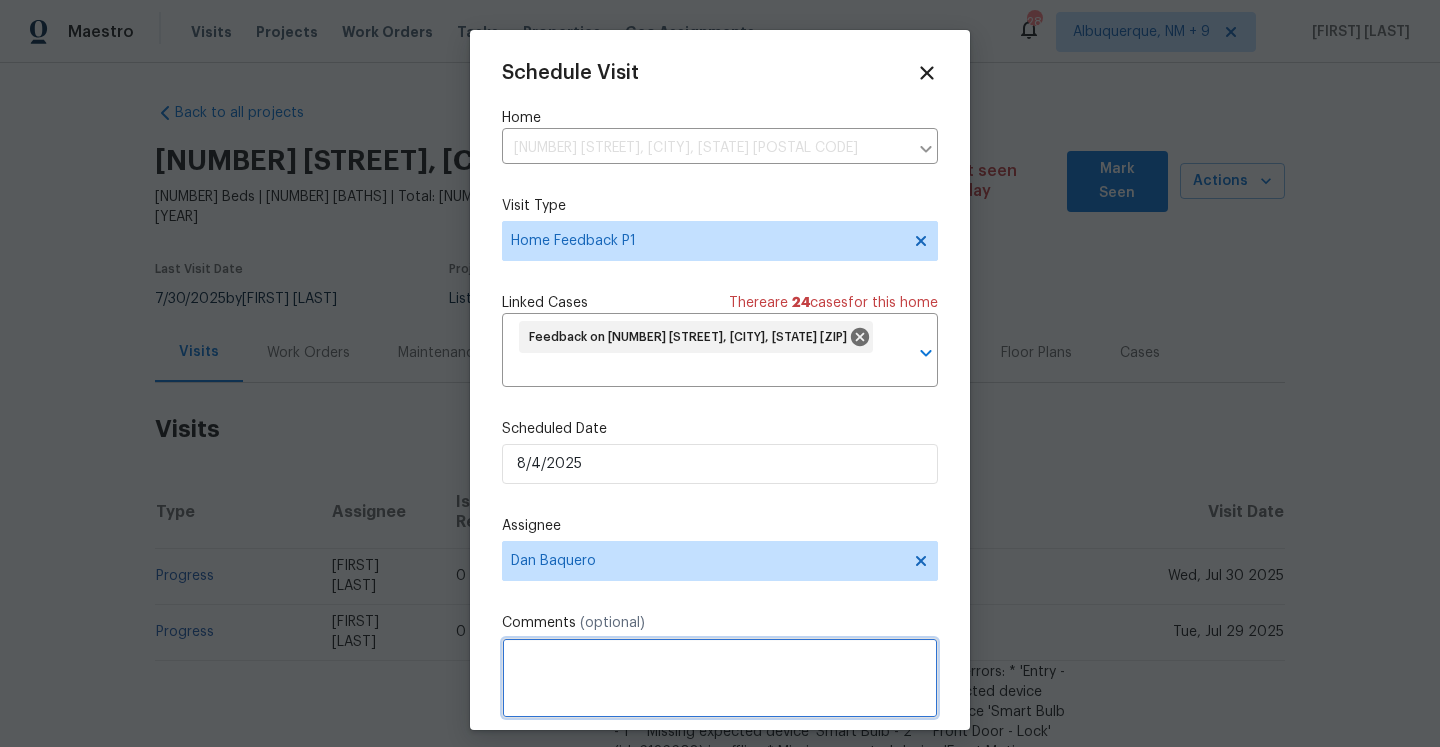click at bounding box center (720, 678) 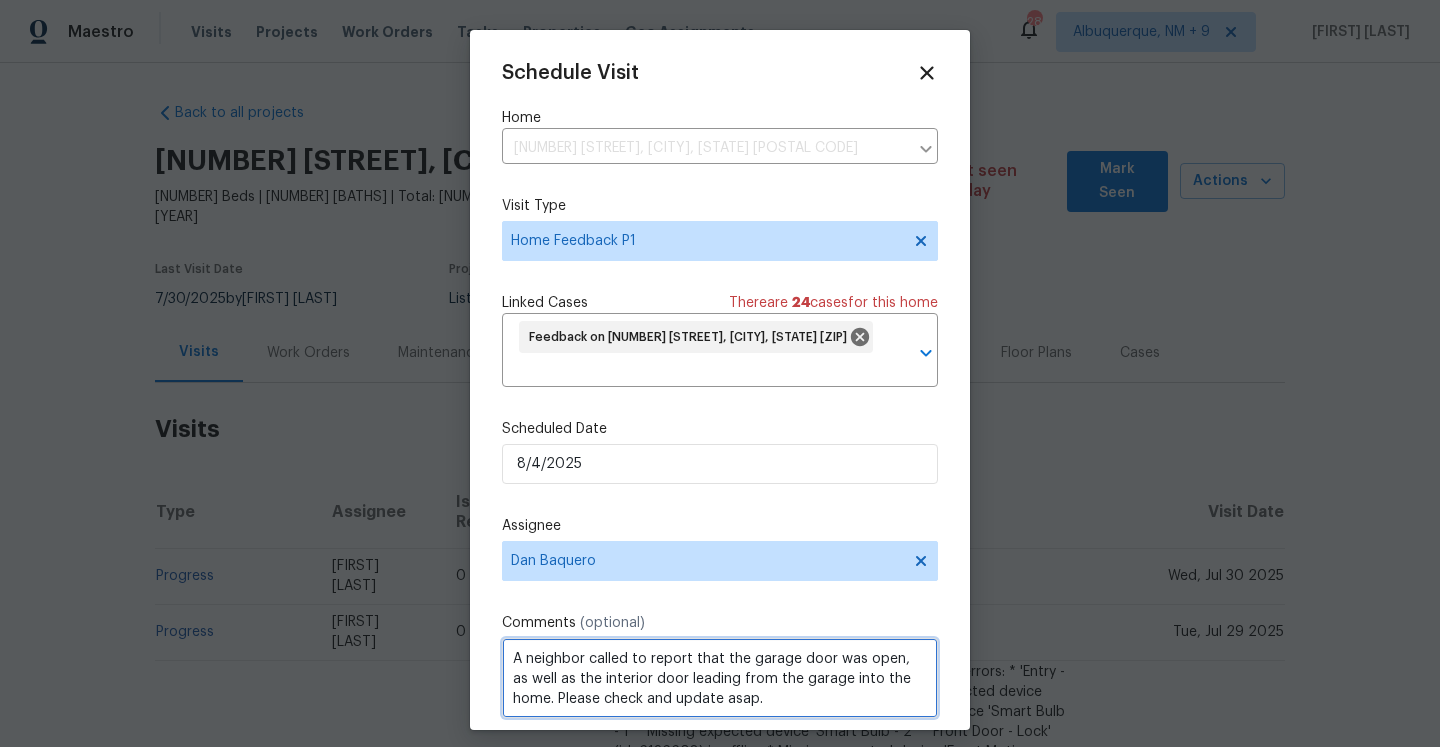 scroll, scrollTop: 2, scrollLeft: 0, axis: vertical 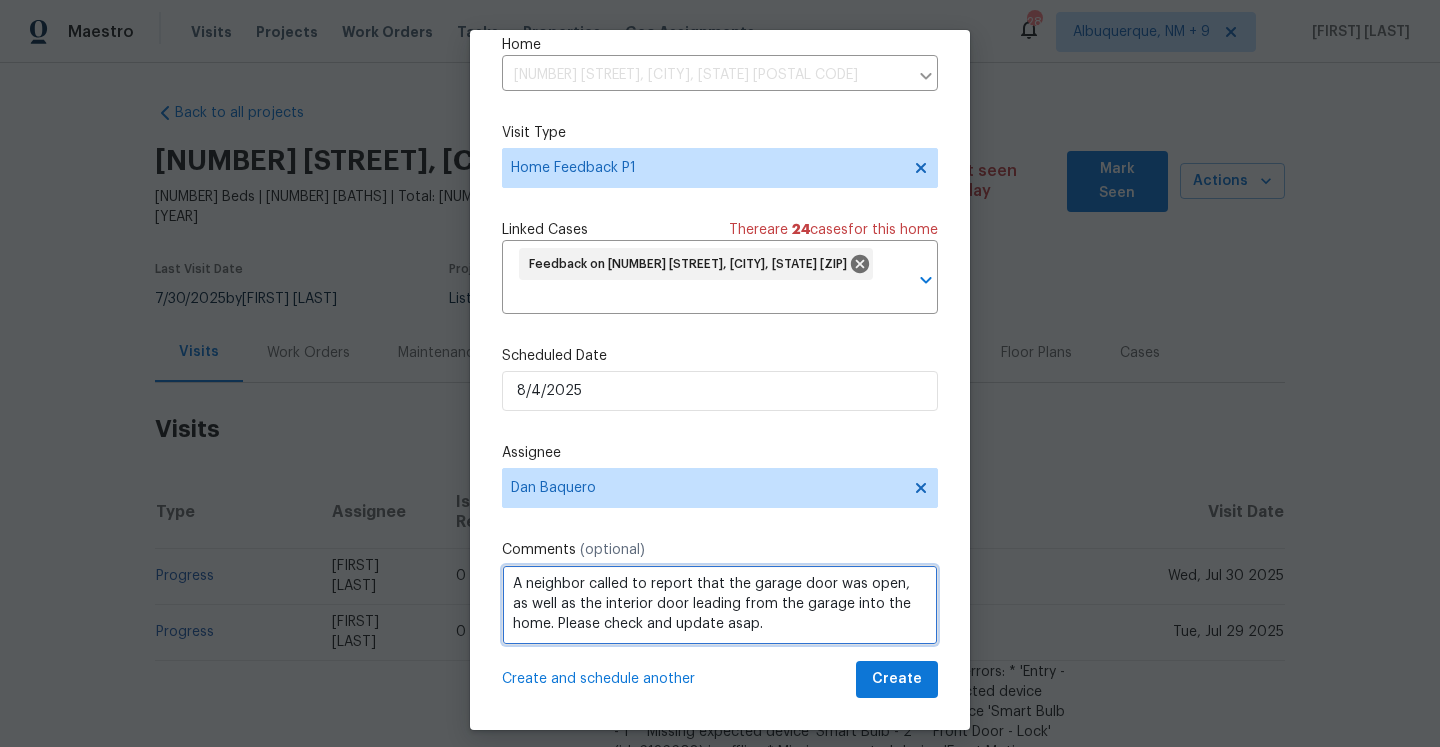 type on "A neighbor called to report that the garage door was open, as well as the interior door leading from the garage into the home. Please check and update asap." 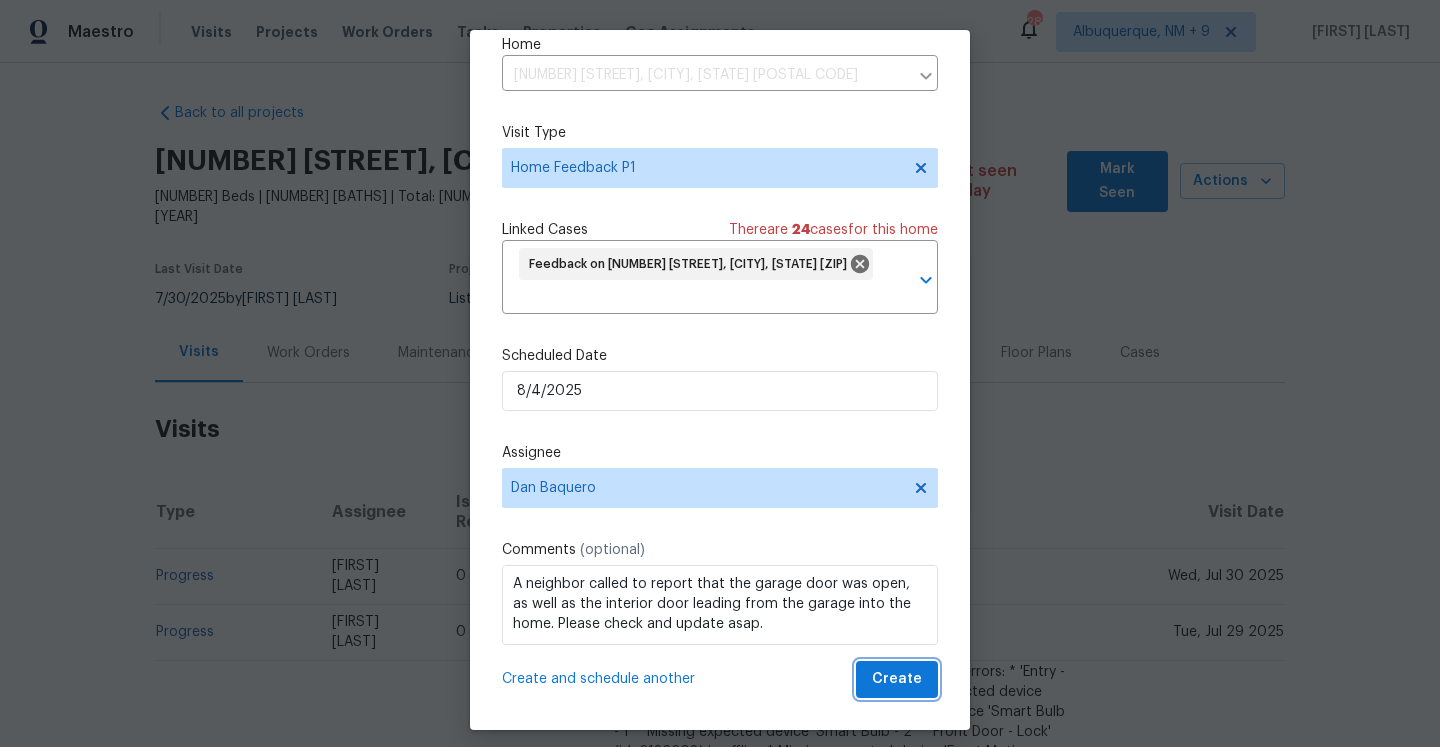 click on "Create" at bounding box center (897, 679) 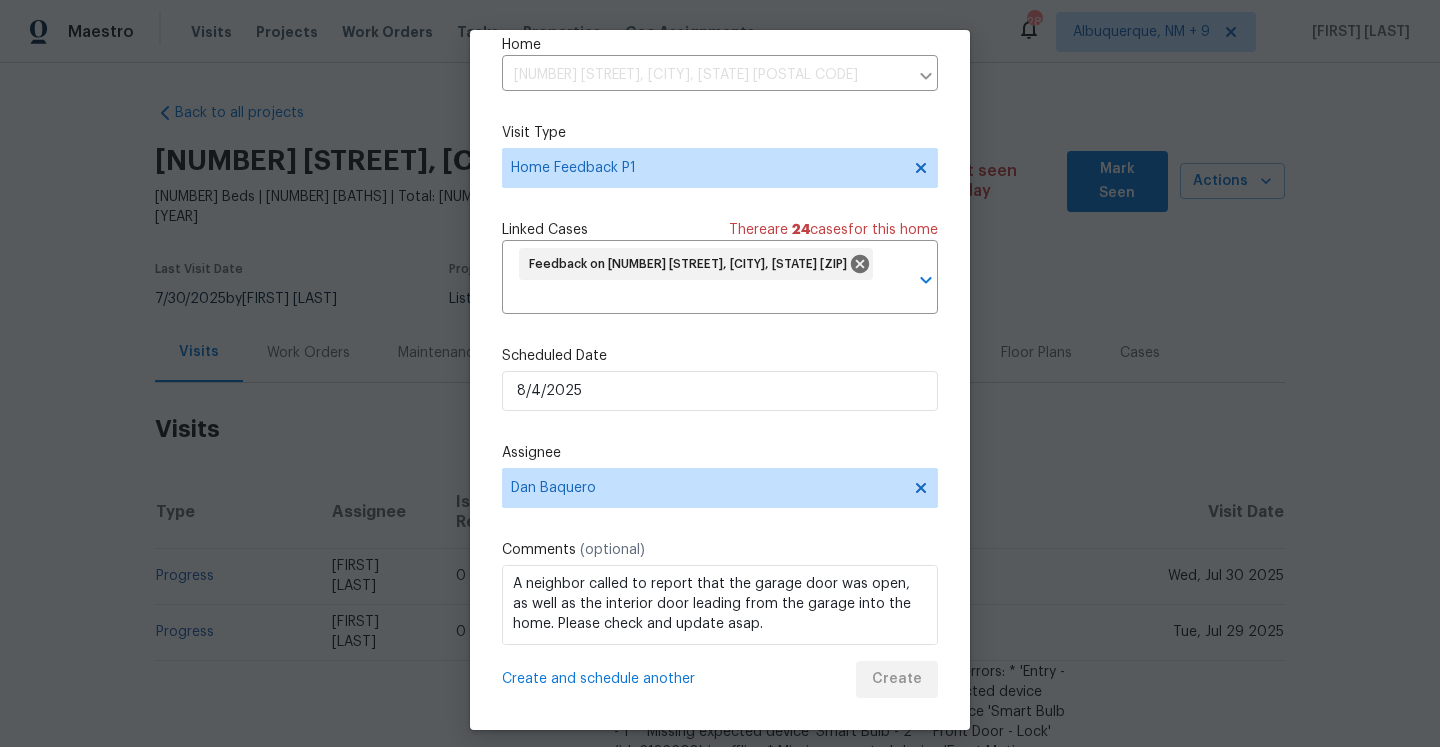 scroll, scrollTop: 36, scrollLeft: 0, axis: vertical 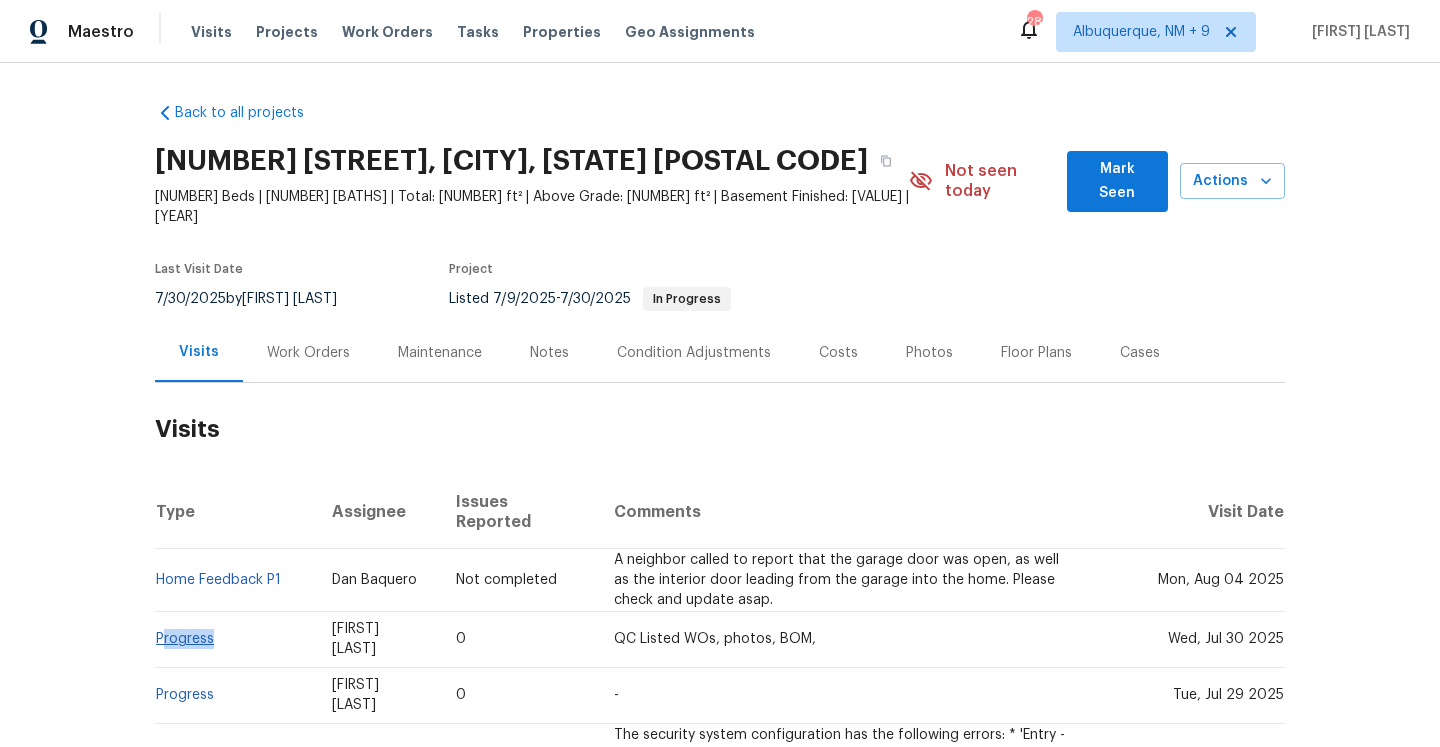 drag, startPoint x: 222, startPoint y: 605, endPoint x: 160, endPoint y: 603, distance: 62.03225 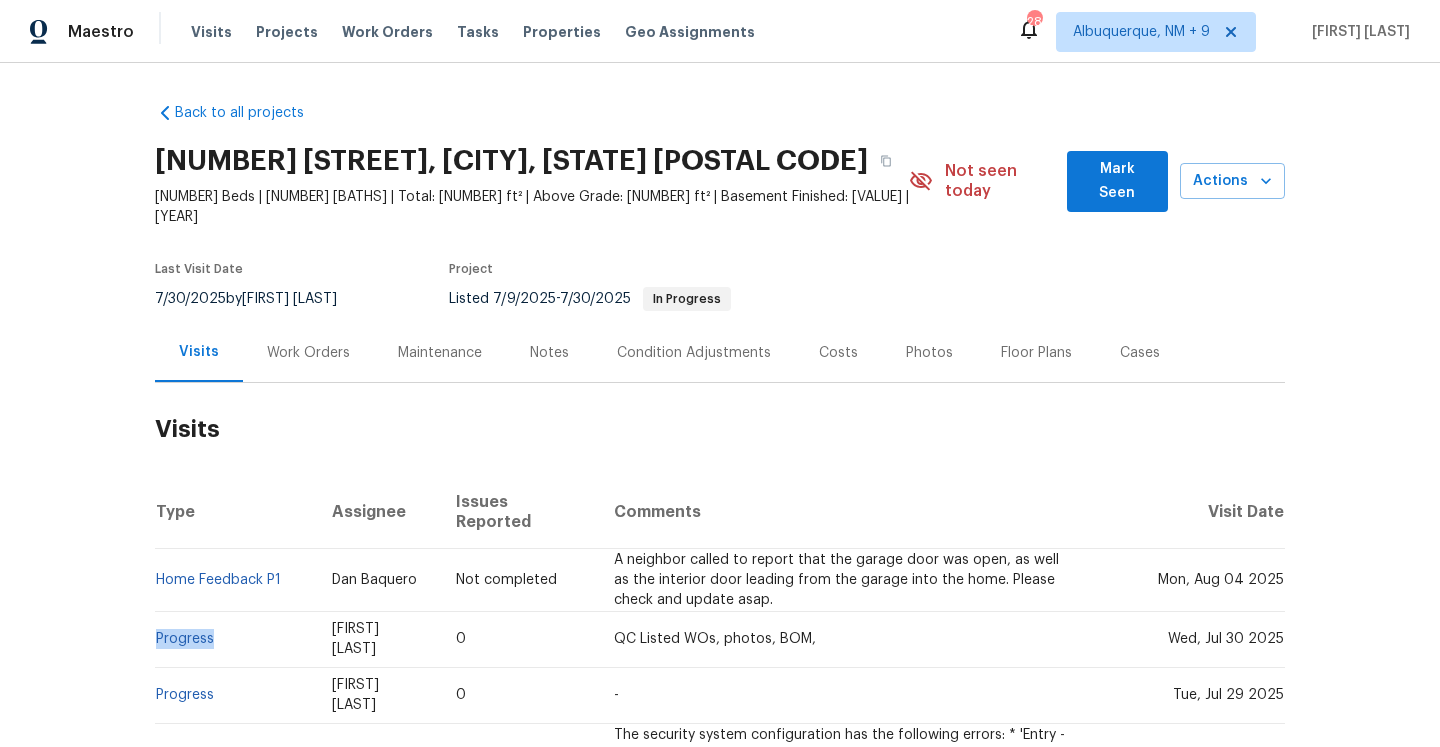 copy on "Progress" 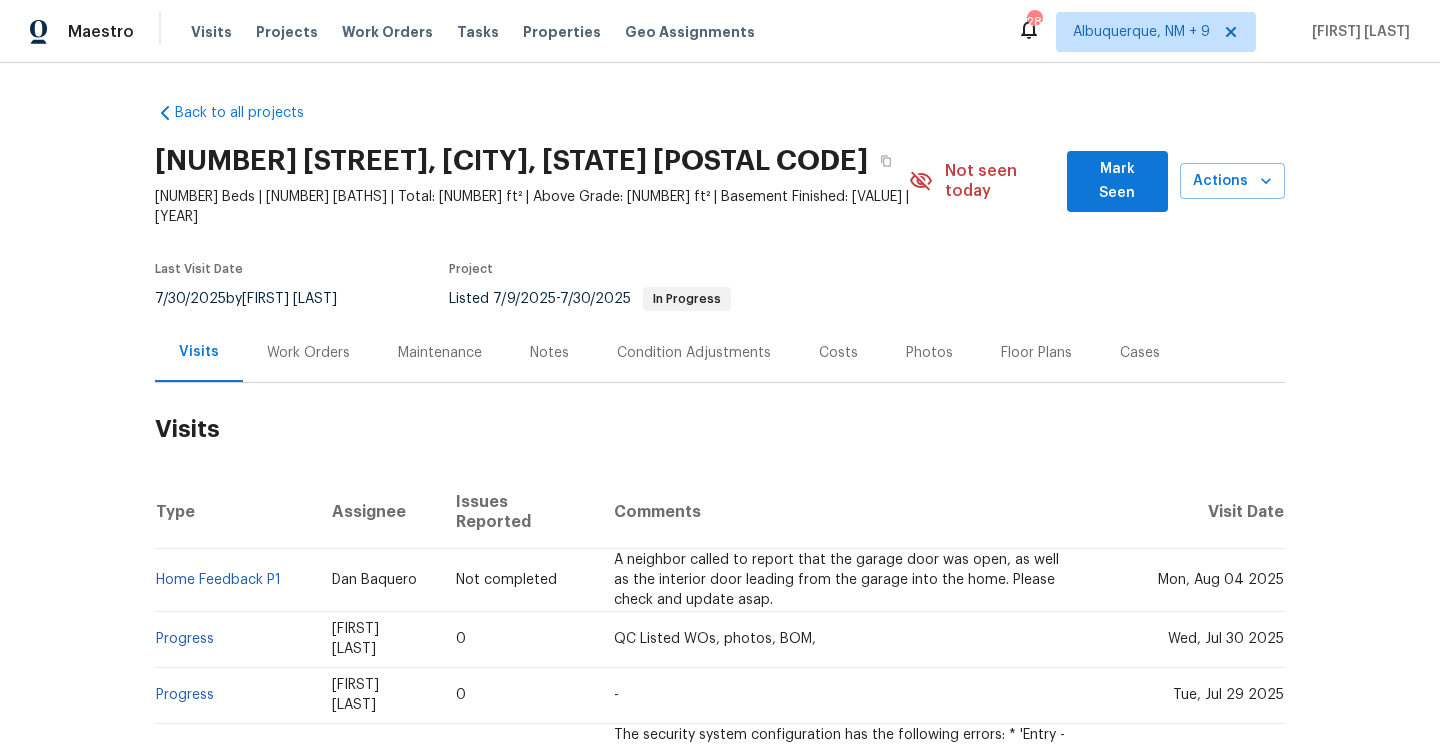 click on "Work Orders" at bounding box center [308, 353] 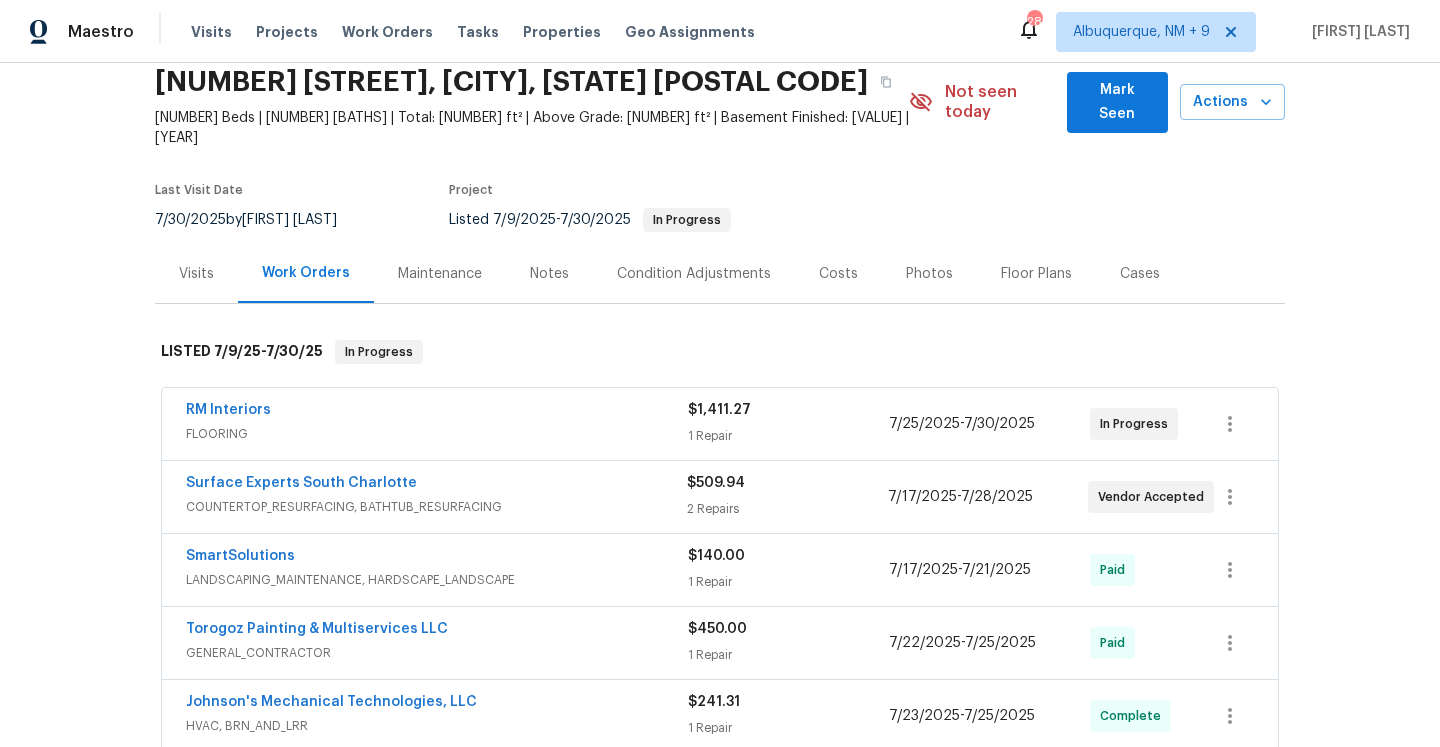 scroll, scrollTop: 91, scrollLeft: 0, axis: vertical 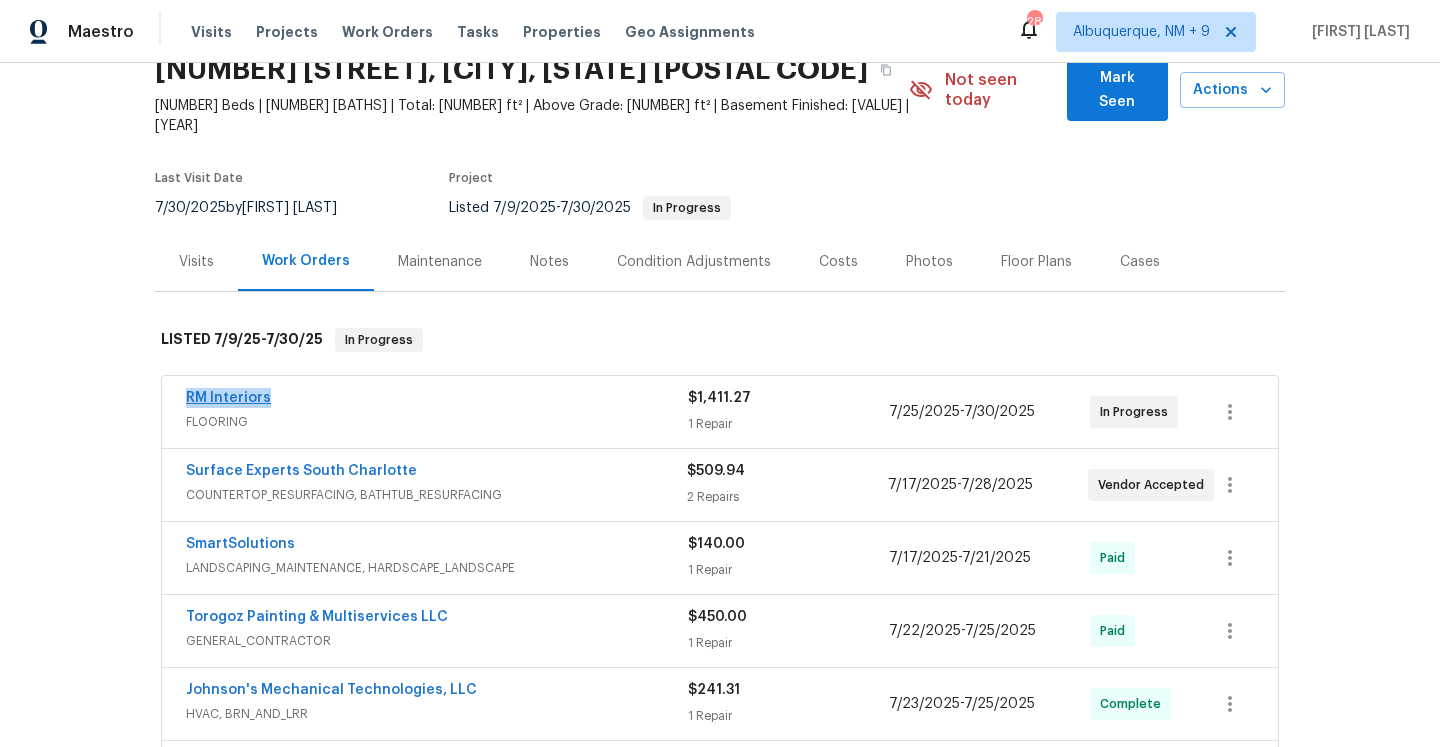 drag, startPoint x: 289, startPoint y: 380, endPoint x: 188, endPoint y: 379, distance: 101.00495 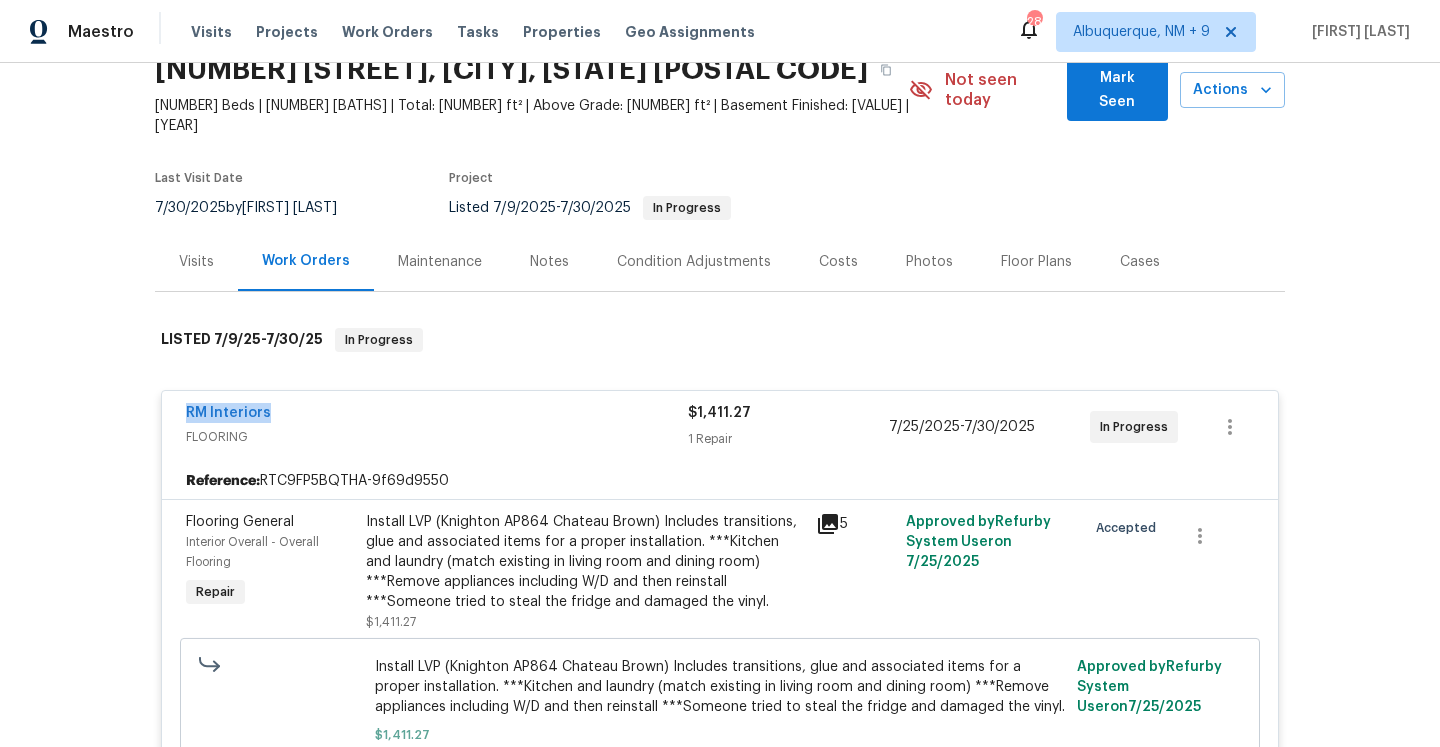 copy on "RM Interiors" 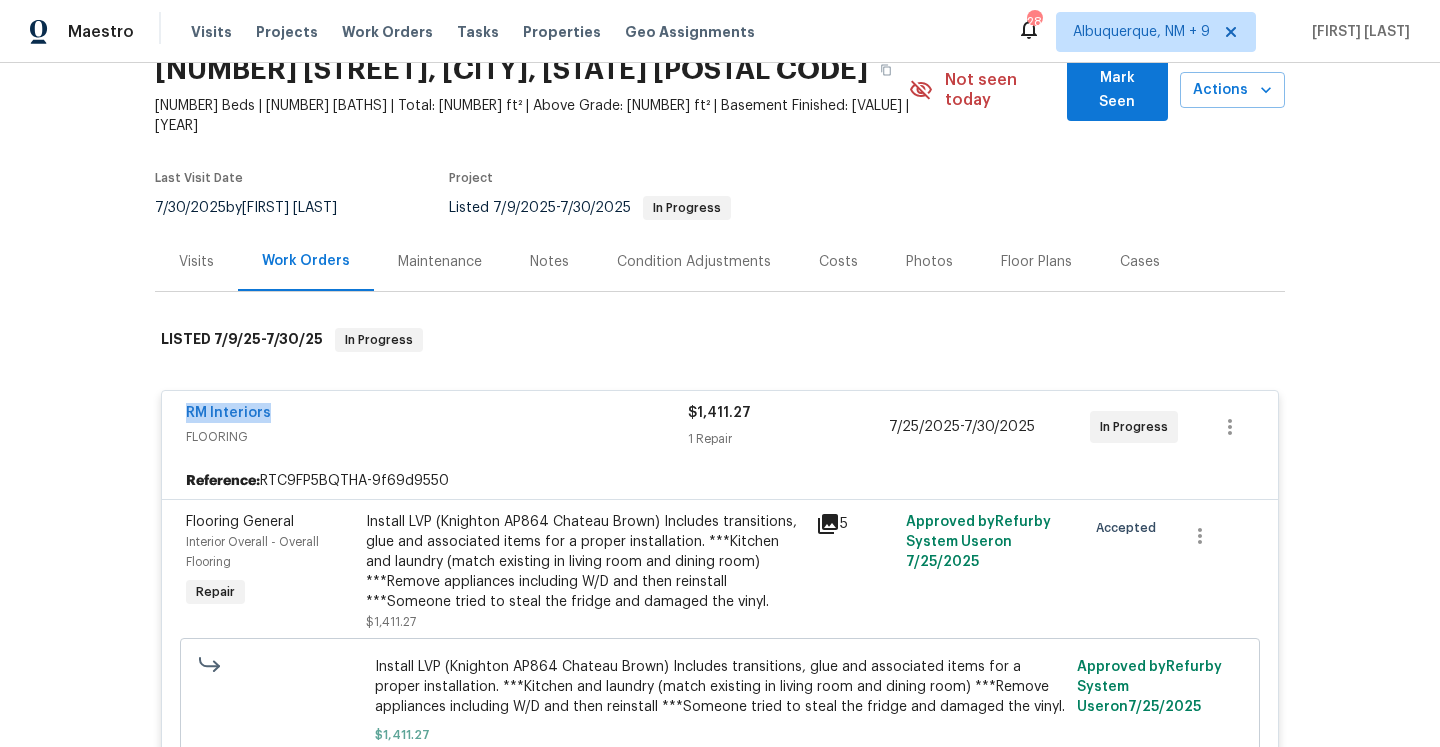 click on "Visits" at bounding box center [196, 261] 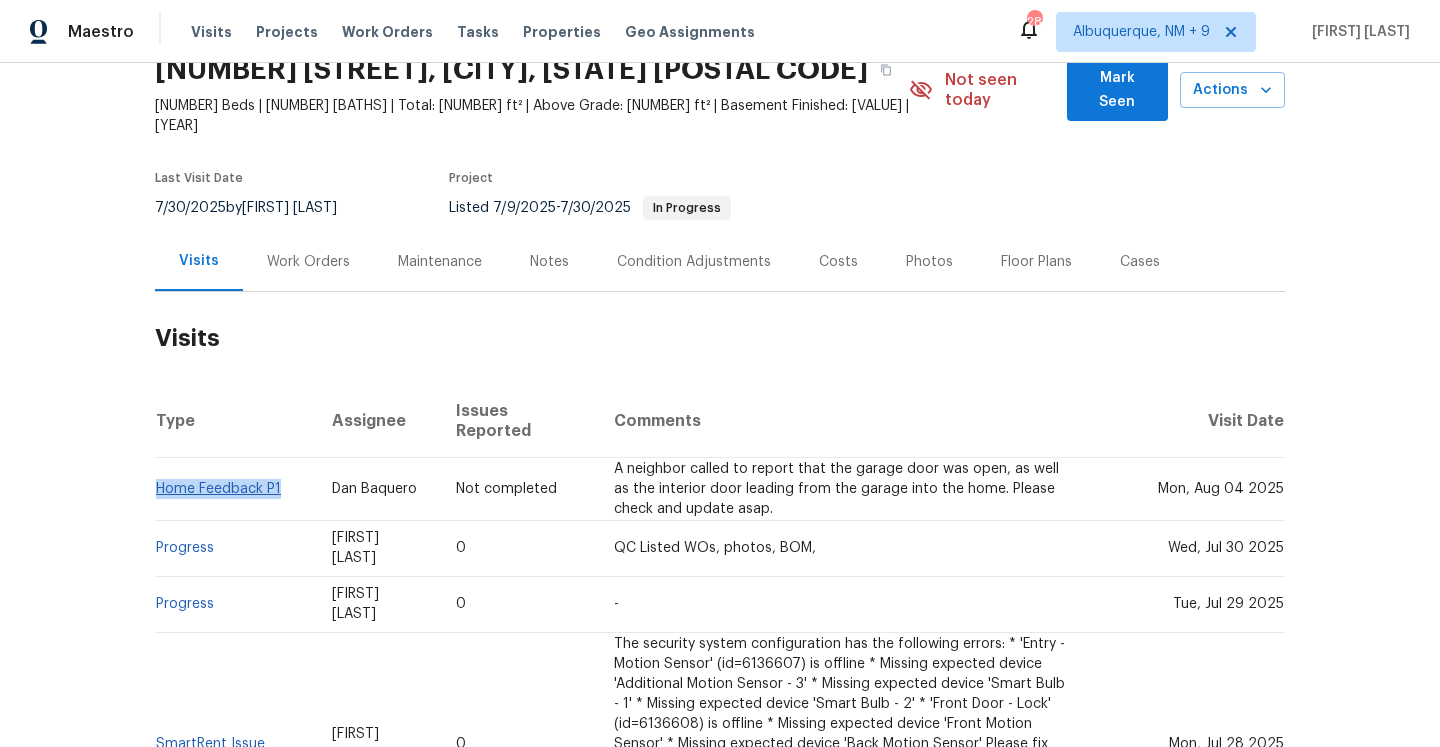 drag, startPoint x: 293, startPoint y: 452, endPoint x: 156, endPoint y: 452, distance: 137 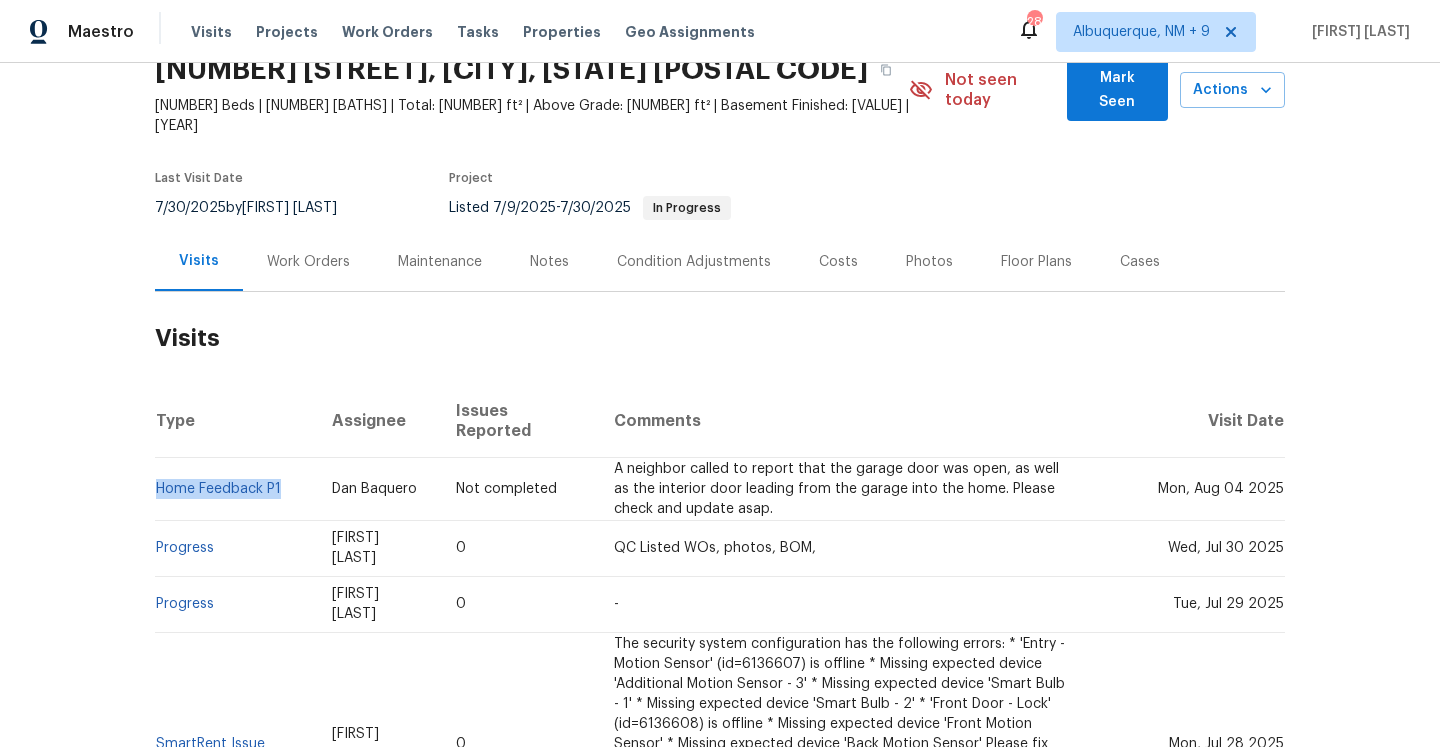 copy on "Home Feedback P1" 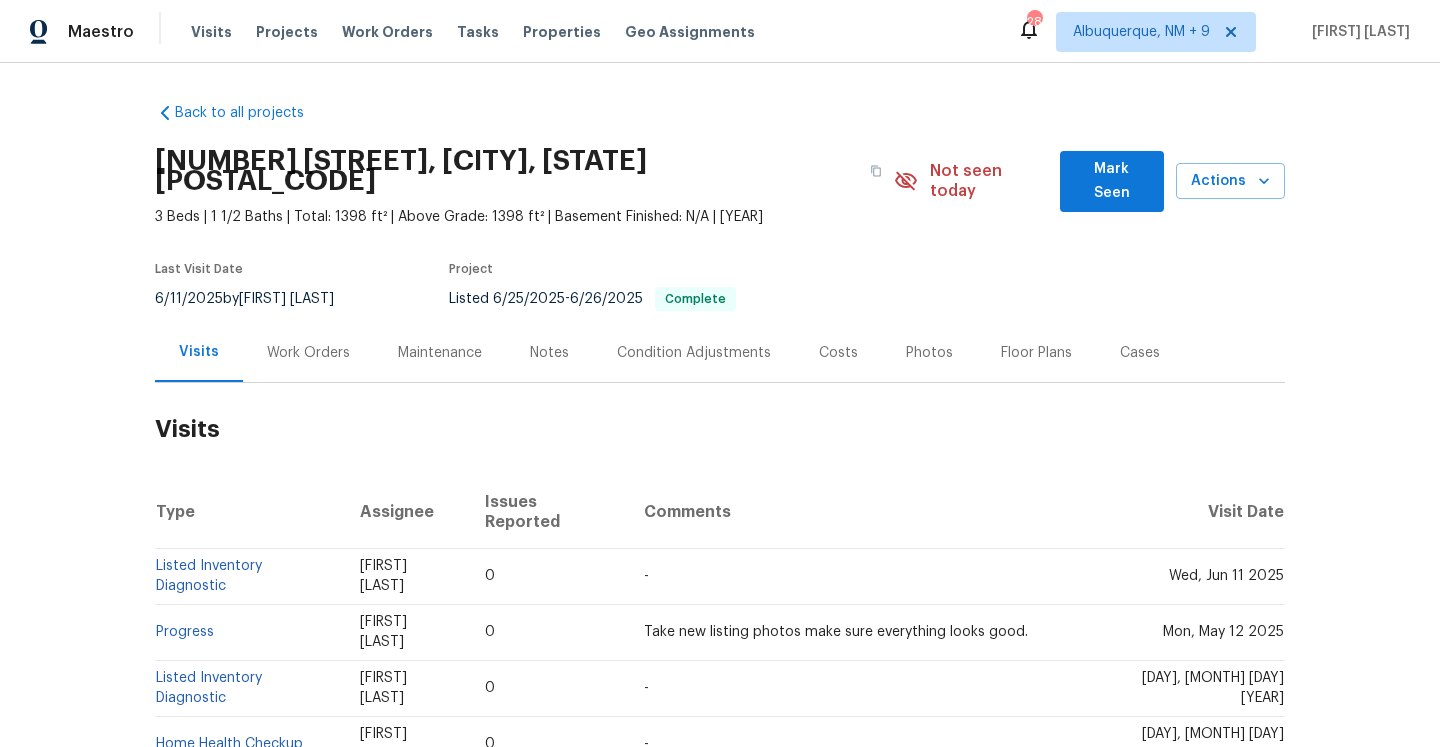 scroll, scrollTop: 0, scrollLeft: 0, axis: both 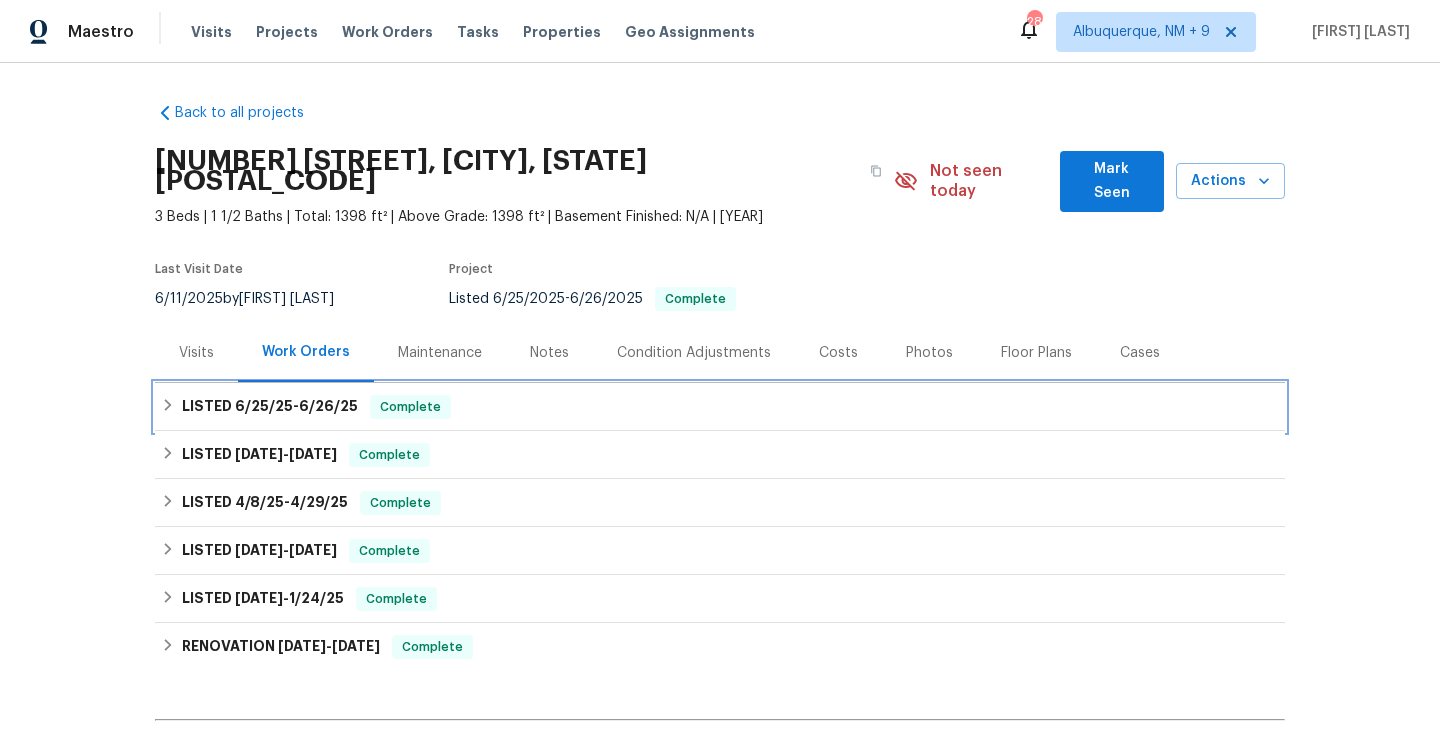 click on "LISTED   [DATE]  -  [DATE]" at bounding box center (270, 407) 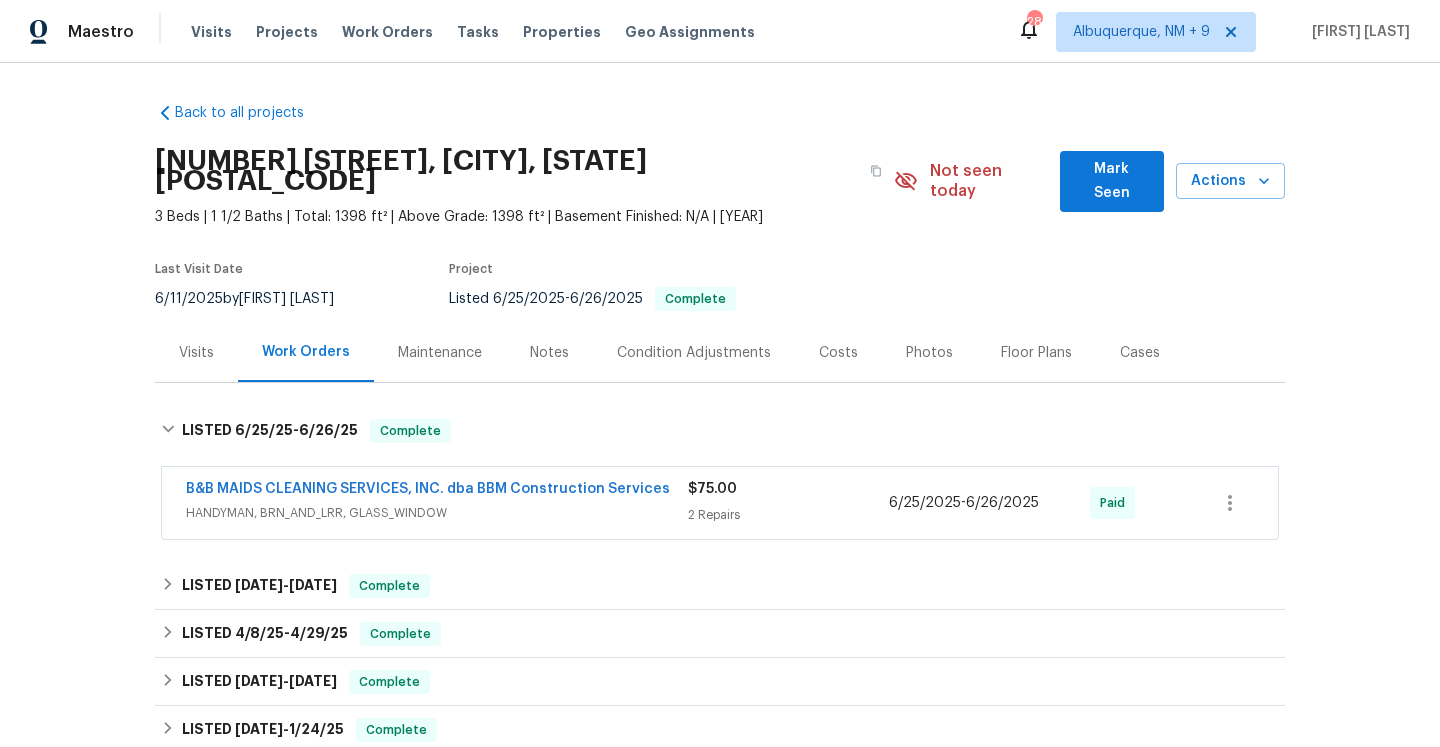 click on "B&B MAIDS CLEANING SERVICES, INC. dba BBM Construction Services" at bounding box center (437, 491) 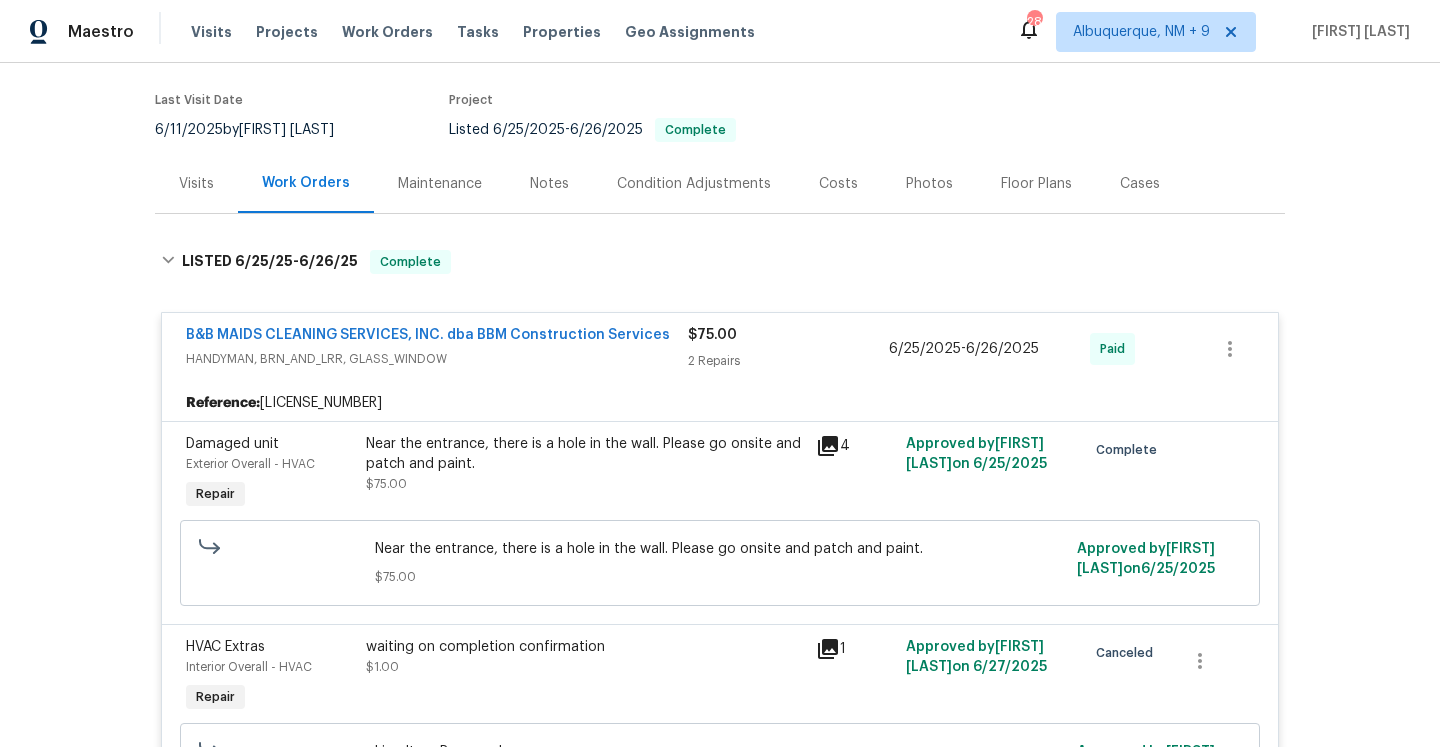 scroll, scrollTop: 193, scrollLeft: 0, axis: vertical 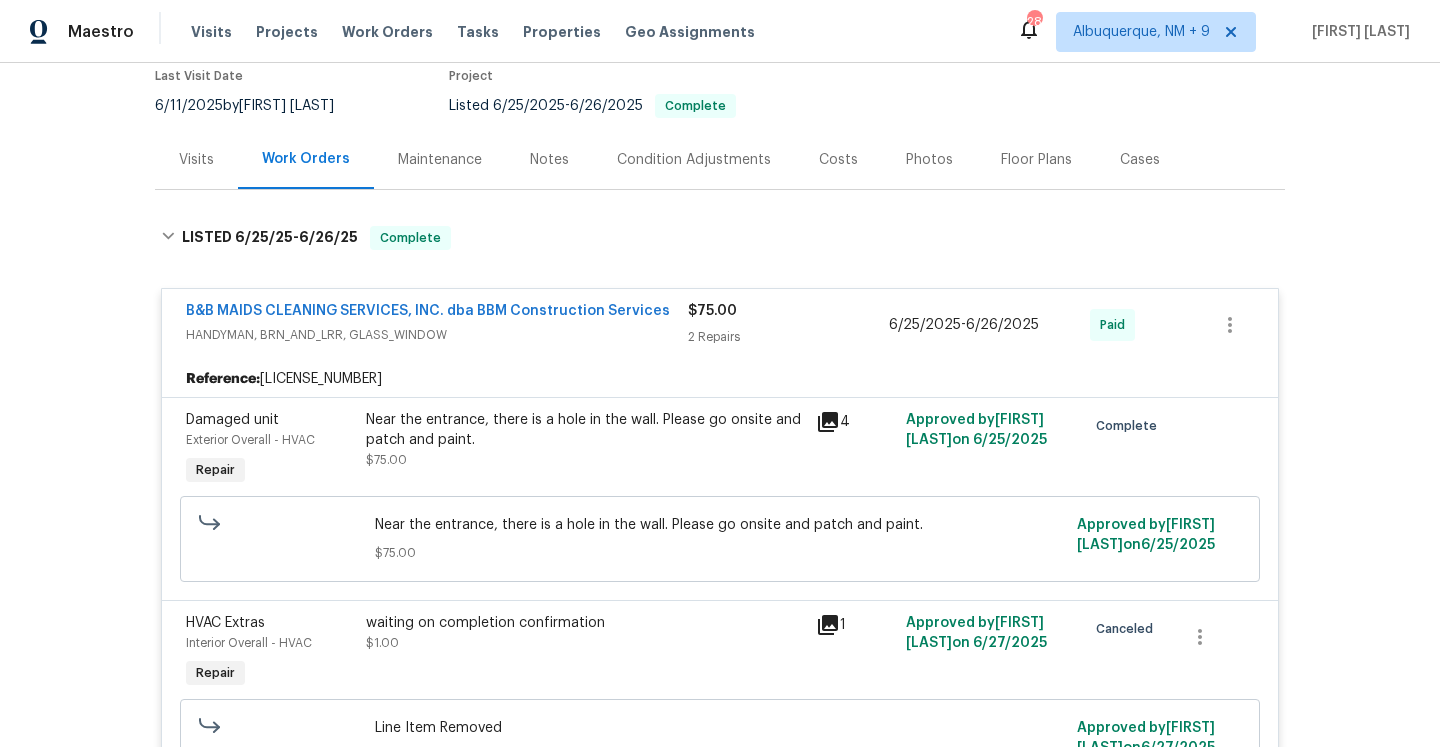 click on "$75.00 2 Repairs" at bounding box center (788, 325) 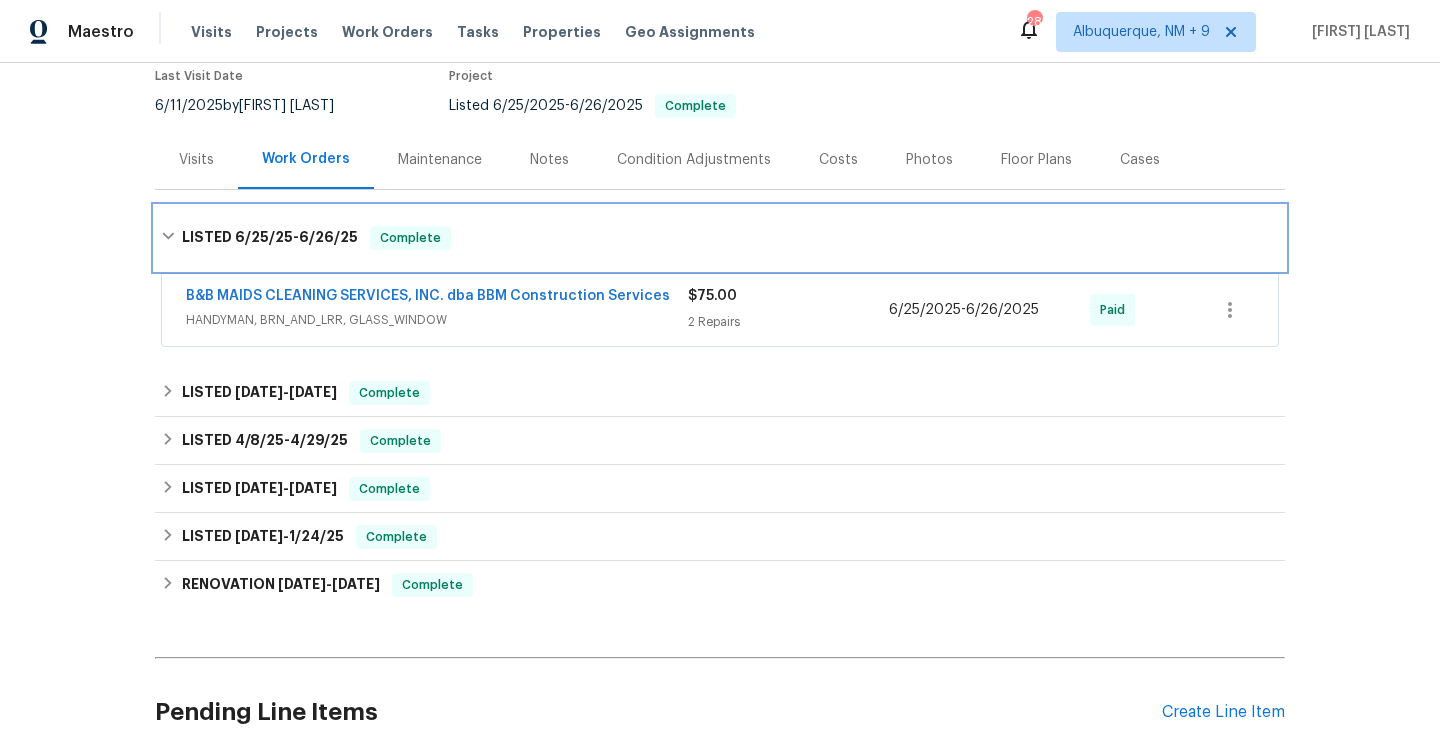 click on "LISTED   [DATE]  -  [DATE] Complete" at bounding box center [720, 238] 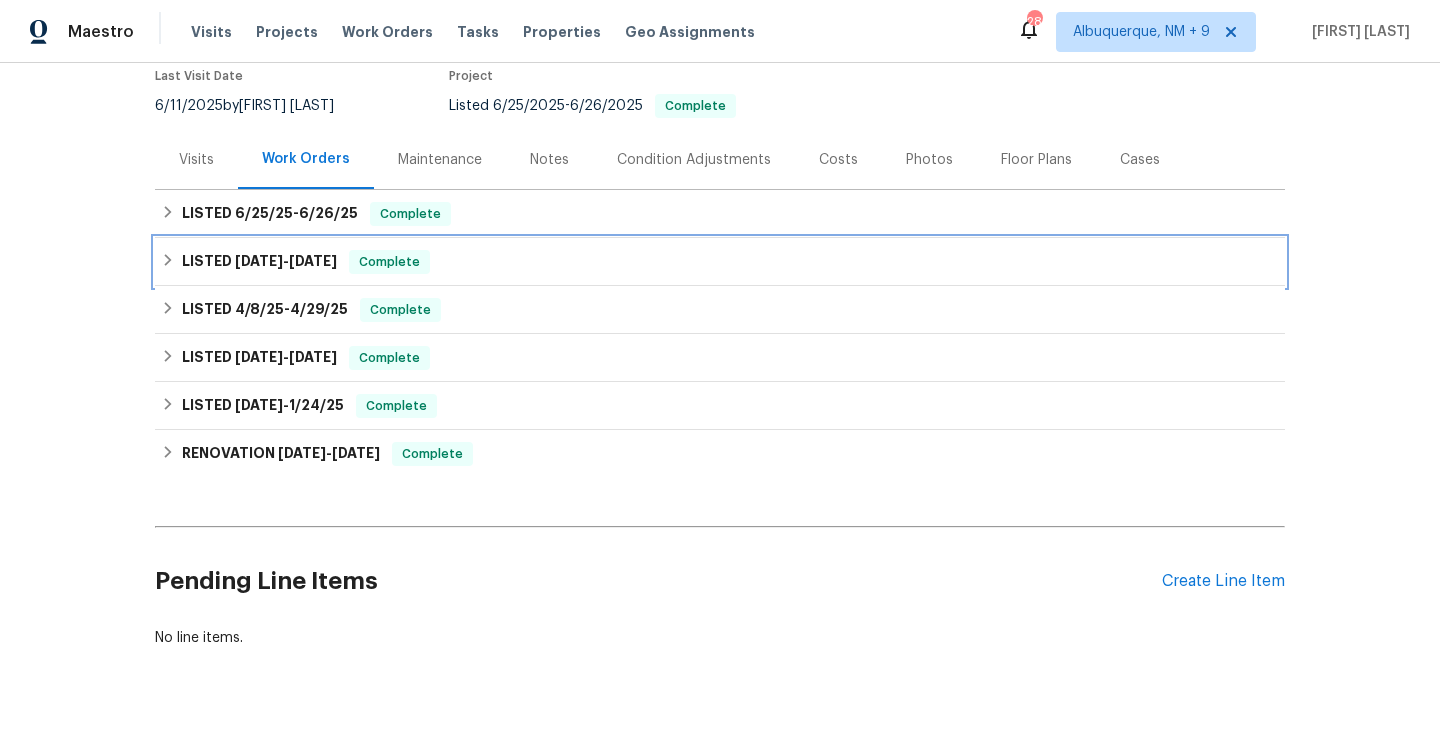 click on "LISTED   [DATE]  -  [DATE] Complete" at bounding box center [720, 262] 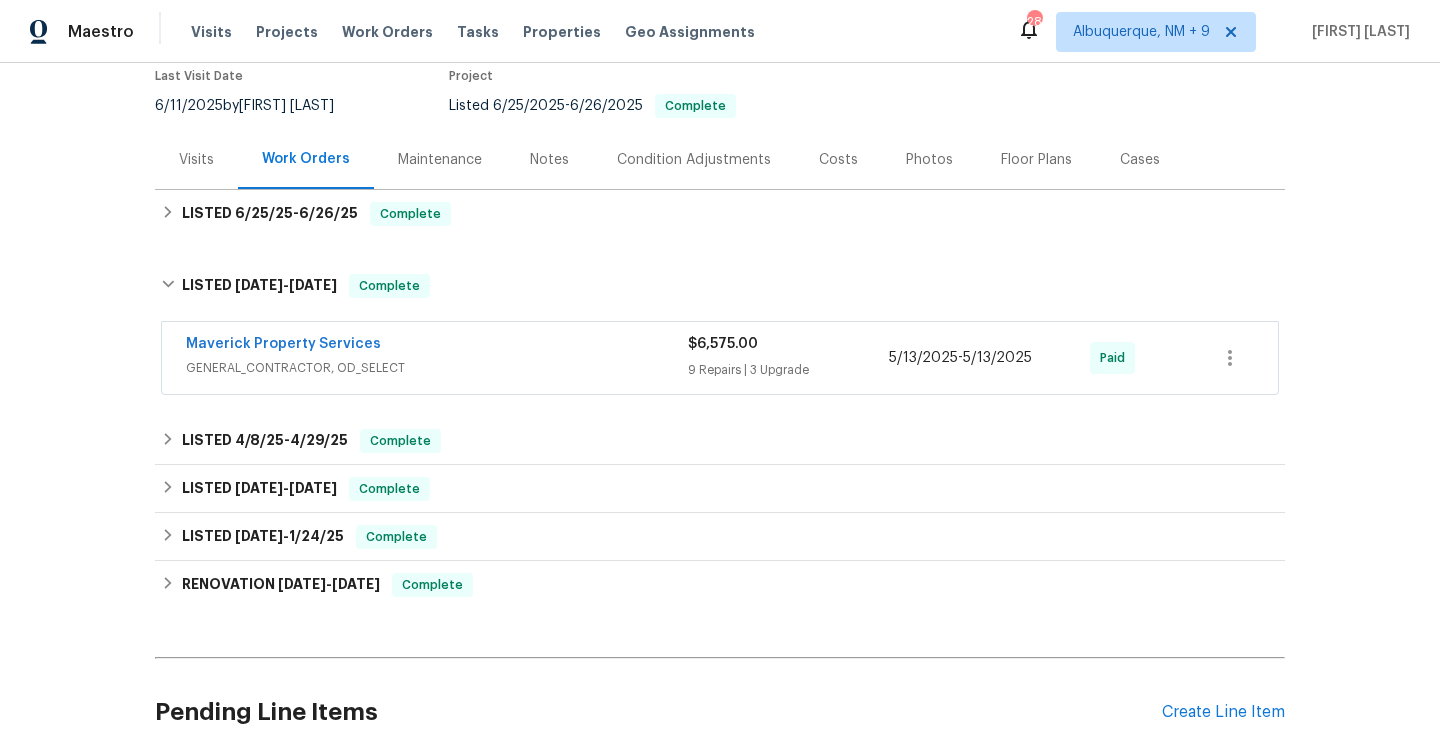 click on "Maverick Property Services" at bounding box center [437, 346] 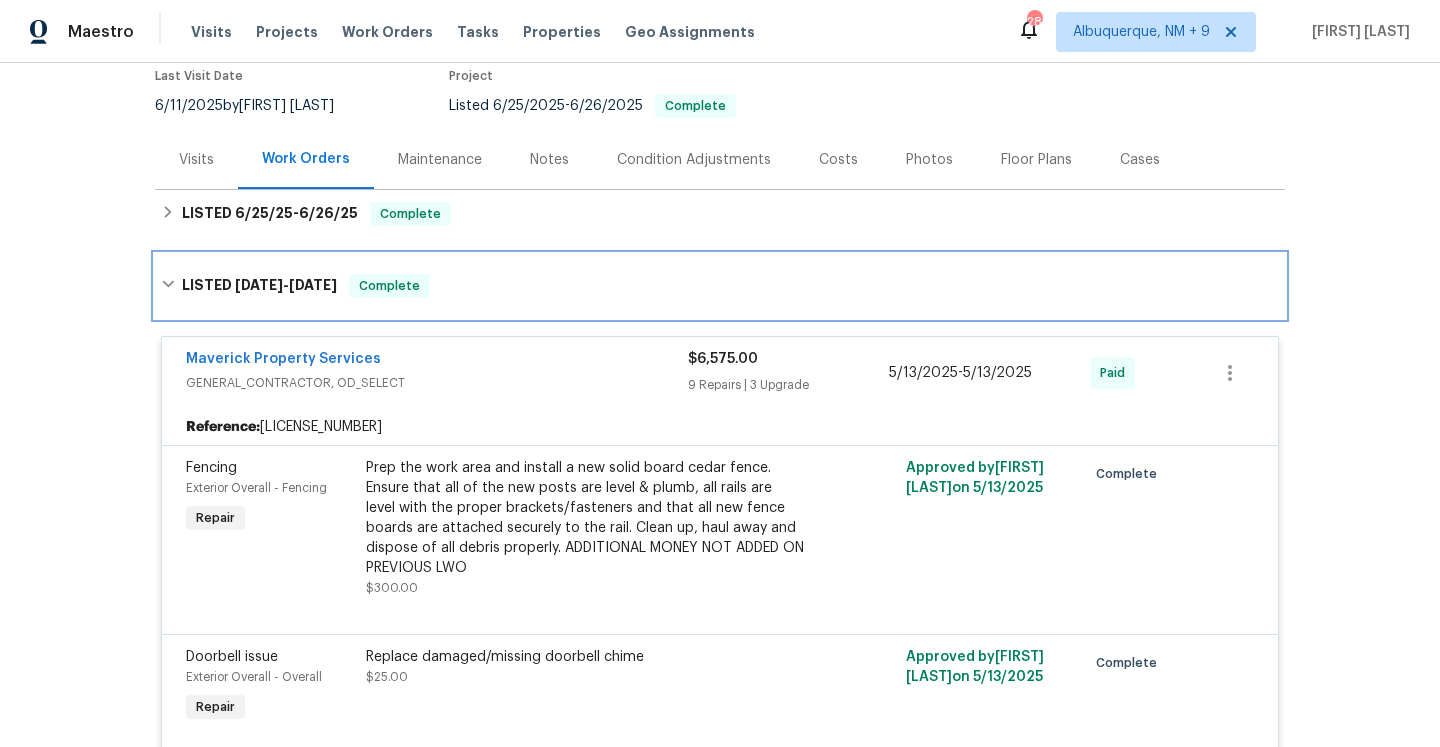 click on "LISTED   [DATE]  -  [DATE] Complete" at bounding box center (720, 286) 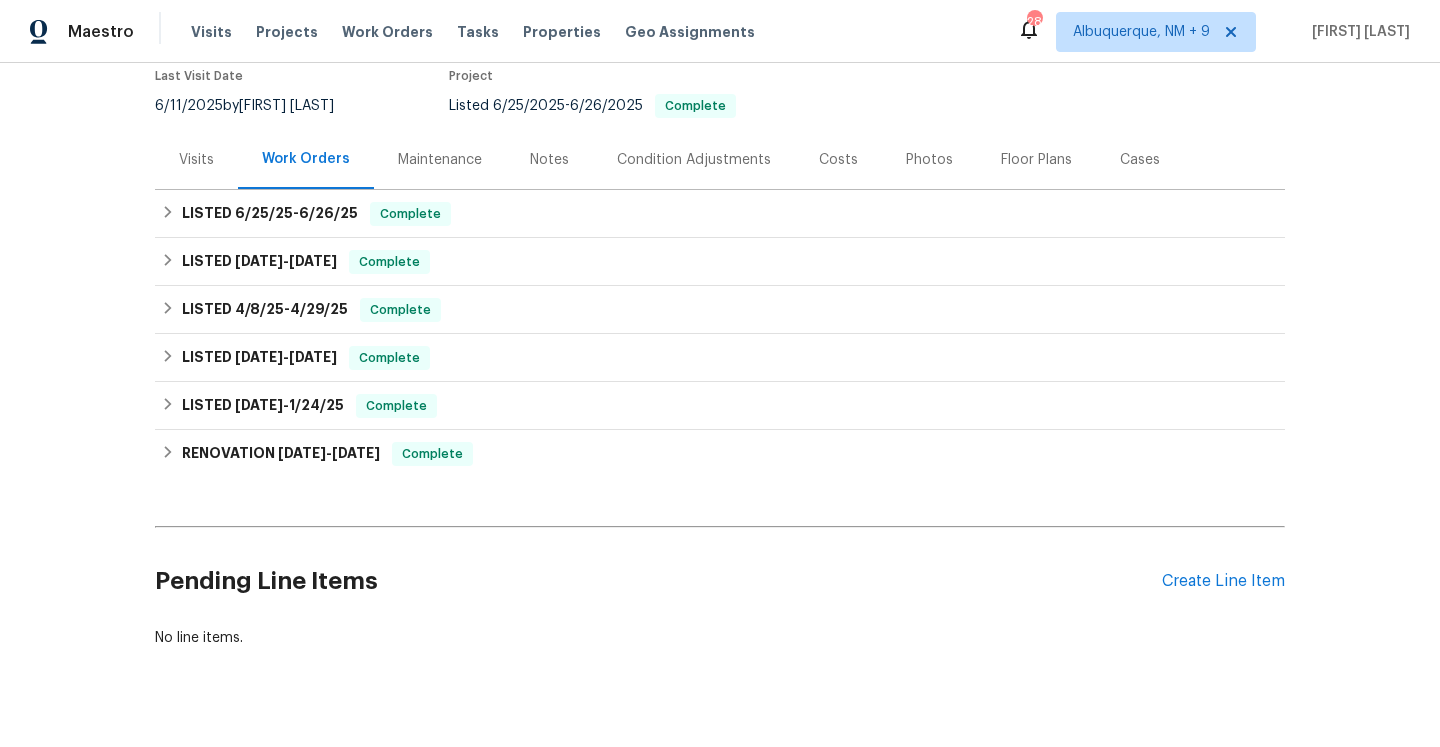click on "Visits" at bounding box center [196, 160] 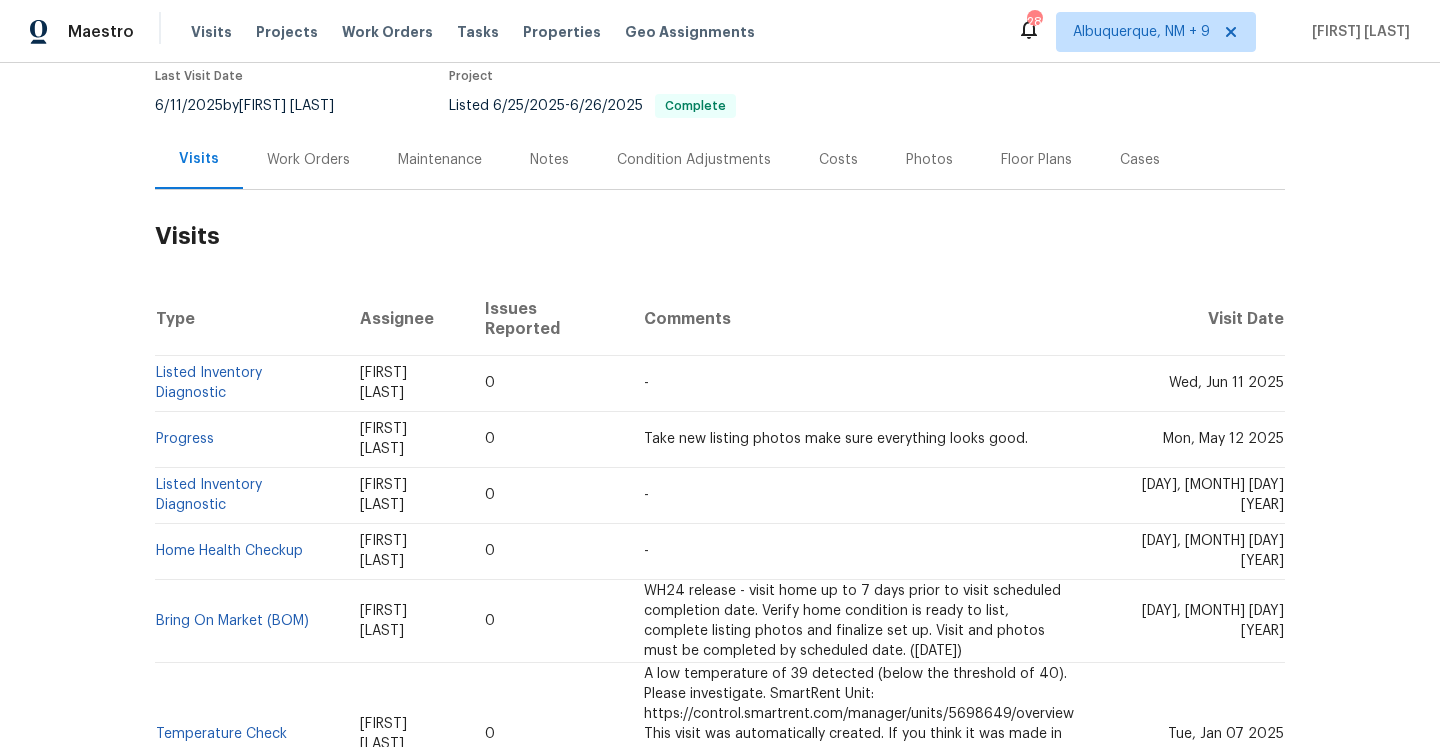 click on "Work Orders" at bounding box center (308, 159) 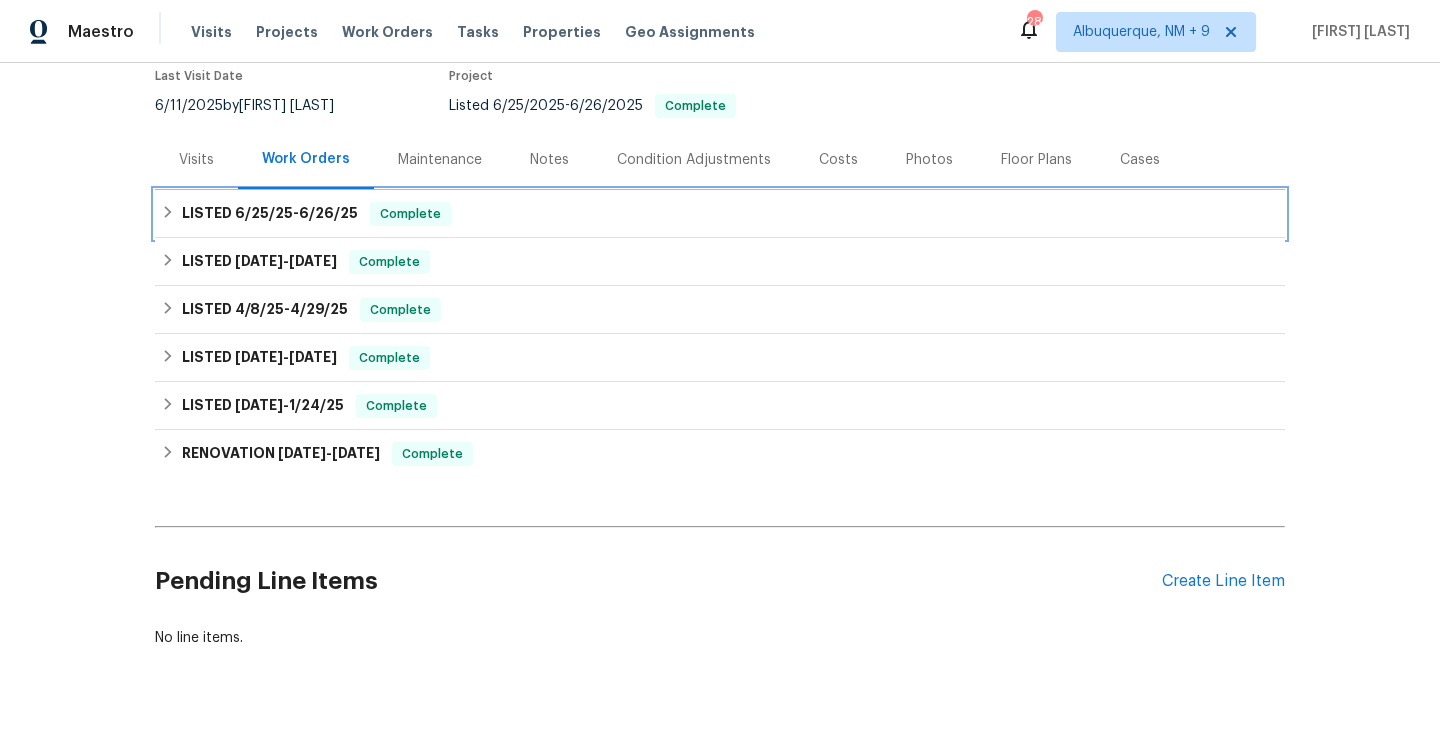 click on "LISTED   6/25/25  -  6/26/25 Complete" at bounding box center [720, 214] 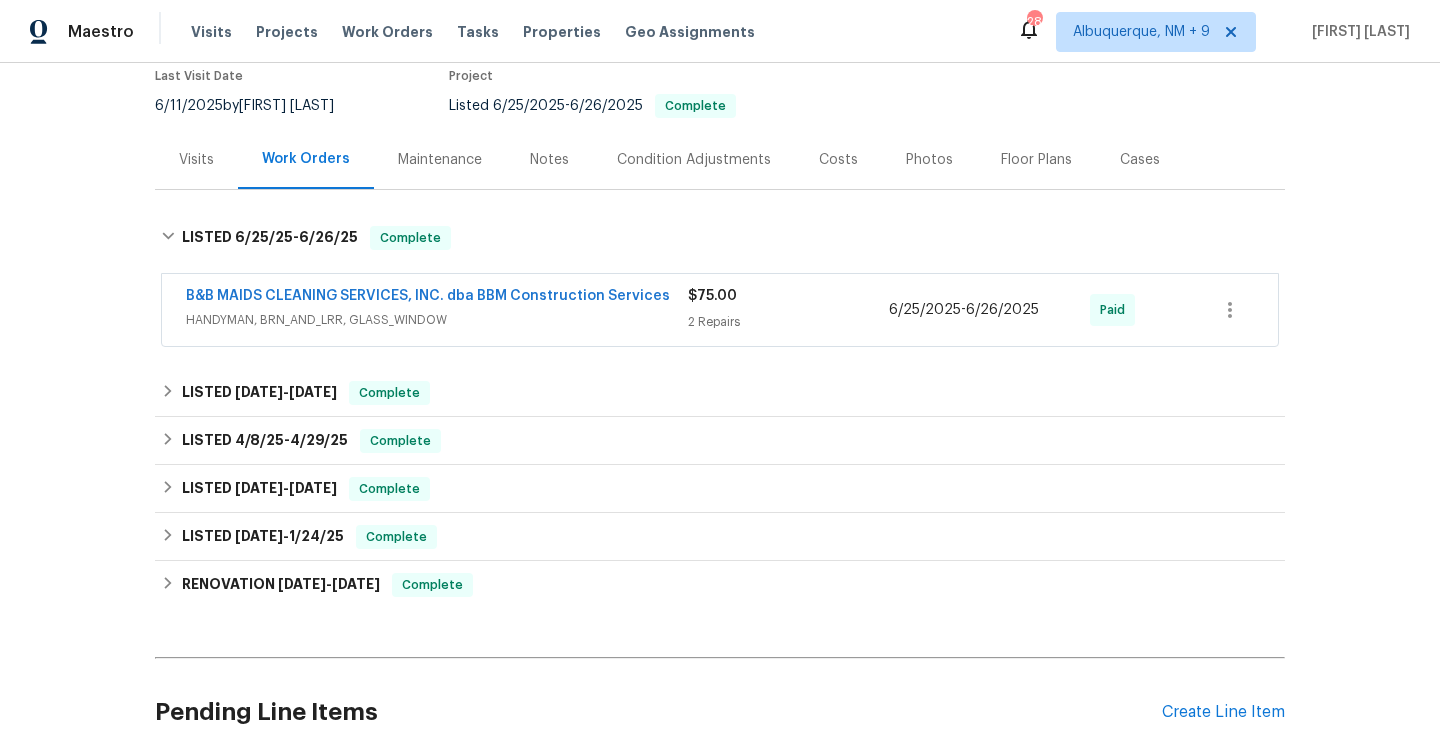 click on "HANDYMAN, BRN_AND_LRR, GLASS_WINDOW" at bounding box center (437, 320) 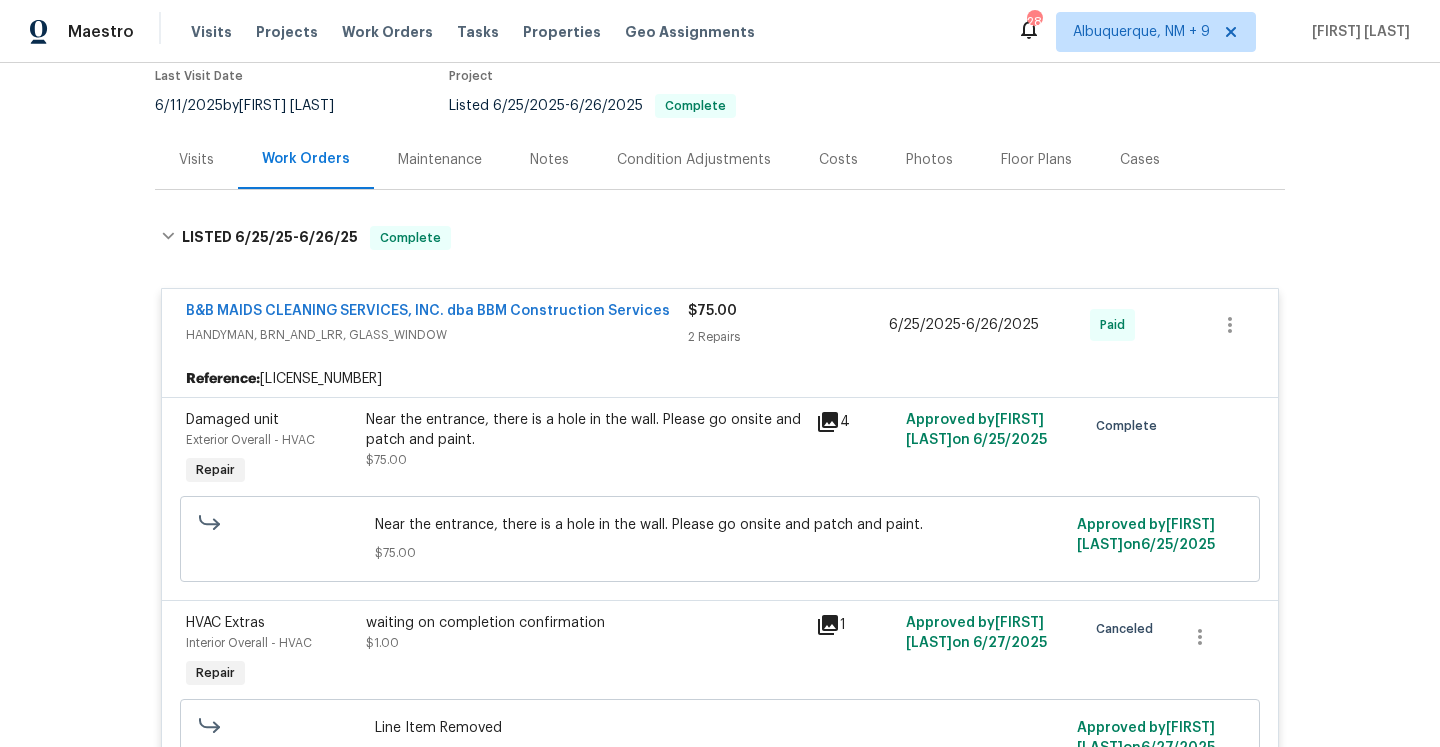 click on "HANDYMAN, BRN_AND_LRR, GLASS_WINDOW" at bounding box center [437, 335] 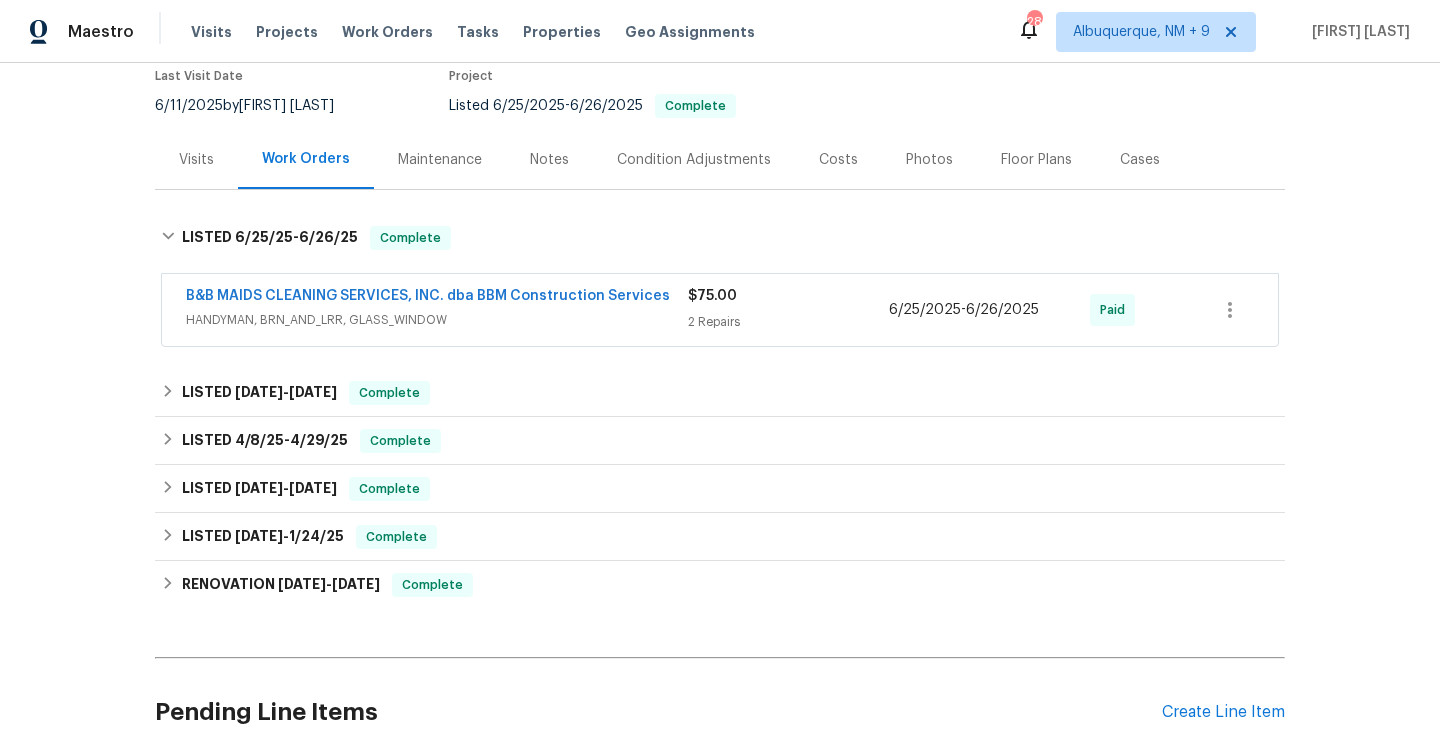 click on "Visits" at bounding box center [196, 159] 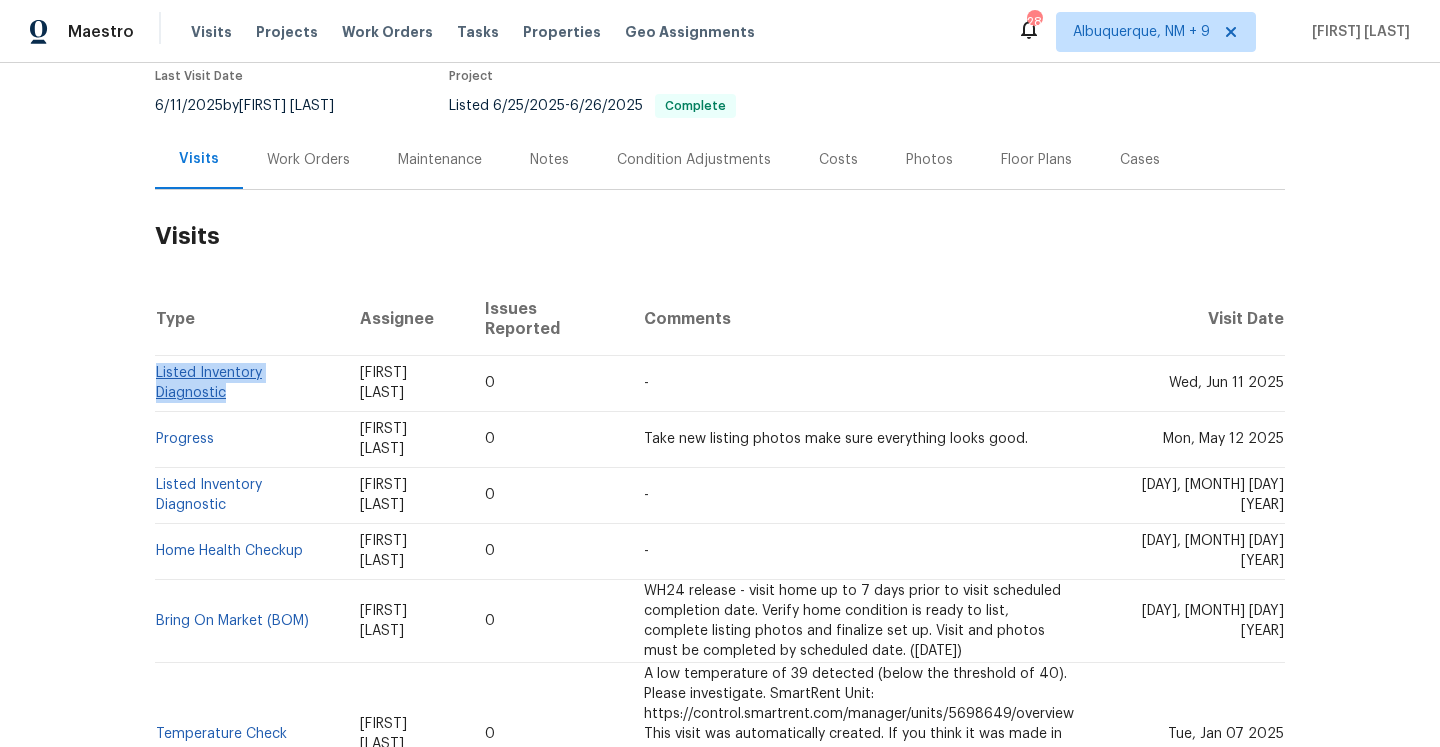 drag, startPoint x: 348, startPoint y: 349, endPoint x: 156, endPoint y: 346, distance: 192.02344 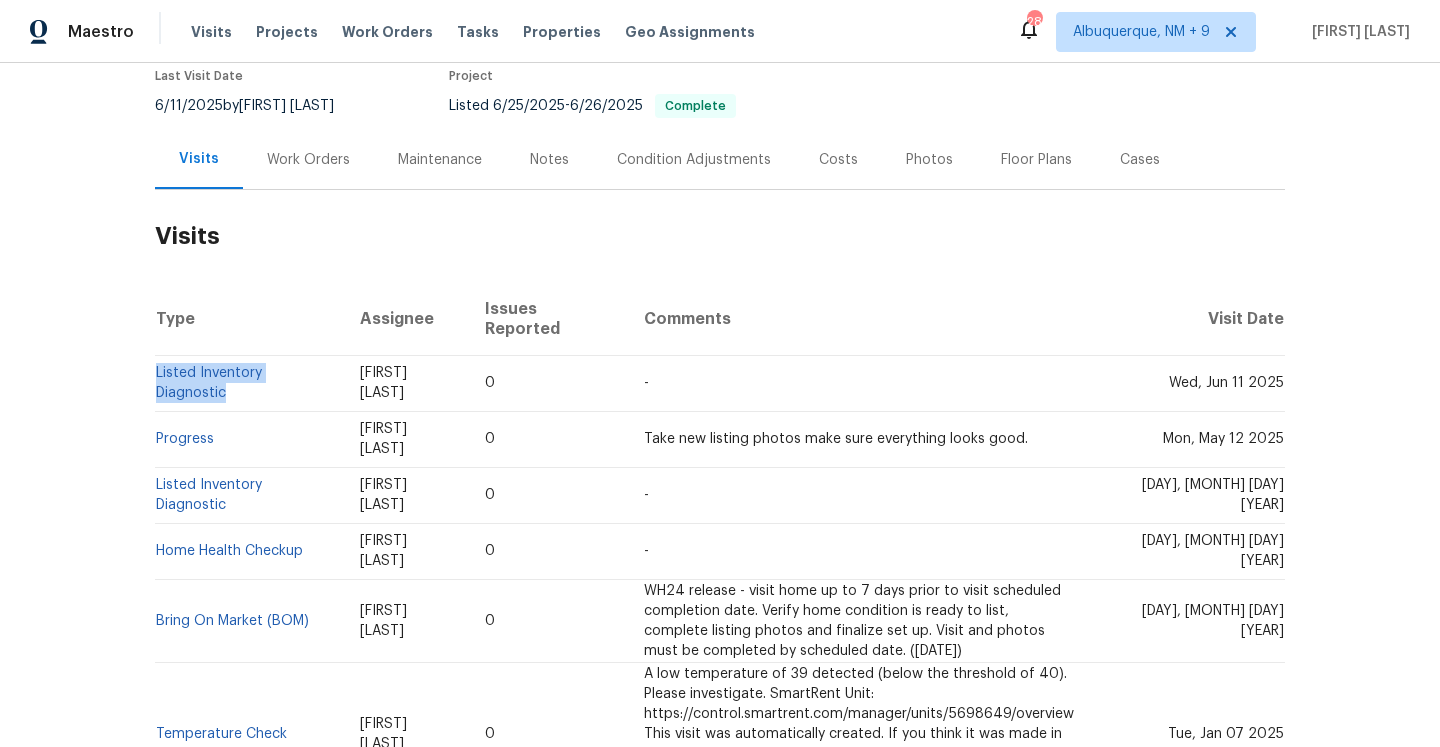 copy on "Listed Inventory Diagnostic" 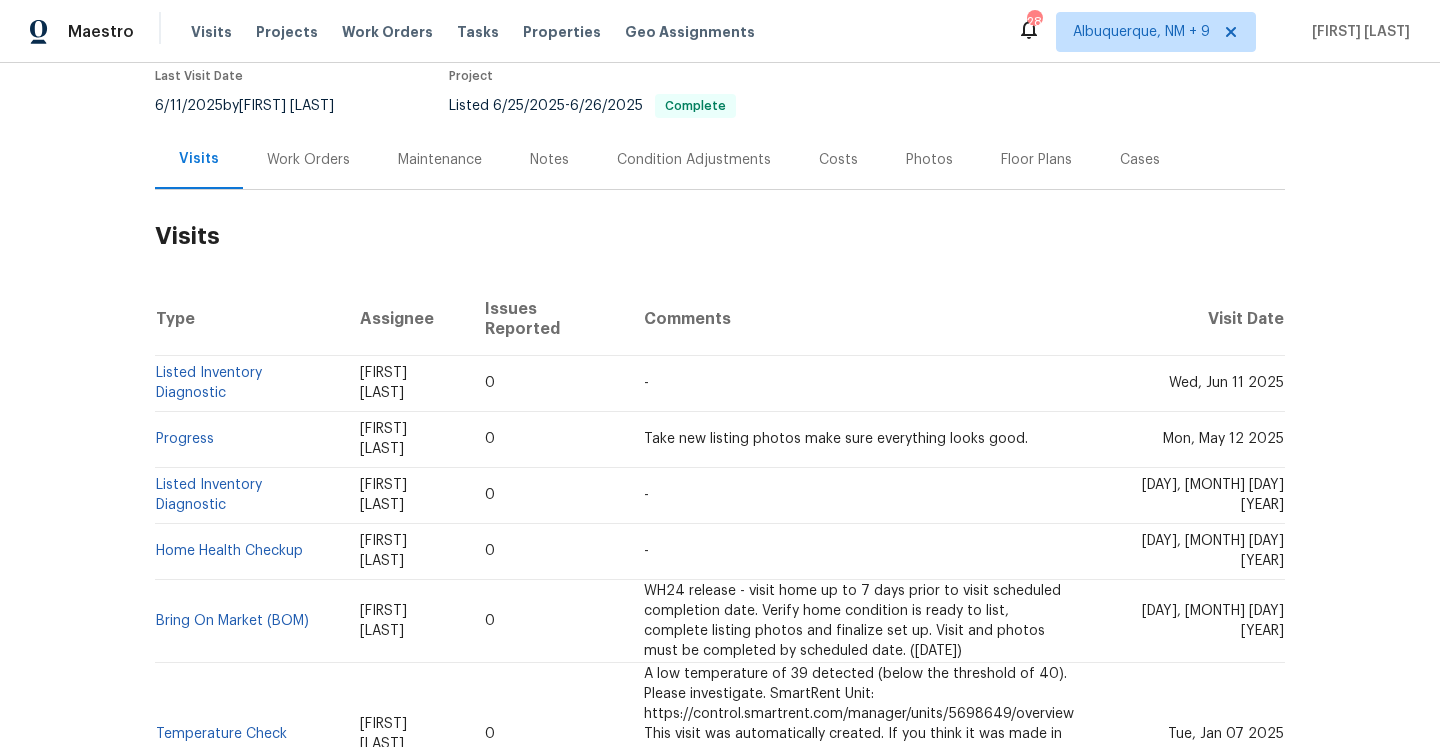click on "Work Orders" at bounding box center (308, 160) 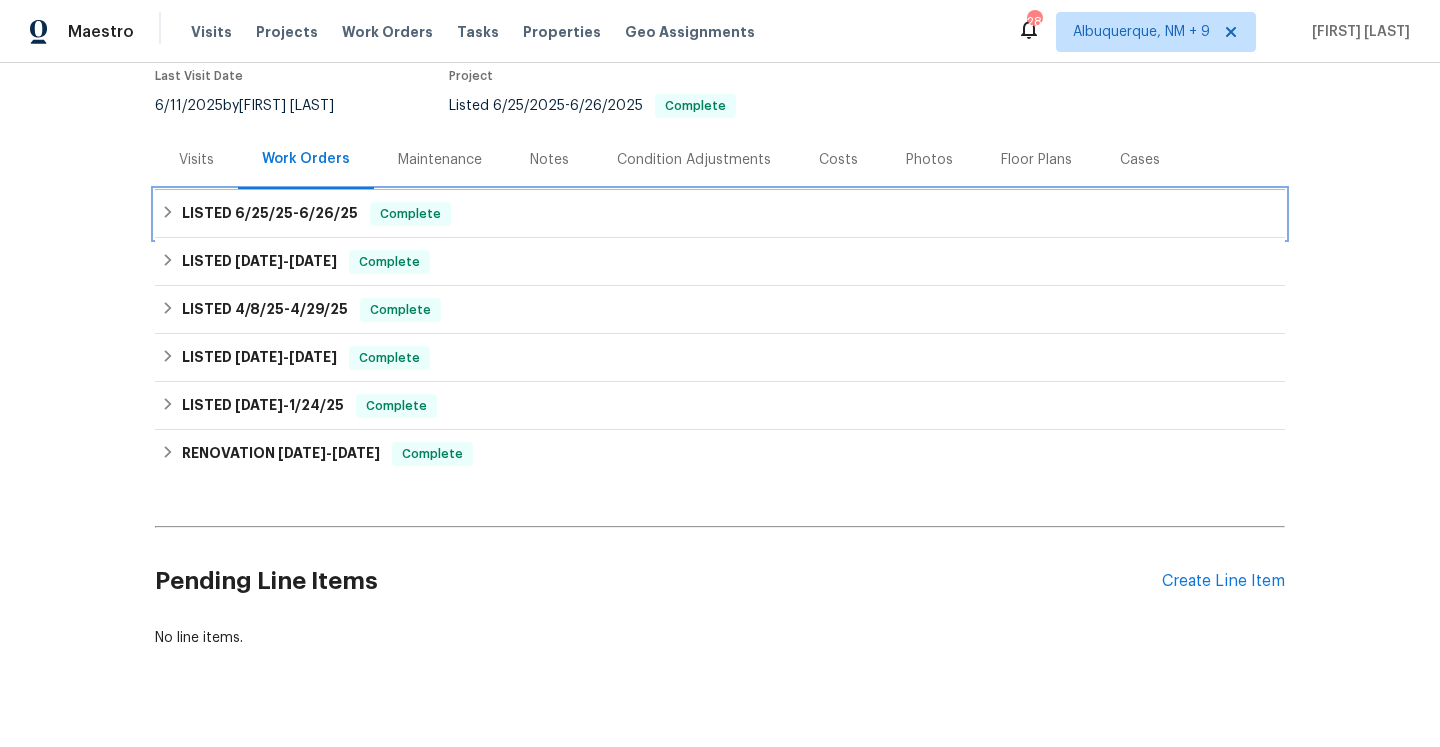 click on "6/26/25" at bounding box center (328, 213) 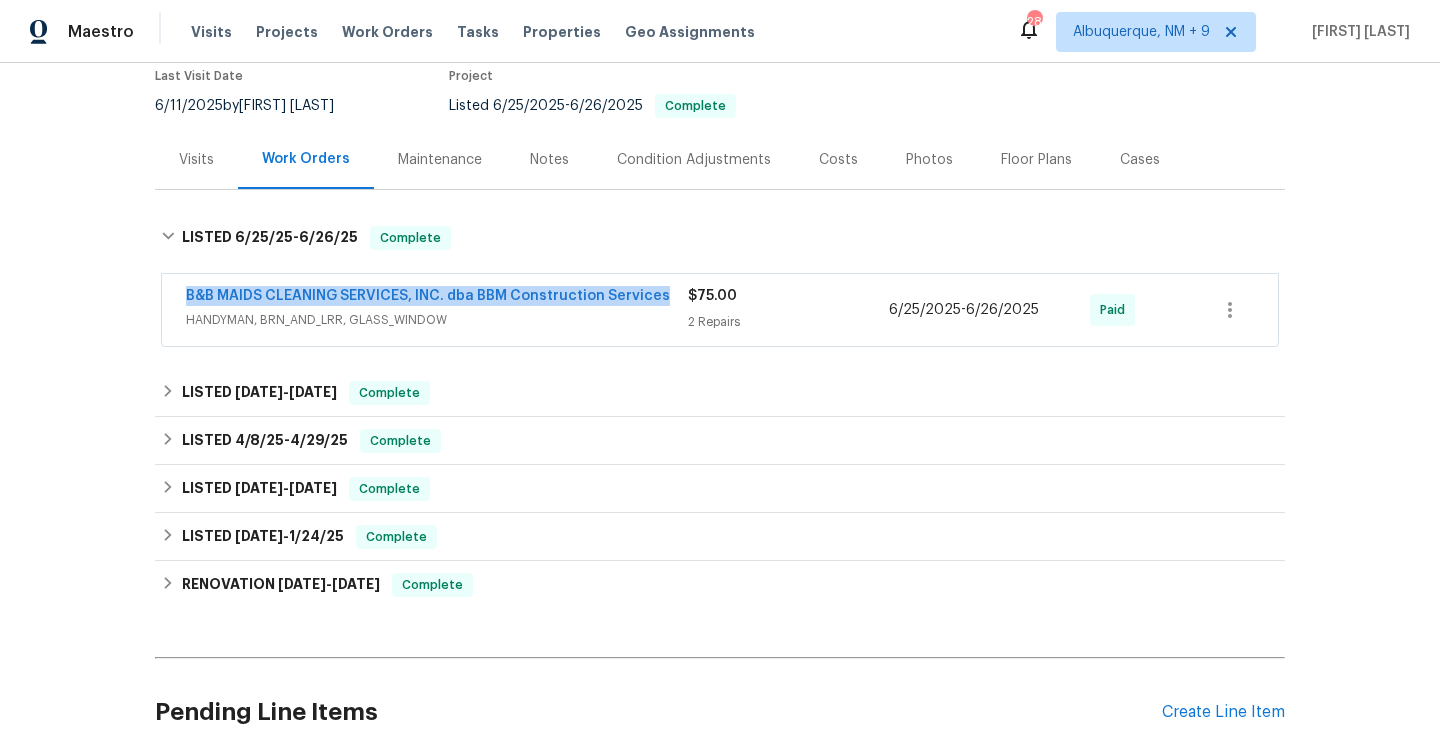 drag, startPoint x: 183, startPoint y: 278, endPoint x: 674, endPoint y: 277, distance: 491.001 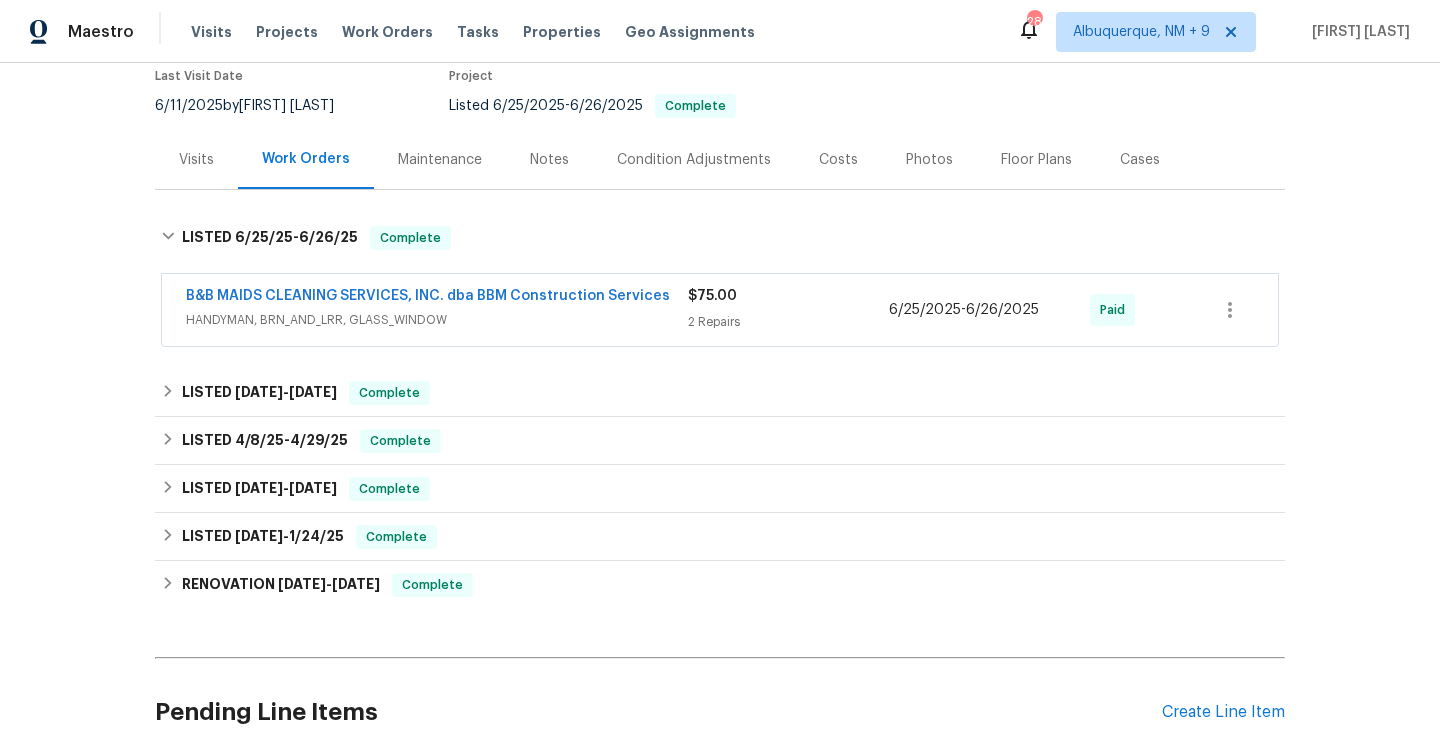 click on "$75.00 2 Repairs" at bounding box center (788, 310) 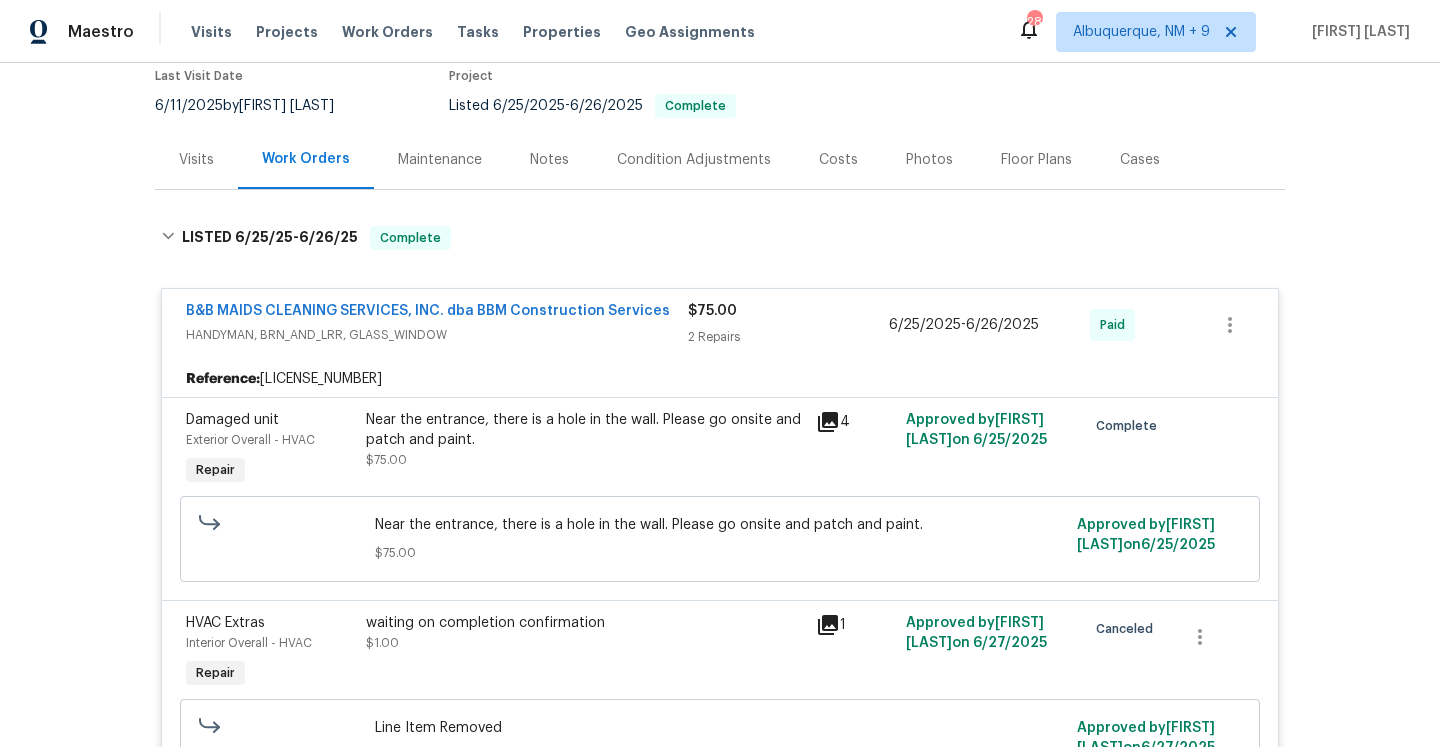 click on "Visits" at bounding box center (196, 159) 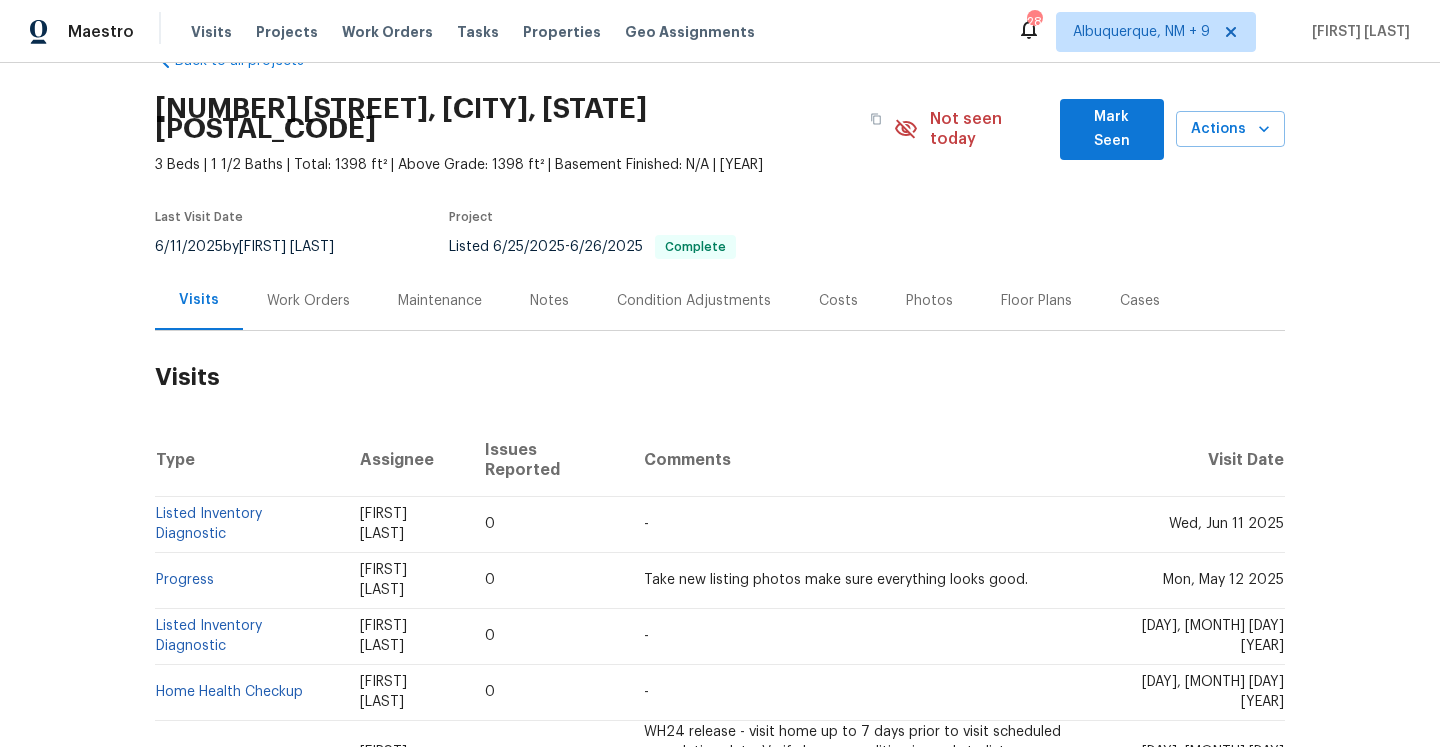 scroll, scrollTop: 0, scrollLeft: 0, axis: both 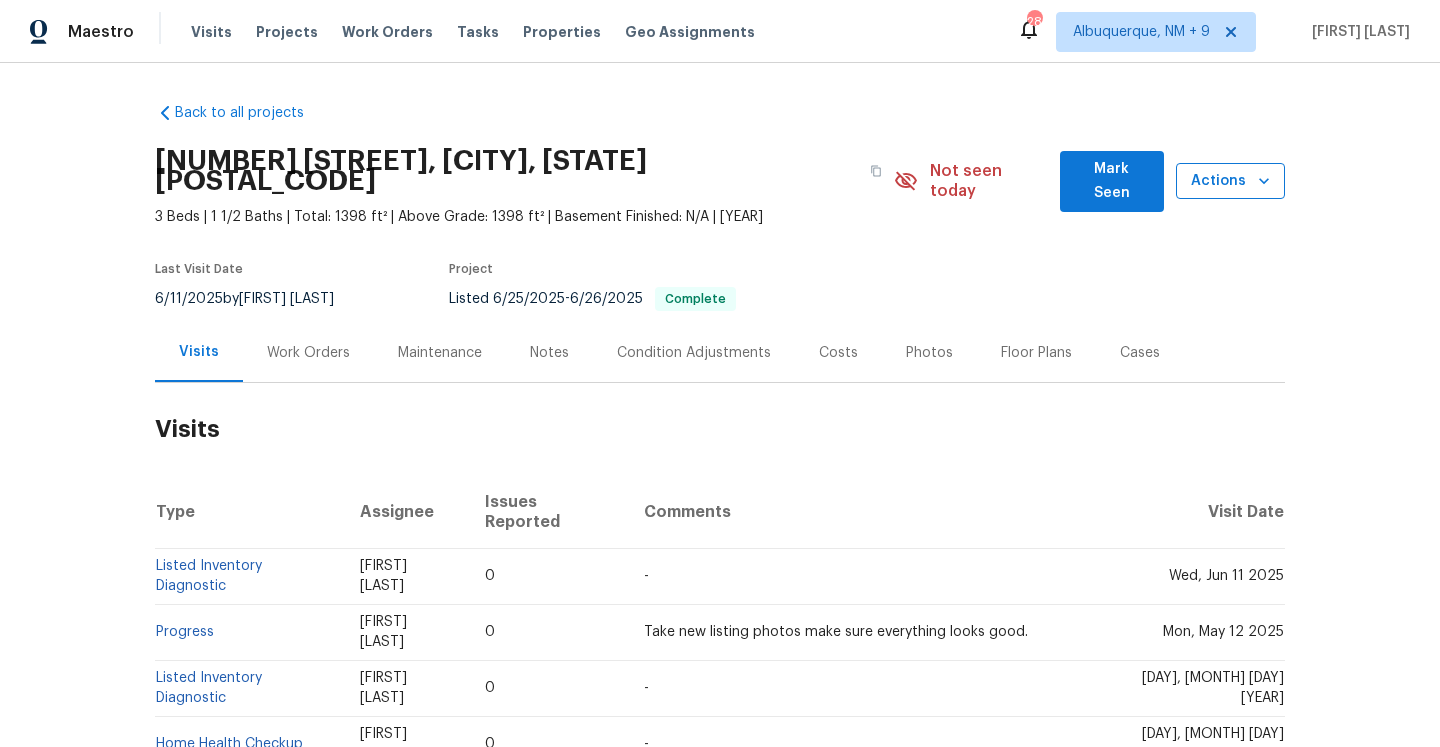click on "Actions" at bounding box center (1230, 181) 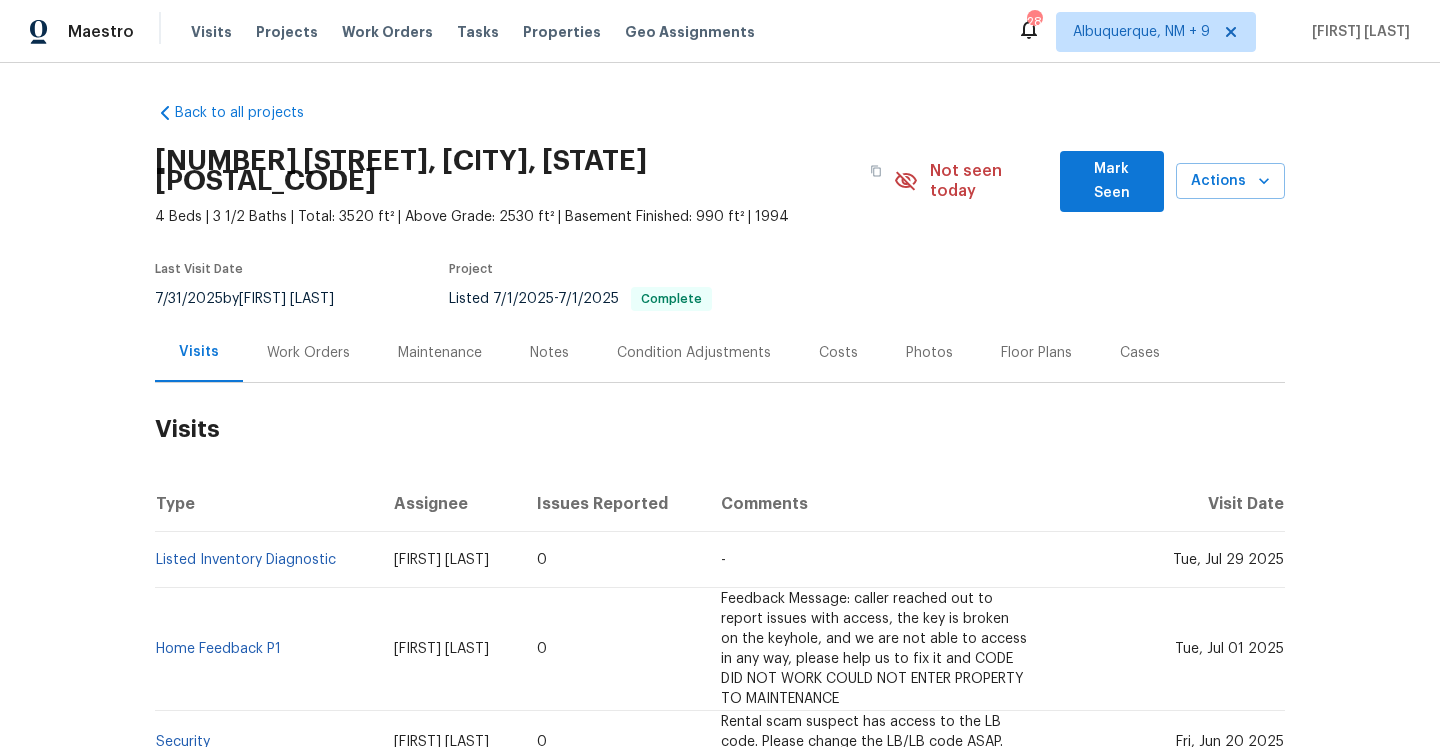 scroll, scrollTop: 0, scrollLeft: 0, axis: both 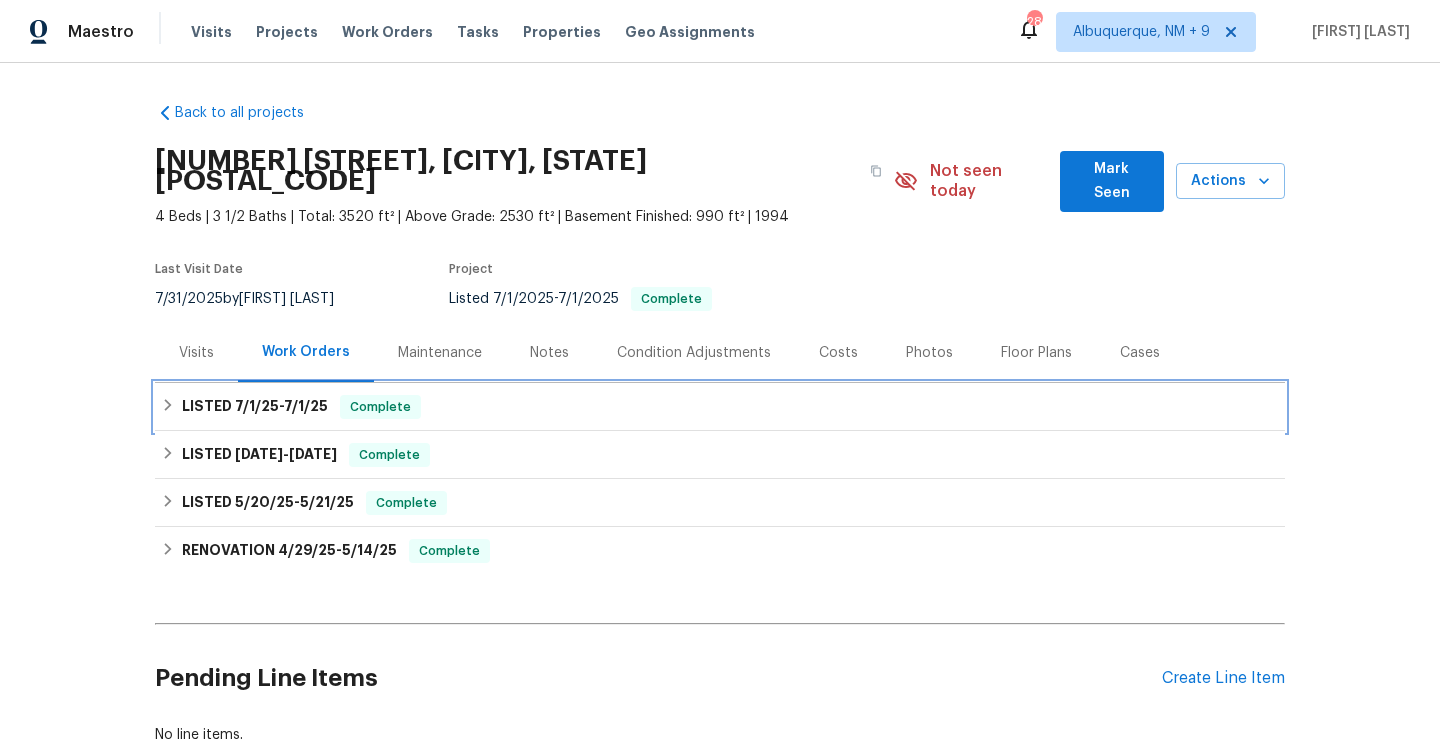 click on "LISTED   [DATE]  -  [DATE] Complete" at bounding box center [720, 407] 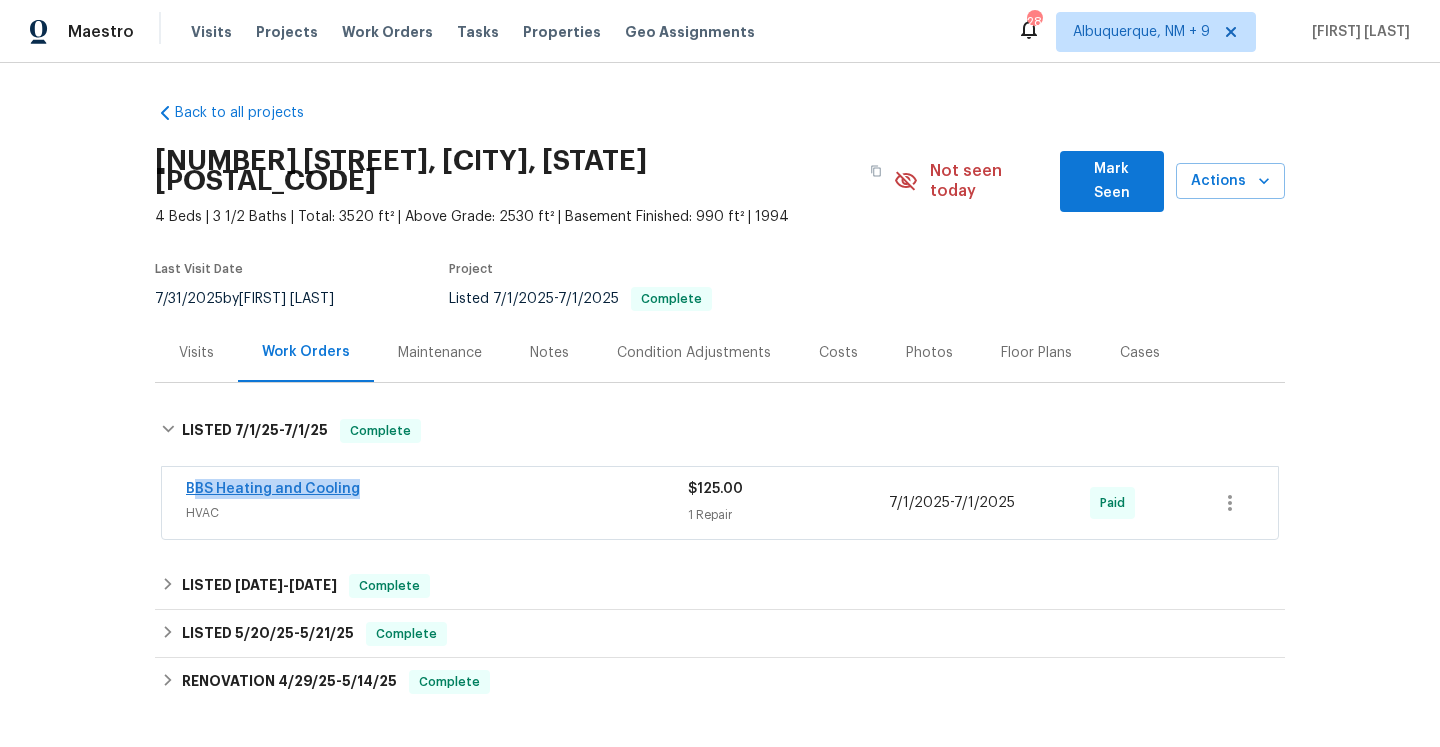 drag, startPoint x: 368, startPoint y: 471, endPoint x: 191, endPoint y: 462, distance: 177.22867 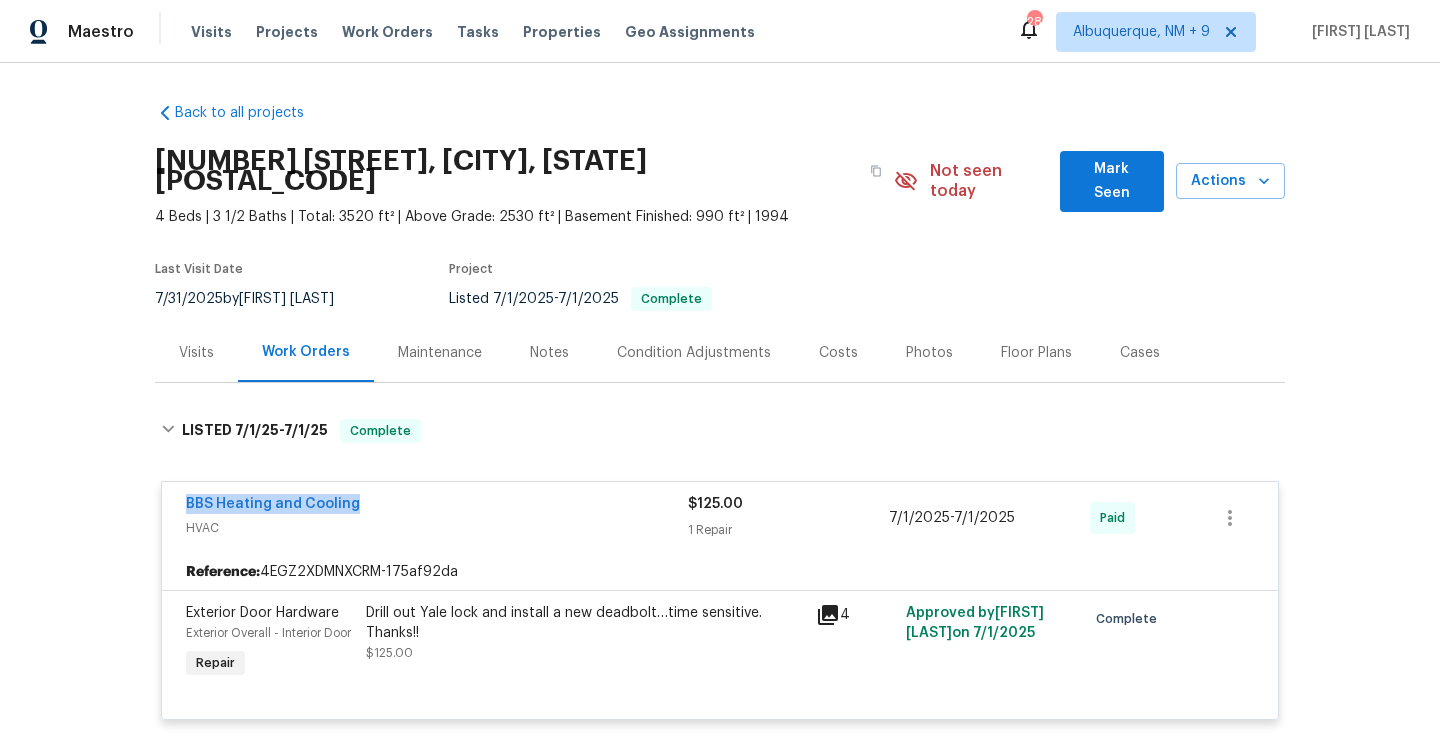 copy on "BBS Heating and Cooling" 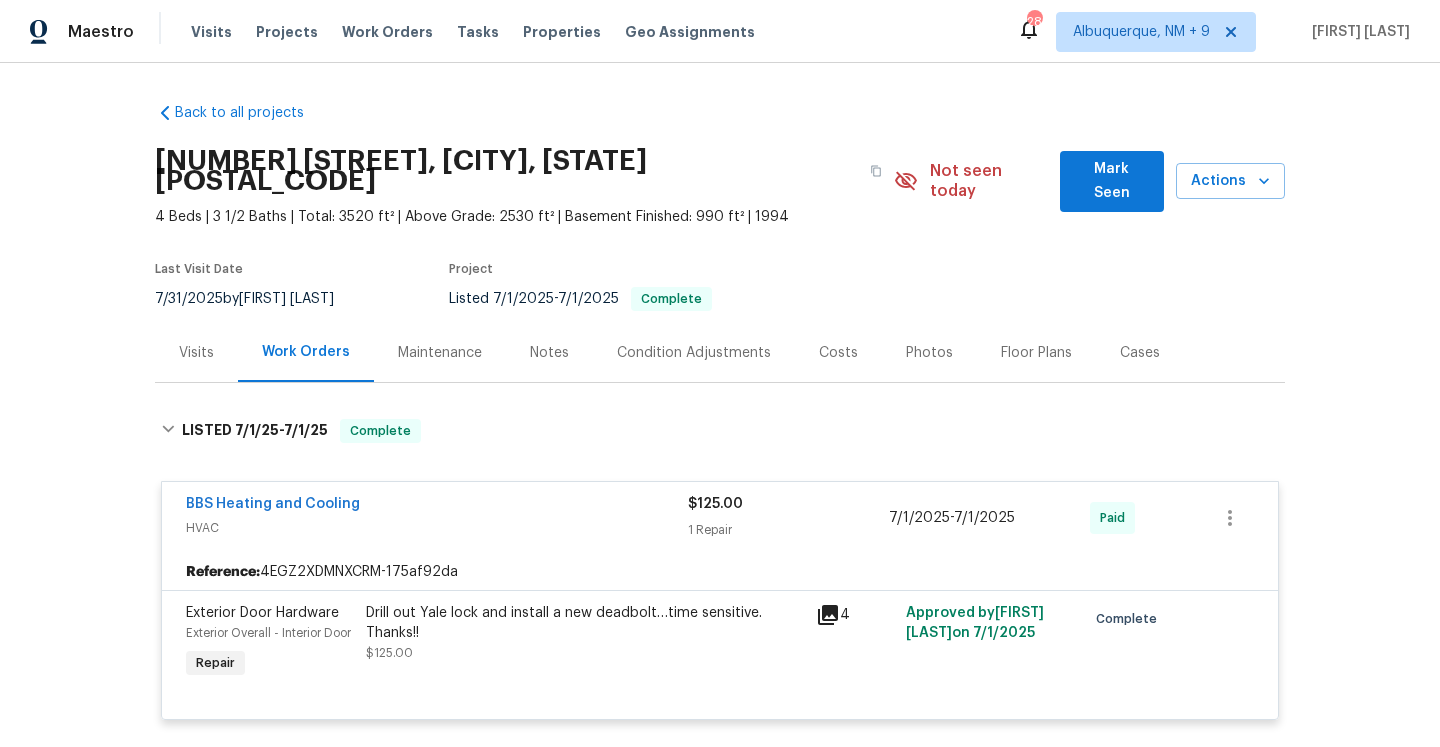 click on "Visits" at bounding box center (196, 353) 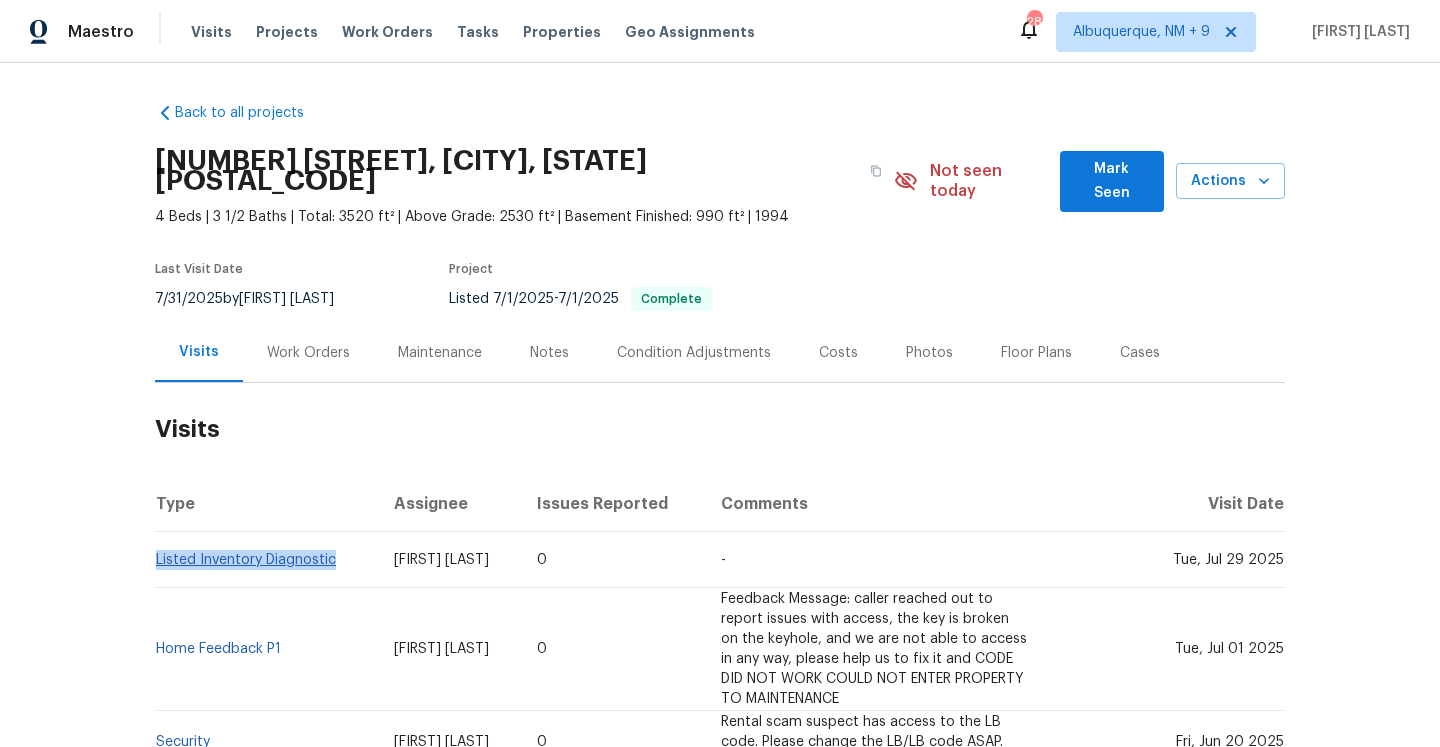 drag, startPoint x: 345, startPoint y: 545, endPoint x: 156, endPoint y: 541, distance: 189.04233 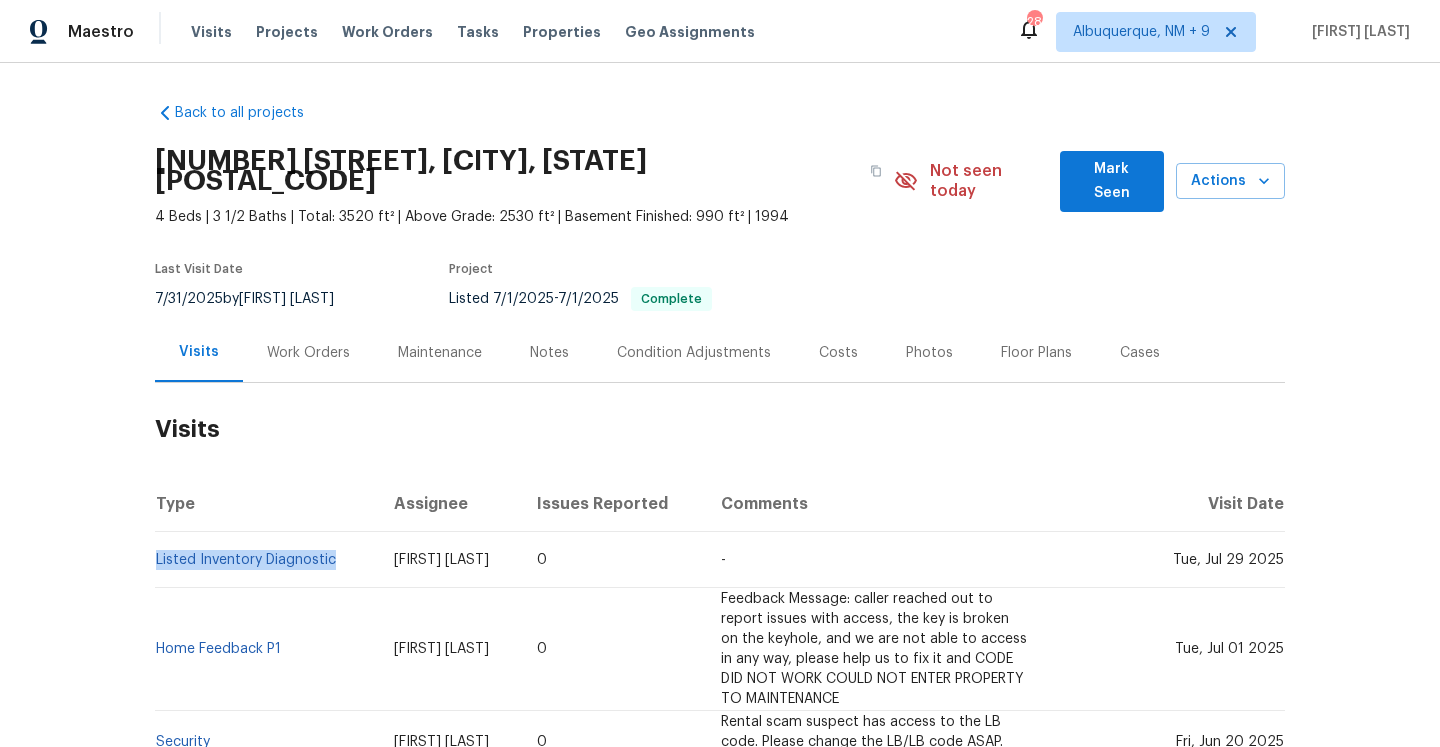 copy on "Listed Inventory Diagnostic" 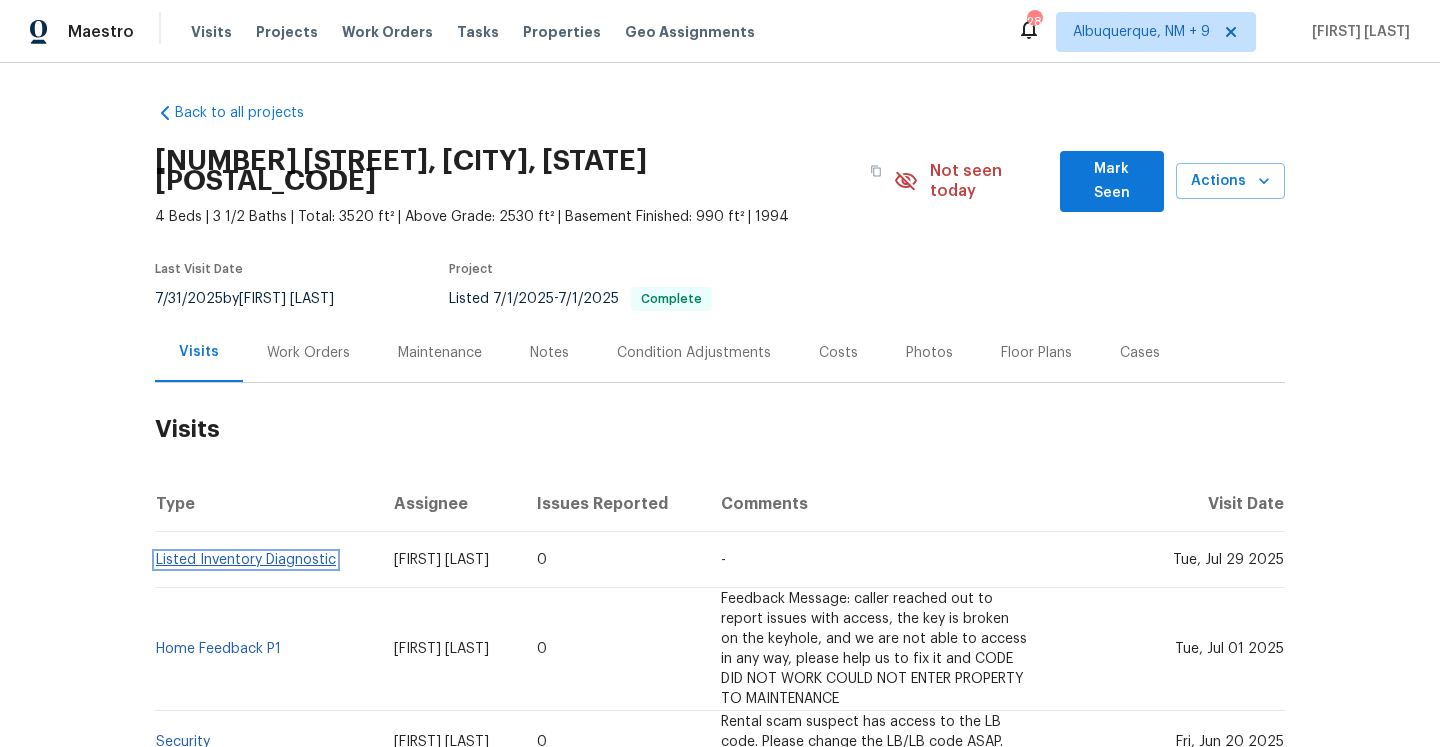 click on "Listed Inventory Diagnostic" at bounding box center [246, 560] 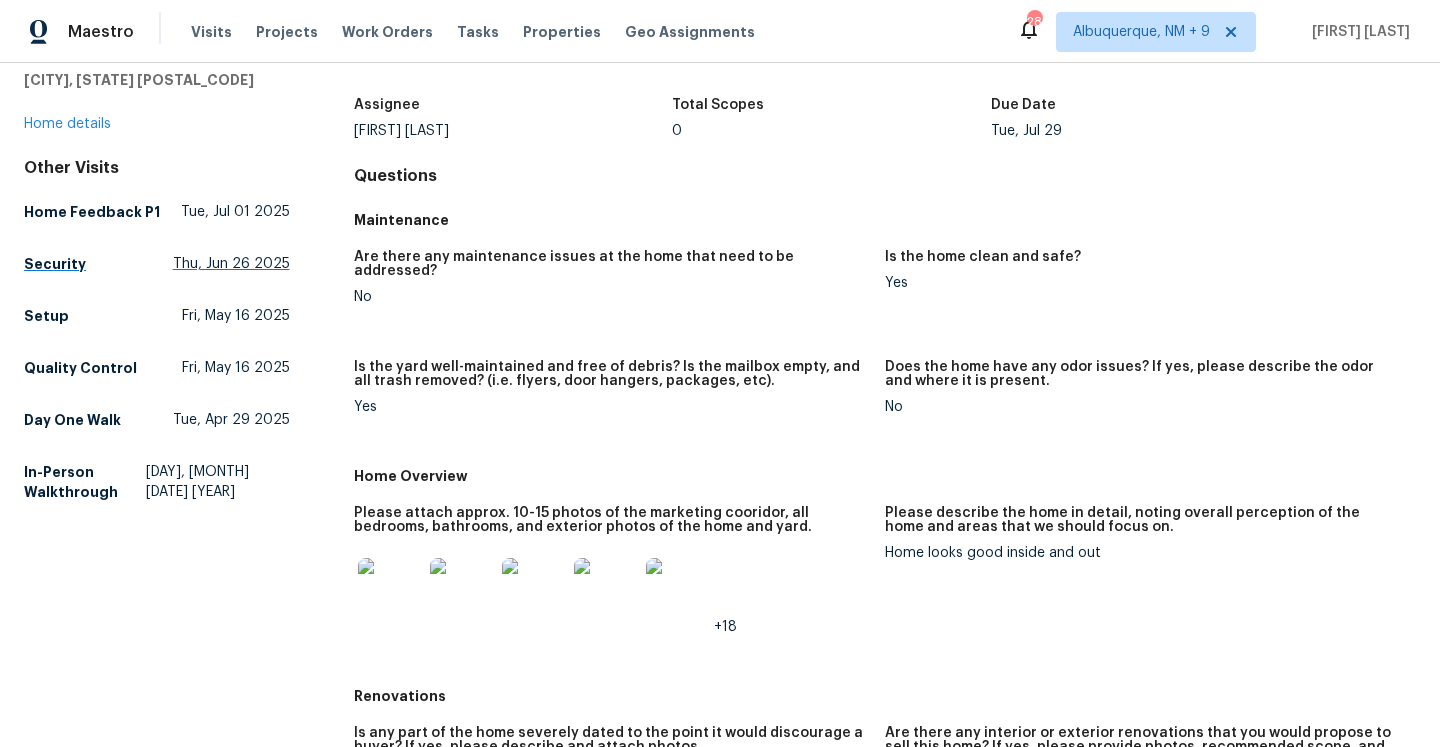 scroll, scrollTop: 35, scrollLeft: 0, axis: vertical 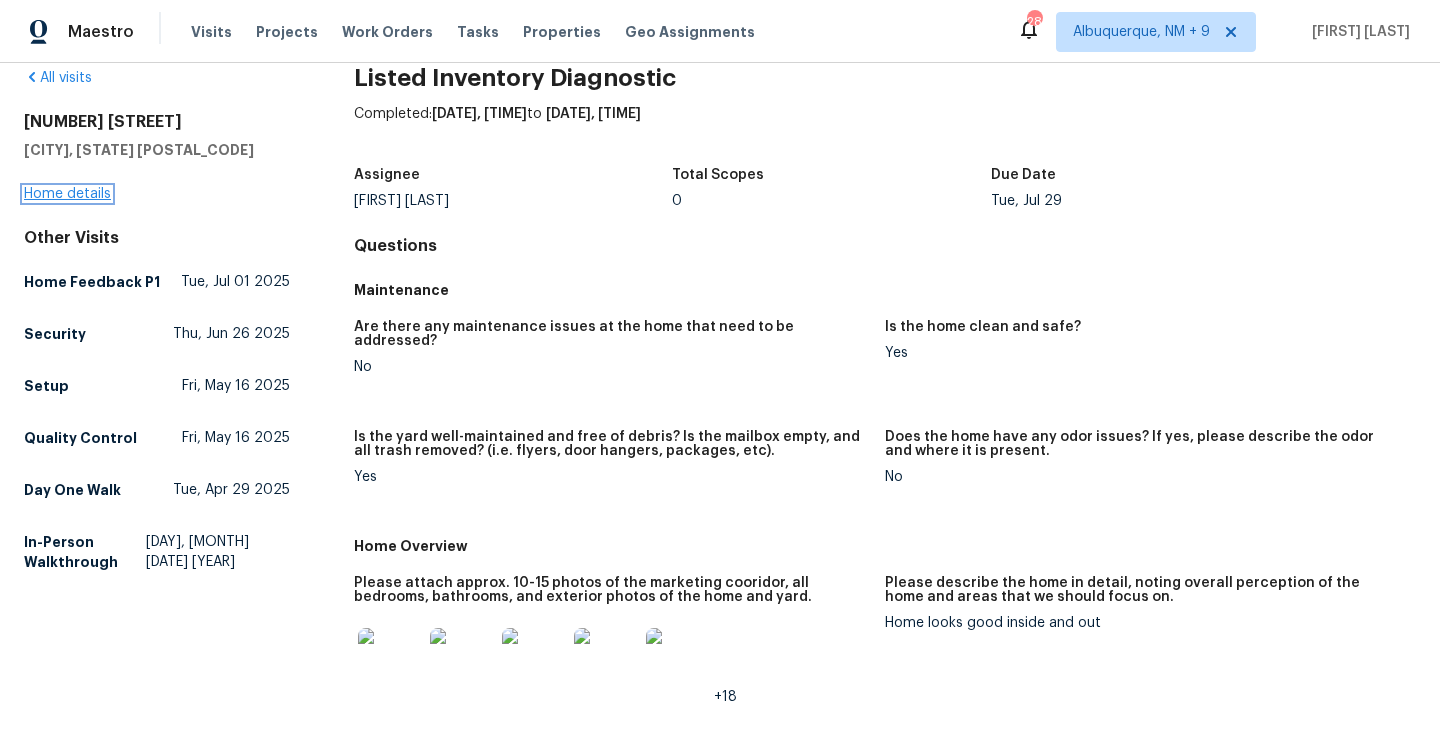 click on "Home details" at bounding box center [67, 194] 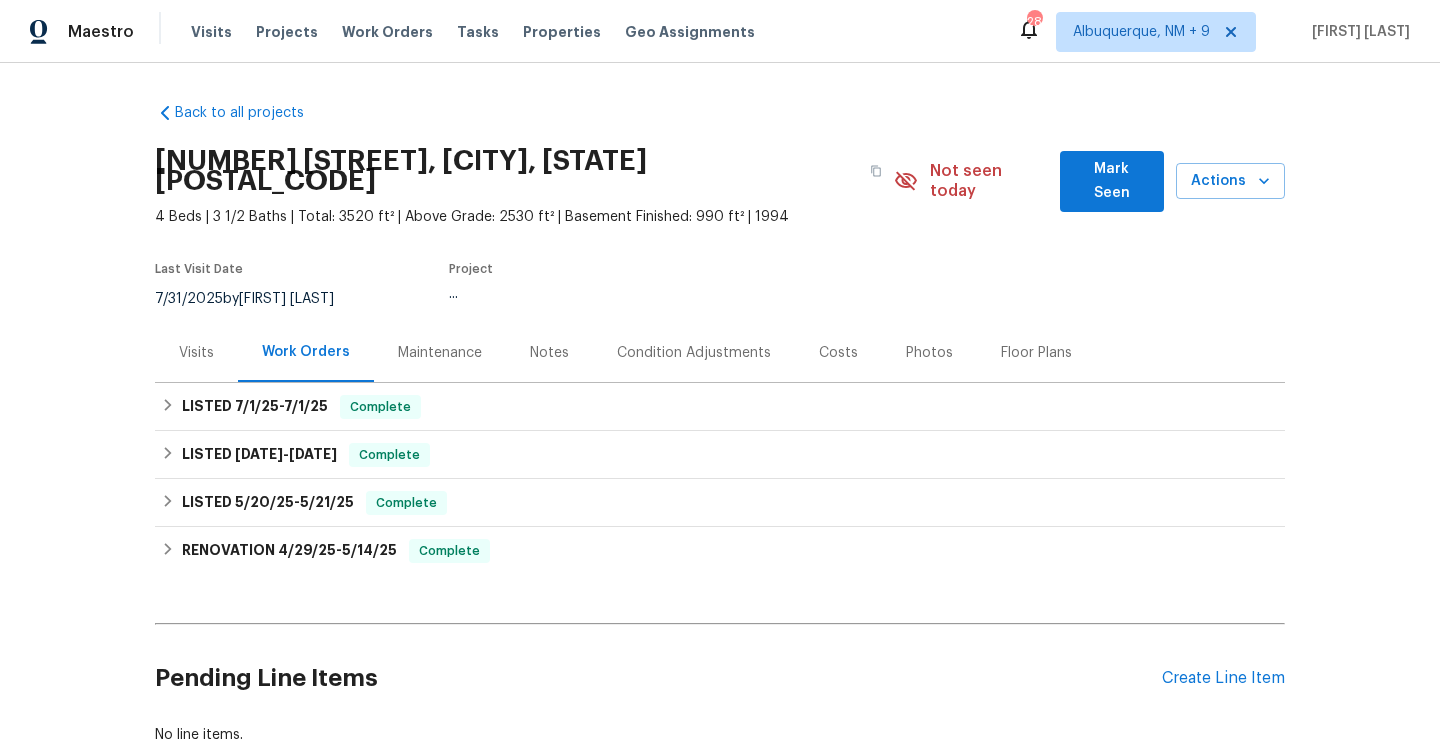 click on "Visits" at bounding box center [196, 353] 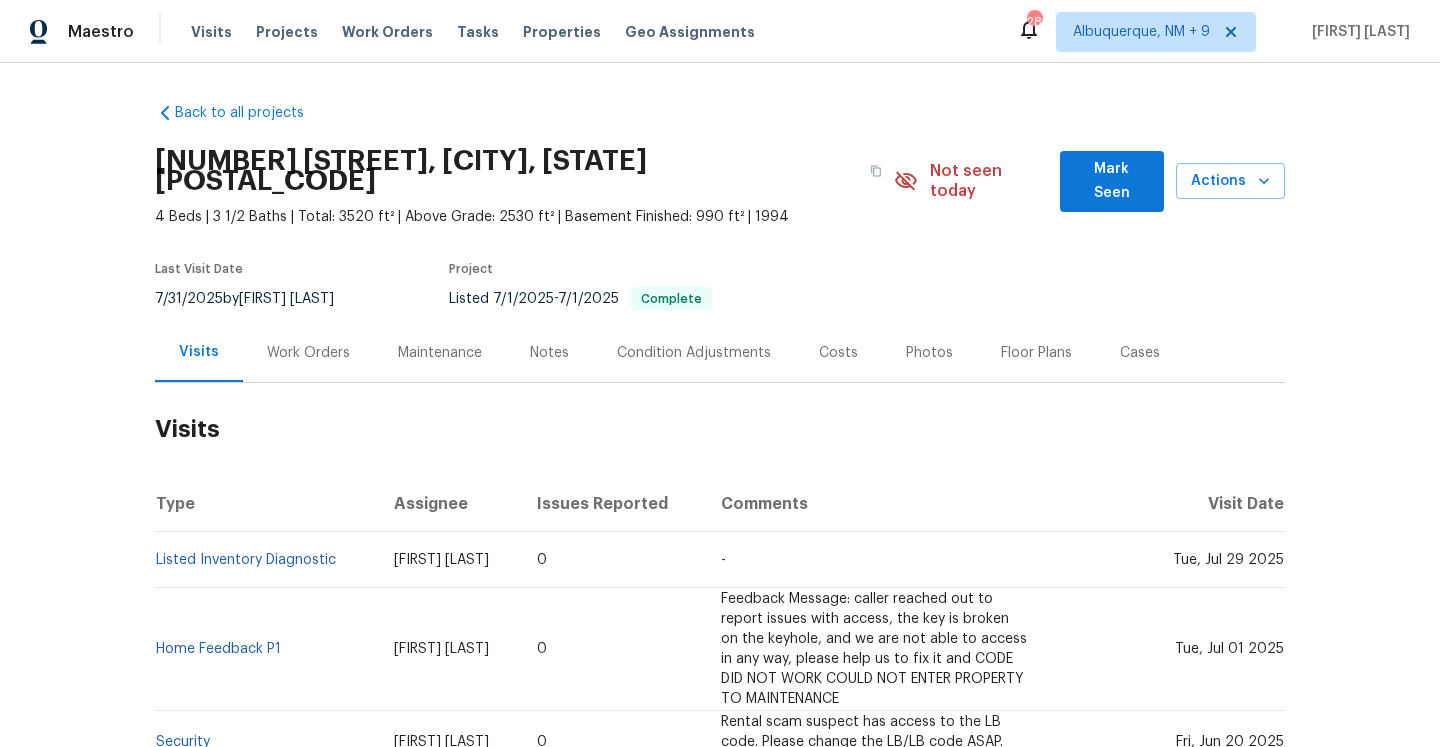 click on "Work Orders" at bounding box center [308, 352] 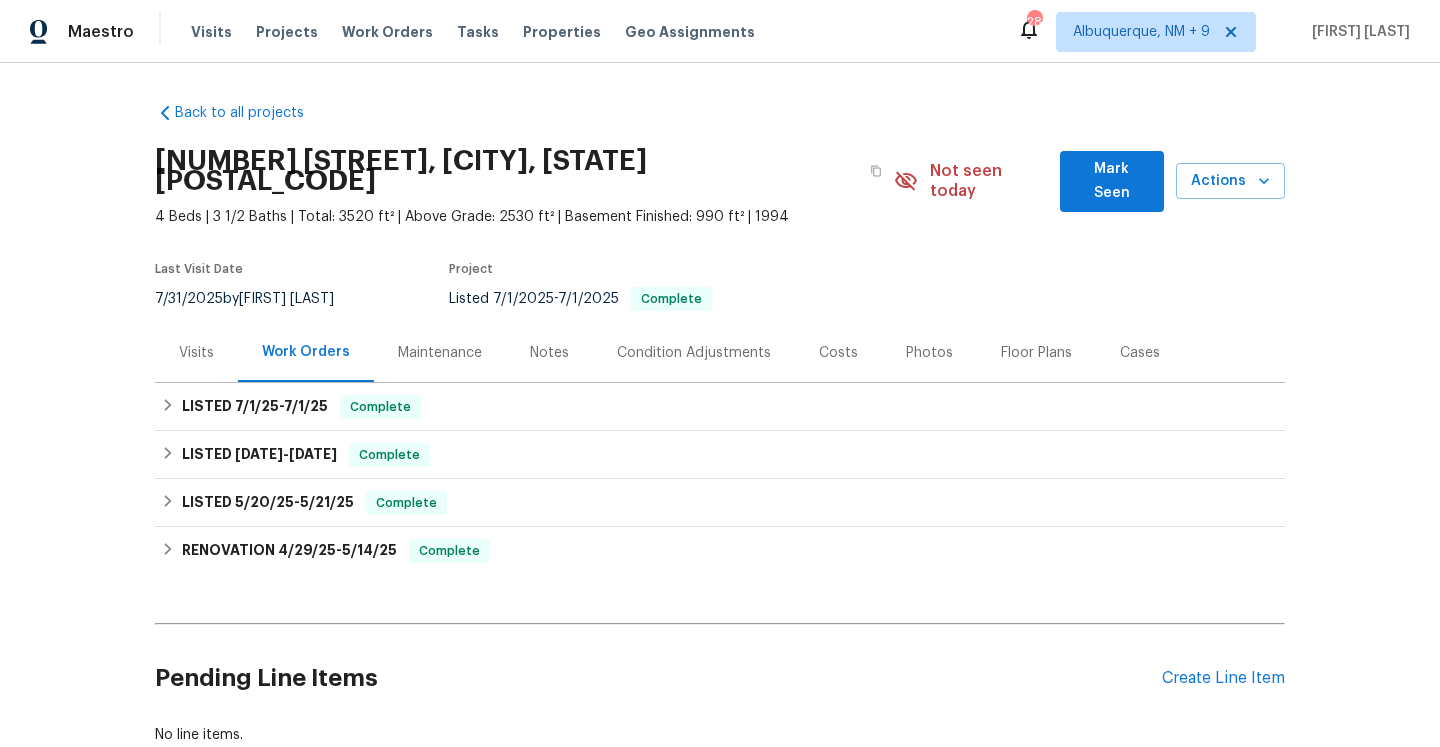 click on "Visits" at bounding box center (196, 352) 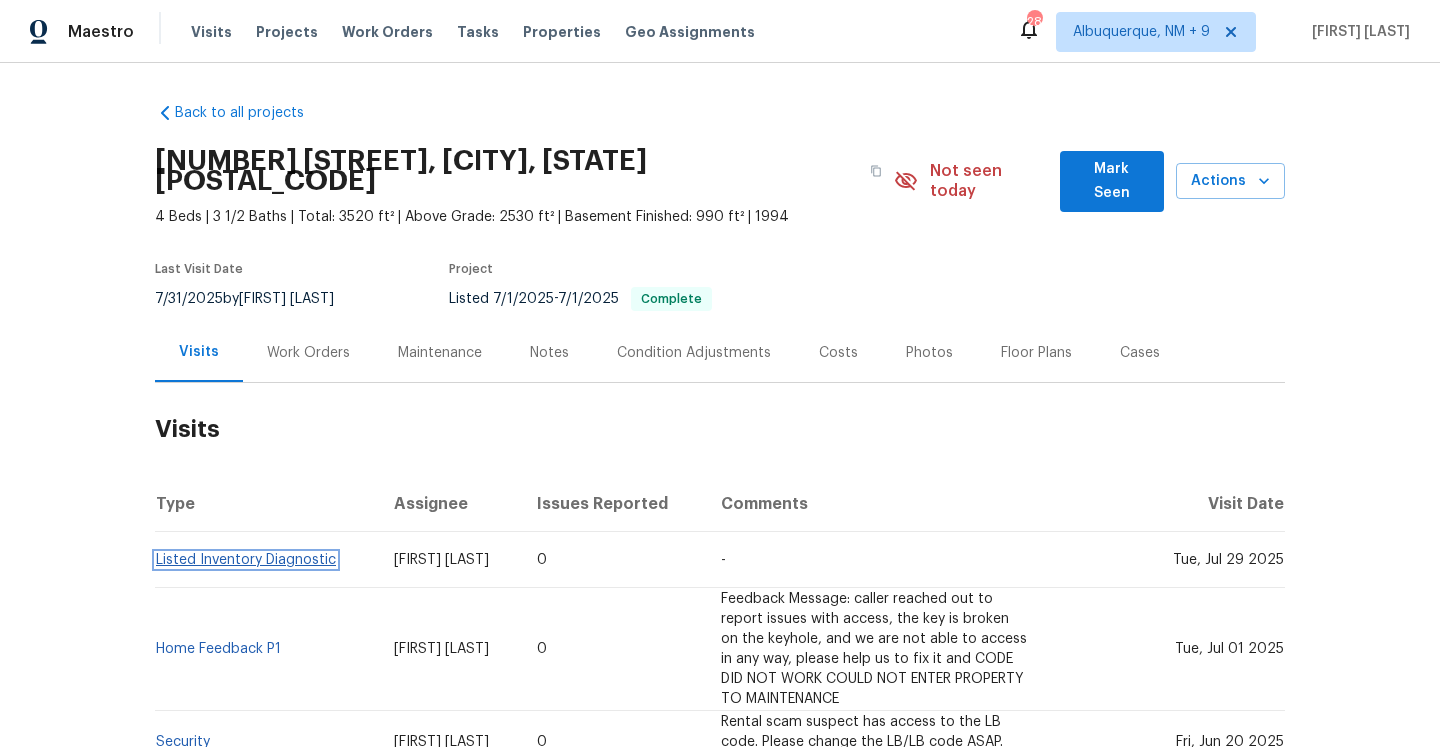 click on "Listed Inventory Diagnostic" at bounding box center [246, 560] 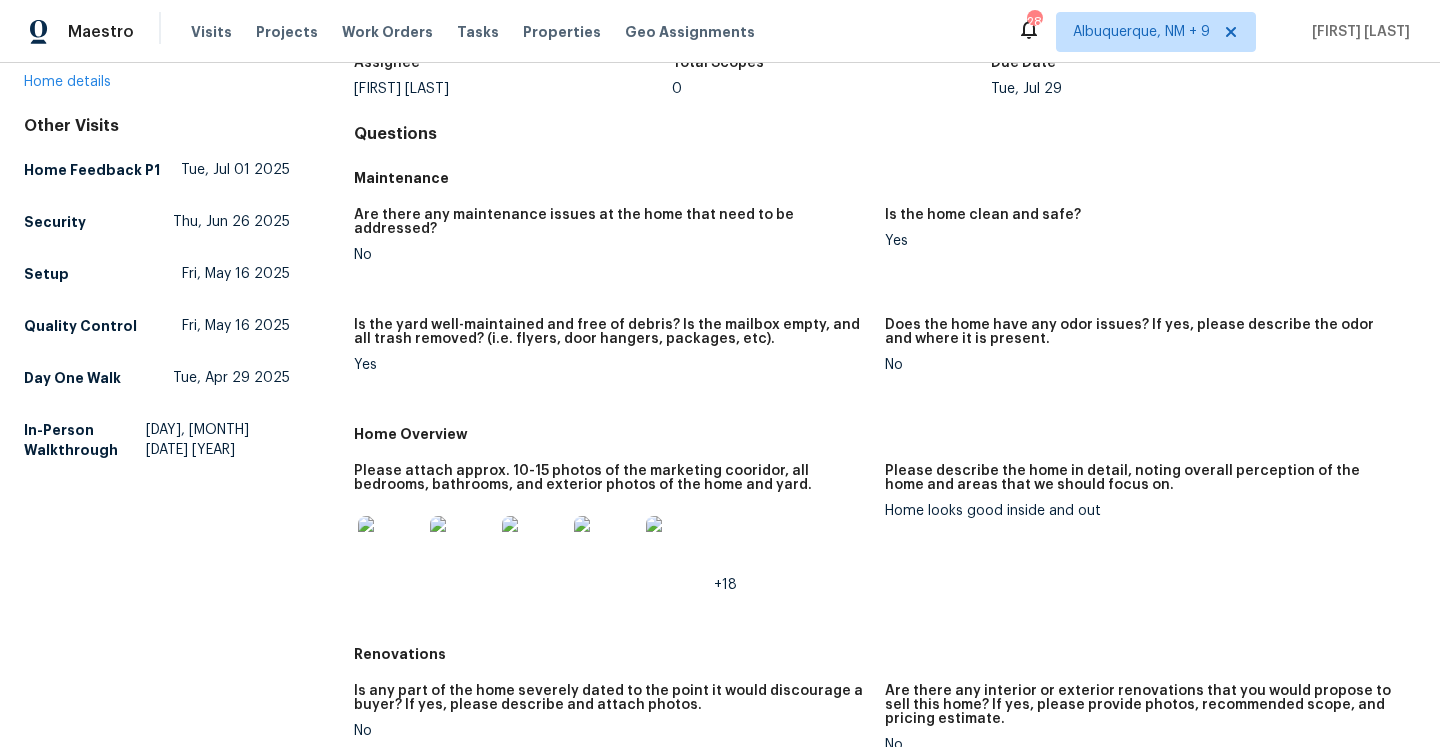 scroll, scrollTop: 0, scrollLeft: 0, axis: both 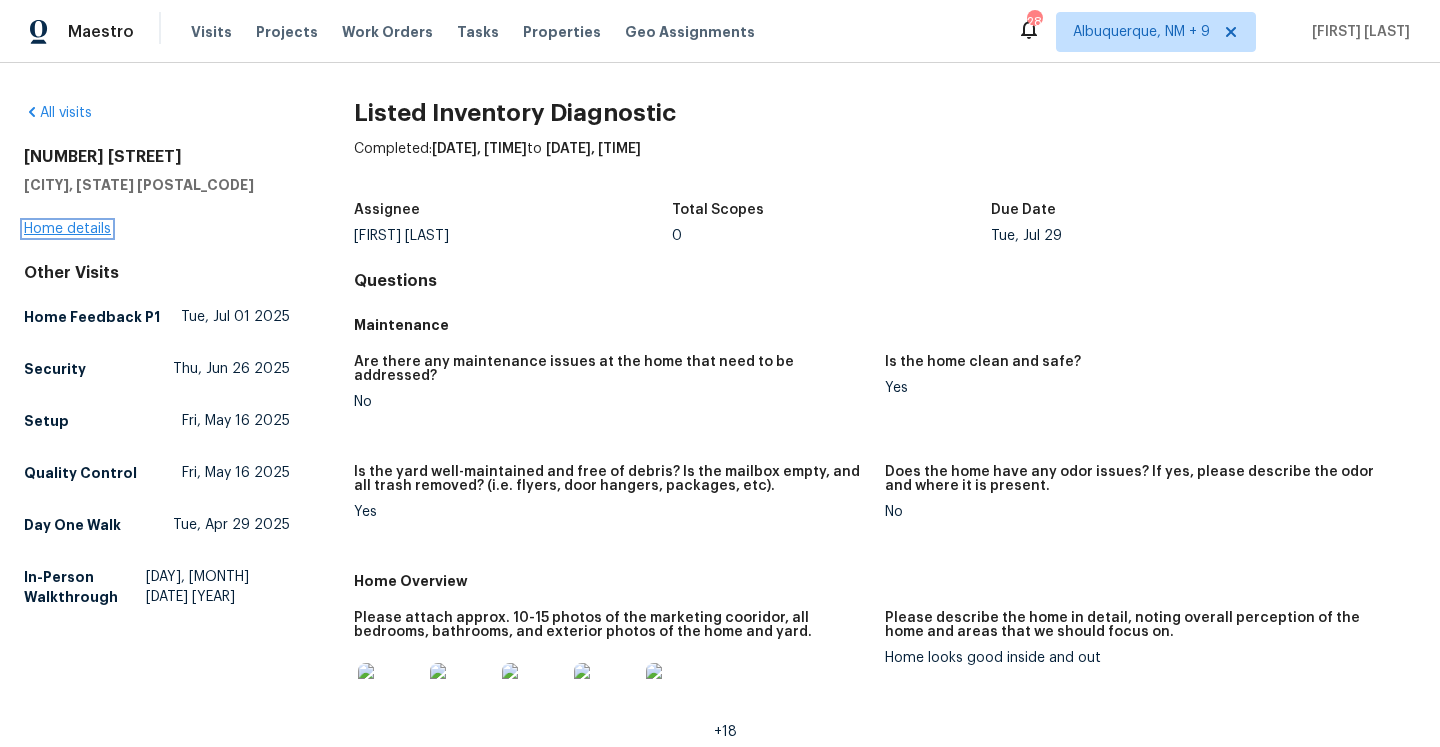 click on "Home details" at bounding box center (67, 229) 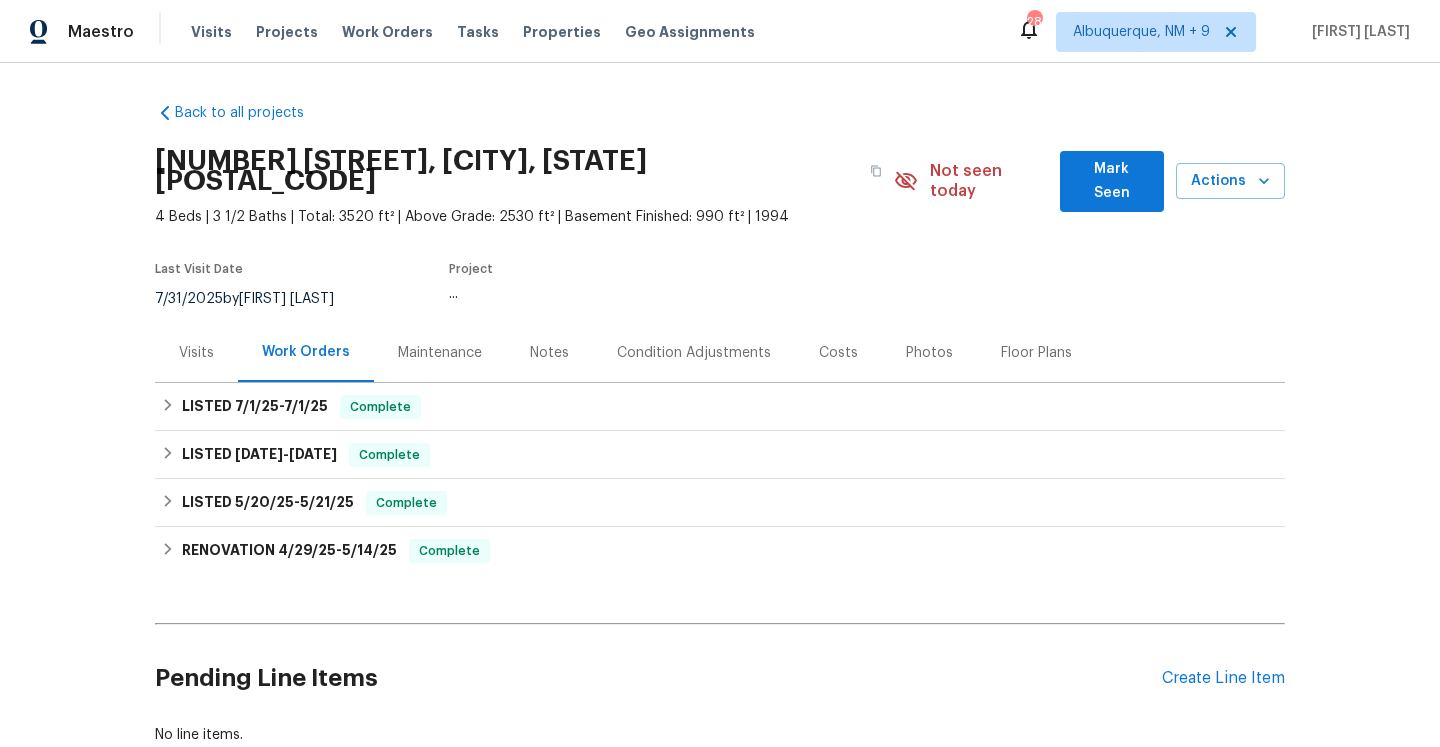 click on "Visits" at bounding box center [196, 352] 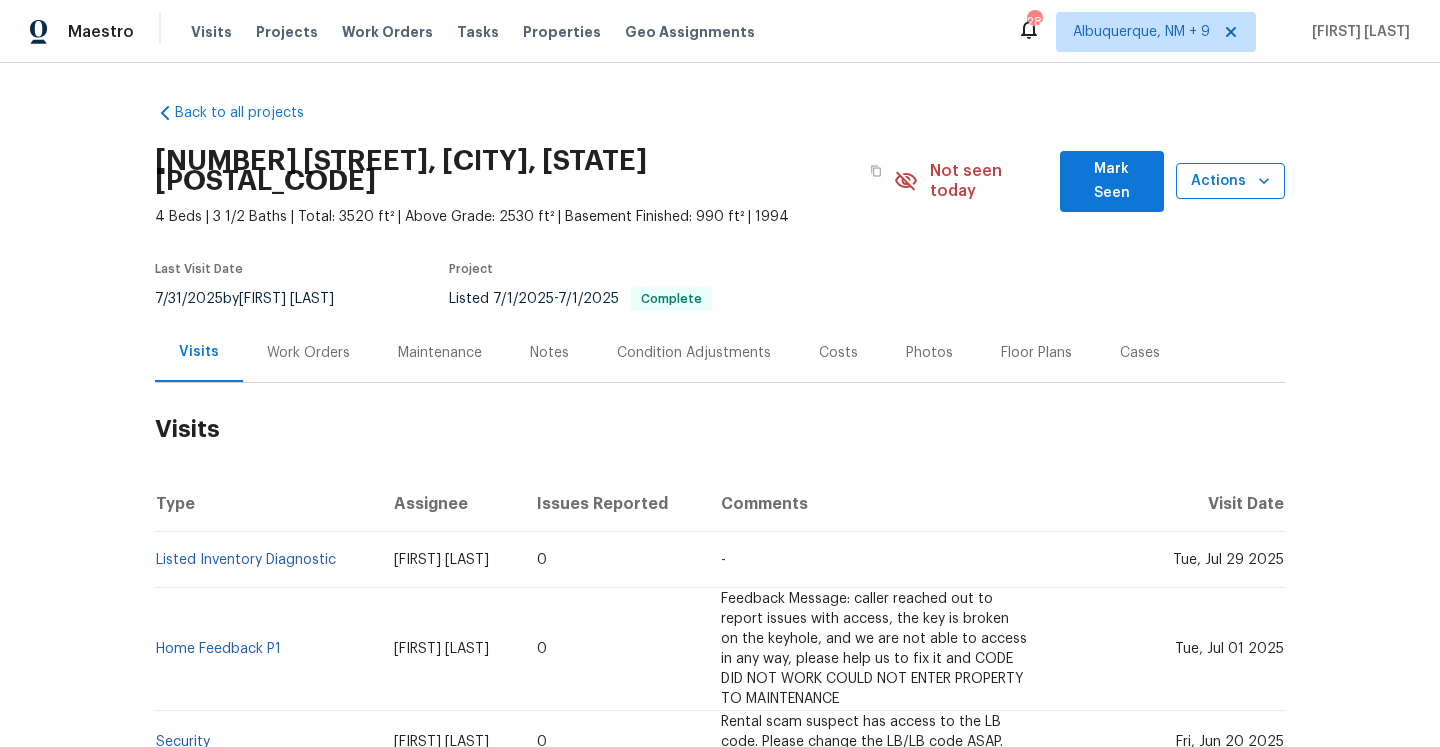 click on "Actions" at bounding box center [1230, 181] 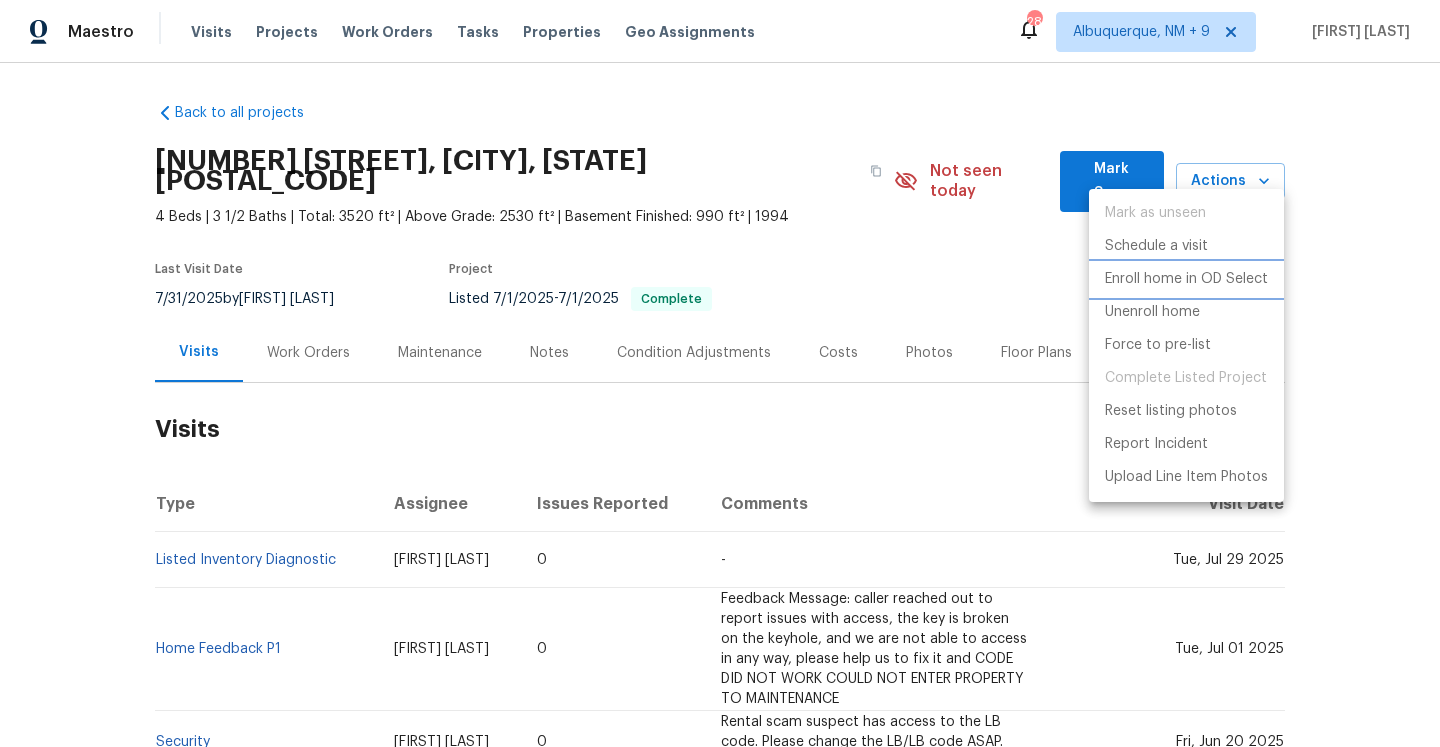 click on "Enroll home in OD Select" at bounding box center [1186, 279] 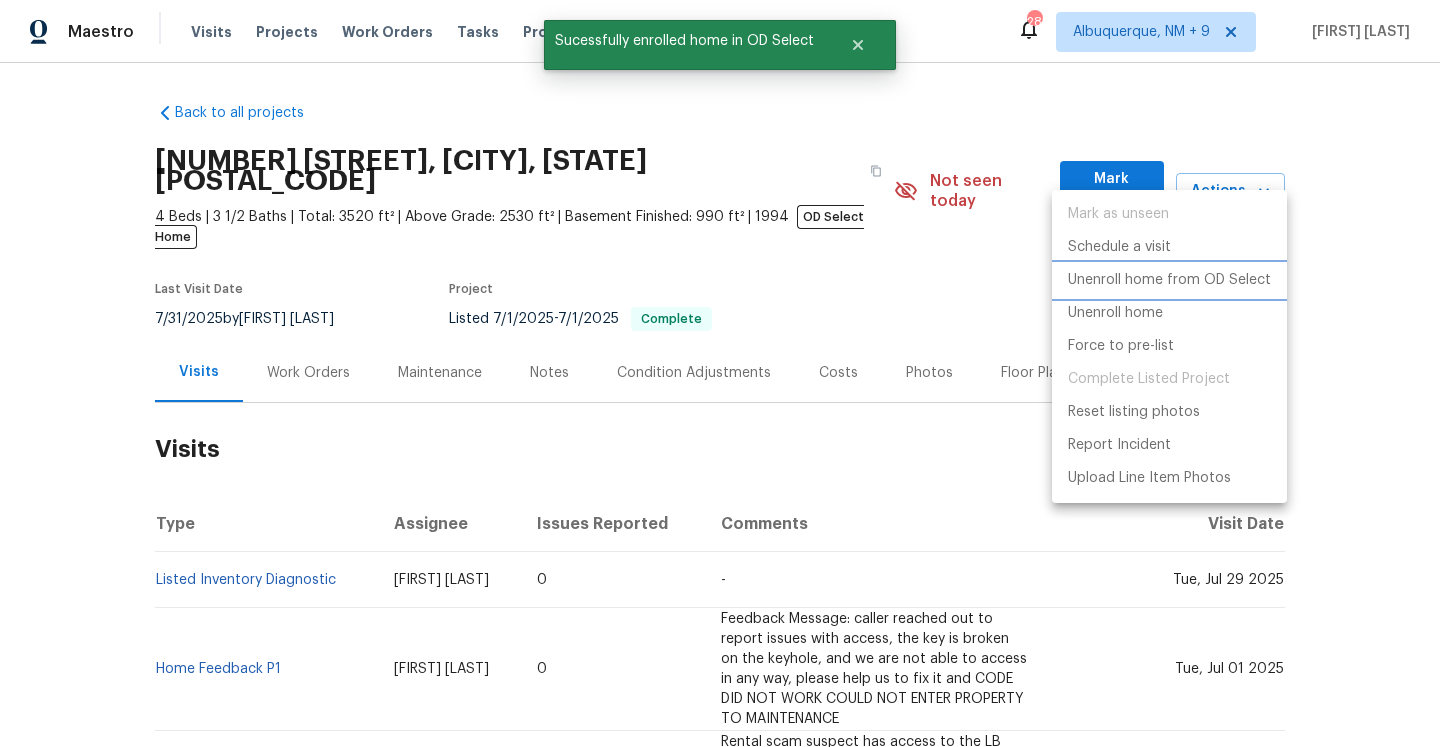 click on "Unenroll home from OD Select" at bounding box center (1169, 280) 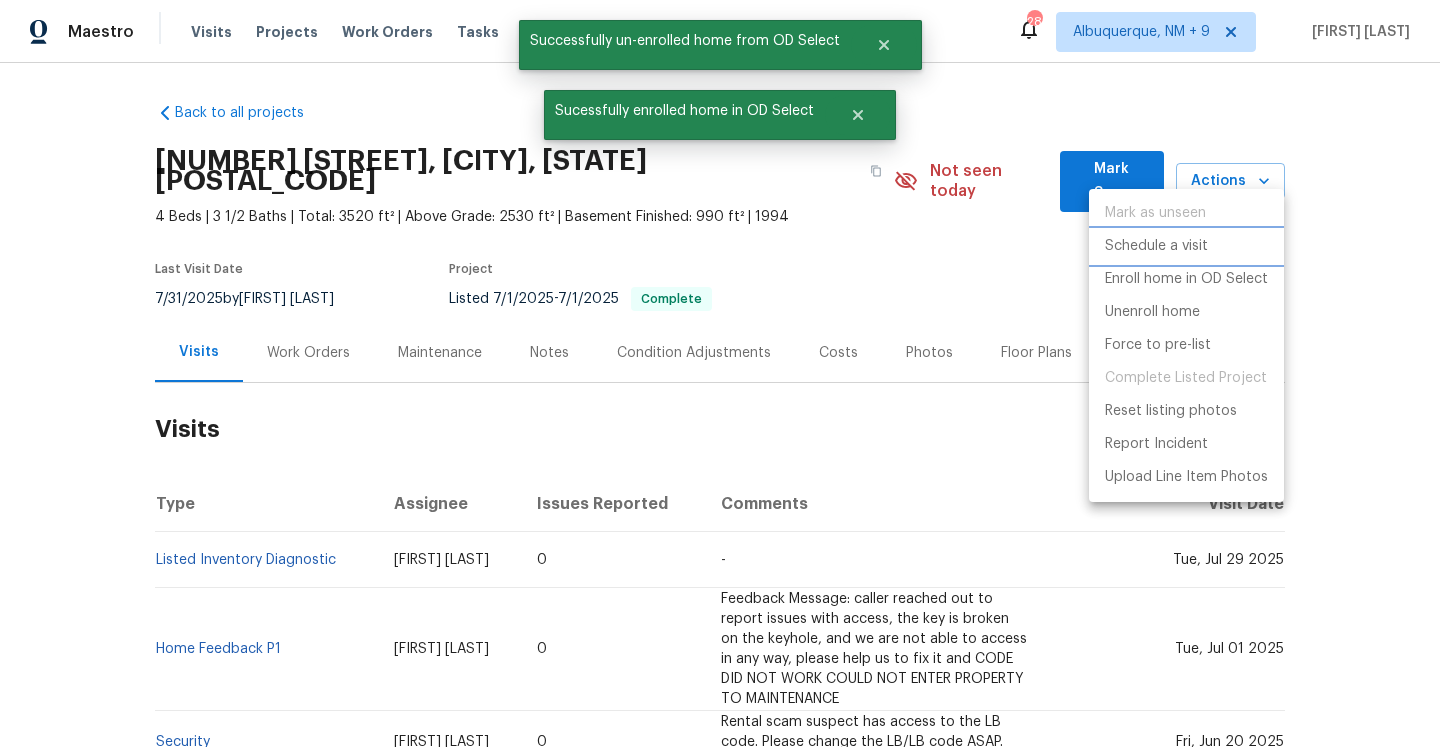 click on "Schedule a visit" at bounding box center [1156, 246] 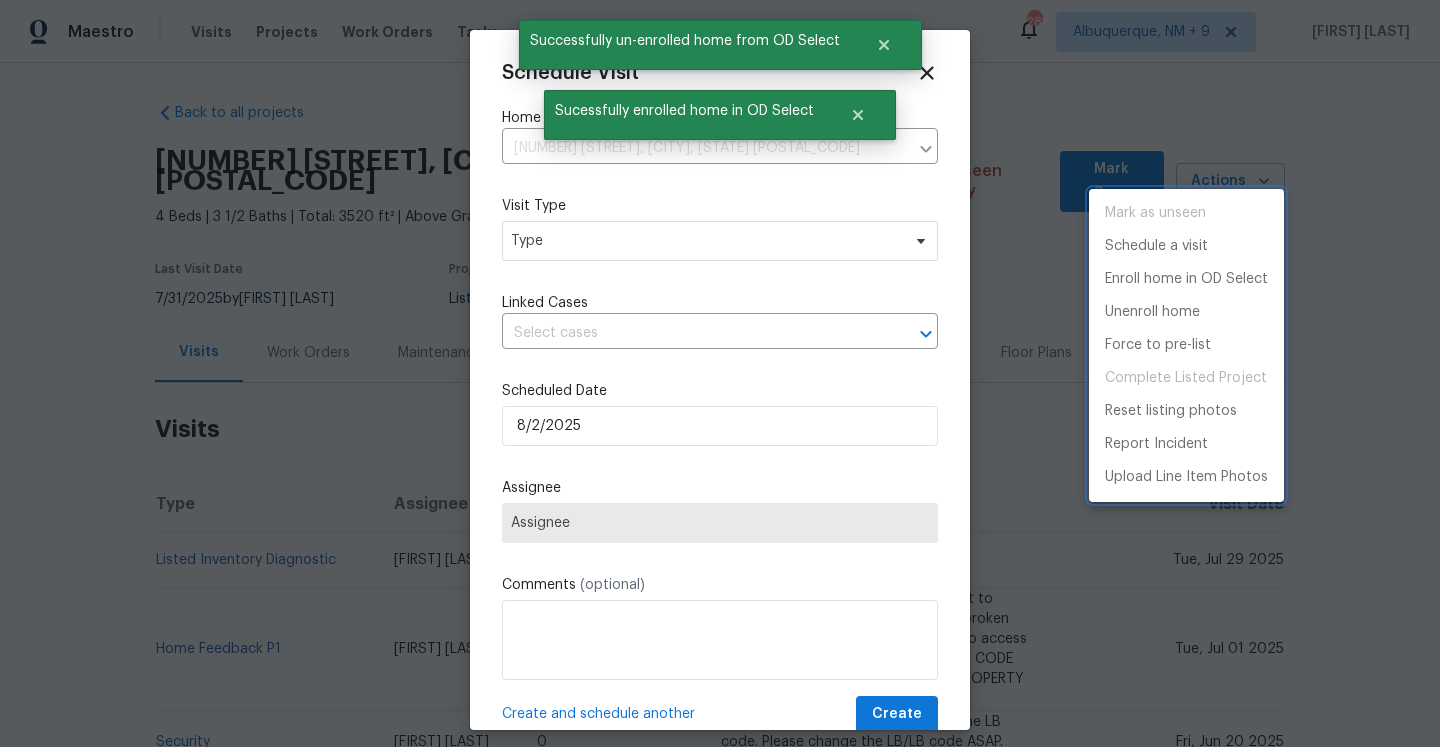 click at bounding box center (720, 373) 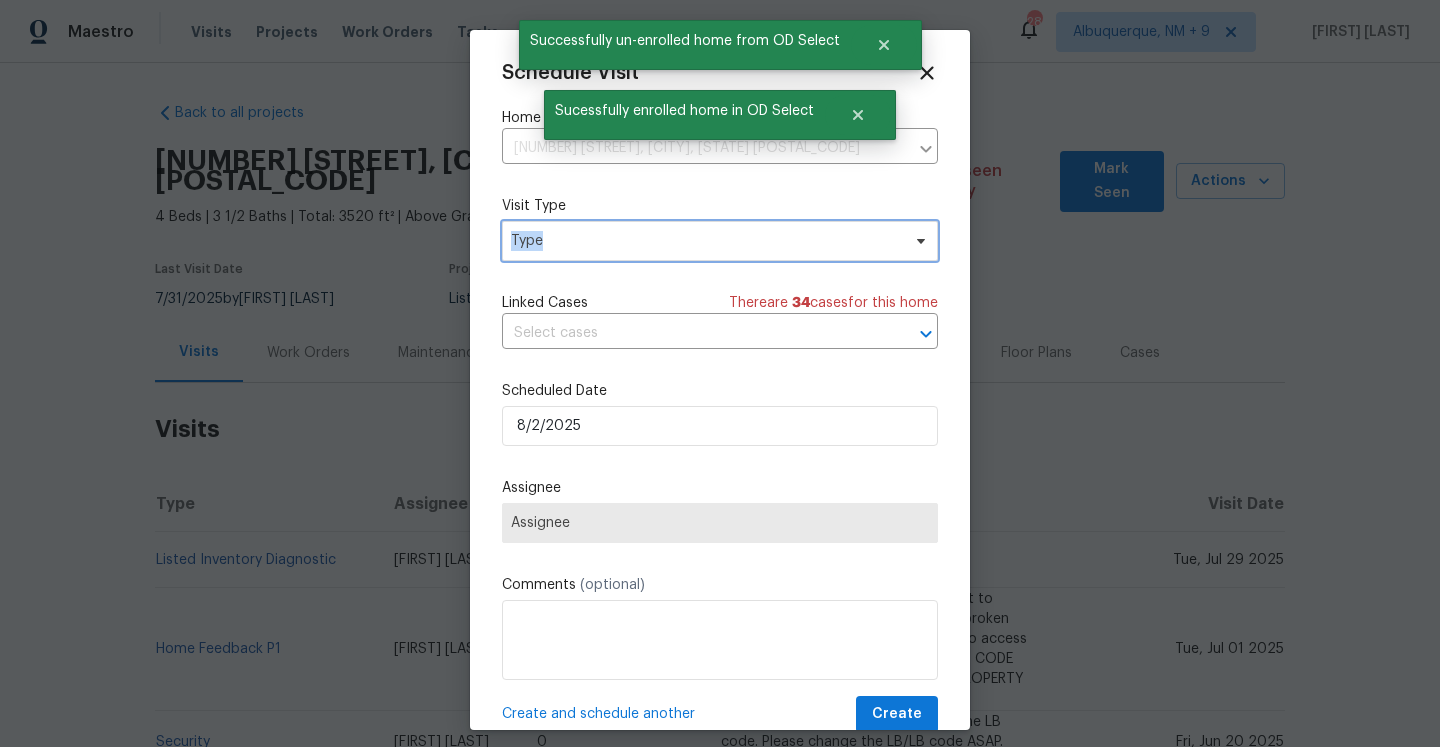 click on "Type" at bounding box center (705, 241) 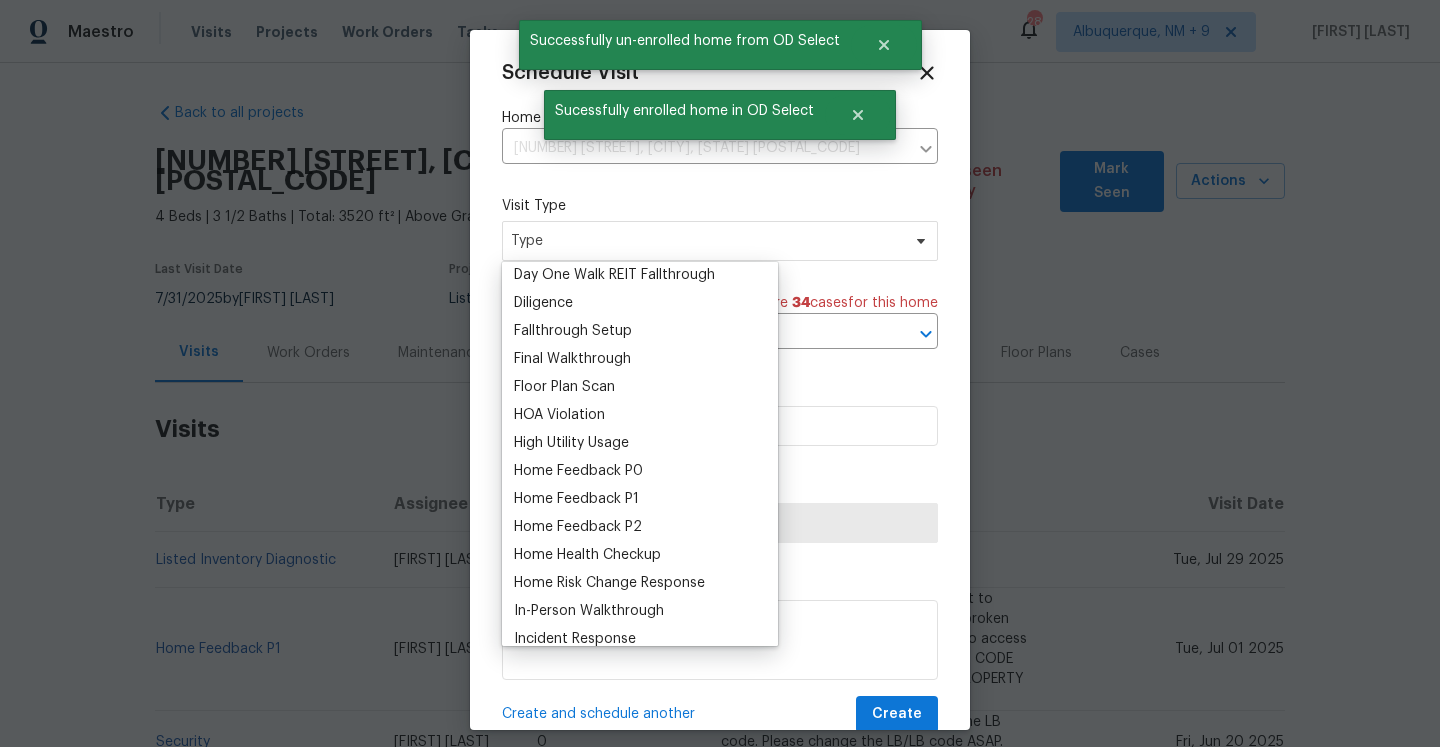 scroll, scrollTop: 619, scrollLeft: 0, axis: vertical 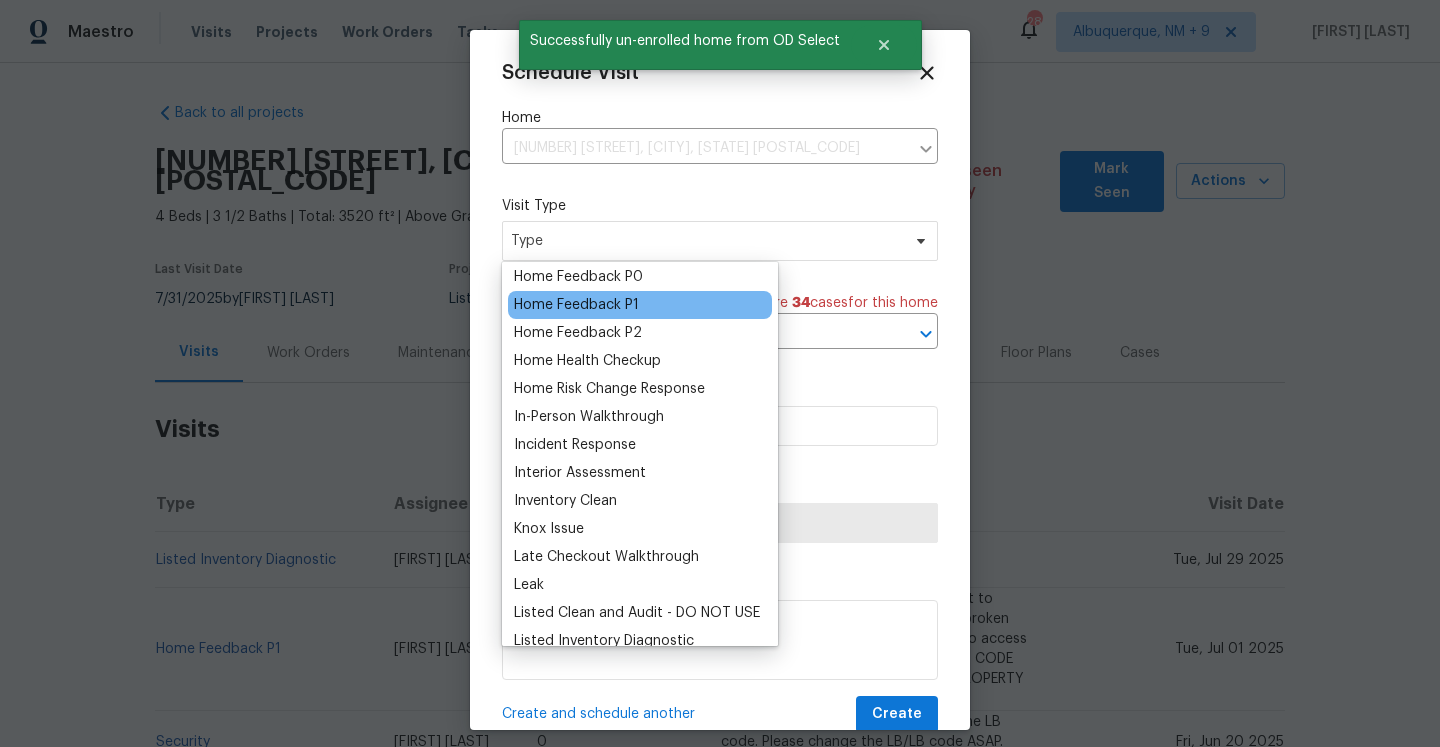 click on "Home Feedback P1" at bounding box center (576, 305) 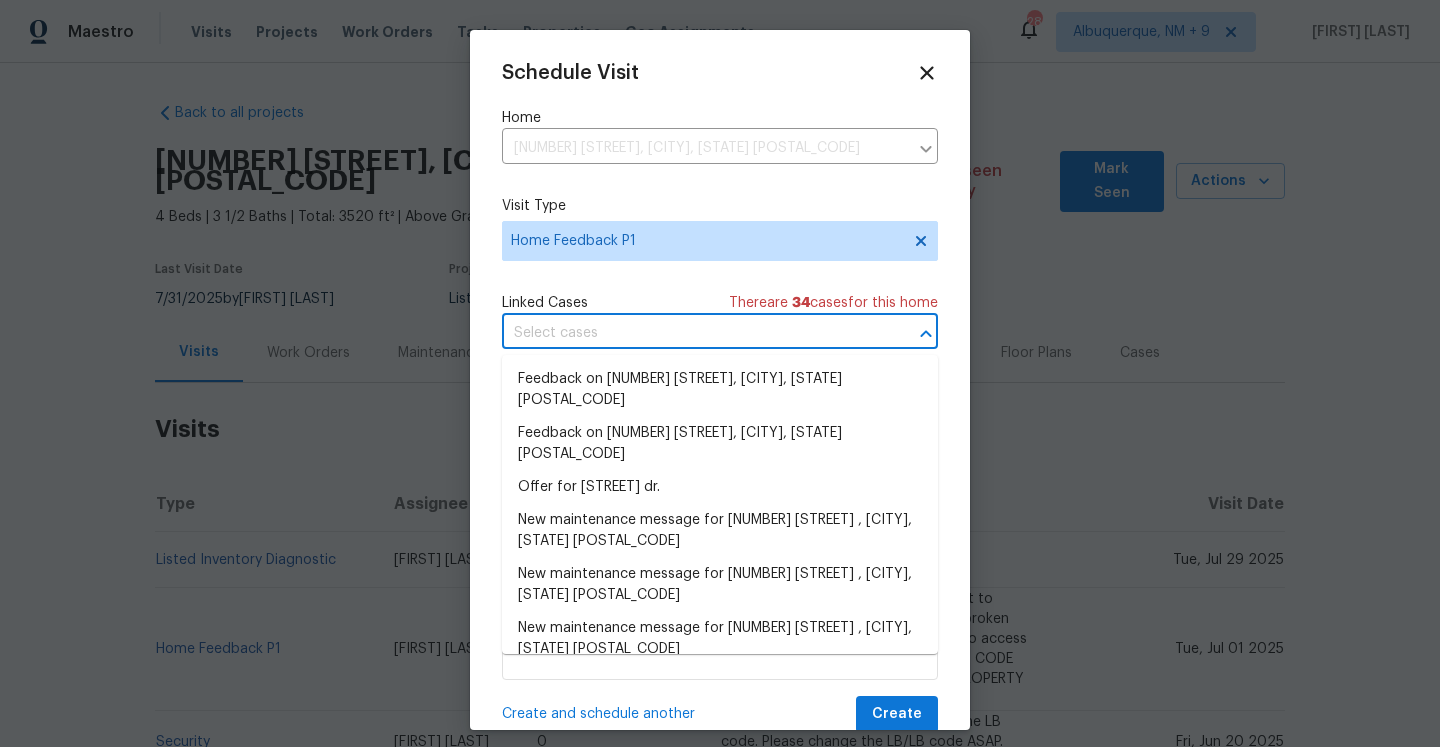 click at bounding box center (692, 333) 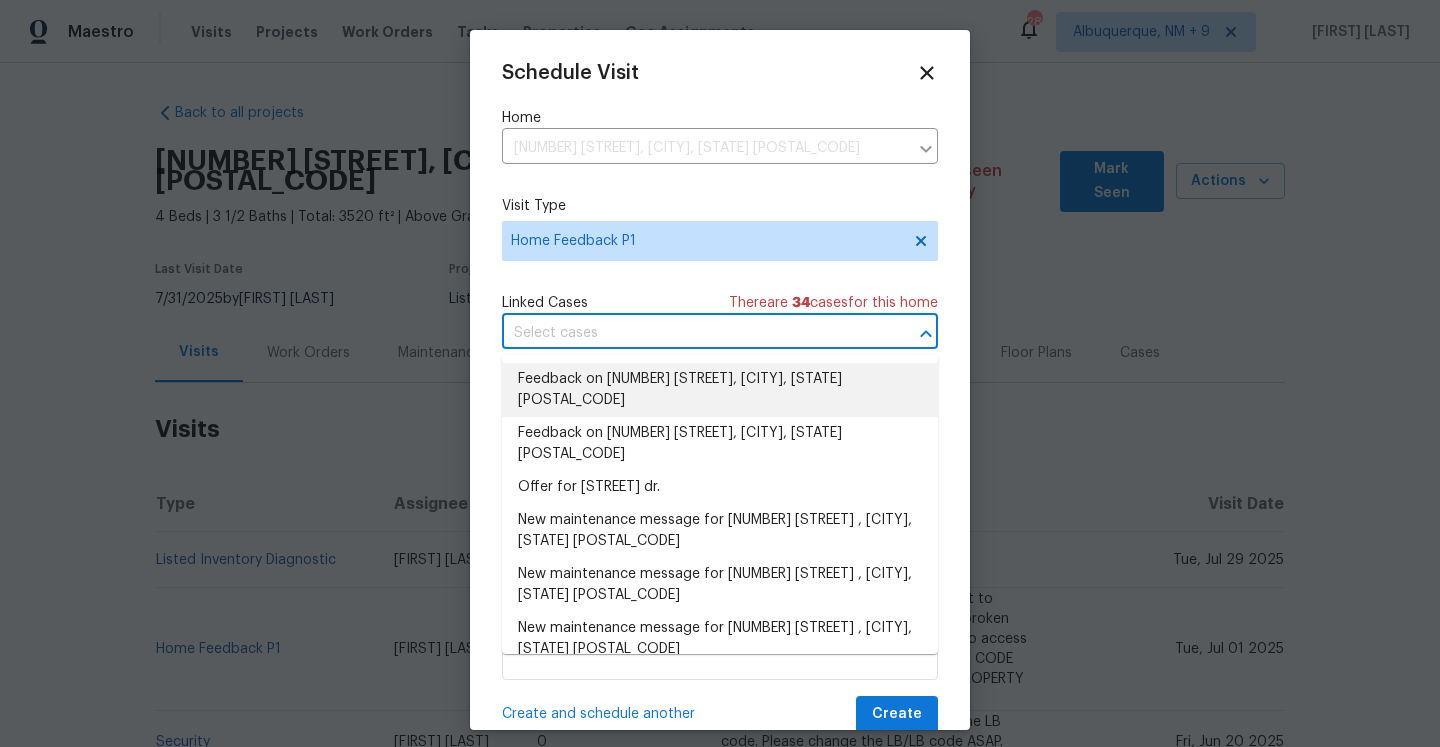 click on "Feedback on 15346 Bevanwood Dr, Woodbridge, VA 22193" at bounding box center (720, 390) 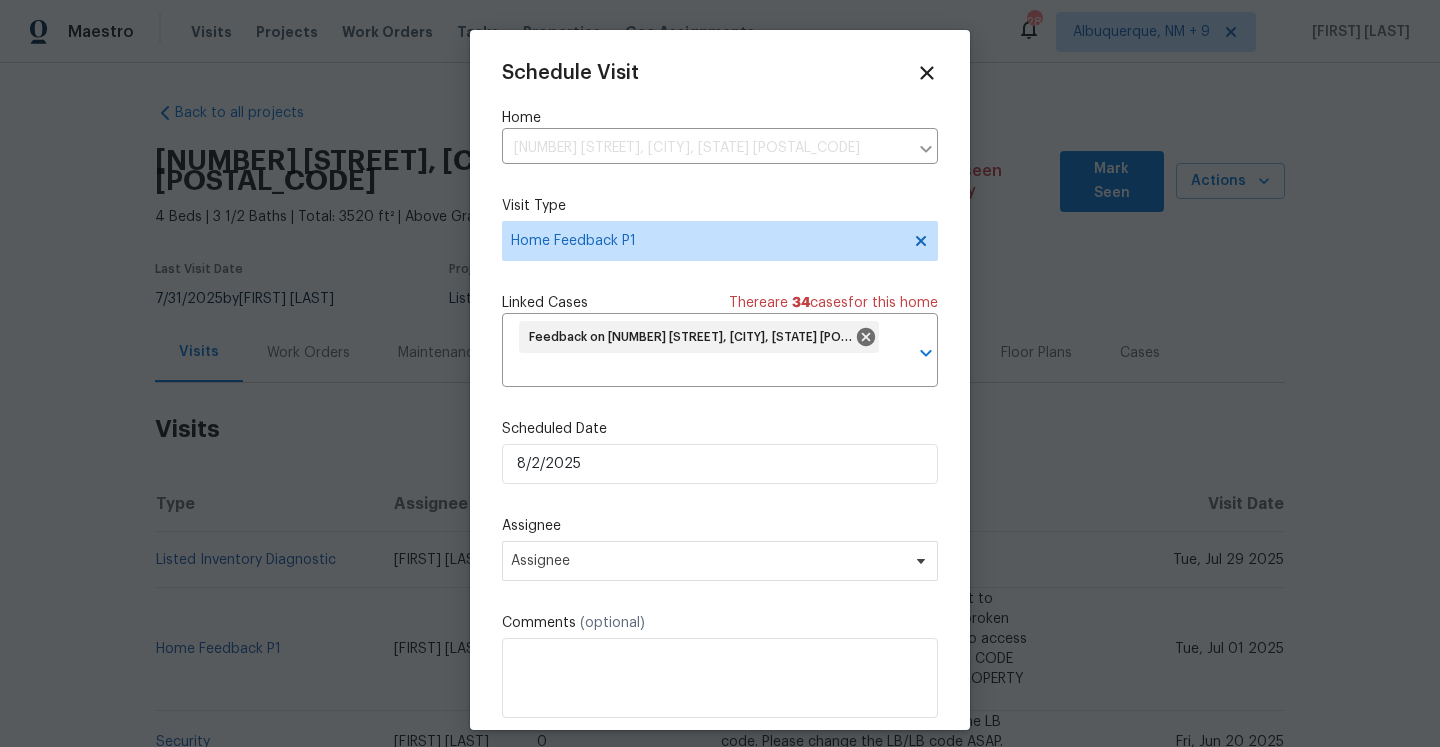 click on "Scheduled Date   8/2/2025" at bounding box center (720, 451) 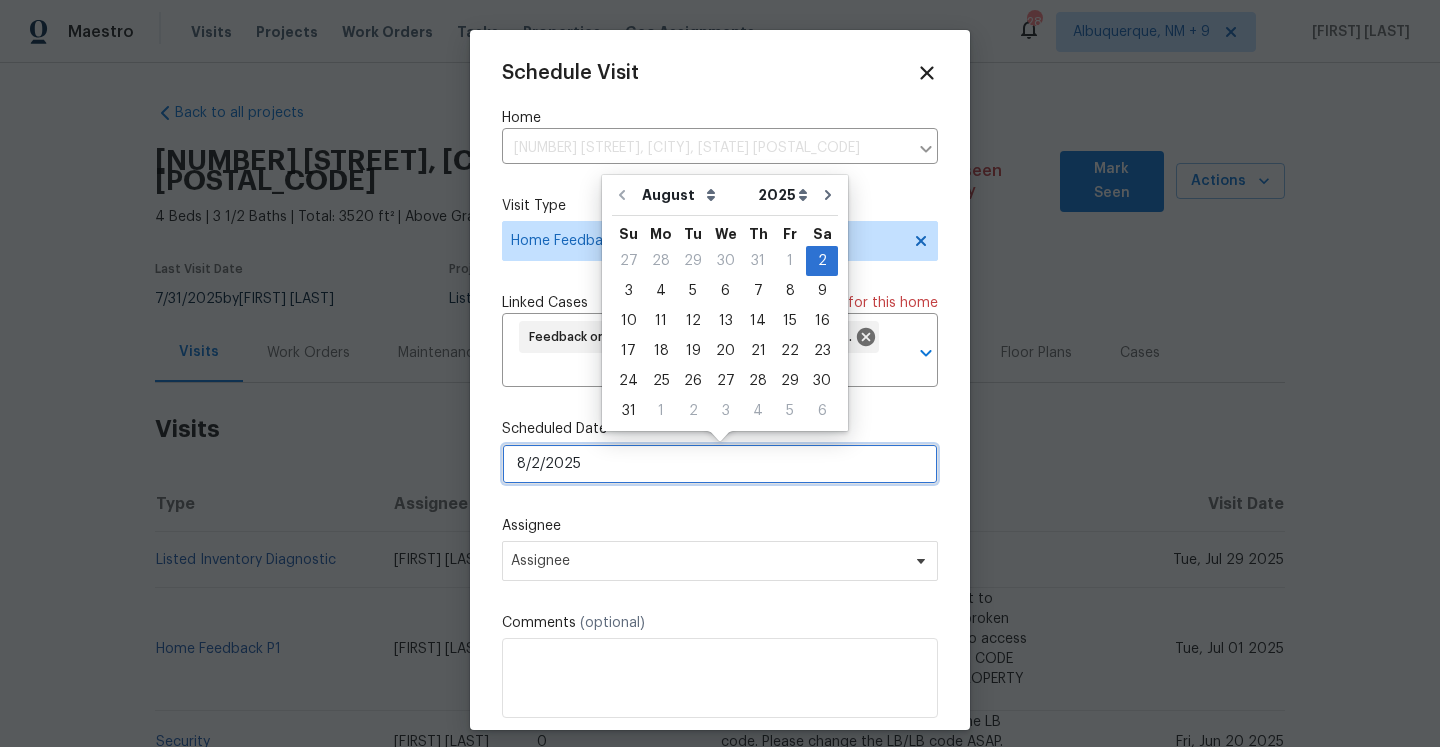 click on "8/2/2025" at bounding box center [720, 464] 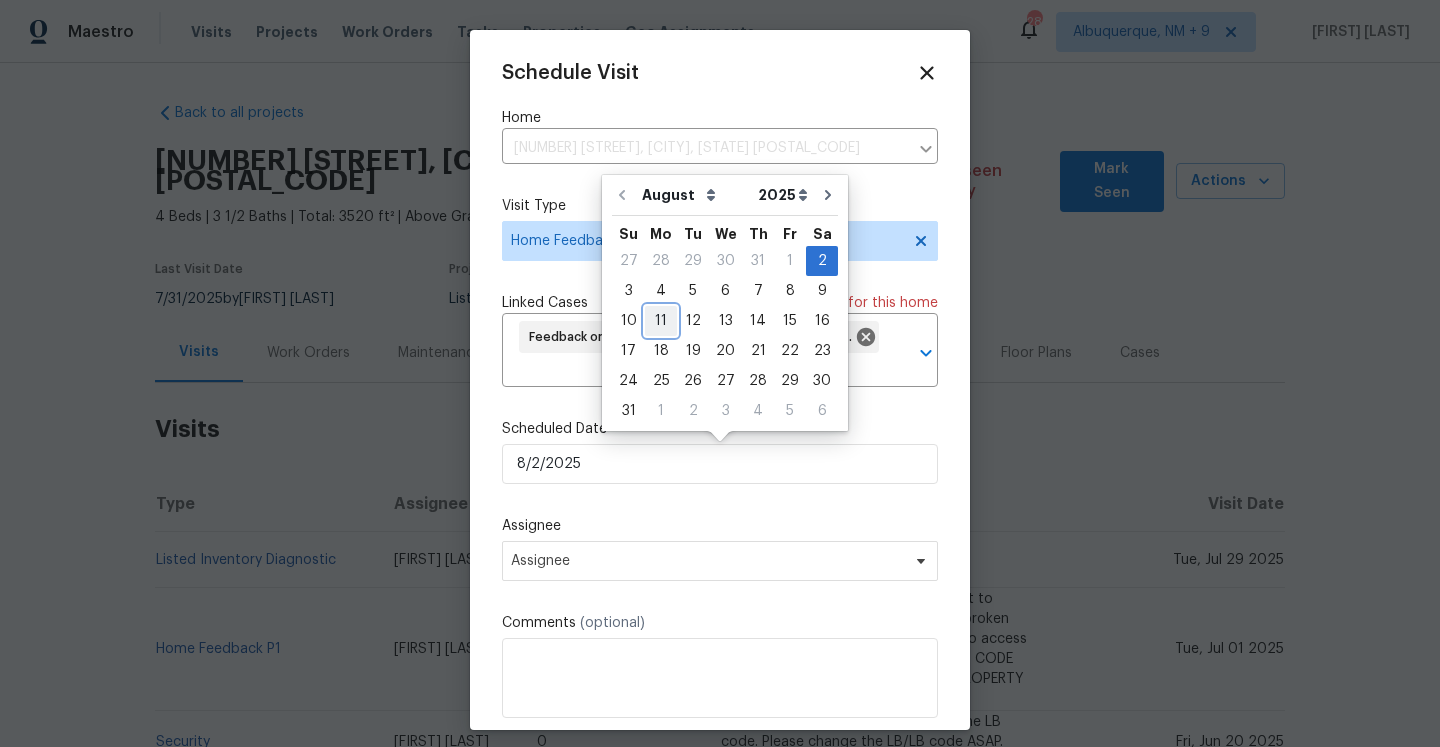click on "11" at bounding box center [661, 321] 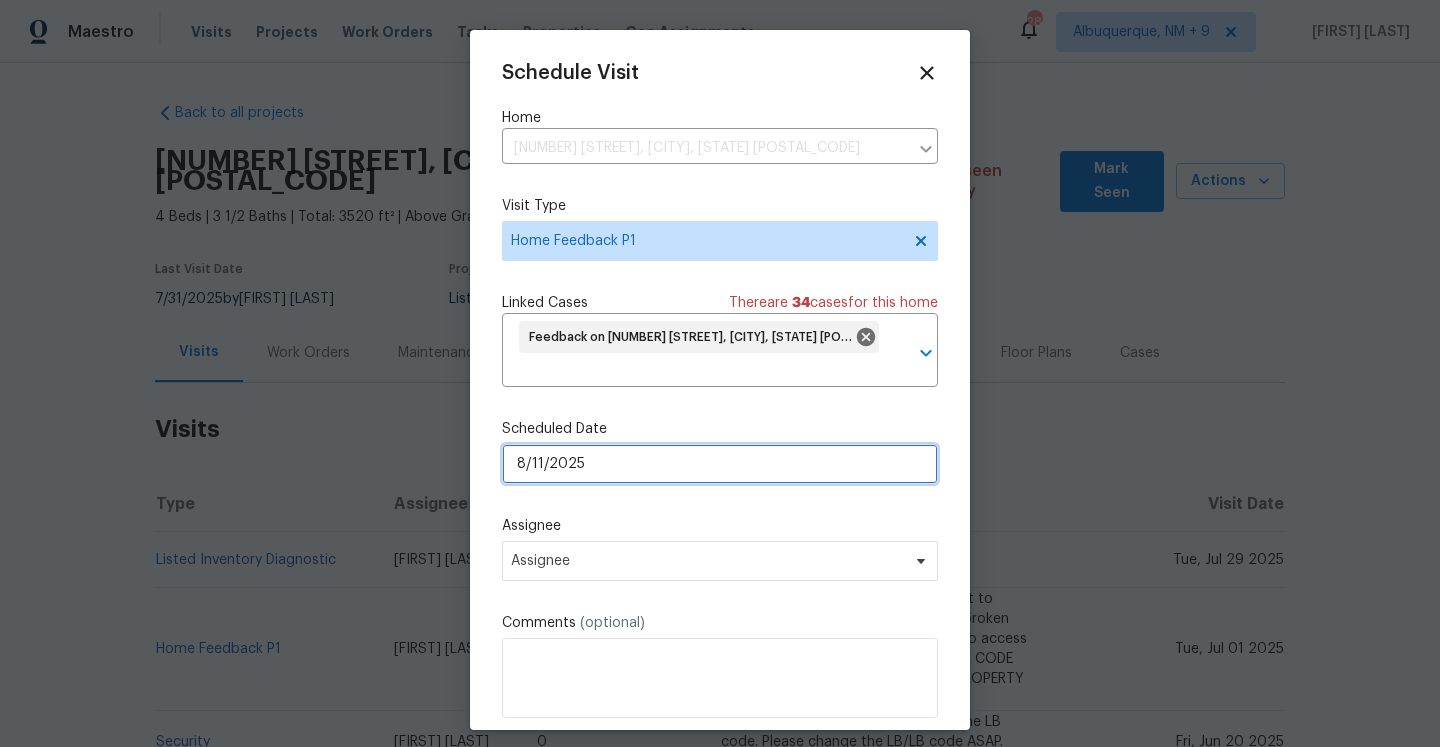 click on "8/11/2025" at bounding box center (720, 464) 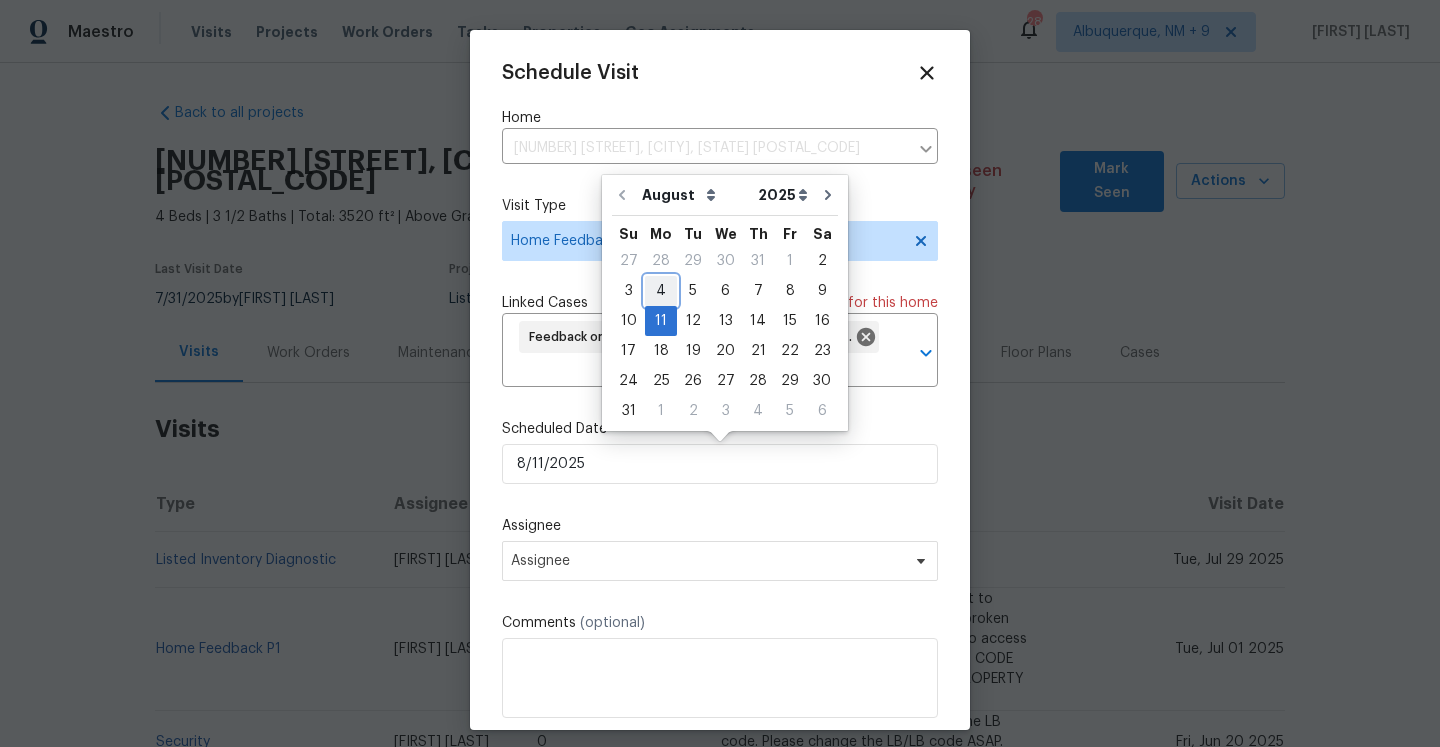 click on "4" at bounding box center [661, 291] 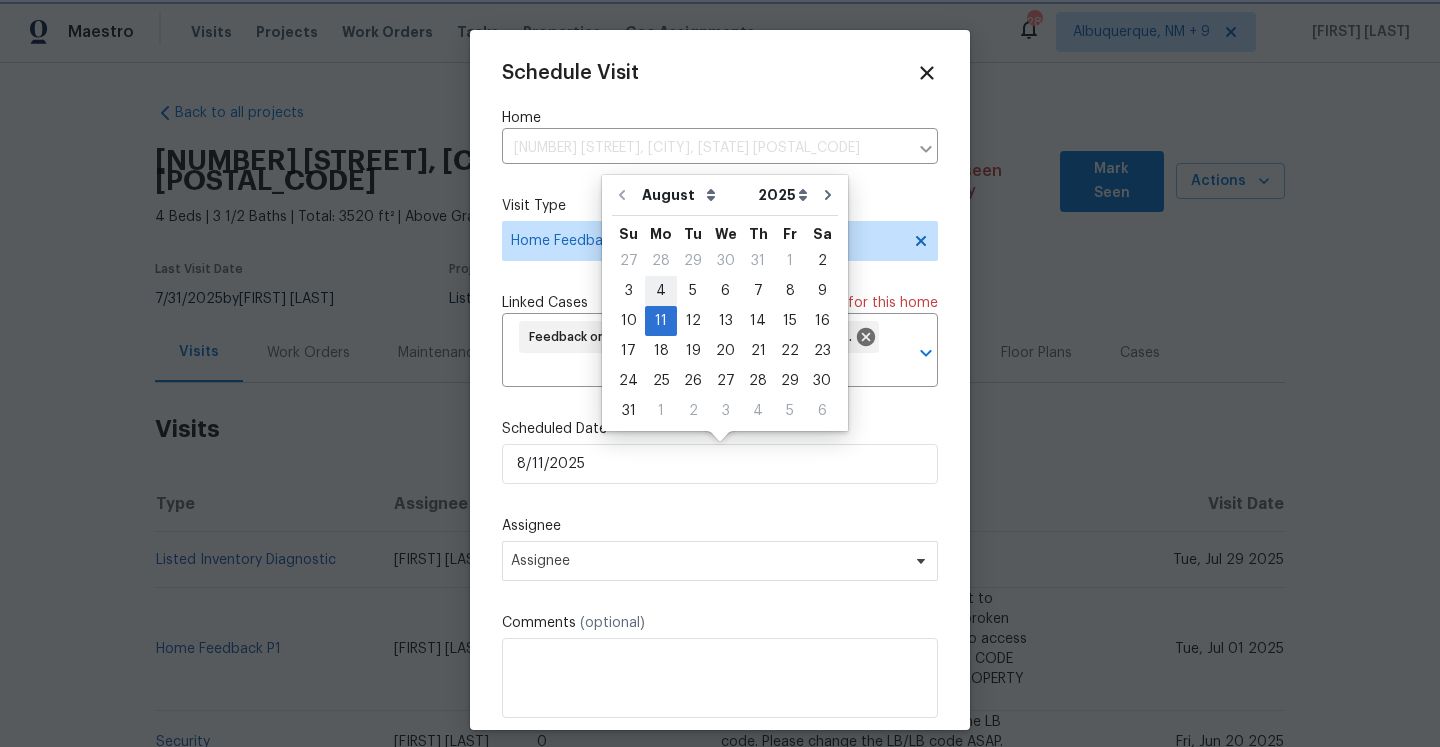 type on "8/4/2025" 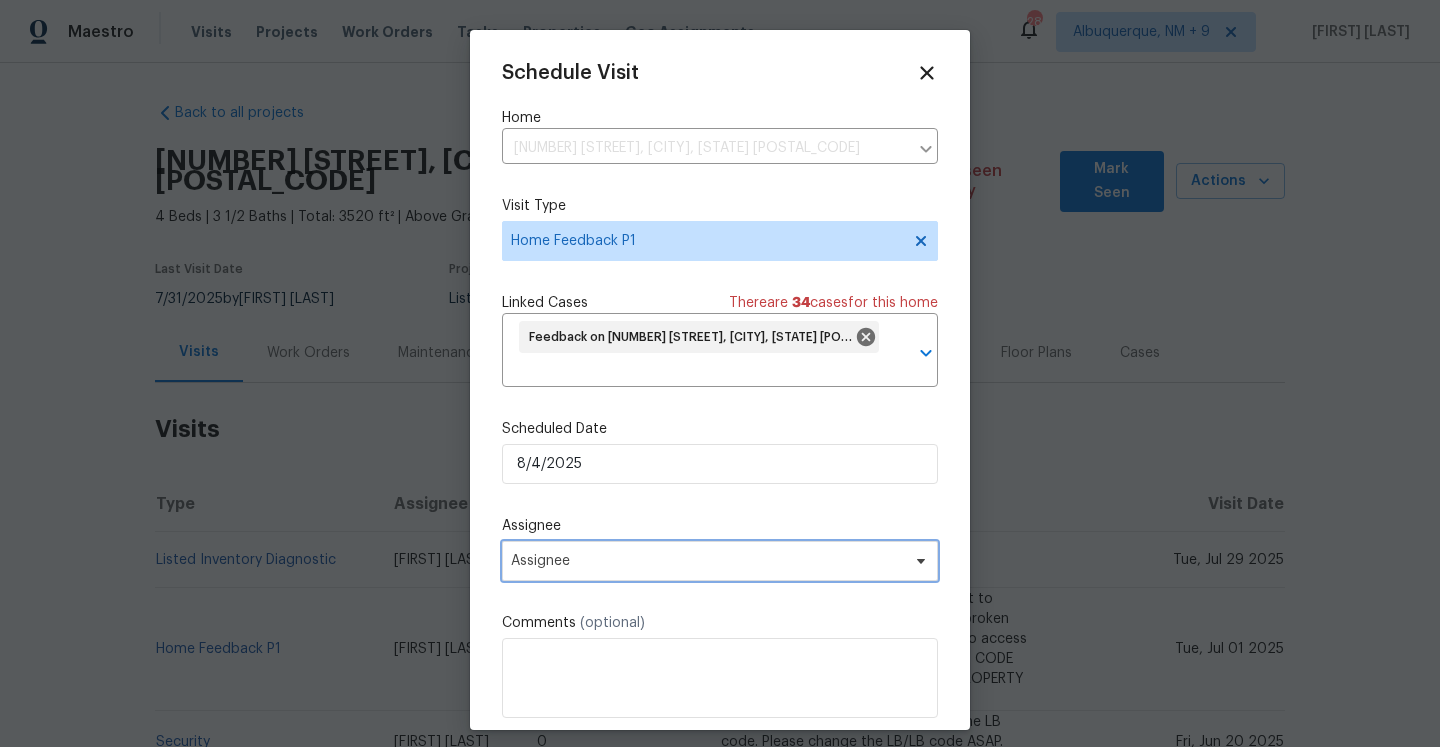 click on "Assignee" at bounding box center [707, 561] 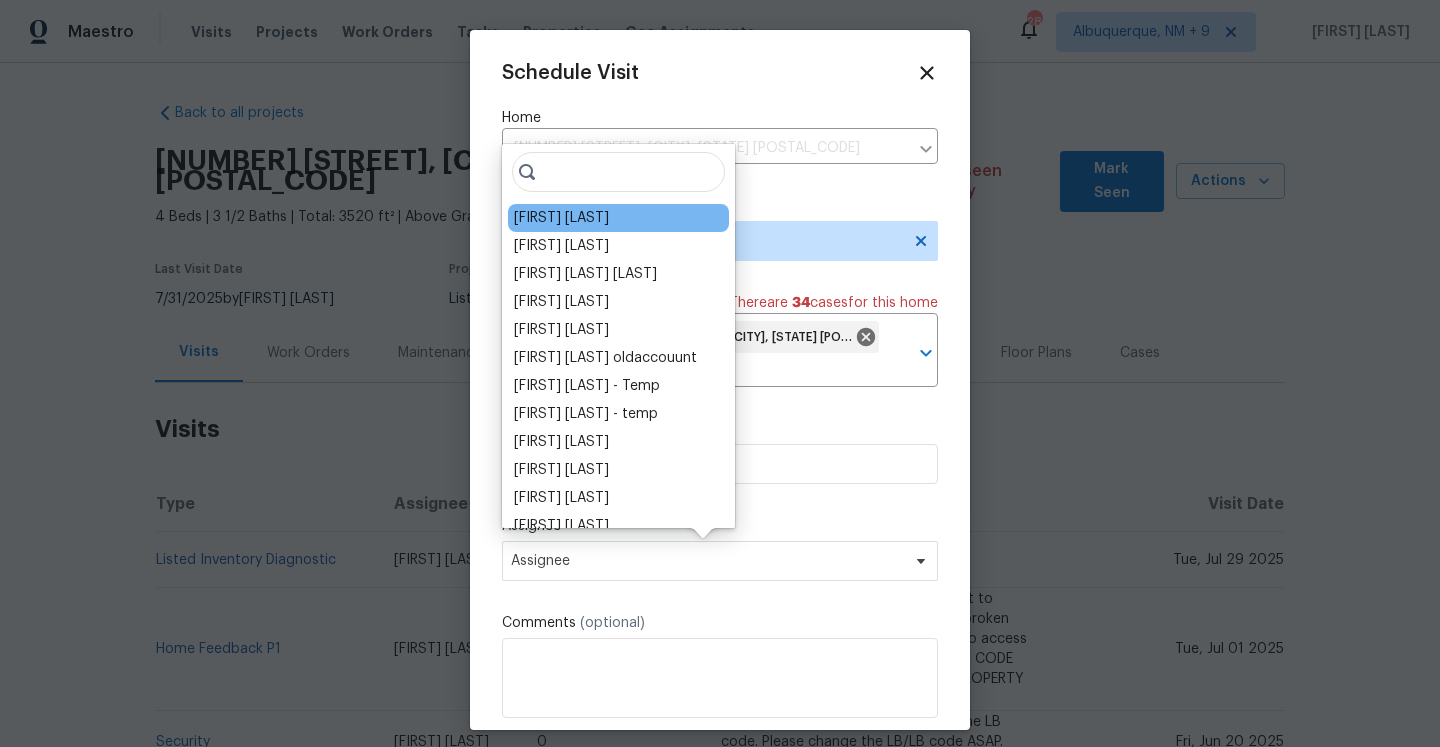 click on "Christopher Pace" at bounding box center (561, 218) 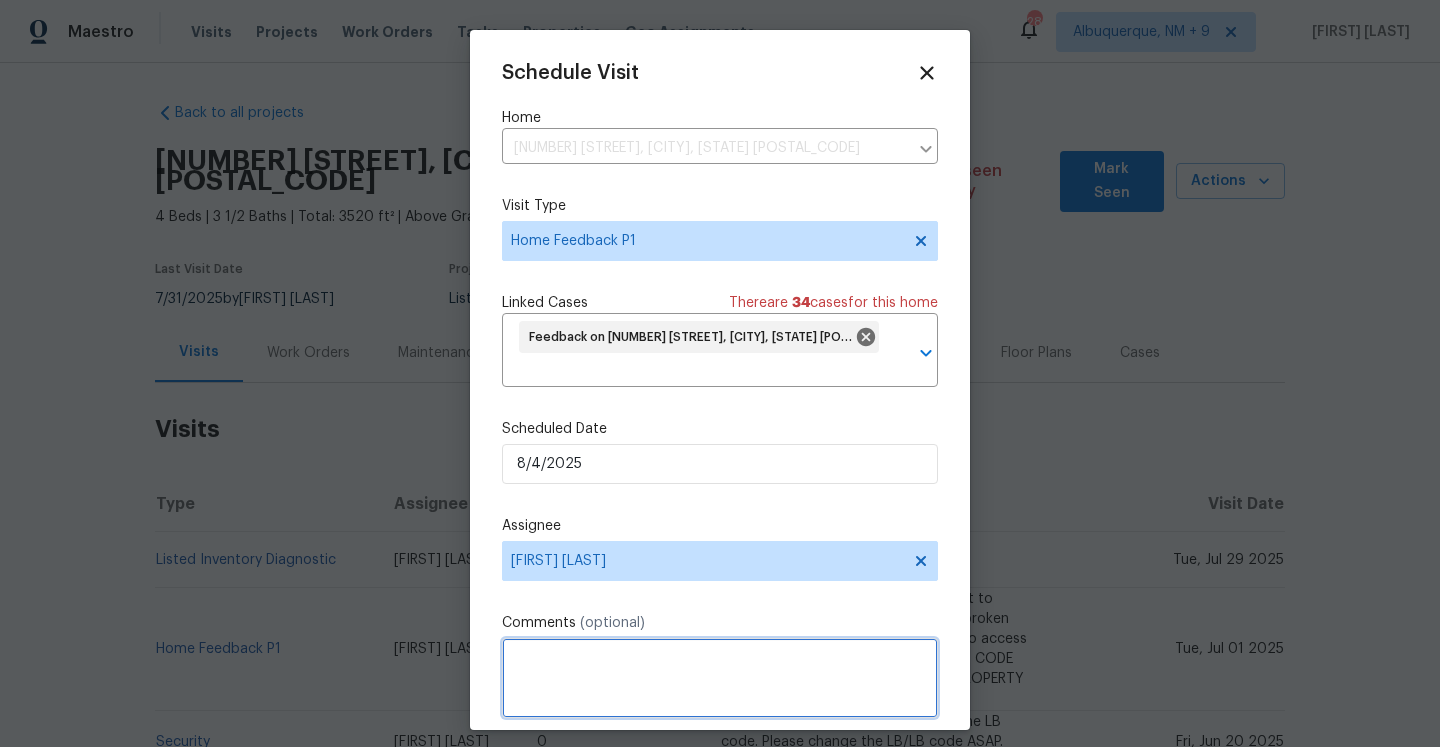 click at bounding box center (720, 678) 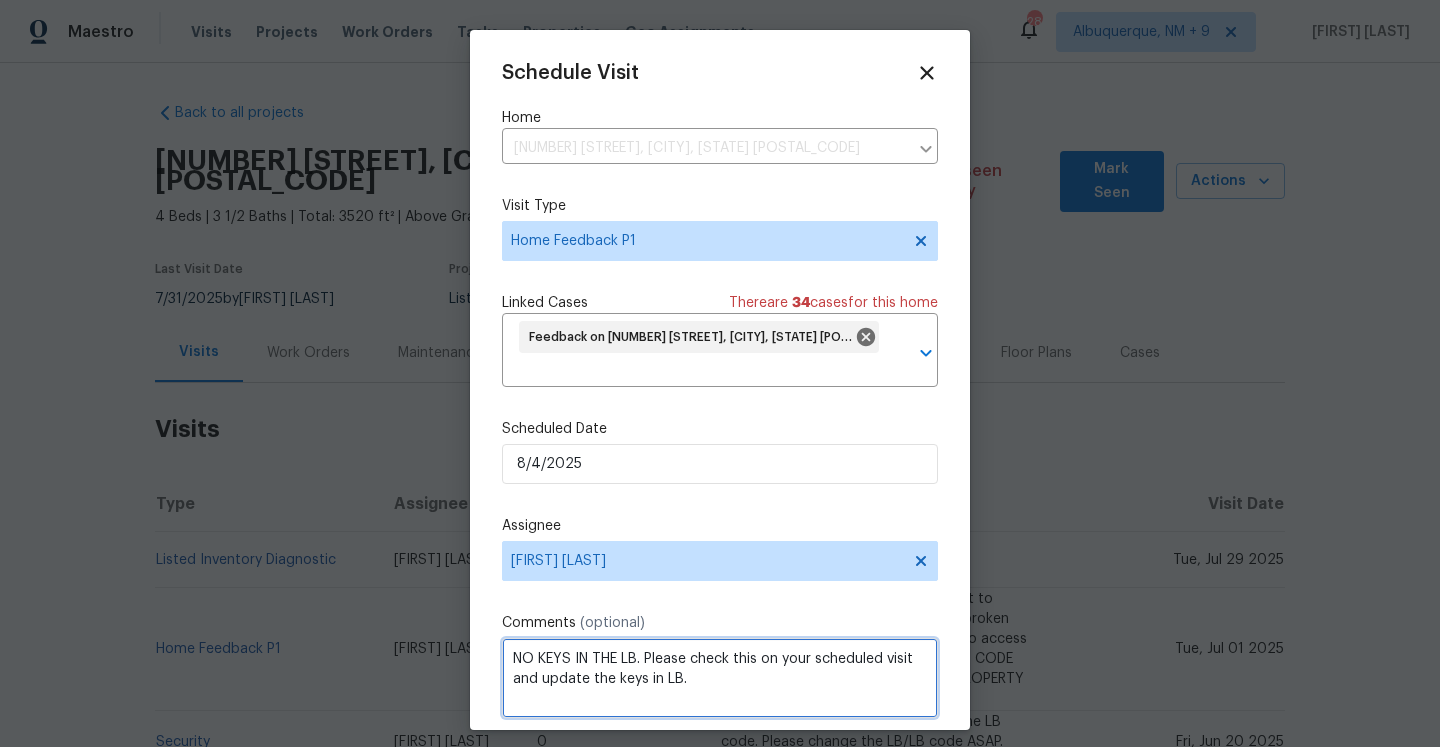scroll, scrollTop: 74, scrollLeft: 0, axis: vertical 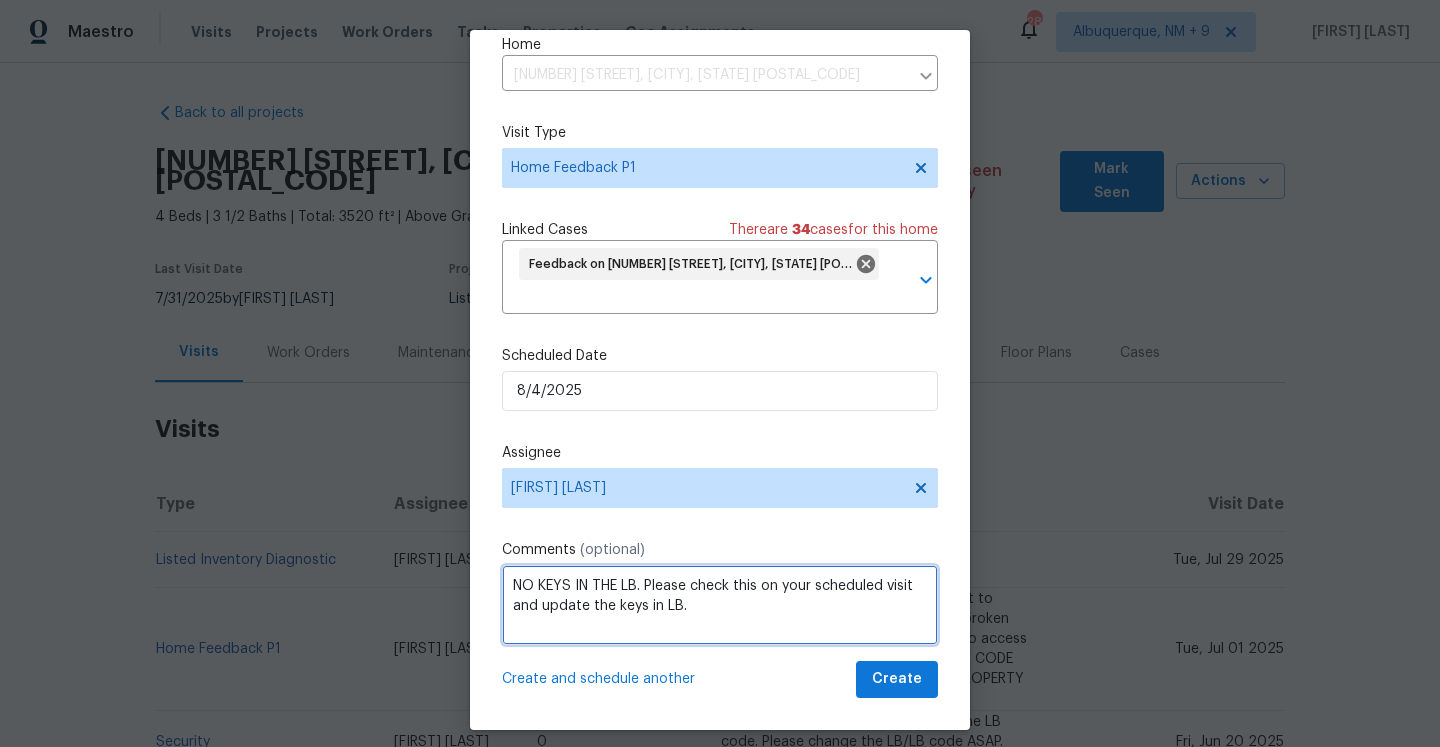 type on "NO KEYS IN THE LB. Please check this on your scheduled visit and update the keys in LB." 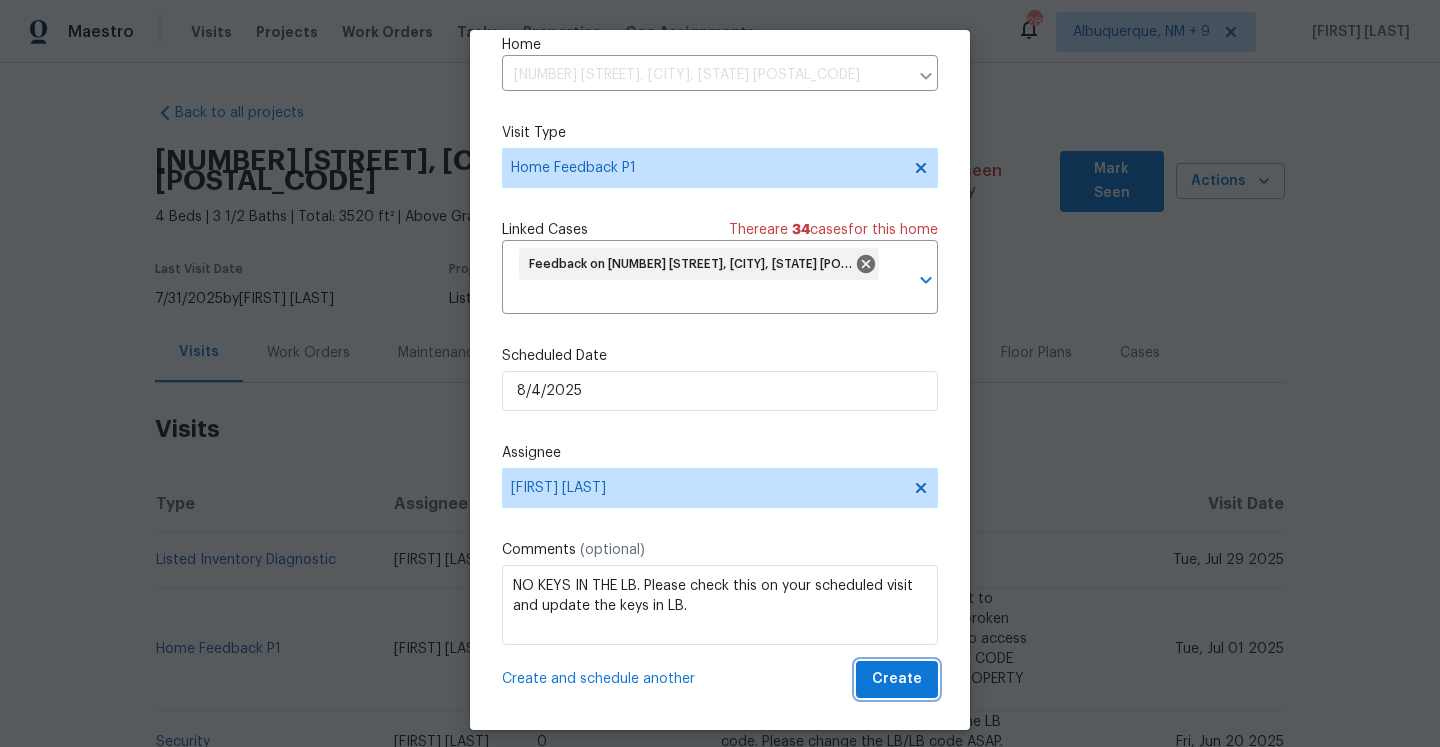click on "Create" at bounding box center (897, 679) 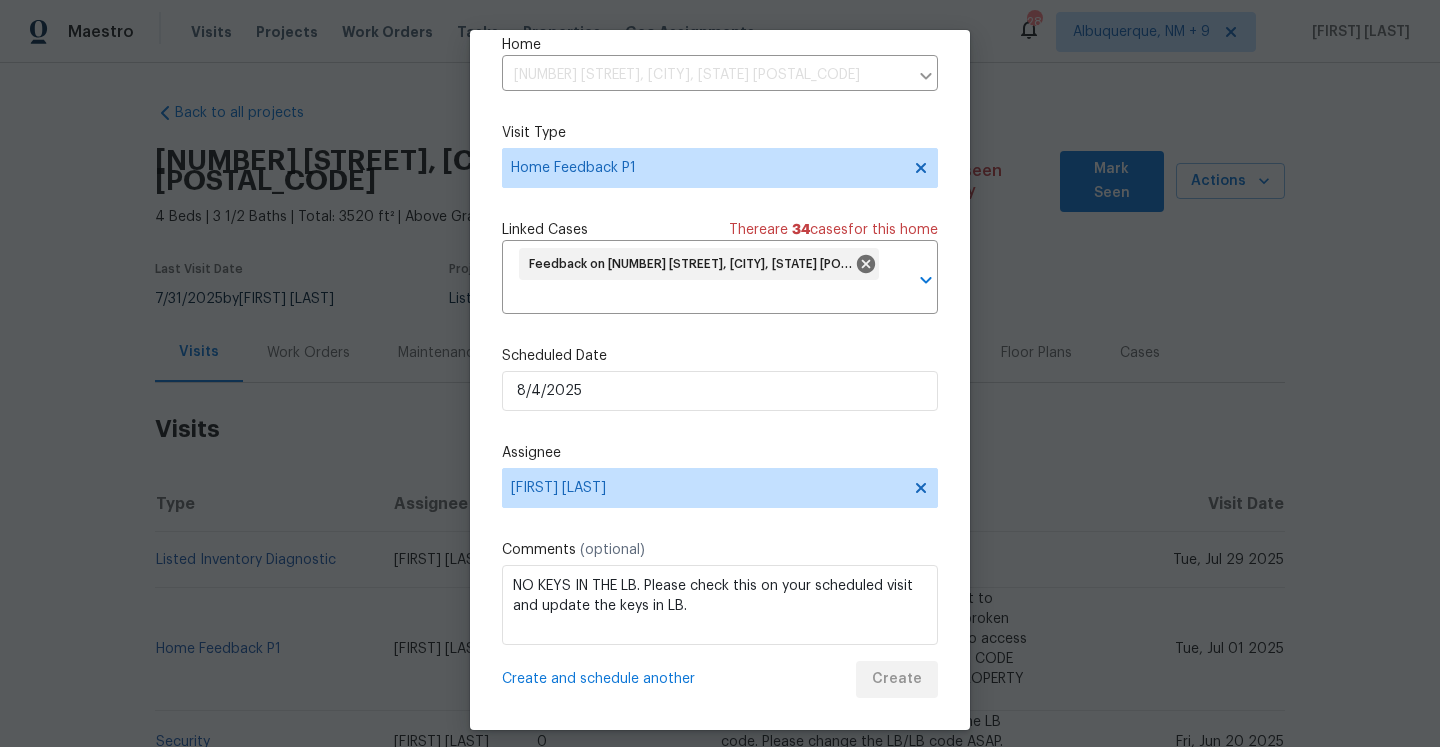 scroll, scrollTop: 36, scrollLeft: 0, axis: vertical 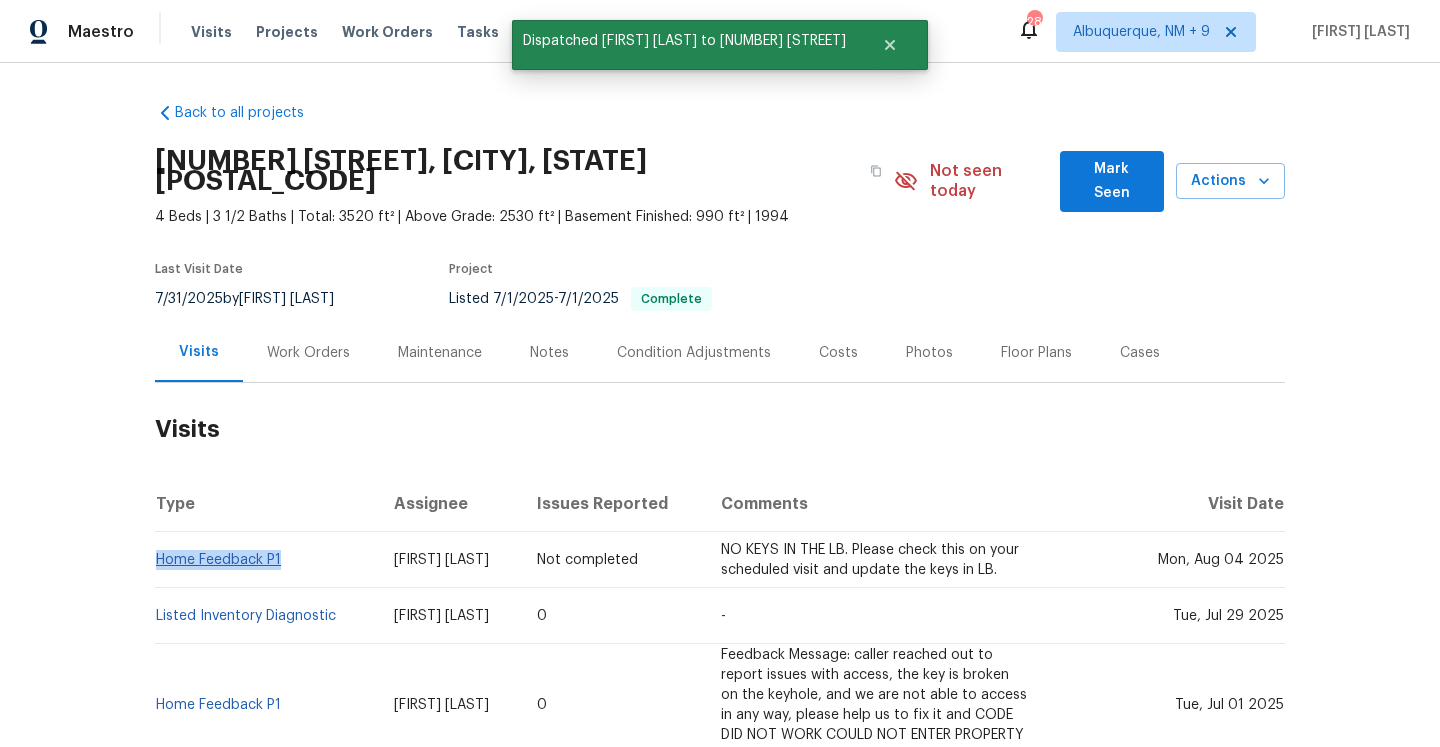 drag, startPoint x: 300, startPoint y: 538, endPoint x: 161, endPoint y: 539, distance: 139.0036 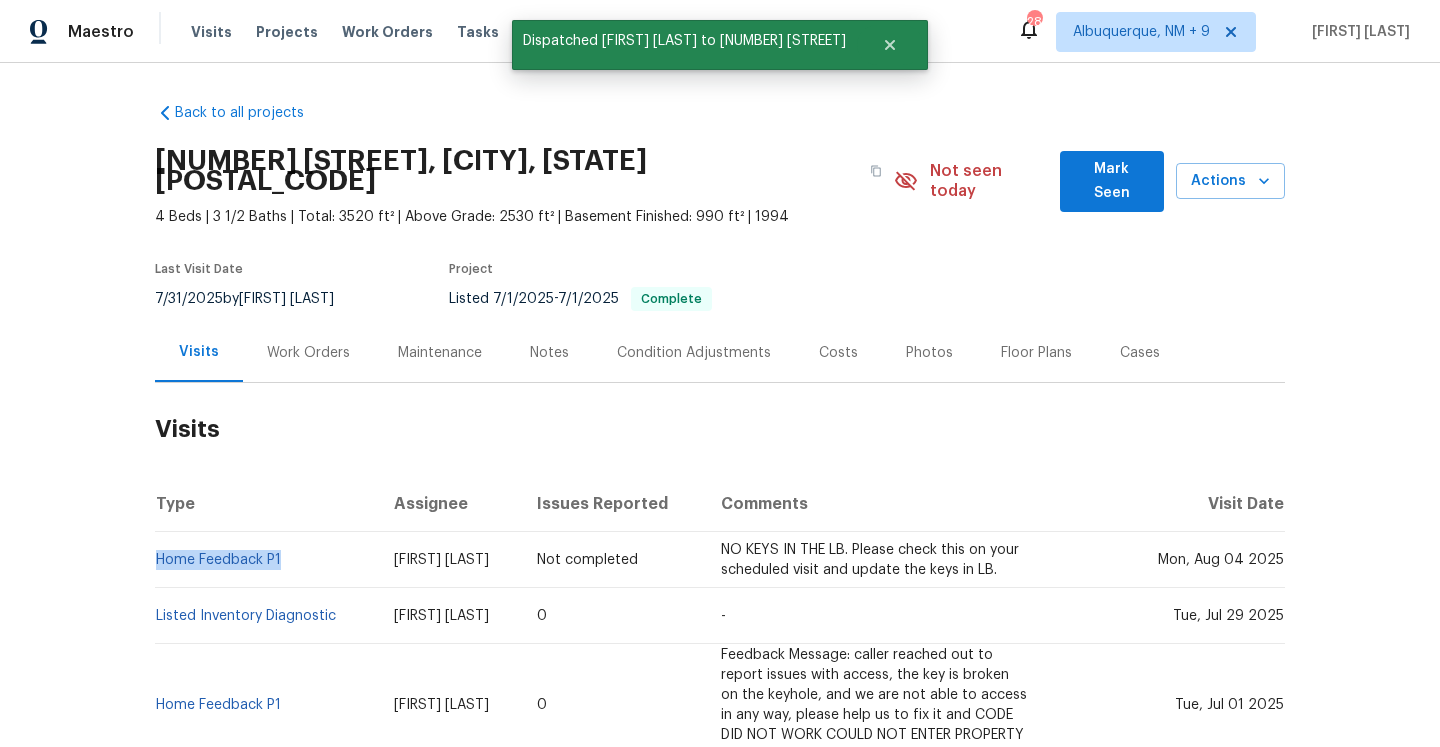 copy on "Home Feedback P1" 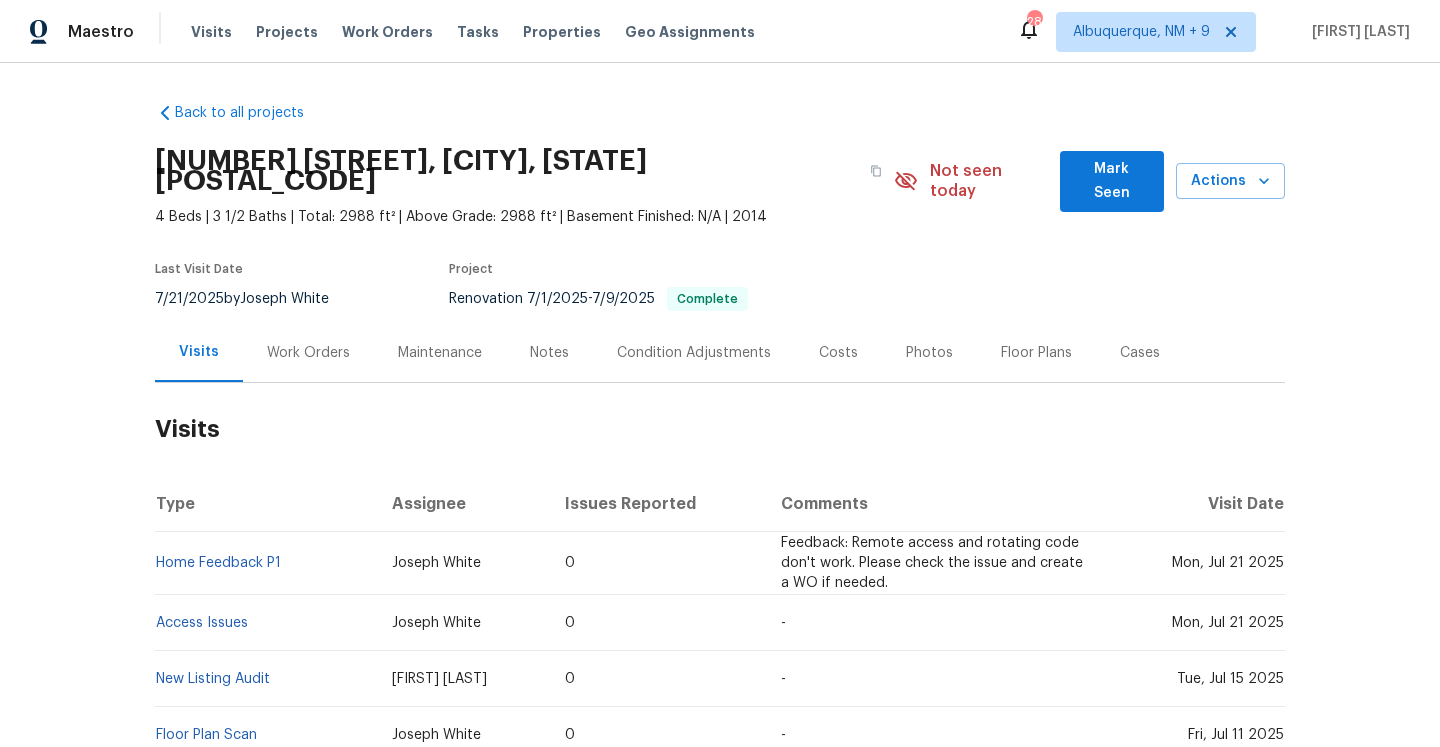scroll, scrollTop: 0, scrollLeft: 0, axis: both 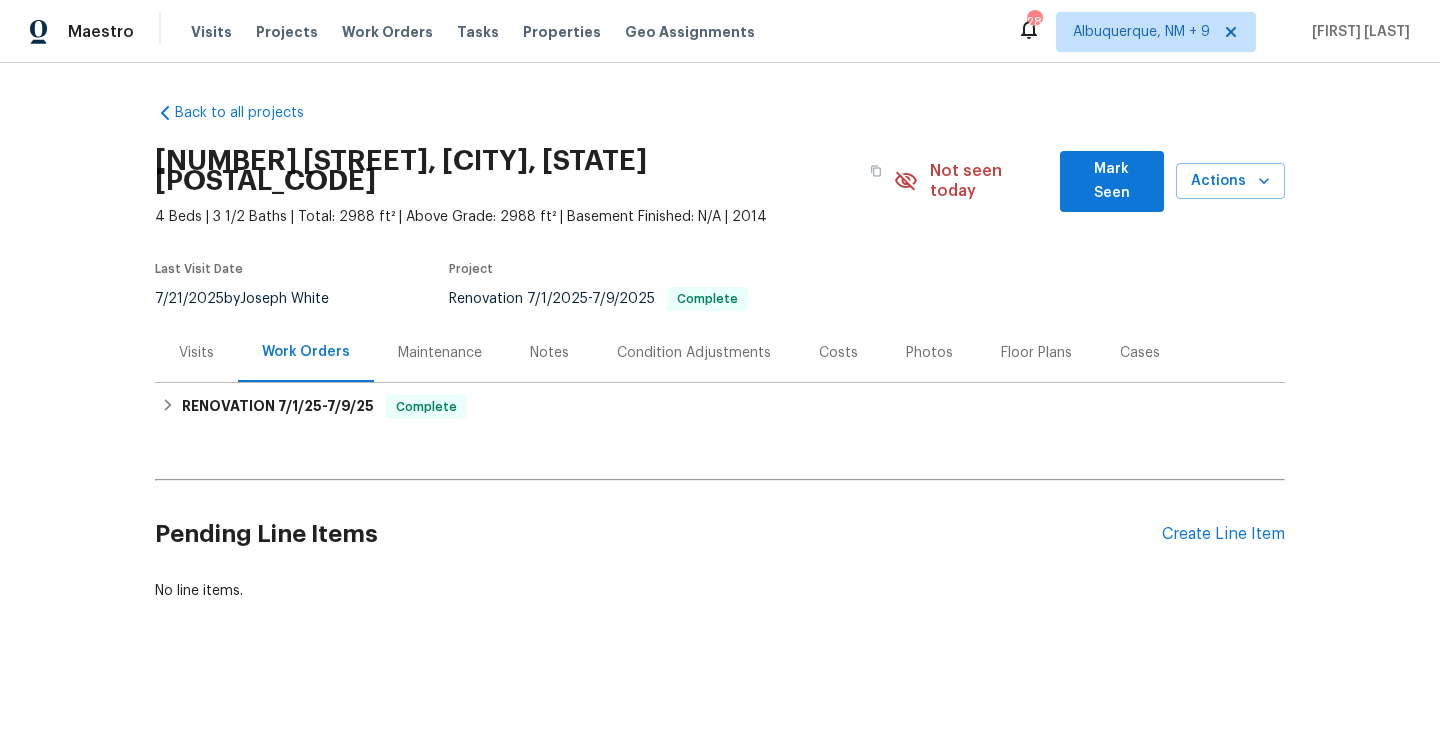 click on "Visits" at bounding box center (196, 352) 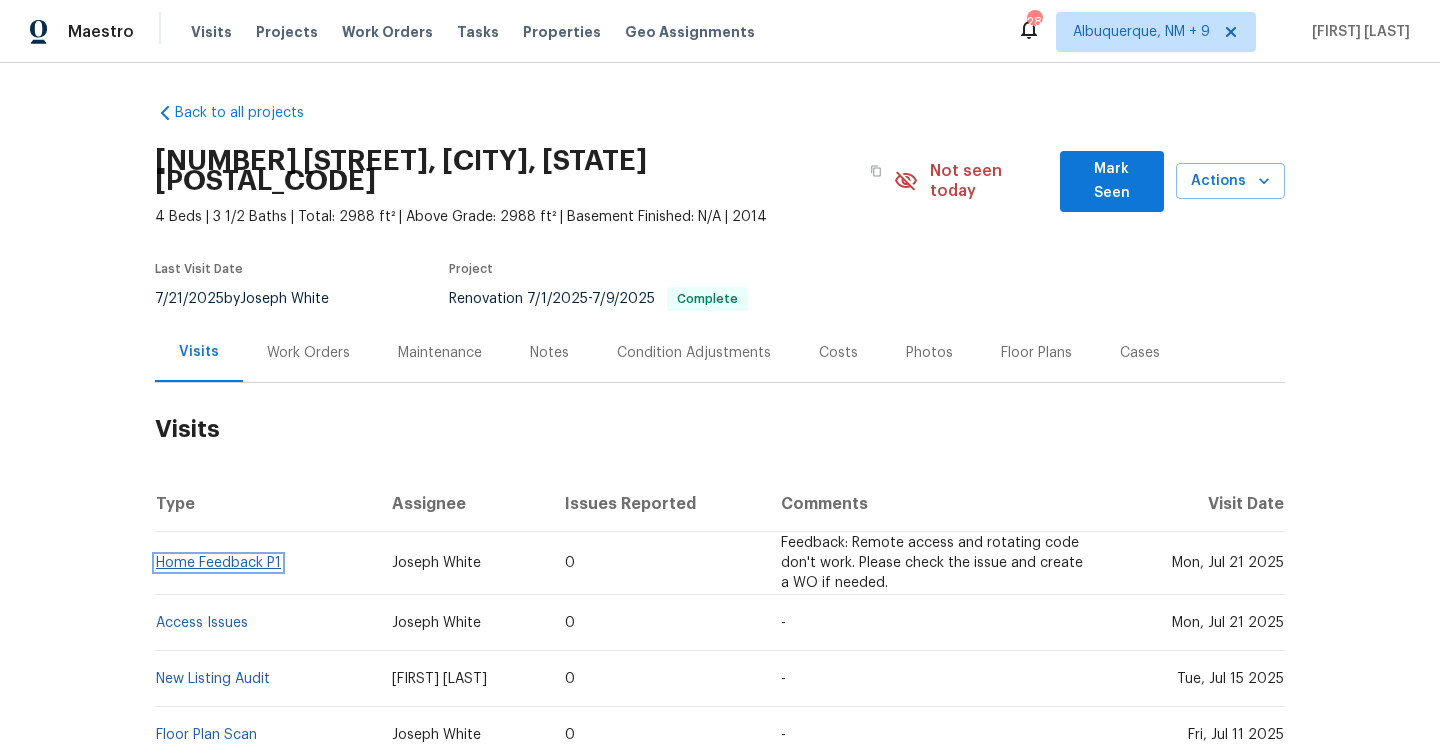 click on "Home Feedback P1" at bounding box center [218, 563] 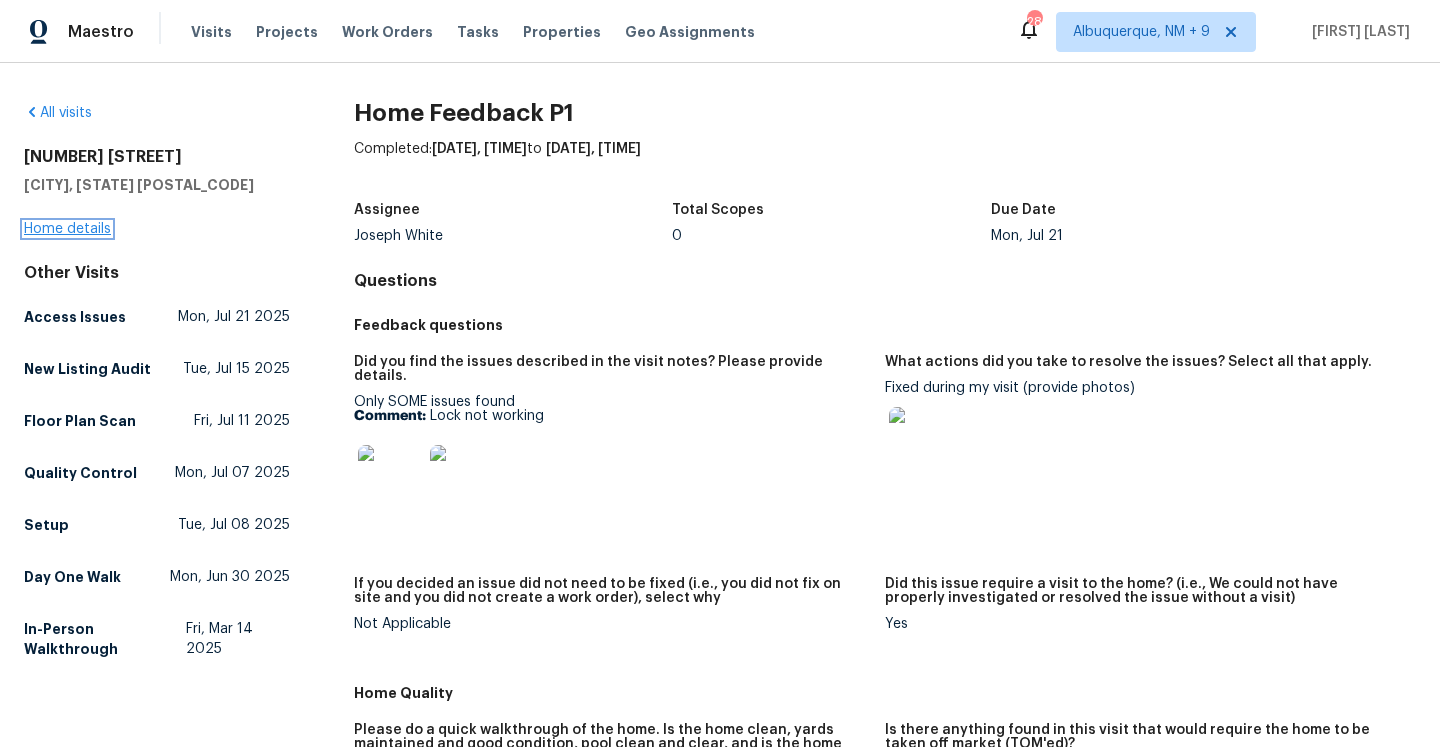click on "Home details" at bounding box center (67, 229) 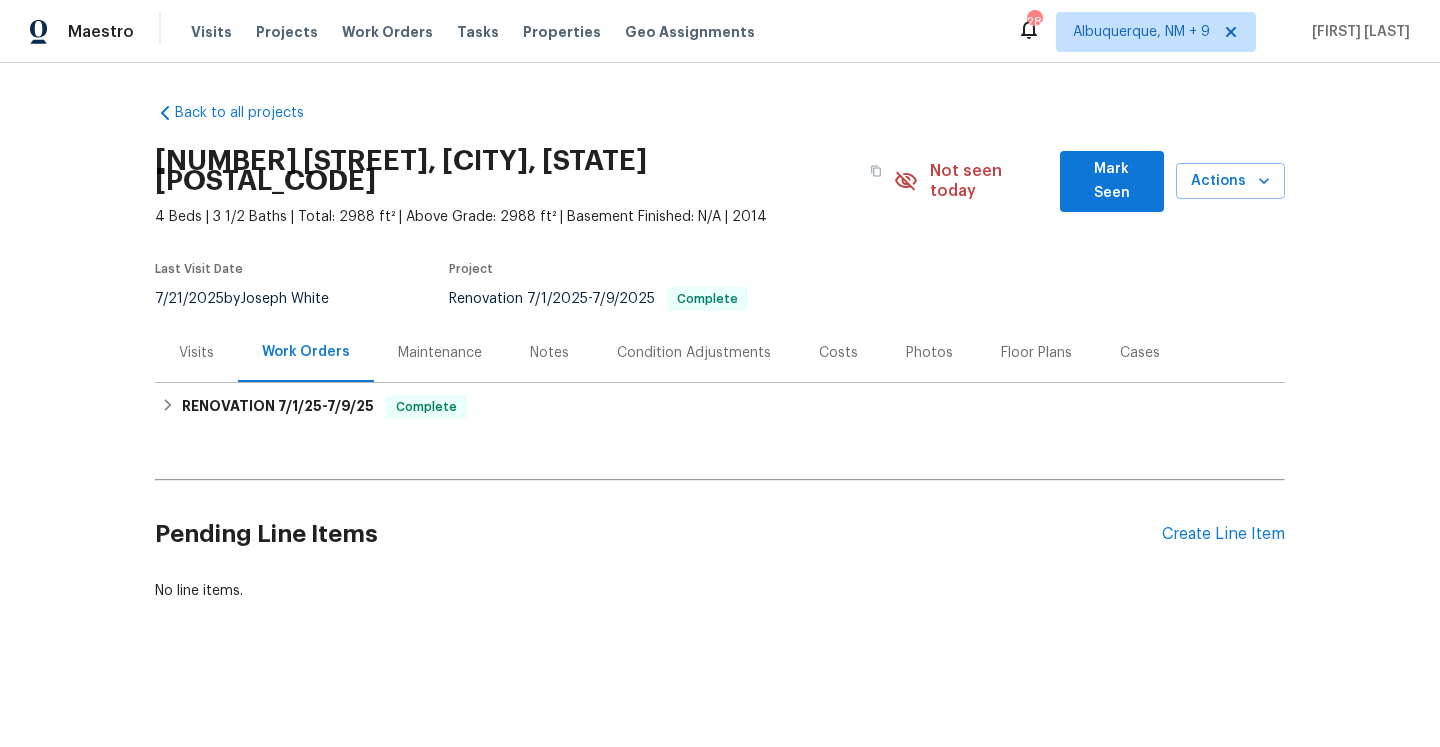 click on "Visits" at bounding box center (196, 352) 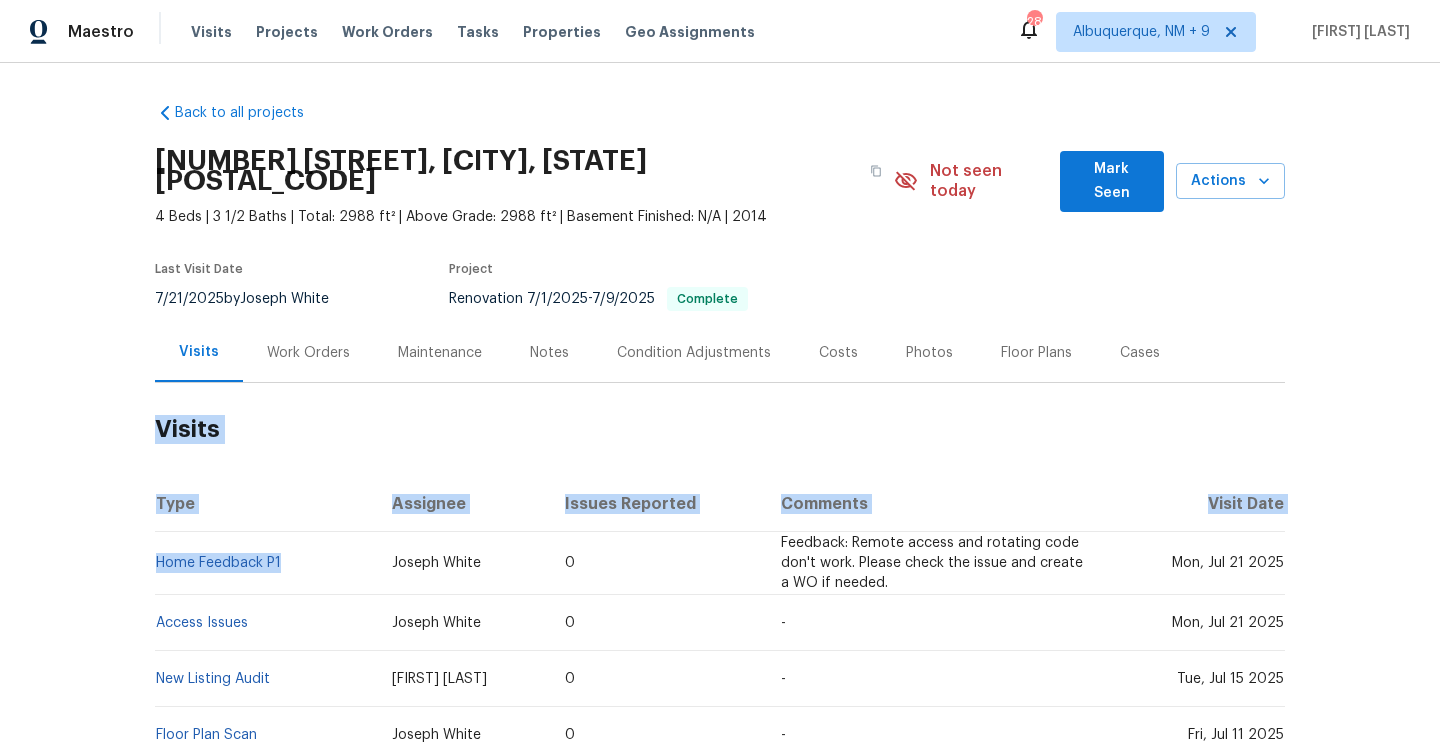drag, startPoint x: 290, startPoint y: 543, endPoint x: 152, endPoint y: 544, distance: 138.00362 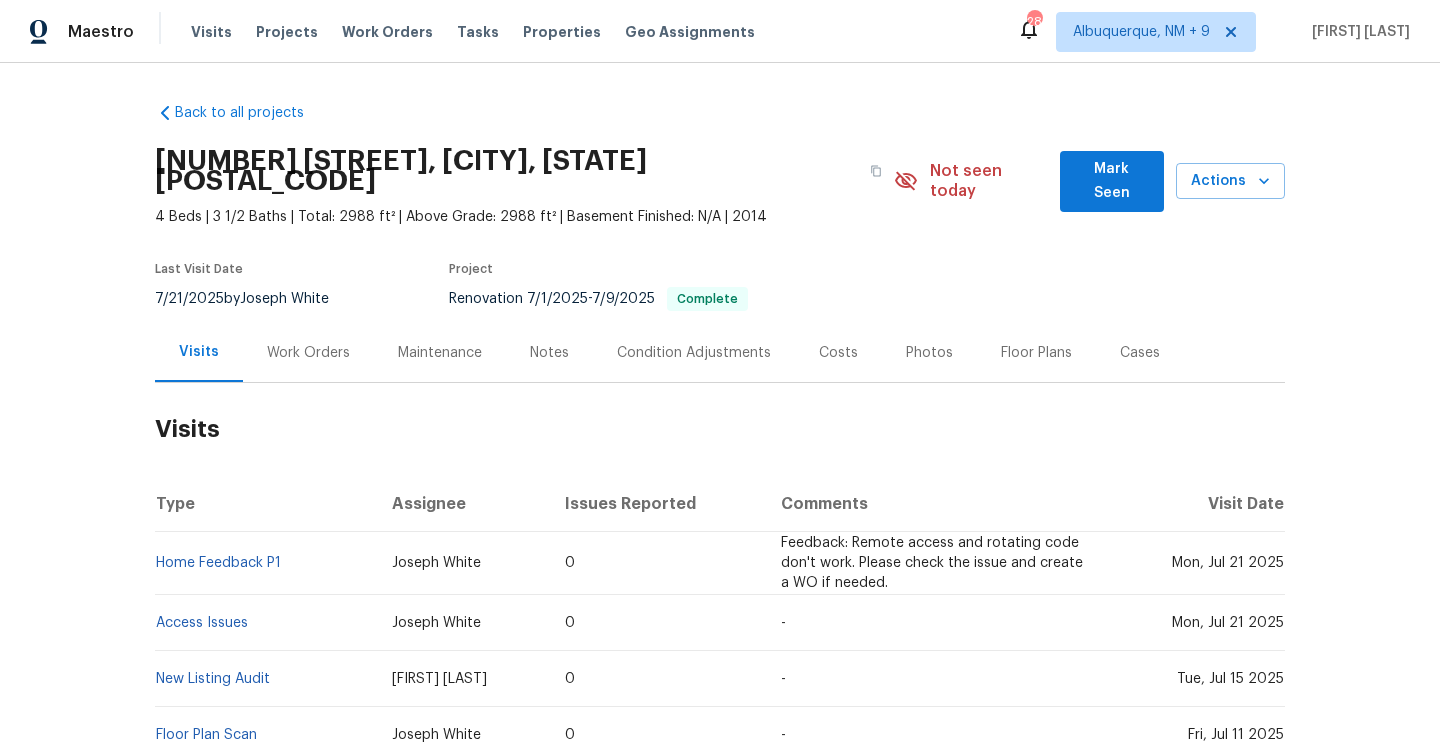click on "Visits" at bounding box center (720, 429) 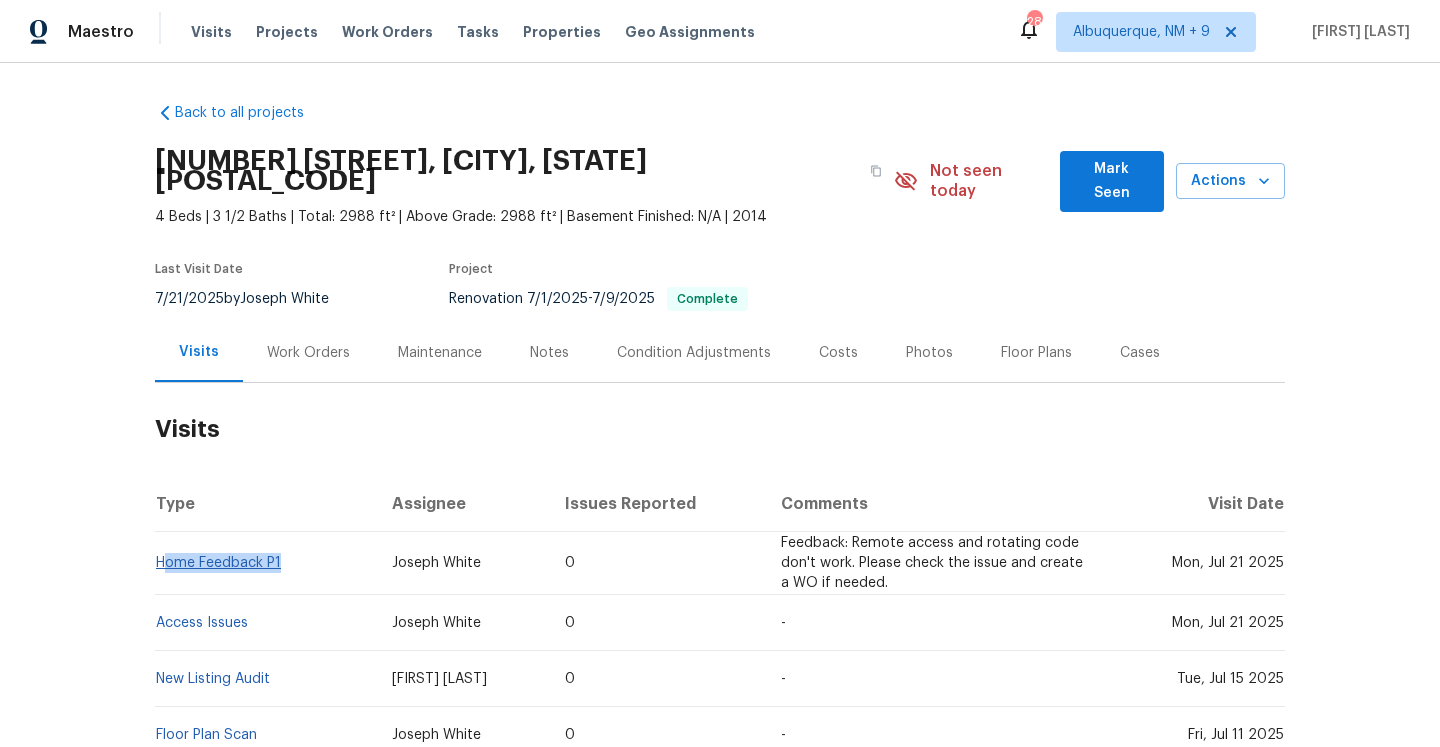 drag, startPoint x: 286, startPoint y: 543, endPoint x: 161, endPoint y: 545, distance: 125.016 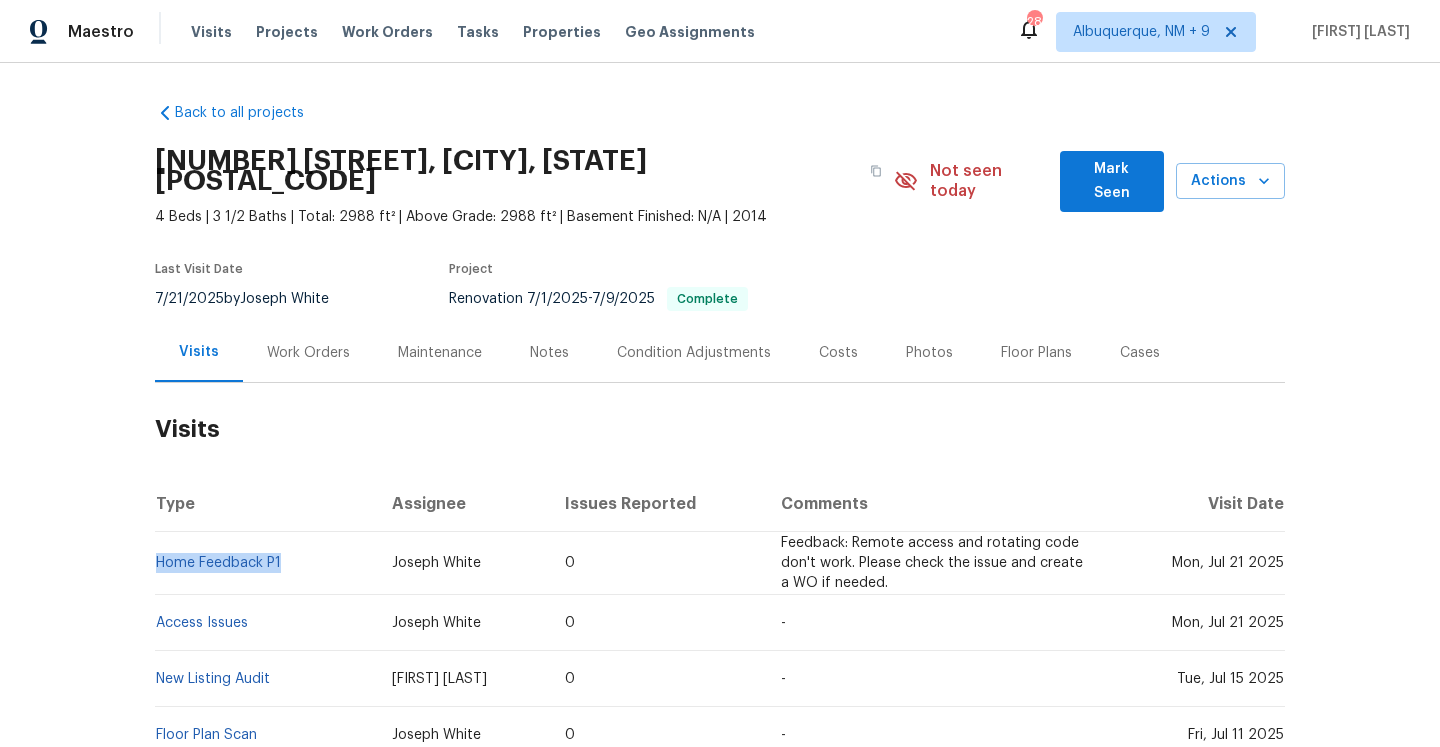 copy on "Home Feedback P1" 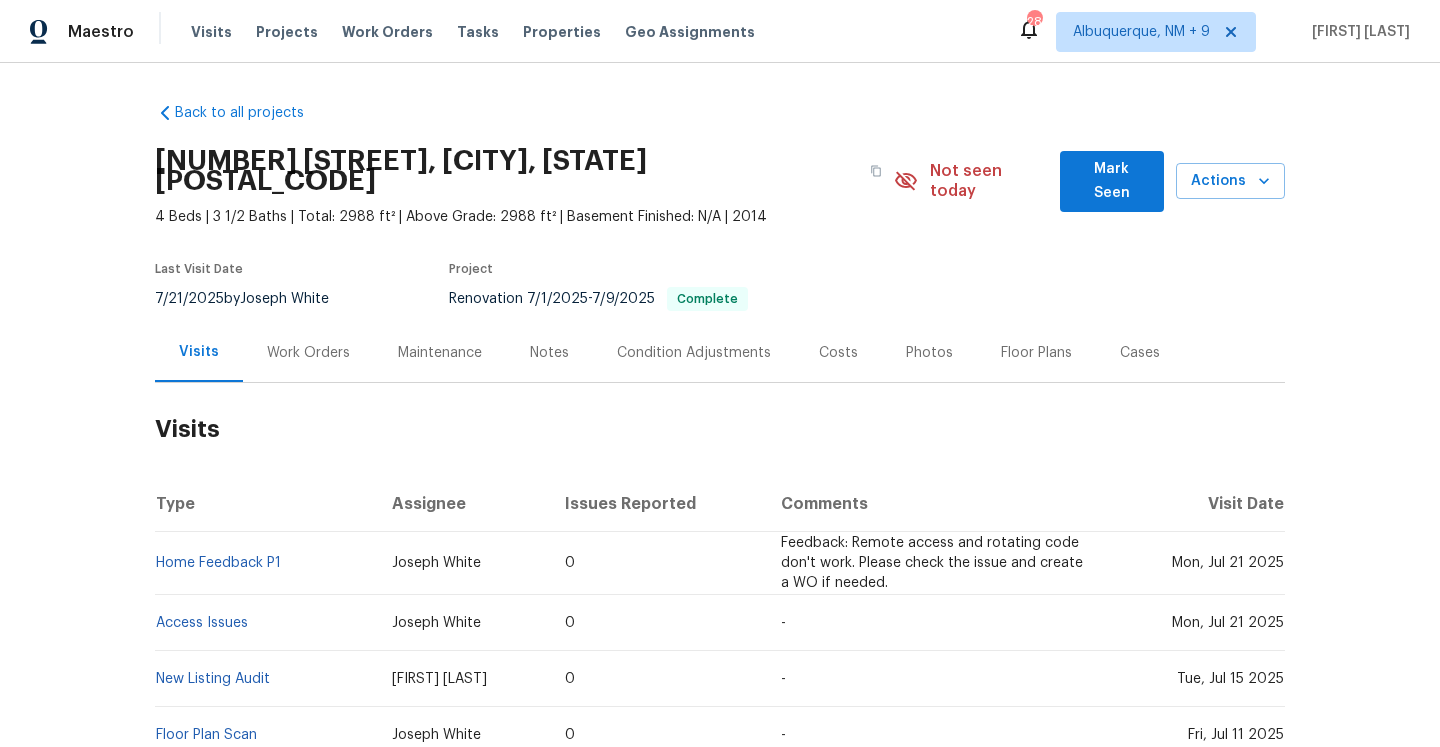 click on "Work Orders" at bounding box center [308, 353] 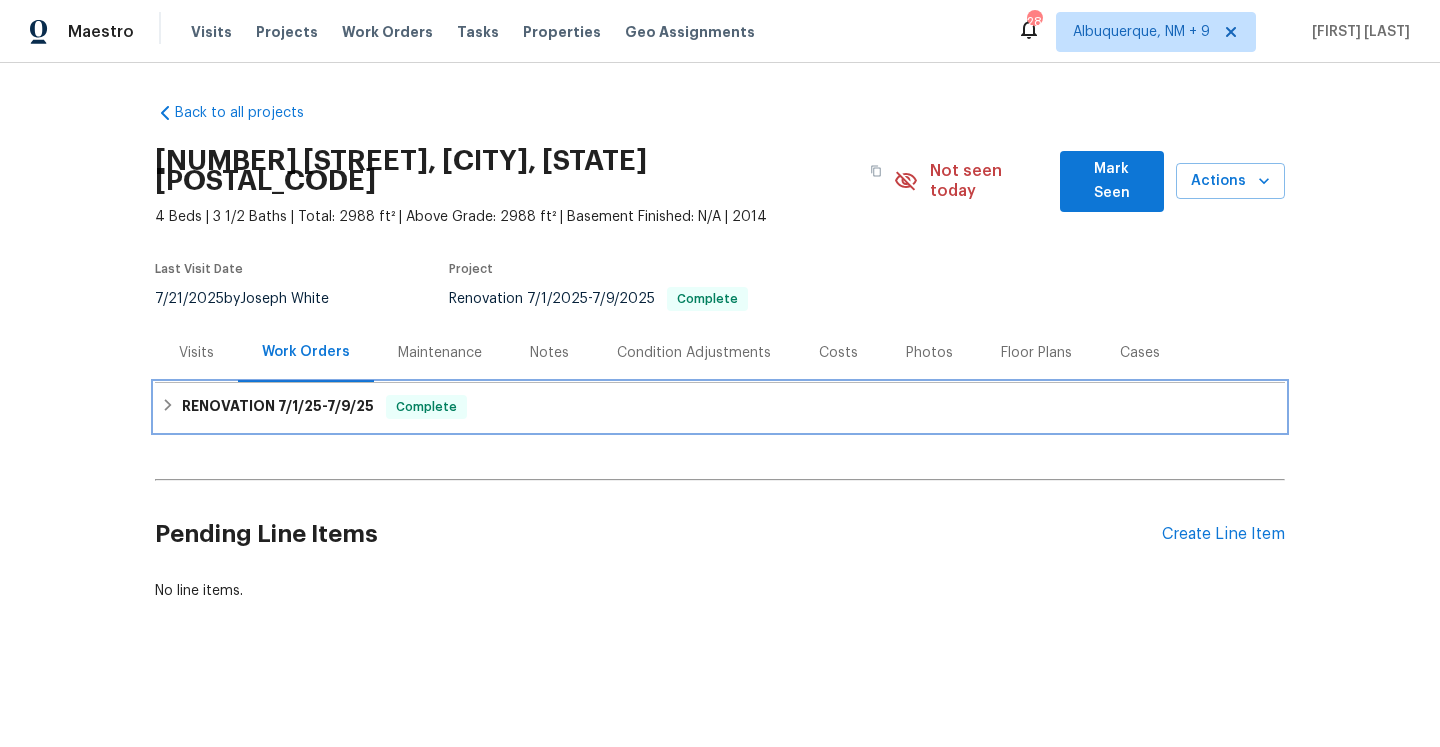 click on "RENOVATION   [DATE]  -  [DATE]" at bounding box center [278, 407] 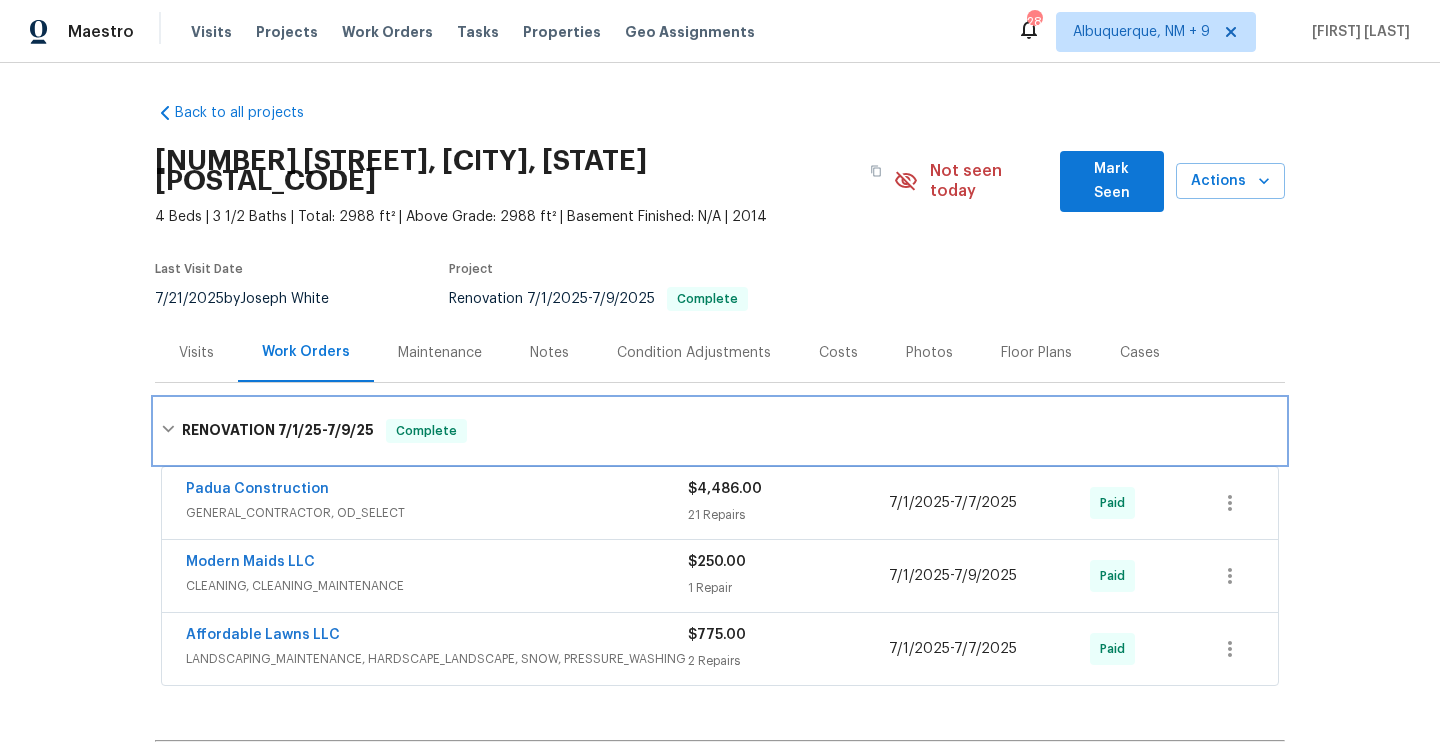 scroll, scrollTop: 49, scrollLeft: 0, axis: vertical 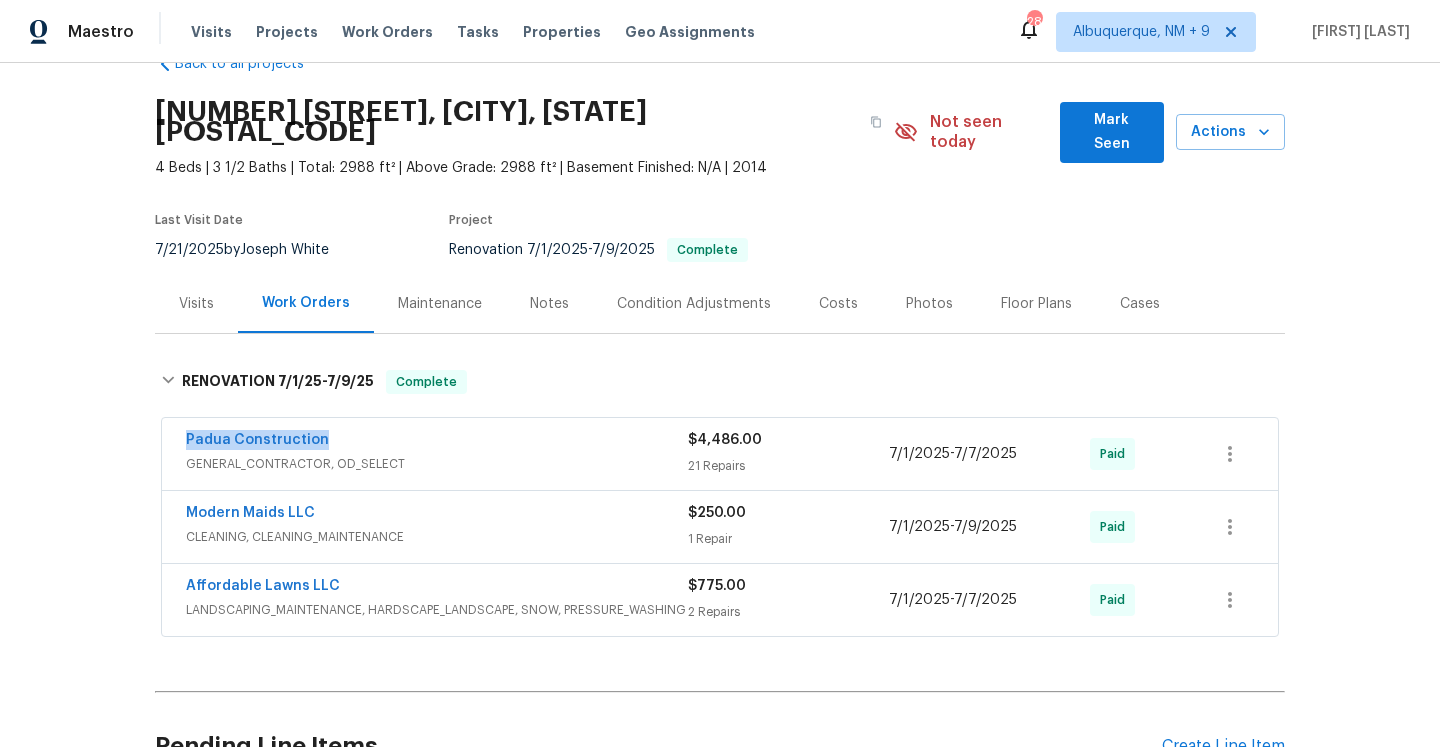 drag, startPoint x: 336, startPoint y: 425, endPoint x: 185, endPoint y: 428, distance: 151.0298 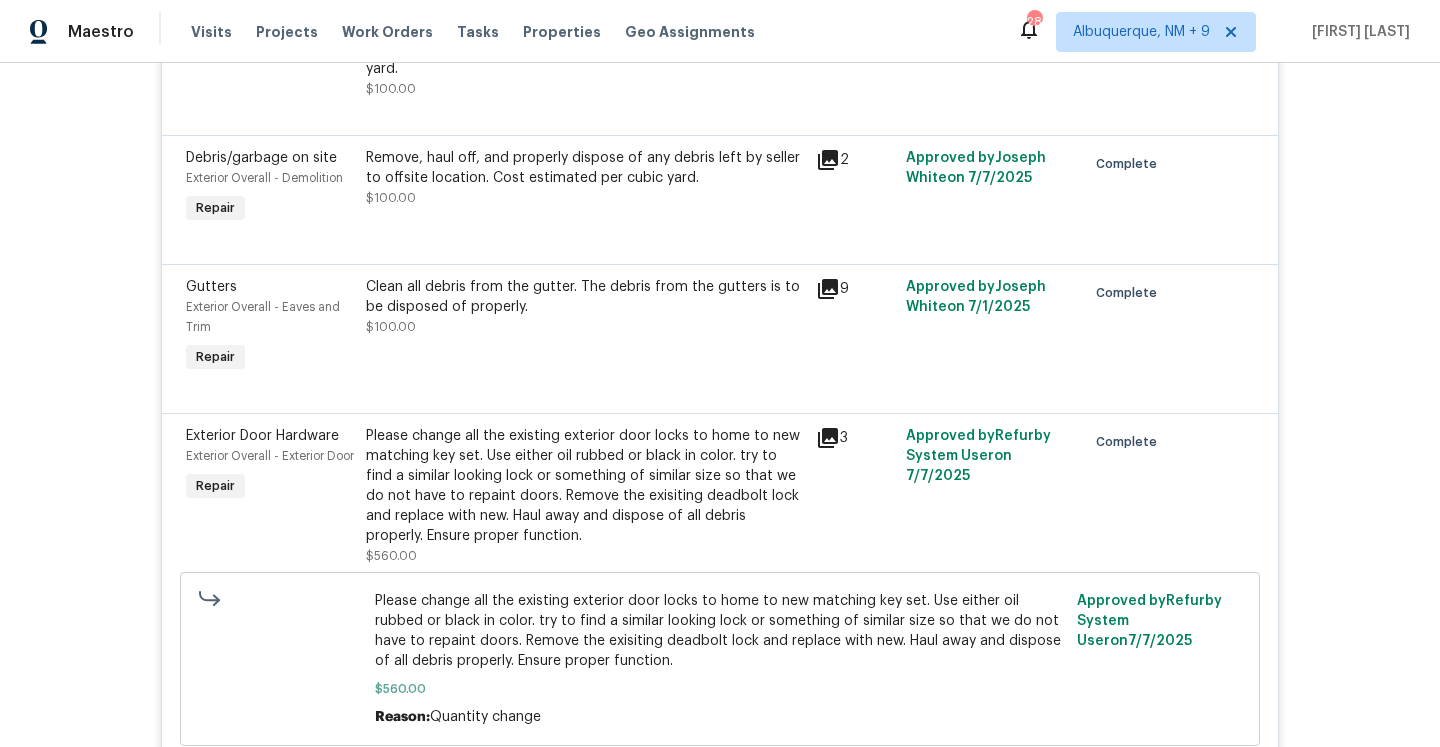 scroll, scrollTop: 905, scrollLeft: 0, axis: vertical 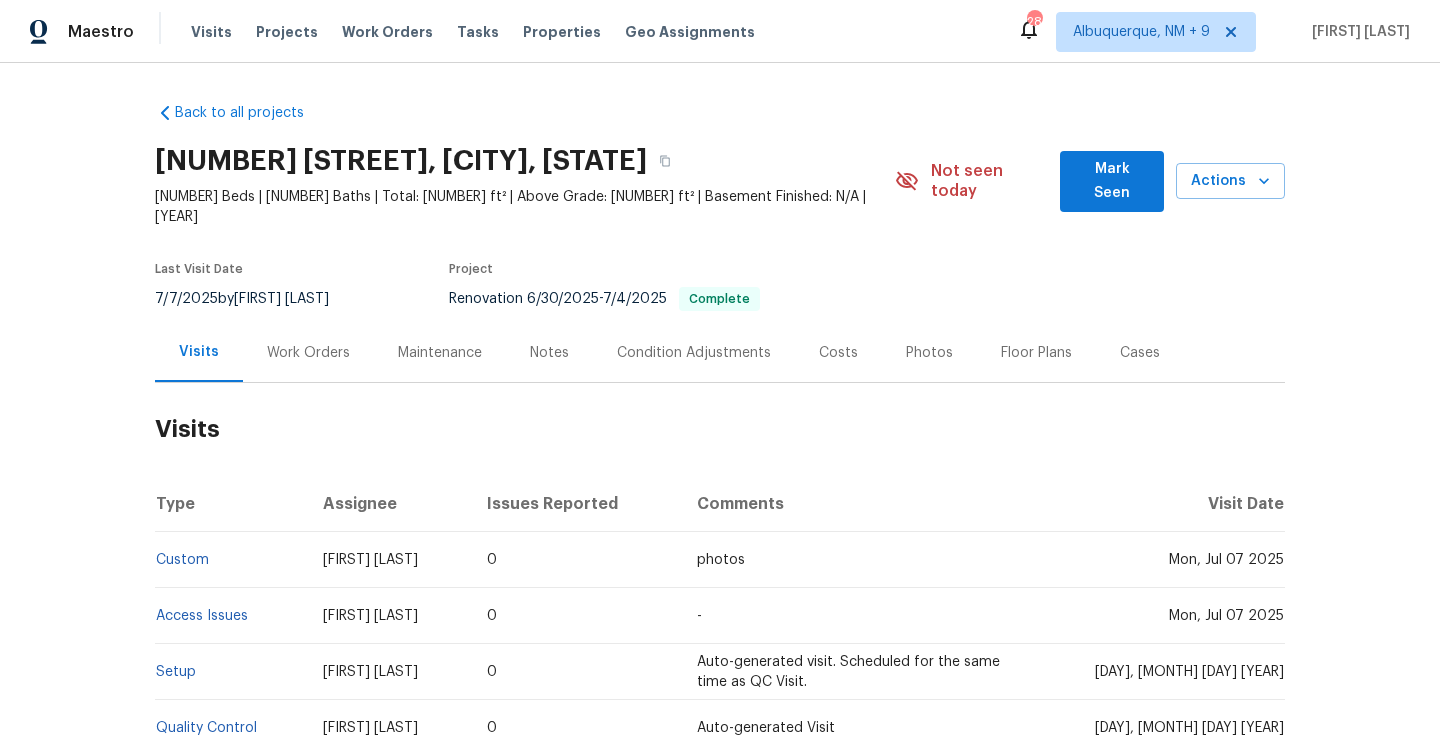 click on "Work Orders" at bounding box center [308, 353] 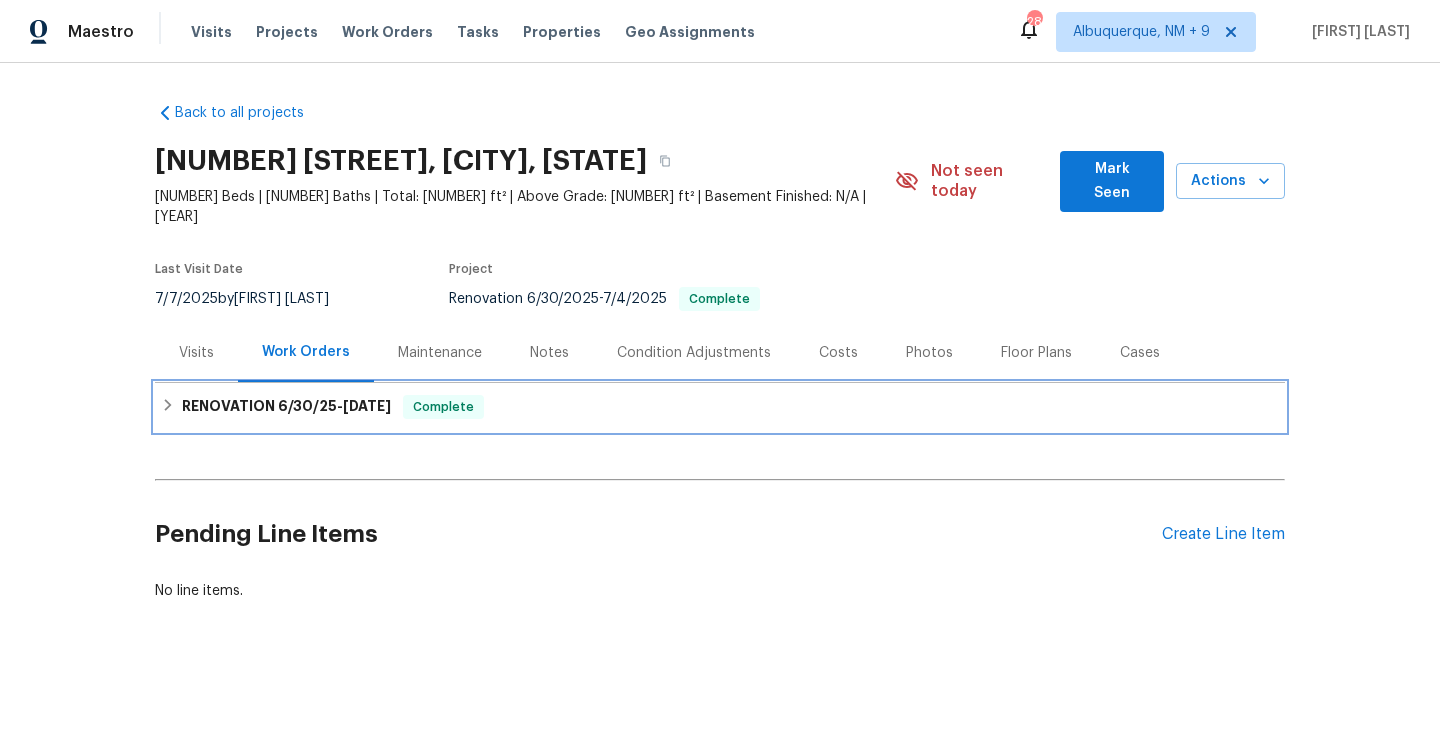 click on "[DATE]" at bounding box center (367, 406) 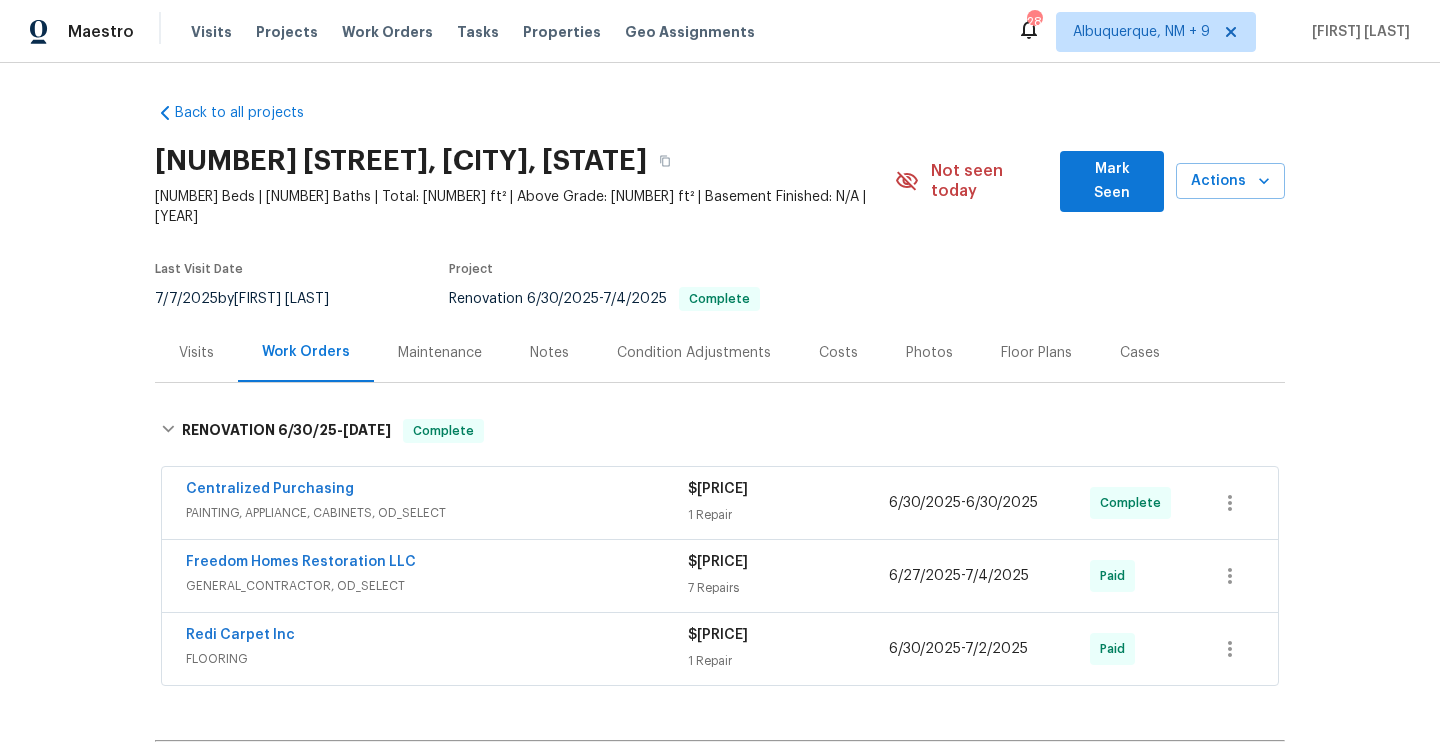 click on "Back to all projects [NUMBER] [STREET], [CITY], [STATE] [NUMBER] Beds | [NUMBER] Baths | Total: [NUMBER] ft² | Above Grade: [NUMBER] ft² | Basement Finished: N/A | [YEAR] Not seen today [PERSON] Seen Actions Last Visit Date [DATE]  by  [FIRST] [LAST]   Project Renovation   [DATE]  -  [DATE] Complete Visits Work Orders Maintenance Notes Condition Adjustments Costs Photos Floor Plans Cases RENOVATION   [DATE]  -  [DATE] Complete Centralized Purchasing PAINTING, APPLIANCE, CABINETS, OD_SELECT $[PRICE] [NUMBER] Repair [DATE]  -  [DATE] Complete [COMPANY] [GENERAL_CONTRACTOR], OD_SELECT $[PRICE] [NUMBER] Repairs [DATE]  -  [DATE] Paid [COMPANY] [FLOORING] $[PRICE] [NUMBER] Repair [DATE]  -  [DATE] Paid Pending Line Items Create Line Item No line items." at bounding box center [720, 482] 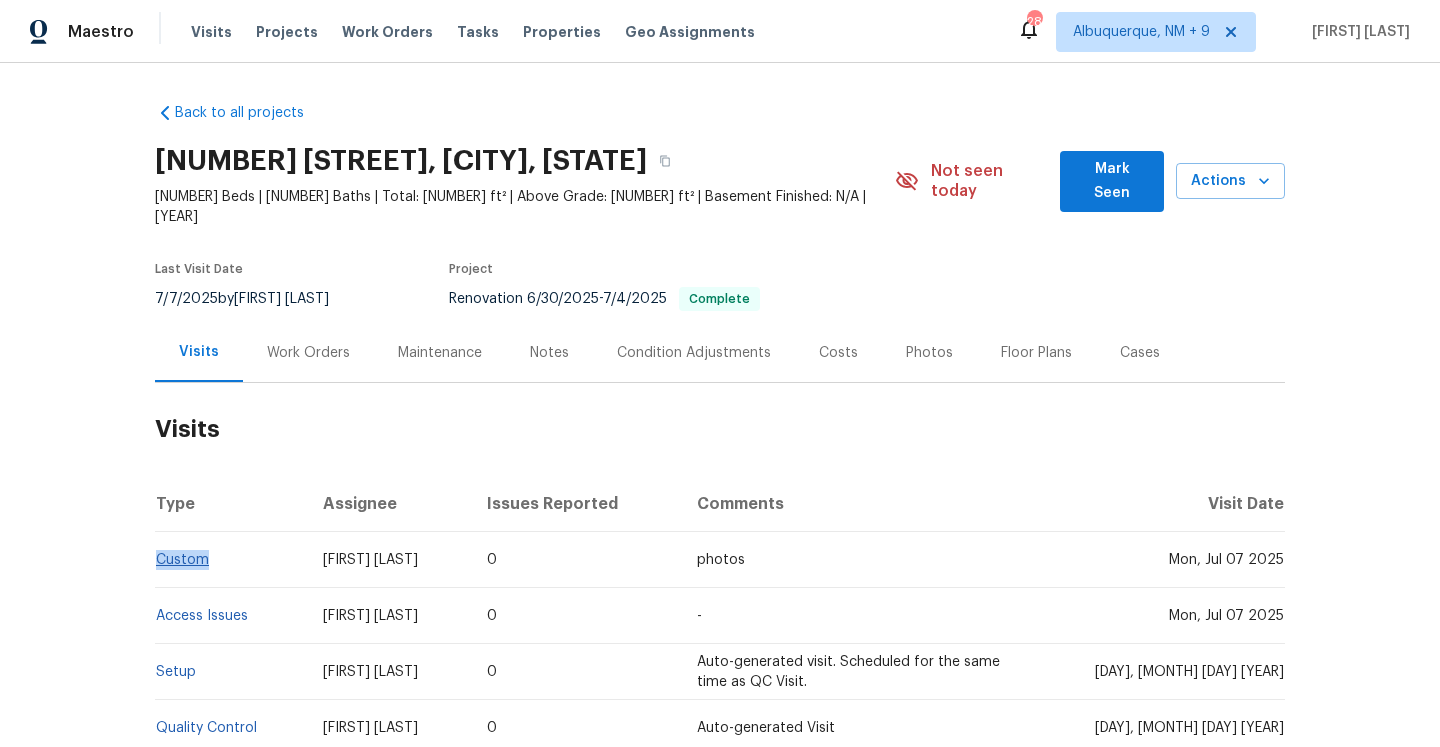 drag, startPoint x: 236, startPoint y: 551, endPoint x: 156, endPoint y: 545, distance: 80.224686 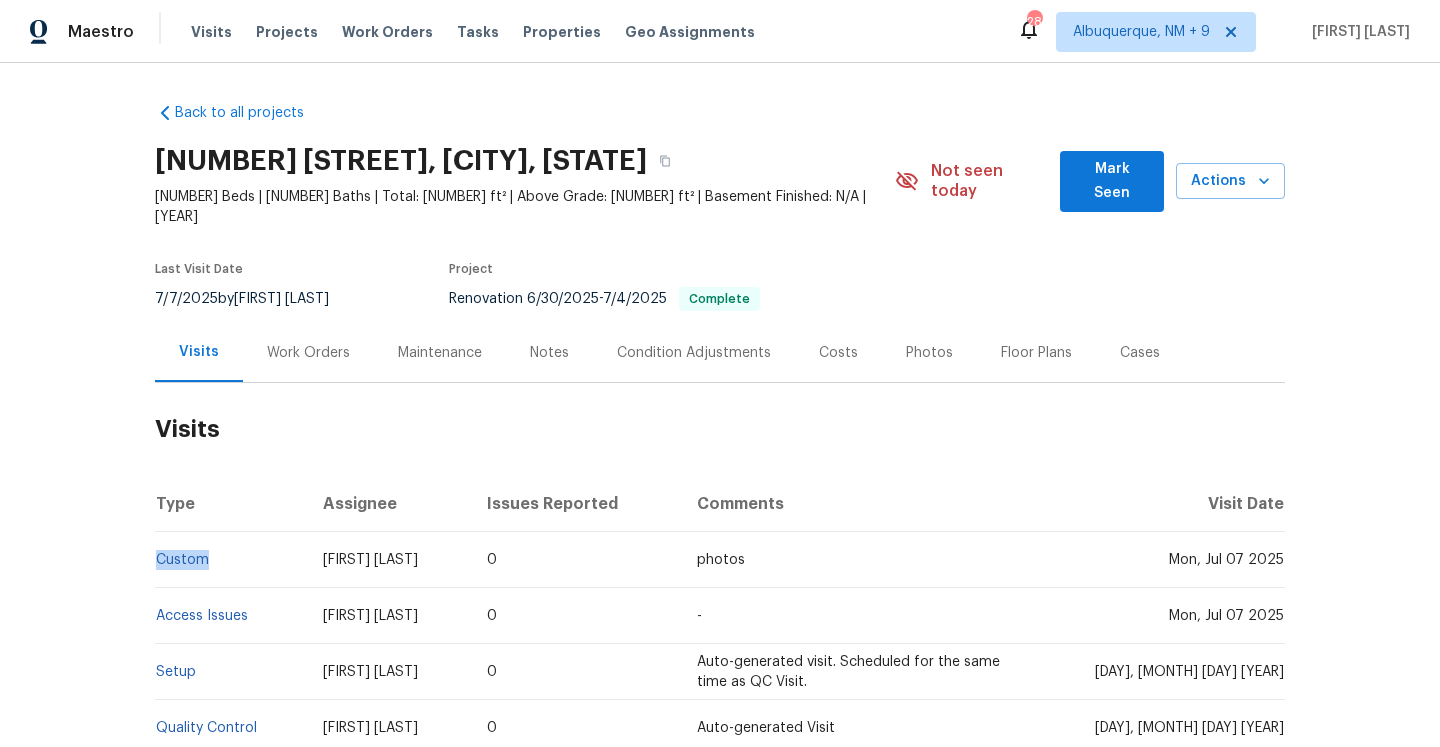 copy on "Custom" 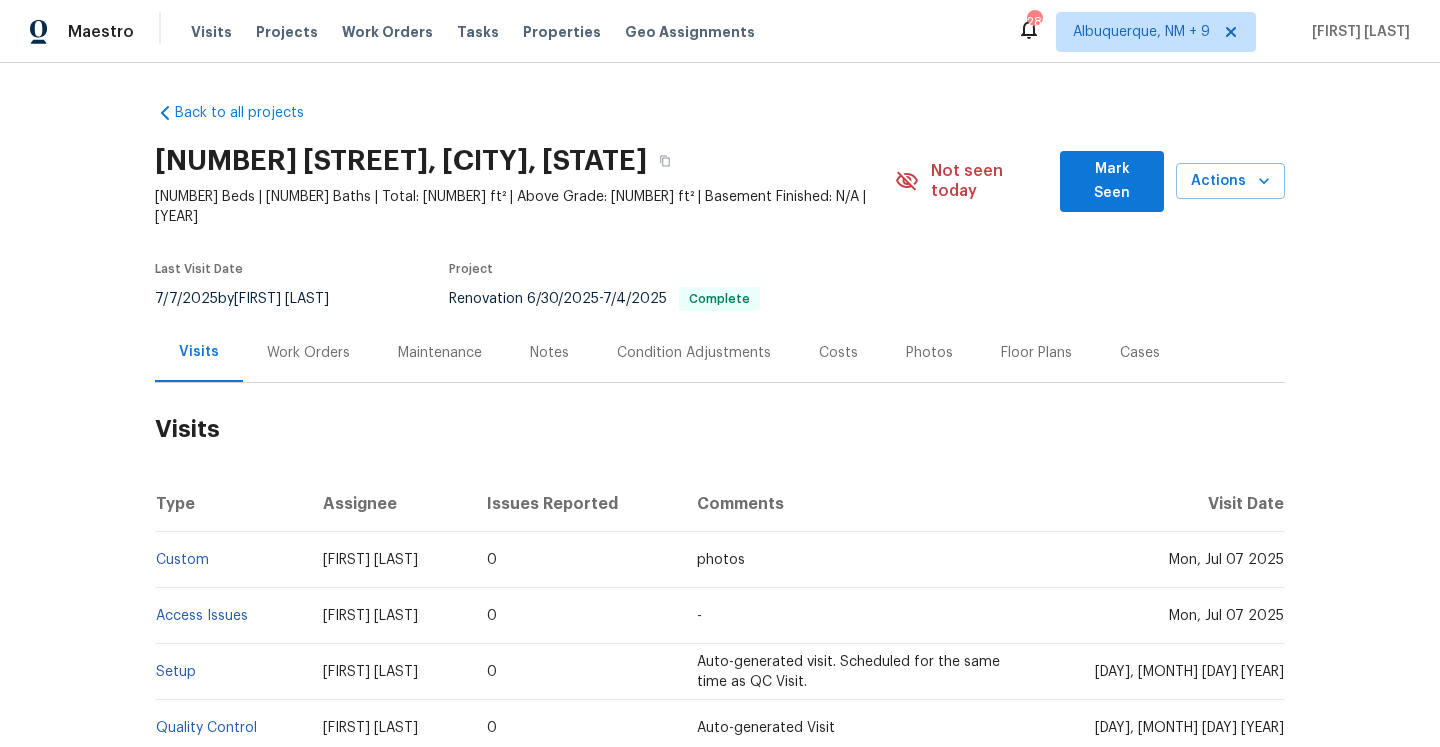 click on "Work Orders" at bounding box center [308, 352] 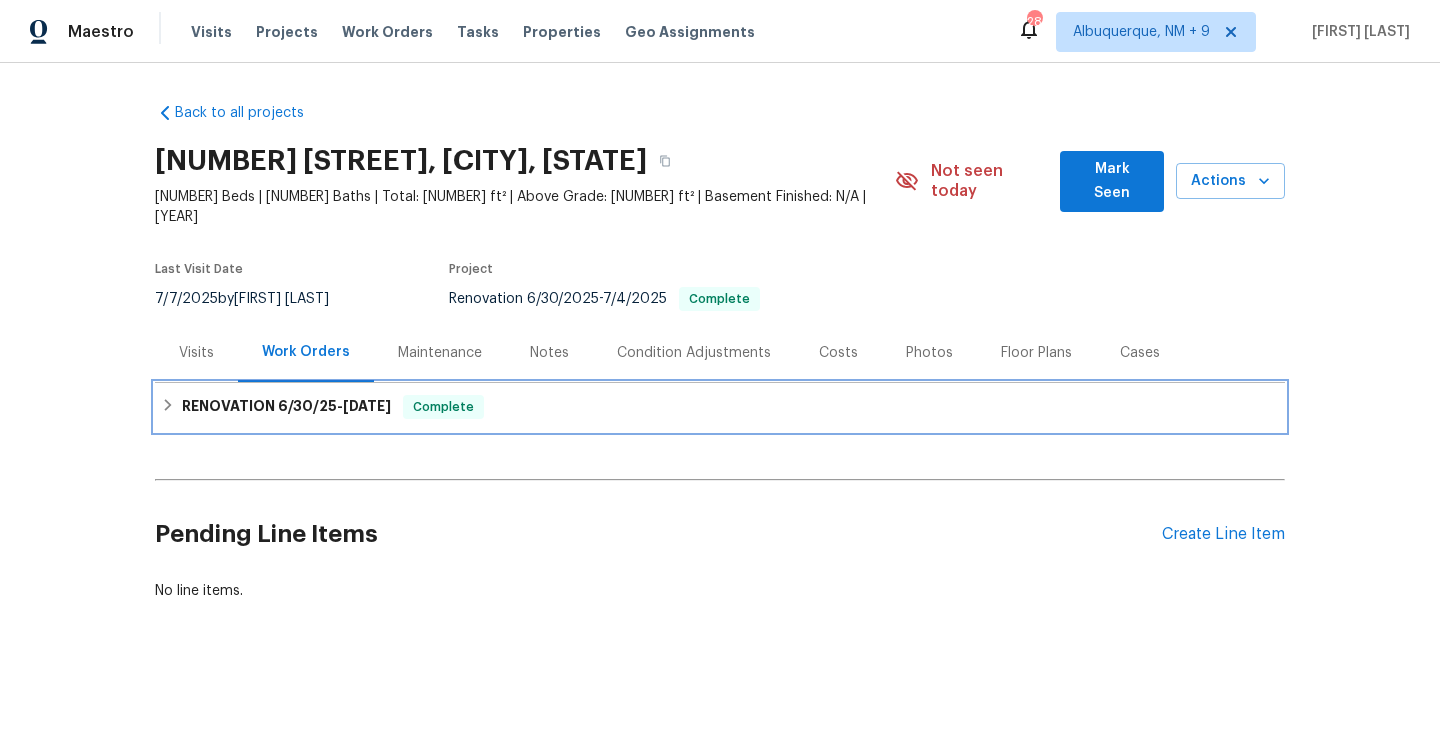 click on "6/30/25" at bounding box center [307, 406] 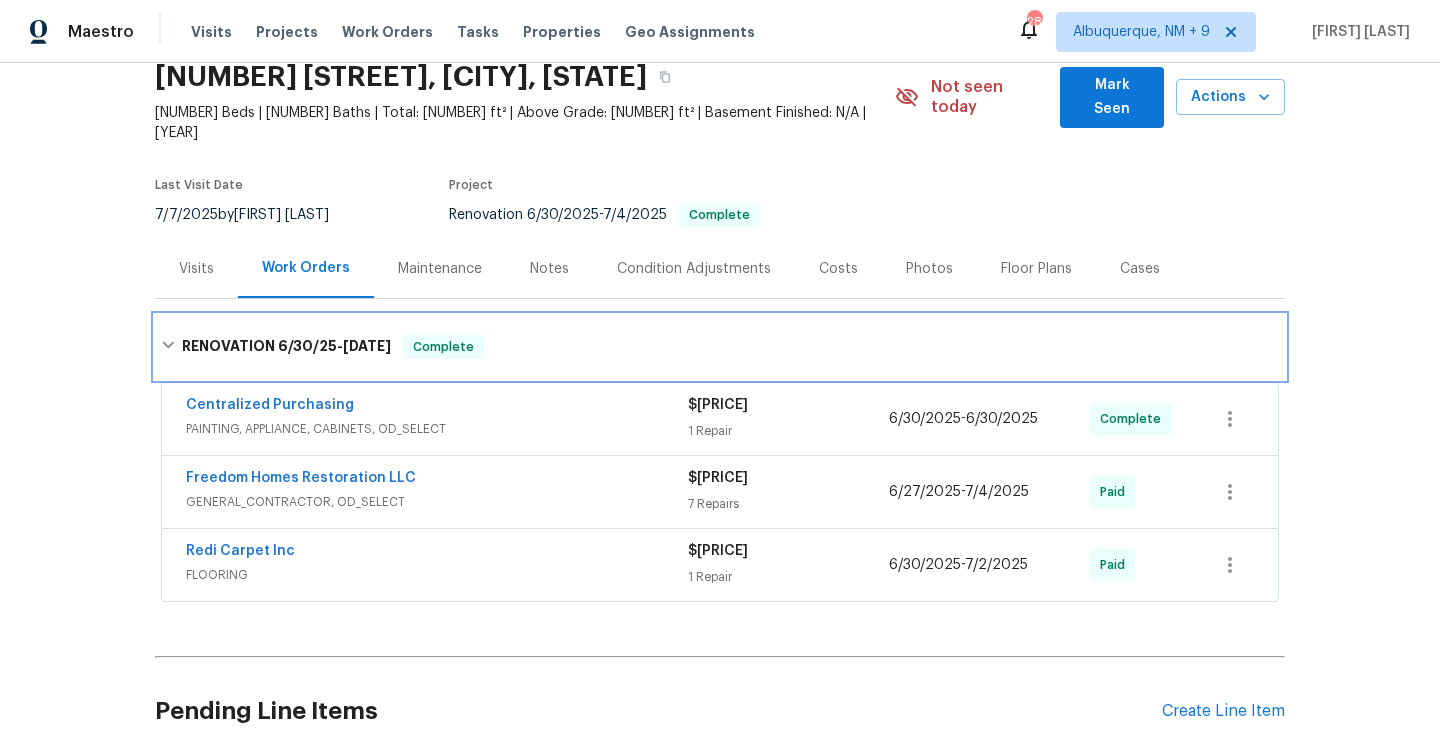 scroll, scrollTop: 202, scrollLeft: 0, axis: vertical 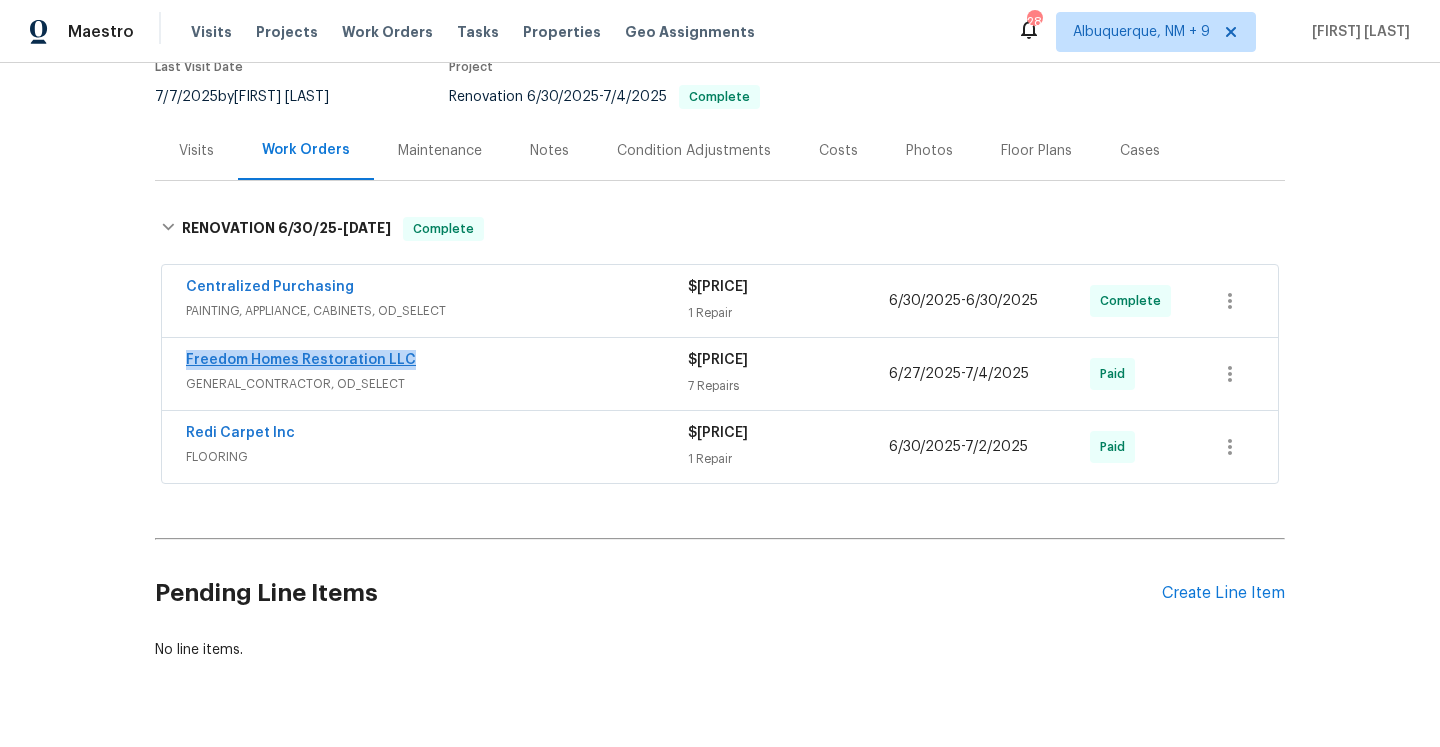 drag, startPoint x: 431, startPoint y: 341, endPoint x: 185, endPoint y: 341, distance: 246 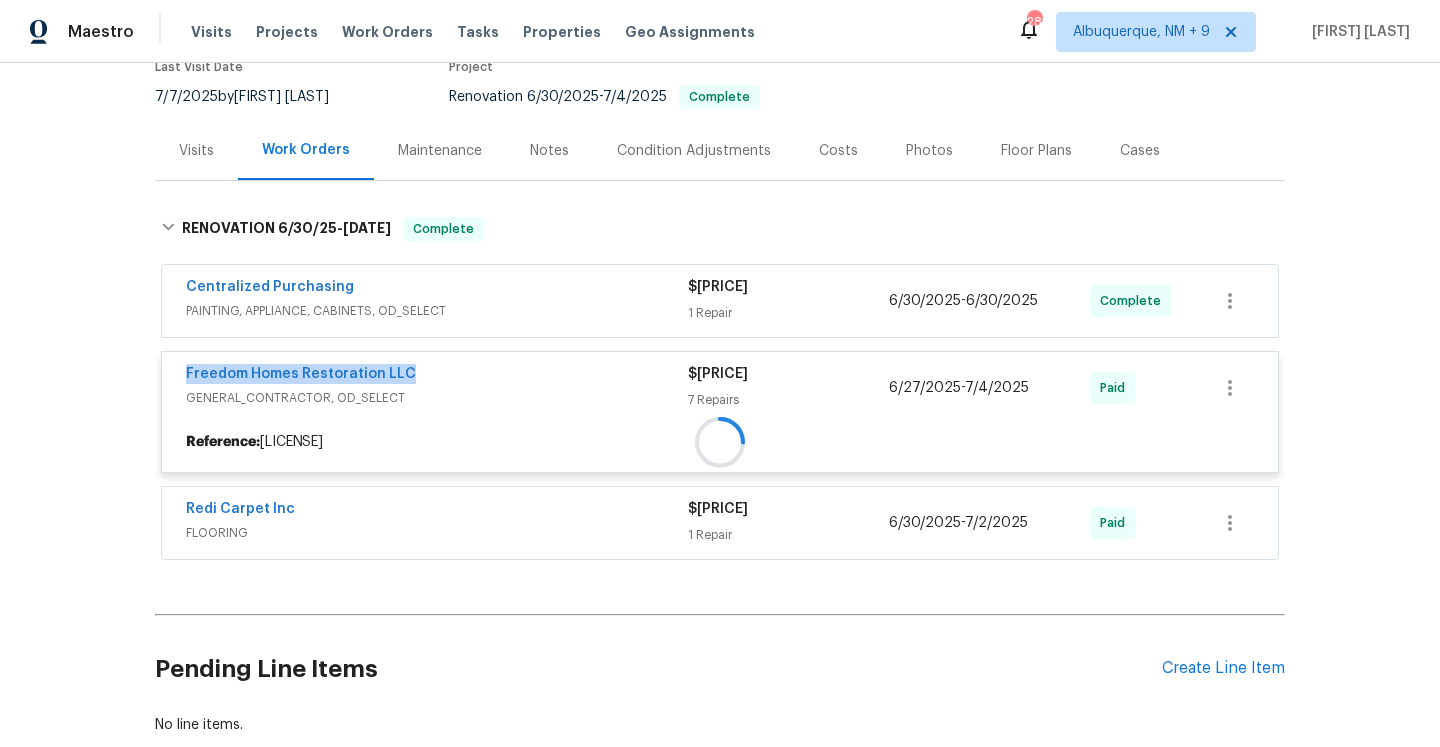 copy on "Freedom Homes Restoration LLC" 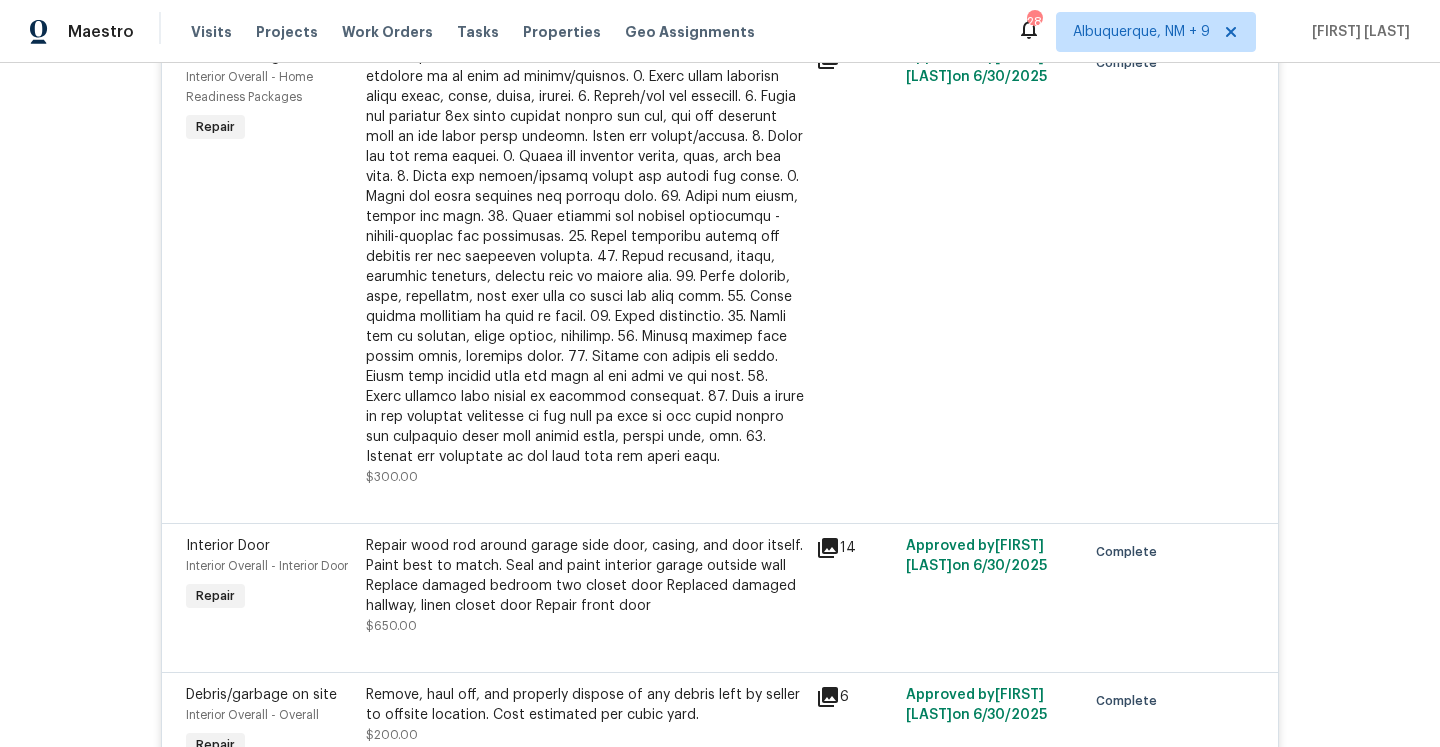 scroll, scrollTop: 1024, scrollLeft: 0, axis: vertical 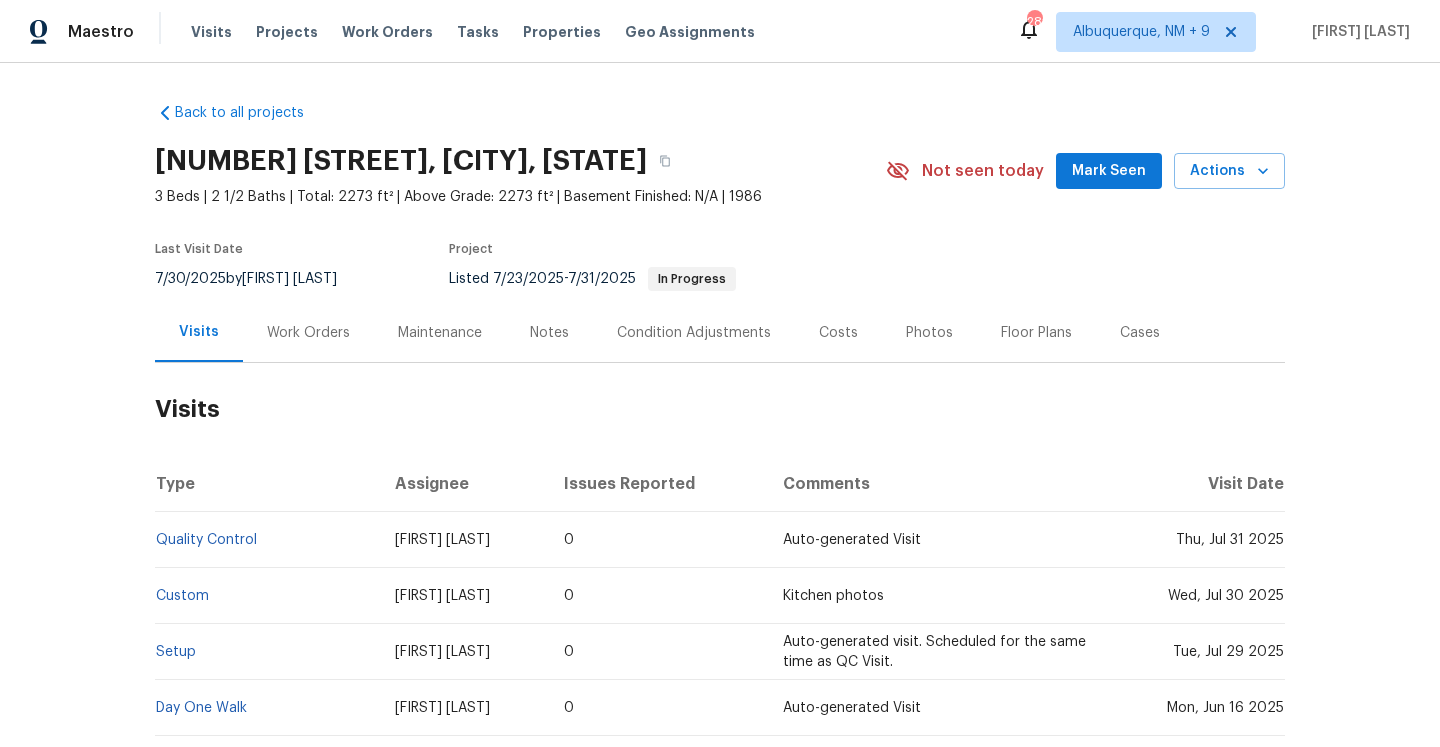 click on "Work Orders" at bounding box center [308, 332] 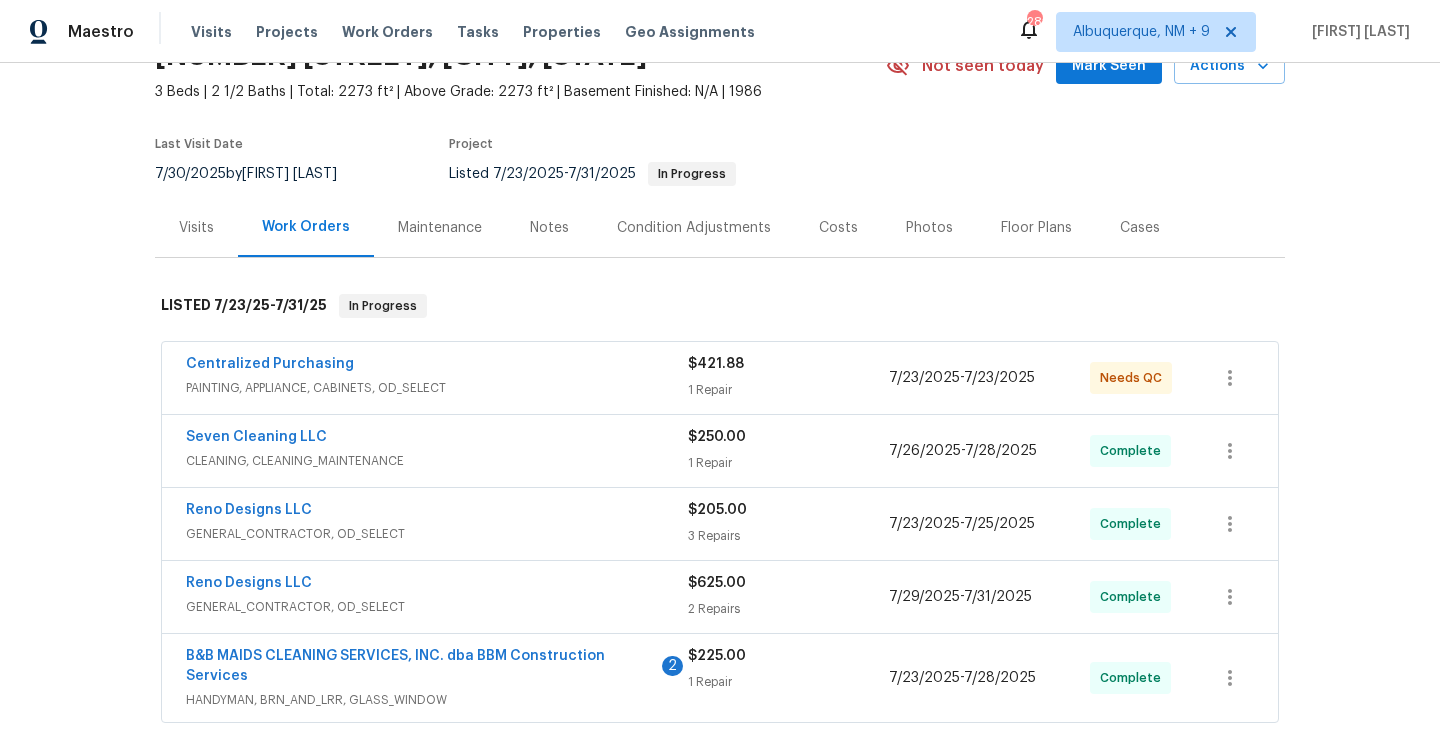 scroll, scrollTop: 150, scrollLeft: 0, axis: vertical 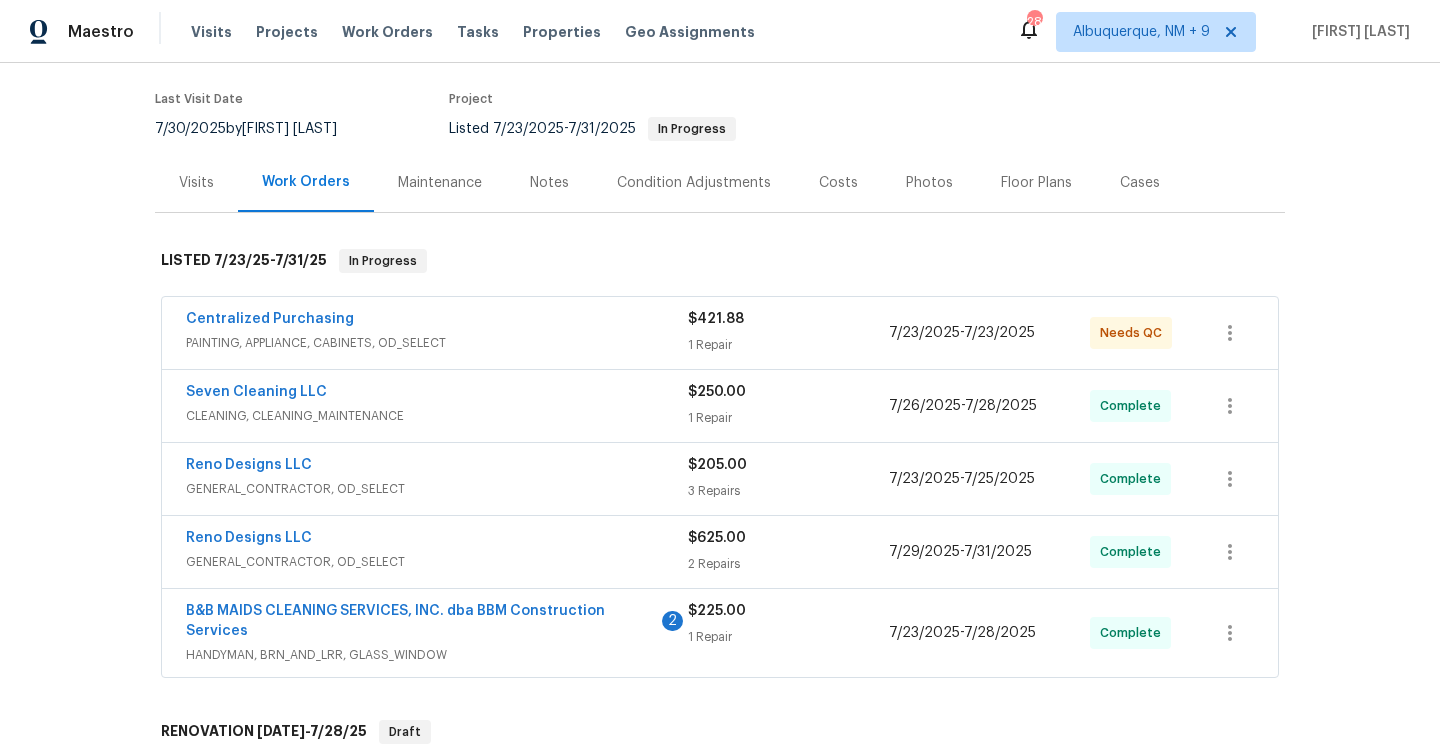 click on "HANDYMAN, BRN_AND_LRR, GLASS_WINDOW" at bounding box center (437, 655) 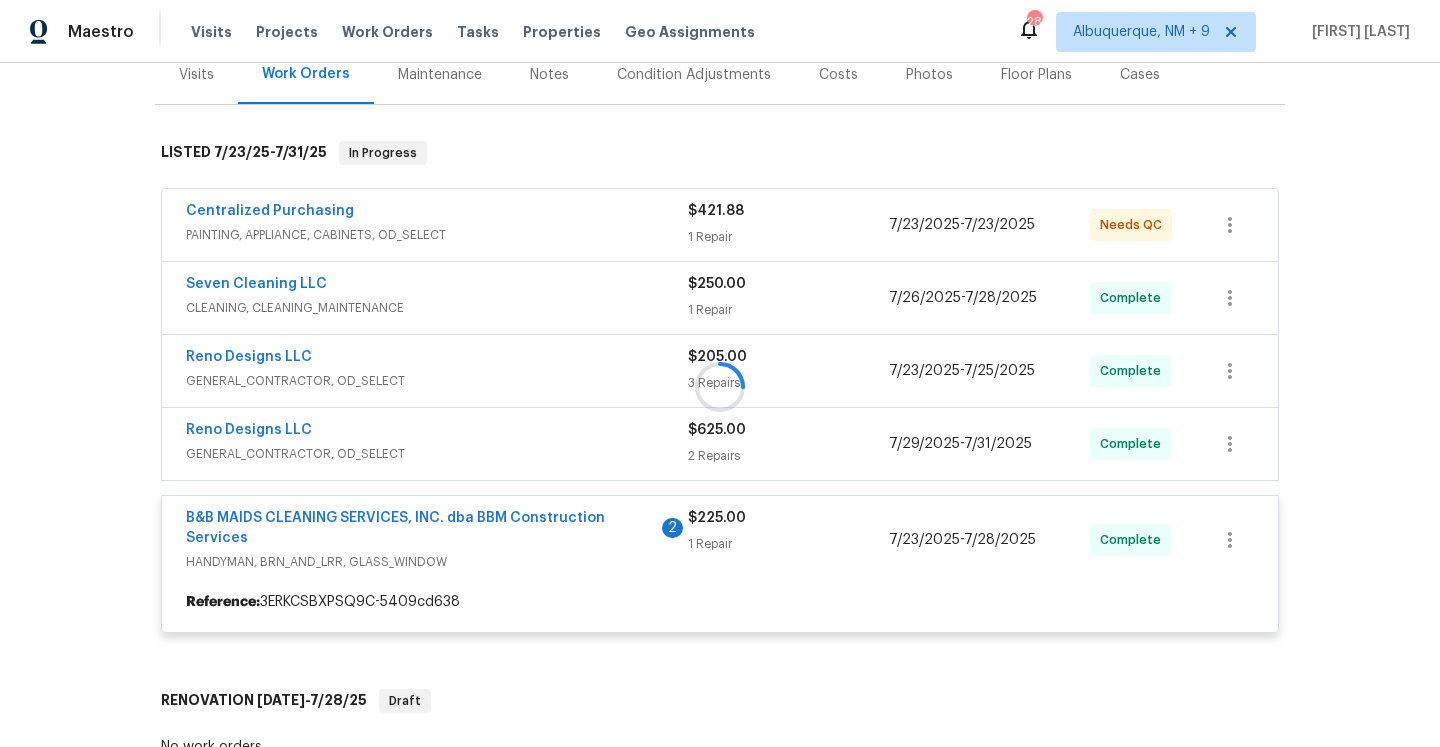 scroll, scrollTop: 390, scrollLeft: 0, axis: vertical 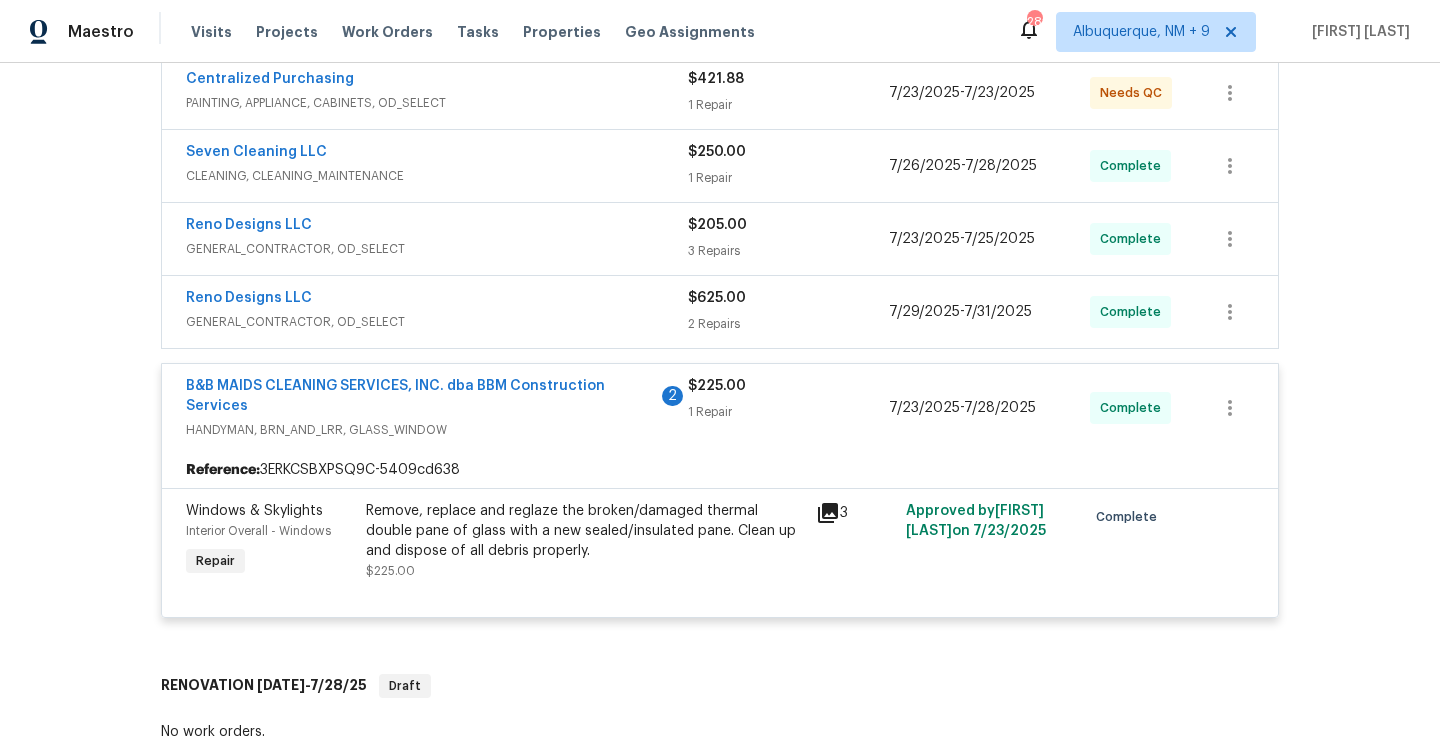 click on "B&B MAIDS CLEANING SERVICES, INC. dba BBM Construction Services" at bounding box center (421, 396) 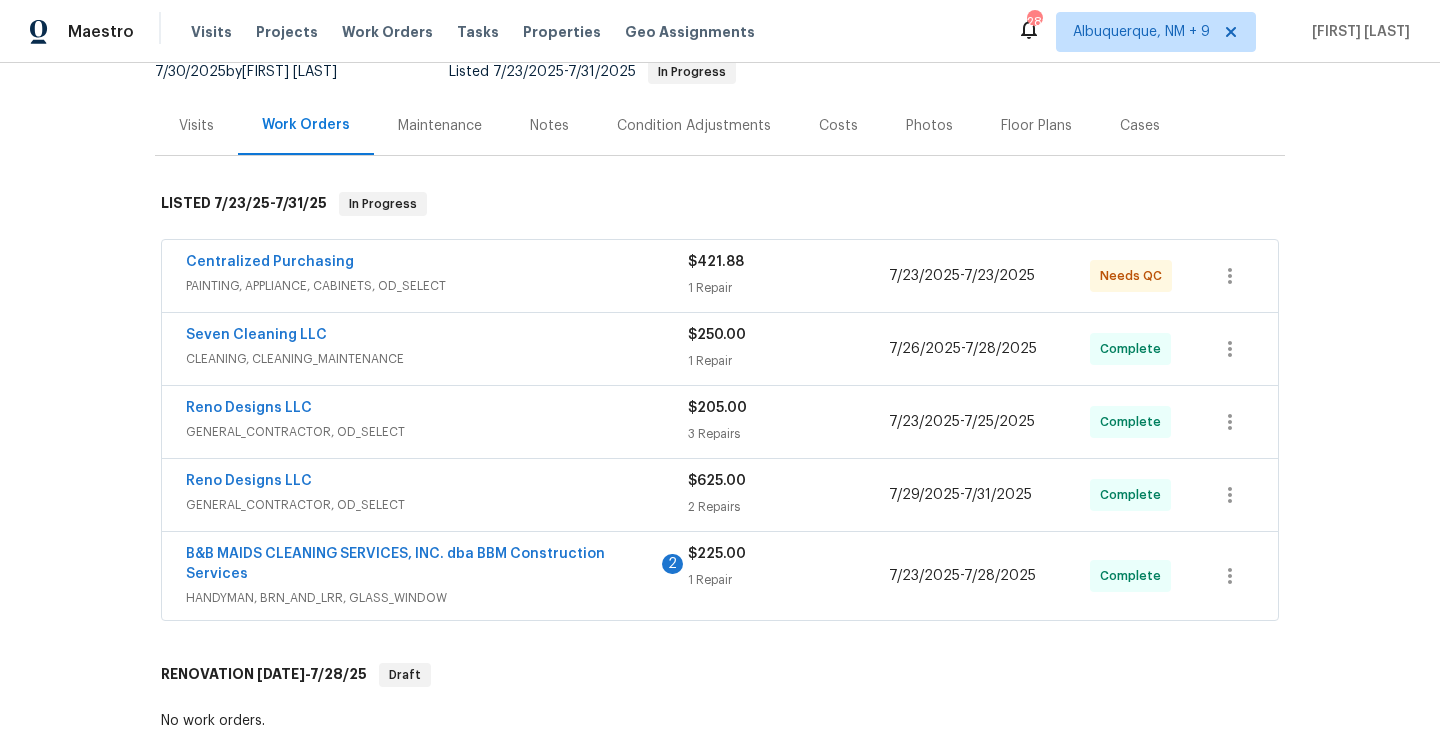 scroll, scrollTop: 226, scrollLeft: 0, axis: vertical 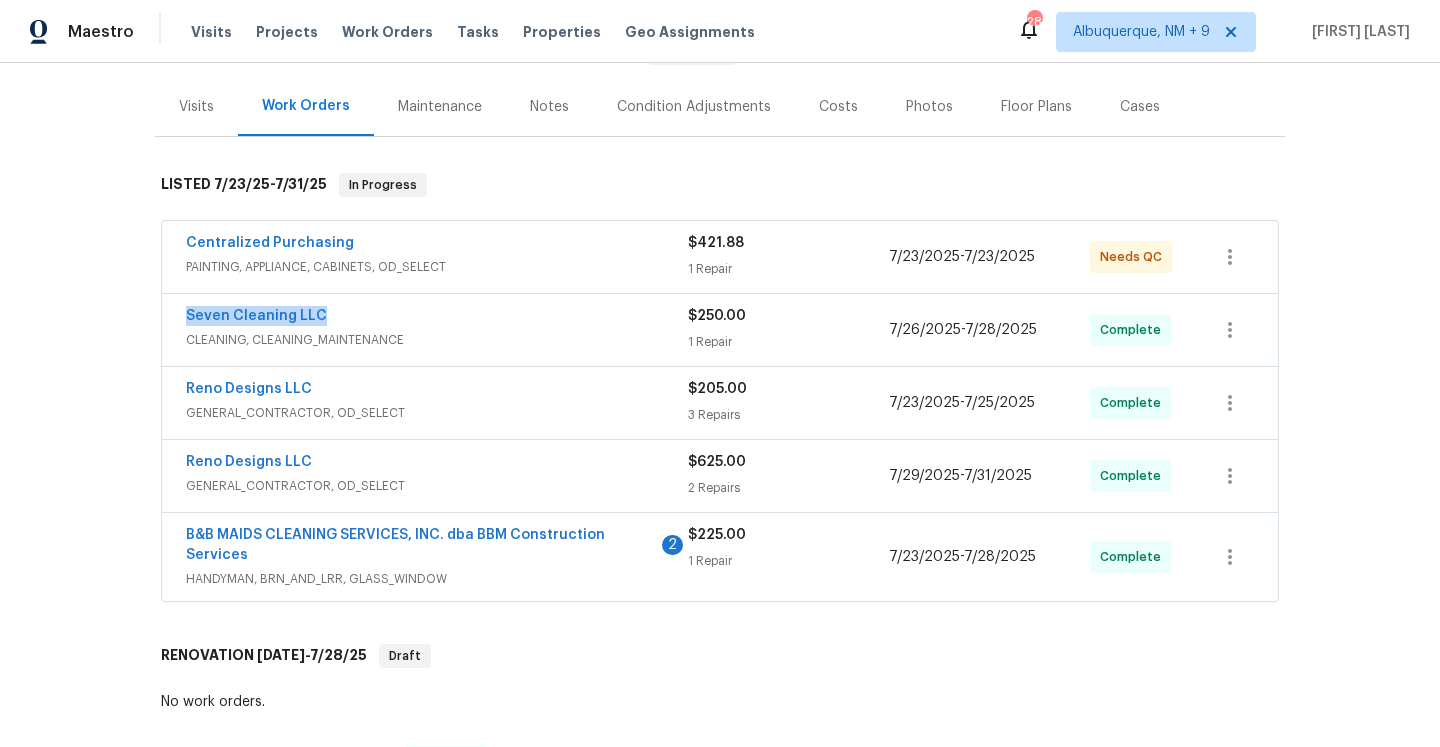drag, startPoint x: 328, startPoint y: 319, endPoint x: 184, endPoint y: 317, distance: 144.01389 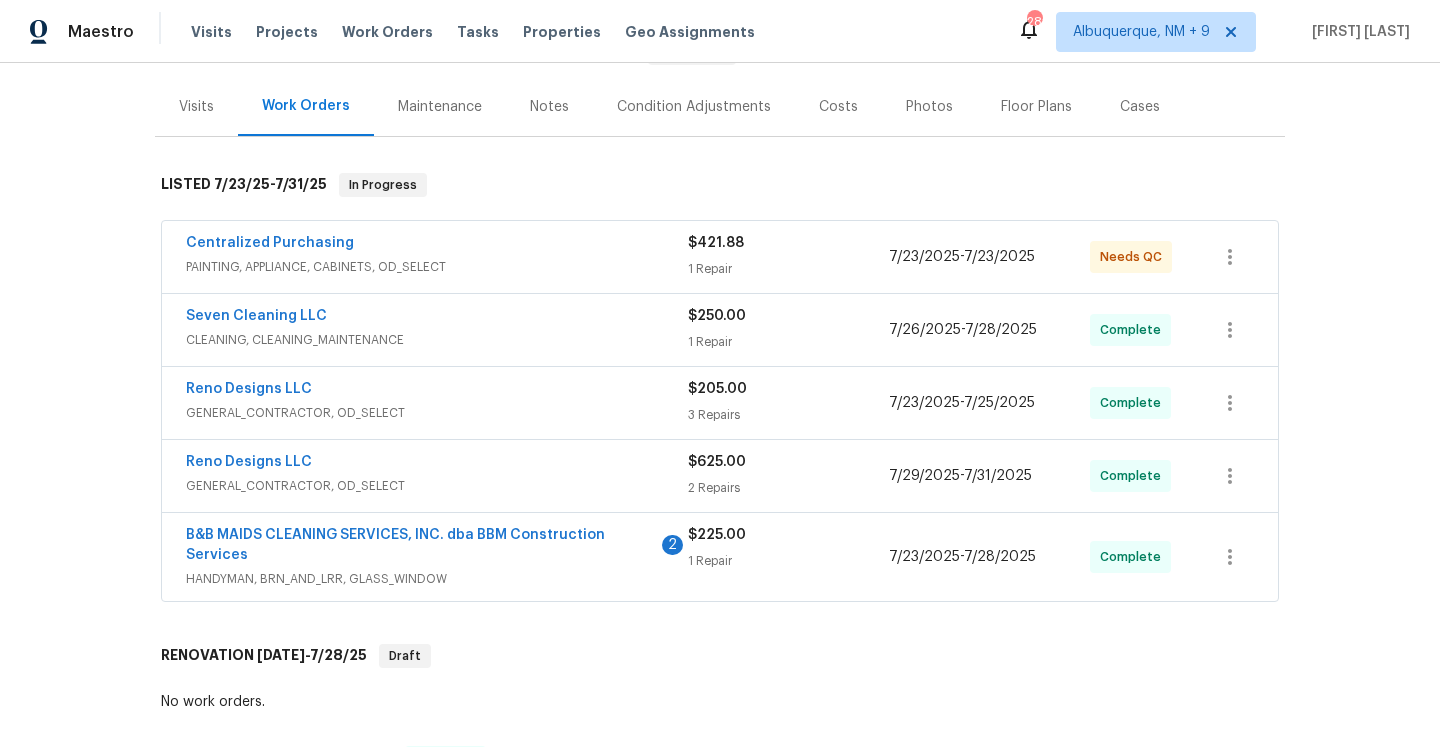 click on "CLEANING, CLEANING_MAINTENANCE" at bounding box center (437, 340) 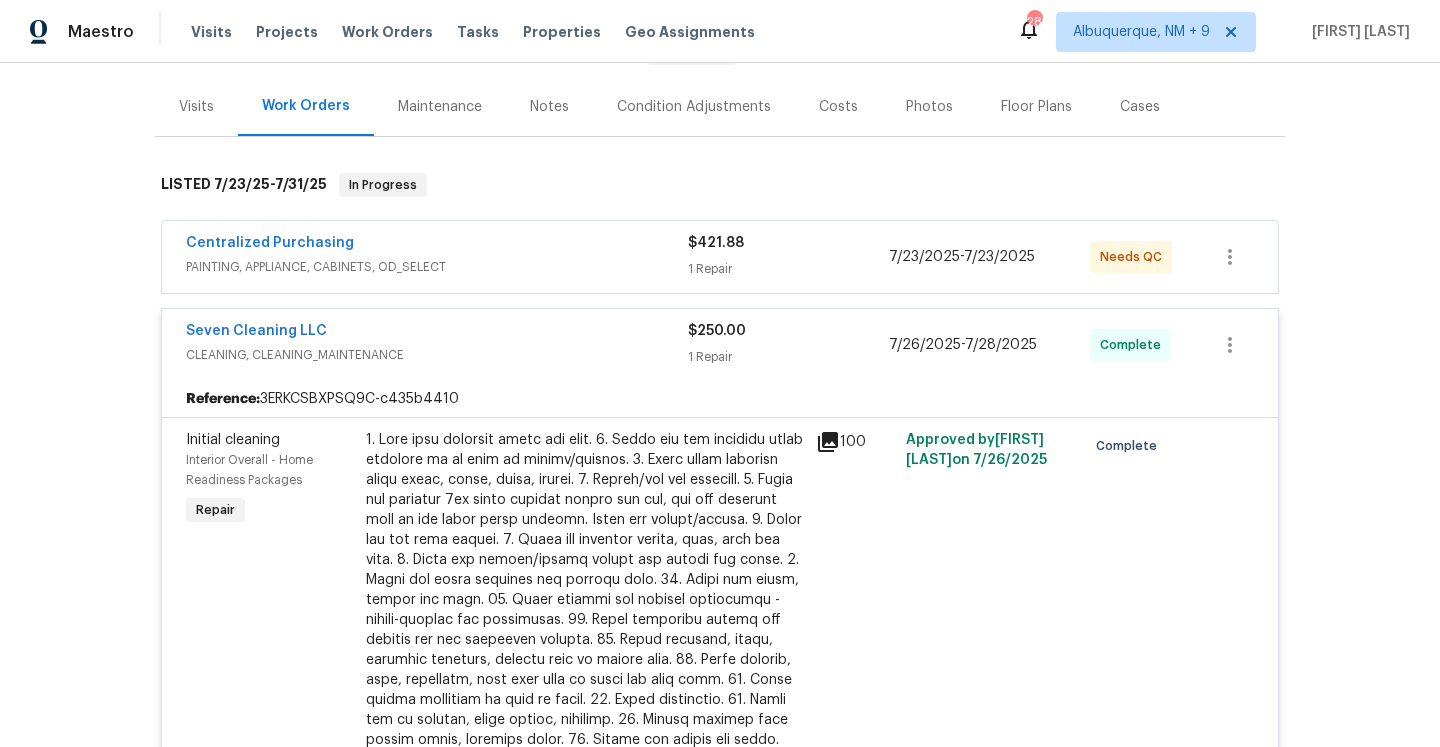 click on "Back to all projects 3614 Queenswood Ln, Garland, TX 75040 3 Beds | 2 1/2 Baths | Total: 2273 ft² | Above Grade: 2273 ft² | Basement Finished: N/A | 1986 Not seen today Mark Seen Actions Last Visit Date 7/30/2025  by  Brad Limes   Project Listed   7/23/2025  -  7/31/2025 In Progress Visits Work Orders Maintenance Notes Condition Adjustments Costs Photos Floor Plans Cases LISTED   7/23/25  -  7/31/25 In Progress Centralized Purchasing PAINTING, APPLIANCE, CABINETS, OD_SELECT $421.88 1 Repair 7/23/2025  -  7/23/2025 Needs QC Seven Cleaning LLC CLEANING, CLEANING_MAINTENANCE $250.00 1 Repair 7/26/2025  -  7/28/2025 Complete Reference:  3ERKCSBXPSQ9C-c435b4410 Initial cleaning Interior Overall - Home Readiness Packages Repair $250.00   100 Approved by  Brad Limes  on   7/26/2025 Complete Reno Designs LLC GENERAL_CONTRACTOR, OD_SELECT $205.00 3 Repairs 7/23/2025  -  7/25/2025 Complete Reno Designs LLC GENERAL_CONTRACTOR, OD_SELECT $625.00 2 Repairs 7/29/2025  -  7/31/2025 Complete 2 $225.00 1 Repair 7/23/2025" at bounding box center [720, 691] 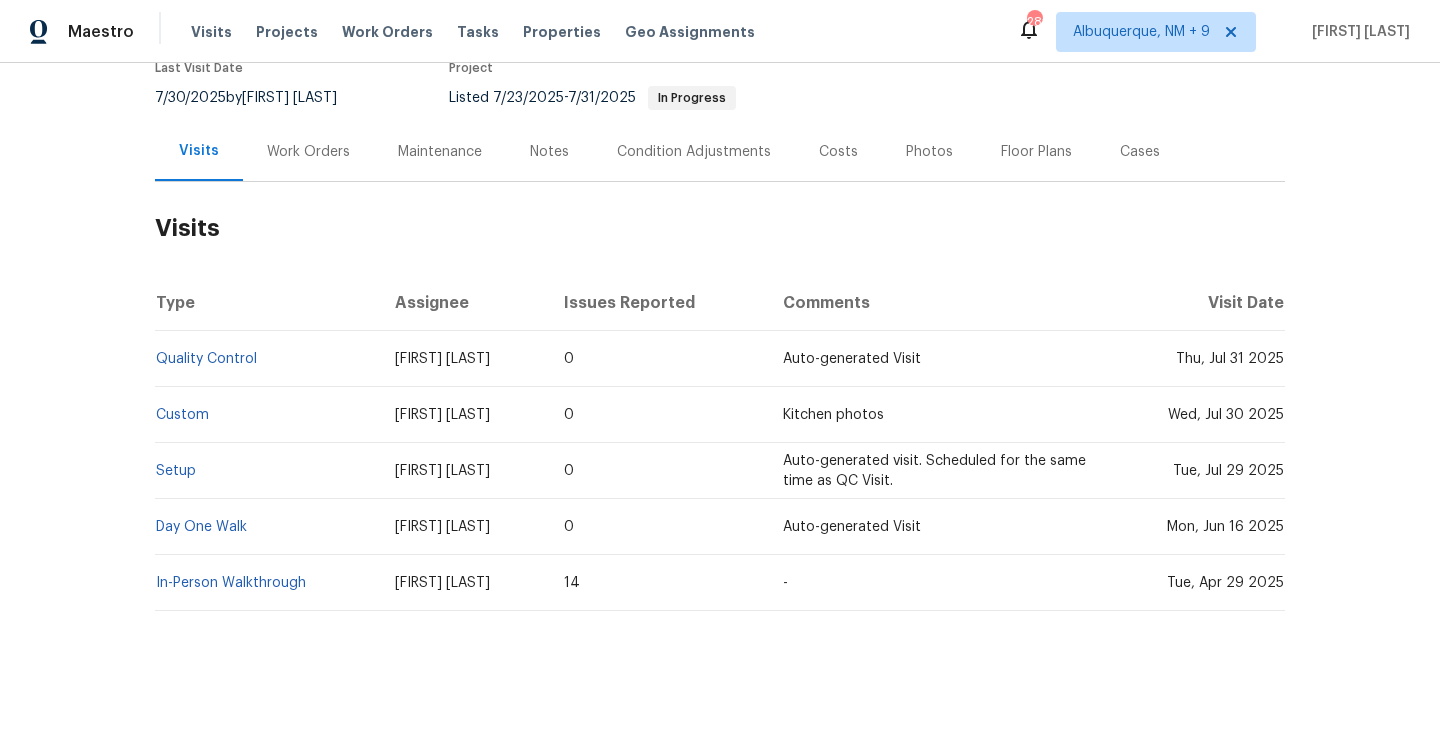 scroll, scrollTop: 181, scrollLeft: 0, axis: vertical 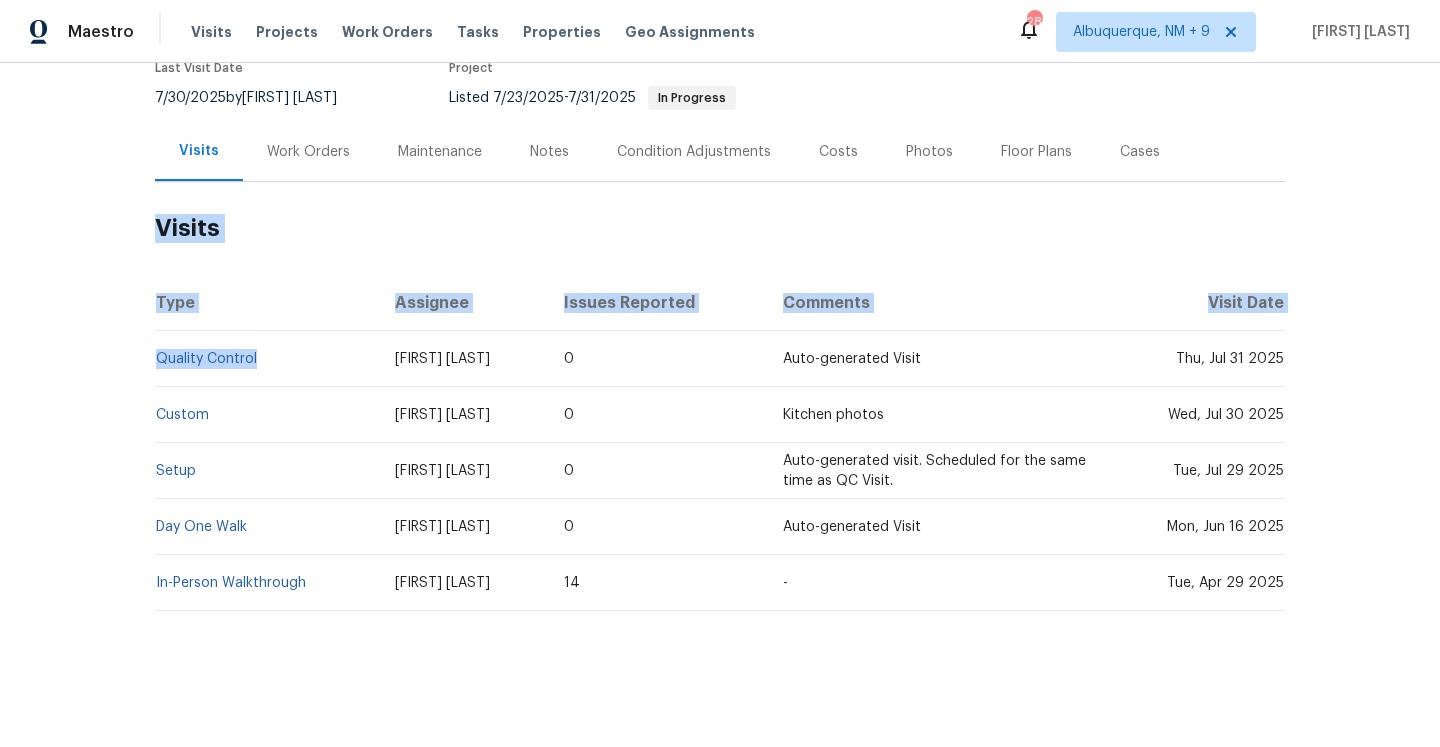 drag, startPoint x: 281, startPoint y: 358, endPoint x: 153, endPoint y: 358, distance: 128 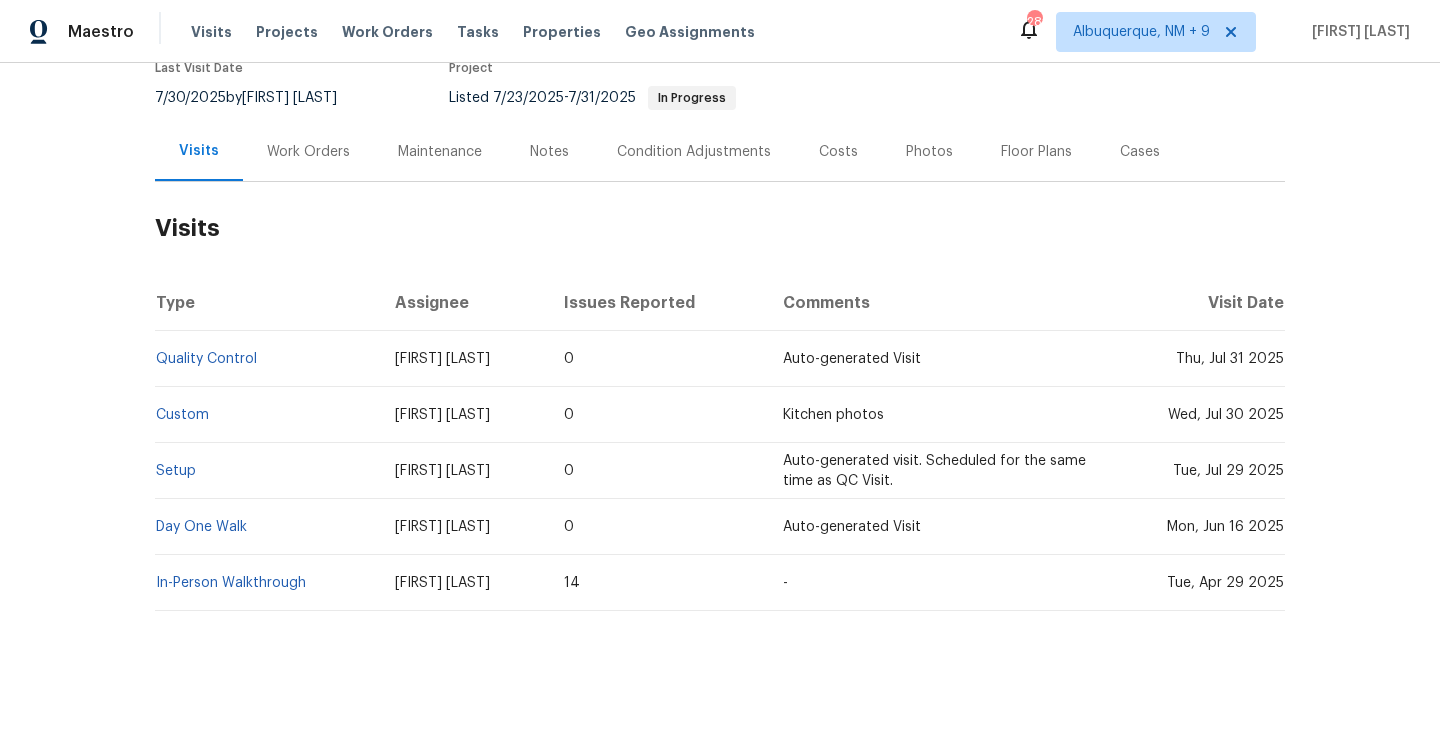 click on "Visits" at bounding box center [720, 228] 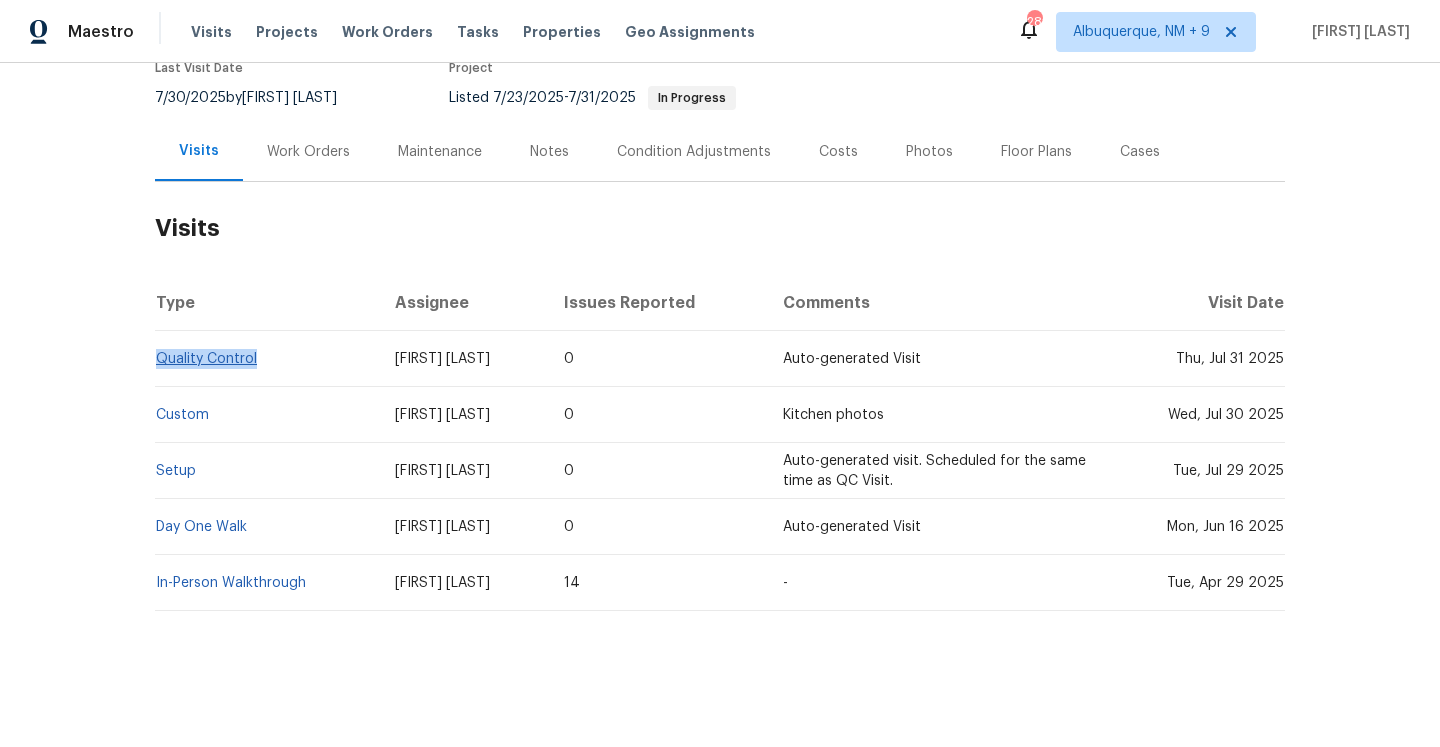 drag, startPoint x: 269, startPoint y: 362, endPoint x: 159, endPoint y: 362, distance: 110 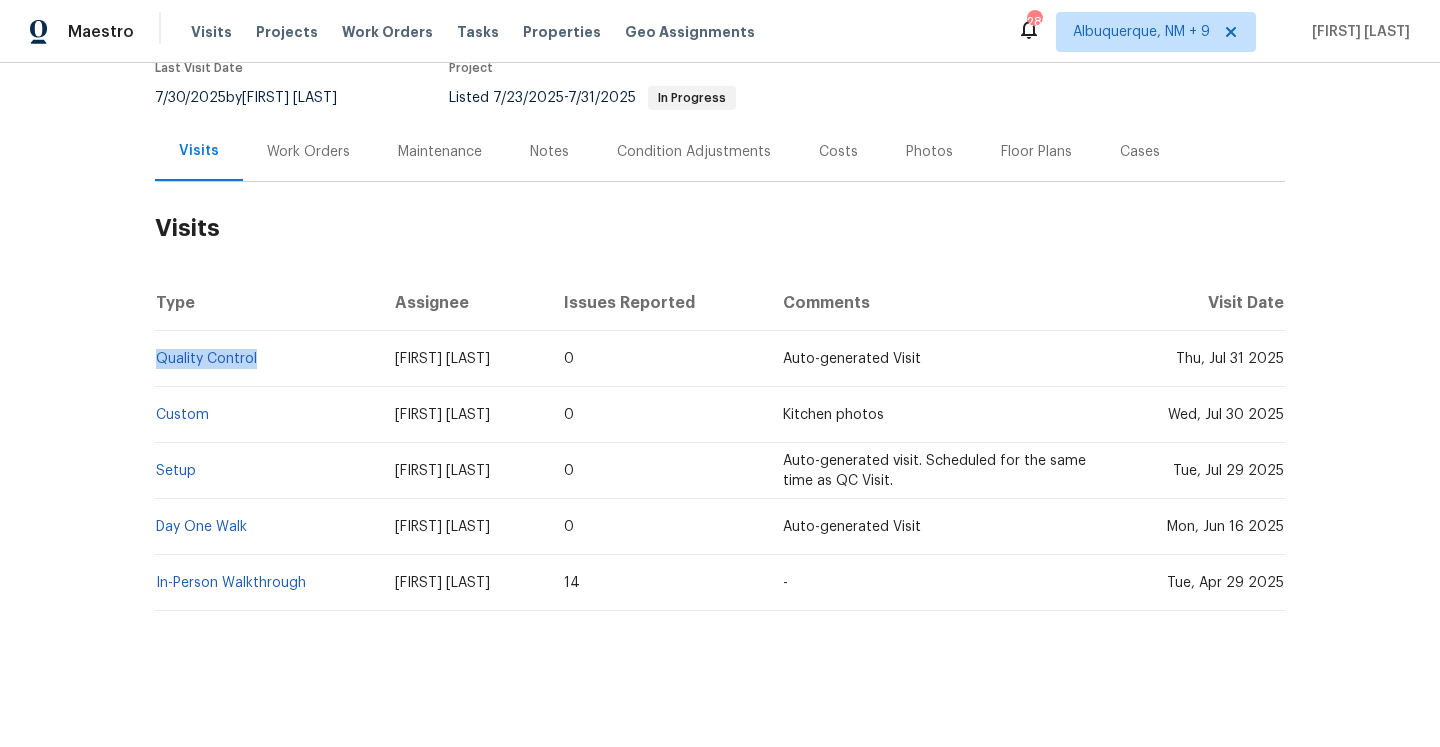 copy on "Quality Control" 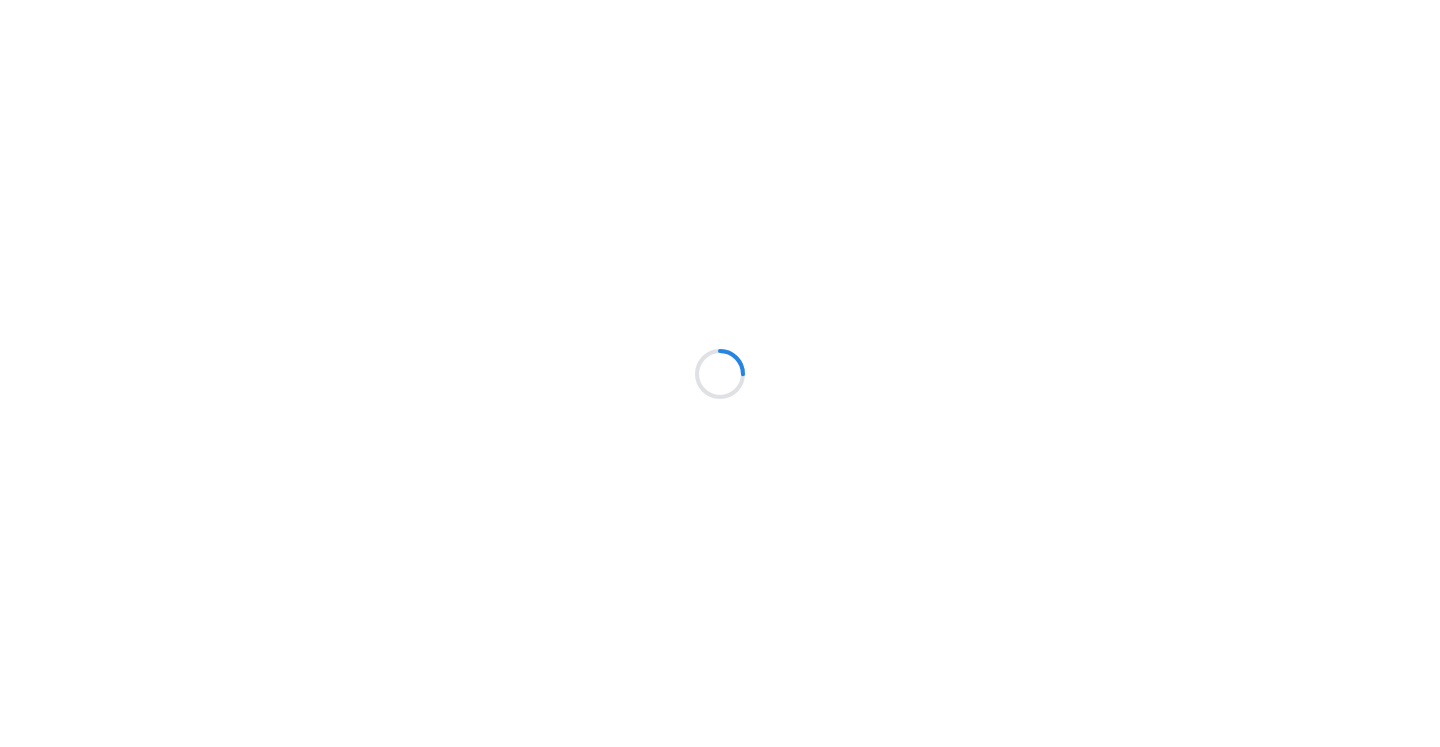 scroll, scrollTop: 0, scrollLeft: 0, axis: both 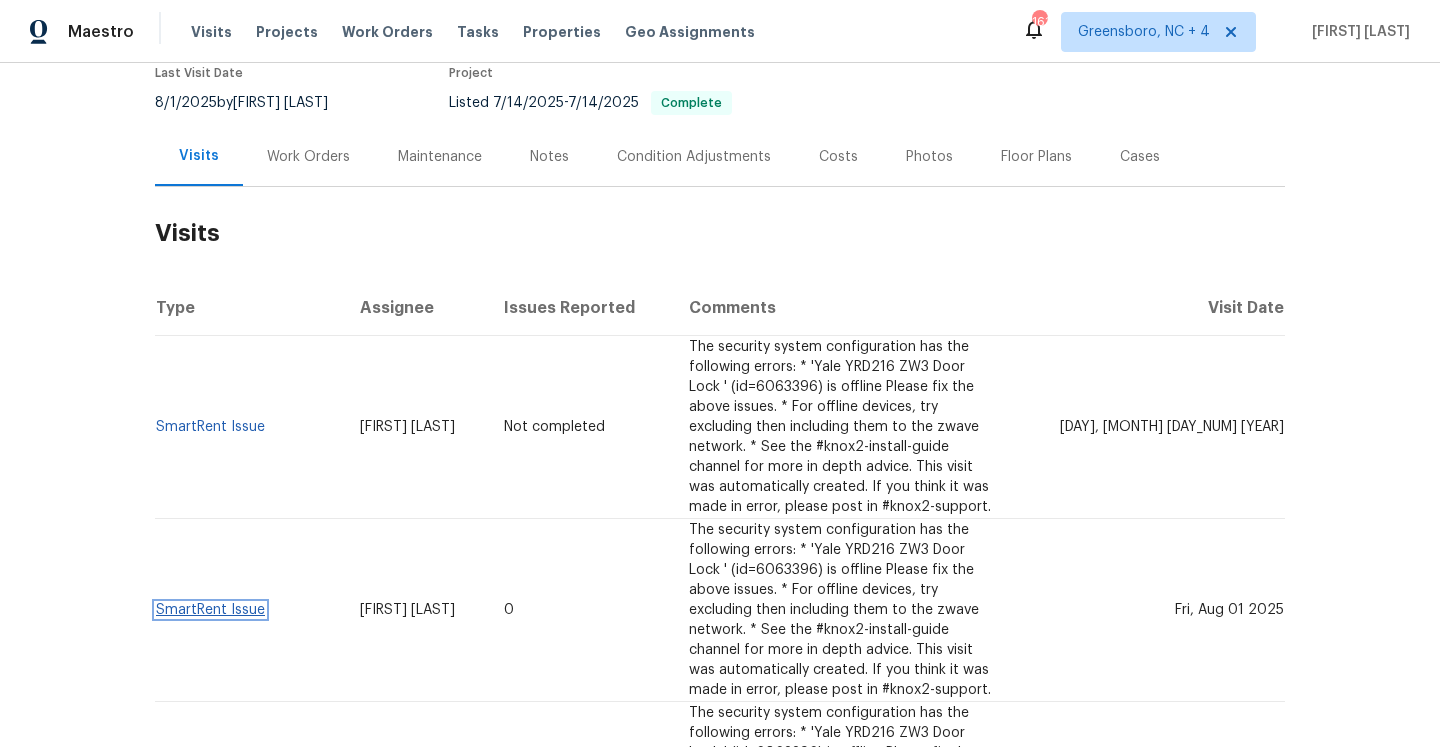 click on "SmartRent Issue" at bounding box center (210, 610) 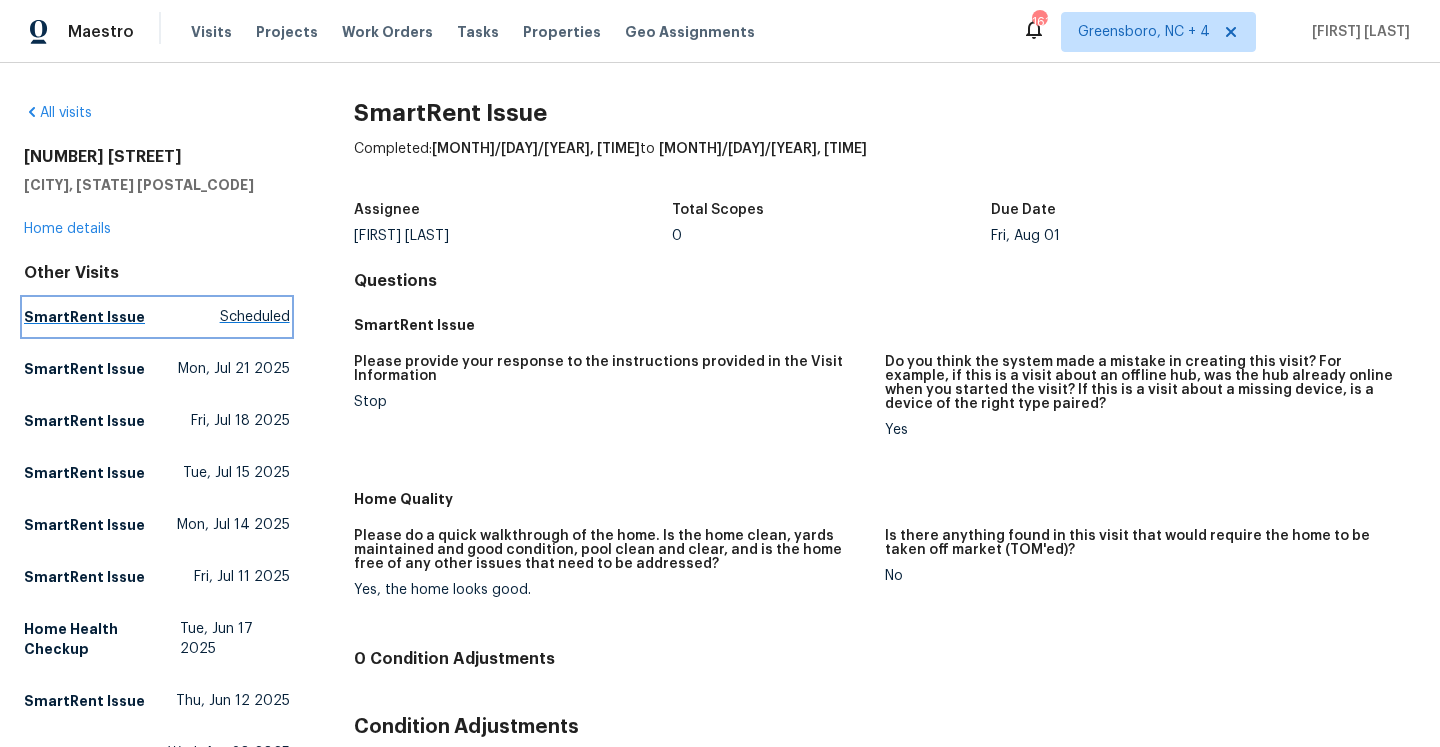 click on "SmartRent Issue Scheduled" at bounding box center (157, 317) 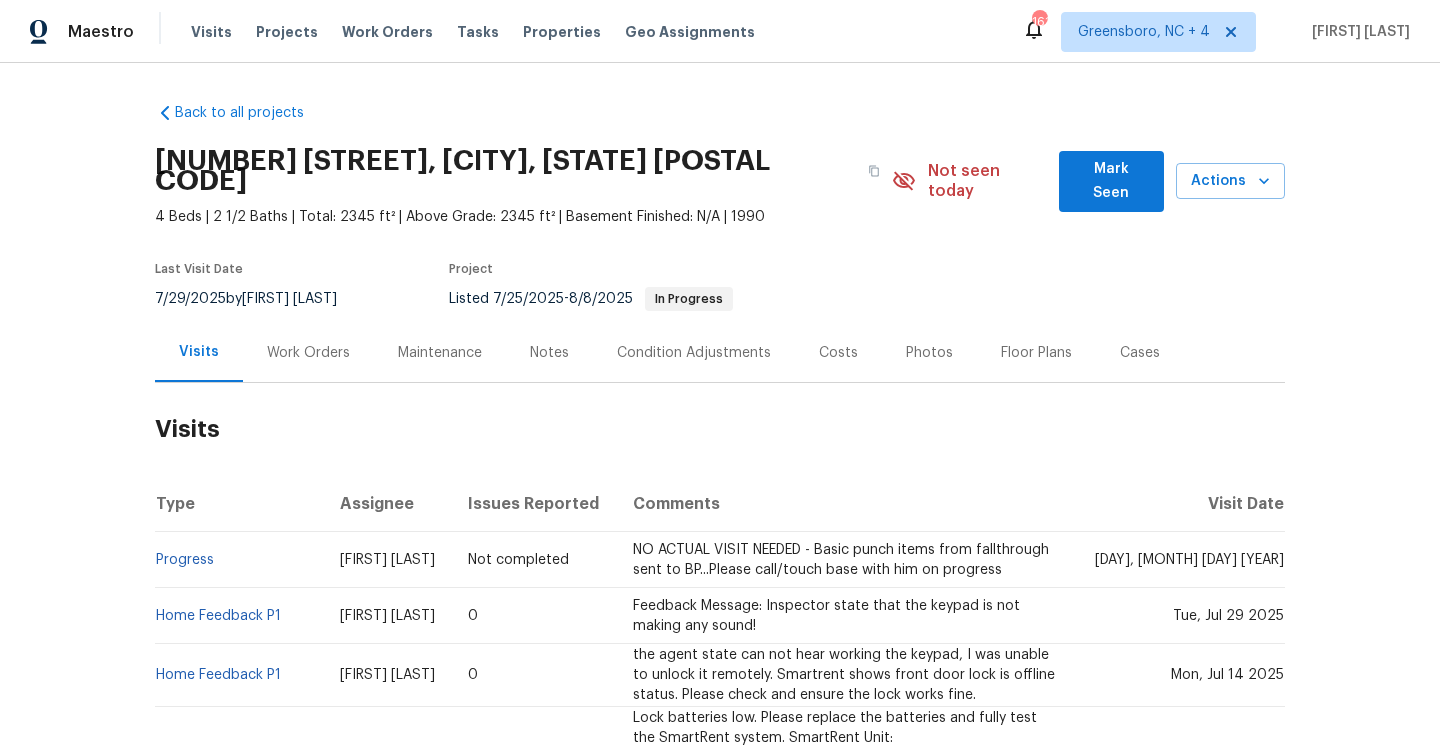 scroll, scrollTop: 0, scrollLeft: 0, axis: both 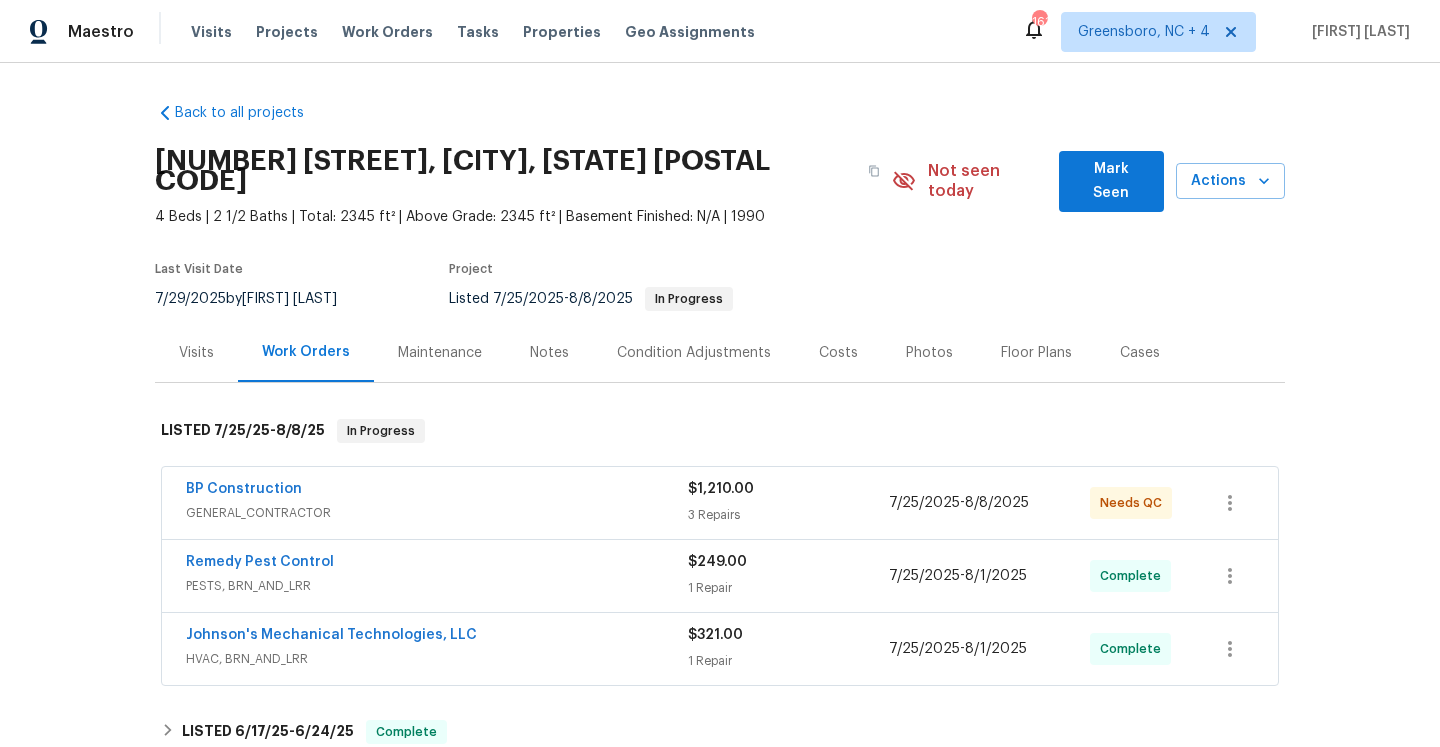 click on "GENERAL_CONTRACTOR" at bounding box center [437, 513] 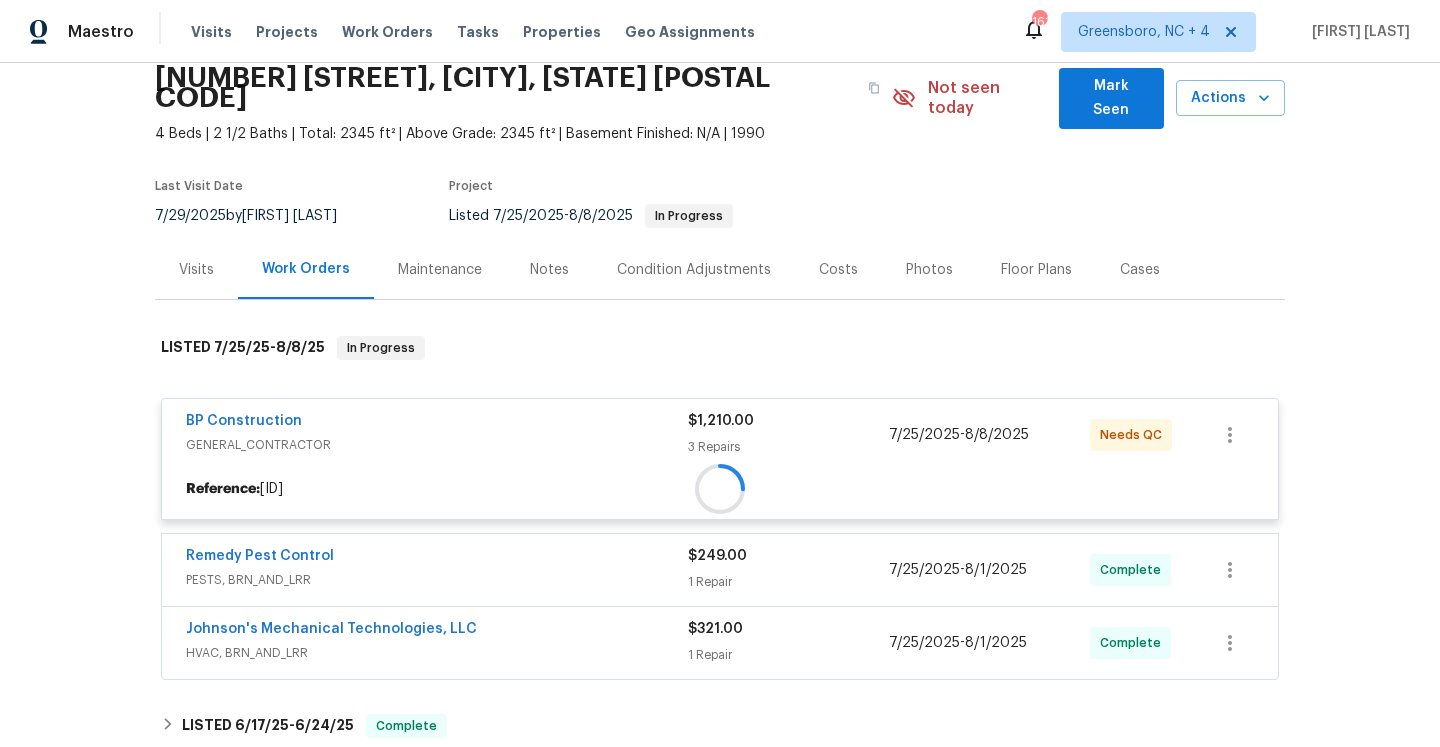 scroll, scrollTop: 304, scrollLeft: 0, axis: vertical 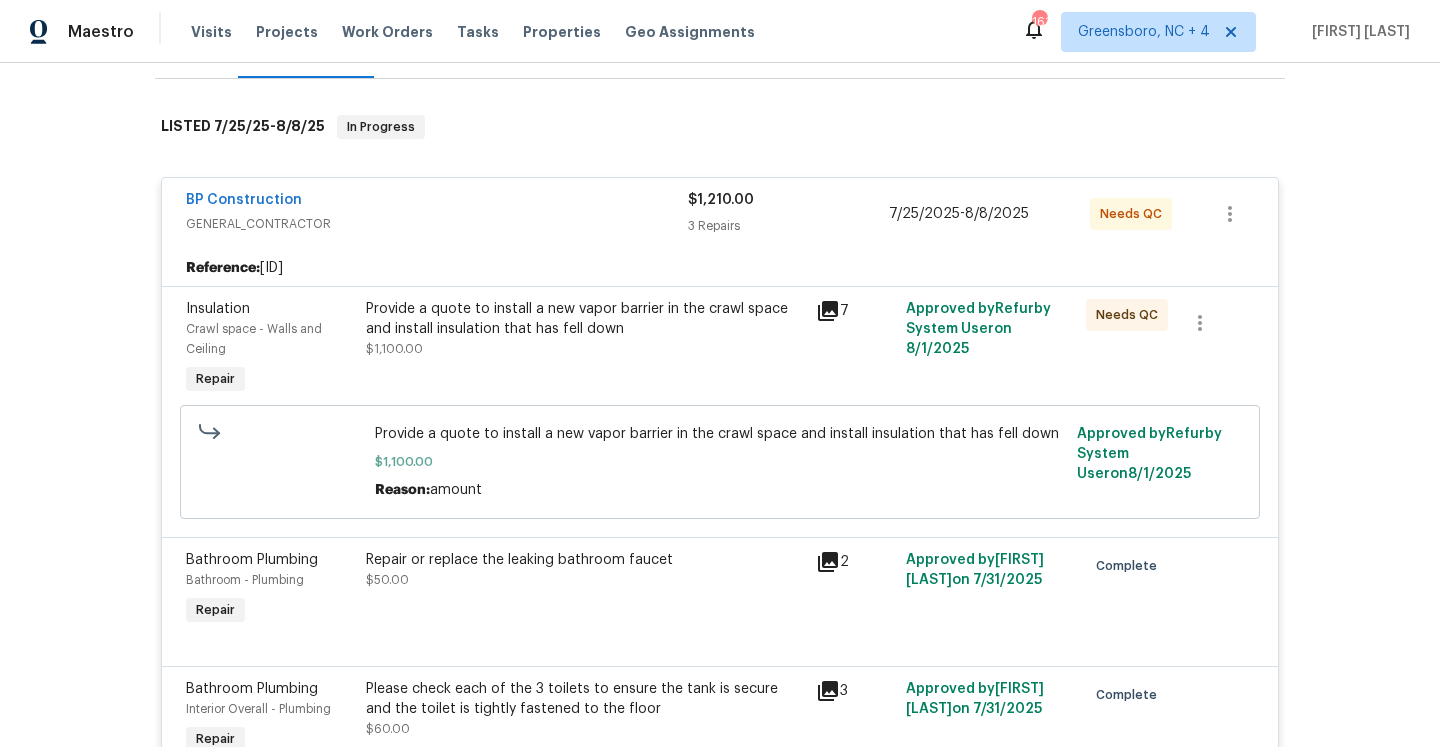 click on "GENERAL_CONTRACTOR" at bounding box center [437, 224] 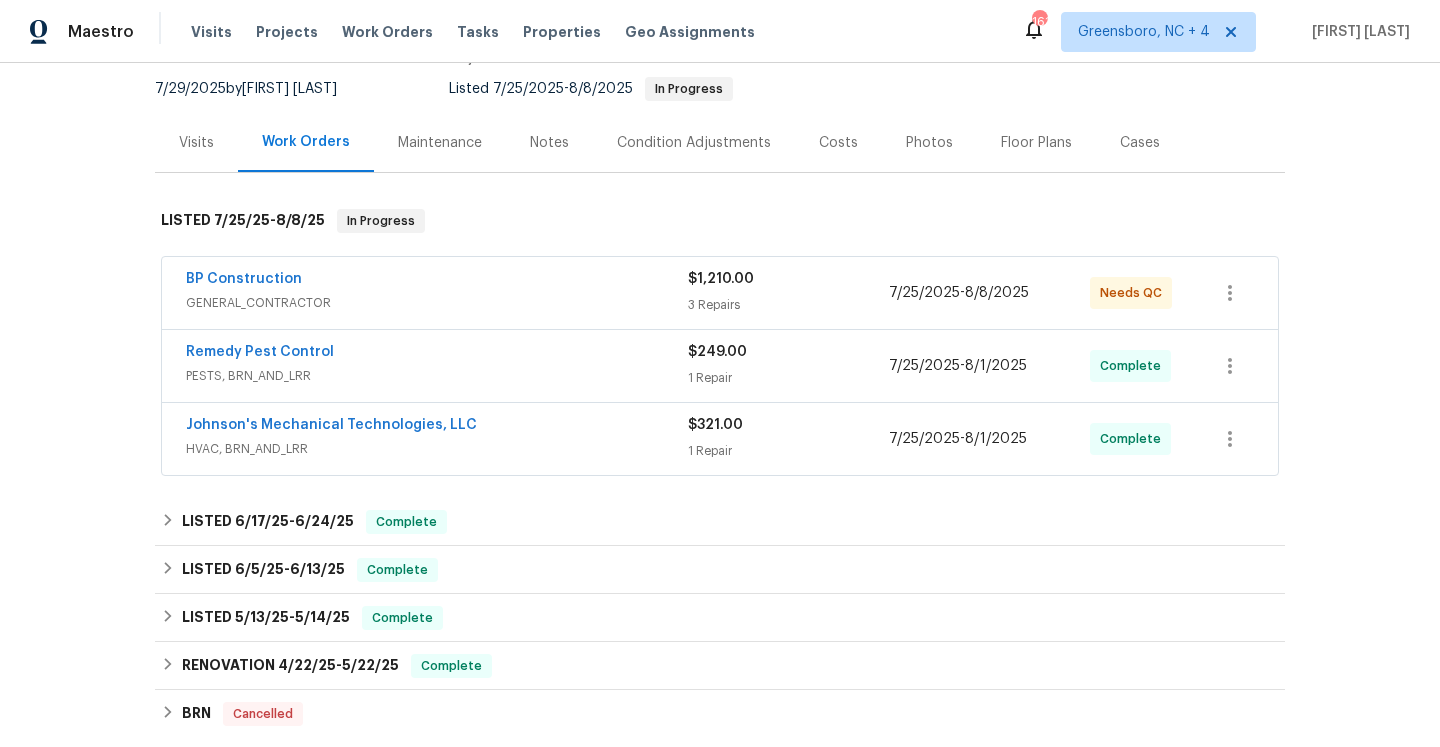 scroll, scrollTop: 202, scrollLeft: 0, axis: vertical 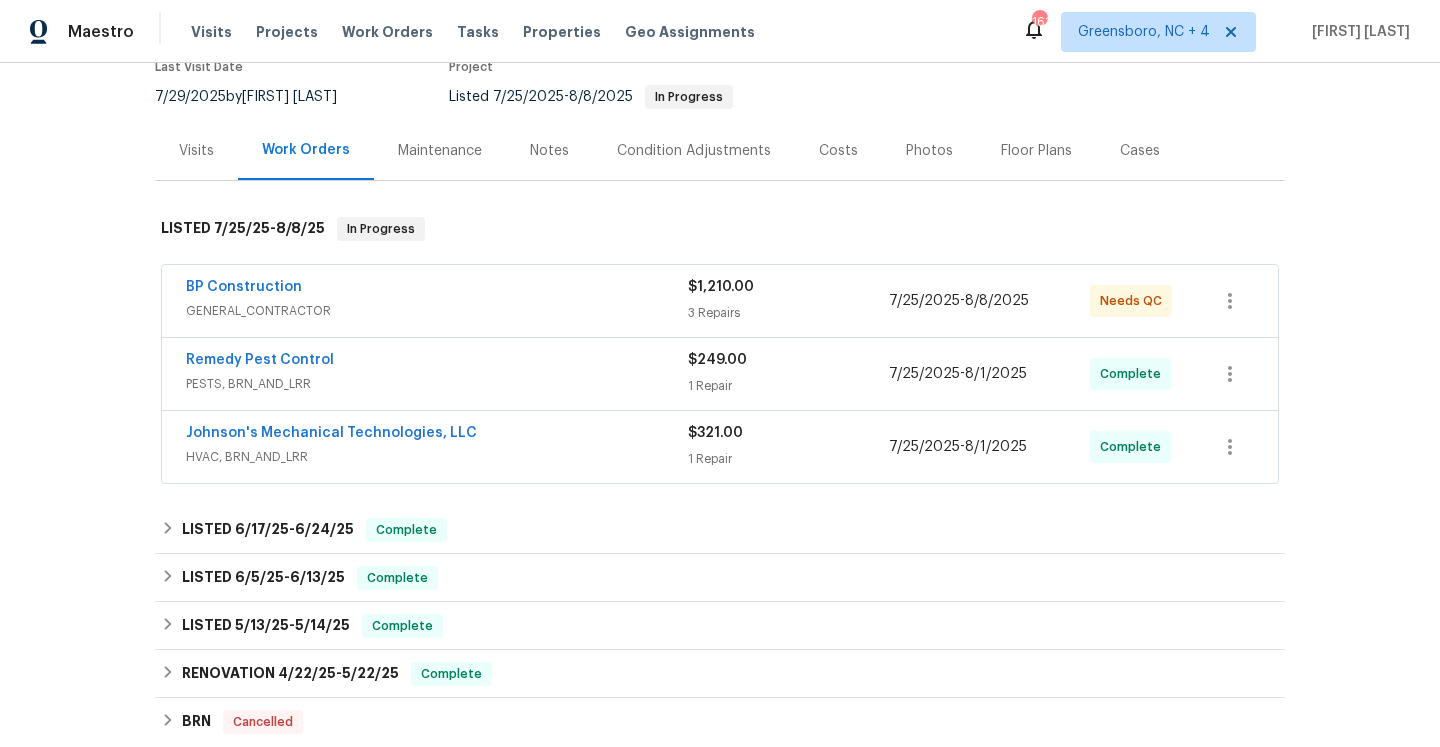 click on "Visits" at bounding box center [196, 150] 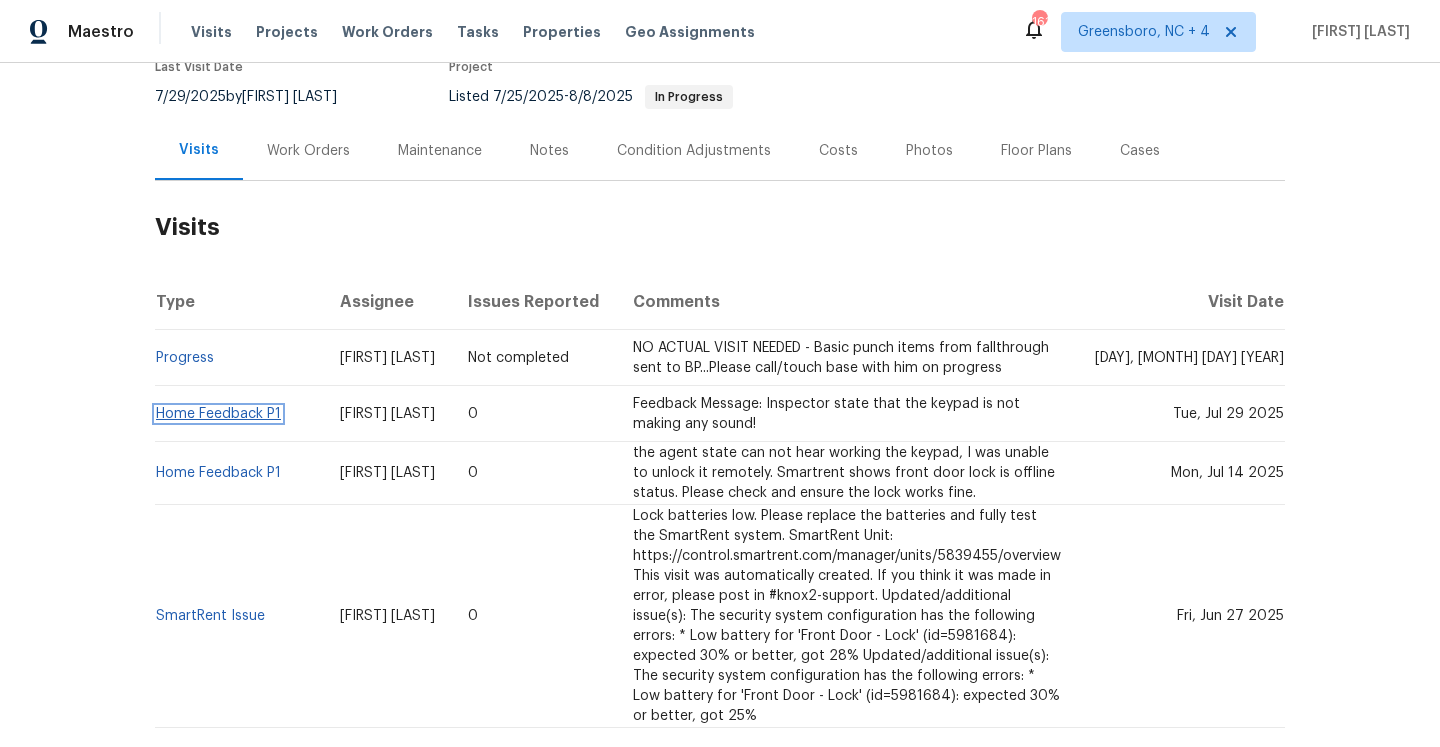 click on "Home Feedback P1" at bounding box center [218, 414] 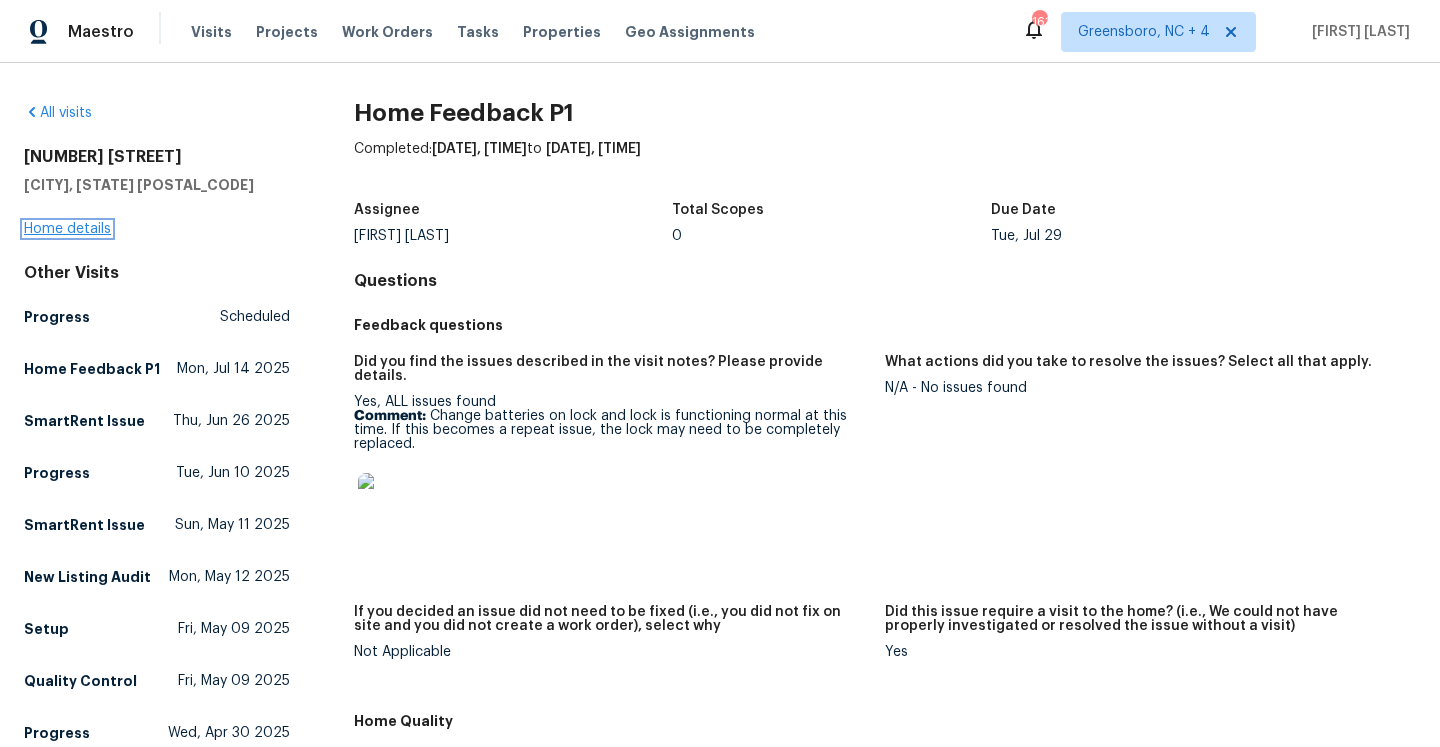 click on "Home details" at bounding box center [67, 229] 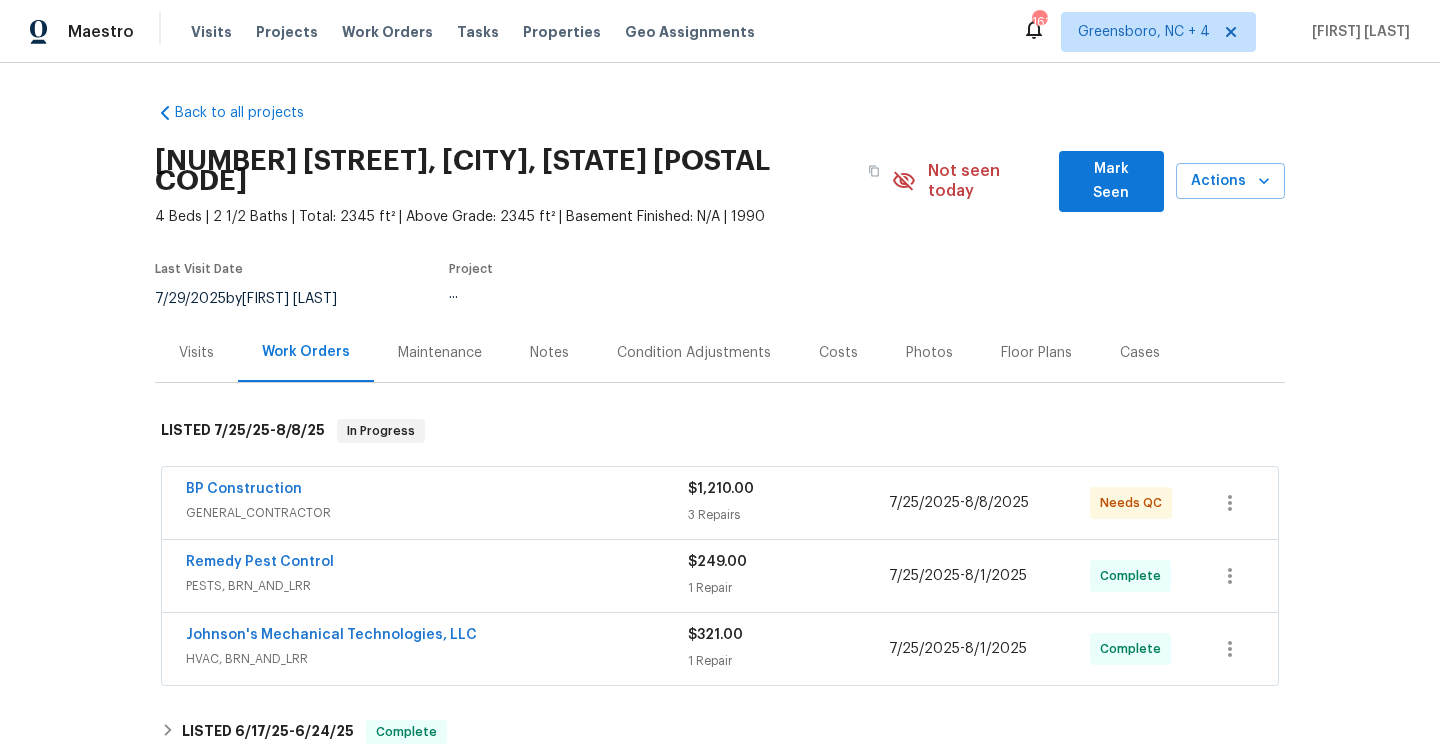 click on "Back to all projects [NUMBER] [STREET], [CITY], [STATE] [POSTAL_CODE] 4 Beds | 2 1/2 Baths | Total: 2345 ft² | Above Grade: 2345 ft² | Basement Finished: N/A | 1990 Not seen today Mark Seen Actions Last Visit Date 7/29/2025 by [FIRST] [LAST] Project ... Visits Work Orders Maintenance Notes Condition Adjustments Costs Photos Floor Plans Cases LISTED 7/25/25 - 8/8/25 In Progress BP Construction GENERAL_CONTRACTOR $1,210.00 3 Repairs 7/25/2025 - 8/8/2025 Needs QC Remedy Pest Control PESTS, BRN_AND_LRR $249.00 1 Repair 7/25/2025 - 8/1/2025 Complete Johnson's Mechanical Technologies, LLC HVAC, BRN_AND_LRR $321.00 1 Repair 7/25/2025 - 8/1/2025 Paid LISTED 6/17/25 - 6/24/25 Complete Torogoz Painting & Multiservices LLC HANDYMAN, PAINTING, BRN_AND_LRR, OD_SELECT $1,150.00 1 Repair 6/17/2025 - 6/24/2025 Paid LISTED 6/5/25 - 6/13/25 Complete SmartSolutions LANDSCAPING_MAINTENANCE, HARDSCAPE_LANDSCAPE $200.00 1 Repair 6/12/2025 - 6/13/2025 Paid A-1 Cleaning $75.00 2 Repairs 6/10/2025 - 6/10/2025" at bounding box center (720, 610) 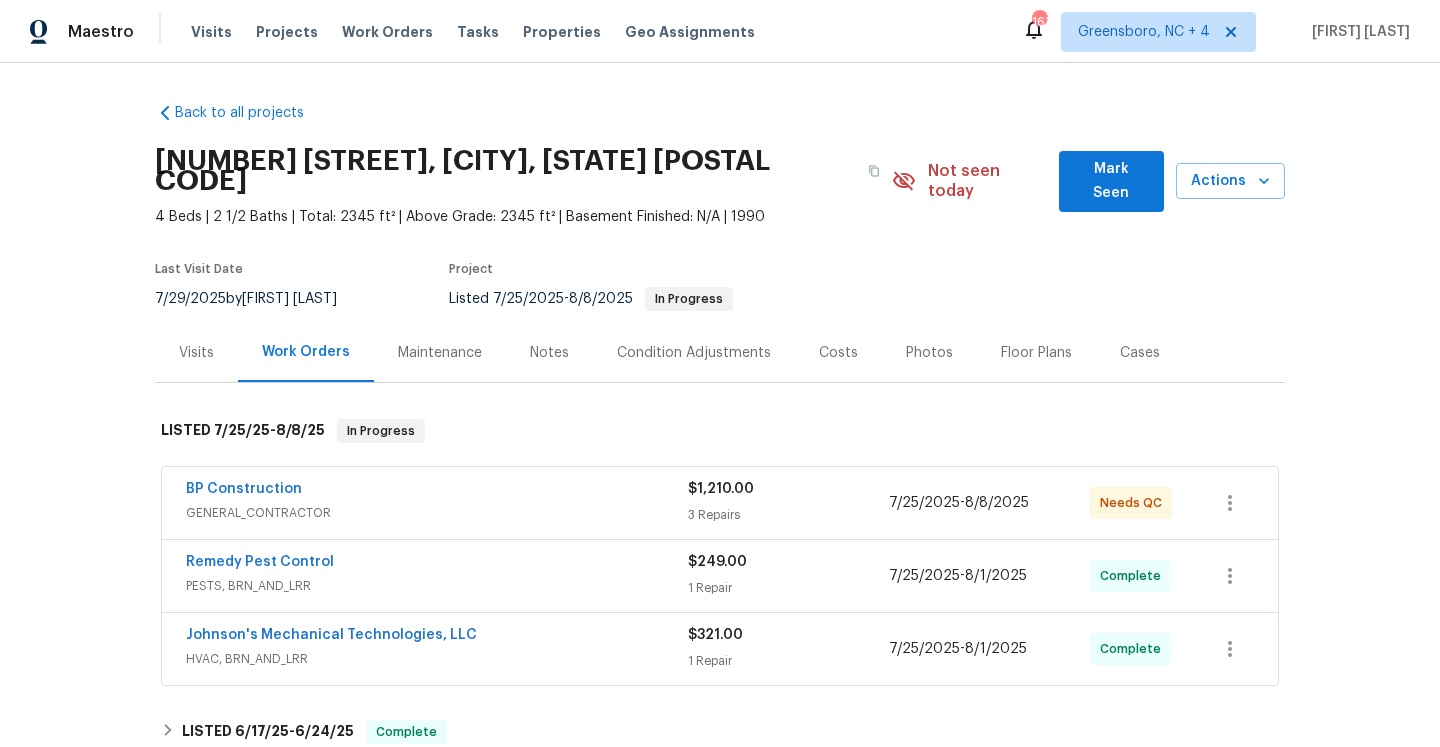 click on "Visits" at bounding box center [196, 352] 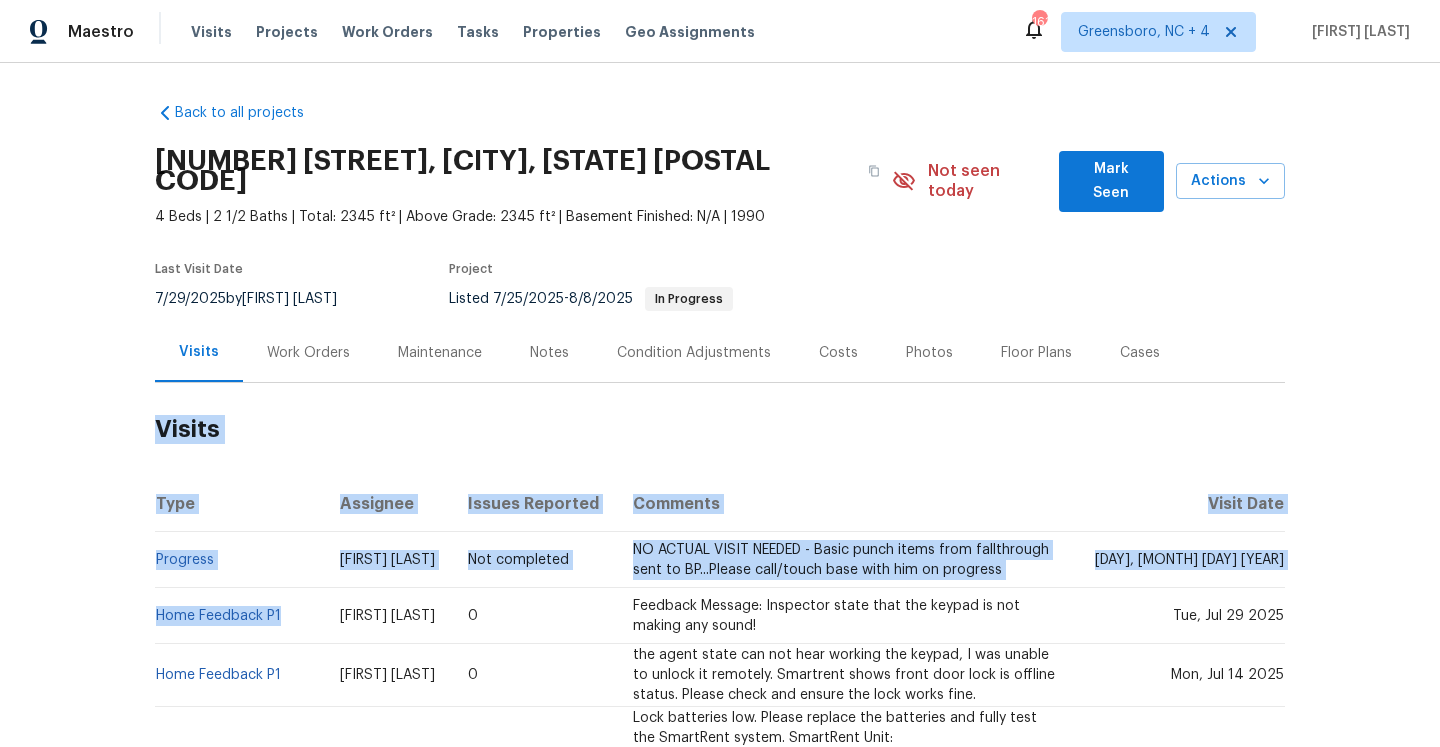drag, startPoint x: 287, startPoint y: 597, endPoint x: 152, endPoint y: 595, distance: 135.01482 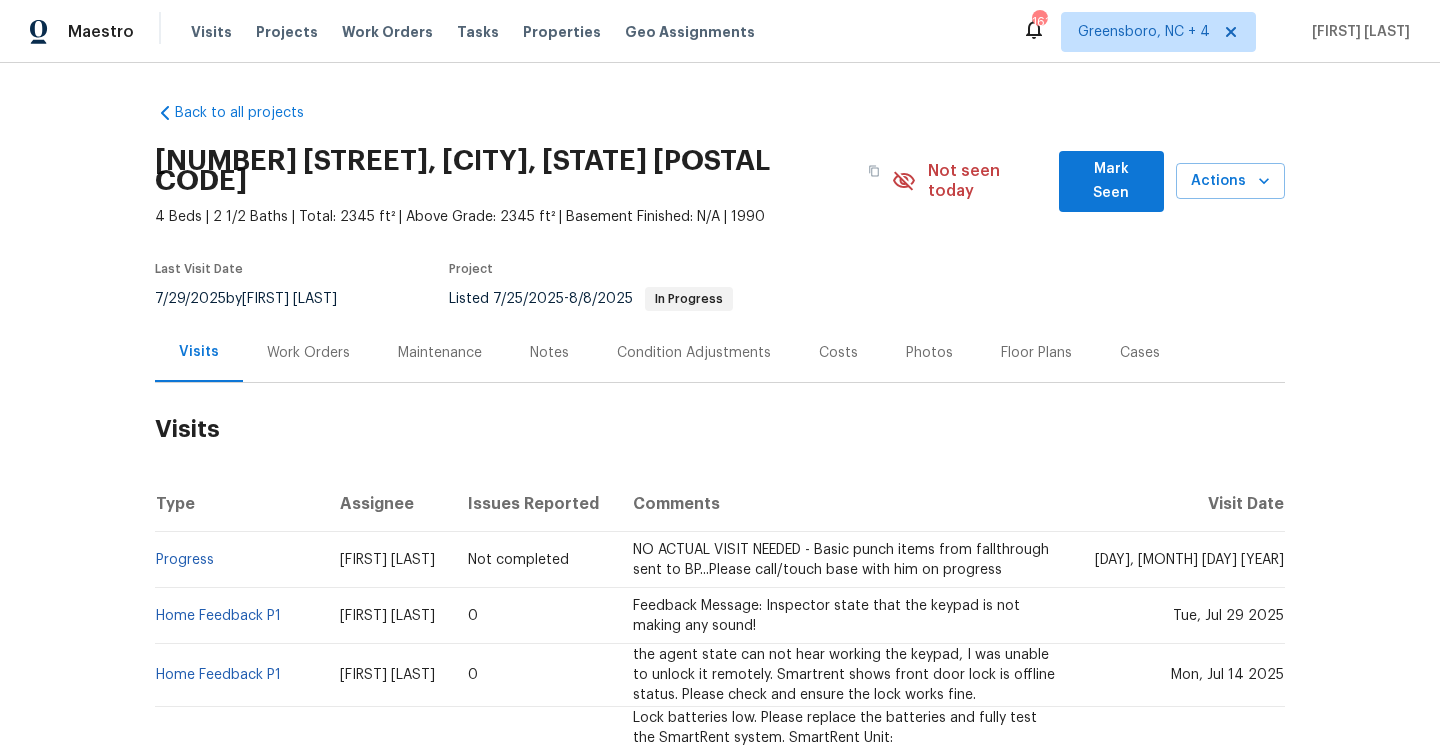 click on "Type" at bounding box center (239, 504) 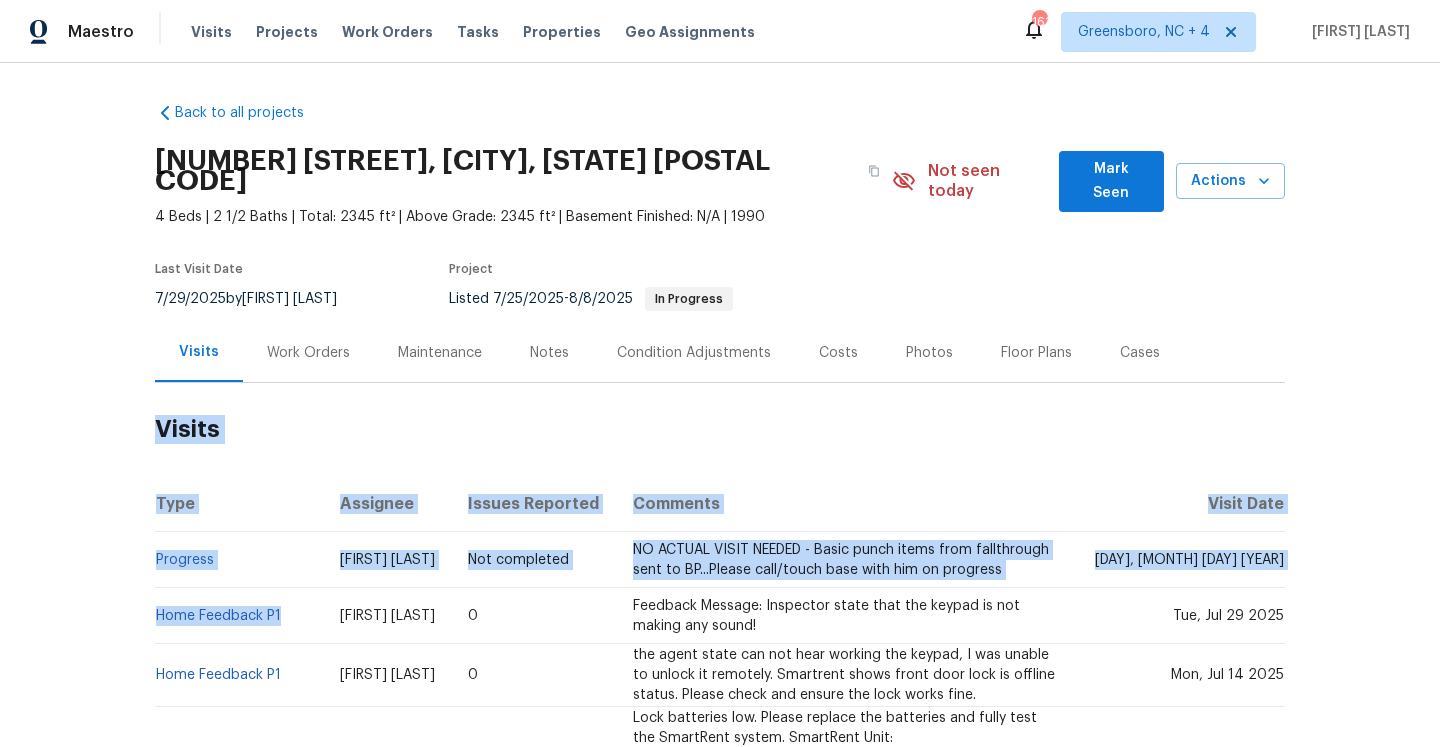 drag, startPoint x: 290, startPoint y: 601, endPoint x: 154, endPoint y: 596, distance: 136.09187 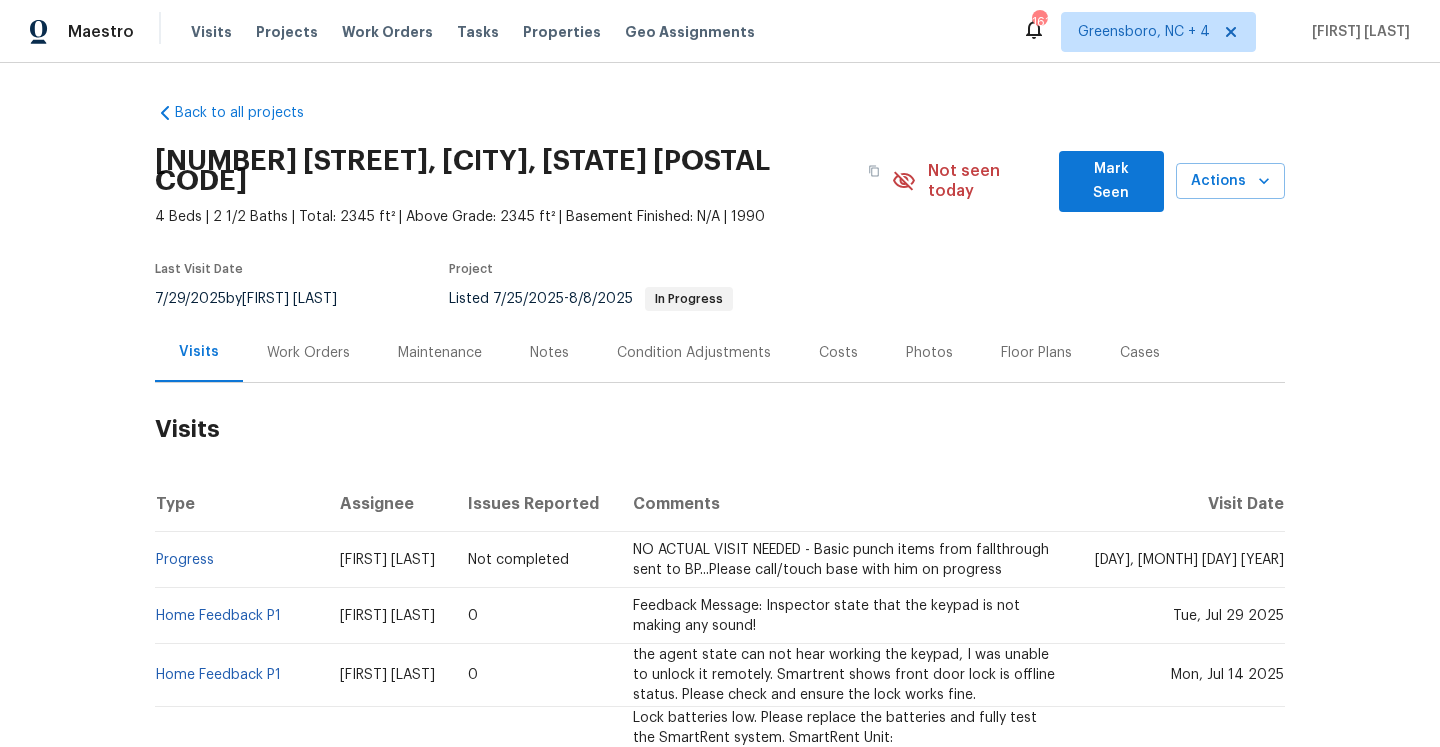 click on "Progress" at bounding box center (239, 560) 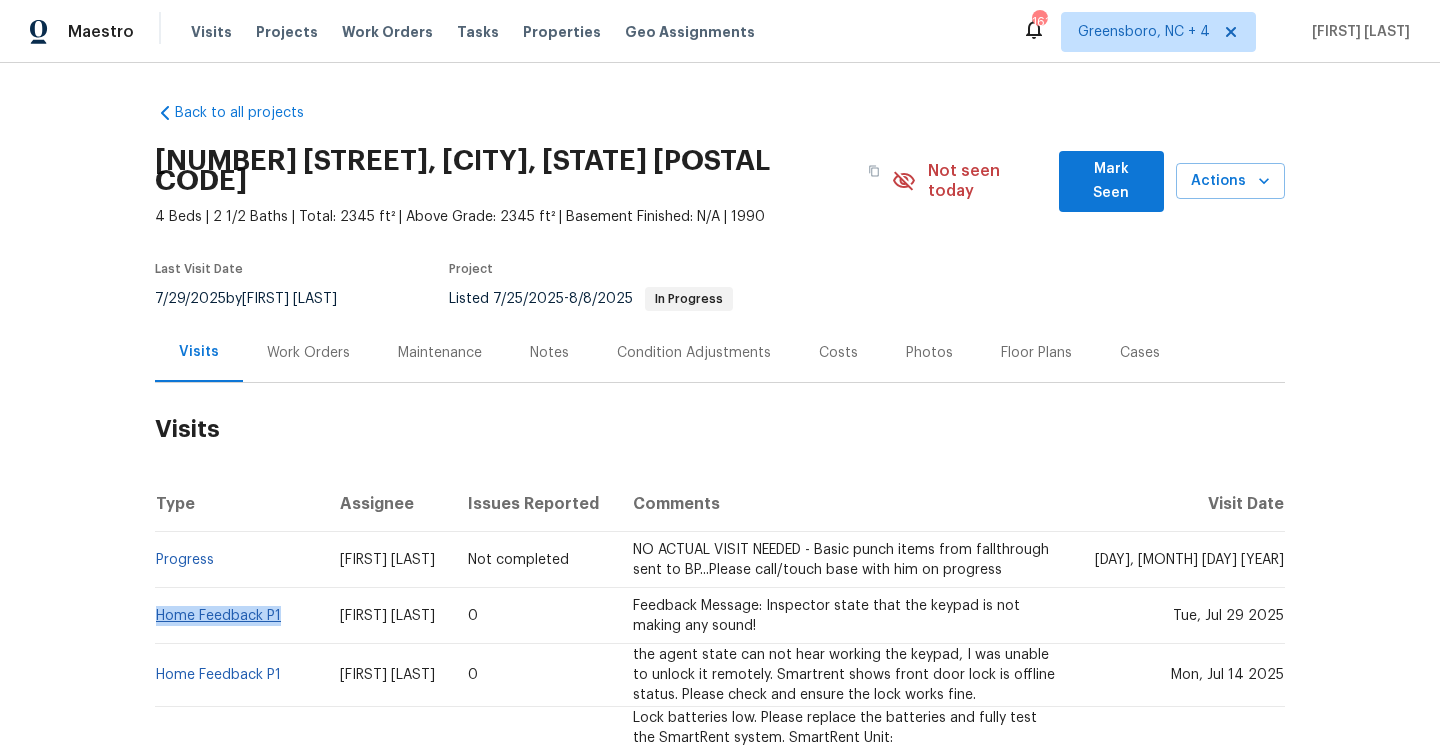 drag, startPoint x: 281, startPoint y: 597, endPoint x: 157, endPoint y: 597, distance: 124 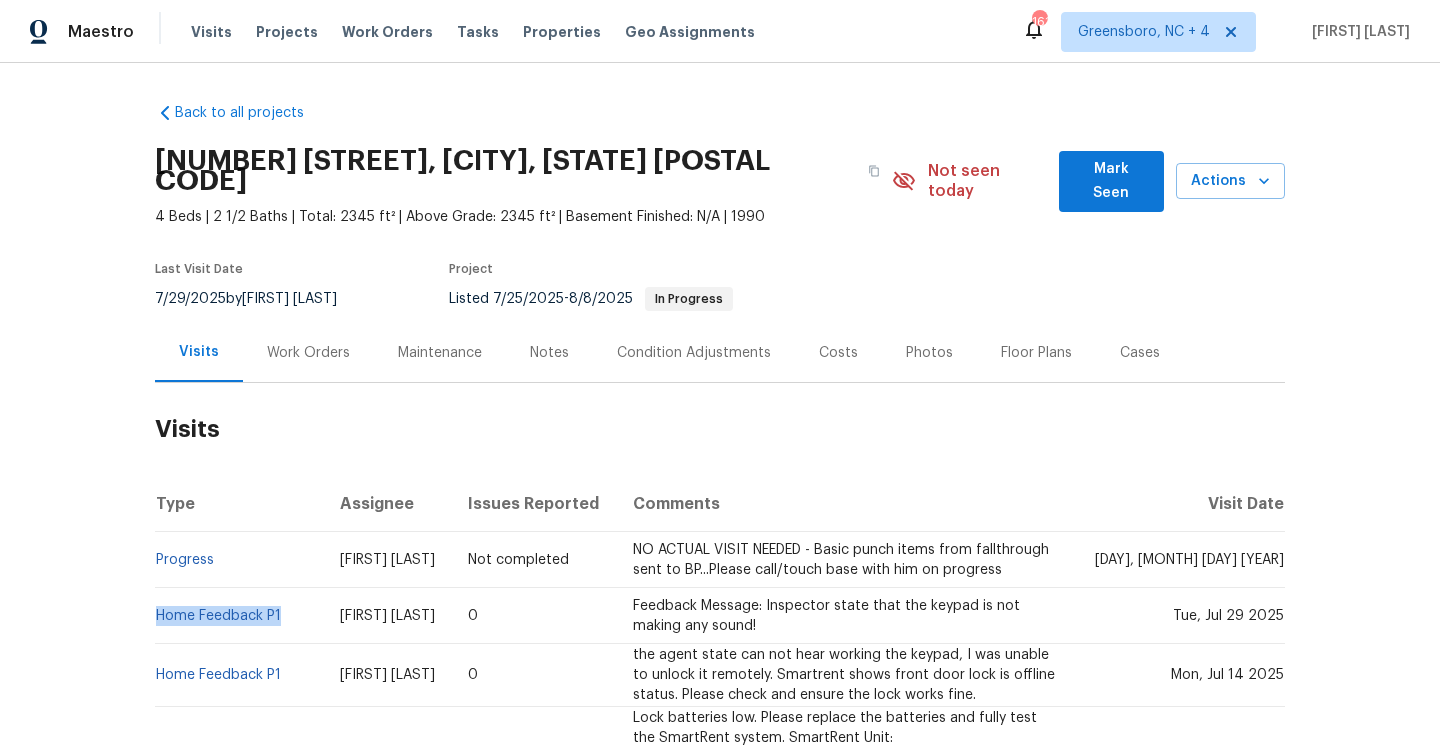 copy on "Home Feedback P1" 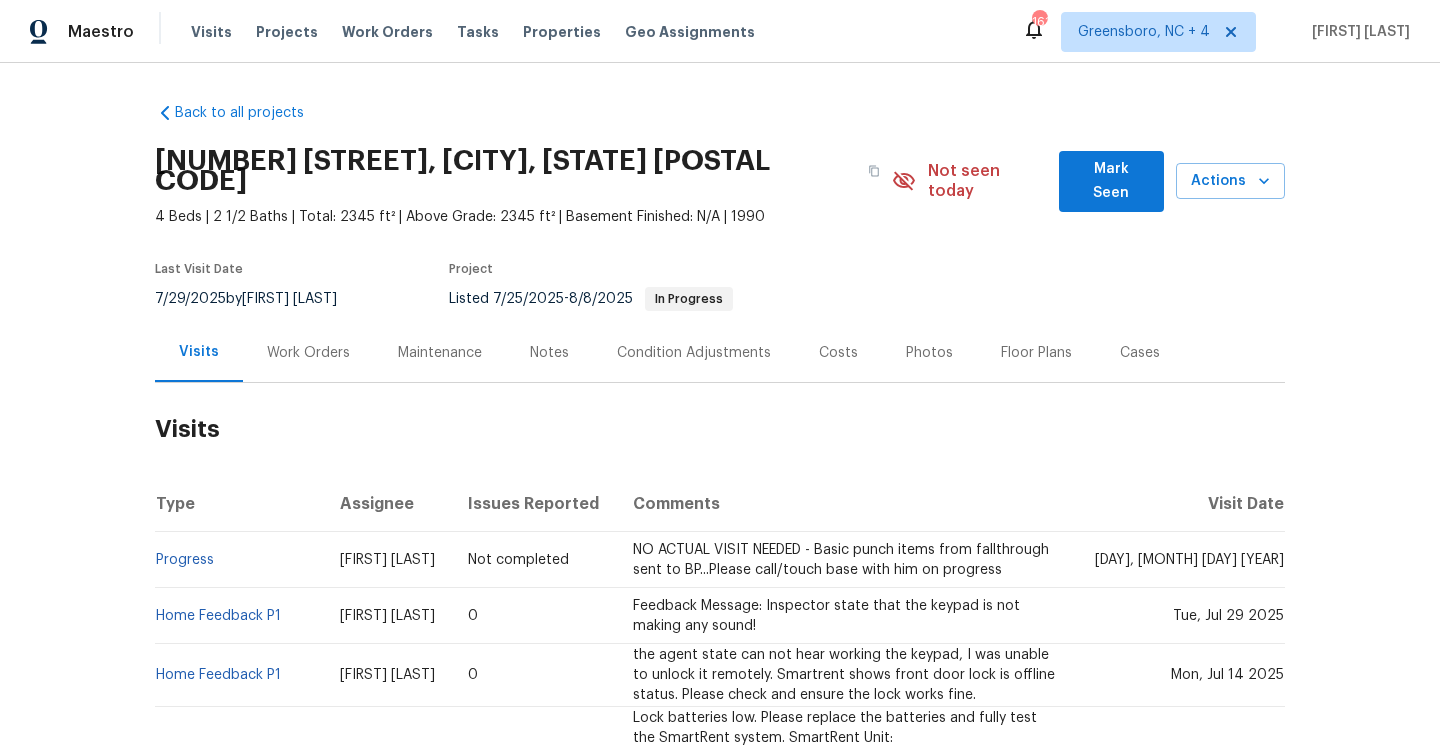 click on "Work Orders" at bounding box center [308, 353] 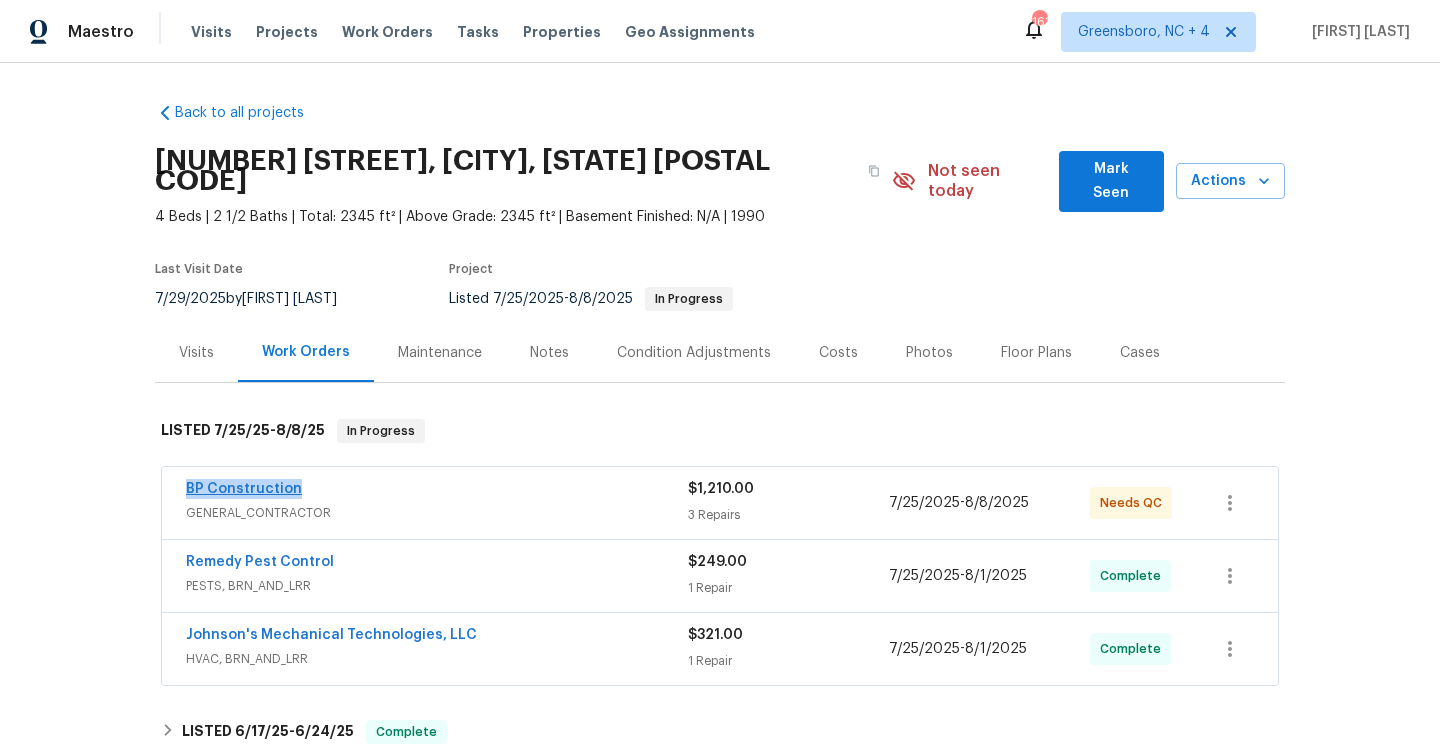 drag, startPoint x: 318, startPoint y: 468, endPoint x: 190, endPoint y: 468, distance: 128 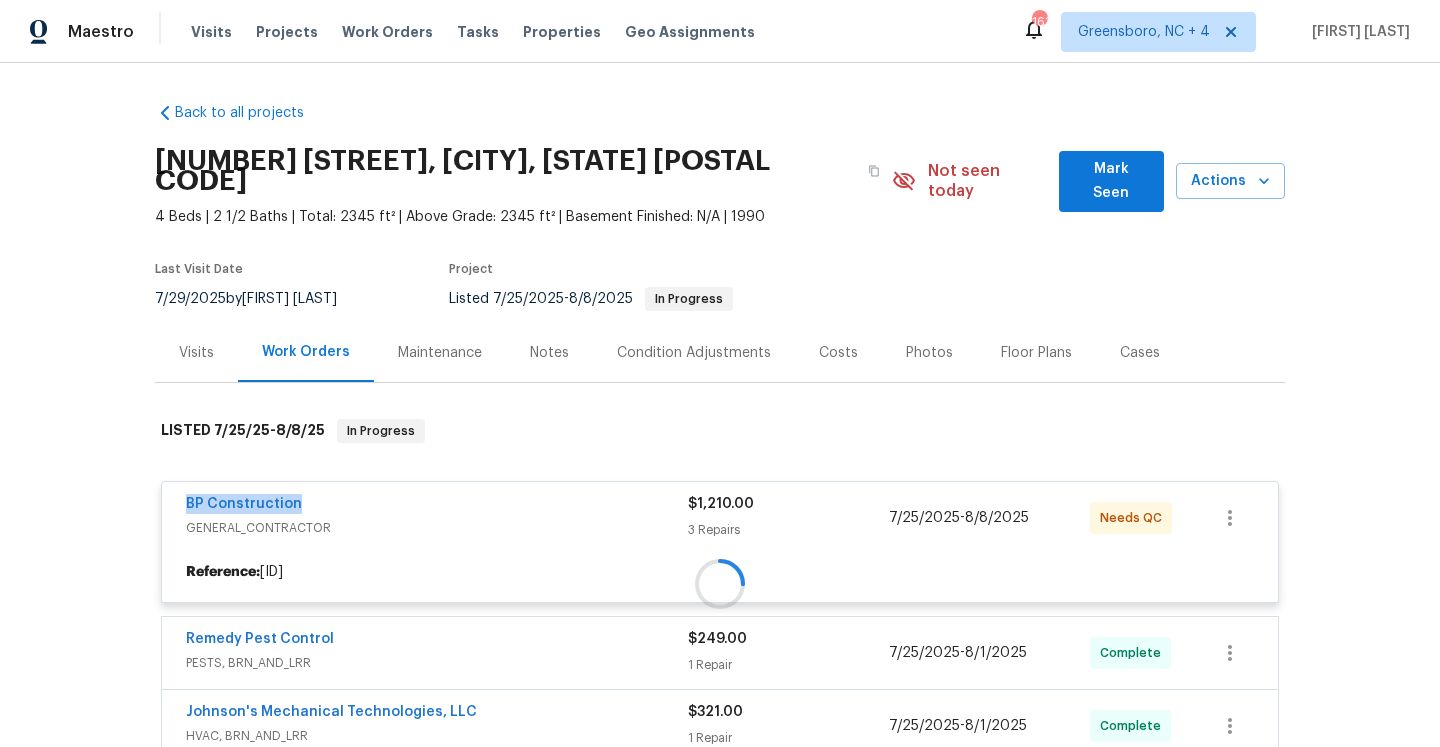 copy on "BP Construction" 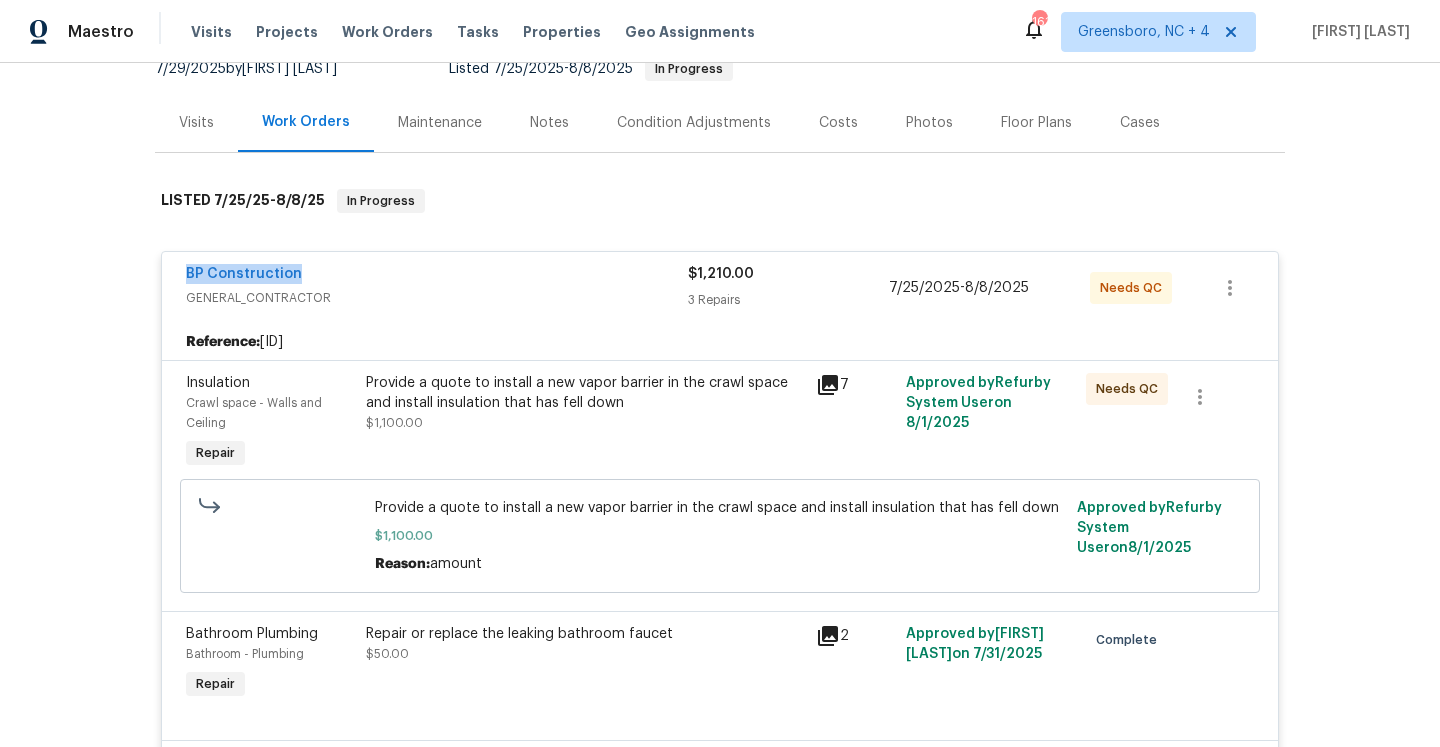 scroll, scrollTop: 166, scrollLeft: 0, axis: vertical 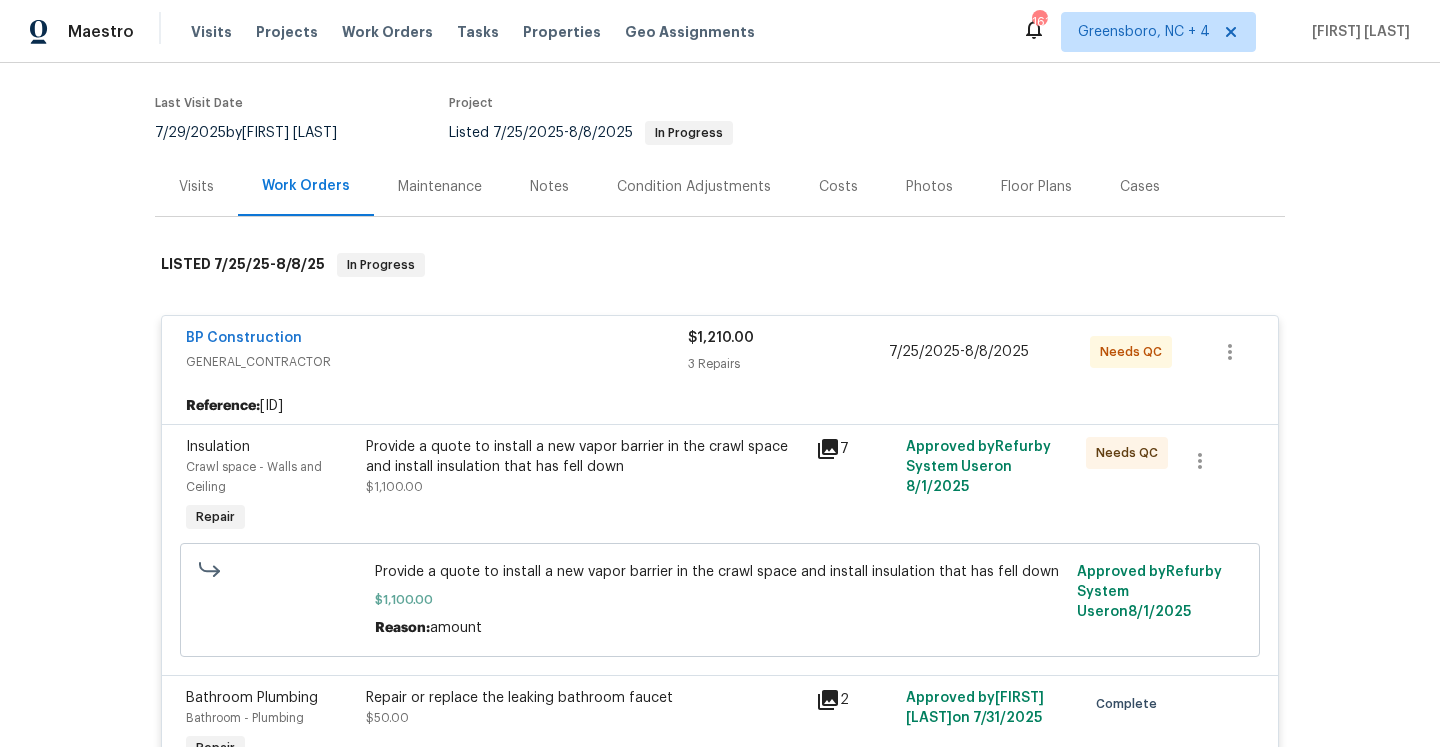 click on "Back to all projects 2532 Steeplechase Rd, Gastonia, NC 28056 4 Beds | 2 1/2 Baths | Total: 2345 ft² | Above Grade: 2345 ft² | Basement Finished: N/A | 1990 Not seen today Mark Seen Actions Last Visit Date 7/29/2025  by  Alex Baum   Project Listed   7/25/2025  -  8/8/2025 In Progress Visits Work Orders Maintenance Notes Condition Adjustments Costs Photos Floor Plans Cases LISTED   7/25/25  -  8/8/25 In Progress BP Construction GENERAL_CONTRACTOR $1,210.00 3 Repairs 7/25/2025  -  8/8/2025 Needs QC Reference:  6B38JZM69QY6D-90f8919bc Insulation Crawl space - Walls and Ceiling Repair Provide a quote to install a new vapor barrier in the crawl space and install insulation that has fell down $1,100.00   7 Approved by  Refurby System User  on   8/1/2025 Needs QC Provide a quote to install a new vapor barrier in the crawl space and install insulation that has fell down $1,100.00 Reason:  amount Approved by  Refurby System User  on  8/1/2025 Bathroom Plumbing Bathroom - Plumbing Repair $50.00   2 Approved by   on" at bounding box center [720, 731] 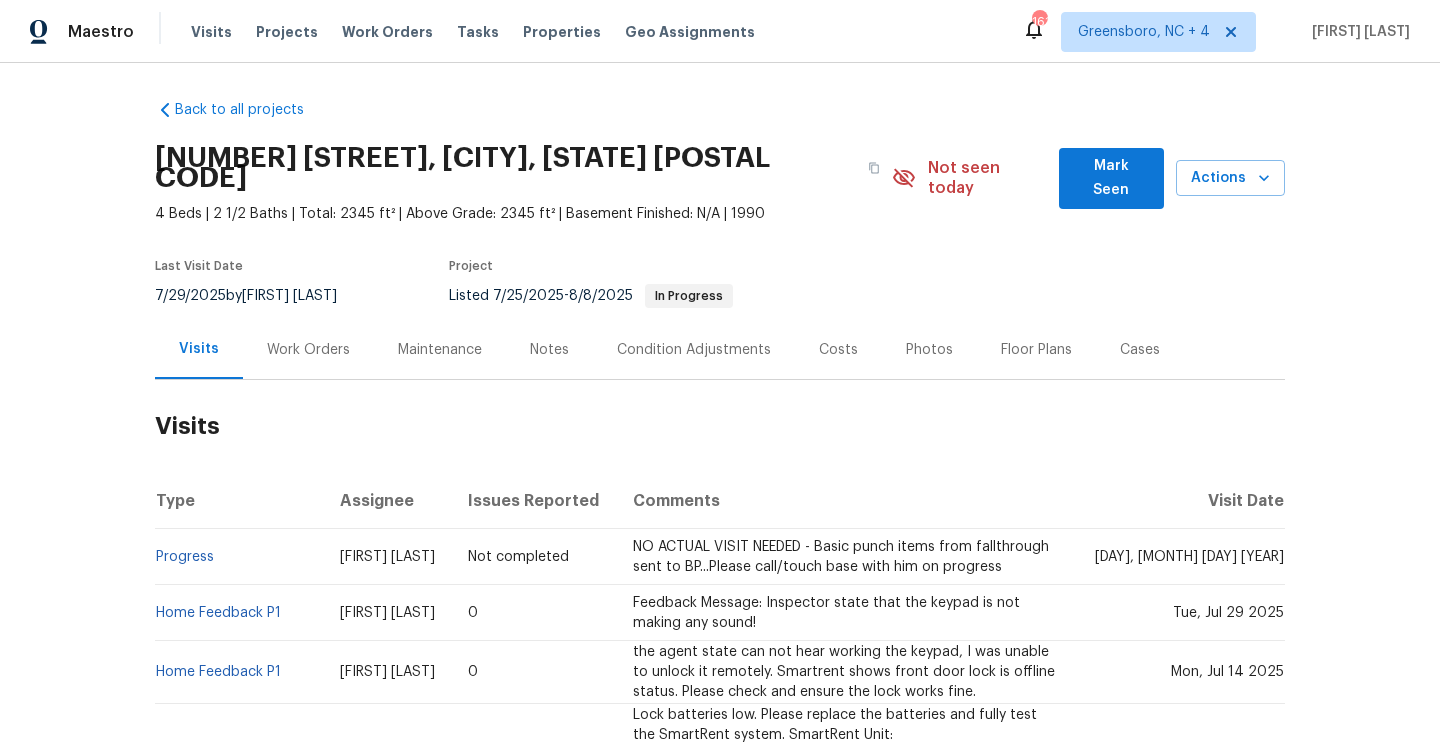 scroll, scrollTop: 0, scrollLeft: 0, axis: both 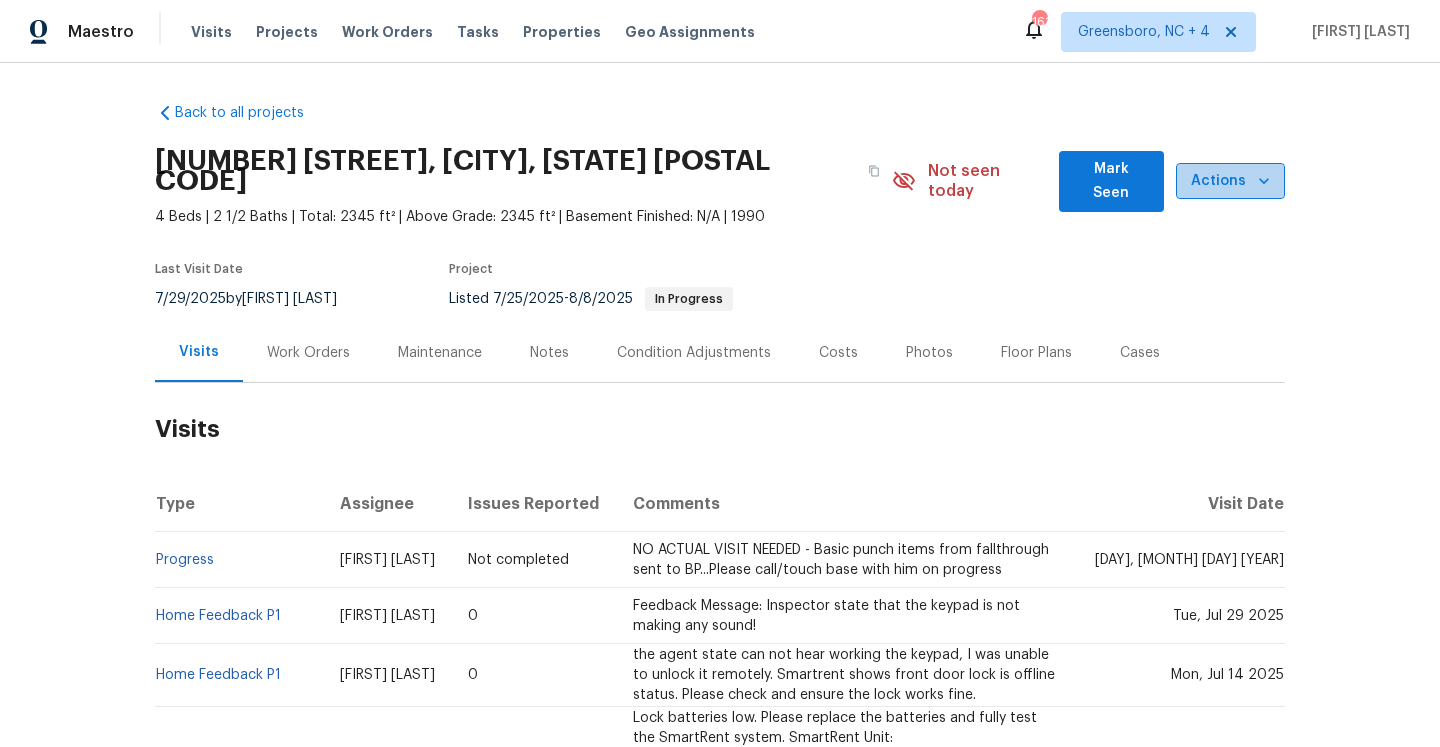 click on "Actions" at bounding box center [1230, 181] 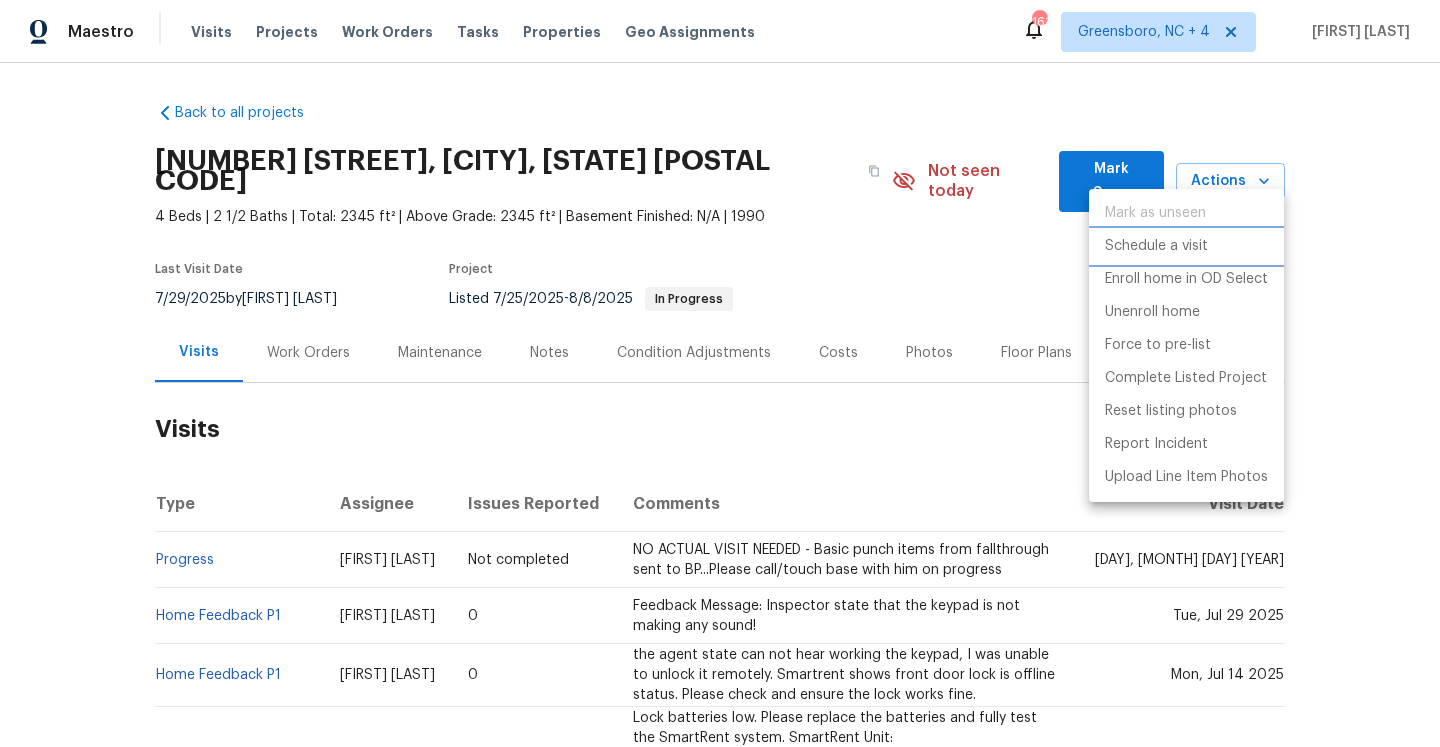 click on "Schedule a visit" at bounding box center [1156, 246] 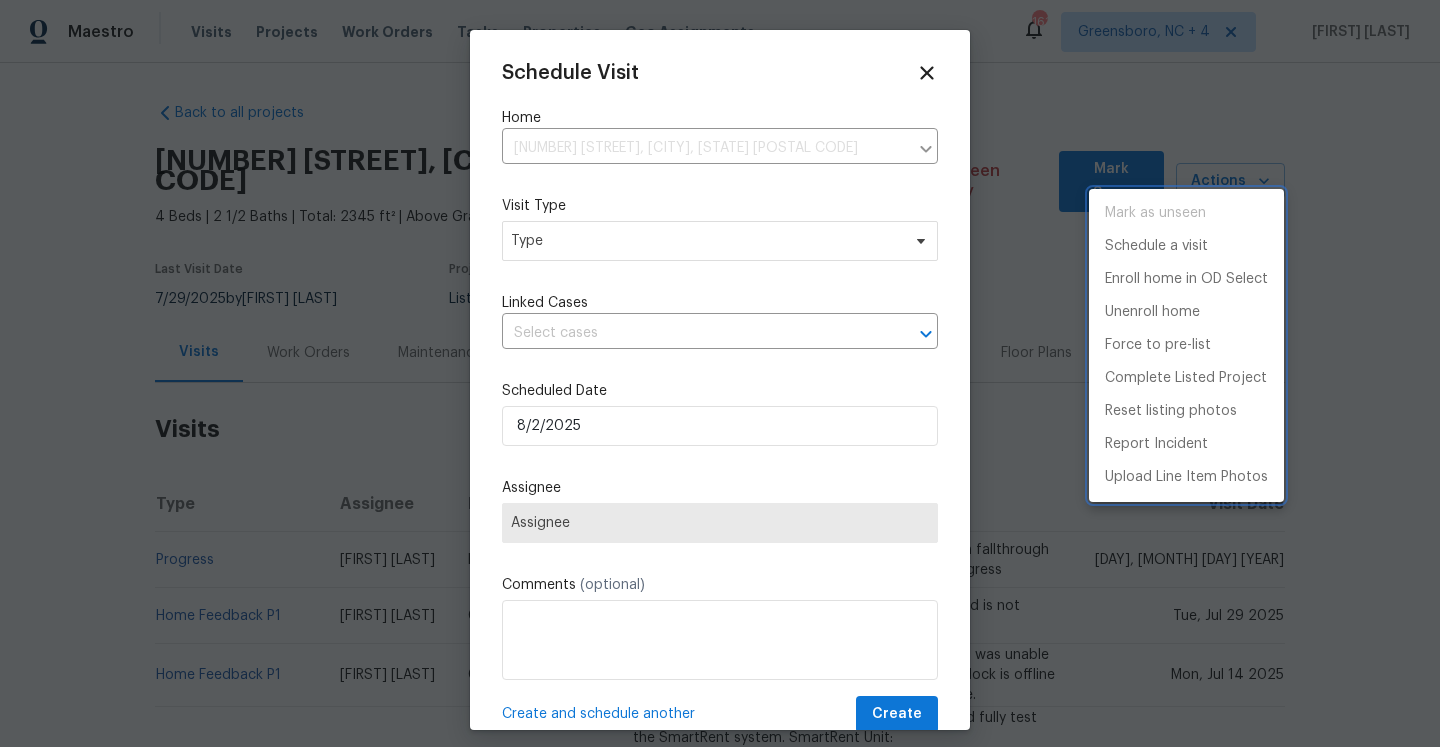 click at bounding box center (720, 373) 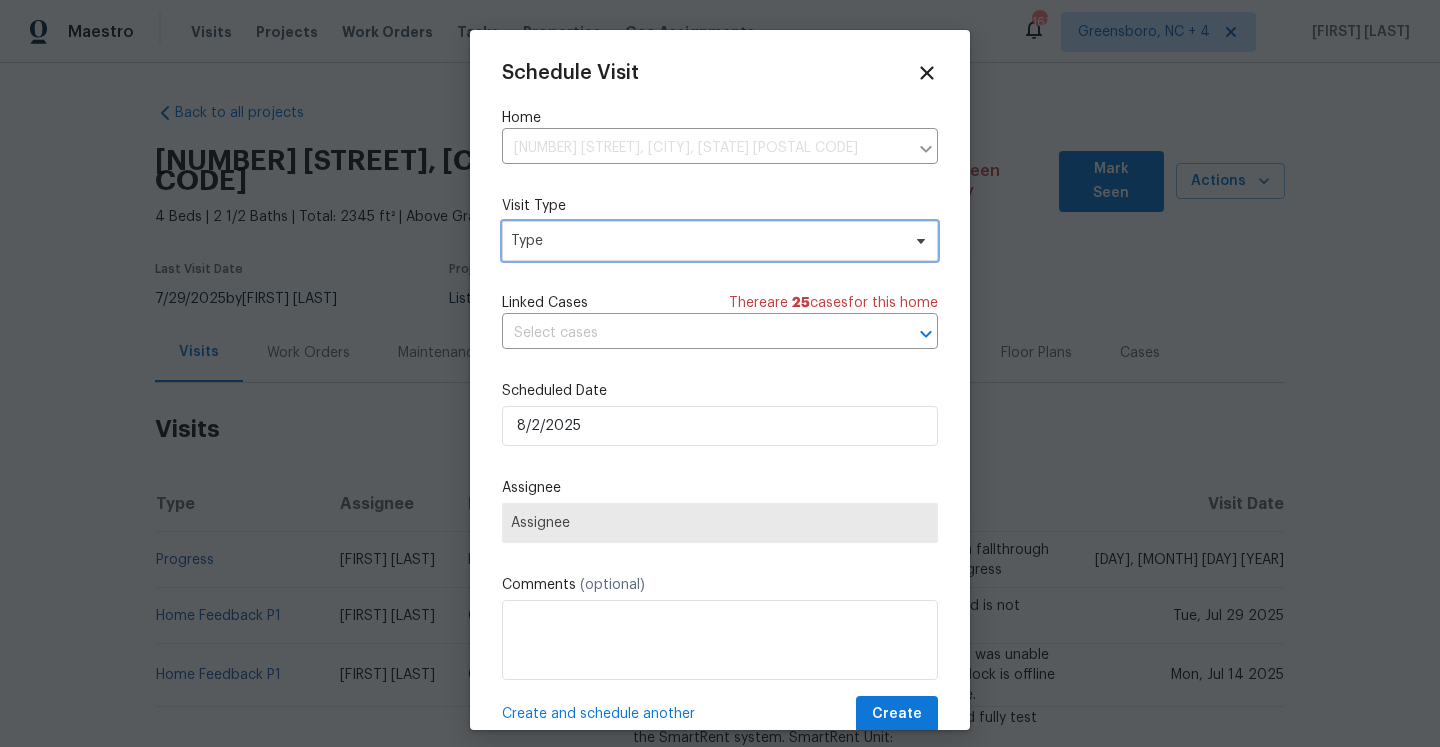 click on "Type" at bounding box center [705, 241] 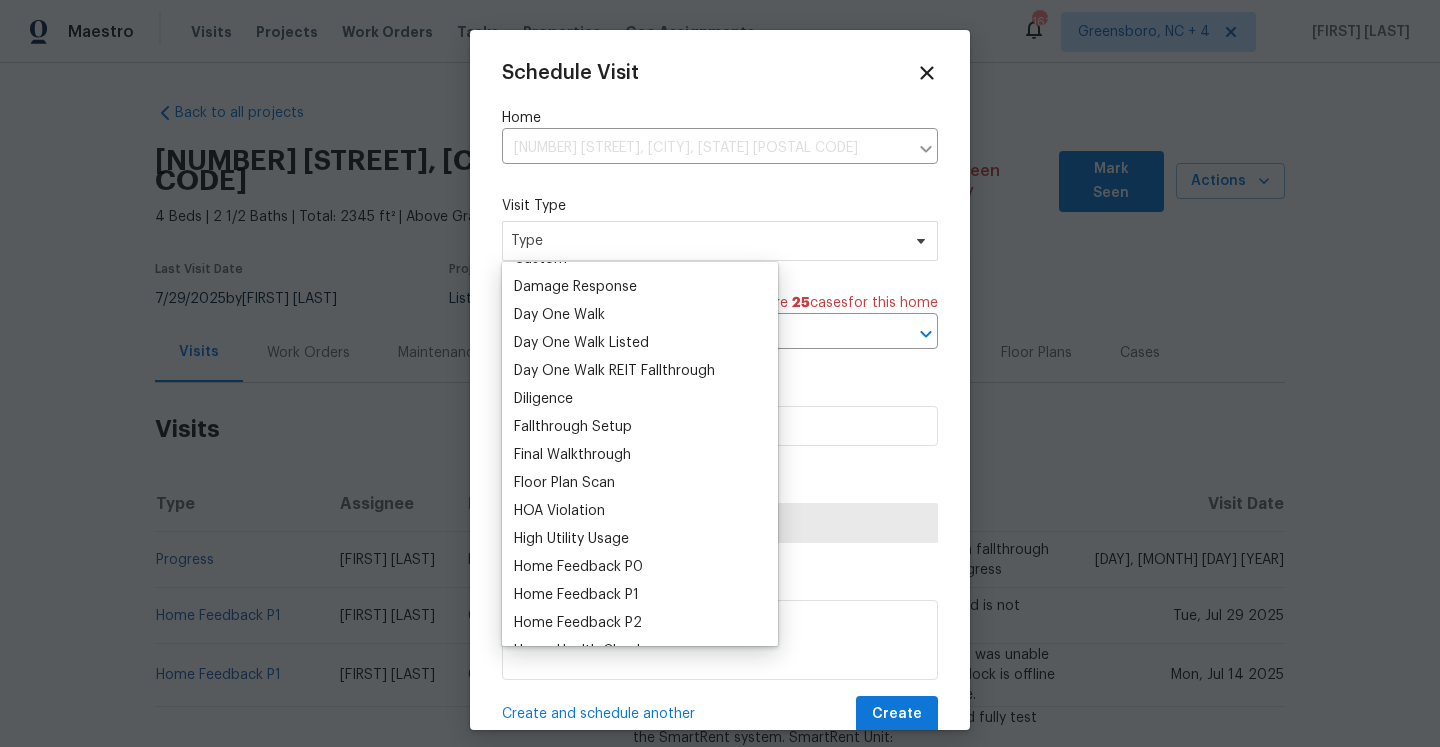 scroll, scrollTop: 437, scrollLeft: 0, axis: vertical 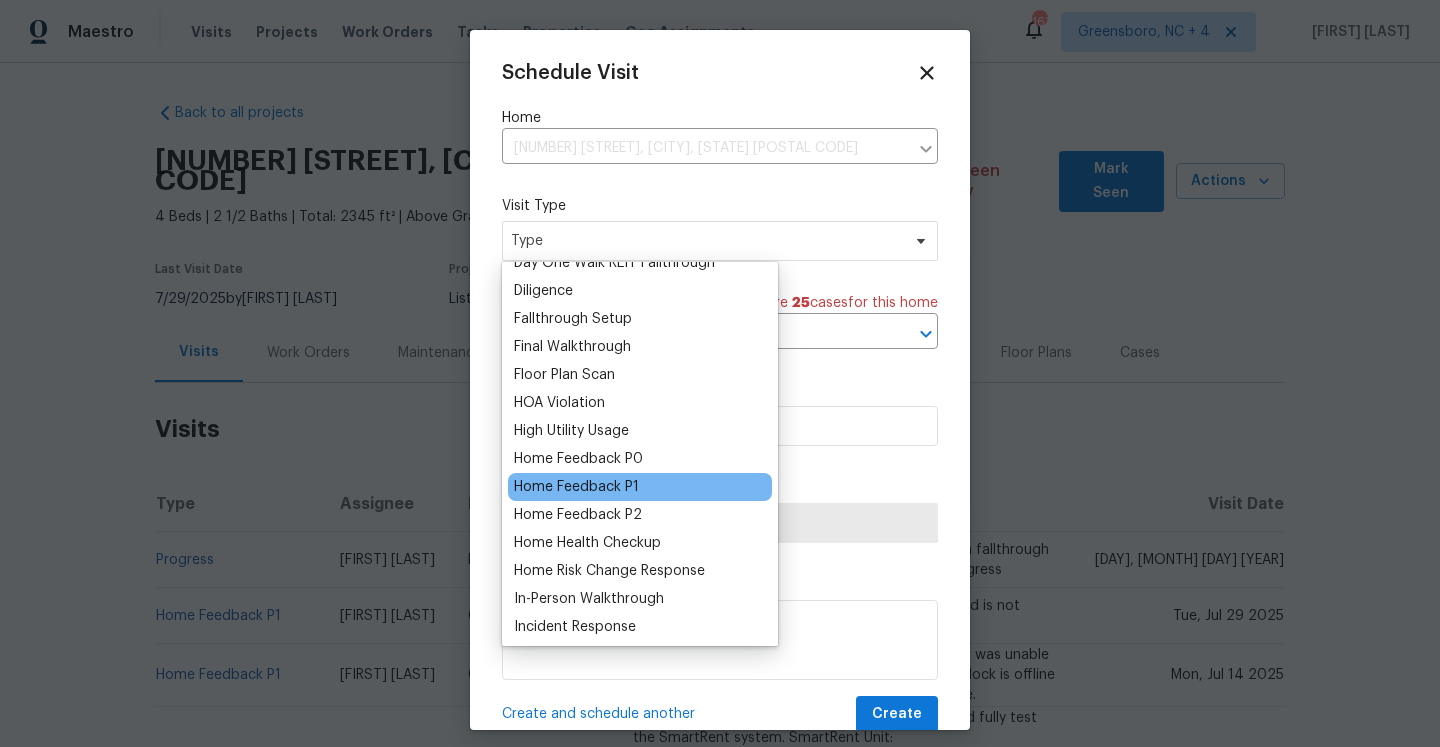 click on "Home Feedback P1" at bounding box center (576, 487) 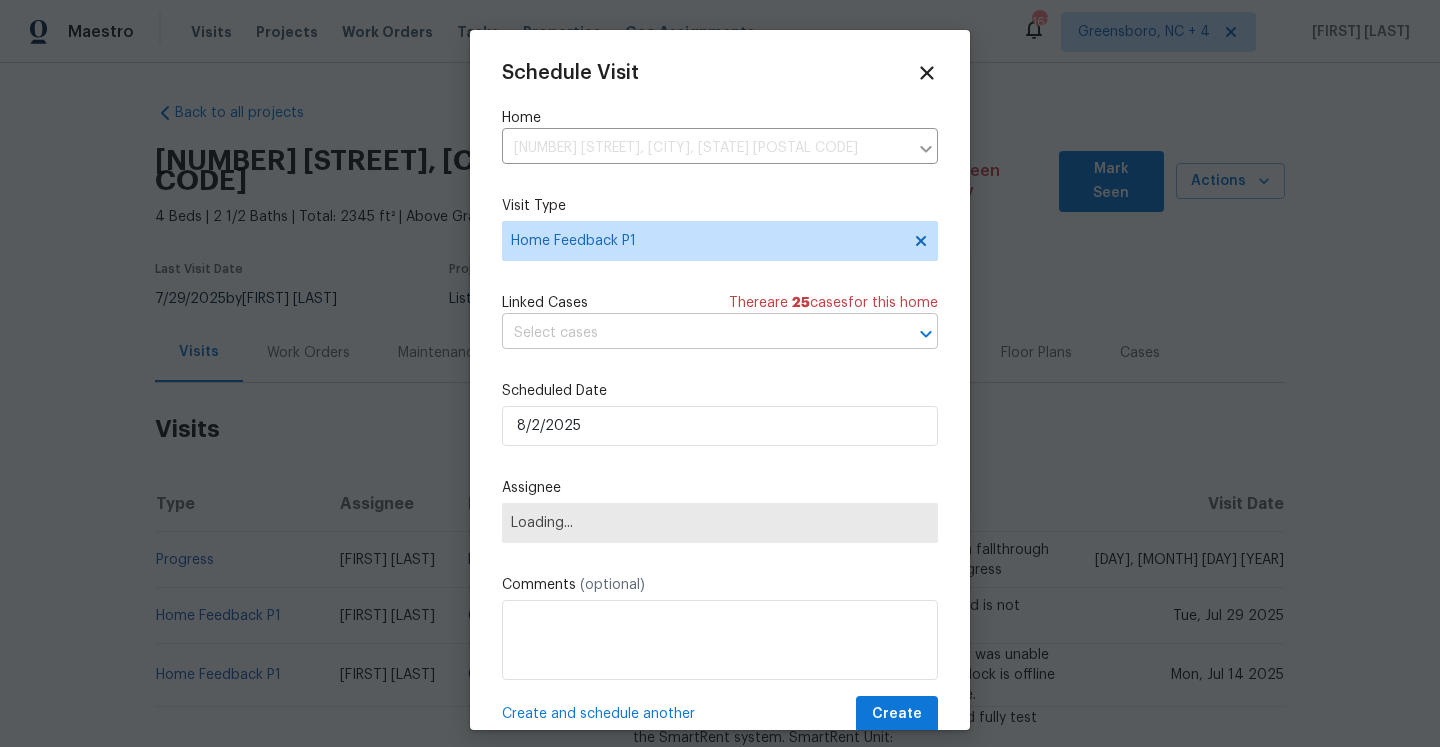 click at bounding box center (692, 333) 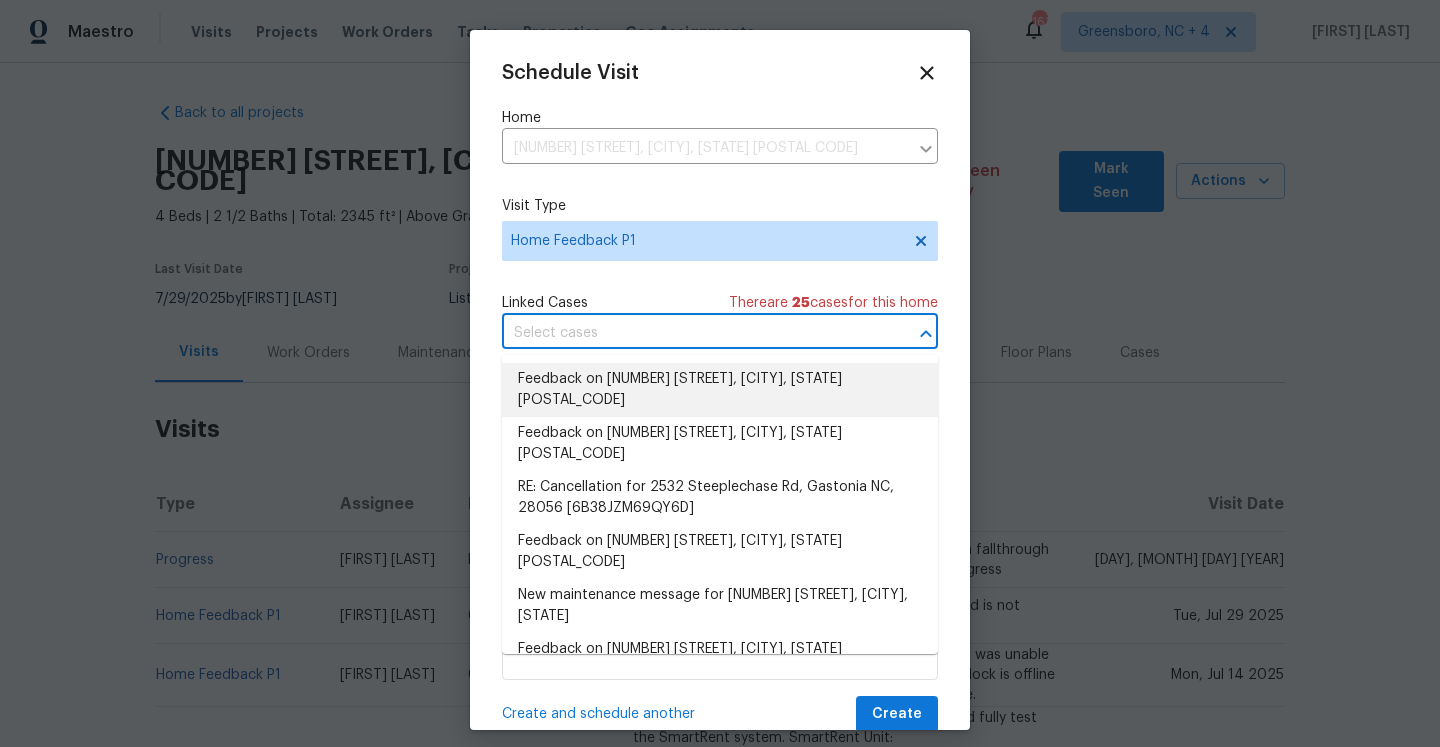 click on "Feedback on 2532 Steeplechase Rd, Gastonia, NC 28056" at bounding box center [720, 390] 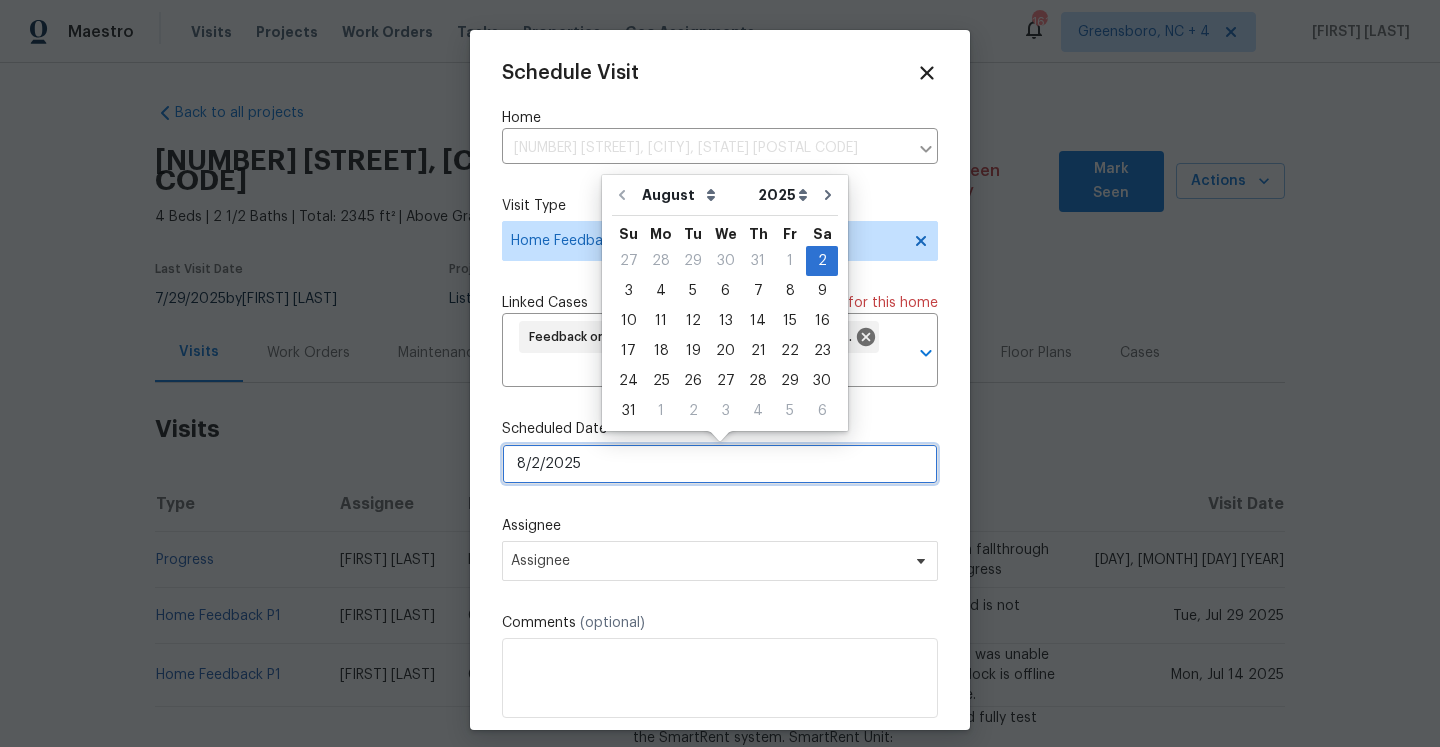 click on "8/2/2025" at bounding box center (720, 464) 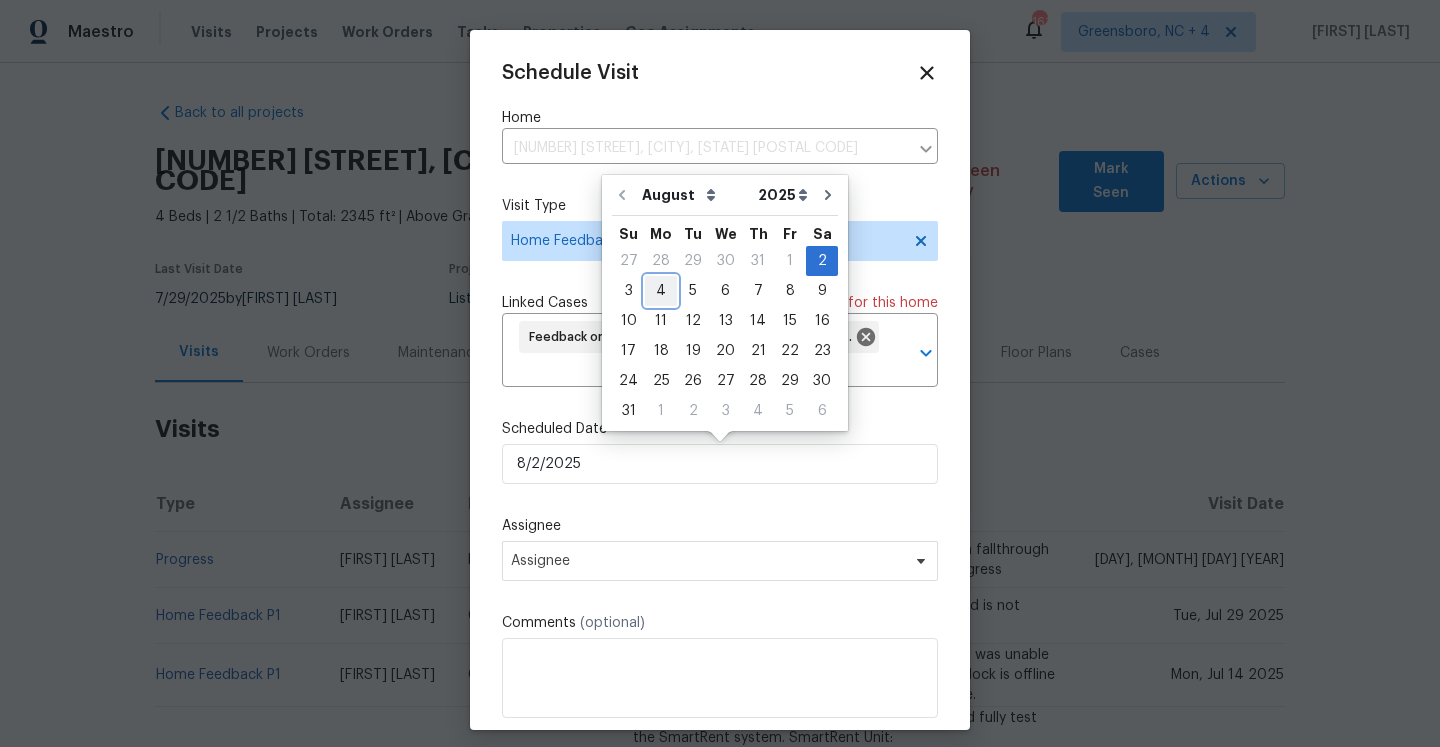 click on "4" at bounding box center [661, 291] 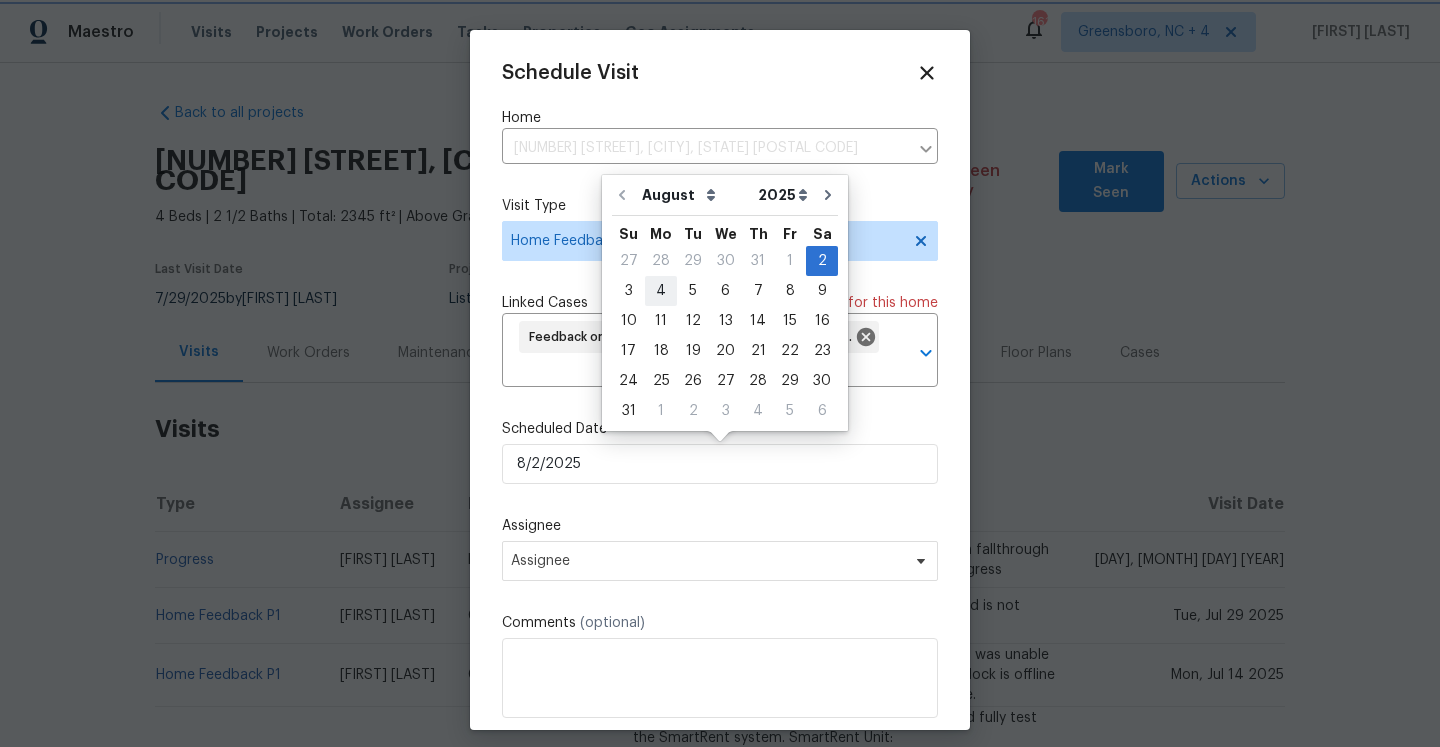 type on "8/4/2025" 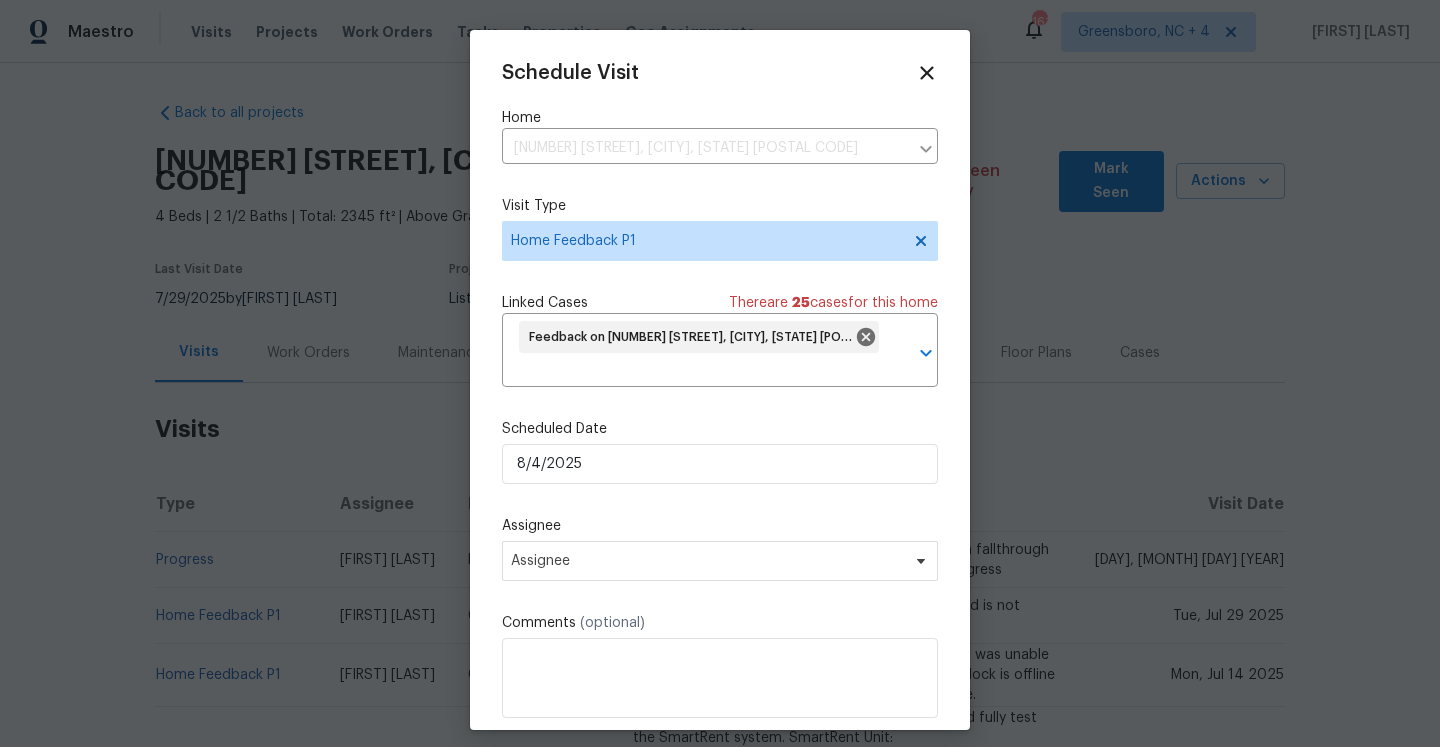 click on "Schedule Visit Home   2532 Steeplechase Rd, Gastonia, NC 28056 ​ Visit Type   Home Feedback P1 Linked Cases There  are   25  case s  for this home   Feedback on 2532 Steeplechase Rd, Gastonia, NC 28056 ​ Scheduled Date   8/4/2025 Assignee   Assignee Comments   (optional) Create and schedule another Create" at bounding box center [720, 416] 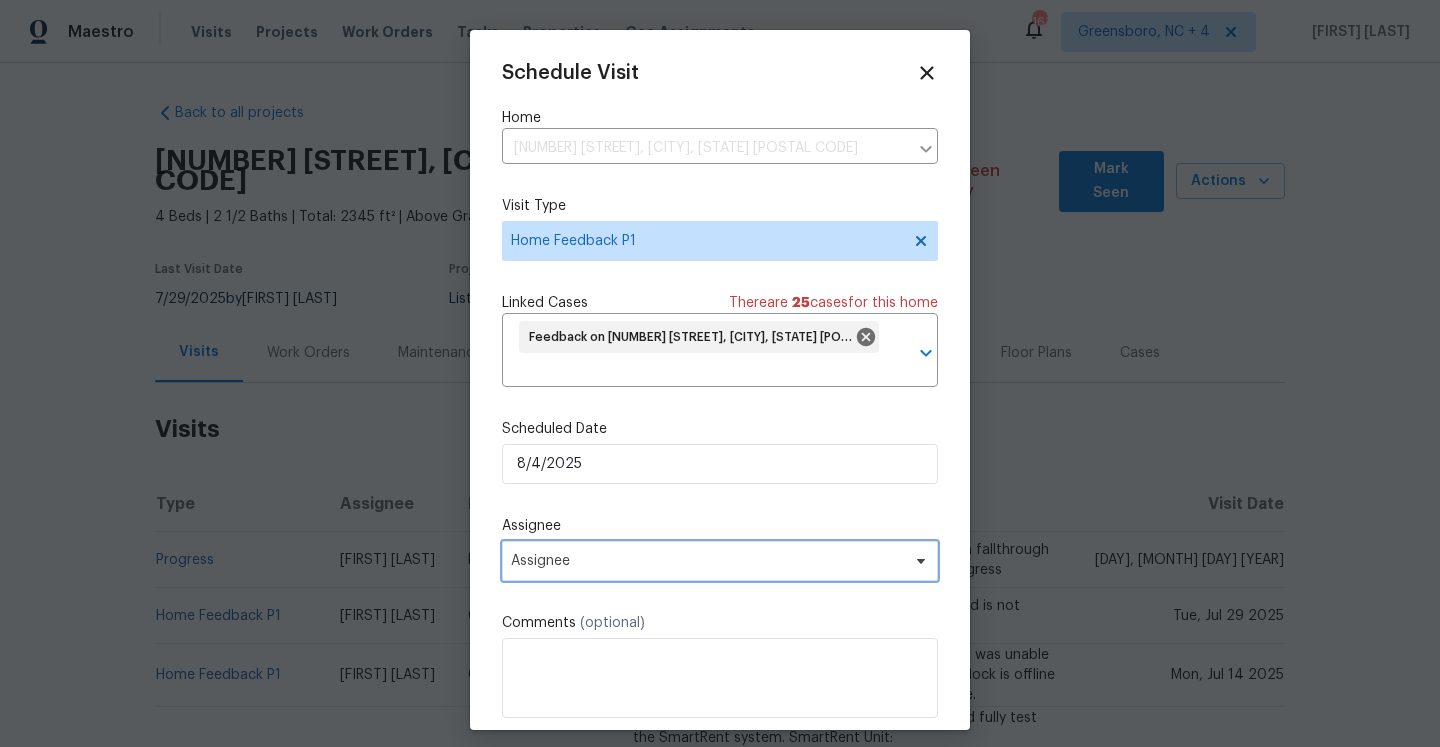 click on "Assignee" at bounding box center (707, 561) 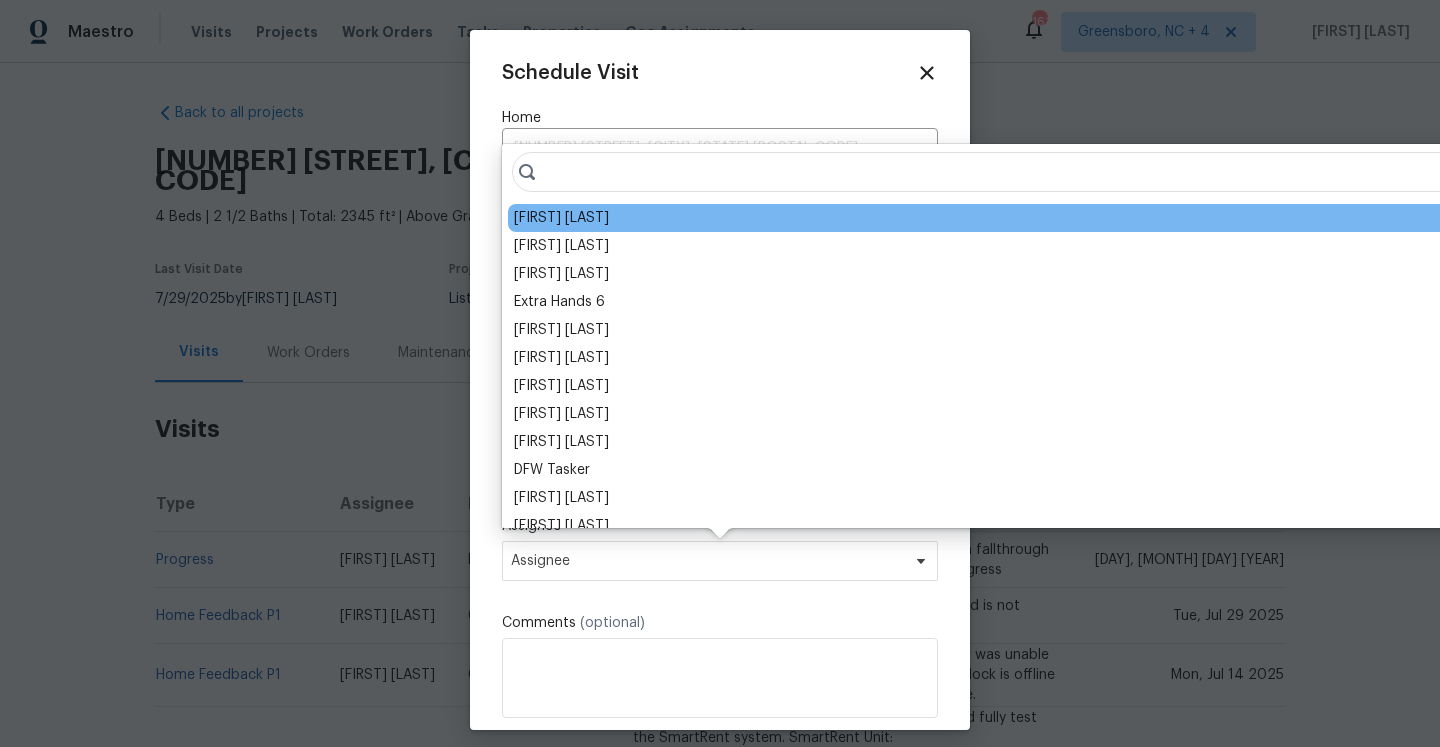 click on "Ryan Carder" at bounding box center (561, 218) 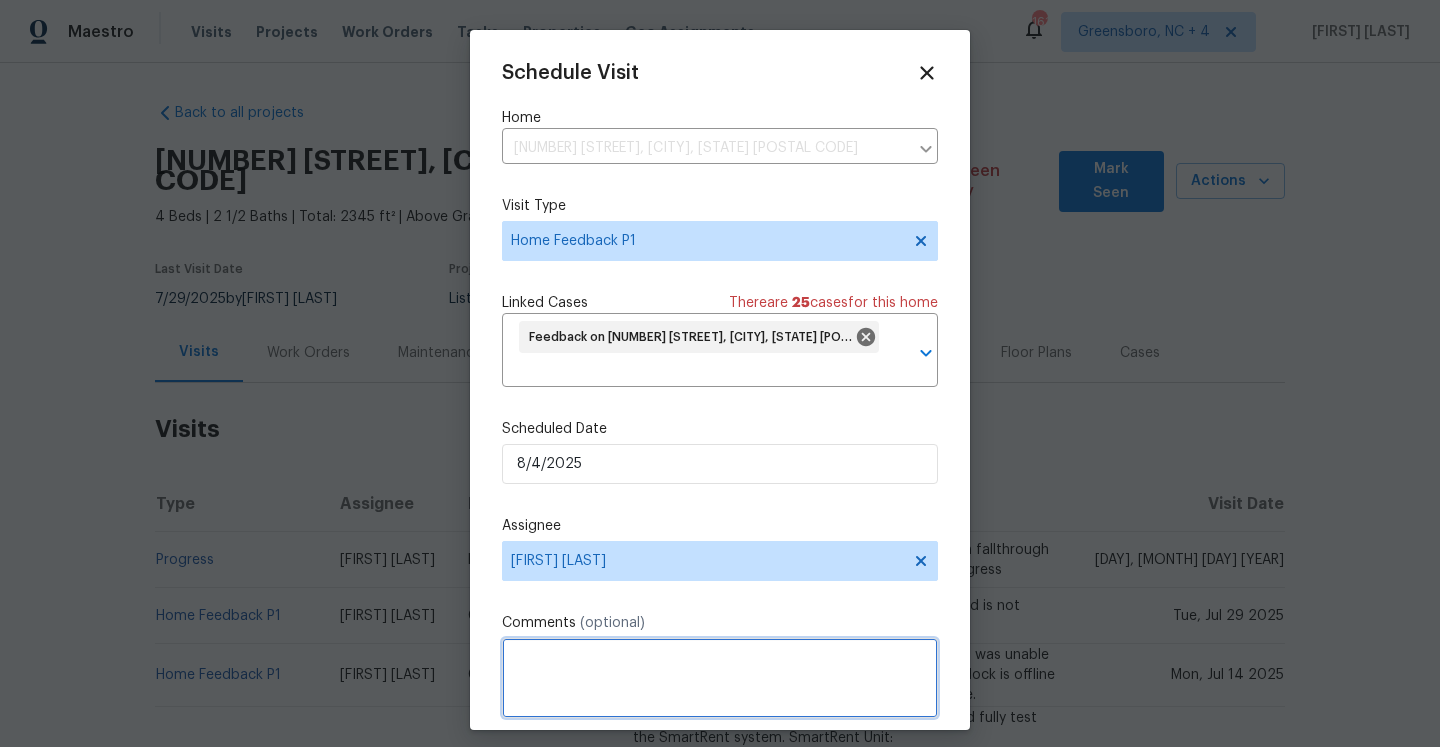 click at bounding box center [720, 678] 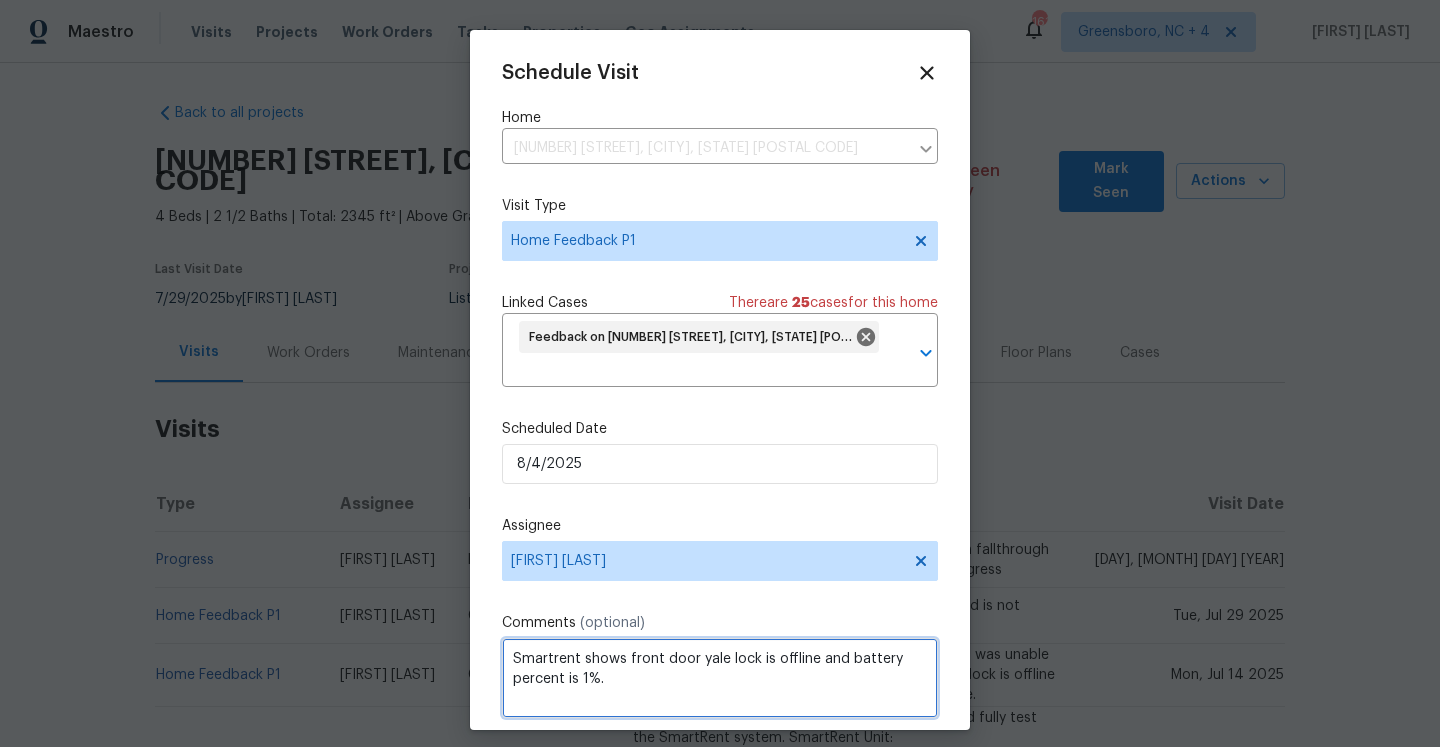 paste on "Keypad not allowing for entry." 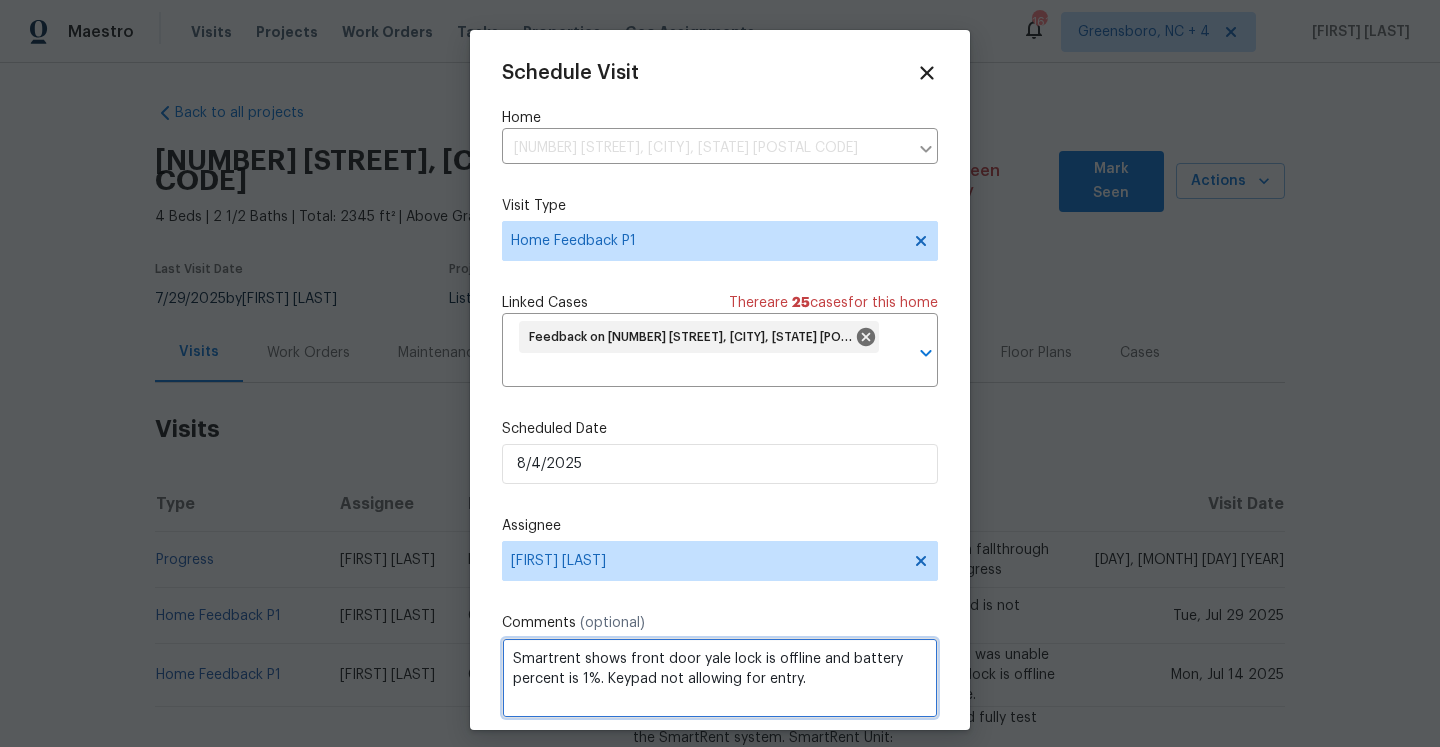 click on "Smartrent shows front door yale lock is offline and battery percent is 1%. Keypad not allowing for entry." at bounding box center [720, 678] 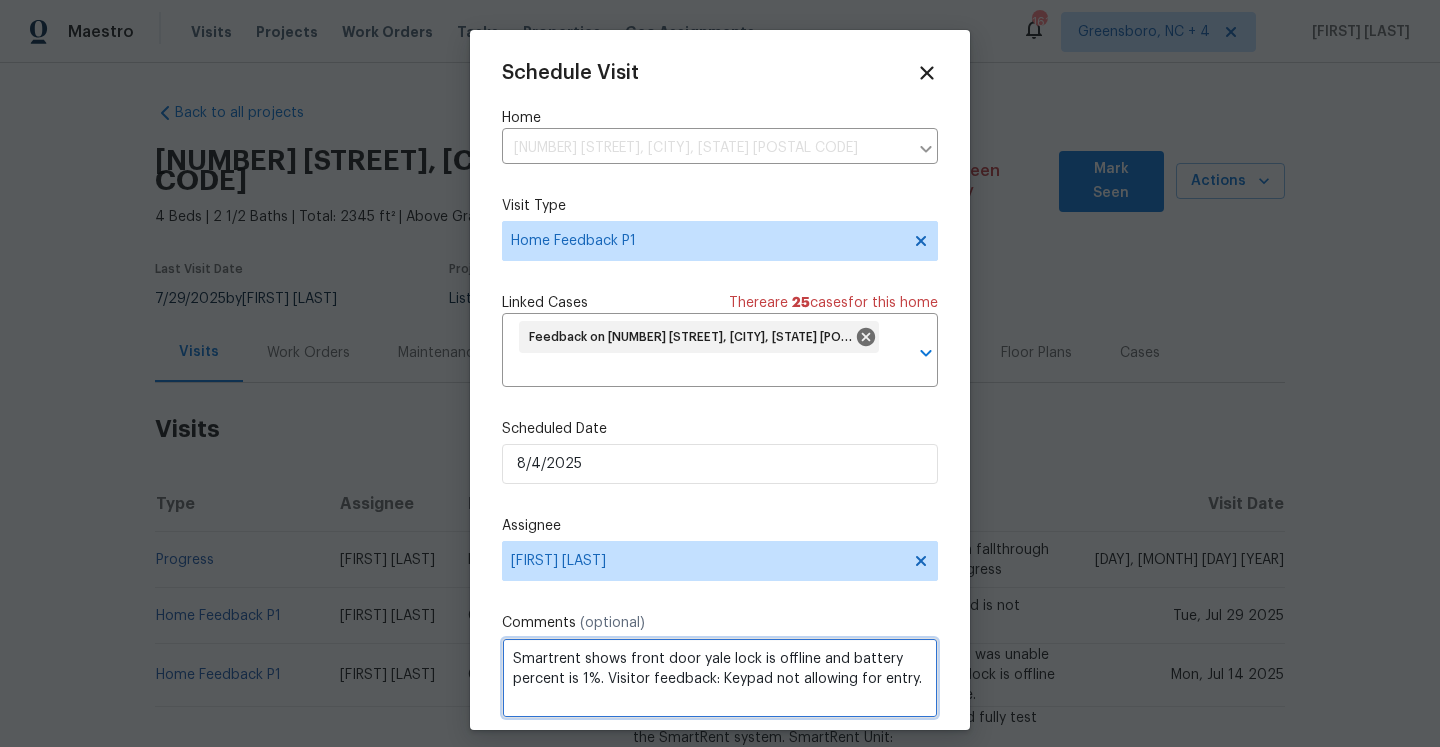 click on "Smartrent shows front door yale lock is offline and battery percent is 1%. Visitor feedback: Keypad not allowing for entry." at bounding box center (720, 678) 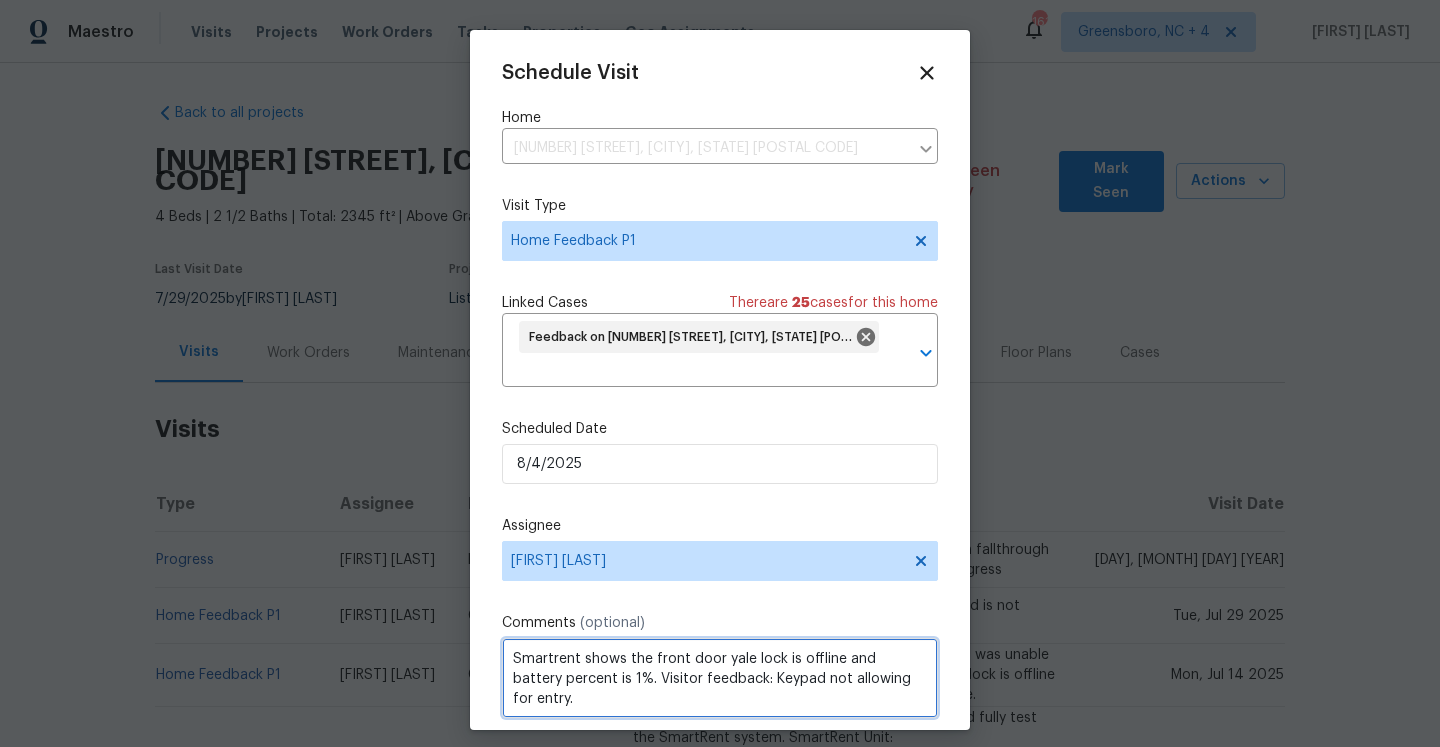 click on "battery" 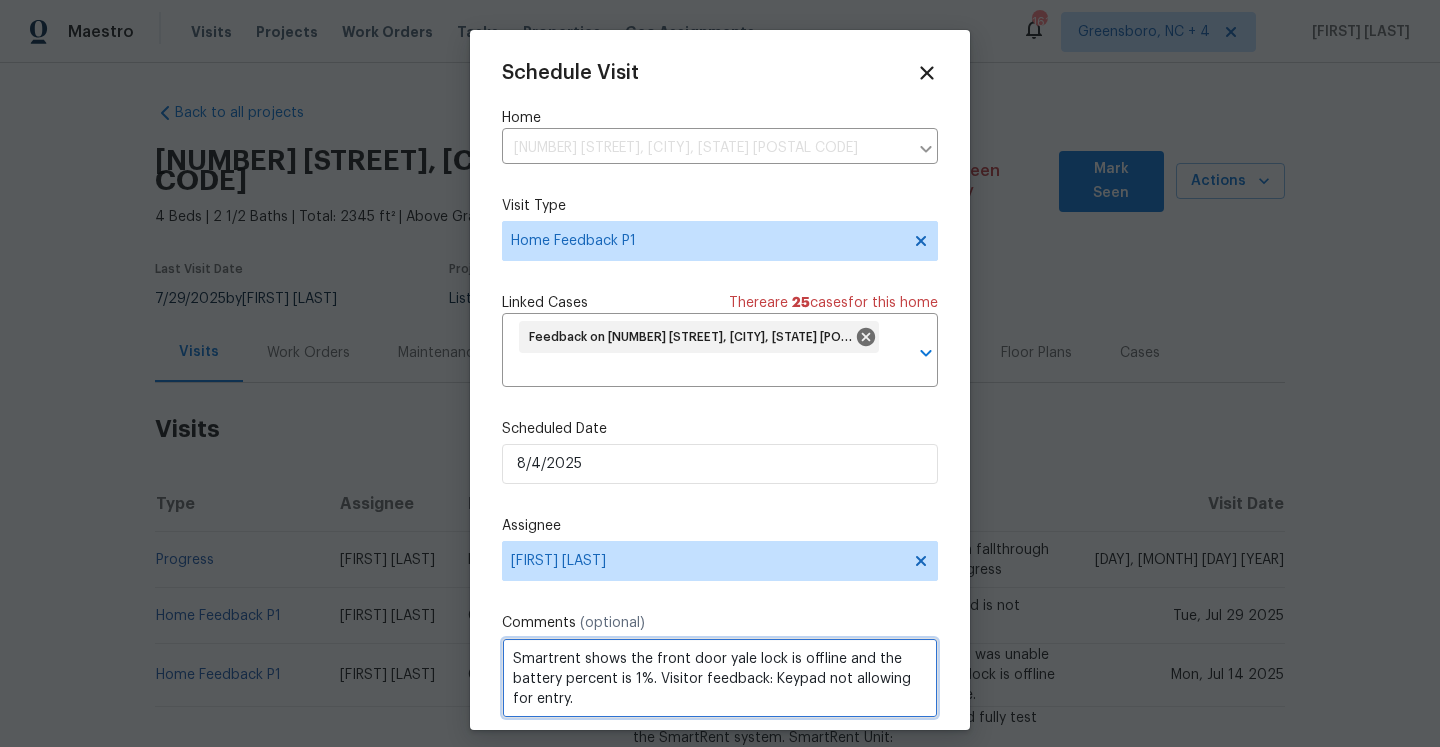 click on "Smartrent shows the front door yale lock is offline and the battery percent is 1%. Visitor feedback: Keypad not allowing for entry." at bounding box center [720, 678] 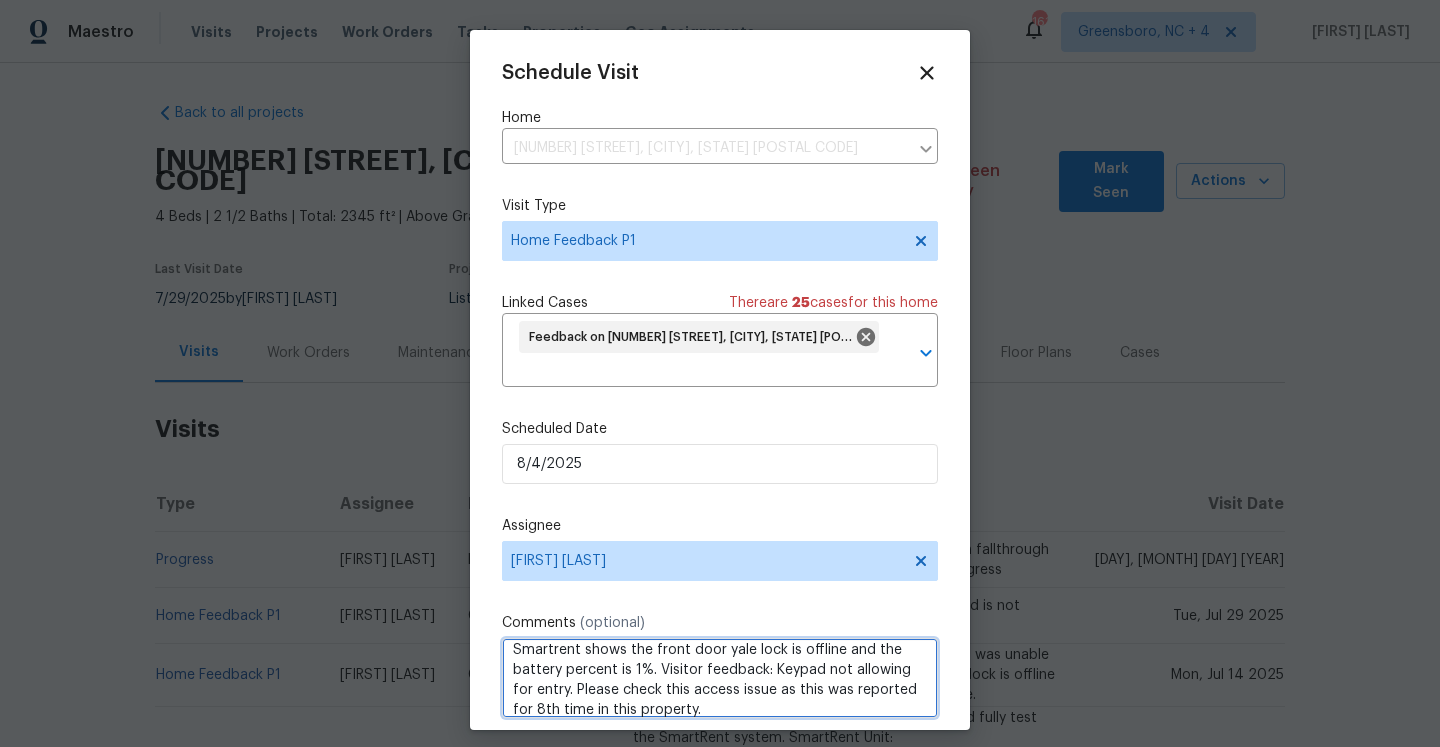 scroll, scrollTop: 22, scrollLeft: 0, axis: vertical 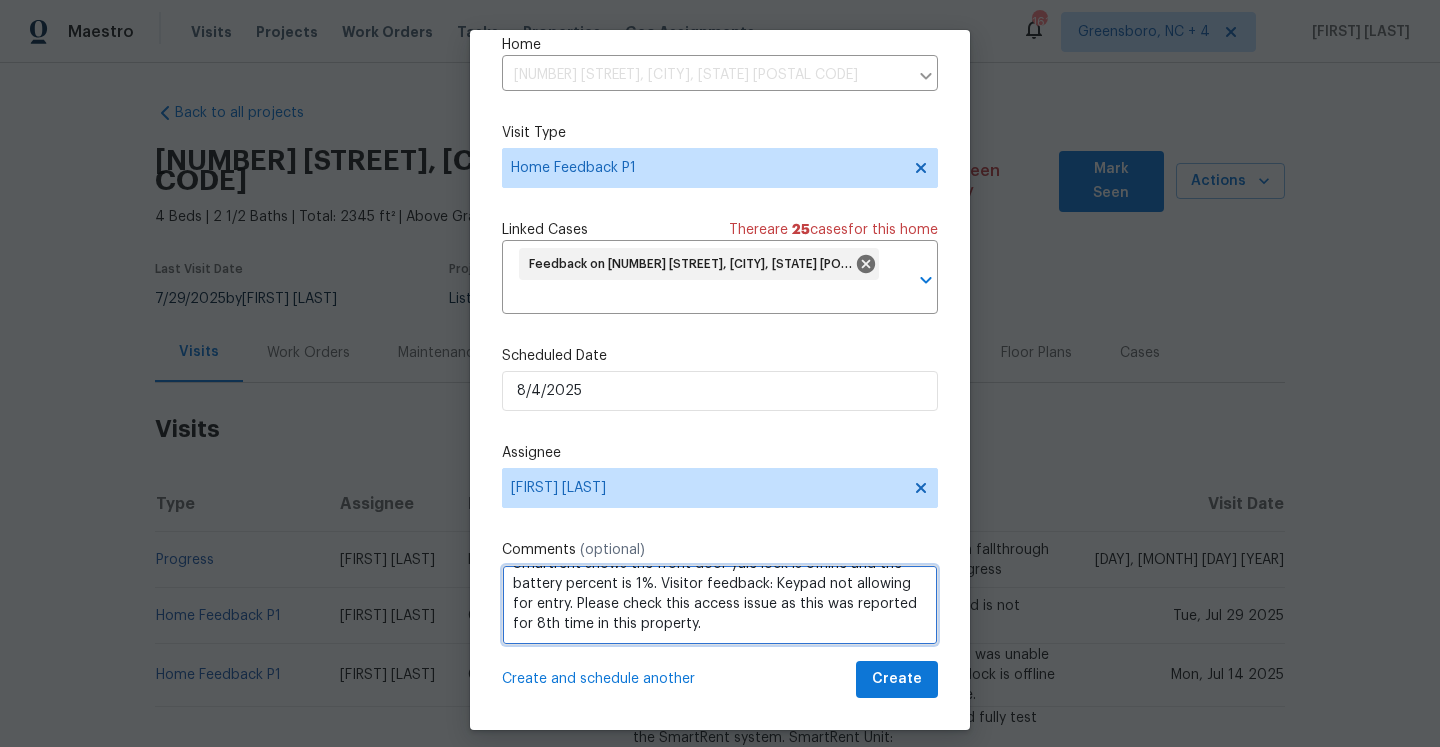 type on "Smartrent shows the front door yale lock is offline and the battery percent is 1%. Visitor feedback: Keypad not allowing for entry. Please check this access issue as this was reported for 8th time in this property." 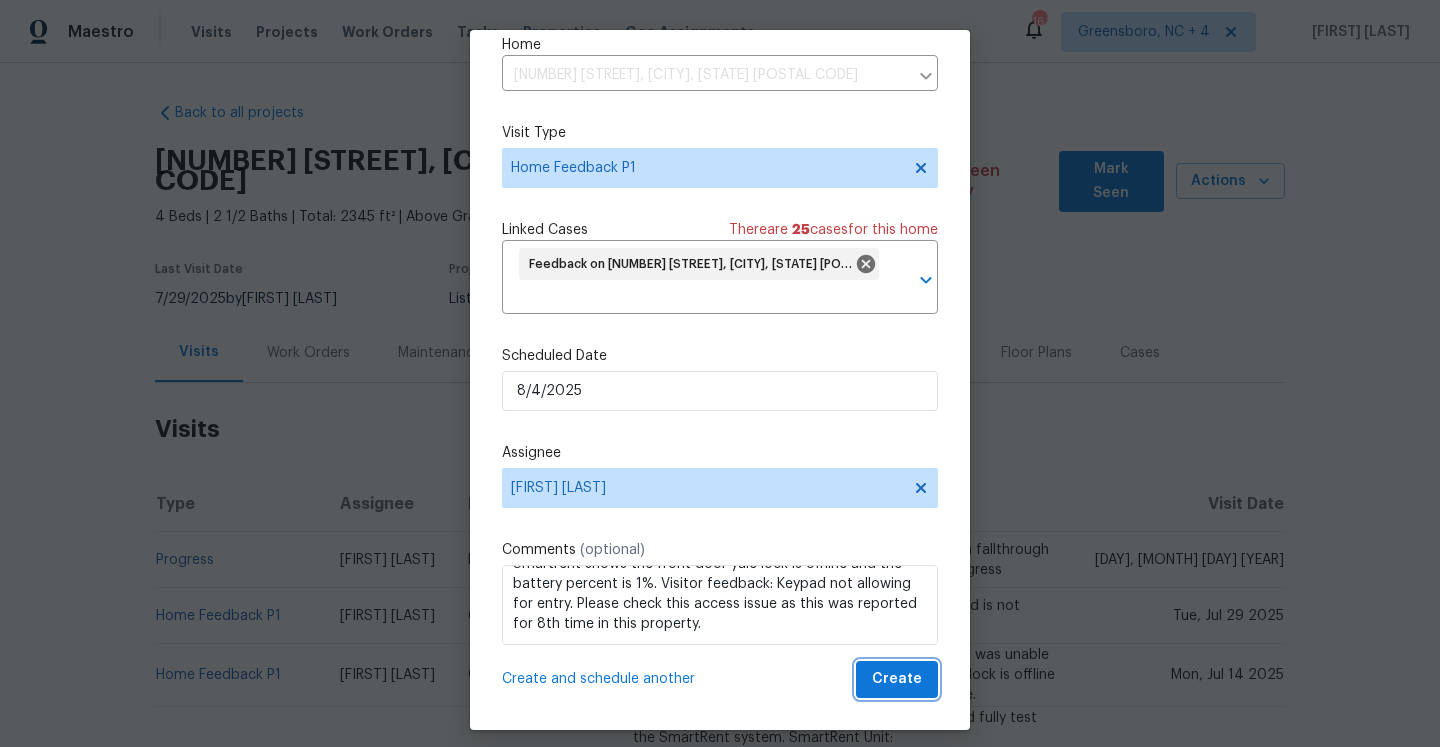 click on "Create" at bounding box center (897, 679) 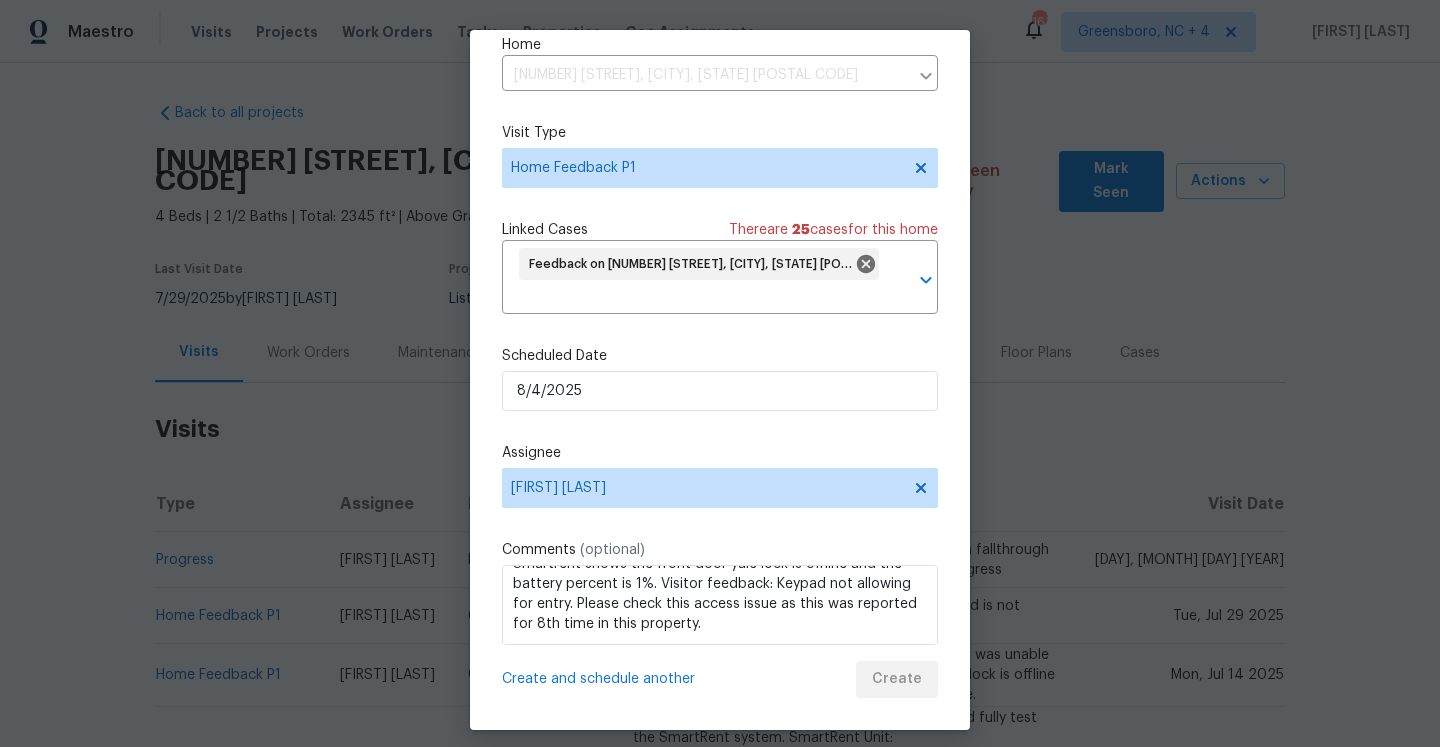 scroll, scrollTop: 36, scrollLeft: 0, axis: vertical 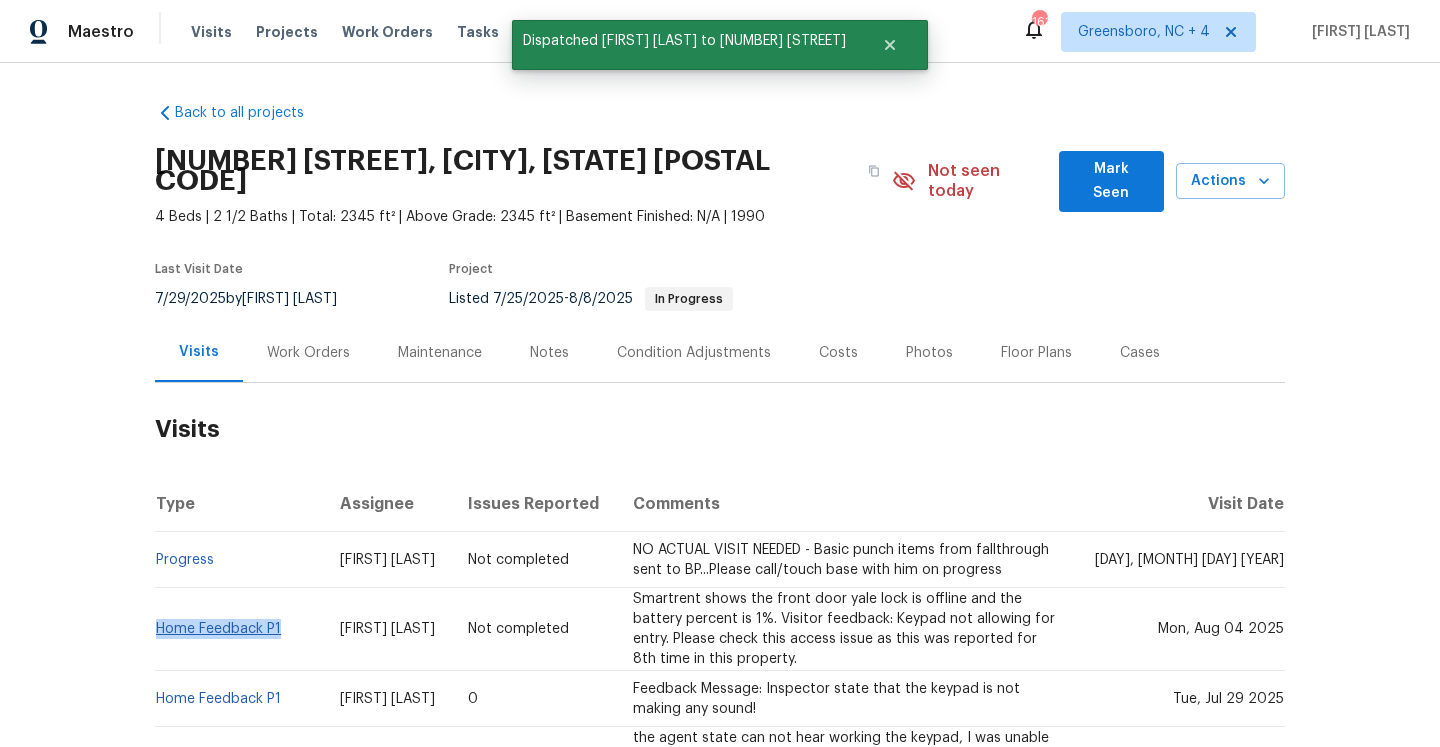 drag, startPoint x: 291, startPoint y: 606, endPoint x: 161, endPoint y: 610, distance: 130.06152 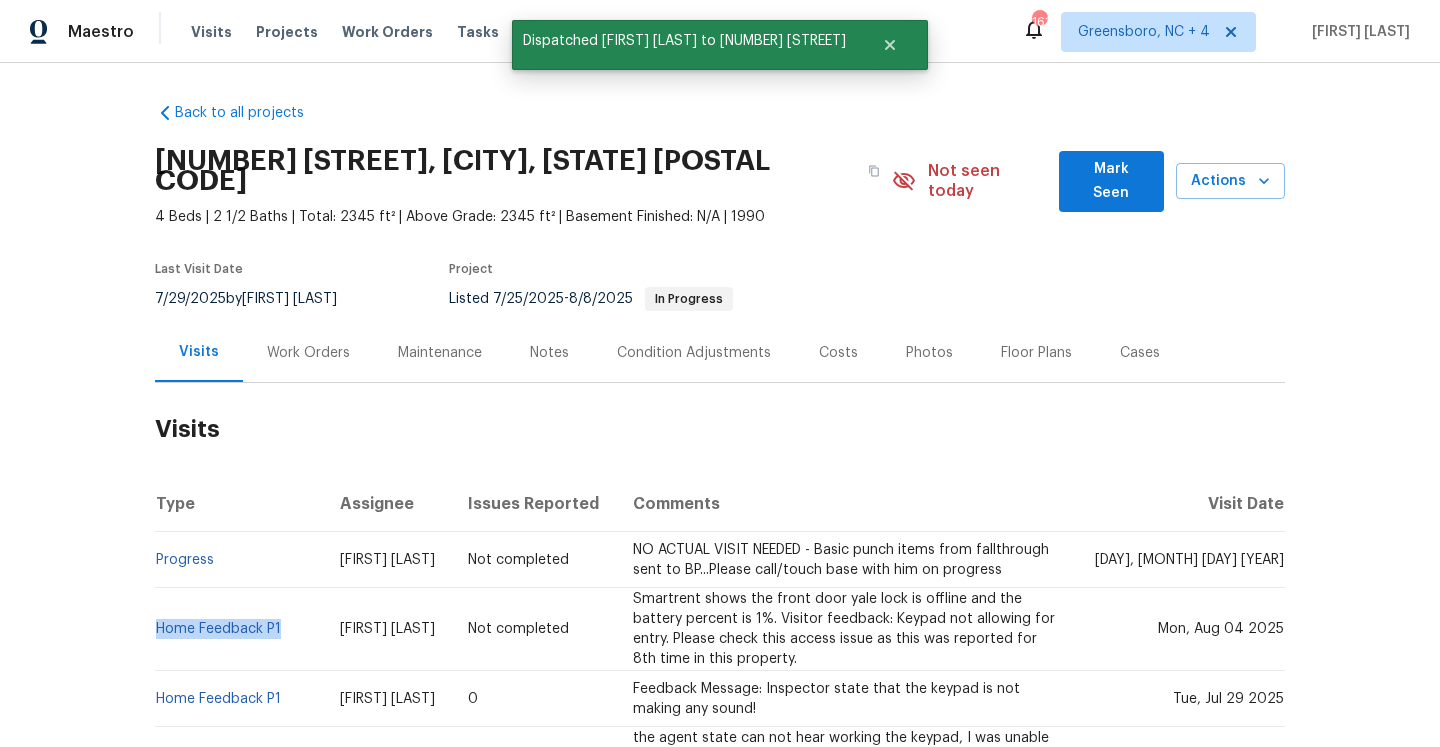 copy on "Home Feedback P1" 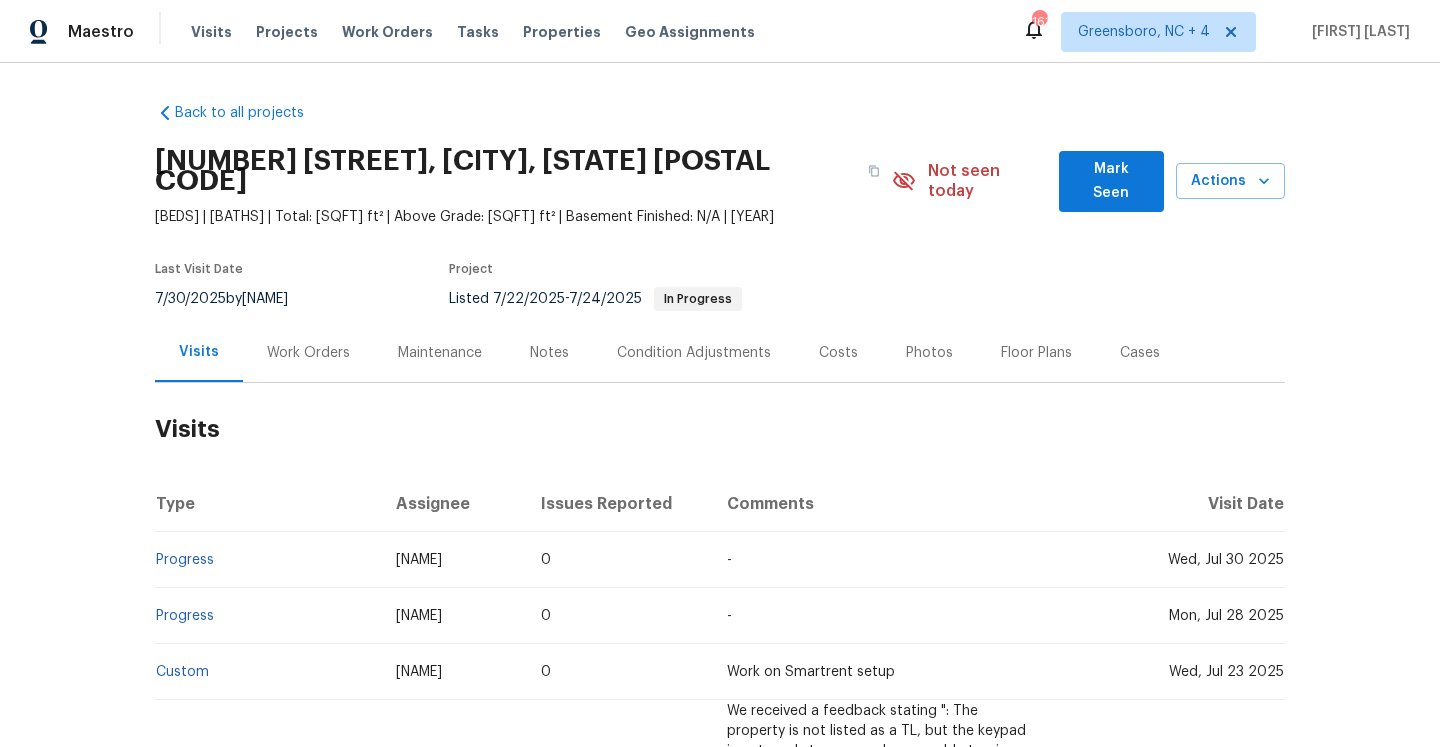 scroll, scrollTop: 0, scrollLeft: 0, axis: both 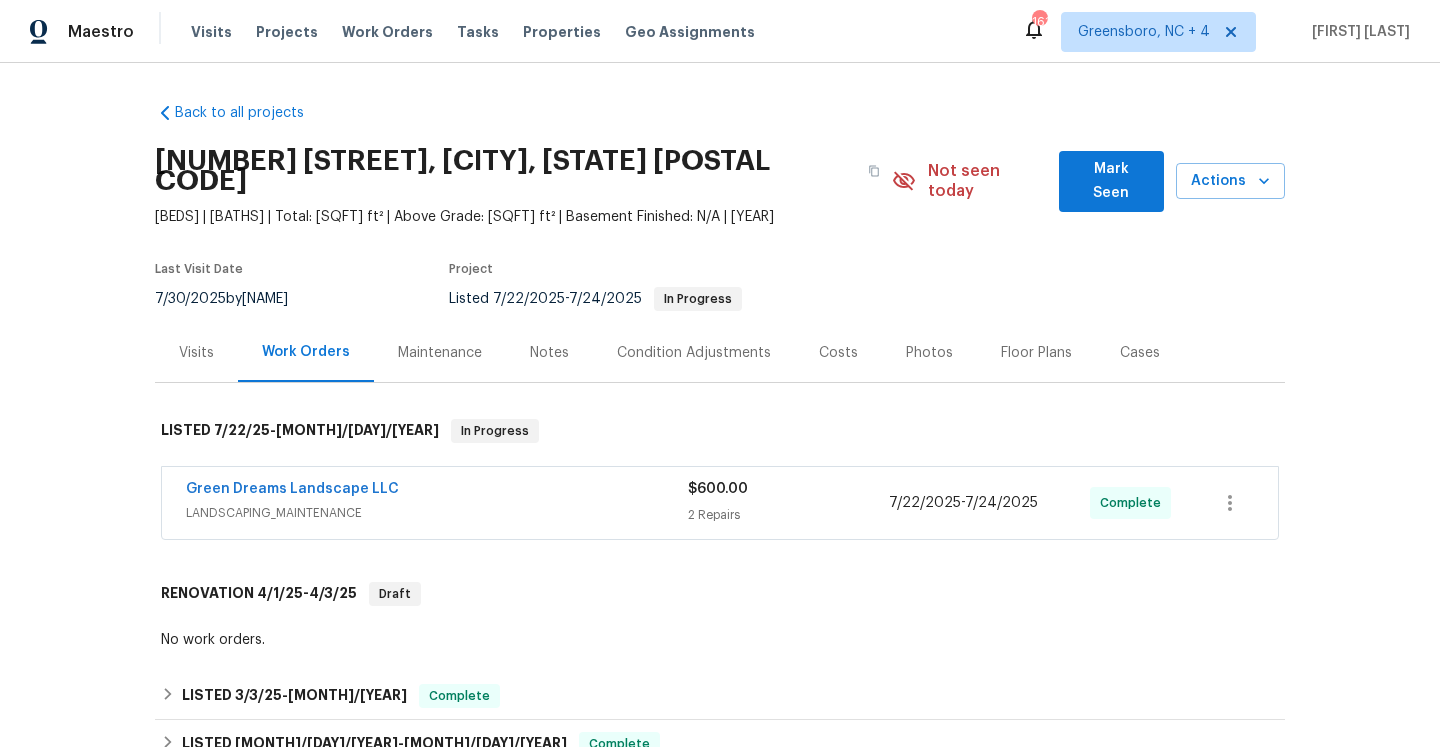 click on "Green Dreams Landscape LLC" at bounding box center [437, 491] 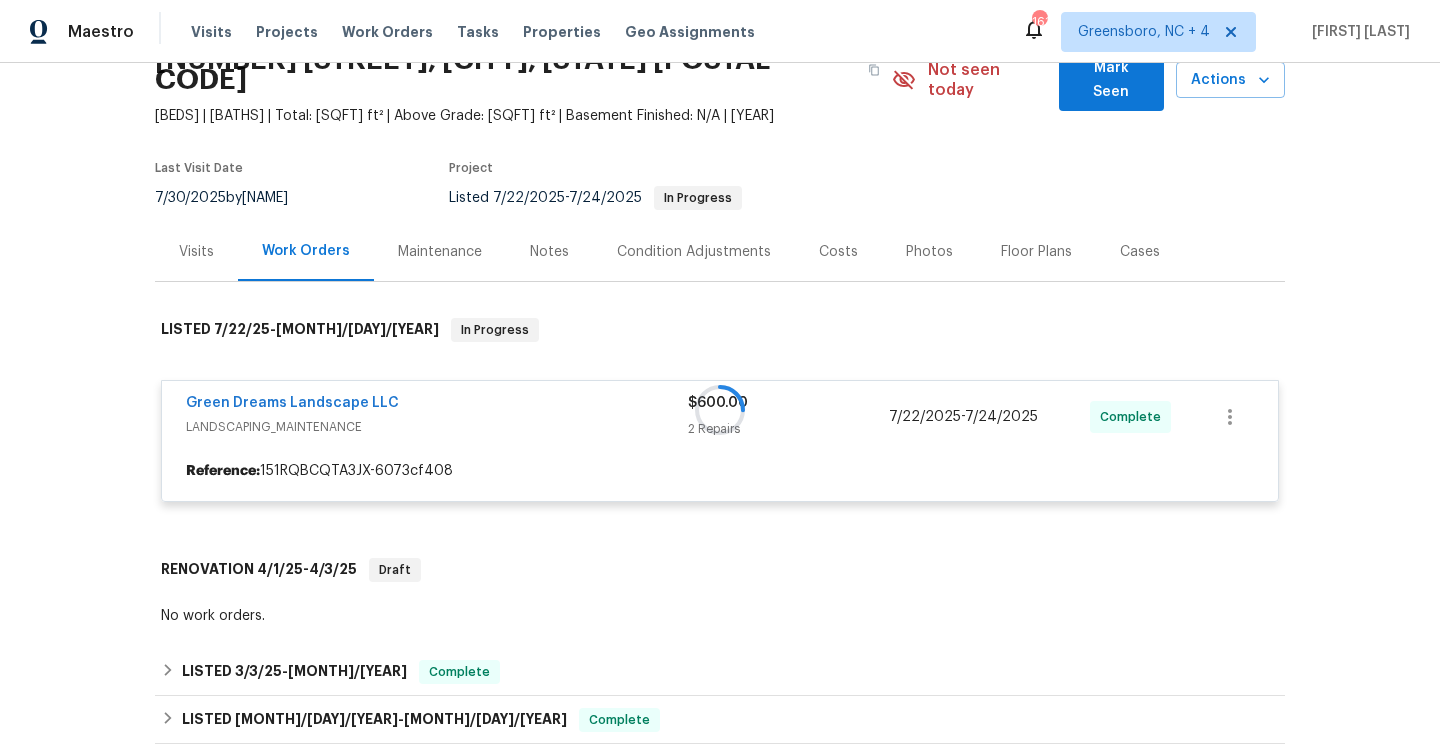 scroll, scrollTop: 256, scrollLeft: 0, axis: vertical 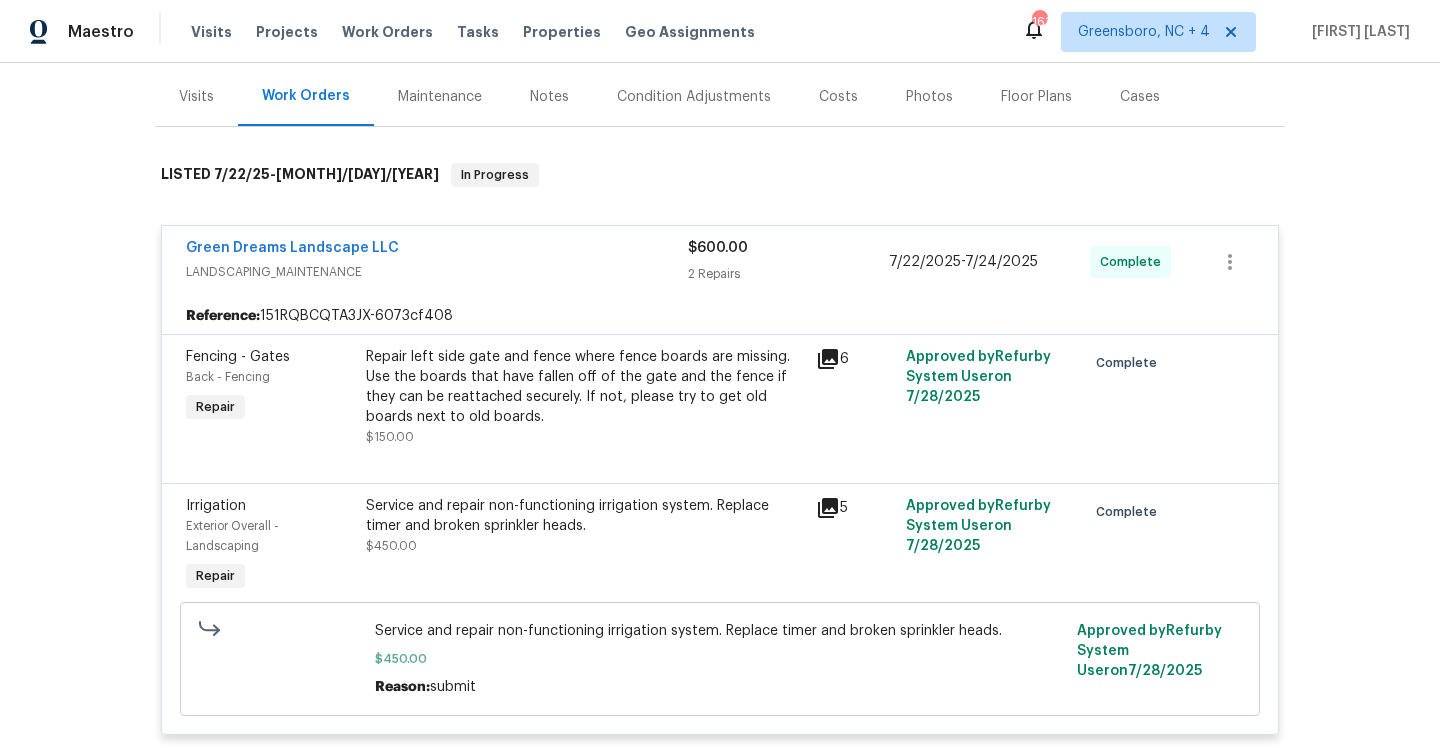 click on "LANDSCAPING_MAINTENANCE" at bounding box center (437, 272) 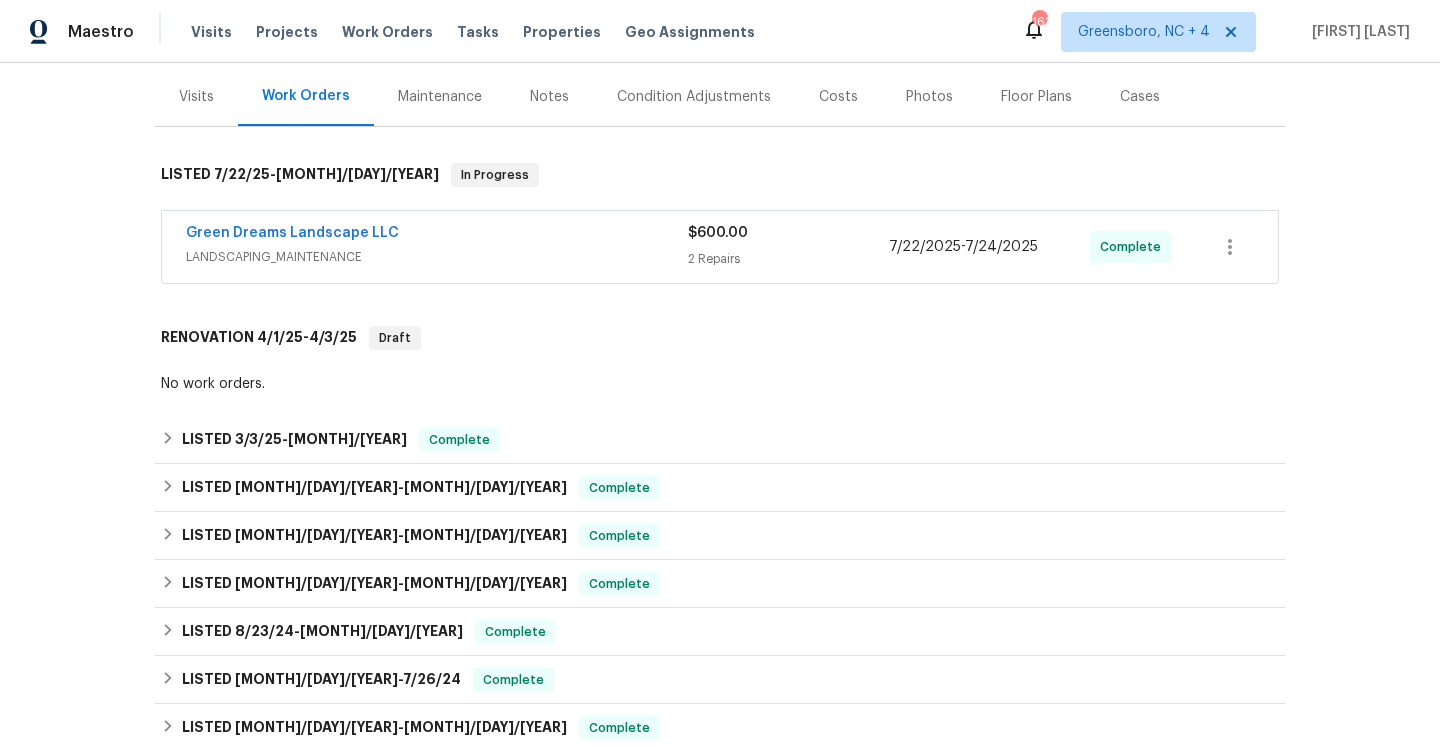 scroll, scrollTop: 32, scrollLeft: 0, axis: vertical 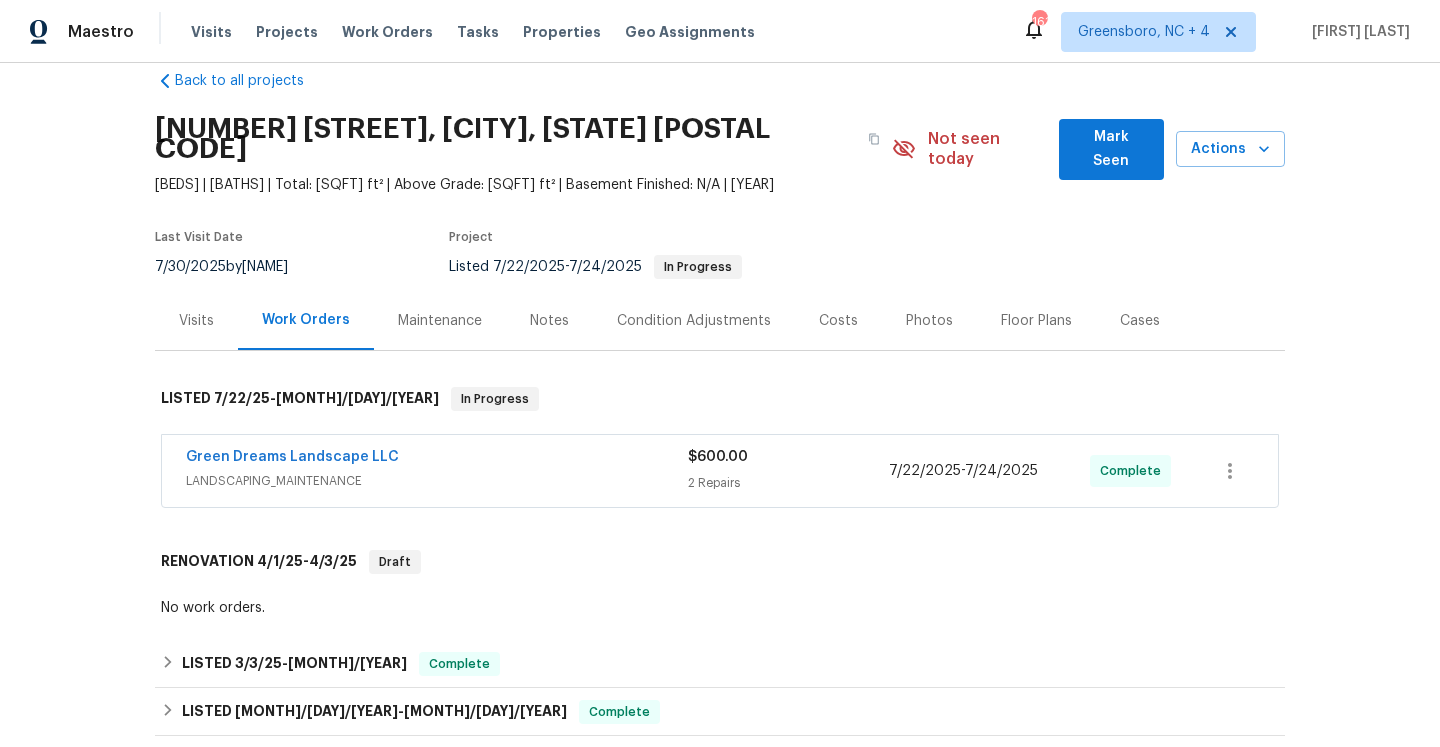 click on "Visits" at bounding box center (196, 320) 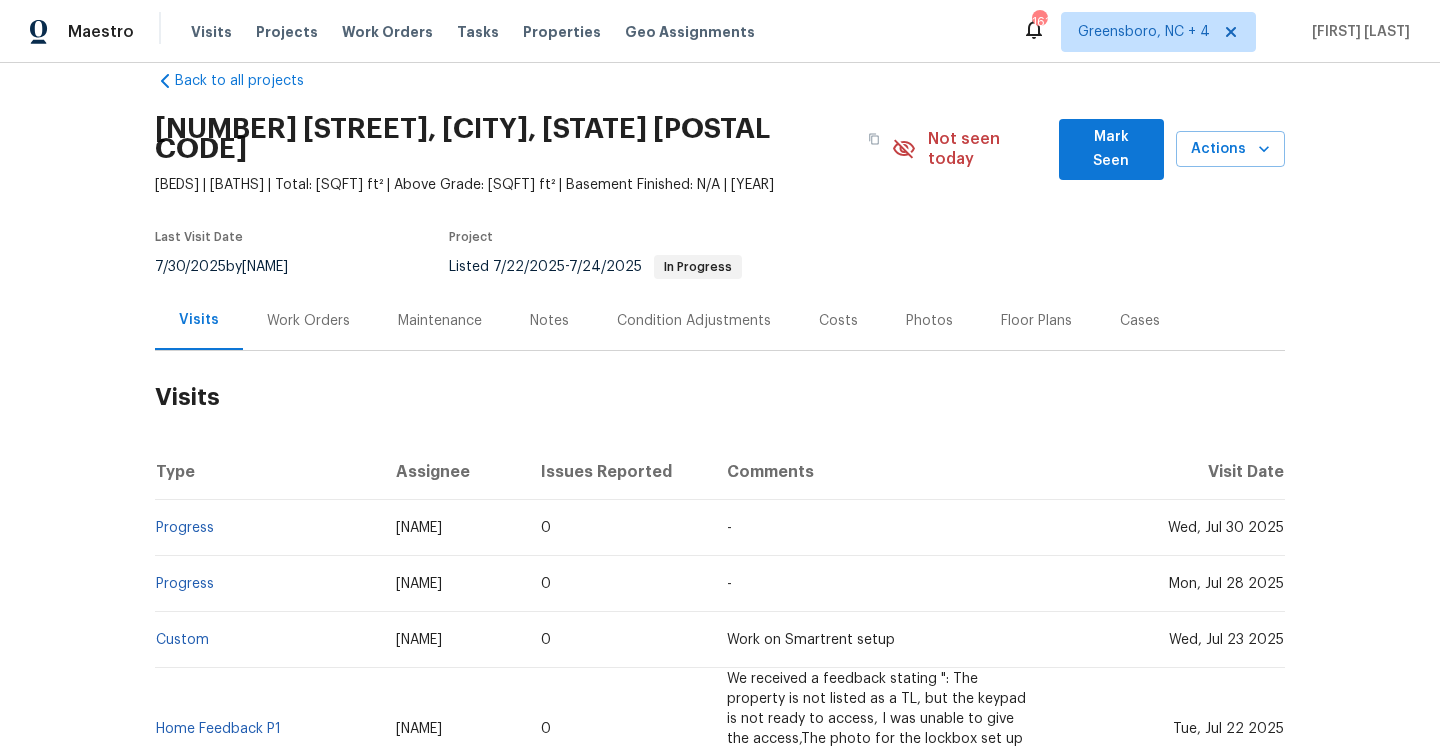 click on "7811 SW 171st Pl, Beaverton, OR 97007 4 Beds | 2 1/2 Baths | Total: 2801 ft² | Above Grade: 2801 ft² | Basement Finished: N/A | 1995 Not seen today Mark Seen Actions" at bounding box center [720, 149] 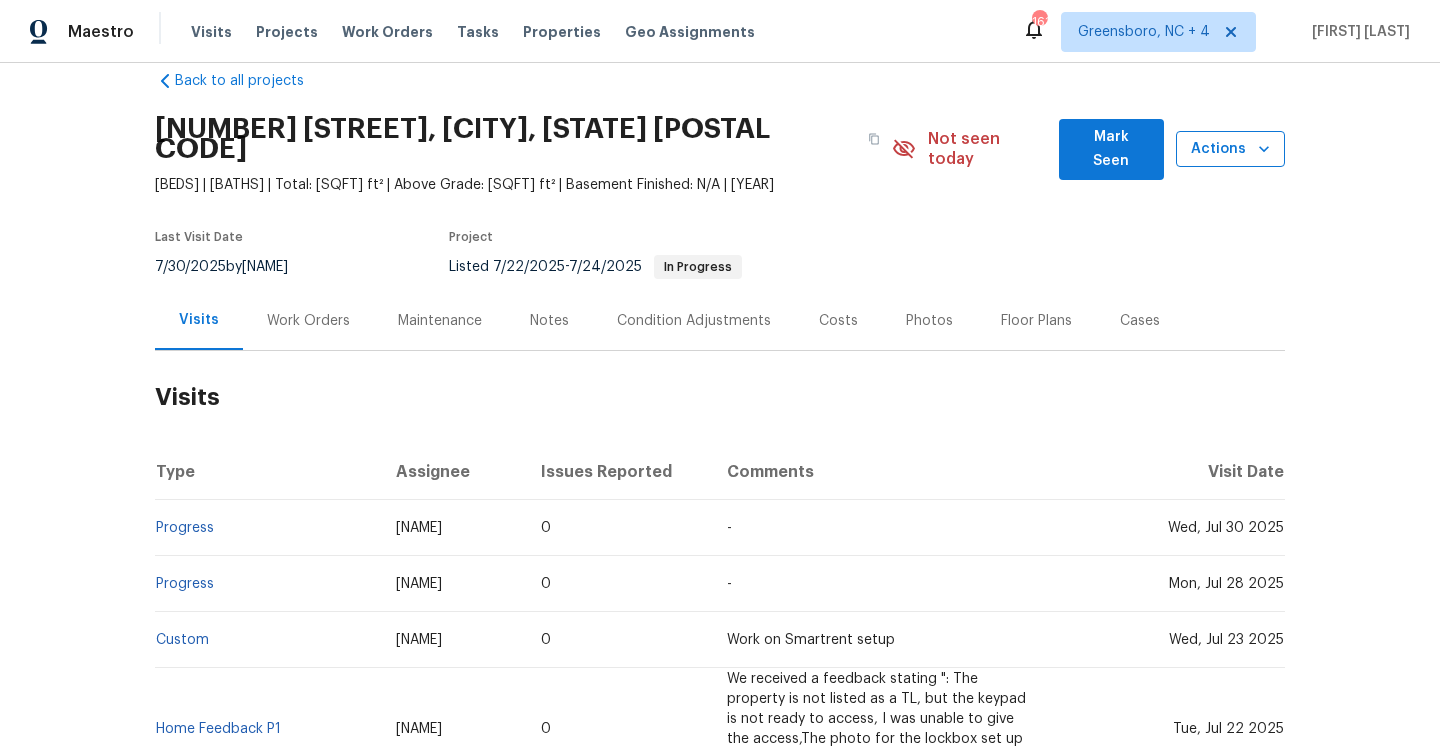 click on "Actions" at bounding box center (1230, 149) 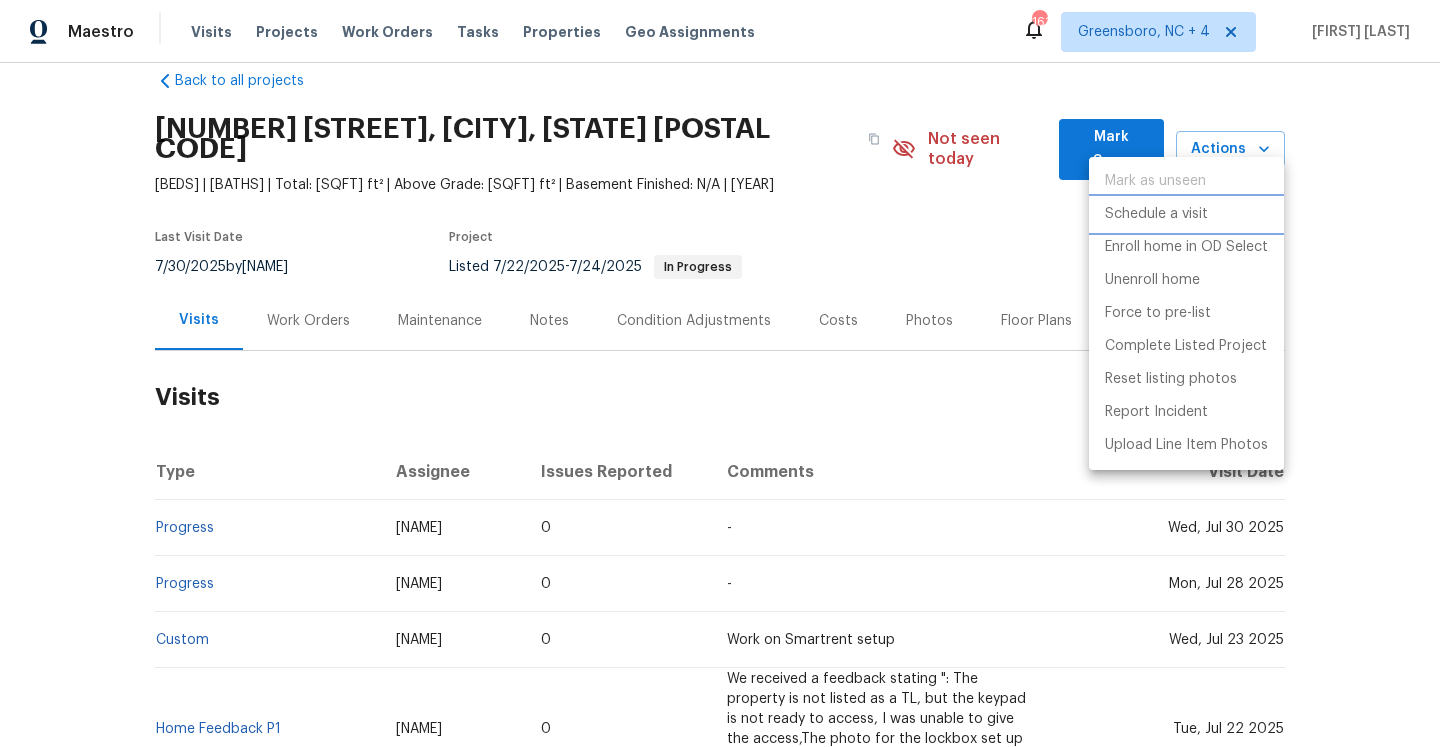 click on "Schedule a visit" at bounding box center (1156, 214) 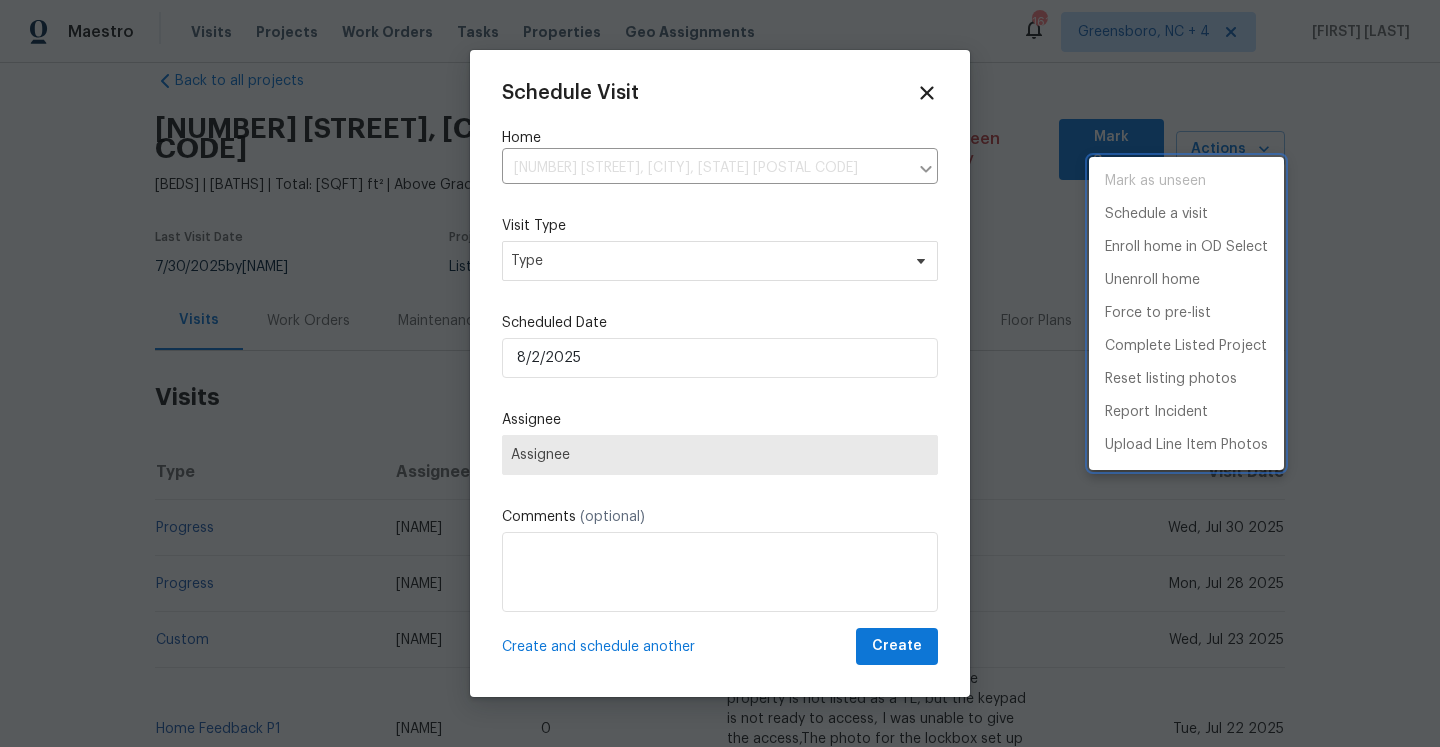 click at bounding box center [720, 373] 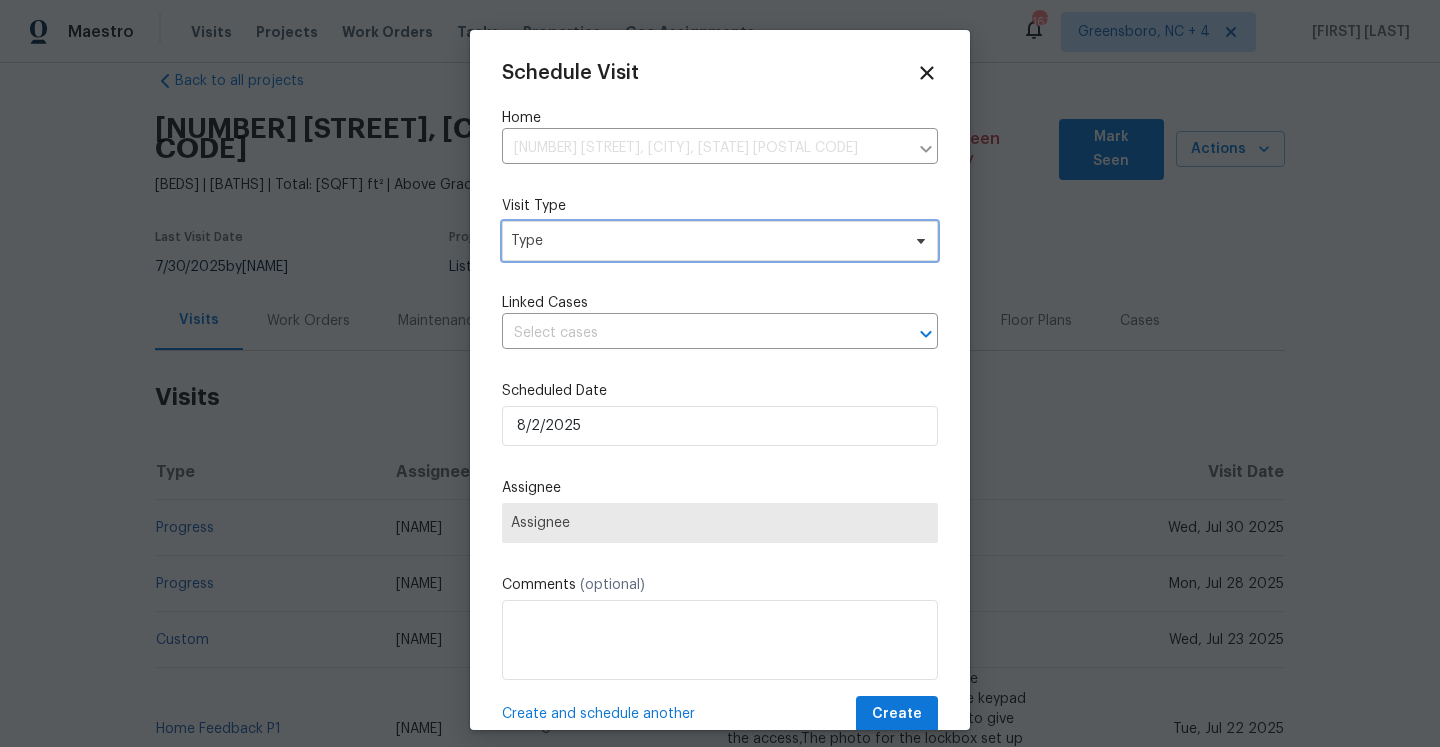 click on "Type" at bounding box center [705, 241] 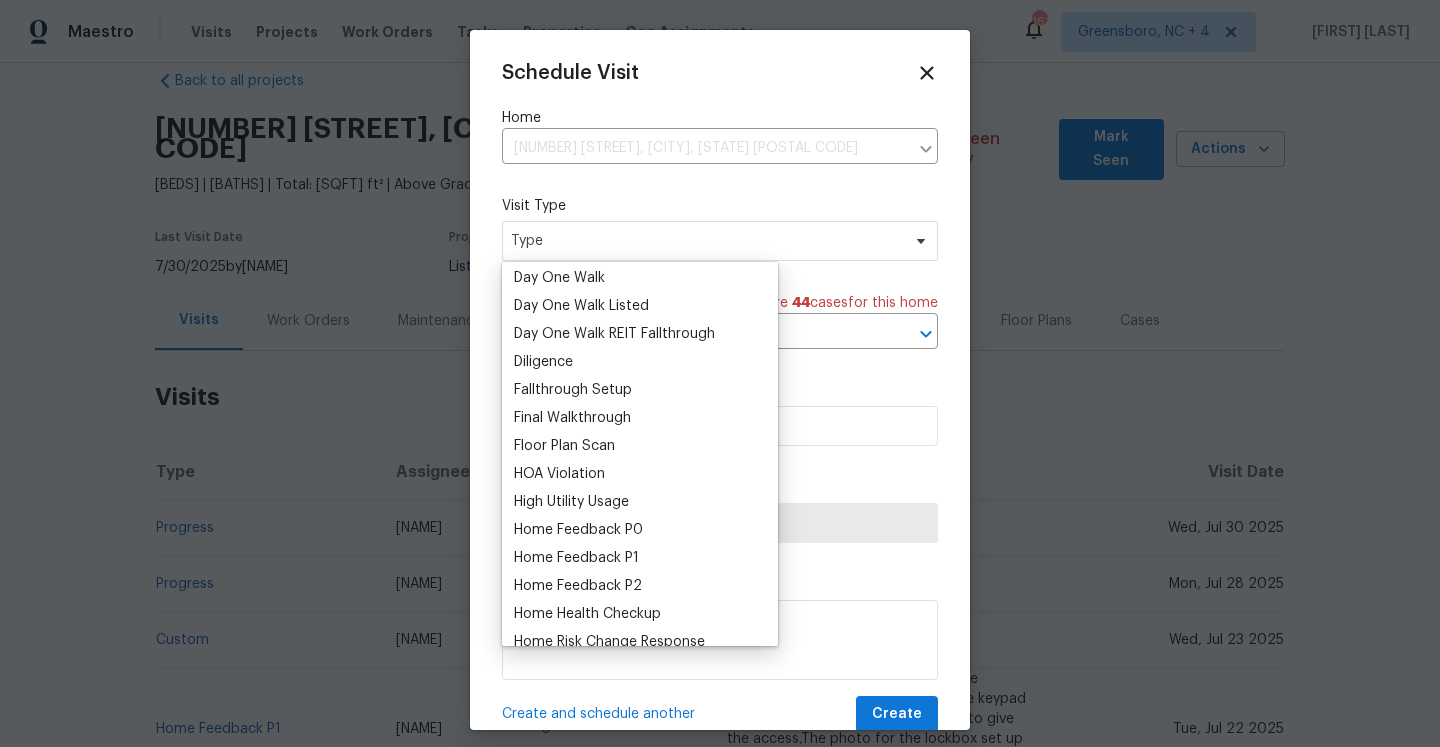 scroll, scrollTop: 445, scrollLeft: 0, axis: vertical 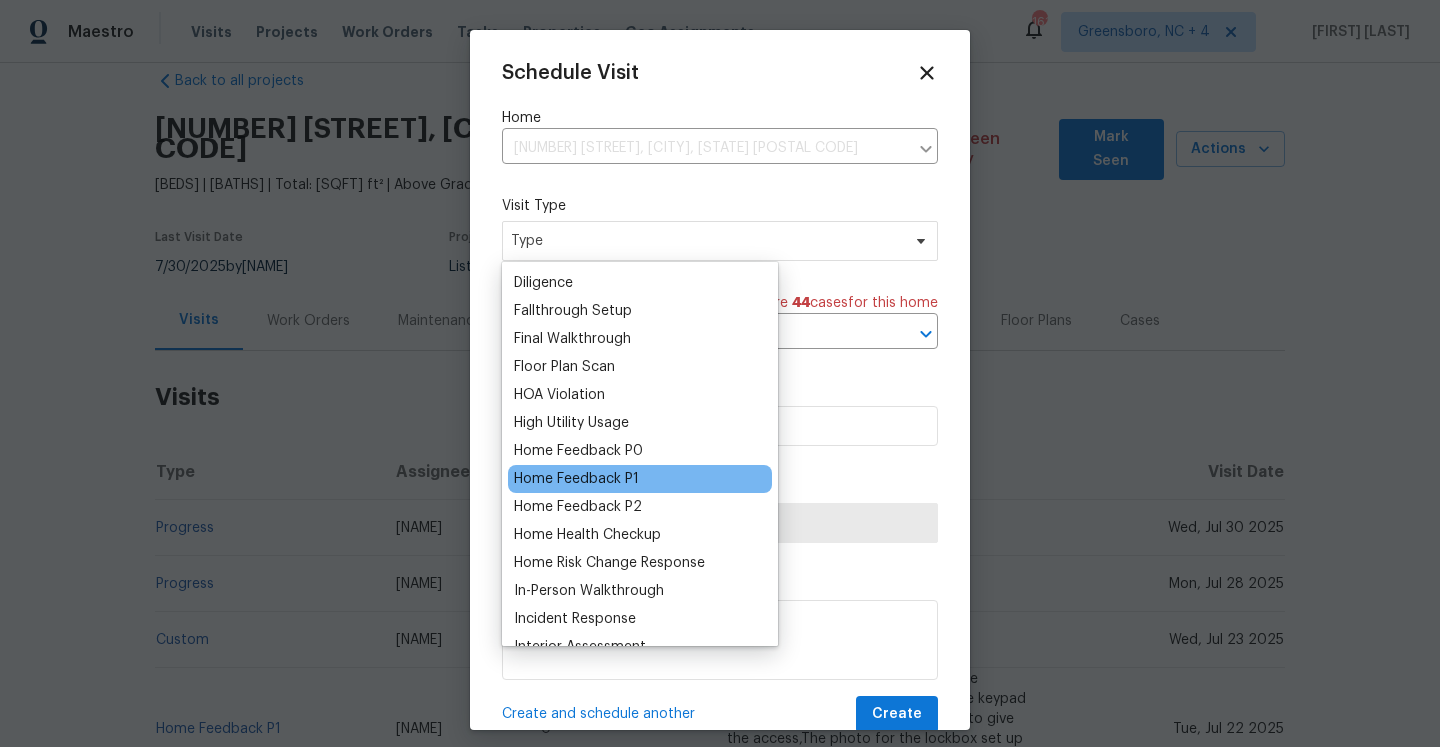 click on "Home Feedback P1" at bounding box center (640, 479) 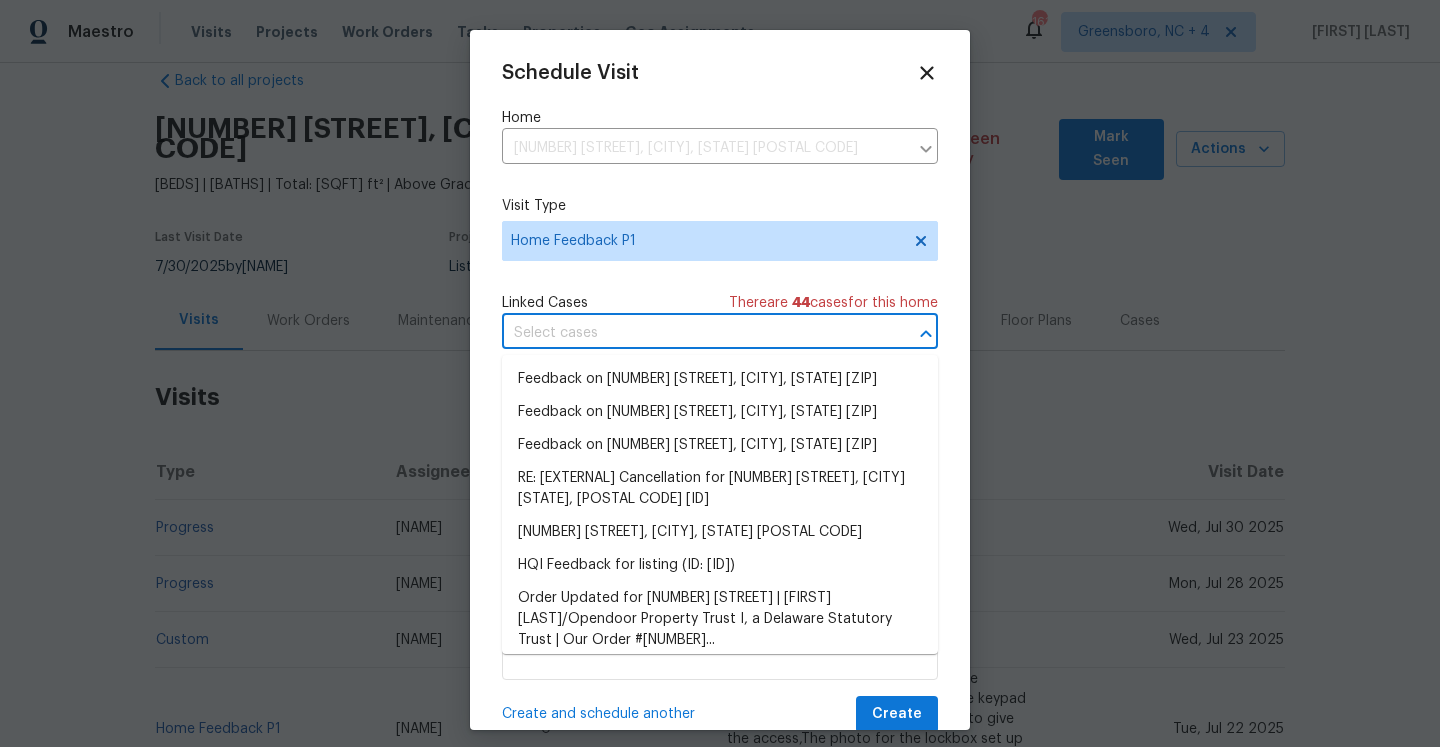 click at bounding box center [692, 333] 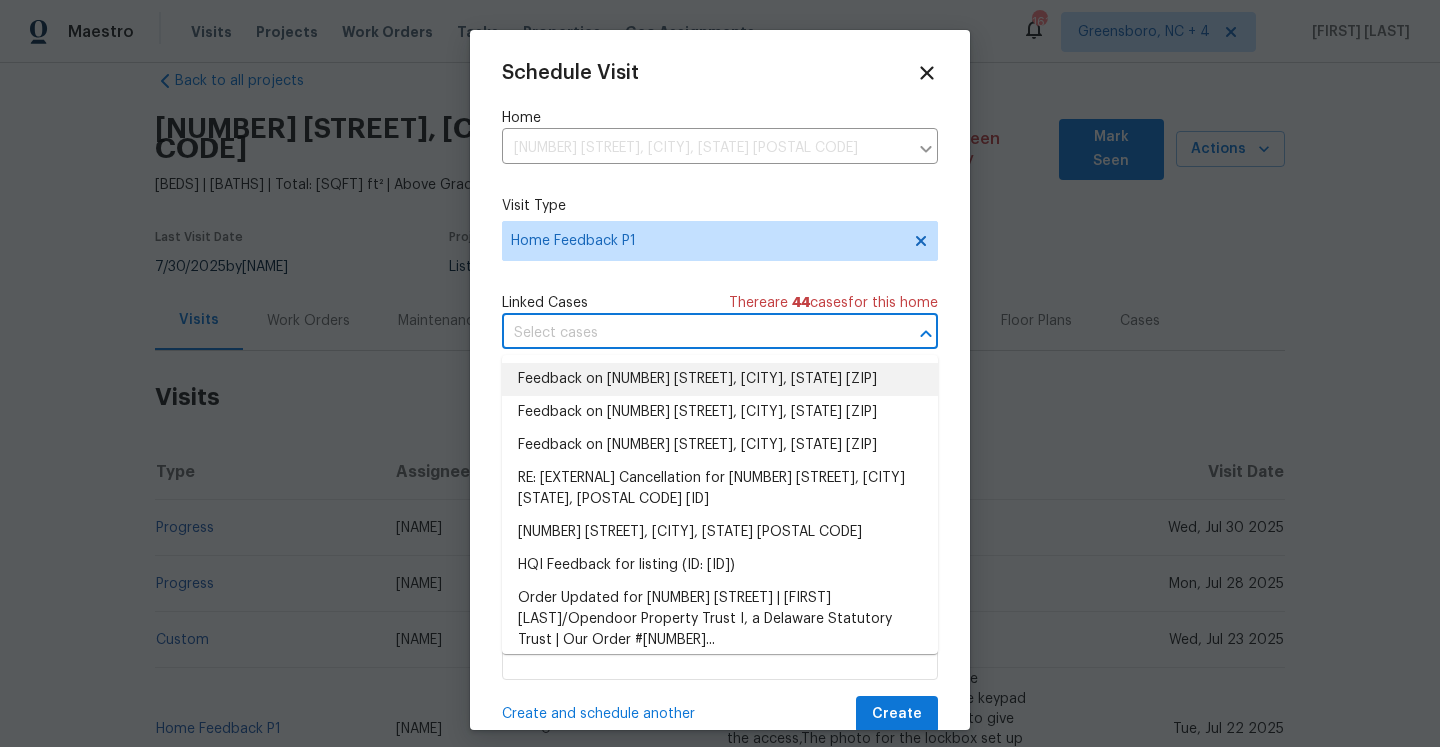 click on "Feedback on 7811 SW 171st Pl, Beaverton, OR 97007" at bounding box center (720, 379) 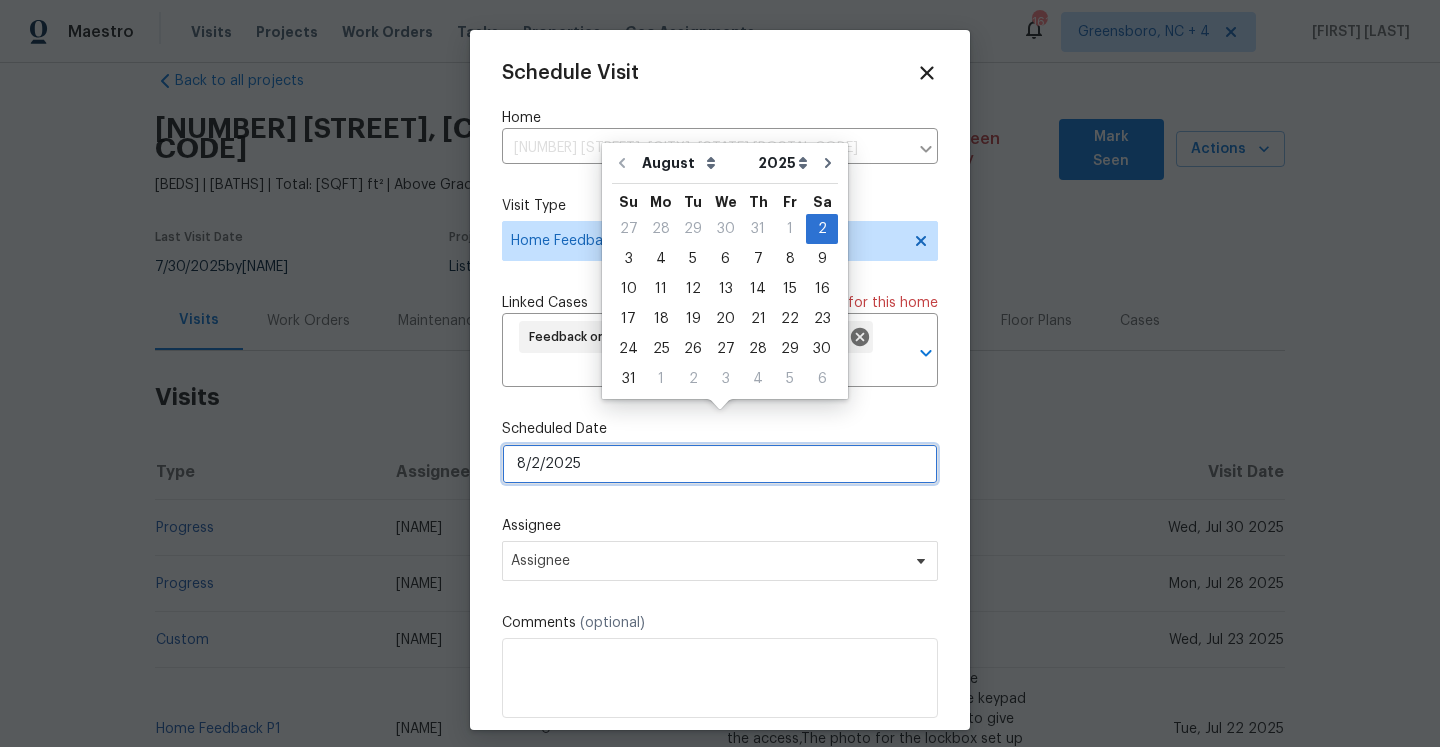 click on "8/2/2025" at bounding box center (720, 464) 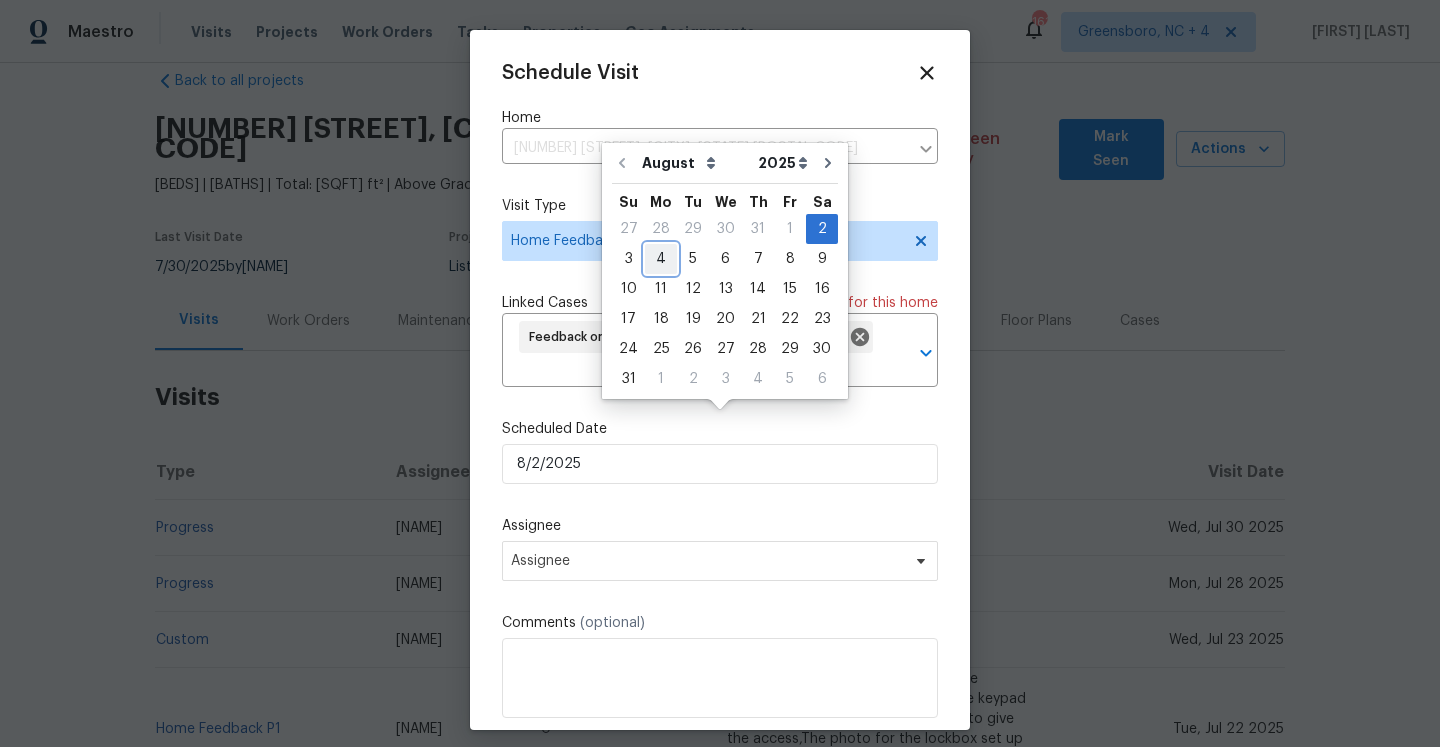 click on "4" at bounding box center [661, 259] 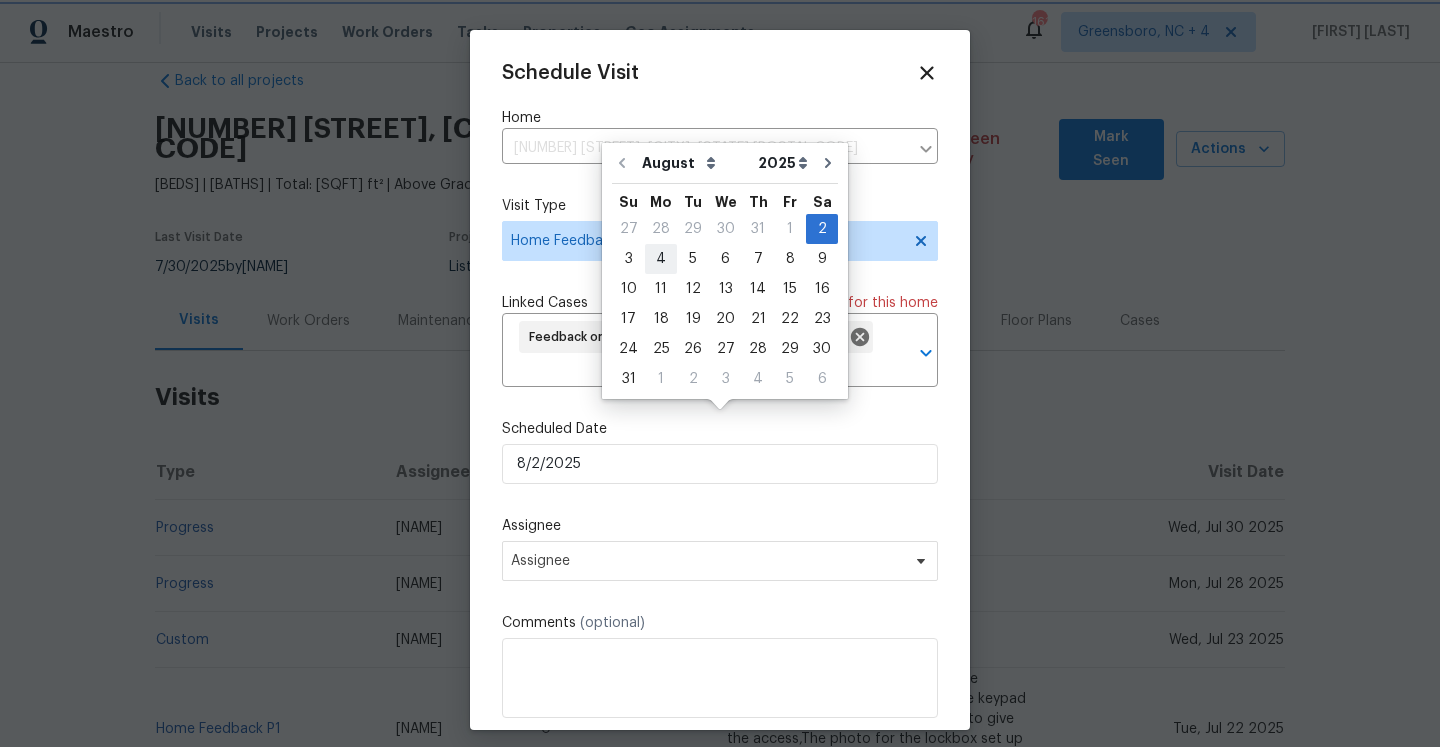 type on "8/4/2025" 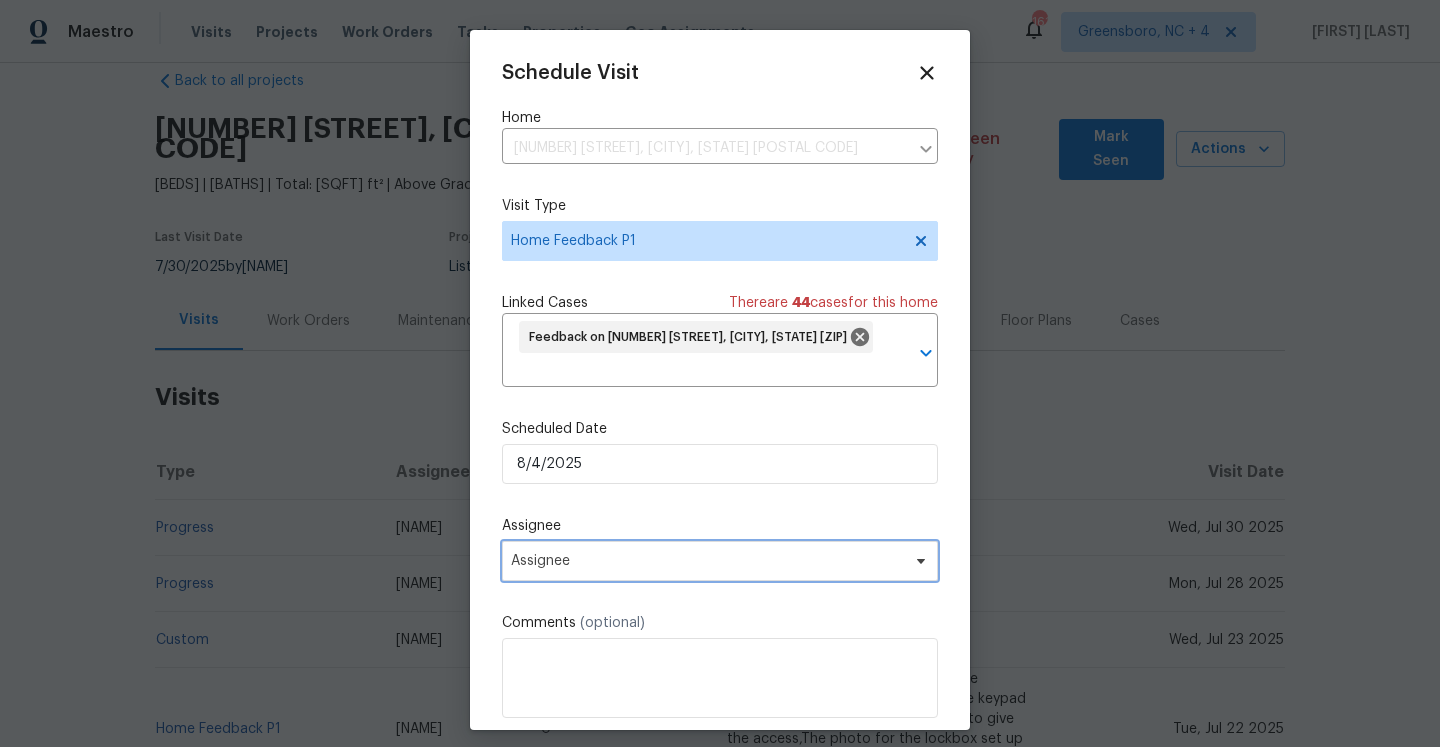 click on "Assignee" at bounding box center [720, 561] 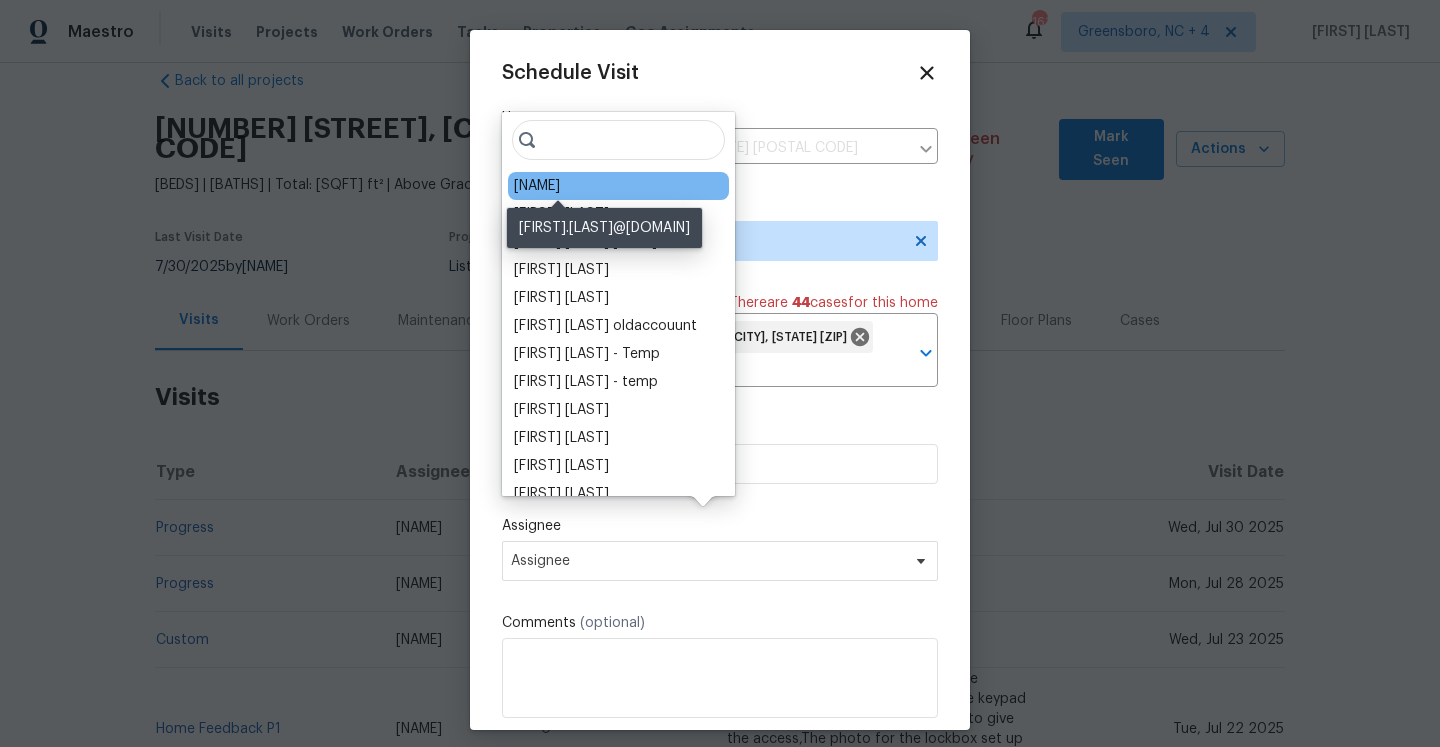 click on "Nichole Darst" at bounding box center (537, 186) 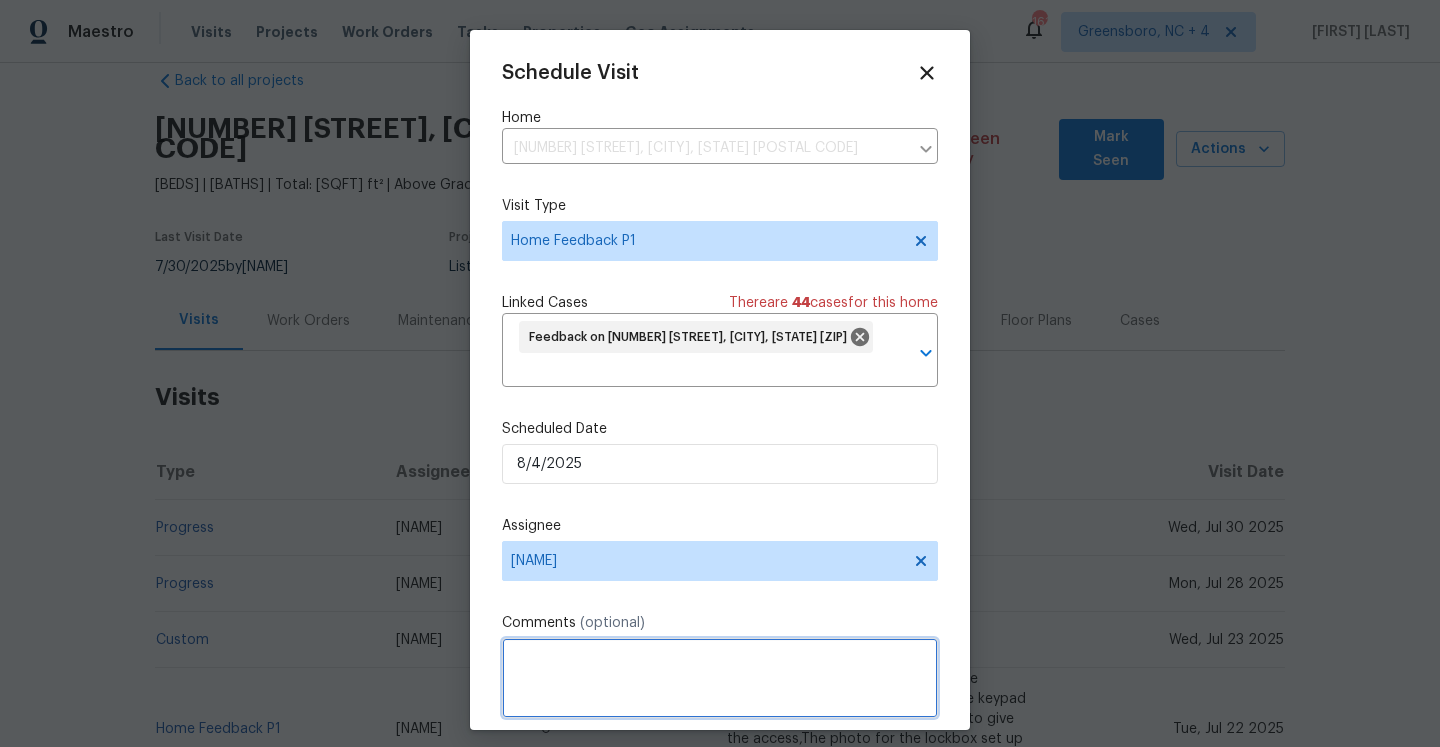 click at bounding box center (720, 678) 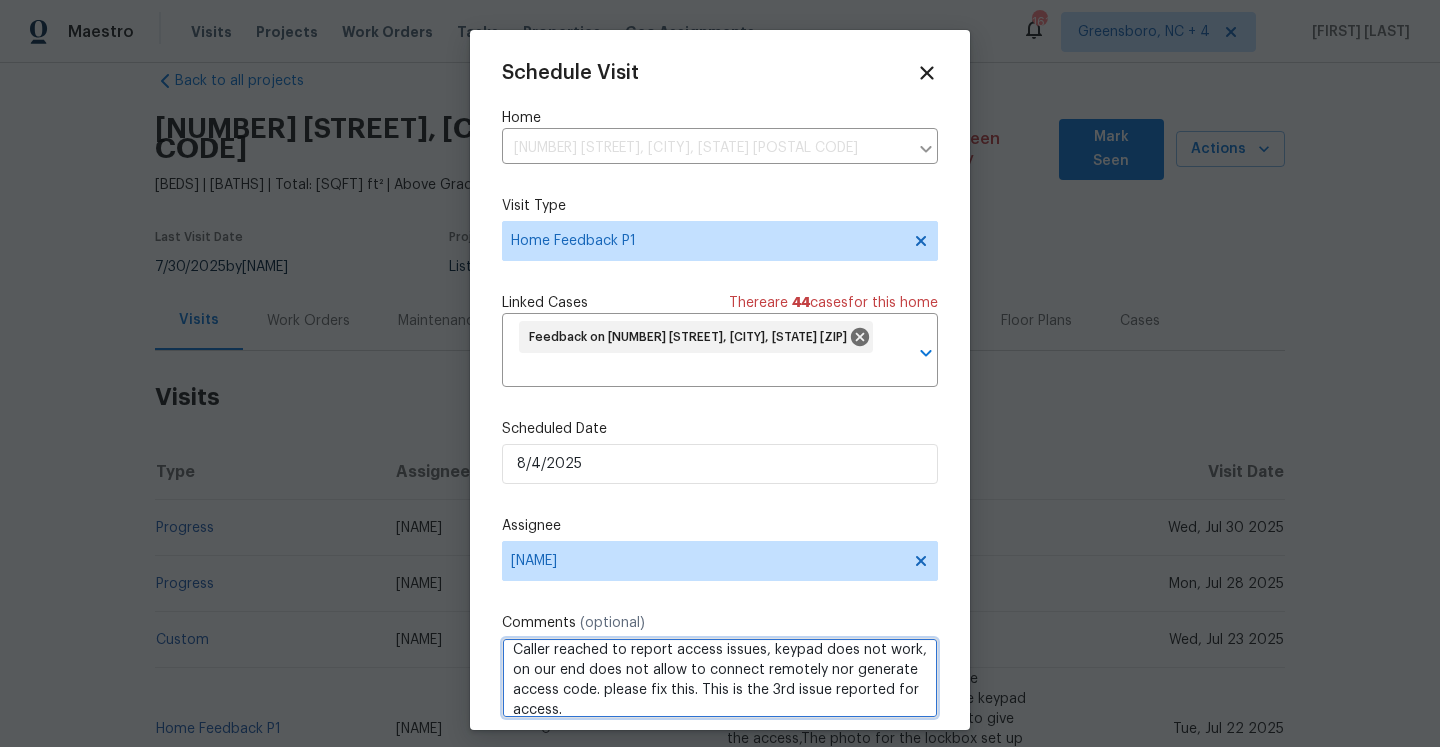 scroll, scrollTop: 22, scrollLeft: 0, axis: vertical 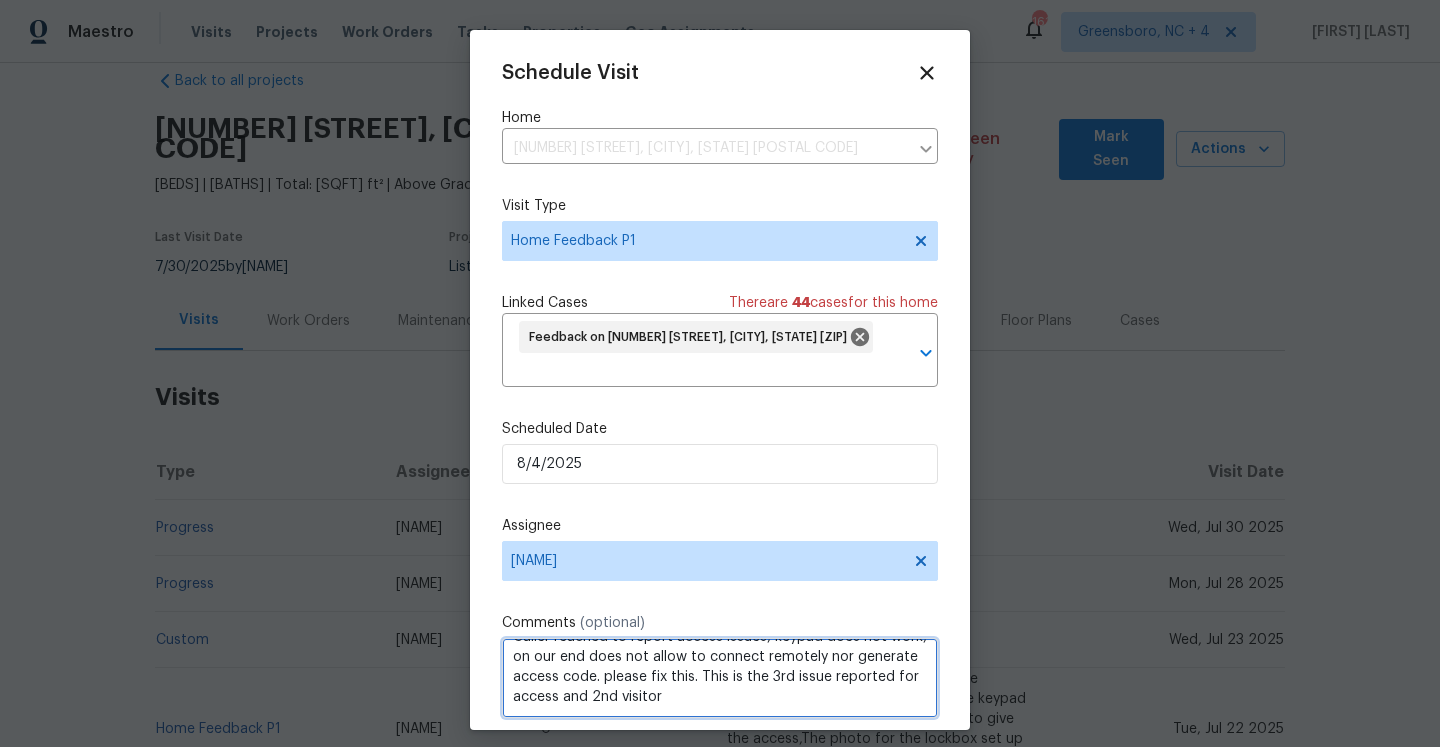 click on "Caller reached to report access issues, keypad does not work, on our end does not allow to connect remotely nor generate access code. please fix this. This is the 3rd issue reported for access and 2nd visitor" at bounding box center (720, 678) 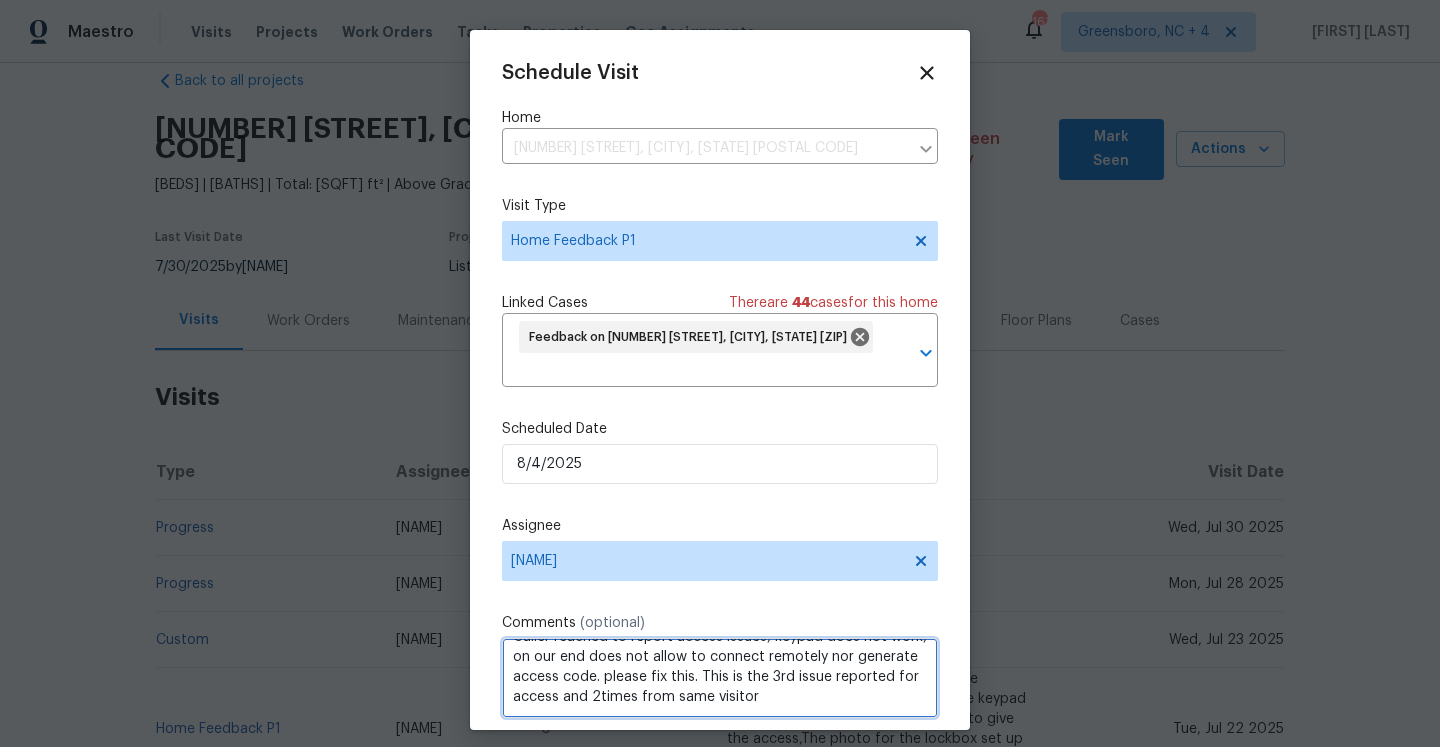 click on "Caller reached to report access issues, keypad does not work, on our end does not allow to connect remotely nor generate access code. please fix this. This is the 3rd issue reported for access and 2times from same visitor" at bounding box center [720, 678] 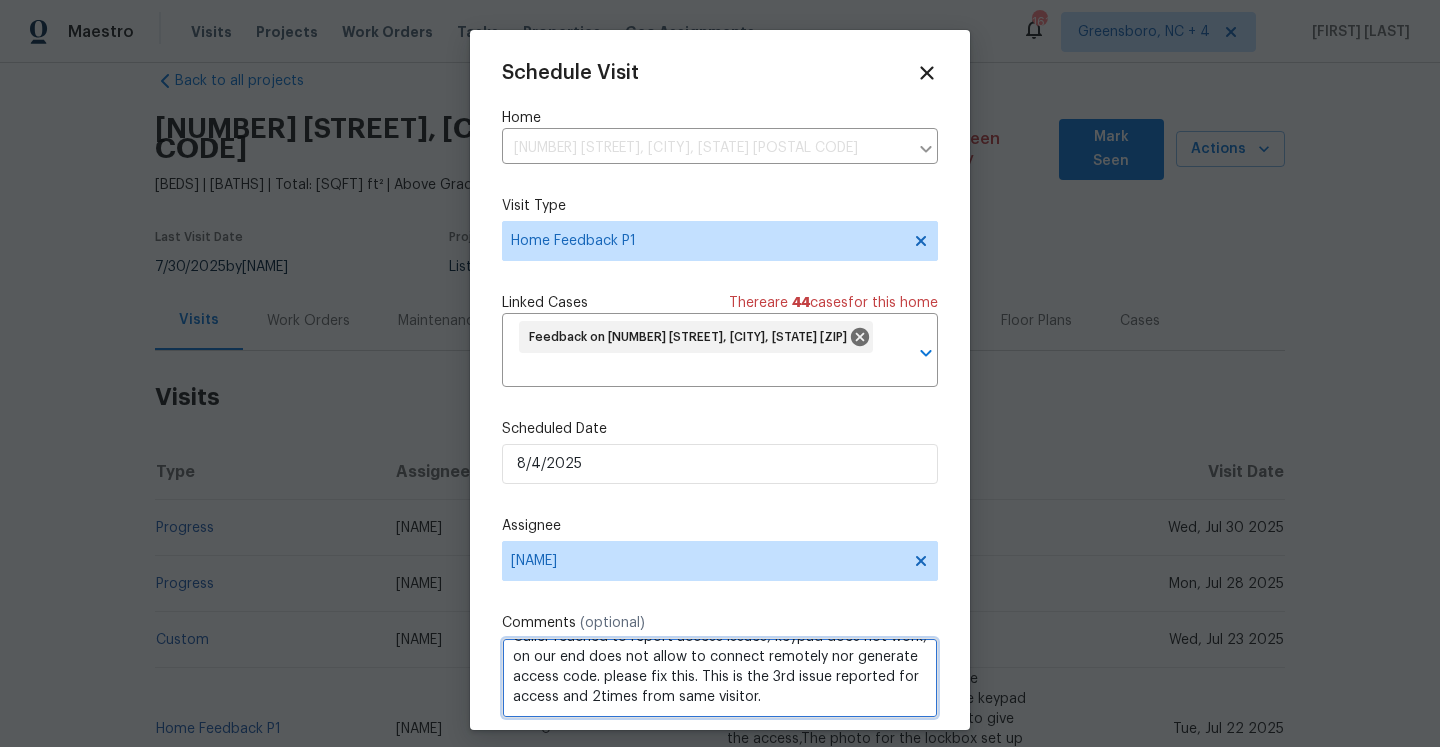 click on "2 times" 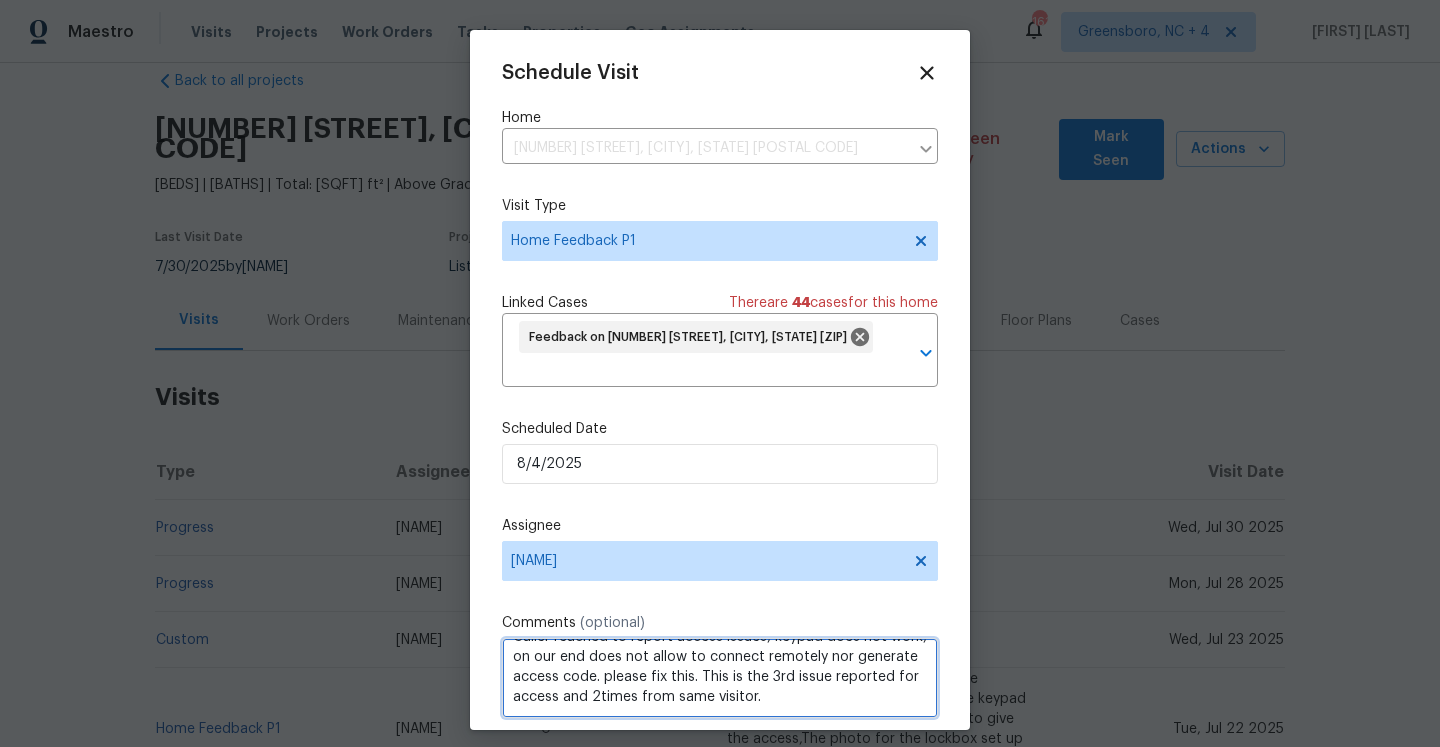 click on "Correct the article the  same" 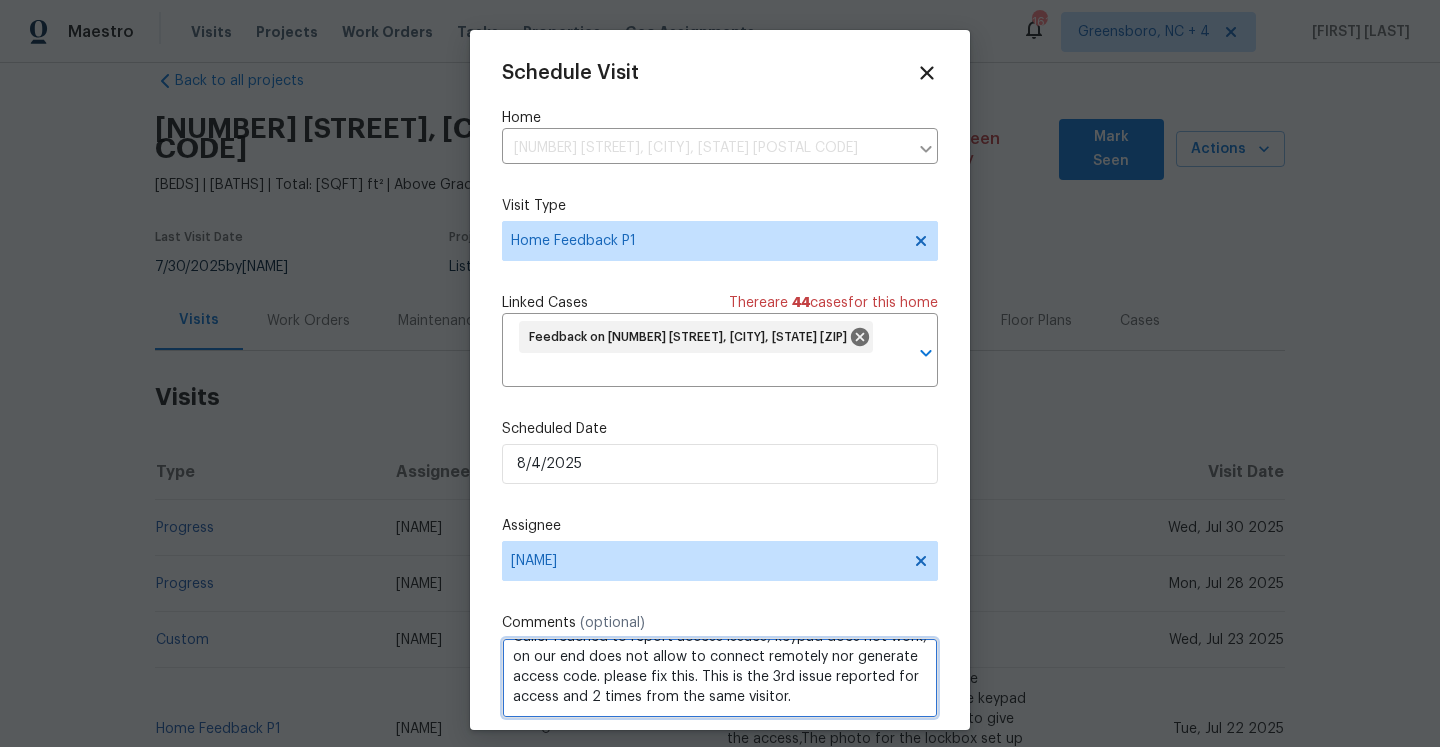 type on "Caller reached to report access issues, keypad does not work, on our end does not allow to connect remotely nor generate access code. please fix this. This is the 3rd issue reported for access and 2 times from the same visitor." 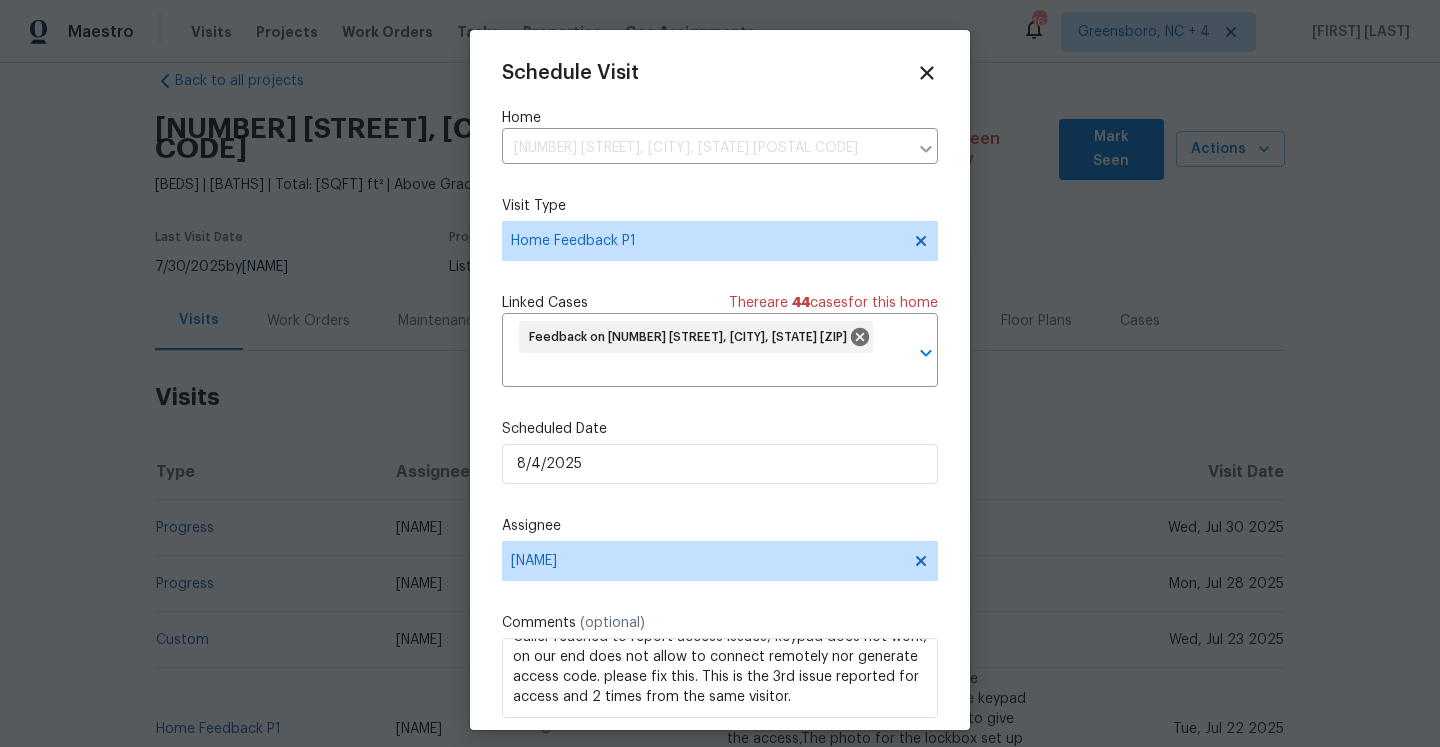 click on "Create" at bounding box center (897, 752) 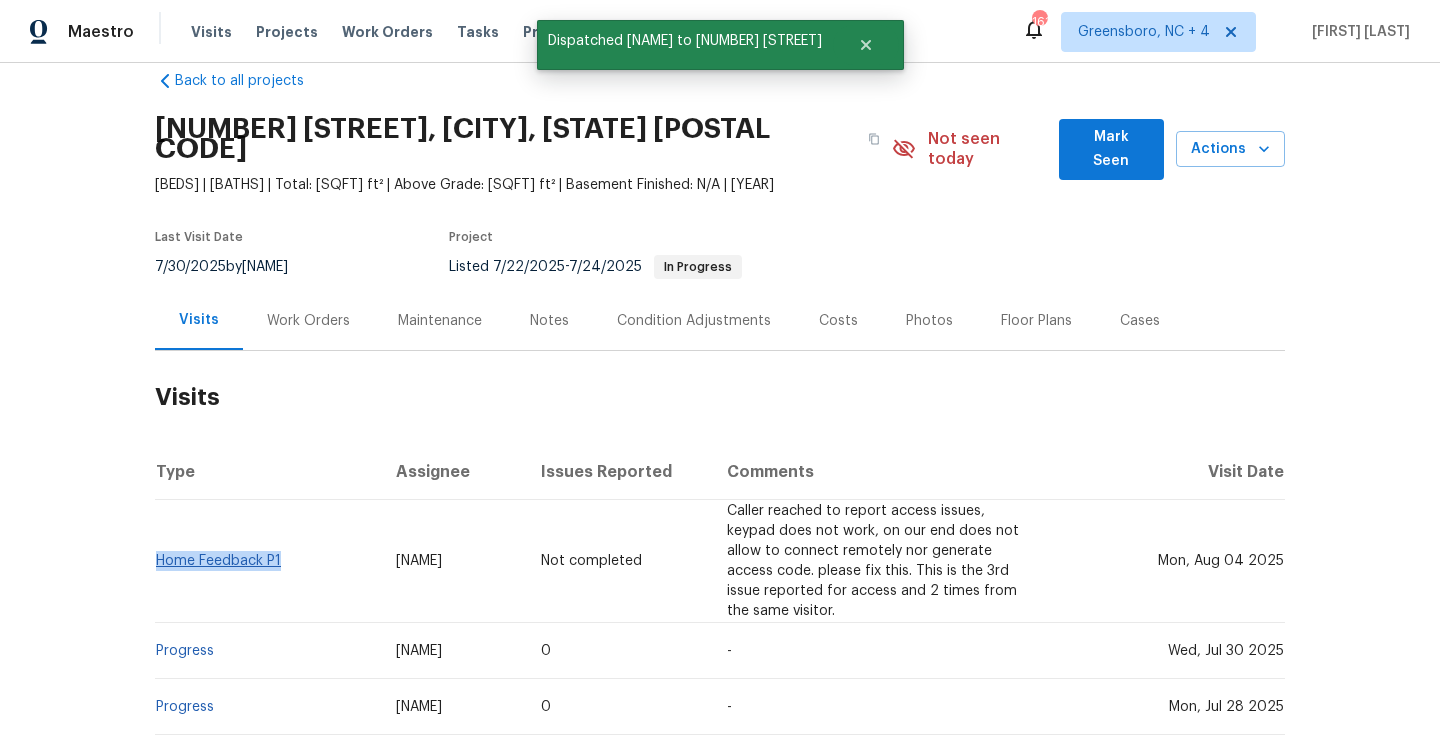 drag, startPoint x: 286, startPoint y: 530, endPoint x: 159, endPoint y: 529, distance: 127.00394 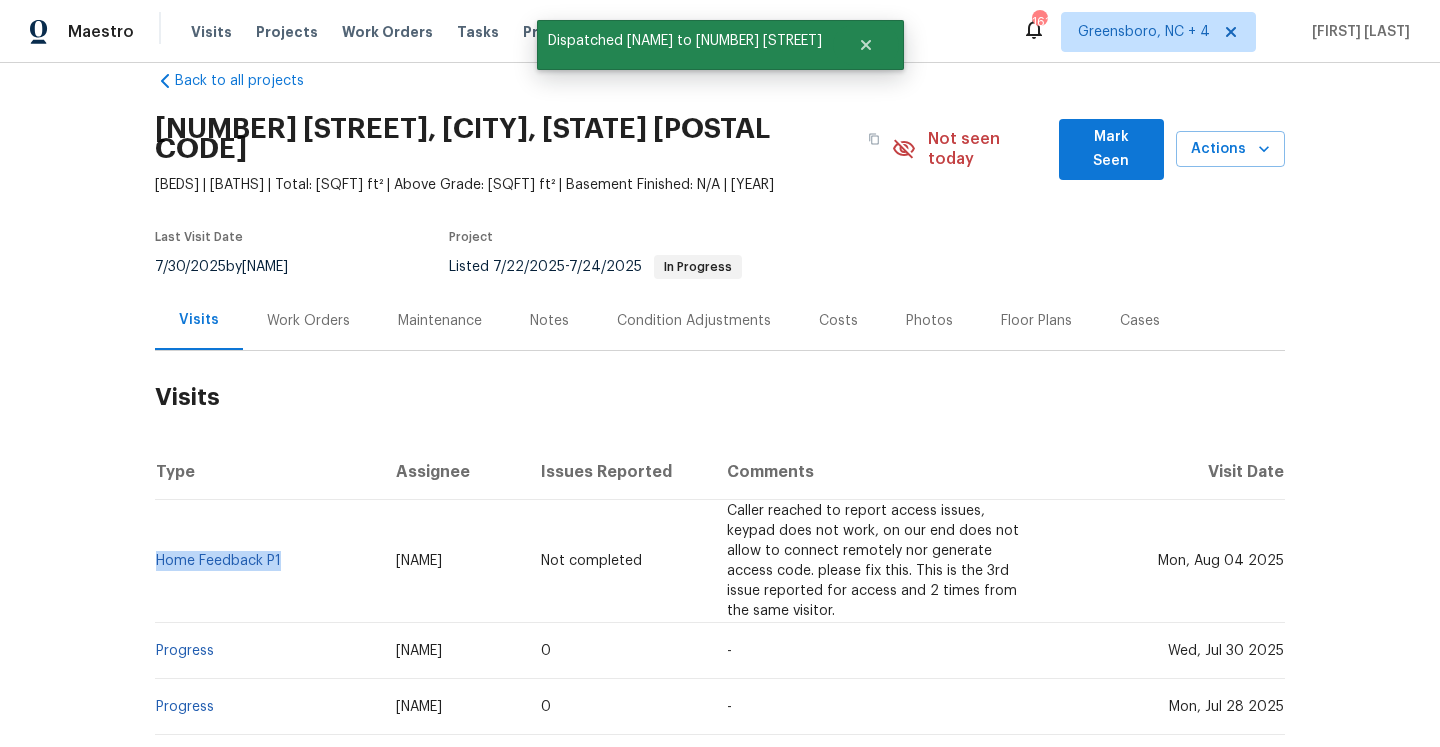 copy on "Home Feedback P1" 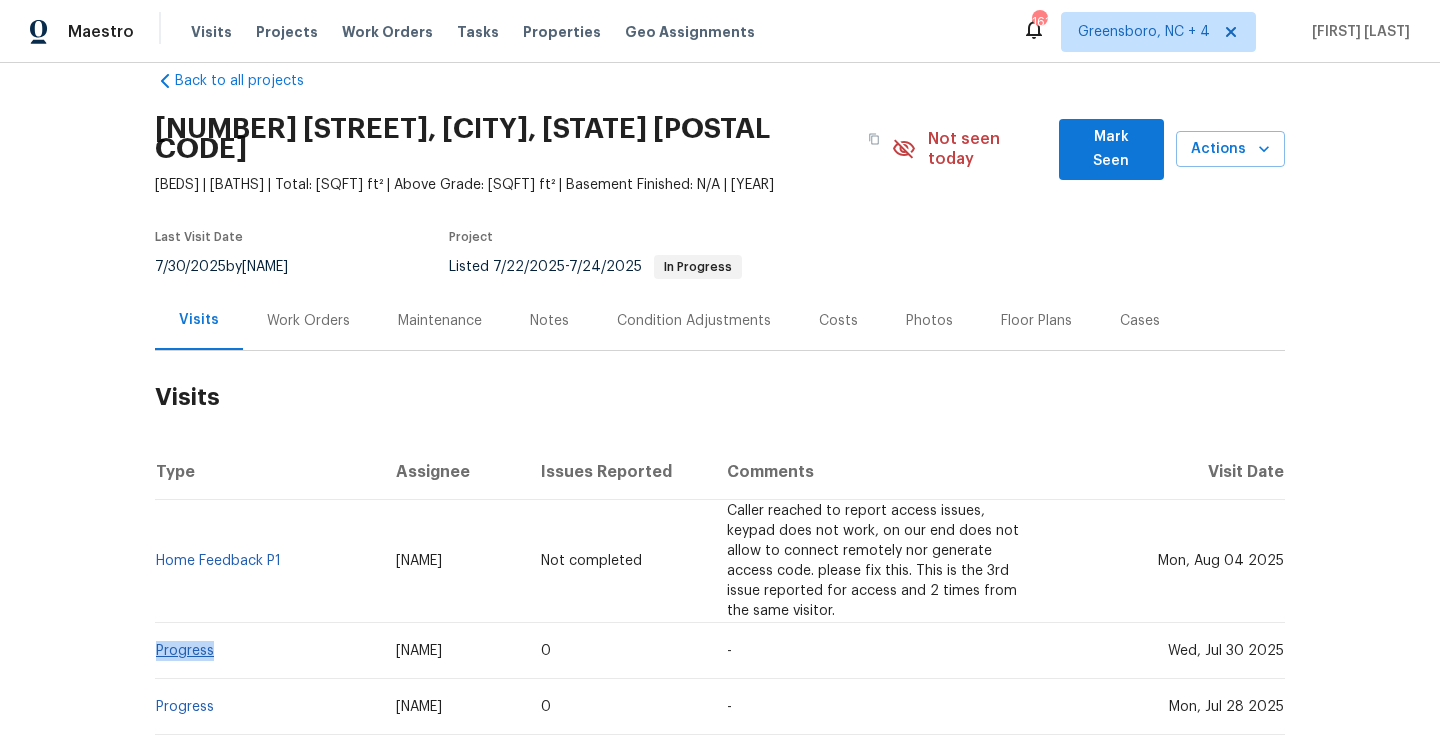 drag, startPoint x: 221, startPoint y: 609, endPoint x: 159, endPoint y: 609, distance: 62 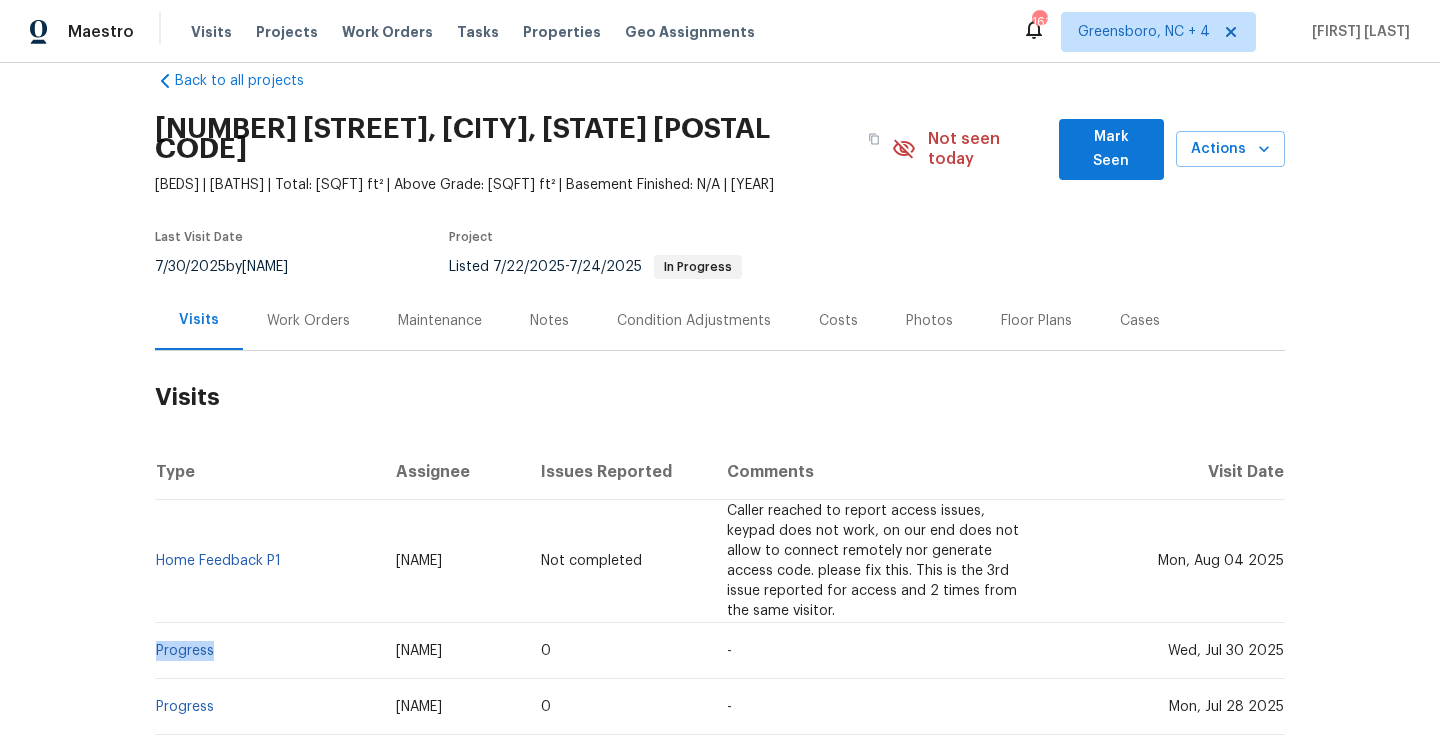 copy on "Progress" 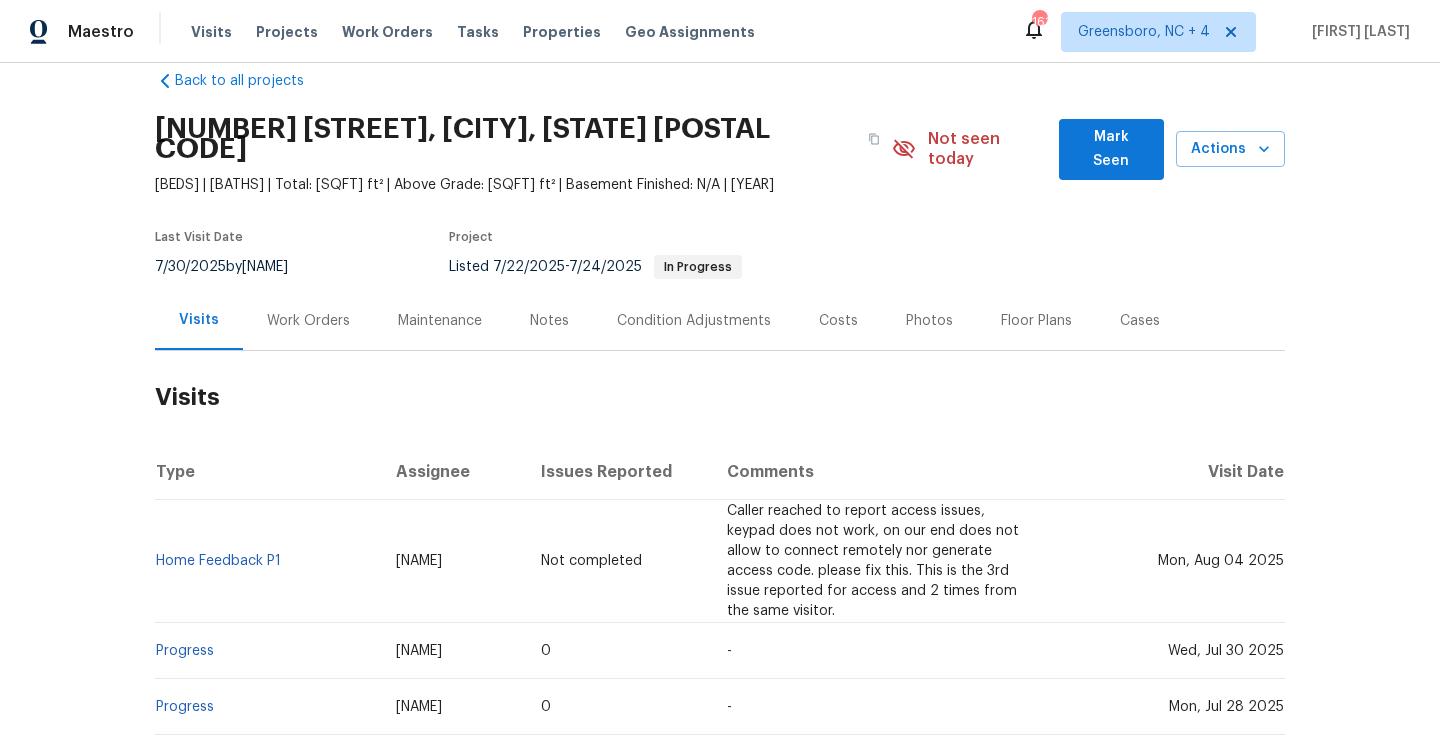 click on "Work Orders" at bounding box center [308, 321] 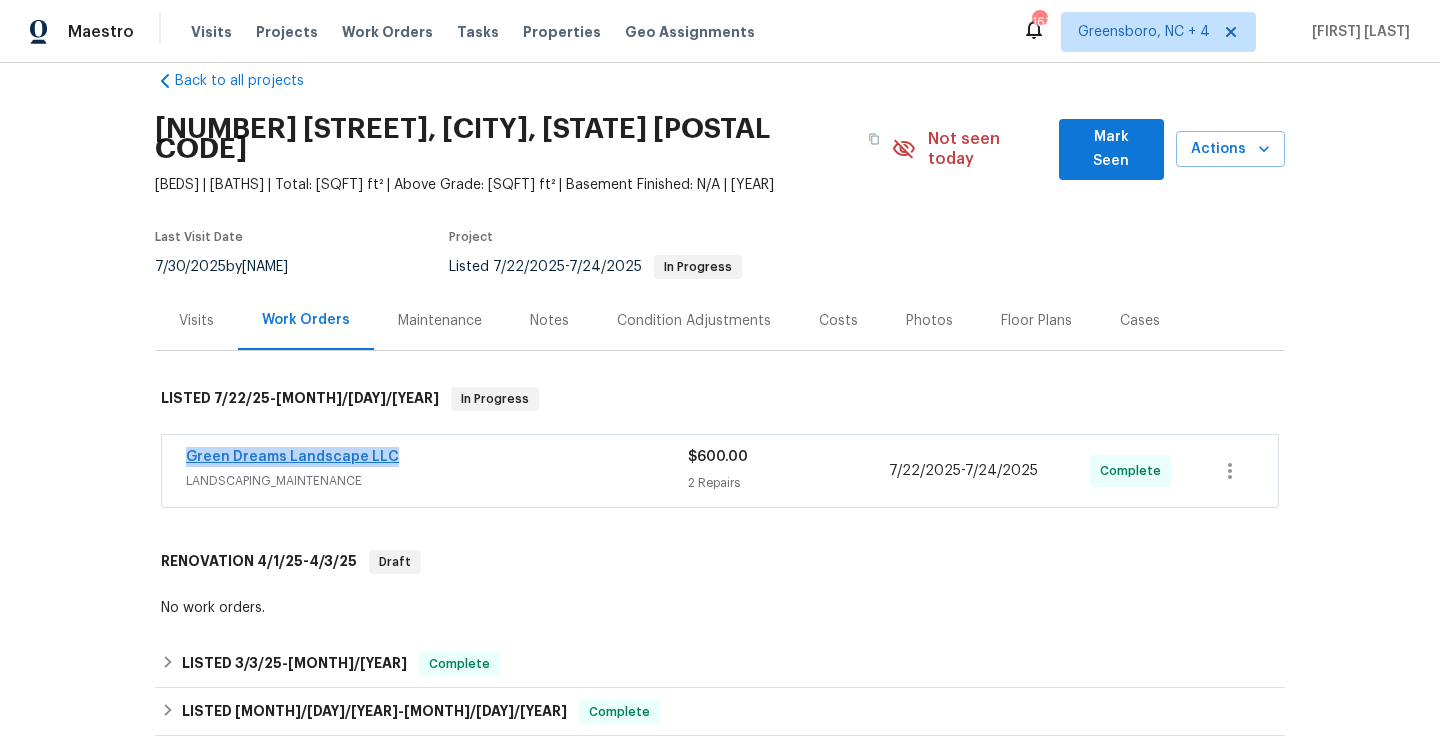drag, startPoint x: 398, startPoint y: 446, endPoint x: 188, endPoint y: 440, distance: 210.0857 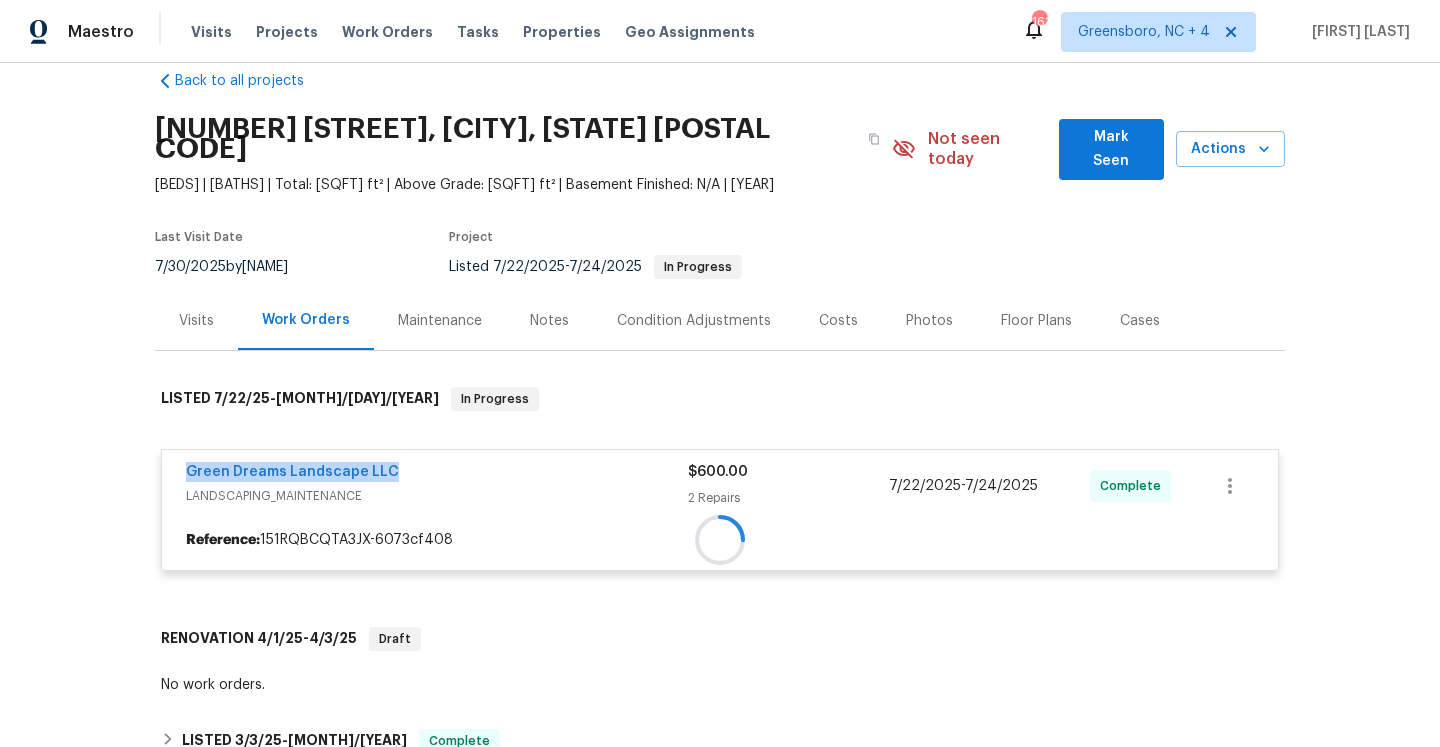 copy on "Green Dreams Landscape LLC" 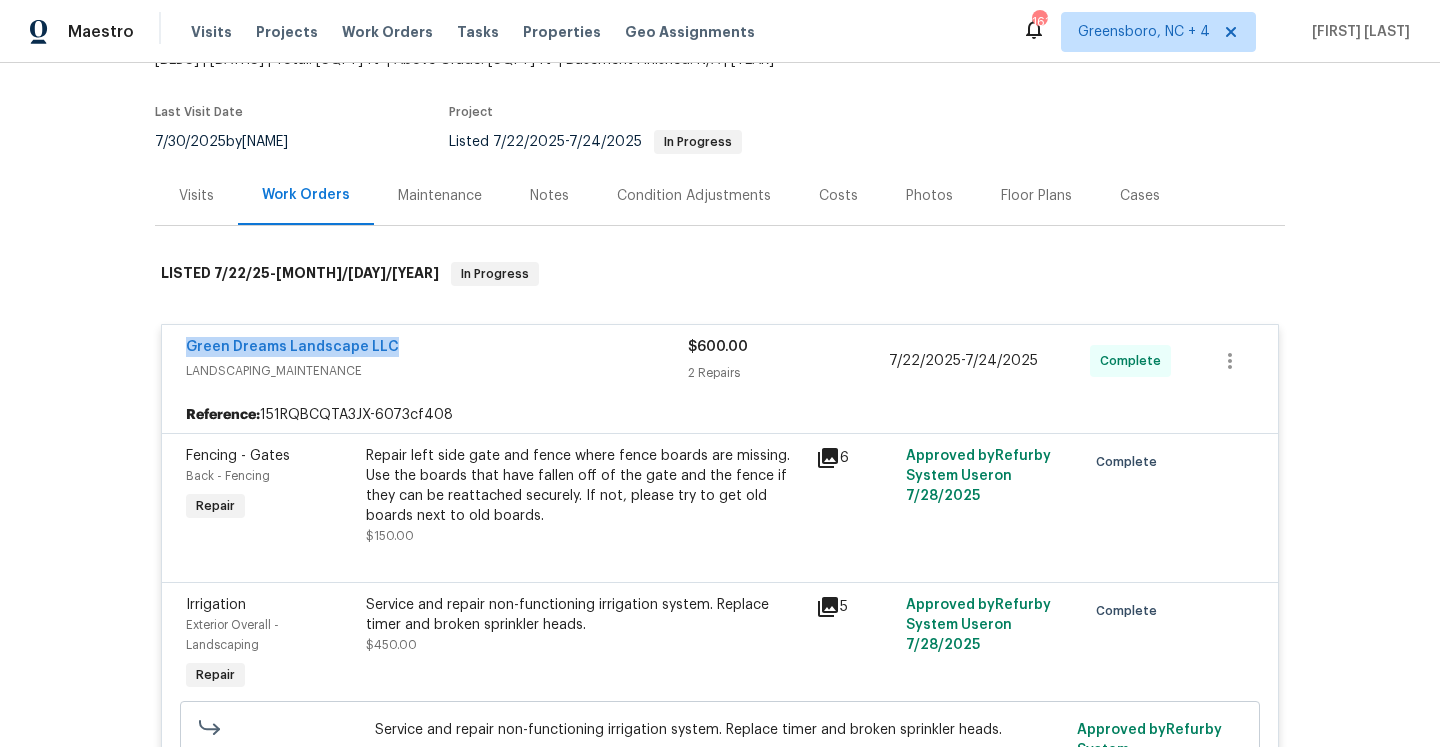 scroll, scrollTop: 186, scrollLeft: 0, axis: vertical 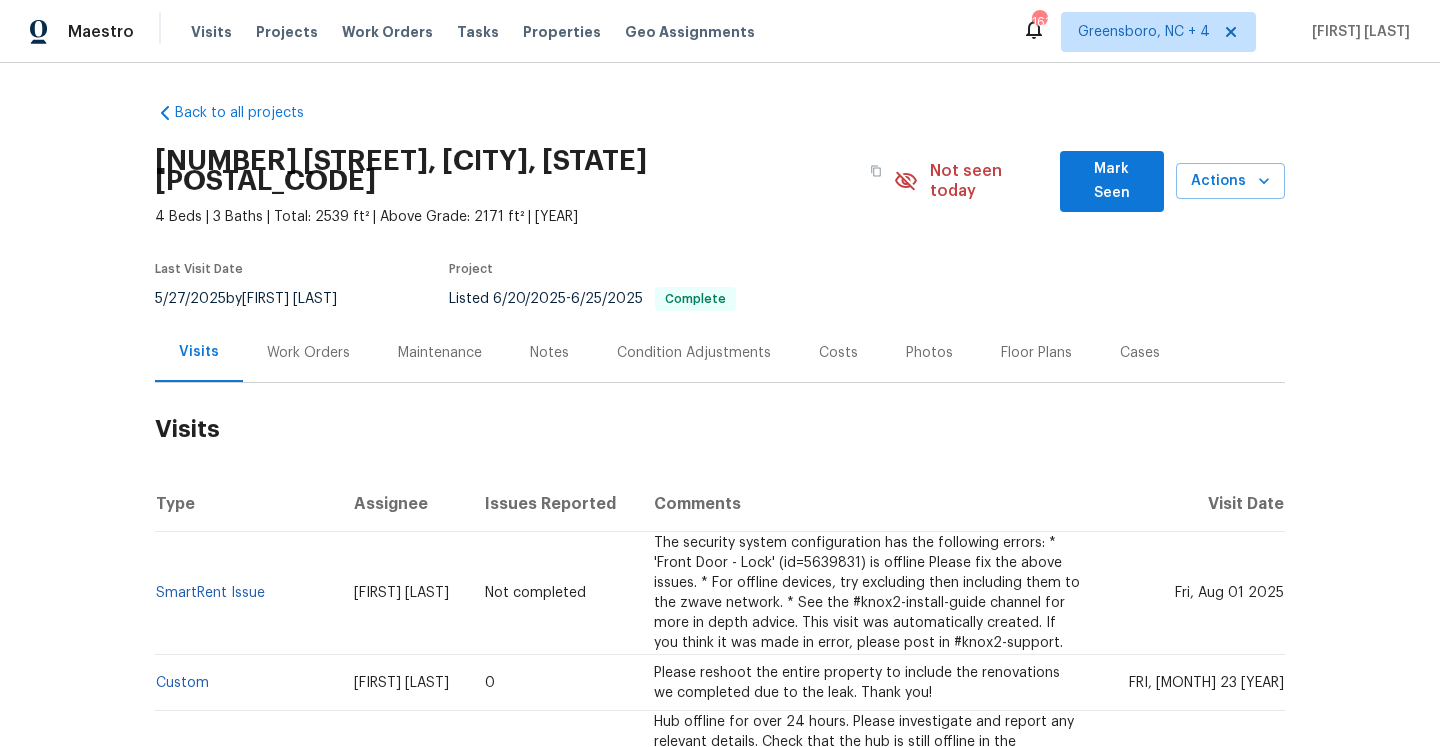 click on "Work Orders" at bounding box center (308, 352) 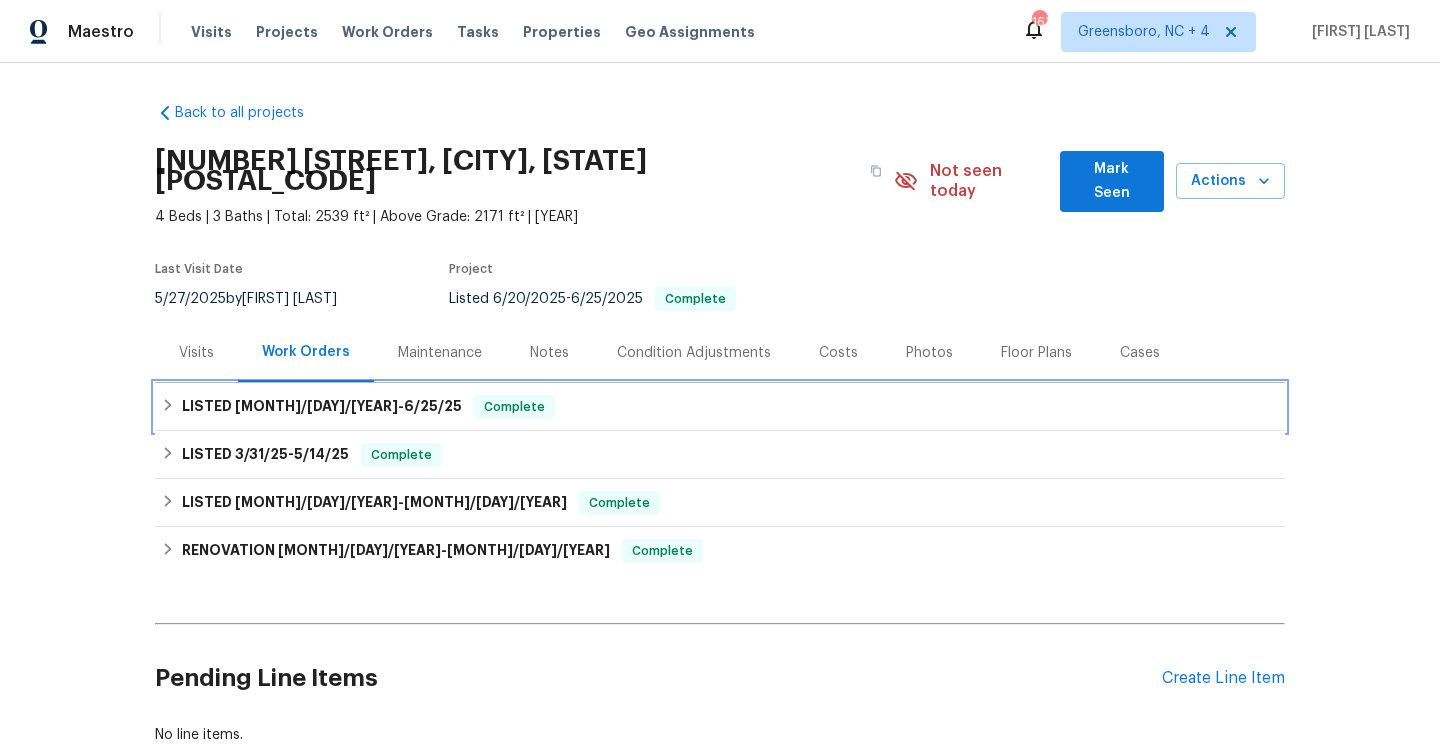 click on "LISTED   6/20/25  -  6/25/25" at bounding box center (322, 407) 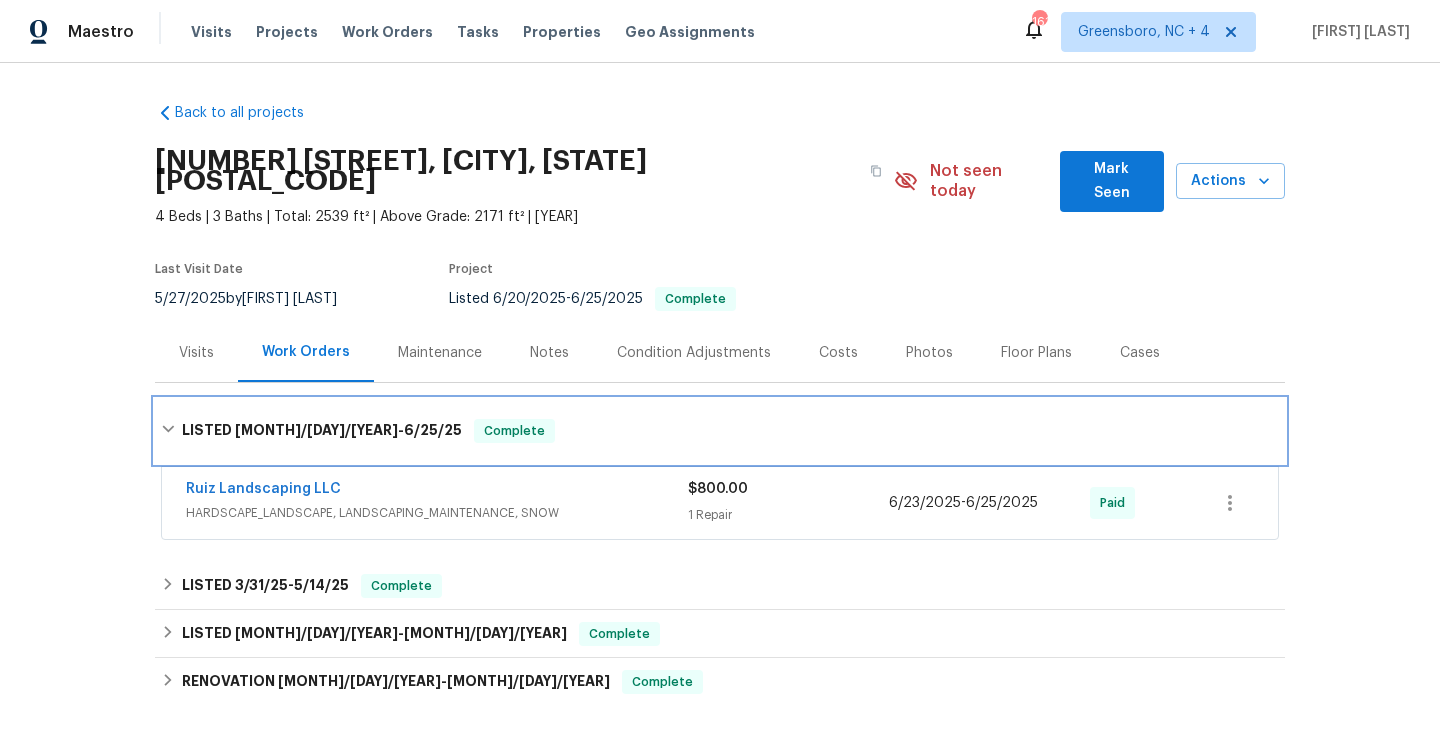 click on "Complete" at bounding box center (514, 431) 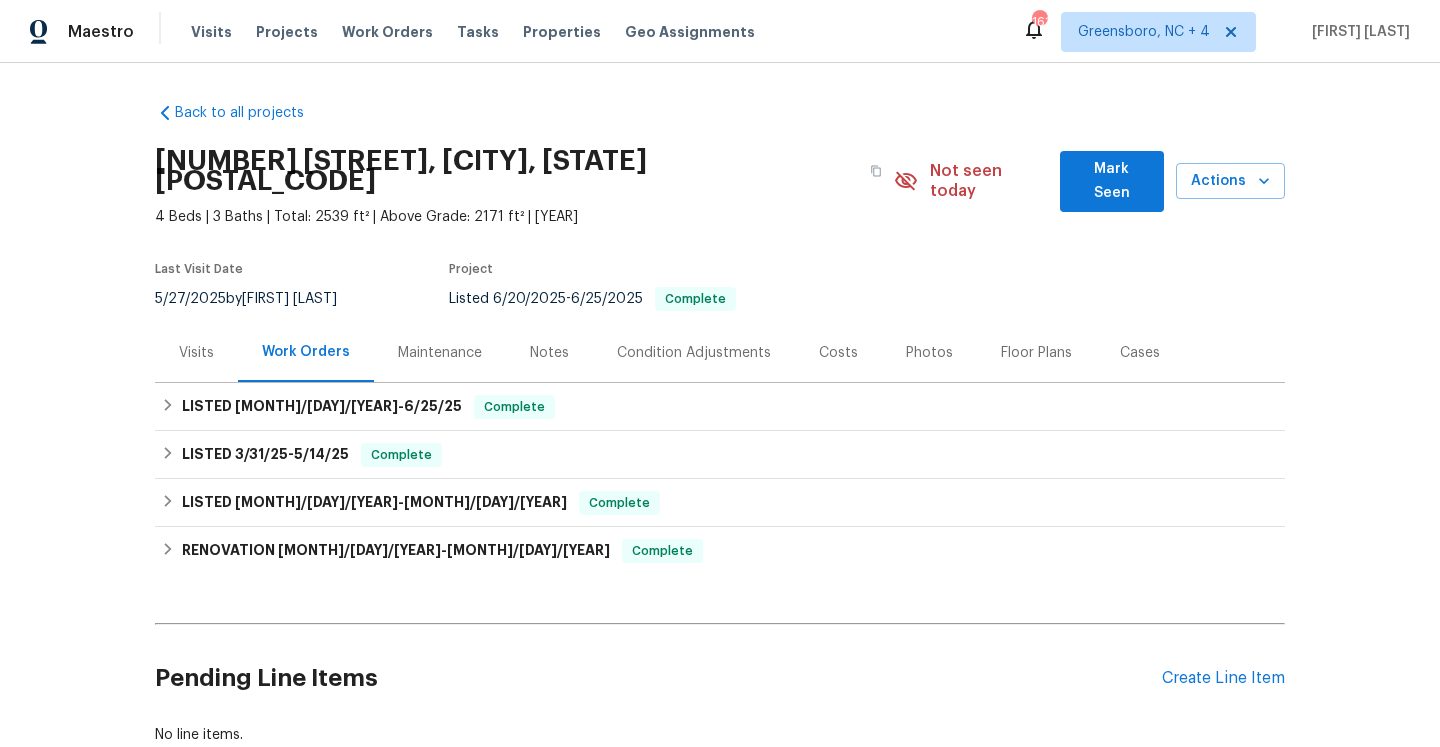 click on "Visits" at bounding box center (196, 352) 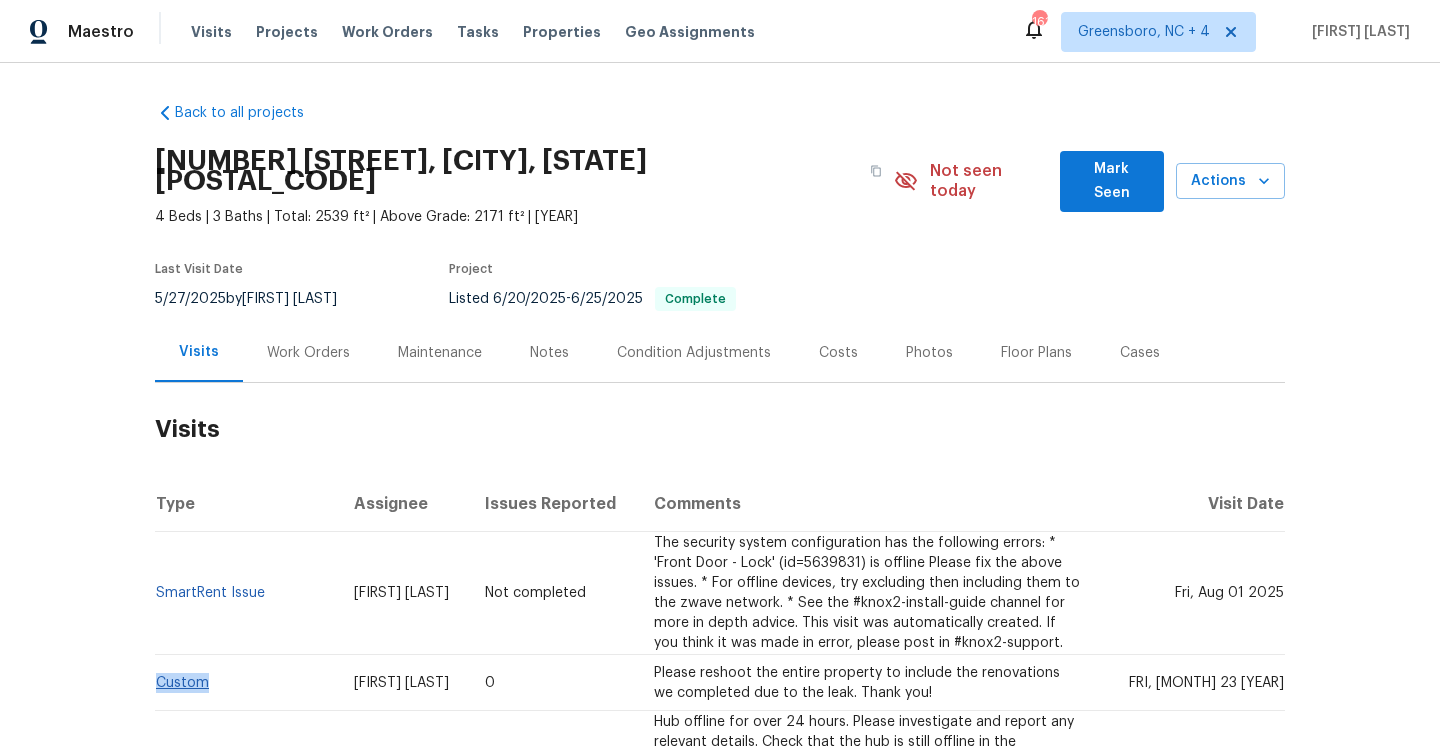 drag, startPoint x: 243, startPoint y: 664, endPoint x: 160, endPoint y: 664, distance: 83 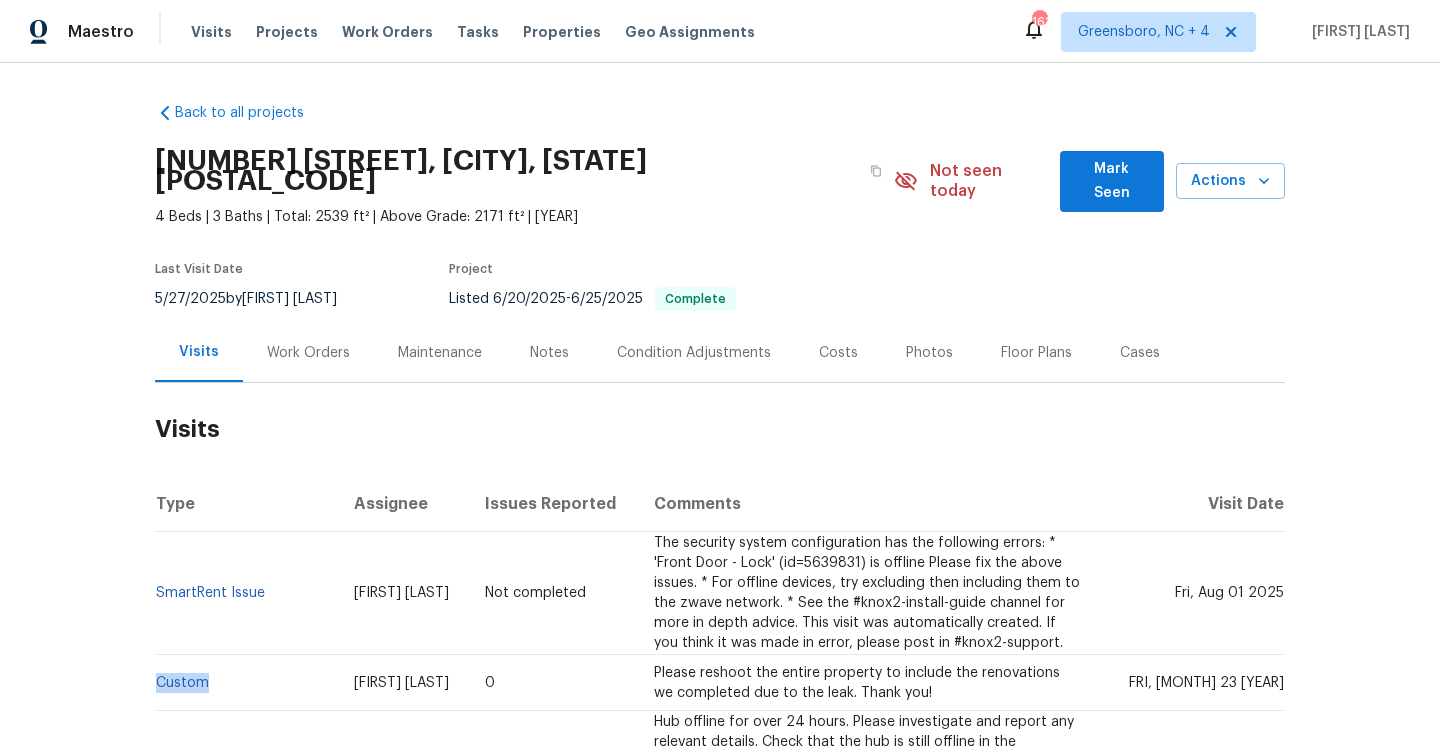 copy on "Custom" 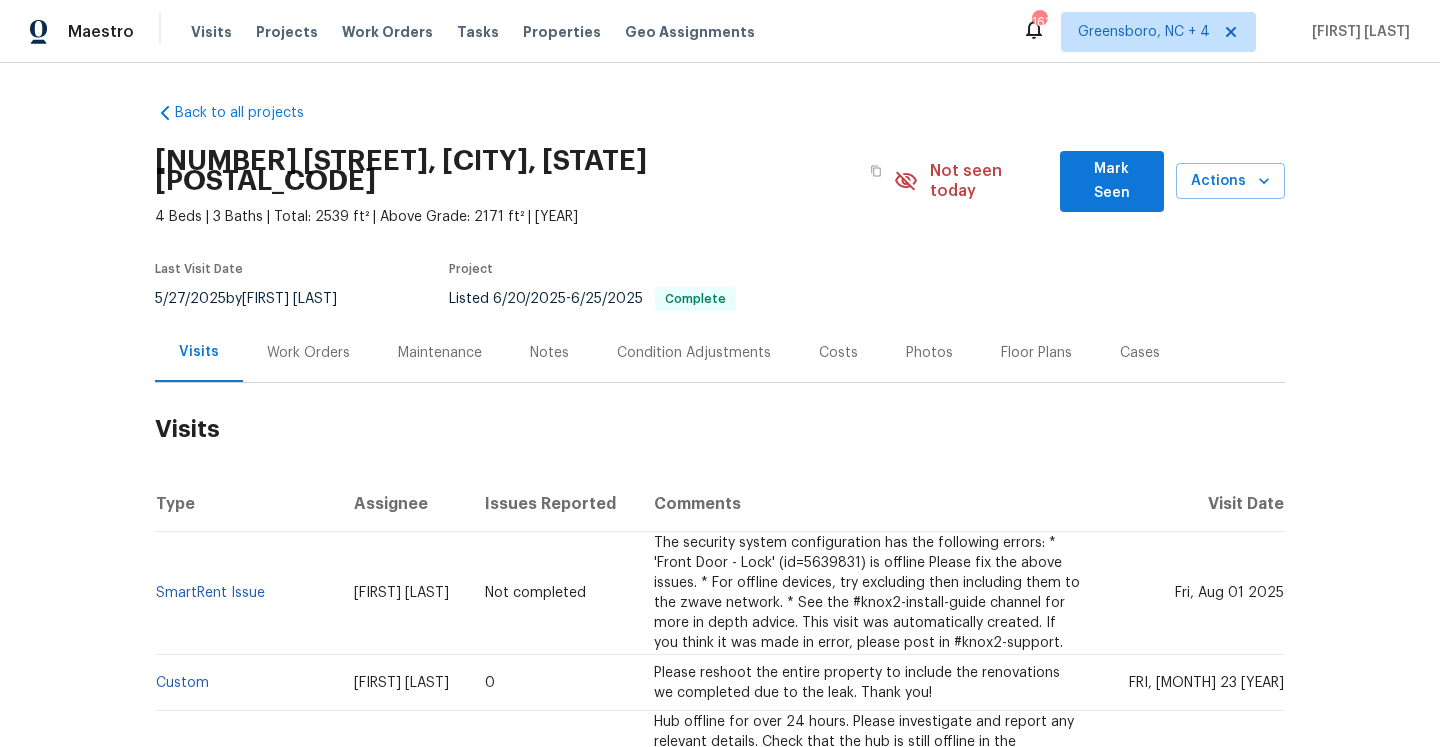 click on "Work Orders" at bounding box center (308, 353) 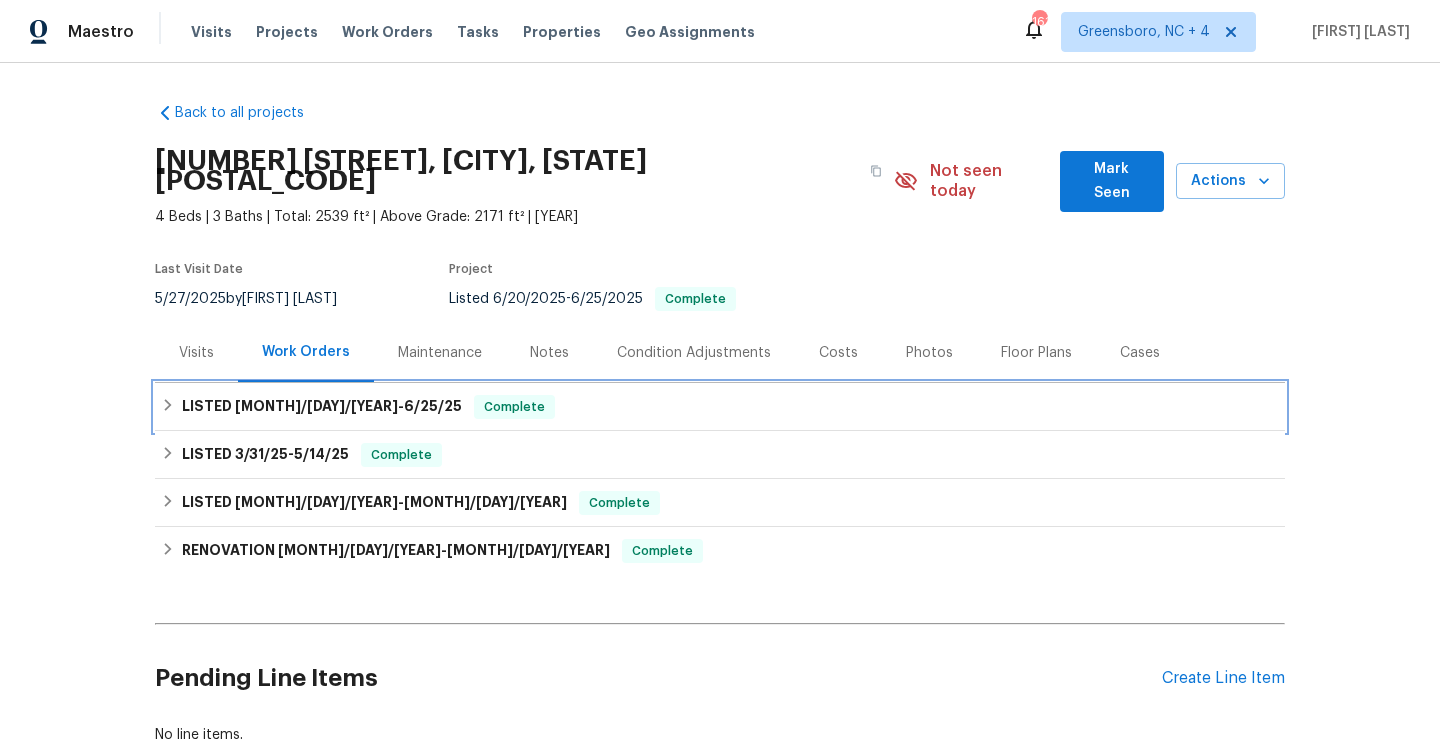 click on "6/25/25" at bounding box center [433, 406] 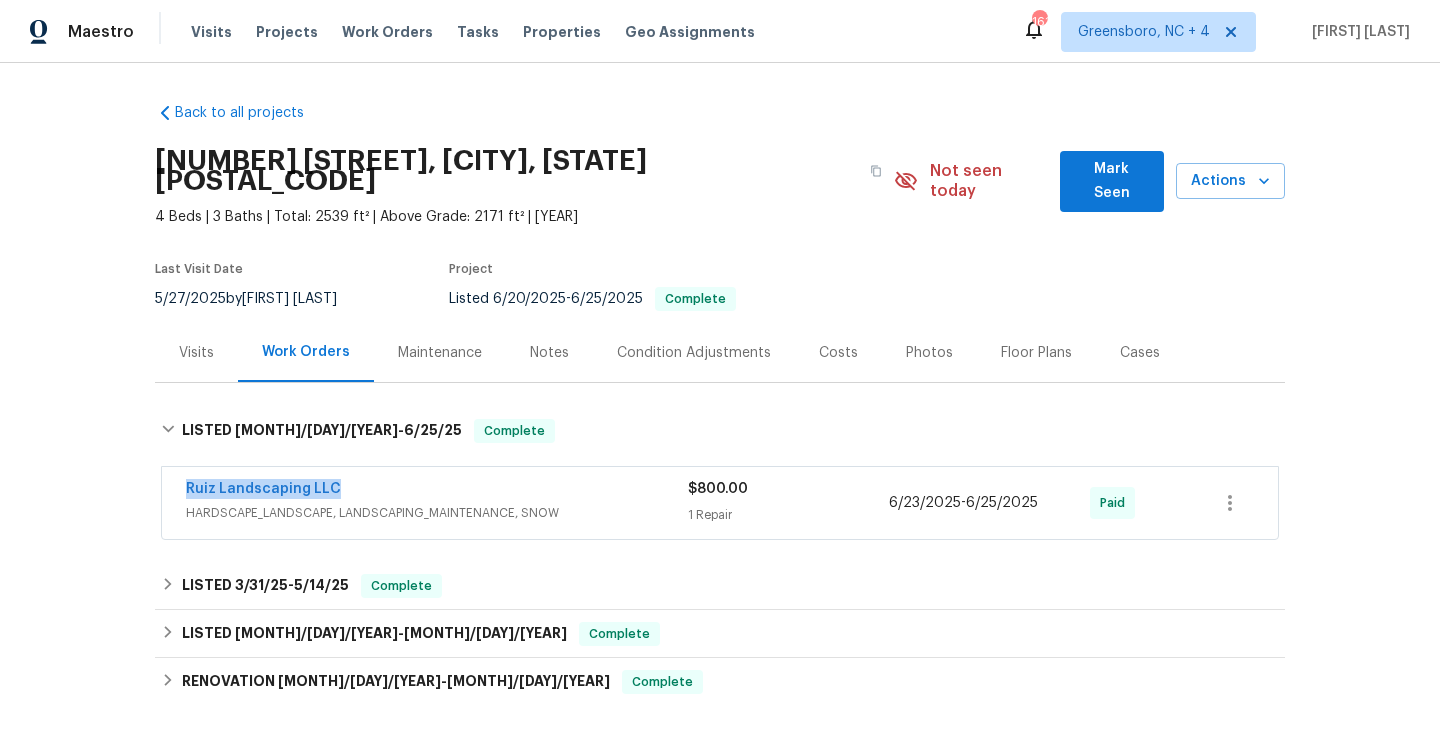drag, startPoint x: 349, startPoint y: 474, endPoint x: 183, endPoint y: 466, distance: 166.19266 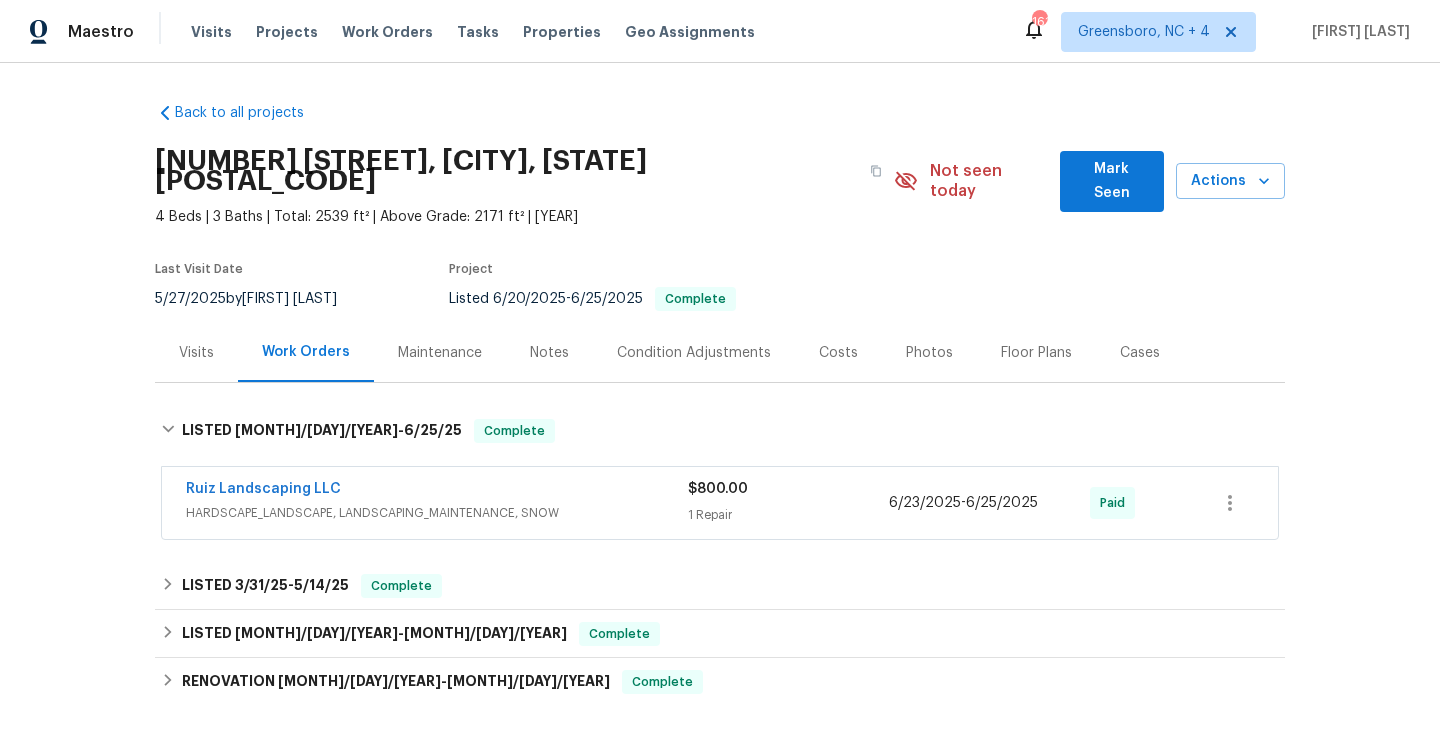 click on "HARDSCAPE_LANDSCAPE, LANDSCAPING_MAINTENANCE, SNOW" at bounding box center (437, 513) 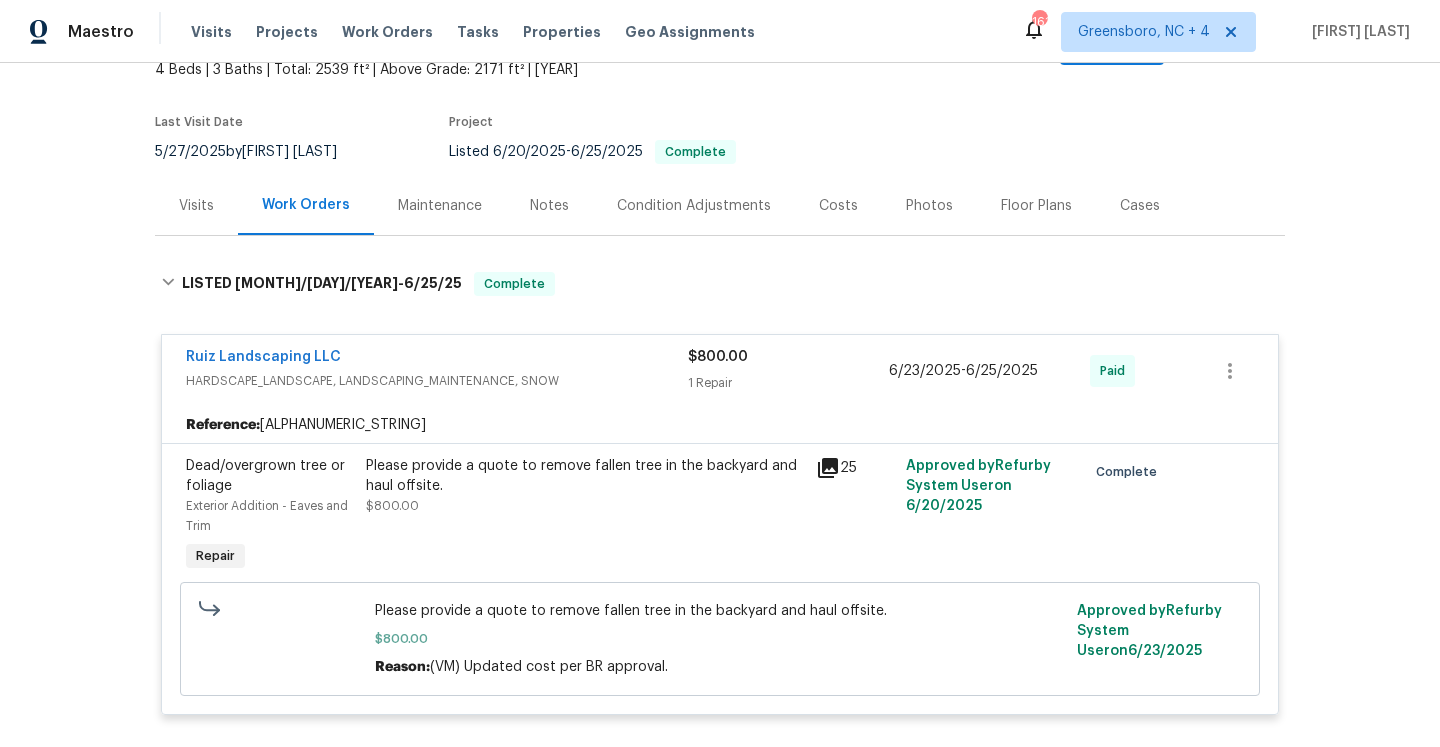 scroll, scrollTop: 208, scrollLeft: 0, axis: vertical 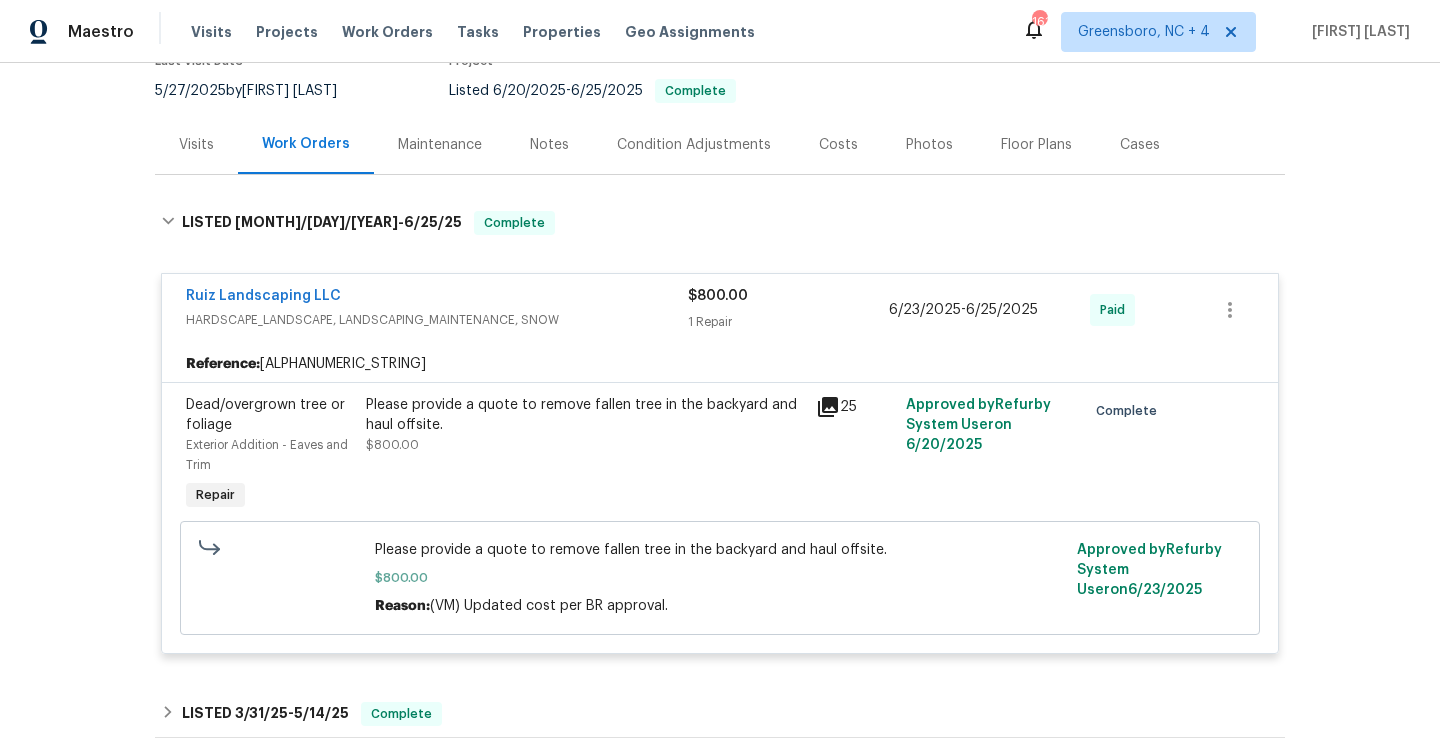 click on "Visits" at bounding box center [196, 144] 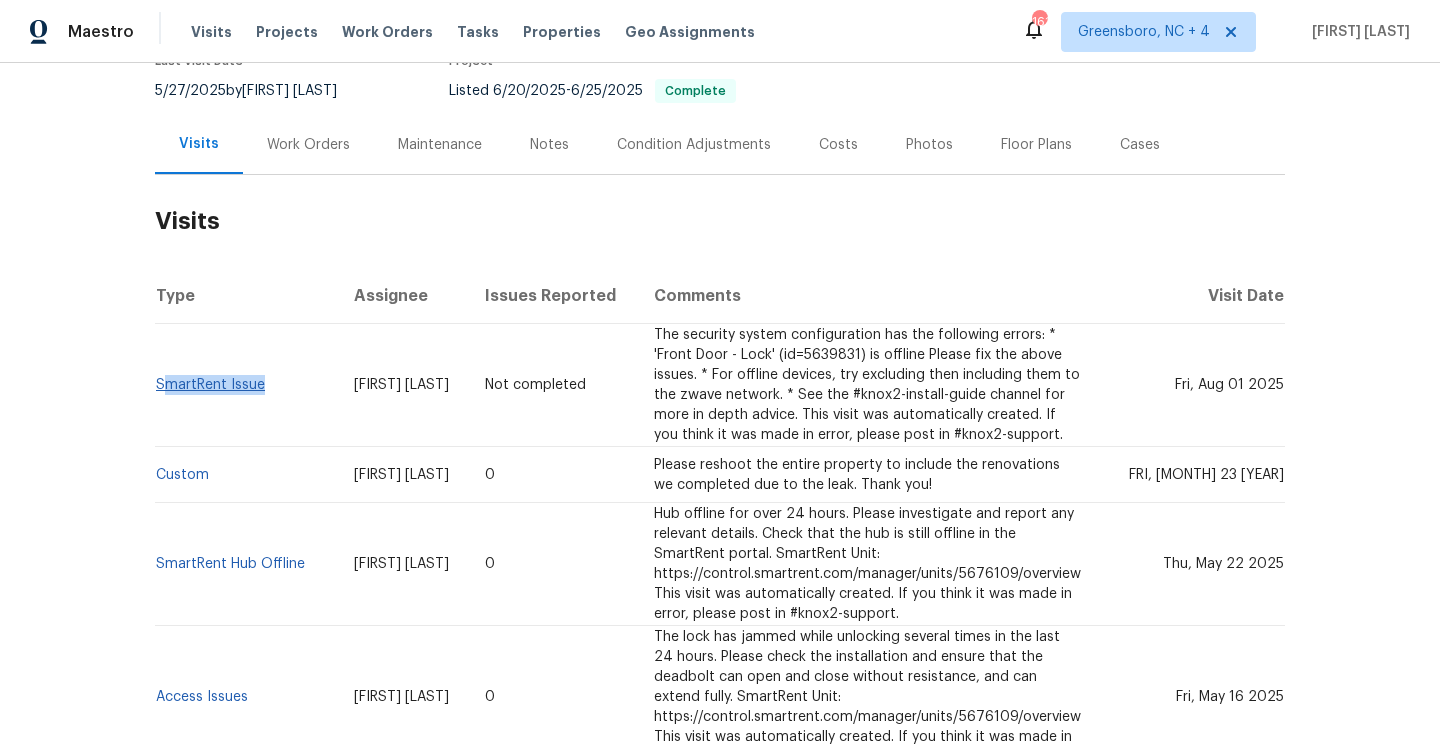 drag, startPoint x: 280, startPoint y: 363, endPoint x: 162, endPoint y: 364, distance: 118.004234 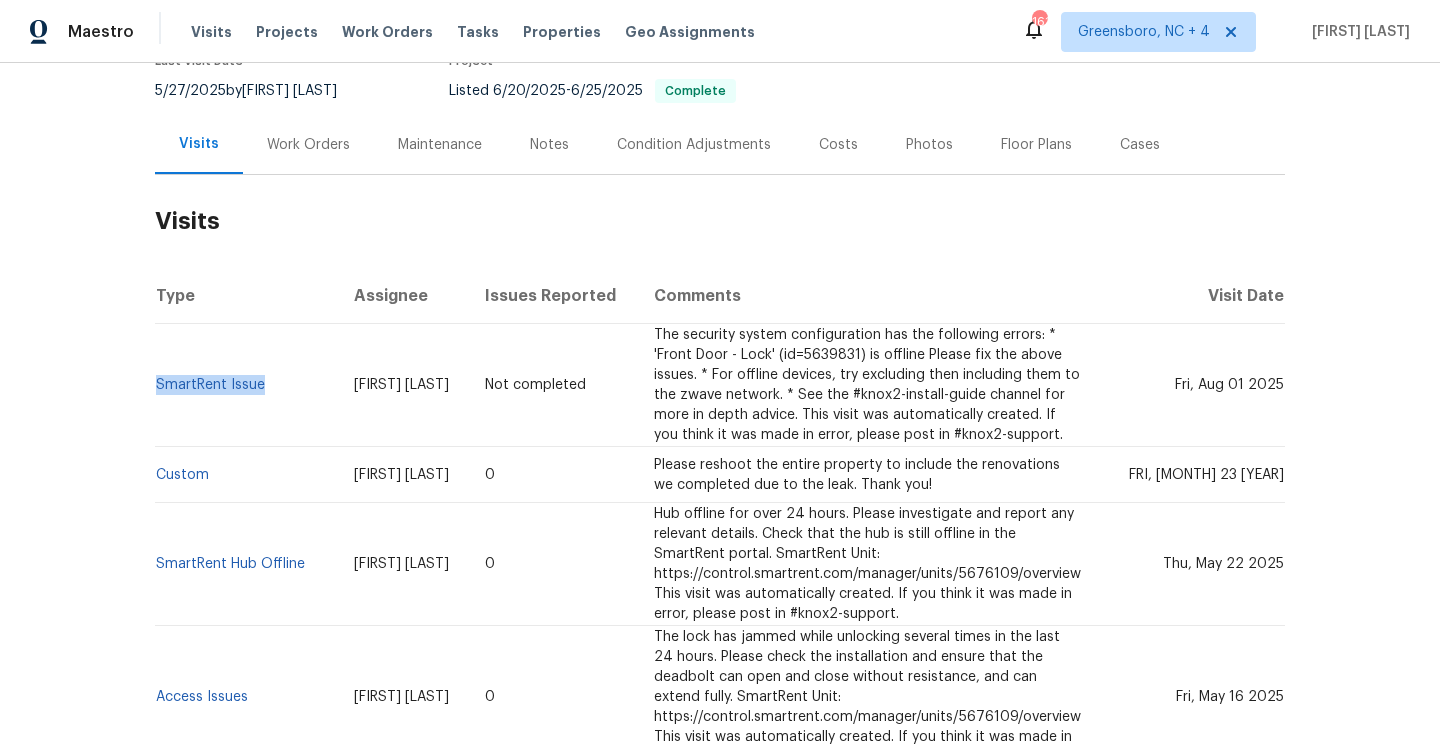 copy on "SmartRent Issue" 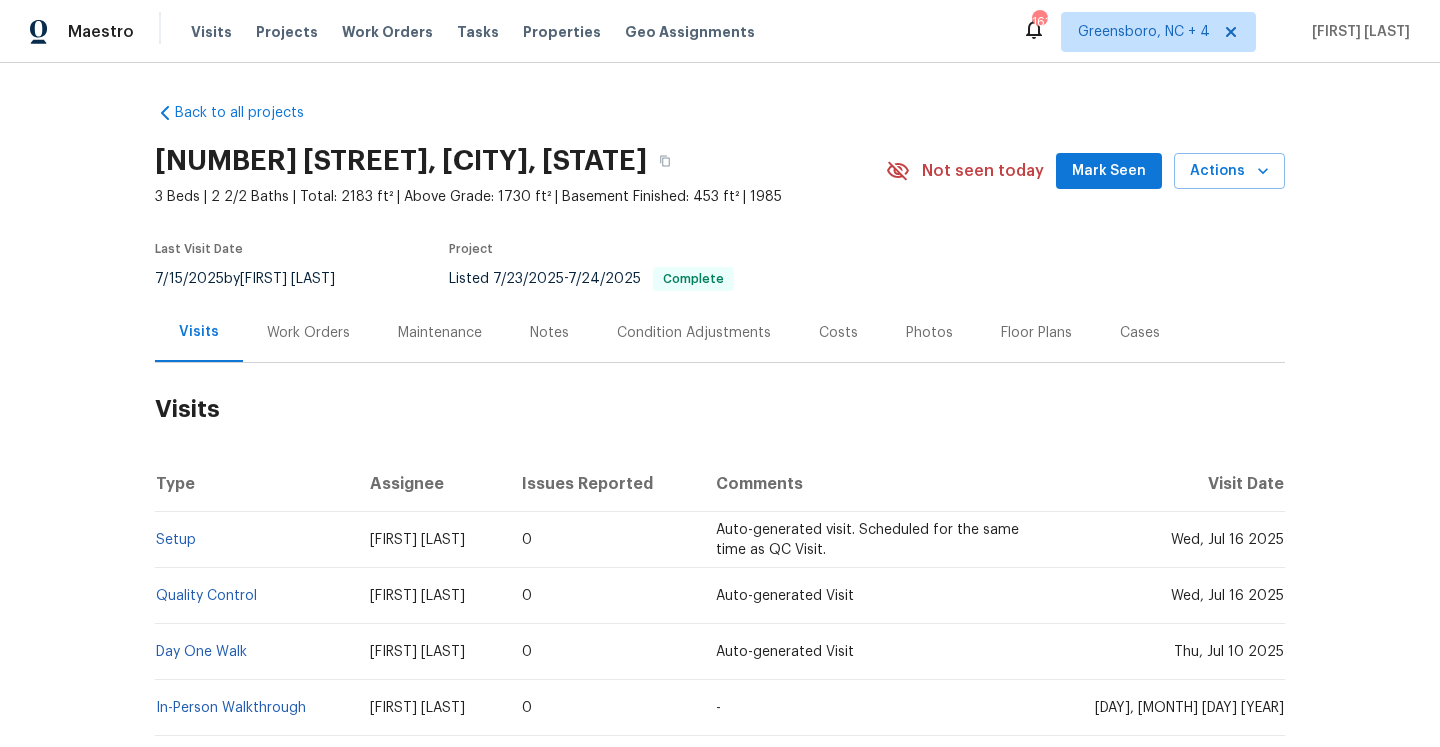 scroll, scrollTop: 0, scrollLeft: 0, axis: both 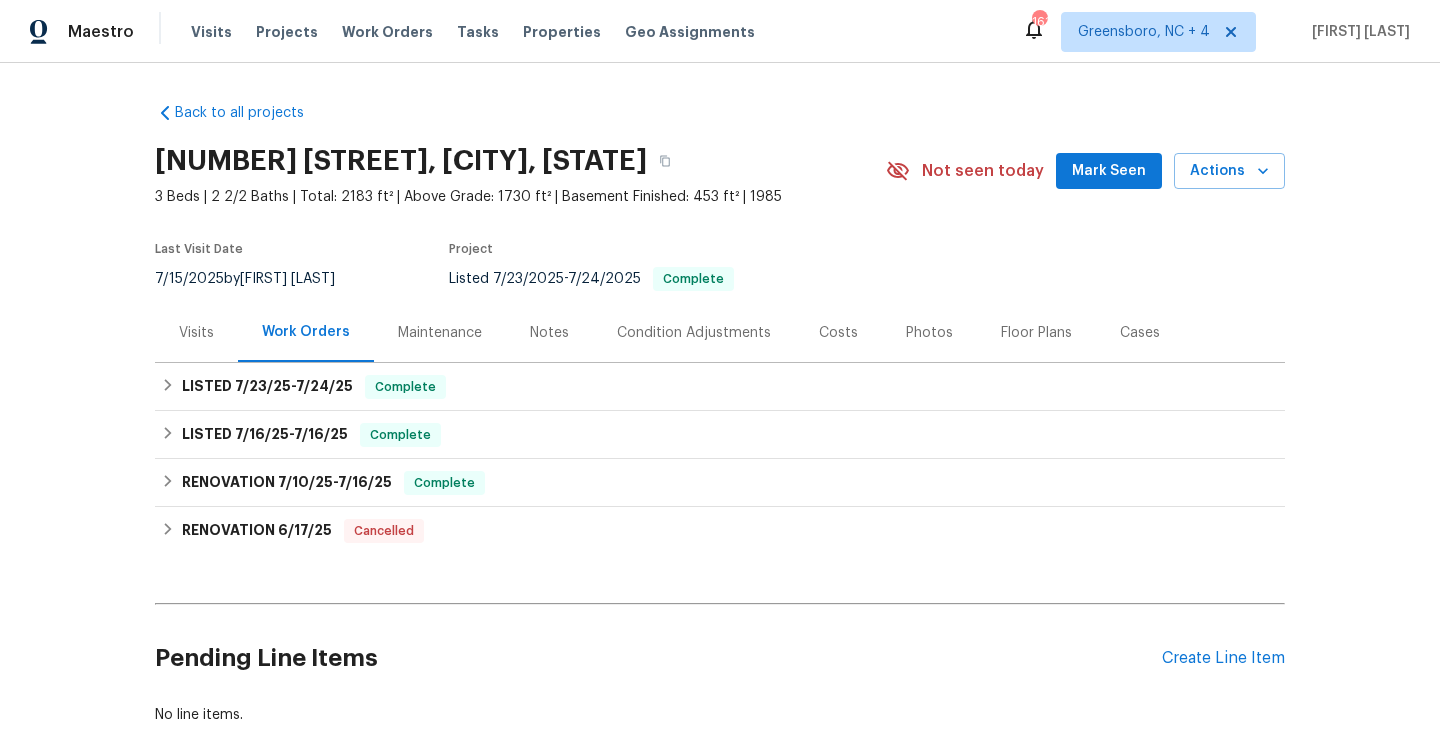 click on "Visits" at bounding box center (196, 333) 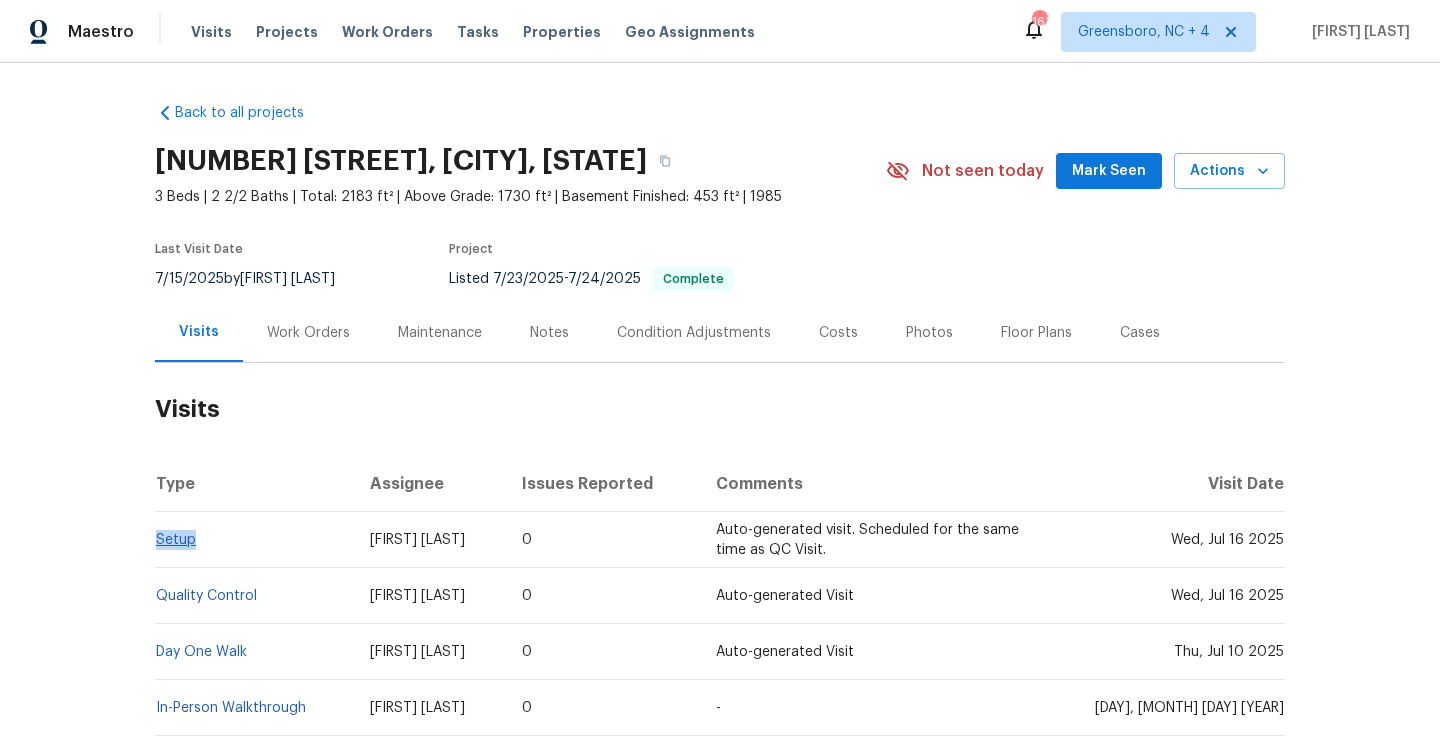 drag, startPoint x: 221, startPoint y: 540, endPoint x: 158, endPoint y: 539, distance: 63.007935 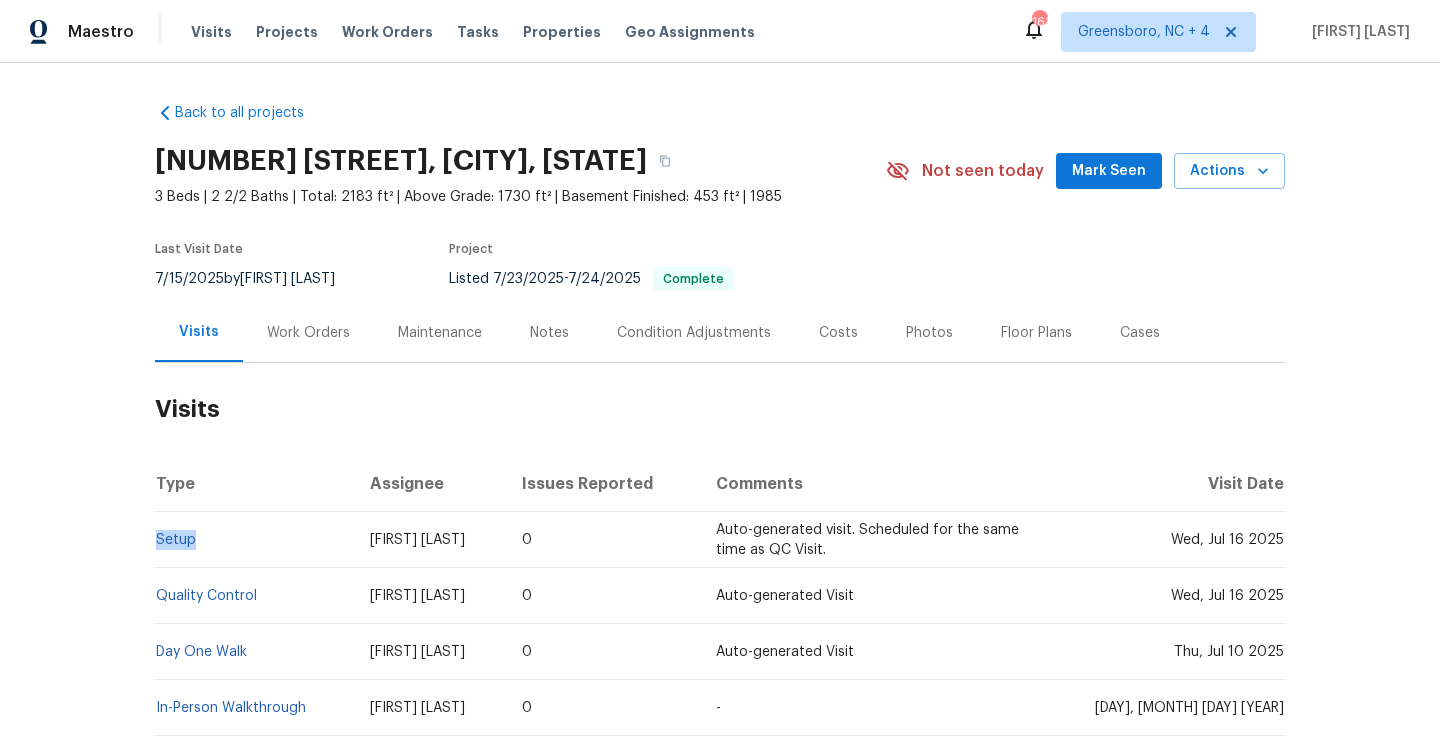 copy on "Setup" 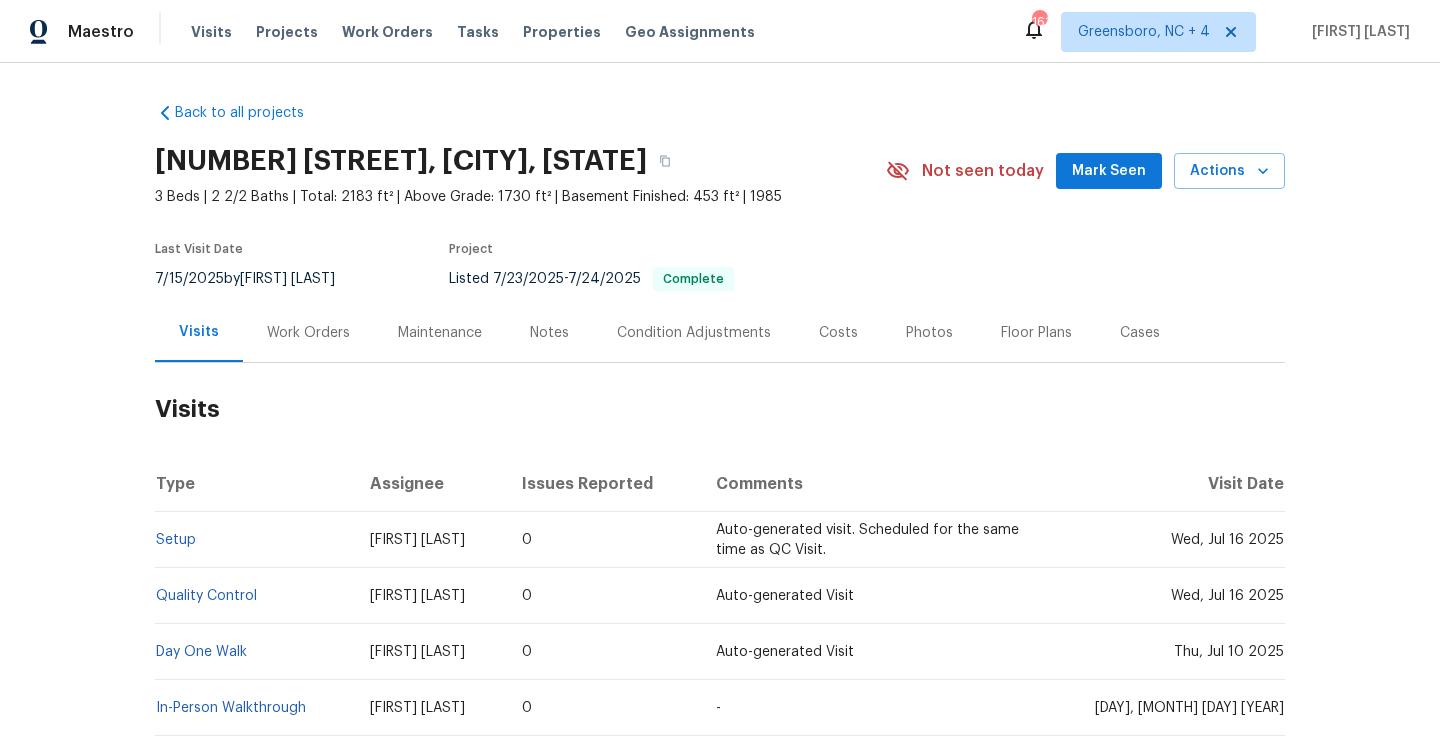 click on "Visits Work Orders Maintenance Notes Condition Adjustments Costs Photos Floor Plans Cases" at bounding box center (720, 333) 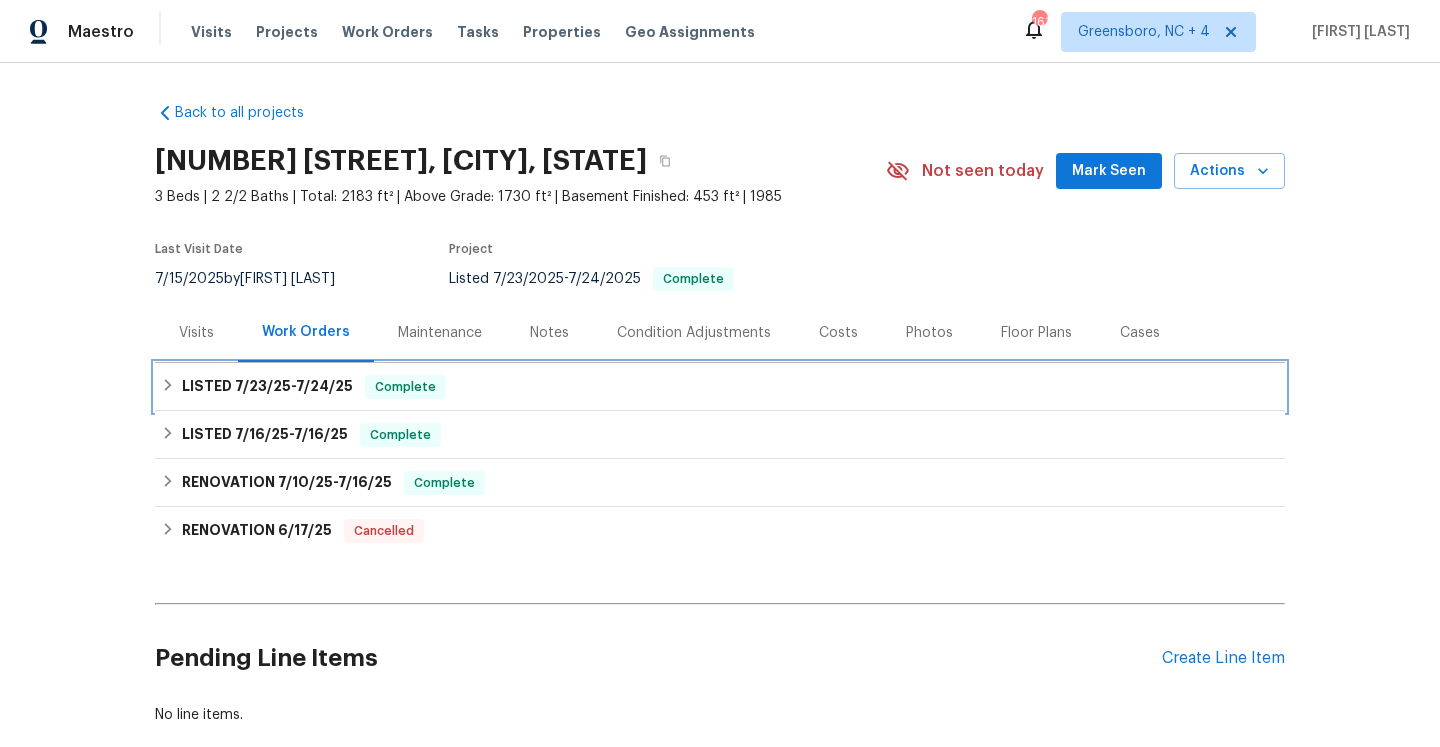 click on "LISTED   7/23/25  -  7/24/25" at bounding box center [267, 387] 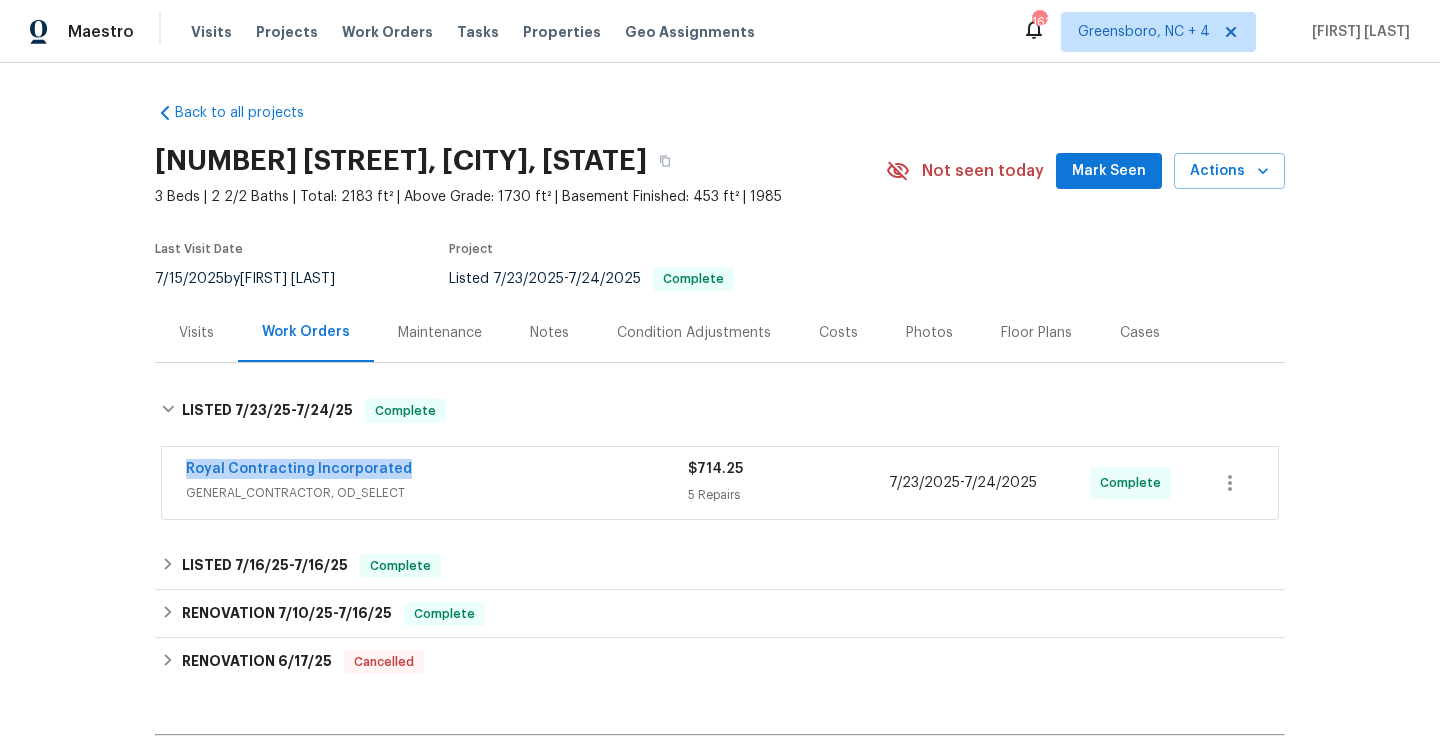 drag, startPoint x: 423, startPoint y: 468, endPoint x: 179, endPoint y: 472, distance: 244.03279 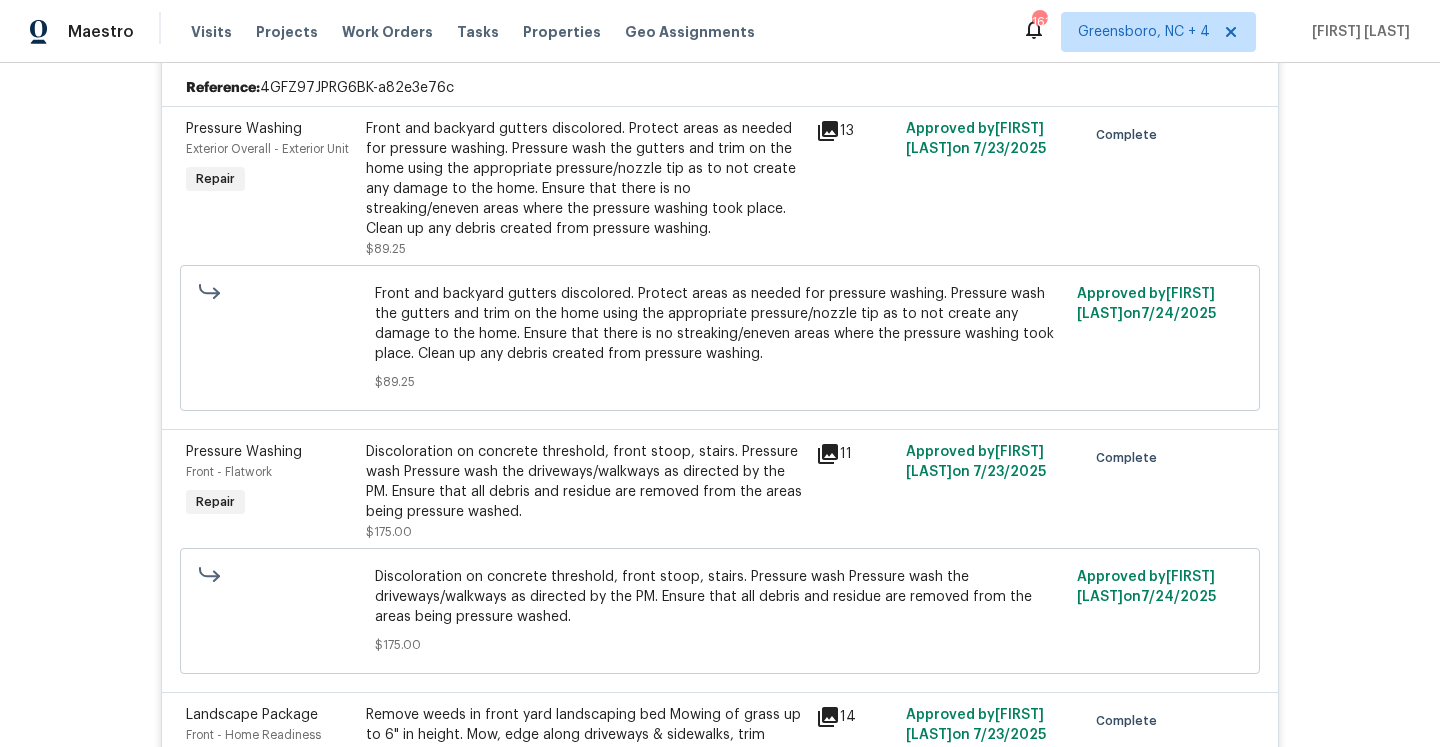 scroll, scrollTop: 0, scrollLeft: 0, axis: both 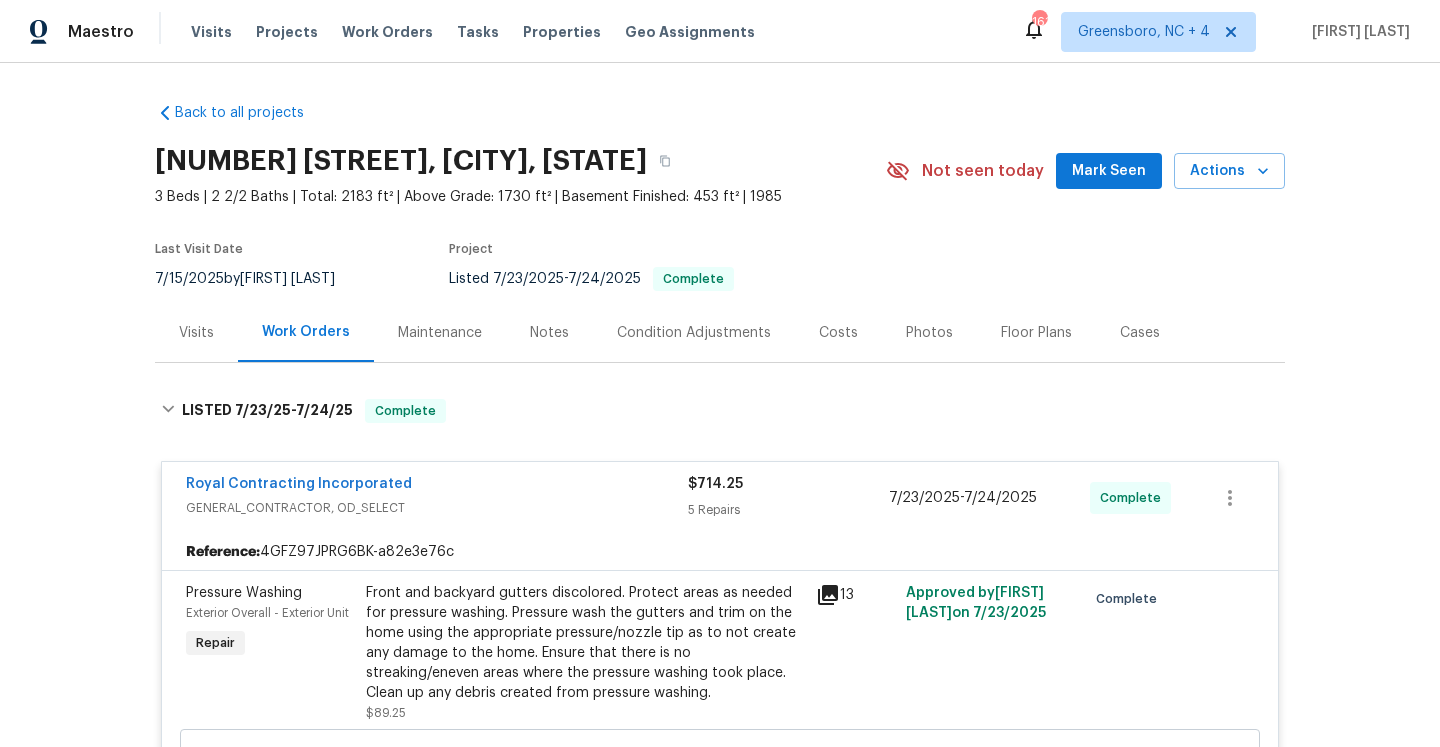 click on "Visits" at bounding box center (196, 332) 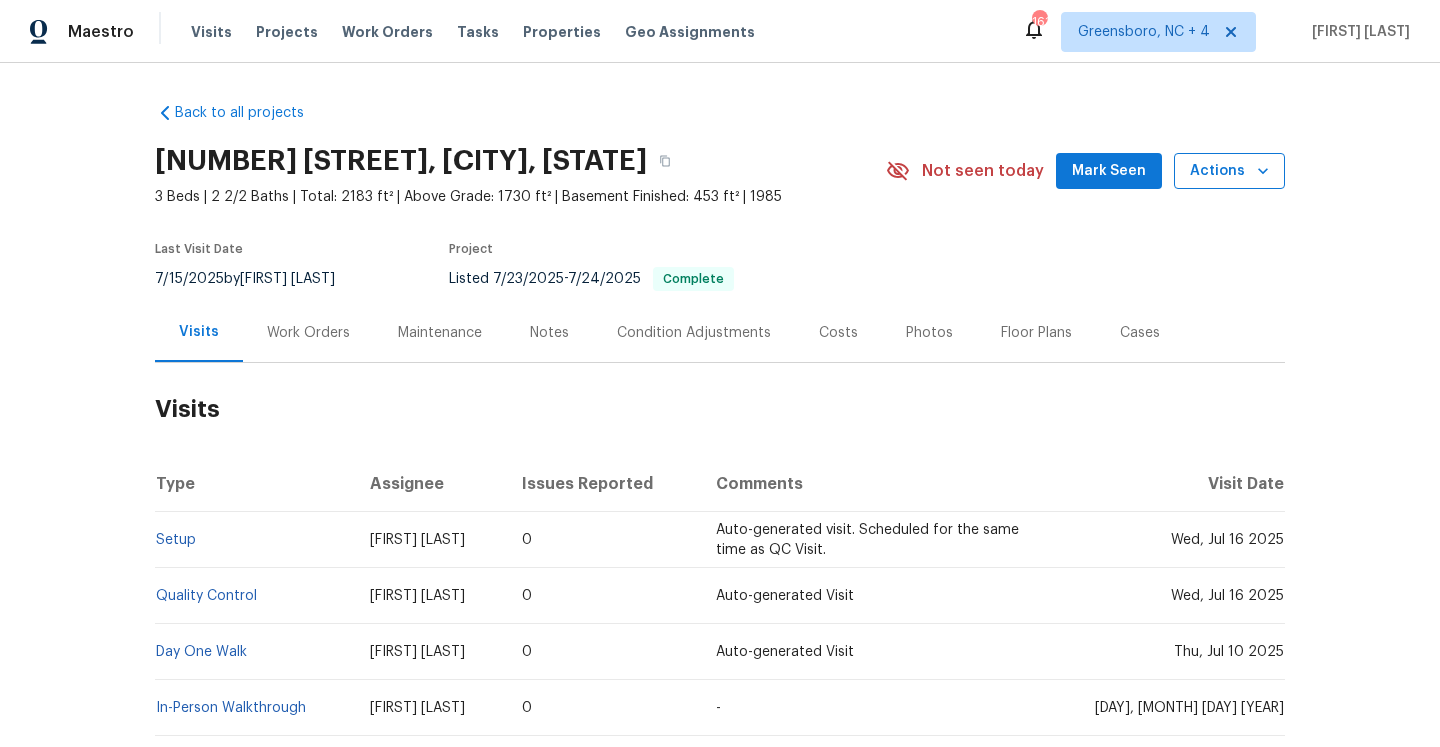 click on "Actions" at bounding box center [1229, 171] 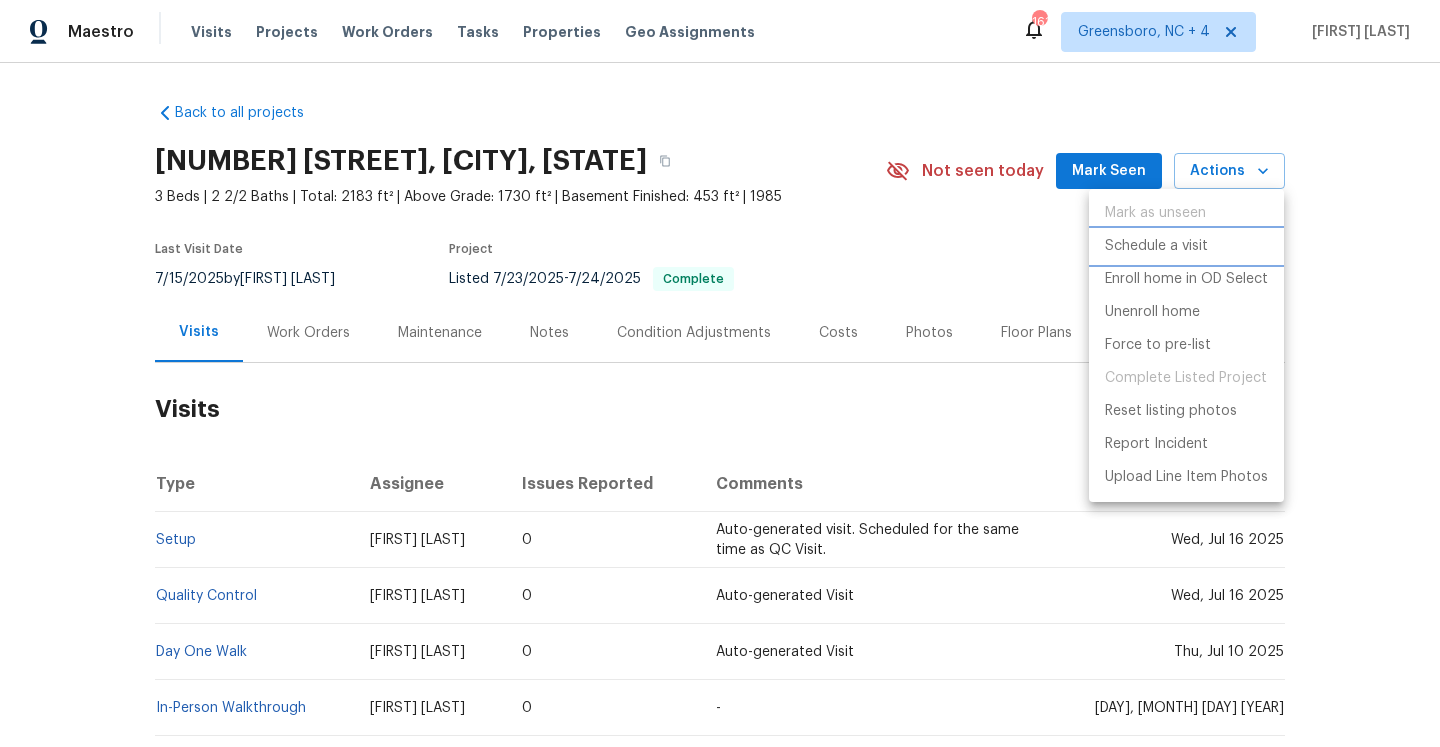 click on "Schedule a visit" at bounding box center [1186, 246] 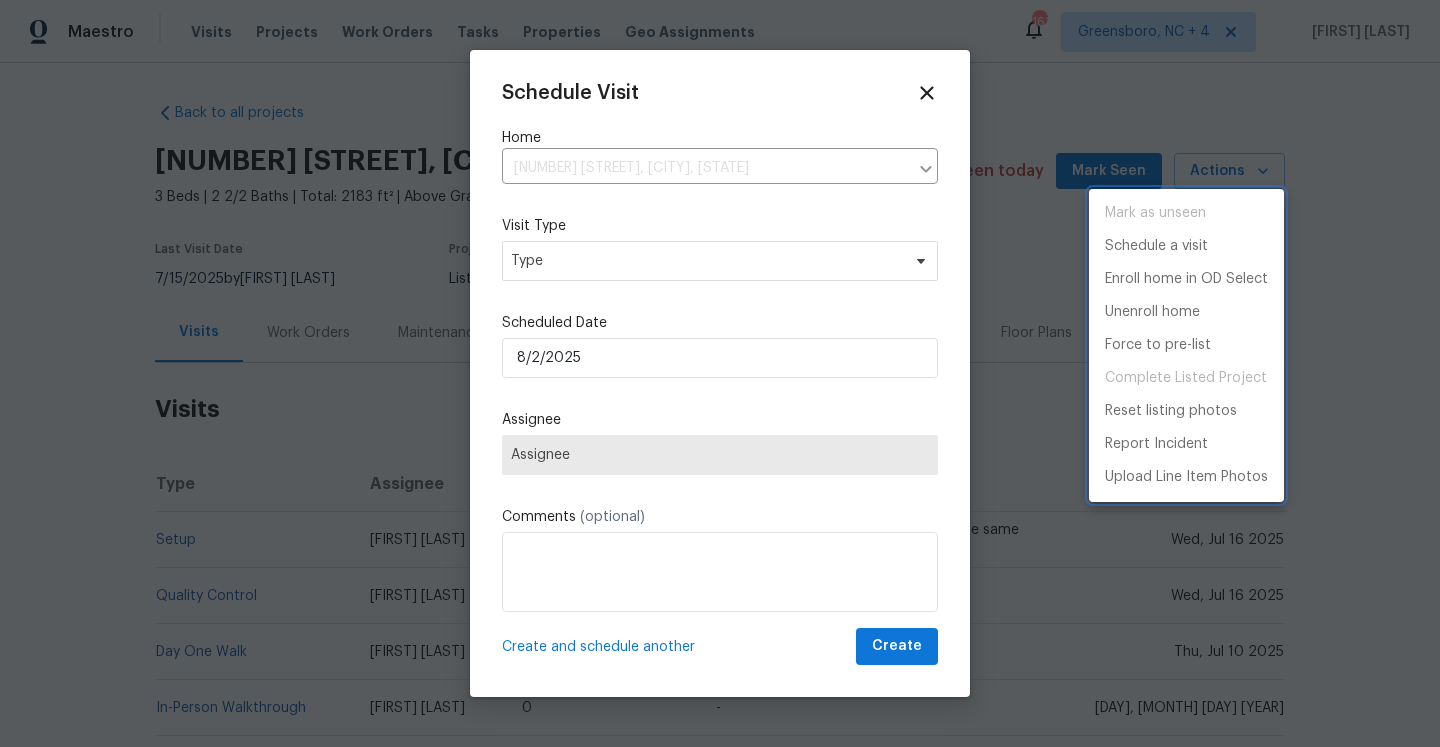 click at bounding box center (720, 373) 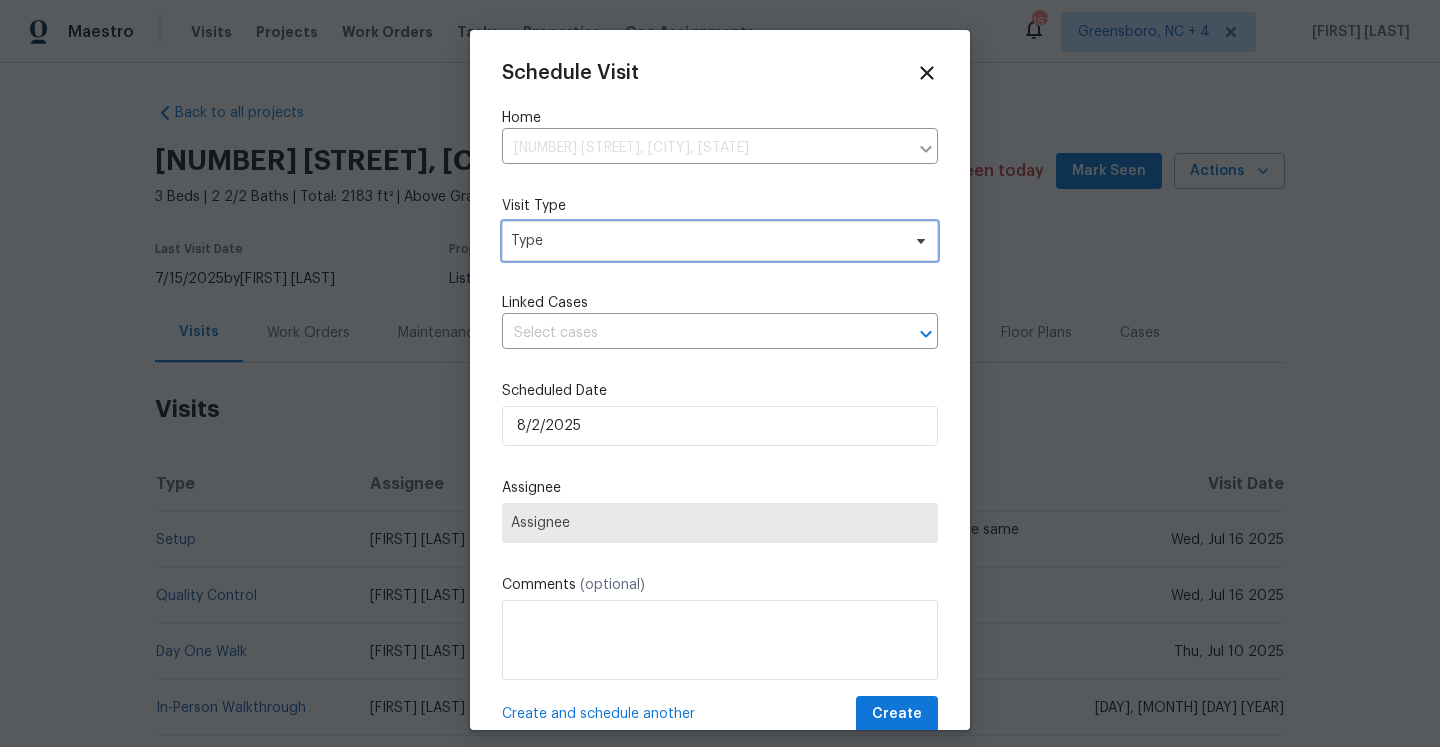 click on "Type" at bounding box center [720, 241] 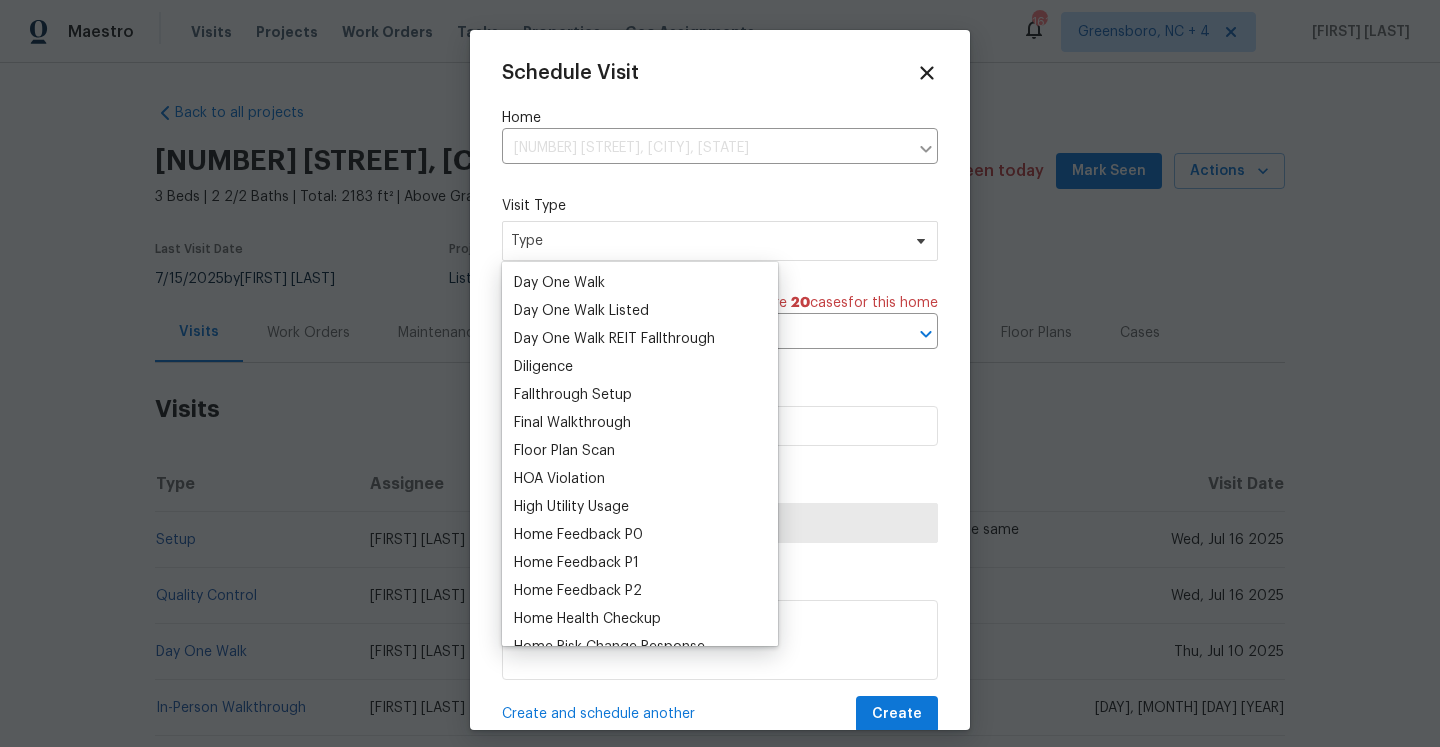scroll, scrollTop: 396, scrollLeft: 0, axis: vertical 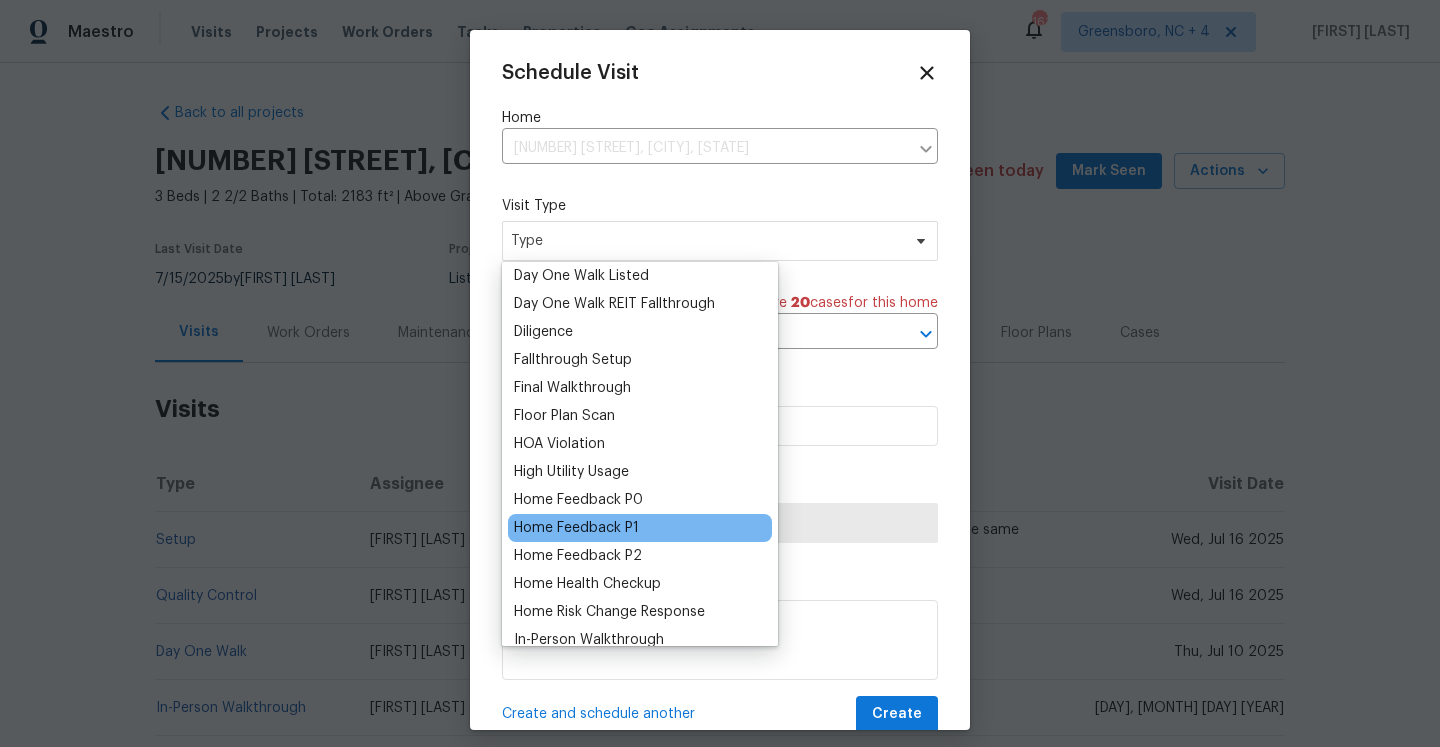click on "Home Feedback P1" at bounding box center (576, 528) 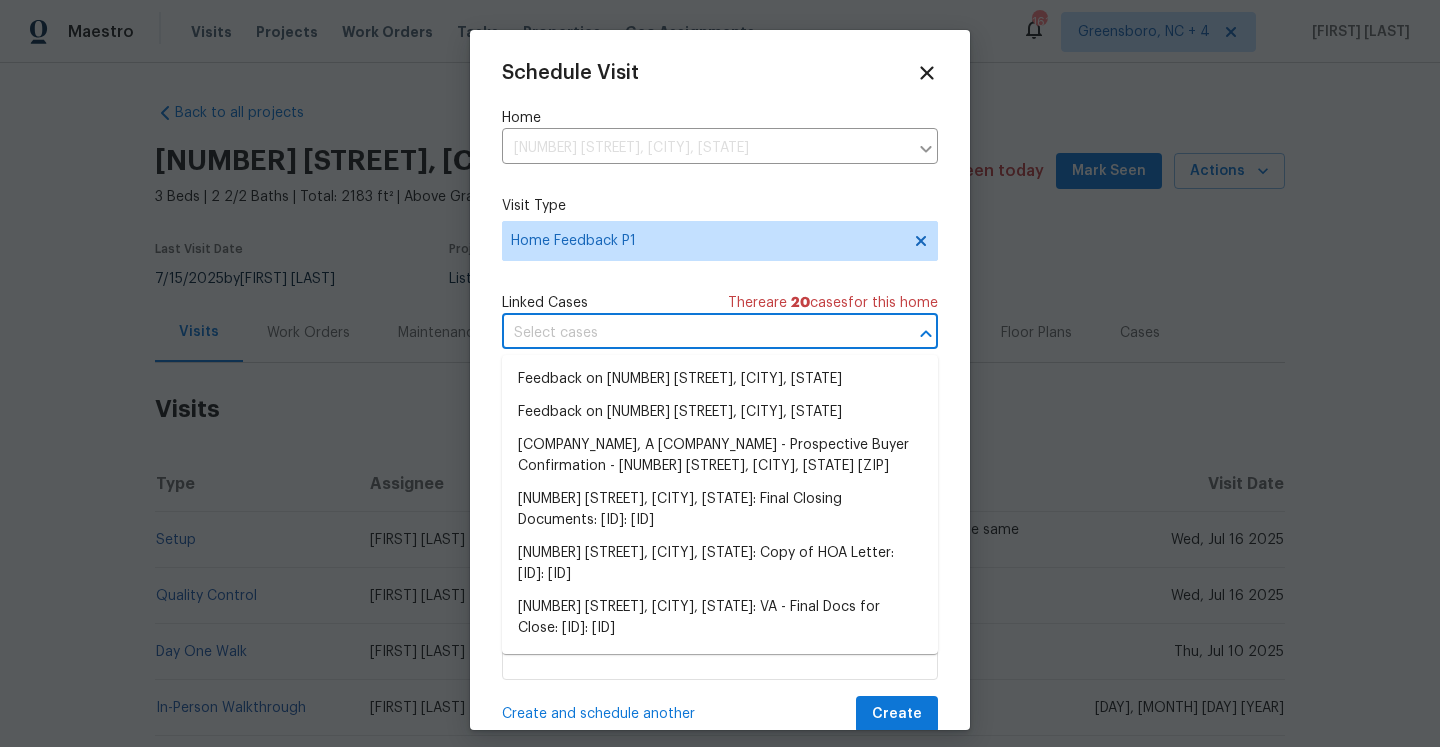 click at bounding box center (692, 333) 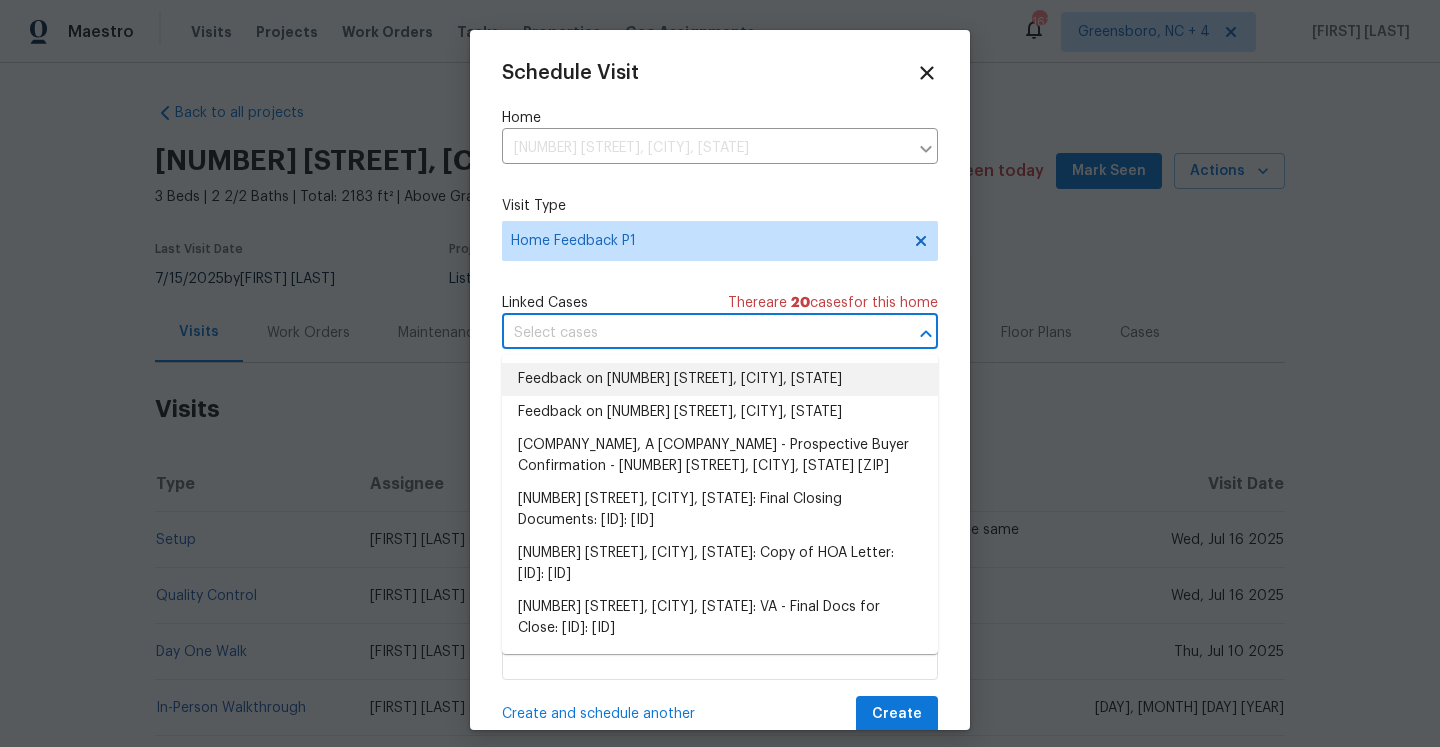 click on "Feedback on [NUMBER] [STREET], [CITY], [STATE]" at bounding box center (720, 379) 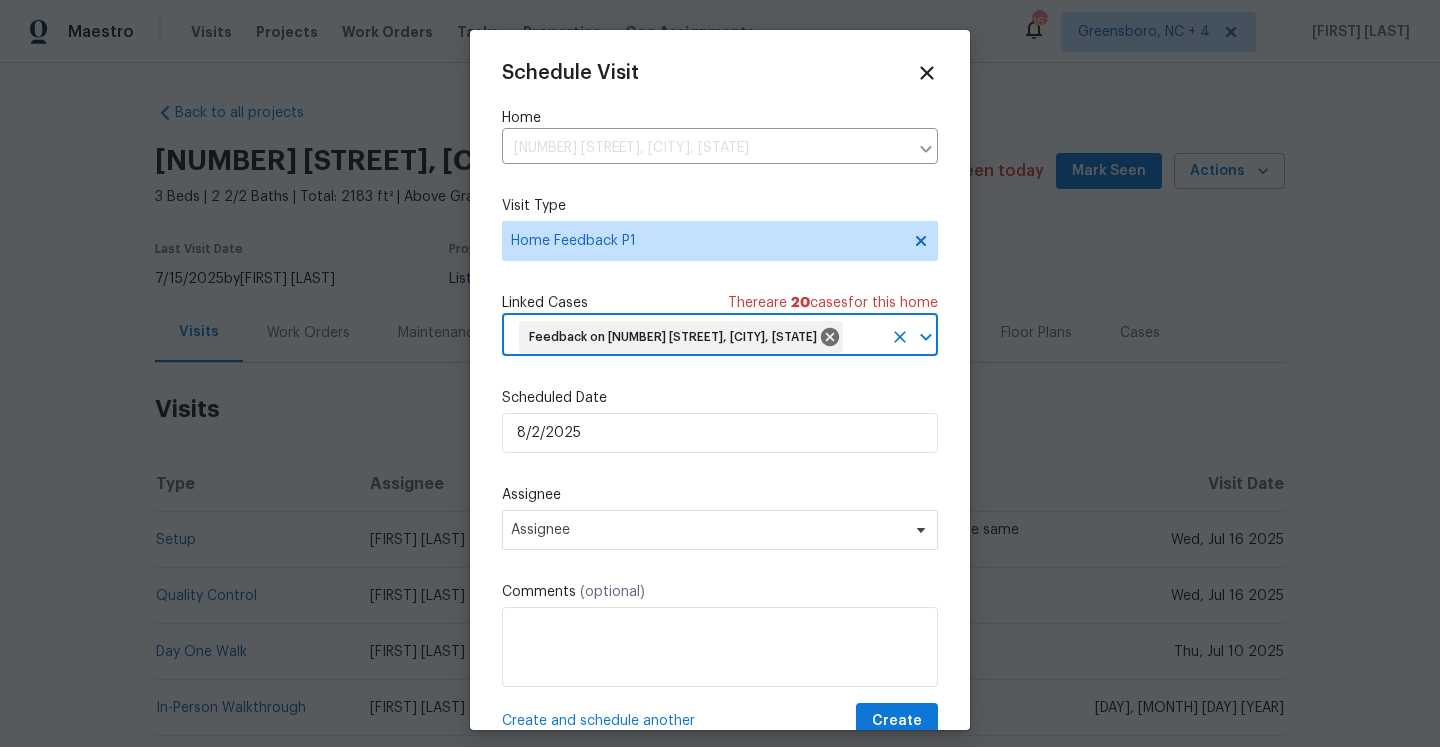 click on "Scheduled Date" at bounding box center [720, 398] 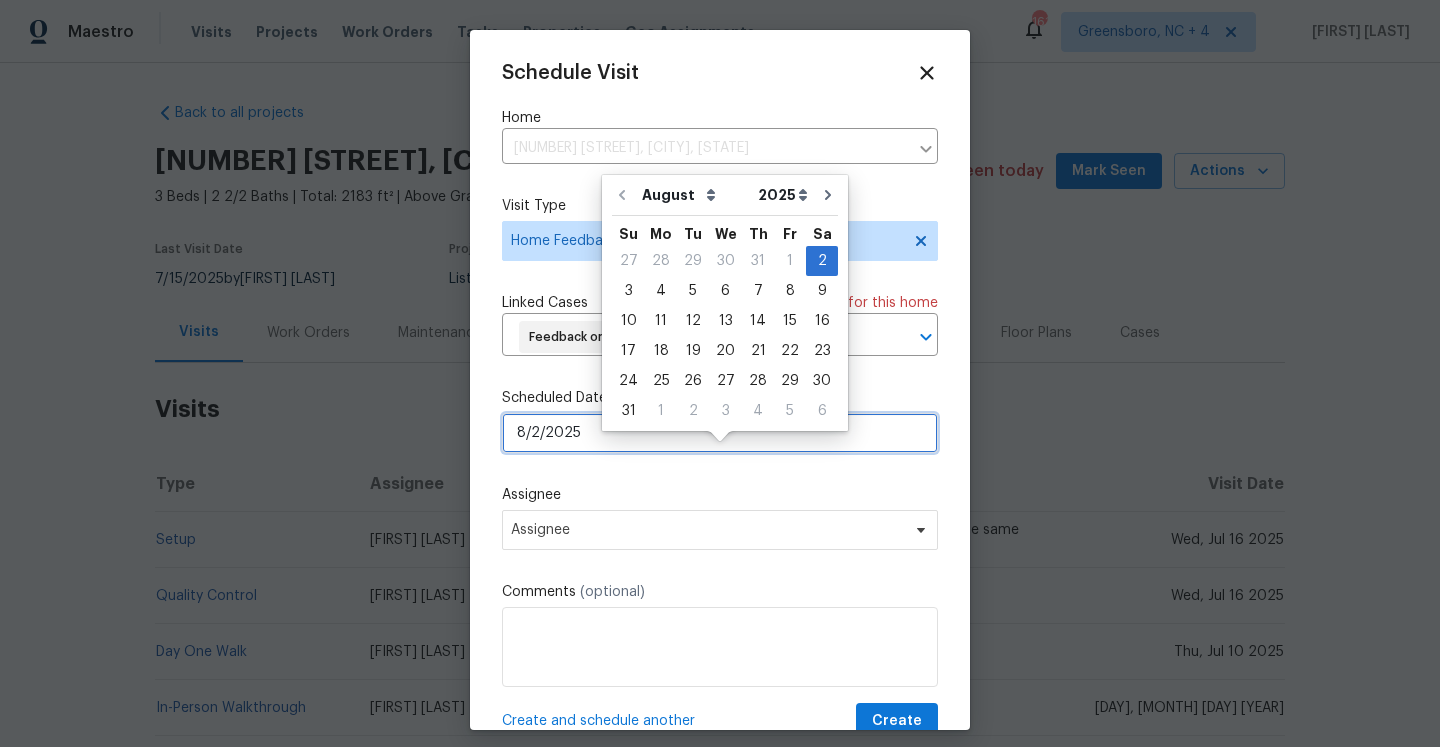 click on "8/2/2025" at bounding box center (720, 433) 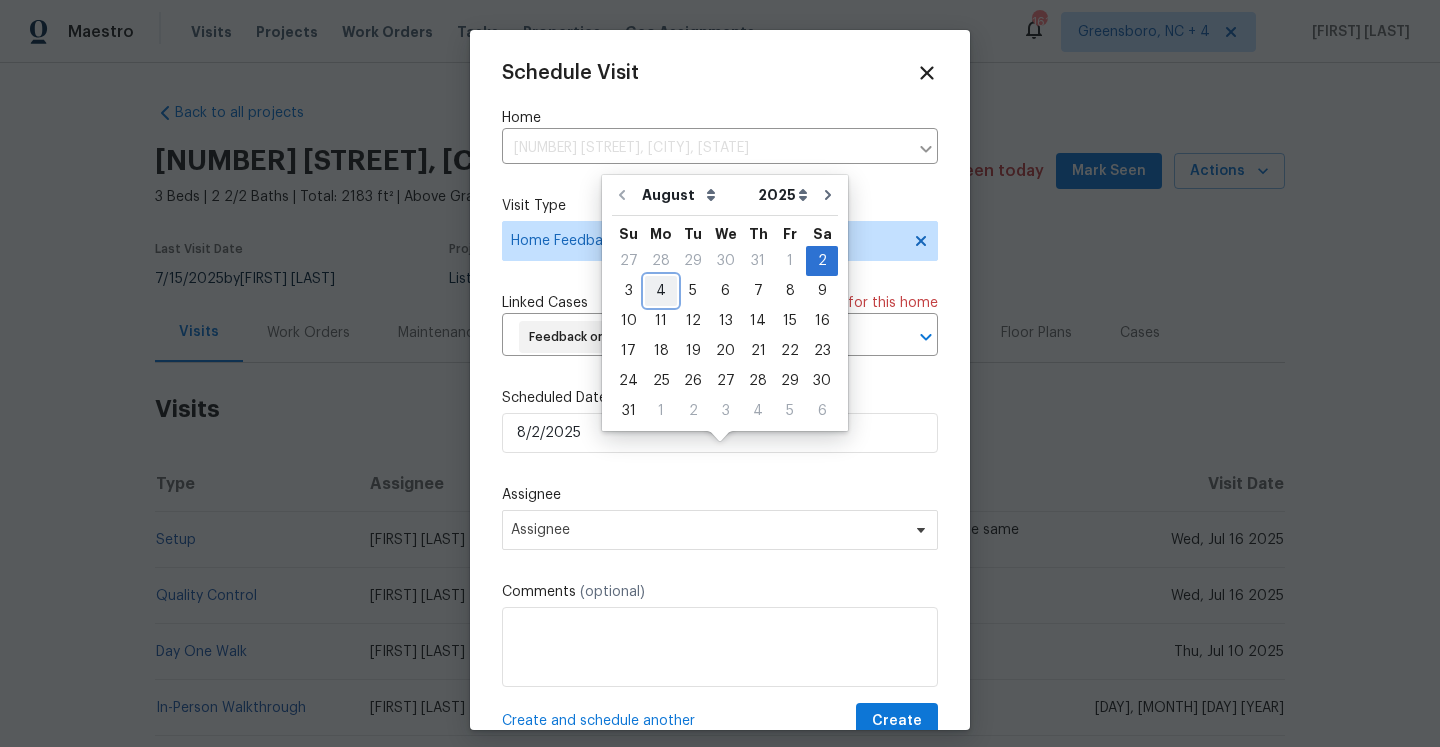 click on "4" at bounding box center (661, 291) 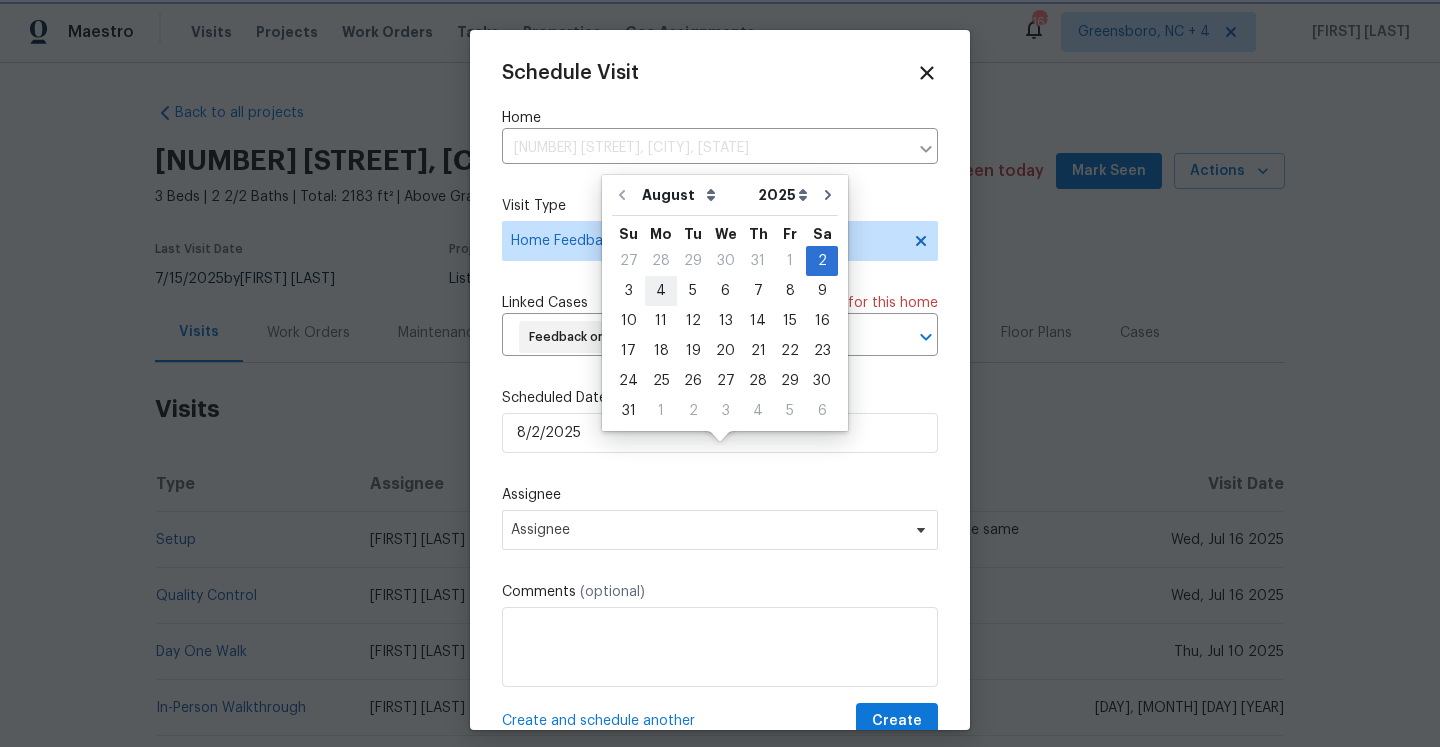 type on "8/4/2025" 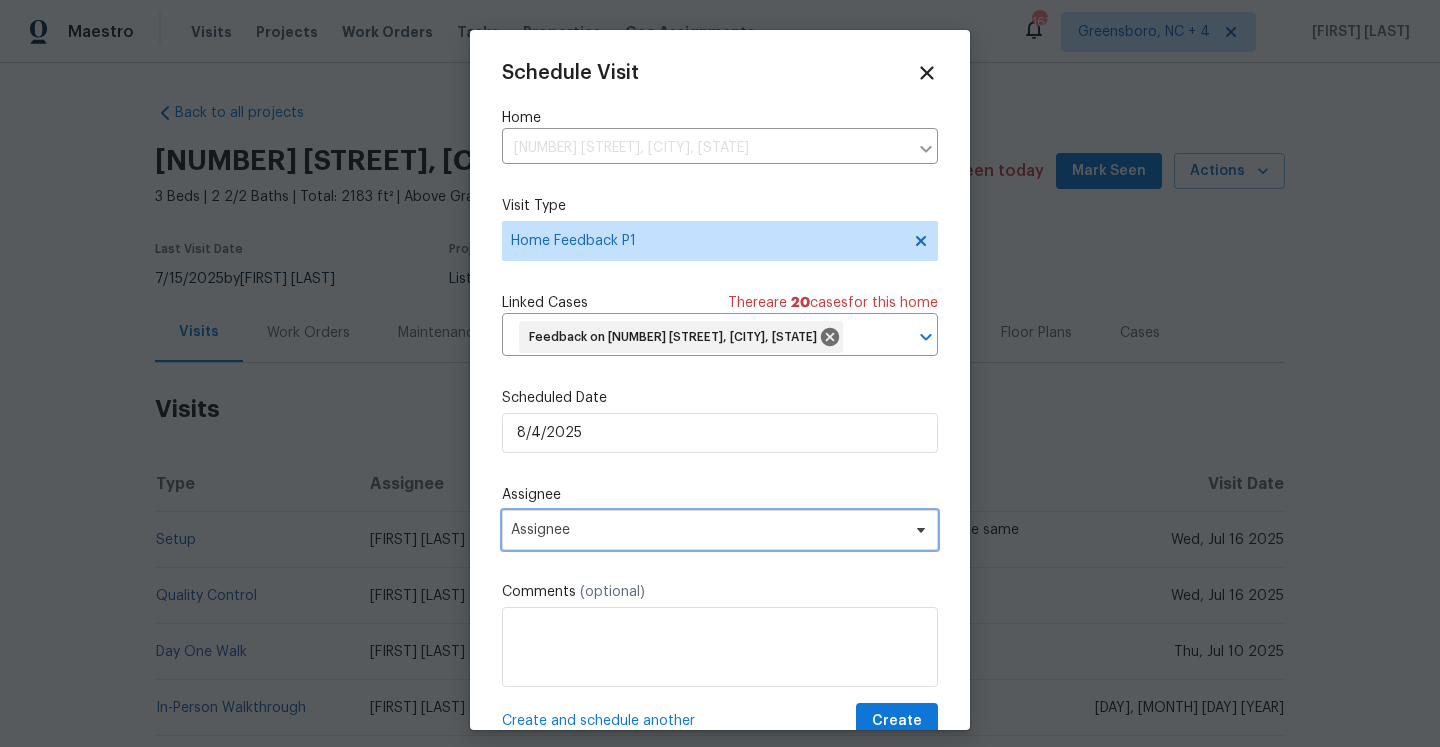 click on "Assignee" at bounding box center [720, 530] 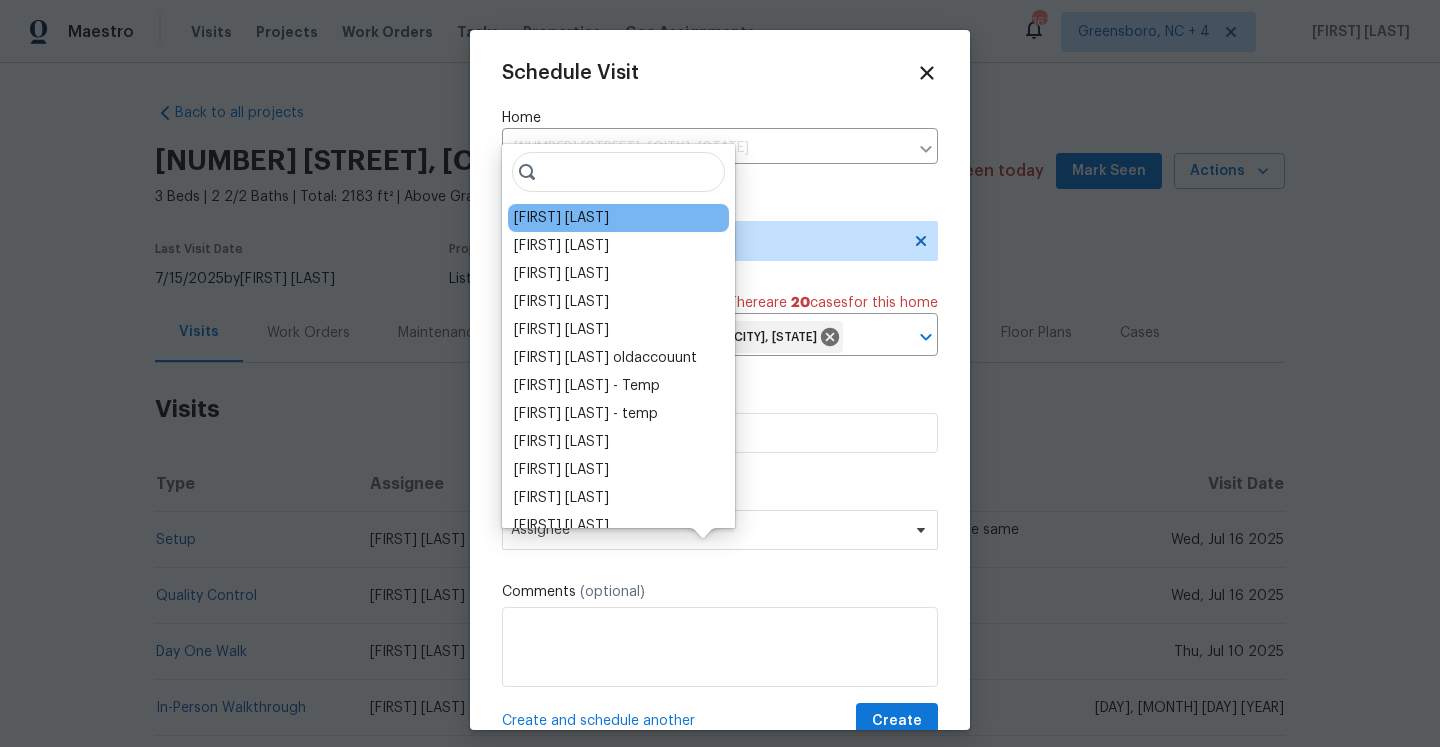click on "[FIRST] [LAST]" at bounding box center [561, 218] 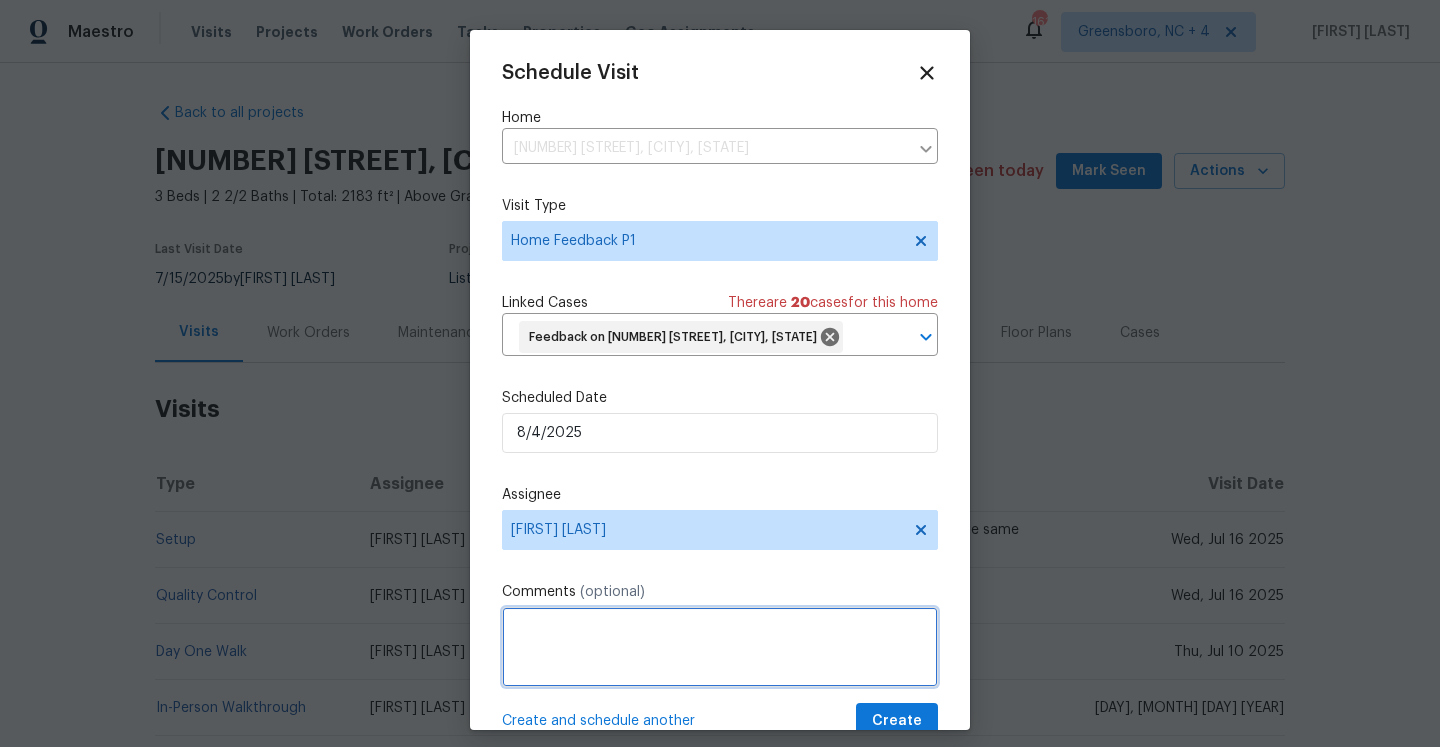 click at bounding box center (720, 647) 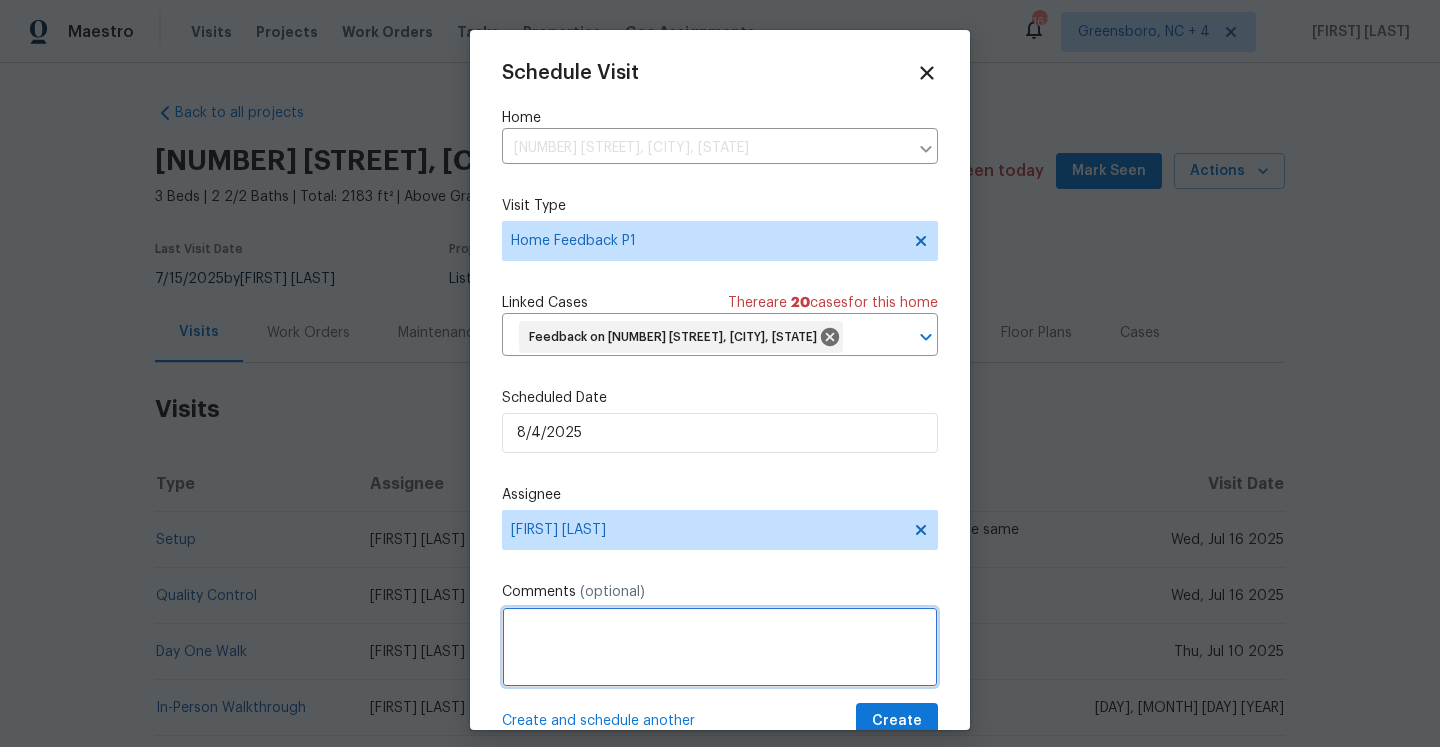 paste on "agent reached to report access issues, given combo box code does not work, checked info on maestro but the code 6152 is invalid not able to get in" 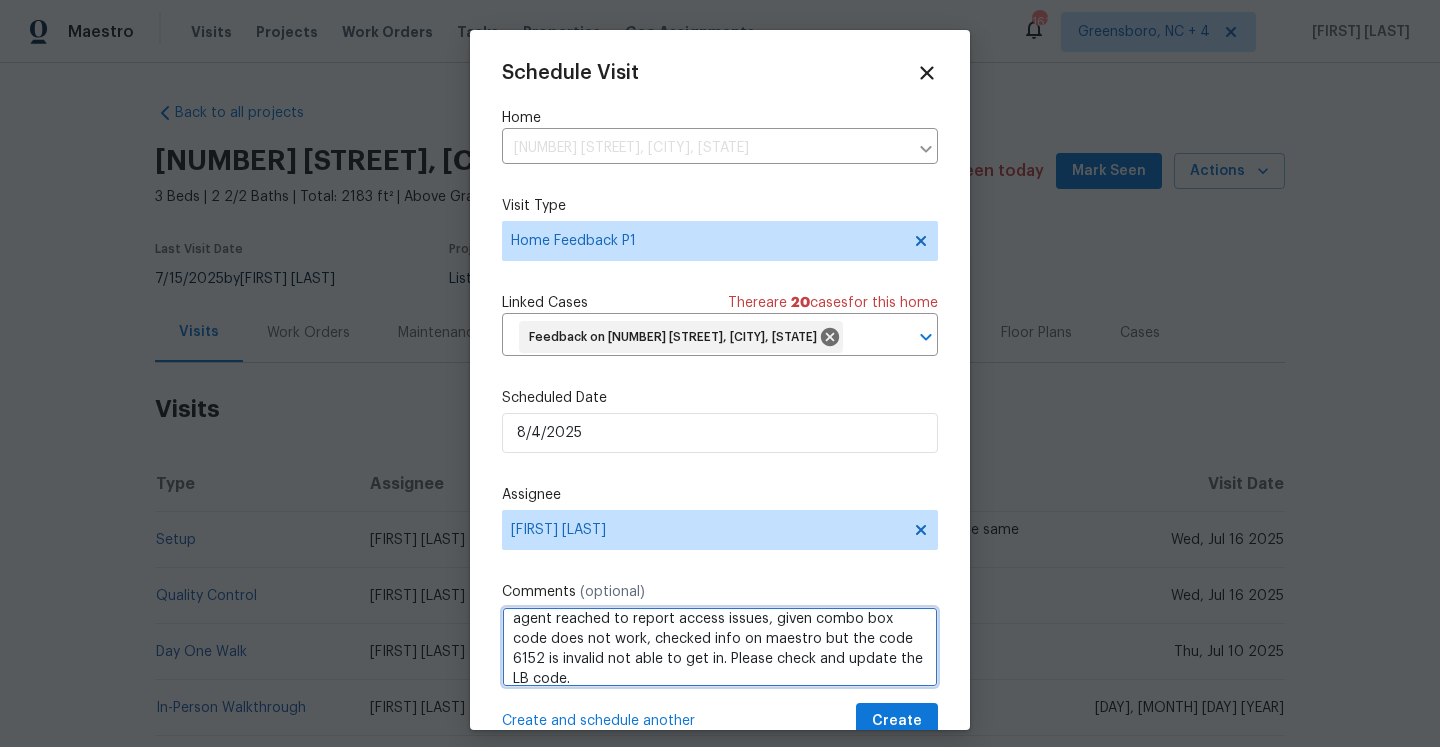 scroll, scrollTop: 22, scrollLeft: 0, axis: vertical 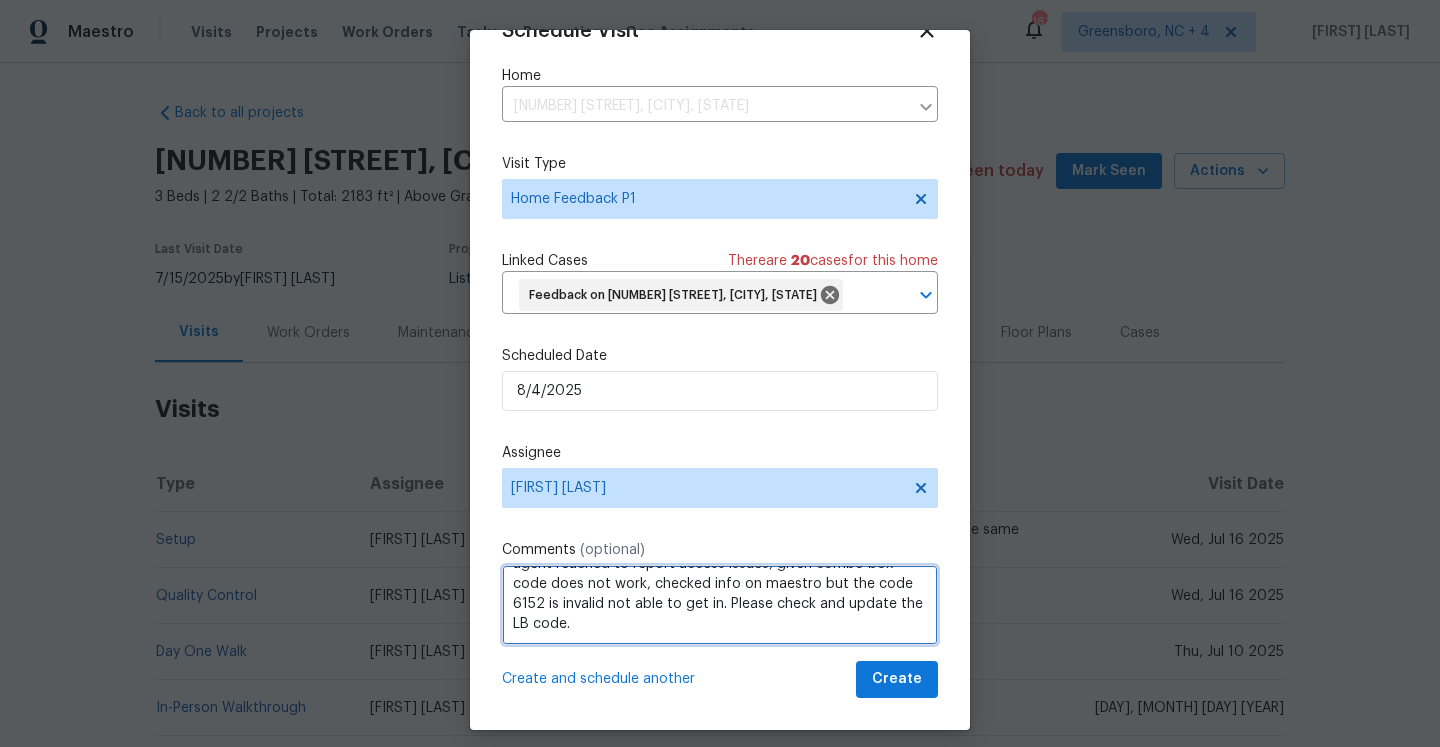 type on "agent reached to report access issues, given combo box code does not work, checked info on maestro but the code 6152 is invalid not able to get in. Please check and update the LB code." 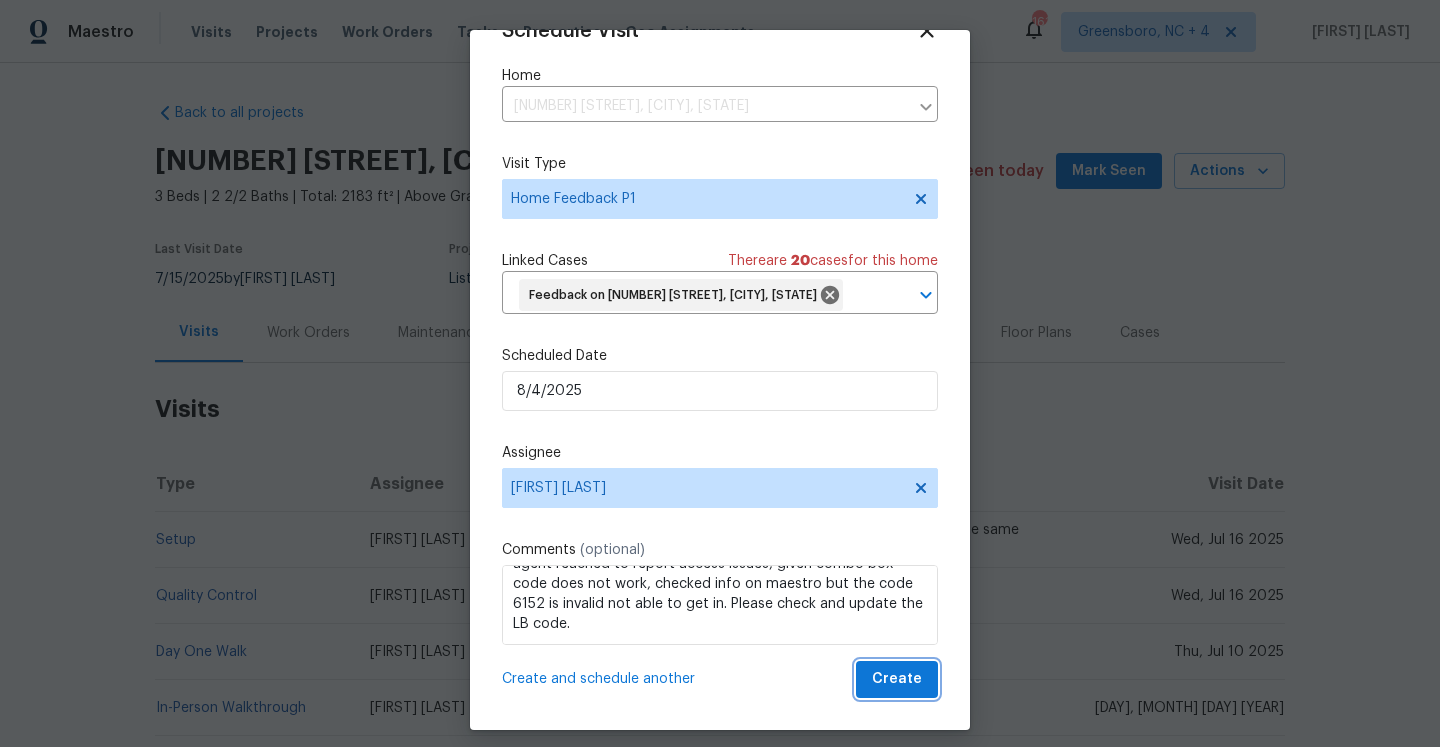 click on "Create" at bounding box center (897, 679) 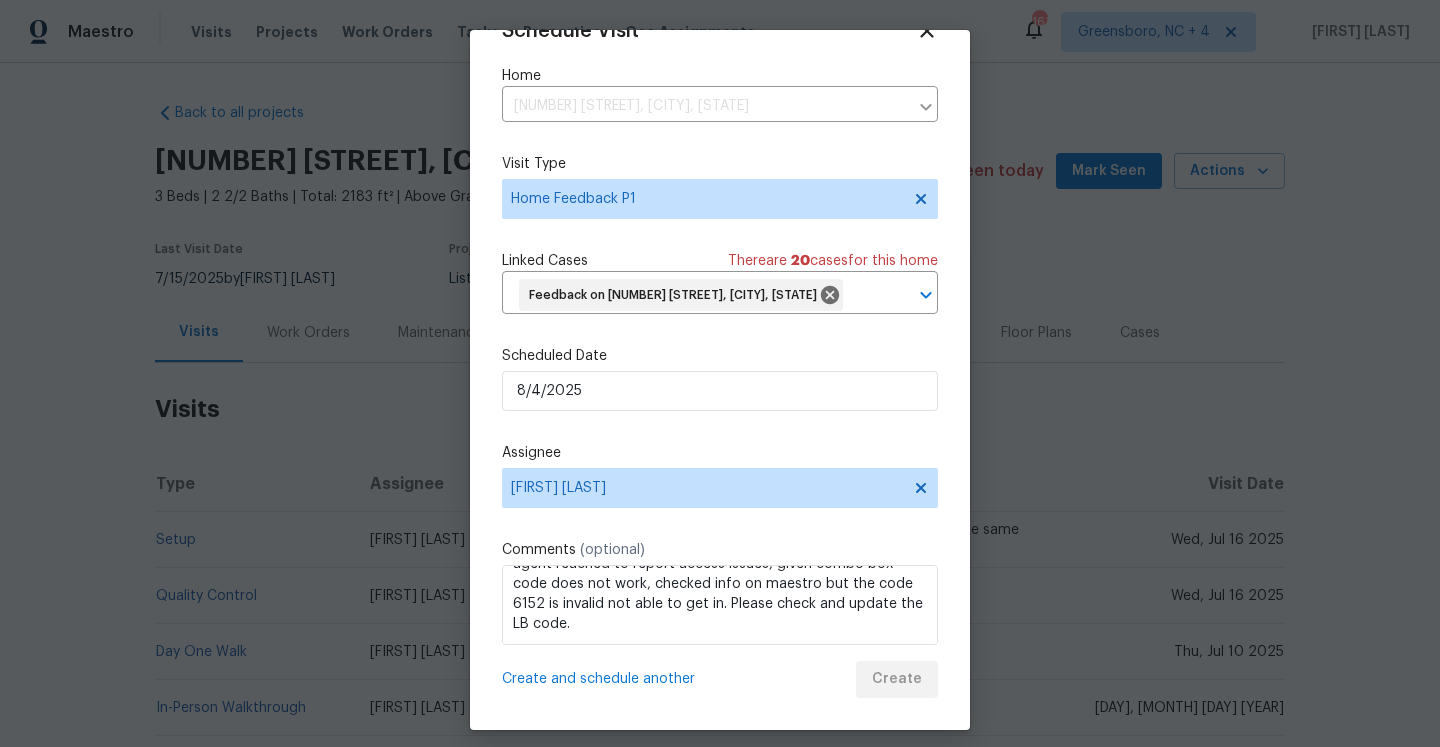 scroll, scrollTop: 36, scrollLeft: 0, axis: vertical 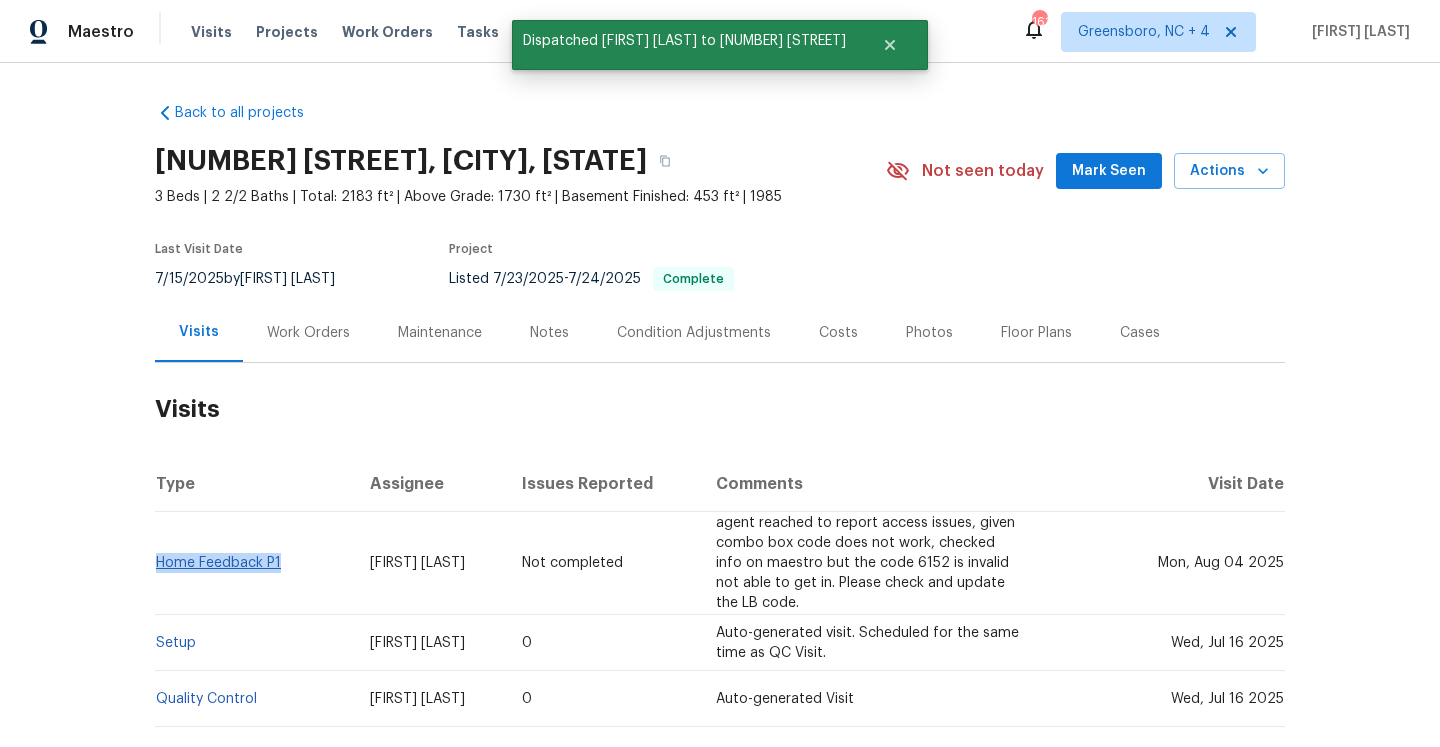 drag, startPoint x: 293, startPoint y: 562, endPoint x: 158, endPoint y: 564, distance: 135.01482 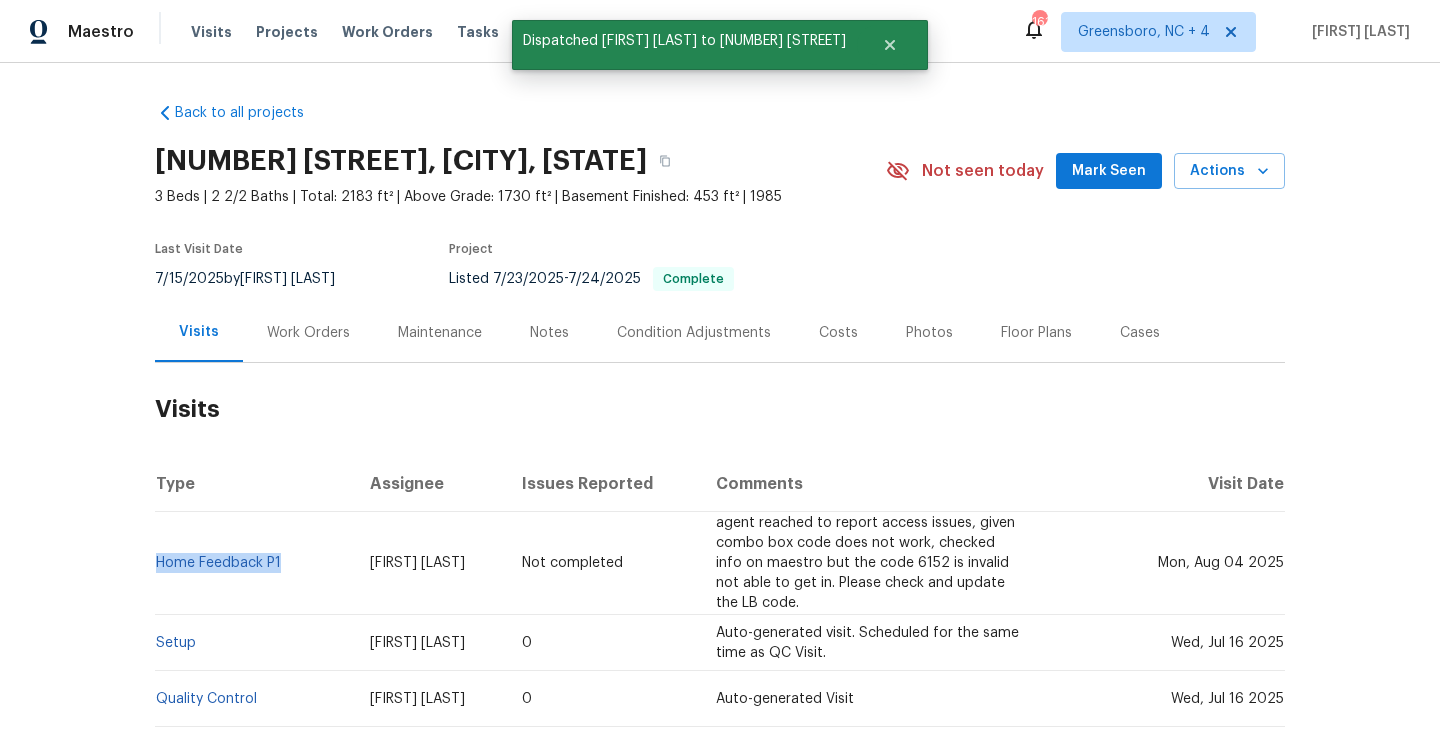 copy on "Home Feedback P1" 